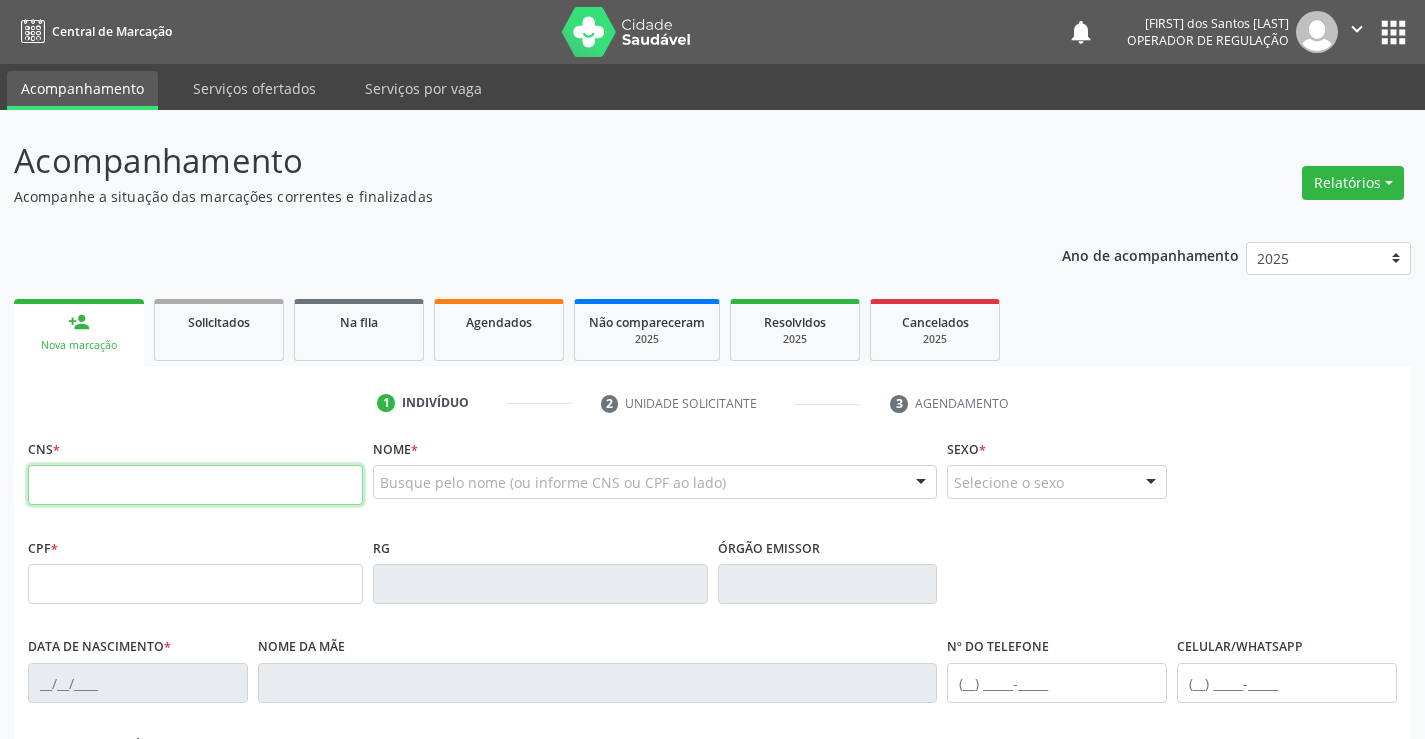 scroll, scrollTop: 0, scrollLeft: 0, axis: both 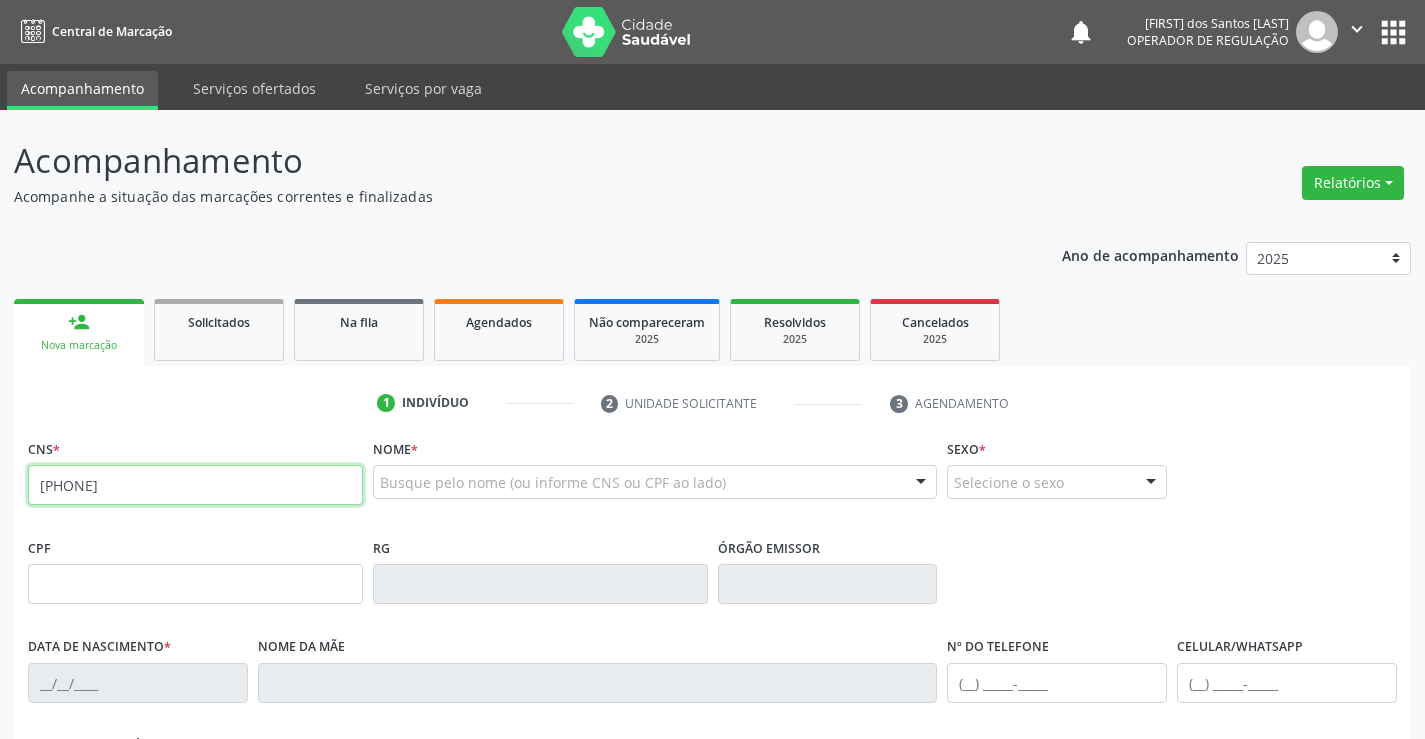 type on "704 0041 4691 9670" 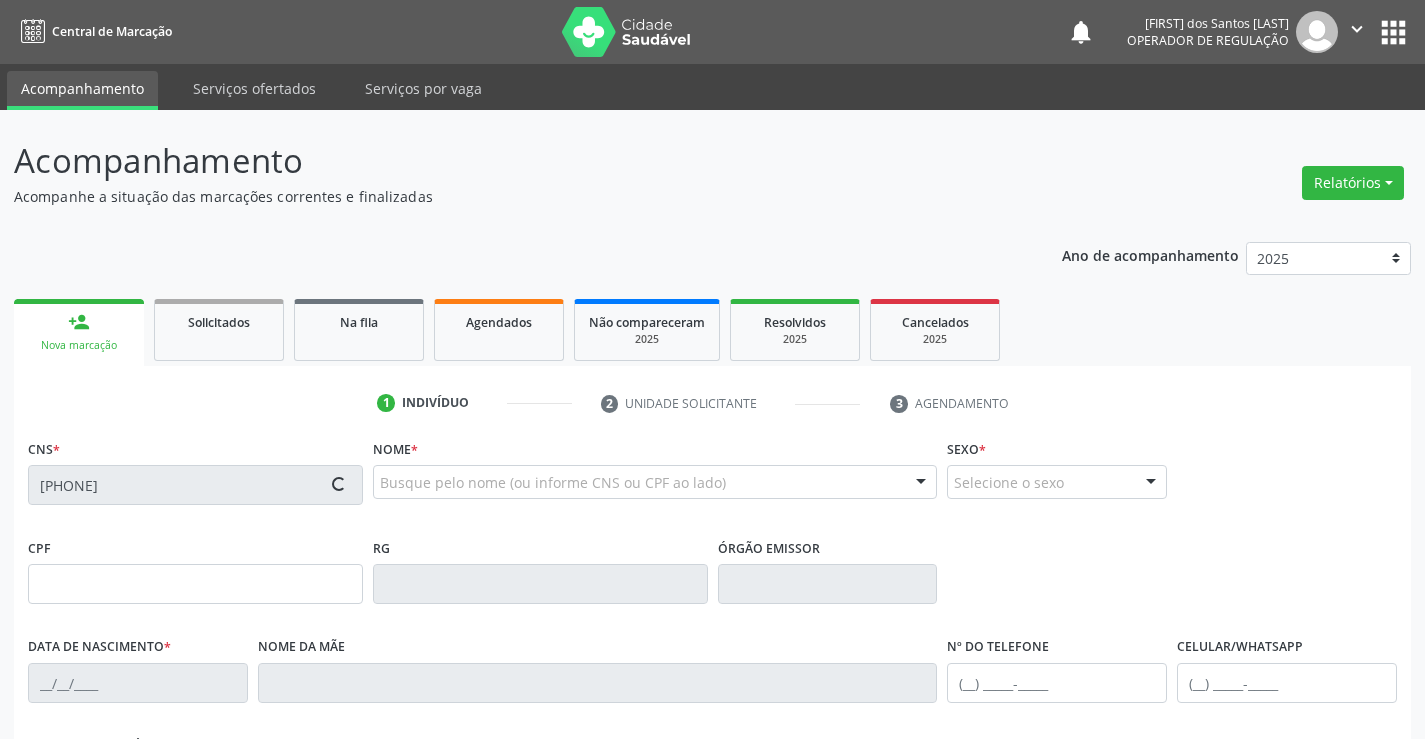 type on "0500416575" 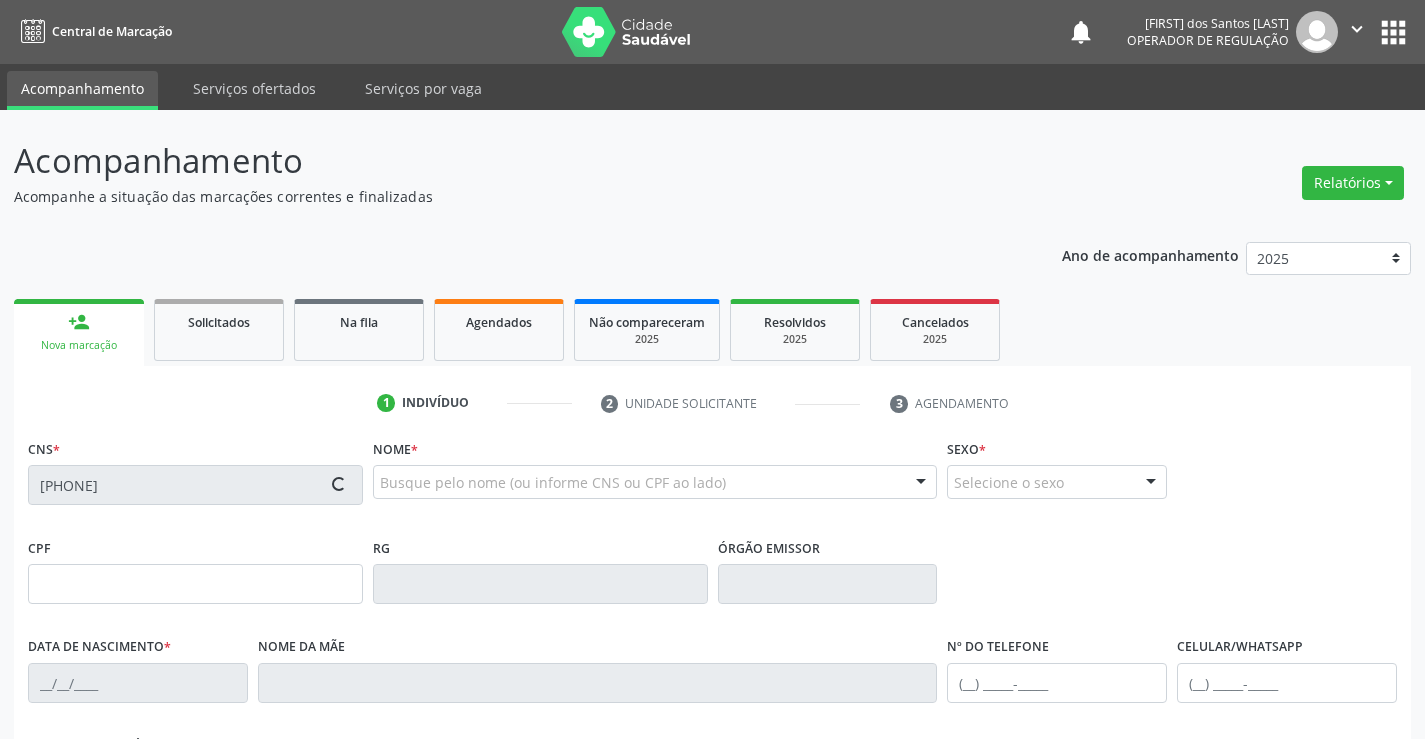 type on "27/09/1951" 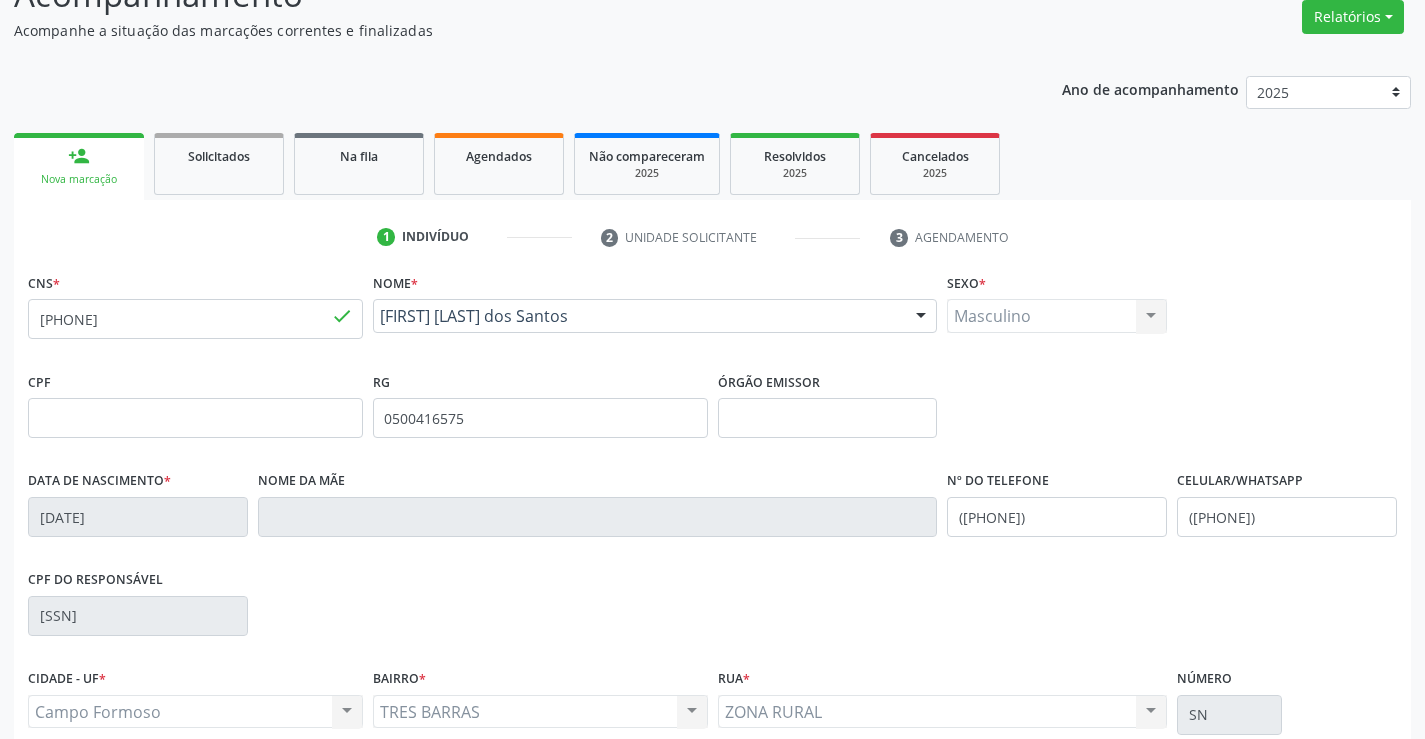 scroll, scrollTop: 345, scrollLeft: 0, axis: vertical 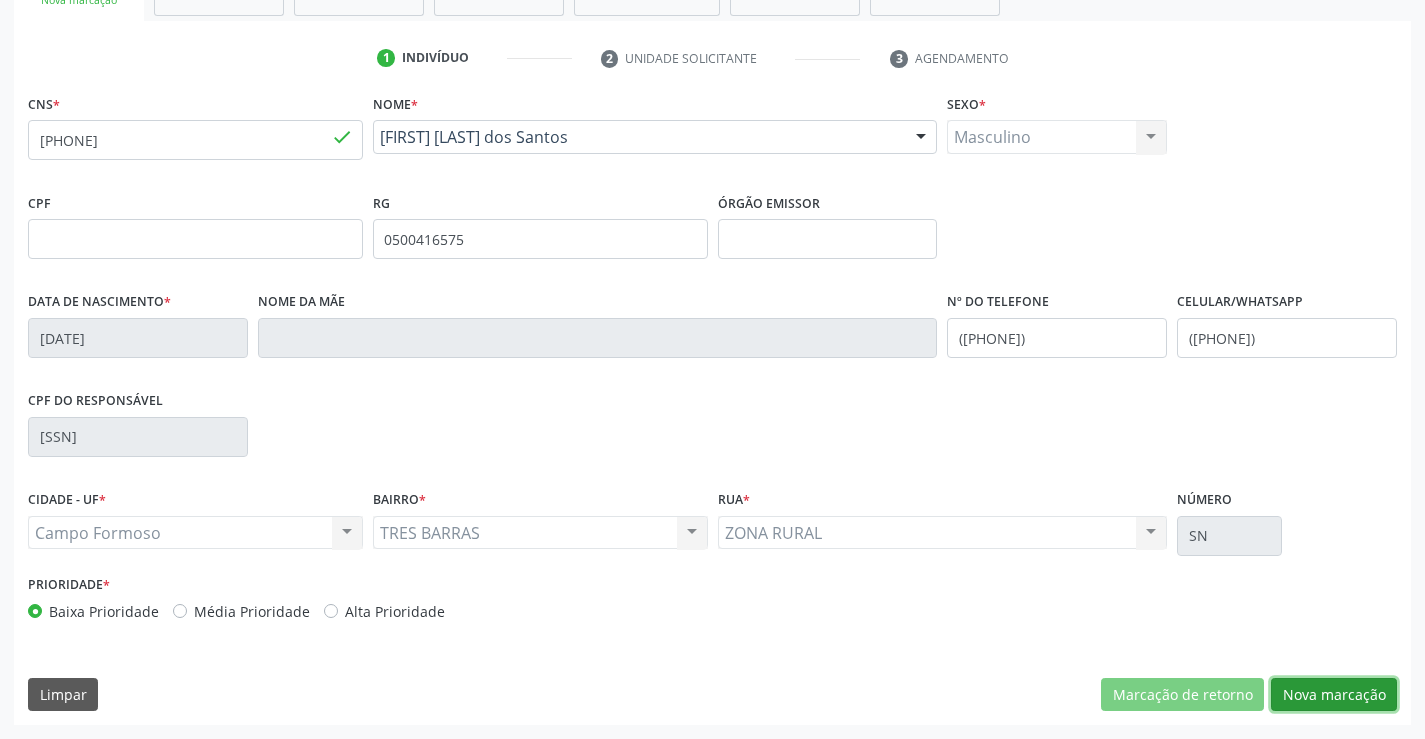 click on "Nova marcação" at bounding box center [1334, 695] 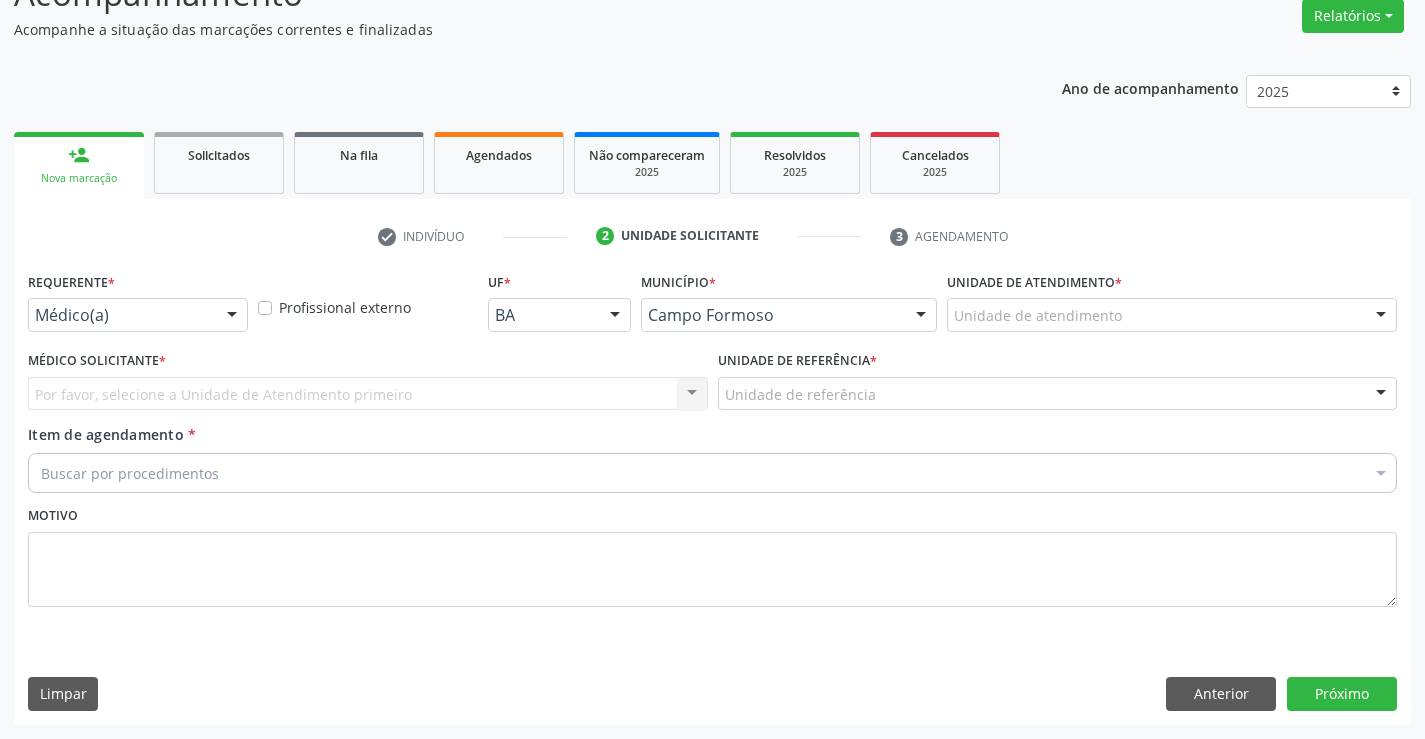 scroll, scrollTop: 167, scrollLeft: 0, axis: vertical 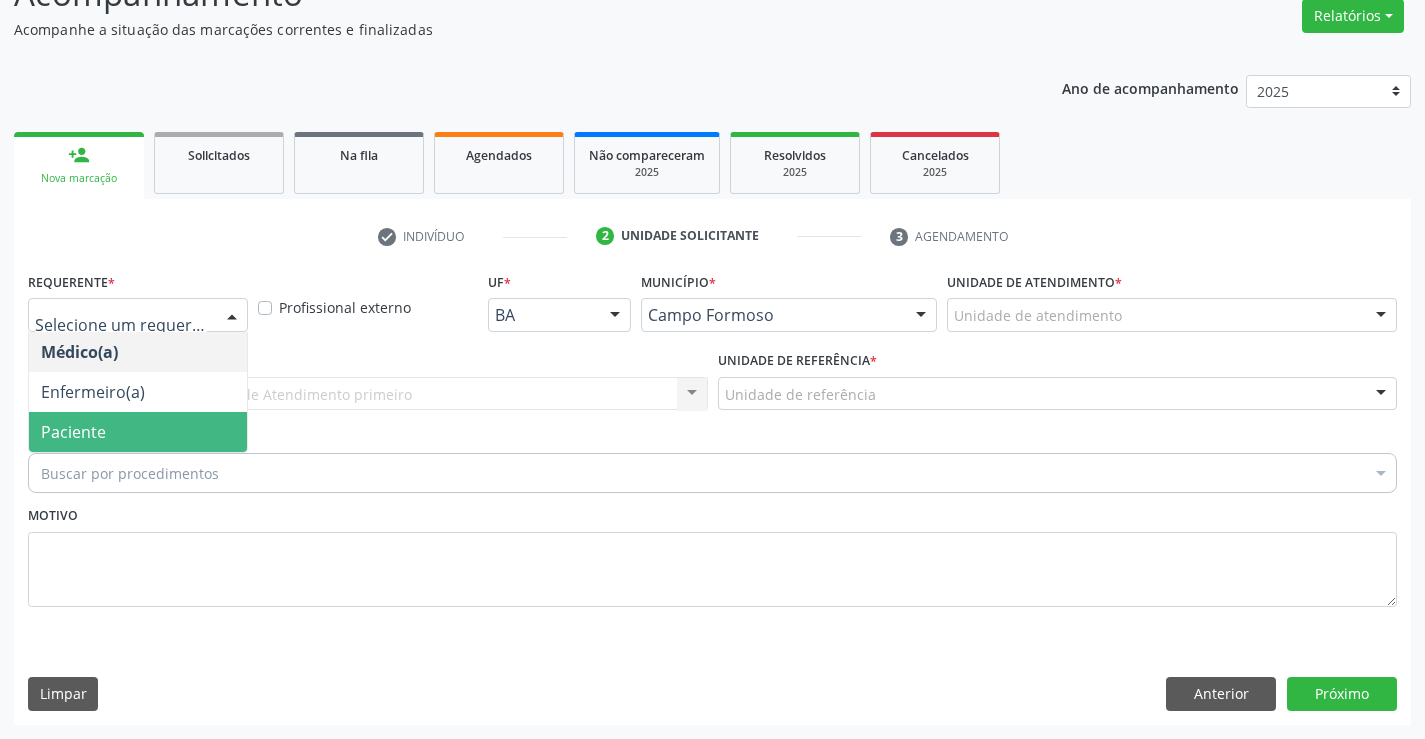 click on "Paciente" at bounding box center [138, 432] 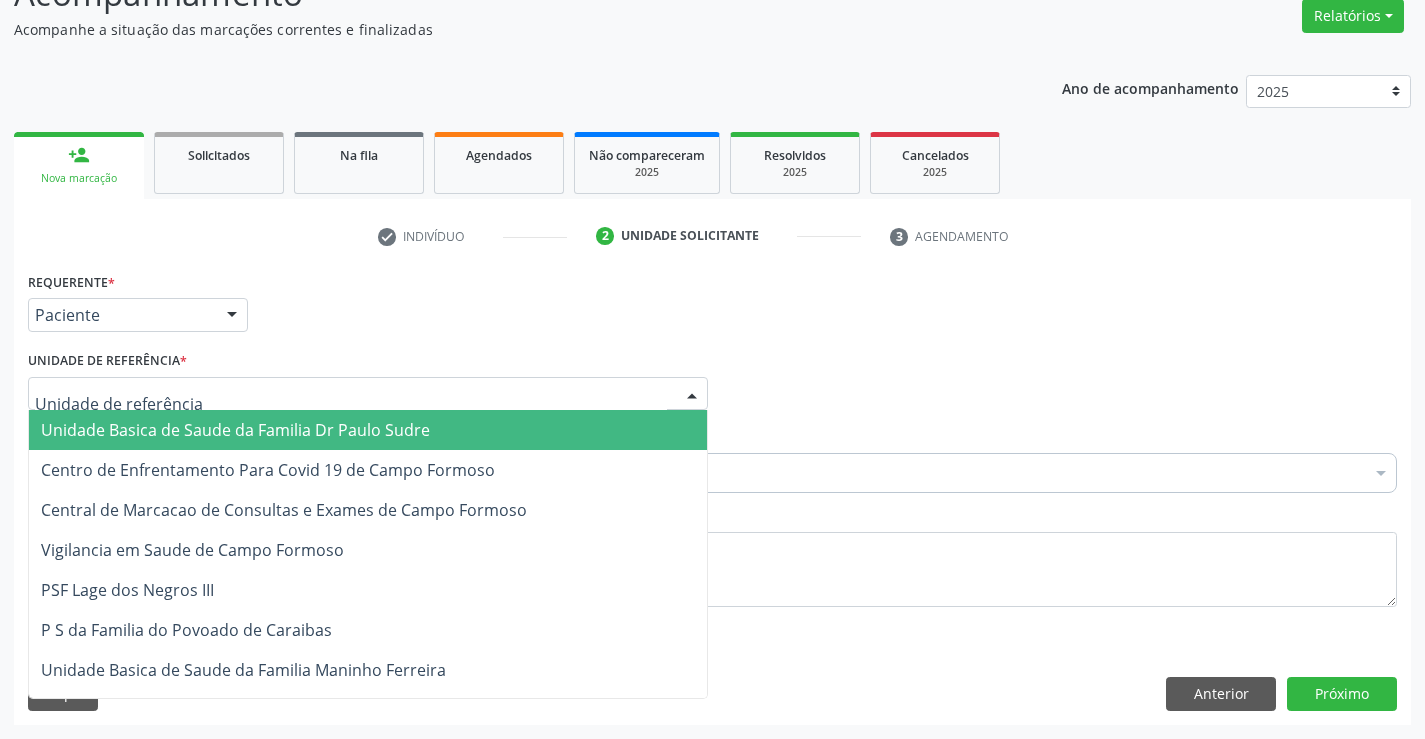 click at bounding box center (368, 394) 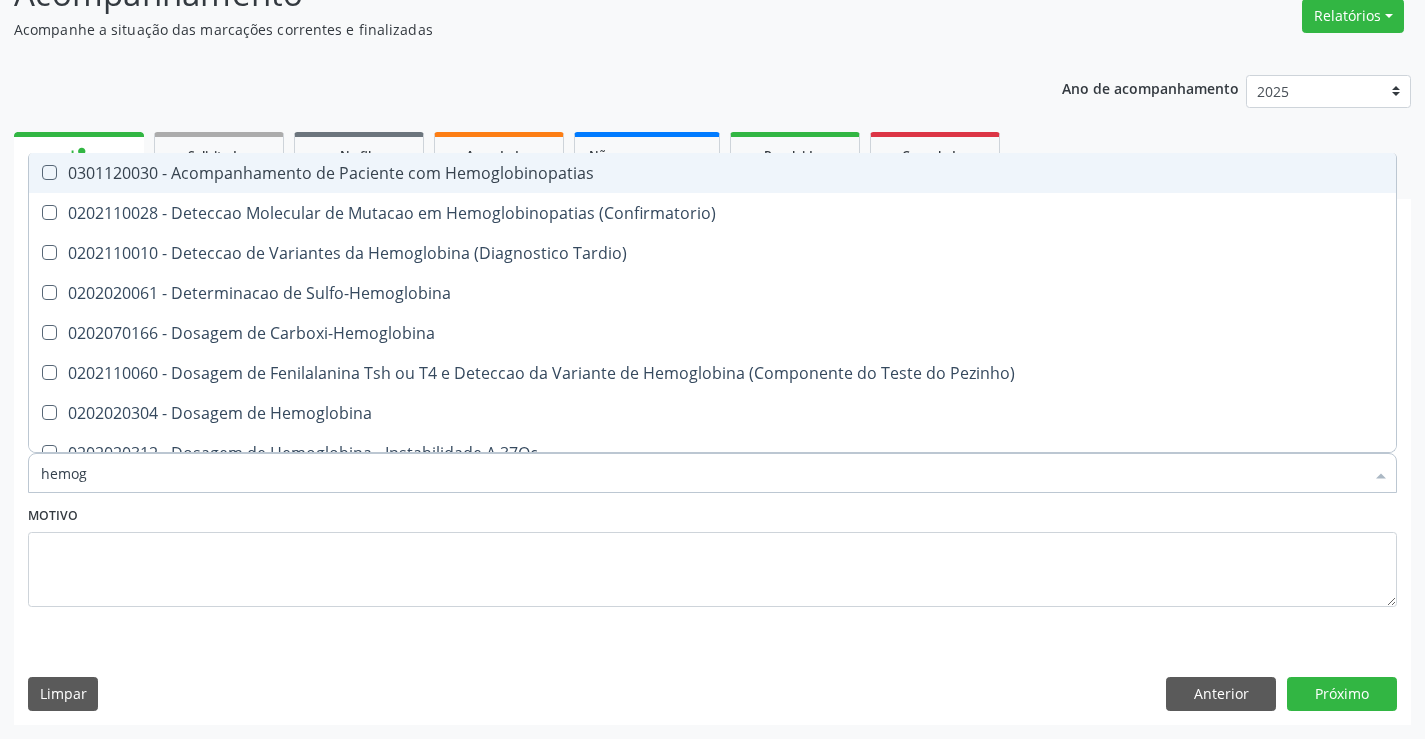 type on "hemogr" 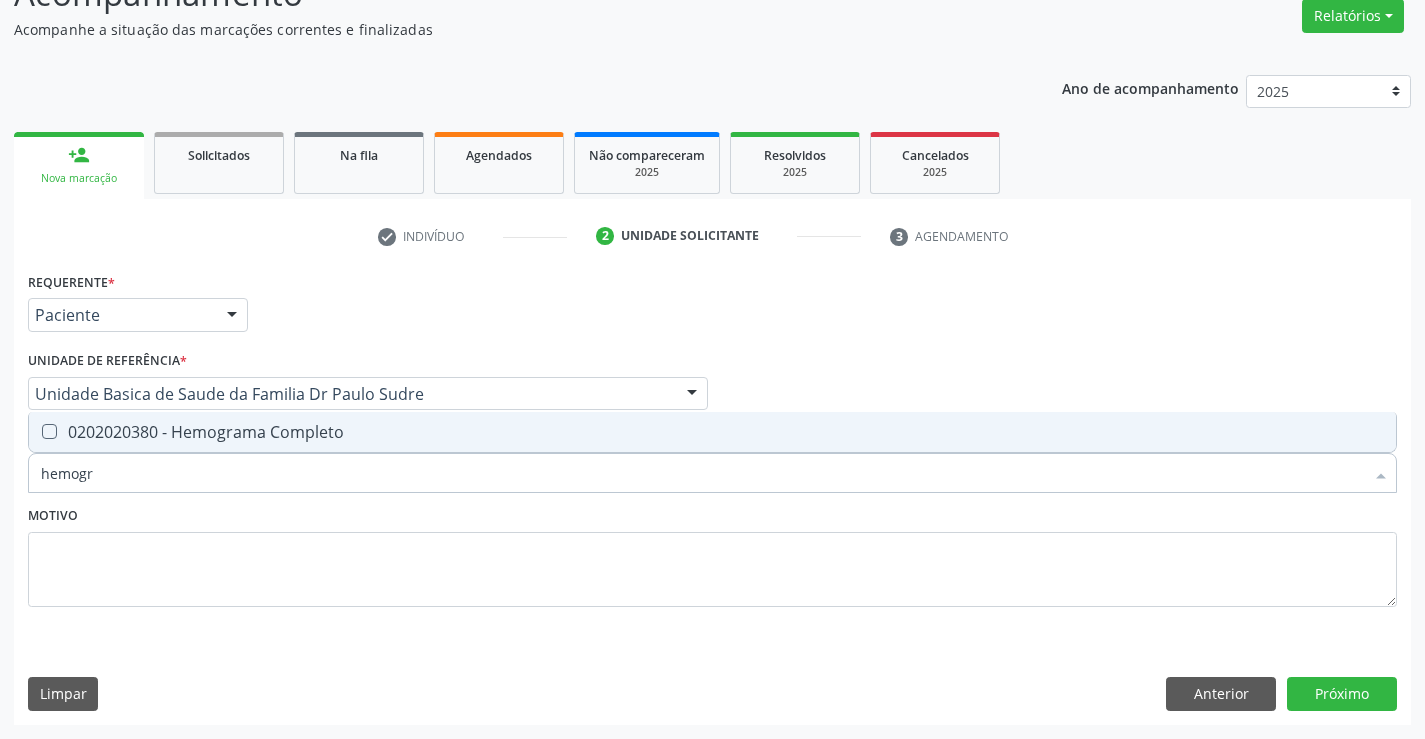 click on "0202020380 - Hemograma Completo" at bounding box center (712, 432) 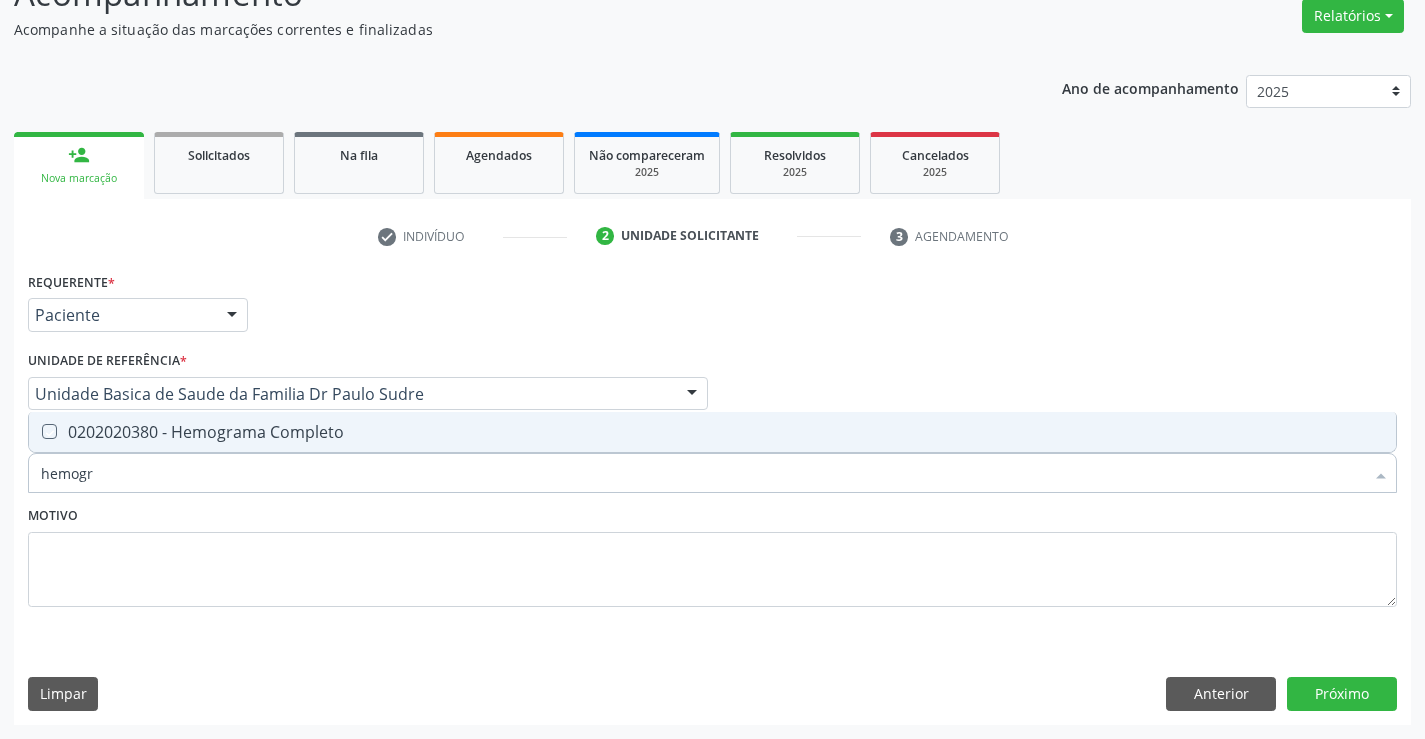 checkbox on "true" 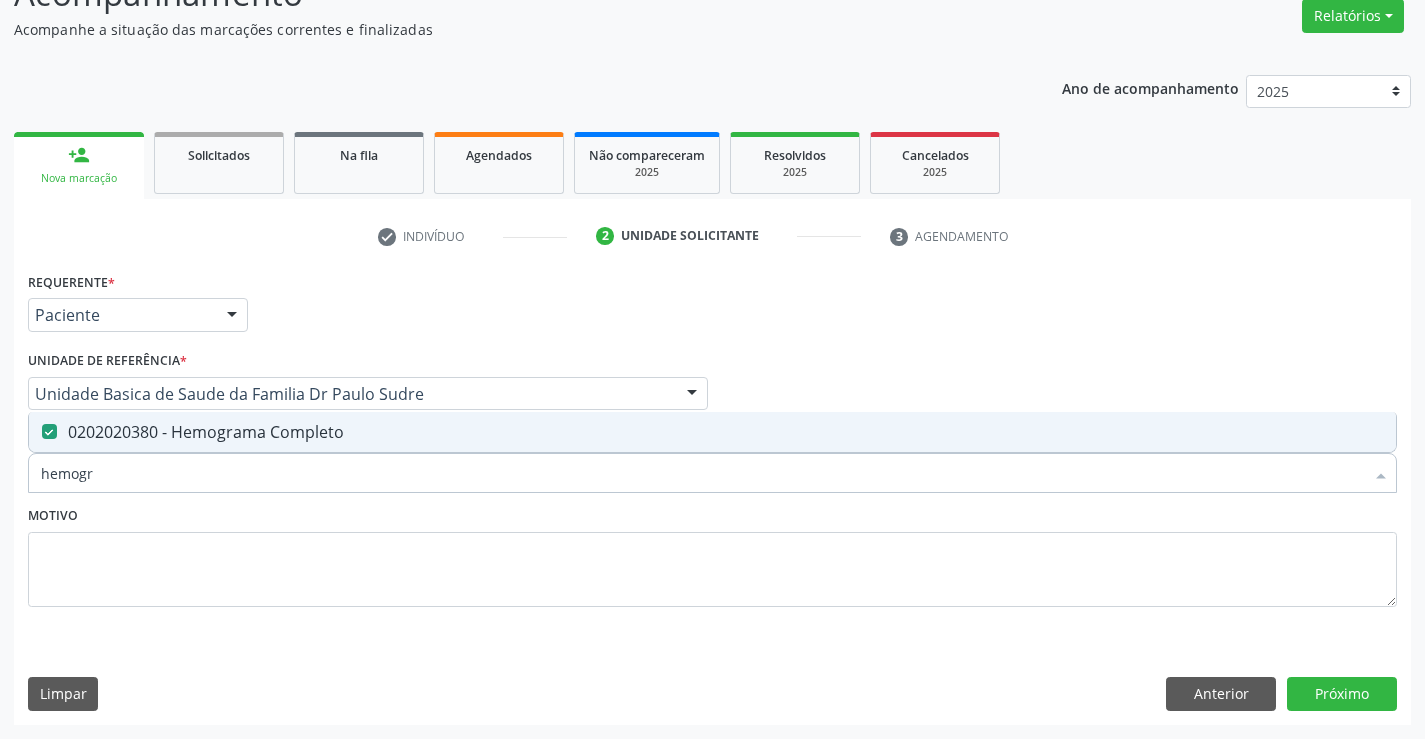 type on "hemogr" 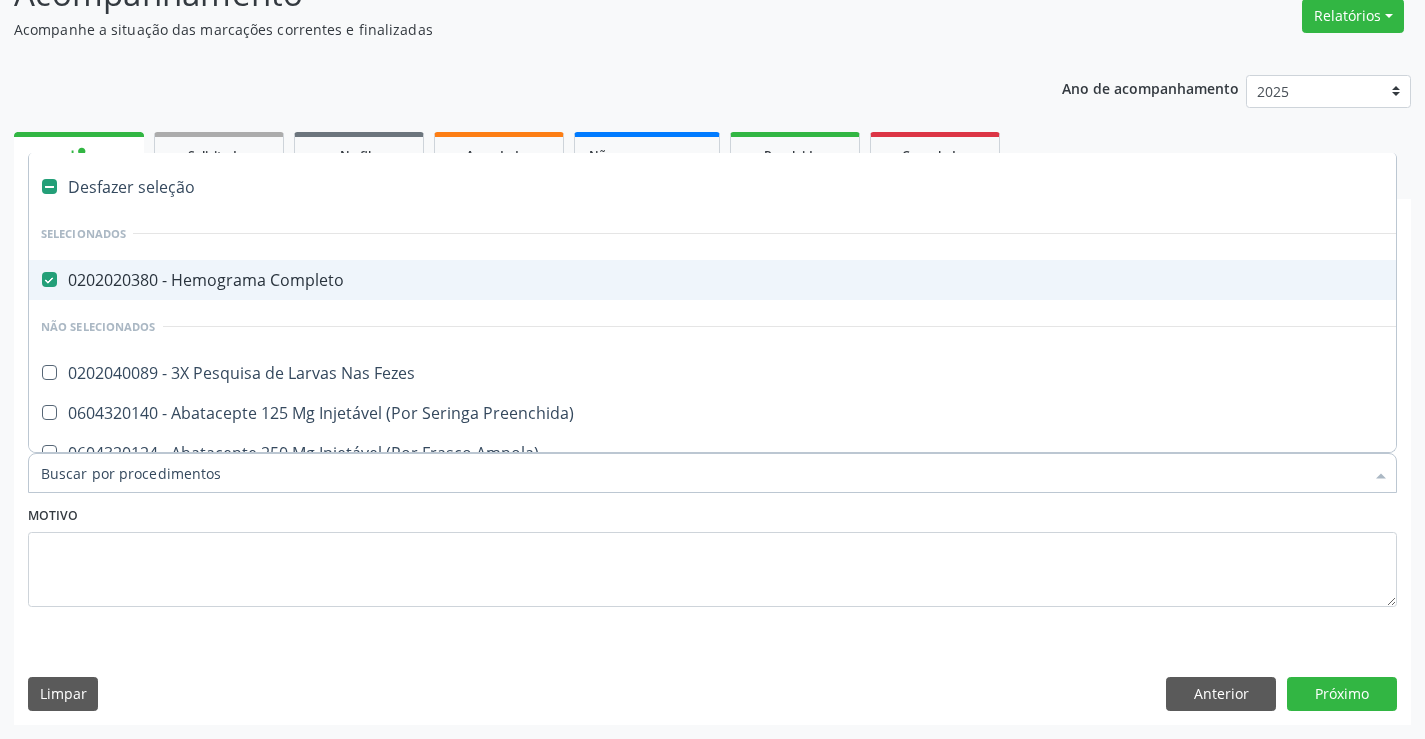 click on "Item de agendamento
*" at bounding box center [702, 473] 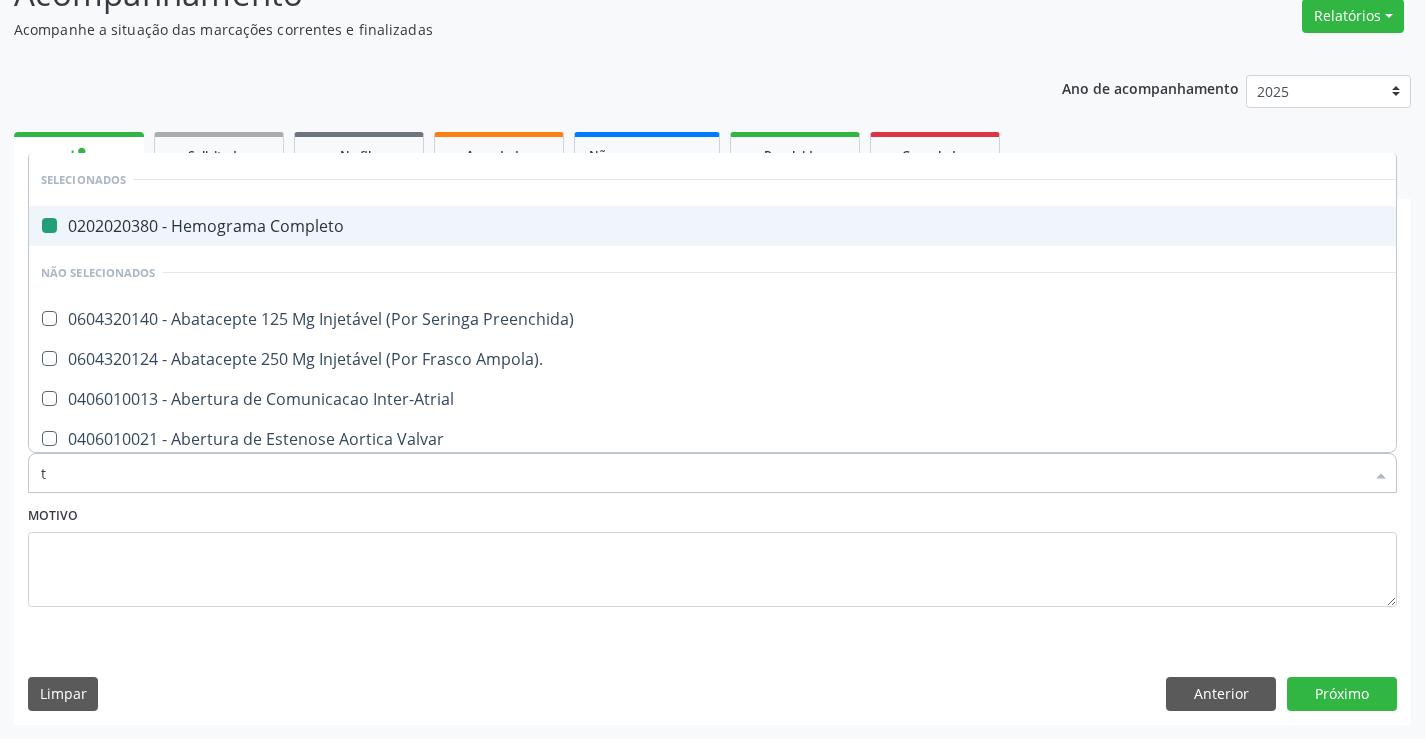 type on "te" 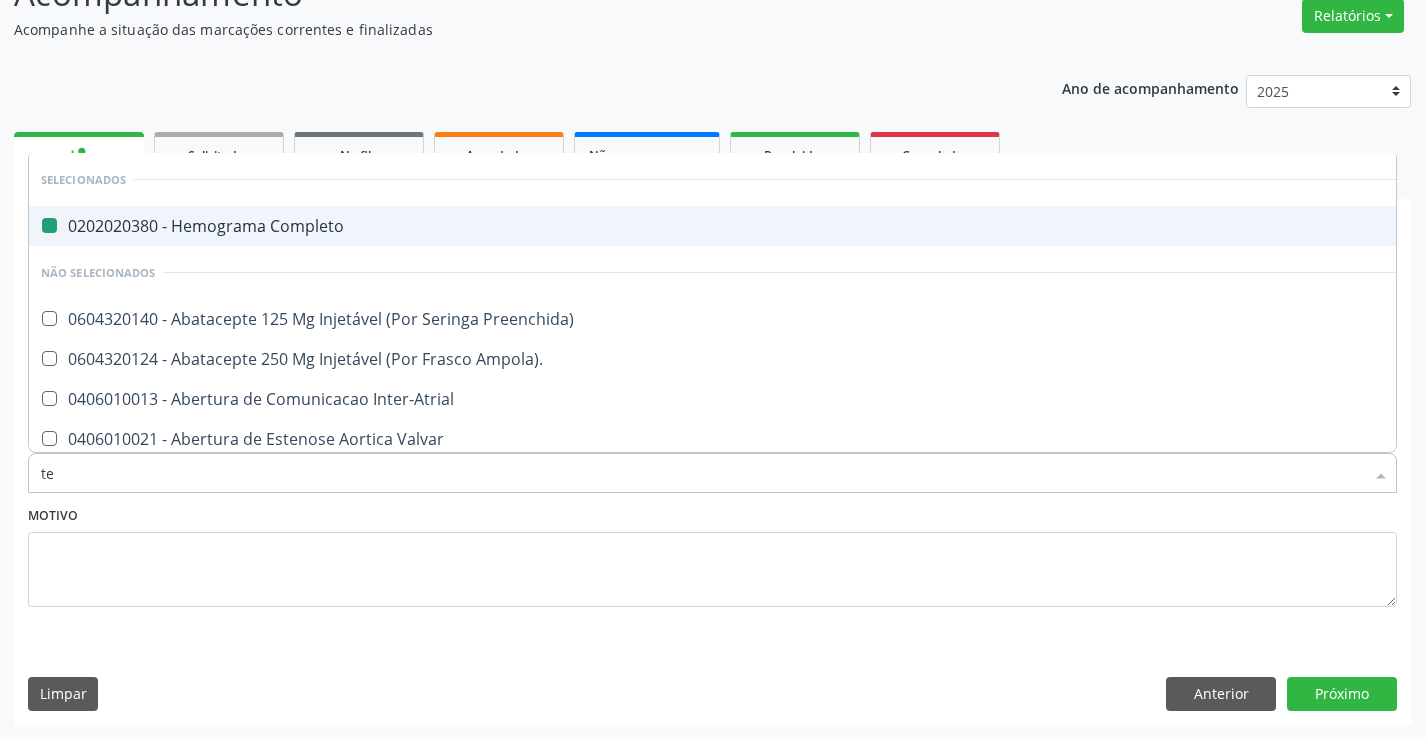 checkbox on "false" 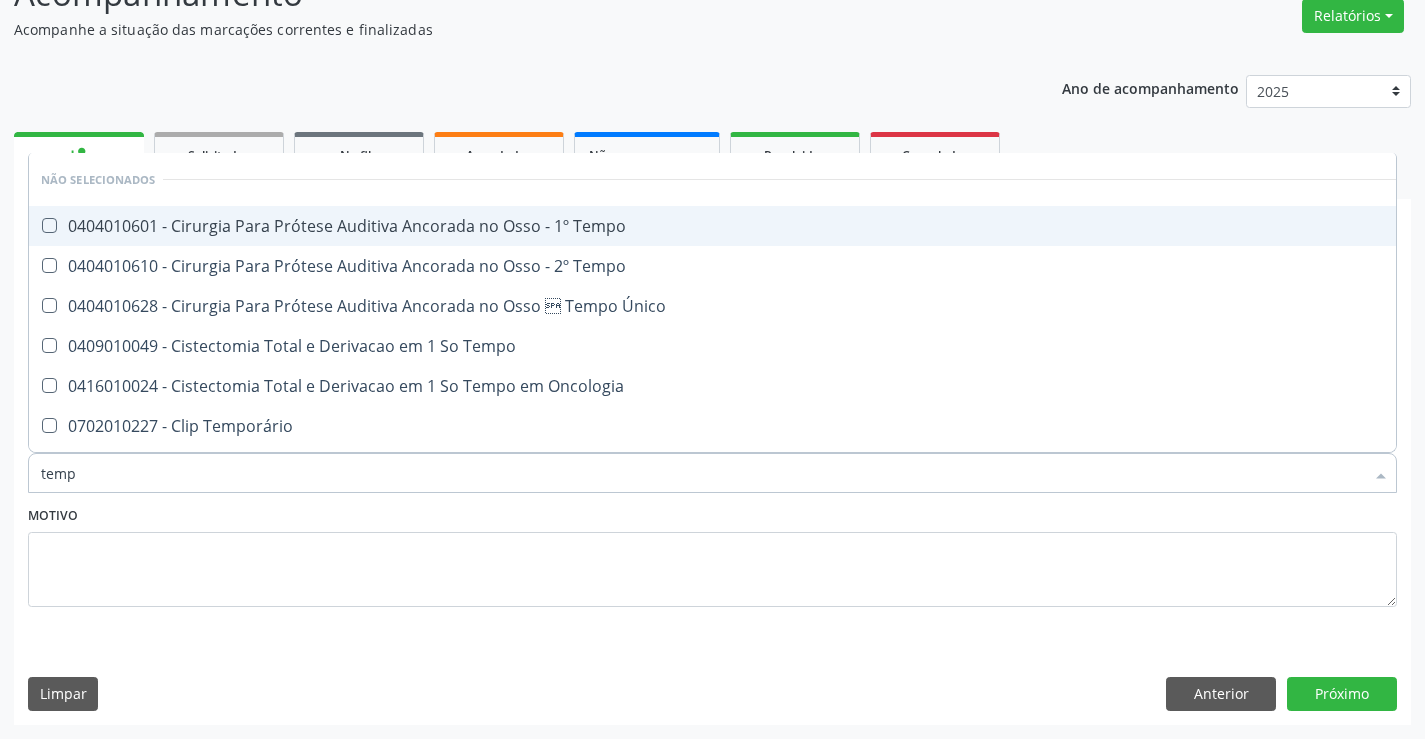 type on "tempo" 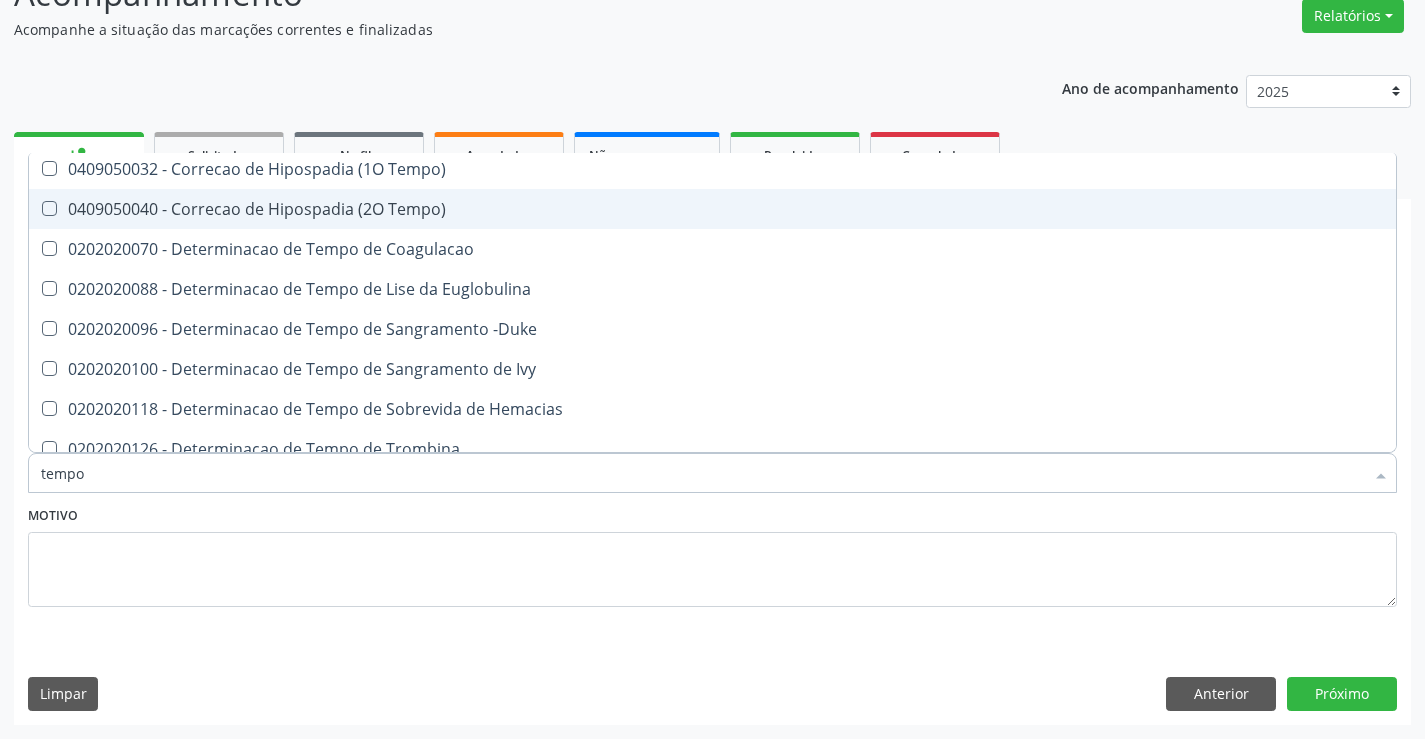 scroll, scrollTop: 300, scrollLeft: 0, axis: vertical 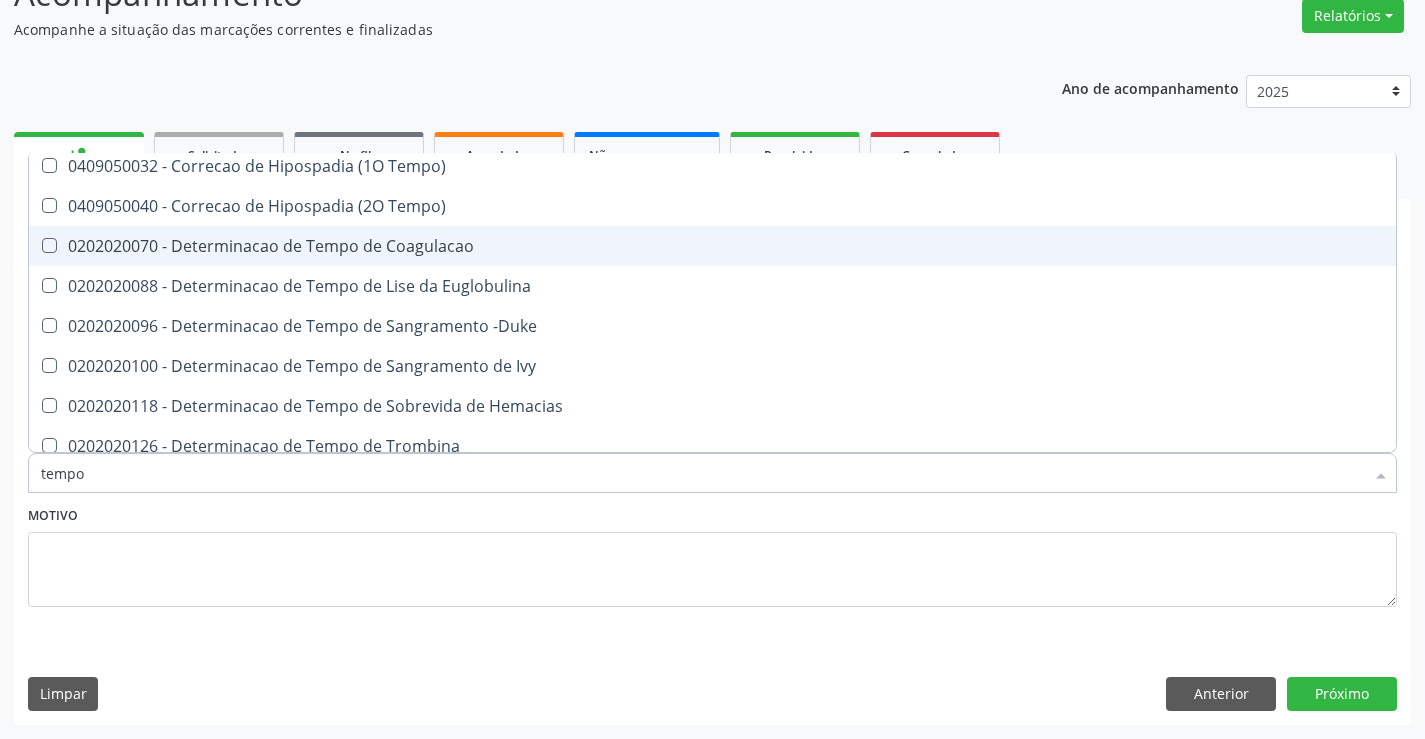 click on "0202020070 - Determinacao de Tempo de Coagulacao" at bounding box center (756, 246) 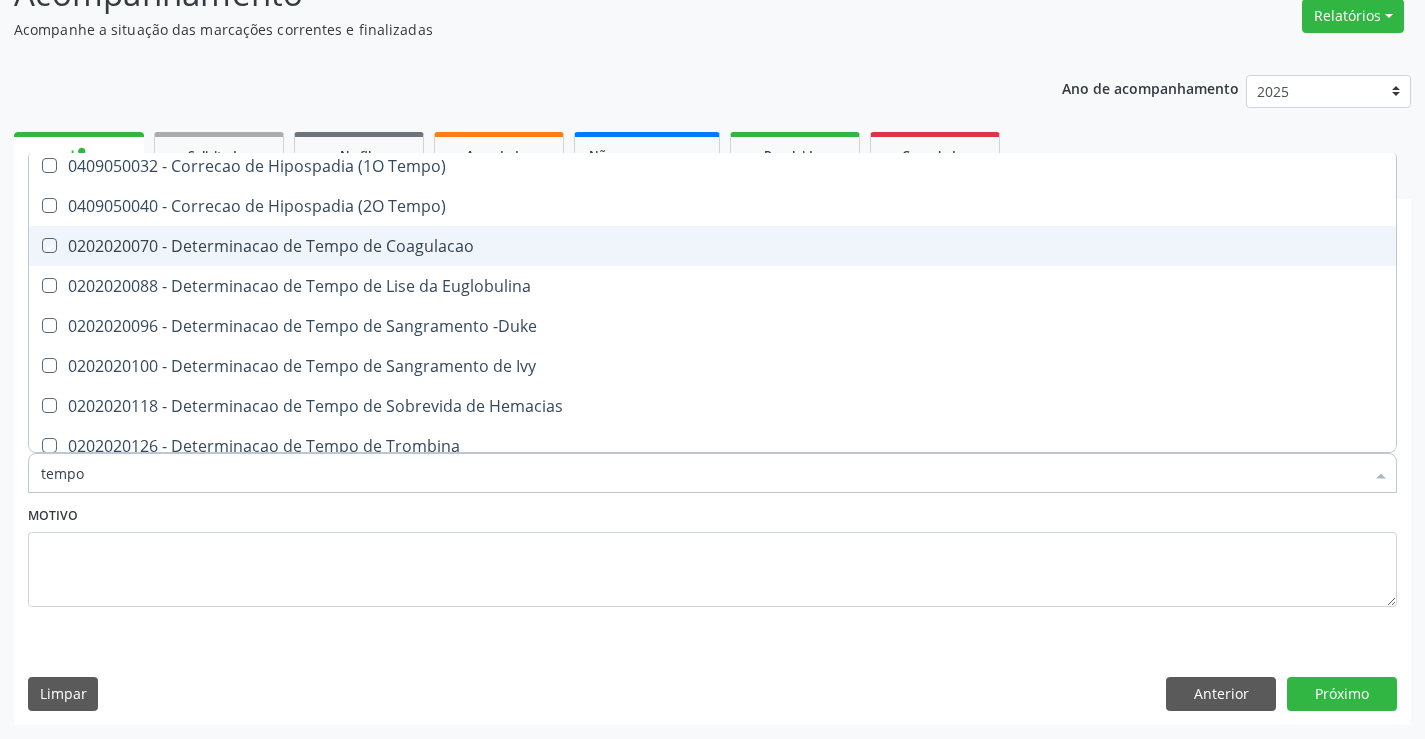 checkbox on "true" 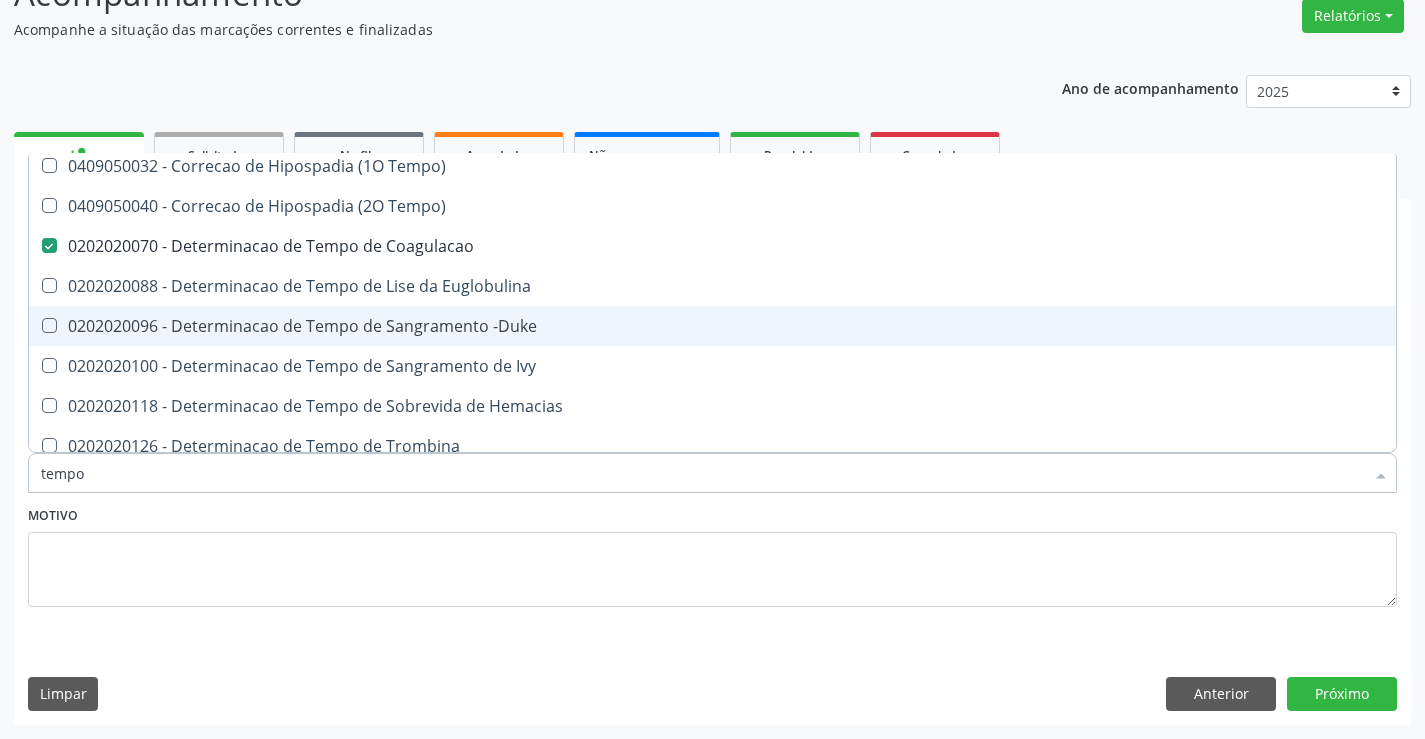 click on "0202020096 - Determinacao de Tempo de Sangramento -Duke" at bounding box center (756, 326) 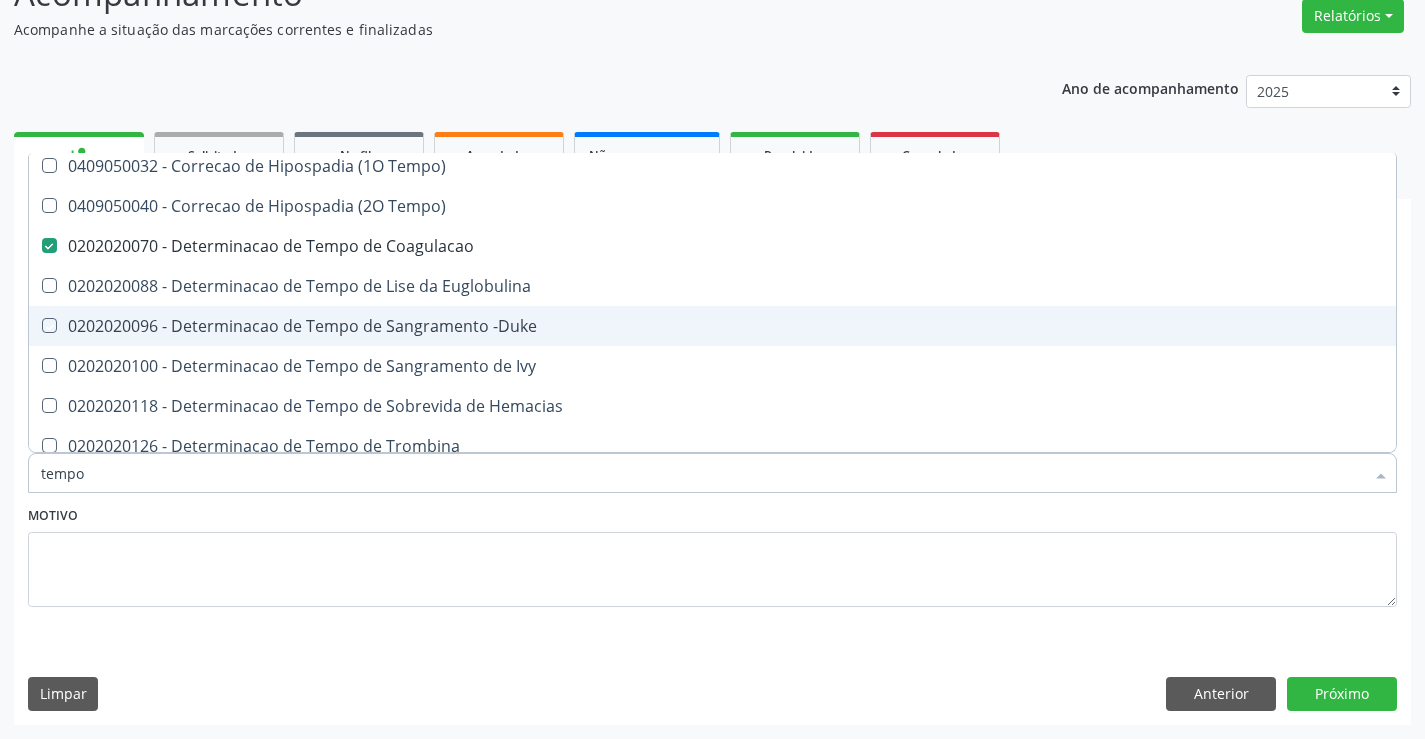 checkbox on "true" 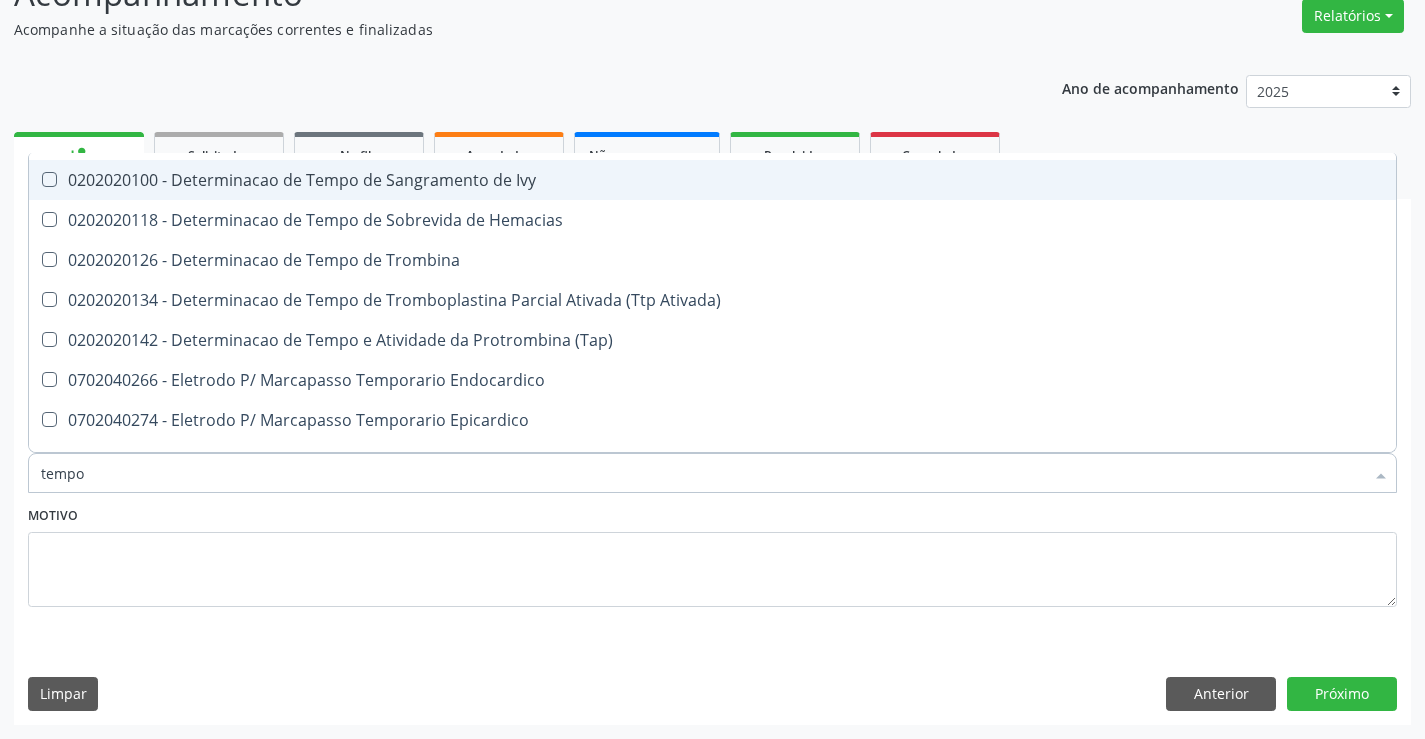 scroll, scrollTop: 500, scrollLeft: 0, axis: vertical 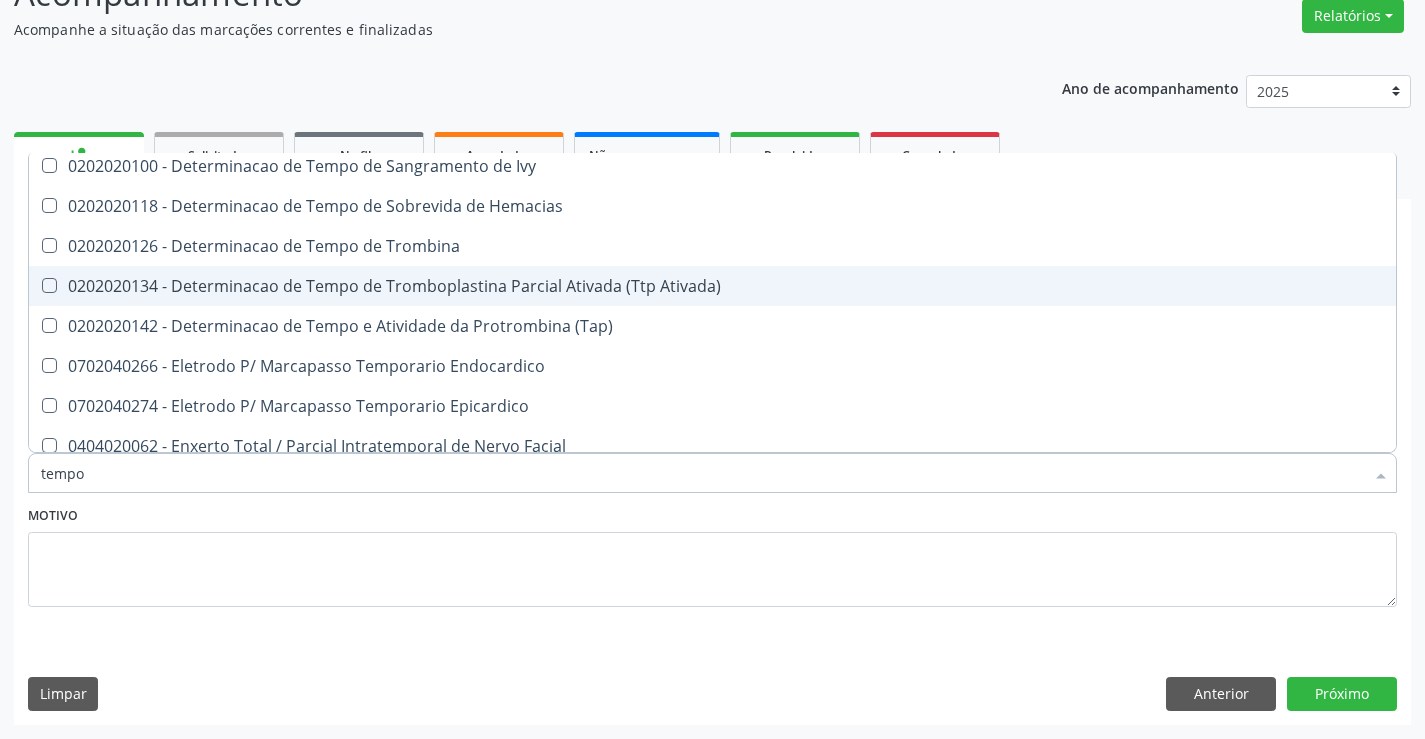 click on "0202020134 - Determinacao de Tempo de Tromboplastina Parcial Ativada (Ttp Ativada)" at bounding box center [756, 286] 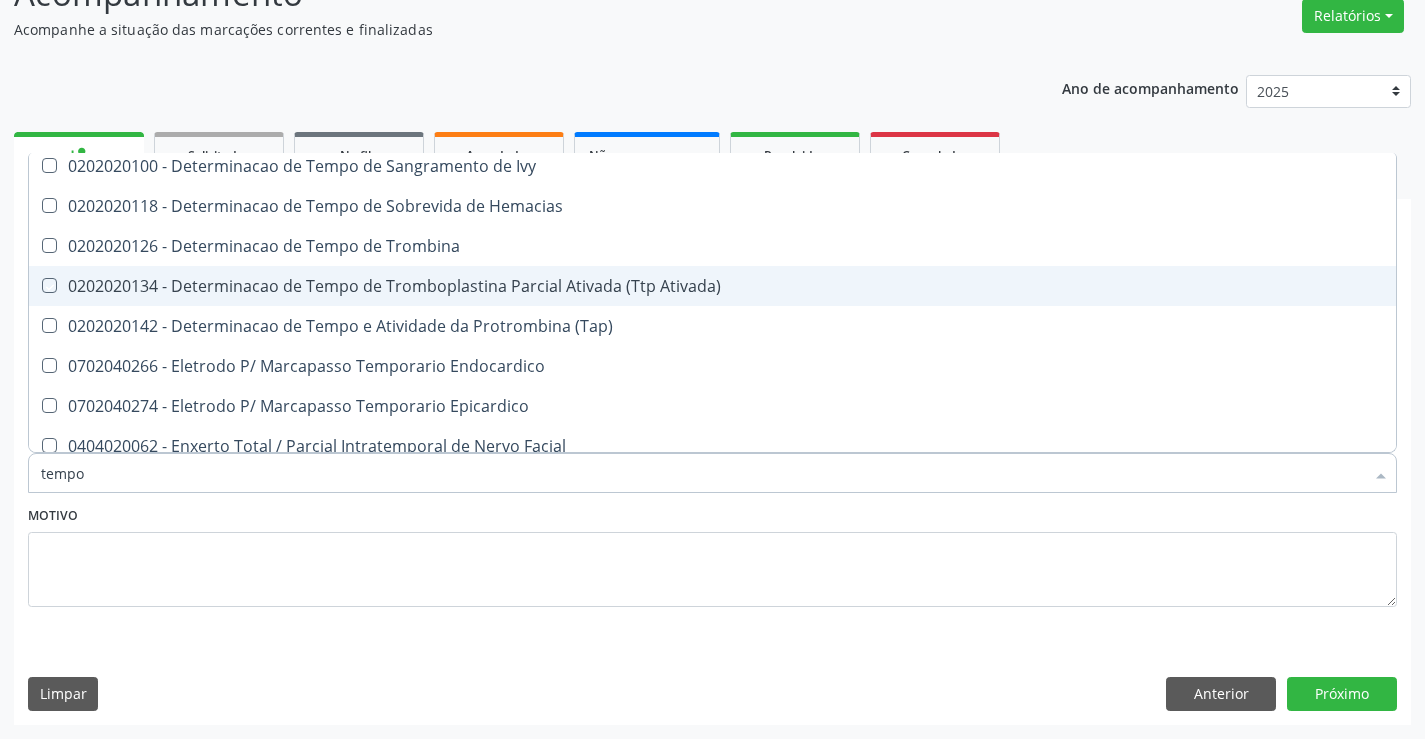 checkbox on "true" 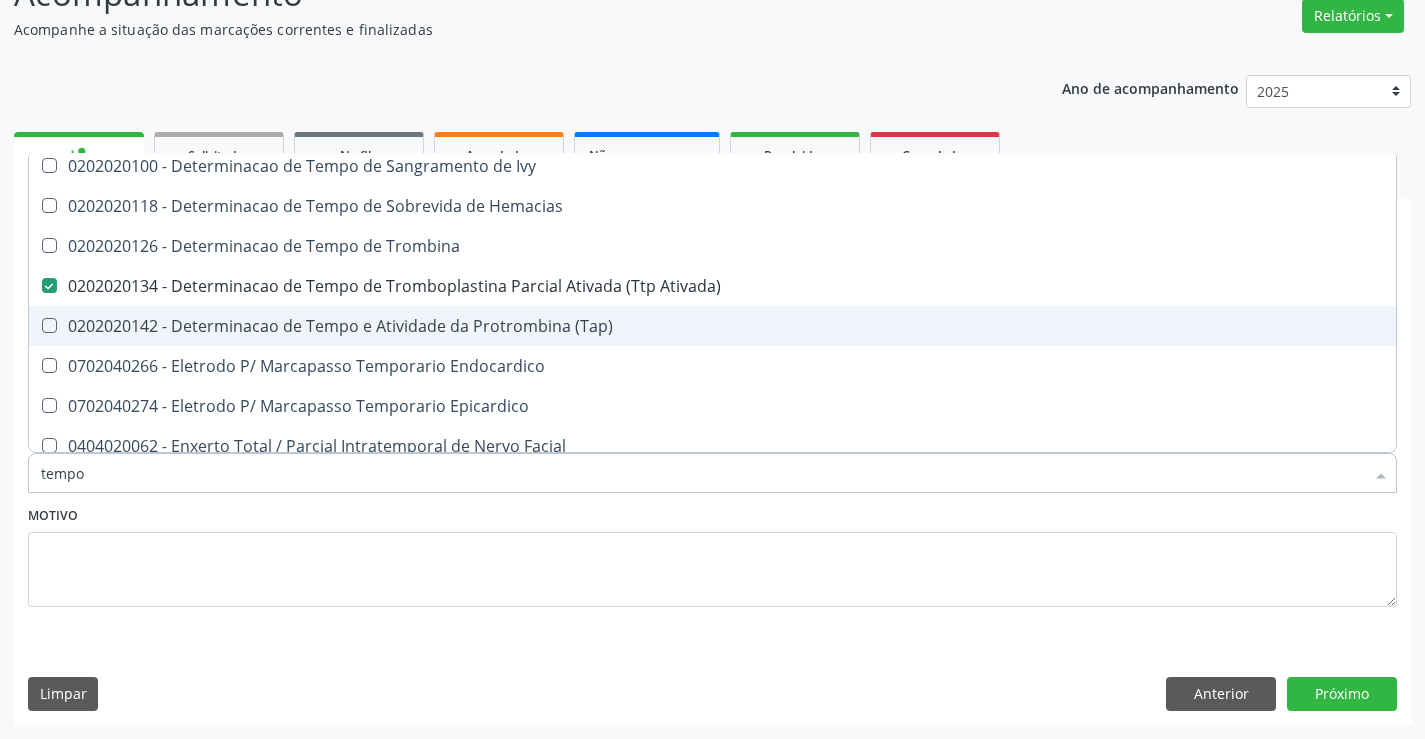 click on "0202020142 - Determinacao de Tempo e Atividade da Protrombina (Tap)" at bounding box center (756, 326) 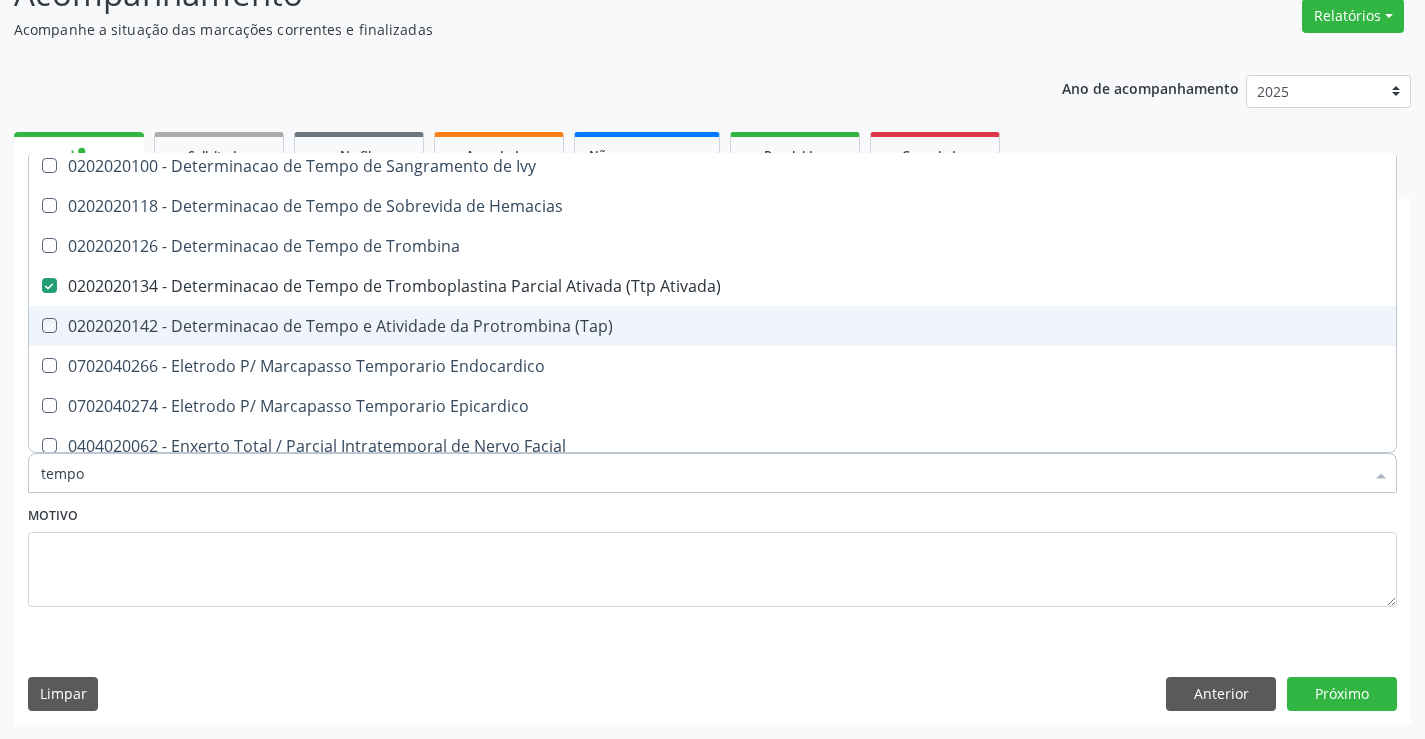 checkbox on "true" 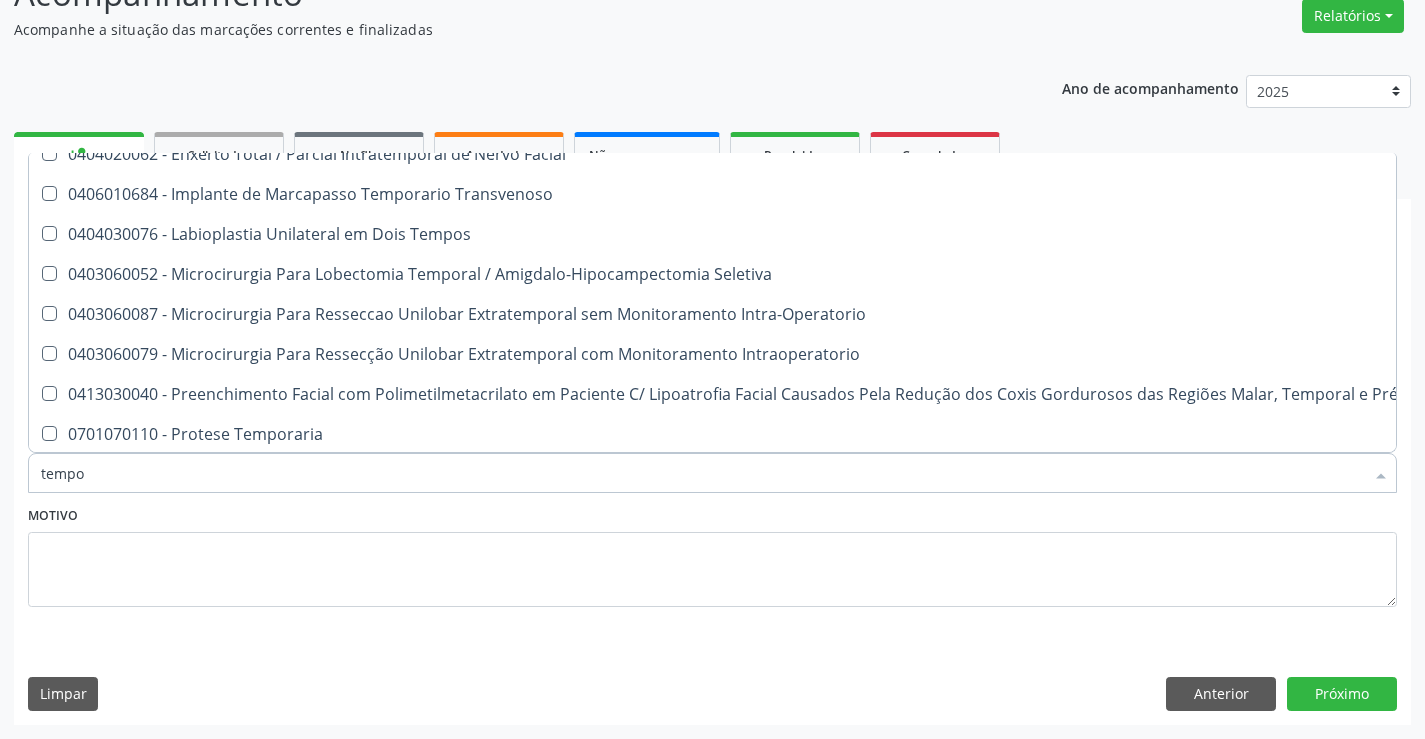 scroll, scrollTop: 800, scrollLeft: 0, axis: vertical 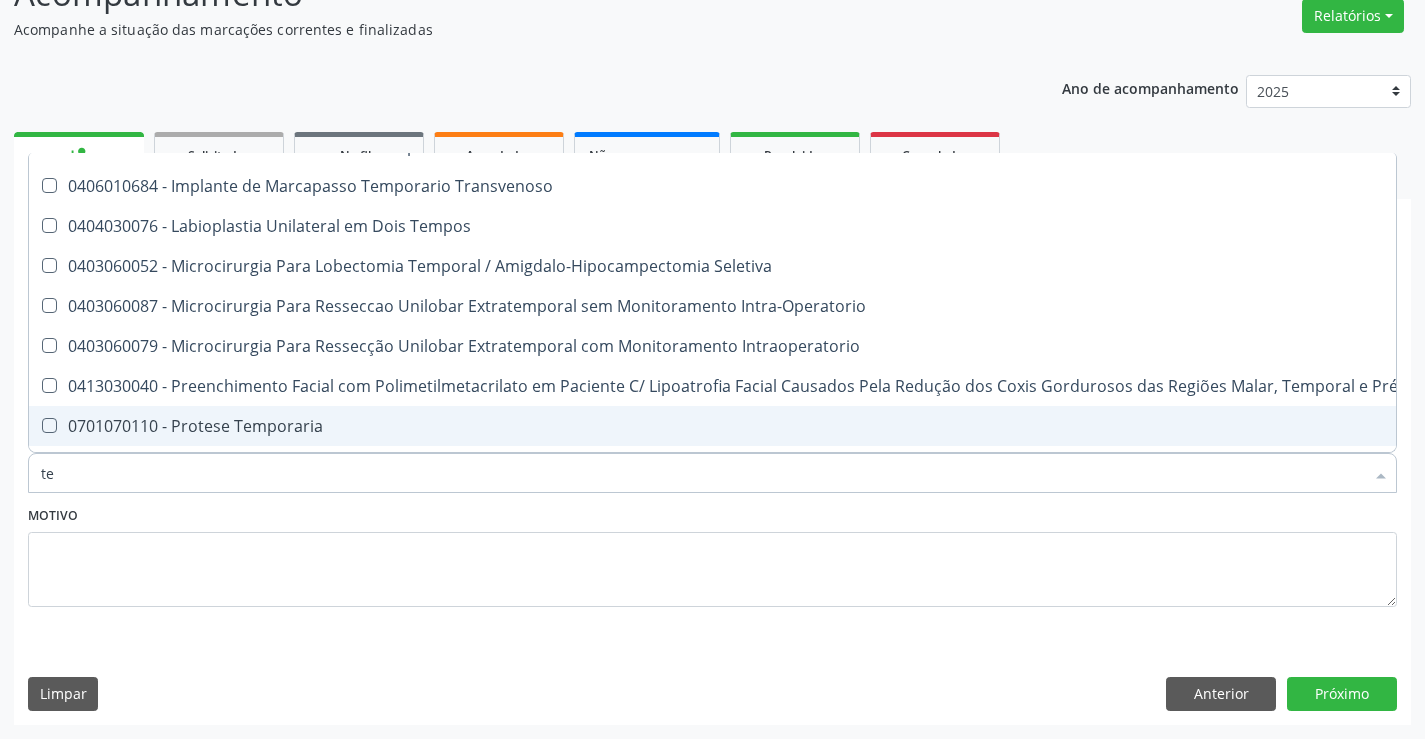 type on "t" 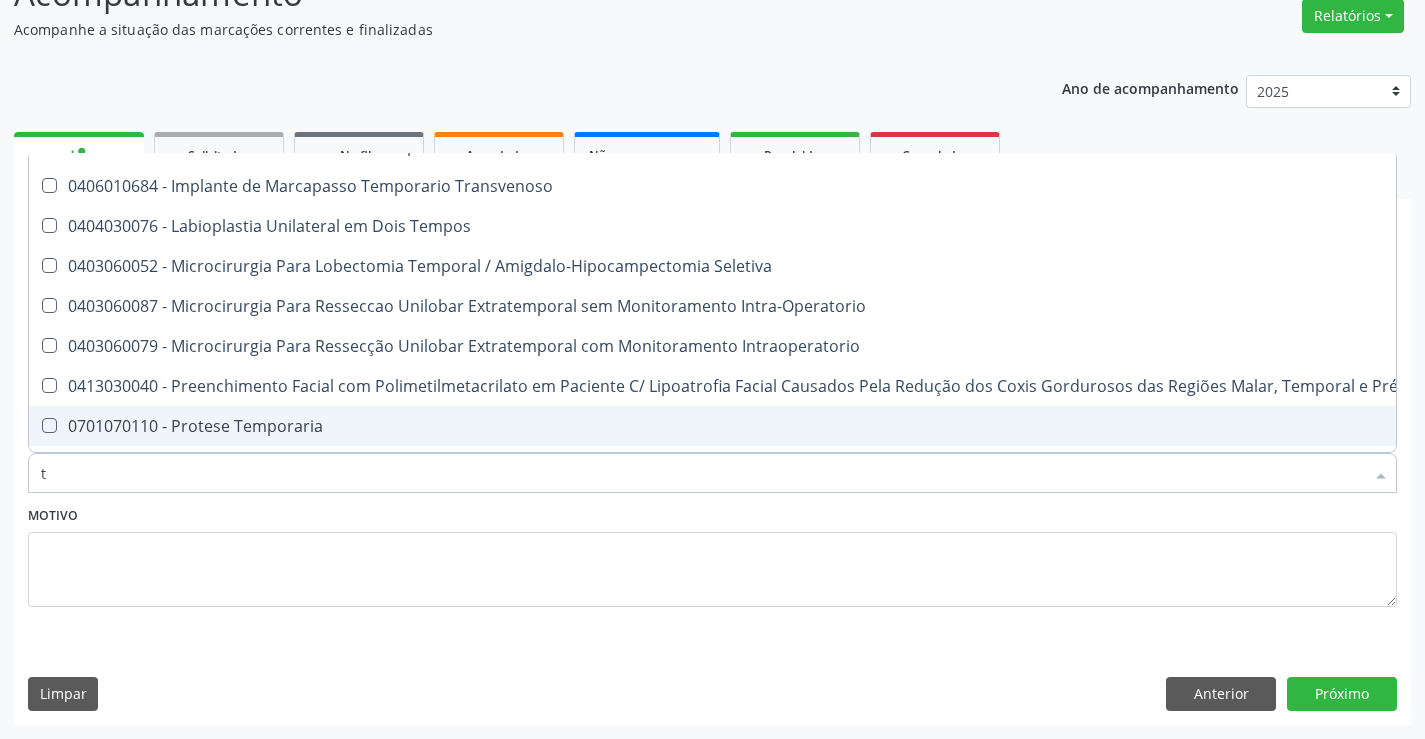 type 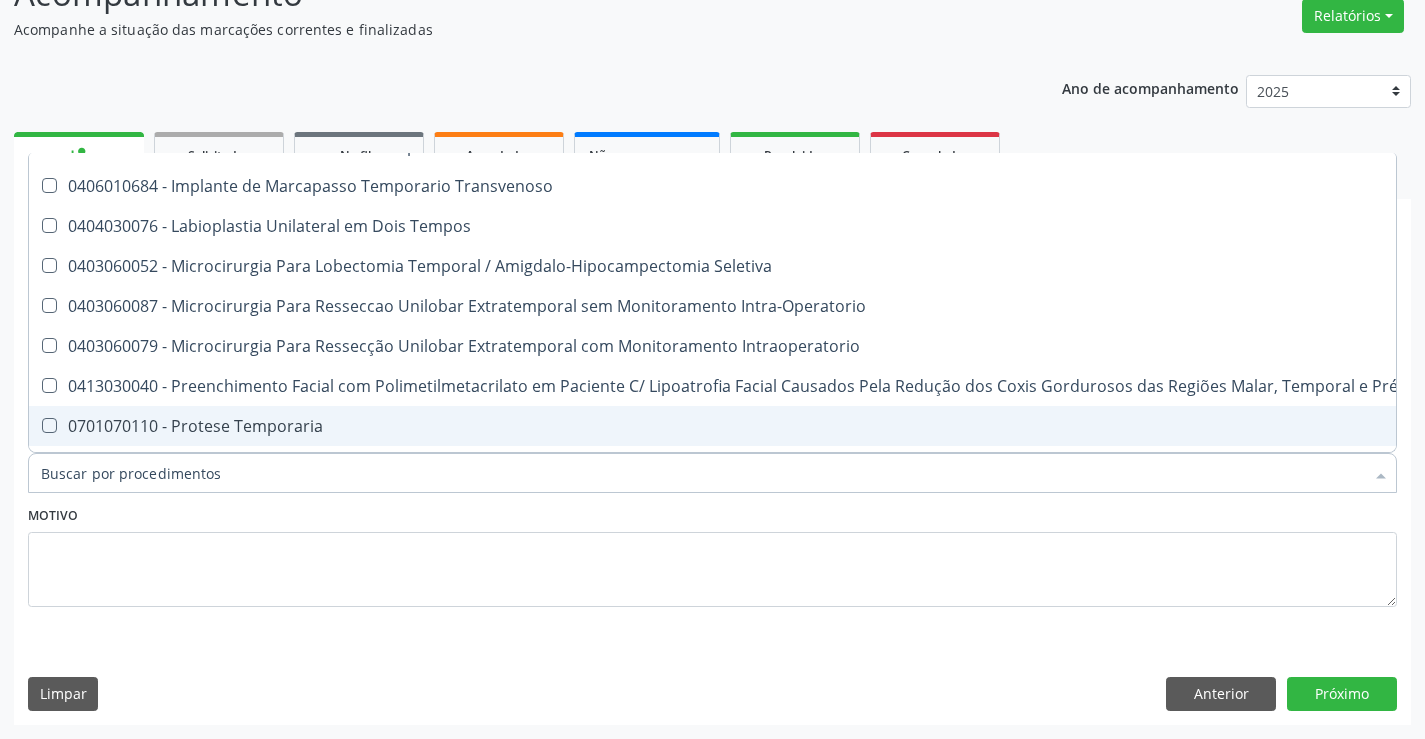 checkbox on "true" 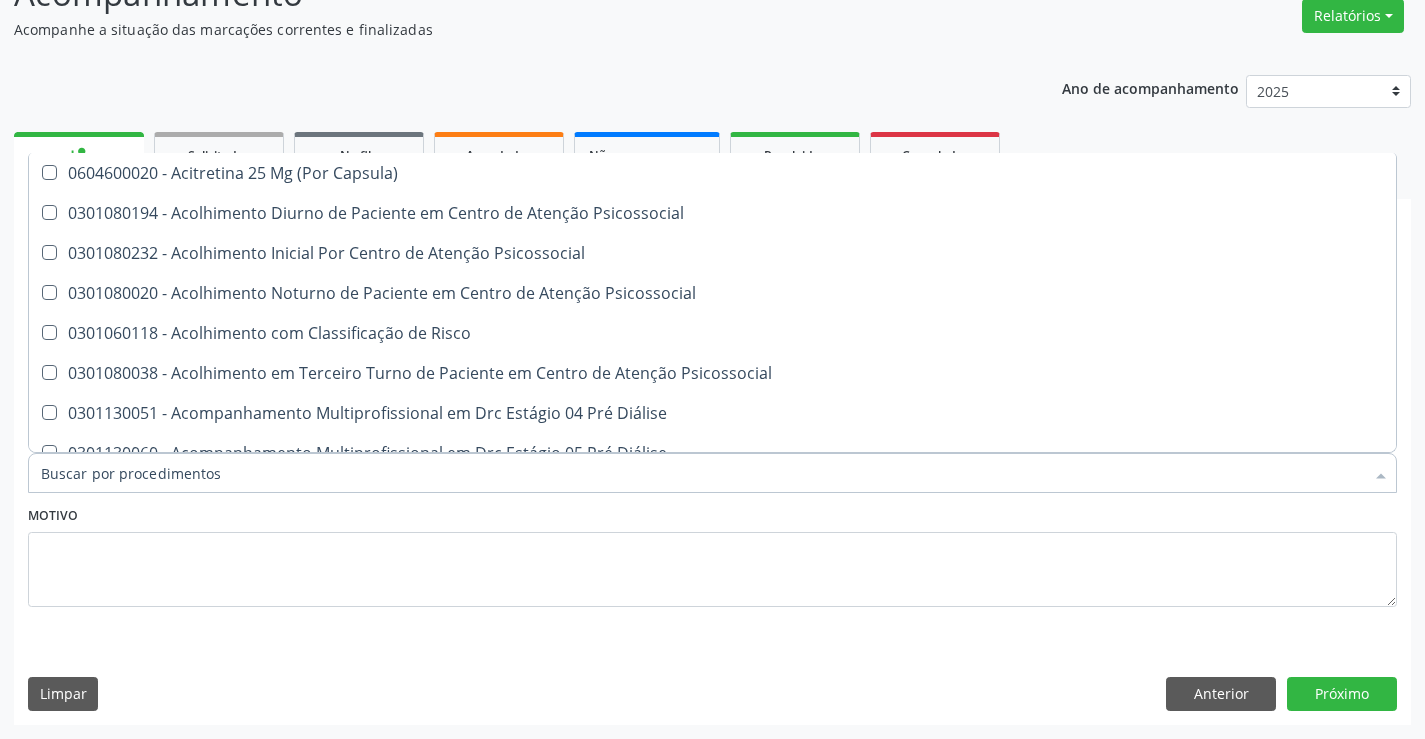 scroll, scrollTop: 867, scrollLeft: 0, axis: vertical 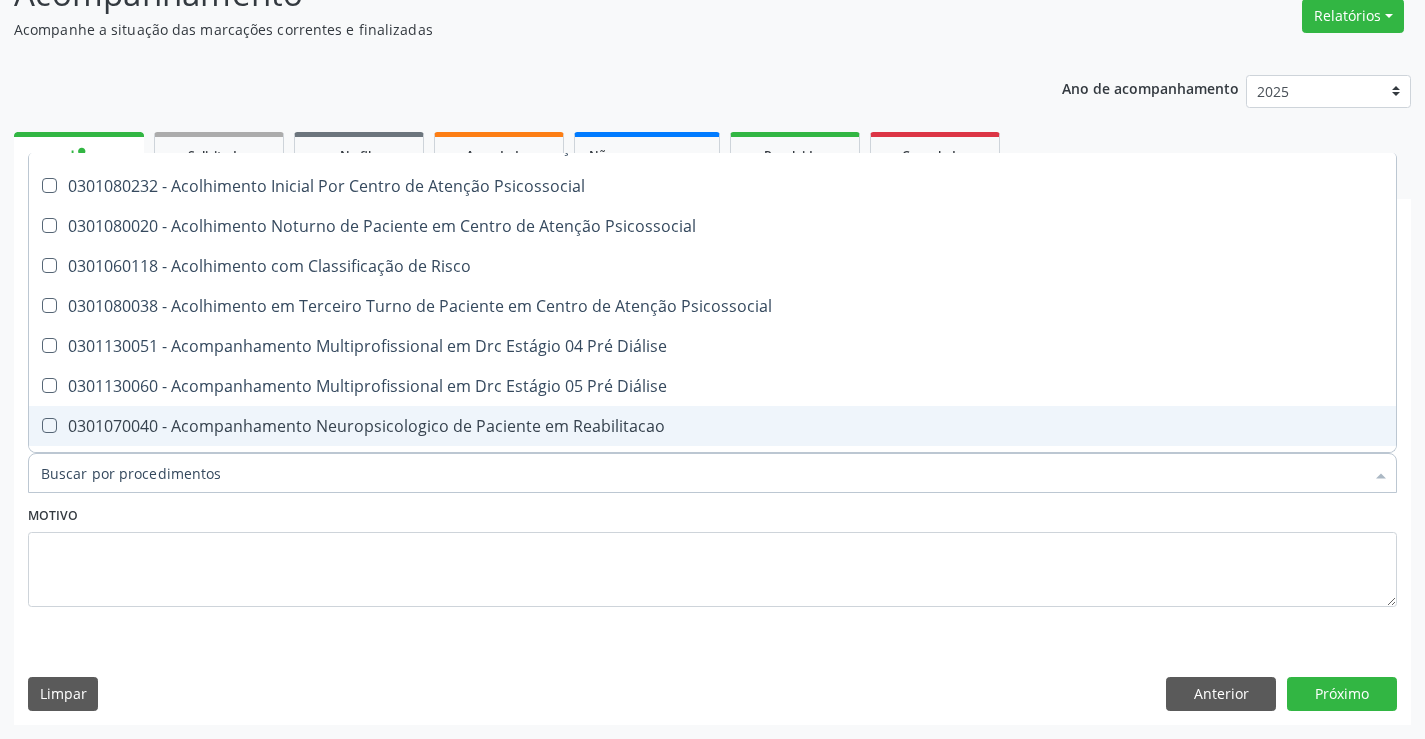 type on "g" 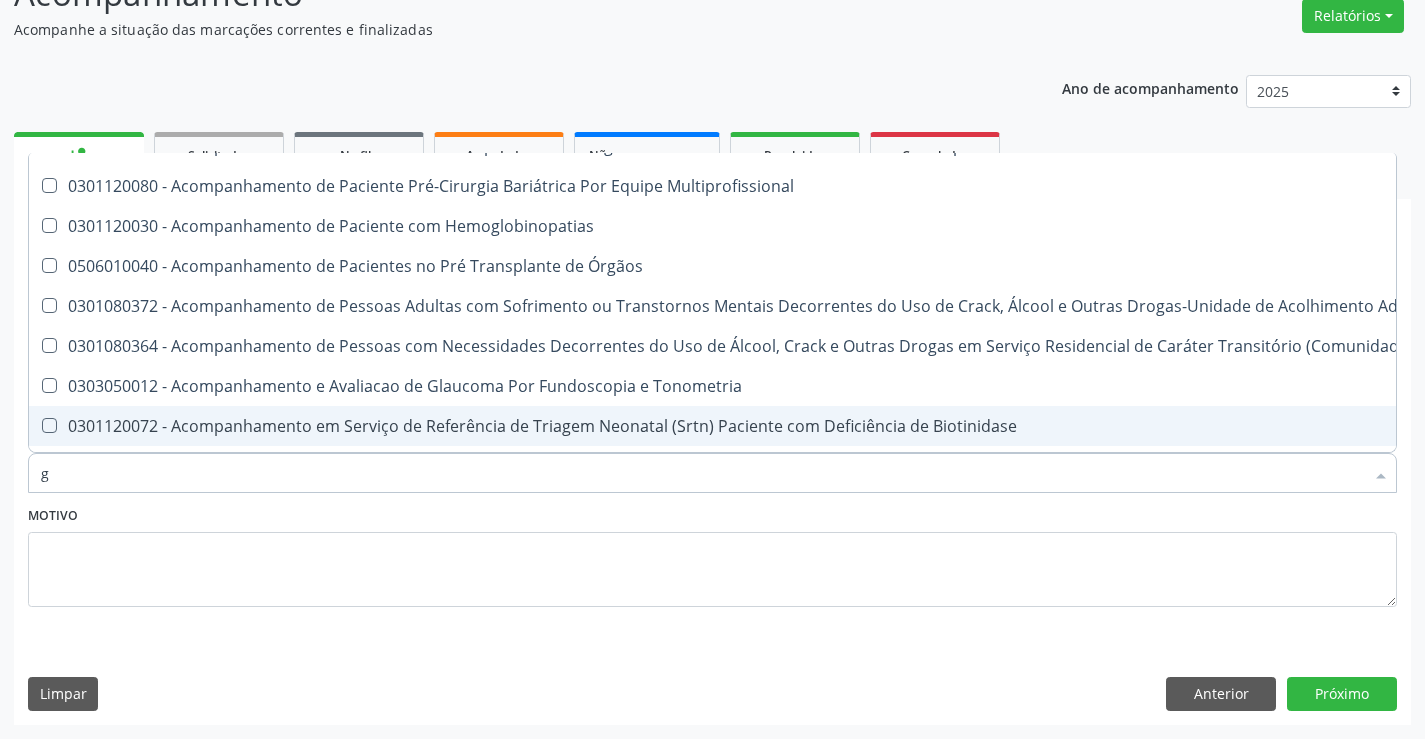type on "gl" 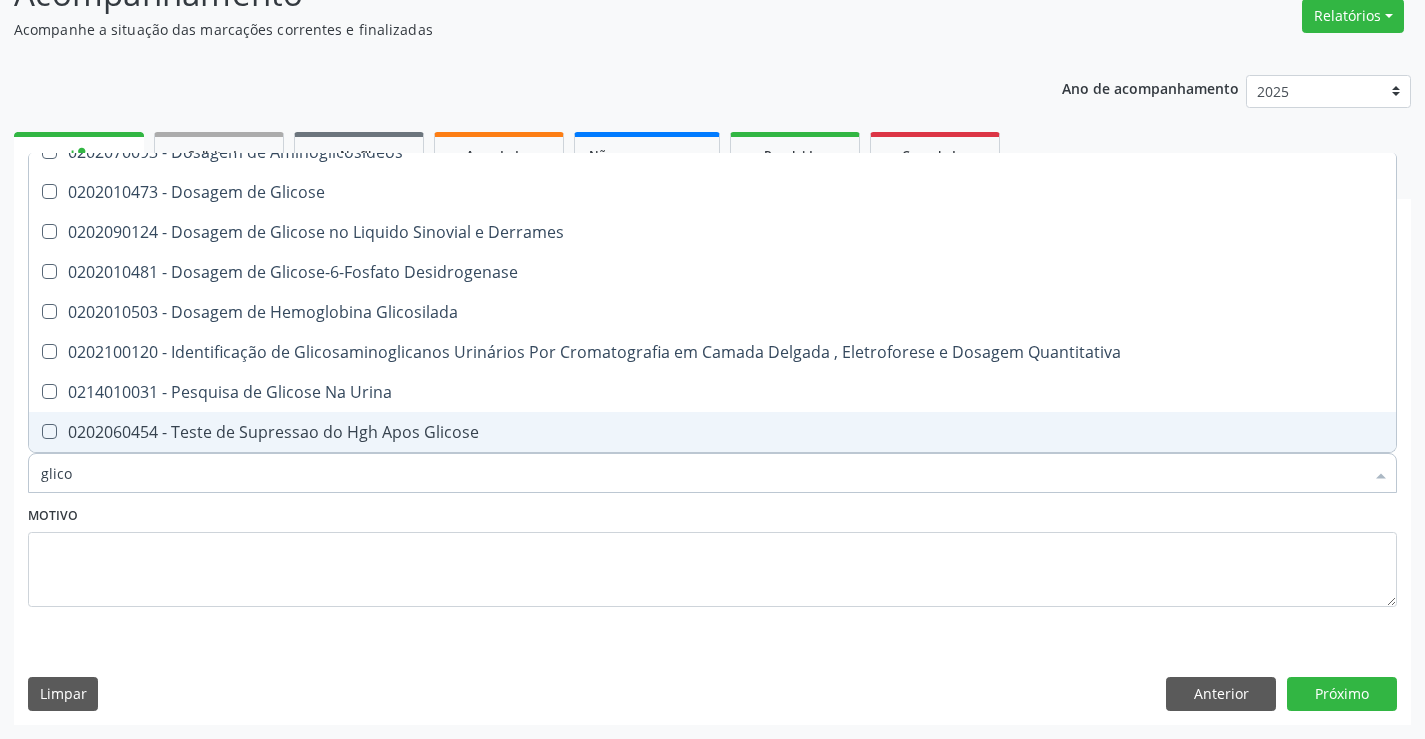 type on "glicos" 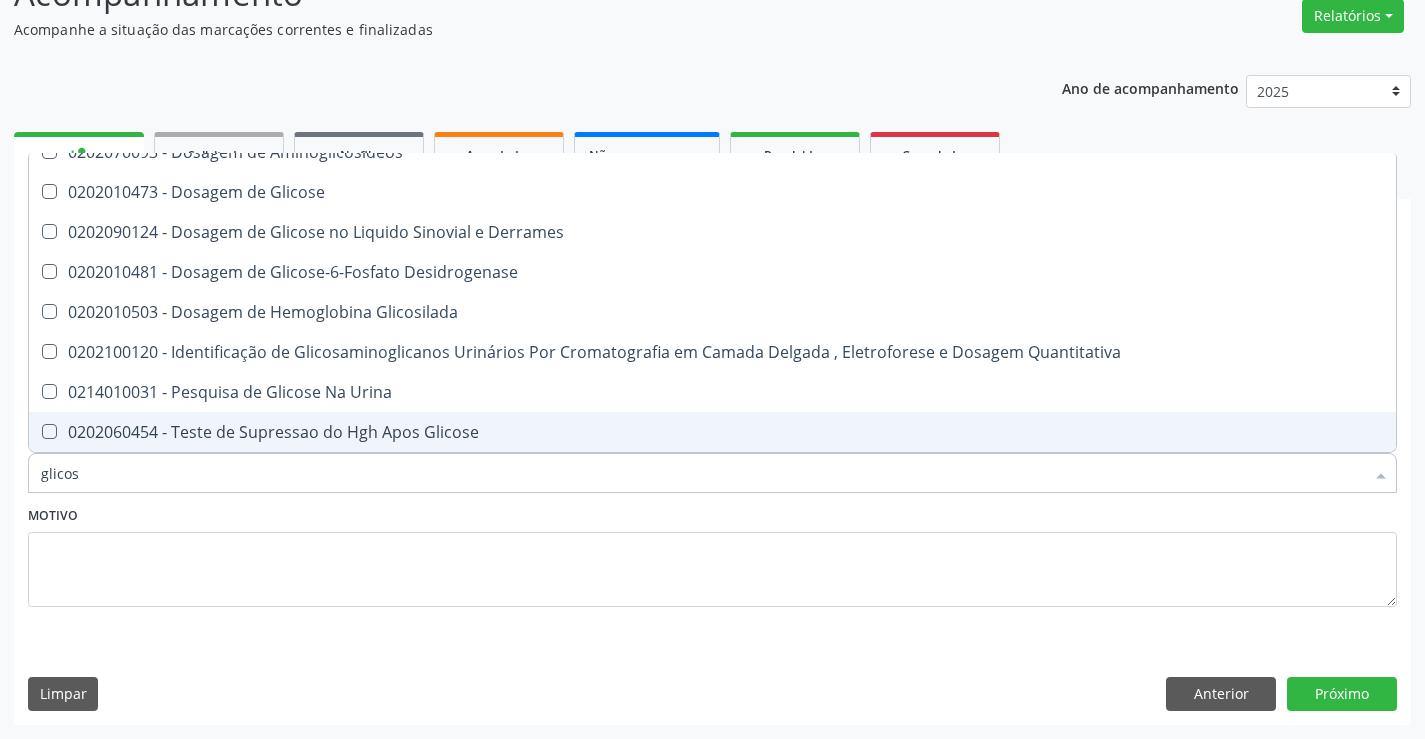 scroll, scrollTop: 74, scrollLeft: 0, axis: vertical 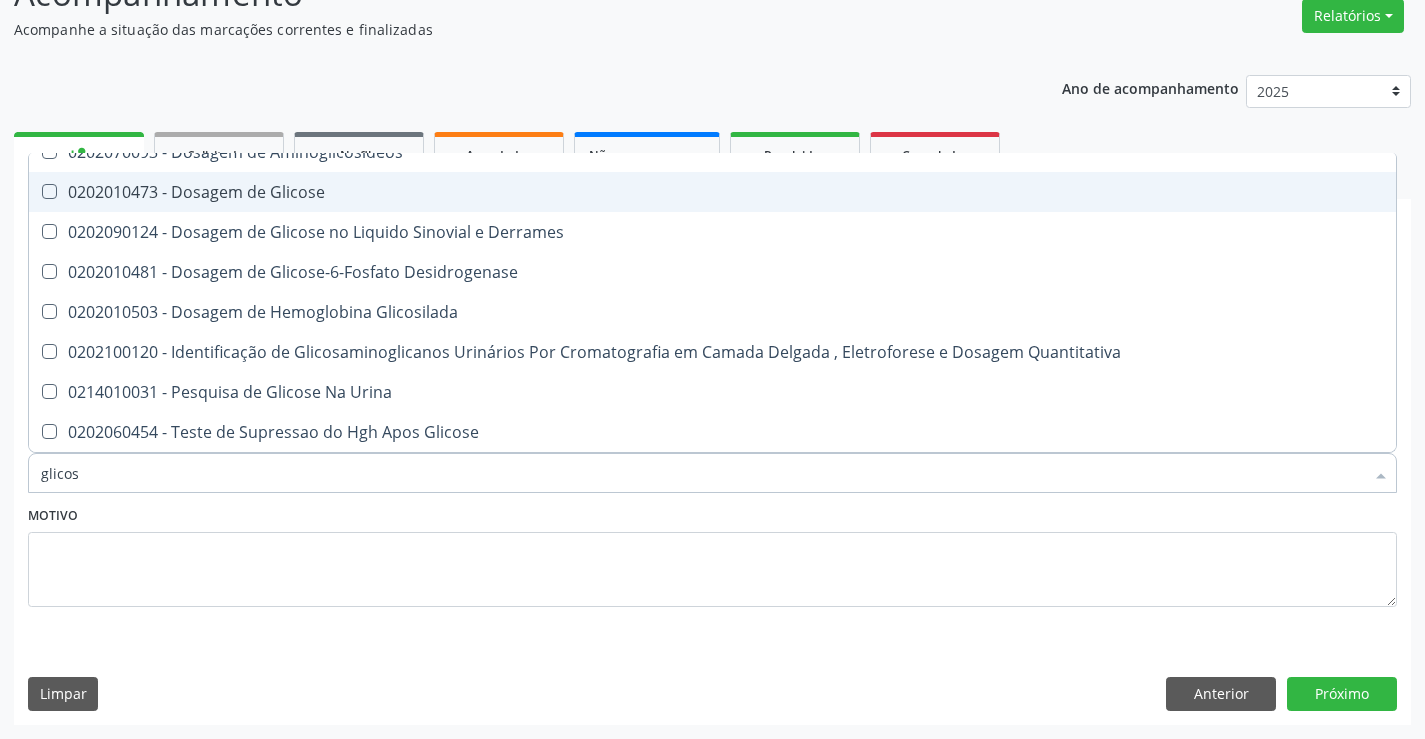 click on "0202010473 - Dosagem de Glicose" at bounding box center (712, 192) 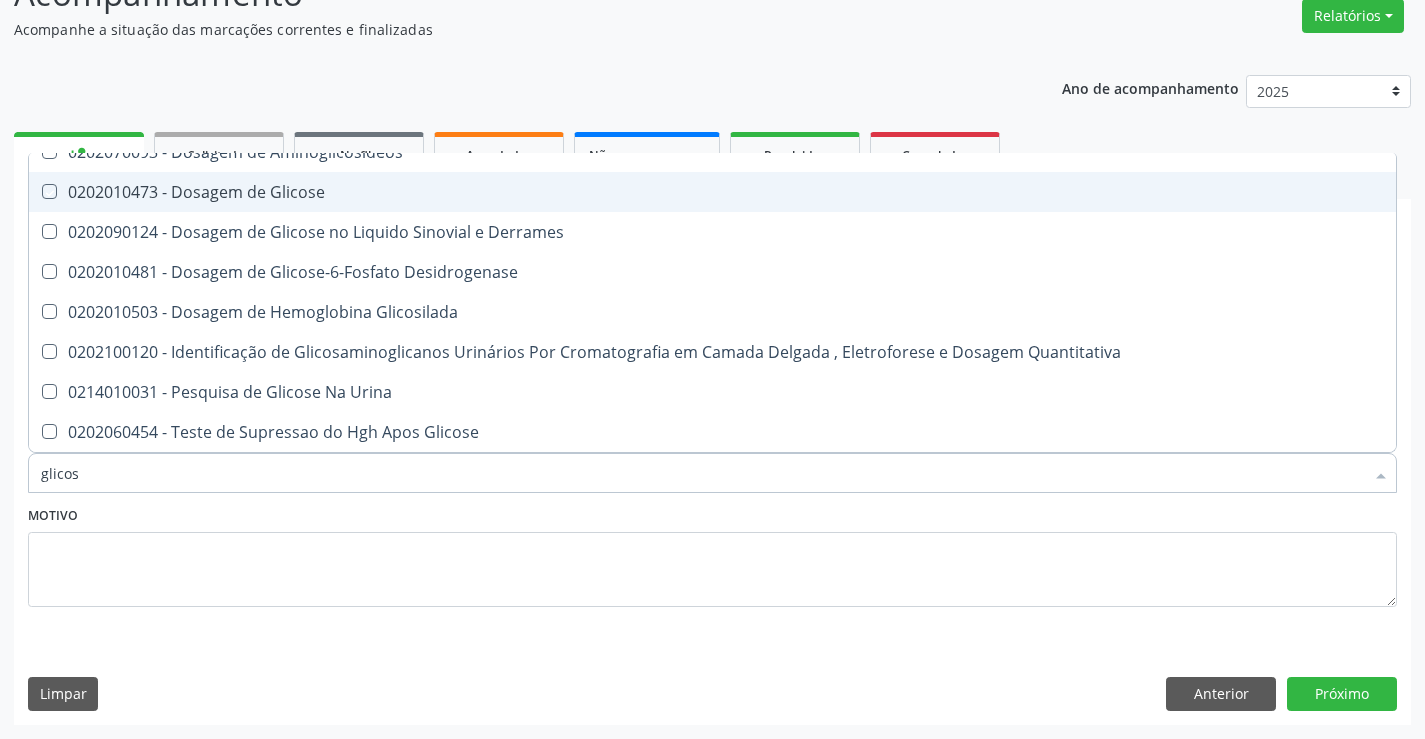 checkbox on "true" 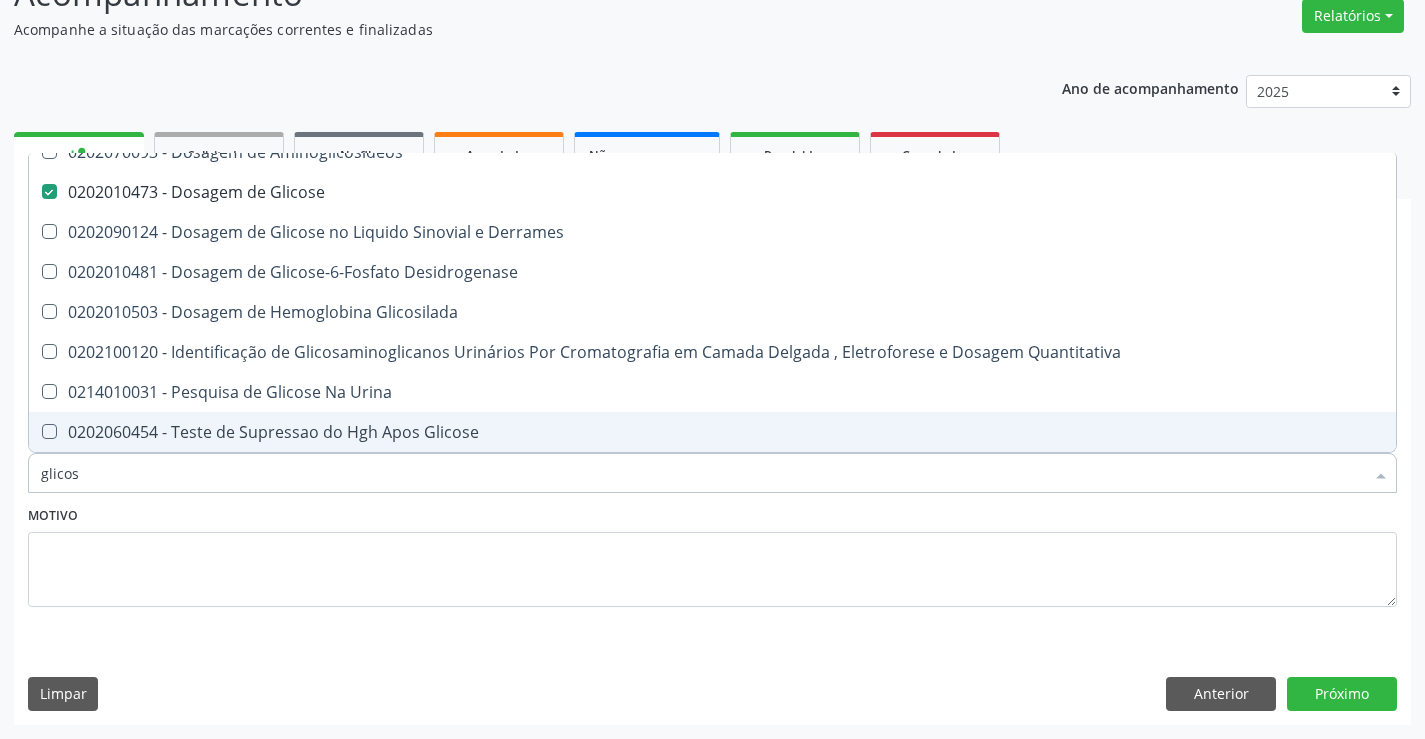 type on "glicos" 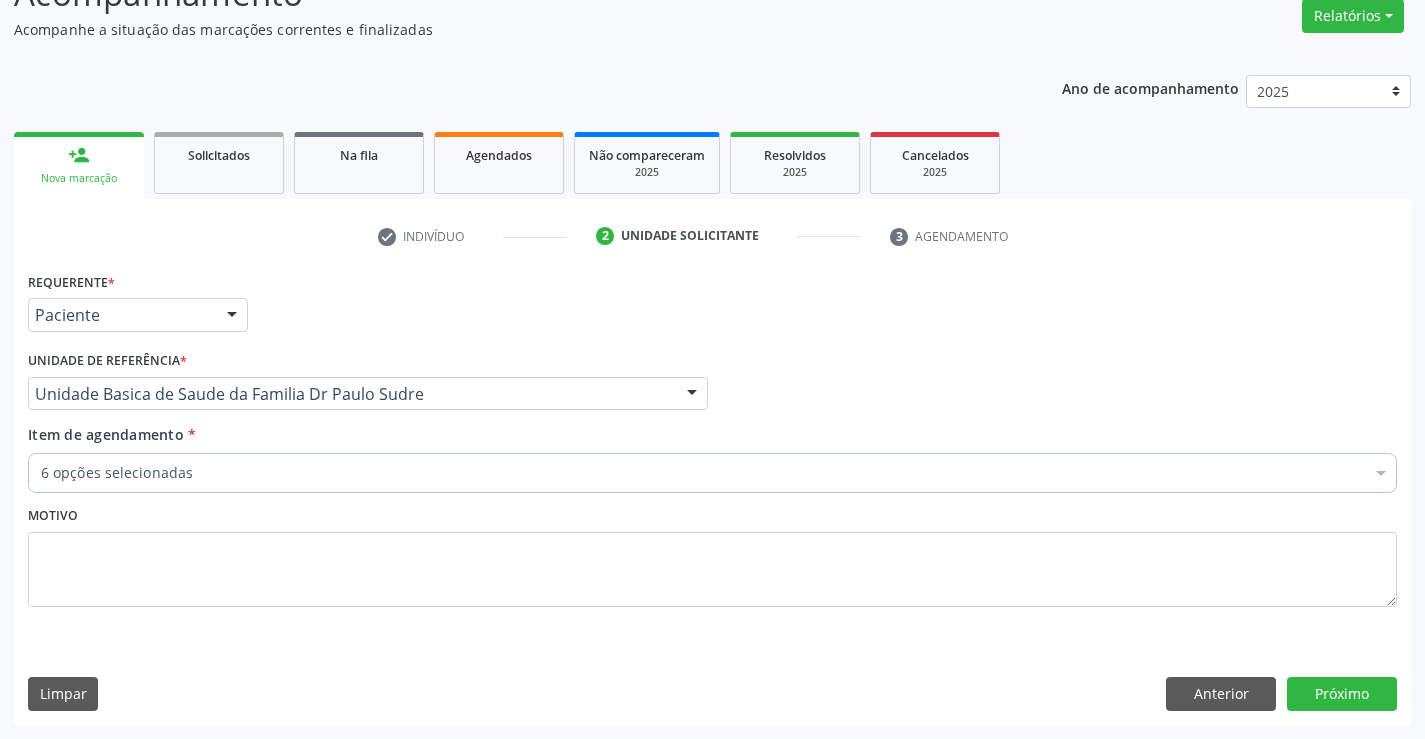 scroll, scrollTop: 0, scrollLeft: 0, axis: both 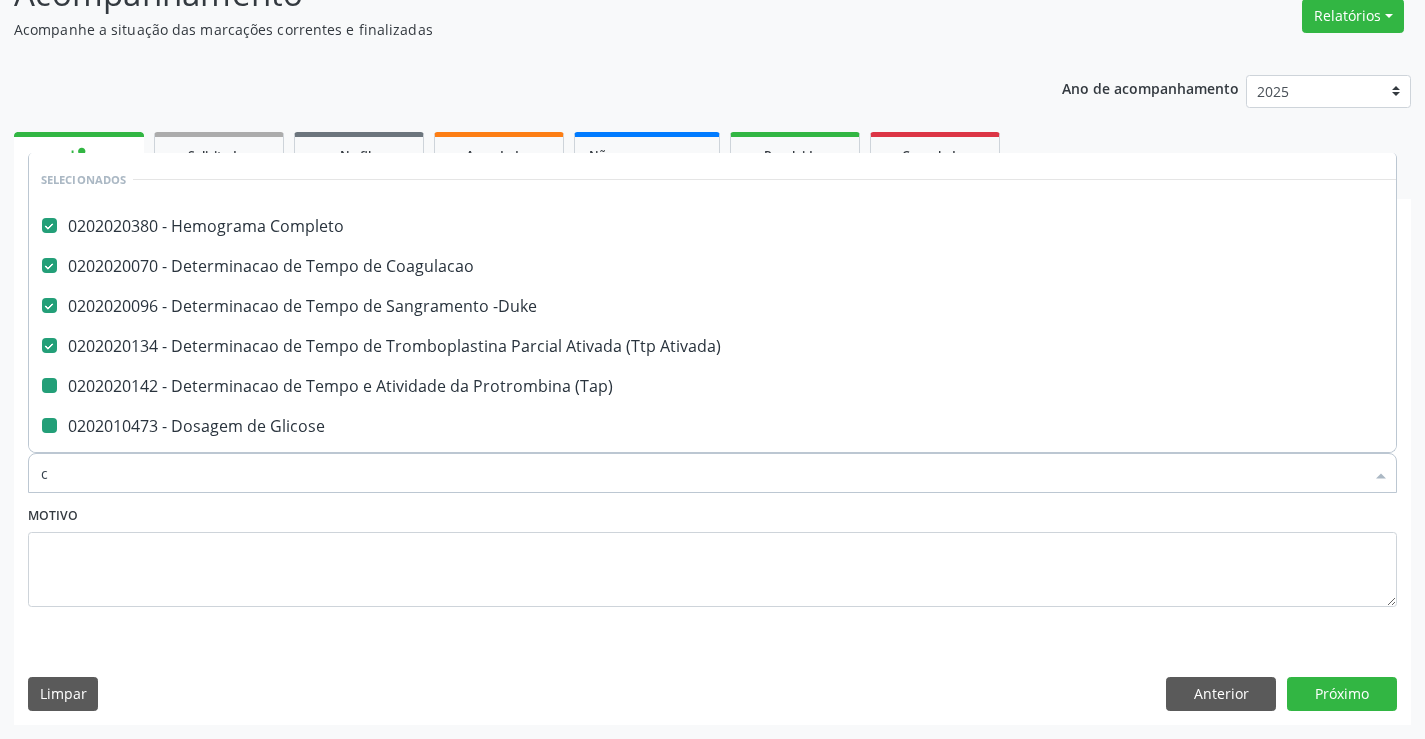 type on "co" 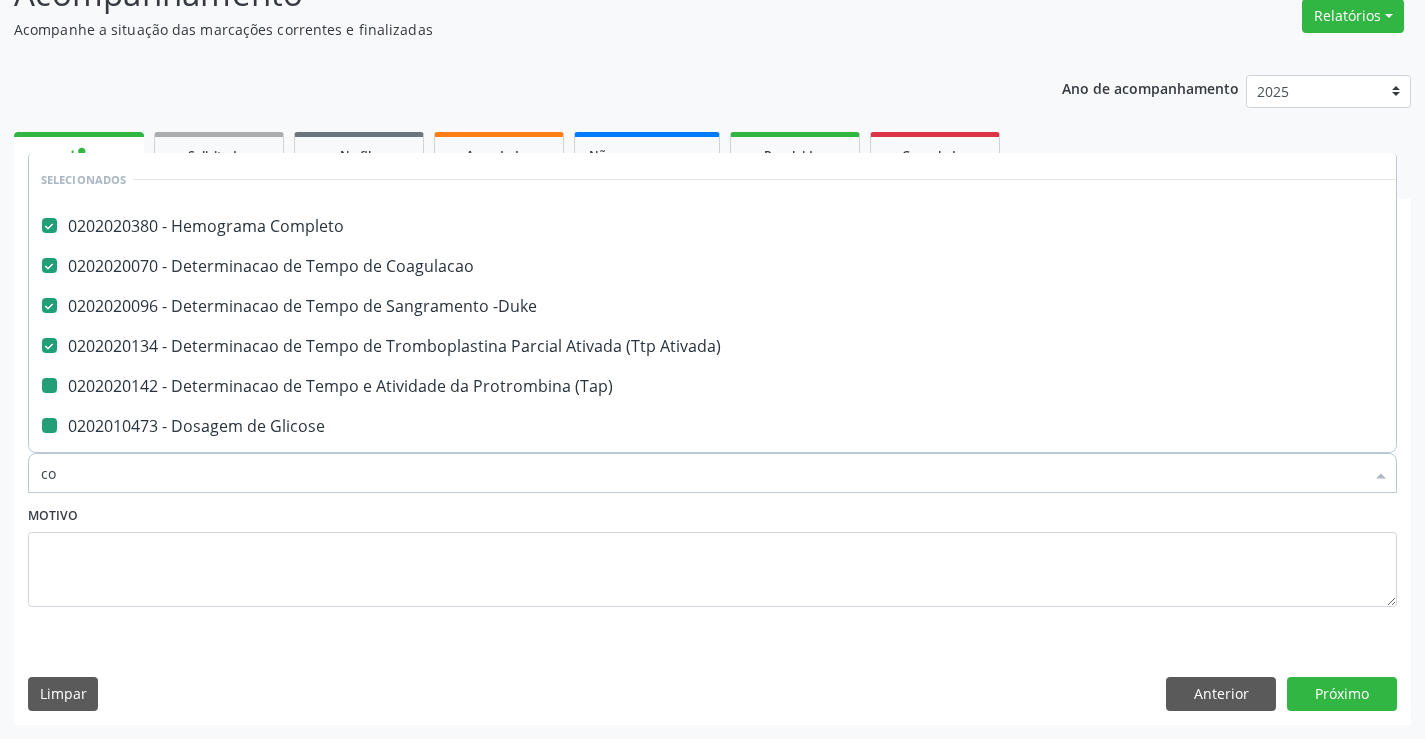 checkbox on "false" 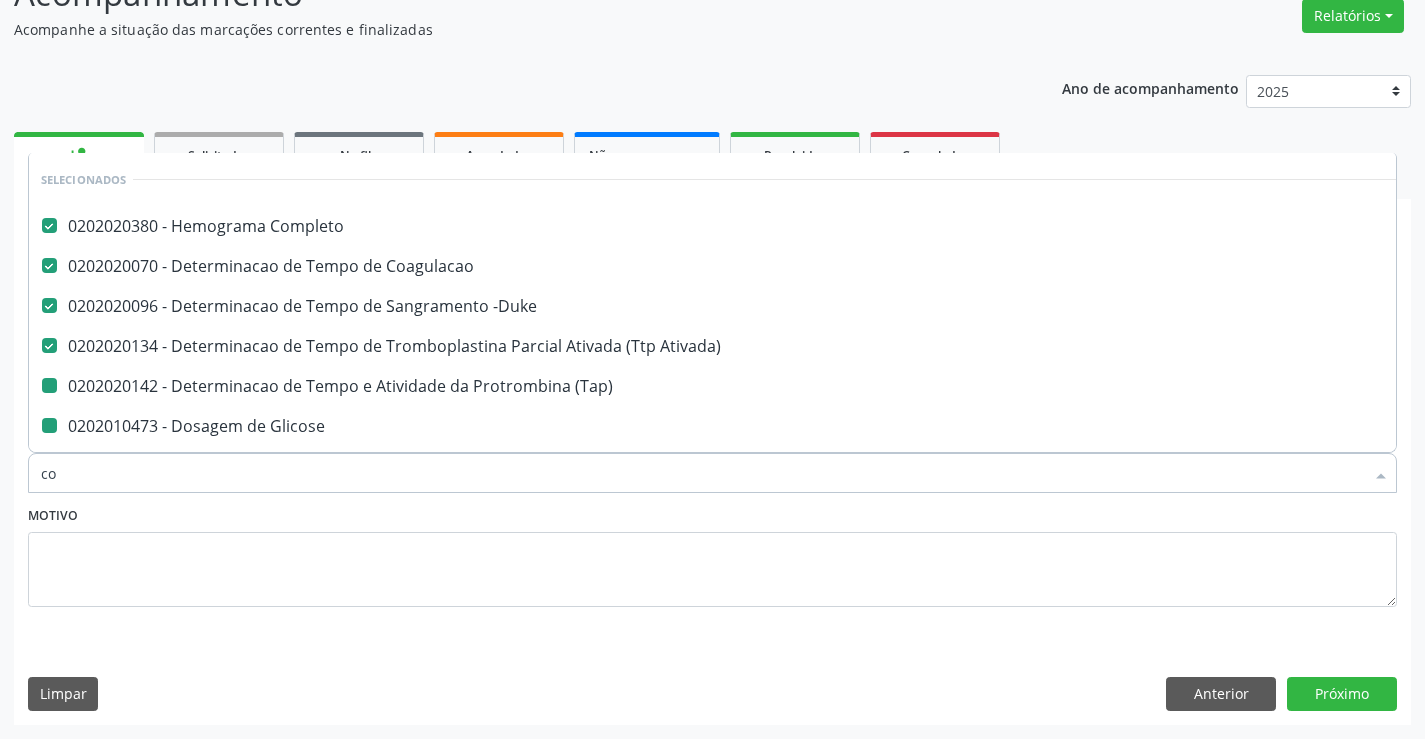 checkbox on "false" 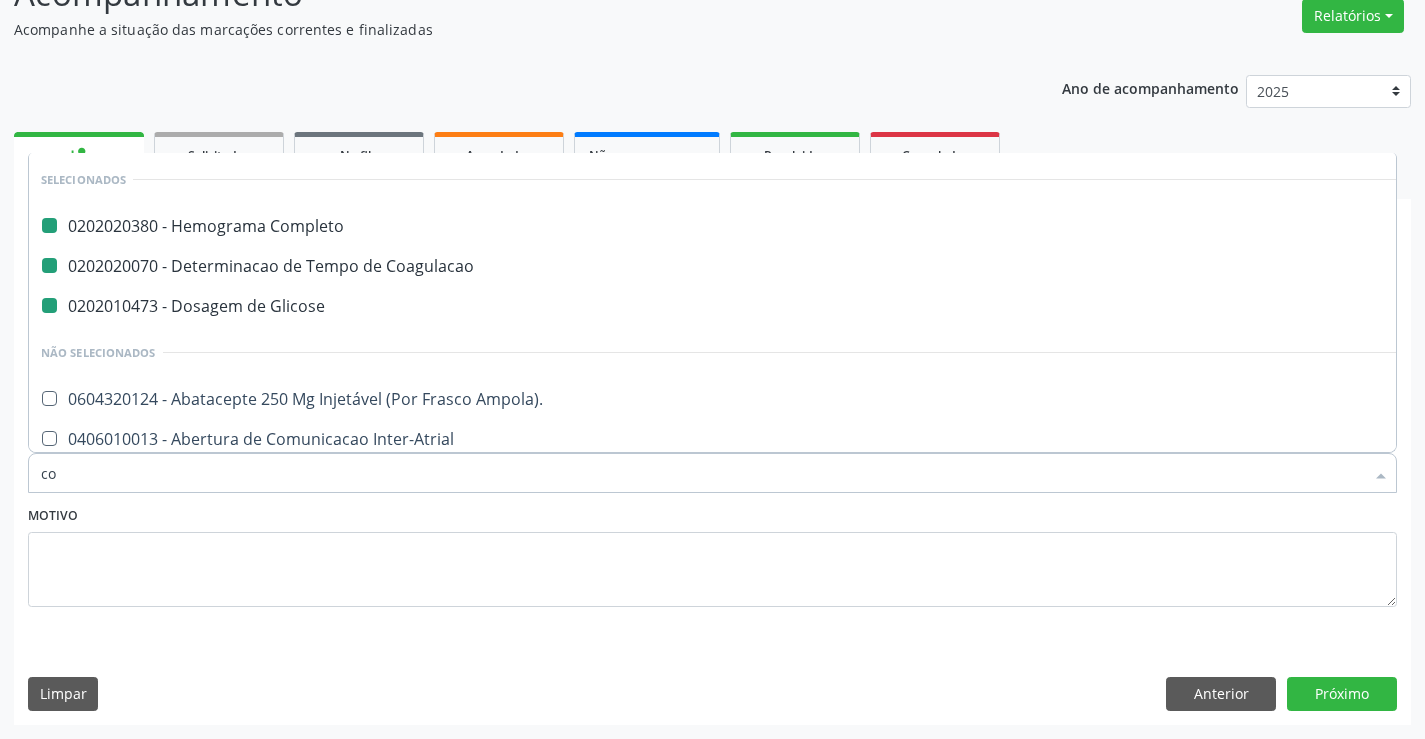 type on "col" 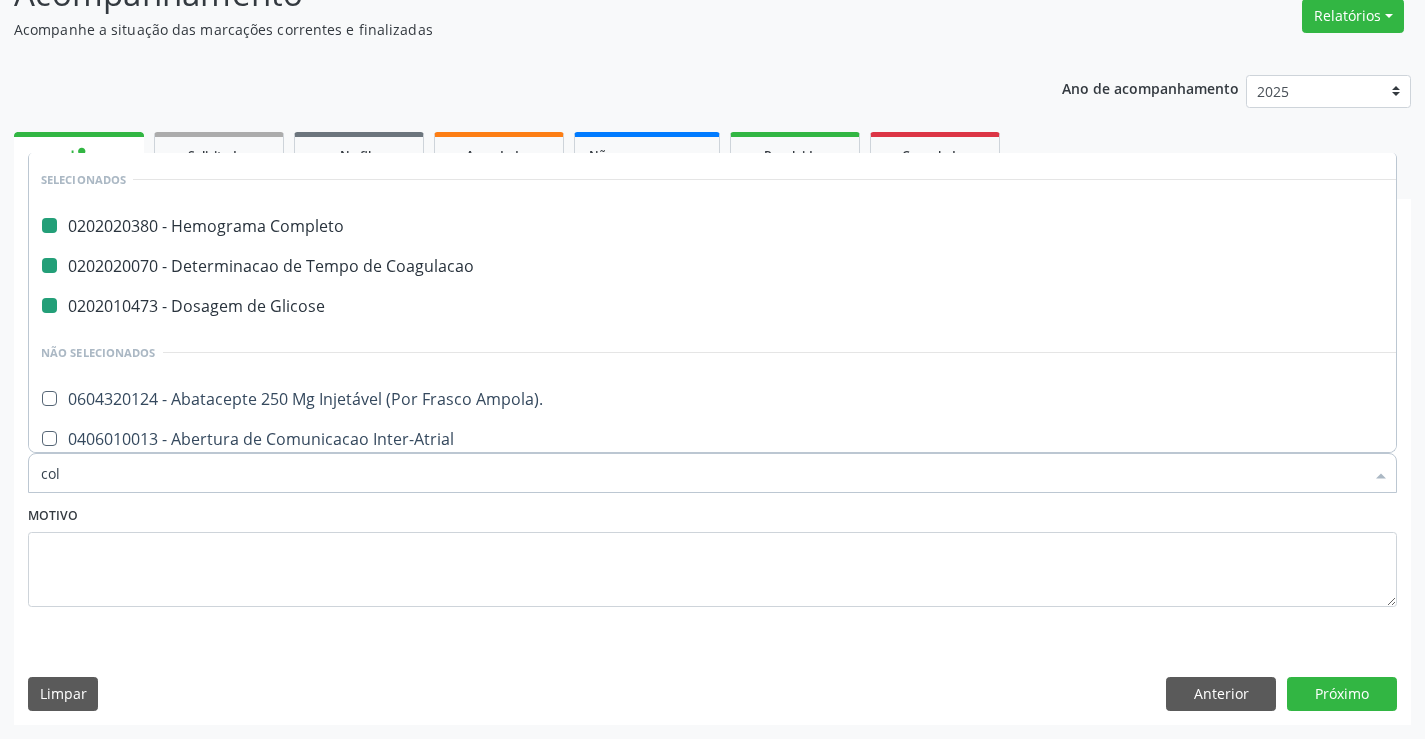 checkbox on "false" 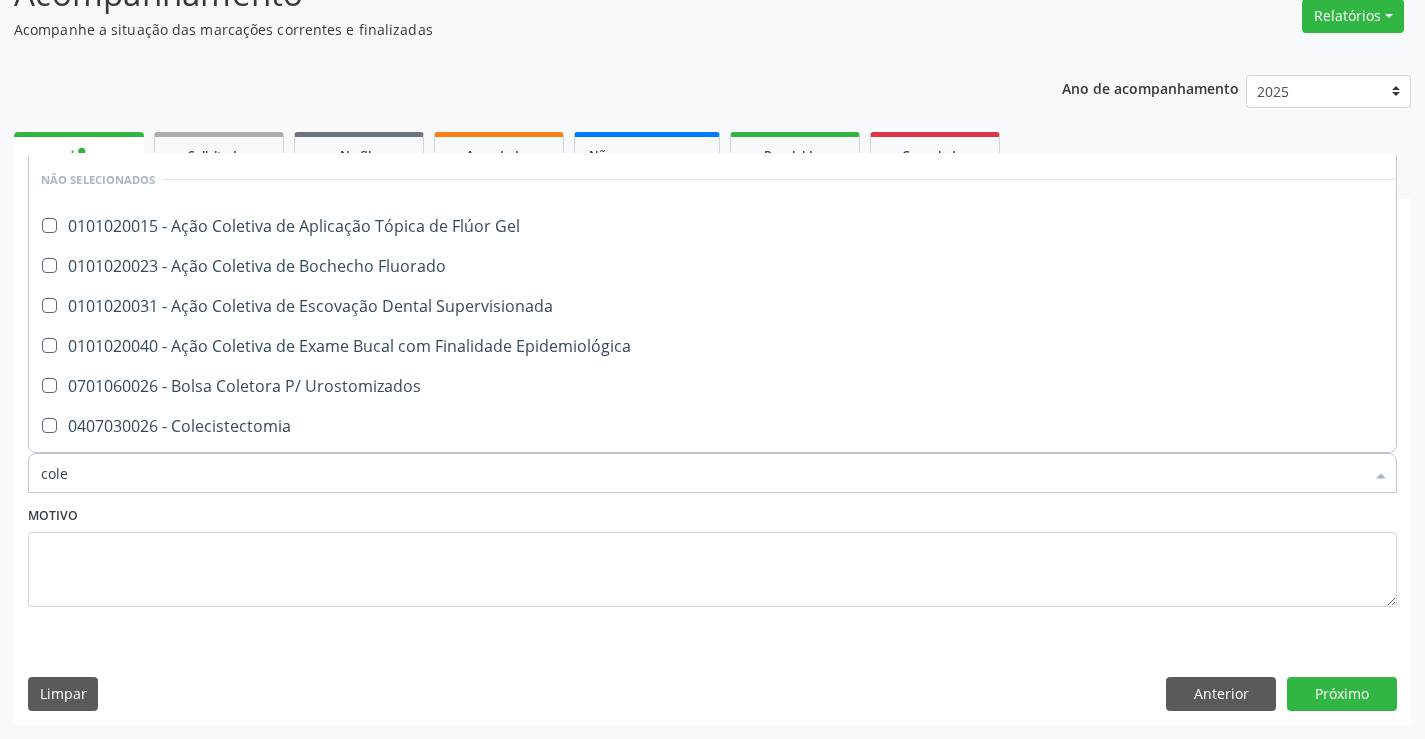 type on "coles" 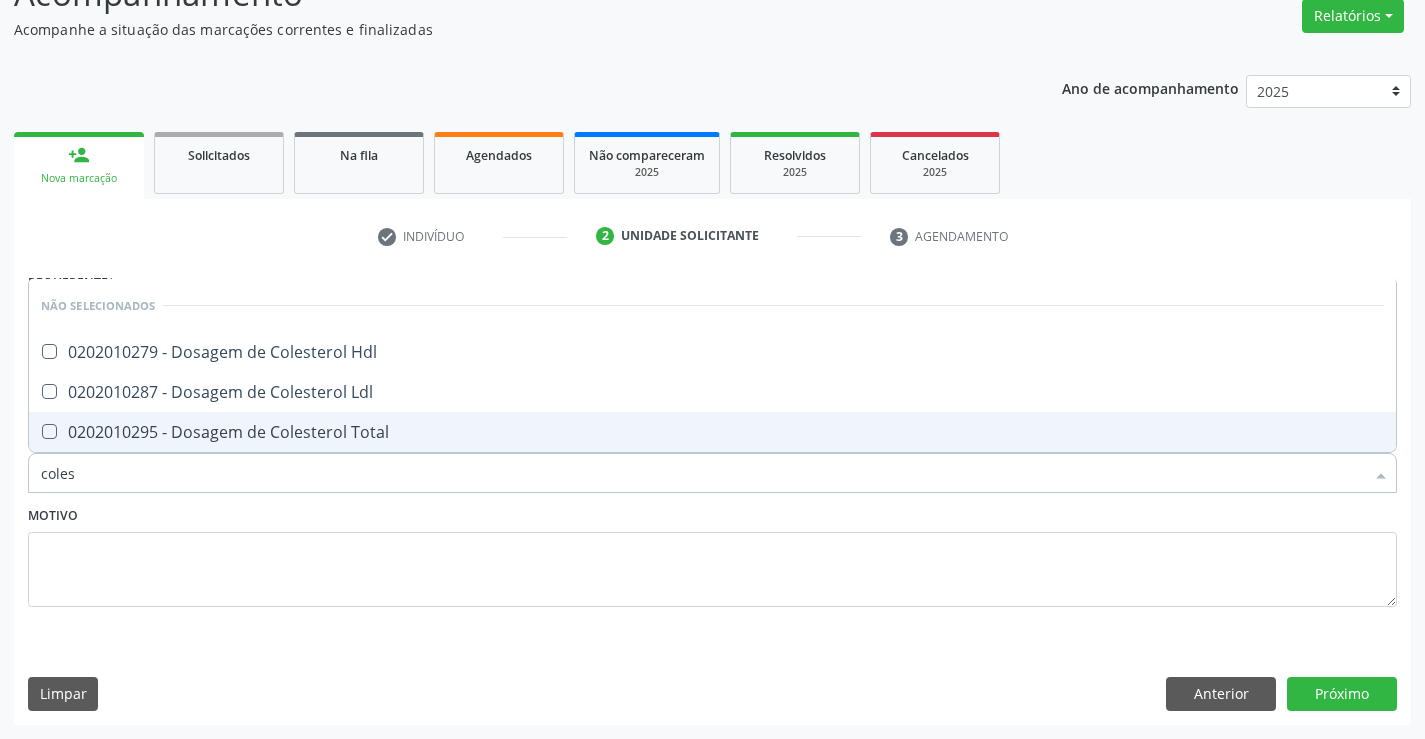 drag, startPoint x: 259, startPoint y: 435, endPoint x: 300, endPoint y: 392, distance: 59.413803 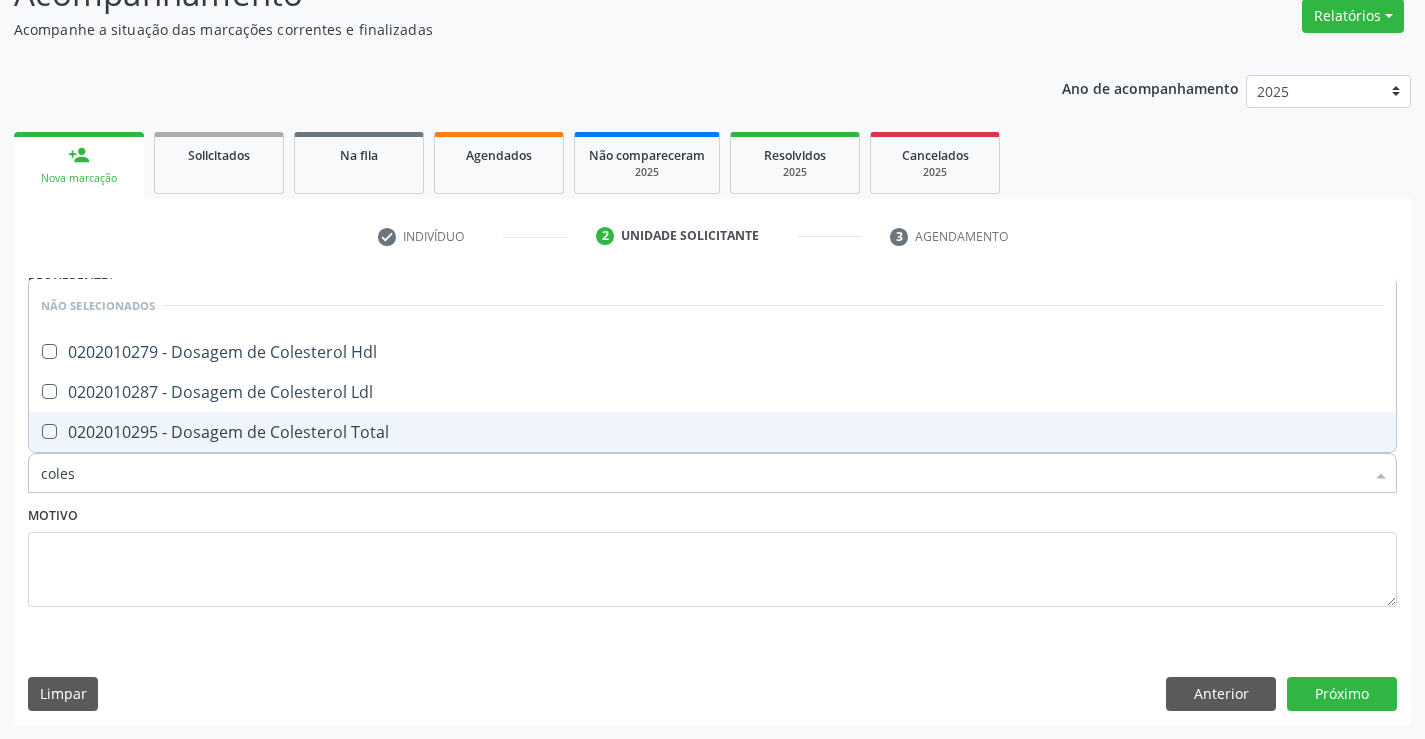 checkbox on "true" 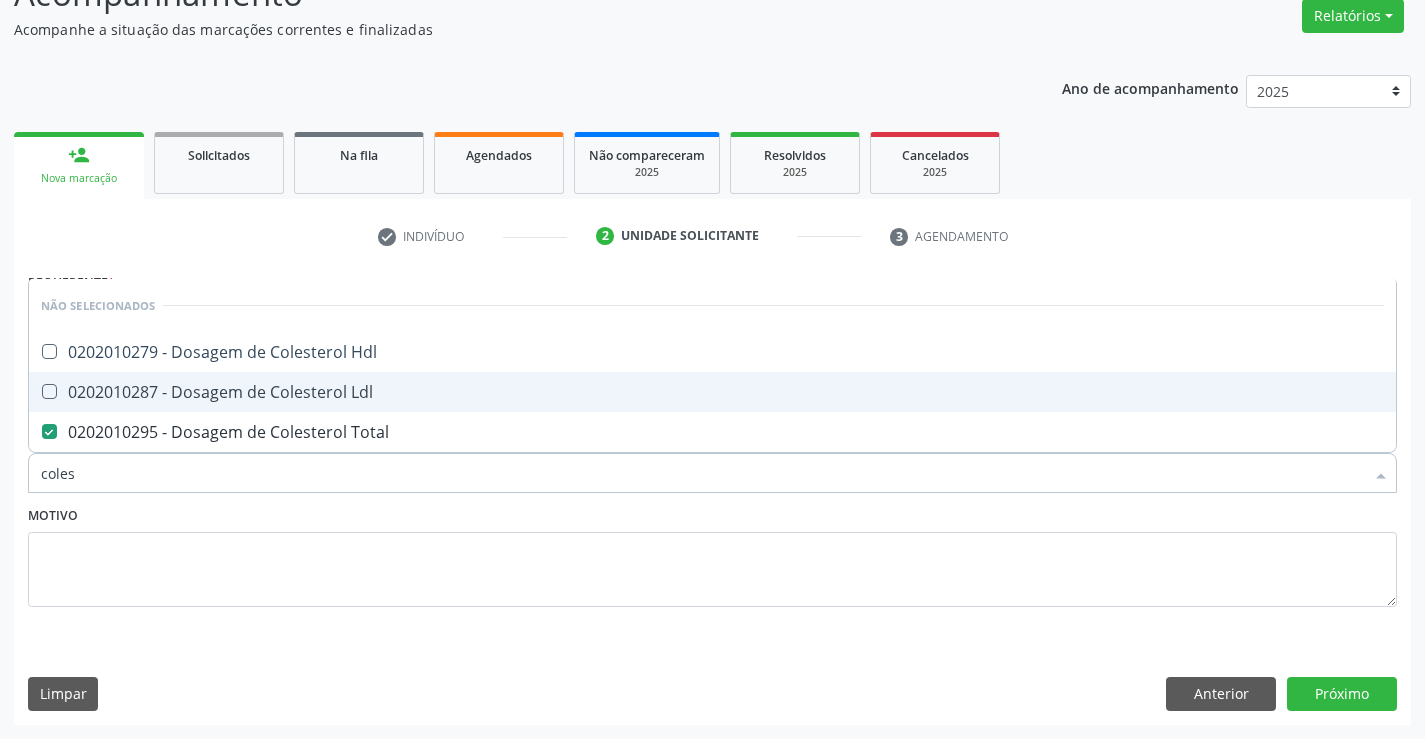 click on "0202010287 - Dosagem de Colesterol Ldl" at bounding box center (712, 392) 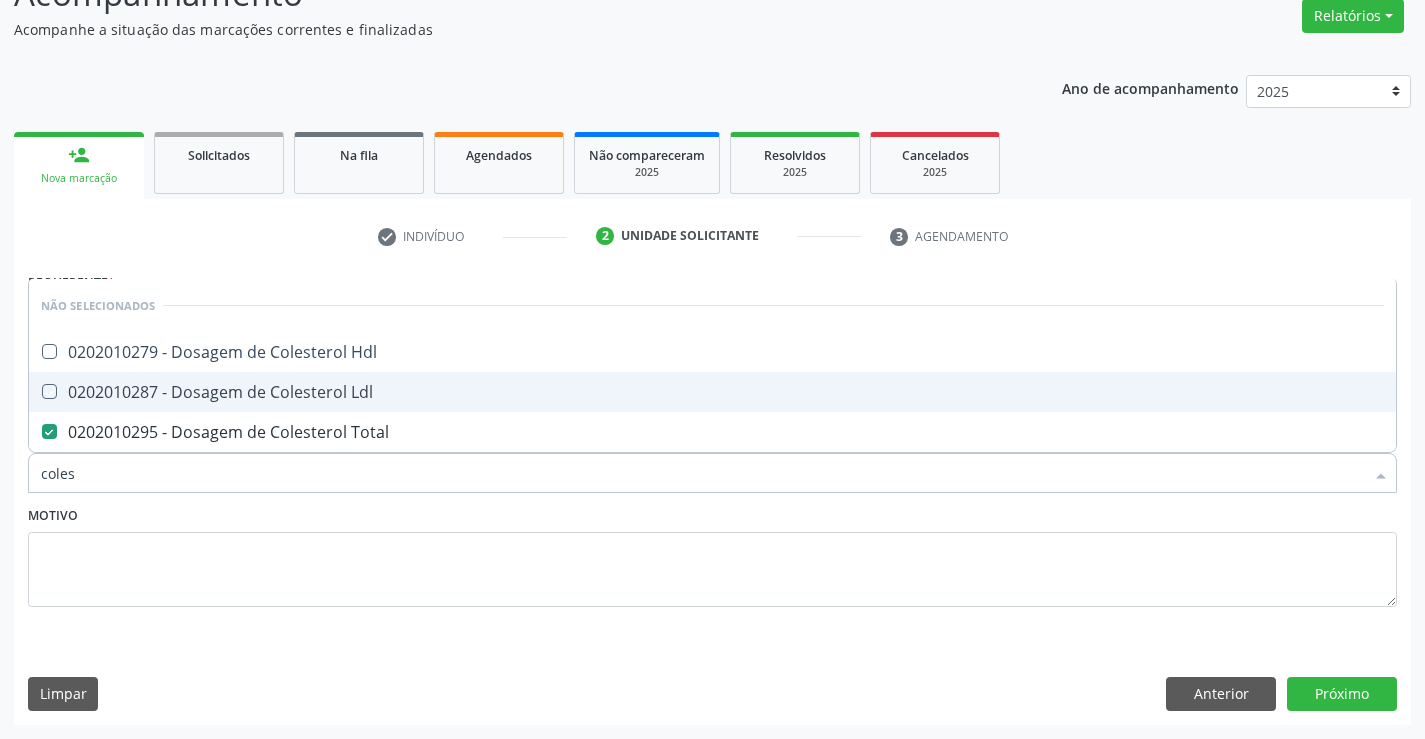 checkbox on "true" 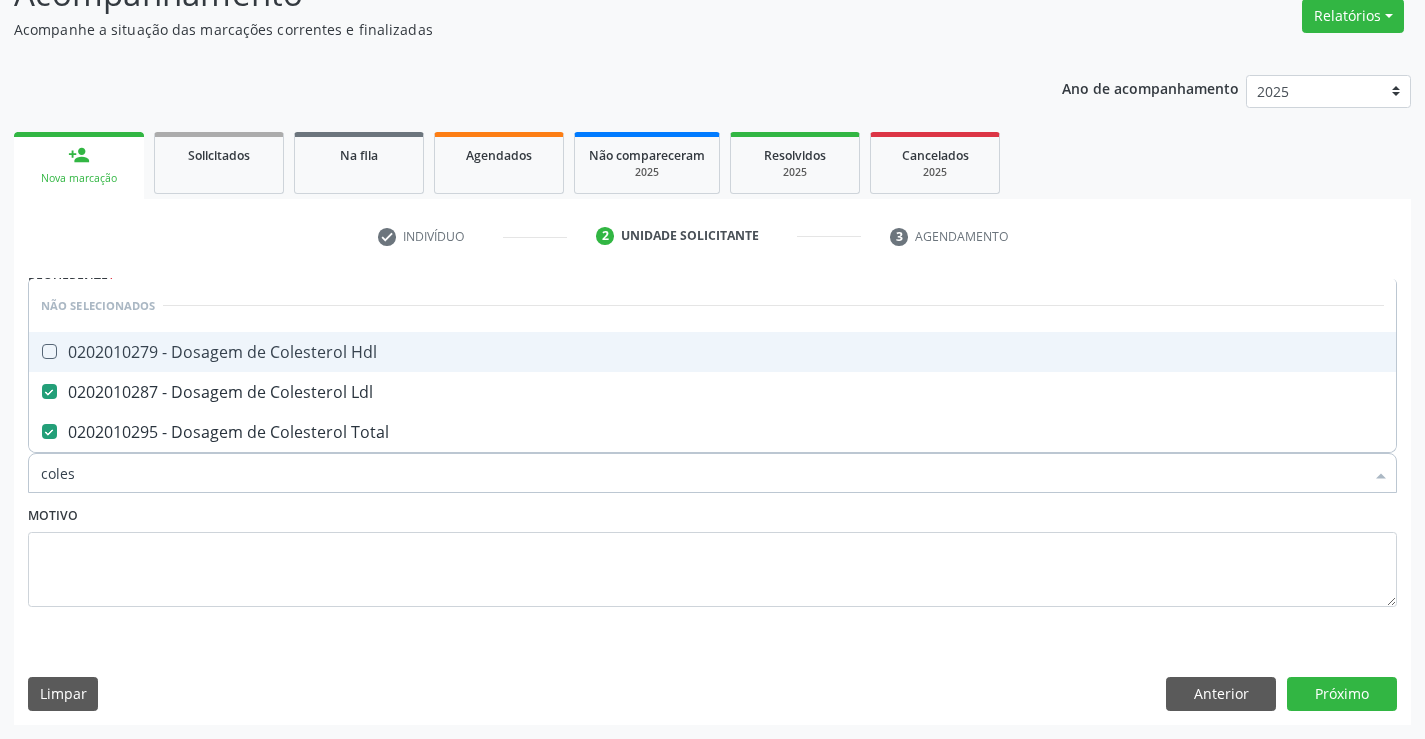 click on "0202010279 - Dosagem de Colesterol Hdl" at bounding box center [712, 352] 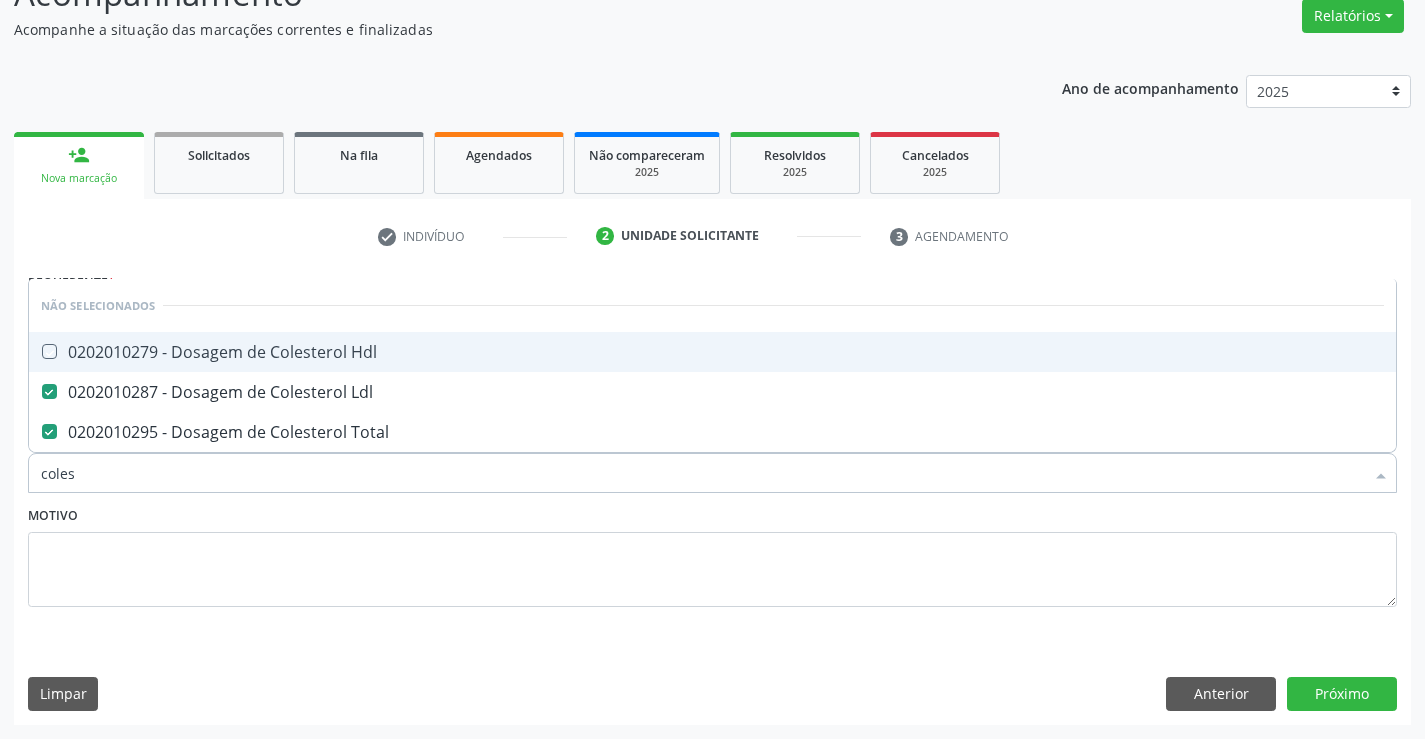 checkbox on "true" 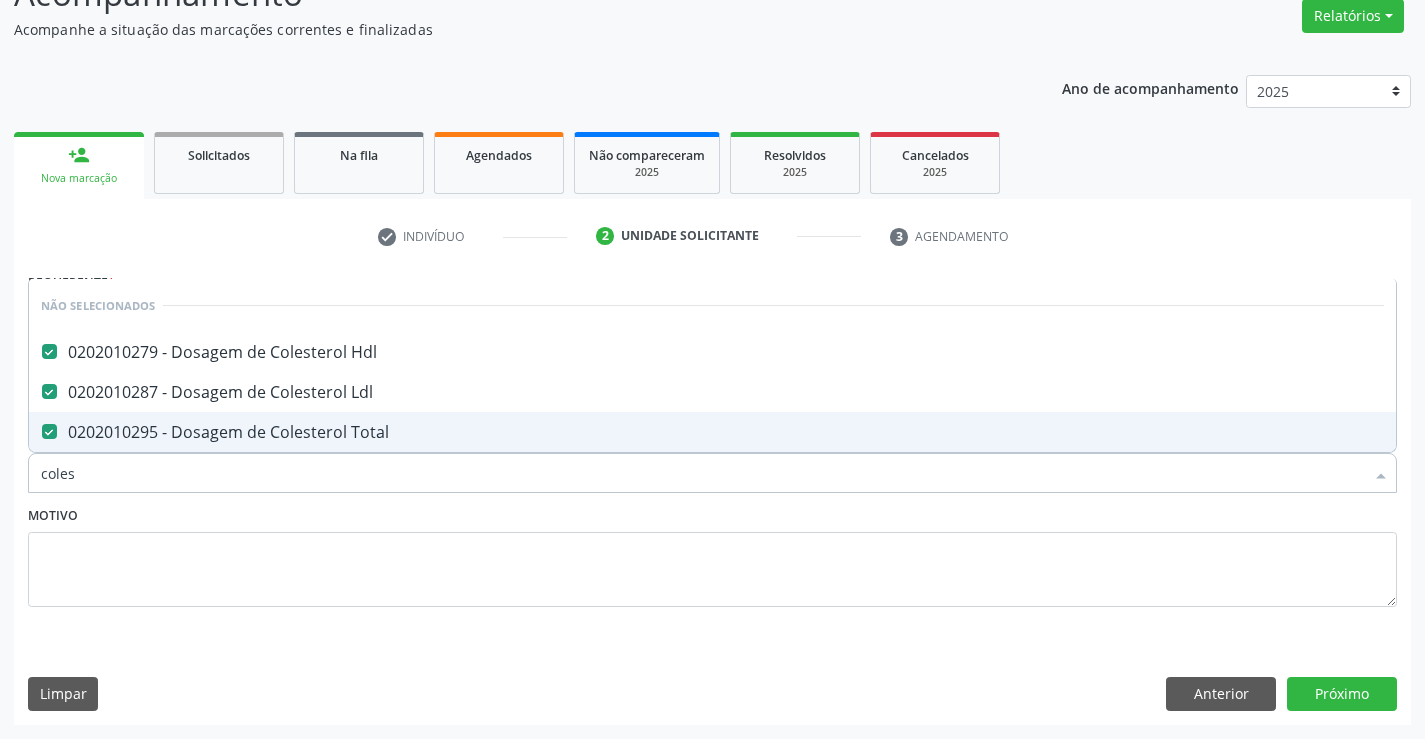 click on "coles" at bounding box center [702, 473] 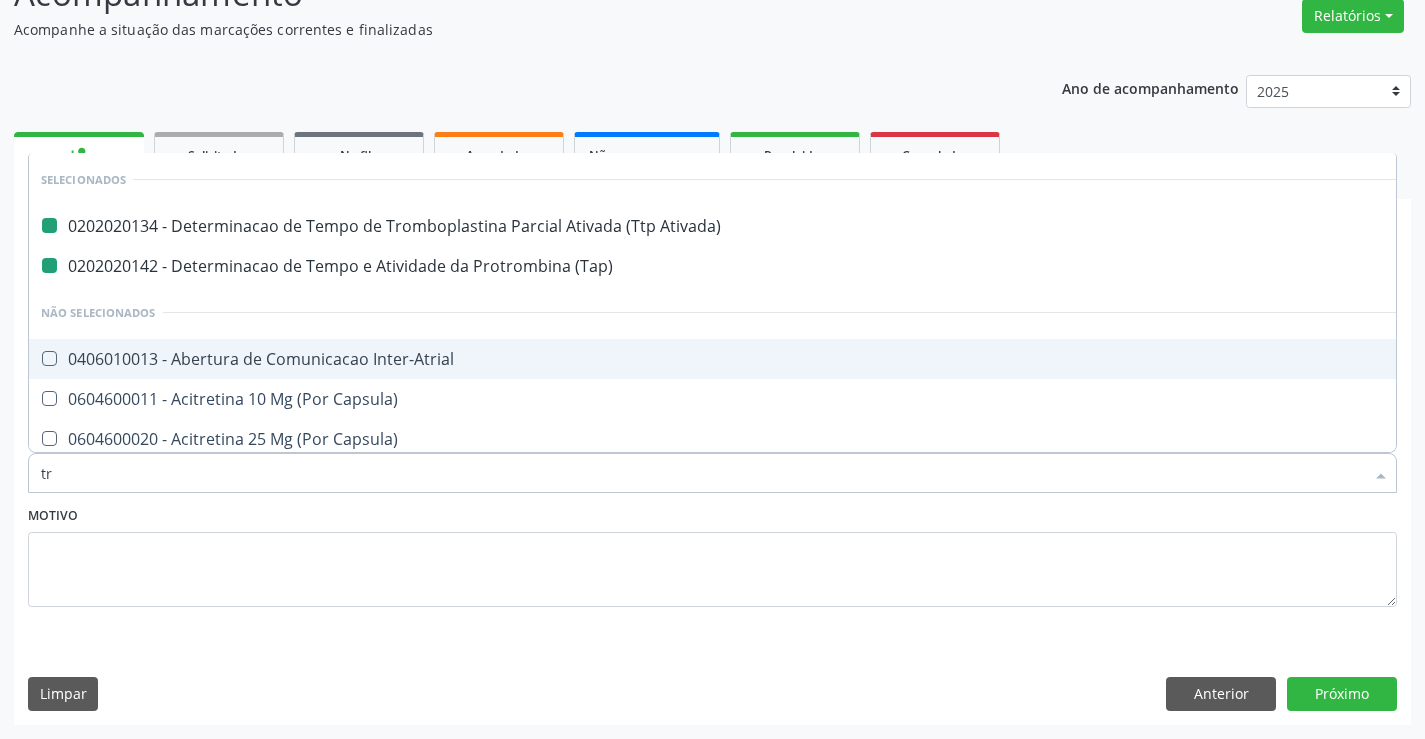 type on "tri" 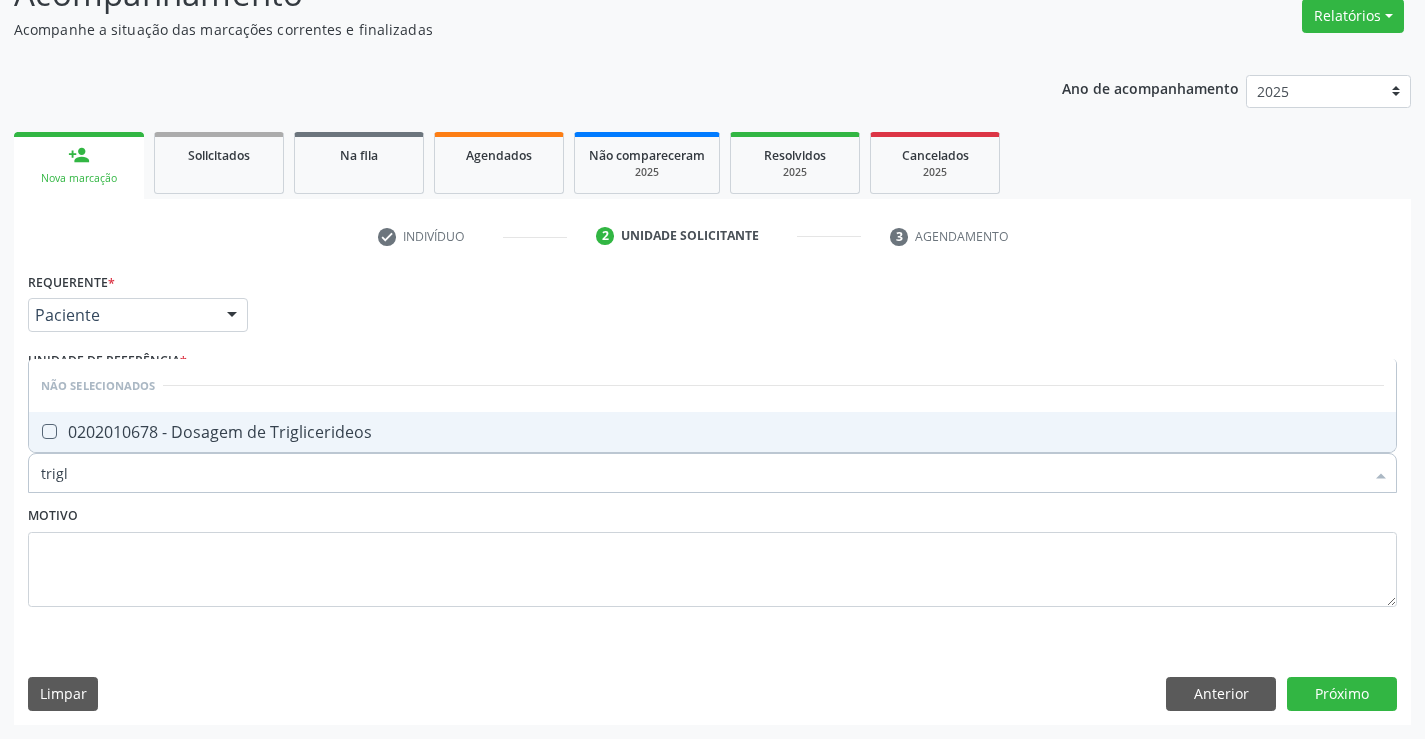 type on "trigli" 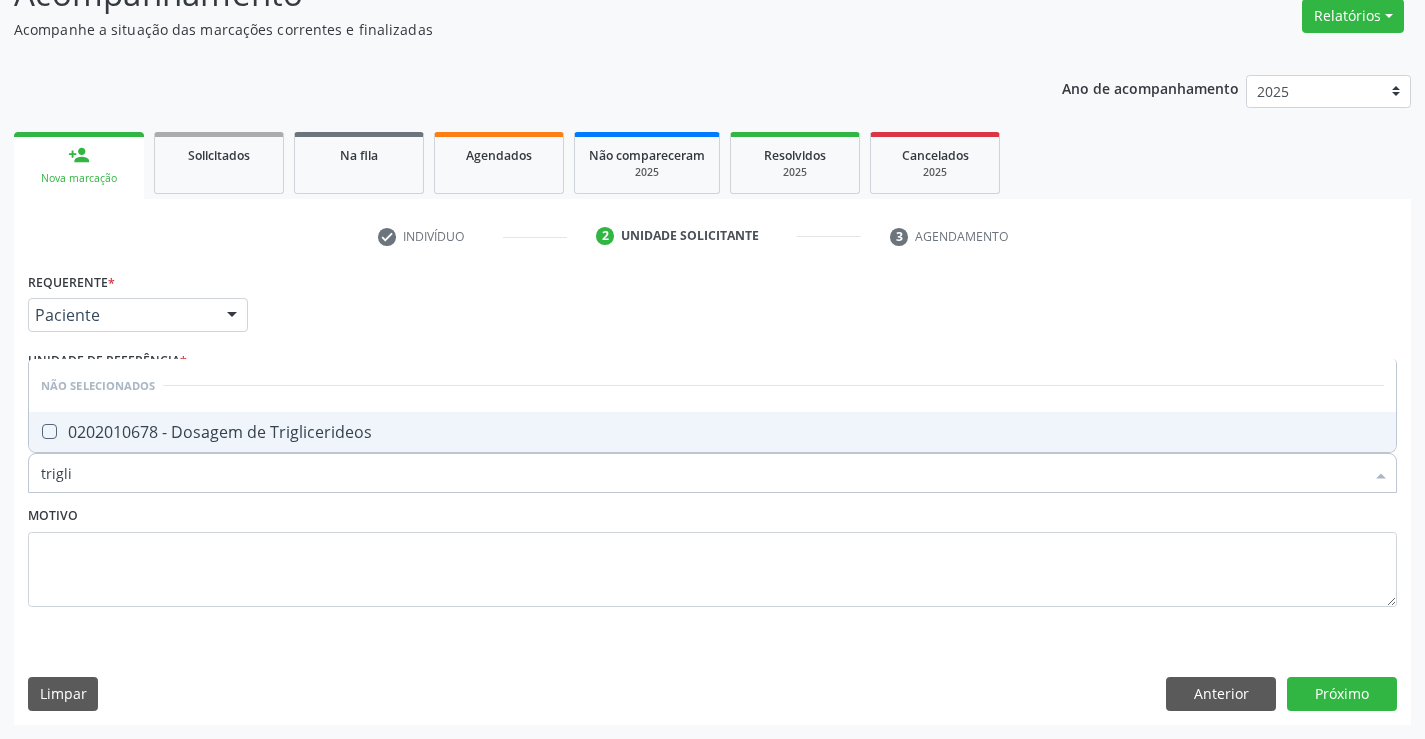 click on "0202010678 - Dosagem de Triglicerideos" at bounding box center [712, 432] 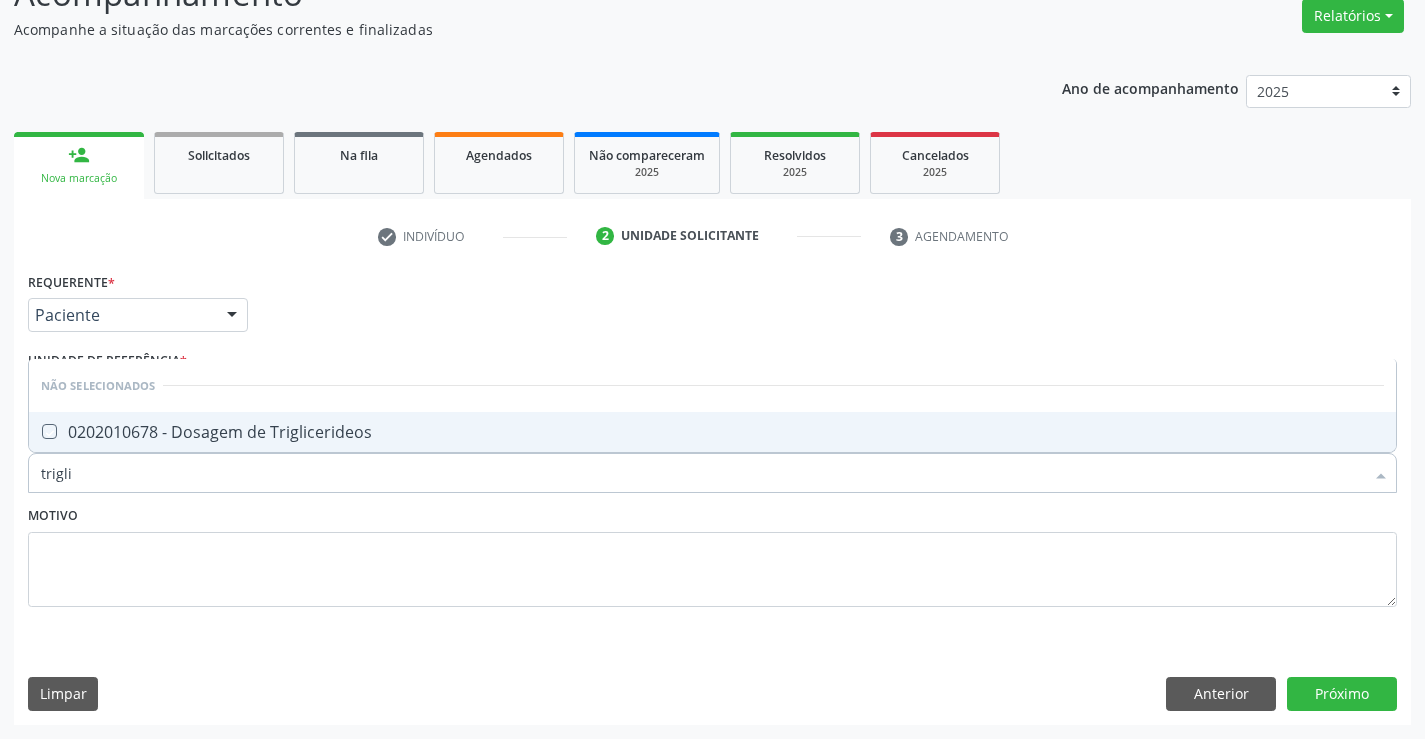 checkbox on "true" 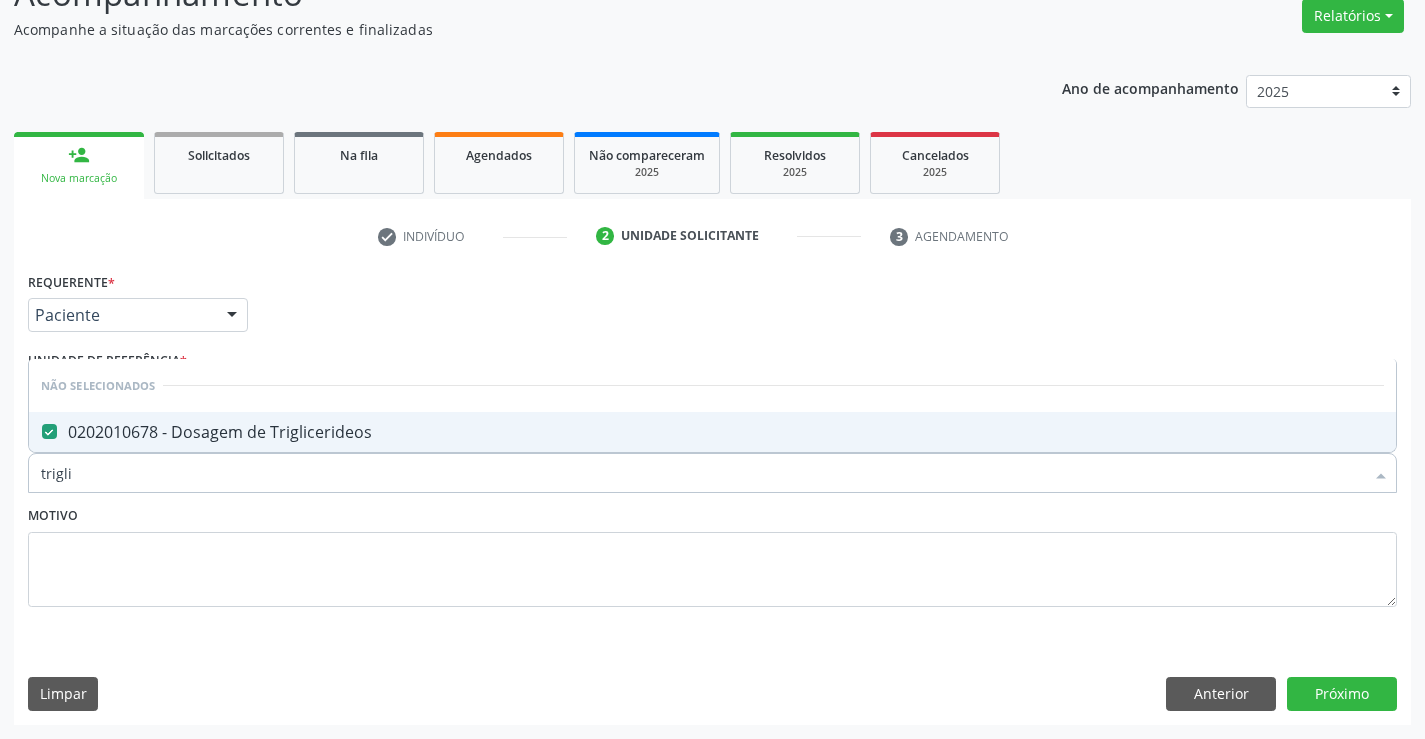 type on "trigli" 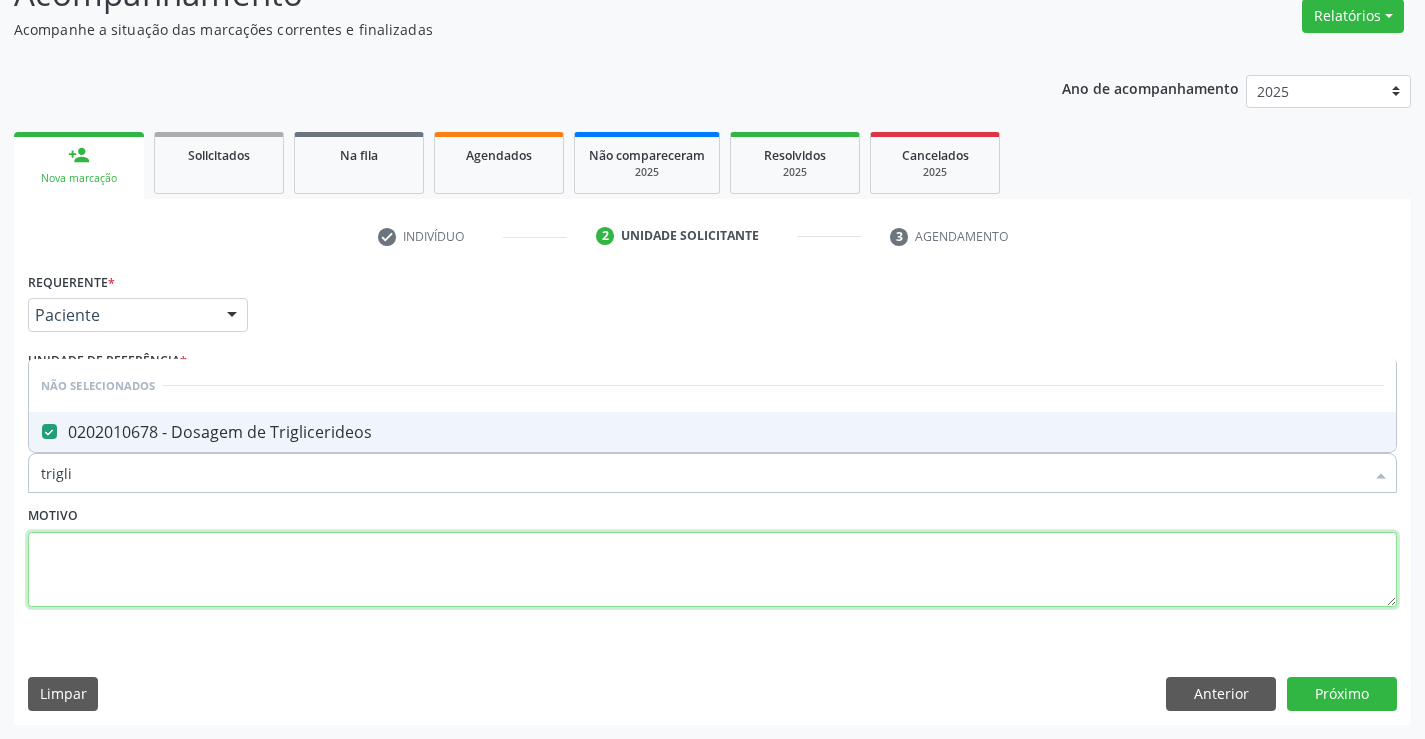 click at bounding box center [712, 570] 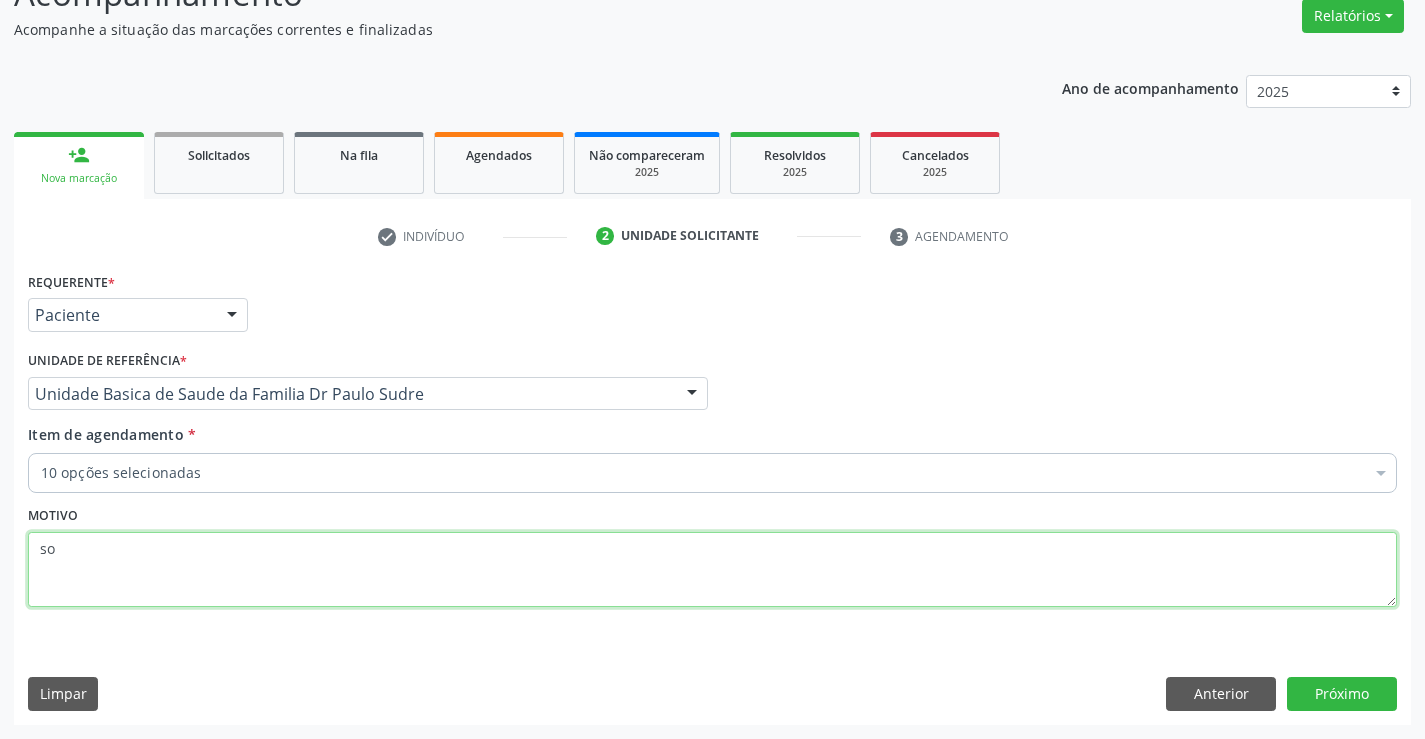 type on "s" 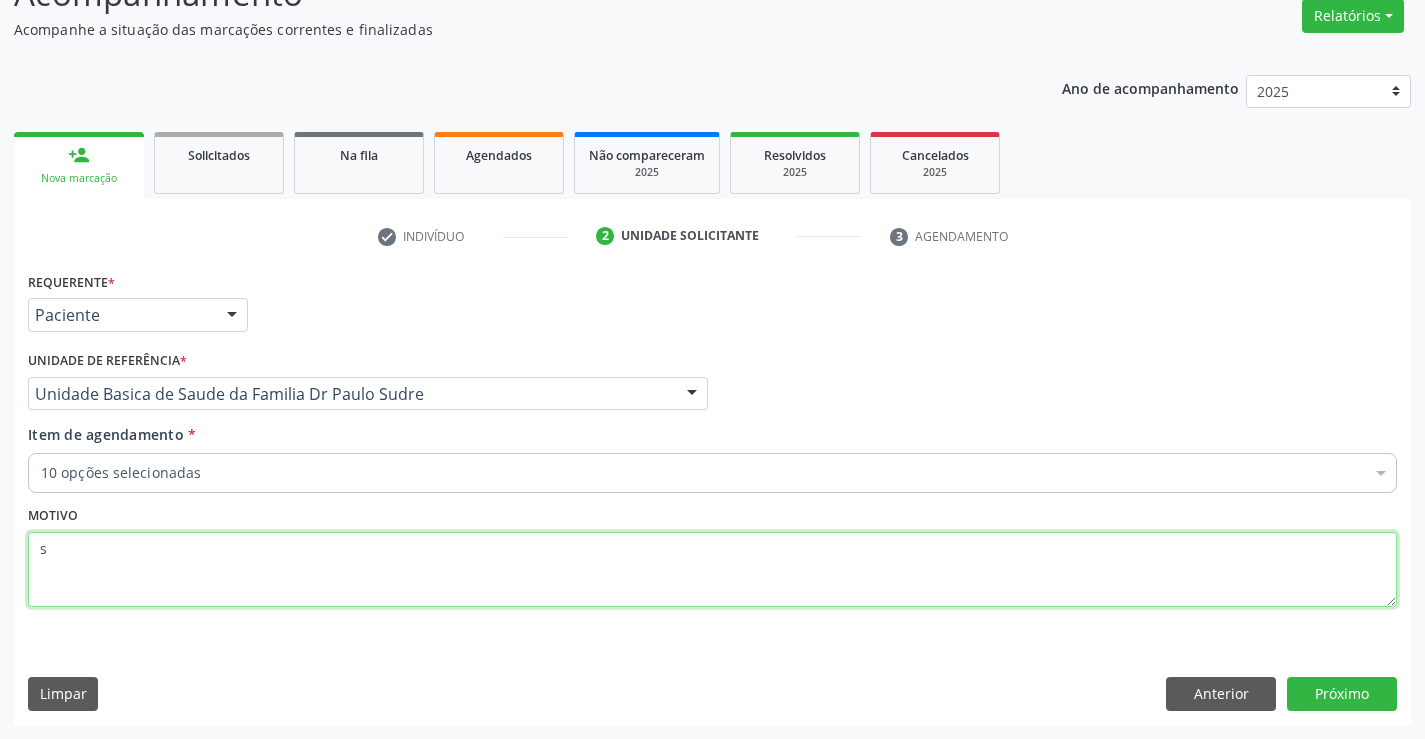 type 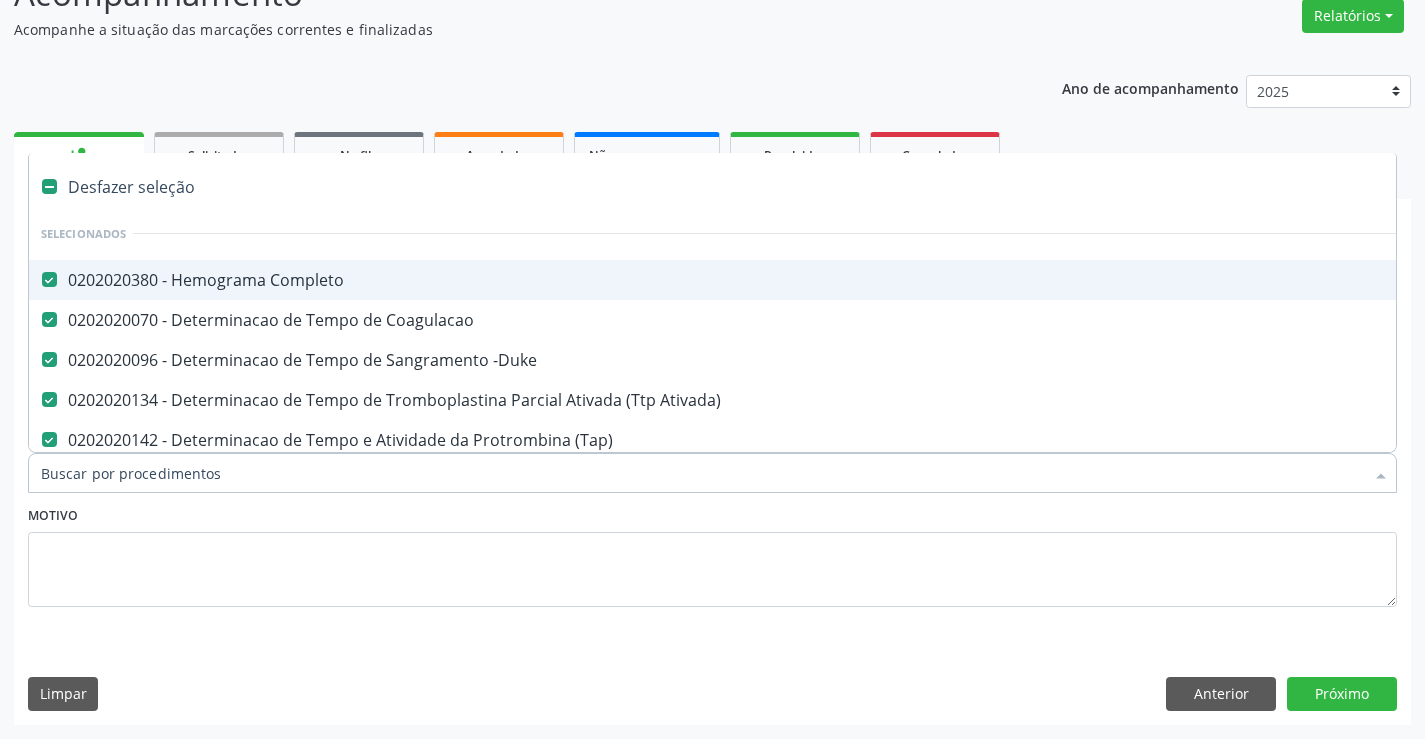 type on "s" 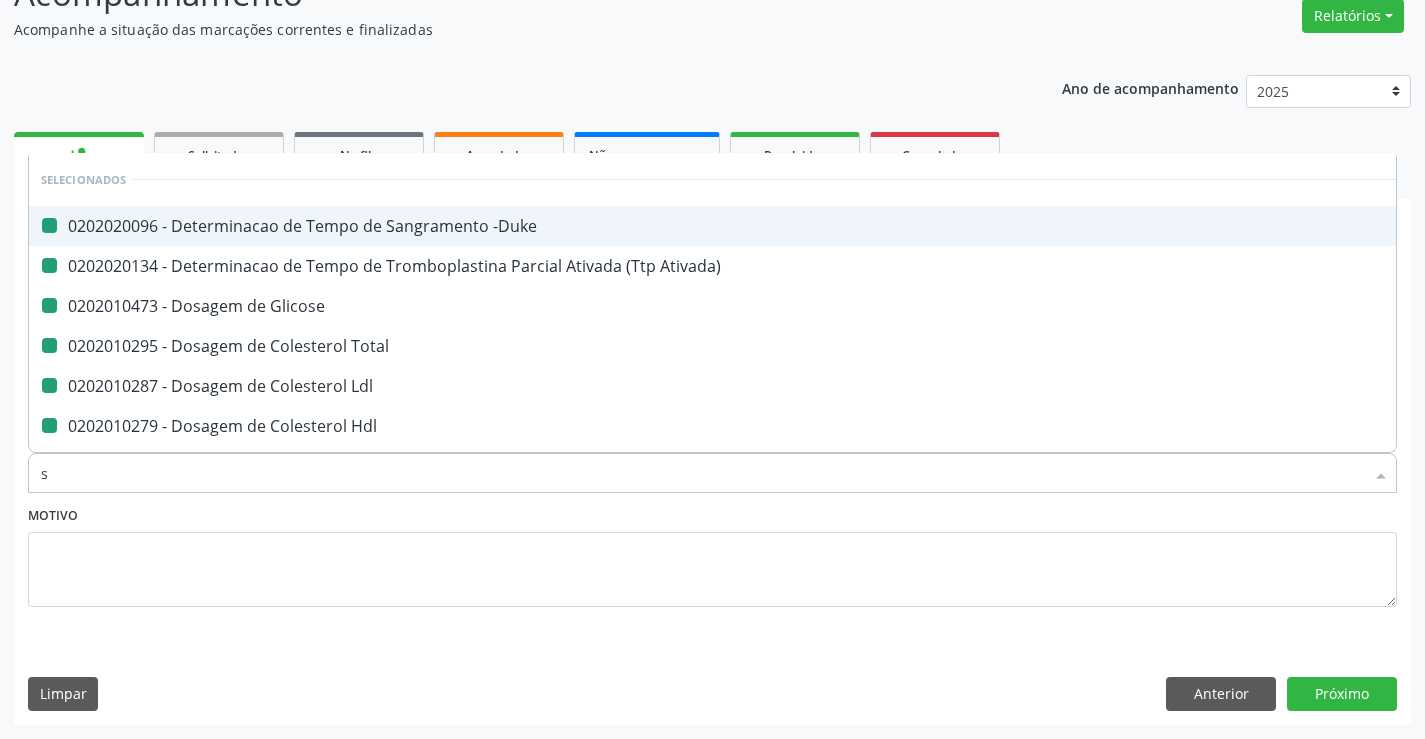 type on "so" 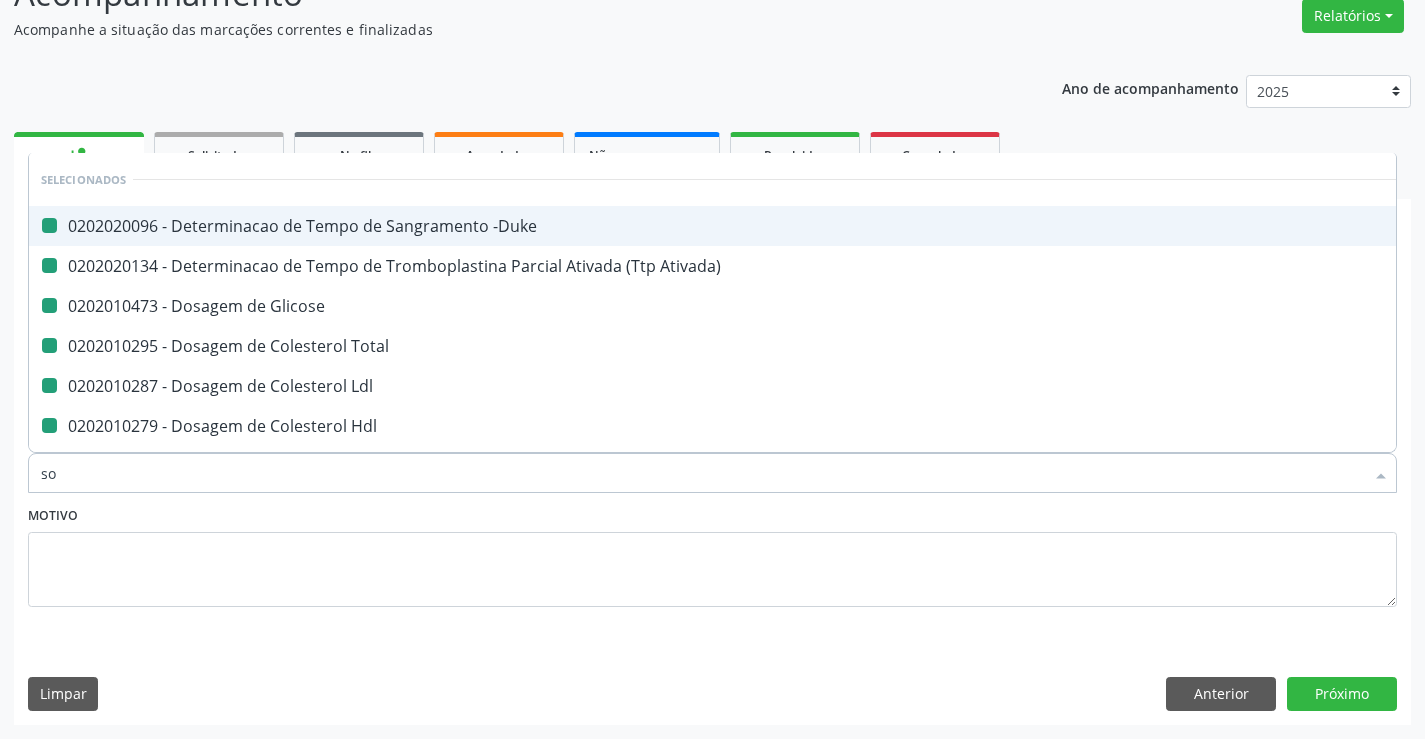 checkbox on "false" 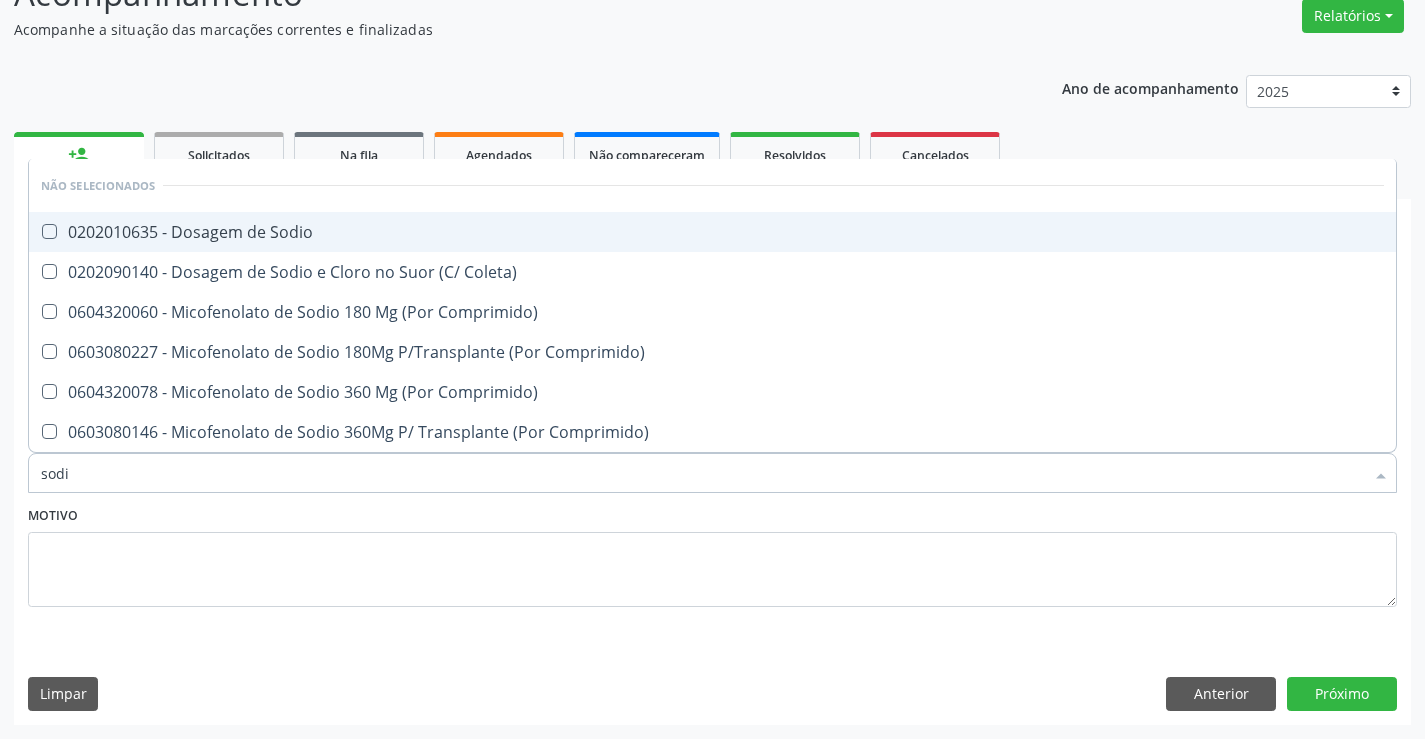 type on "sodio" 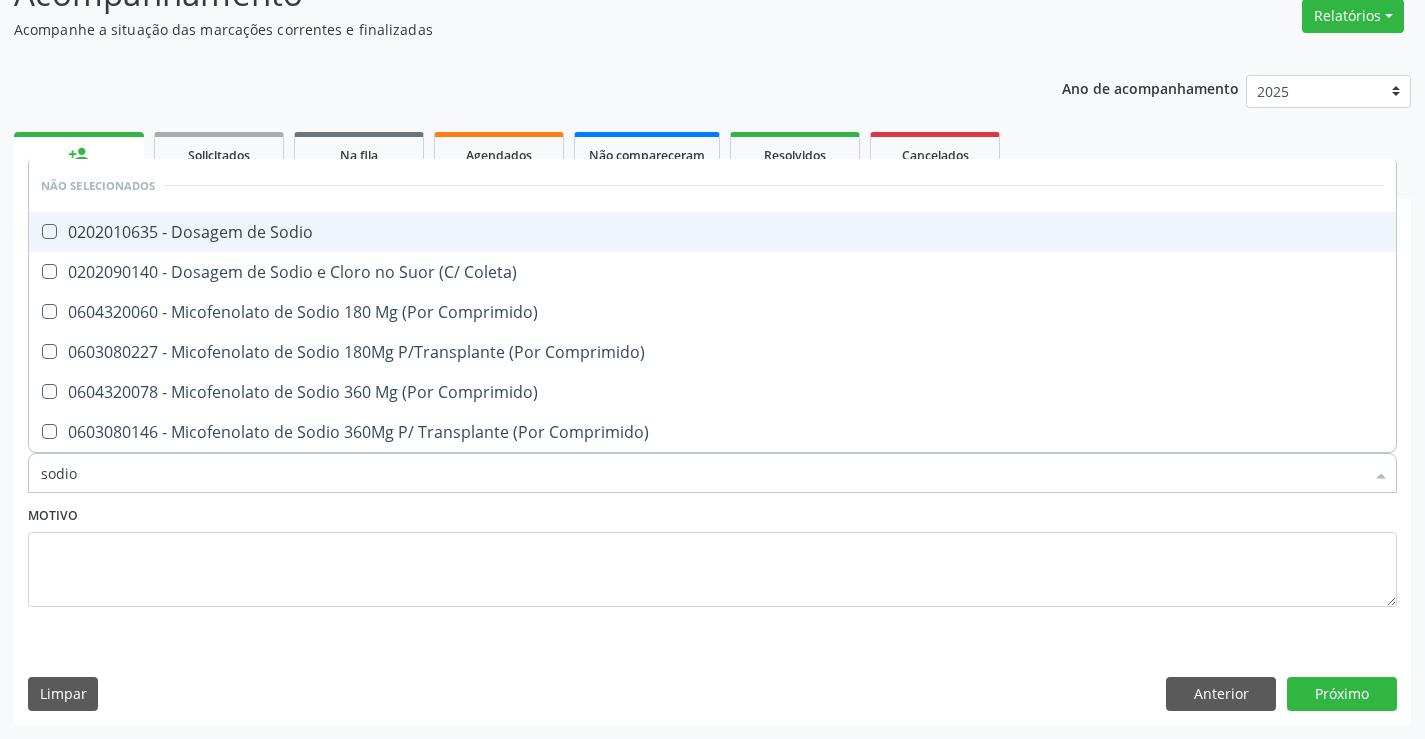 click on "0202010635 - Dosagem de Sodio" at bounding box center (712, 232) 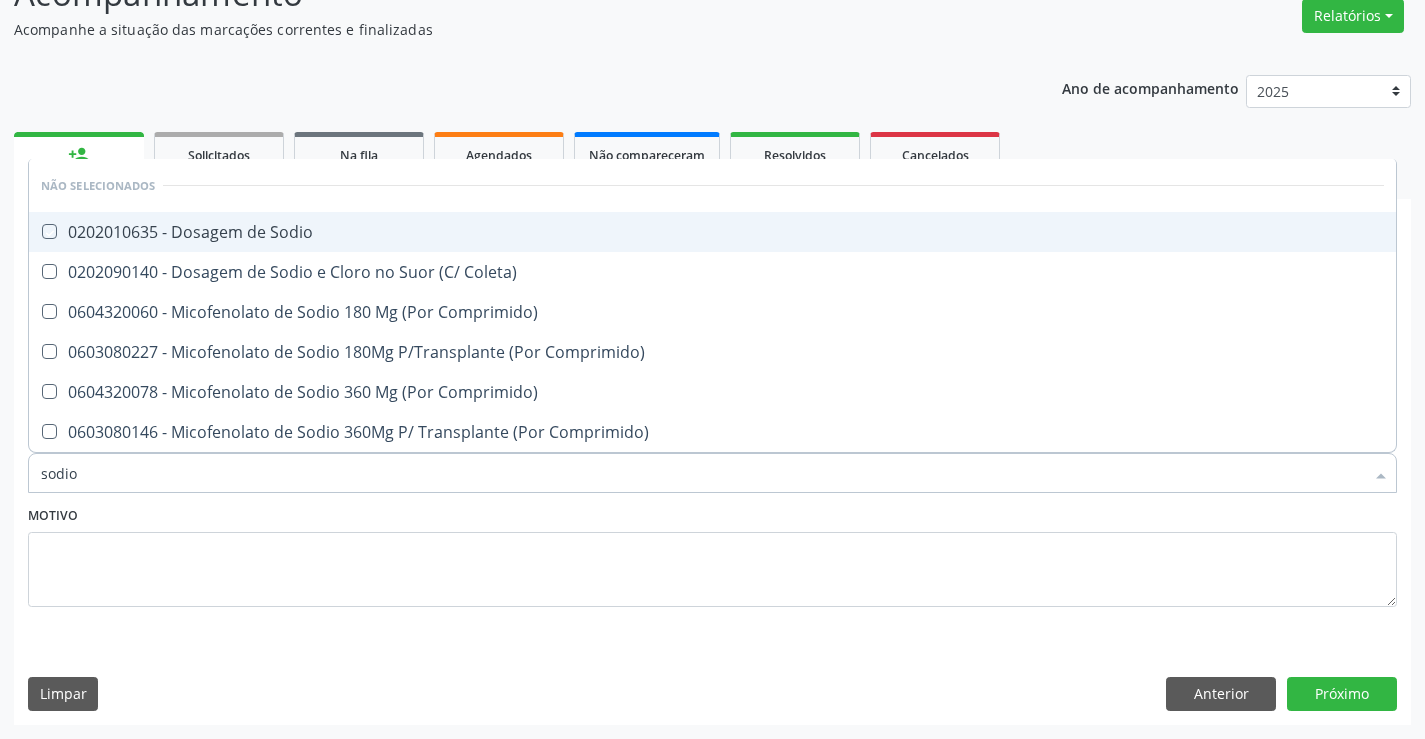 checkbox on "true" 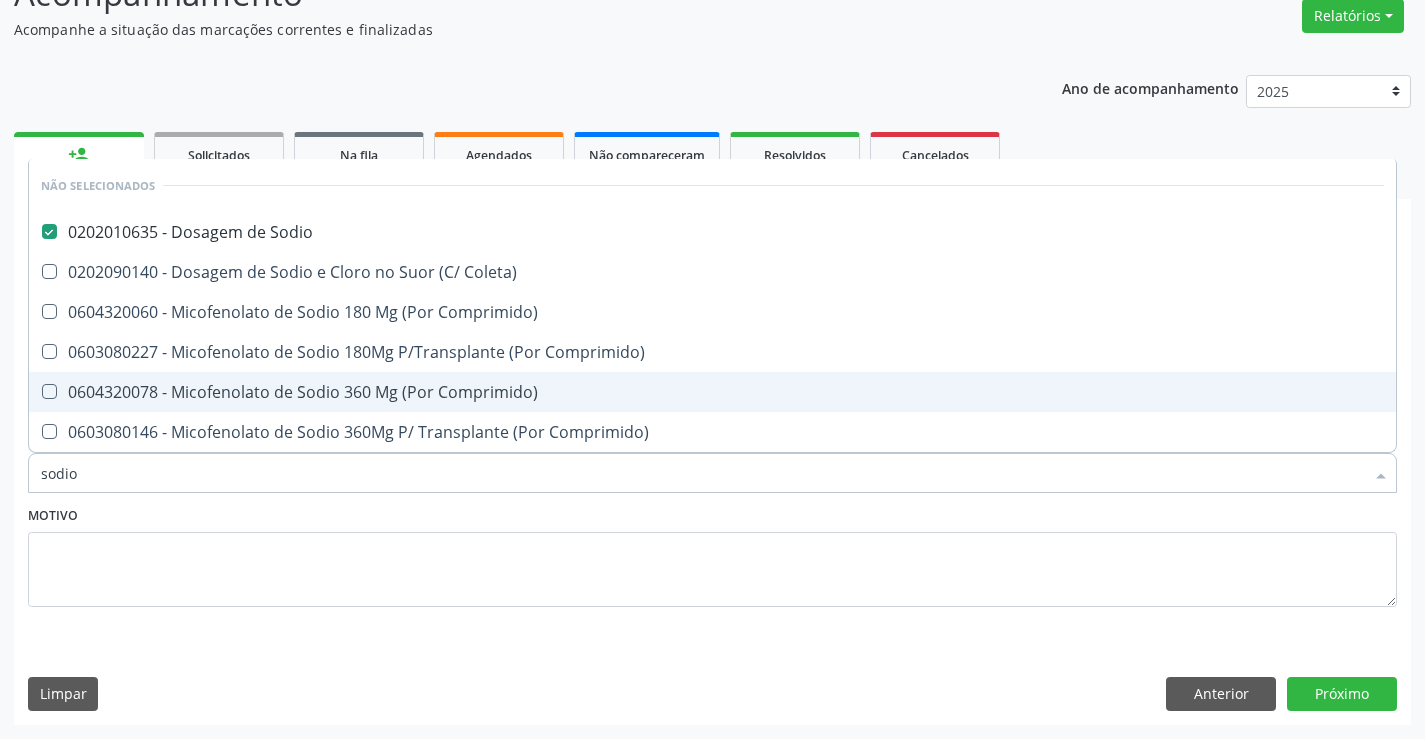 type on "sodio" 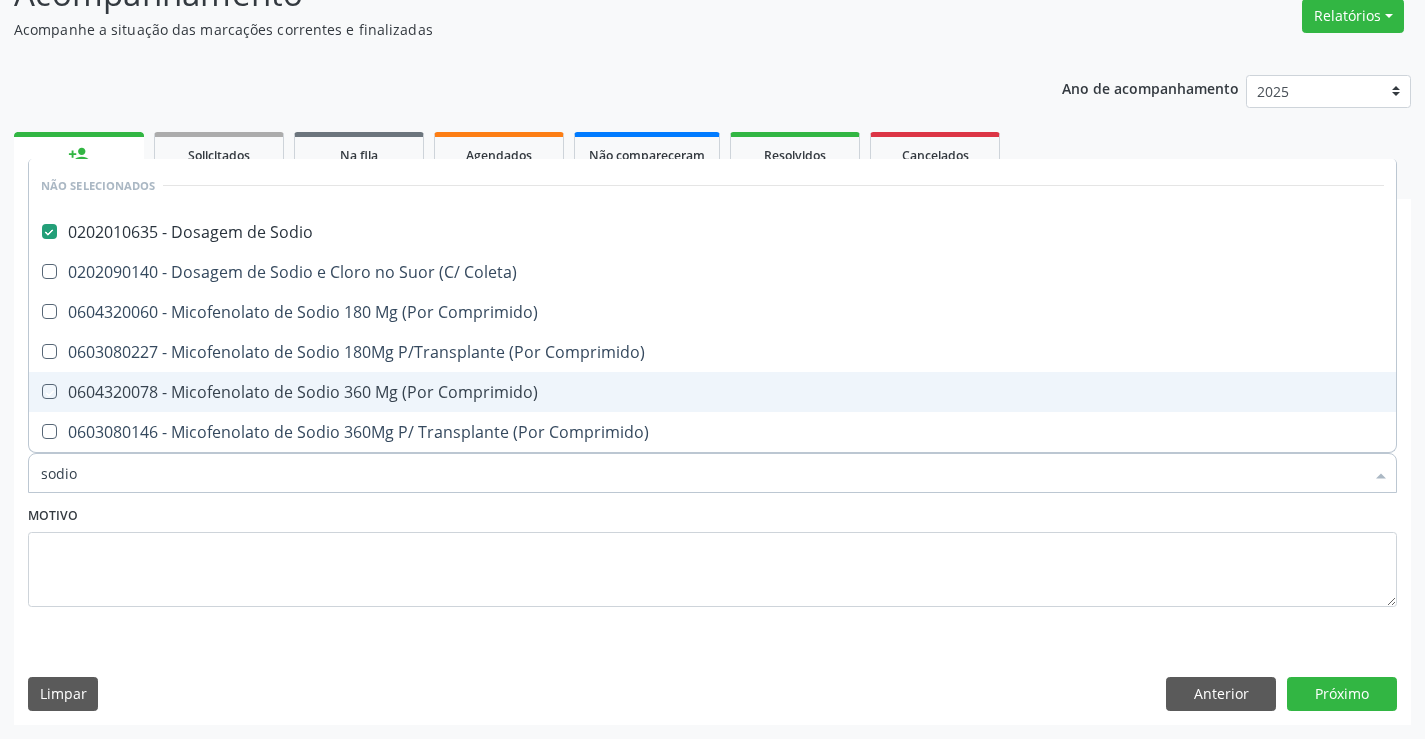 click on "Motivo" at bounding box center [712, 554] 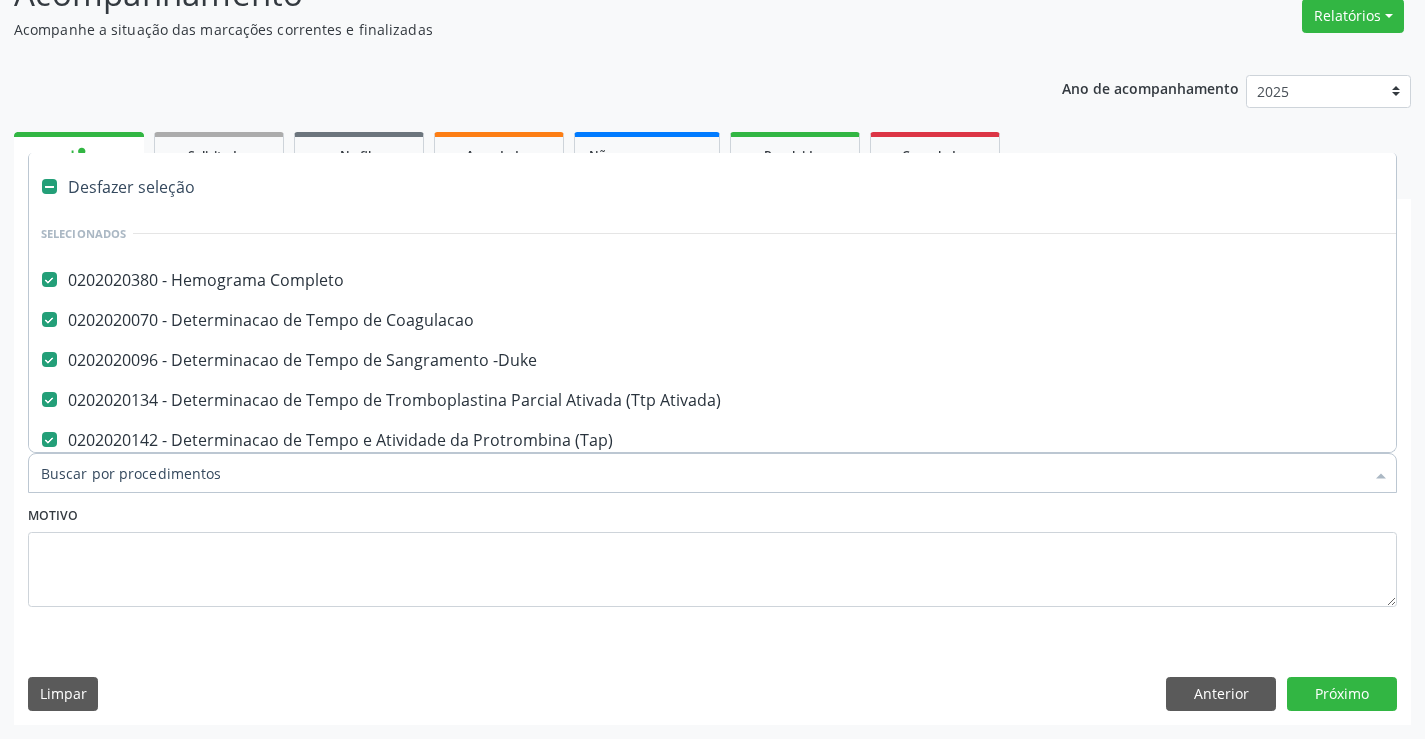 type on "p" 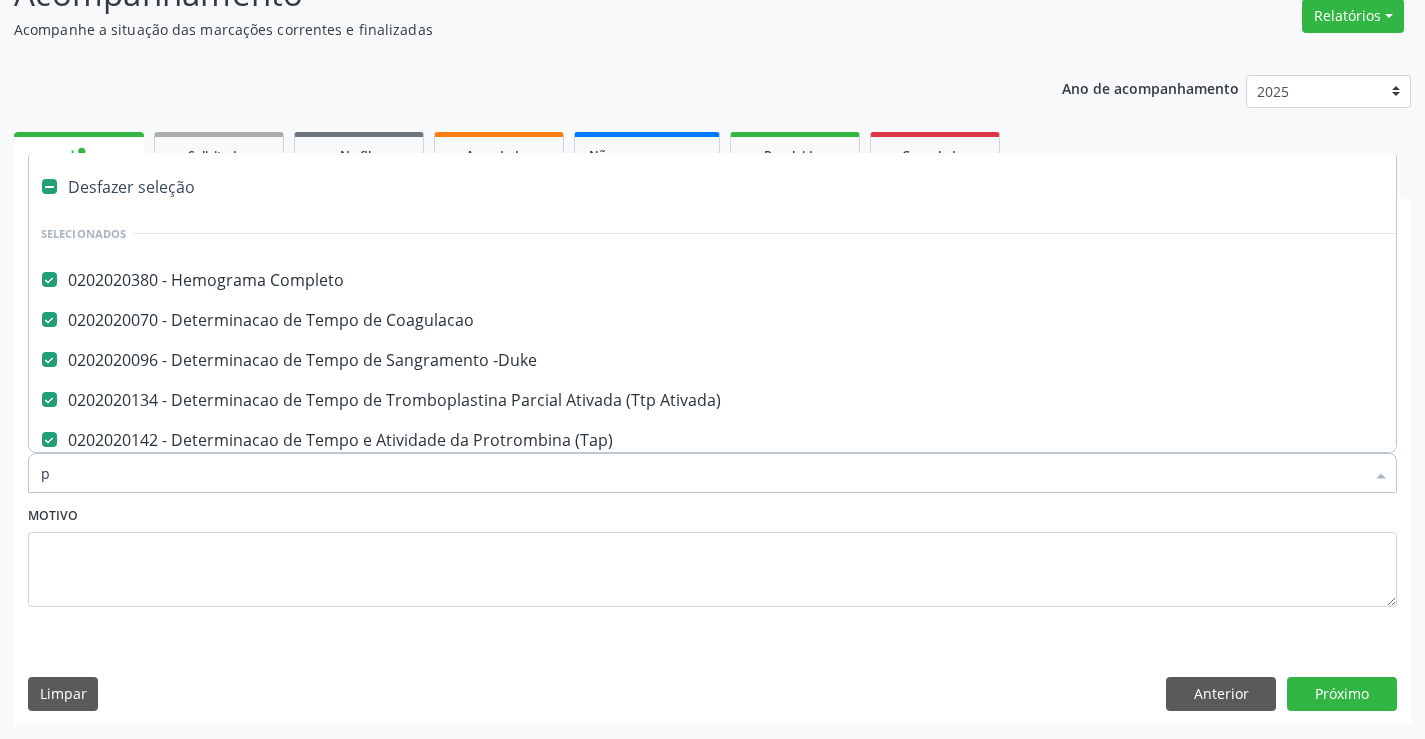 checkbox on "false" 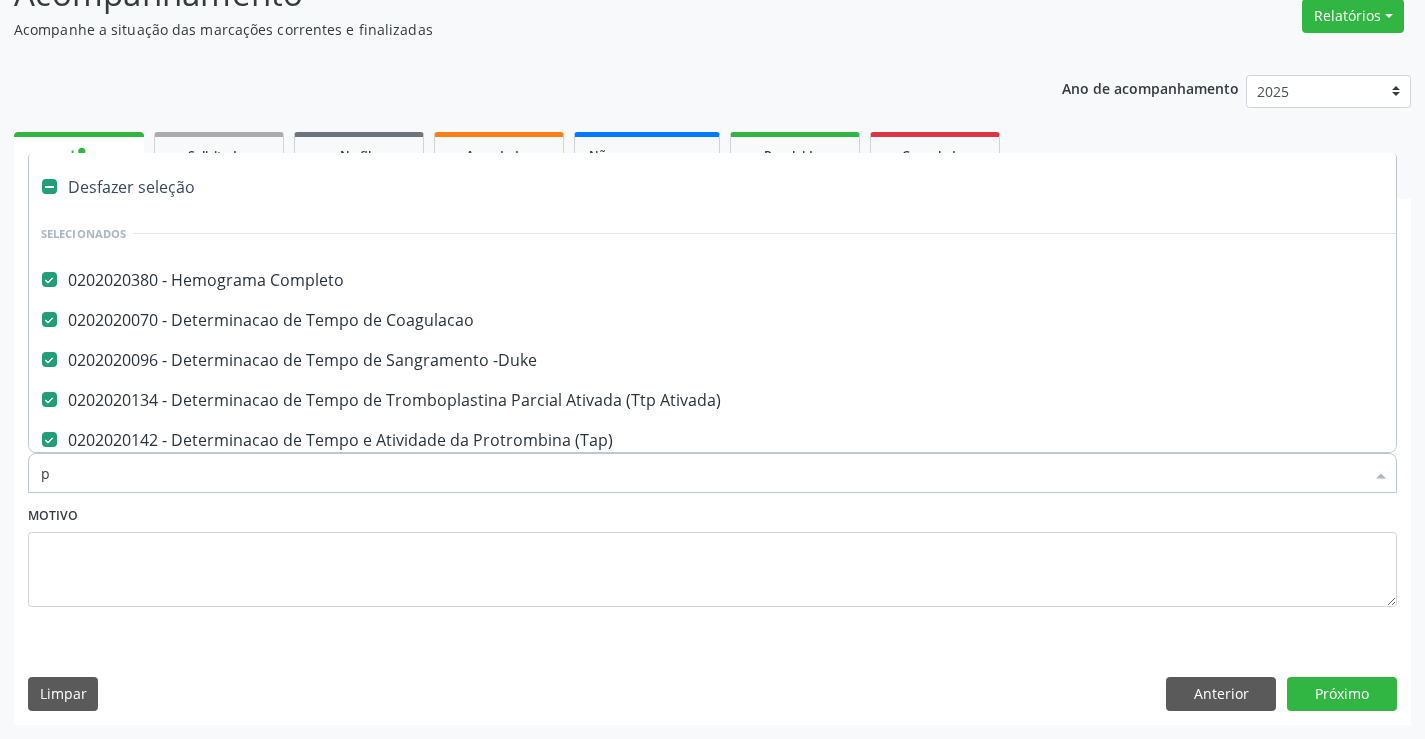checkbox on "false" 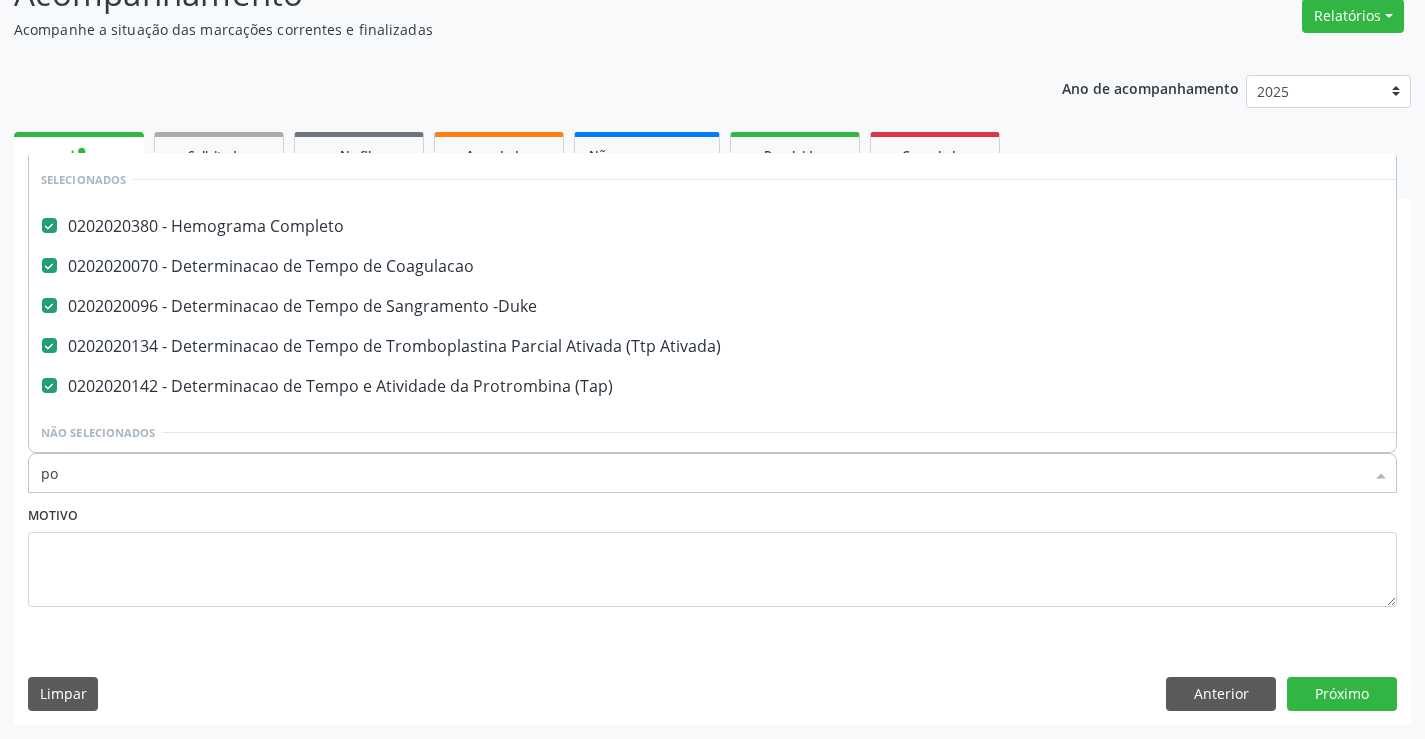 scroll, scrollTop: 0, scrollLeft: 0, axis: both 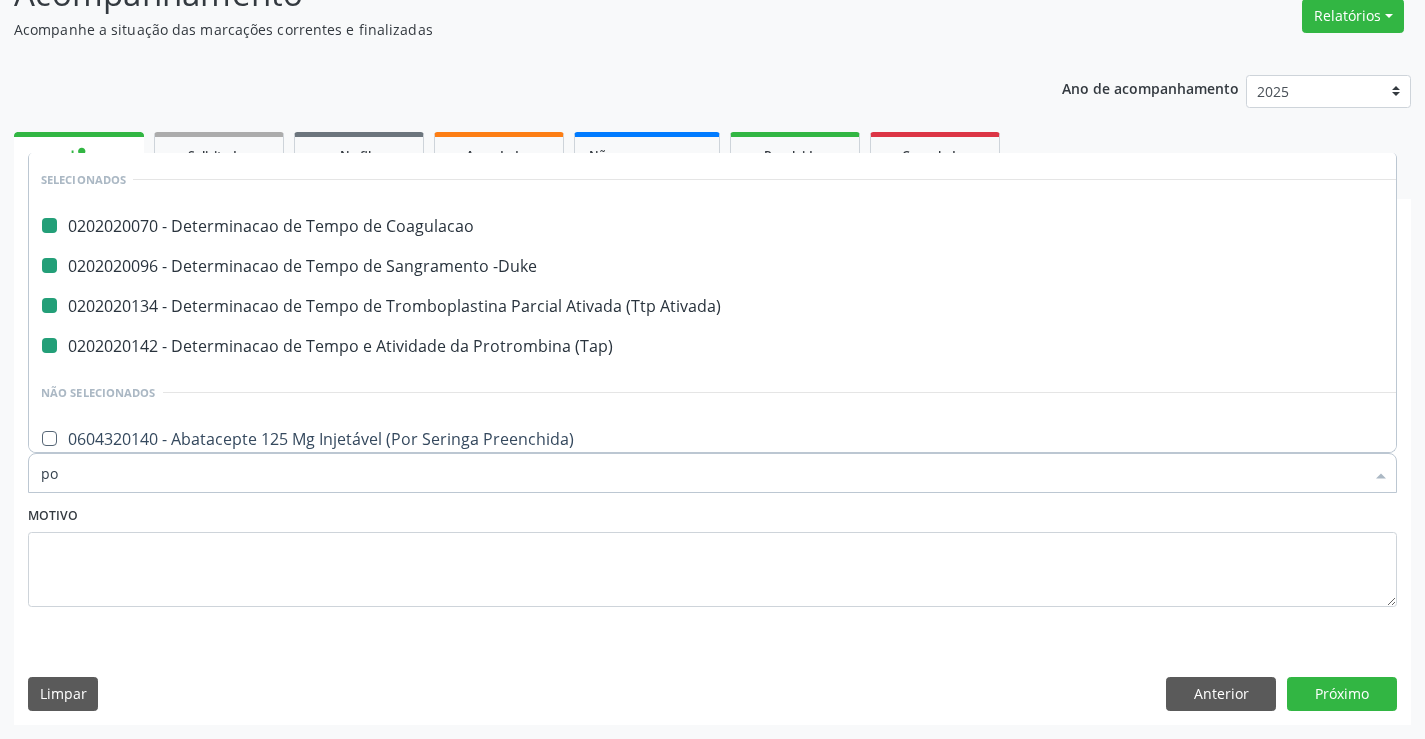 type on "pot" 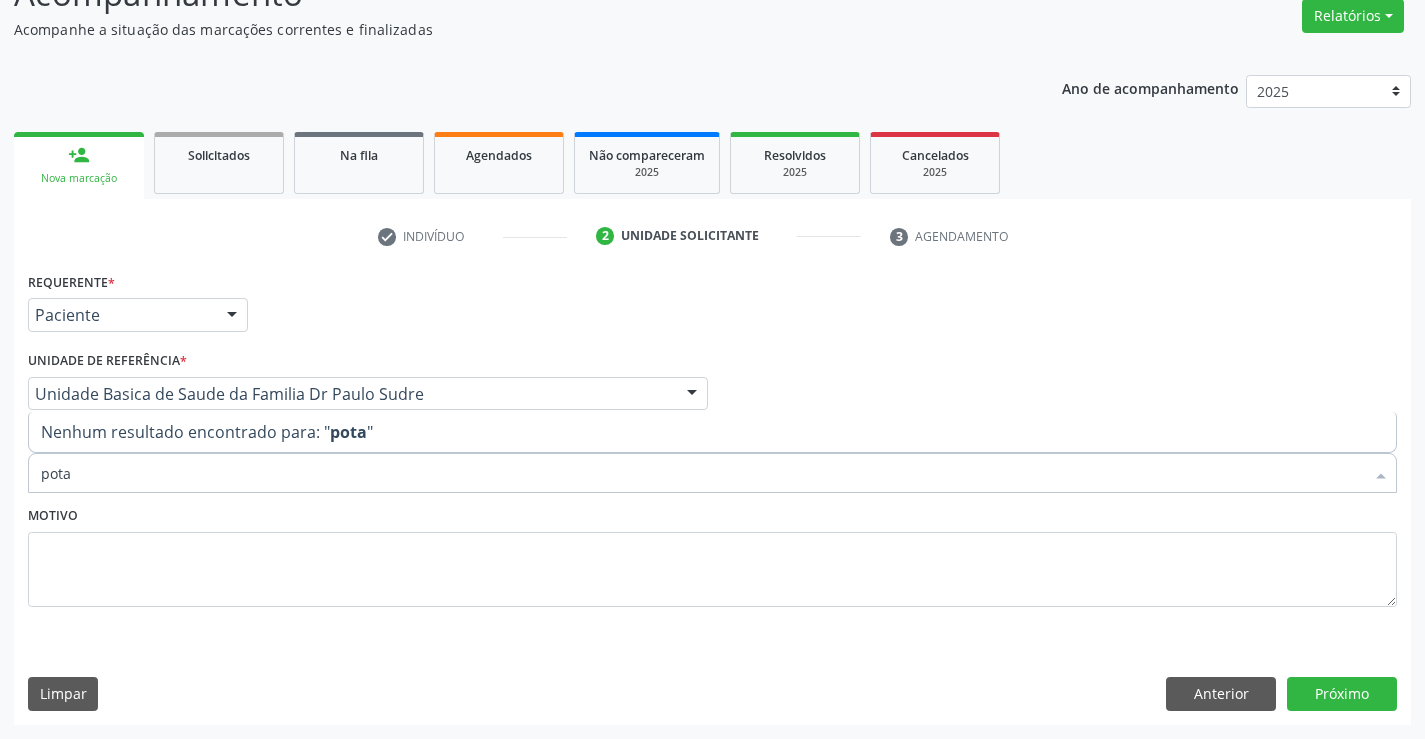 type on "potas" 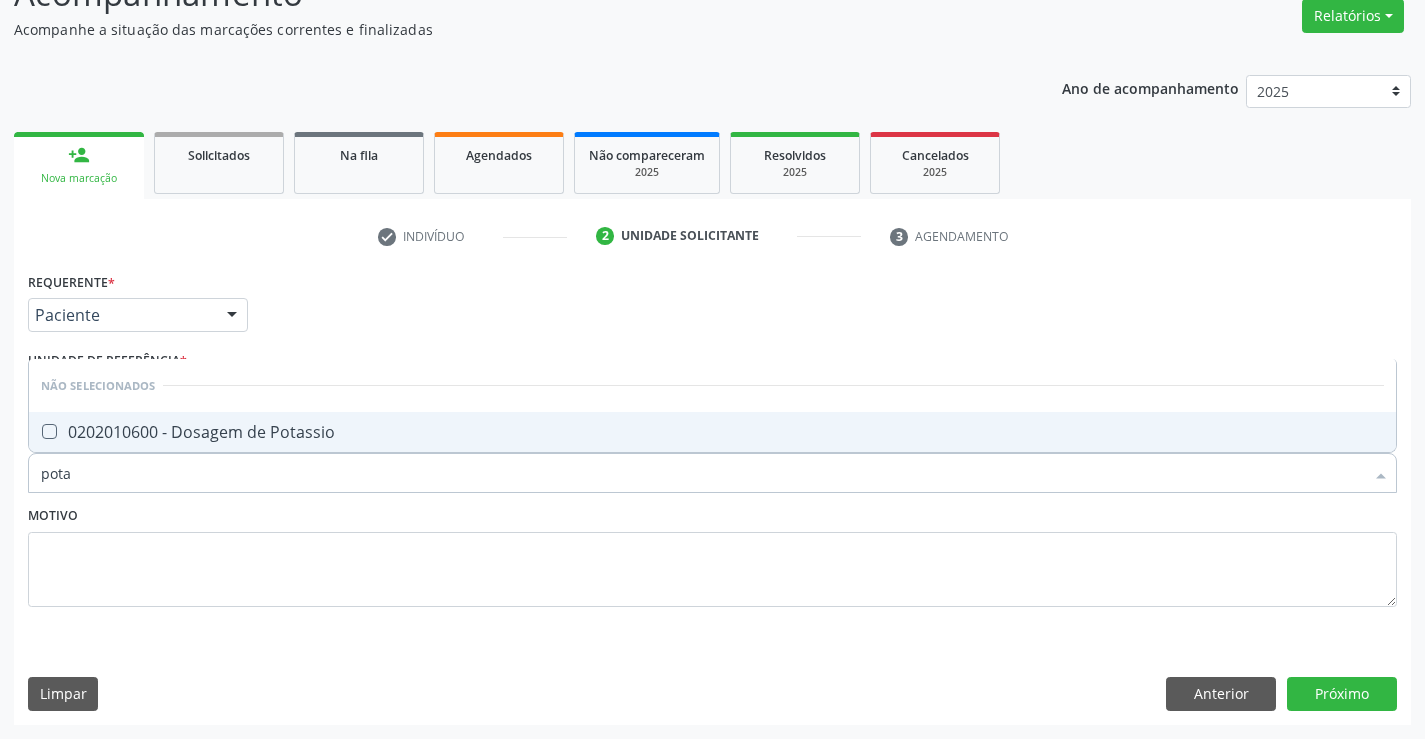 click on "0202010600 - Dosagem de Potassio" at bounding box center (712, 432) 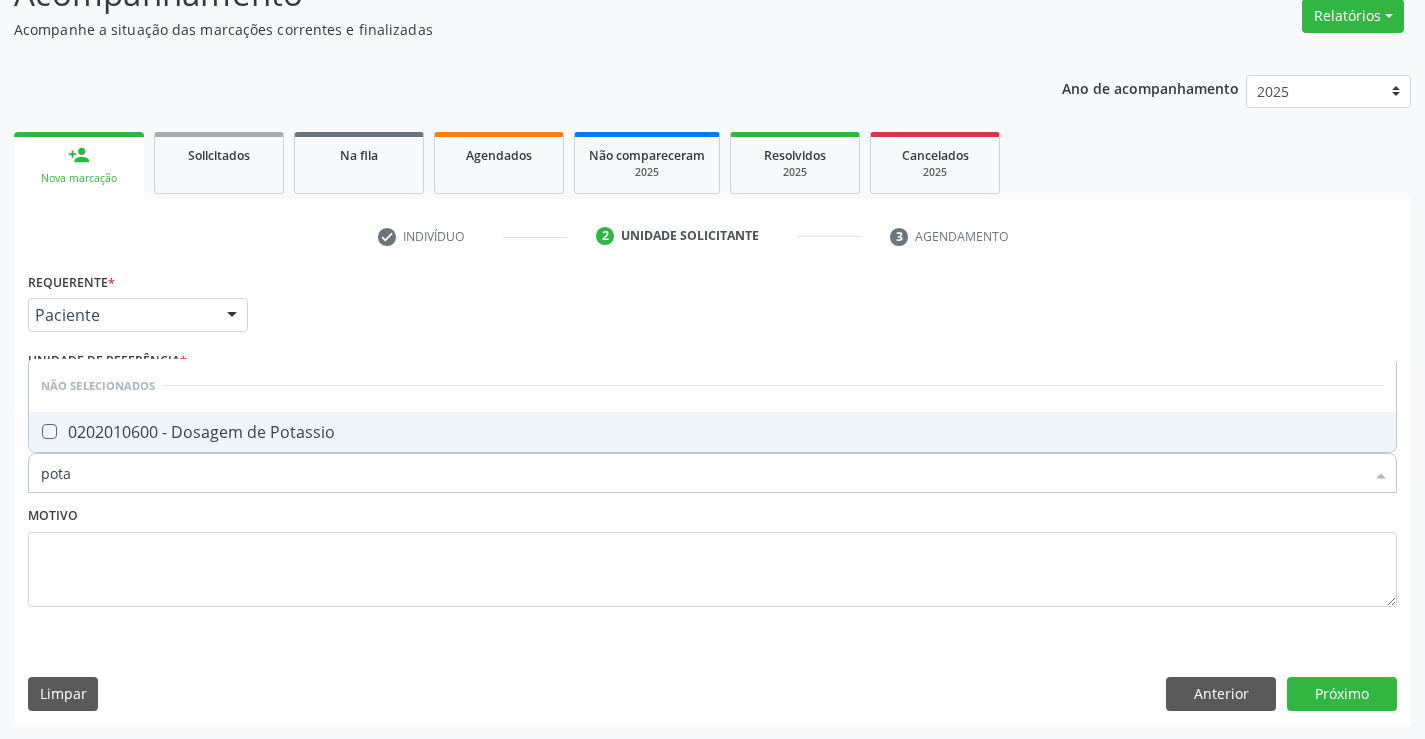 checkbox on "true" 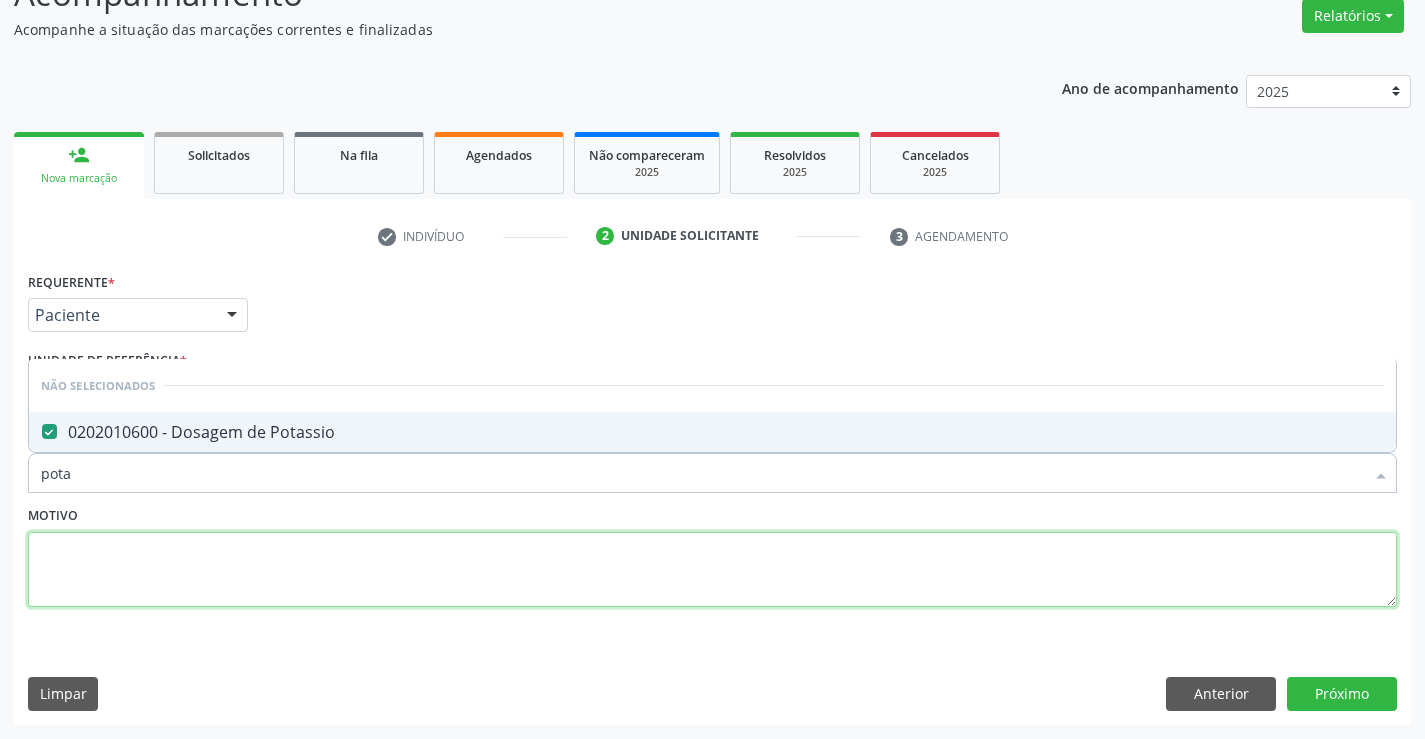 click at bounding box center (712, 570) 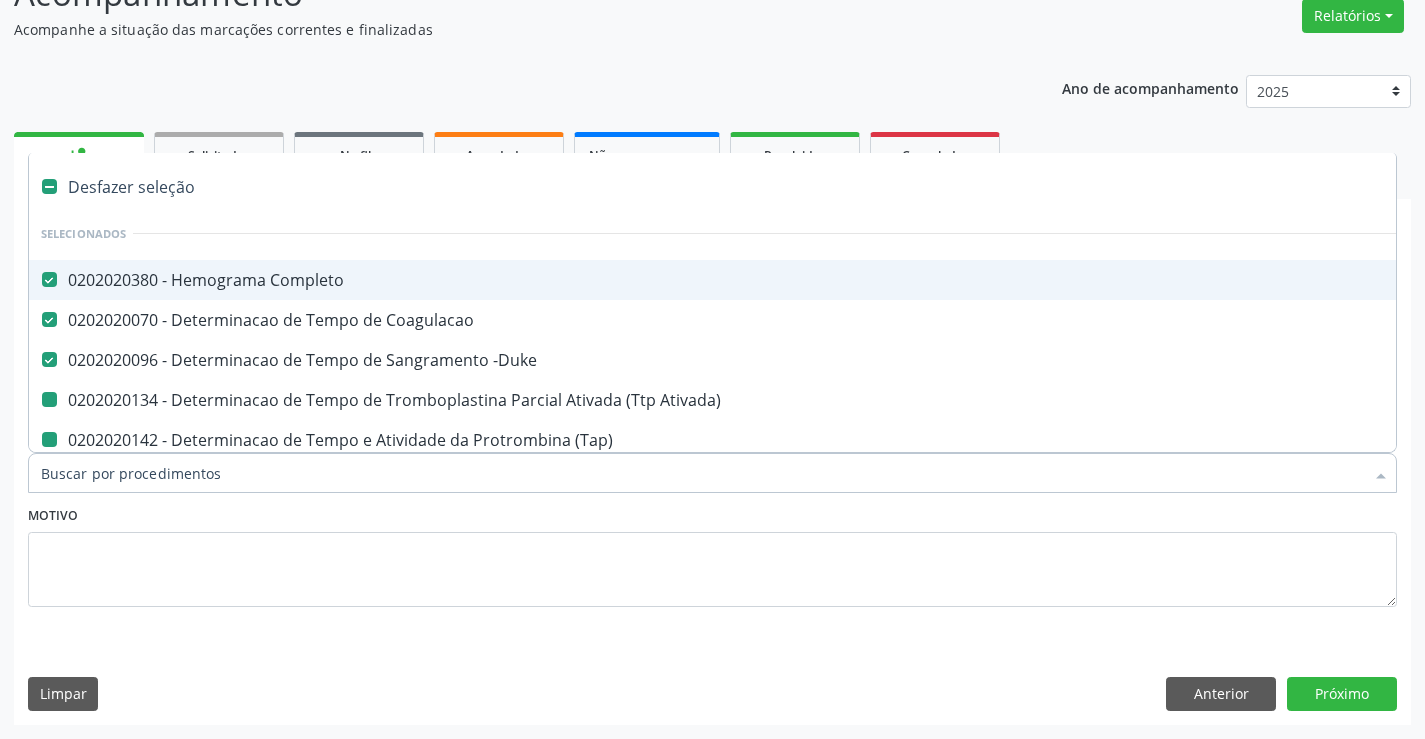 type on "u" 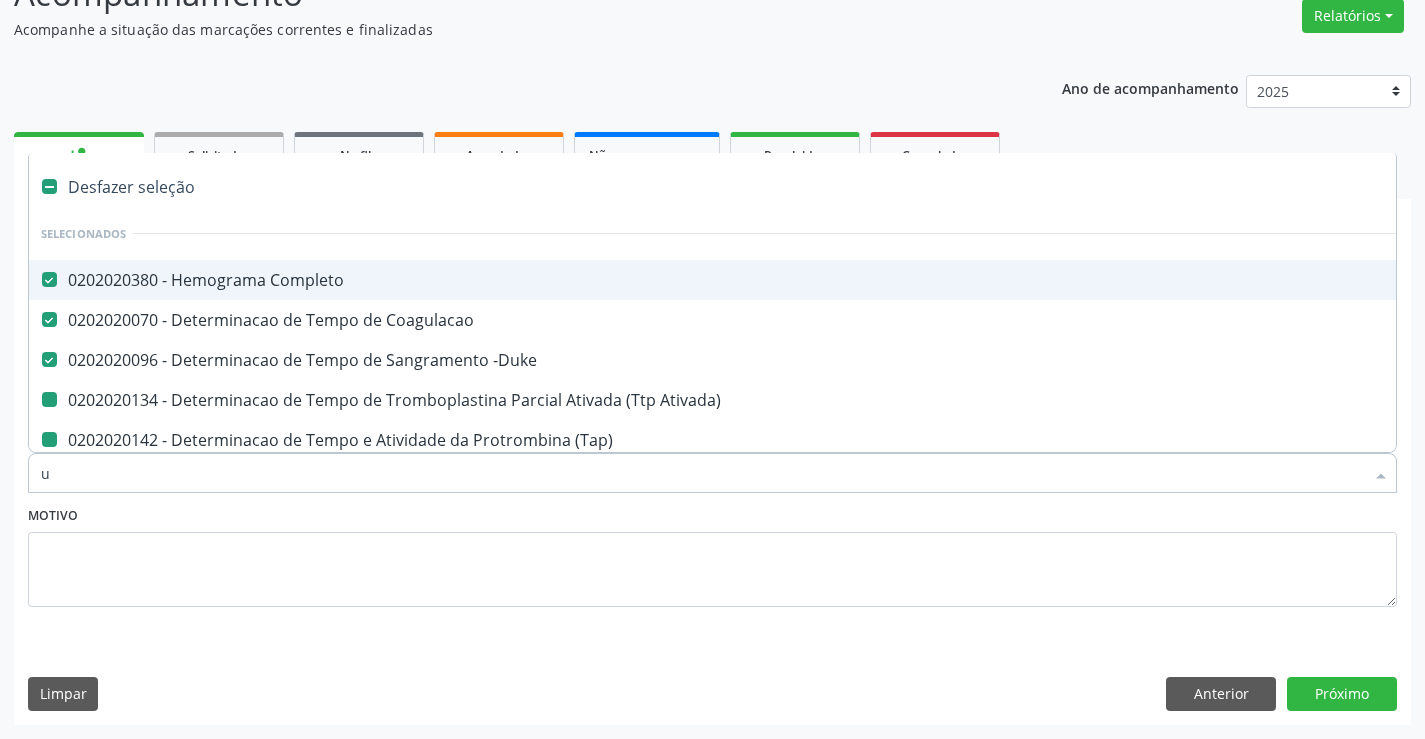 checkbox on "false" 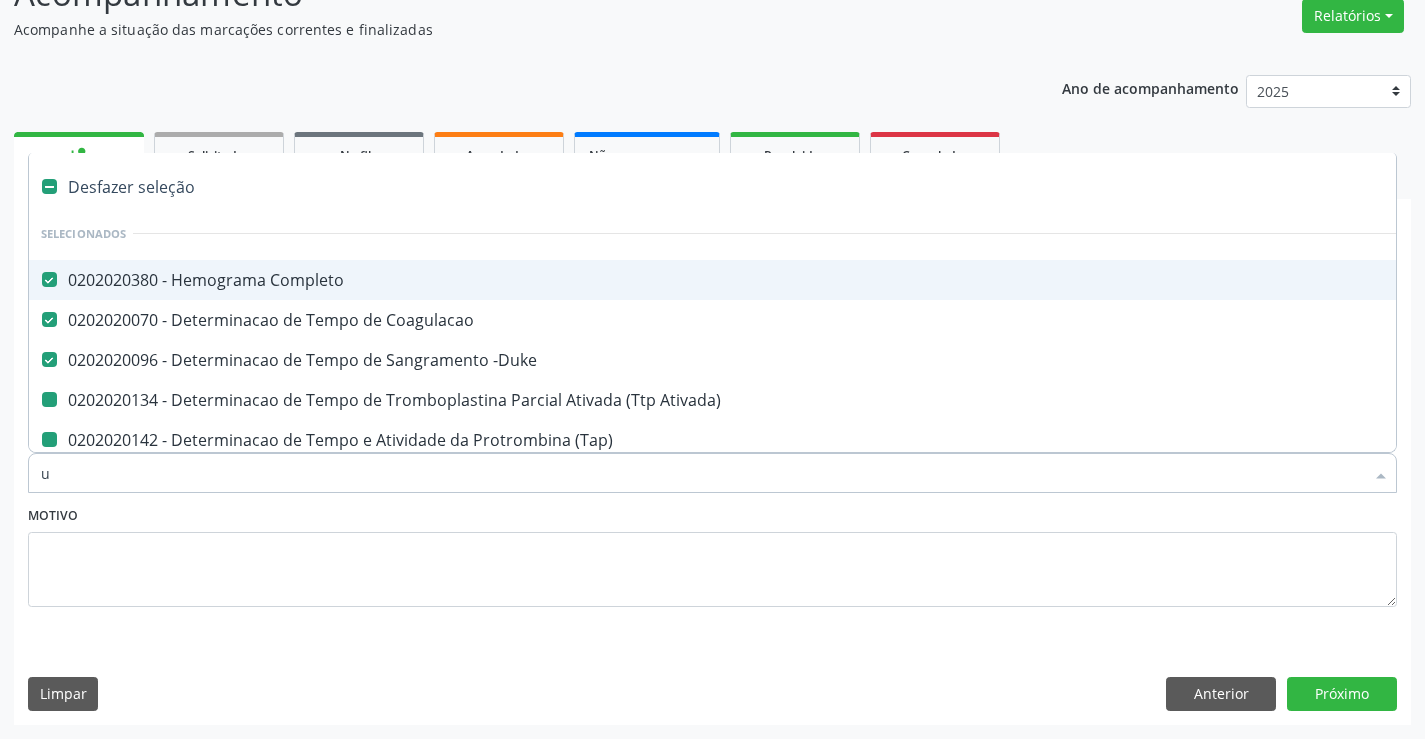checkbox on "false" 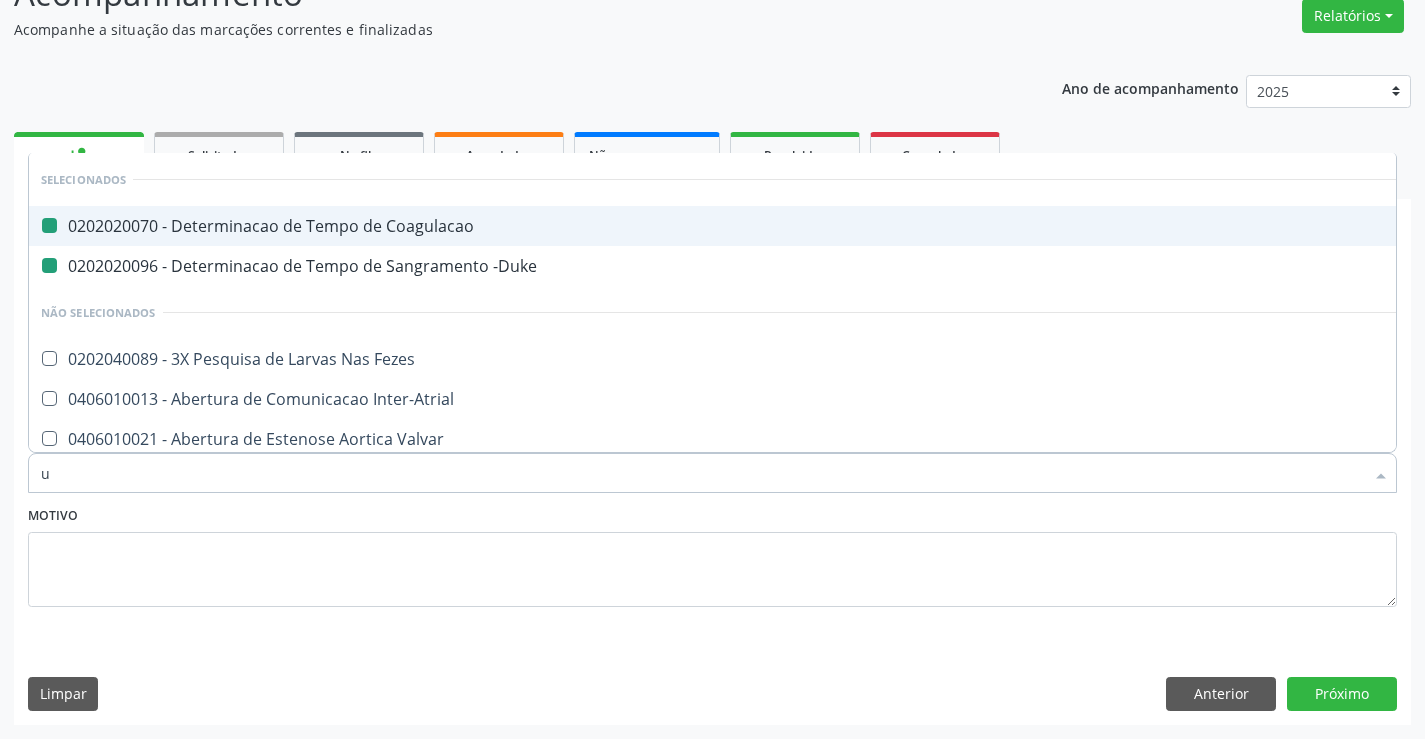 type on "ur" 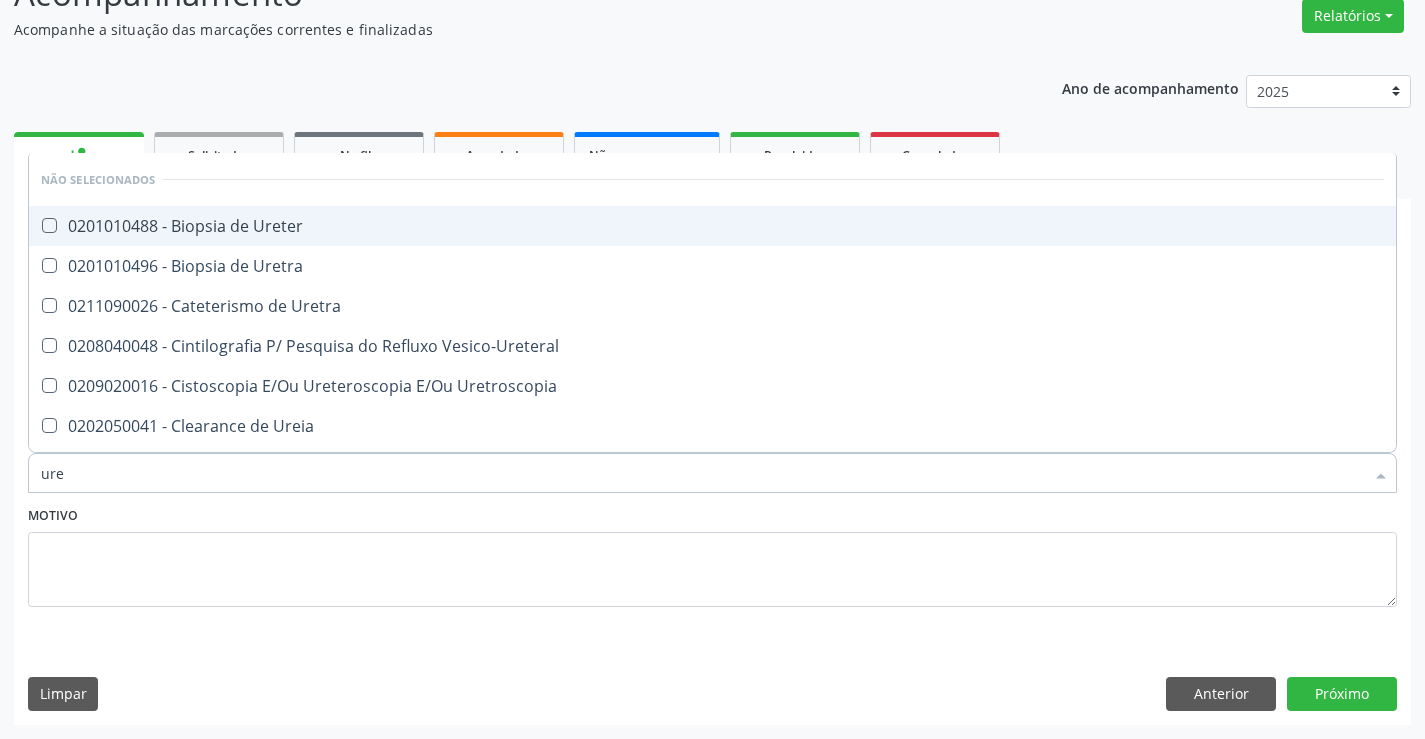 type on "urei" 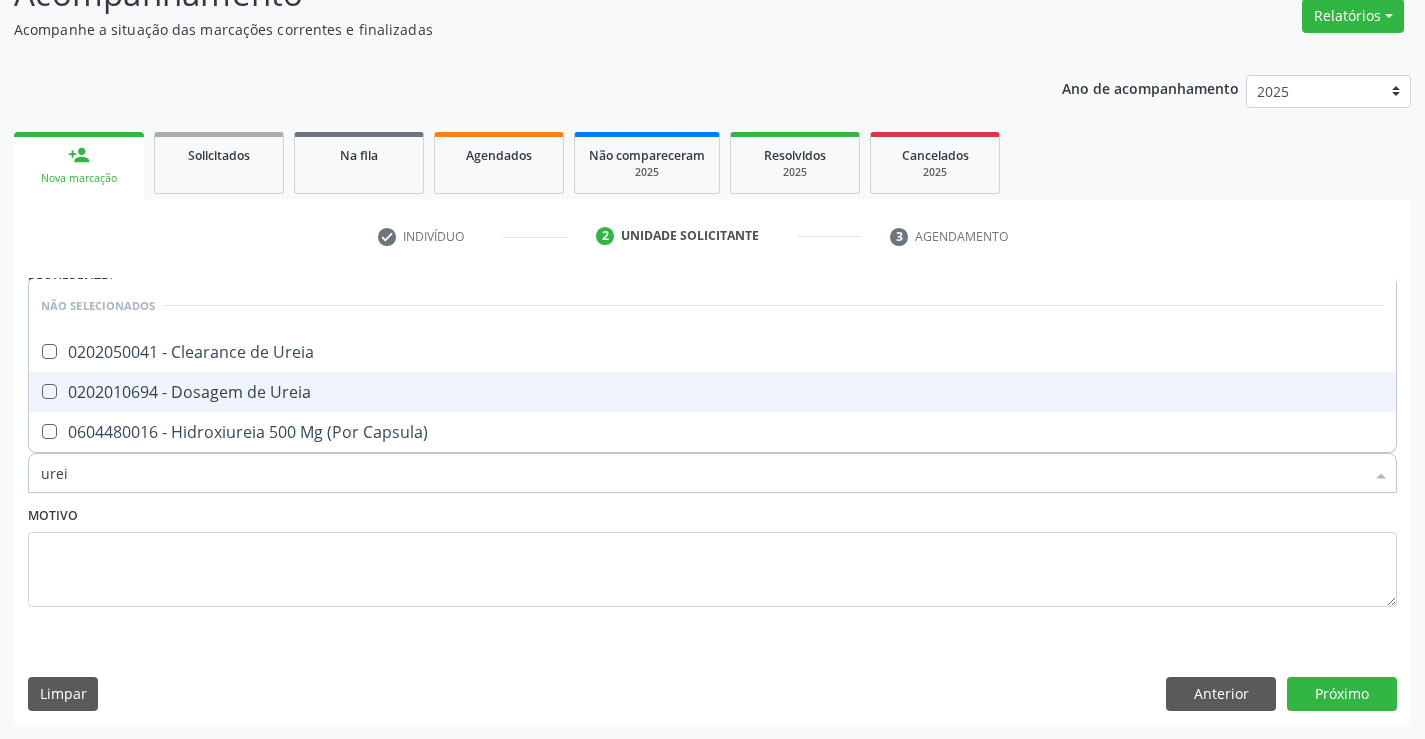 click on "0202010694 - Dosagem de Ureia" at bounding box center (712, 392) 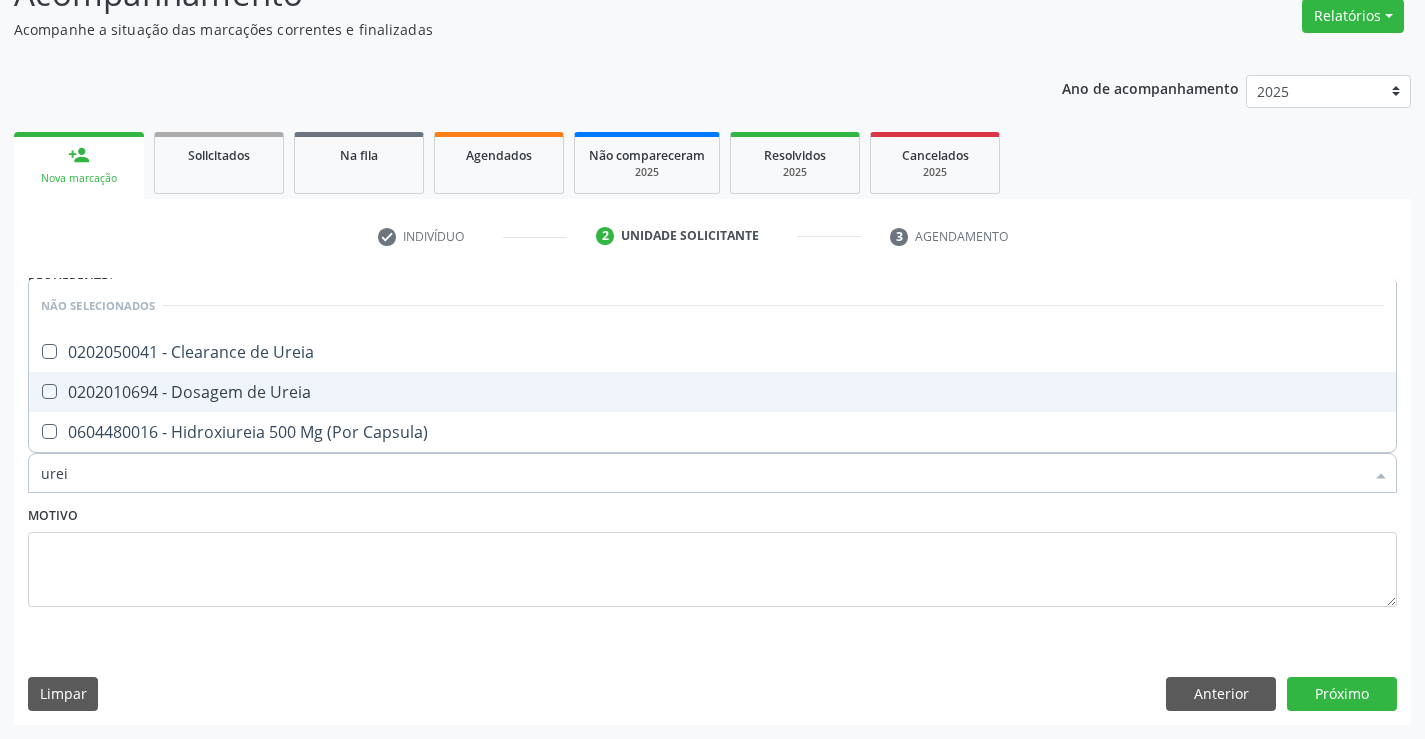 checkbox on "true" 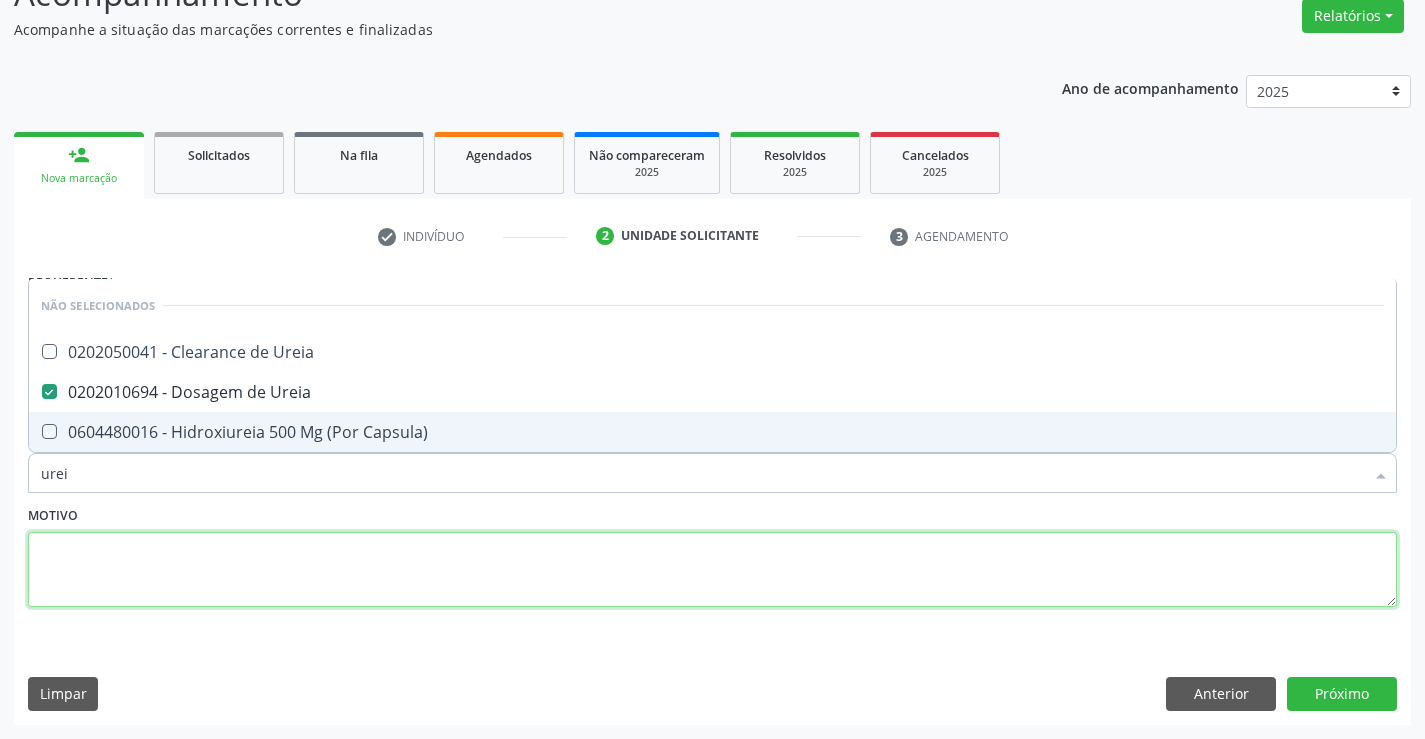 drag, startPoint x: 150, startPoint y: 561, endPoint x: 168, endPoint y: 491, distance: 72.277245 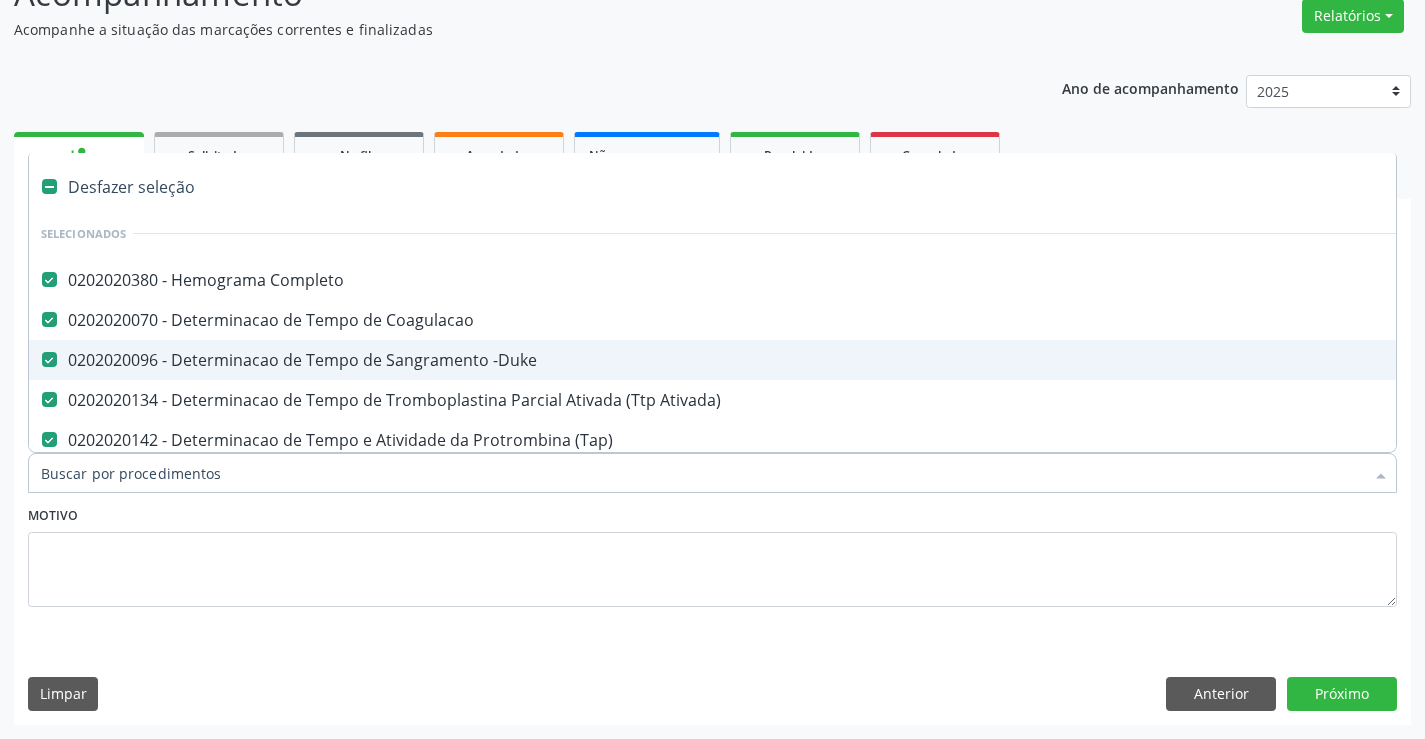 type on "c" 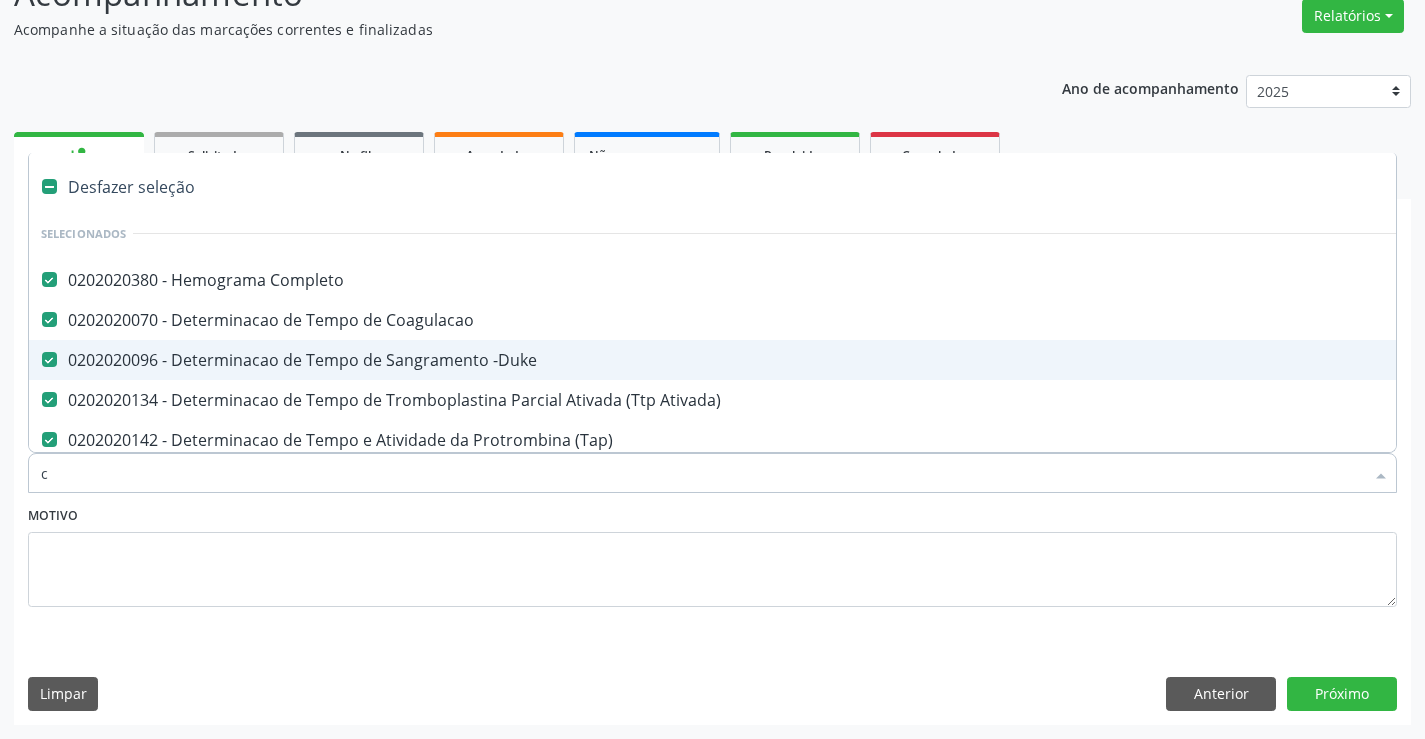 checkbox on "false" 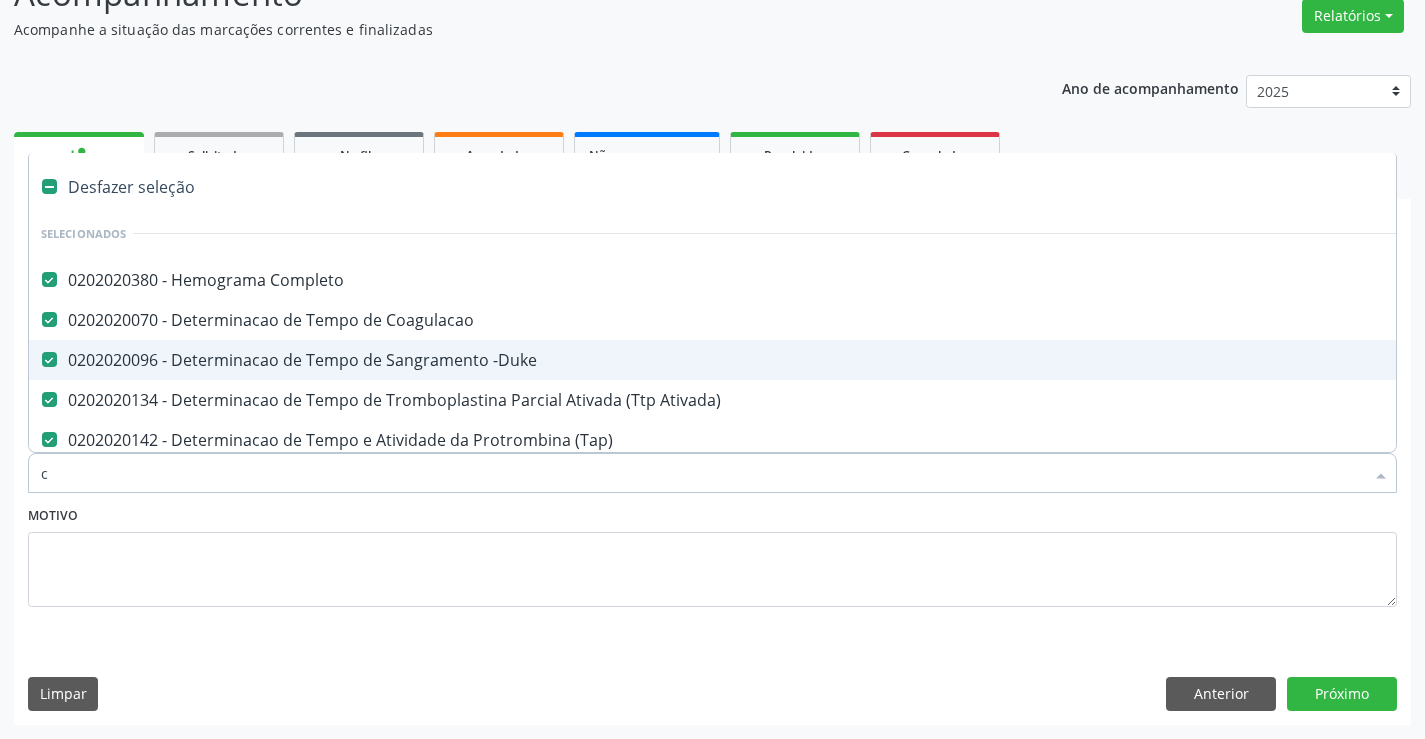 checkbox on "false" 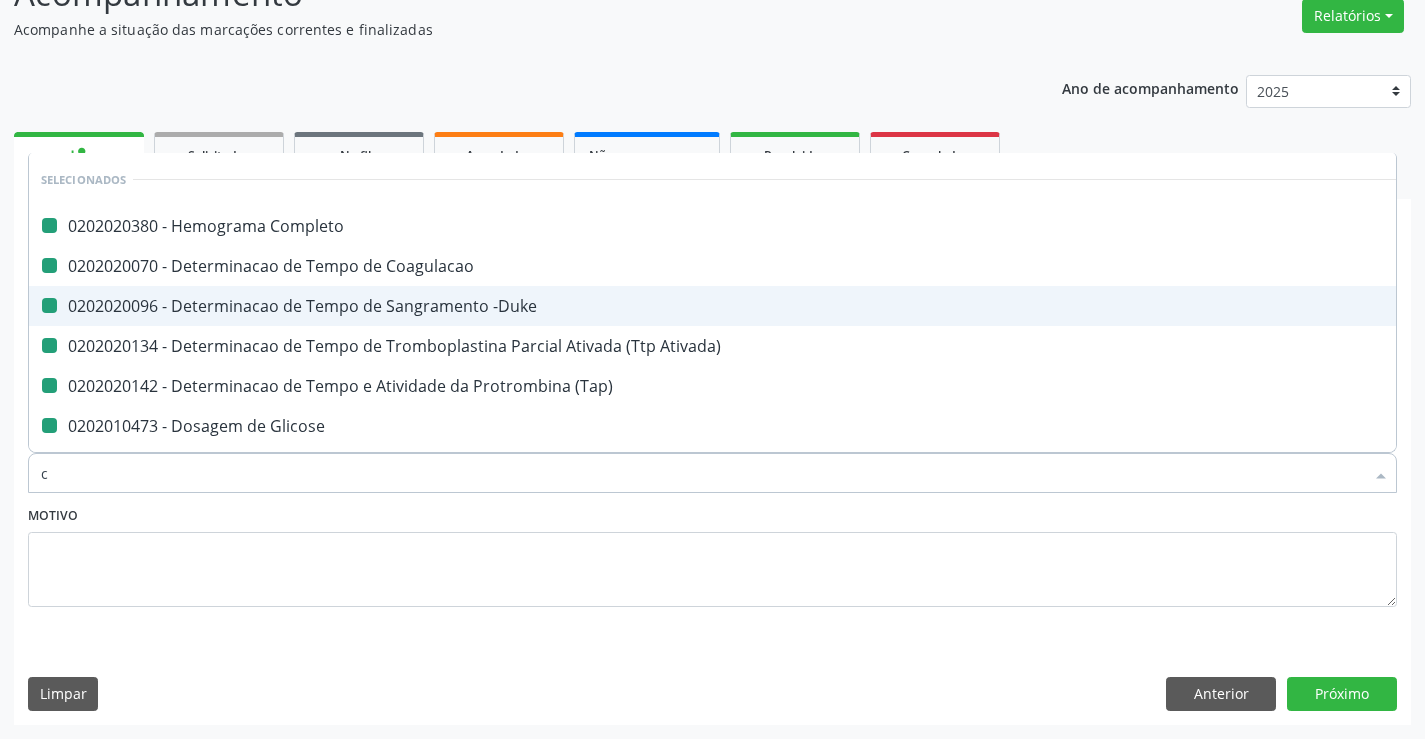 type on "cr" 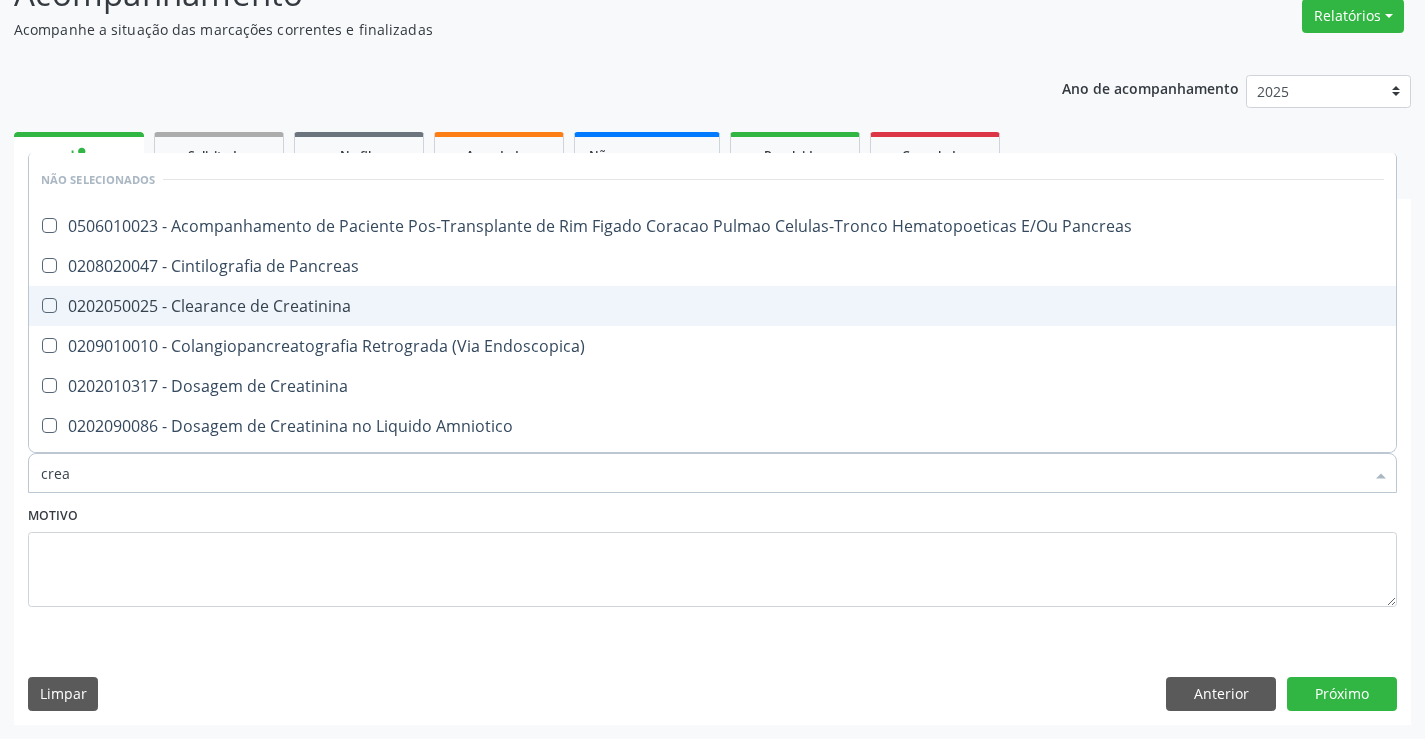 type on "creat" 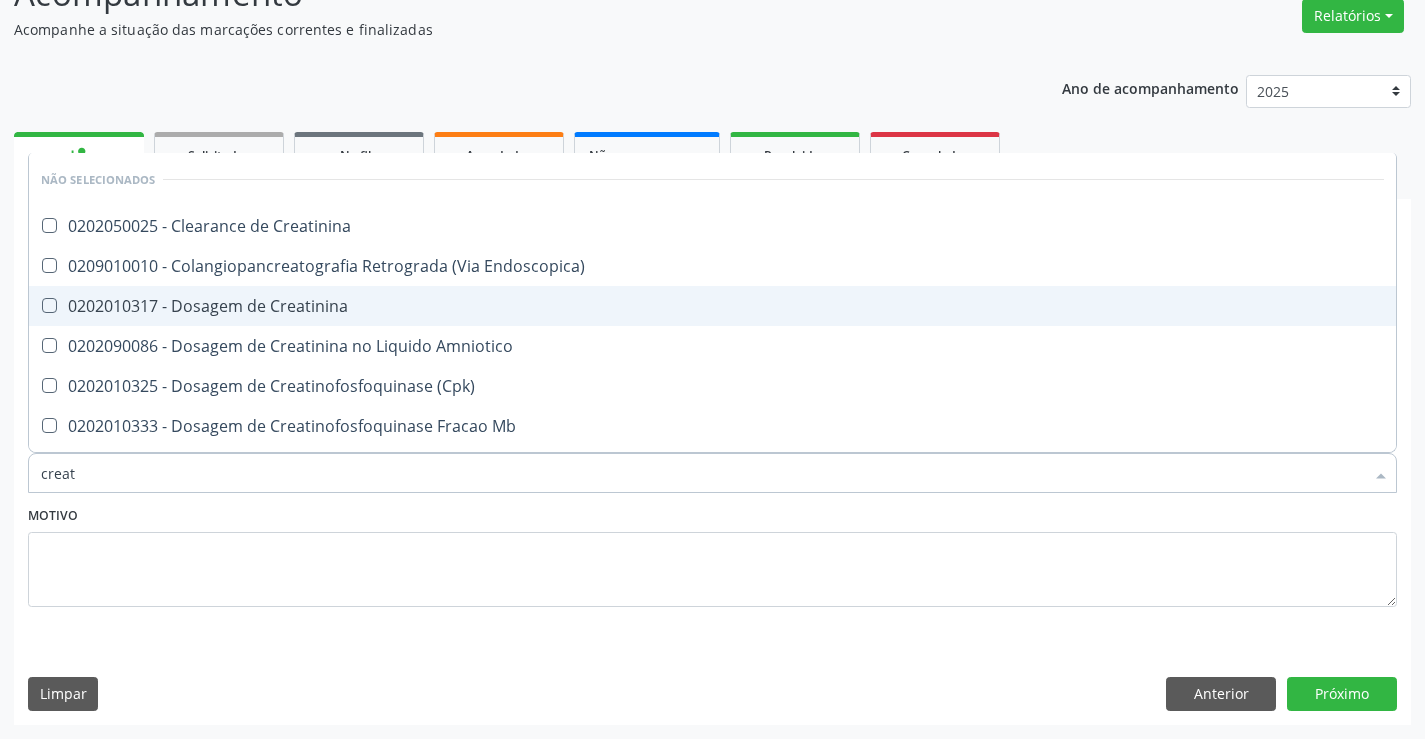 click on "0202010317 - Dosagem de Creatinina" at bounding box center [712, 306] 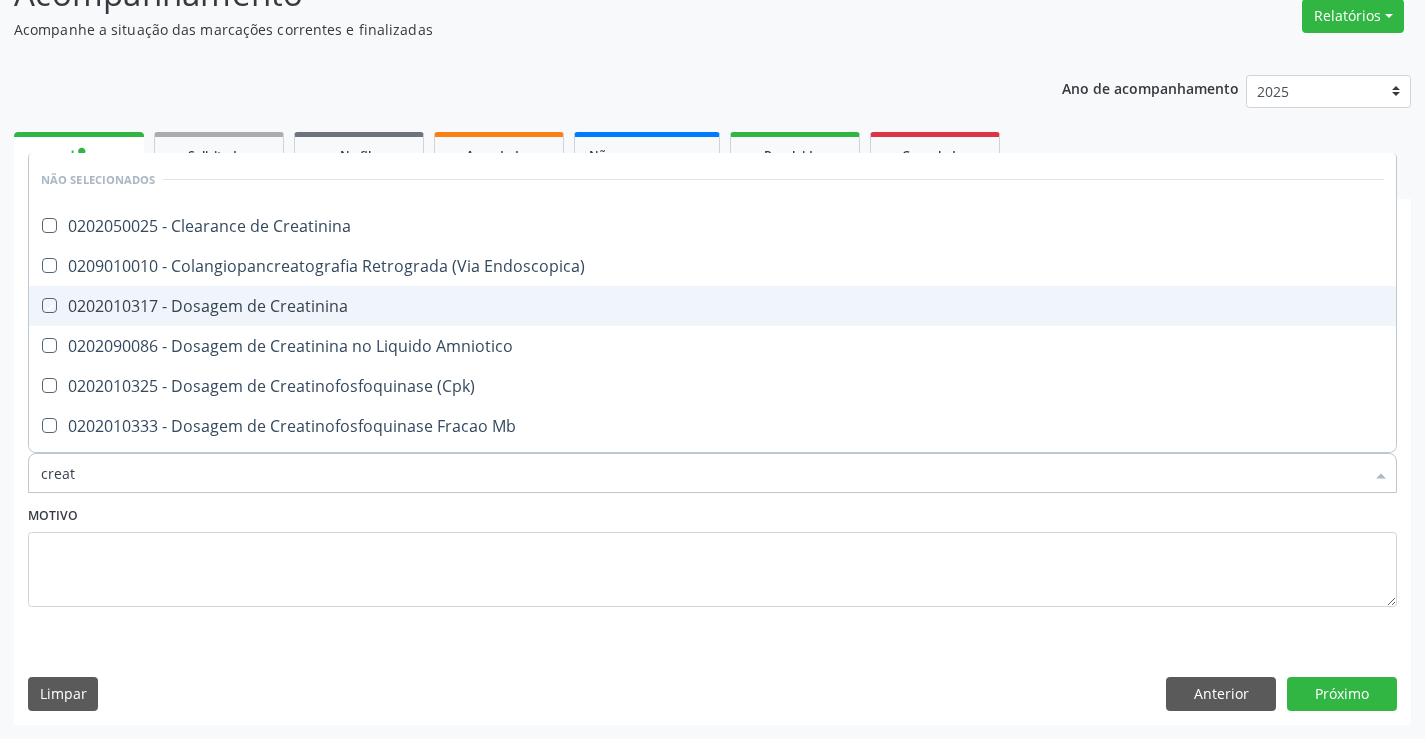 checkbox on "true" 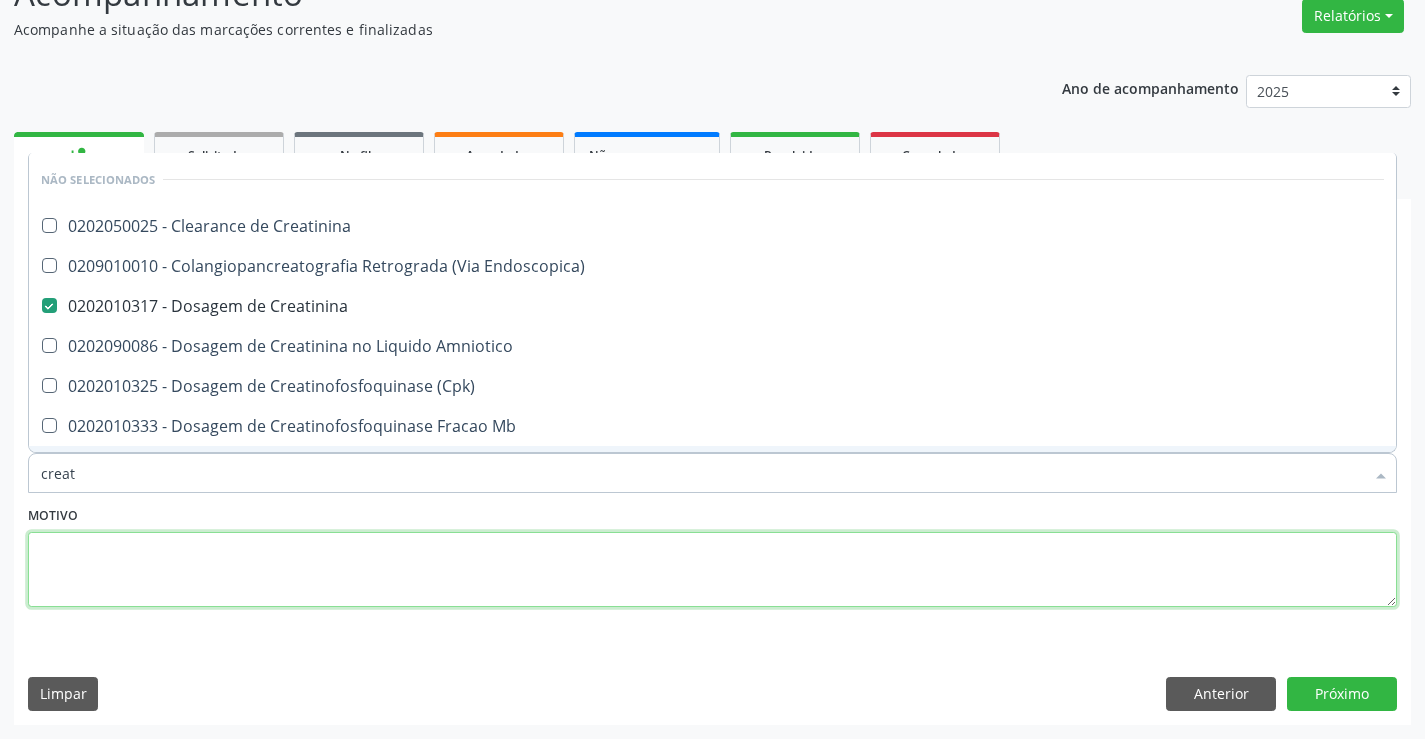 drag, startPoint x: 192, startPoint y: 560, endPoint x: 194, endPoint y: 503, distance: 57.035076 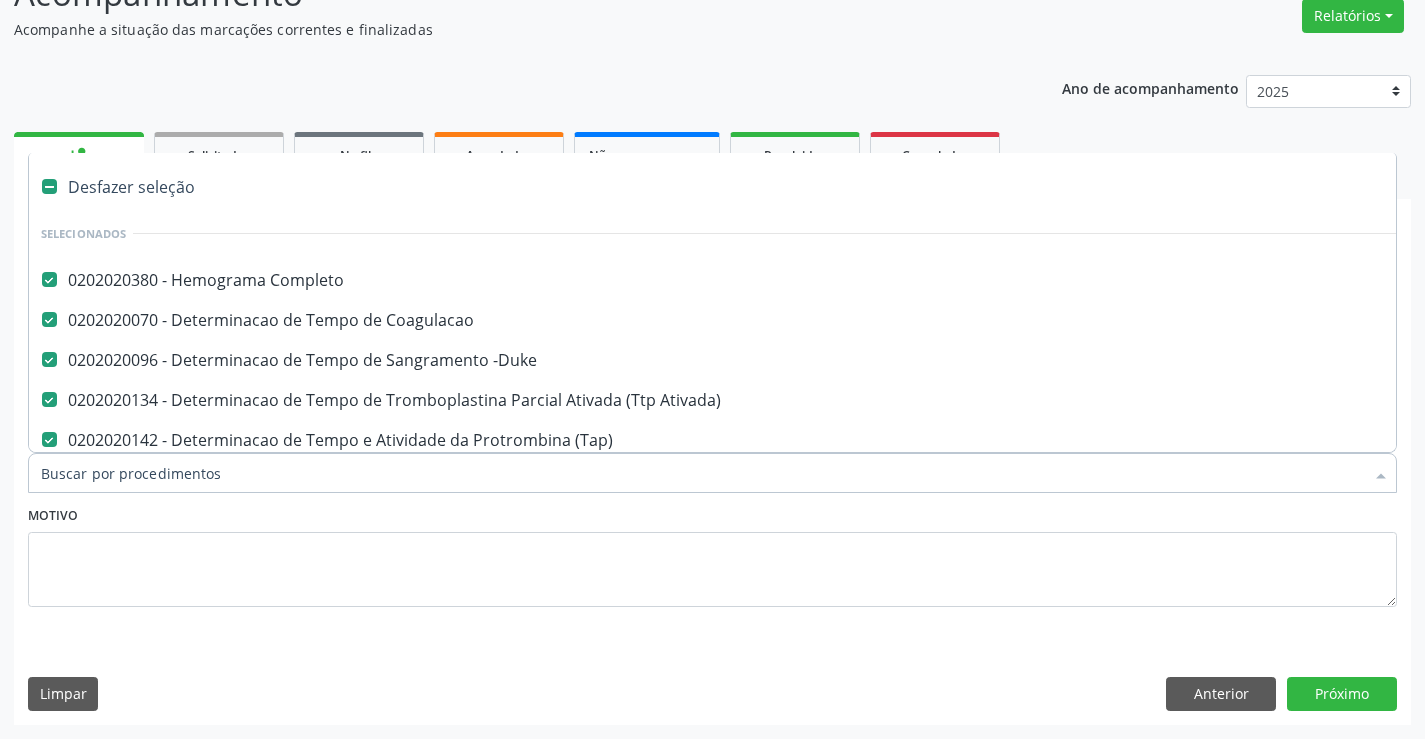 type on "t" 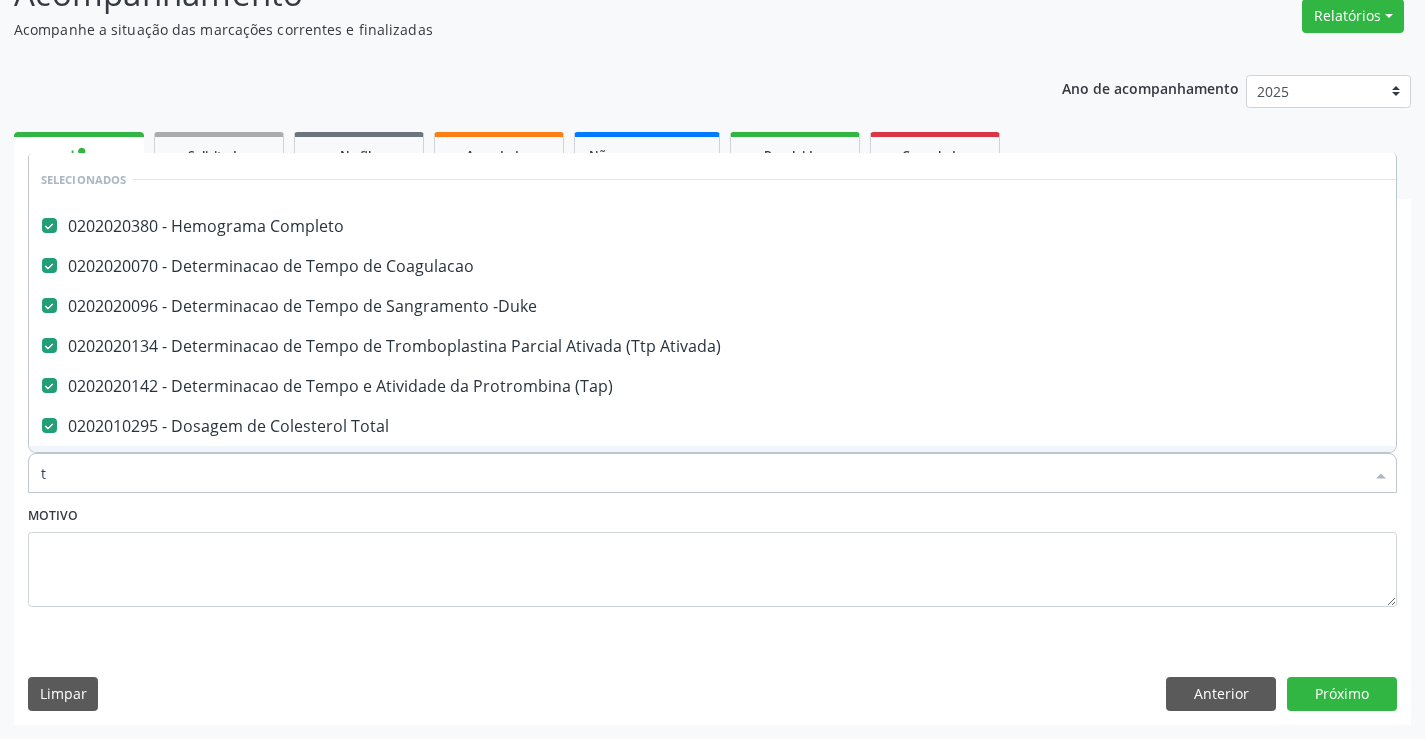 checkbox on "false" 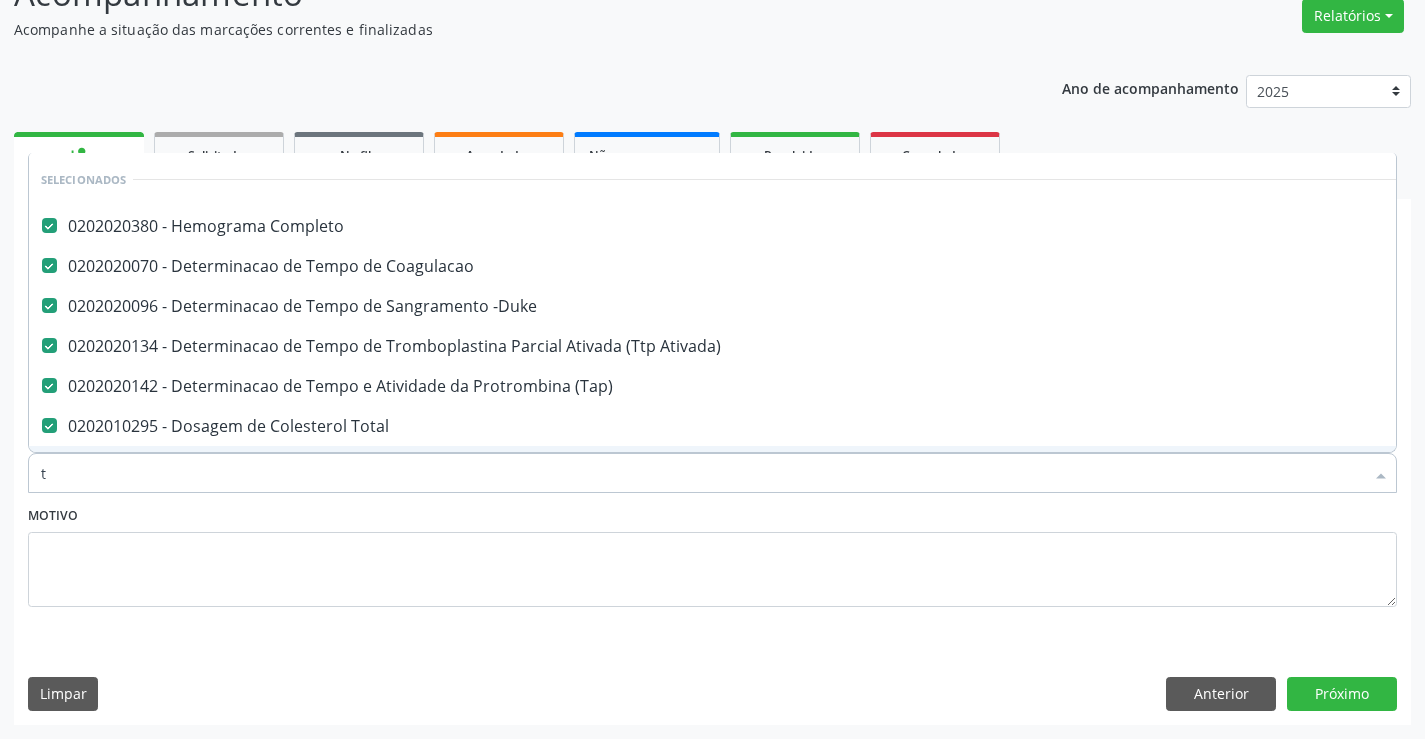 checkbox on "false" 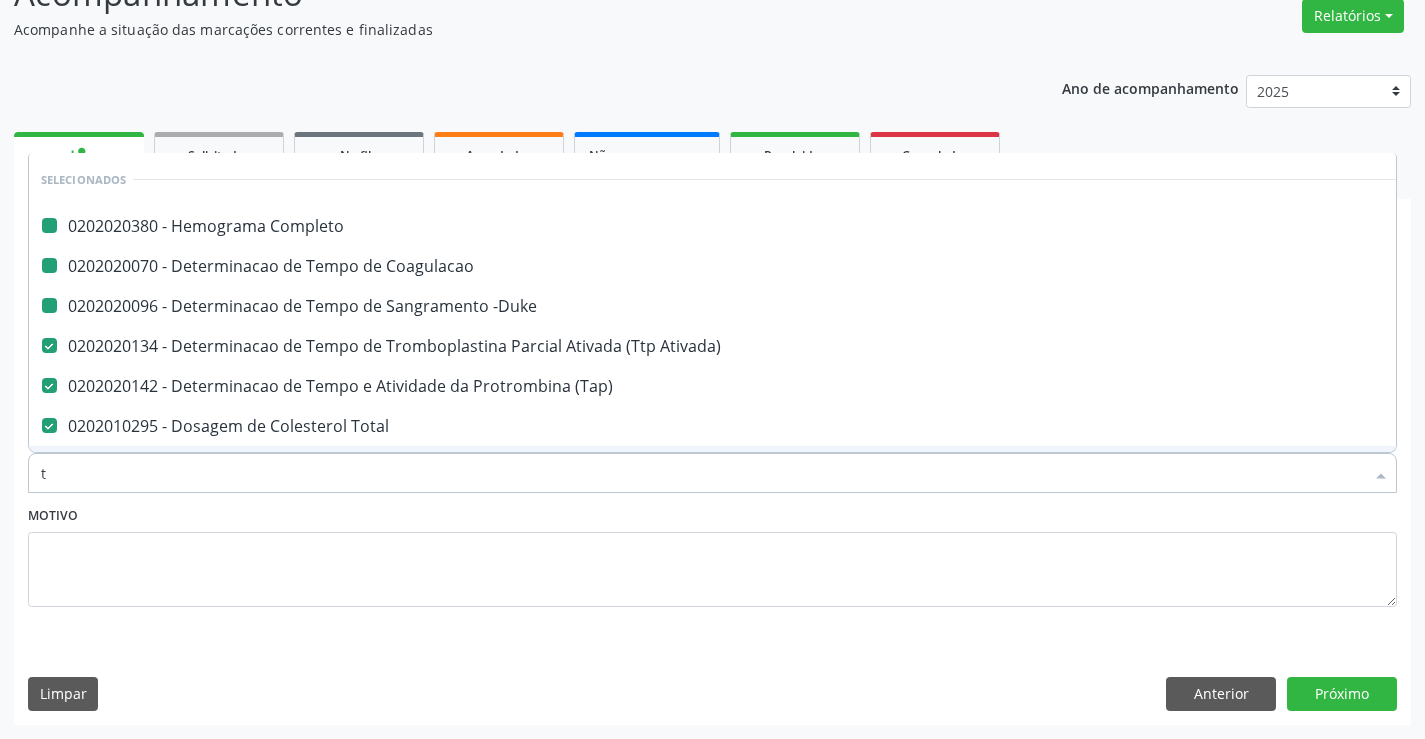 type on "tg" 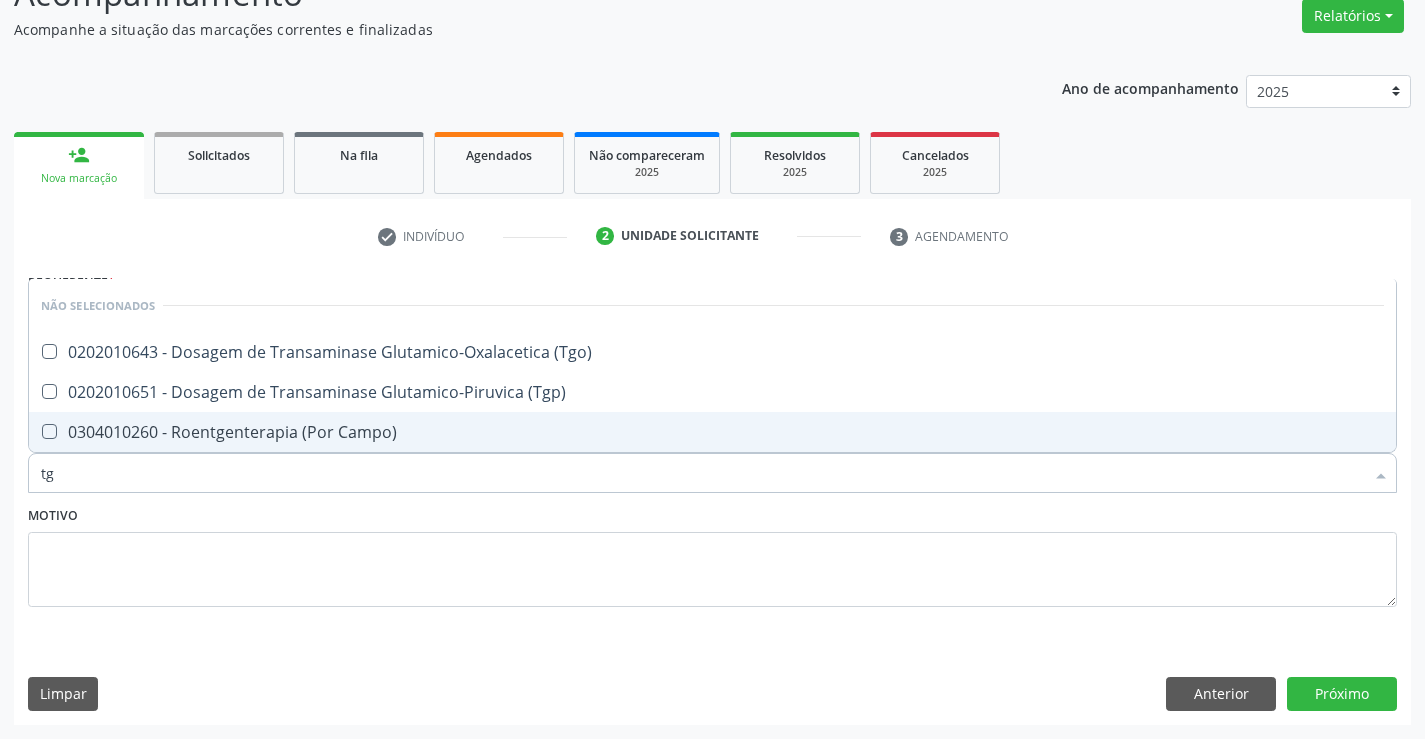 checkbox on "false" 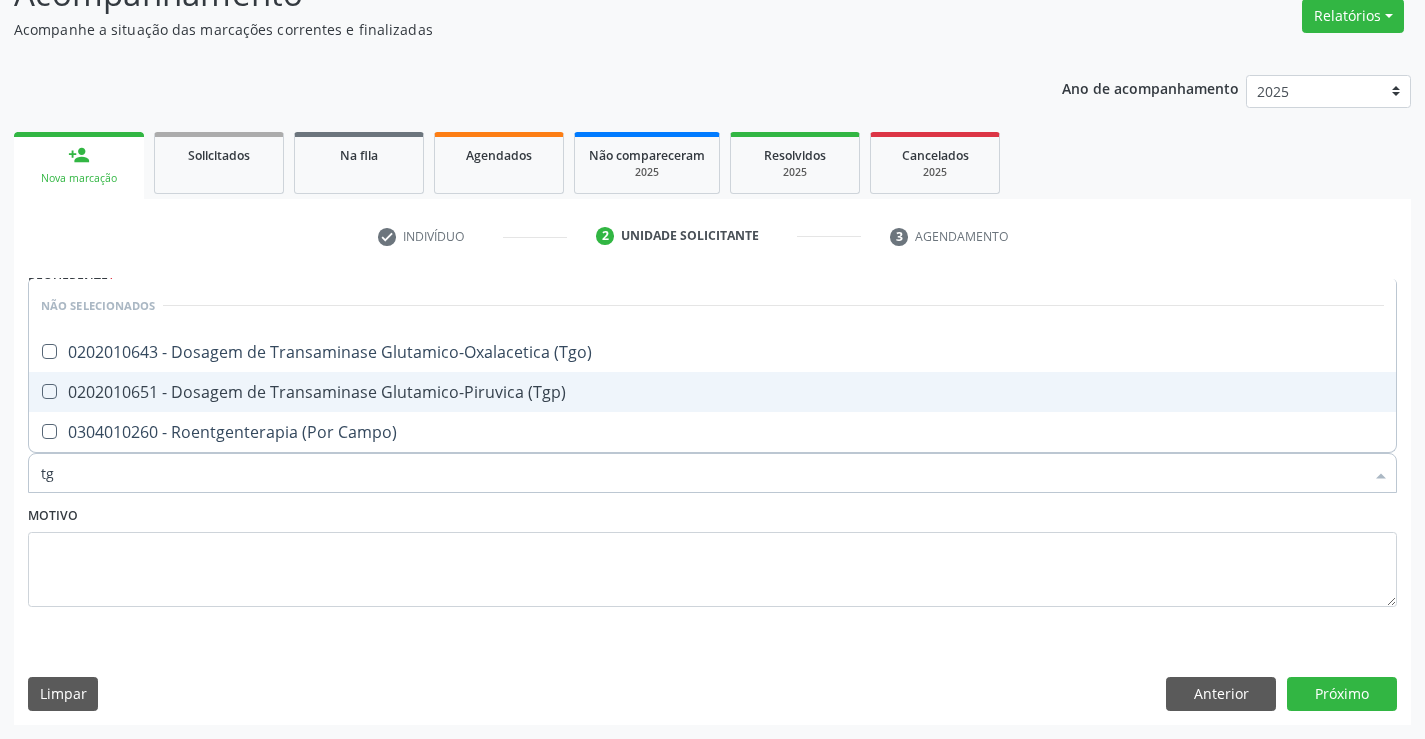 click on "0202010651 - Dosagem de Transaminase Glutamico-Piruvica (Tgp)" at bounding box center [712, 392] 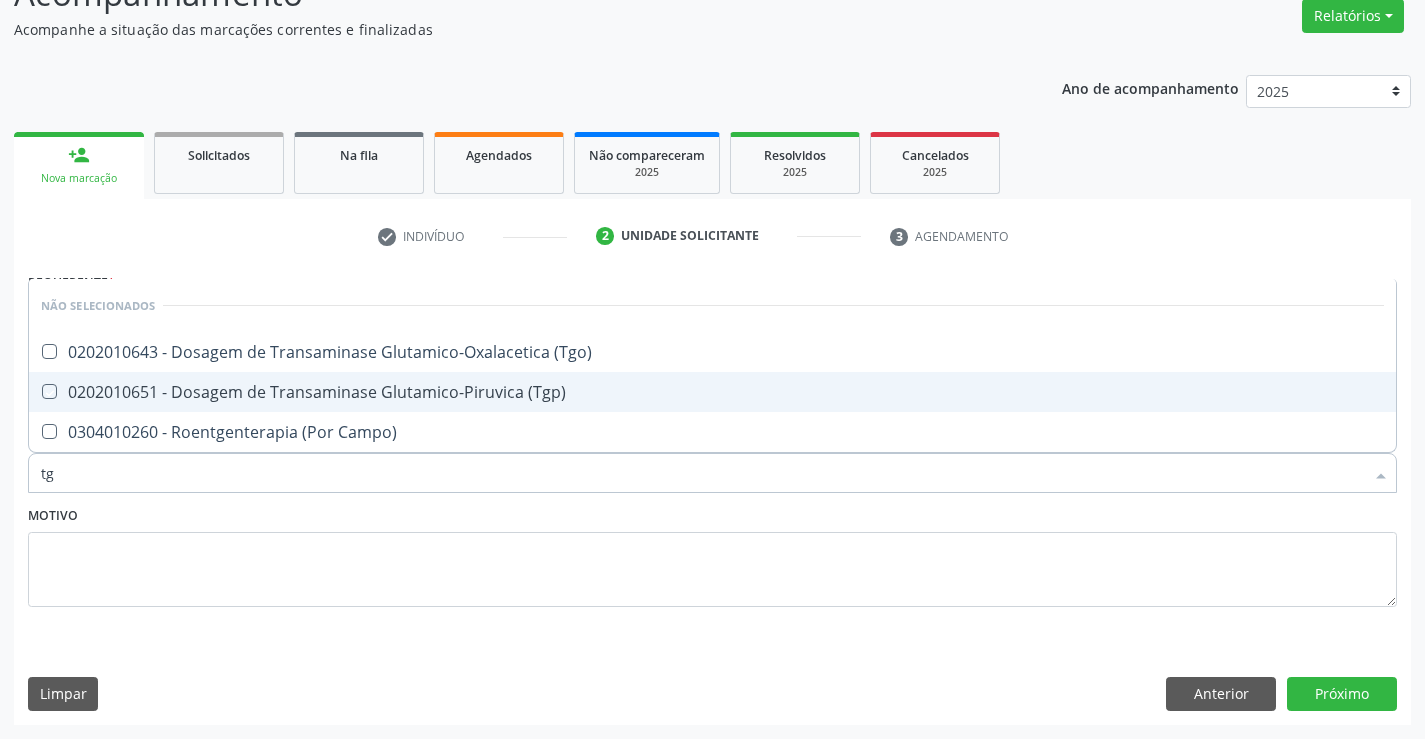 checkbox on "true" 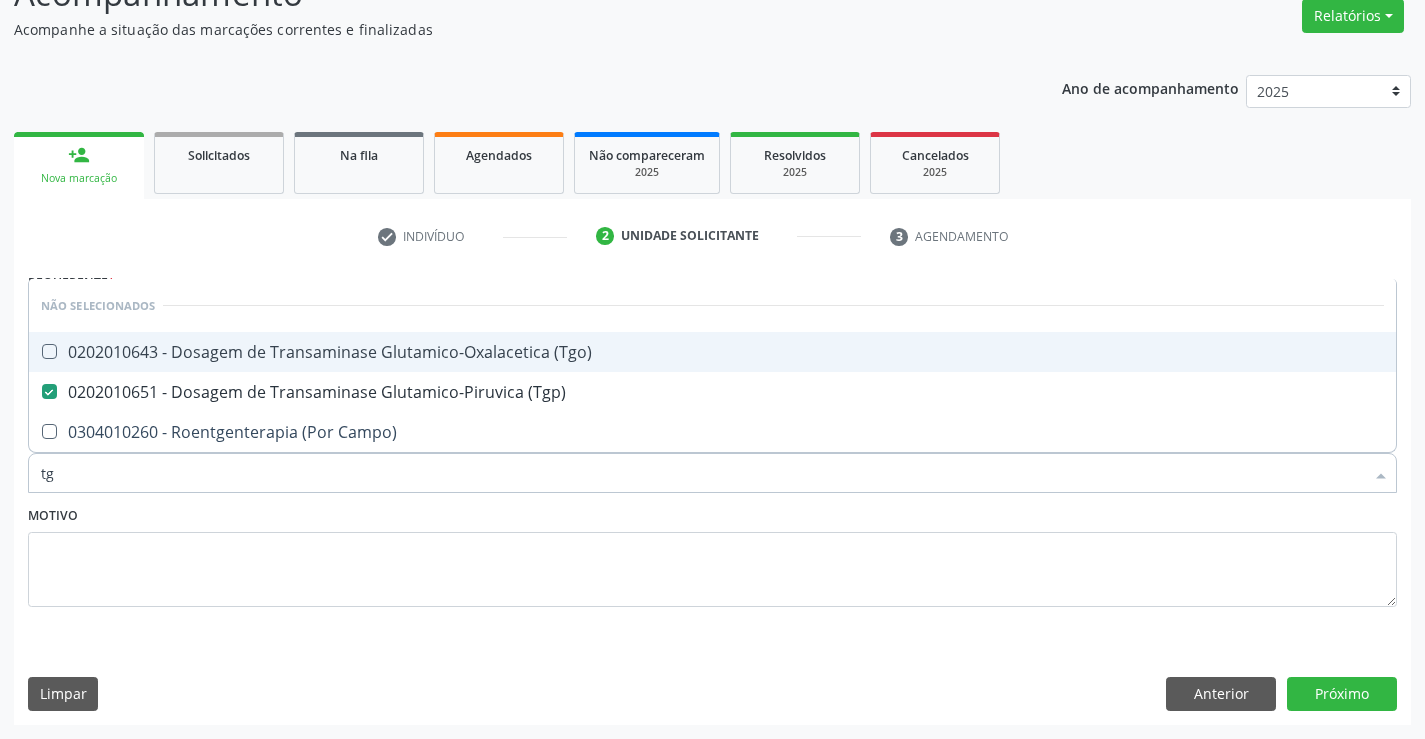 click on "0202010643 - Dosagem de Transaminase Glutamico-Oxalacetica (Tgo)" at bounding box center (712, 352) 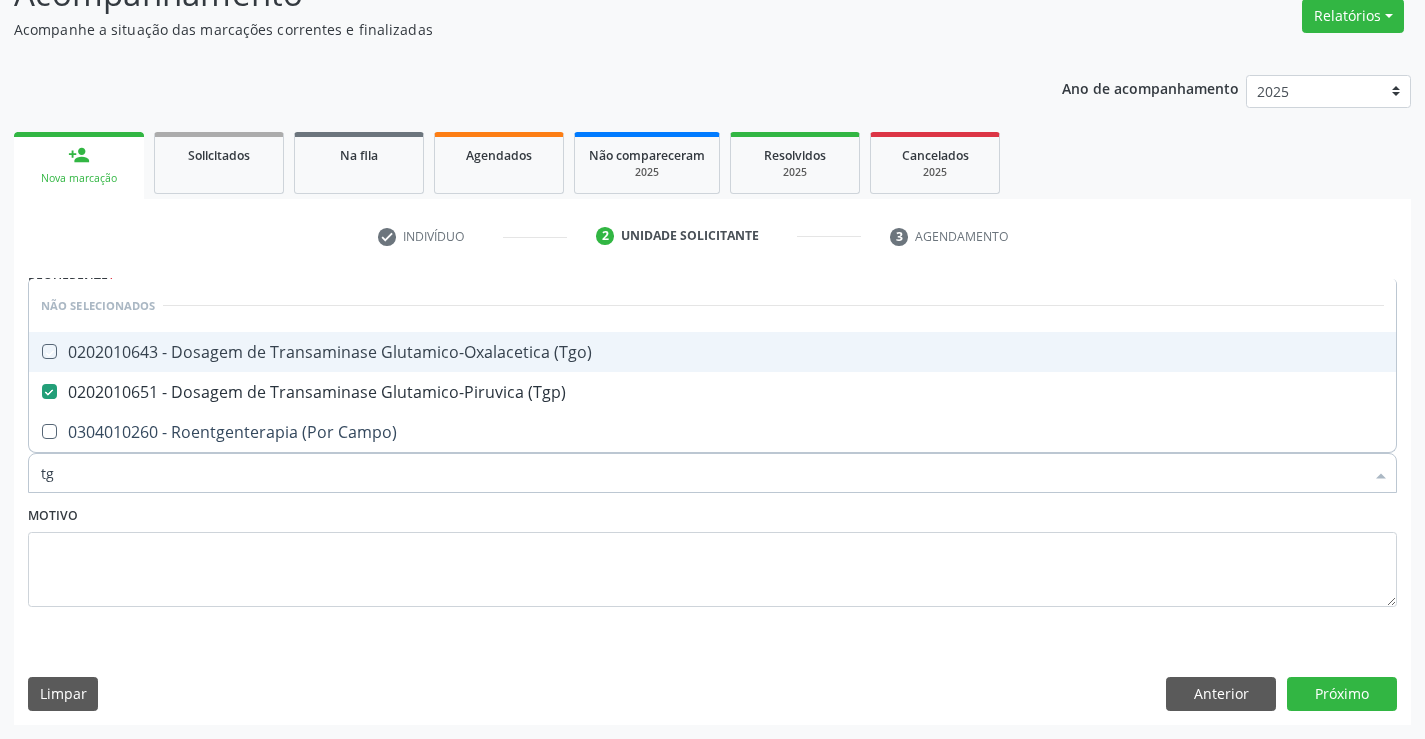 checkbox on "true" 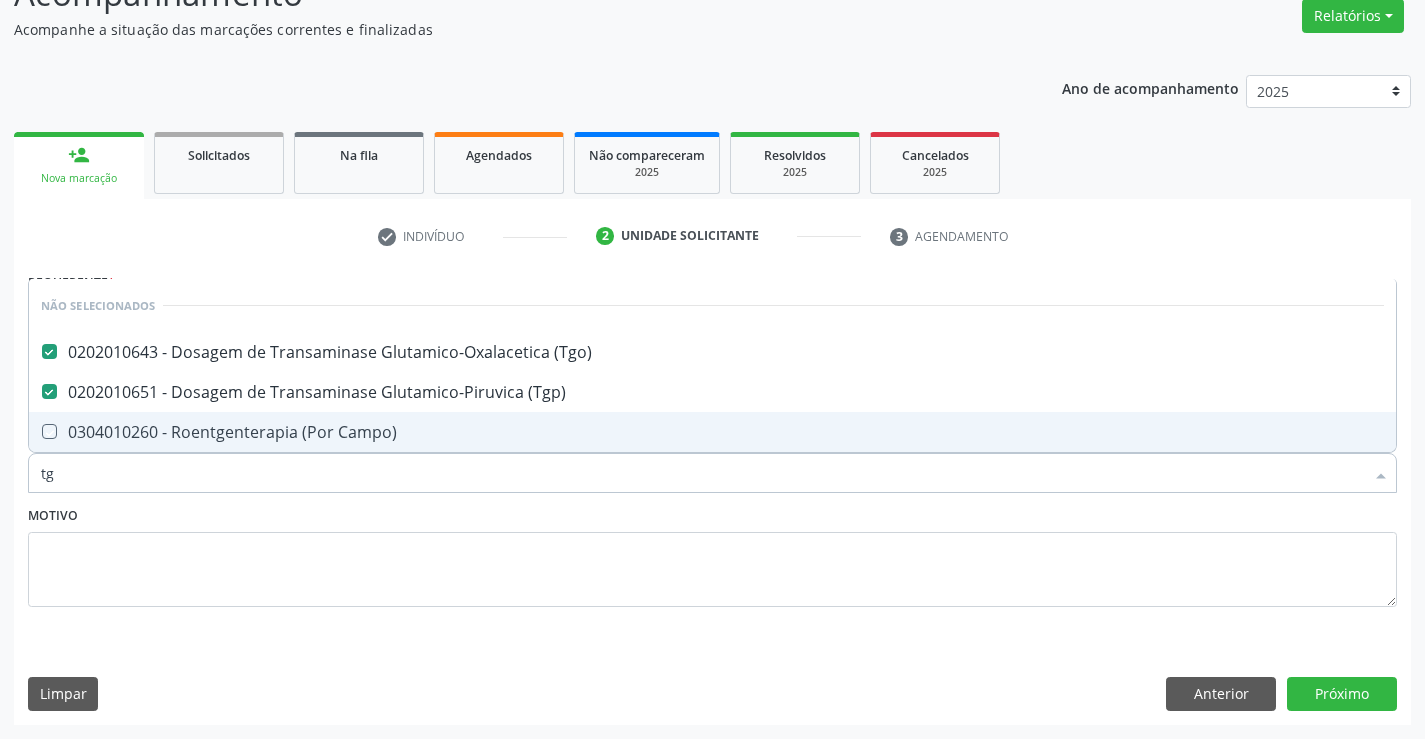 click on "Motivo" at bounding box center (712, 554) 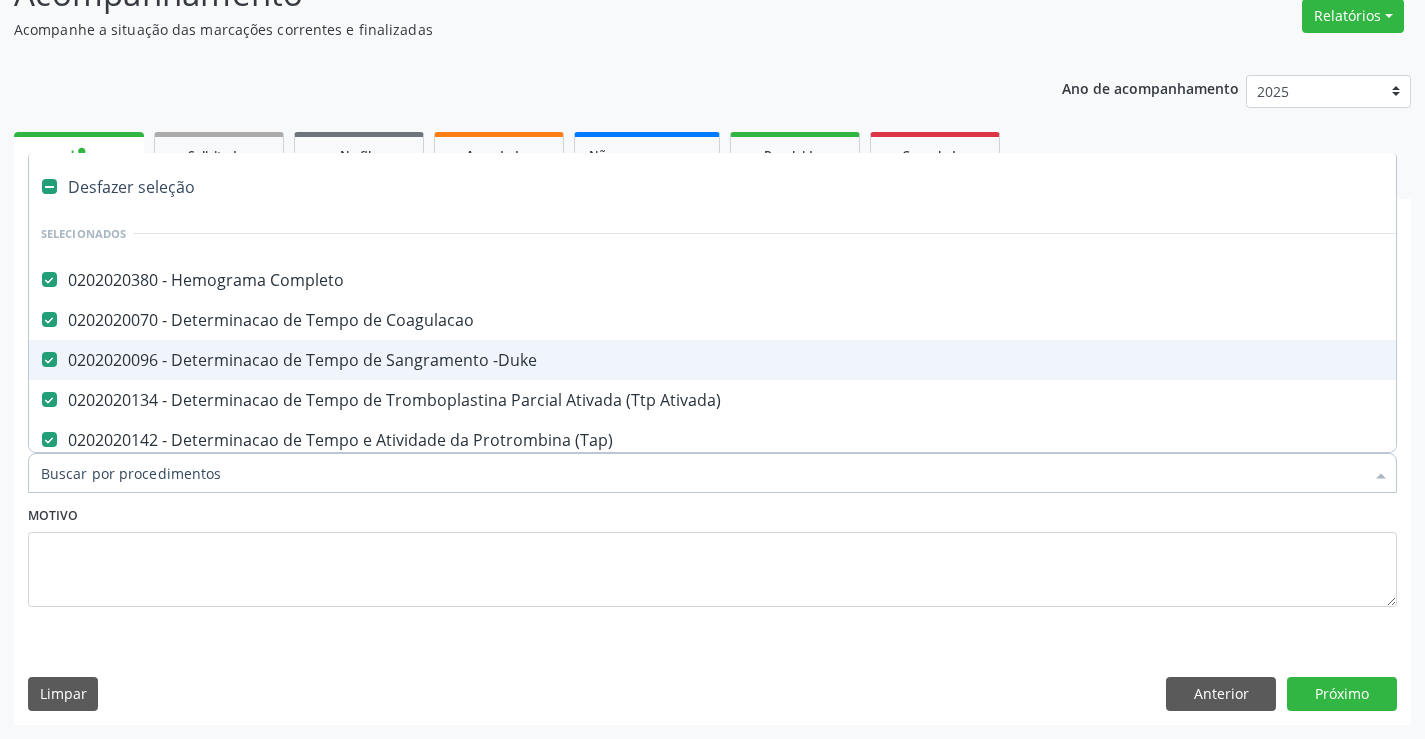 type on "s" 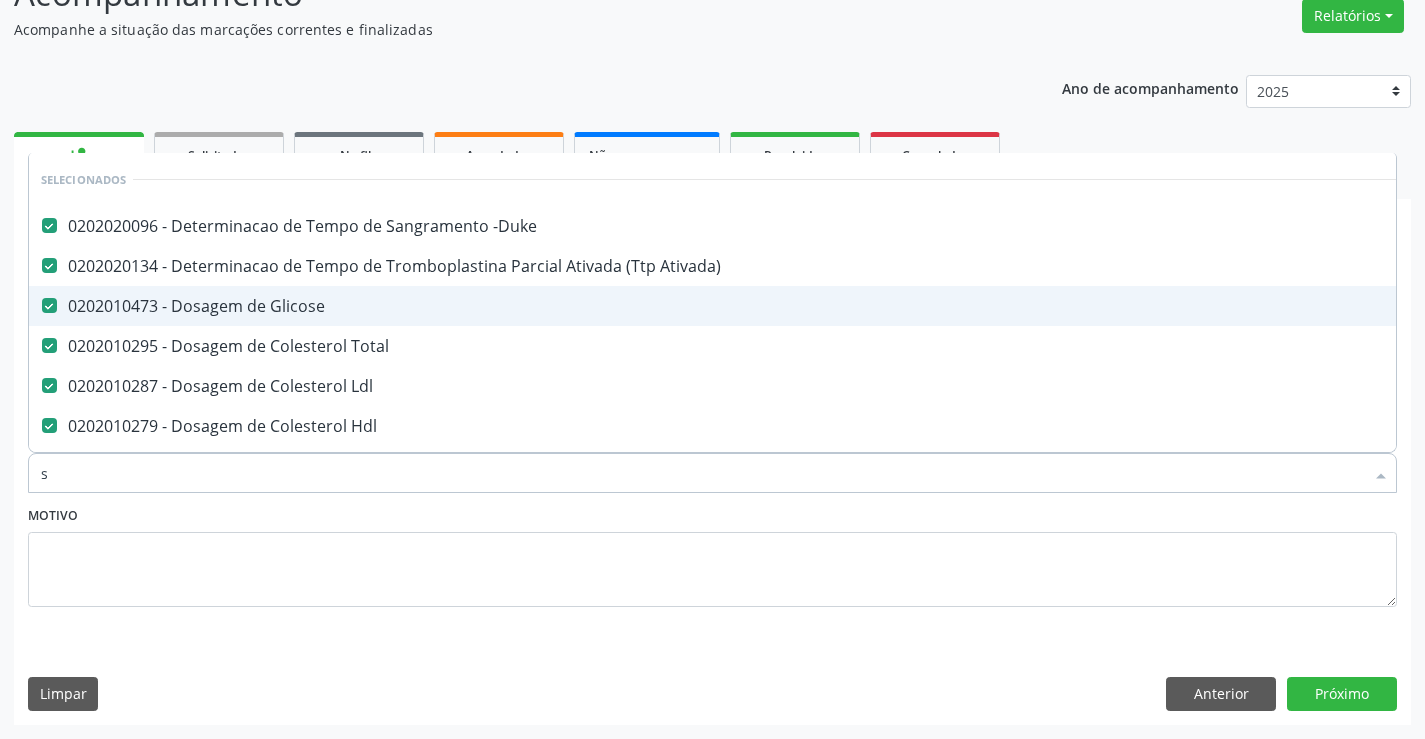 type 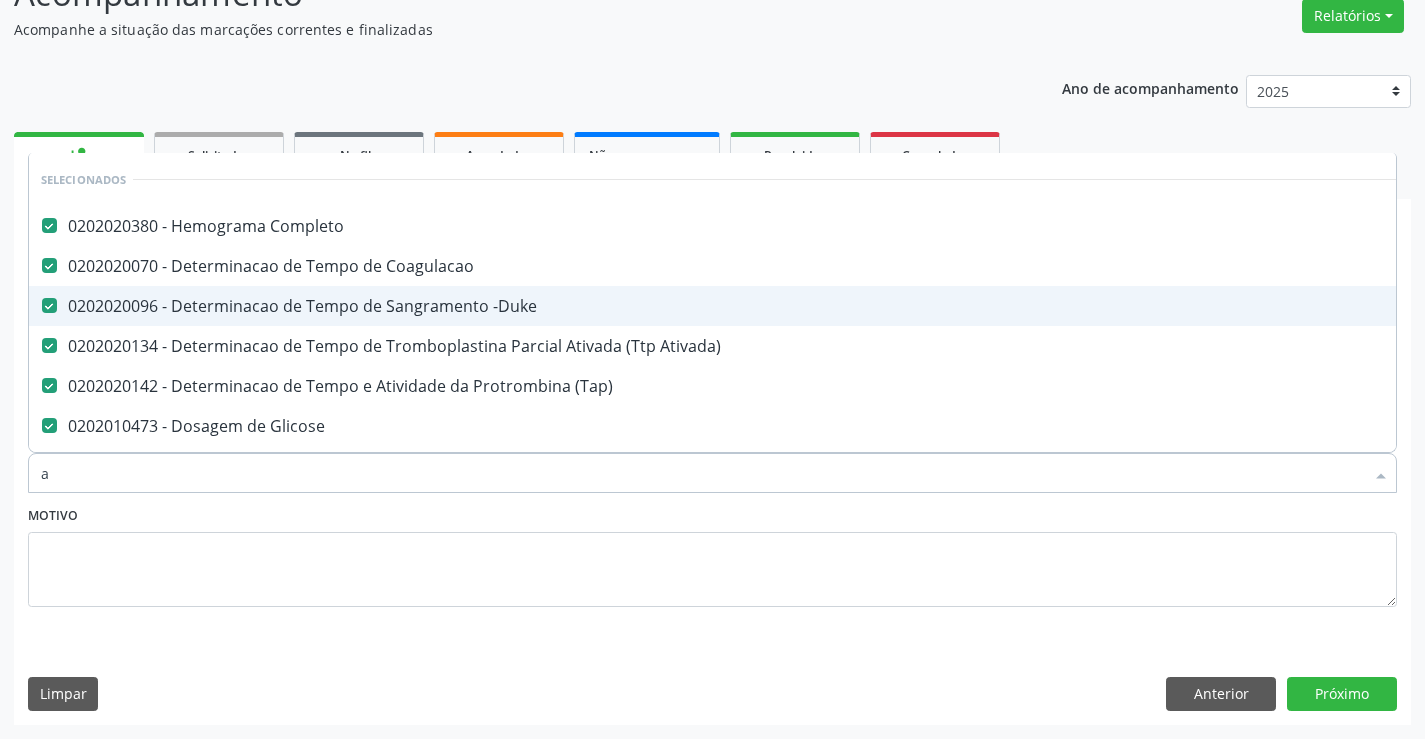type on "ac" 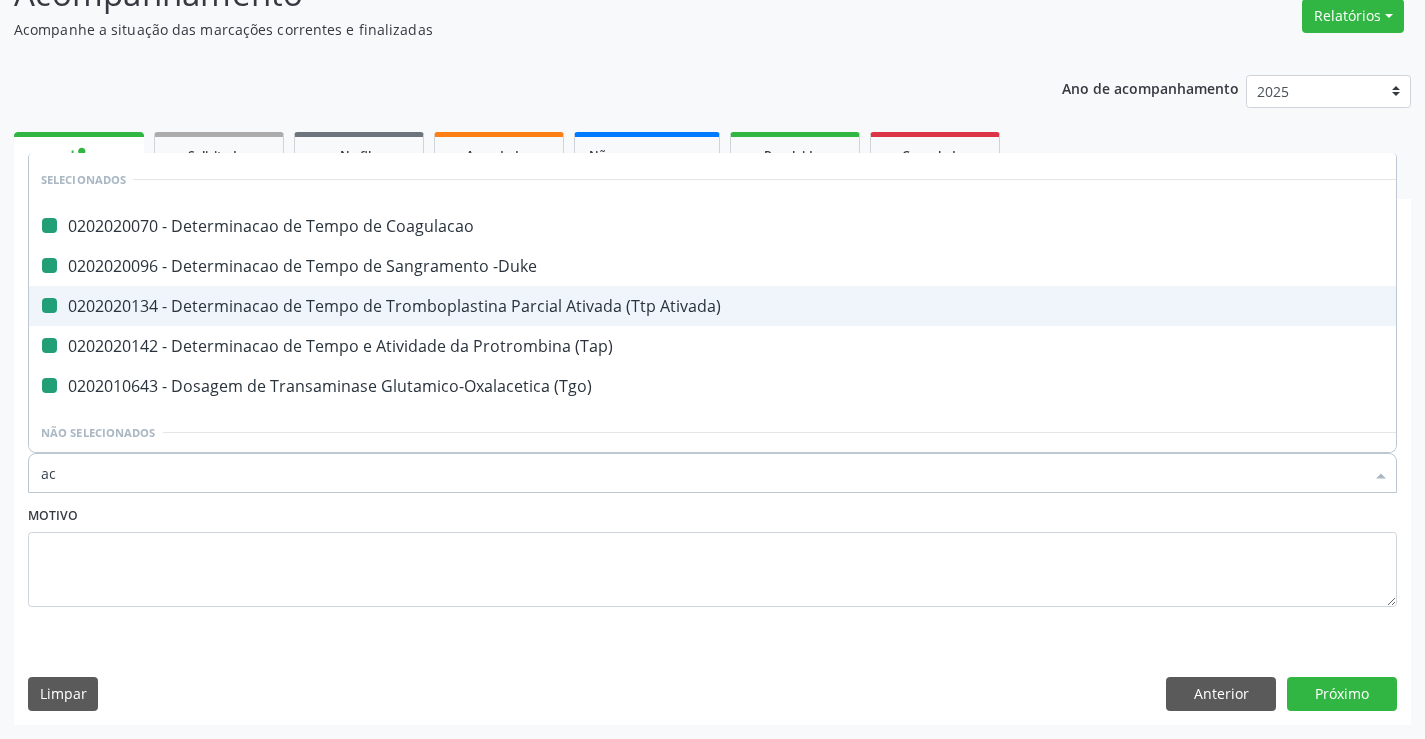 type on "aci" 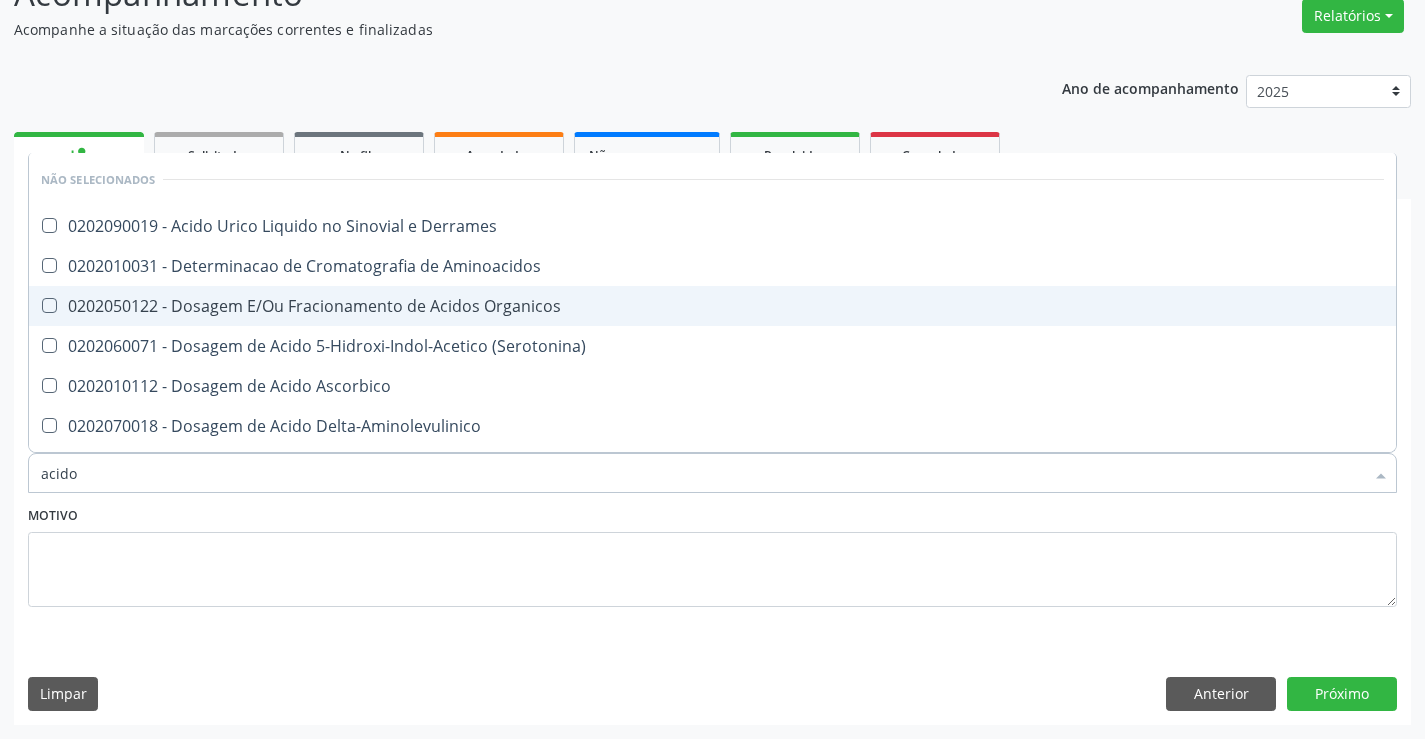 type on "acido u" 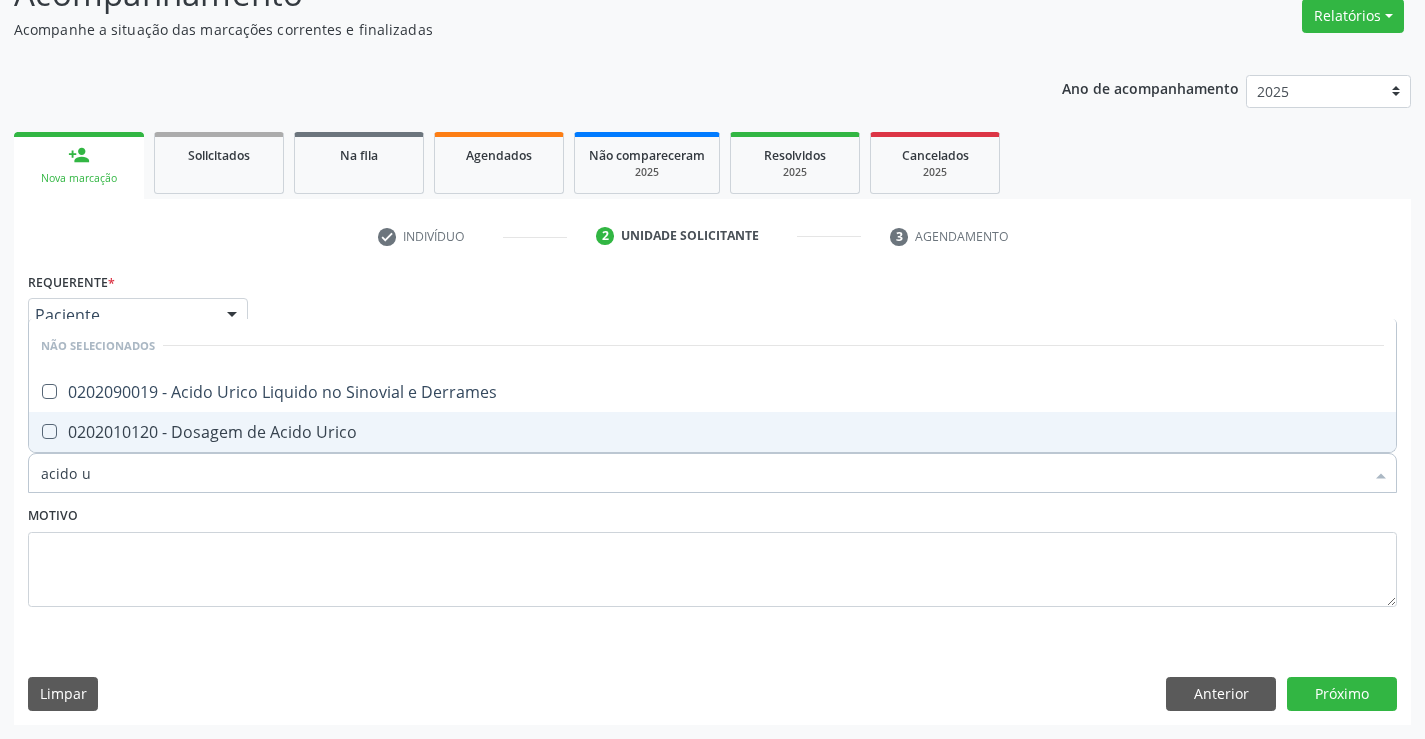 click on "0202010120 - Dosagem de Acido Urico" at bounding box center (712, 432) 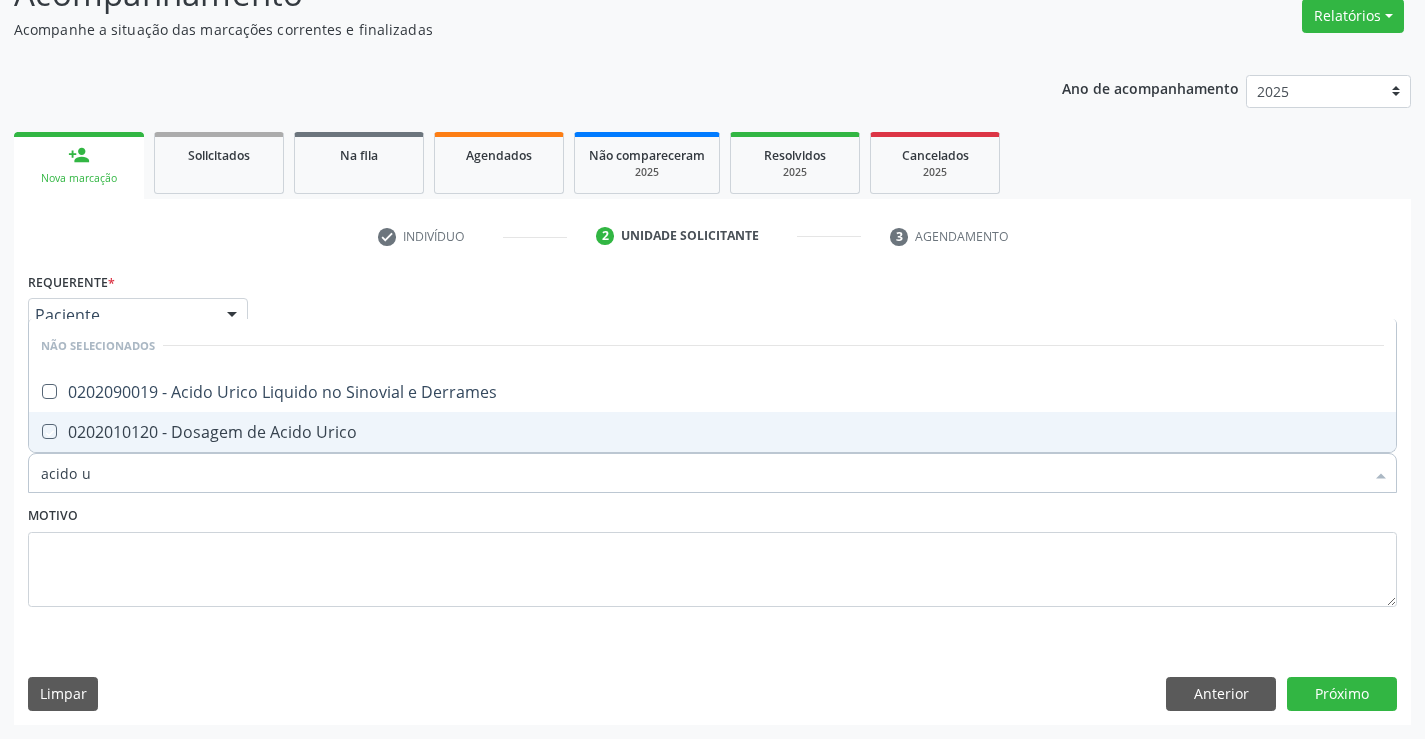 checkbox on "true" 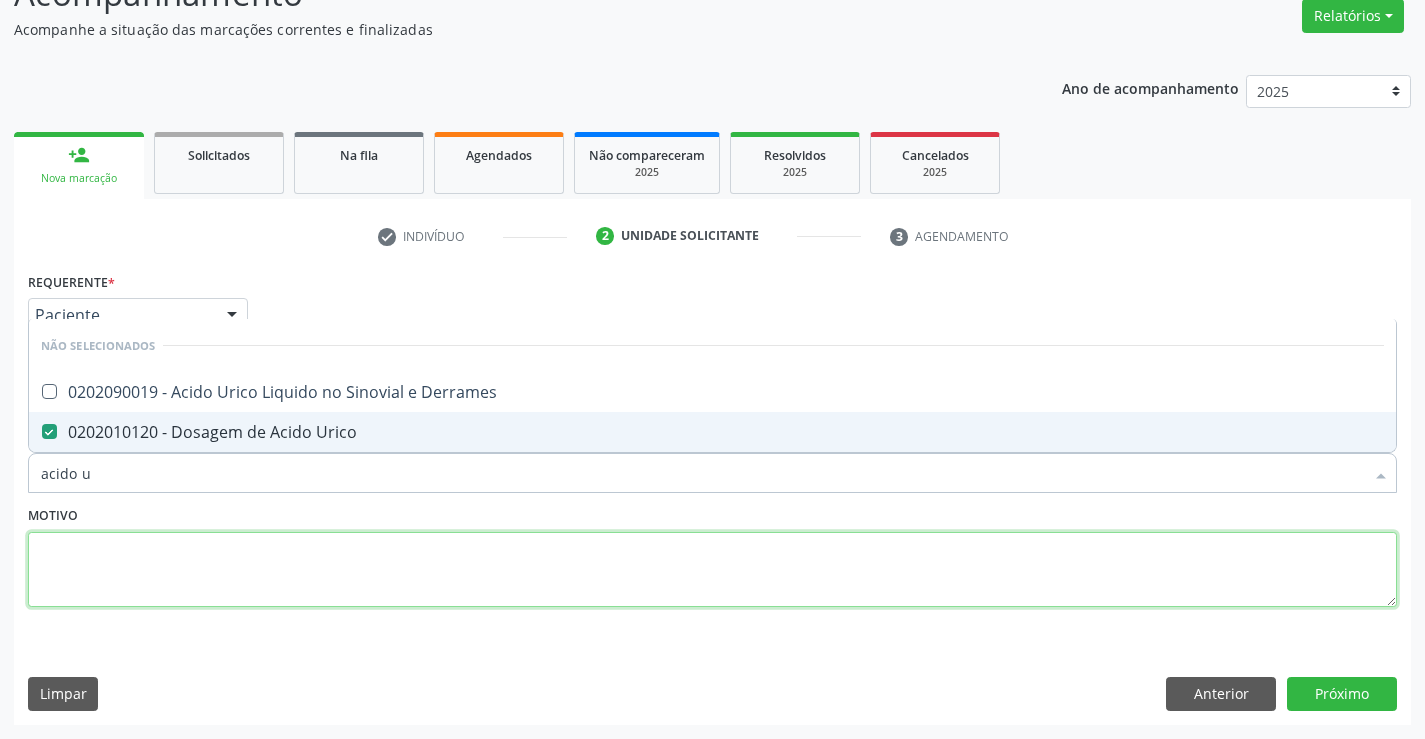 click at bounding box center (712, 570) 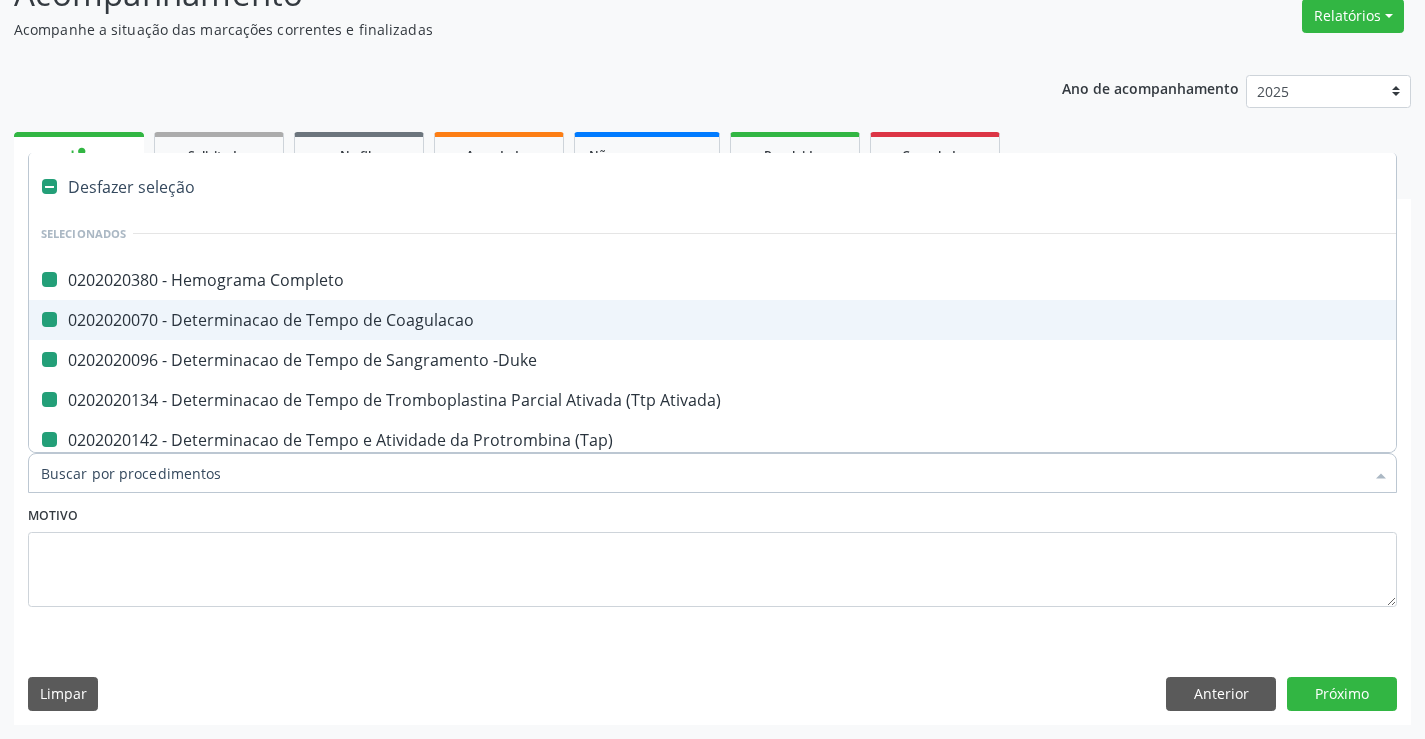 type on "f" 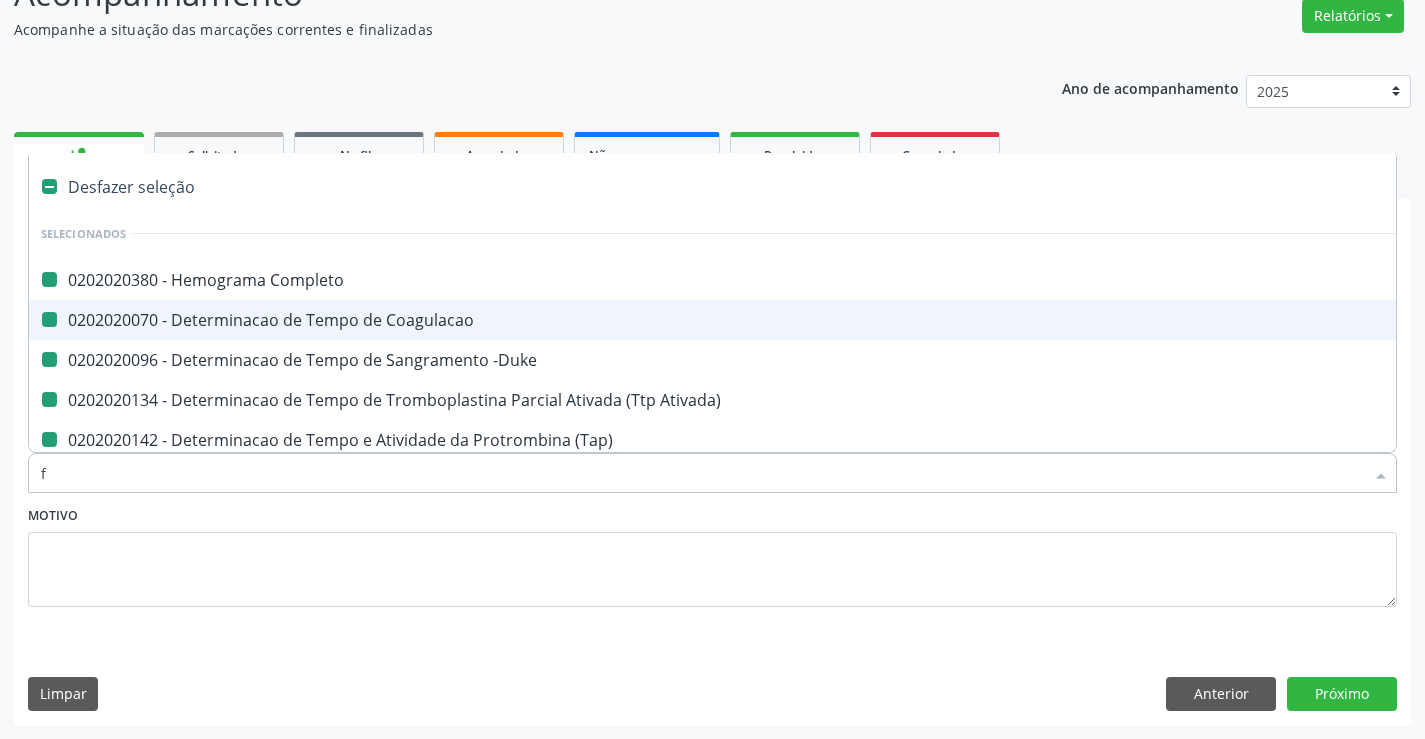 checkbox on "false" 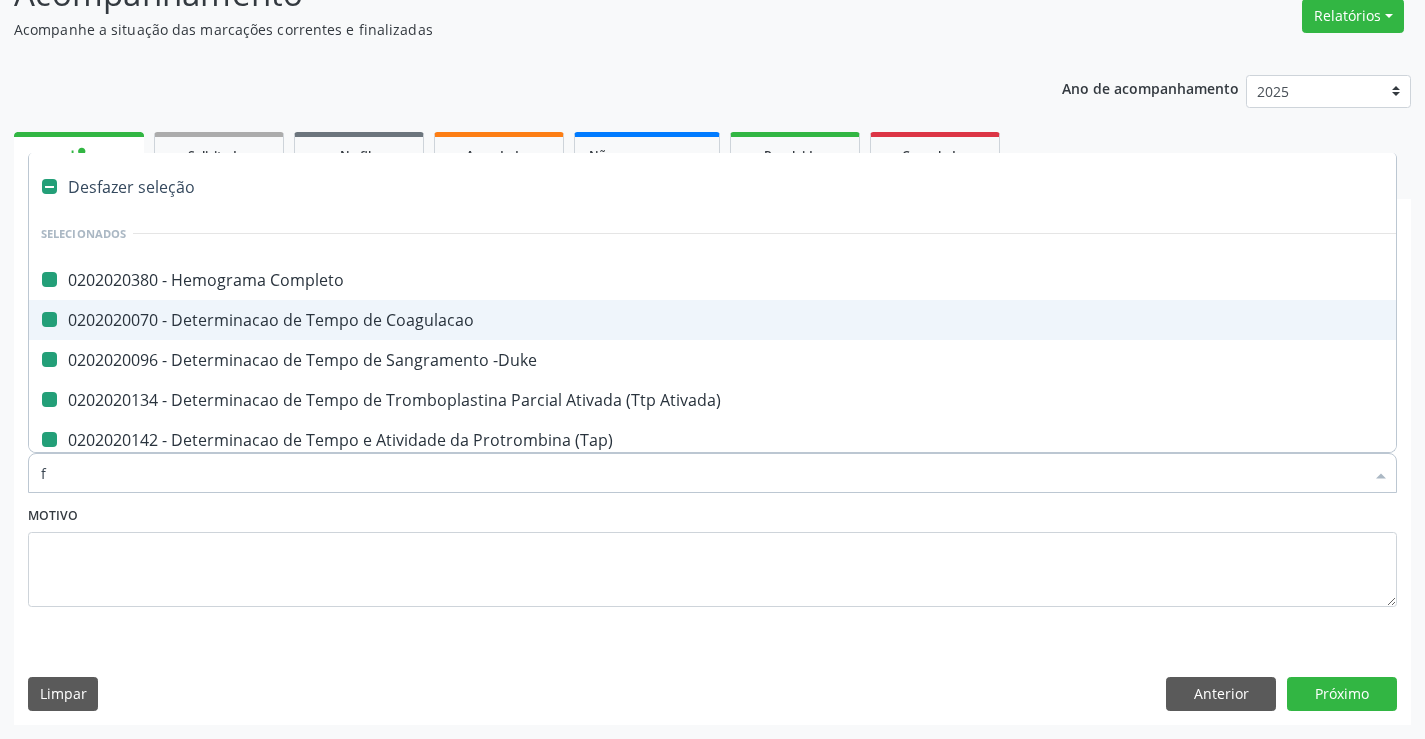checkbox on "false" 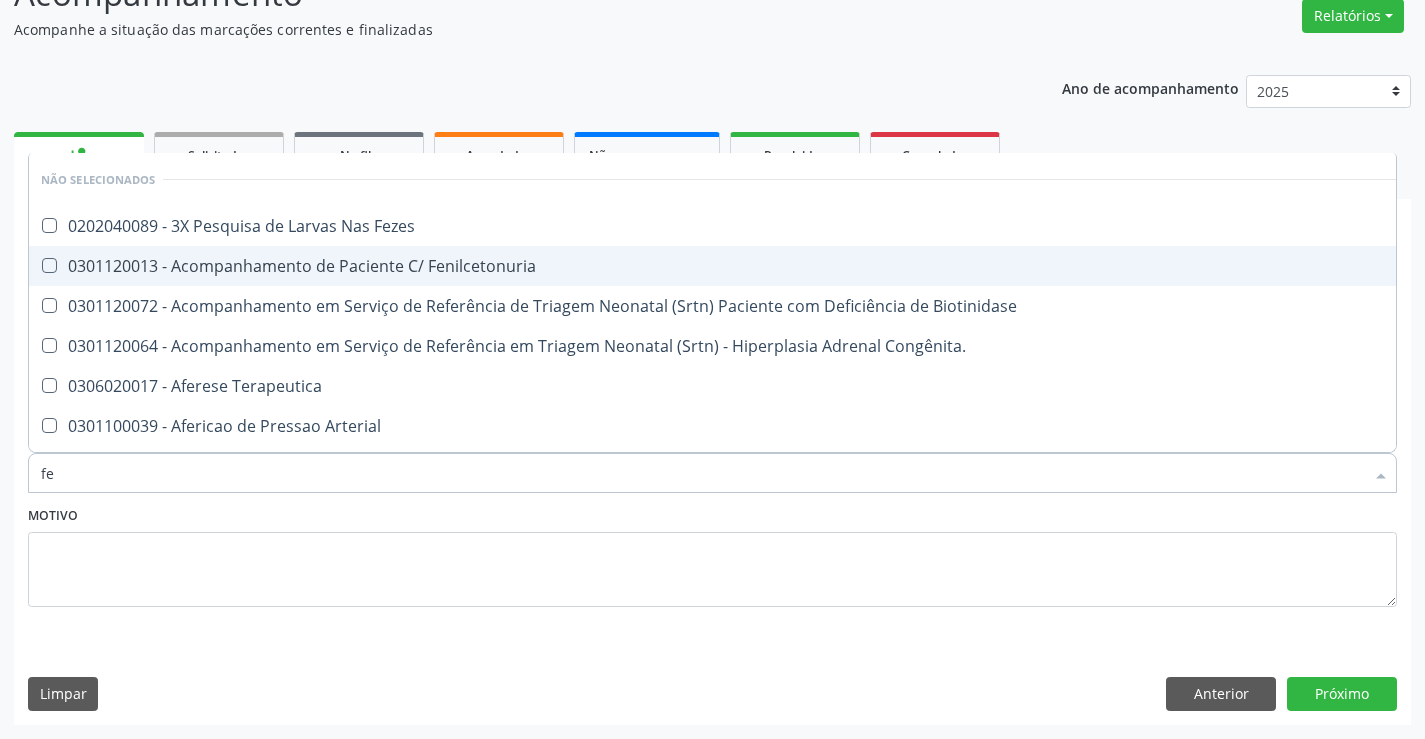 type on "fez" 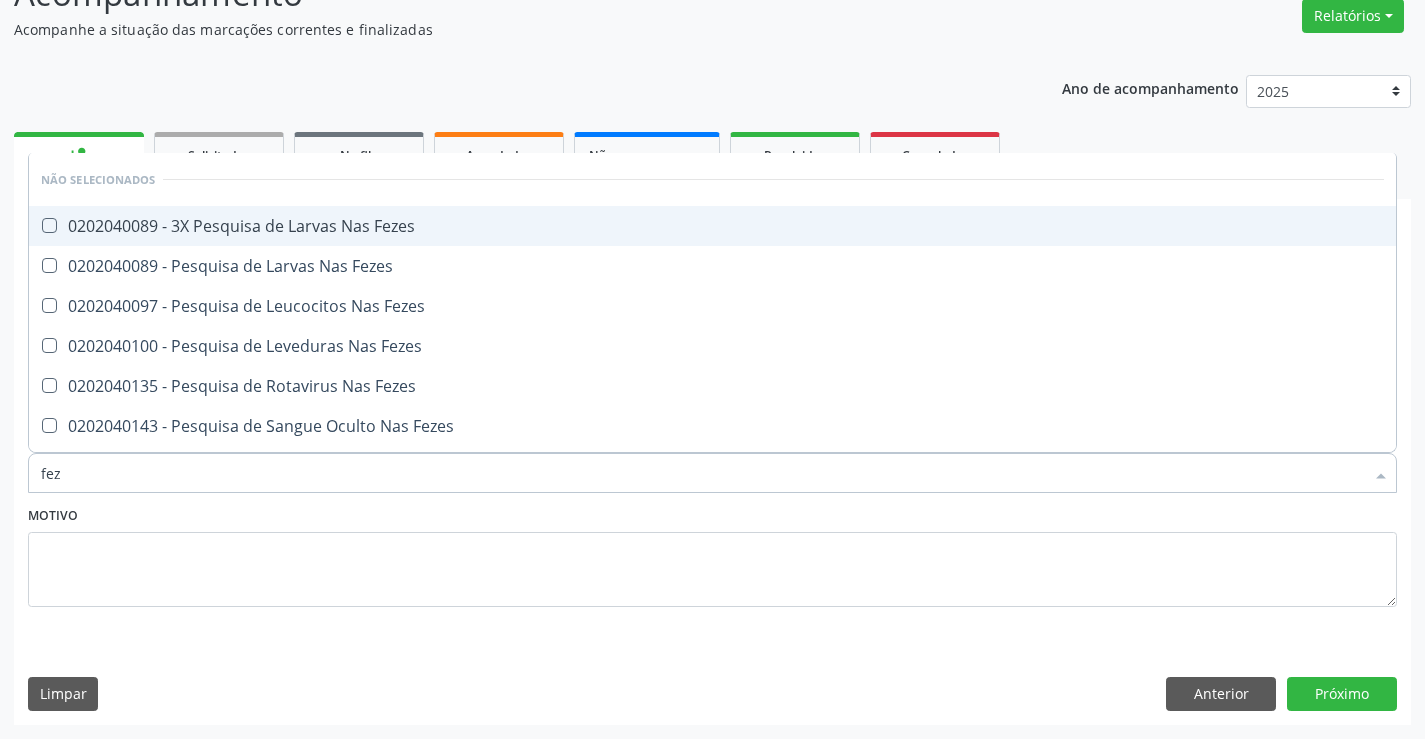 click on "0202040089 - 3X Pesquisa de Larvas Nas Fezes" at bounding box center (712, 226) 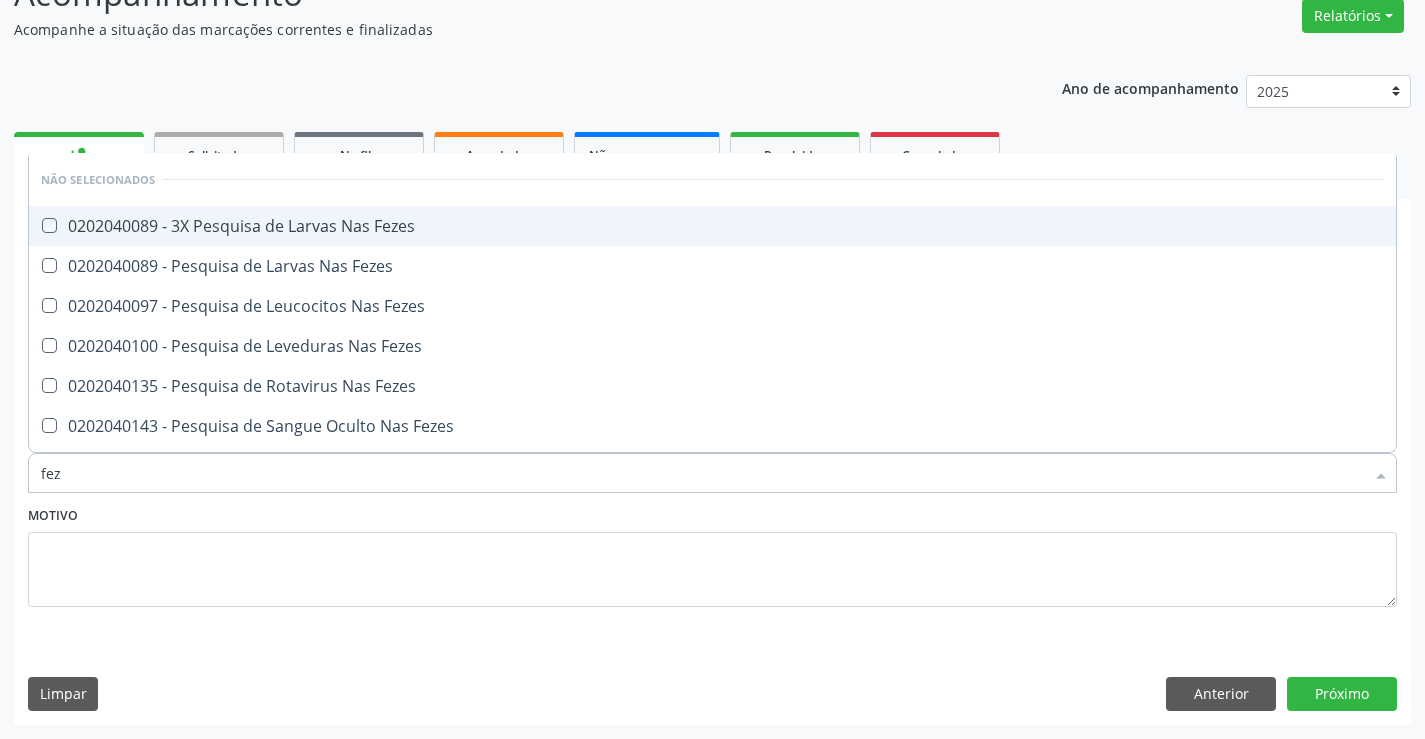checkbox on "true" 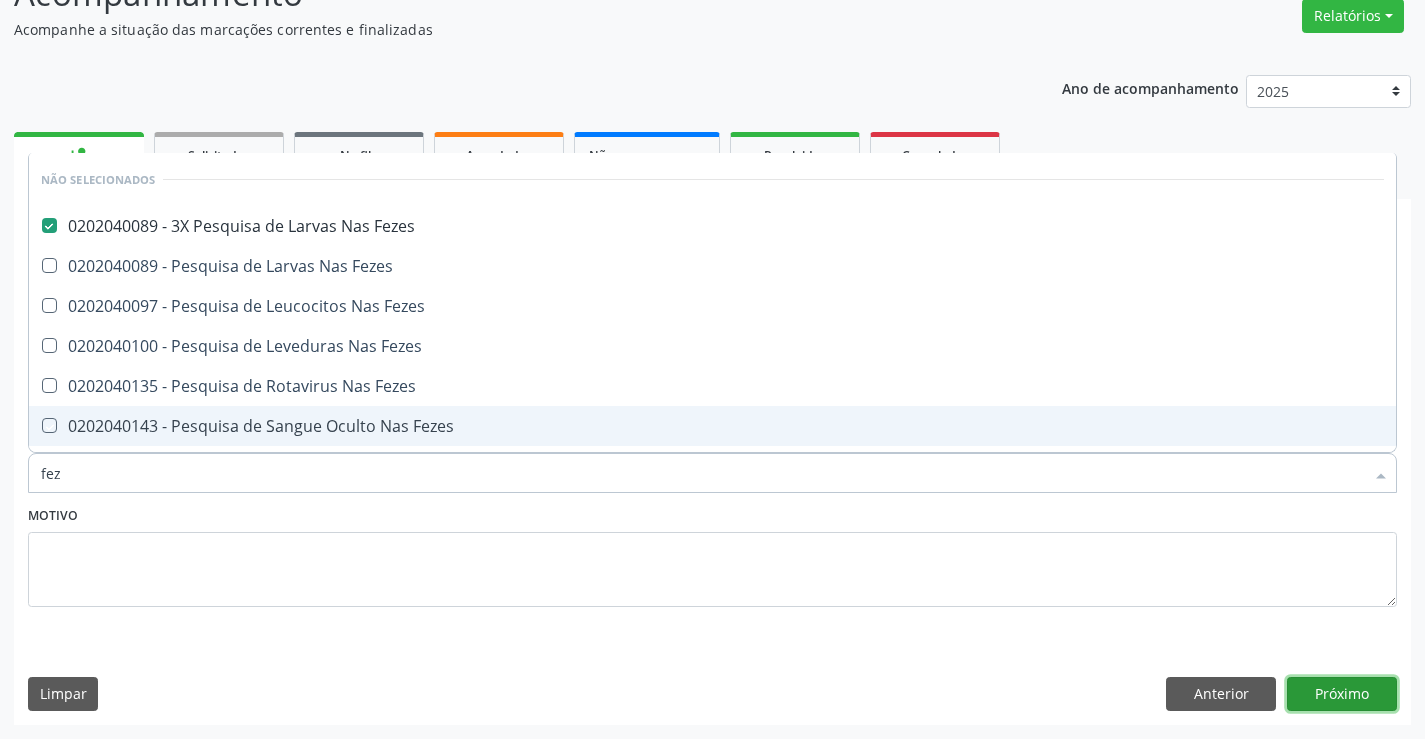 click on "Próximo" at bounding box center (1342, 694) 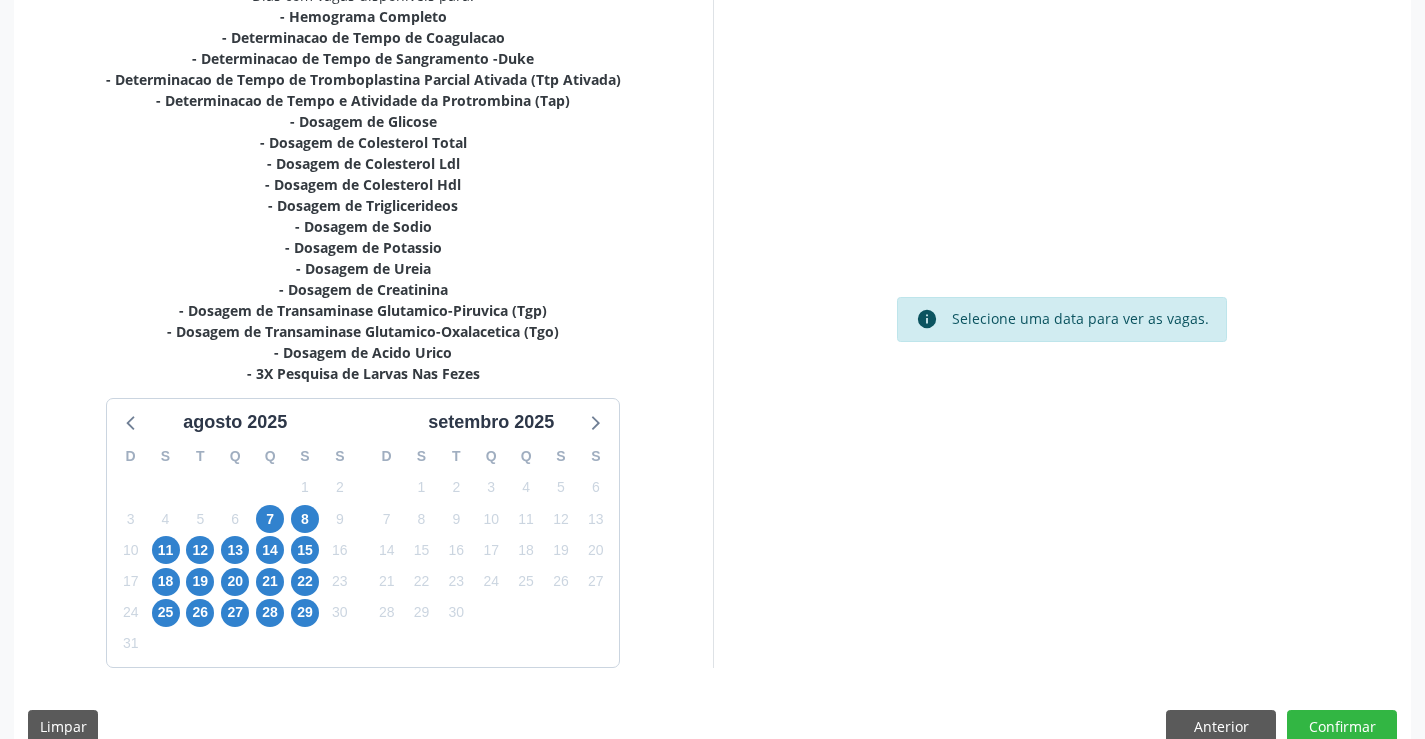 scroll, scrollTop: 467, scrollLeft: 0, axis: vertical 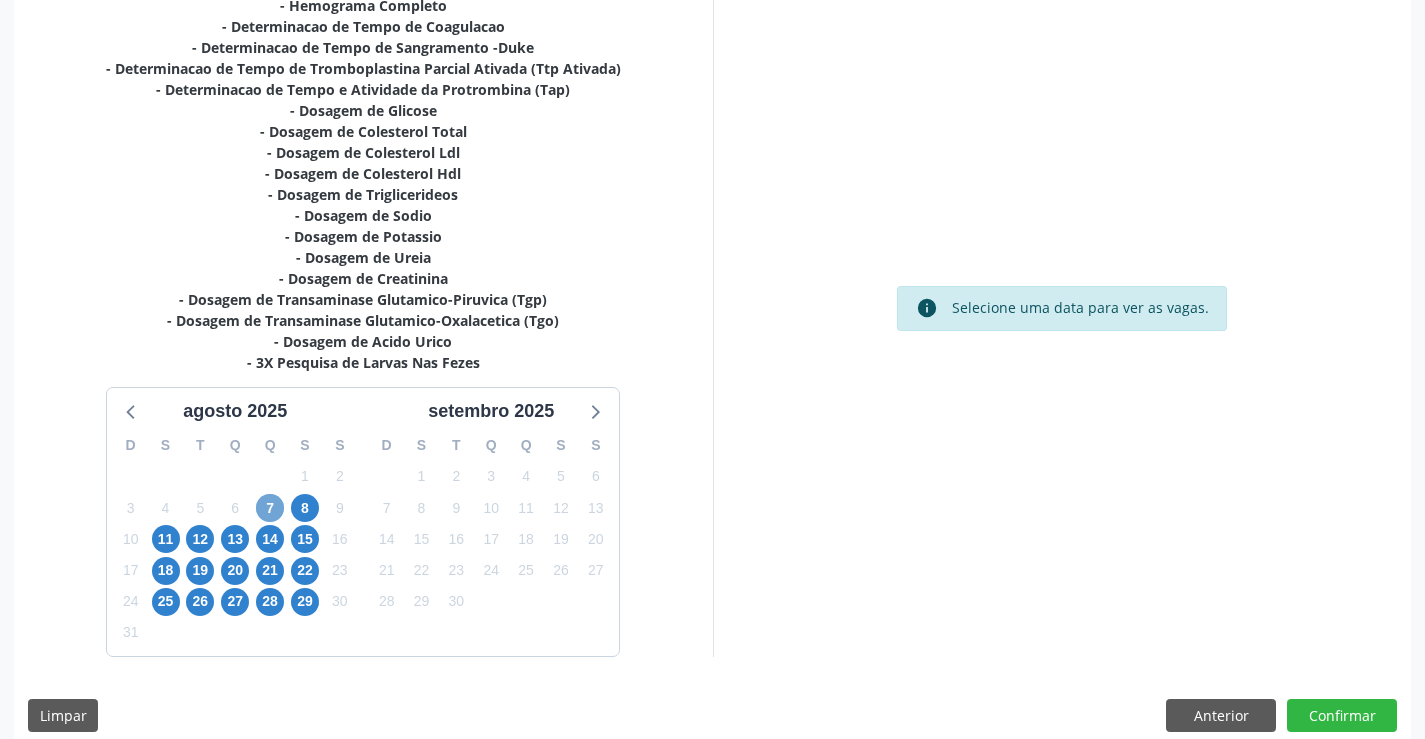 click on "7" at bounding box center (270, 508) 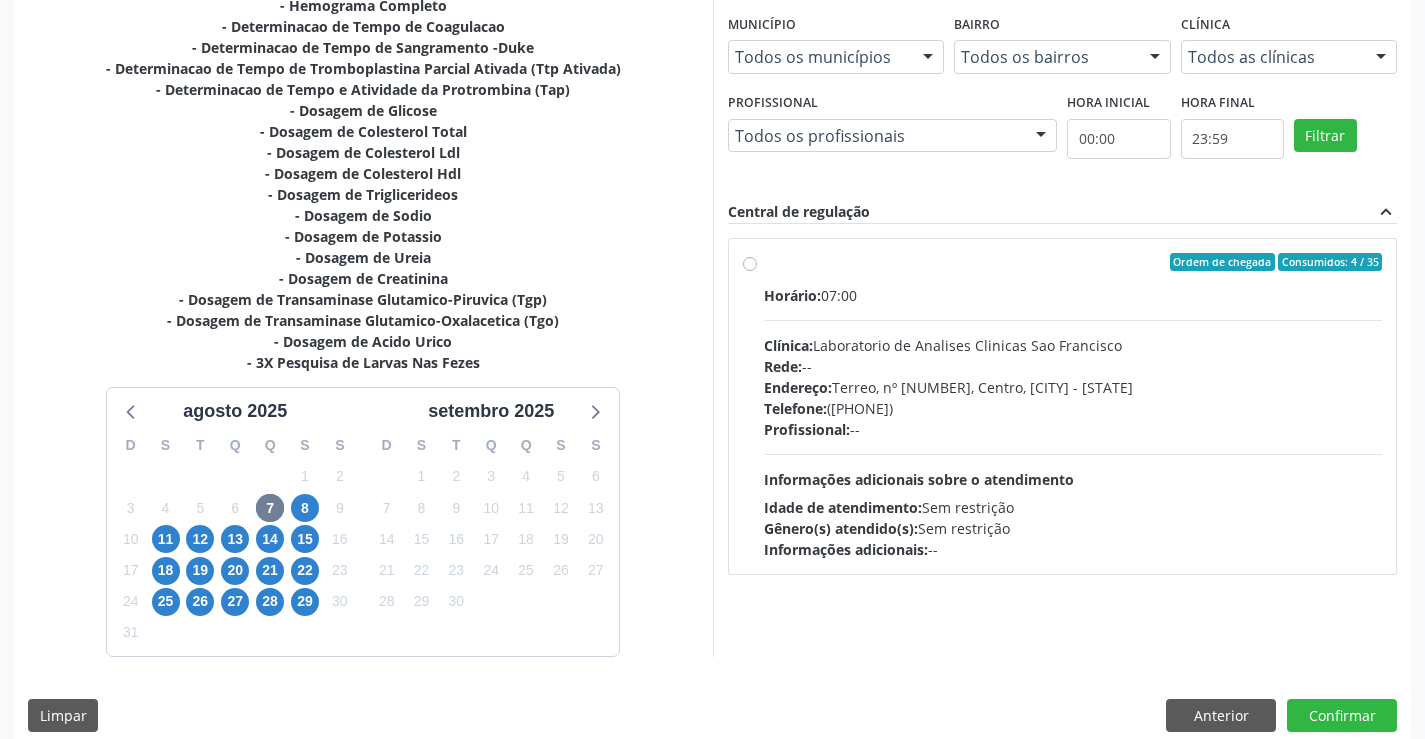 click on "Ordem de chegada
Consumidos: 4 / 35
Horário:   07:00
Clínica:  Laboratorio de Analises Clinicas Sao Francisco
Rede:
--
Endereço:   Terreo, nº 258, Centro, Campo Formoso - BA
Telefone:   (74) 36453588
Profissional:
--
Informações adicionais sobre o atendimento
Idade de atendimento:
Sem restrição
Gênero(s) atendido(s):
Sem restrição
Informações adicionais:
--" at bounding box center (1073, 406) 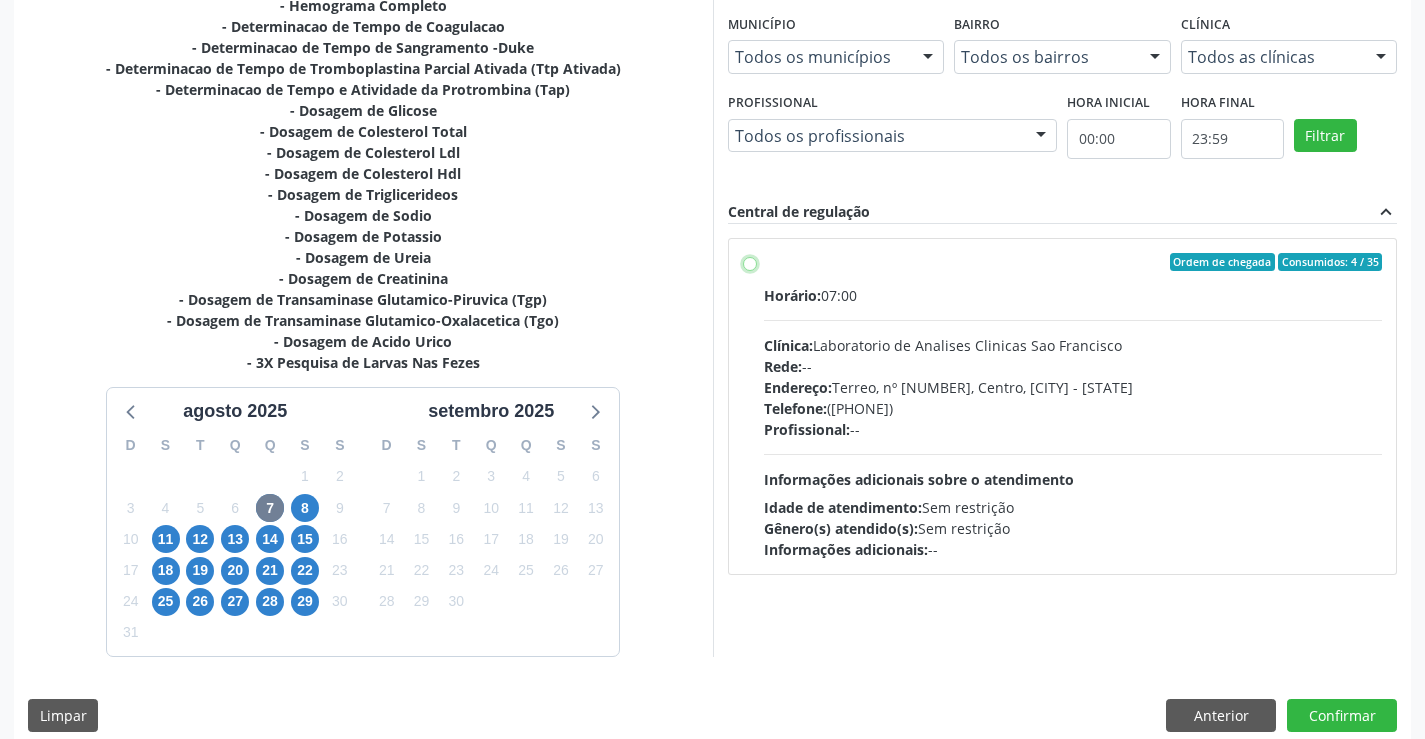 click on "Ordem de chegada
Consumidos: 4 / 35
Horário:   07:00
Clínica:  Laboratorio de Analises Clinicas Sao Francisco
Rede:
--
Endereço:   Terreo, nº 258, Centro, Campo Formoso - BA
Telefone:   (74) 36453588
Profissional:
--
Informações adicionais sobre o atendimento
Idade de atendimento:
Sem restrição
Gênero(s) atendido(s):
Sem restrição
Informações adicionais:
--" at bounding box center (750, 262) 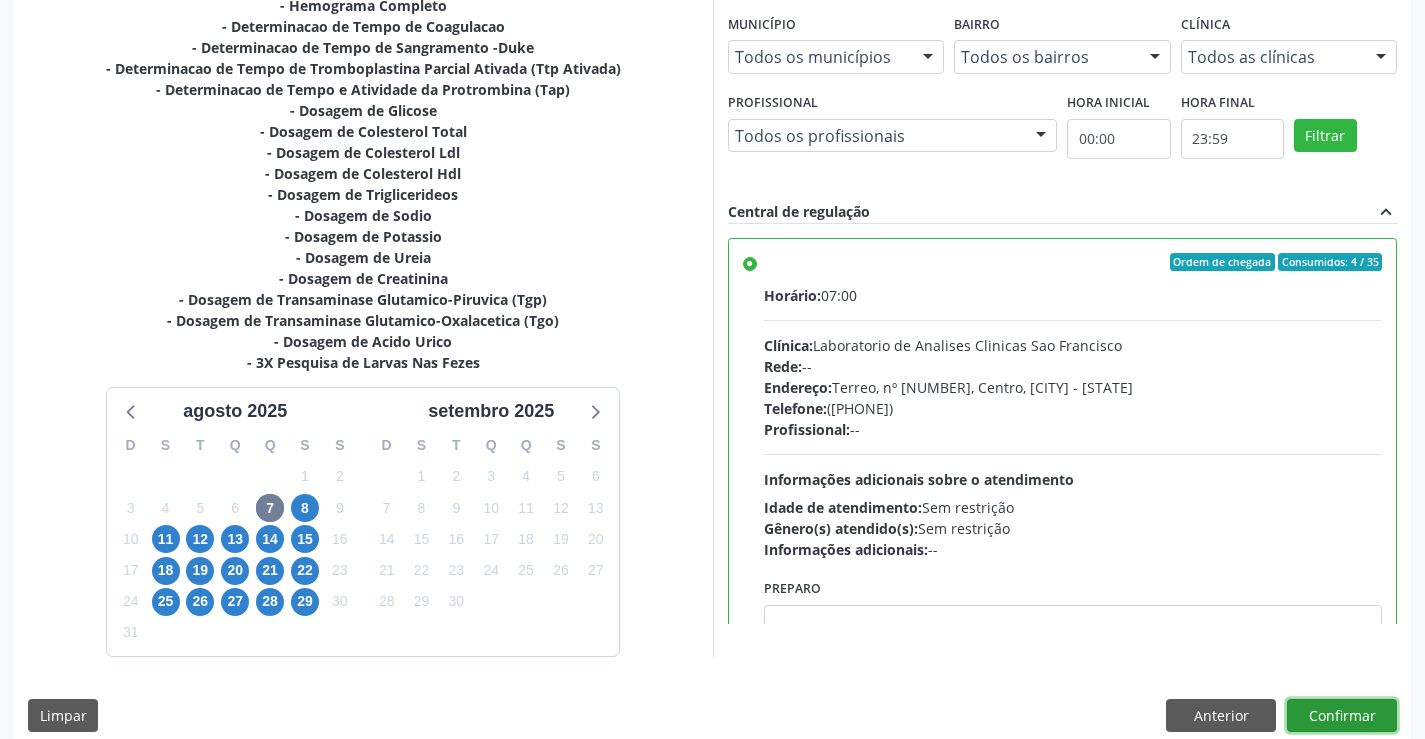 click on "Confirmar" at bounding box center (1342, 716) 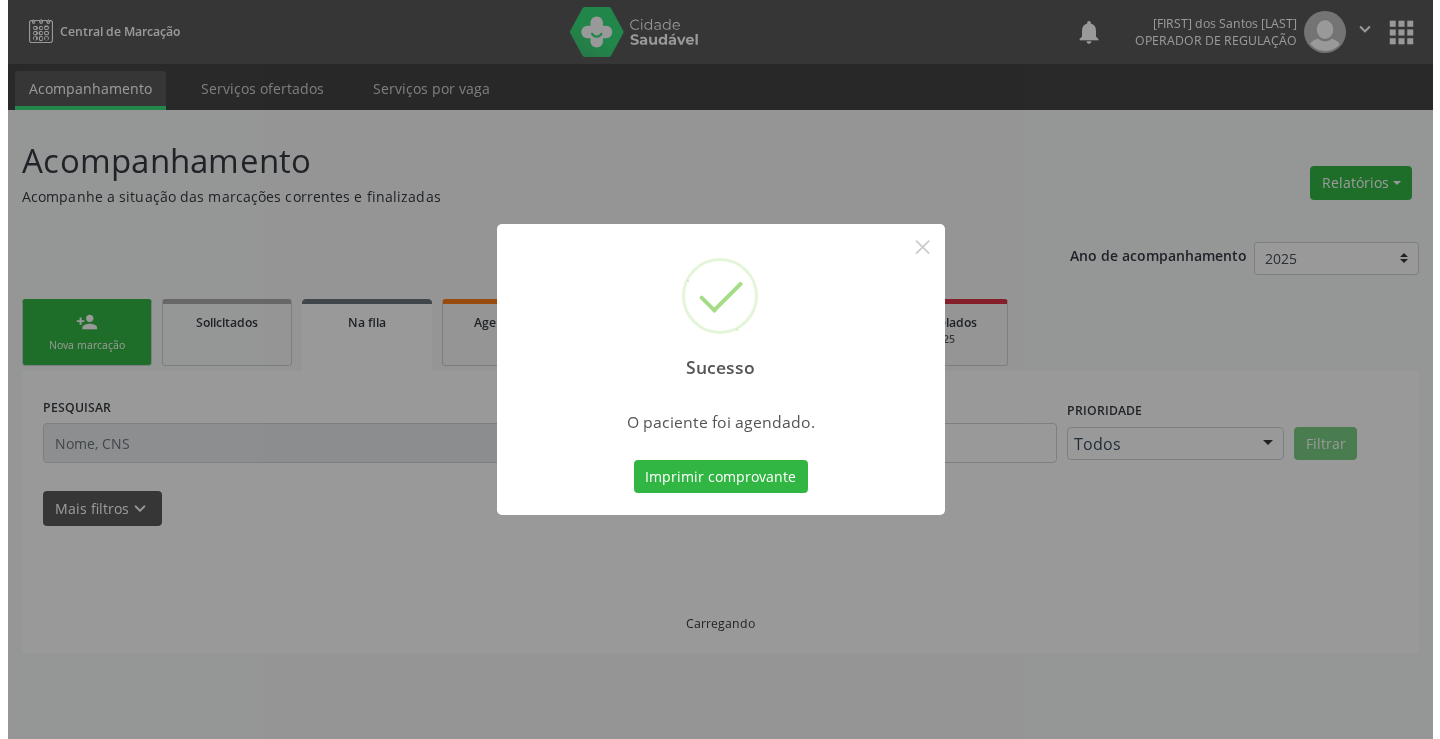 scroll, scrollTop: 0, scrollLeft: 0, axis: both 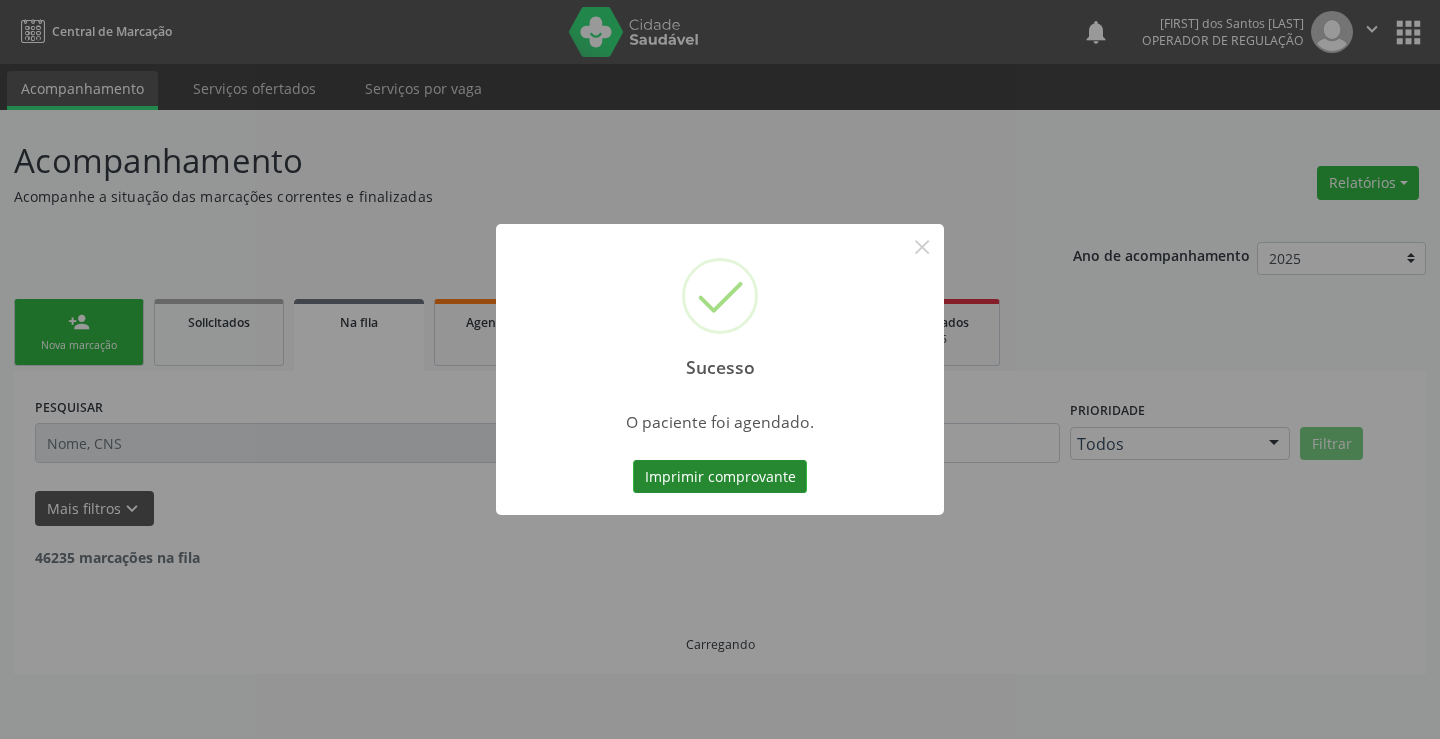 click on "Imprimir comprovante" at bounding box center (720, 477) 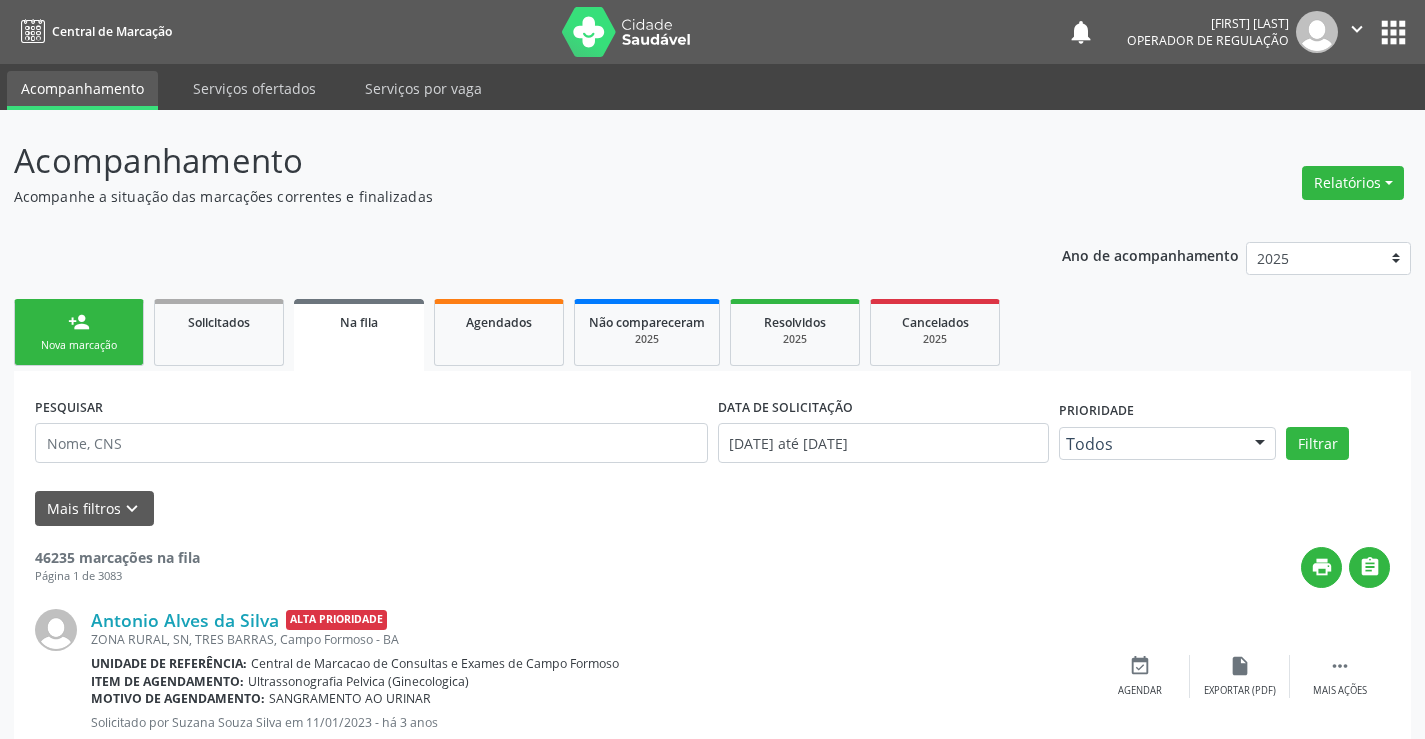 scroll, scrollTop: 0, scrollLeft: 0, axis: both 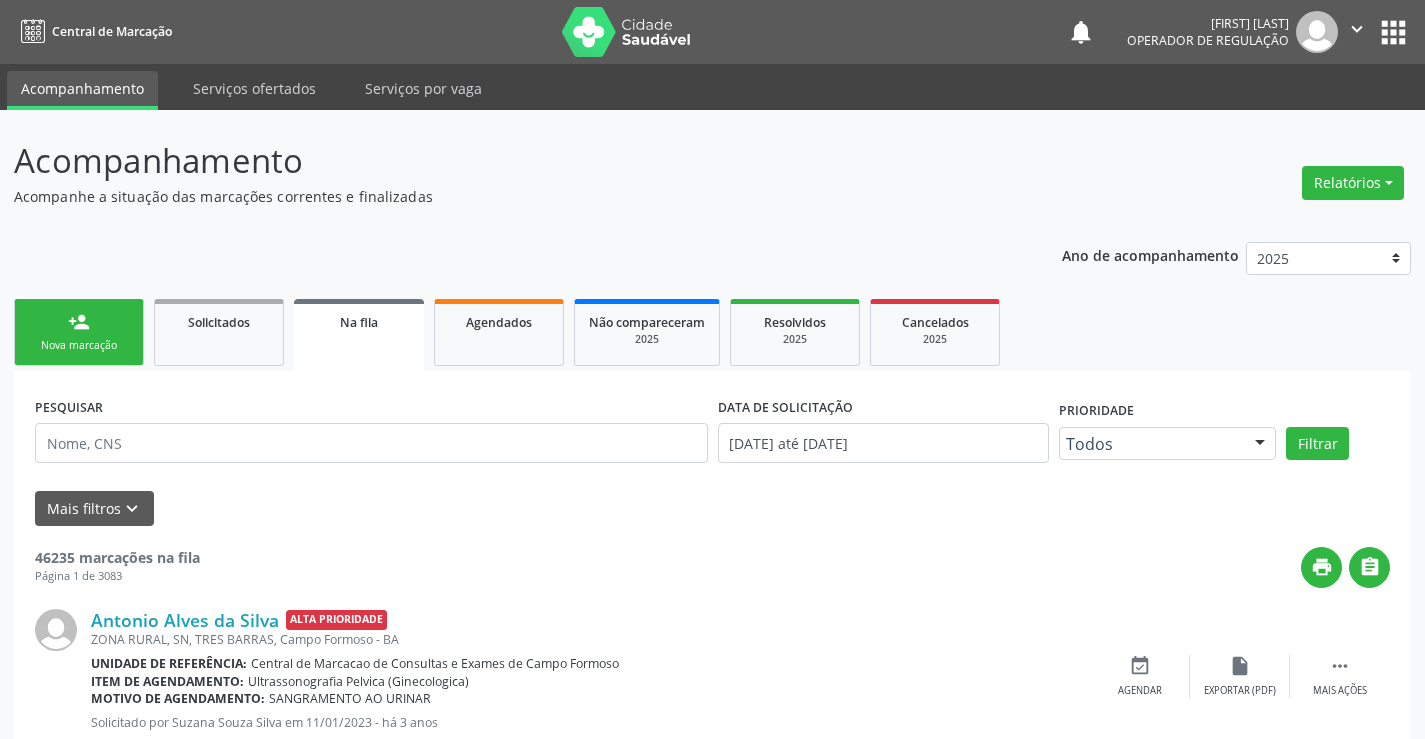 click on "person_add
Nova marcação" at bounding box center (79, 332) 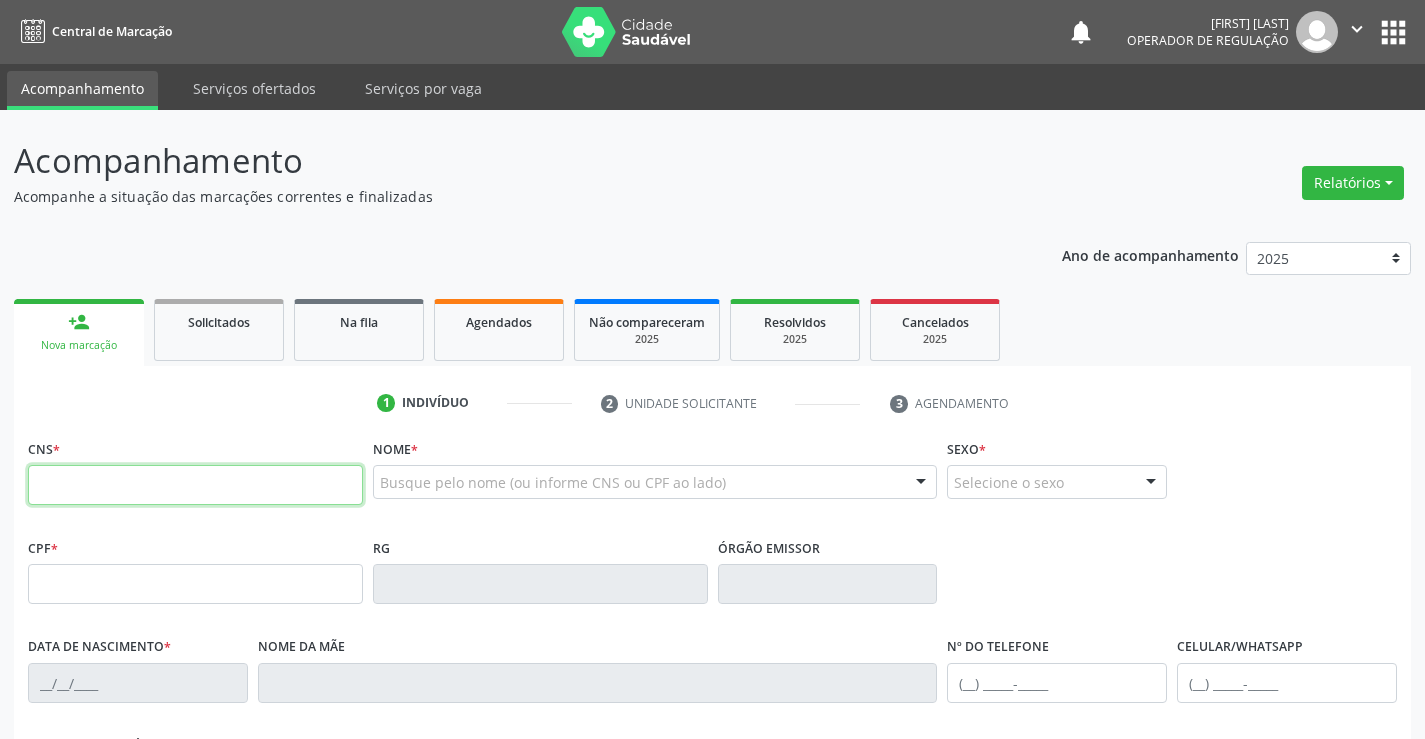 click at bounding box center (195, 485) 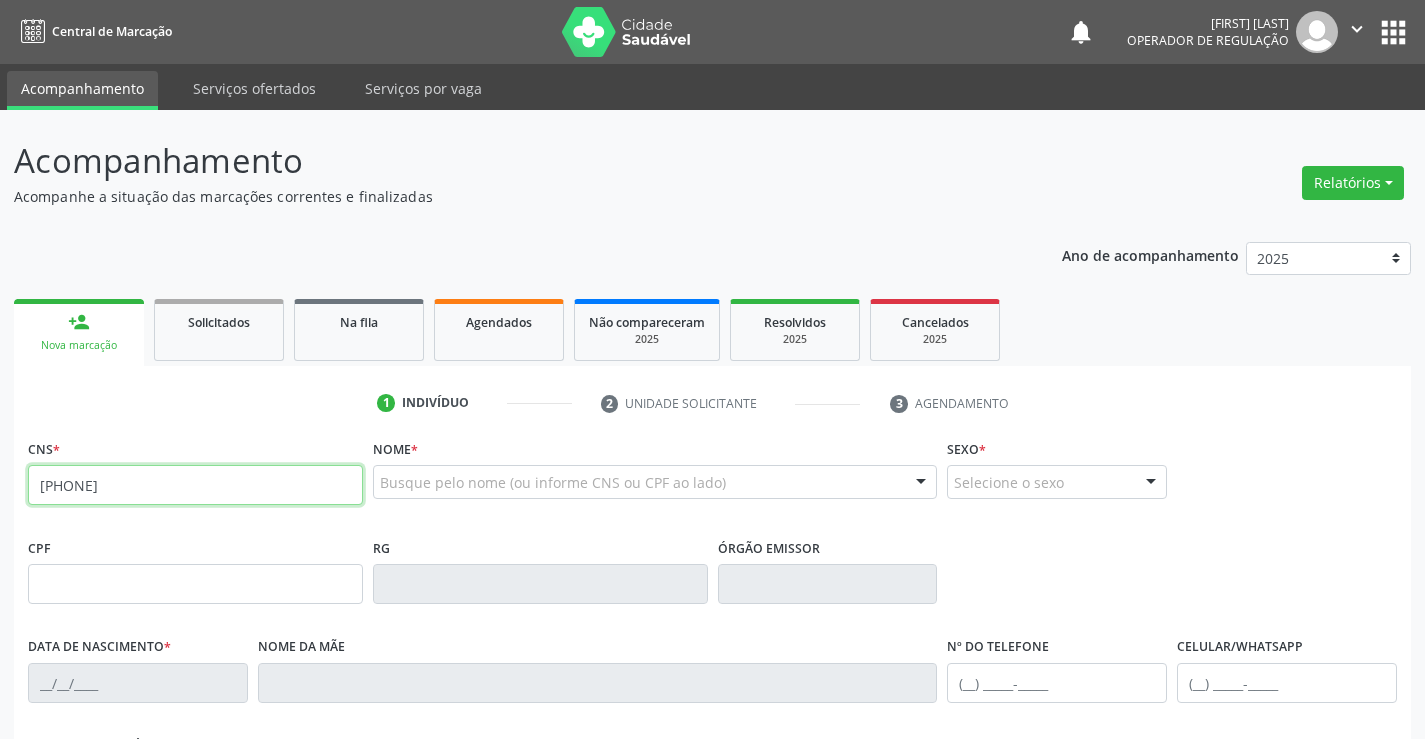 type on "706 8047 8678 0320" 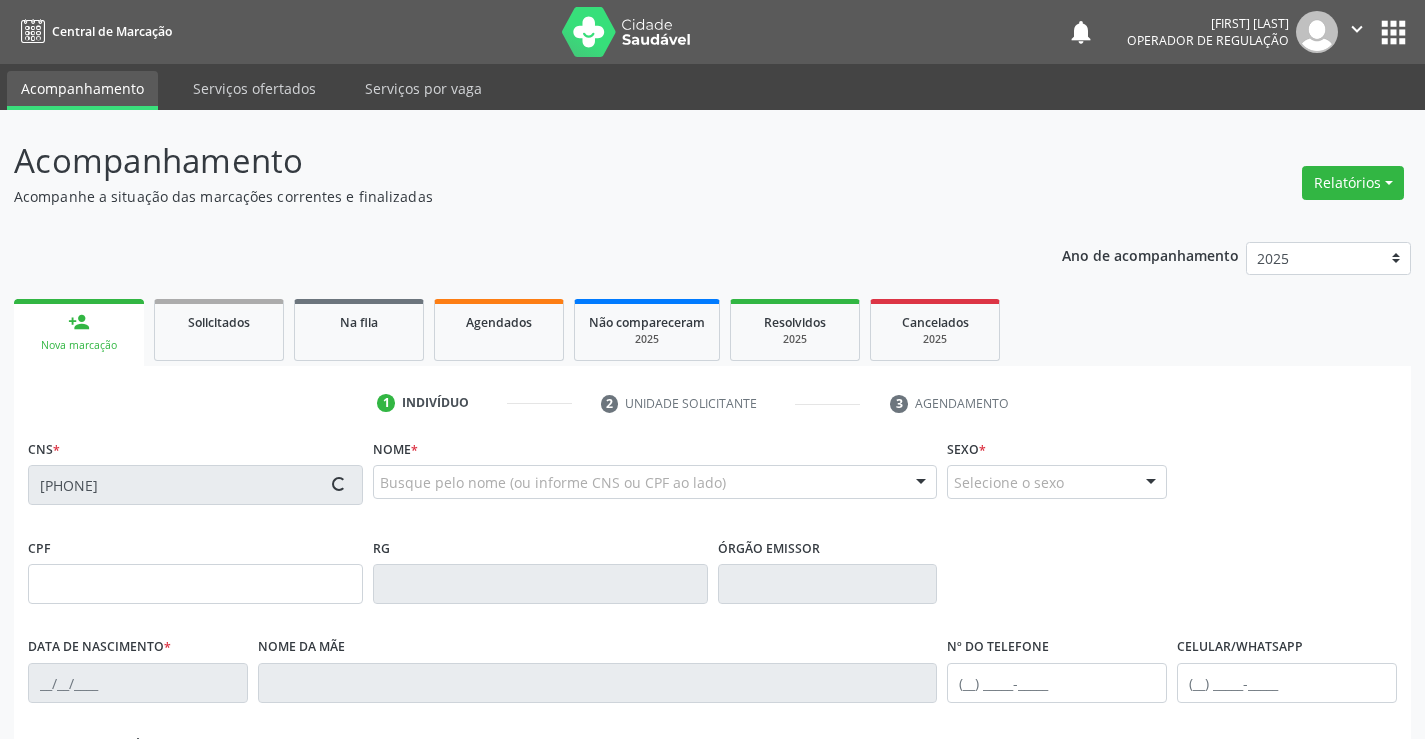 type on "007.018.735-58" 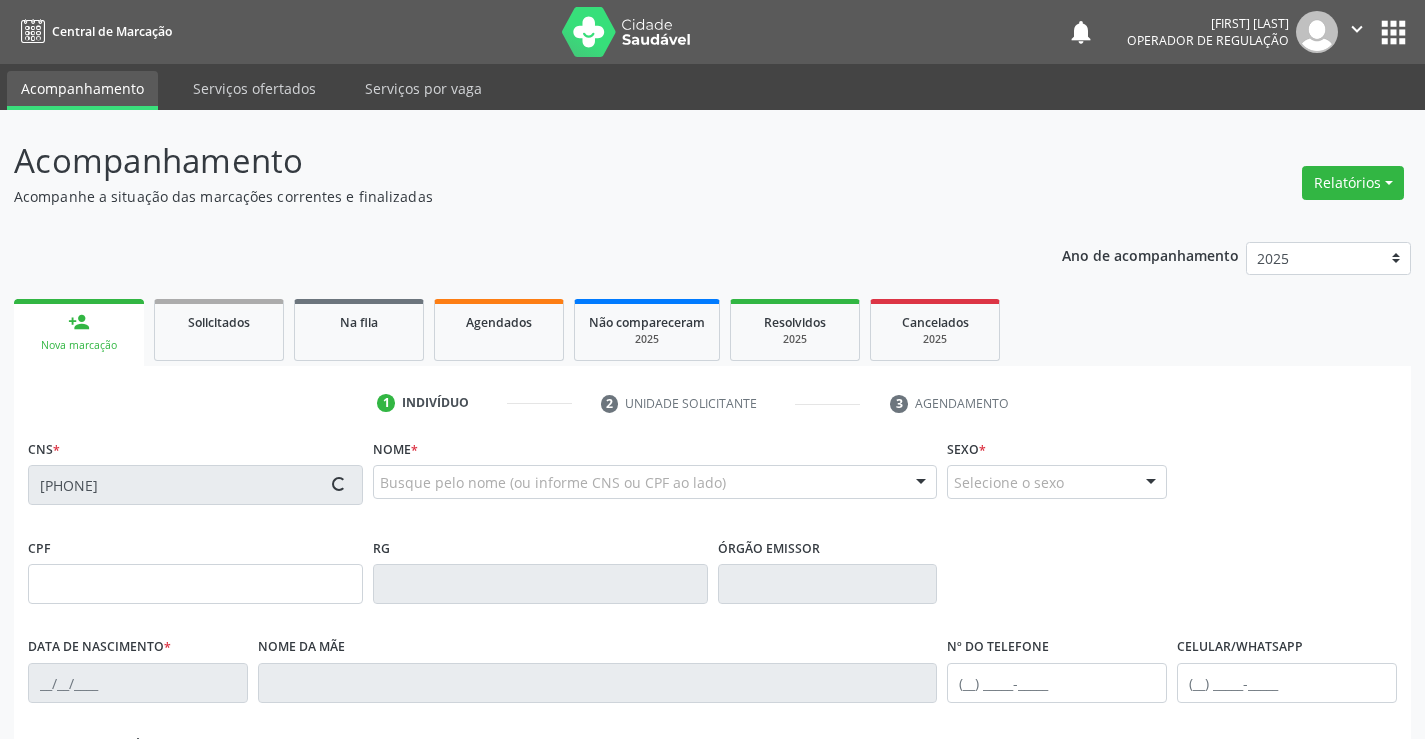 type on "0863965440" 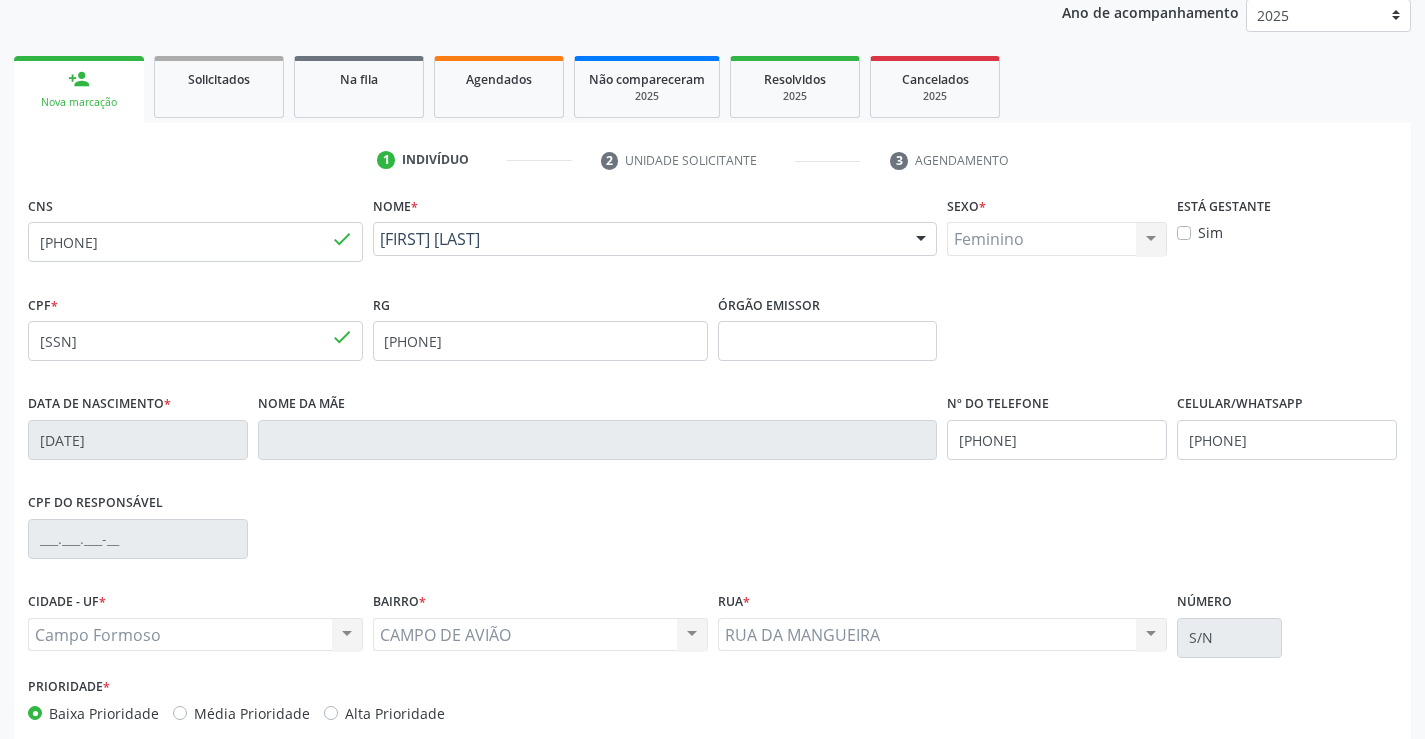 scroll, scrollTop: 345, scrollLeft: 0, axis: vertical 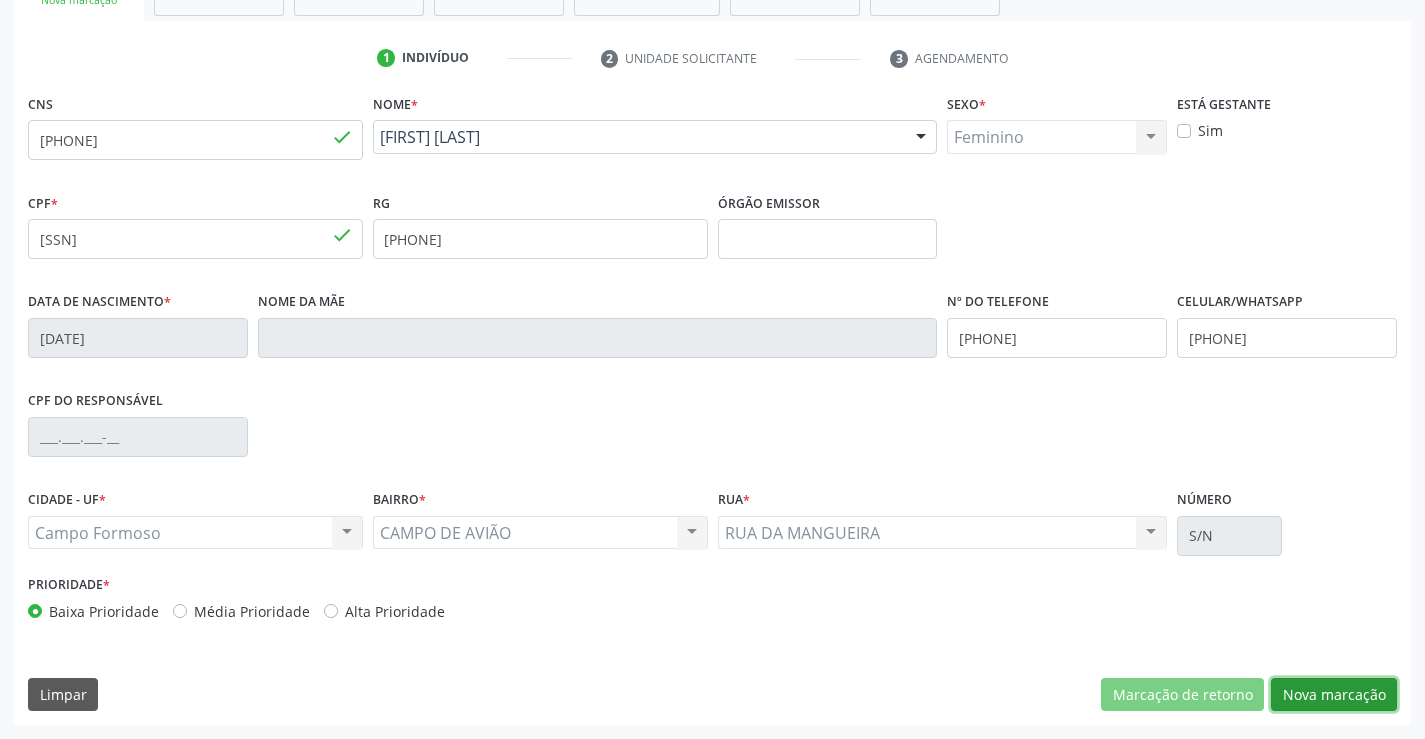 click on "Nova marcação" at bounding box center (1334, 695) 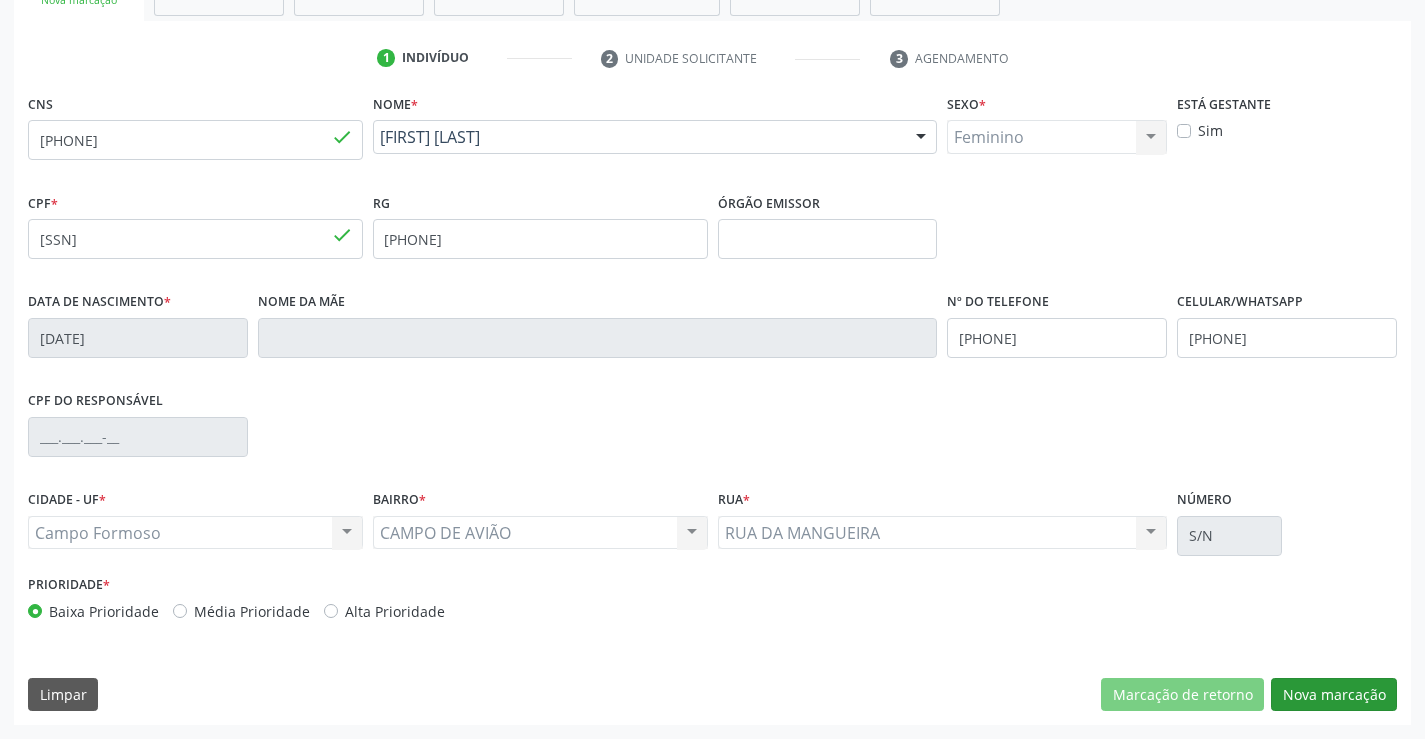scroll, scrollTop: 167, scrollLeft: 0, axis: vertical 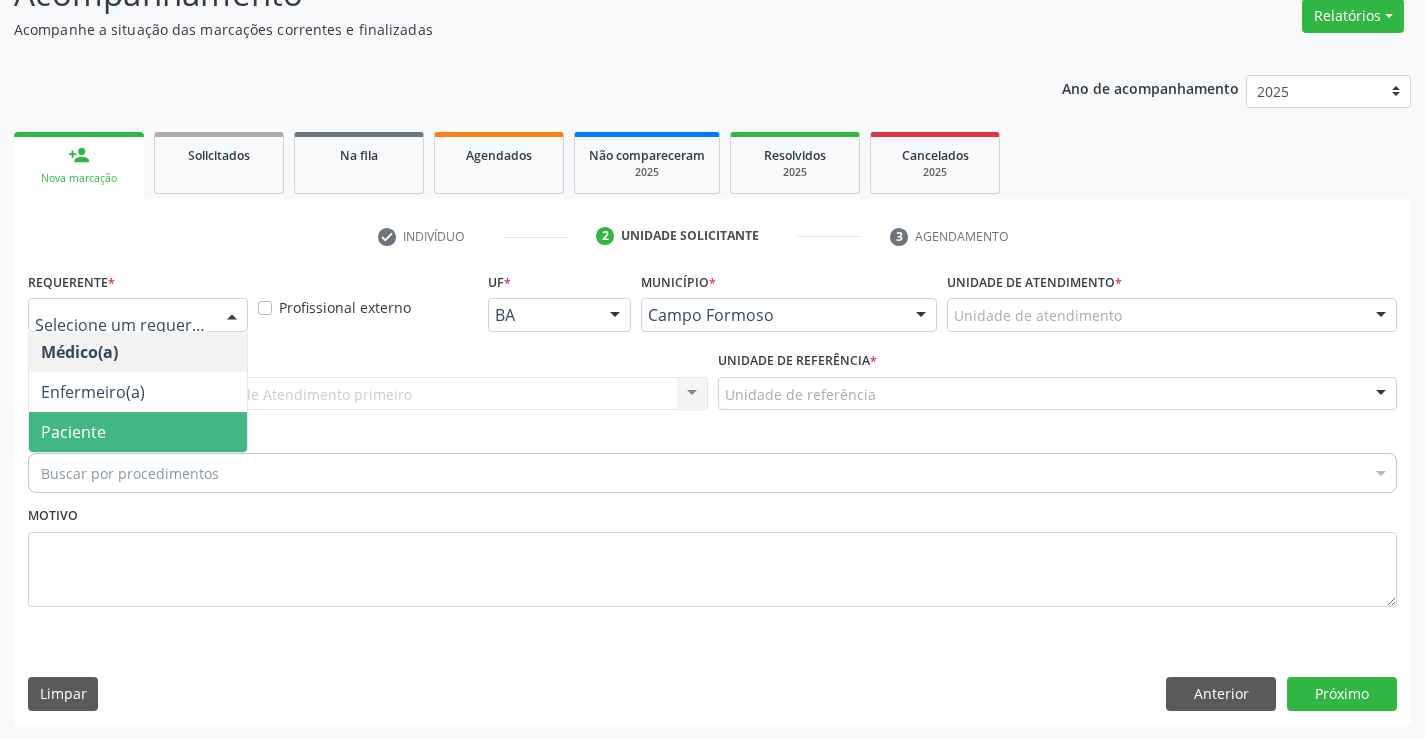 click on "Paciente" at bounding box center [138, 432] 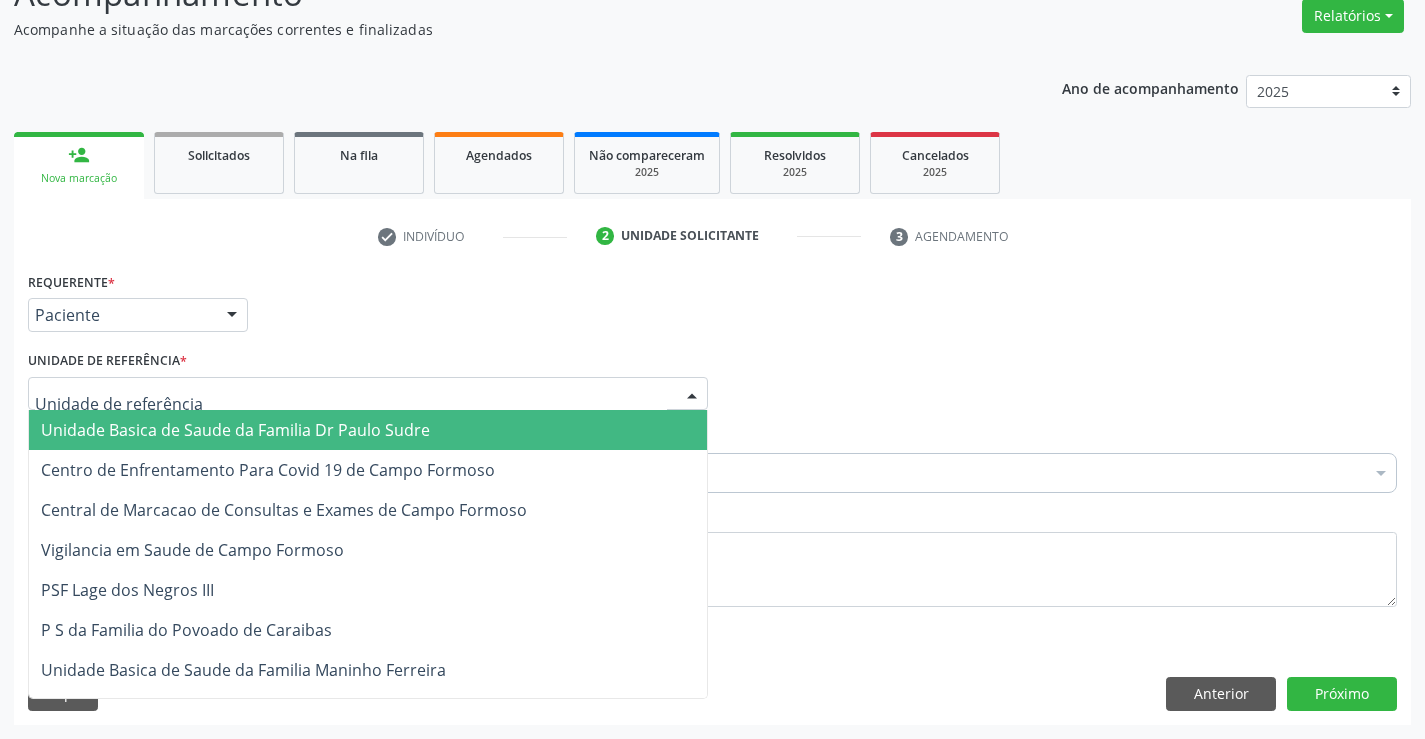 click at bounding box center (368, 394) 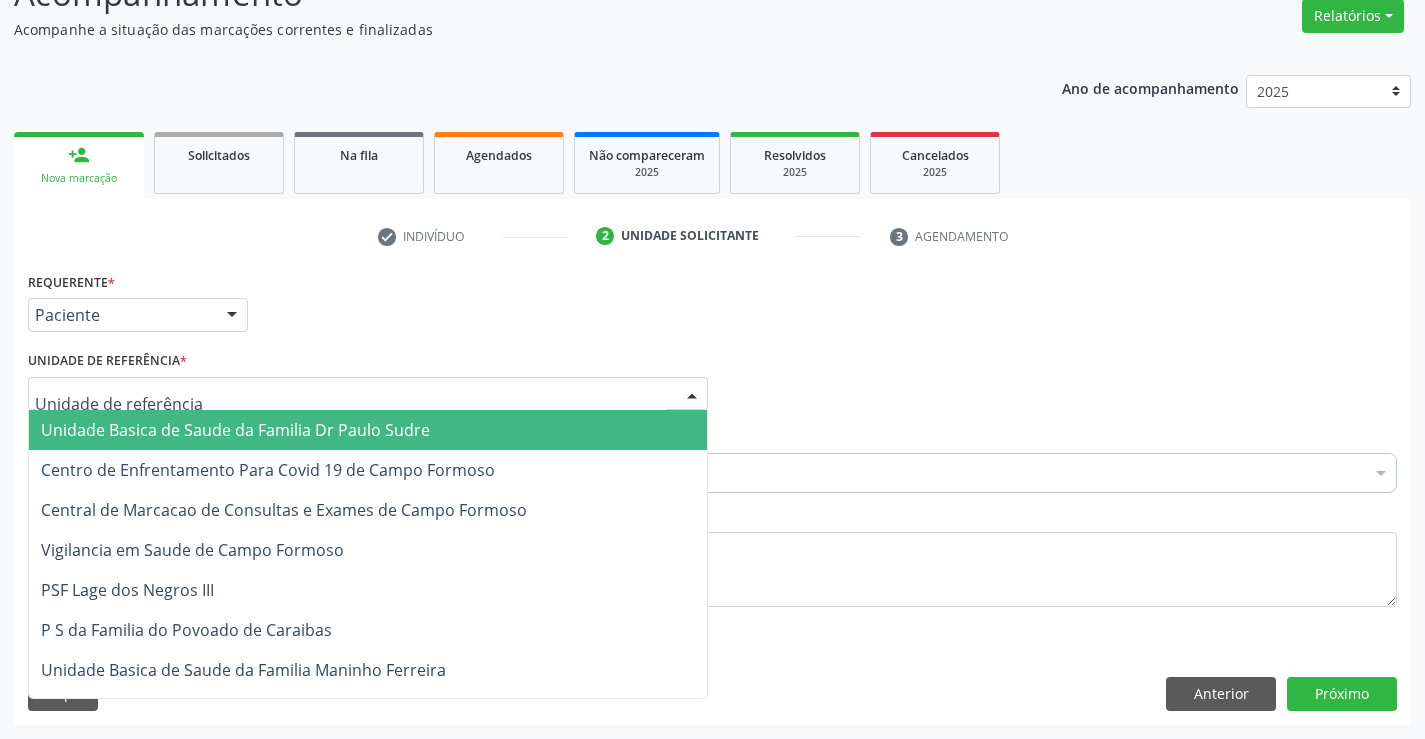 click on "Unidade Basica de Saude da Familia Dr Paulo Sudre" at bounding box center [235, 430] 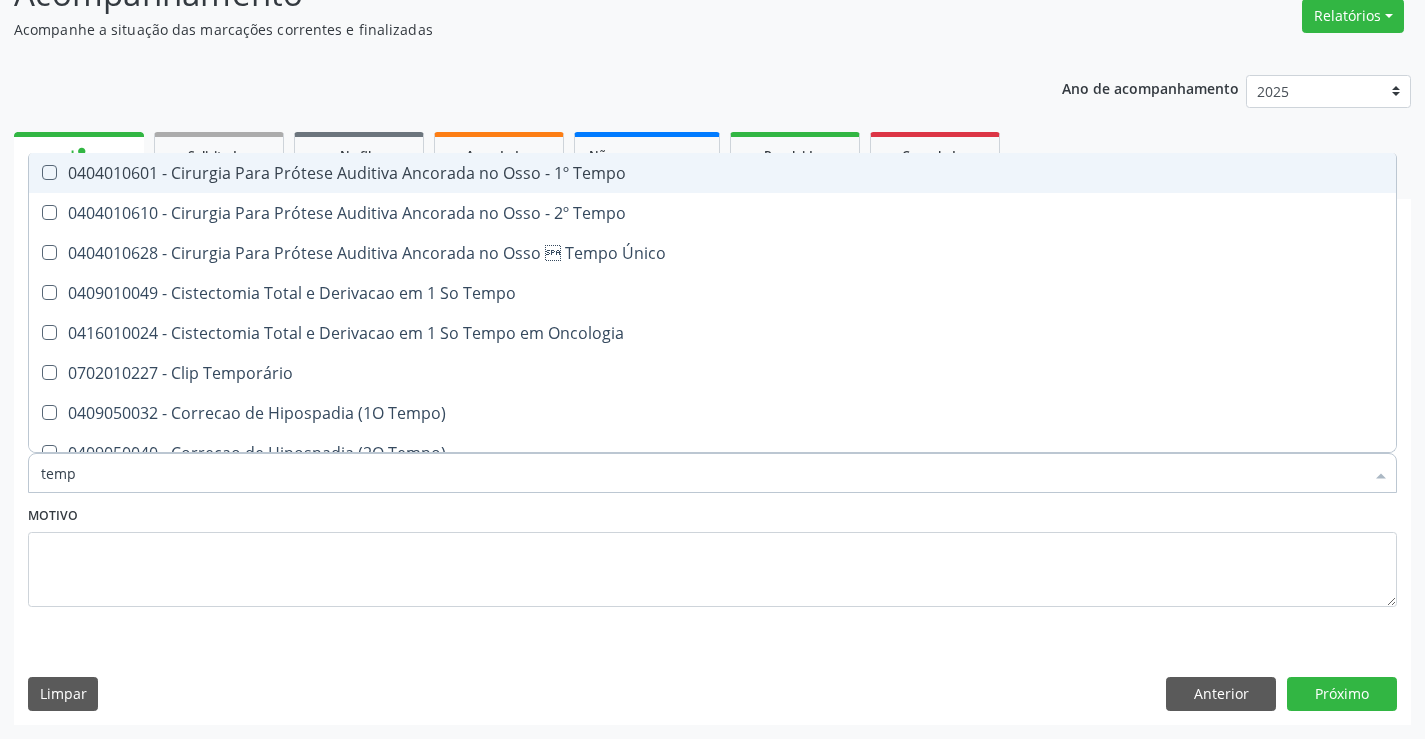 type on "tempo" 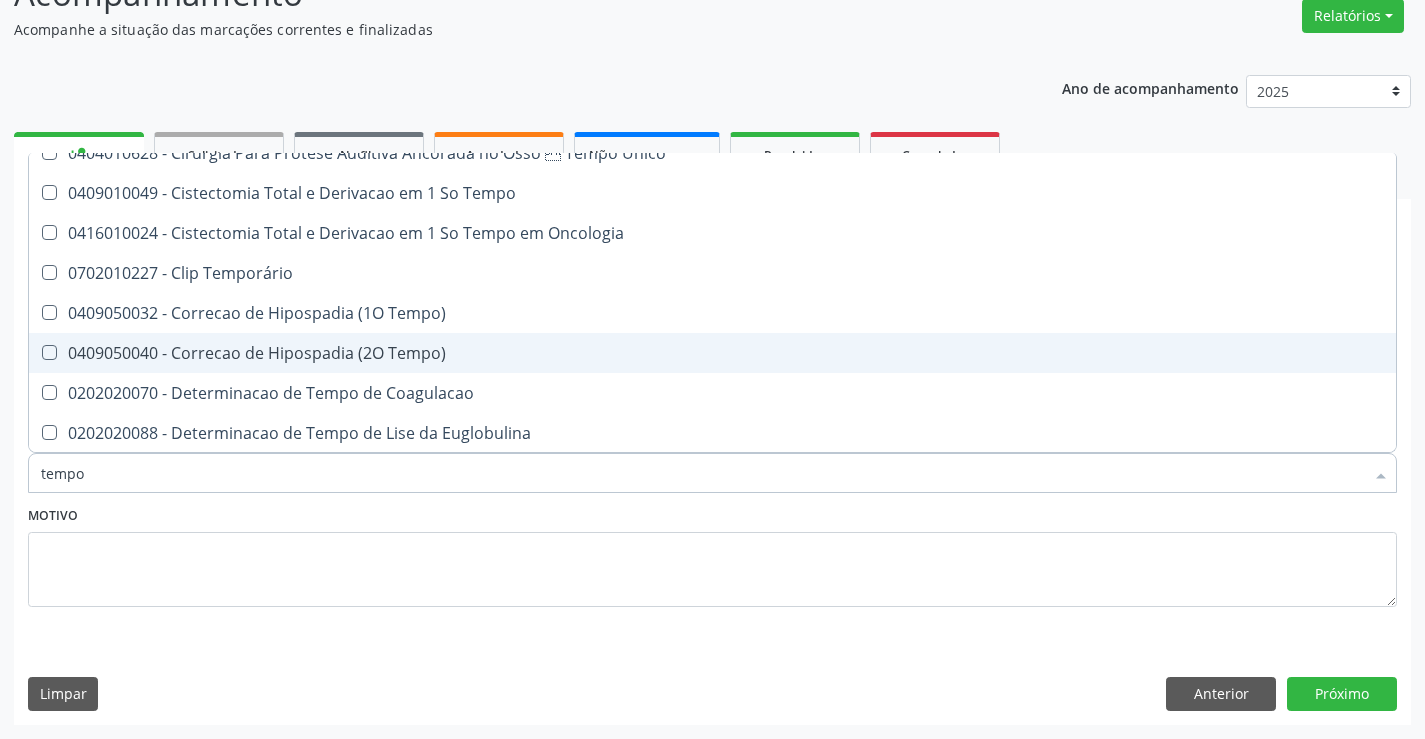 scroll, scrollTop: 300, scrollLeft: 0, axis: vertical 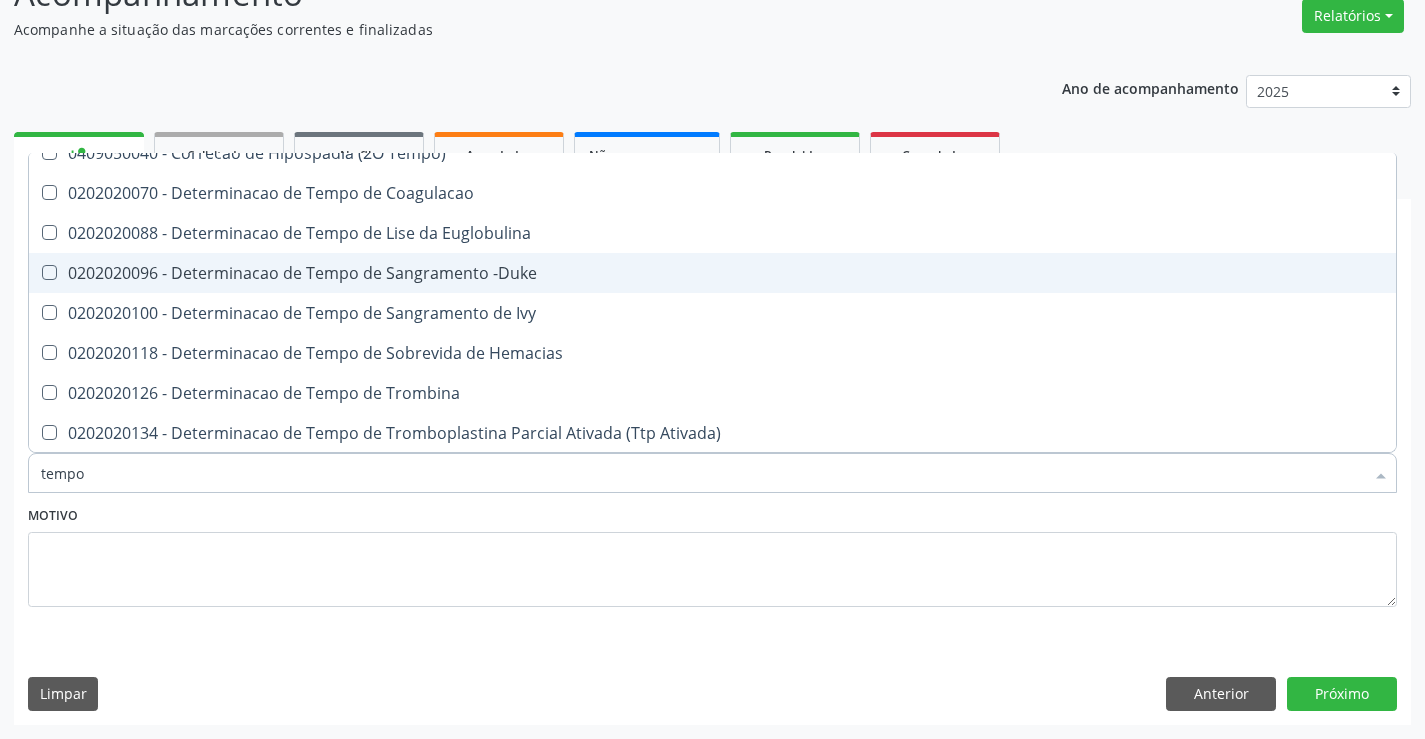 click on "0202020096 - Determinacao de Tempo de Sangramento -Duke" at bounding box center (756, 273) 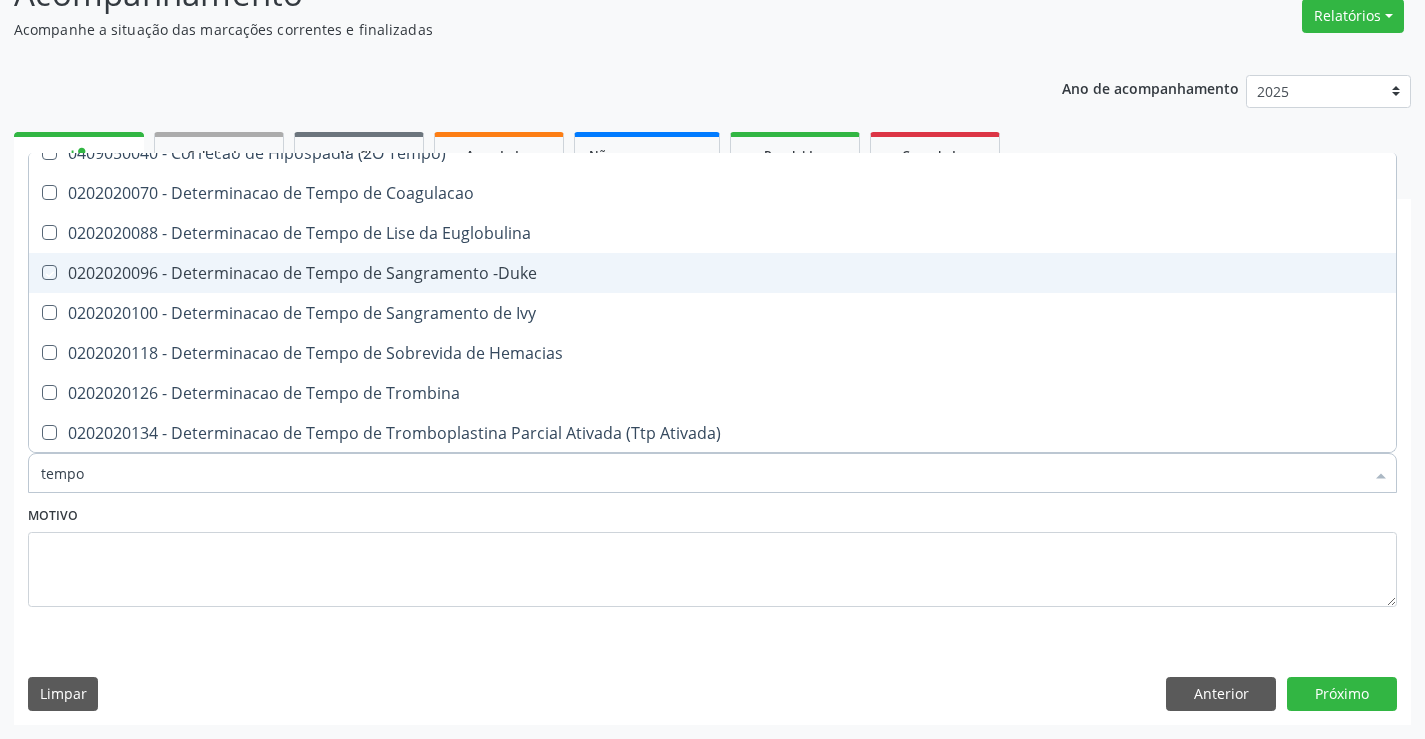 checkbox on "true" 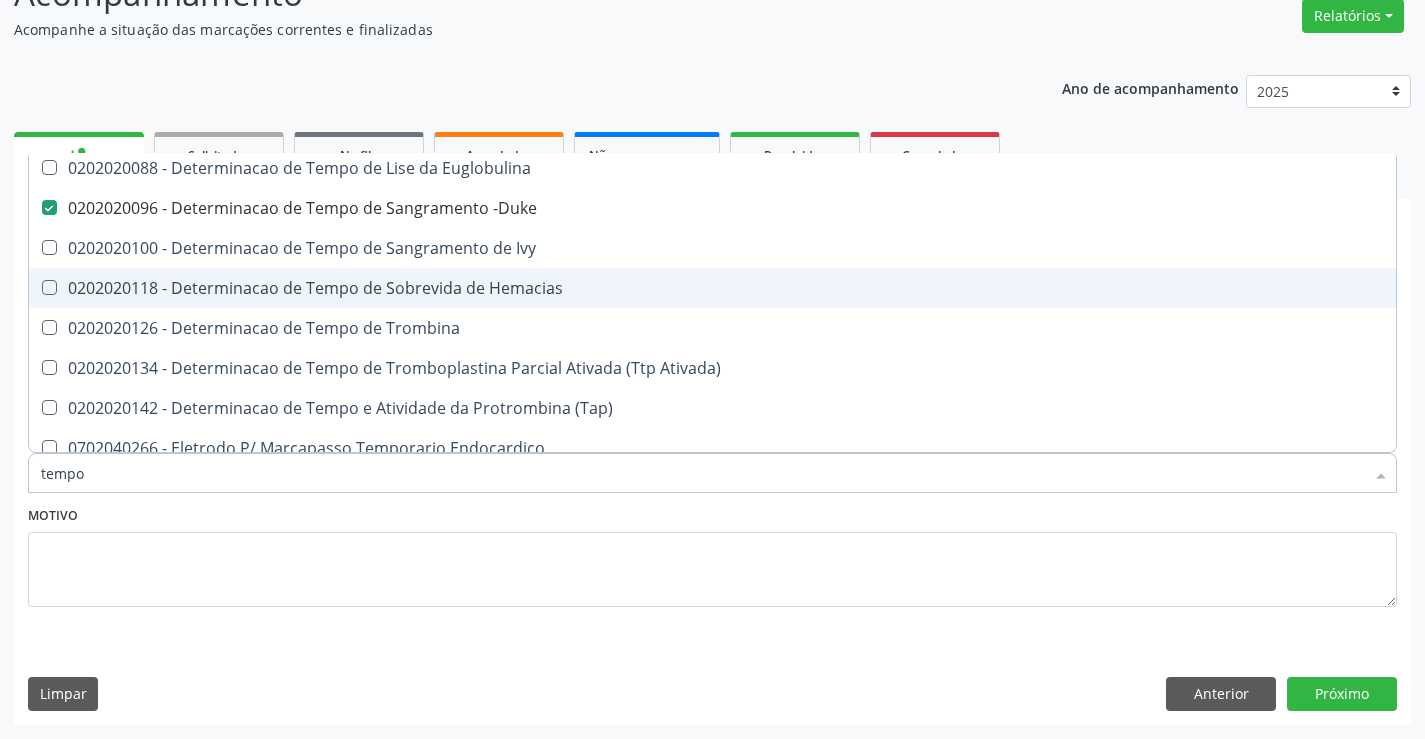 scroll, scrollTop: 400, scrollLeft: 0, axis: vertical 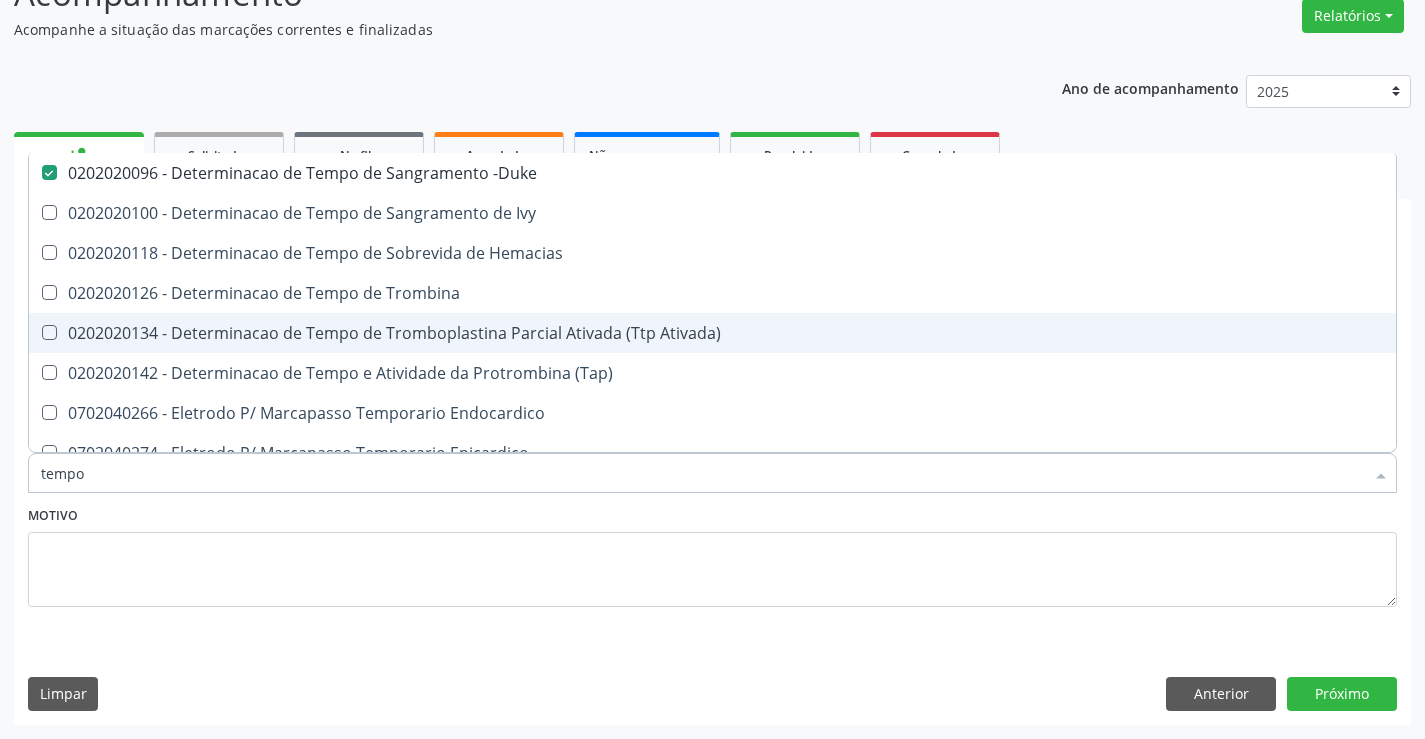 click on "0202020134 - Determinacao de Tempo de Tromboplastina Parcial Ativada (Ttp Ativada)" at bounding box center (756, 333) 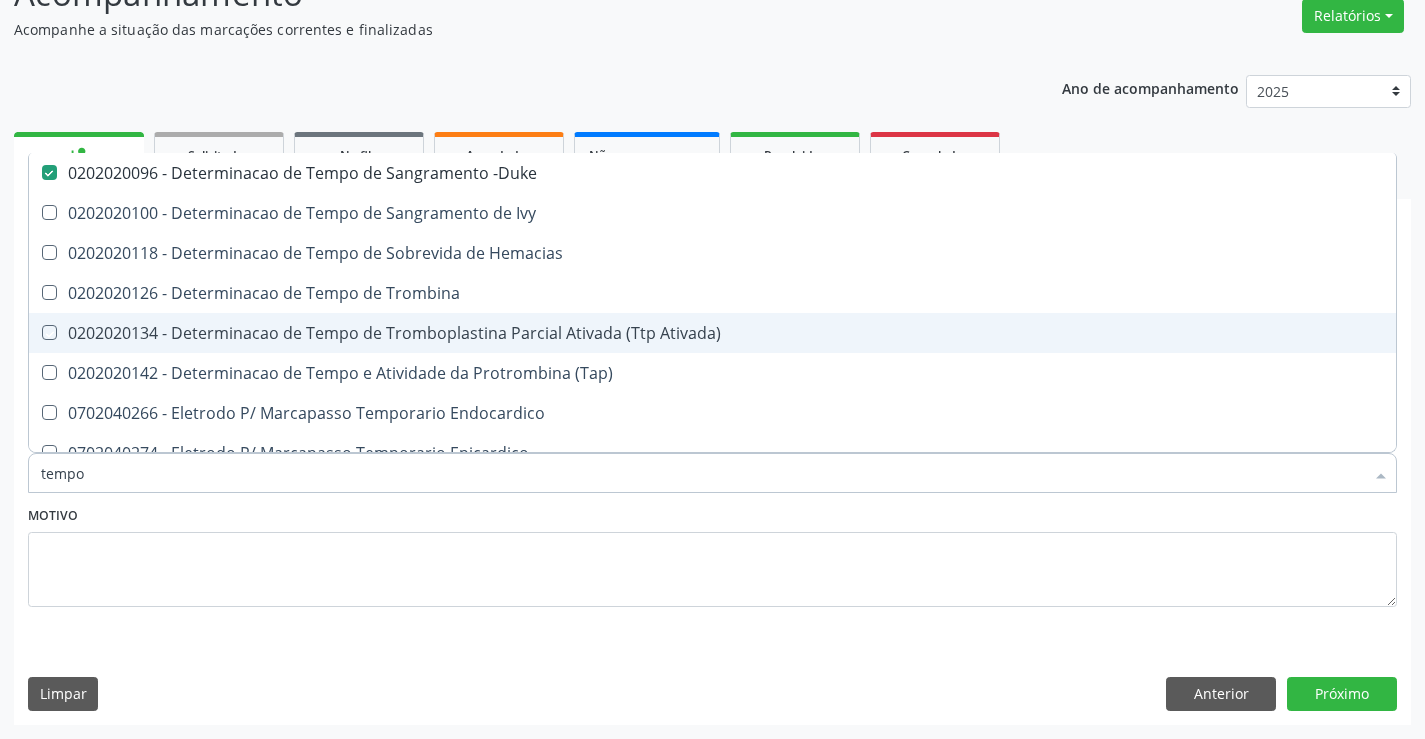 checkbox on "true" 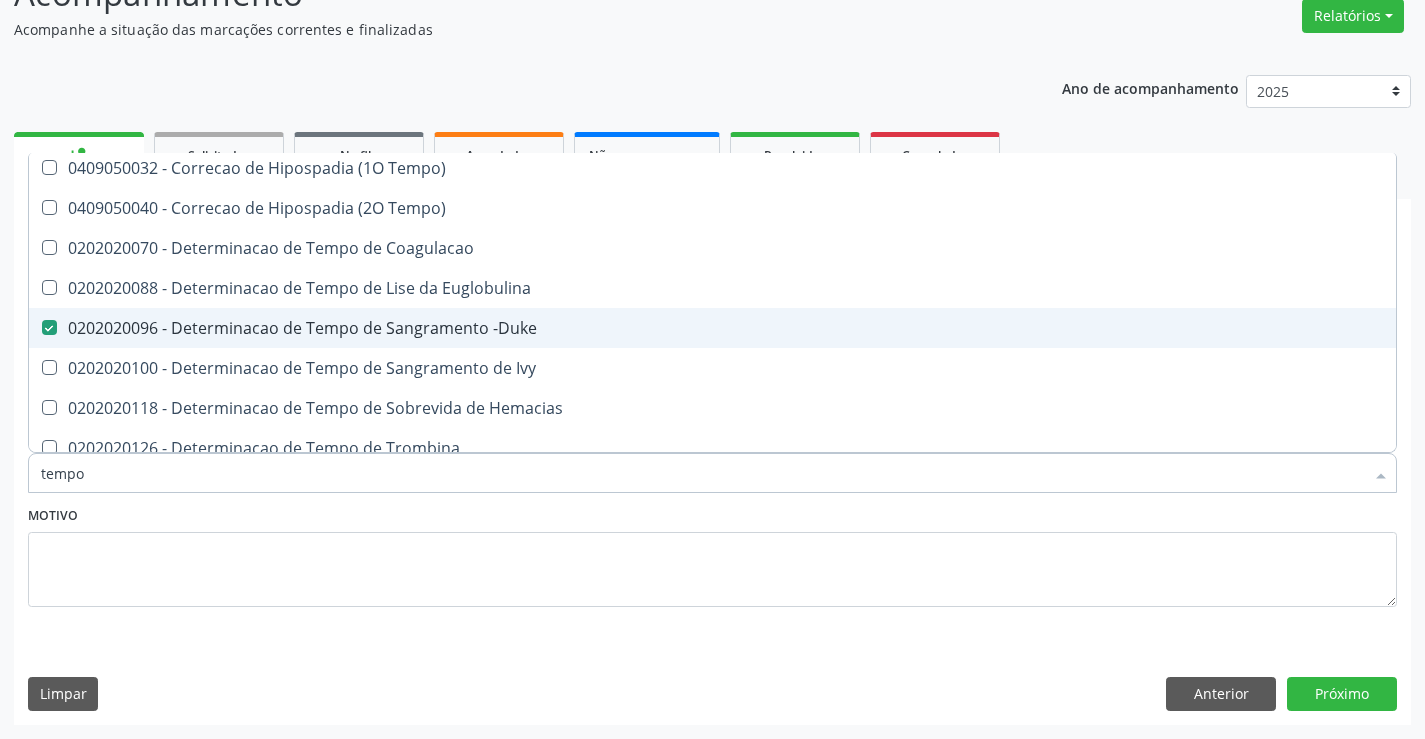 scroll, scrollTop: 200, scrollLeft: 0, axis: vertical 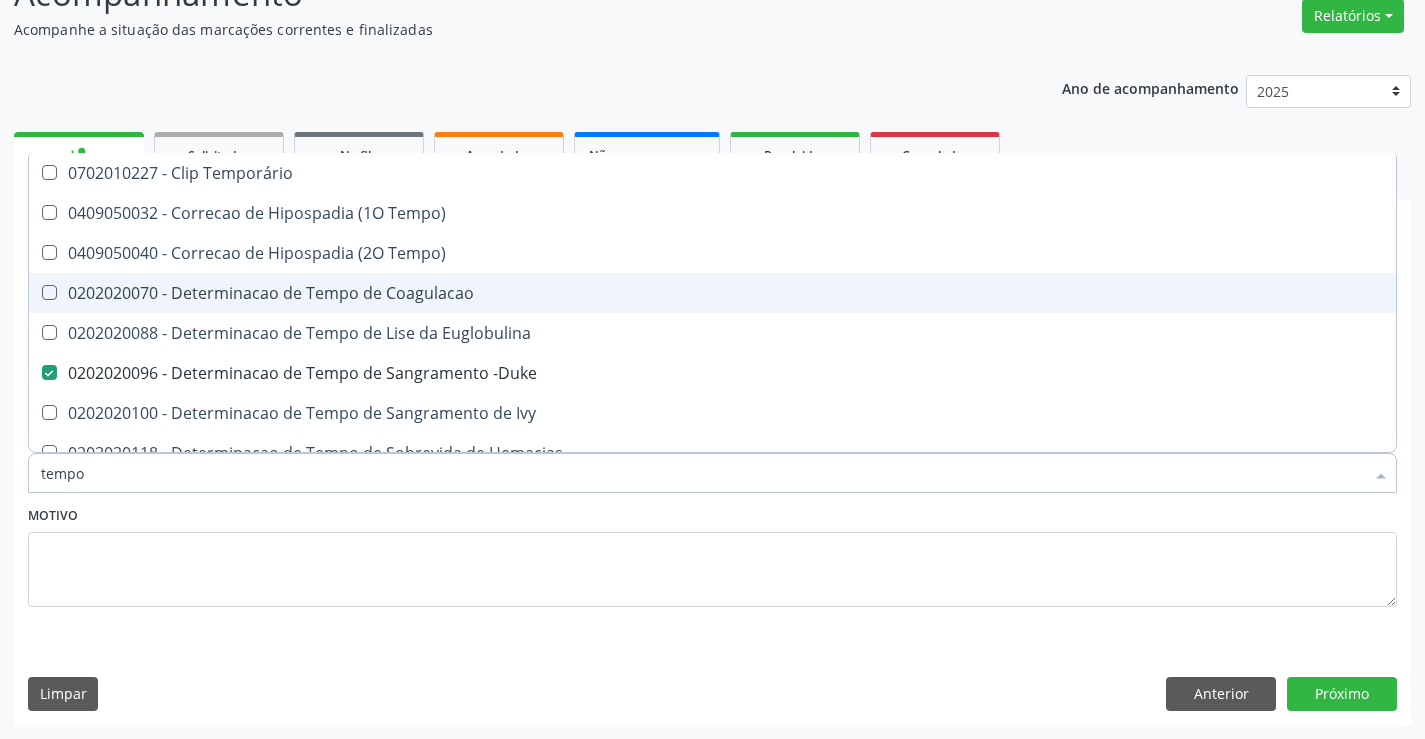 click on "0202020070 - Determinacao de Tempo de Coagulacao" at bounding box center (756, 293) 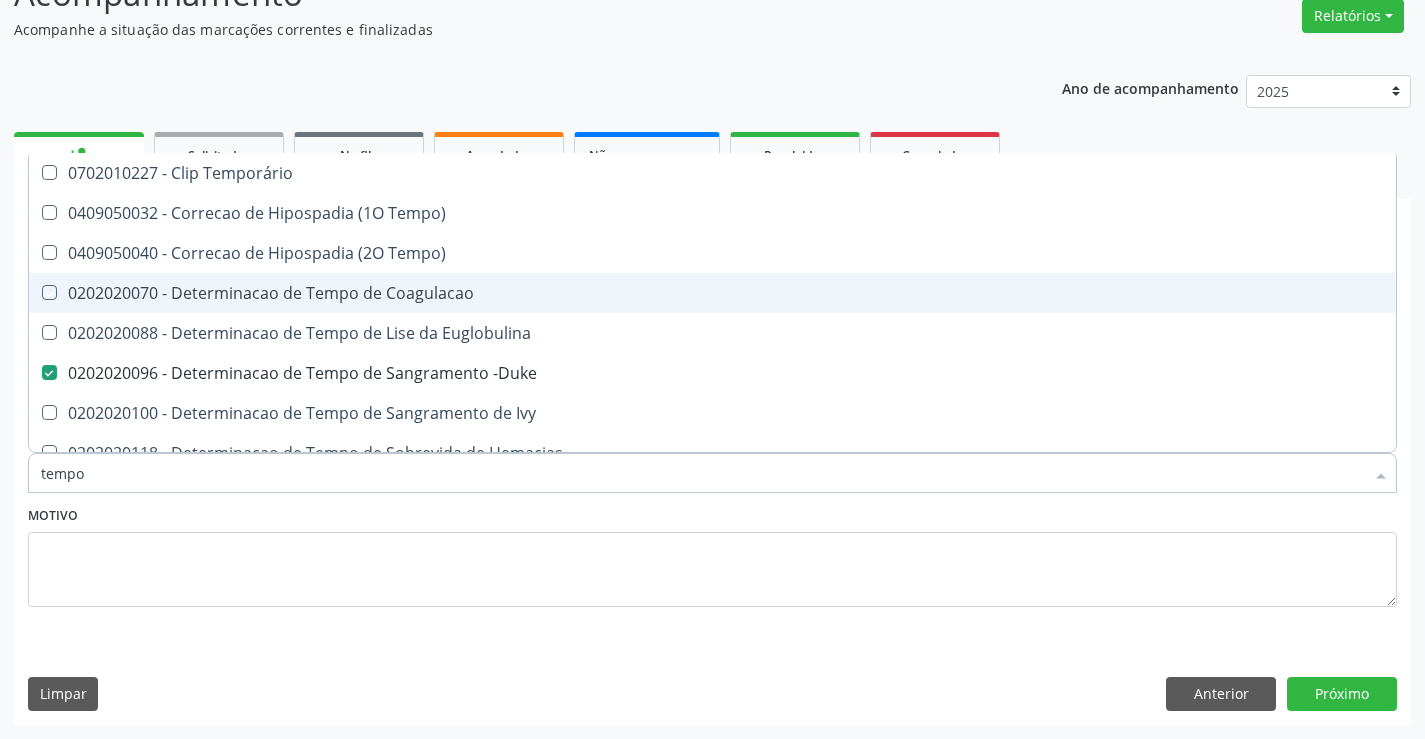 checkbox on "true" 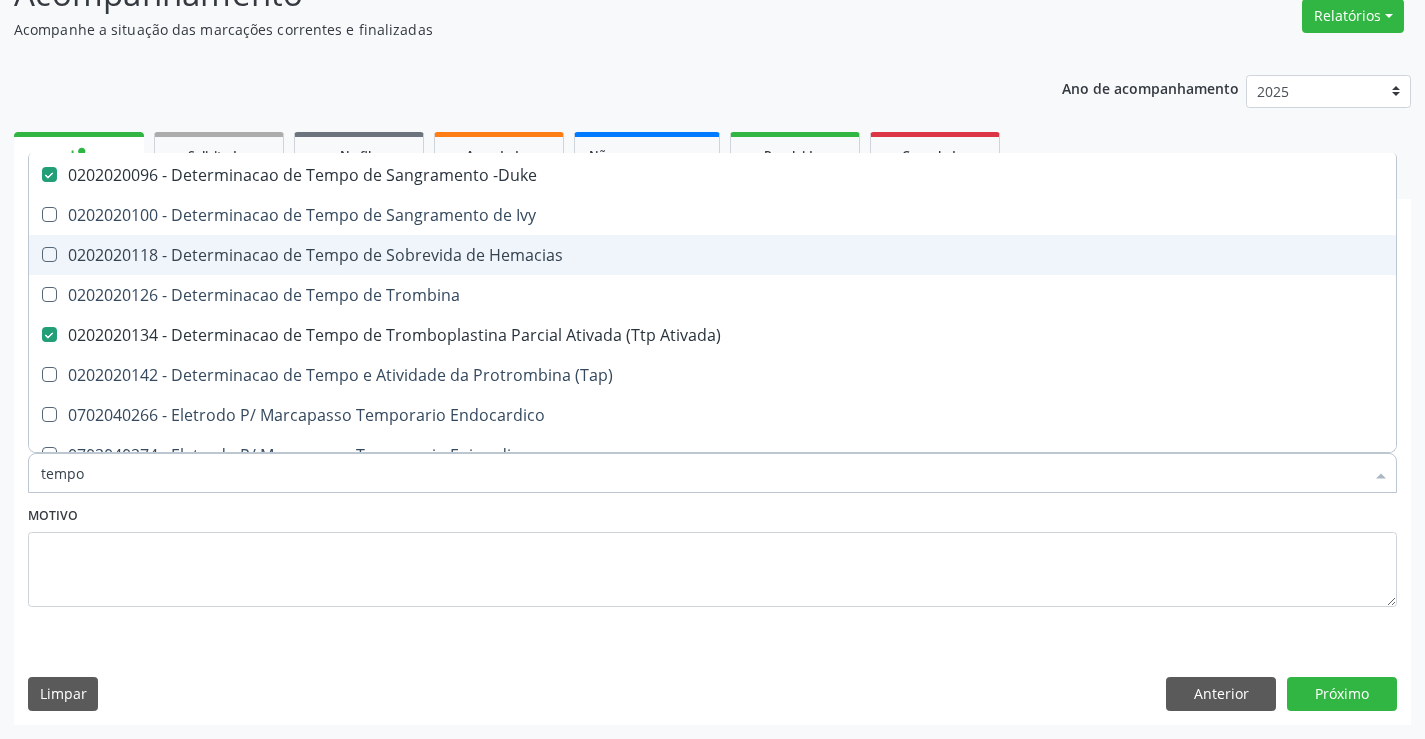 scroll, scrollTop: 400, scrollLeft: 0, axis: vertical 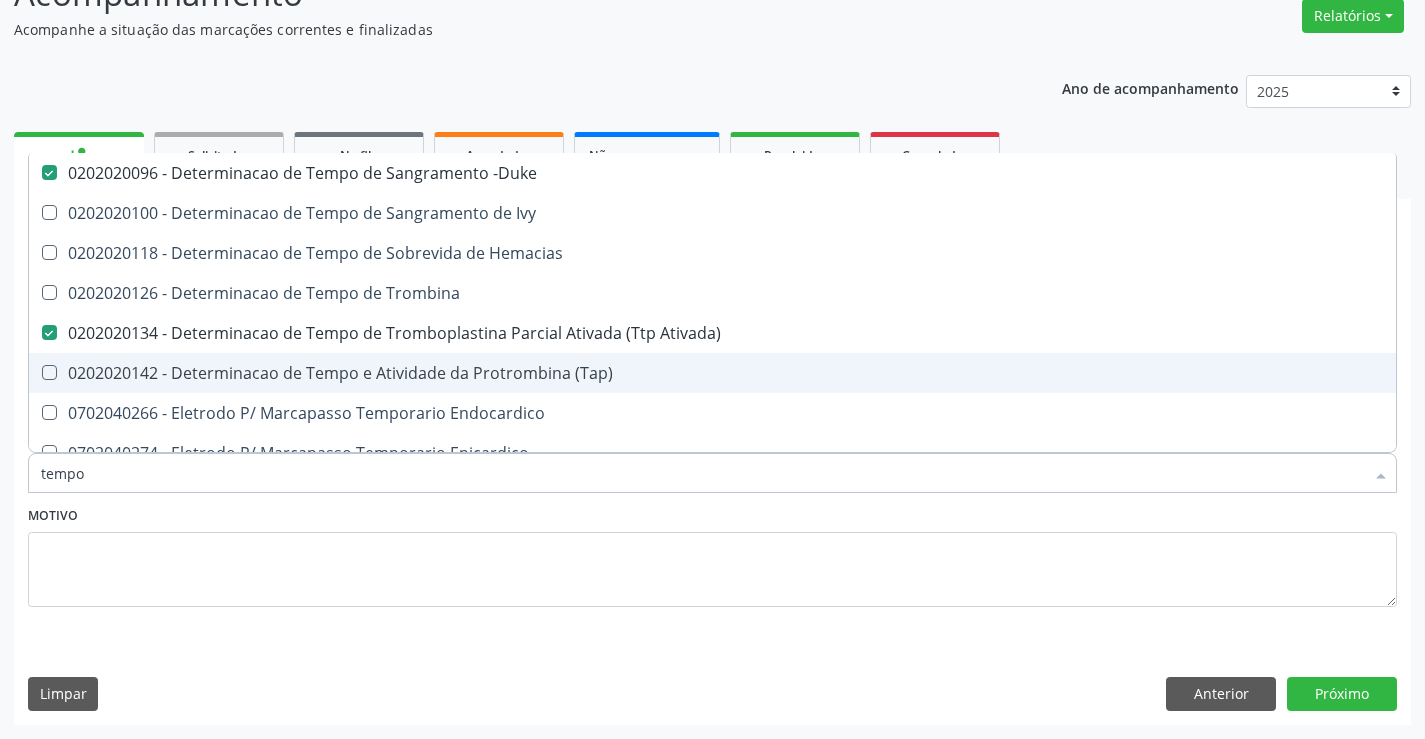 click on "0202020142 - Determinacao de Tempo e Atividade da Protrombina (Tap)" at bounding box center [756, 373] 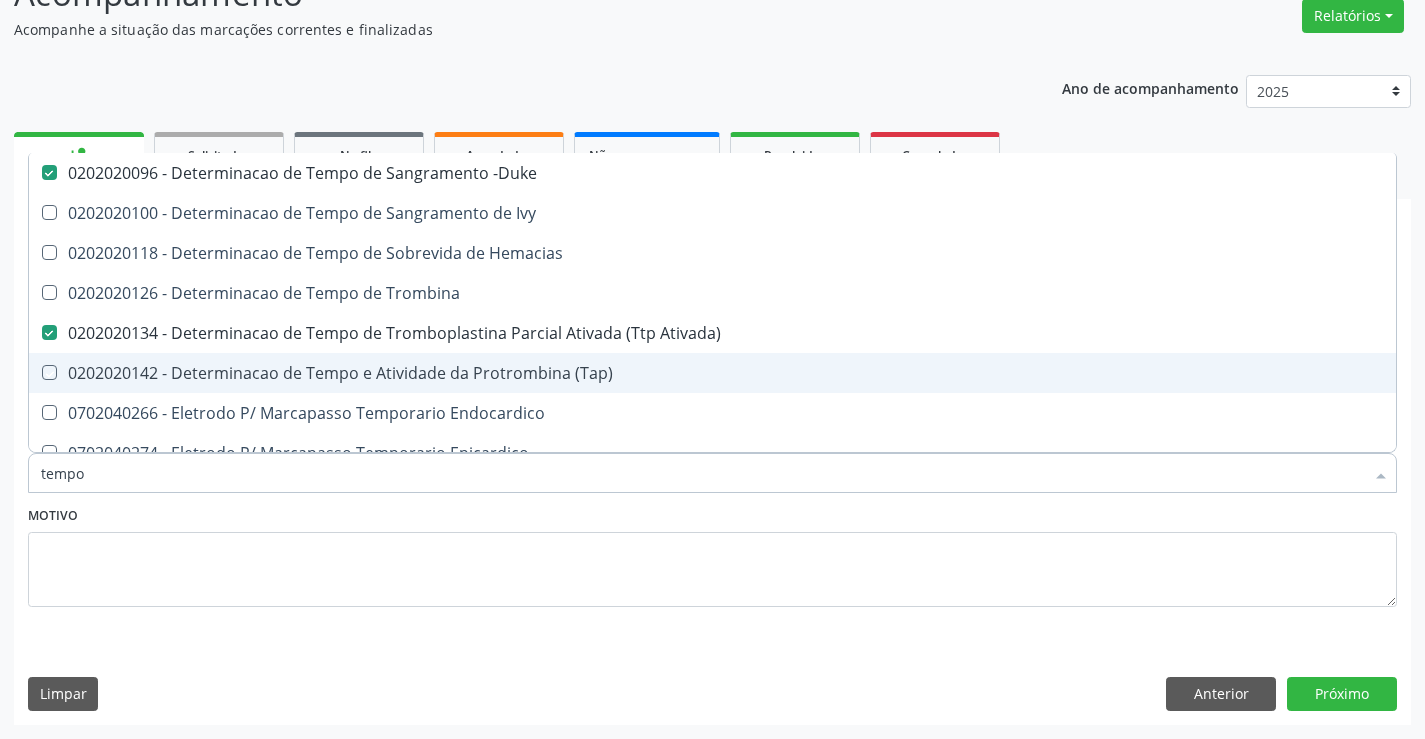 checkbox on "true" 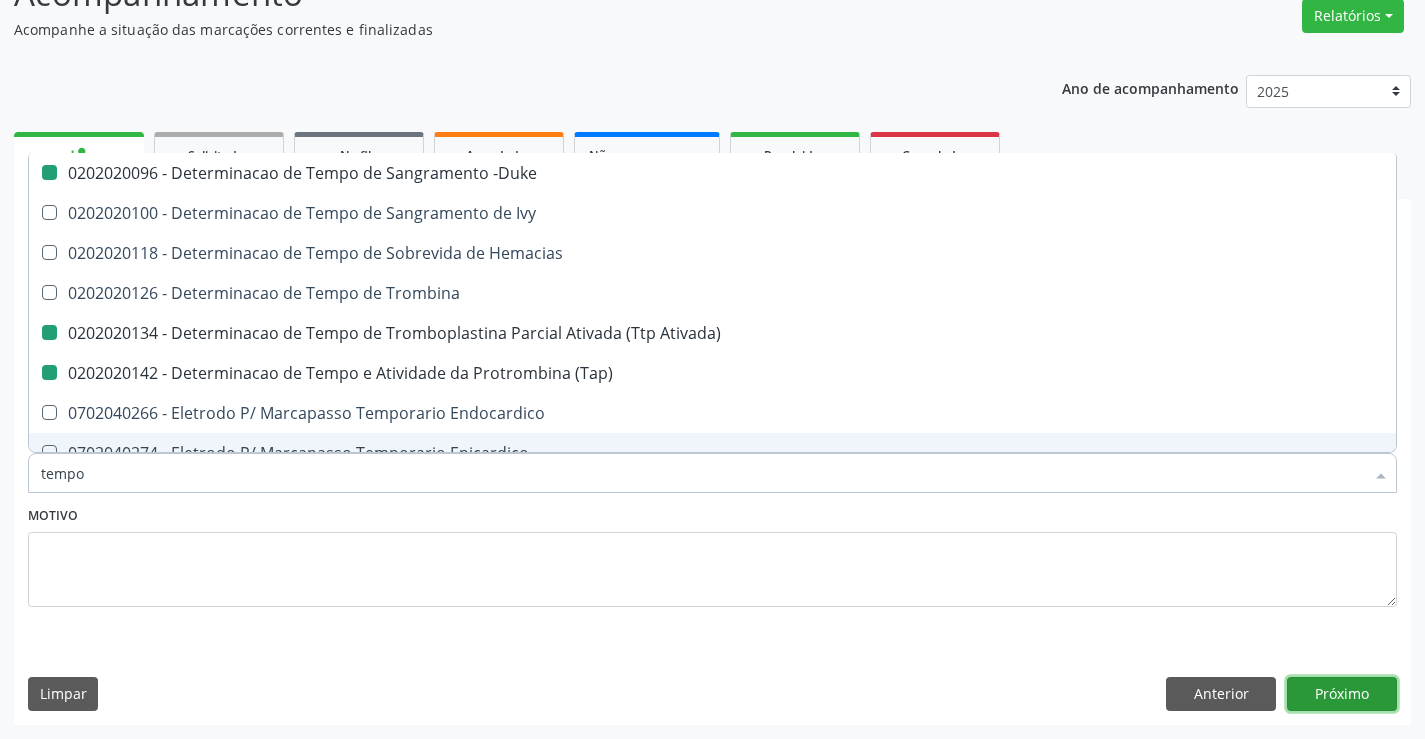 click on "Próximo" at bounding box center (1342, 694) 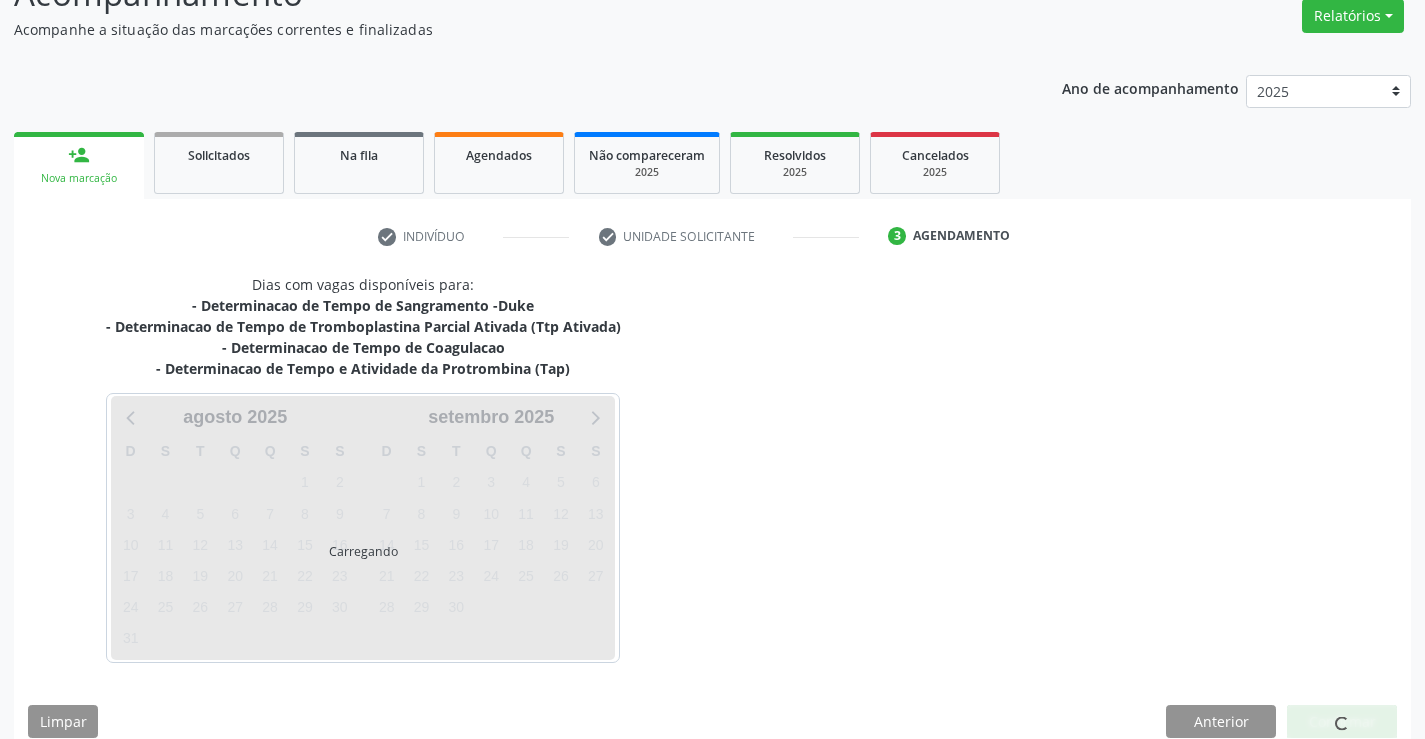 scroll, scrollTop: 0, scrollLeft: 0, axis: both 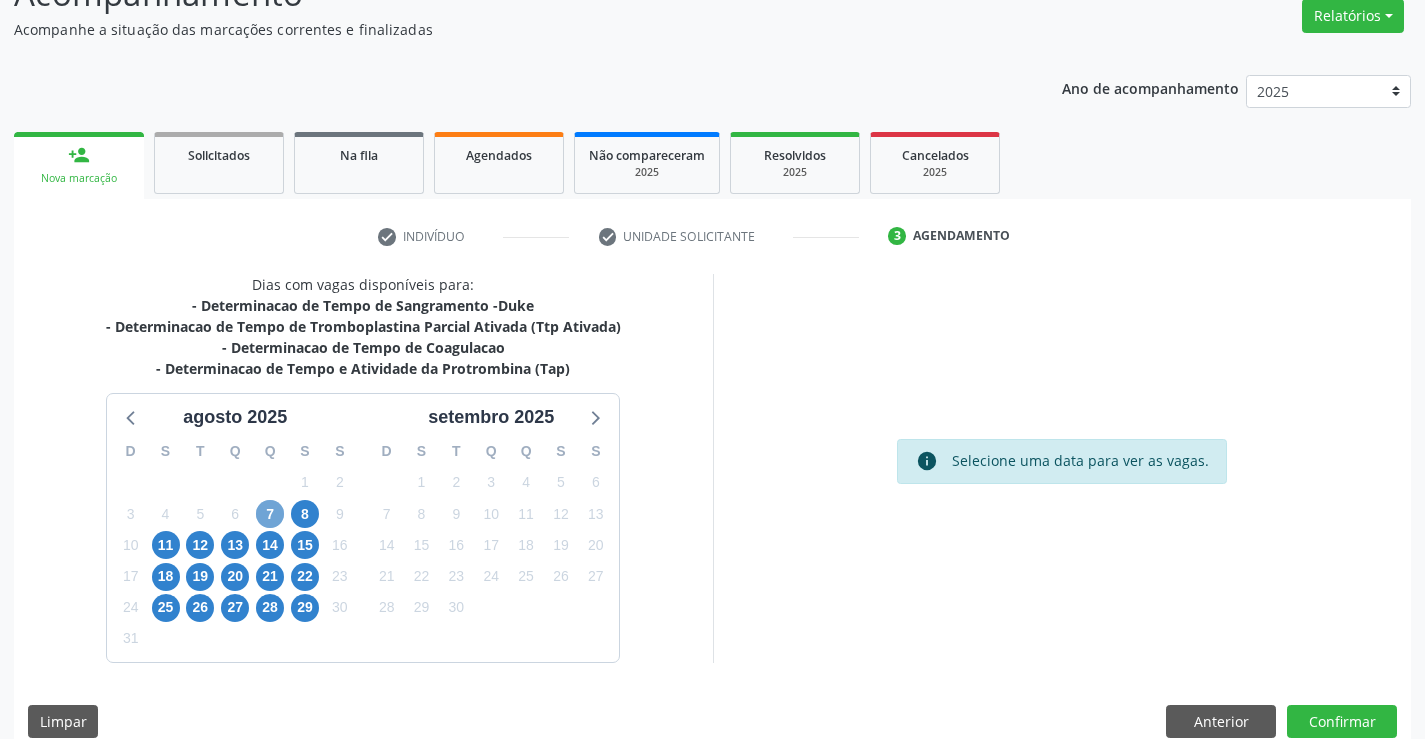 click on "7" at bounding box center (270, 514) 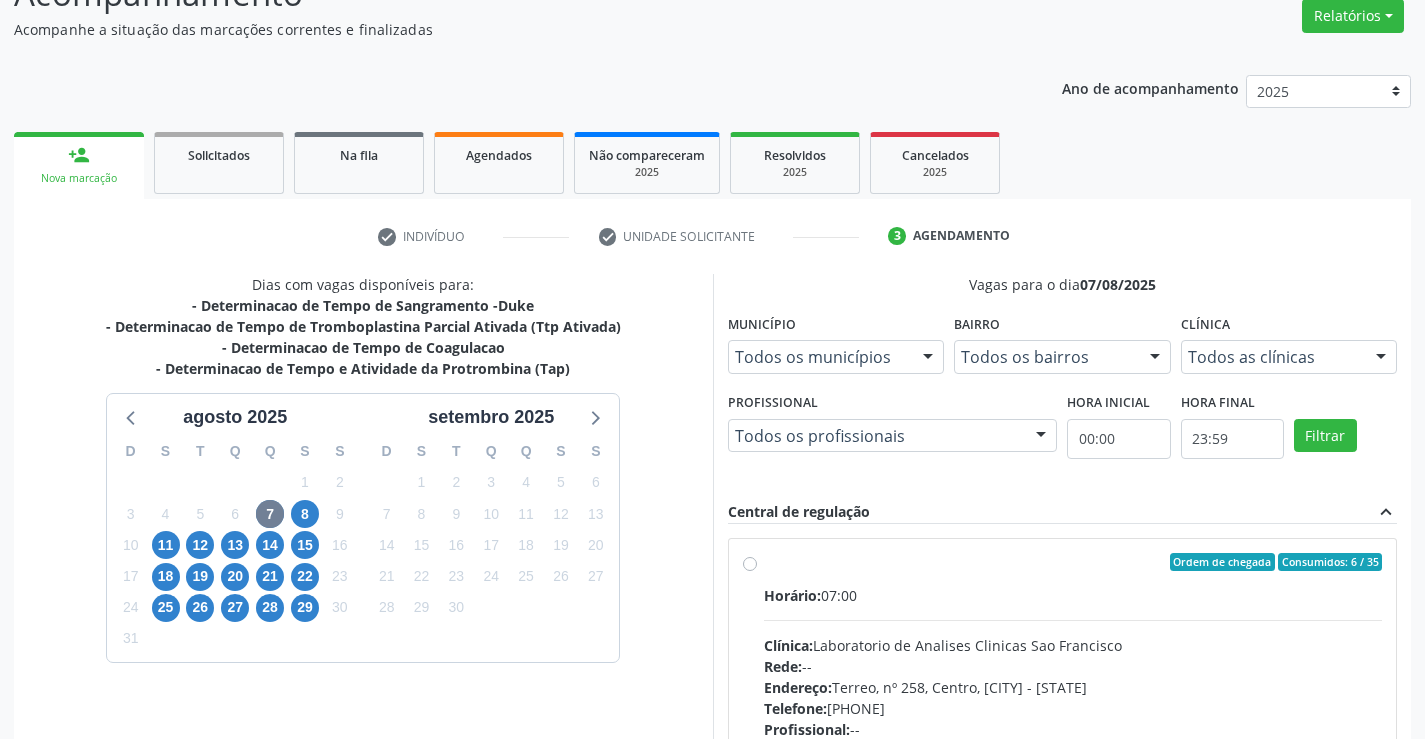 click on "Ordem de chegada
Consumidos: 6 / 35
Horário:   07:00
Clínica:  Laboratorio de Analises Clinicas Sao Francisco
Rede:
--
Endereço:   Terreo, nº 258, Centro, Campo Formoso - BA
Telefone:   (74) 36453588
Profissional:
--
Informações adicionais sobre o atendimento
Idade de atendimento:
Sem restrição
Gênero(s) atendido(s):
Sem restrição
Informações adicionais:
--" at bounding box center (1073, 706) 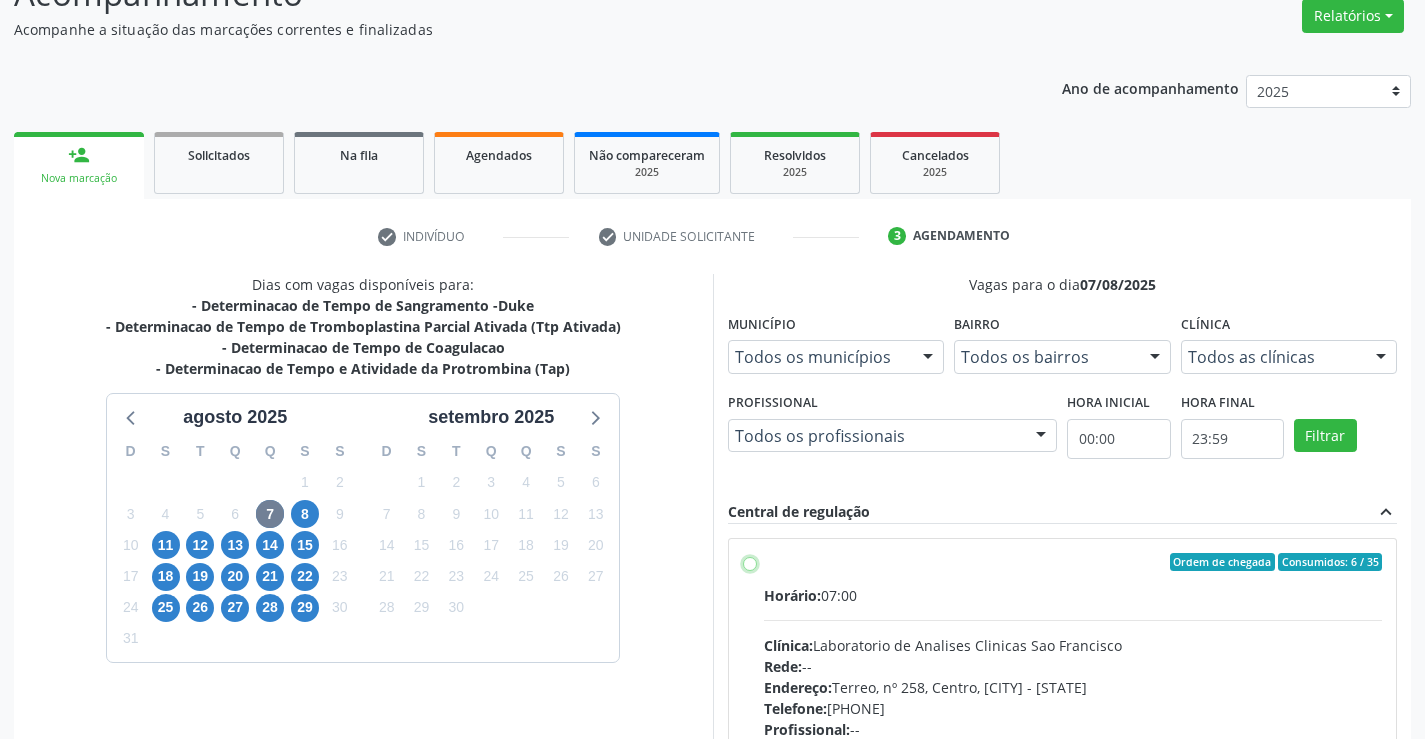 radio on "true" 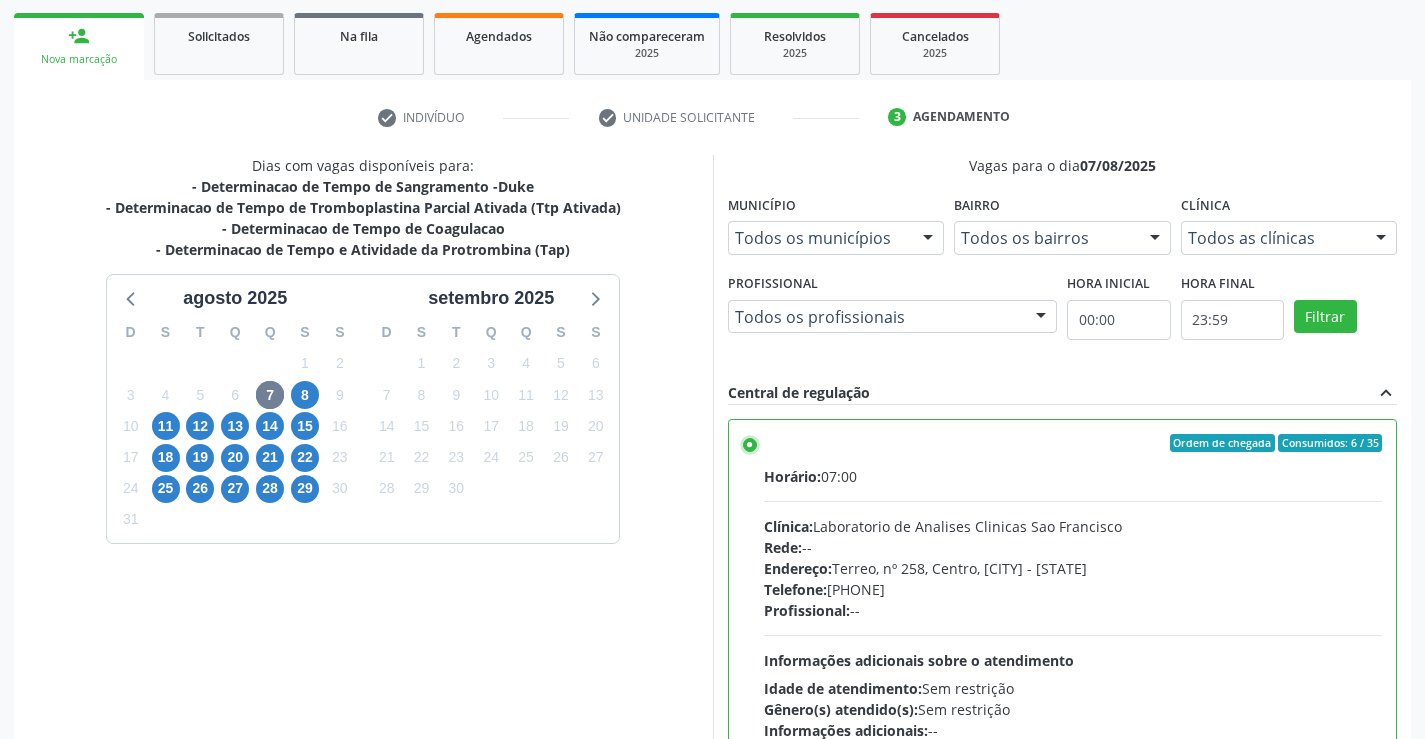 scroll, scrollTop: 456, scrollLeft: 0, axis: vertical 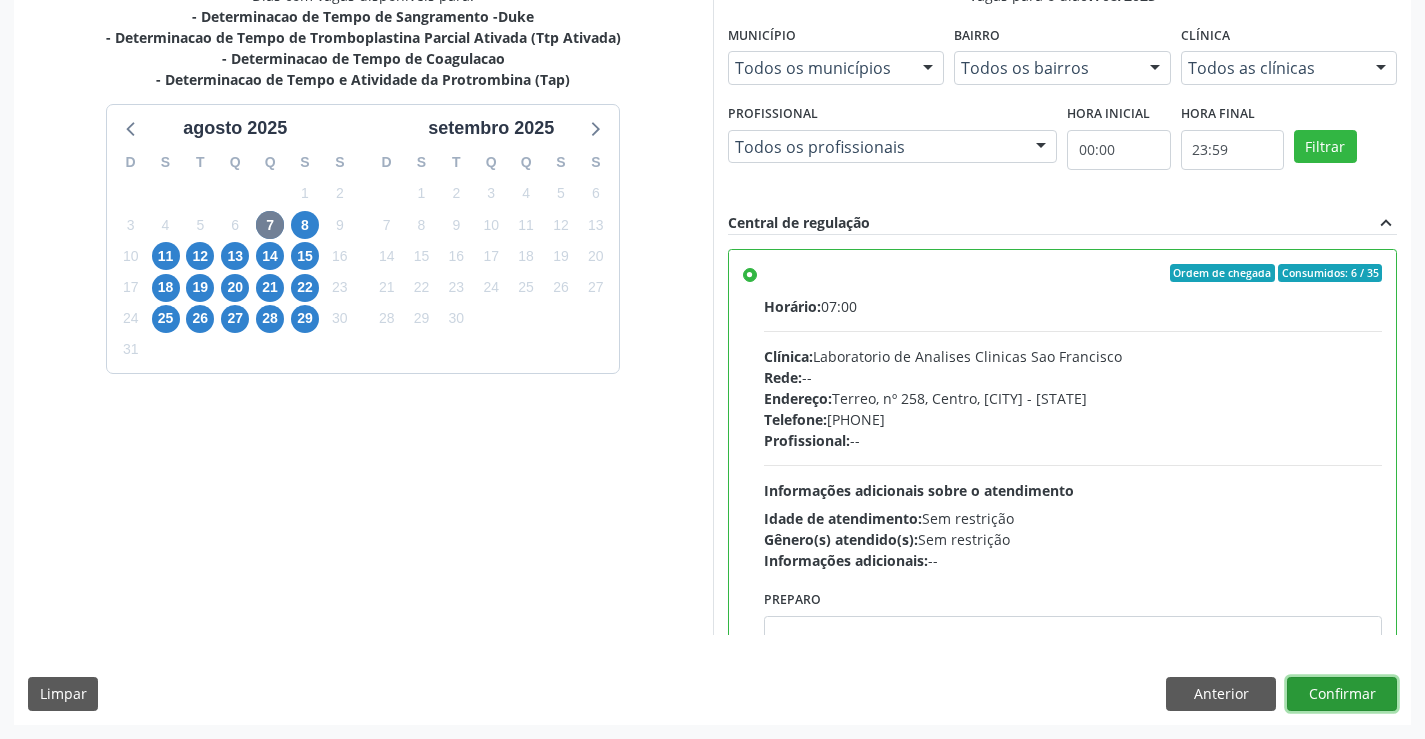 click on "Confirmar" at bounding box center [1342, 694] 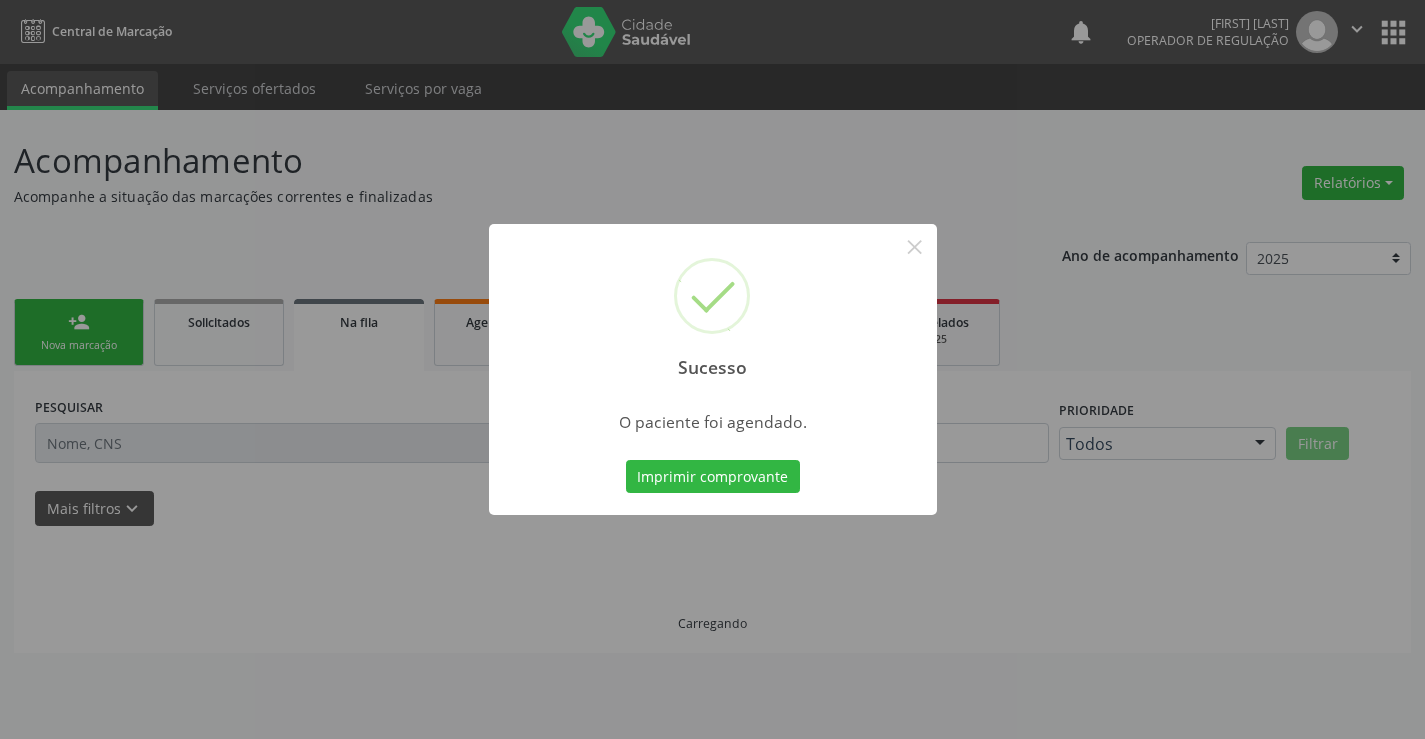 scroll, scrollTop: 0, scrollLeft: 0, axis: both 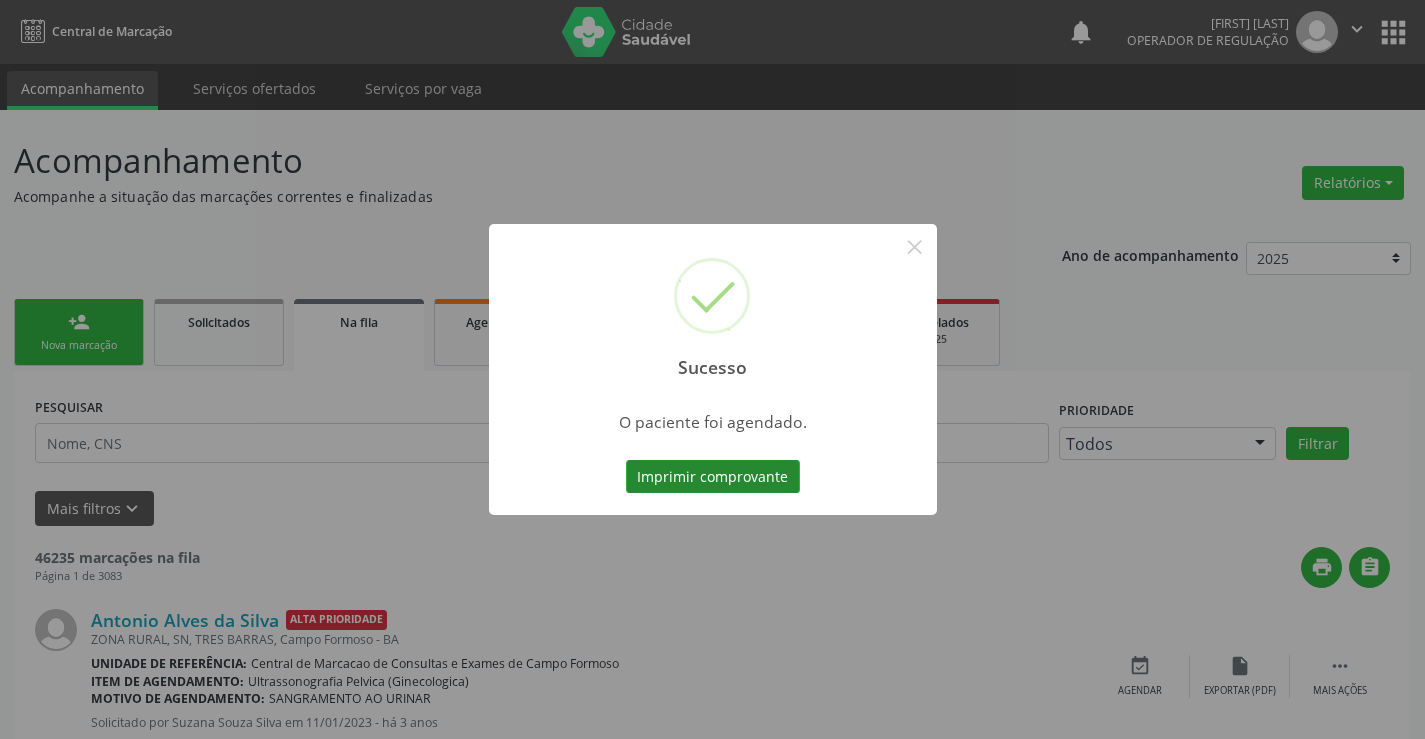 click on "Imprimir comprovante" at bounding box center [713, 477] 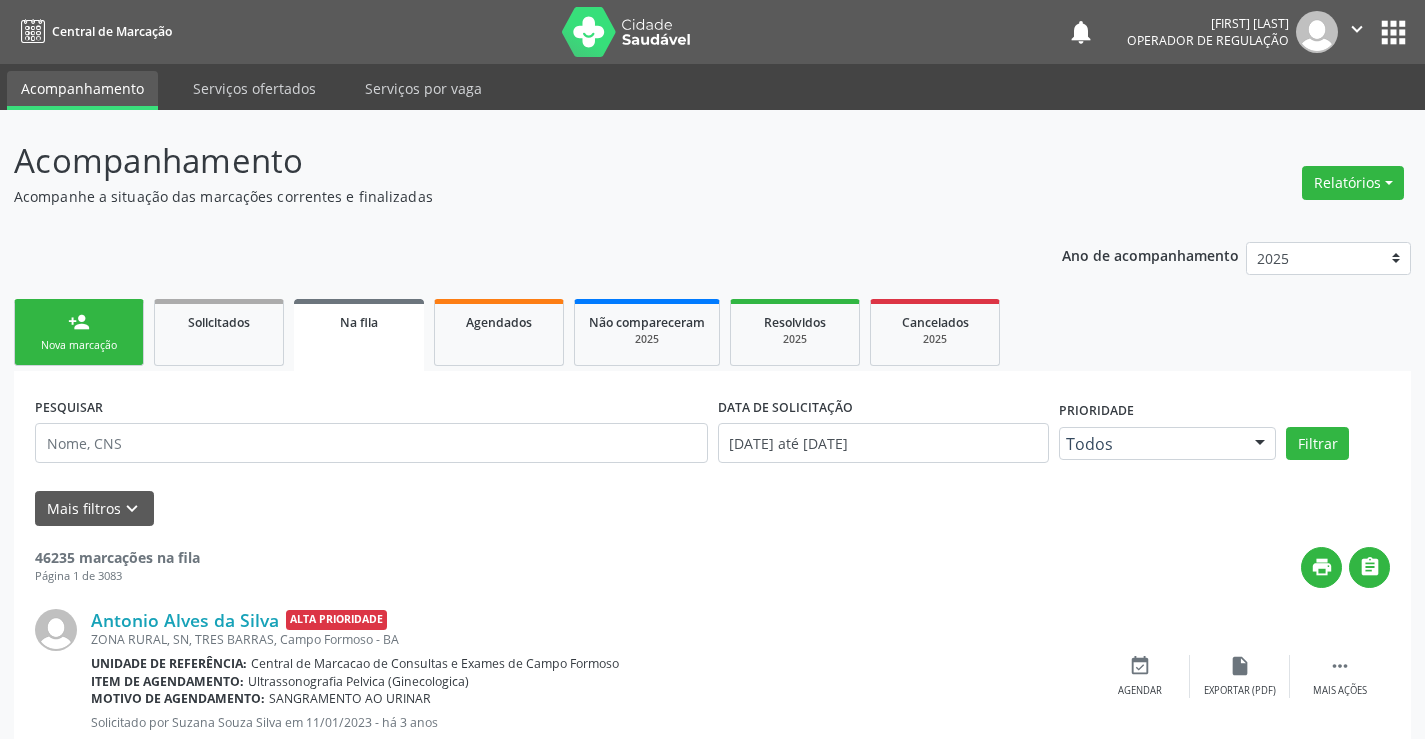 click on "person_add
Nova marcação" at bounding box center [79, 332] 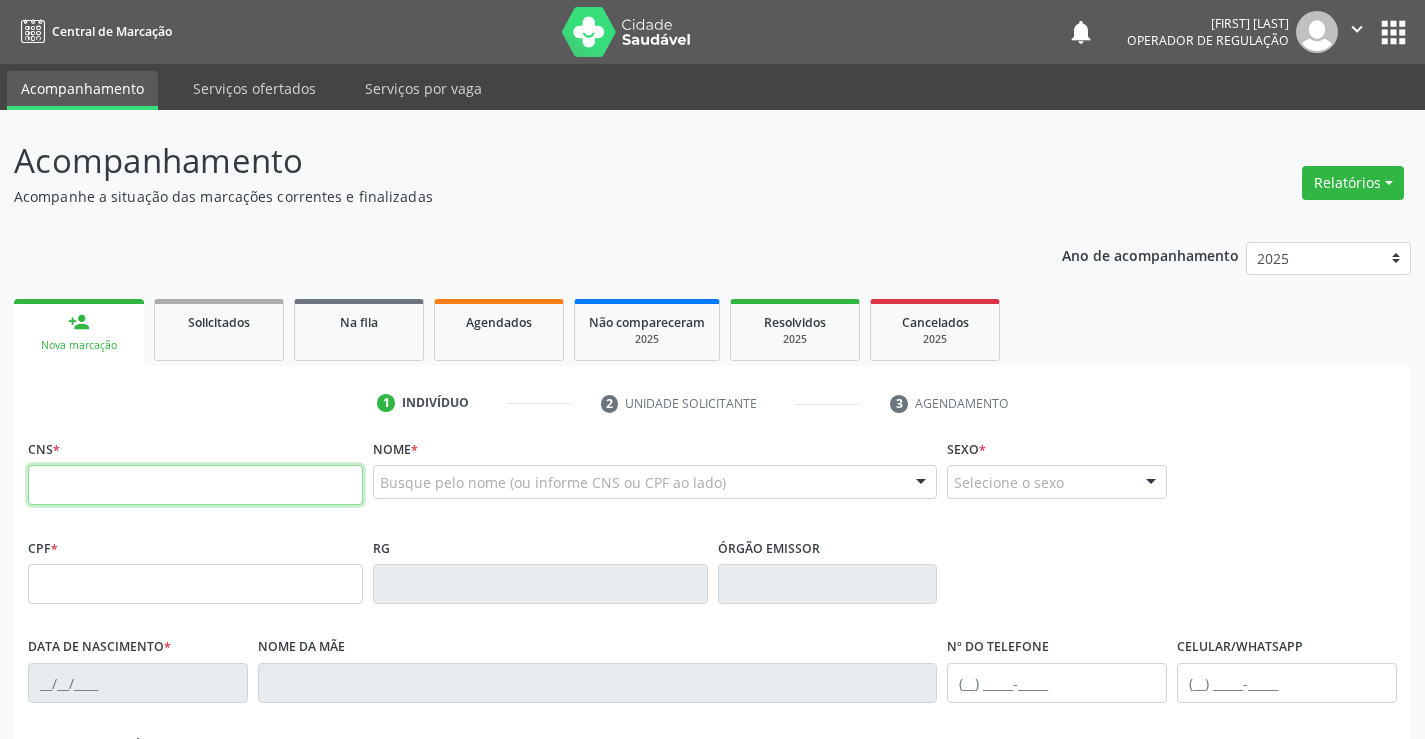 click at bounding box center (195, 485) 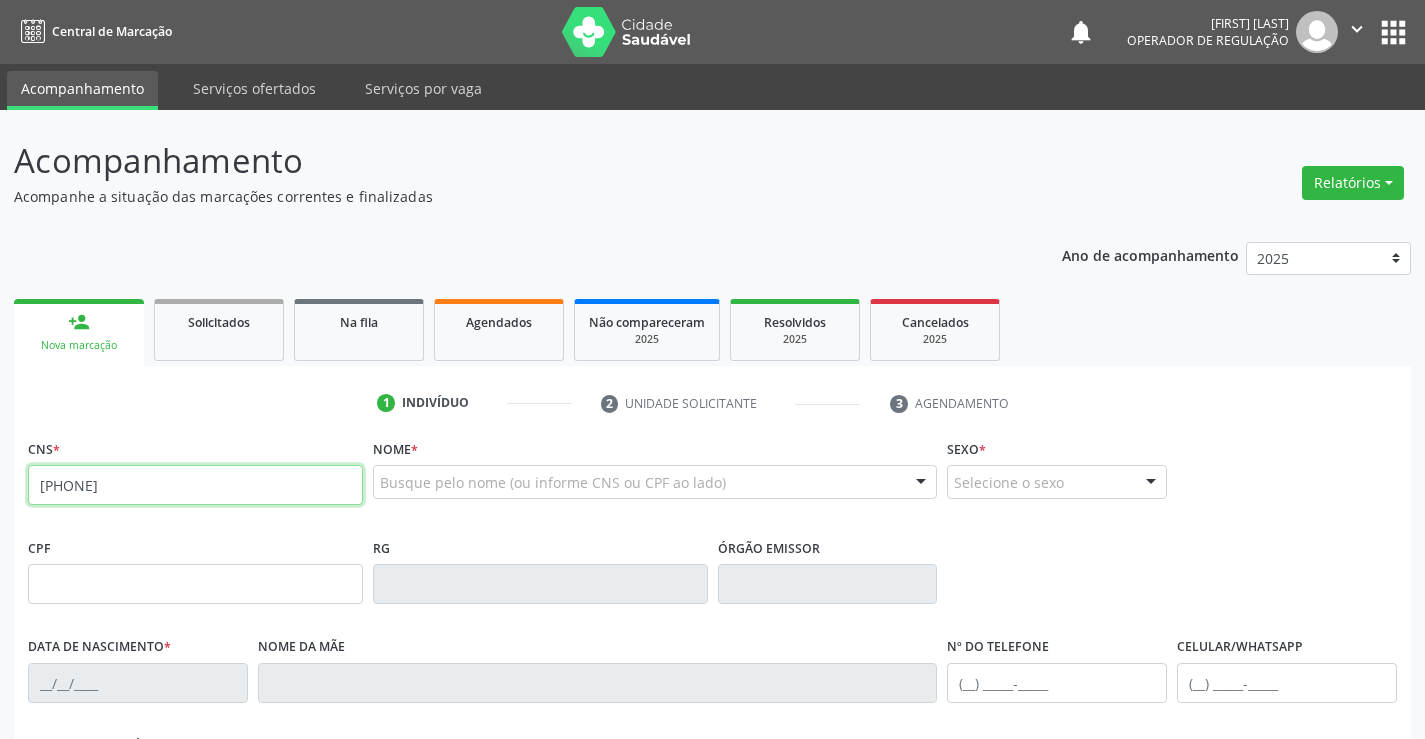 type on "708 9087 0216 5416" 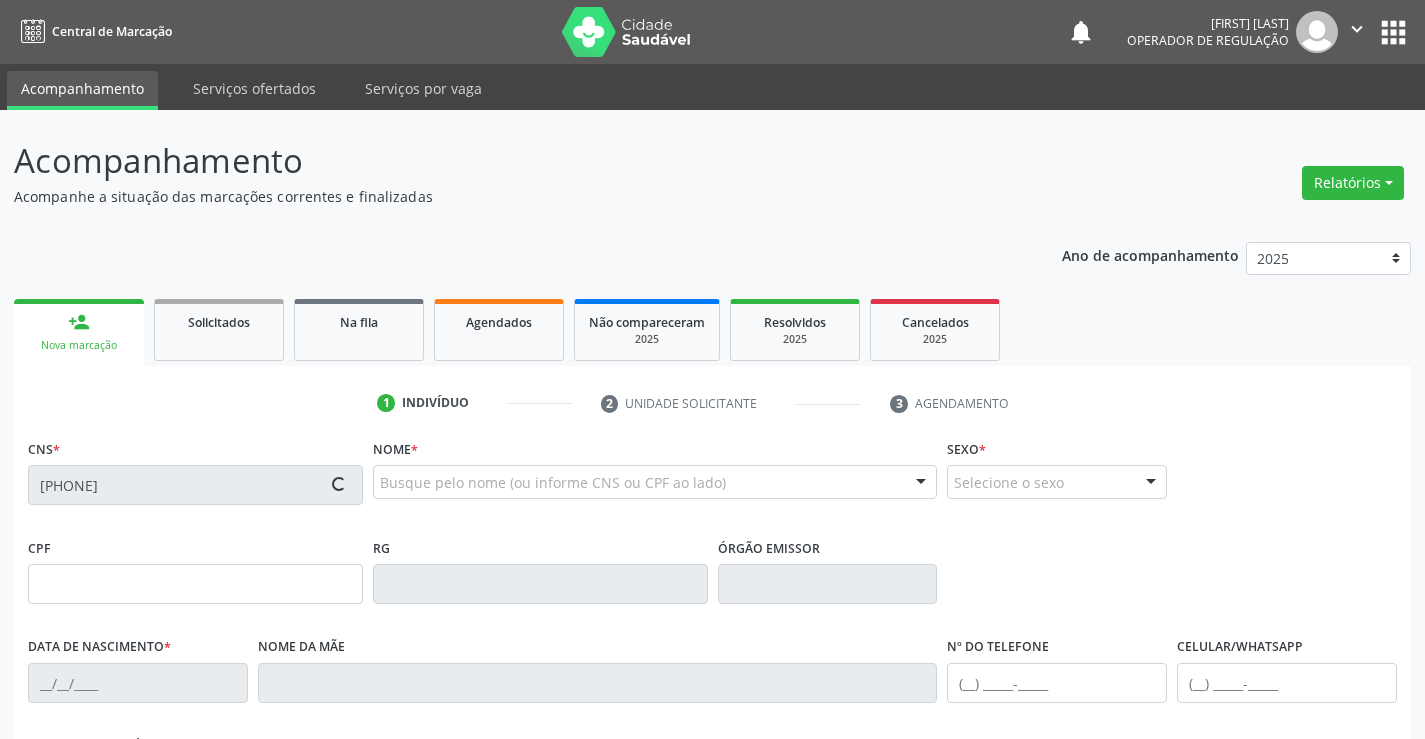 type on "15/11/1950" 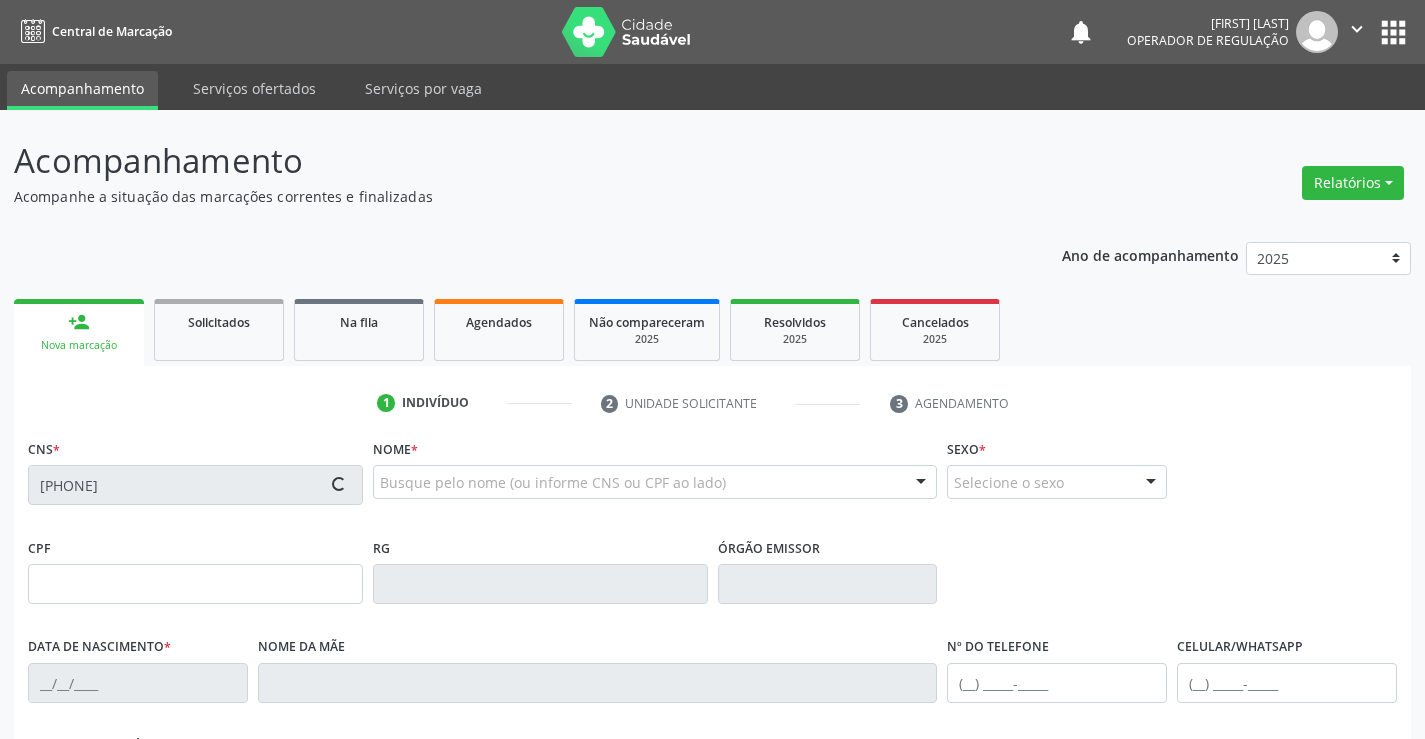 type on "S/N" 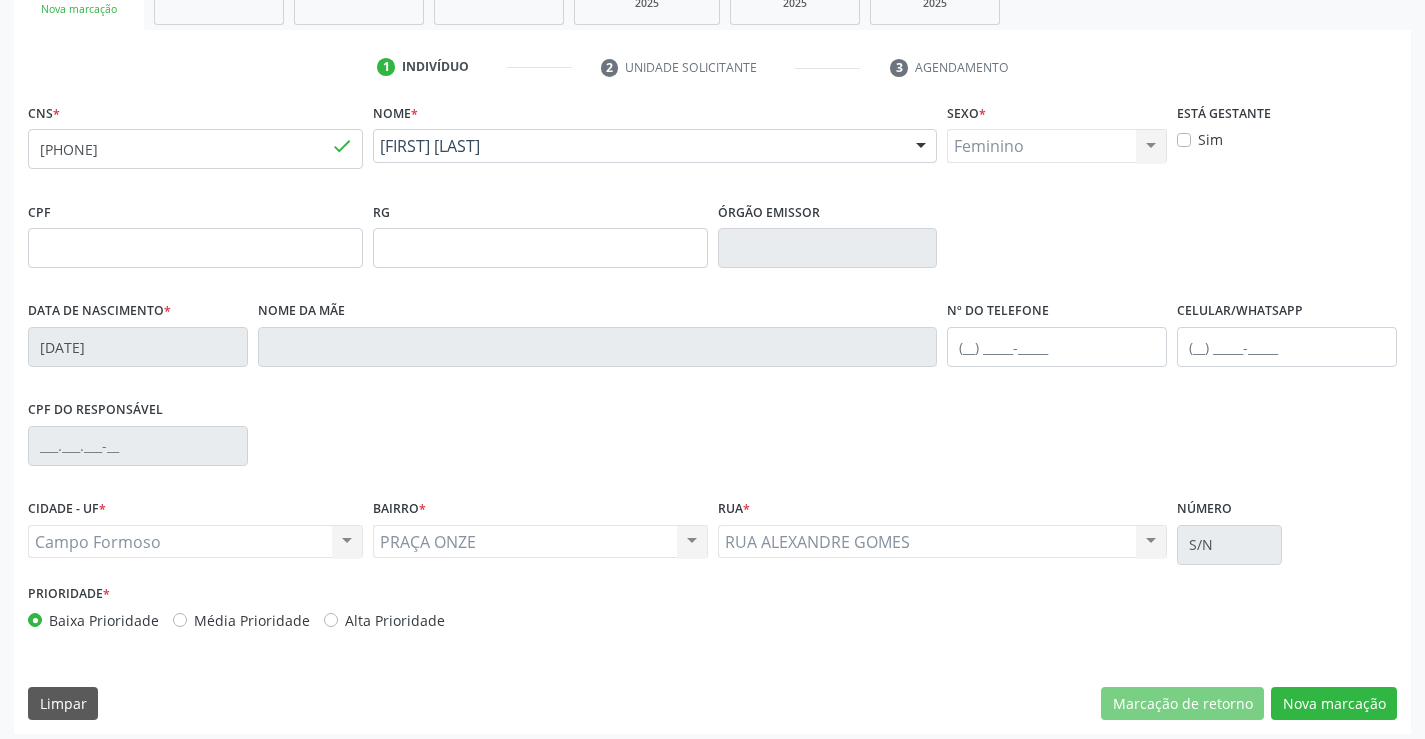 scroll, scrollTop: 345, scrollLeft: 0, axis: vertical 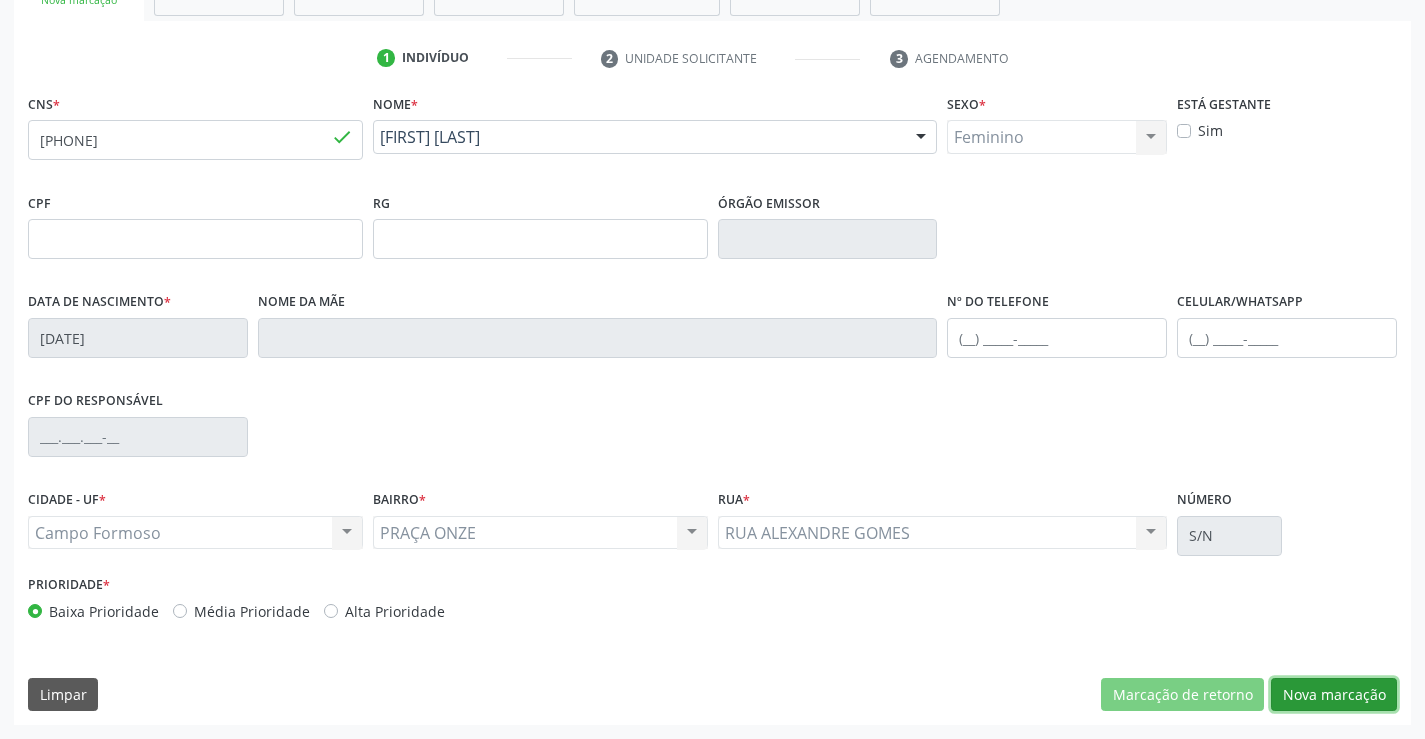click on "Nova marcação" at bounding box center (1334, 695) 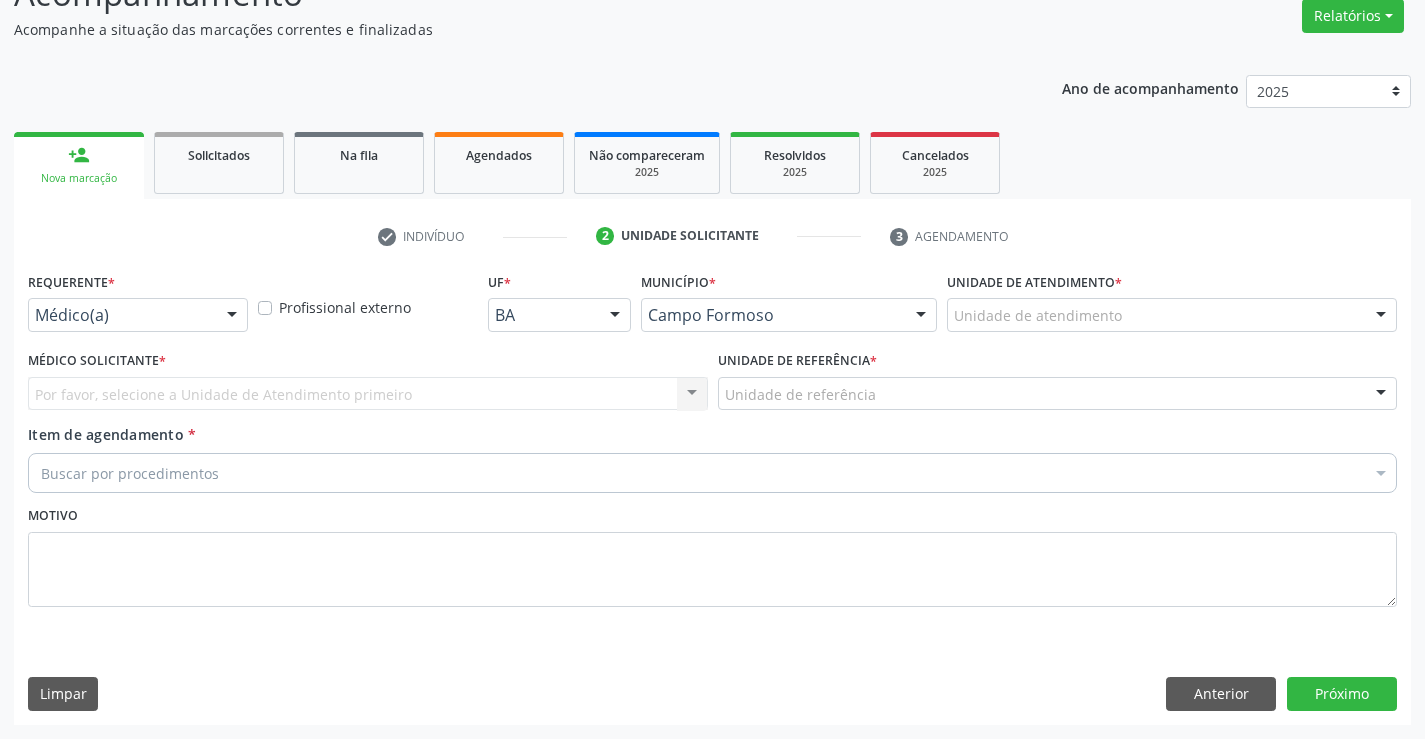 scroll, scrollTop: 167, scrollLeft: 0, axis: vertical 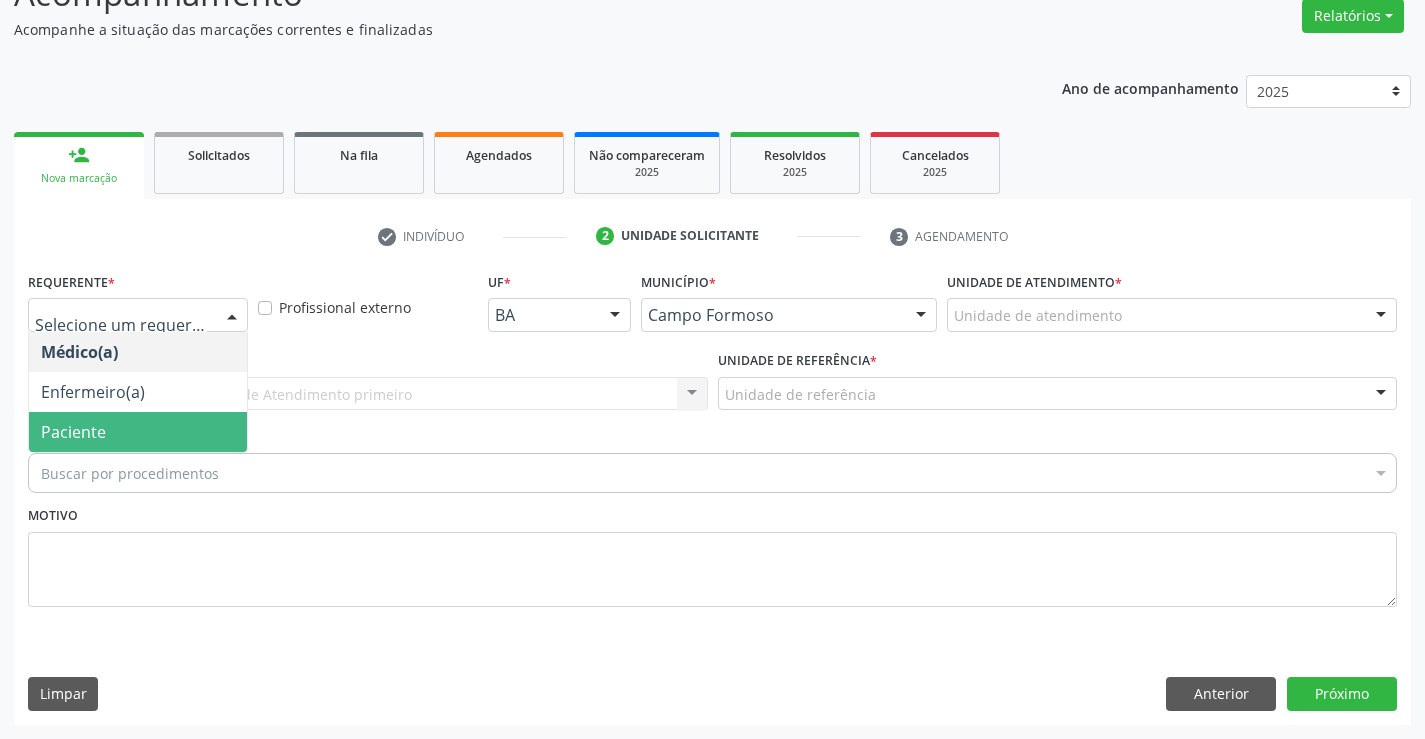 click on "Paciente" at bounding box center [73, 432] 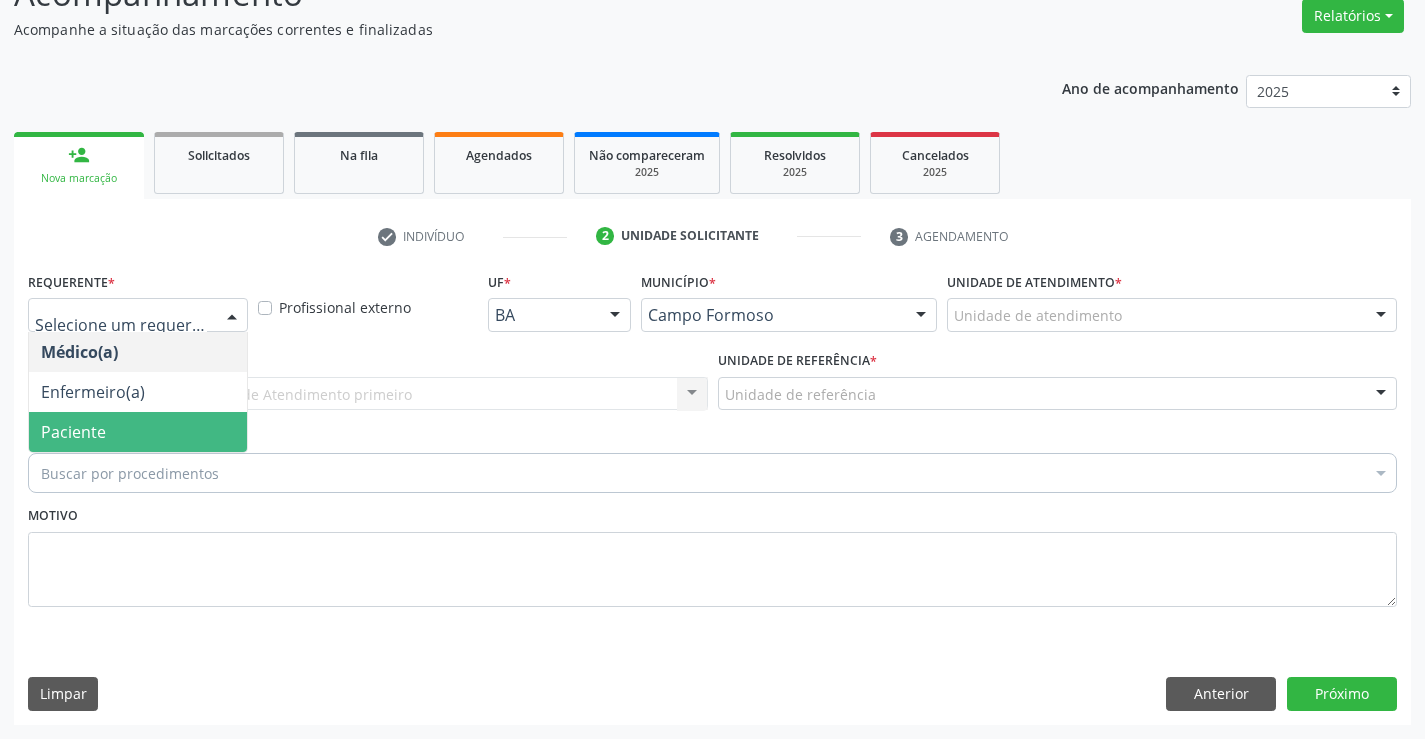 click on "Paciente" at bounding box center (73, 432) 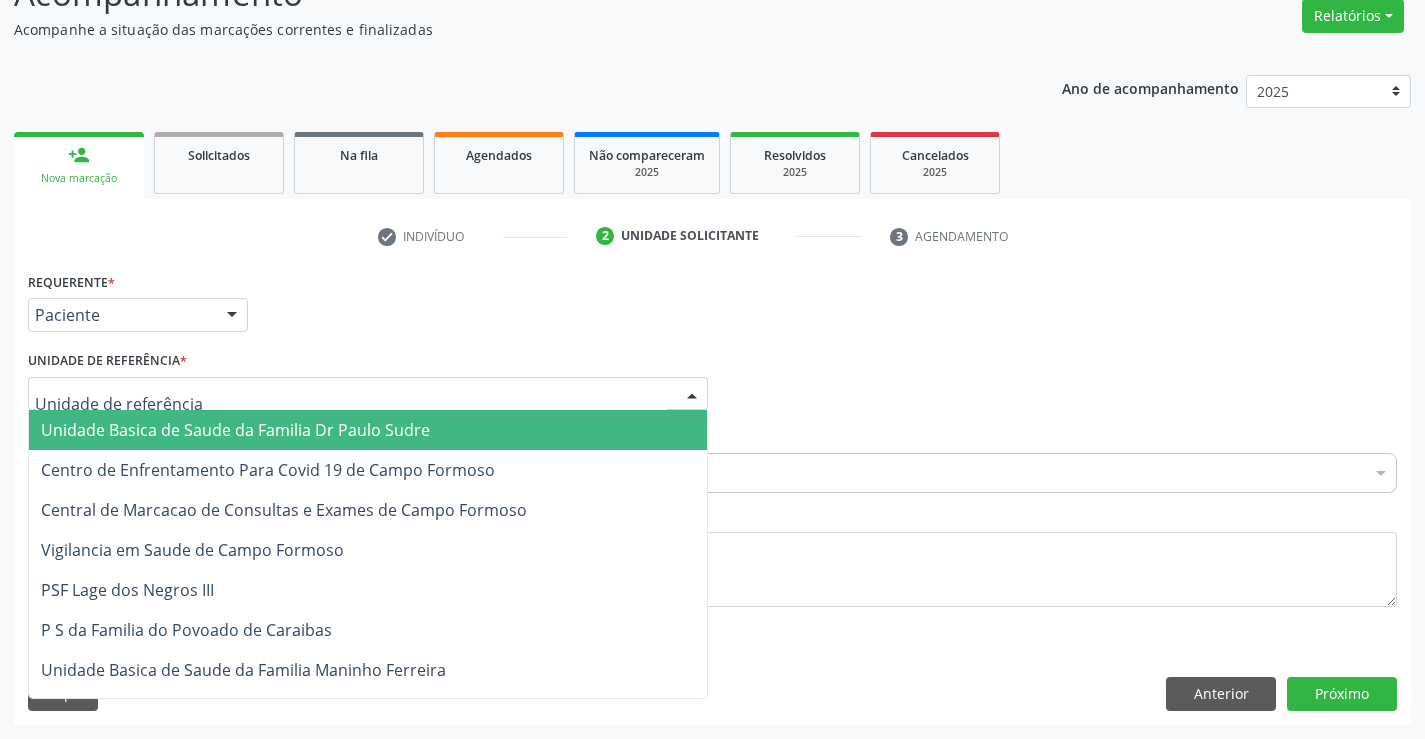 click on "Unidade Basica de Saude da Familia Dr Paulo Sudre" at bounding box center (235, 430) 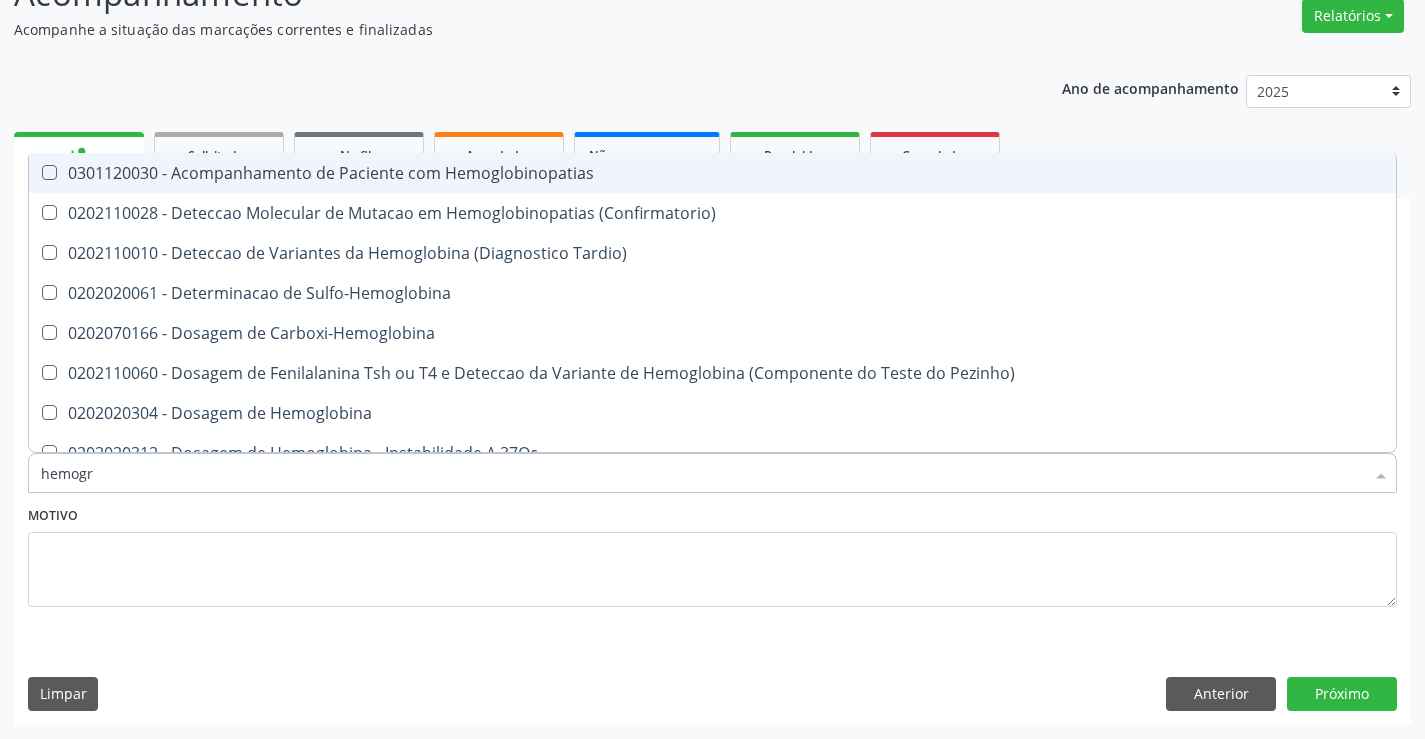 type on "hemogra" 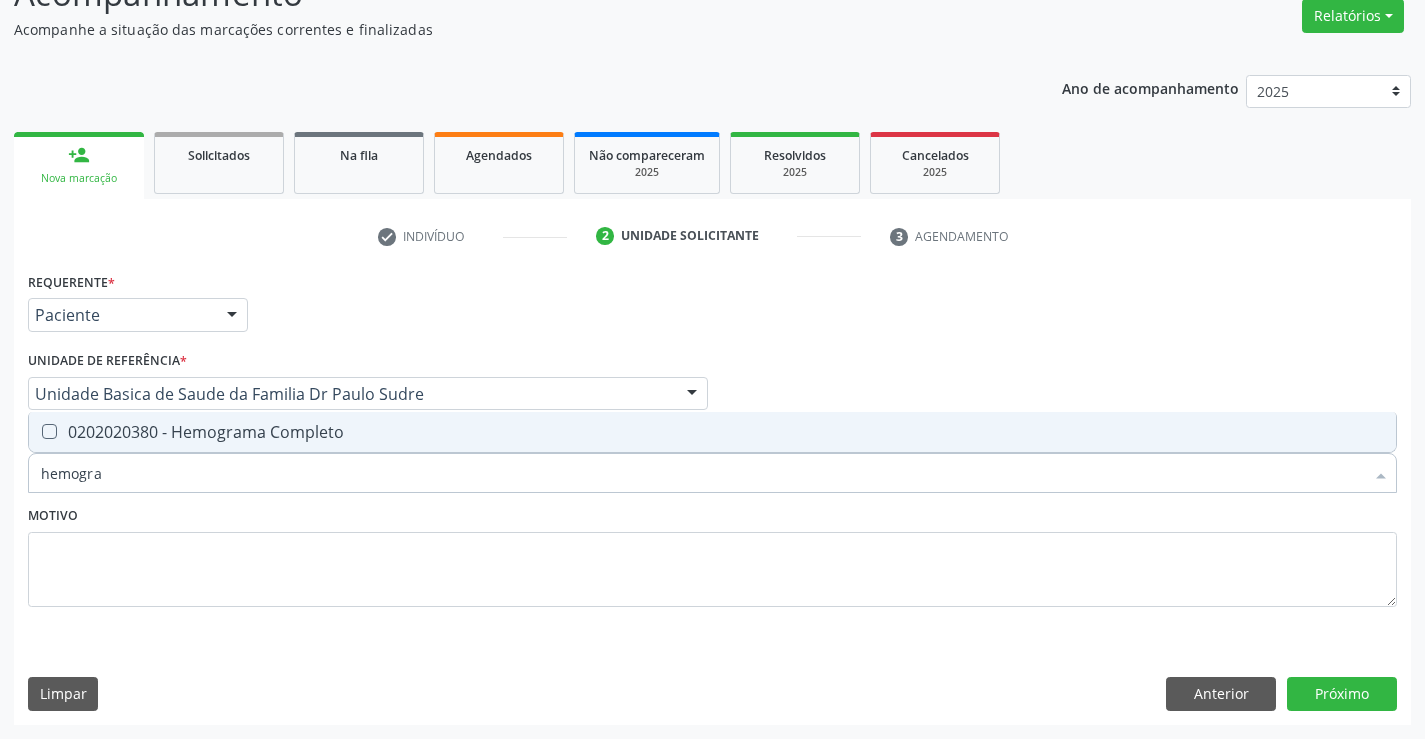 click on "0202020380 - Hemograma Completo" at bounding box center (712, 432) 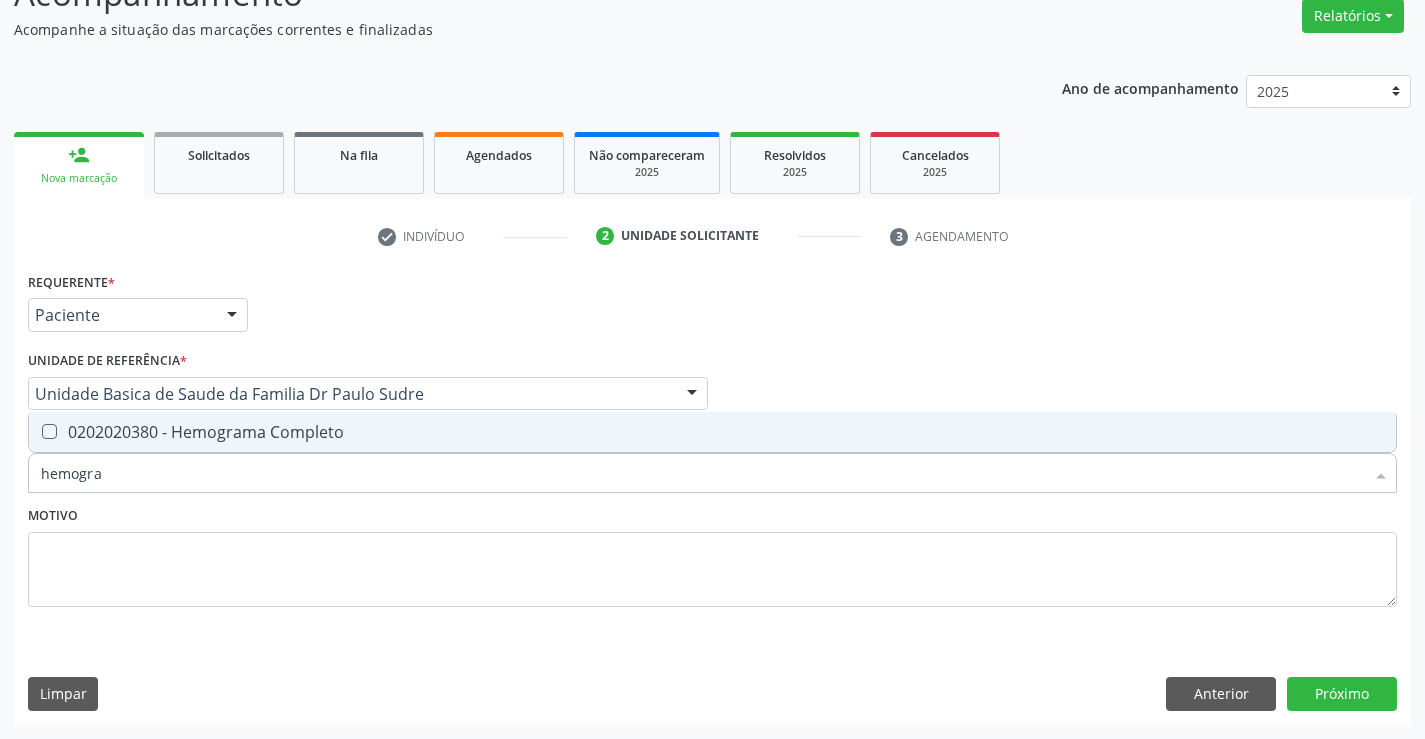 checkbox on "true" 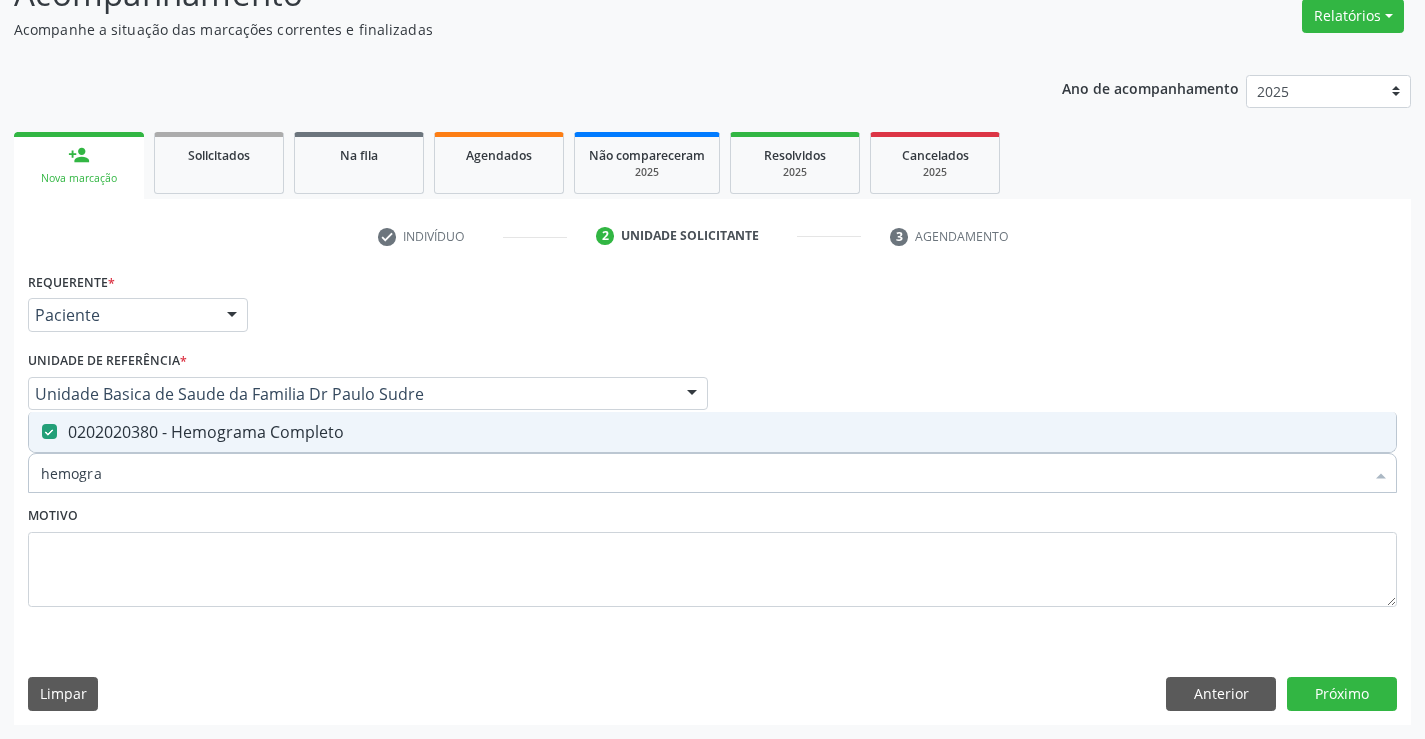 type on "hemogra" 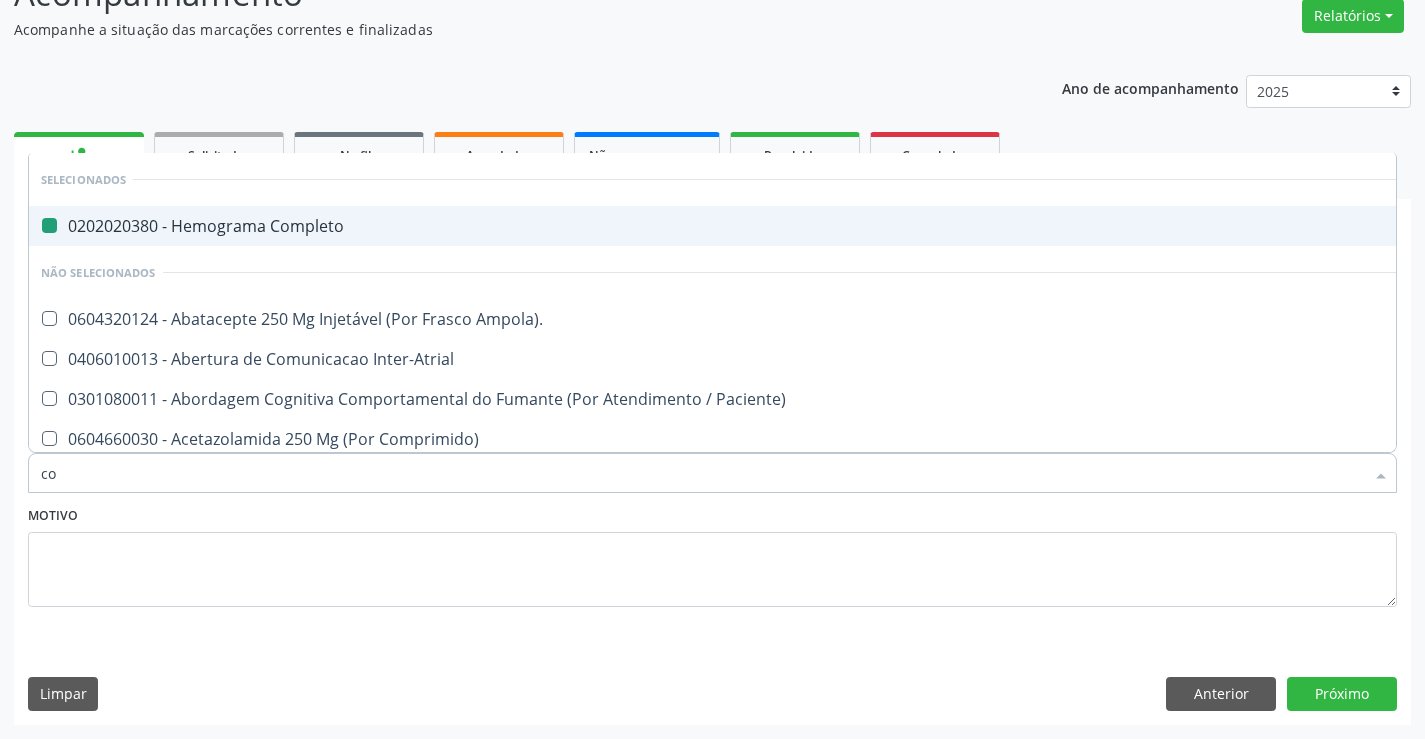 type on "col" 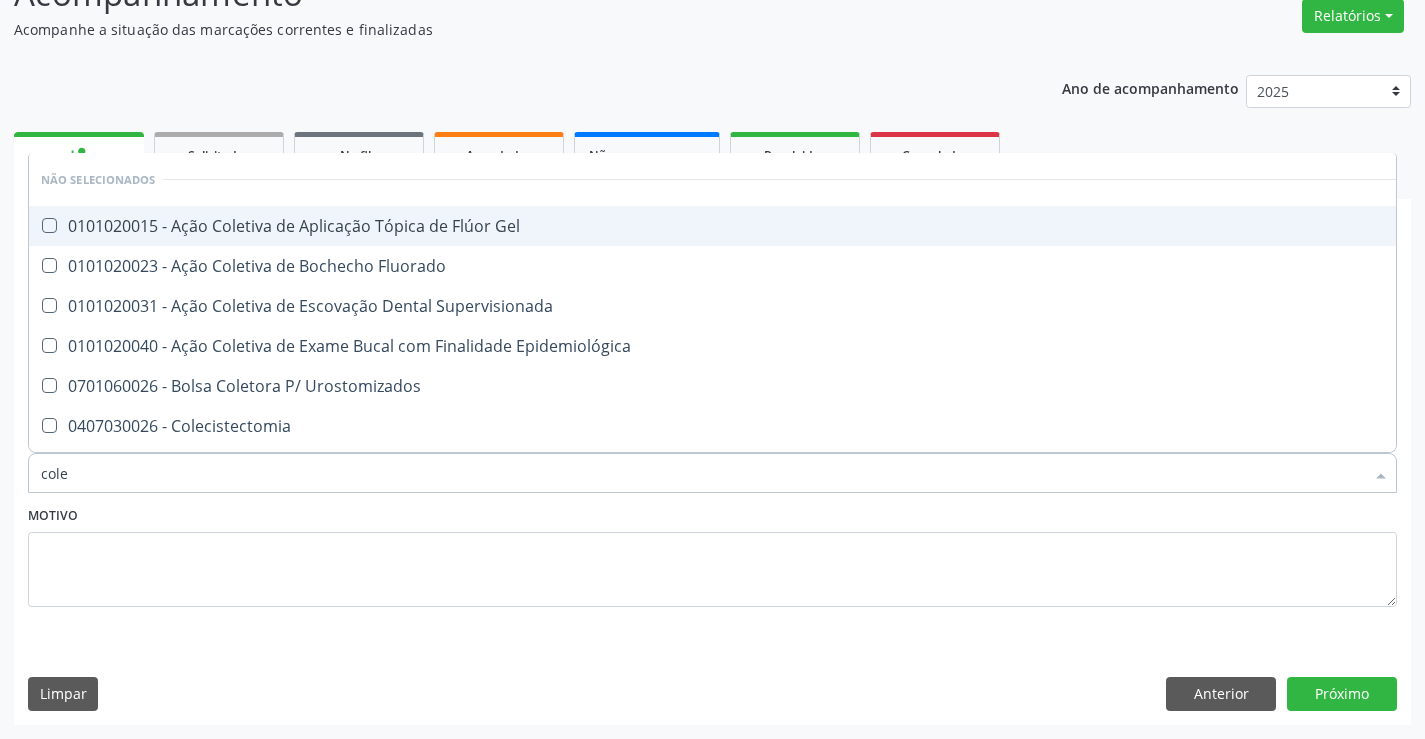 type on "coles" 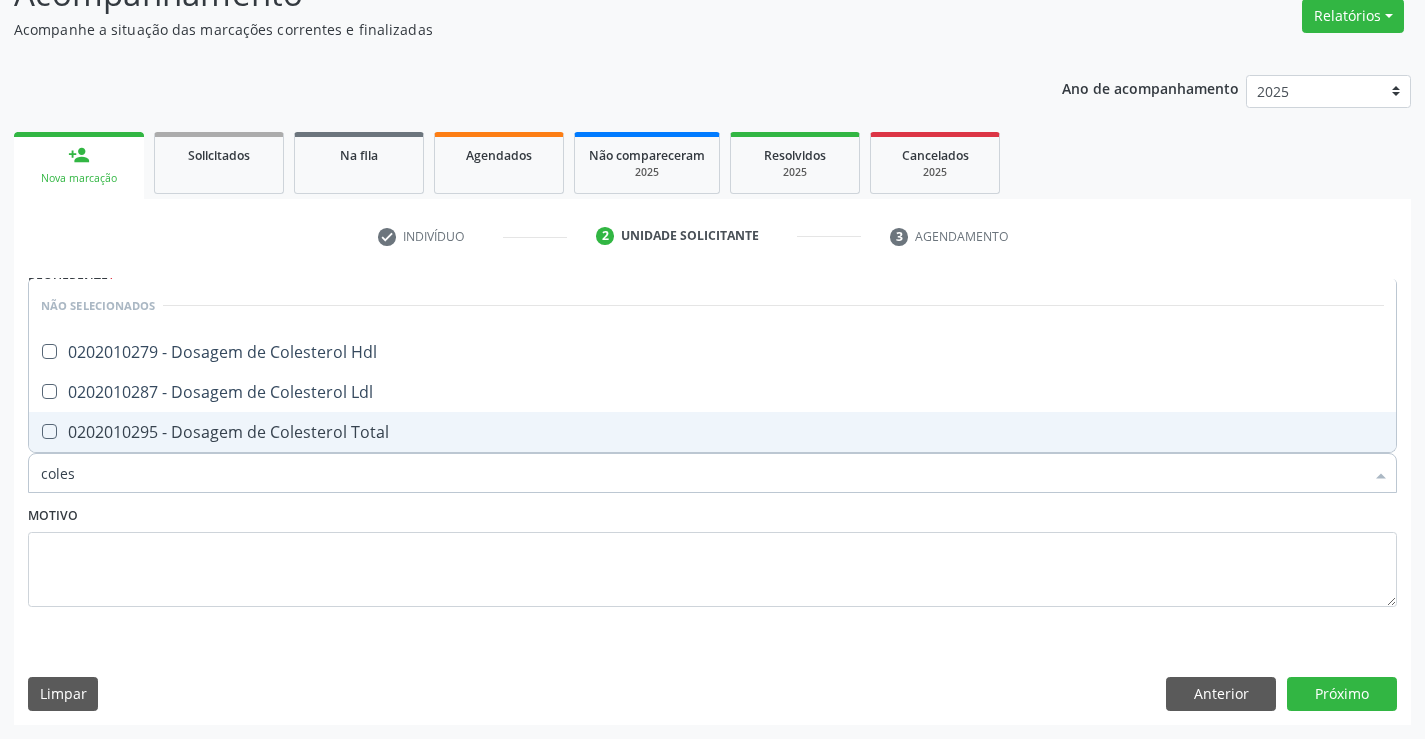 click on "0202010295 - Dosagem de Colesterol Total" at bounding box center (712, 432) 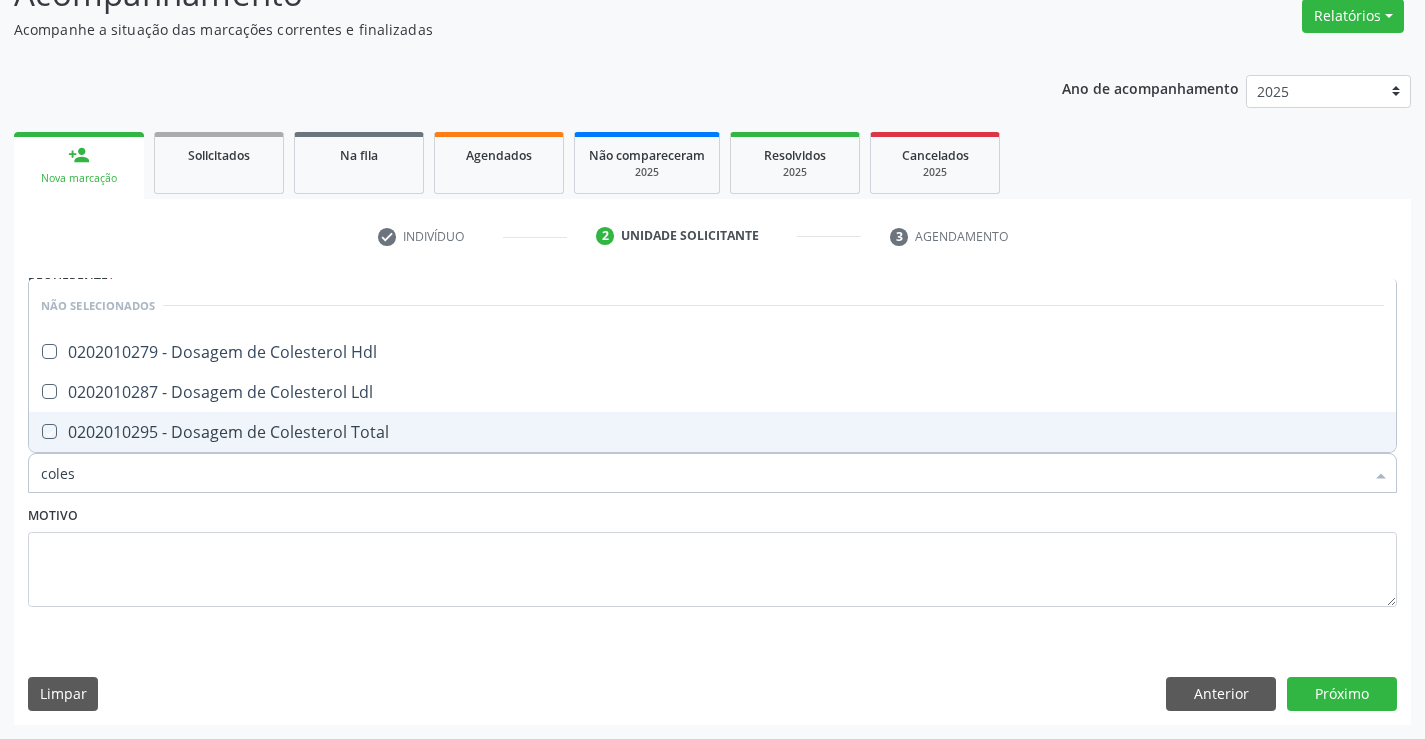checkbox on "true" 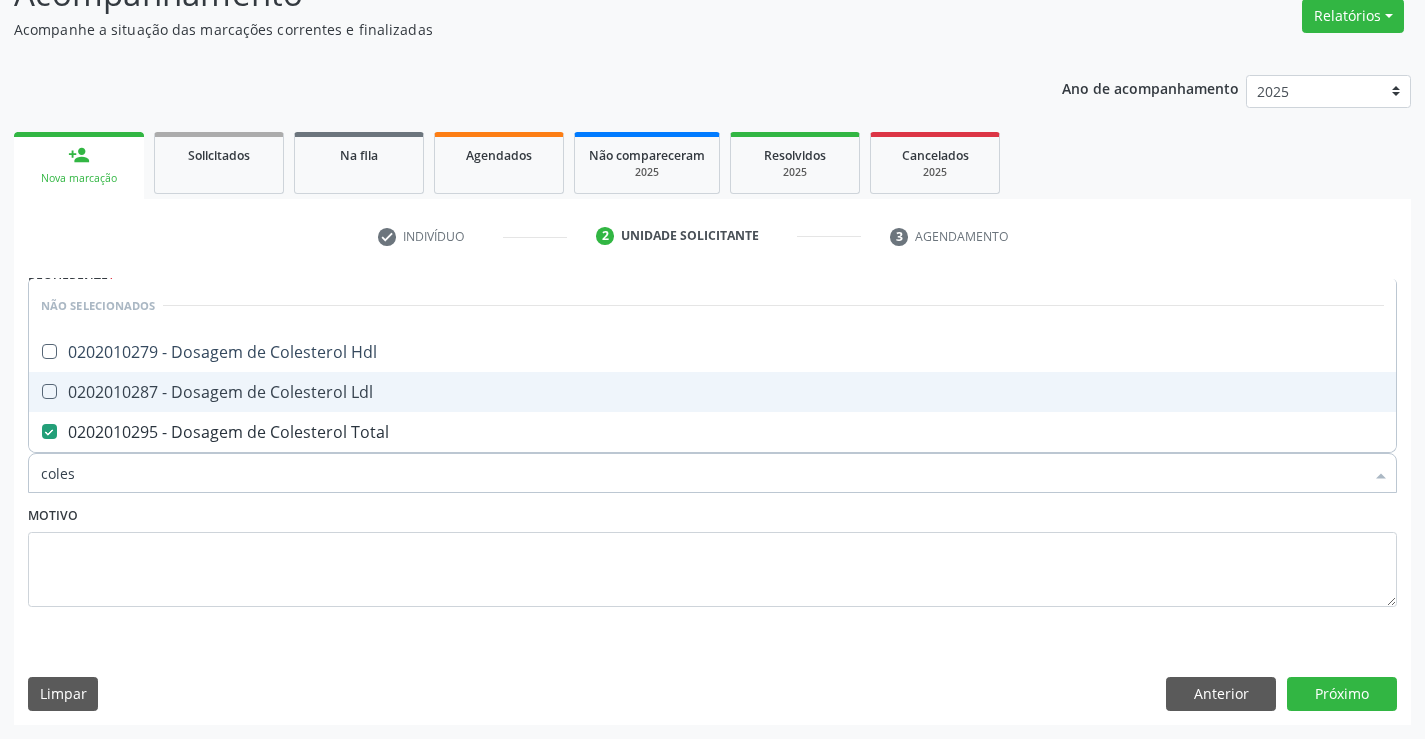drag, startPoint x: 329, startPoint y: 390, endPoint x: 341, endPoint y: 356, distance: 36.05551 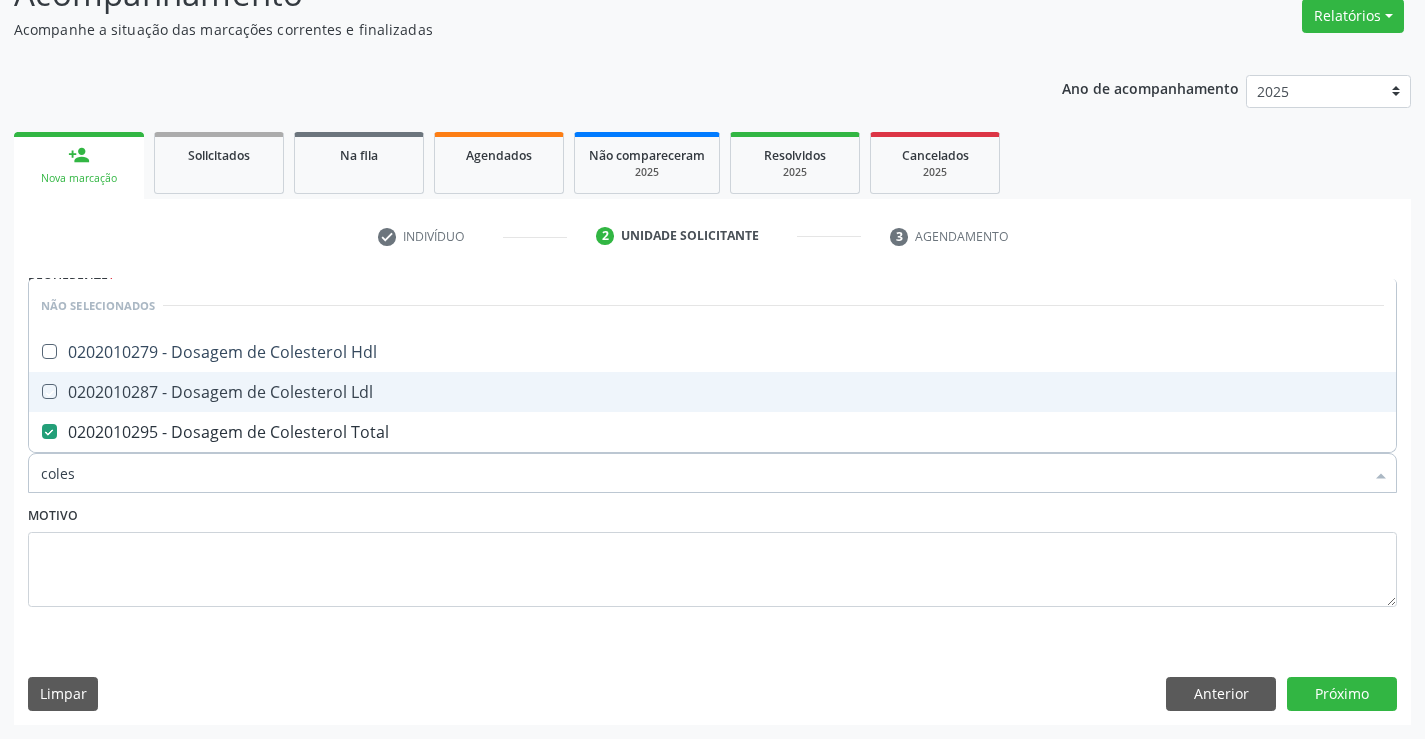 checkbox on "true" 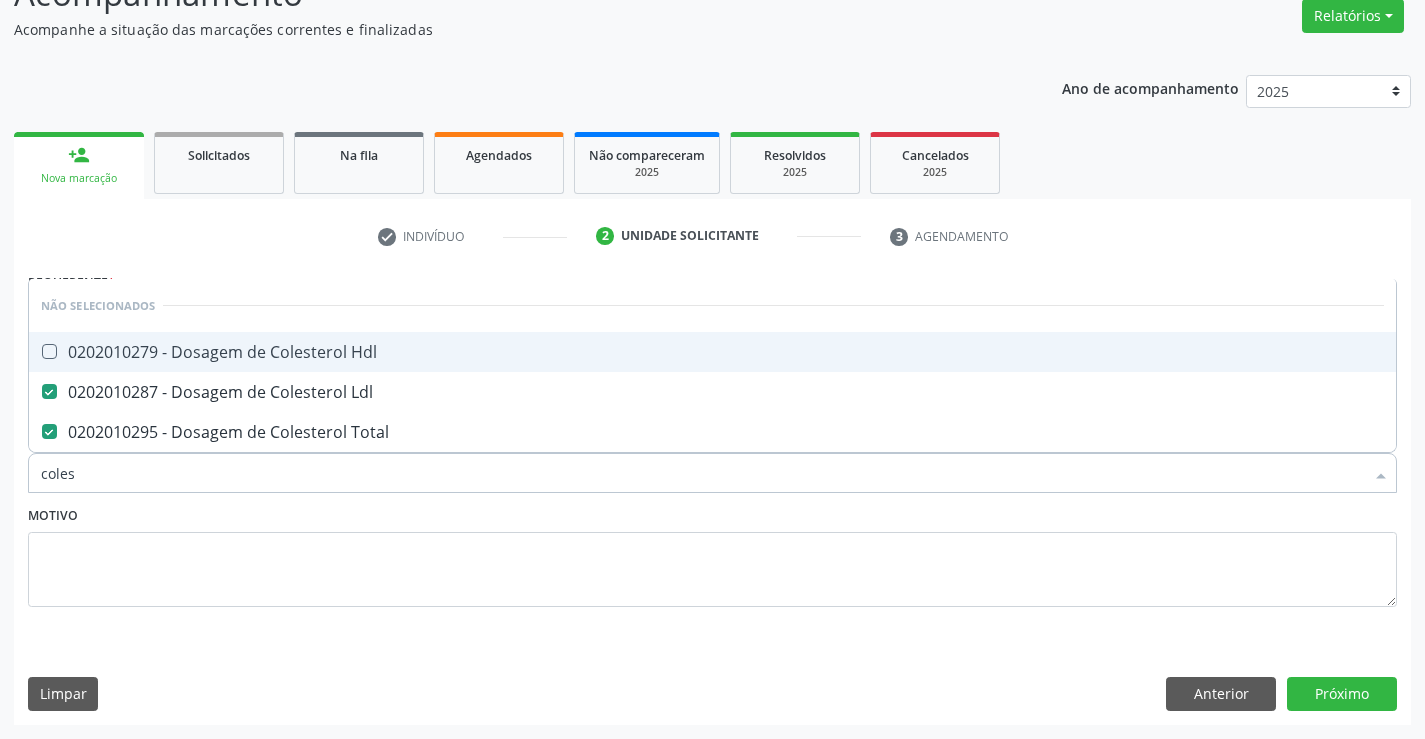 click on "0202010279 - Dosagem de Colesterol Hdl" at bounding box center [712, 352] 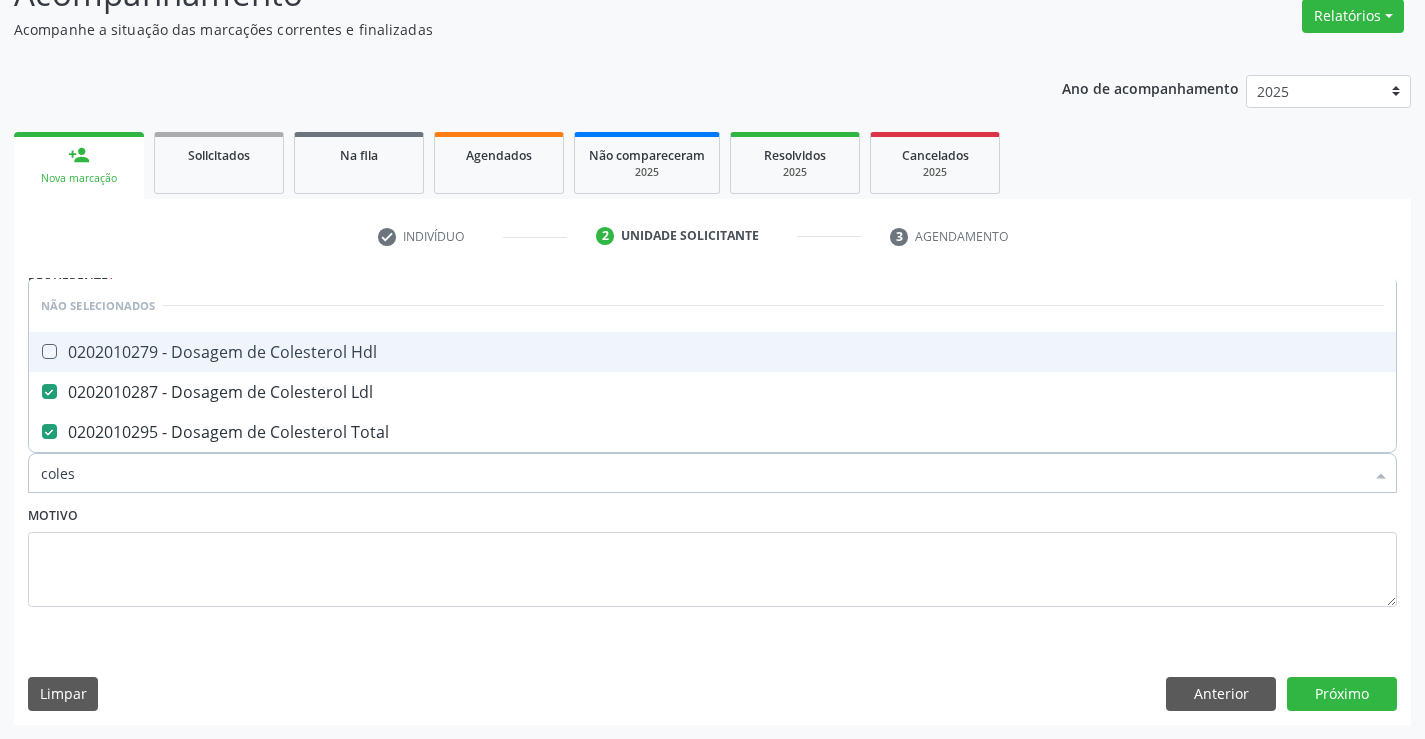 checkbox on "true" 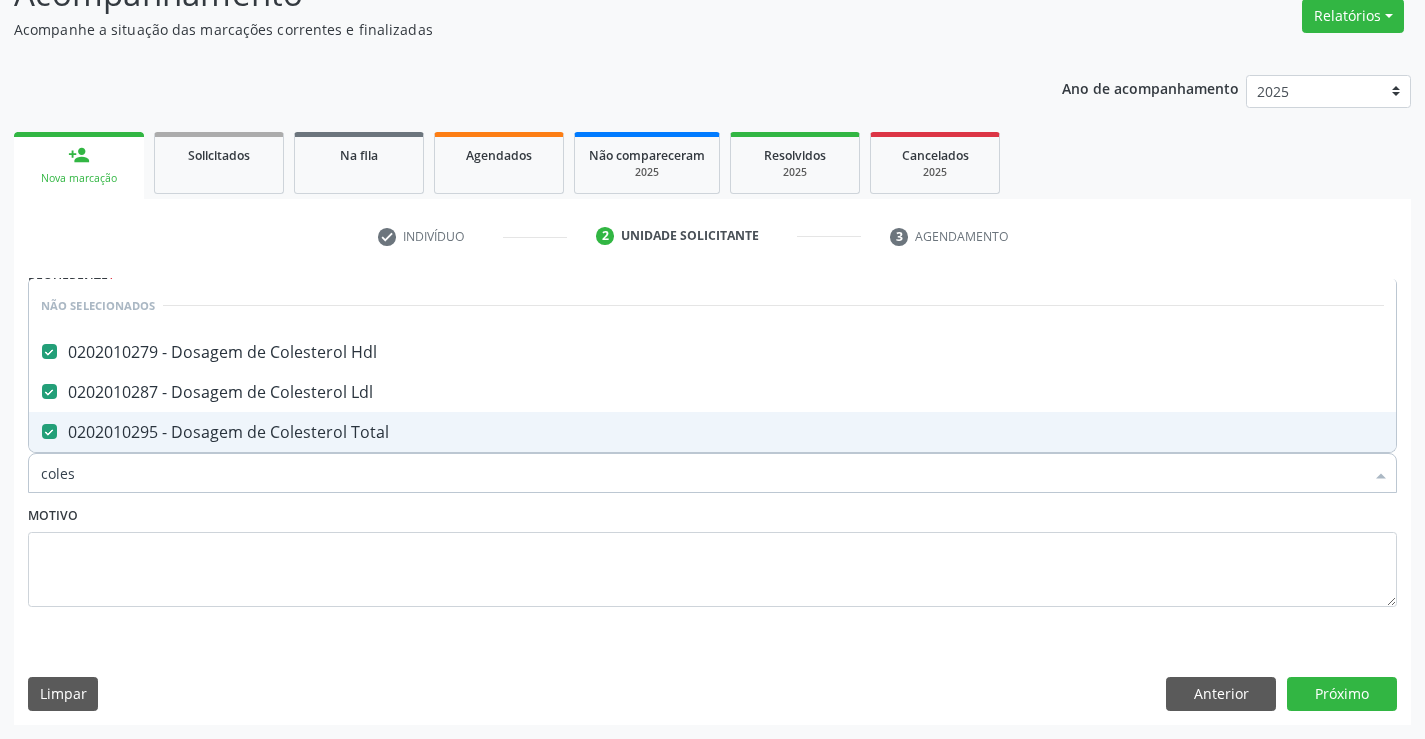 type on "coles" 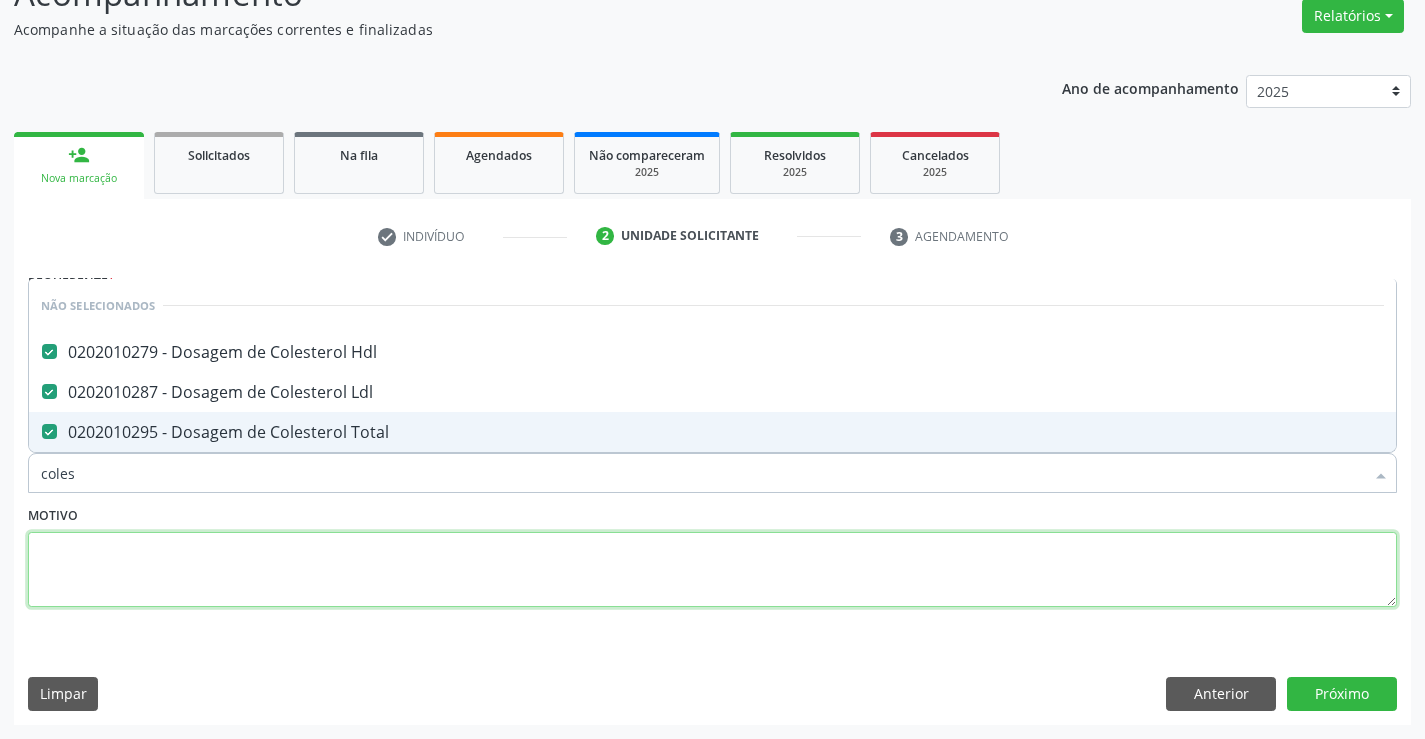 click at bounding box center [712, 570] 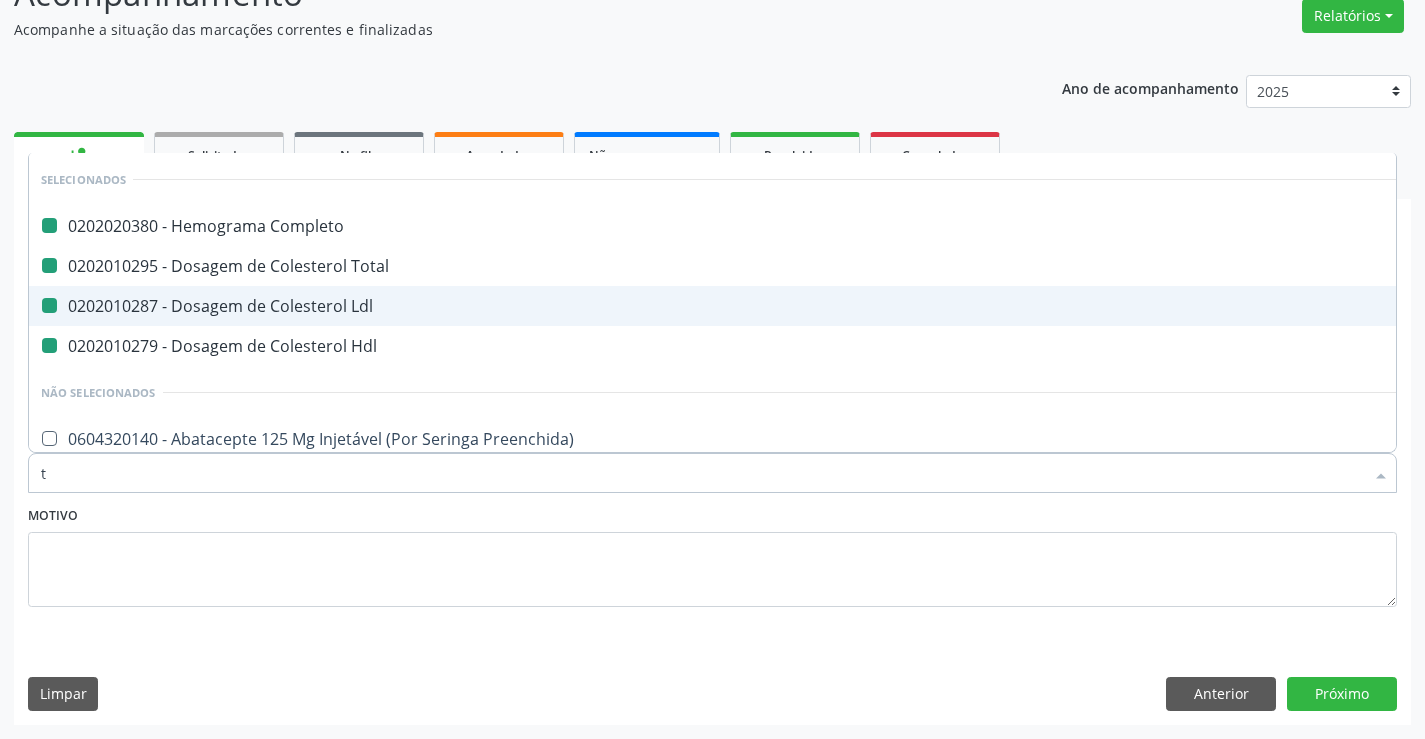 type on "tr" 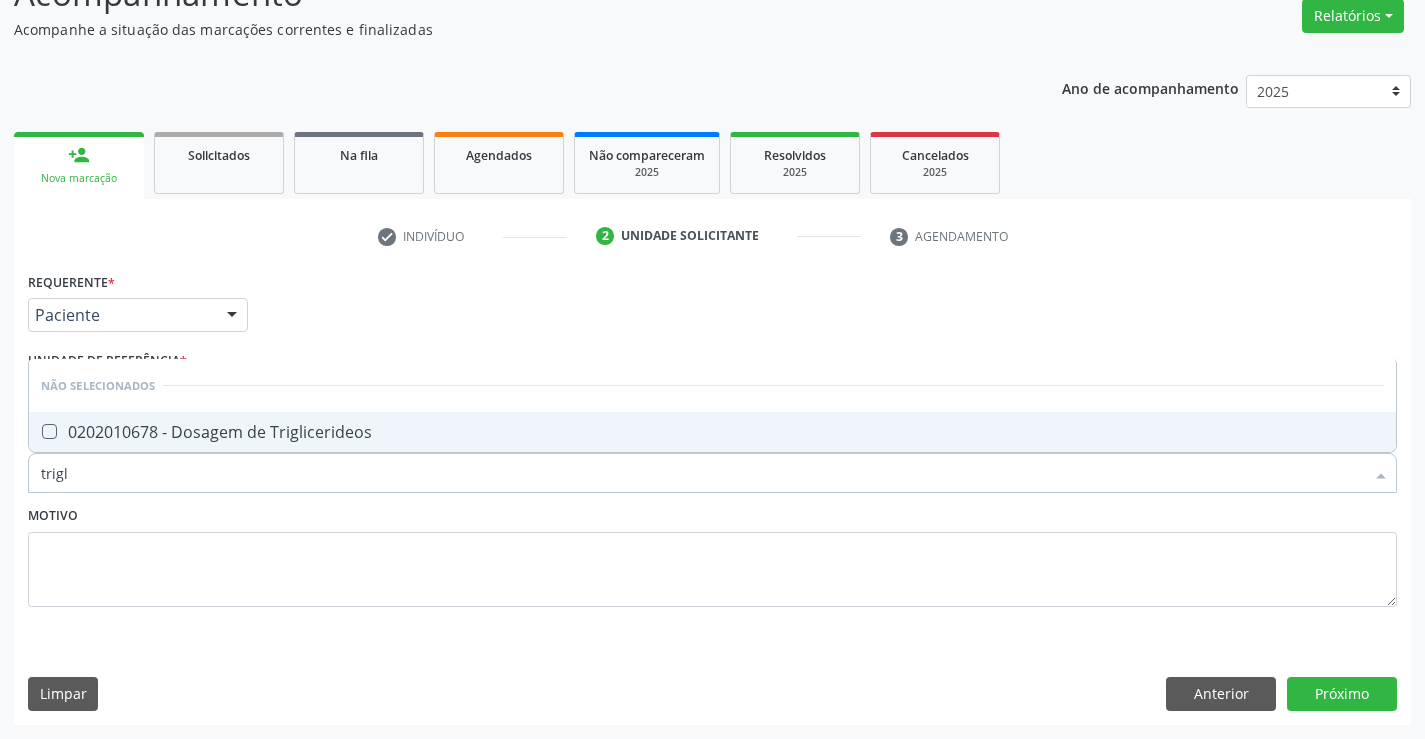 type on "trigli" 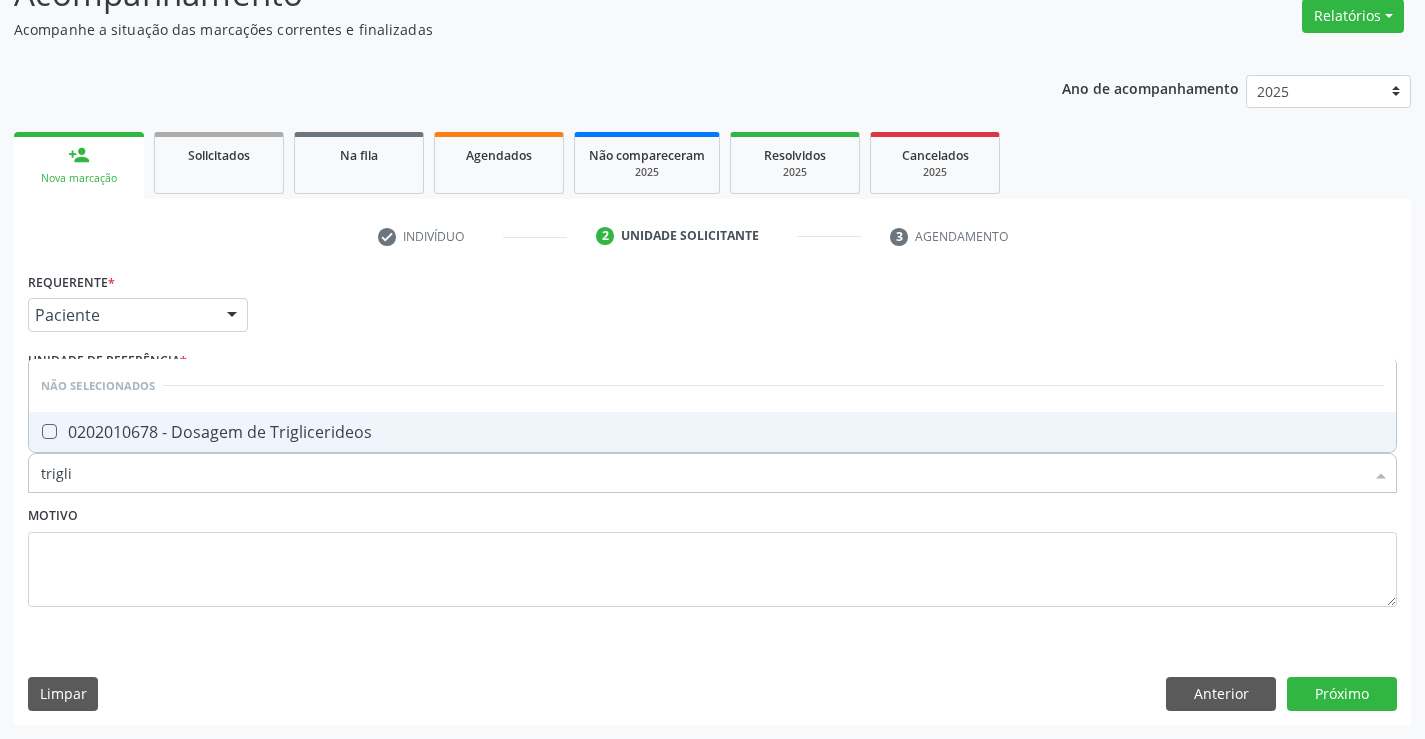 click on "0202010678 - Dosagem de Triglicerideos" at bounding box center [712, 432] 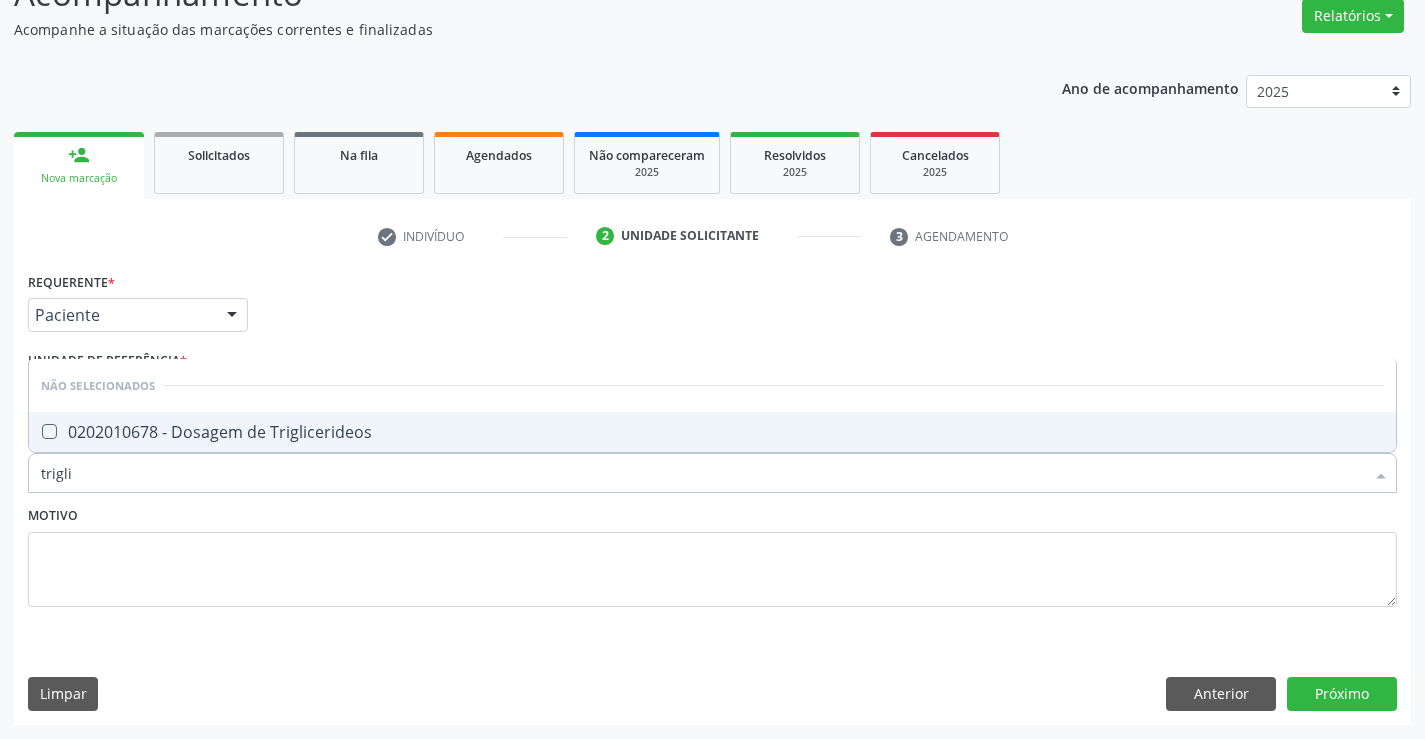 checkbox on "true" 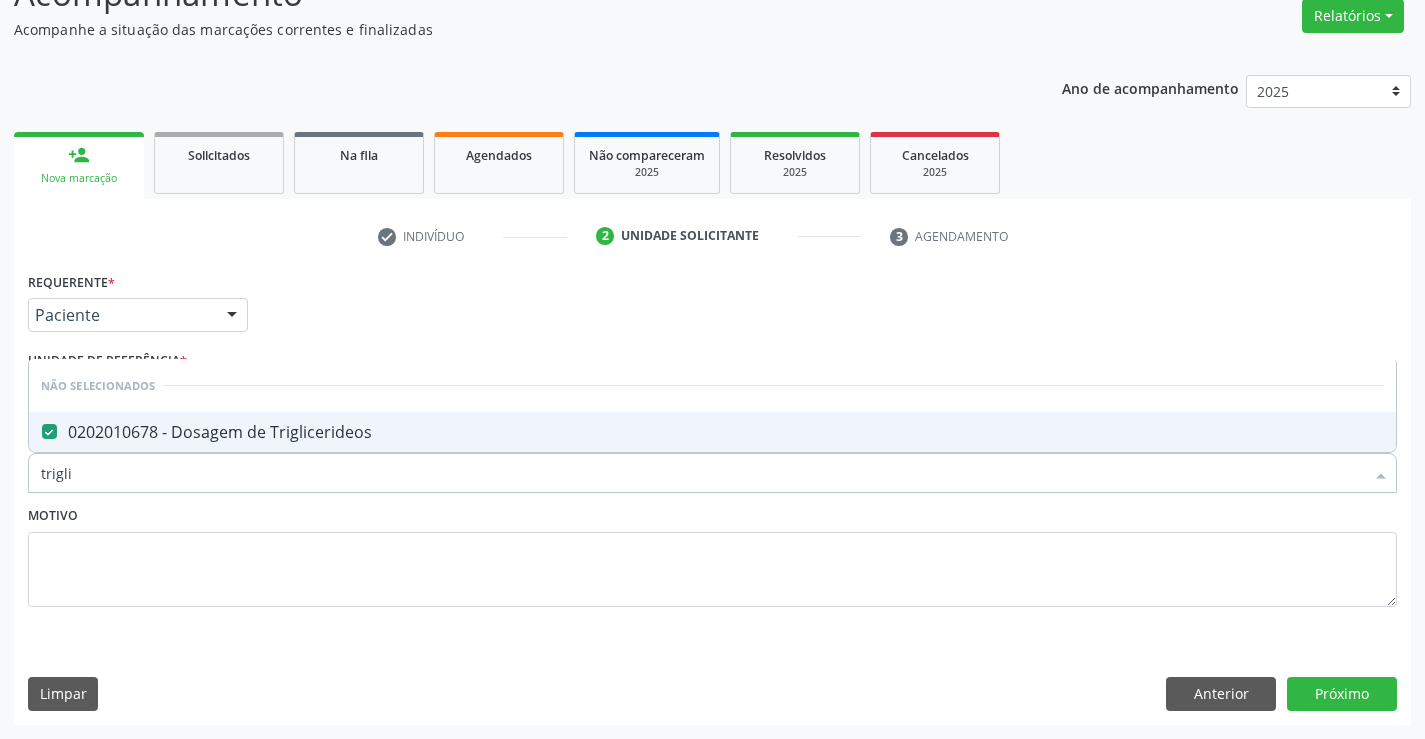 type on "trigli" 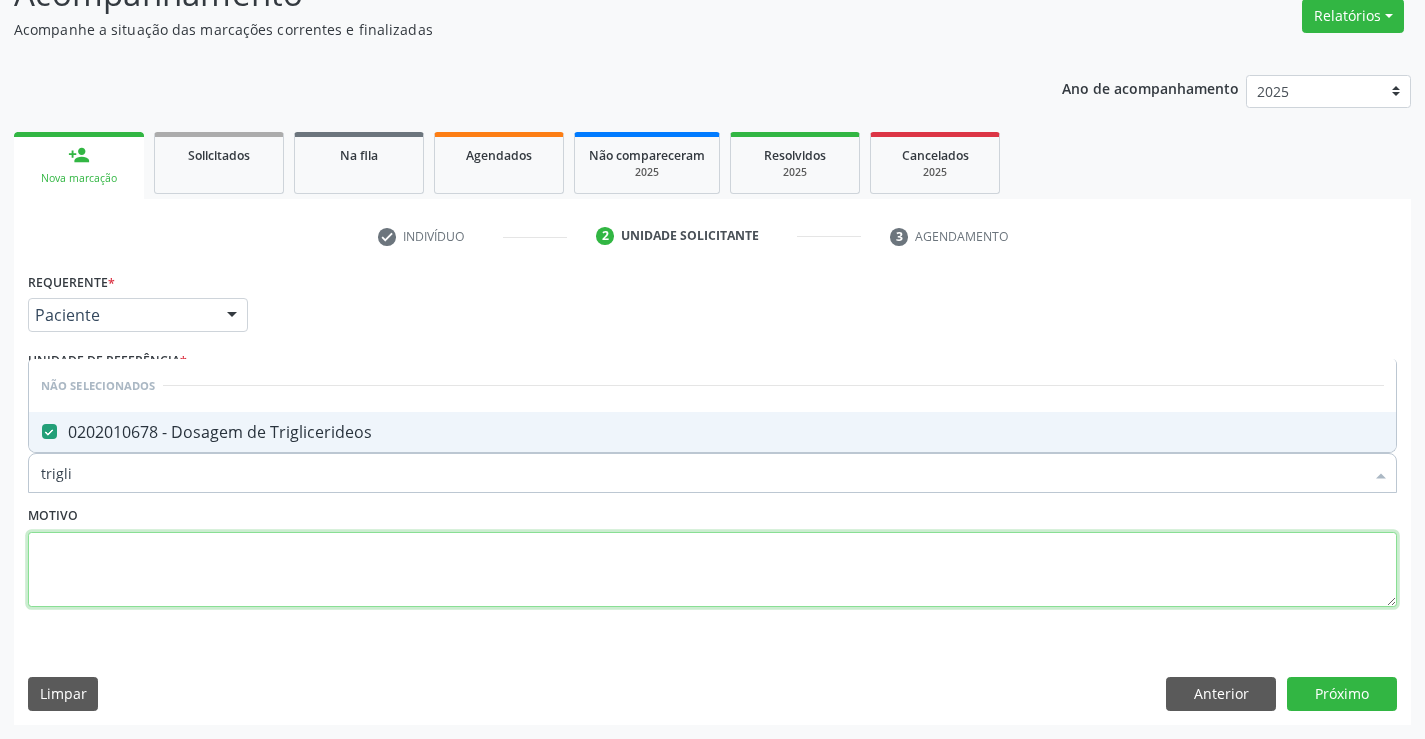 click at bounding box center (712, 570) 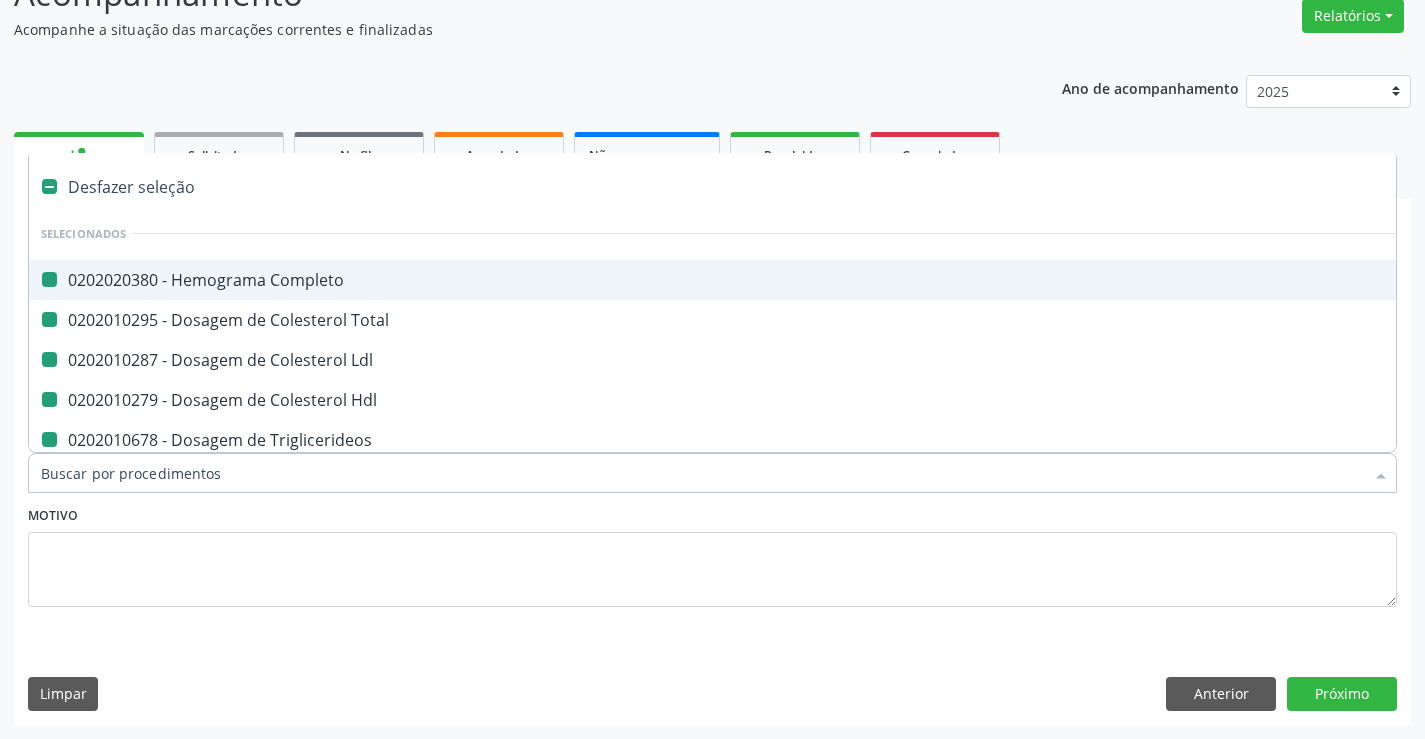 type on "u" 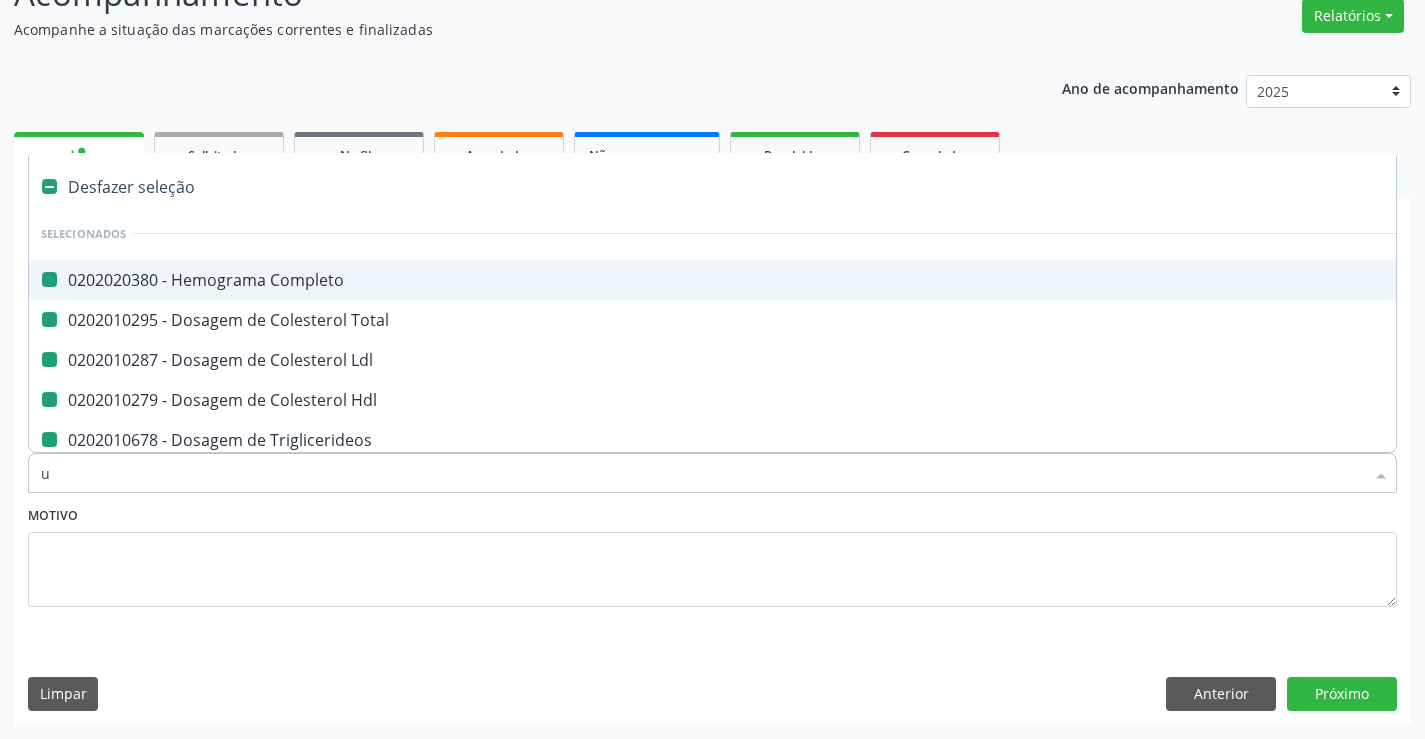 checkbox on "false" 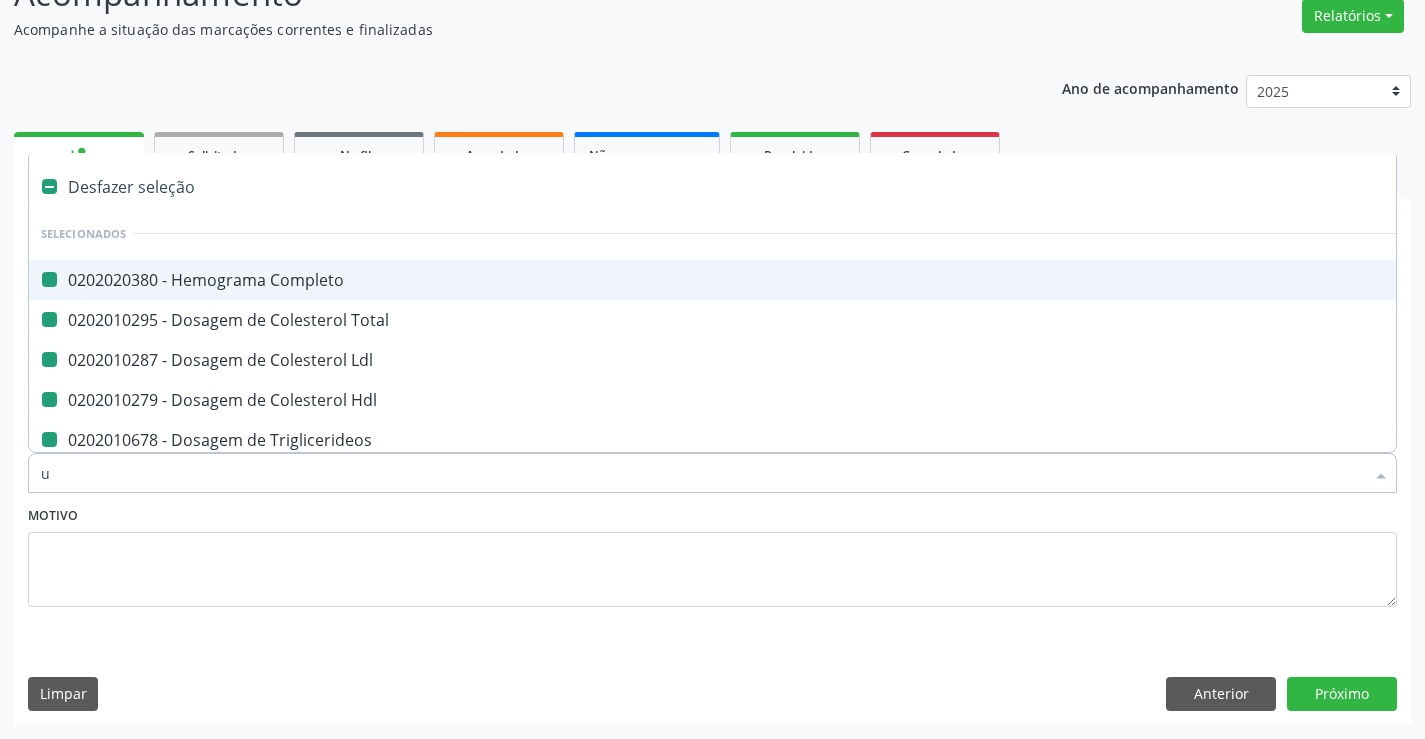 checkbox on "false" 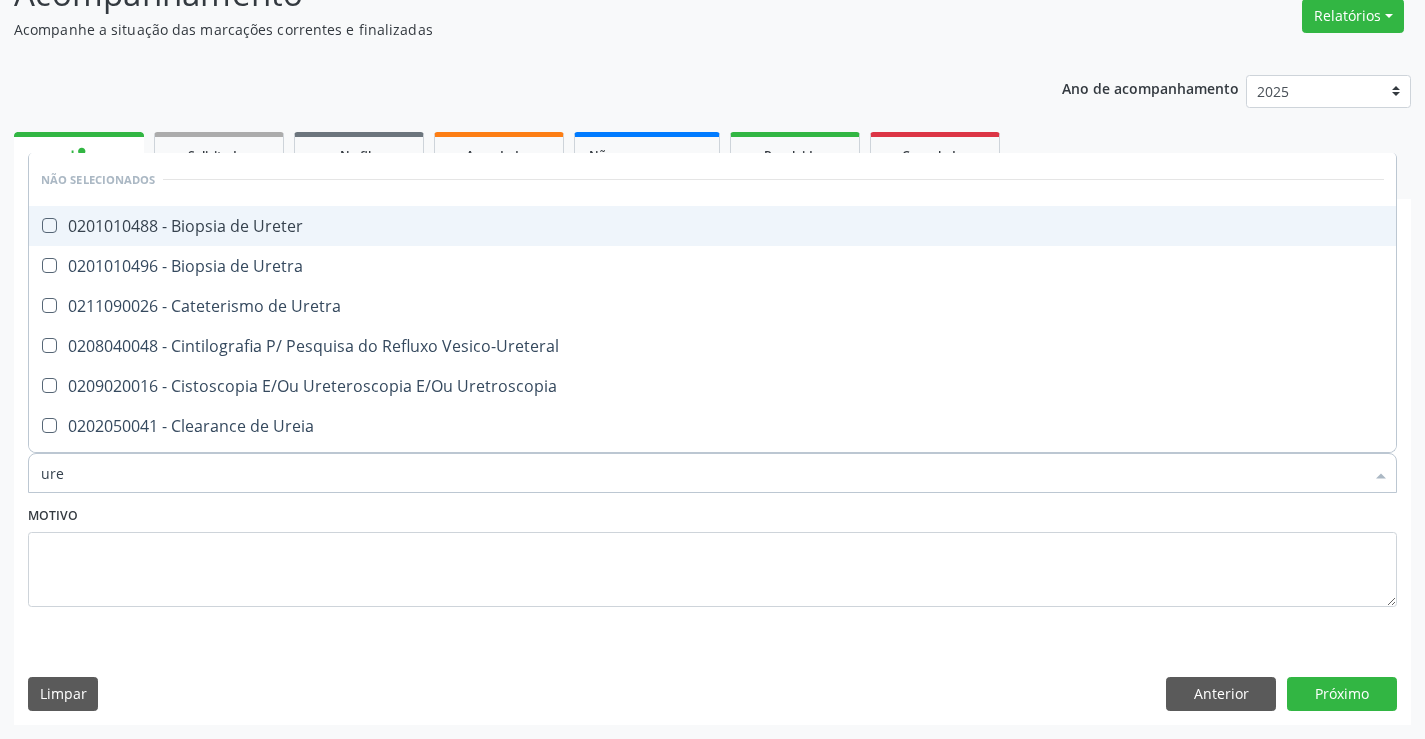 type on "urei" 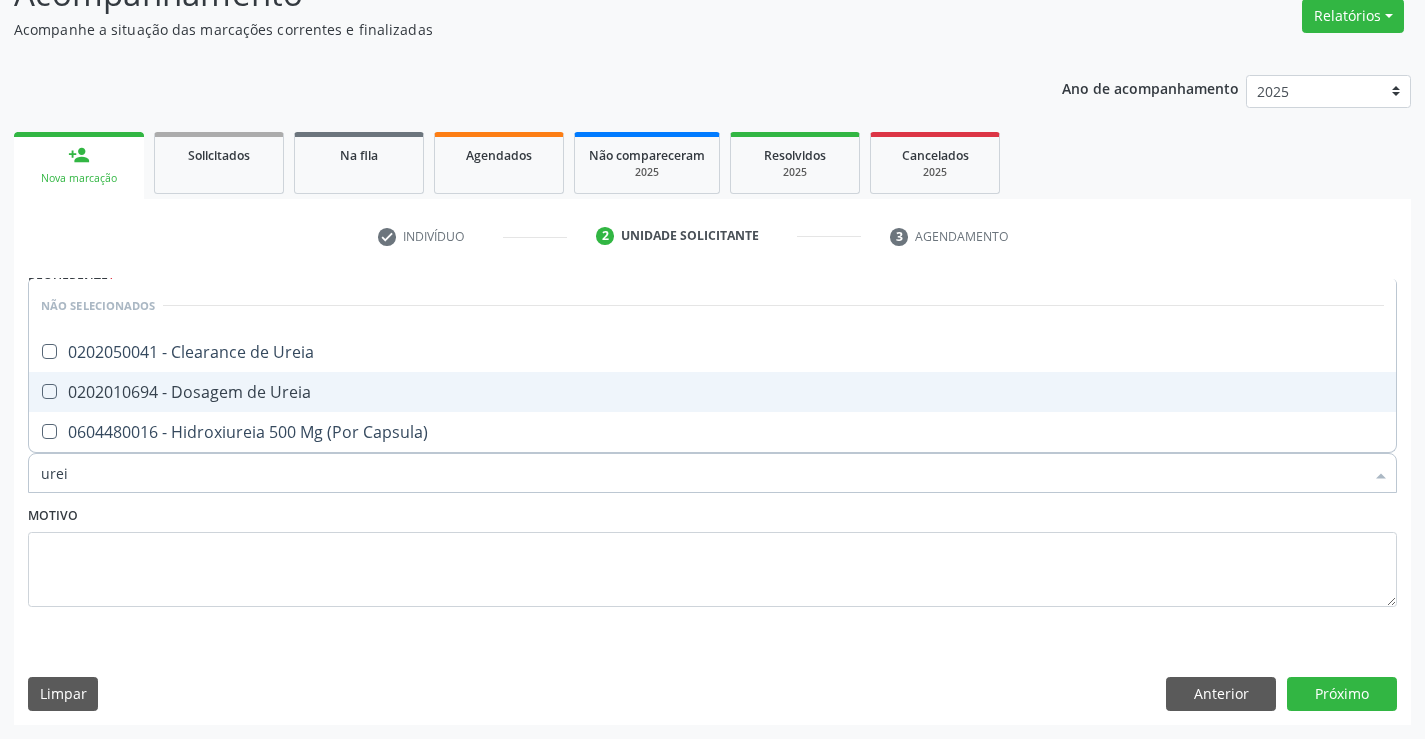 click on "0202010694 - Dosagem de Ureia" at bounding box center [712, 392] 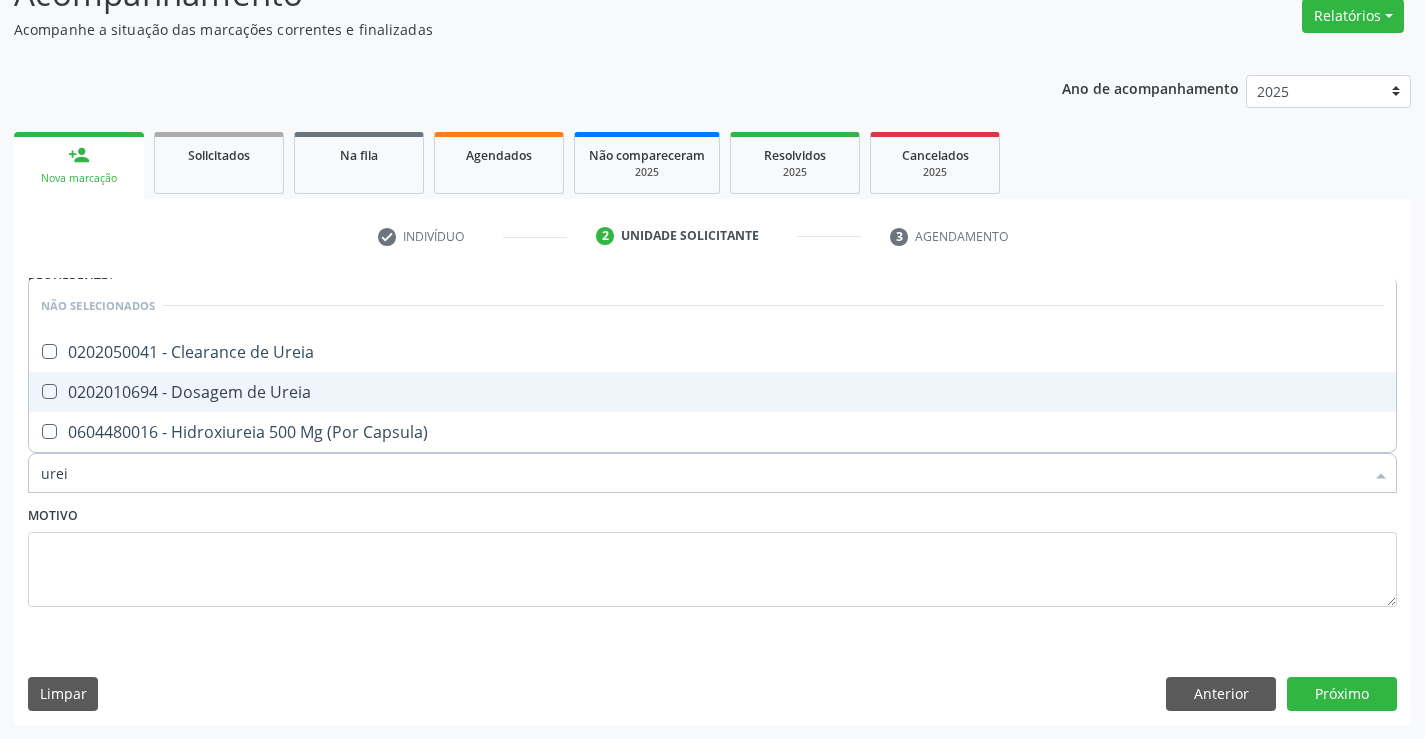 checkbox on "true" 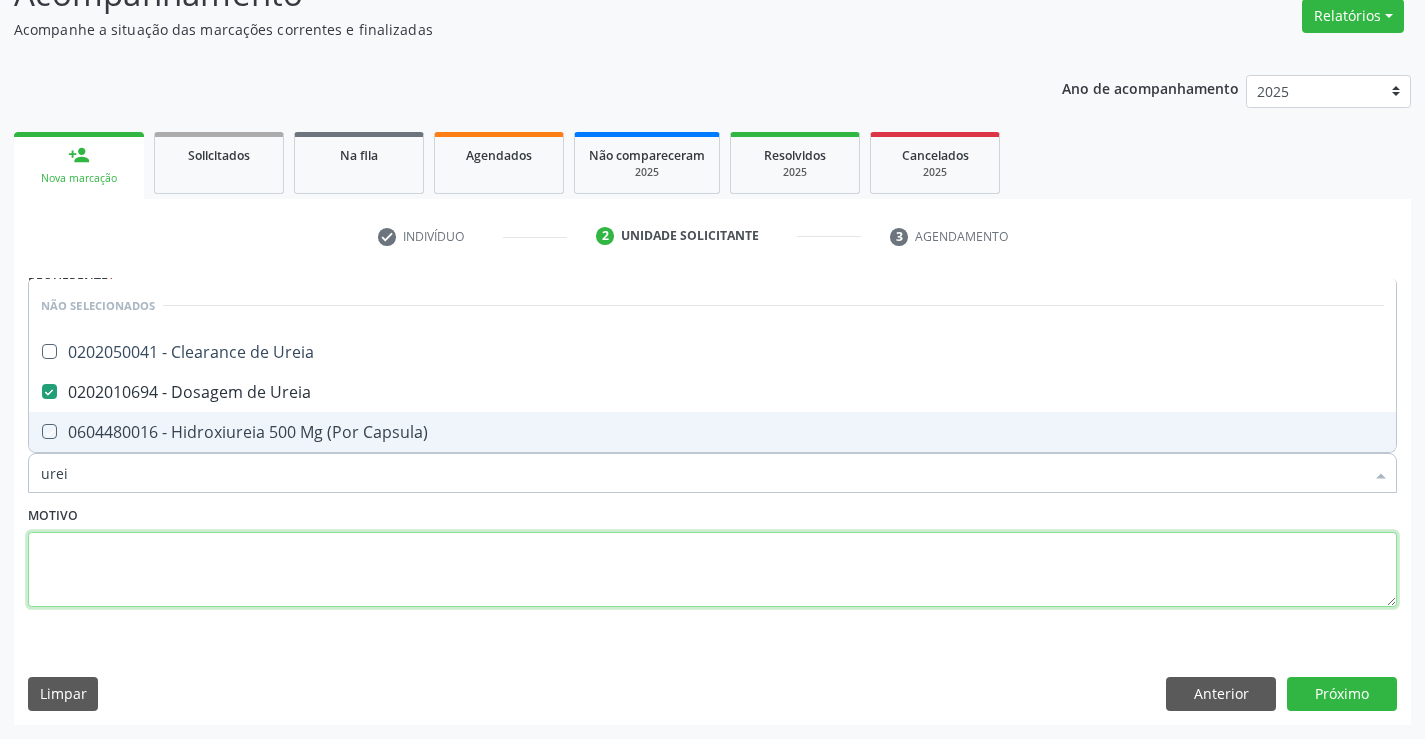 click at bounding box center [712, 570] 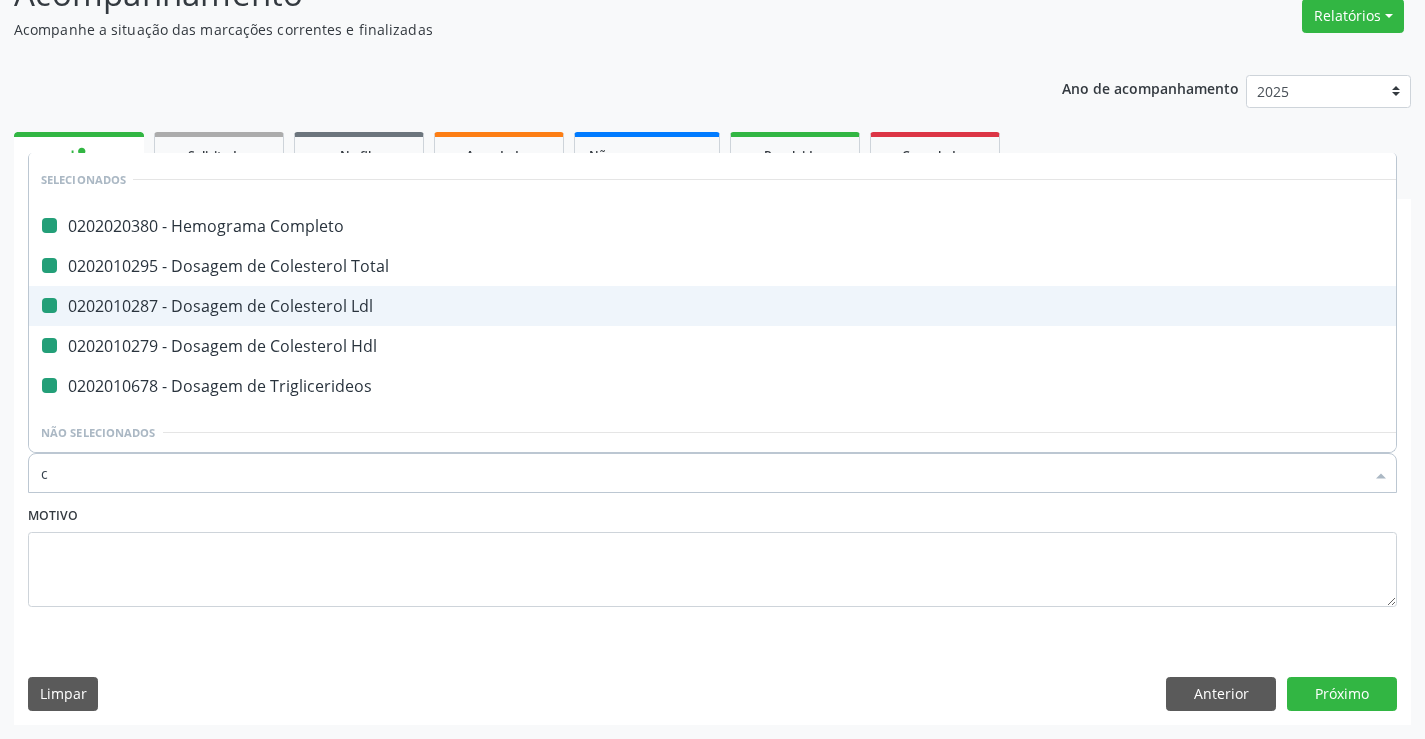 type on "cr" 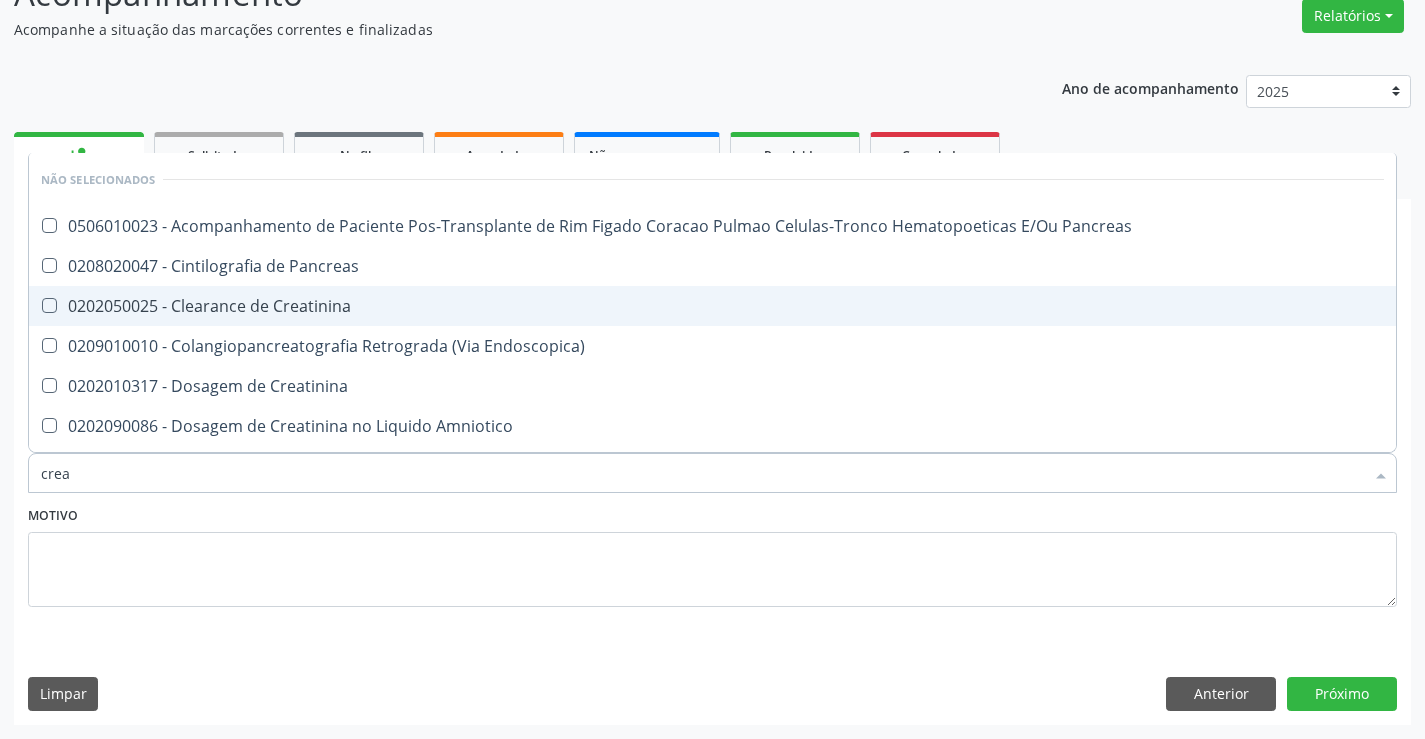 type on "creat" 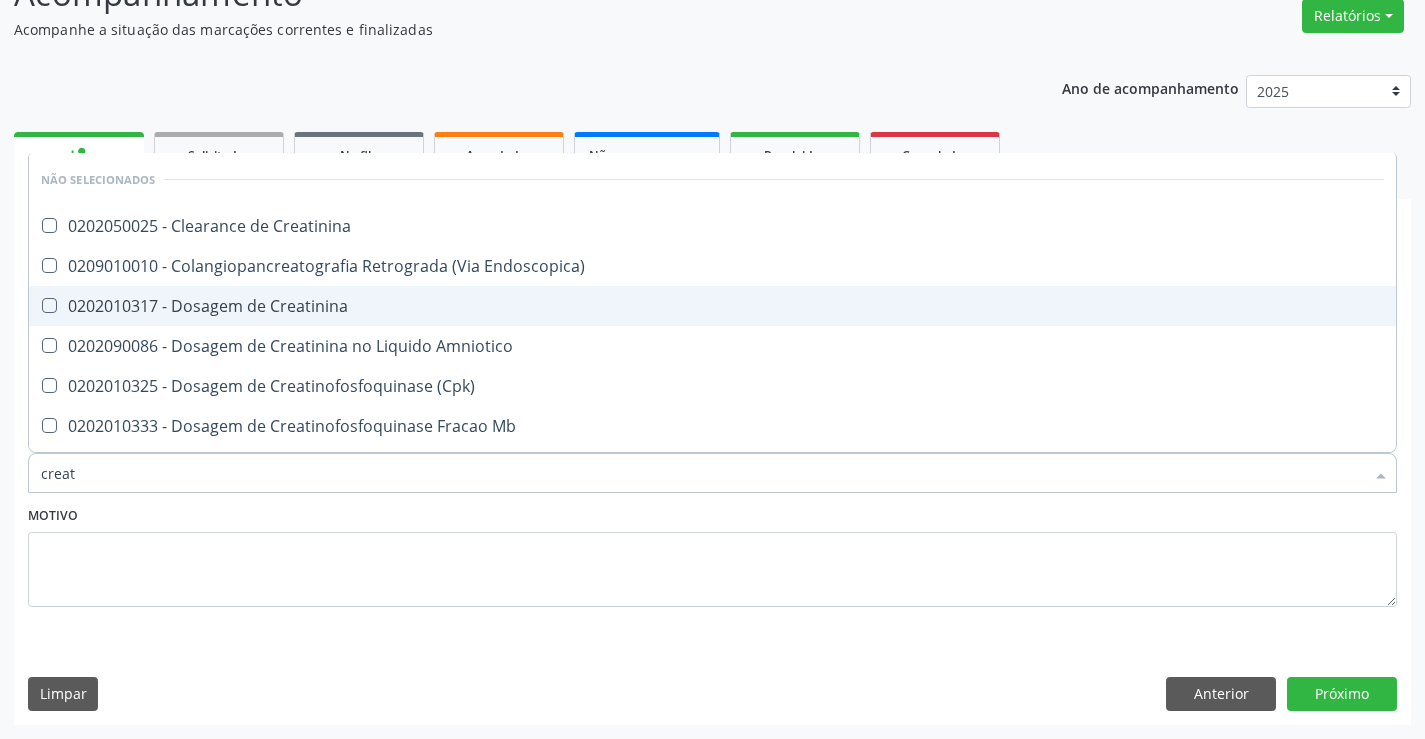 click on "0202010317 - Dosagem de Creatinina" at bounding box center (712, 306) 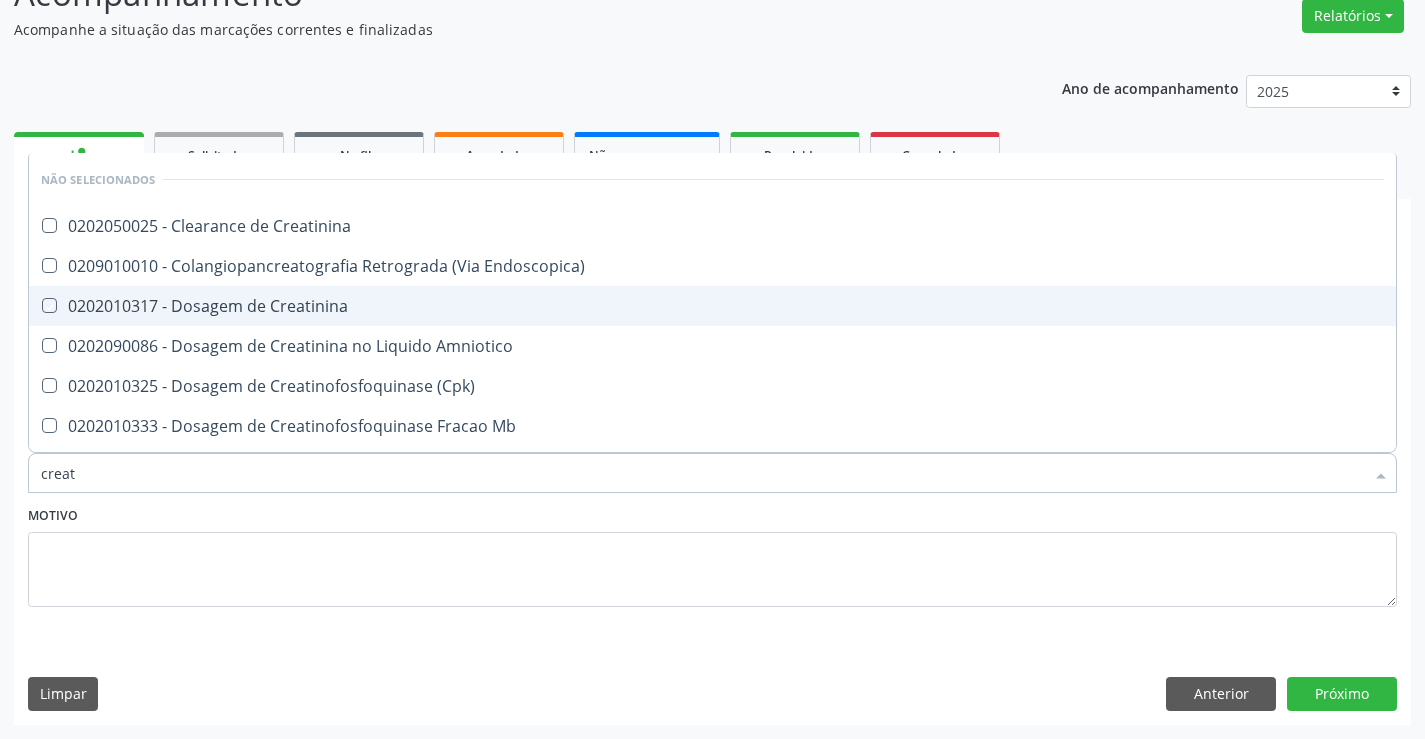 checkbox on "true" 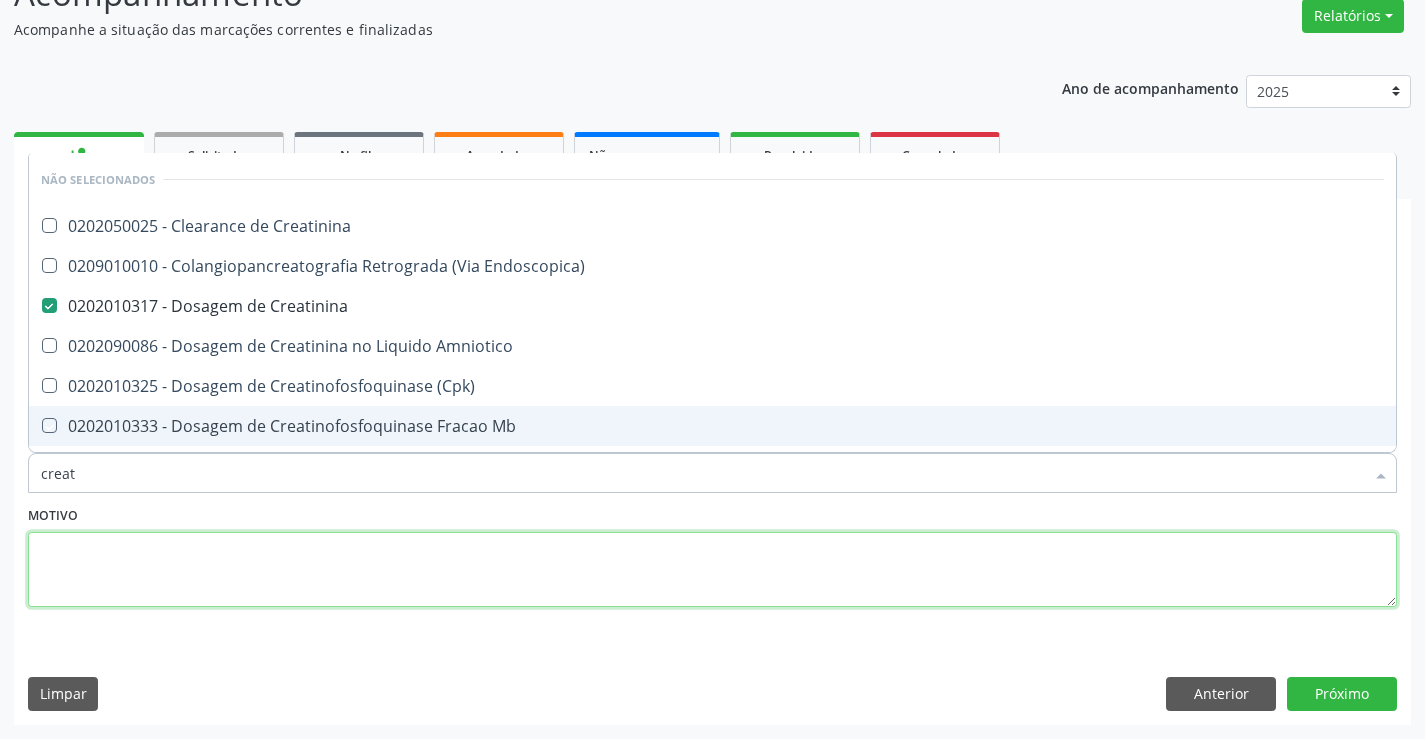 click at bounding box center [712, 570] 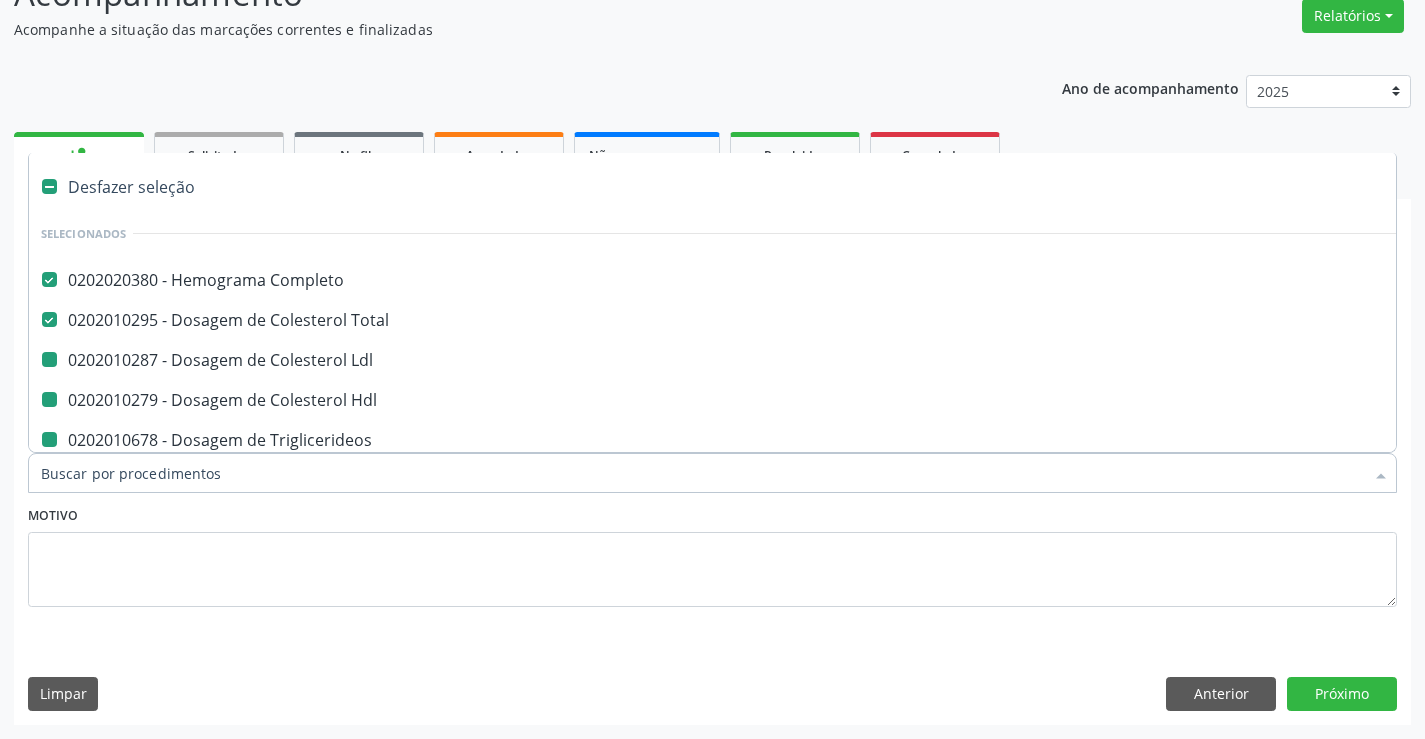 type on "u" 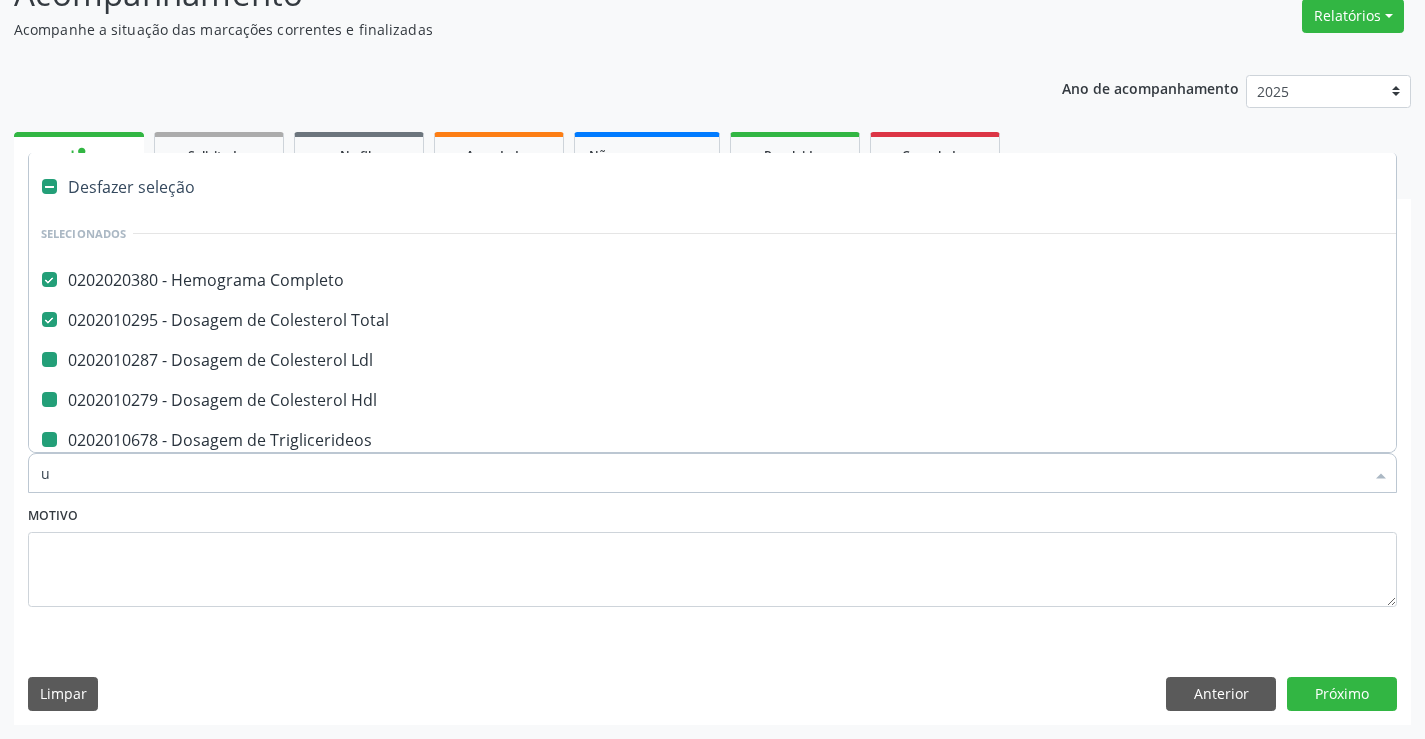 checkbox on "false" 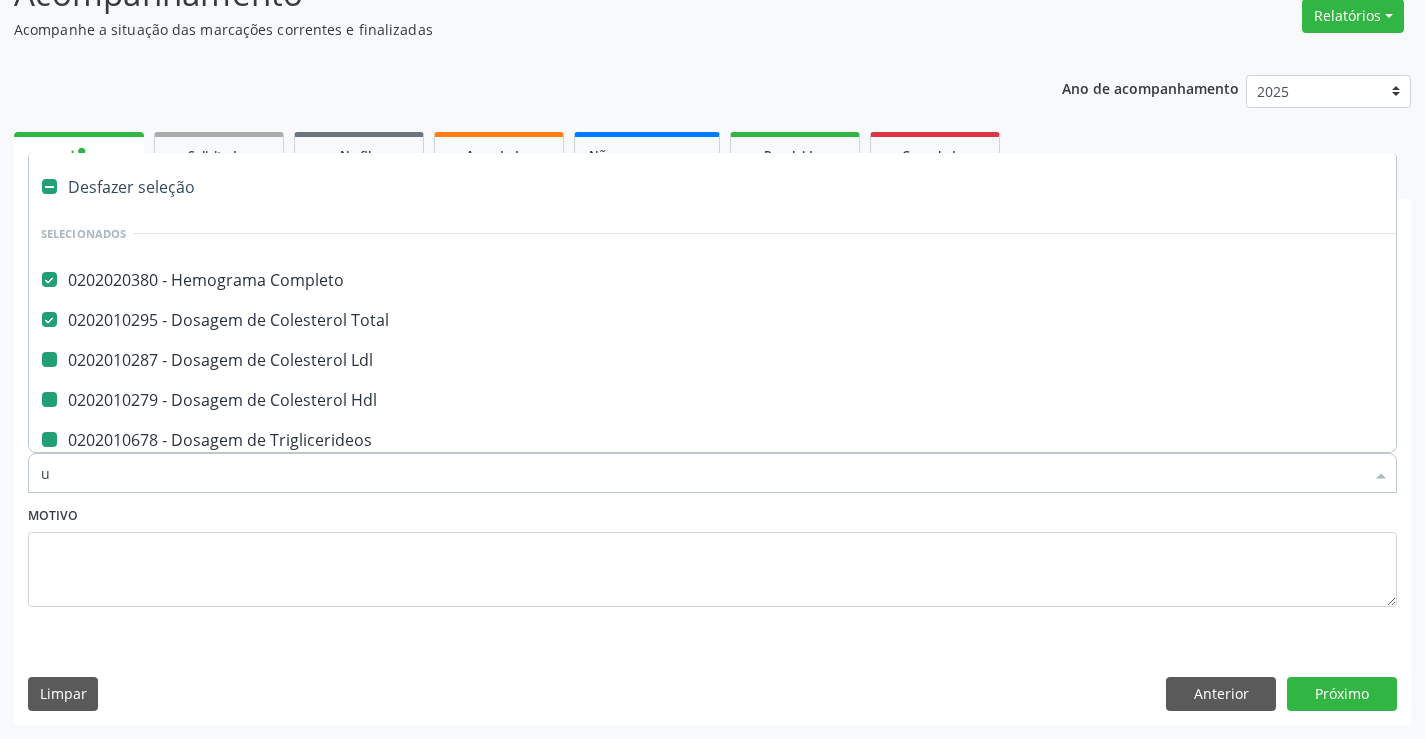 checkbox on "false" 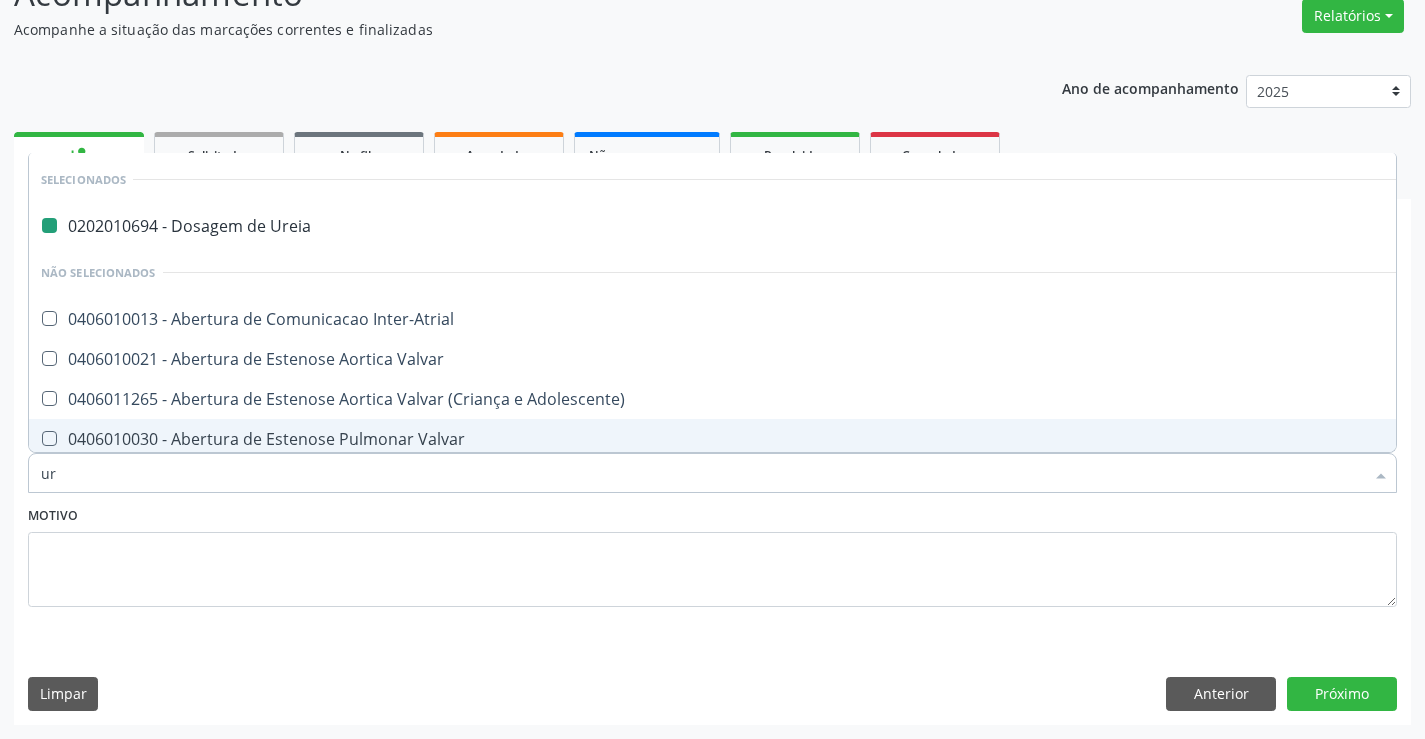 type on "uri" 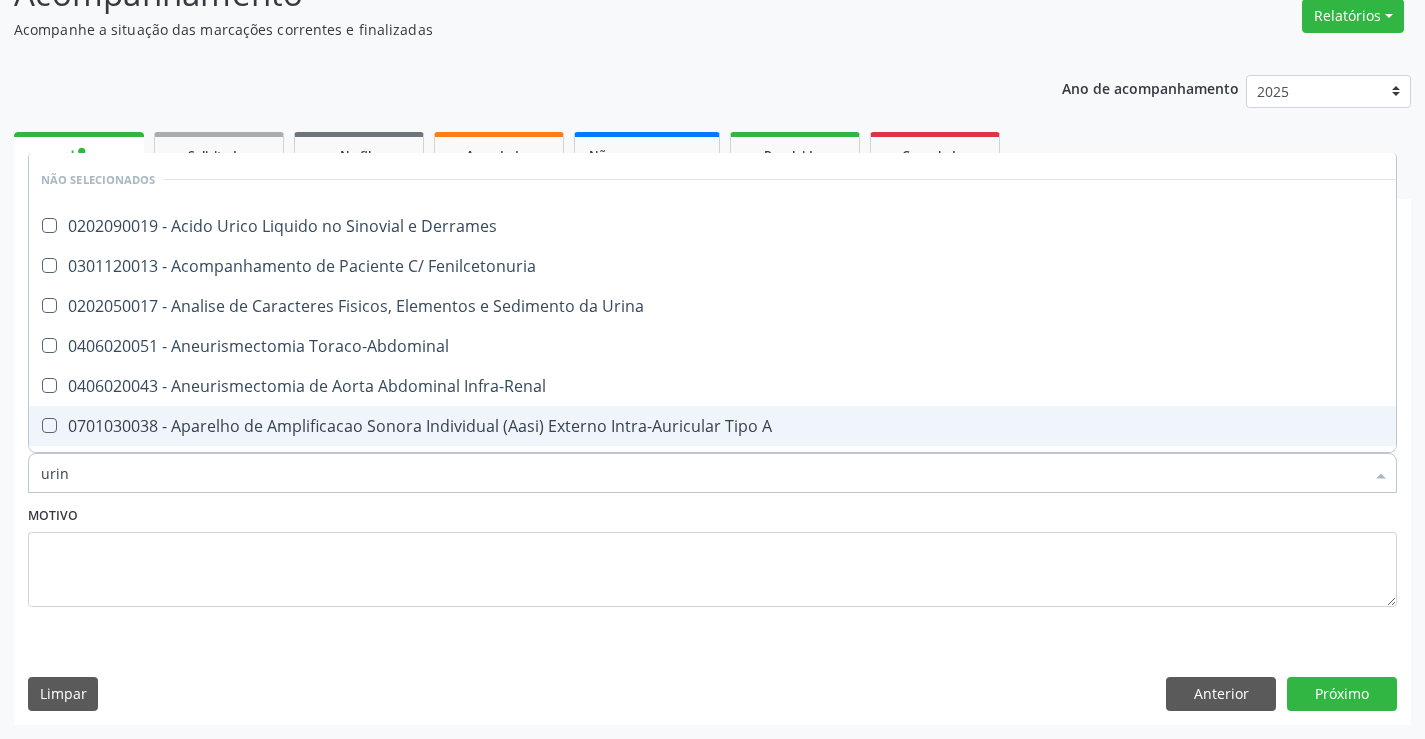 type on "urina" 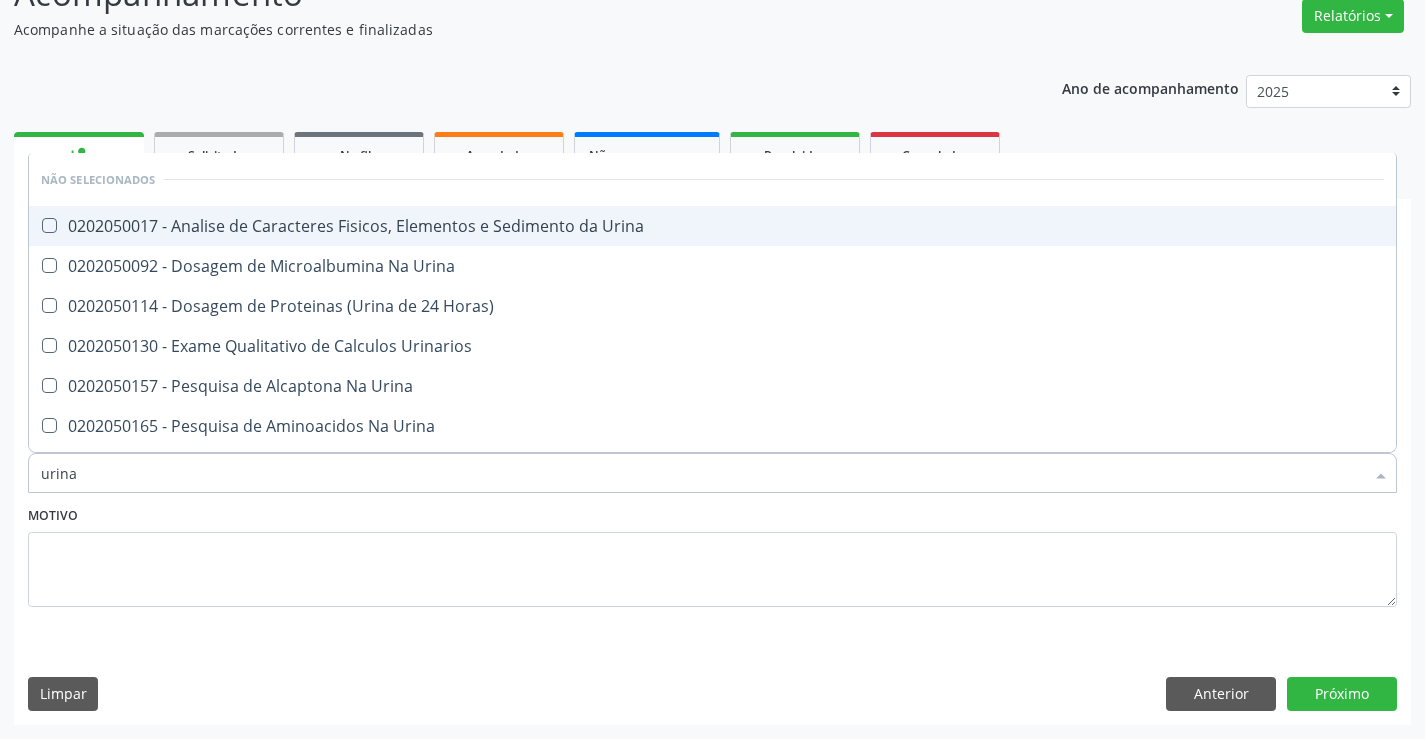 click on "0202050017 - Analise de Caracteres Fisicos, Elementos e Sedimento da Urina" at bounding box center [712, 226] 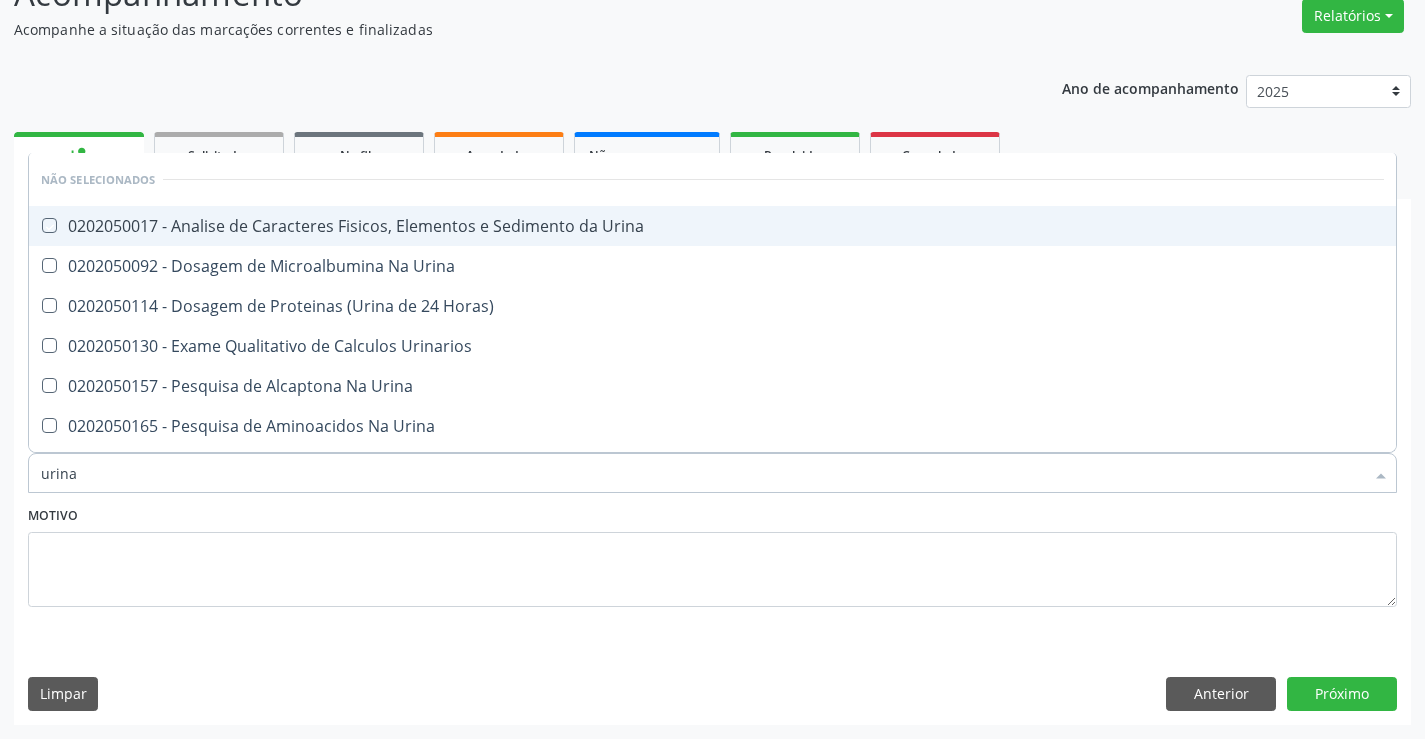 checkbox on "true" 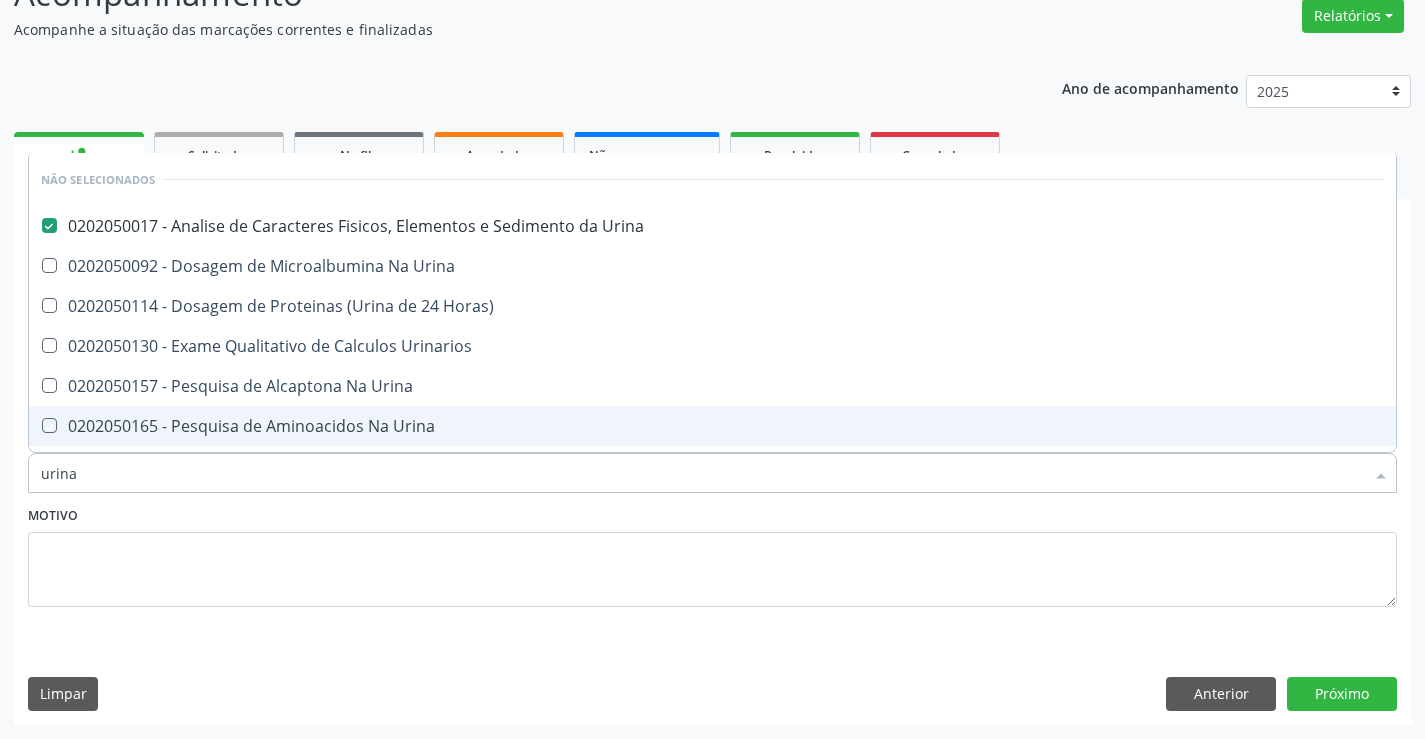 click on "Motivo" at bounding box center [712, 554] 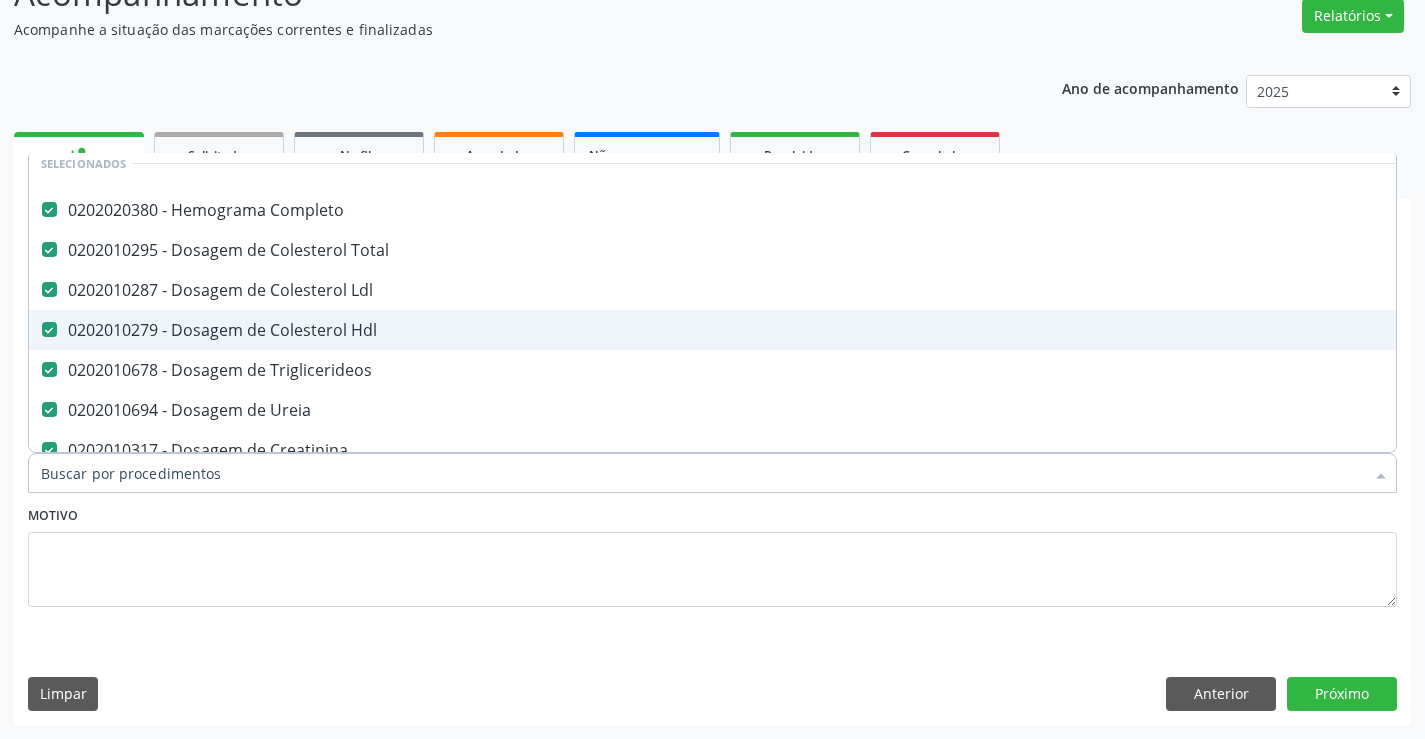 scroll, scrollTop: 100, scrollLeft: 0, axis: vertical 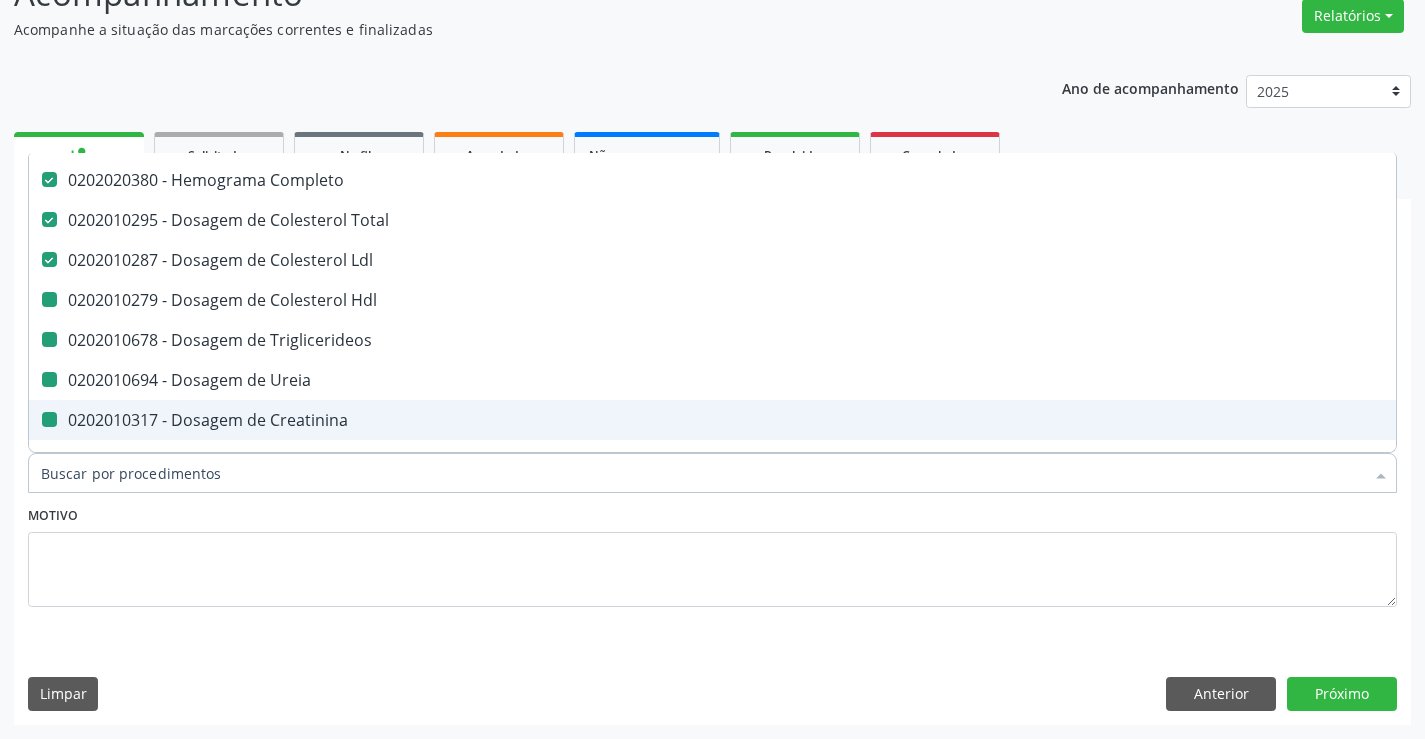 type on "u" 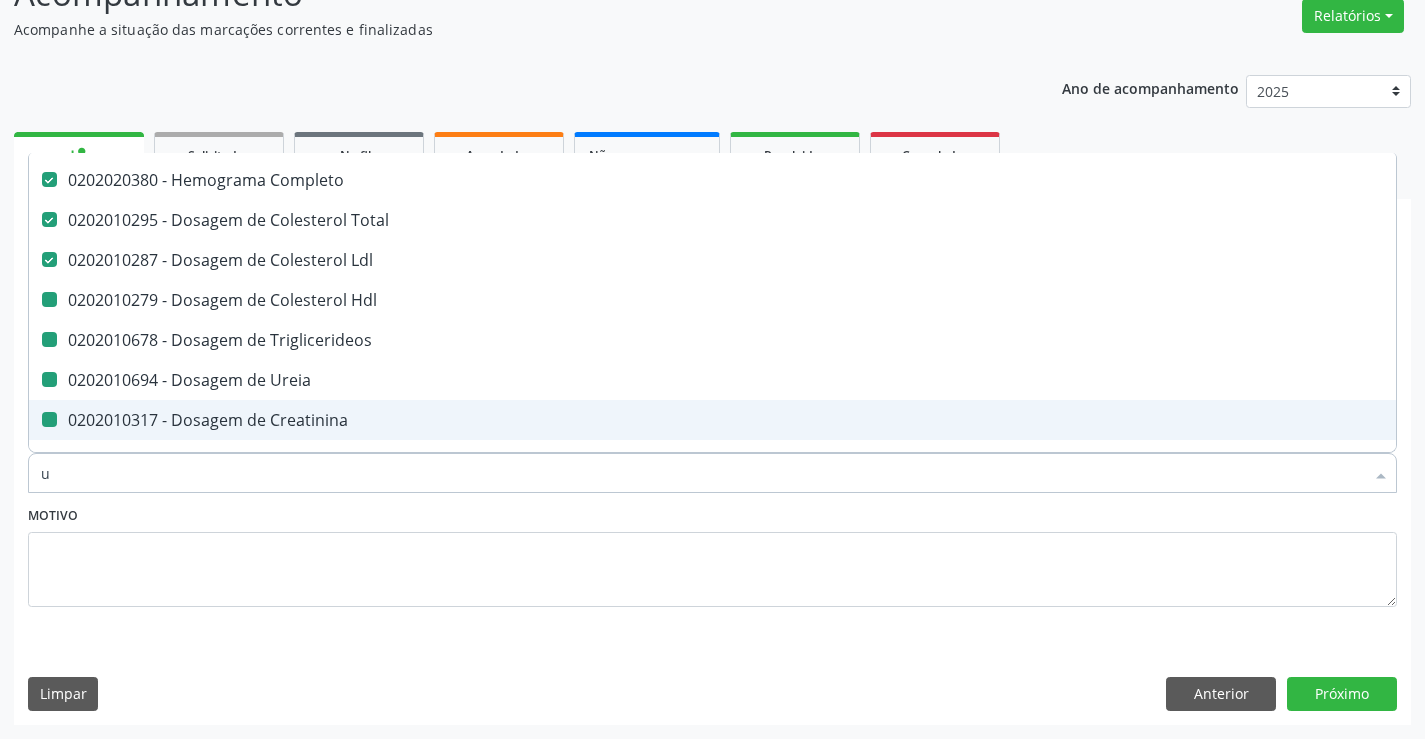 checkbox on "false" 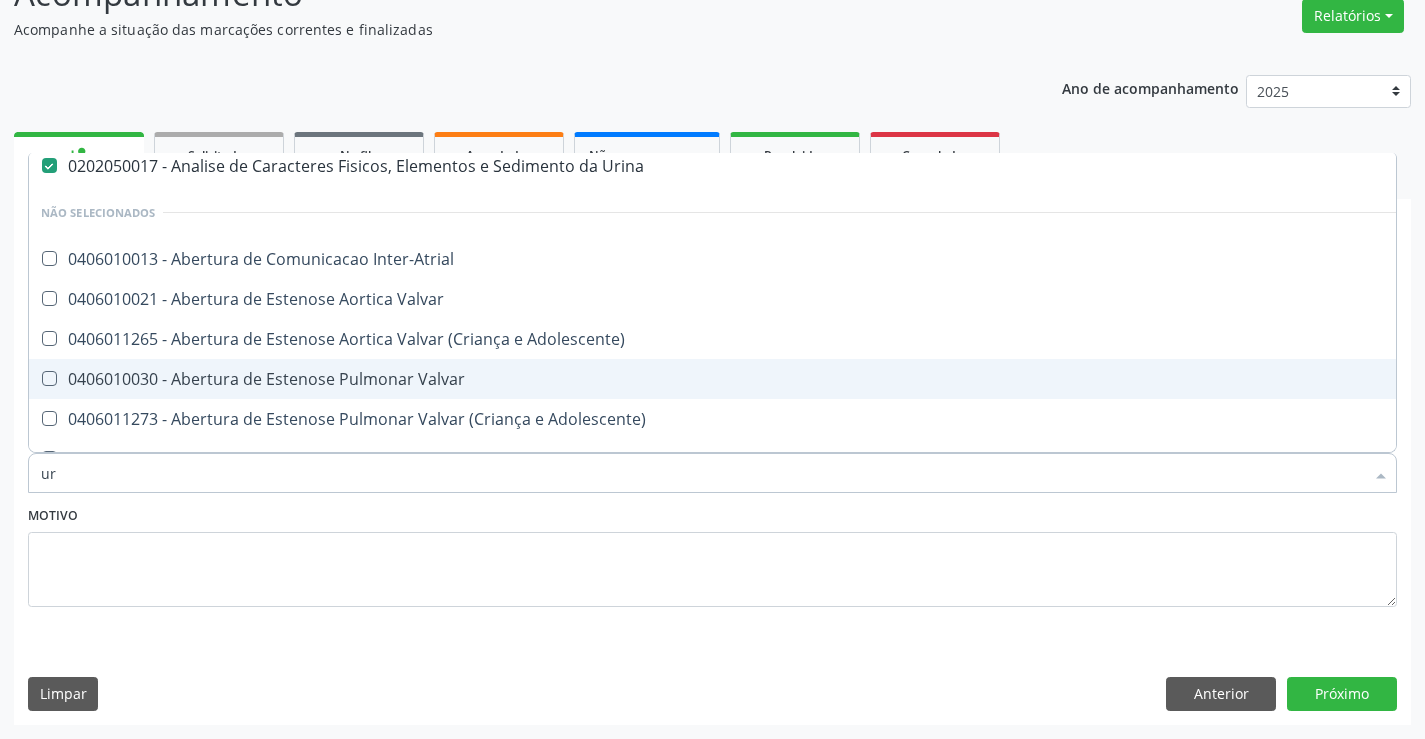 scroll, scrollTop: 46, scrollLeft: 0, axis: vertical 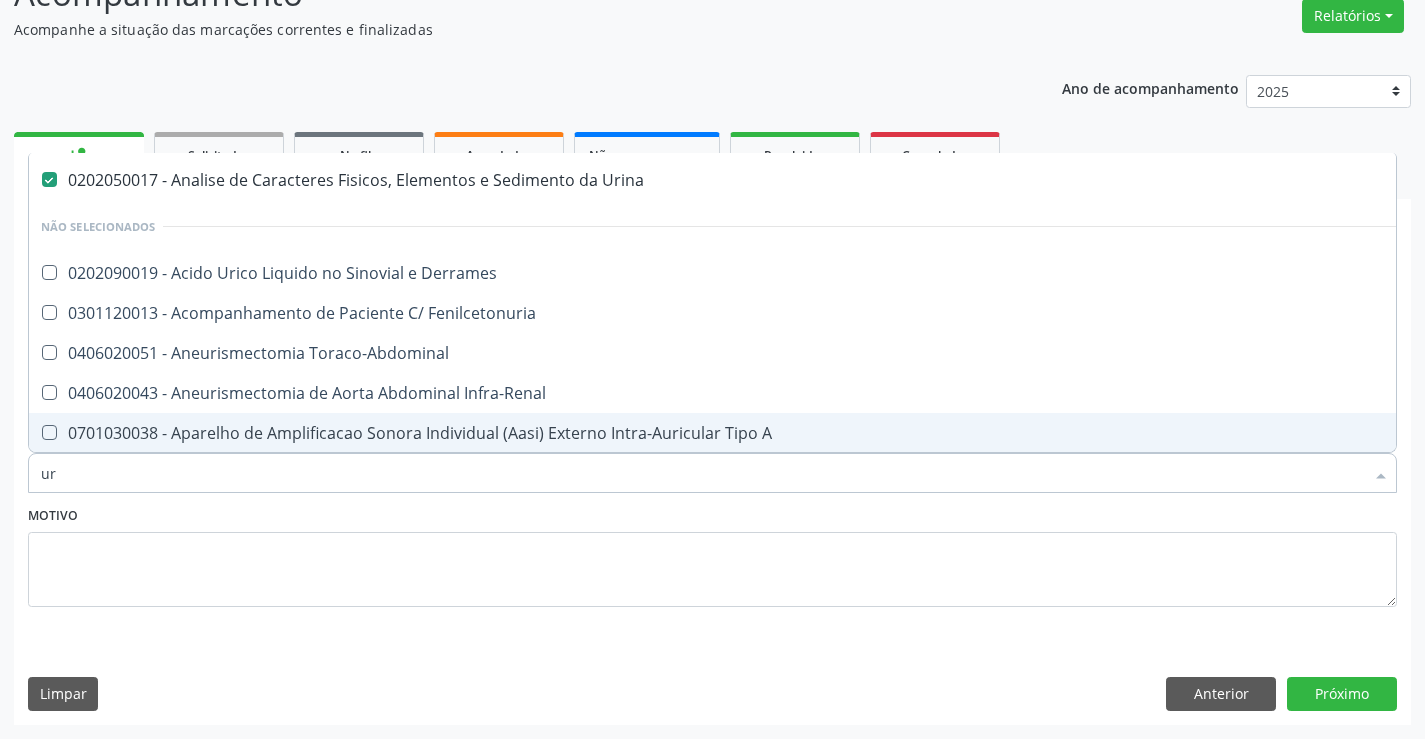 type on "u" 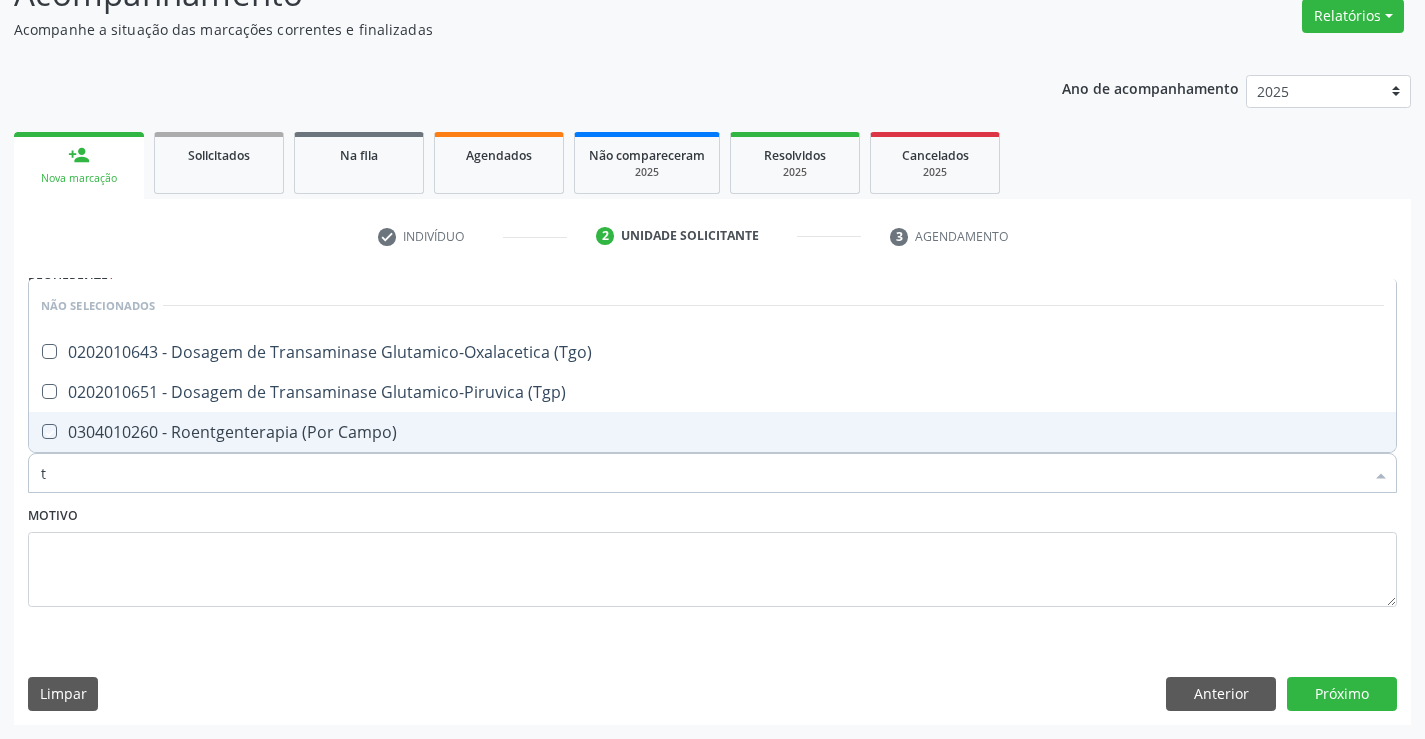 type on "tg" 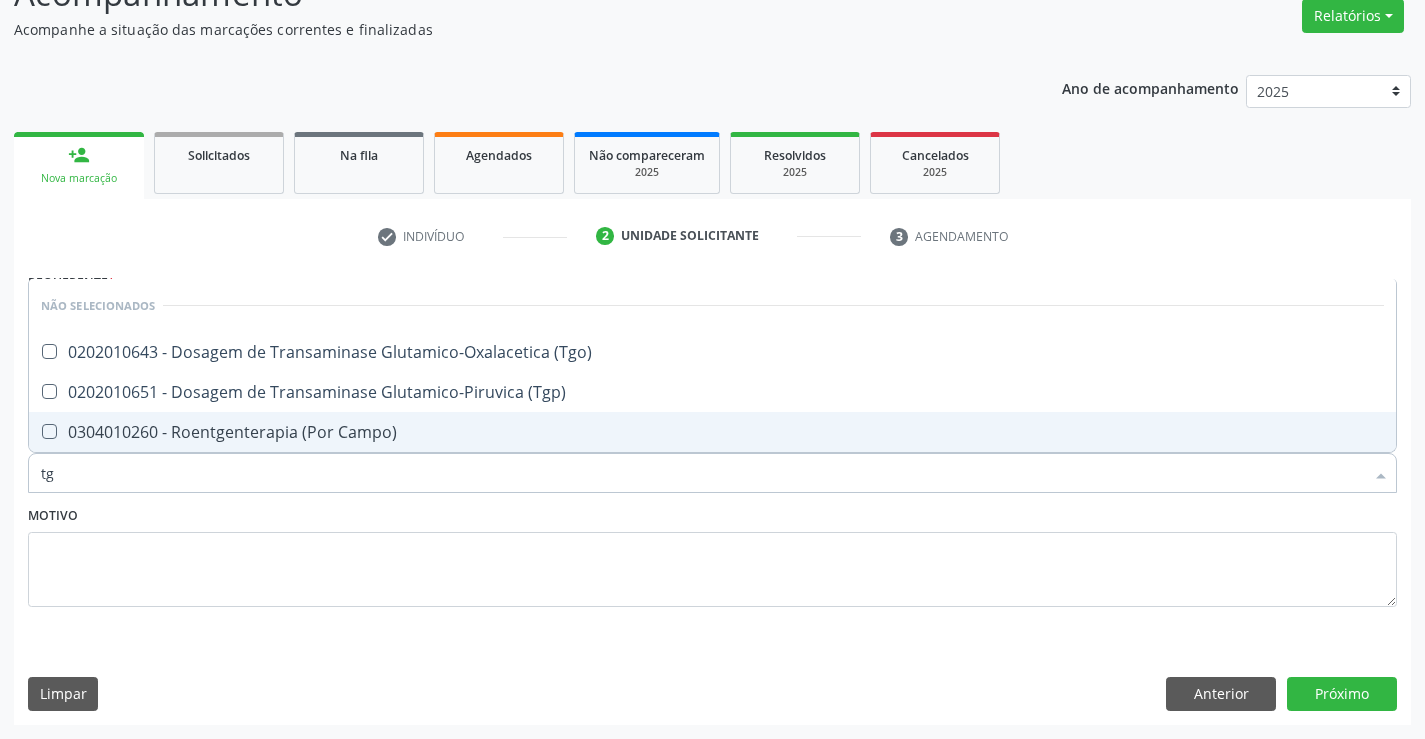scroll, scrollTop: 0, scrollLeft: 0, axis: both 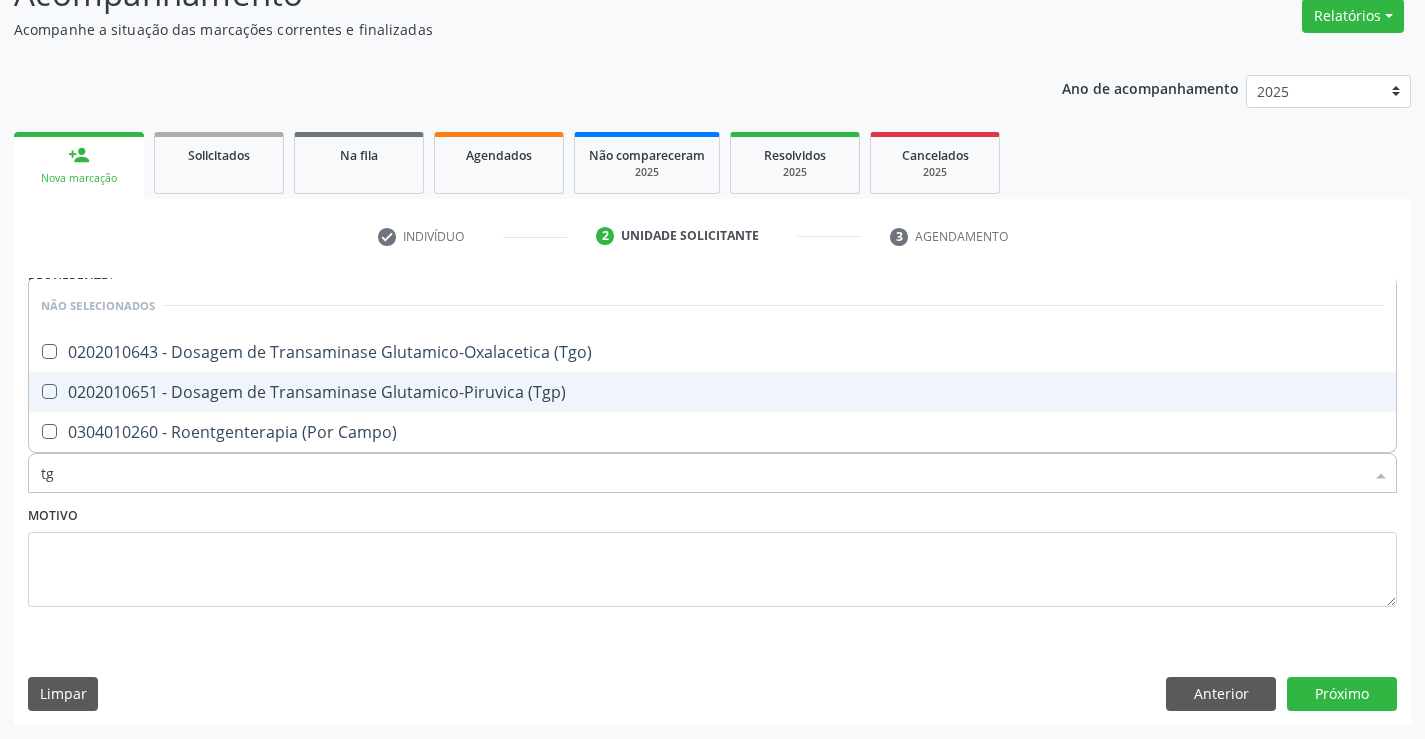 click on "0202010651 - Dosagem de Transaminase Glutamico-Piruvica (Tgp)" at bounding box center (712, 392) 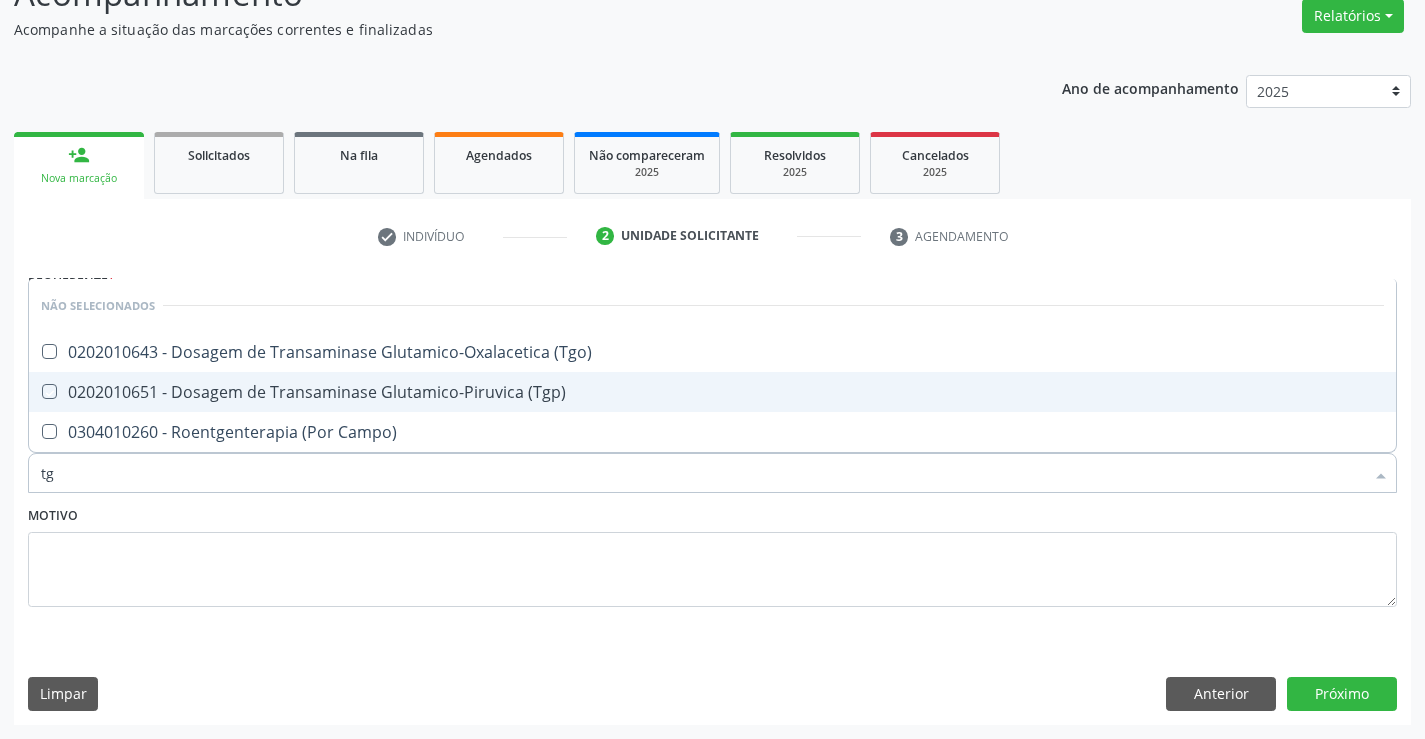 checkbox on "true" 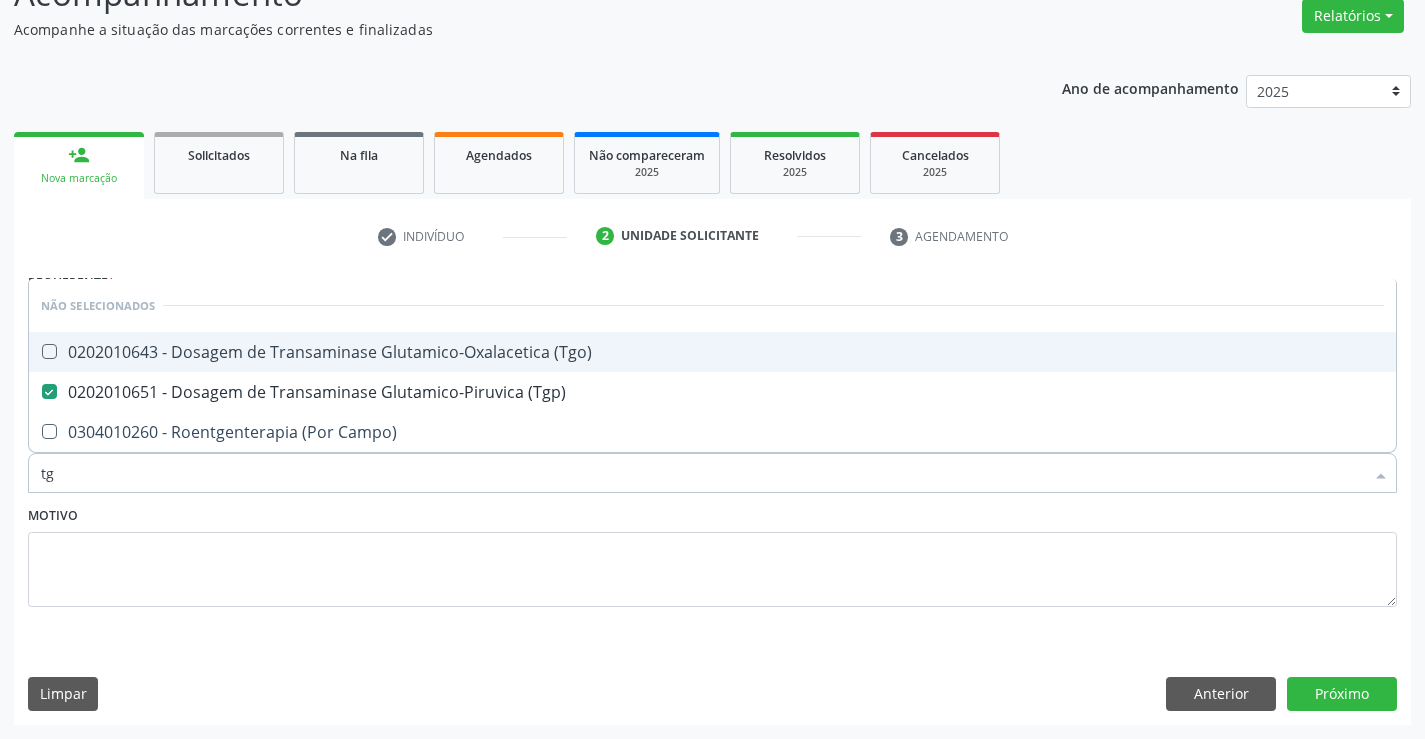 click on "0202010643 - Dosagem de Transaminase Glutamico-Oxalacetica (Tgo)" at bounding box center [712, 352] 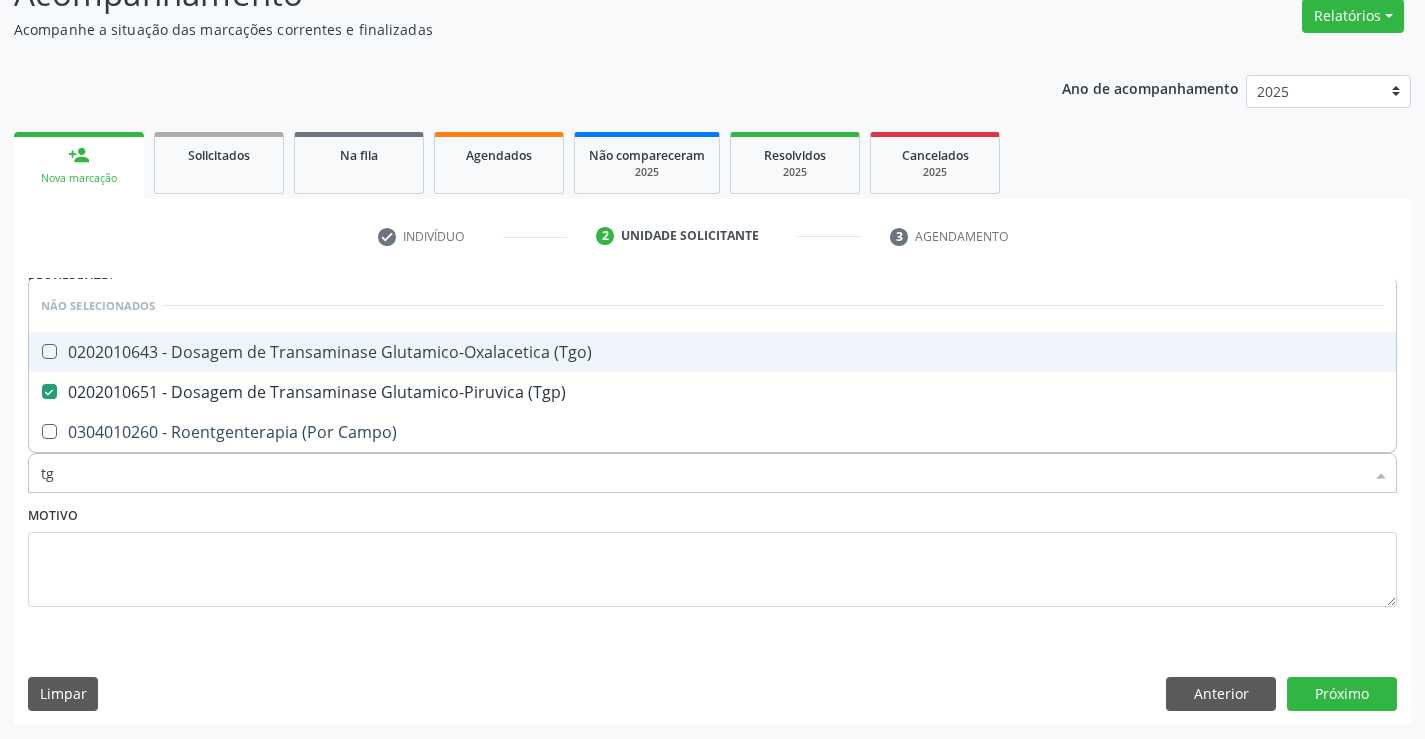checkbox on "true" 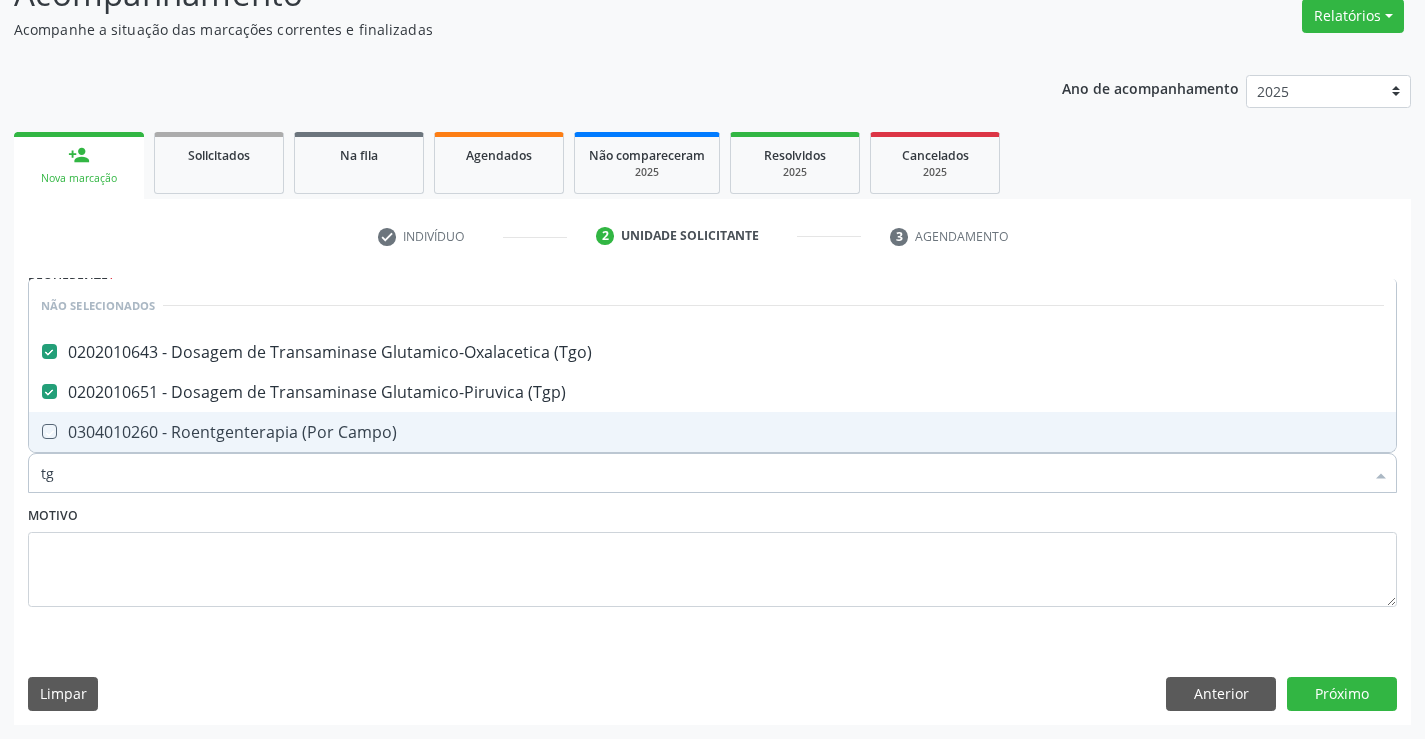 click on "Motivo" at bounding box center [712, 554] 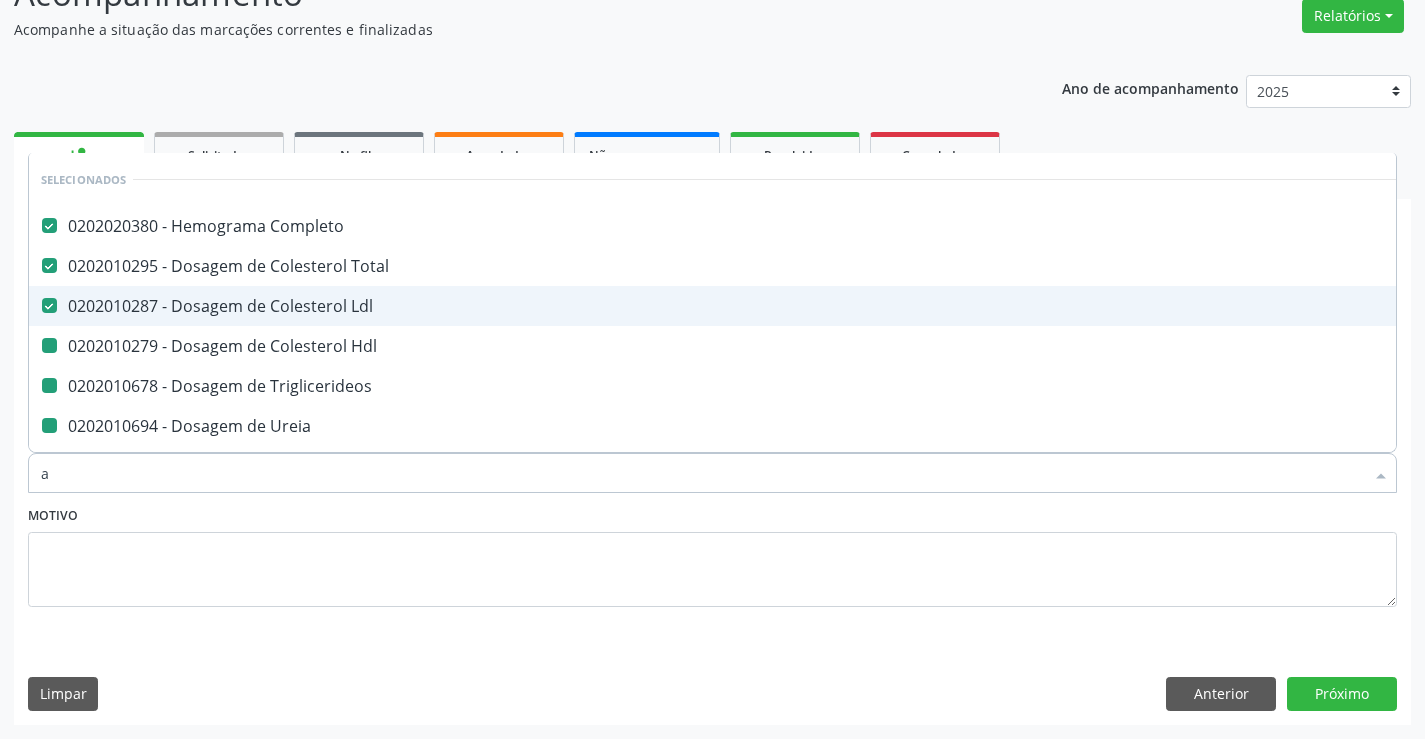 type on "ac" 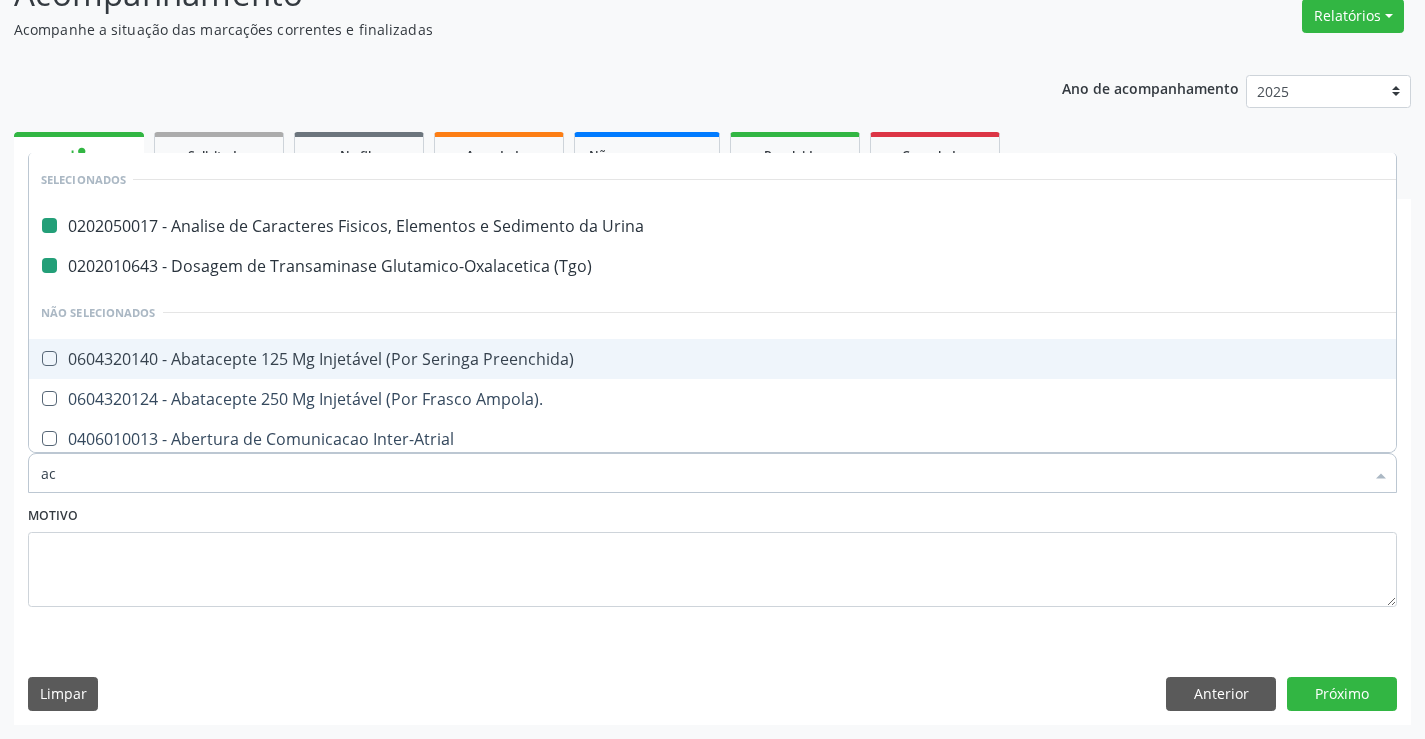 type on "aci" 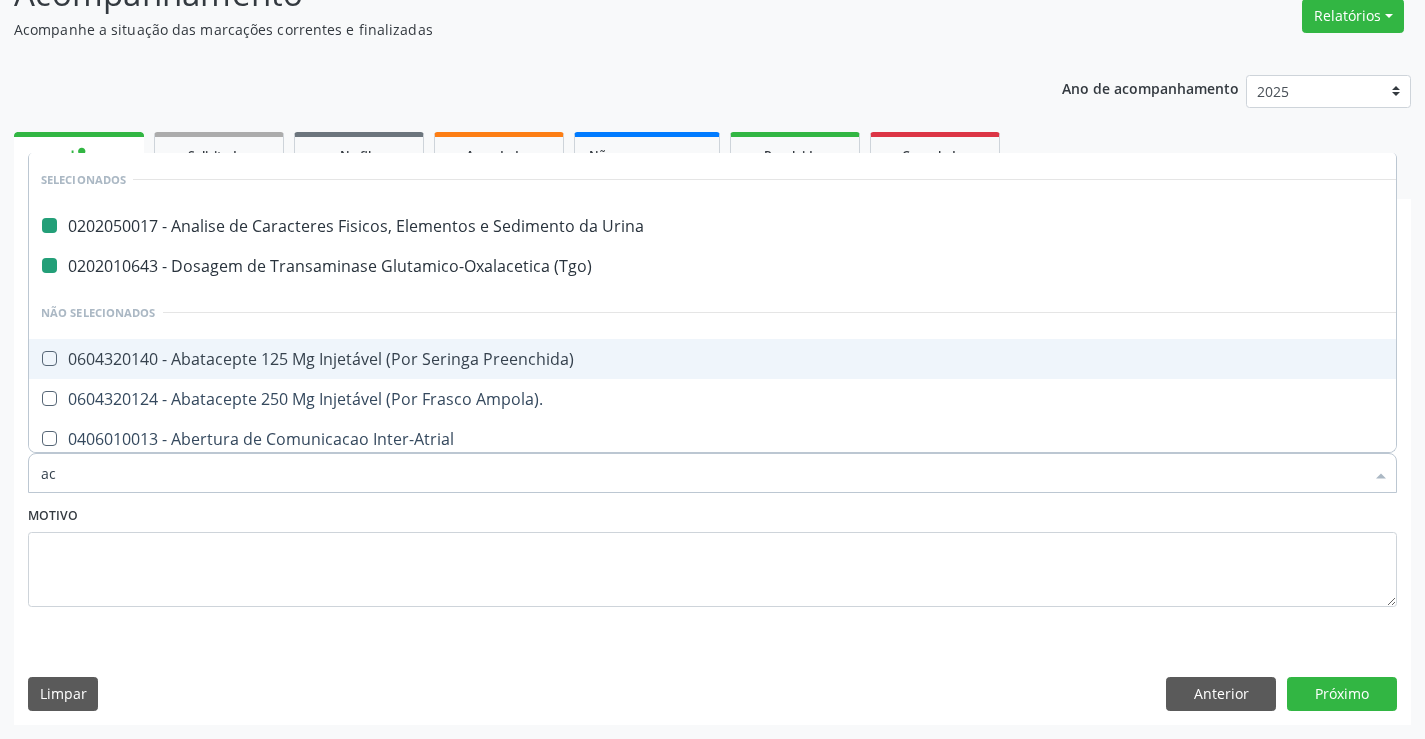 checkbox on "false" 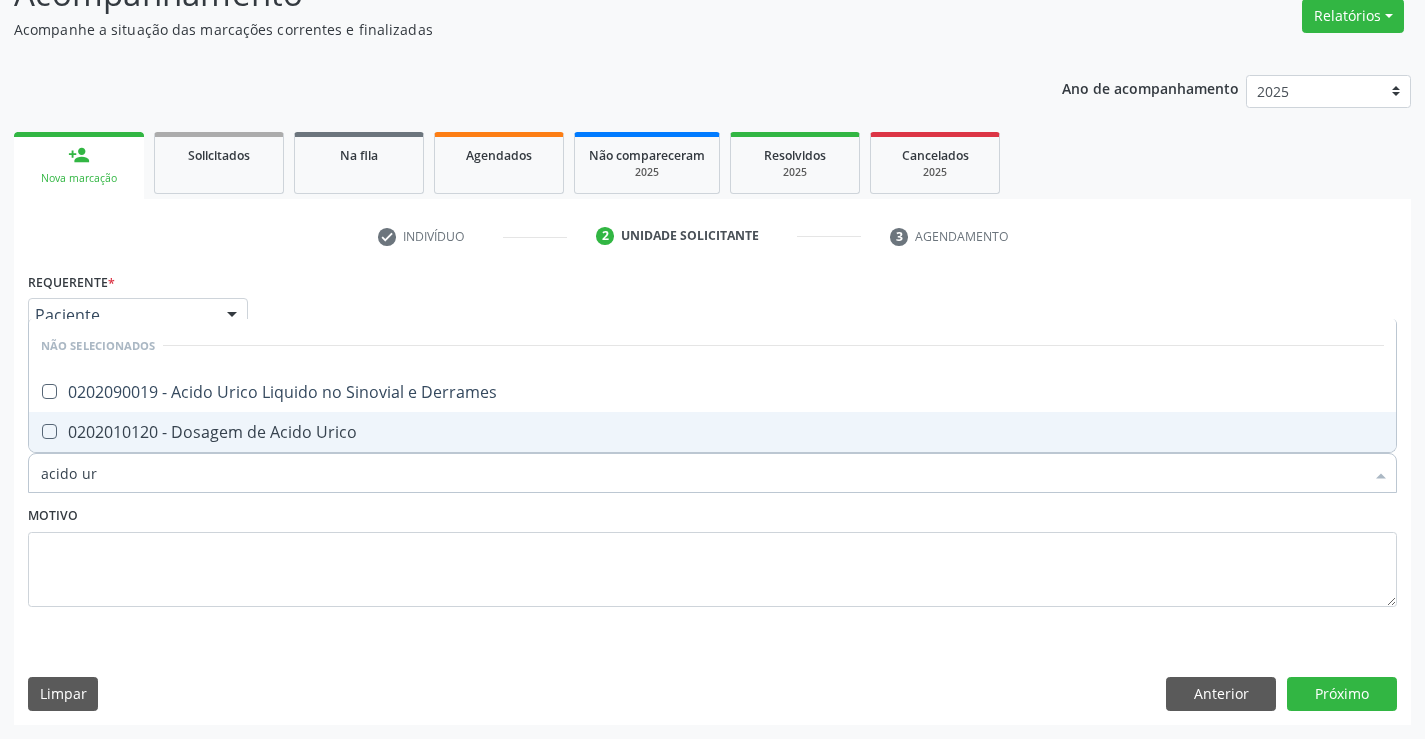 type on "acido uri" 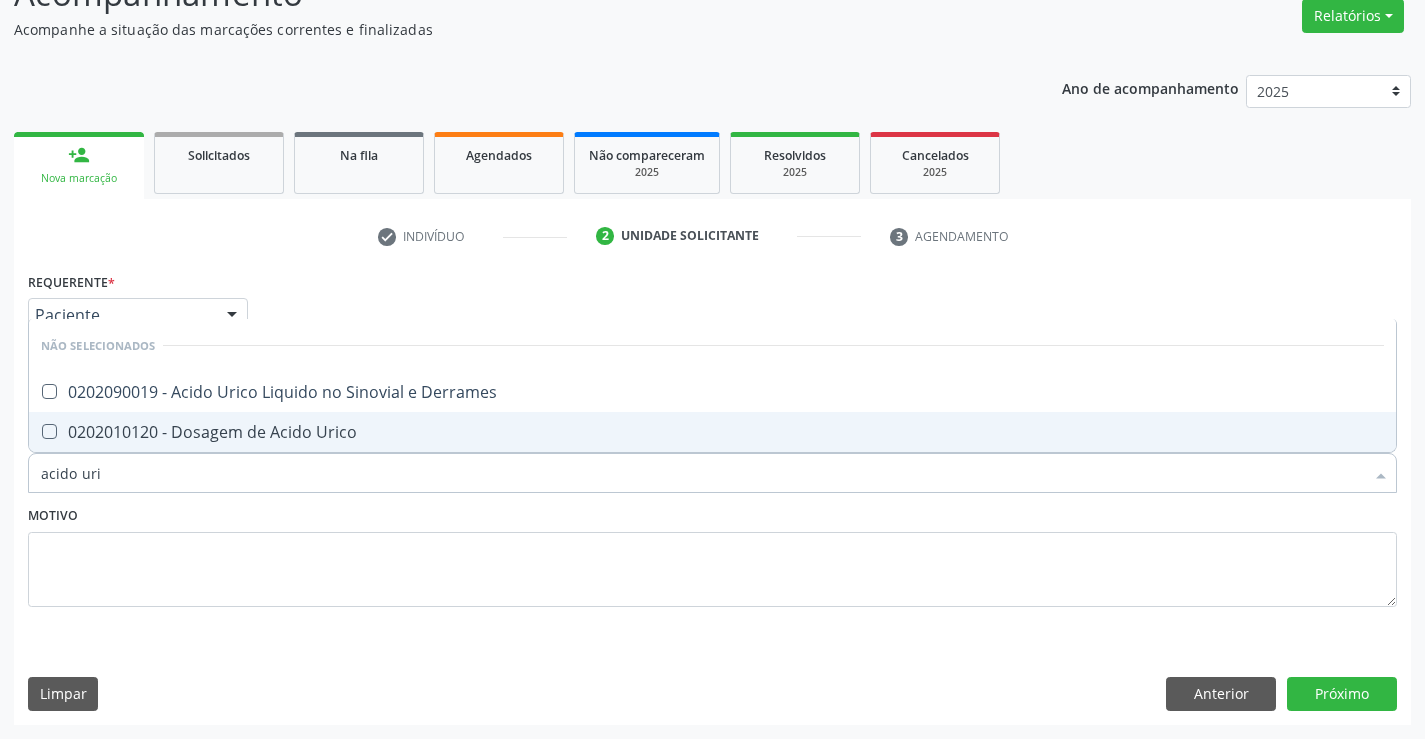 click on "0202010120 - Dosagem de Acido Urico" at bounding box center [712, 432] 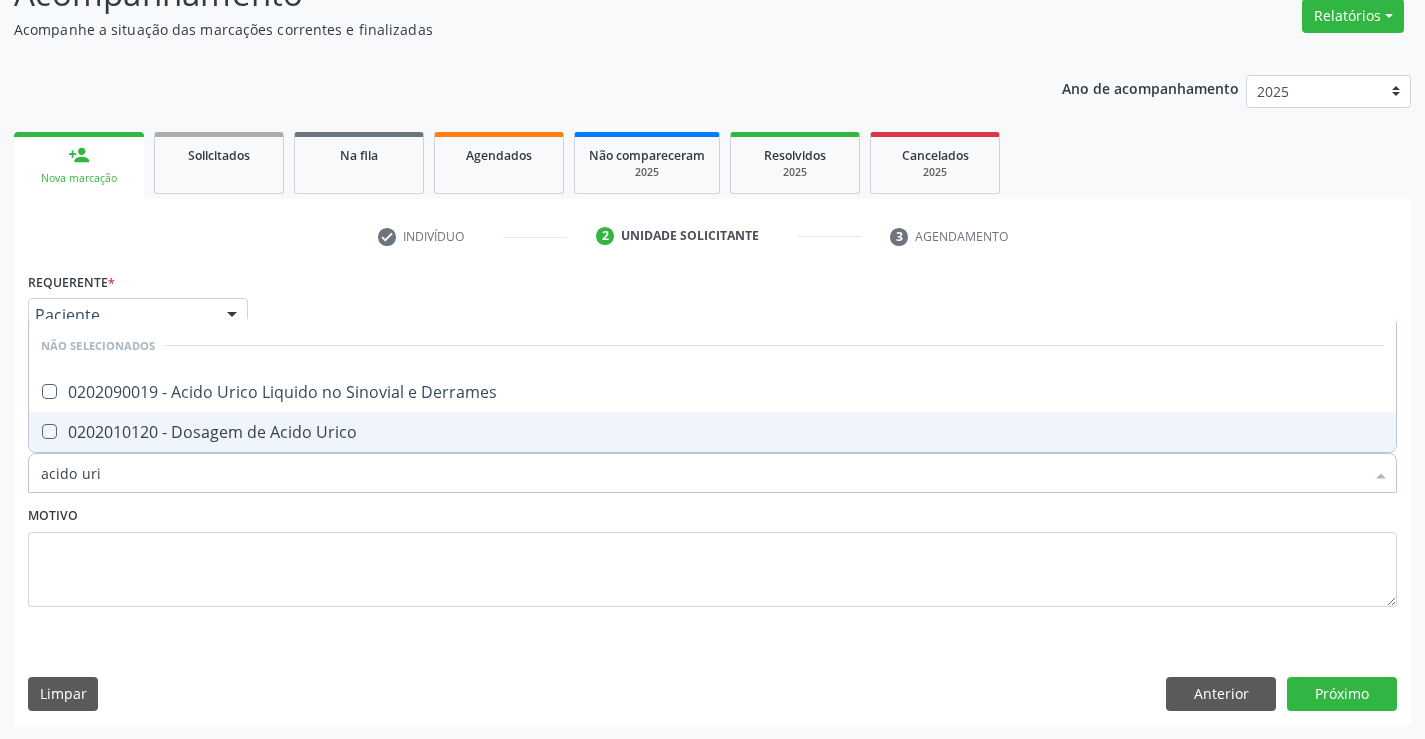 checkbox on "true" 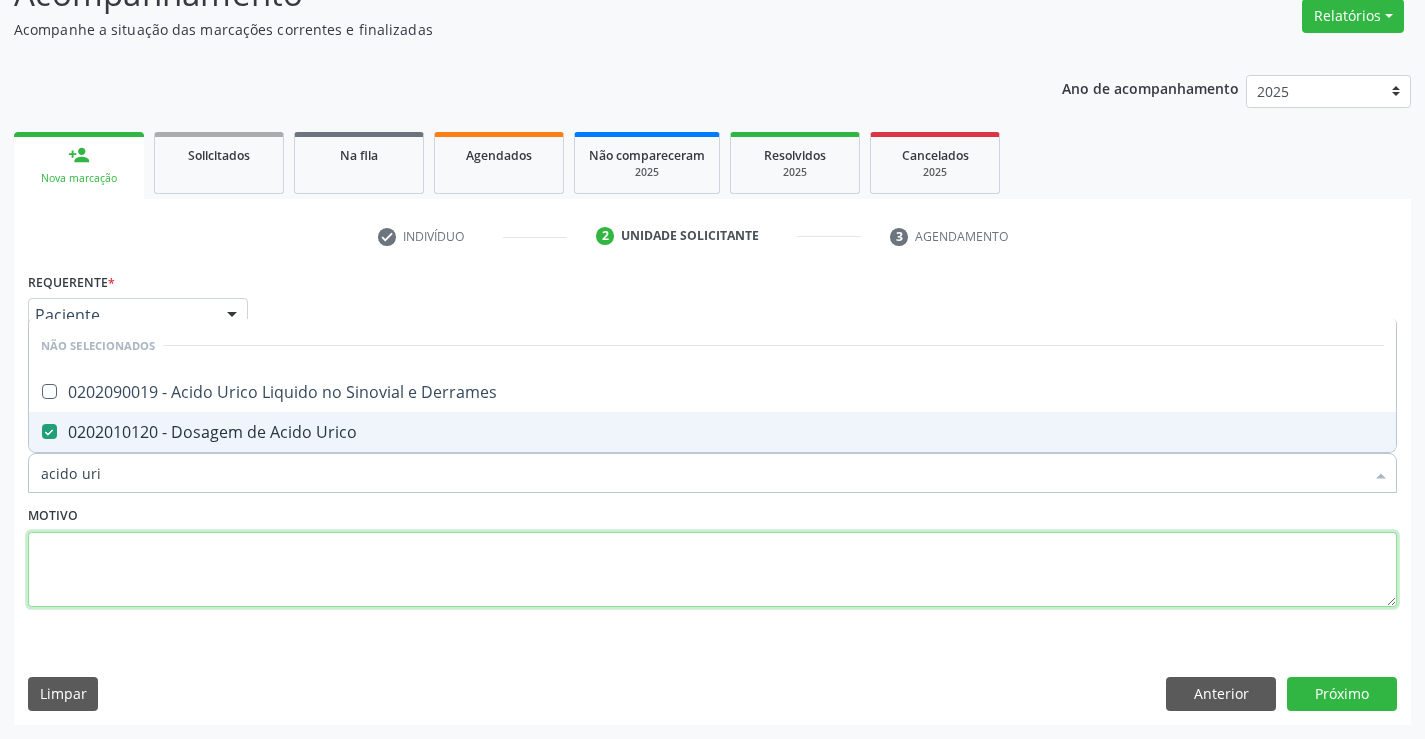 click at bounding box center [712, 570] 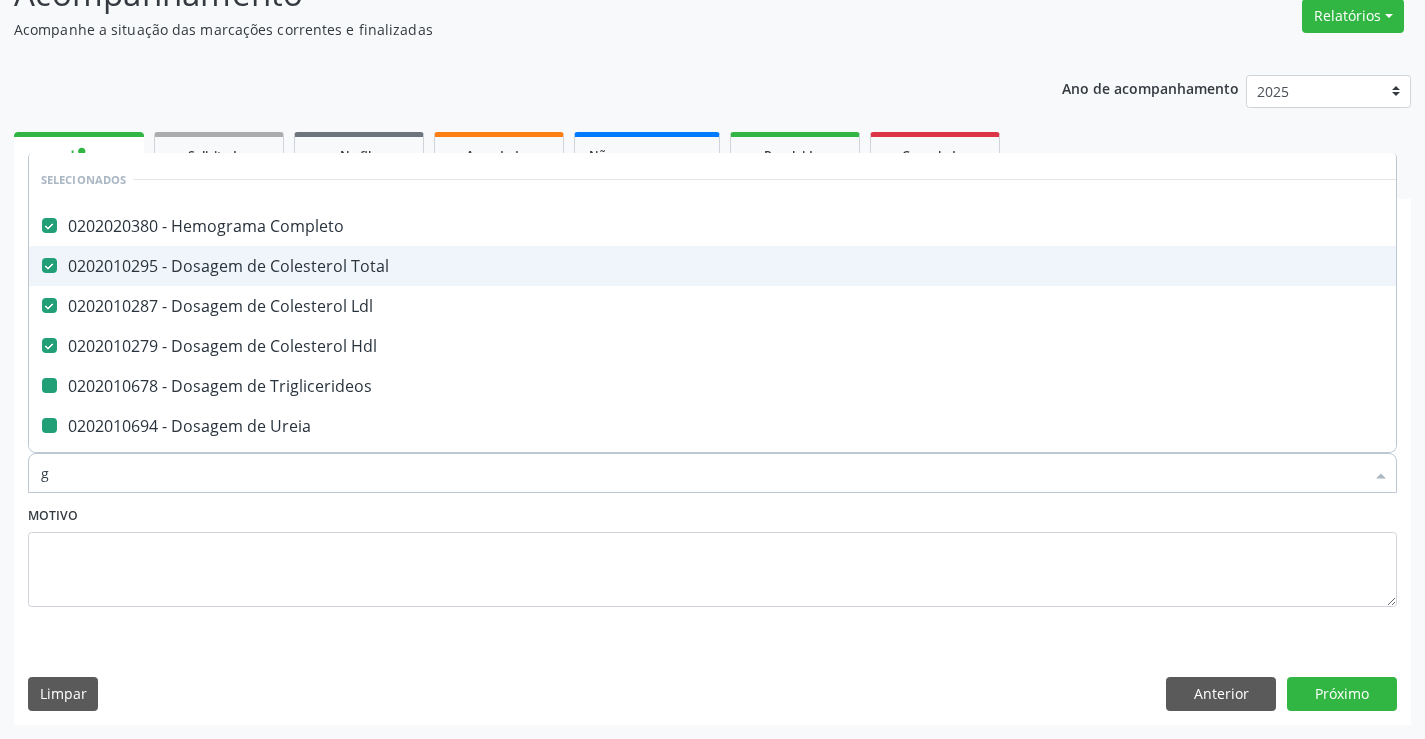 type on "gl" 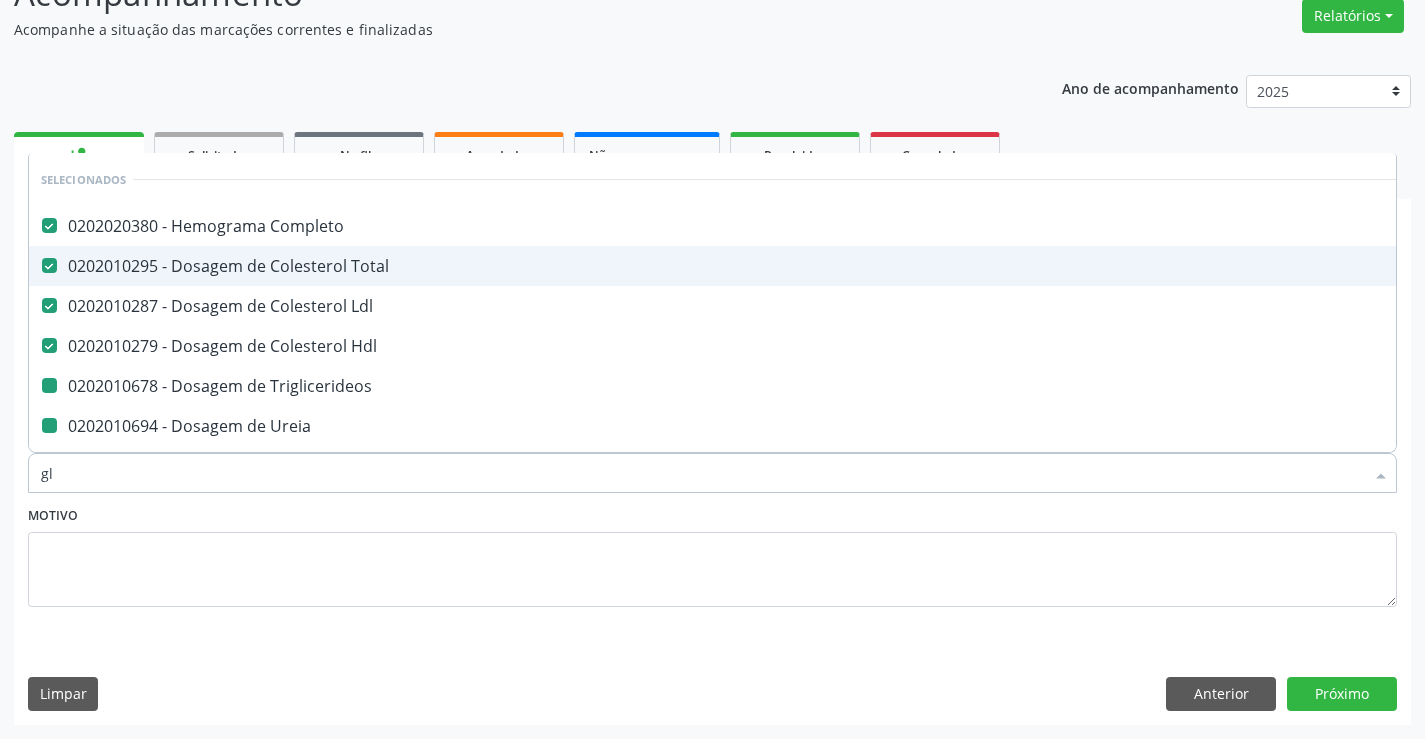 checkbox on "false" 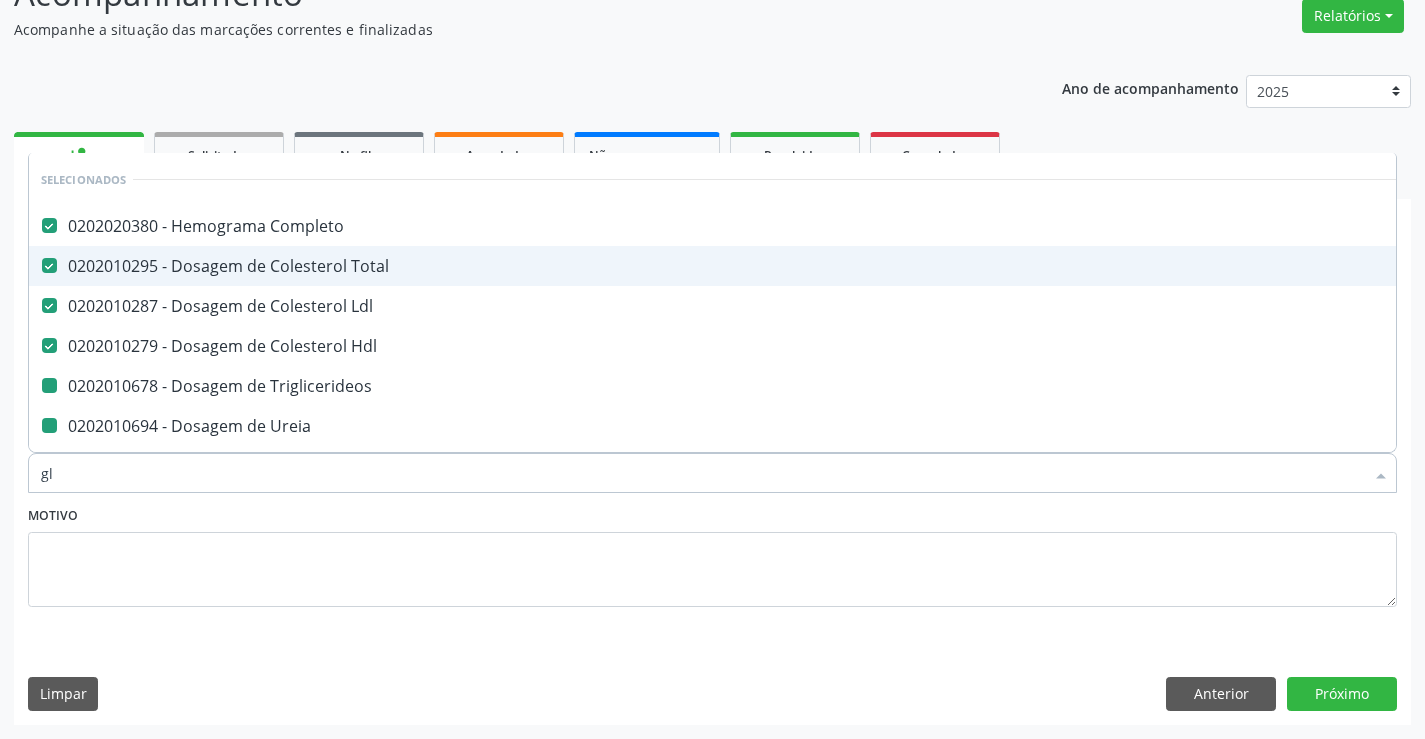 checkbox on "false" 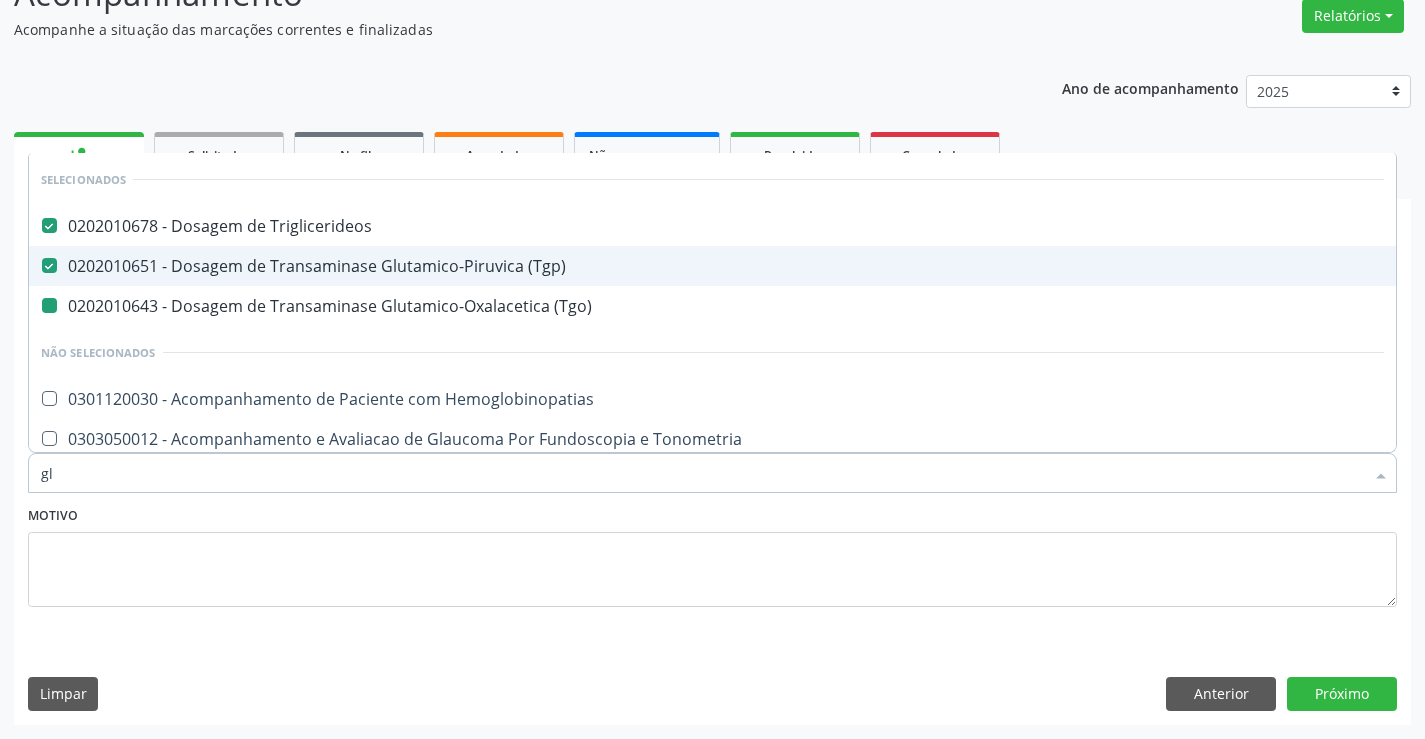 type on "gli" 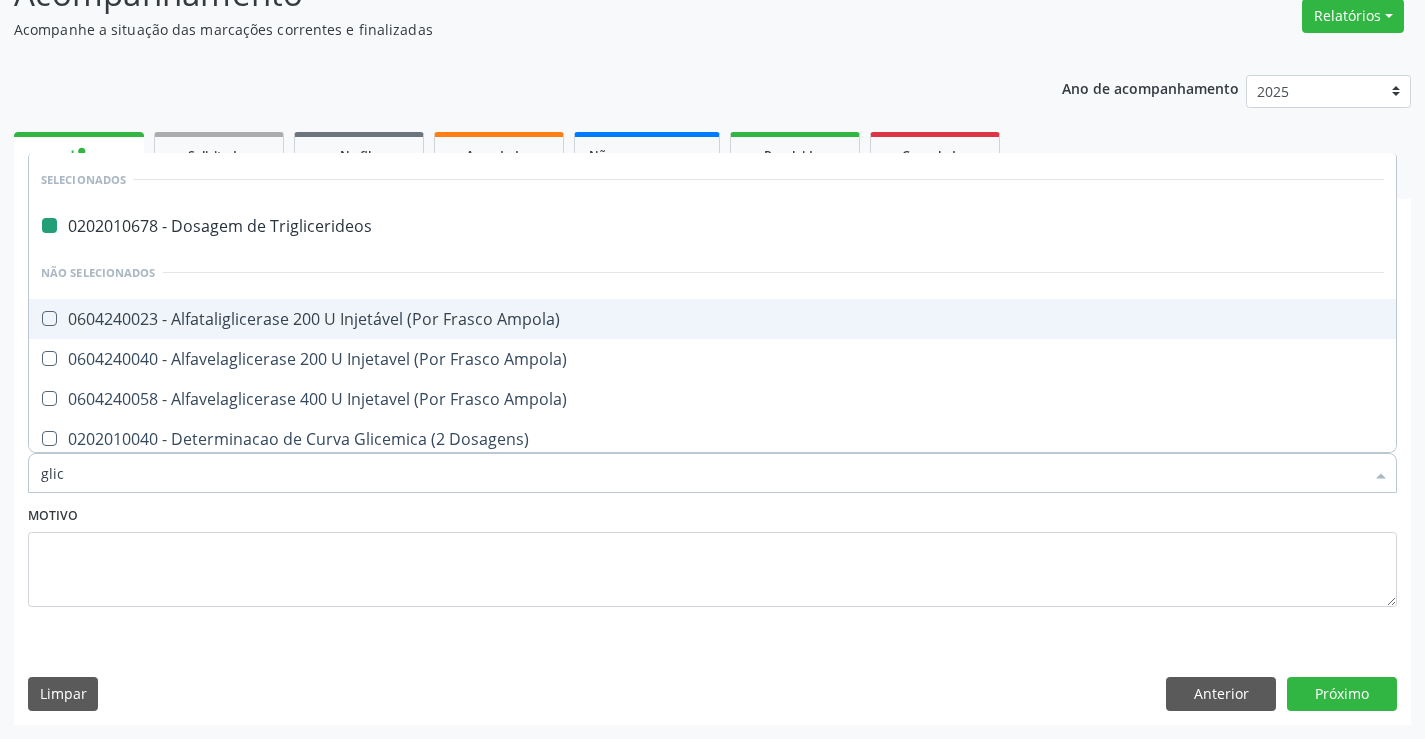 type on "glico" 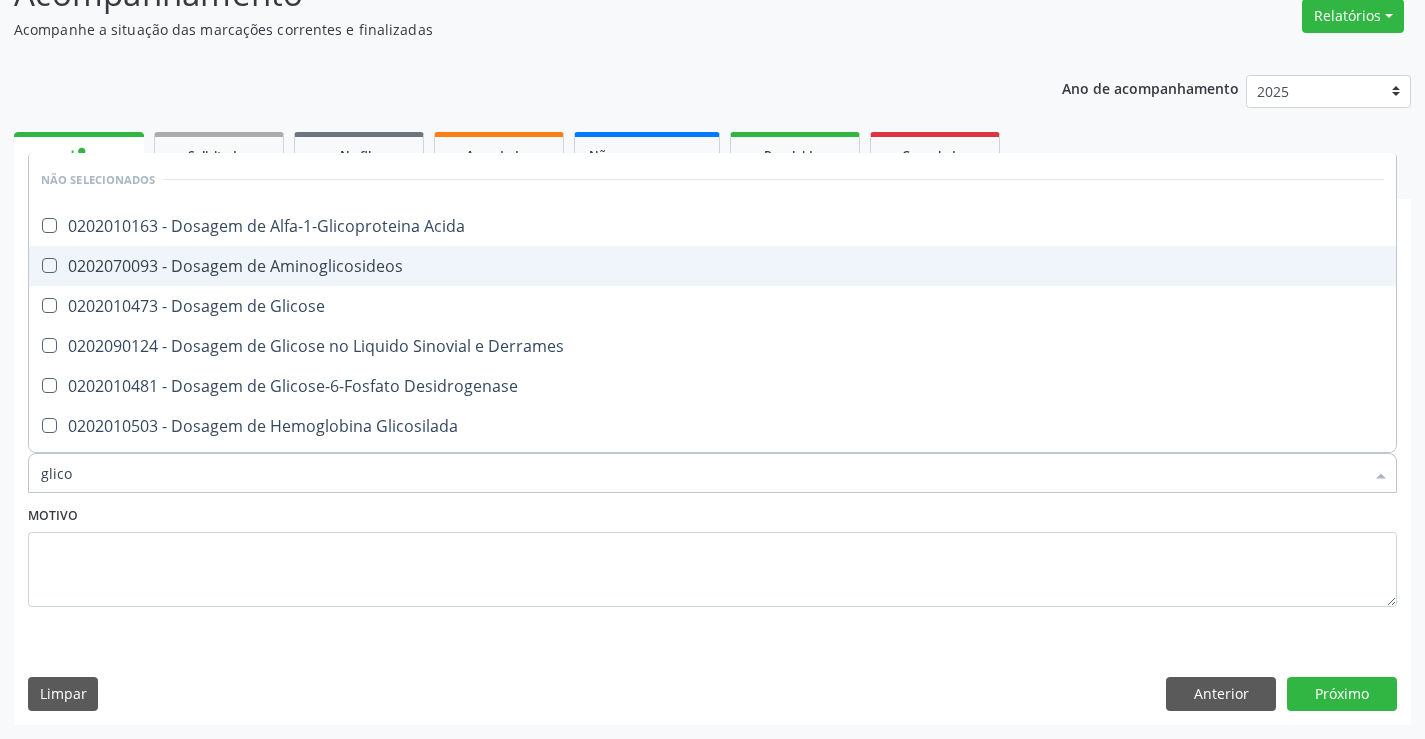 click on "0202070093 - Dosagem de Aminoglicosideos" at bounding box center [712, 266] 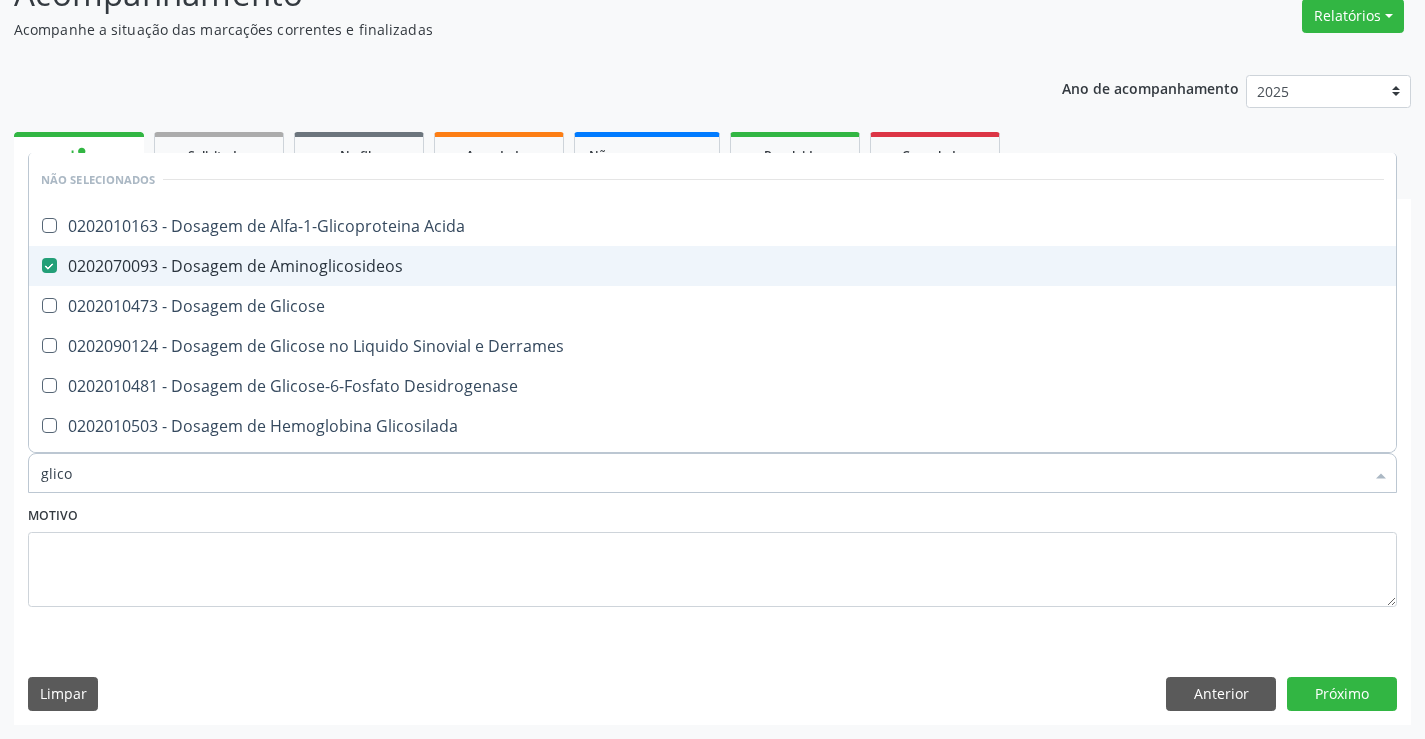 click on "0202070093 - Dosagem de Aminoglicosideos" at bounding box center (712, 266) 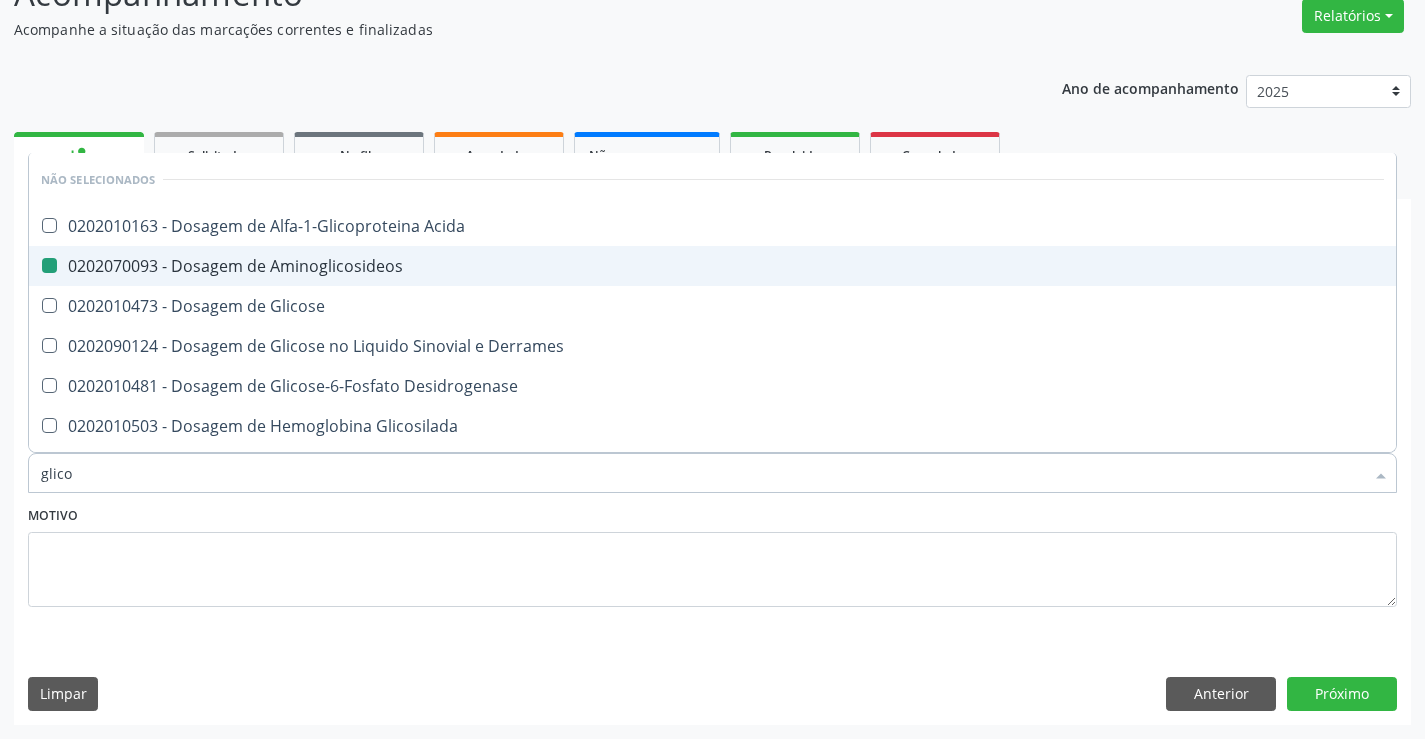checkbox on "false" 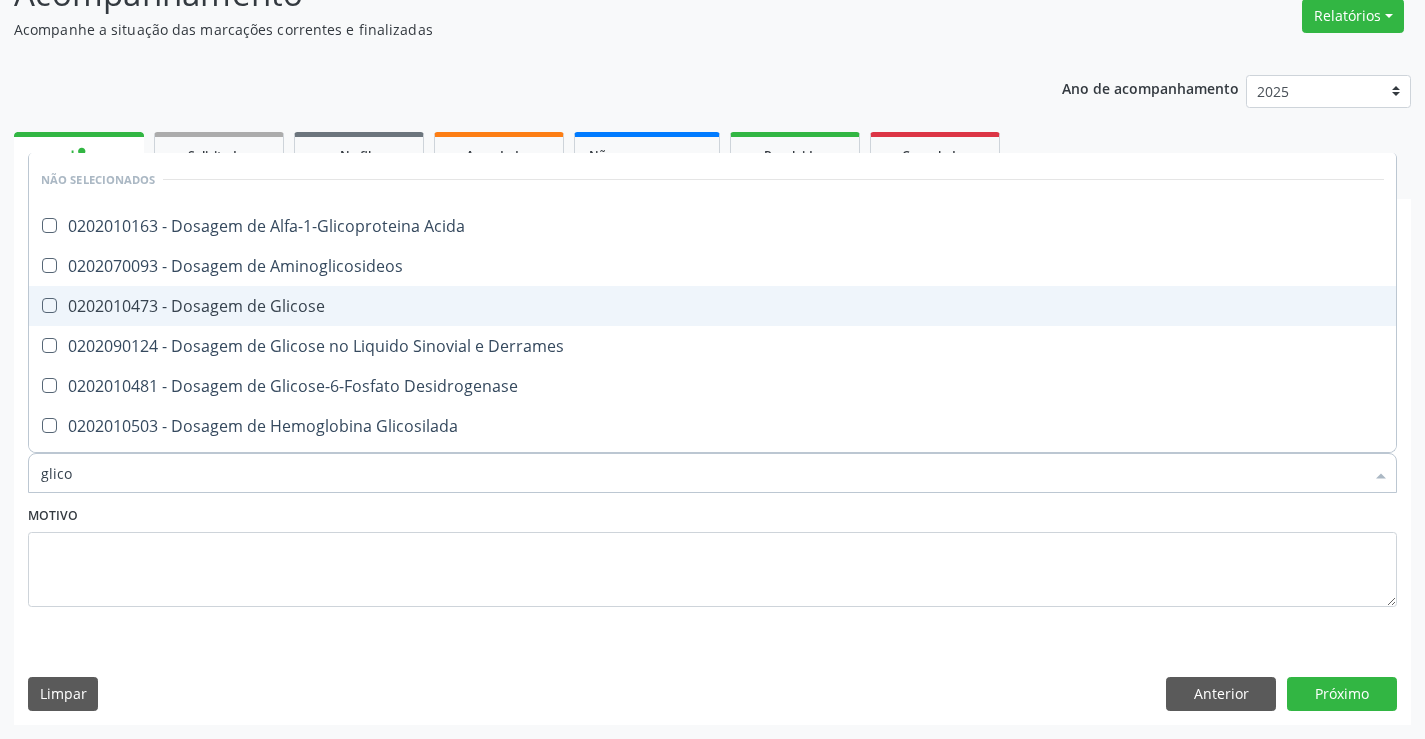 click on "0202010473 - Dosagem de Glicose" at bounding box center (712, 306) 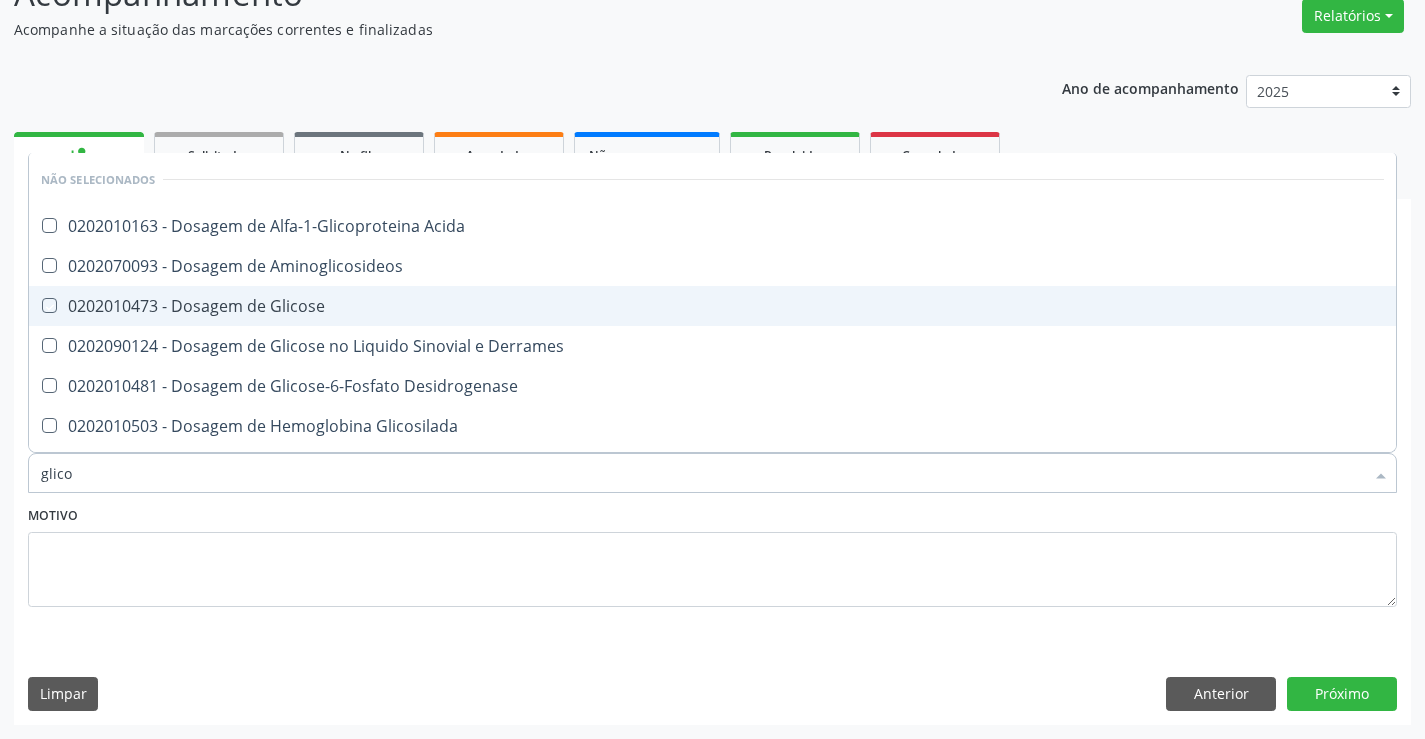 checkbox on "true" 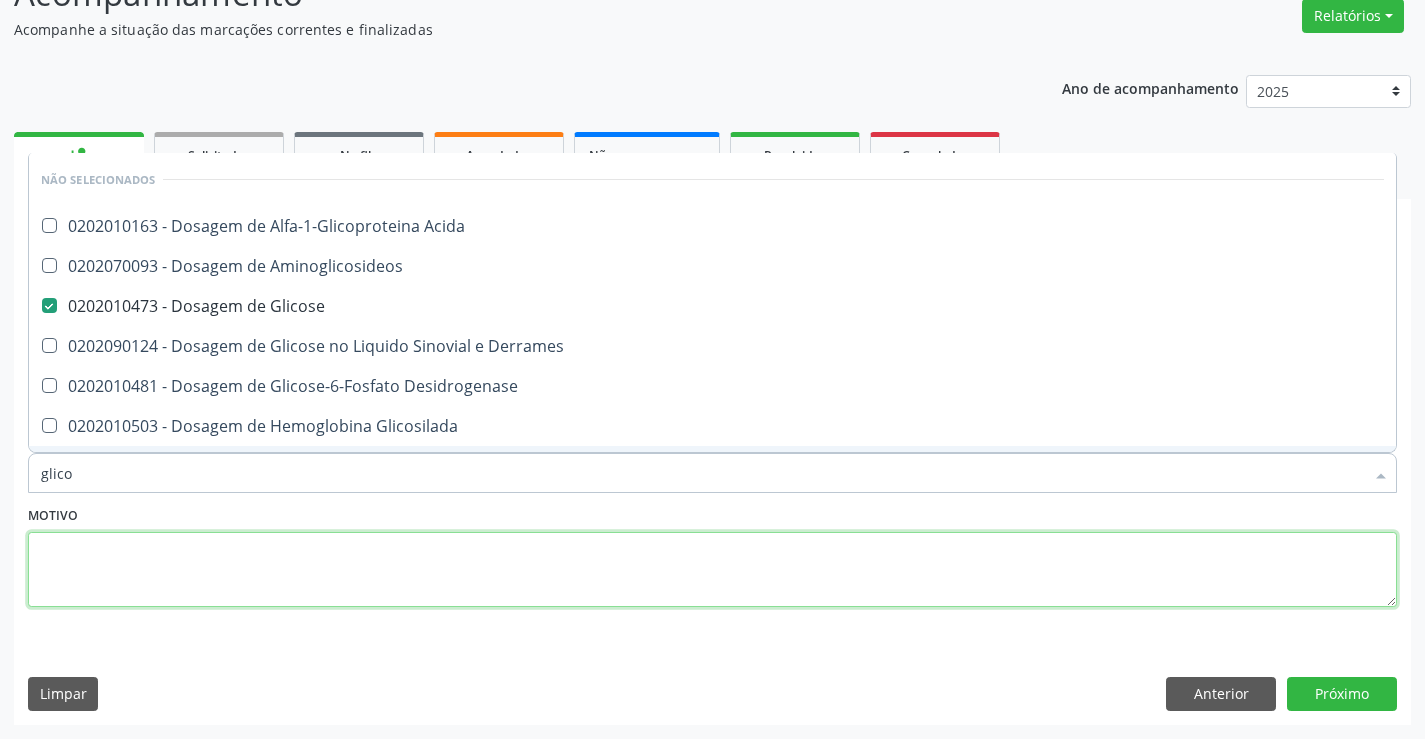 click at bounding box center [712, 570] 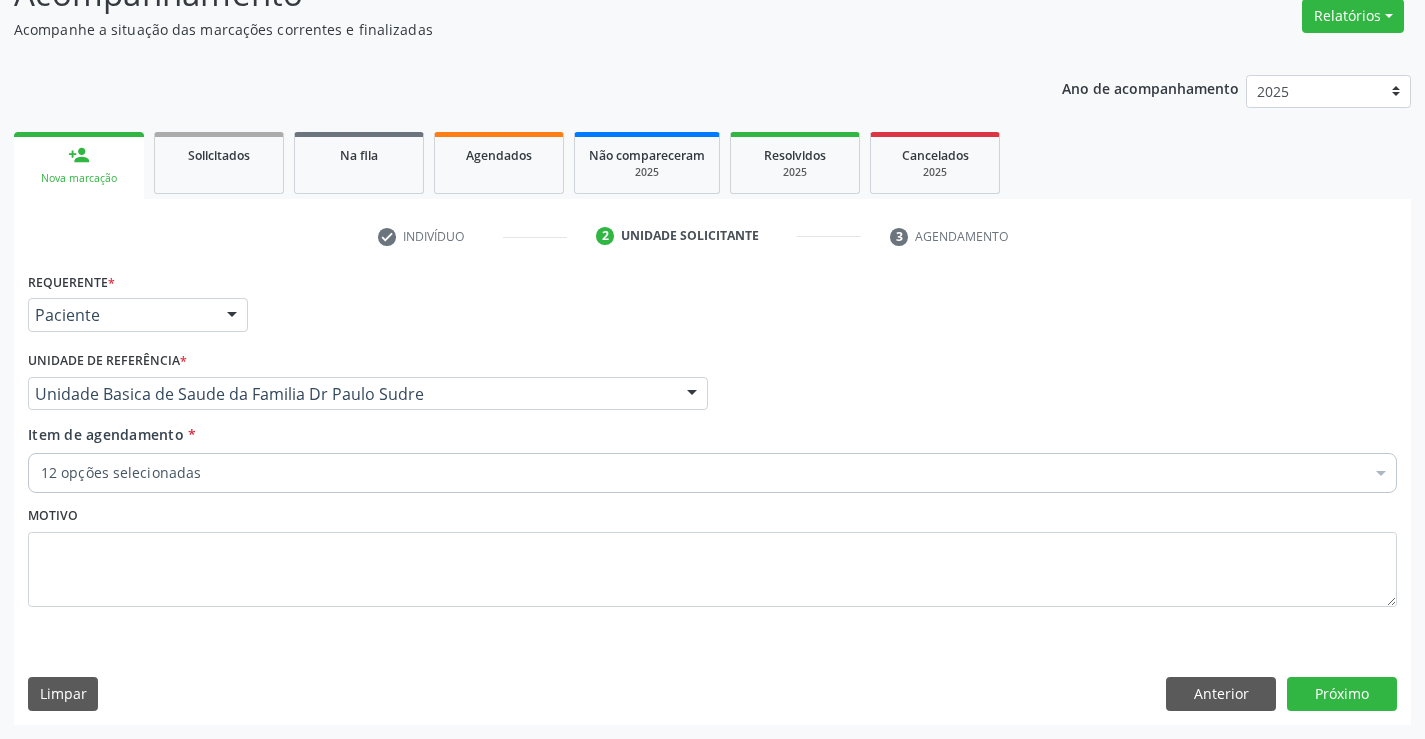 click on "Item de agendamento
*" at bounding box center [41, 473] 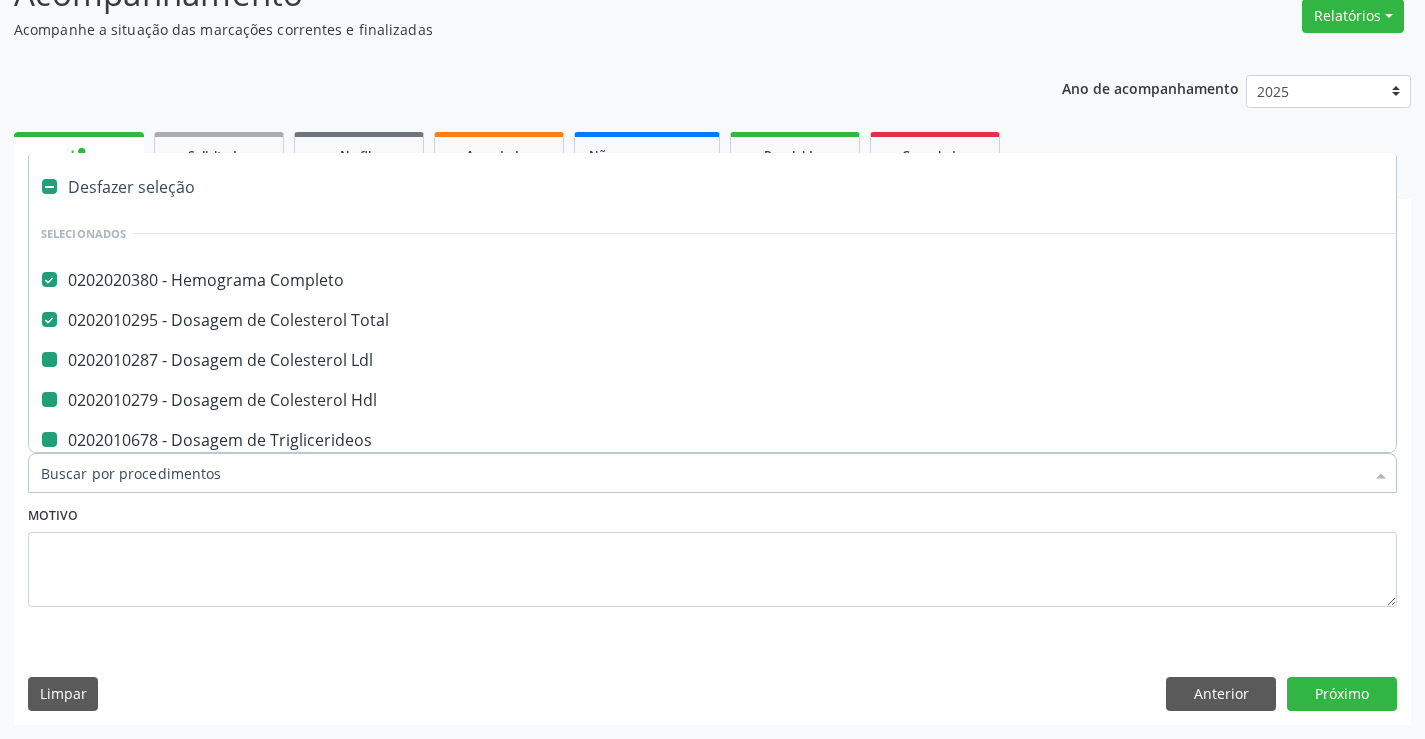 type on "f" 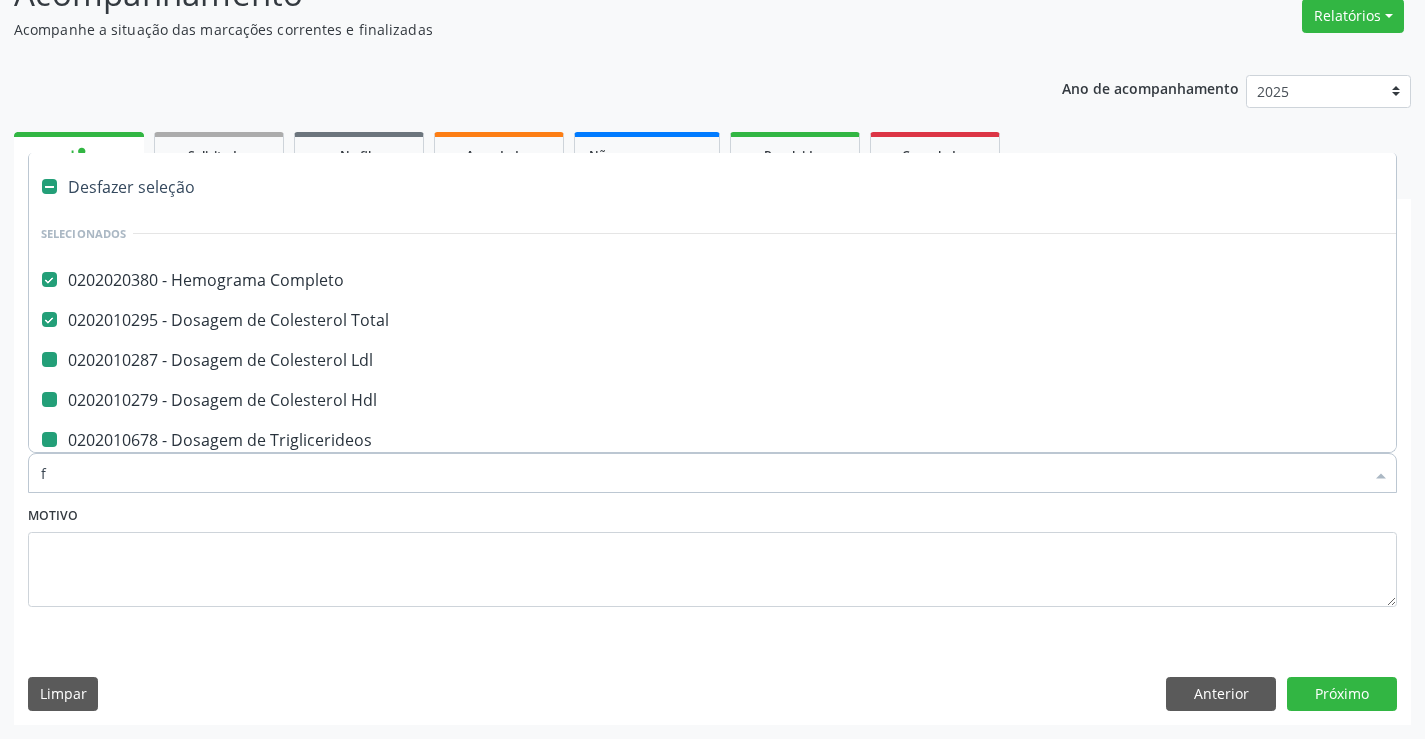 checkbox on "false" 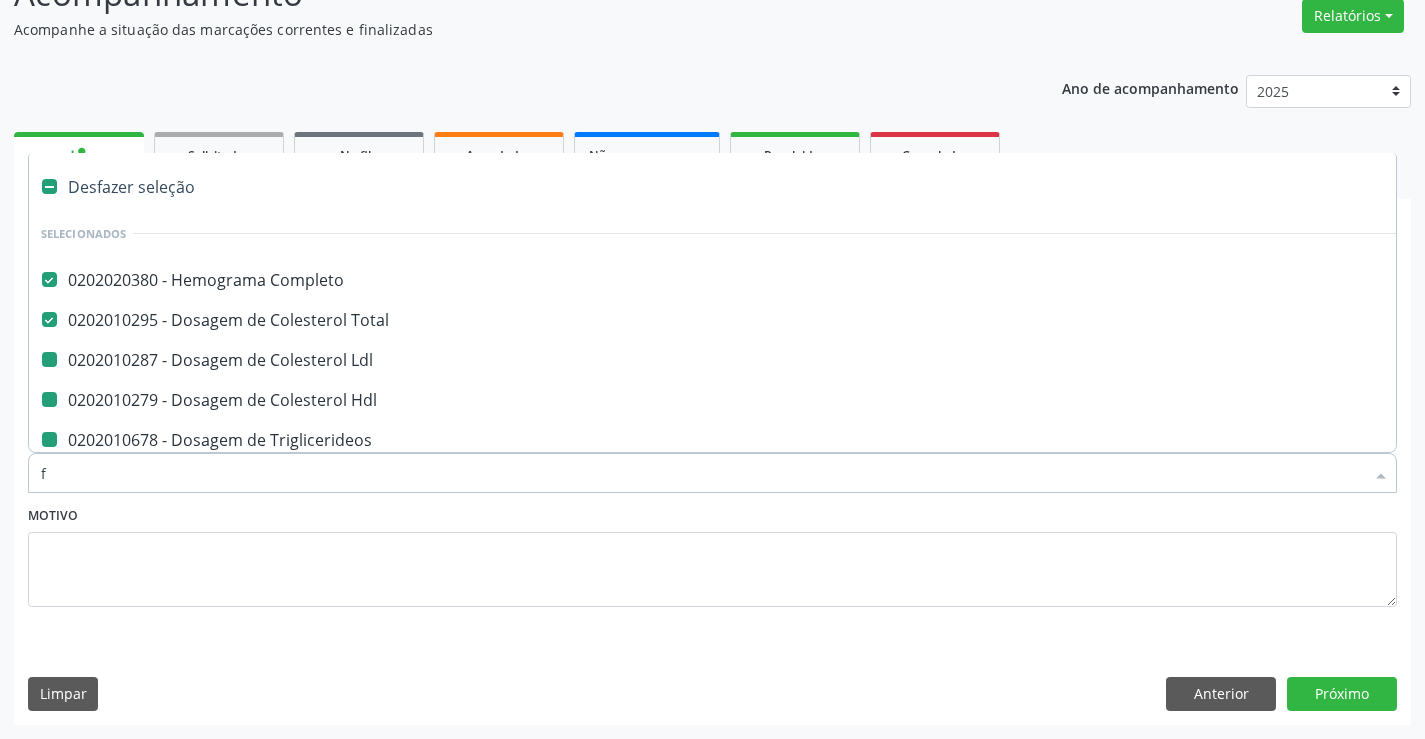 checkbox on "false" 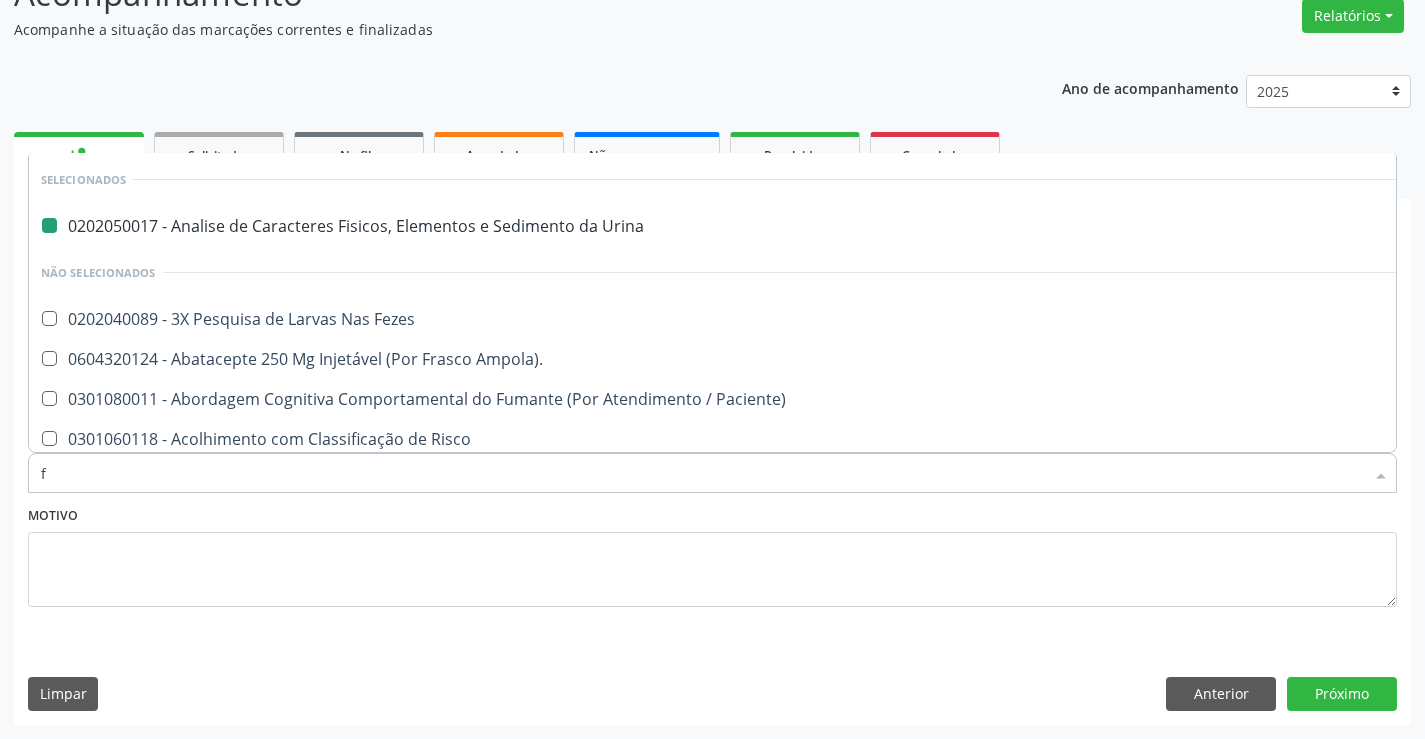 type on "fe" 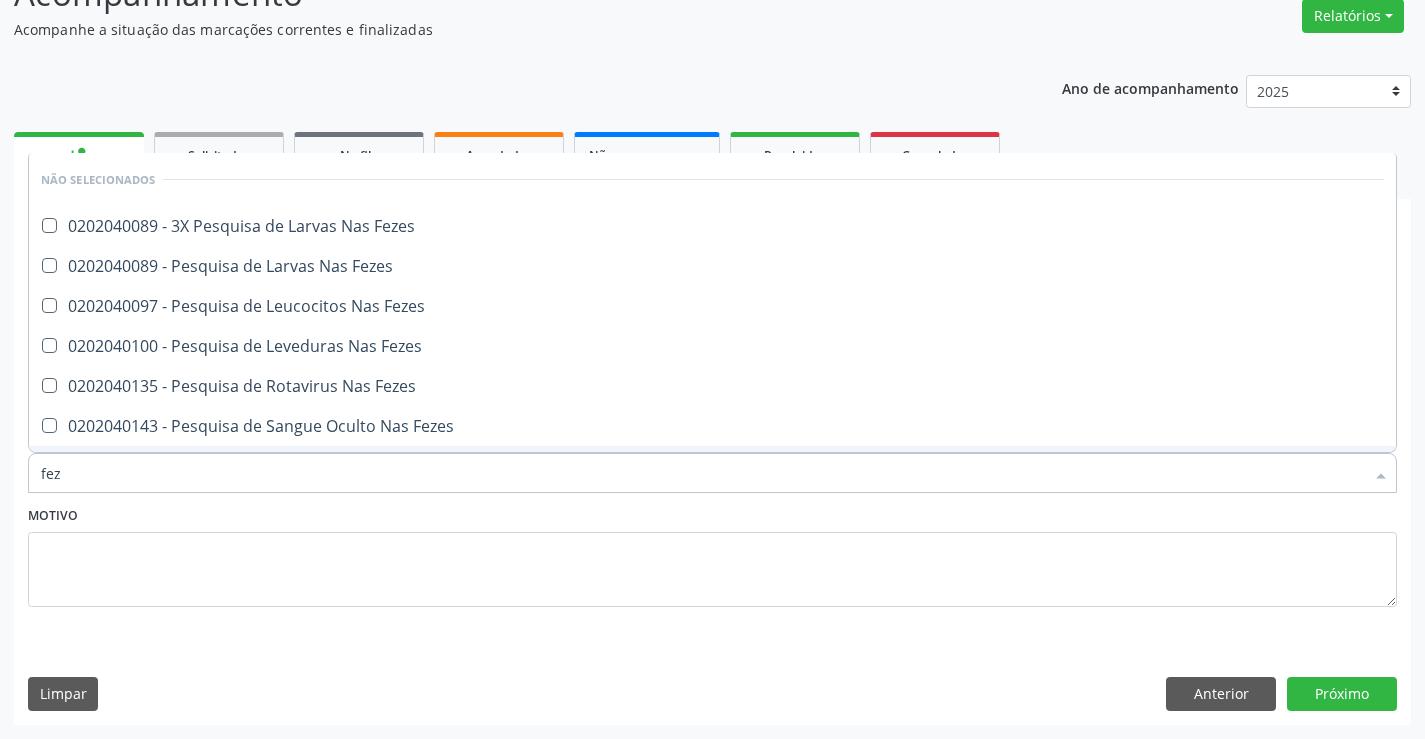 type on "feze" 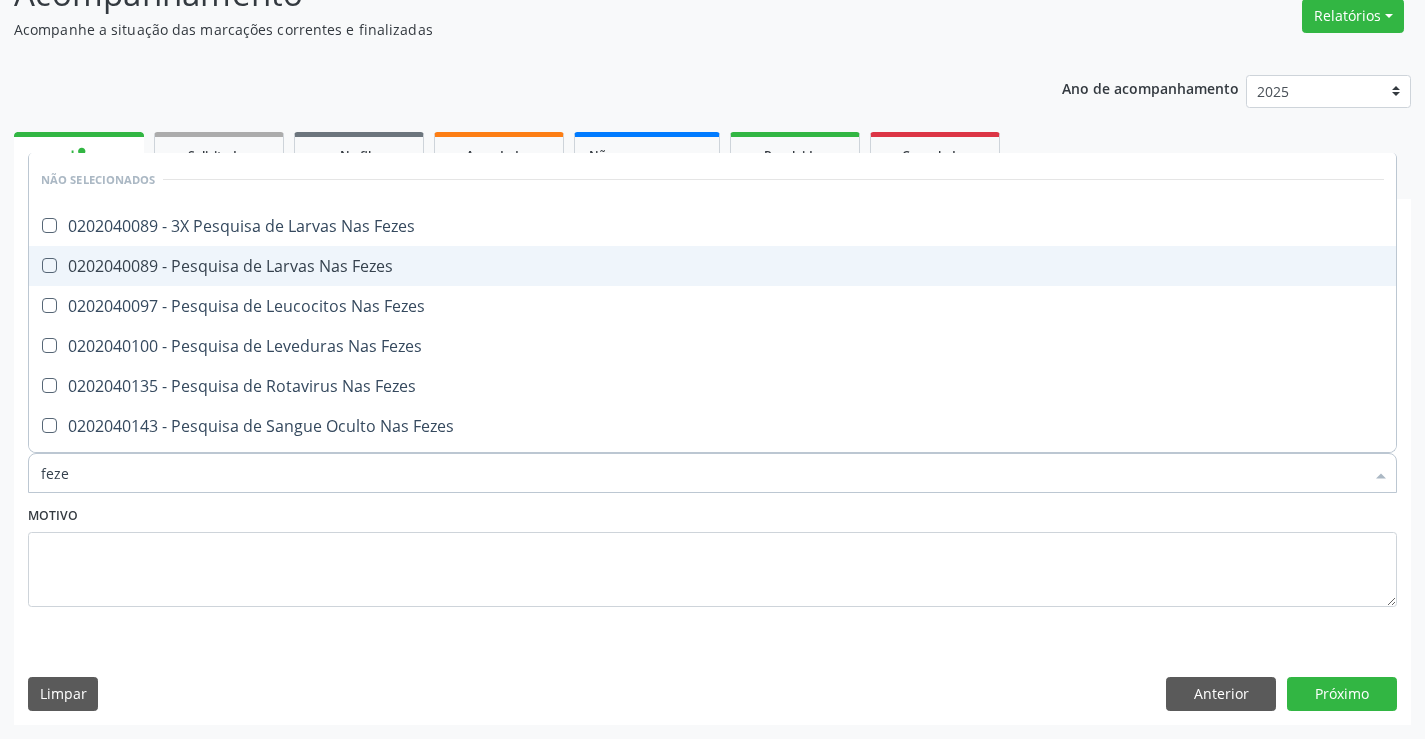 click on "0202040089 - Pesquisa de Larvas Nas Fezes" at bounding box center (712, 266) 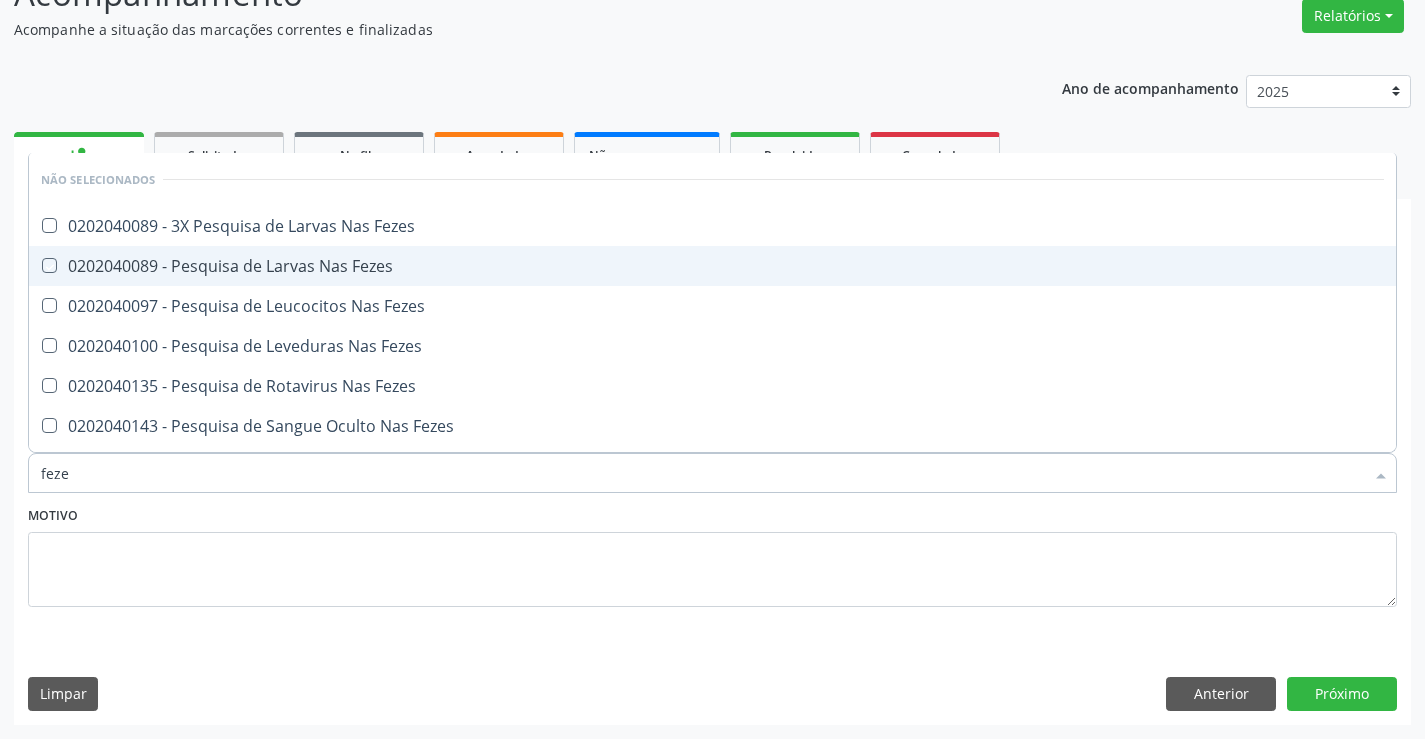 checkbox on "true" 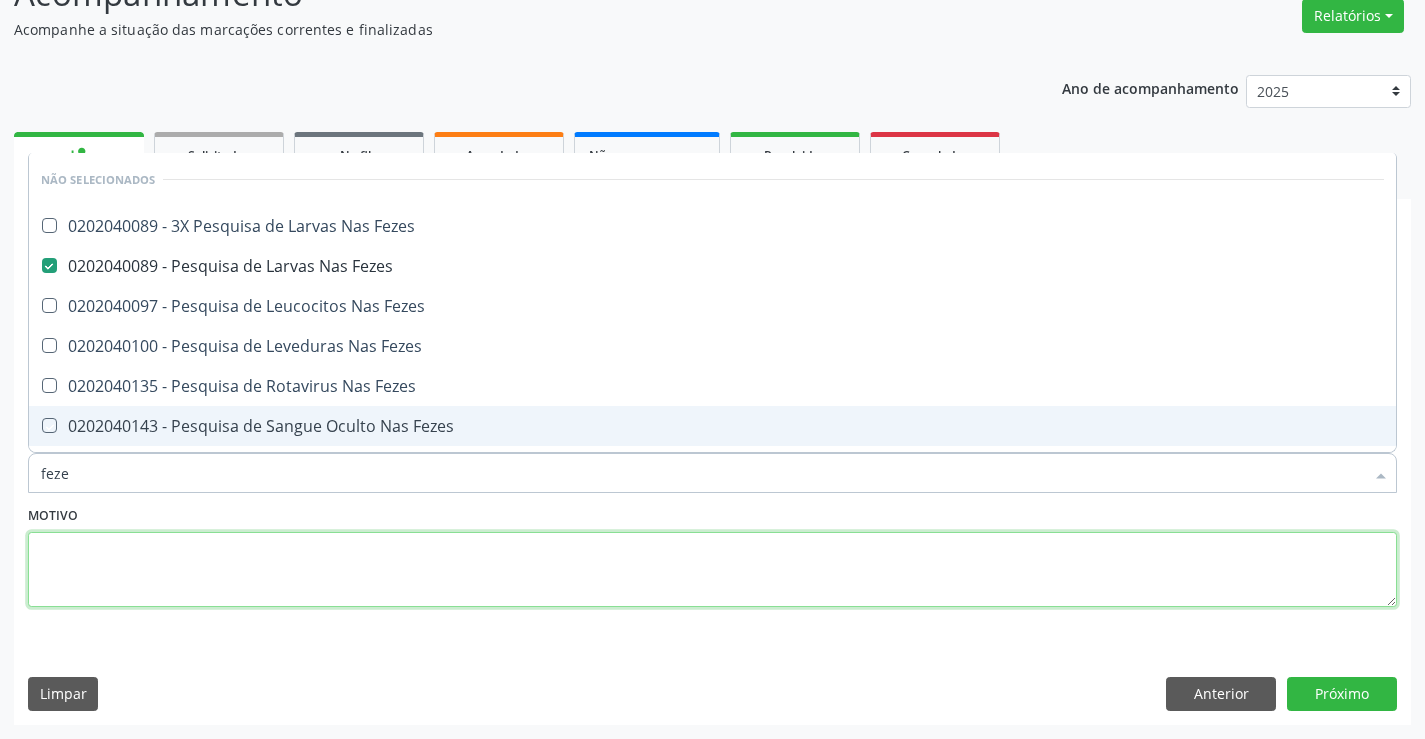 click at bounding box center [712, 570] 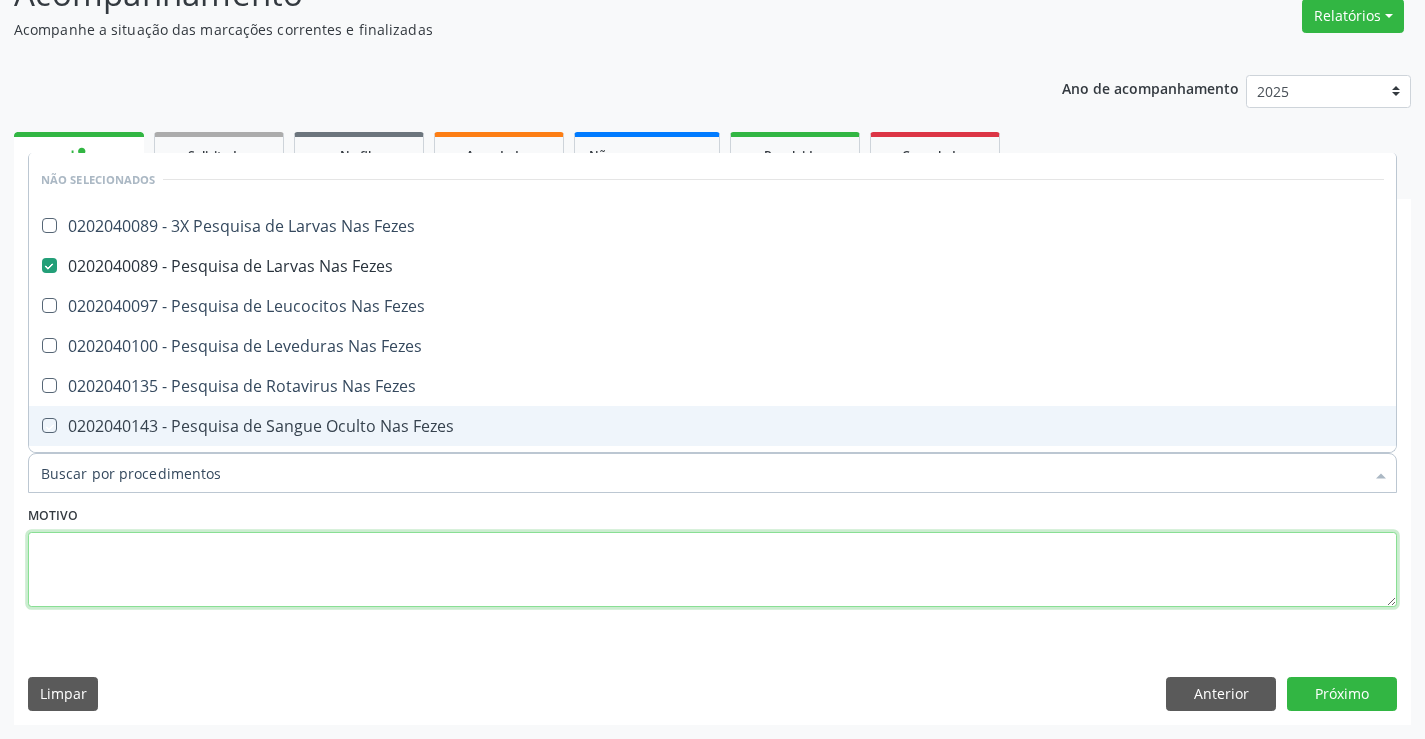 checkbox on "true" 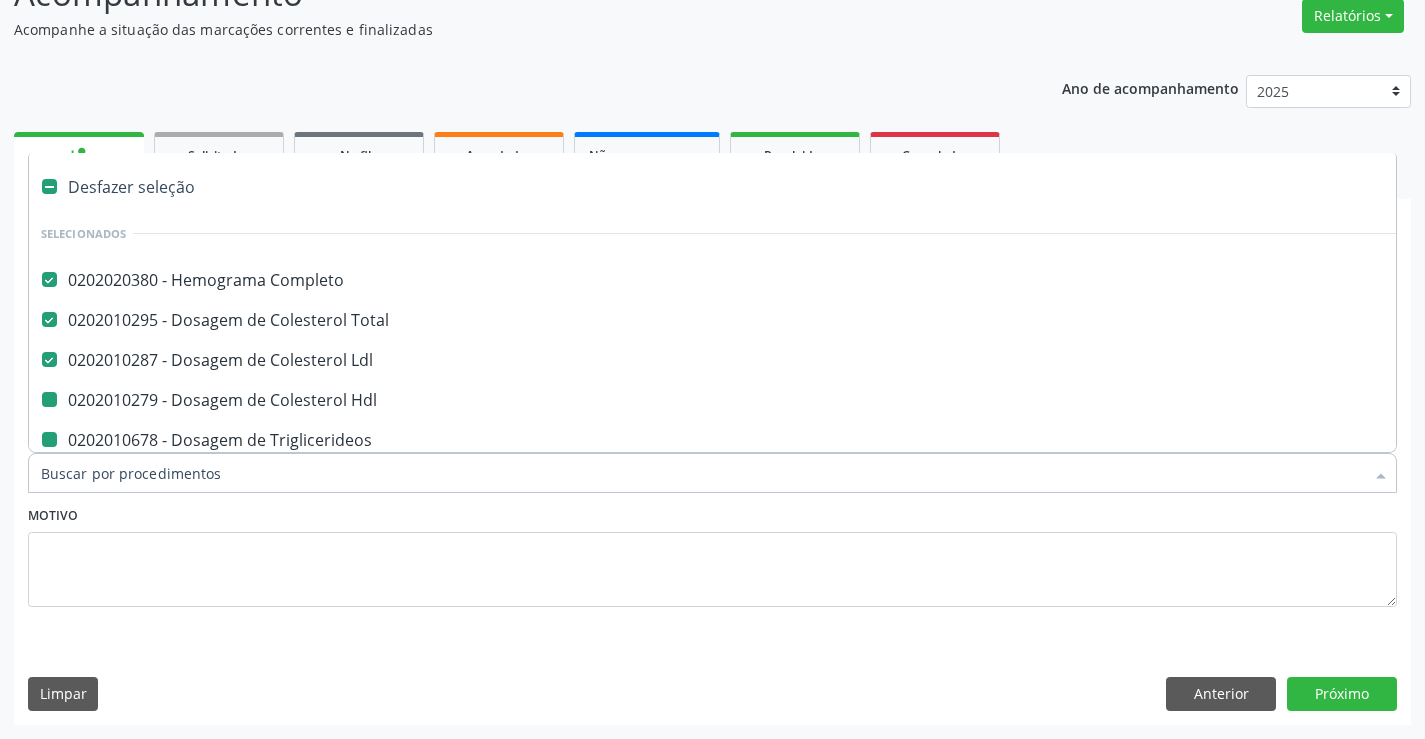 type on "f" 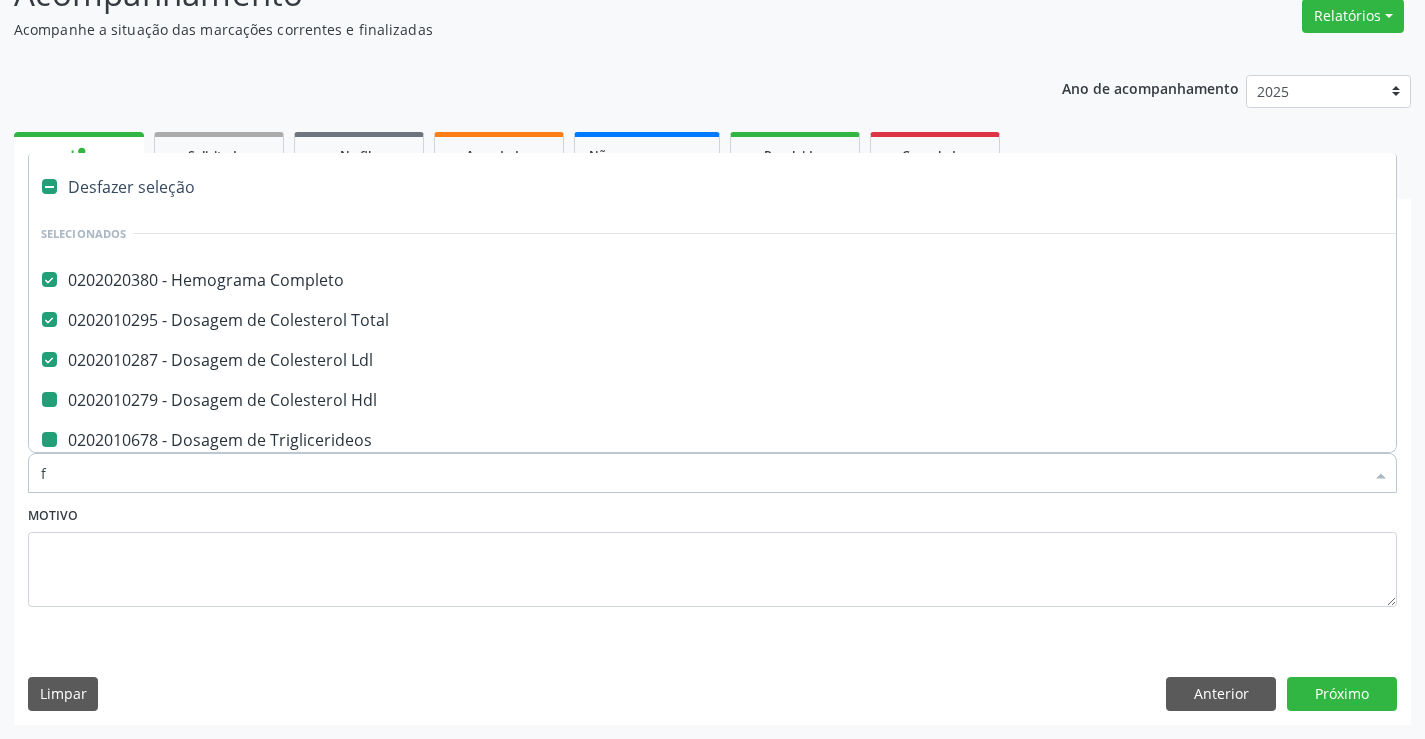 checkbox on "false" 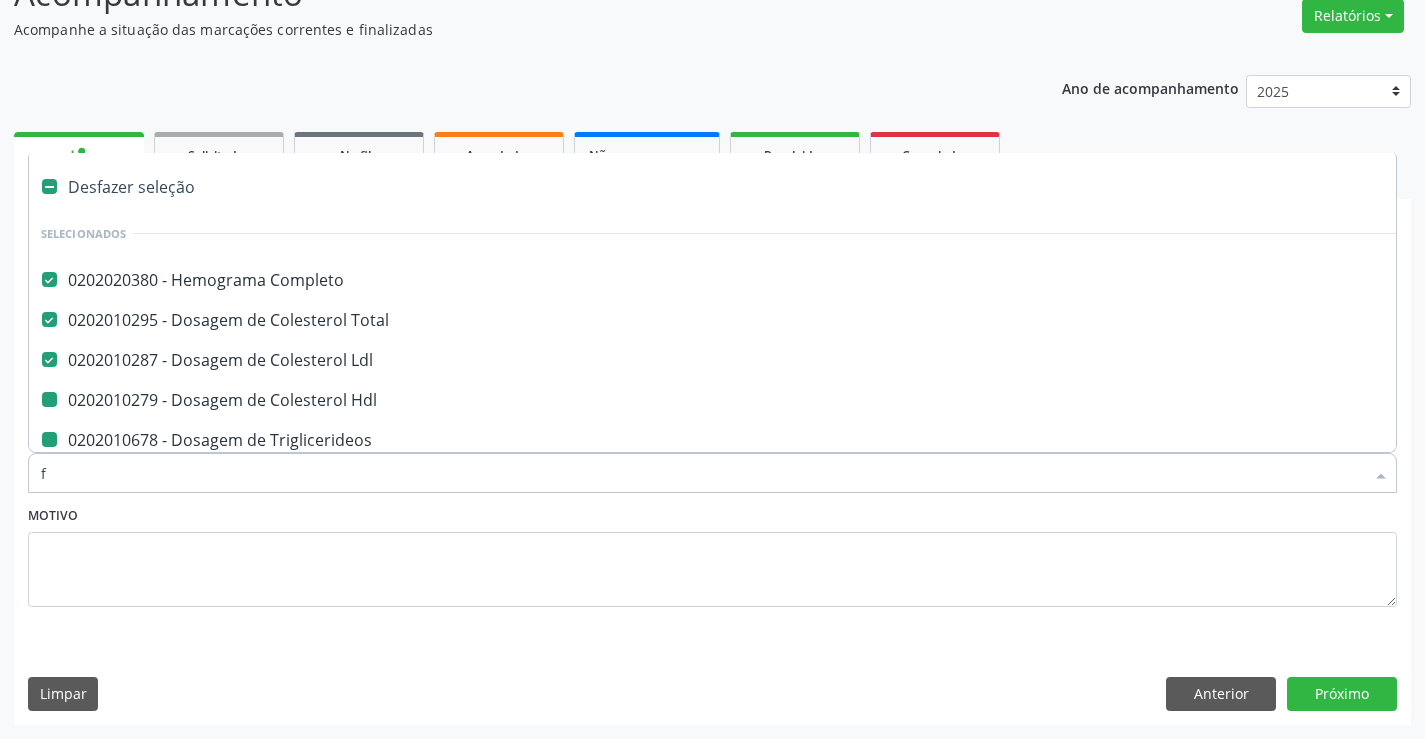 checkbox on "false" 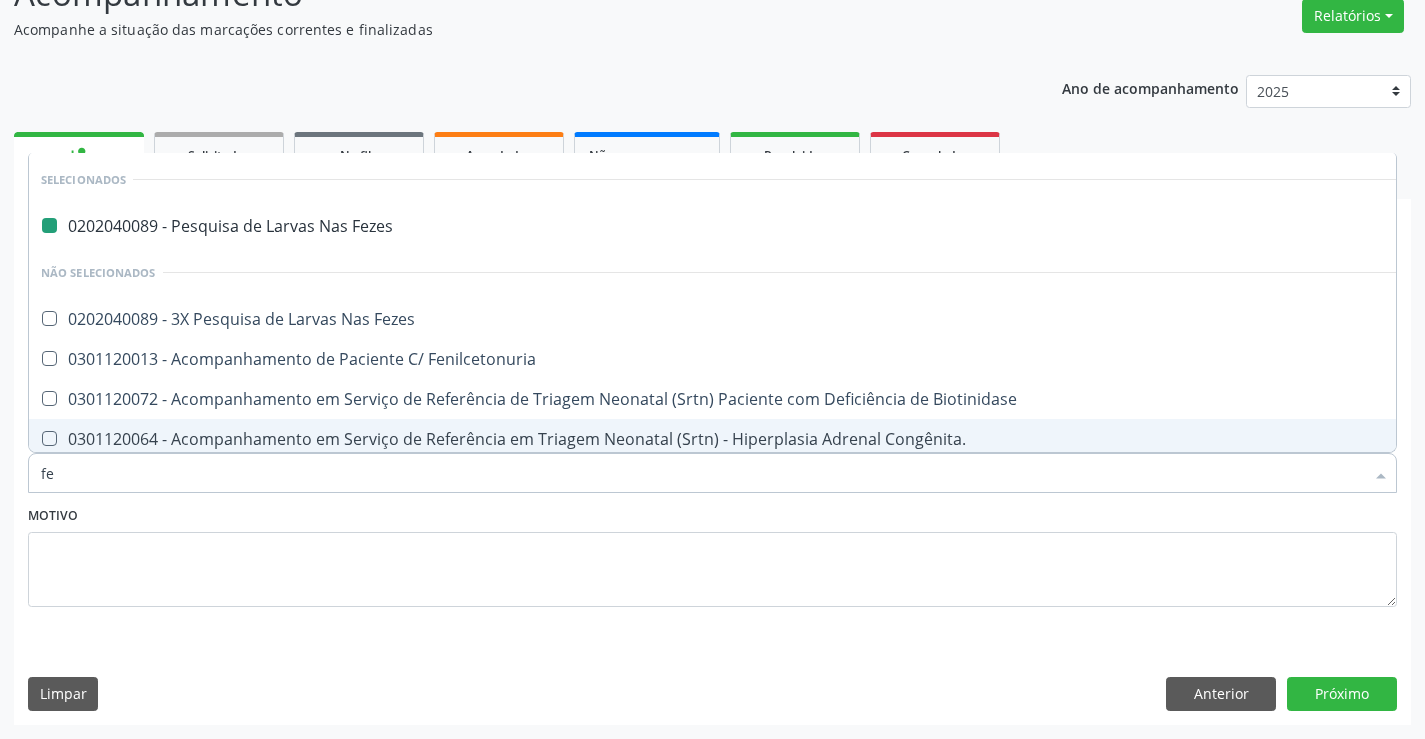 type on "fer" 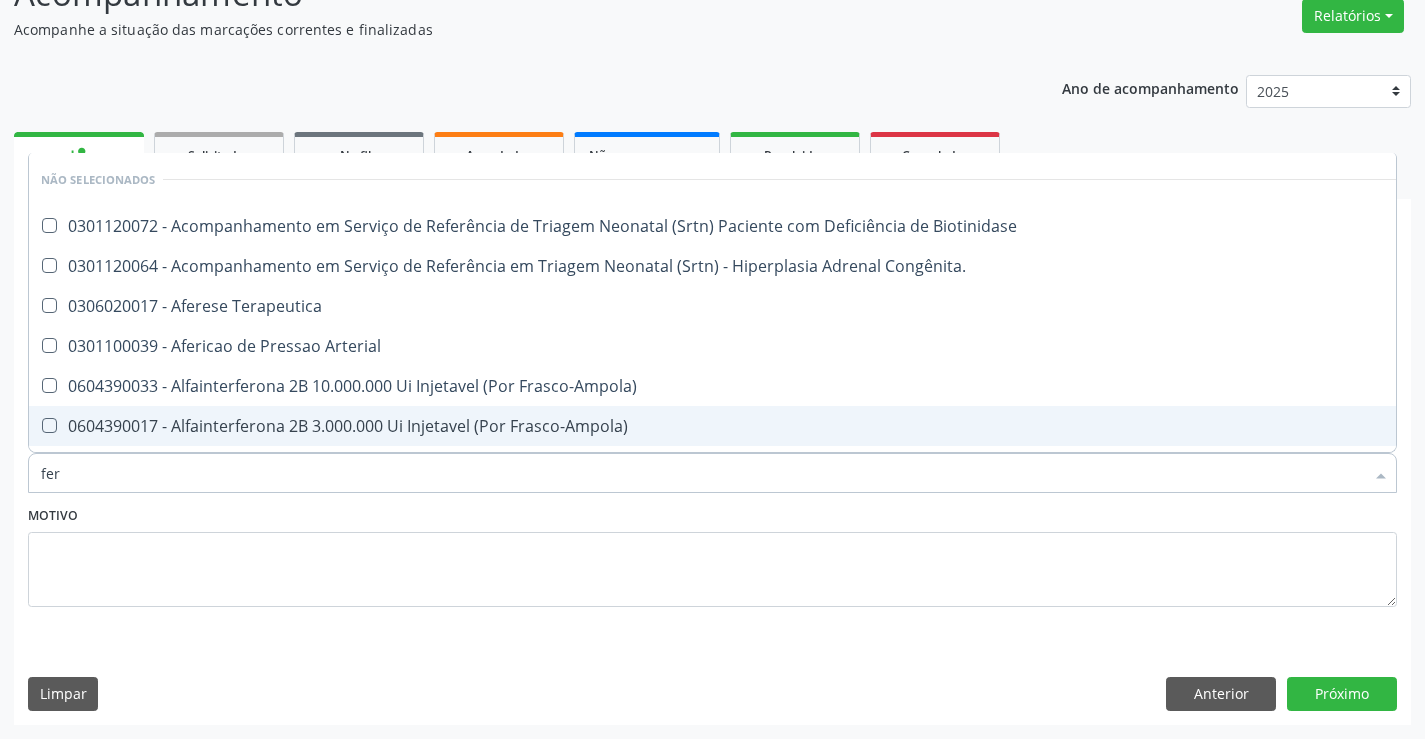 type on "ferr" 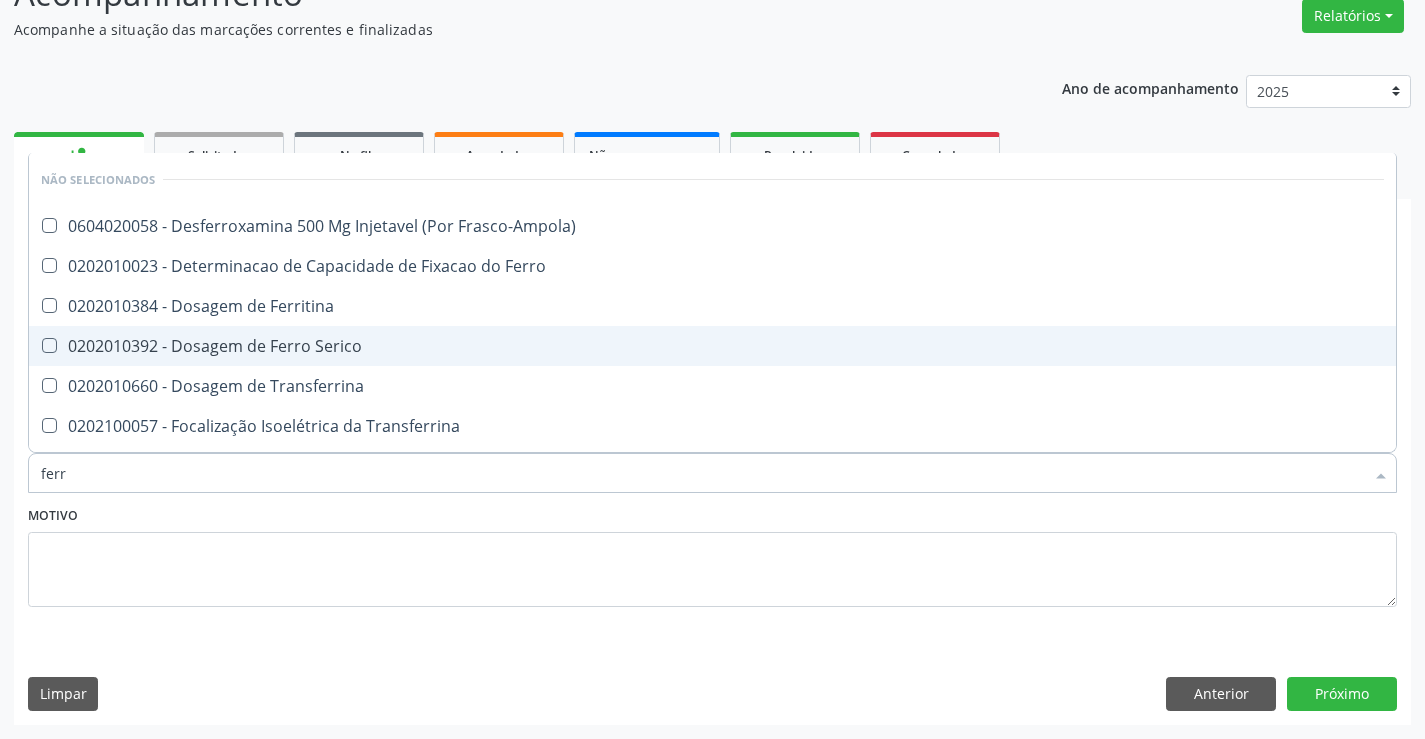 click on "0202010392 - Dosagem de Ferro Serico" at bounding box center (712, 346) 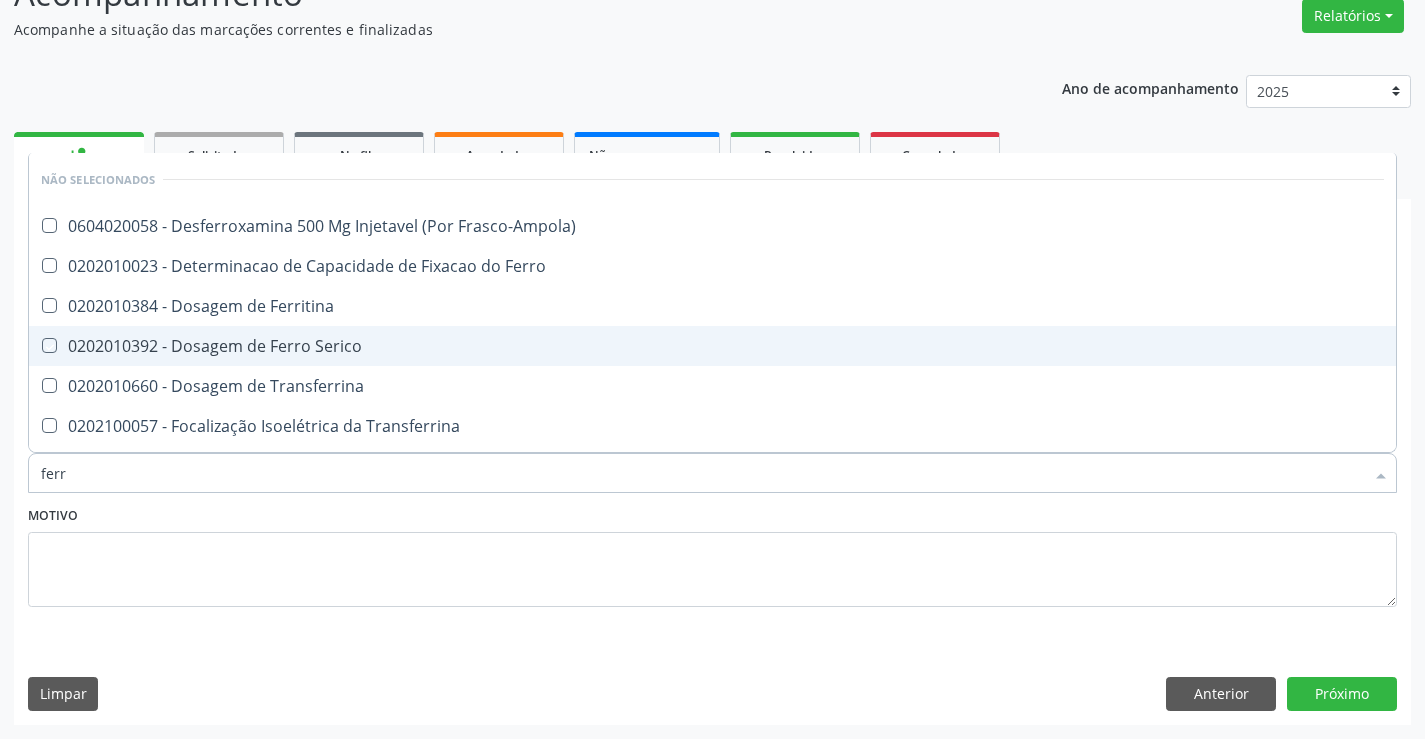 checkbox on "true" 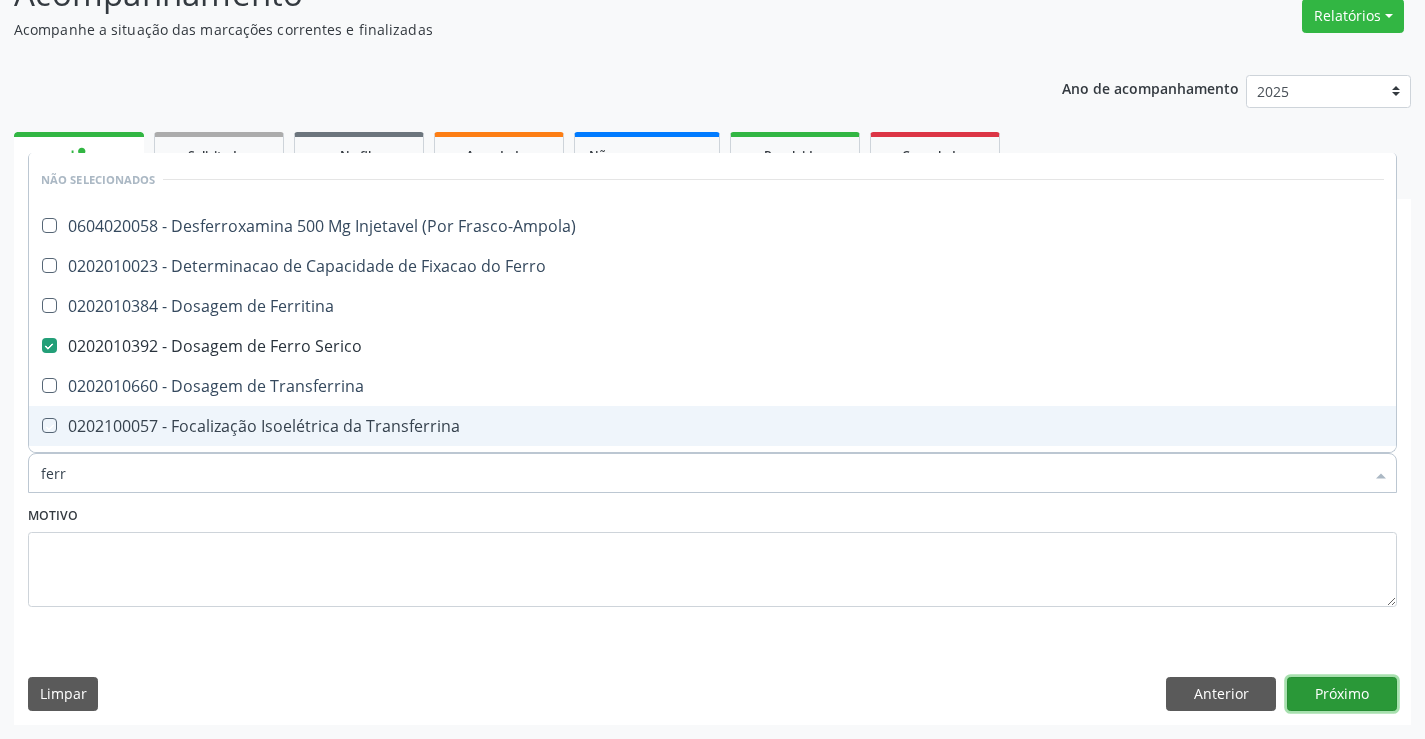click on "Próximo" at bounding box center [1342, 694] 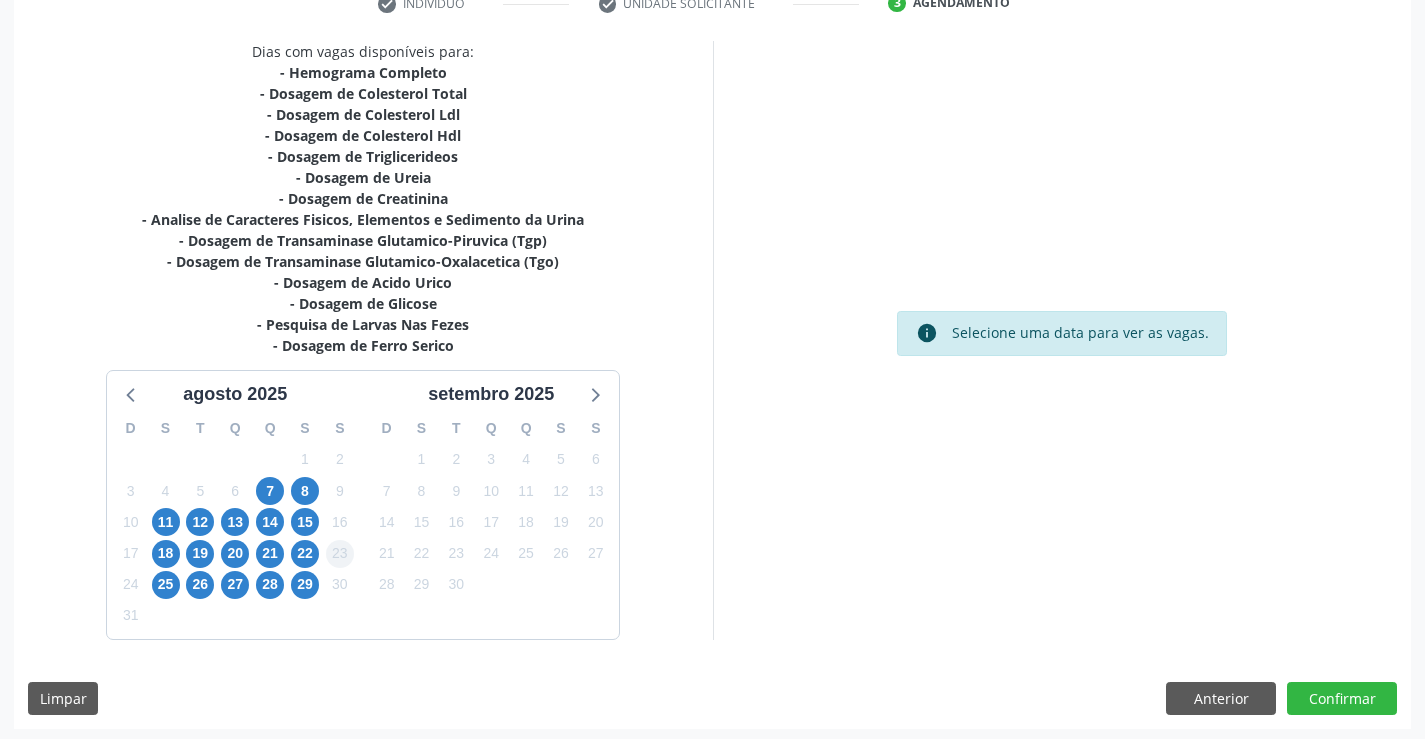 scroll, scrollTop: 404, scrollLeft: 0, axis: vertical 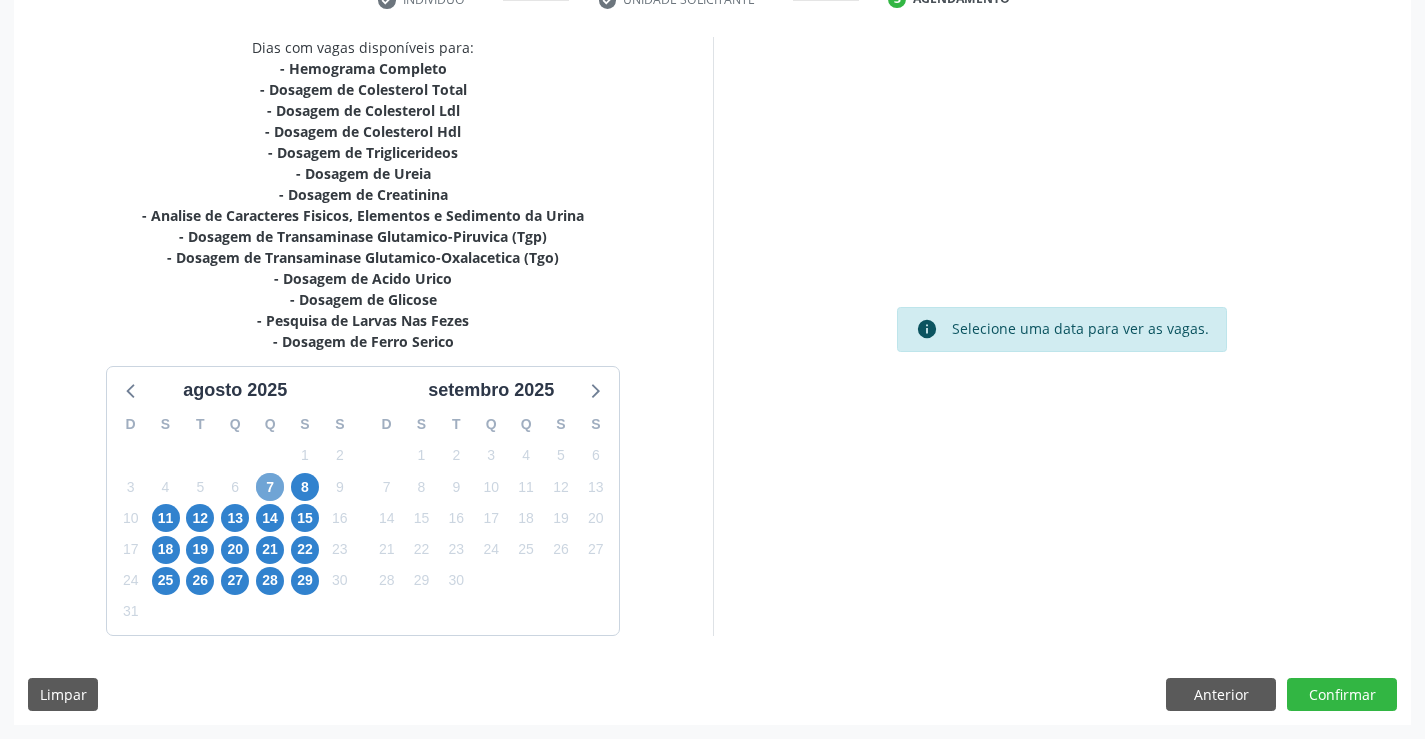 click on "7" at bounding box center (270, 487) 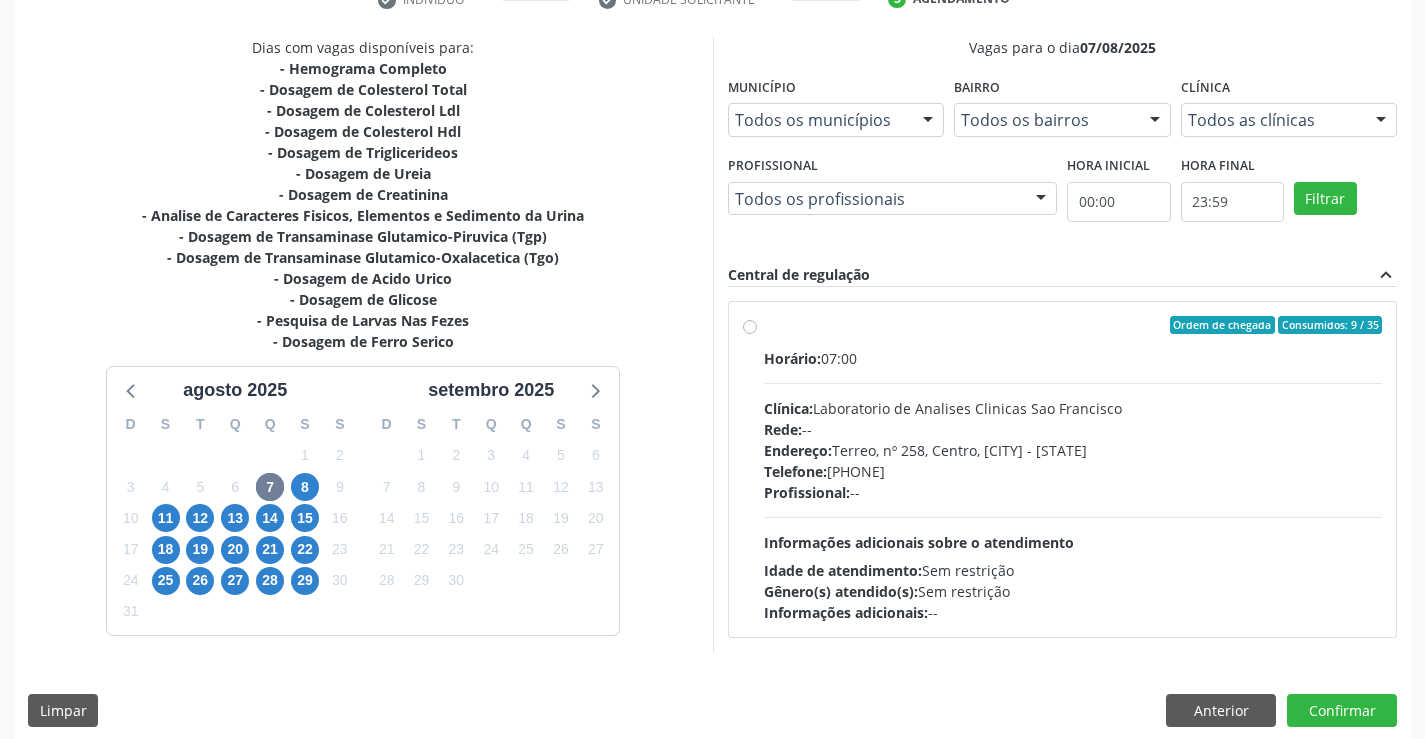 click on "Ordem de chegada
Consumidos: 9 / 35
Horário:   07:00
Clínica:  Laboratorio de Analises Clinicas Sao Francisco
Rede:
--
Endereço:   Terreo, nº 258, Centro, Campo Formoso - BA
Telefone:   (74) 36453588
Profissional:
--
Informações adicionais sobre o atendimento
Idade de atendimento:
Sem restrição
Gênero(s) atendido(s):
Sem restrição
Informações adicionais:
--" at bounding box center [1073, 469] 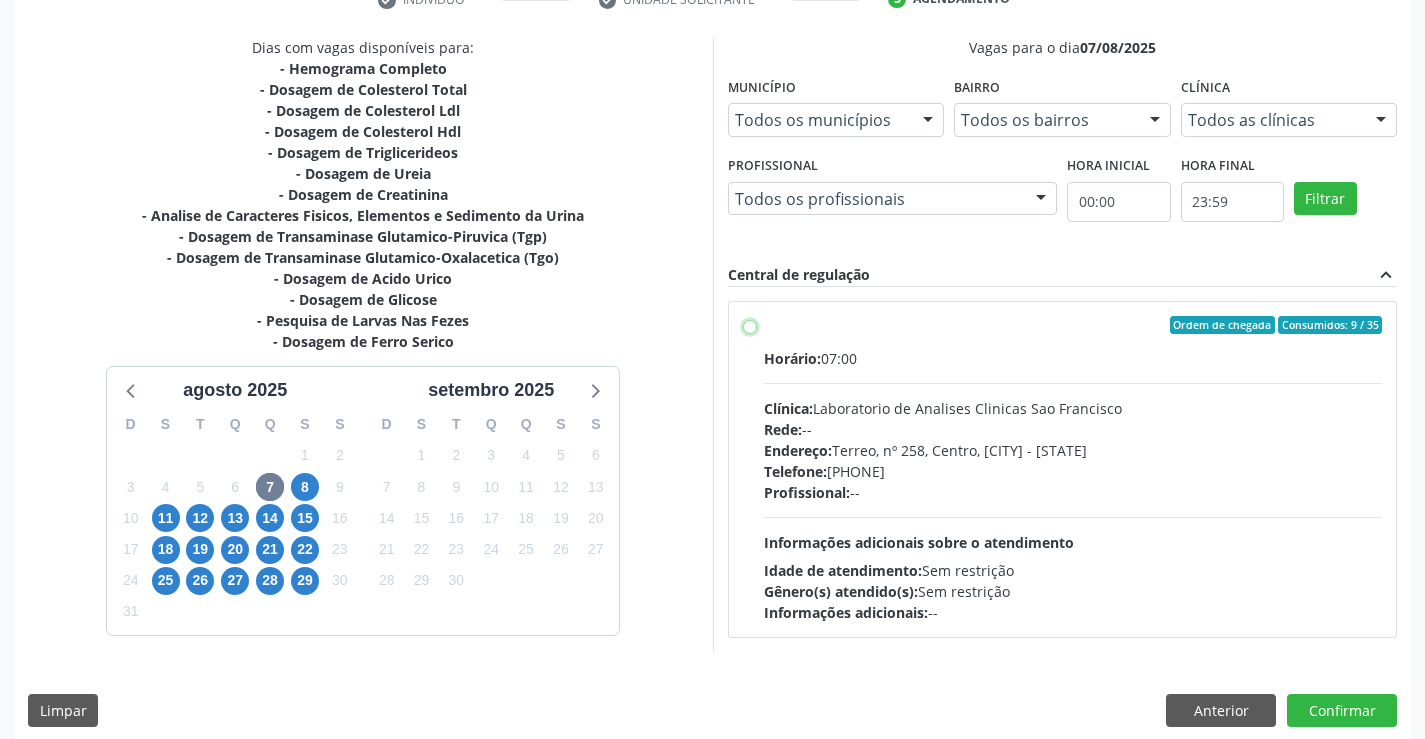 click on "Ordem de chegada
Consumidos: 9 / 35
Horário:   07:00
Clínica:  Laboratorio de Analises Clinicas Sao Francisco
Rede:
--
Endereço:   Terreo, nº 258, Centro, Campo Formoso - BA
Telefone:   (74) 36453588
Profissional:
--
Informações adicionais sobre o atendimento
Idade de atendimento:
Sem restrição
Gênero(s) atendido(s):
Sem restrição
Informações adicionais:
--" at bounding box center (750, 325) 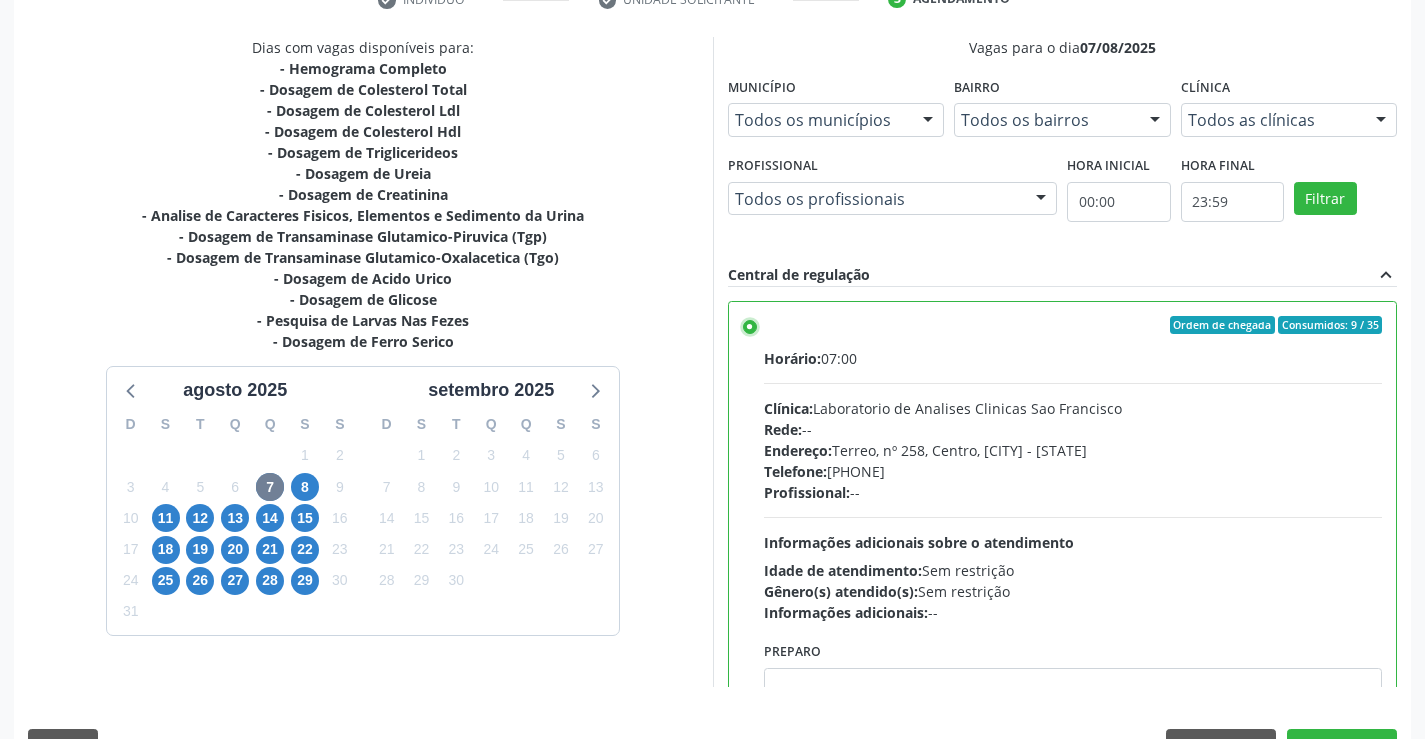 scroll, scrollTop: 450, scrollLeft: 0, axis: vertical 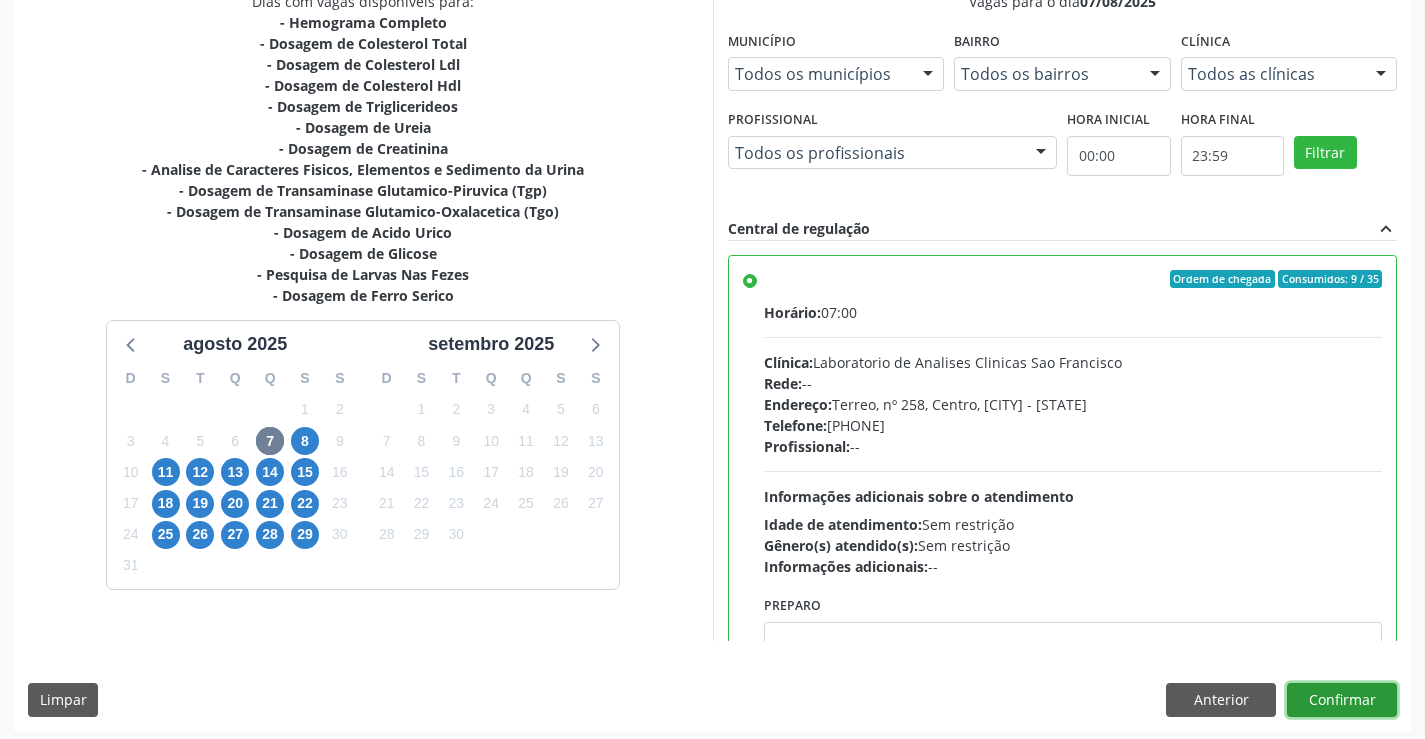 click on "Confirmar" at bounding box center [1342, 700] 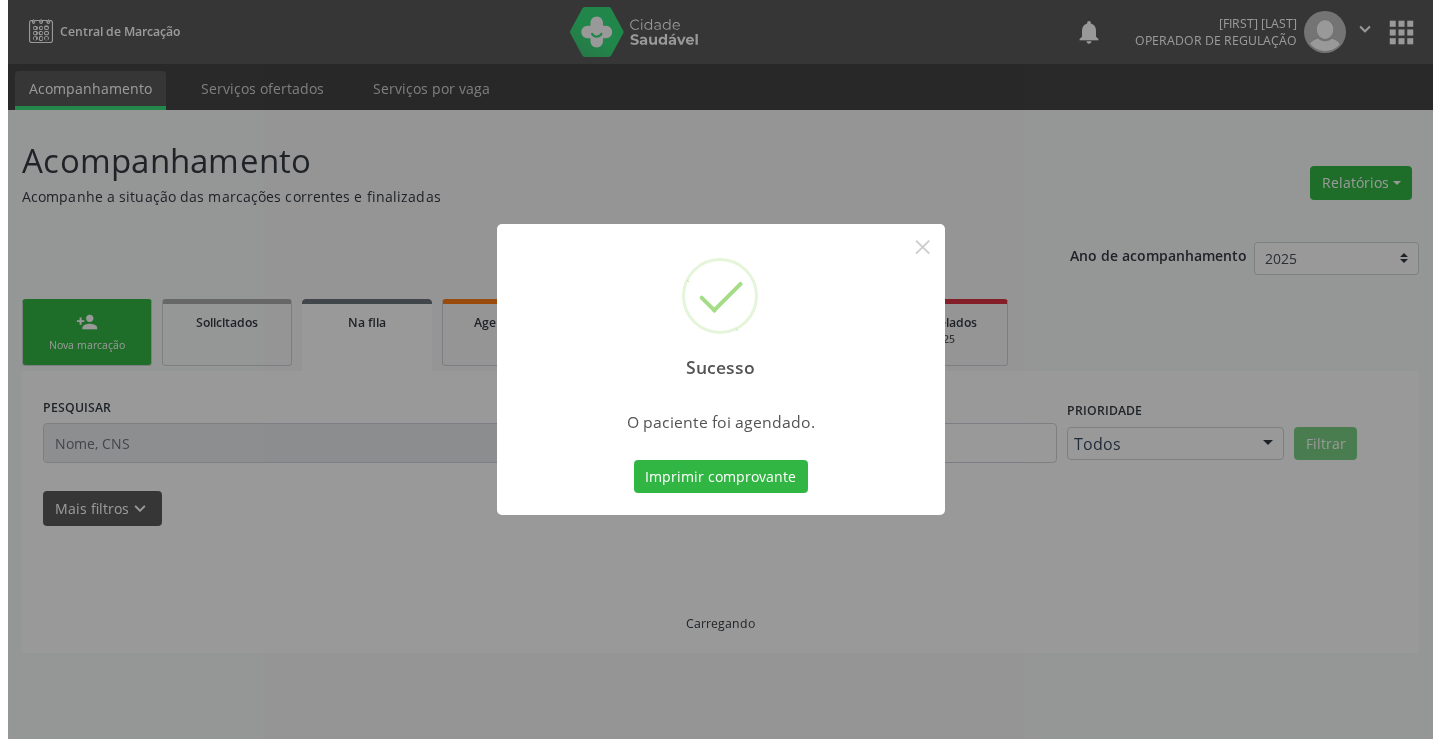 scroll, scrollTop: 0, scrollLeft: 0, axis: both 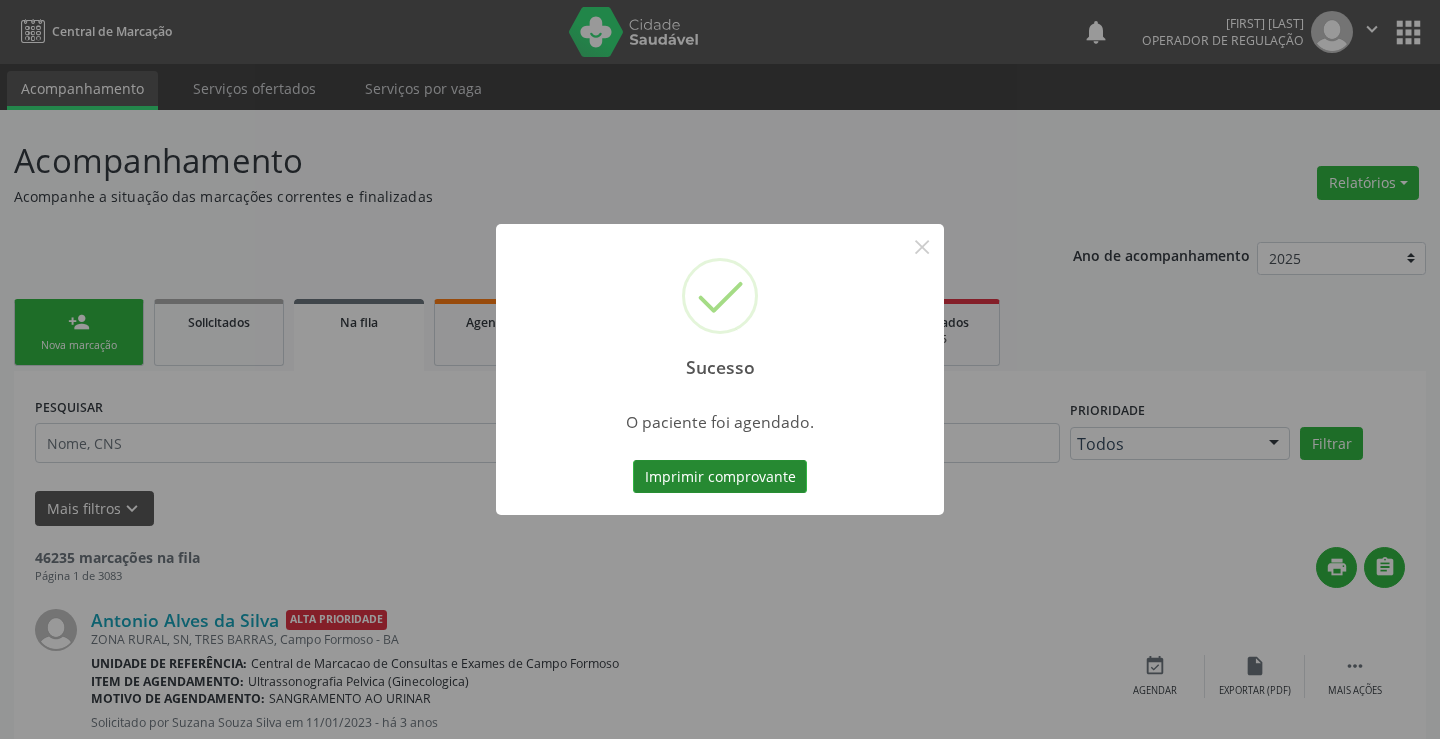 click on "Imprimir comprovante" at bounding box center (720, 477) 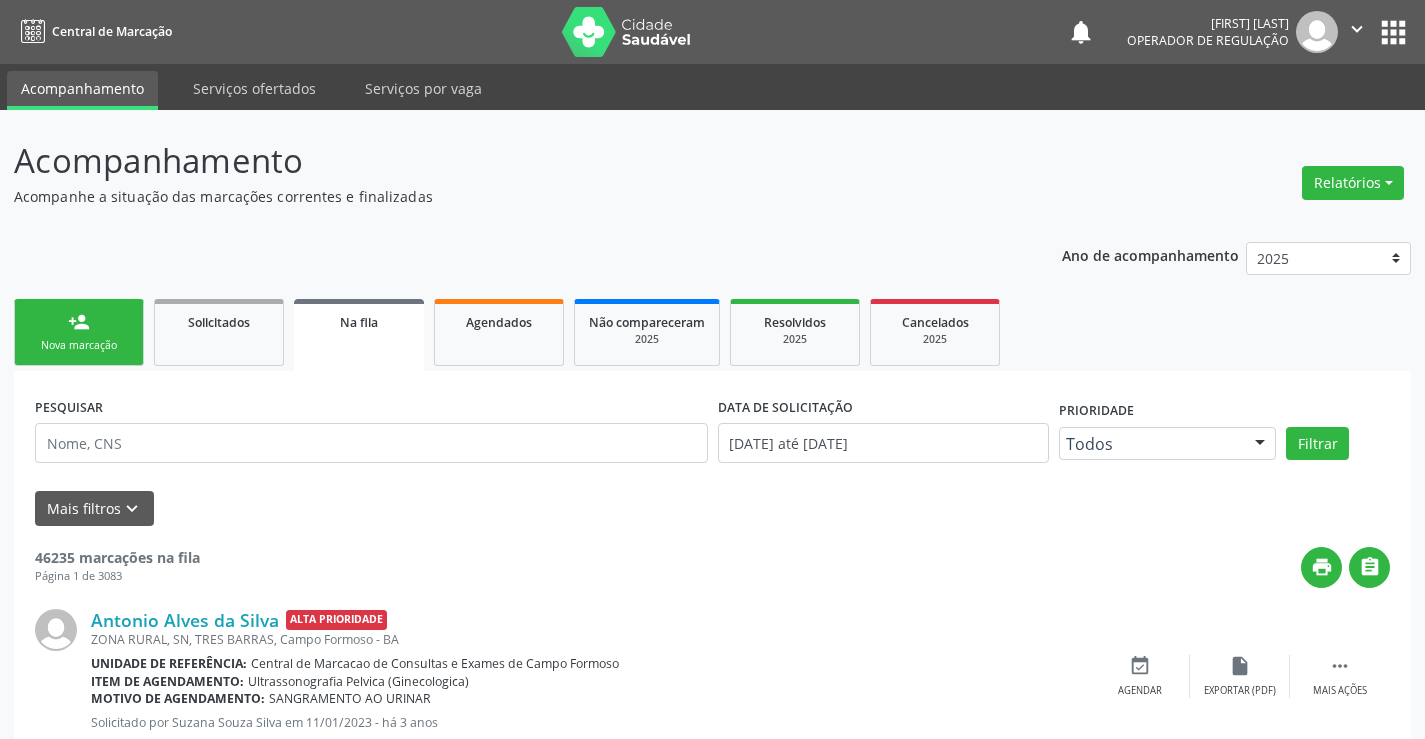 scroll, scrollTop: 0, scrollLeft: 0, axis: both 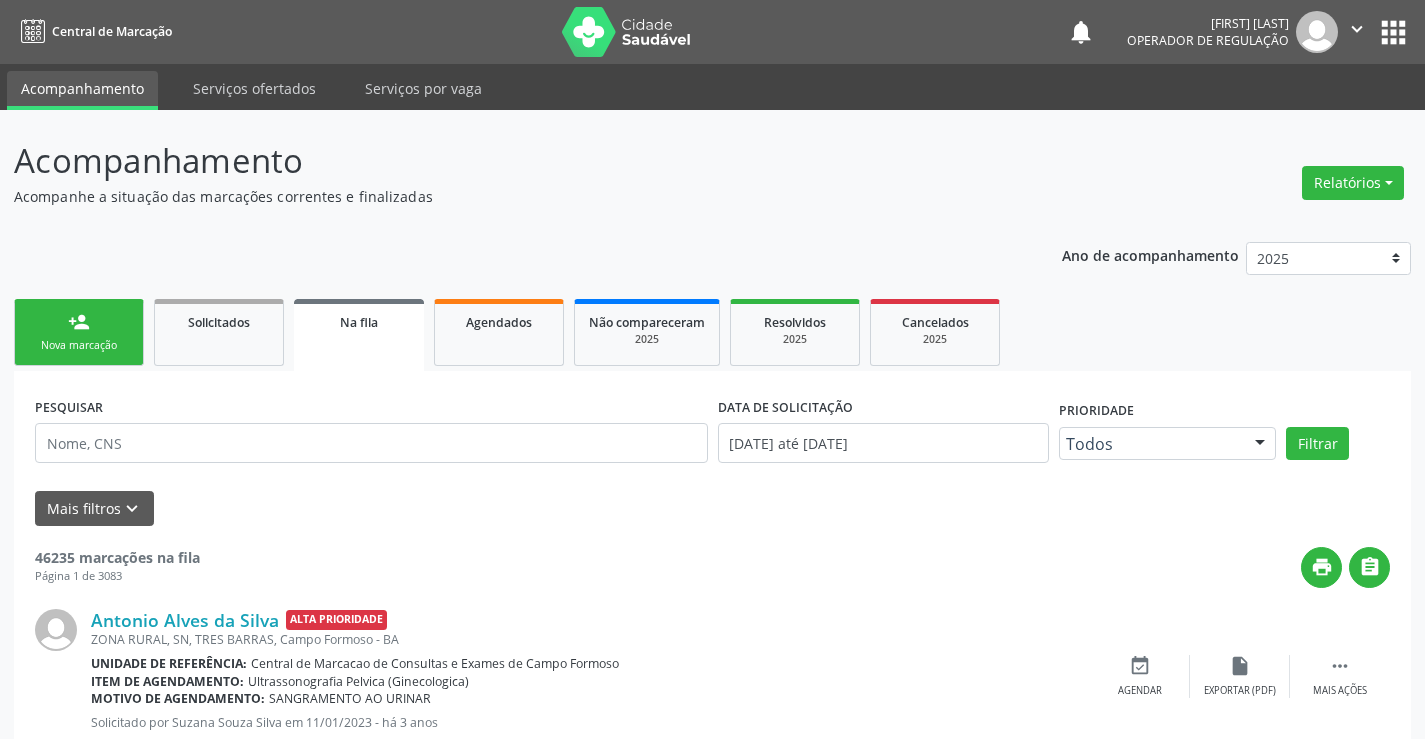 click on "person_add" at bounding box center (79, 322) 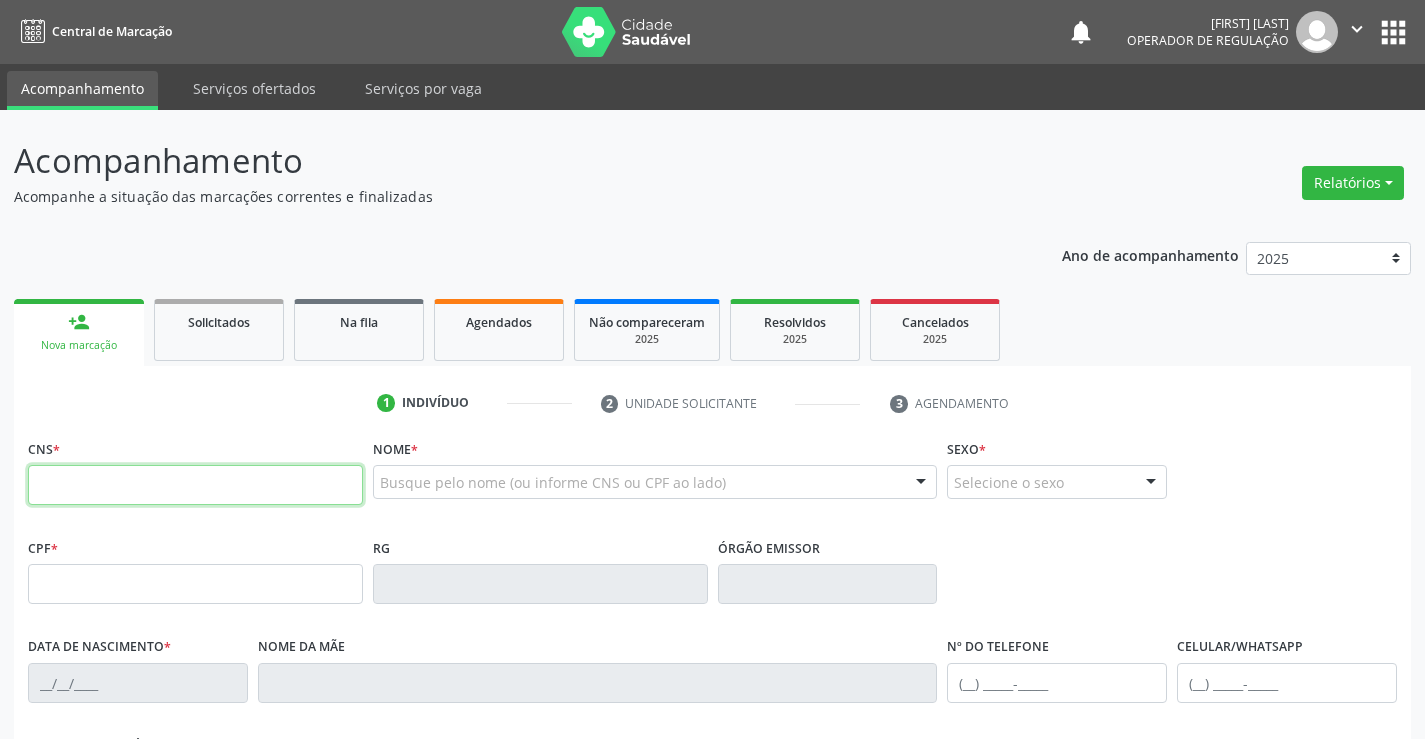 click at bounding box center [195, 485] 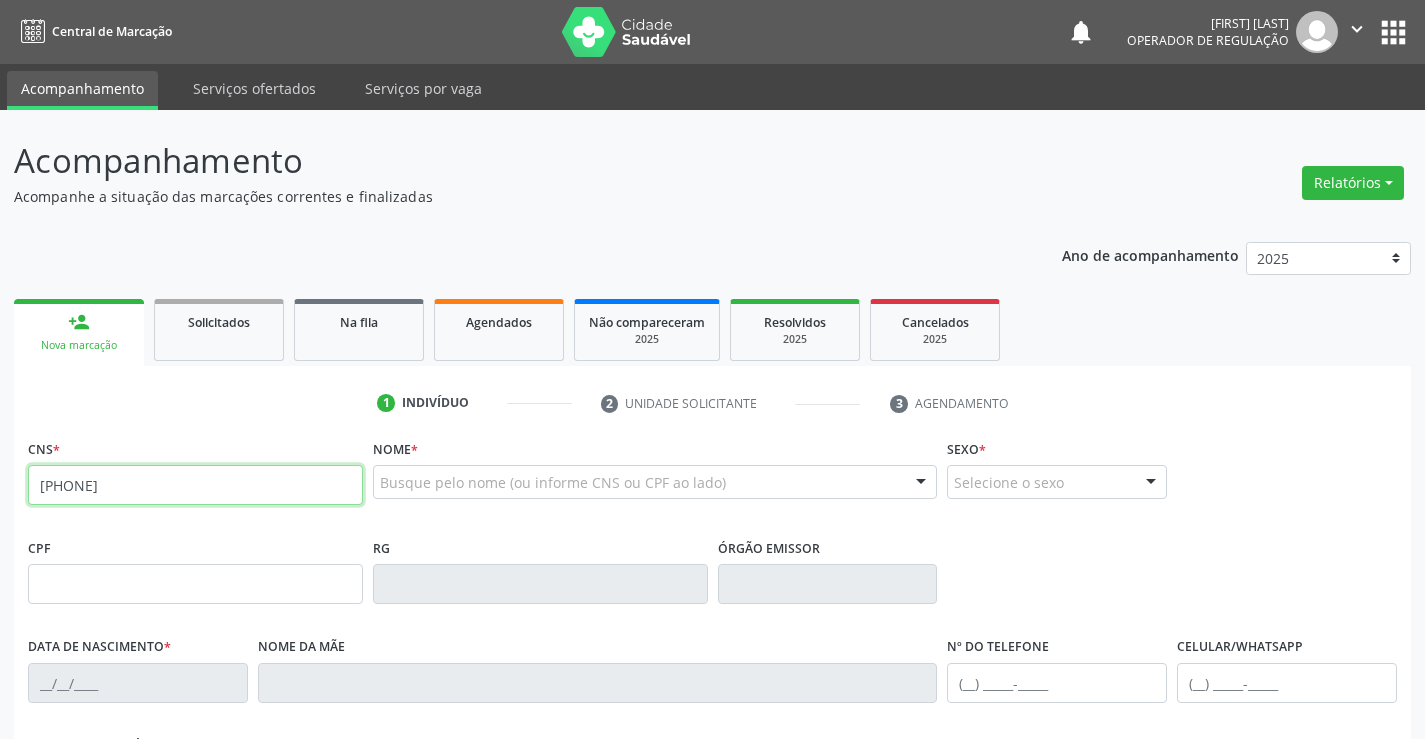 type on "[PHONE]" 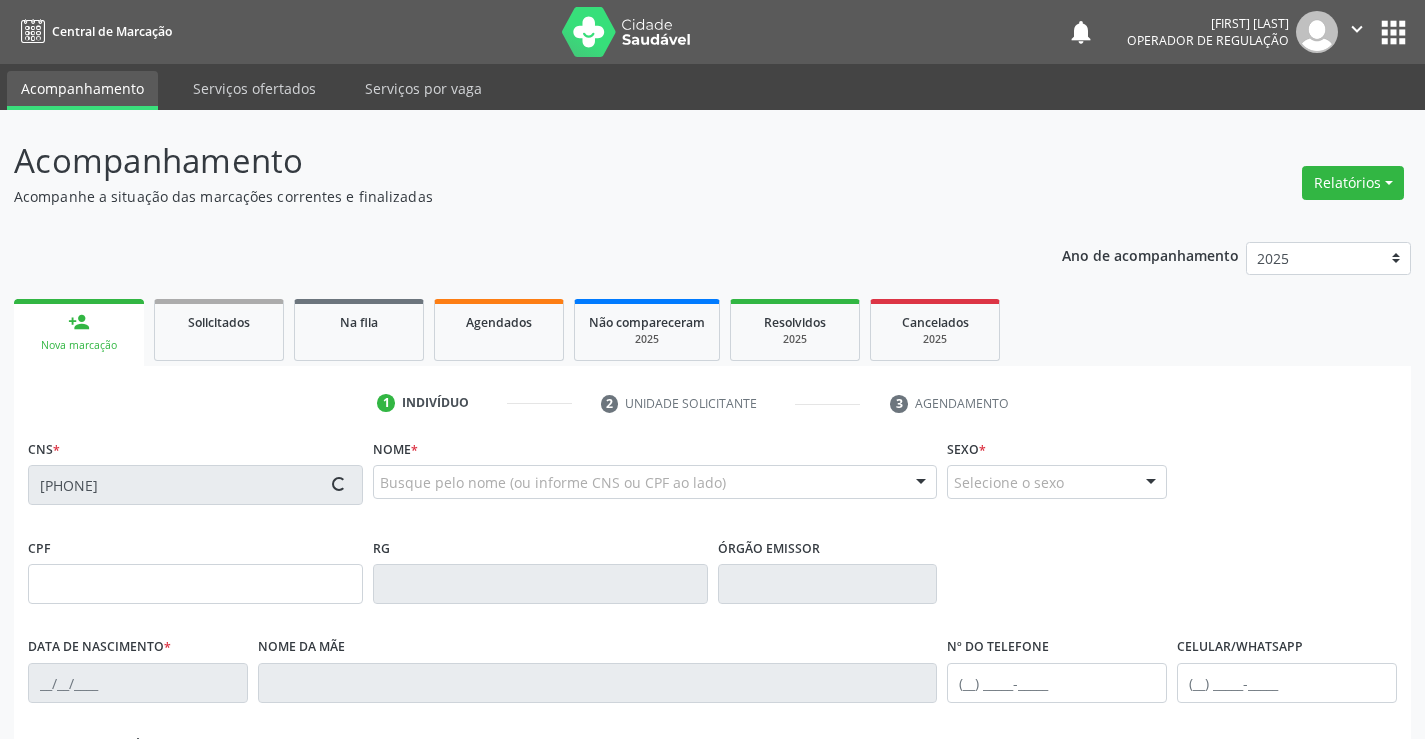 type on "[PHONE]" 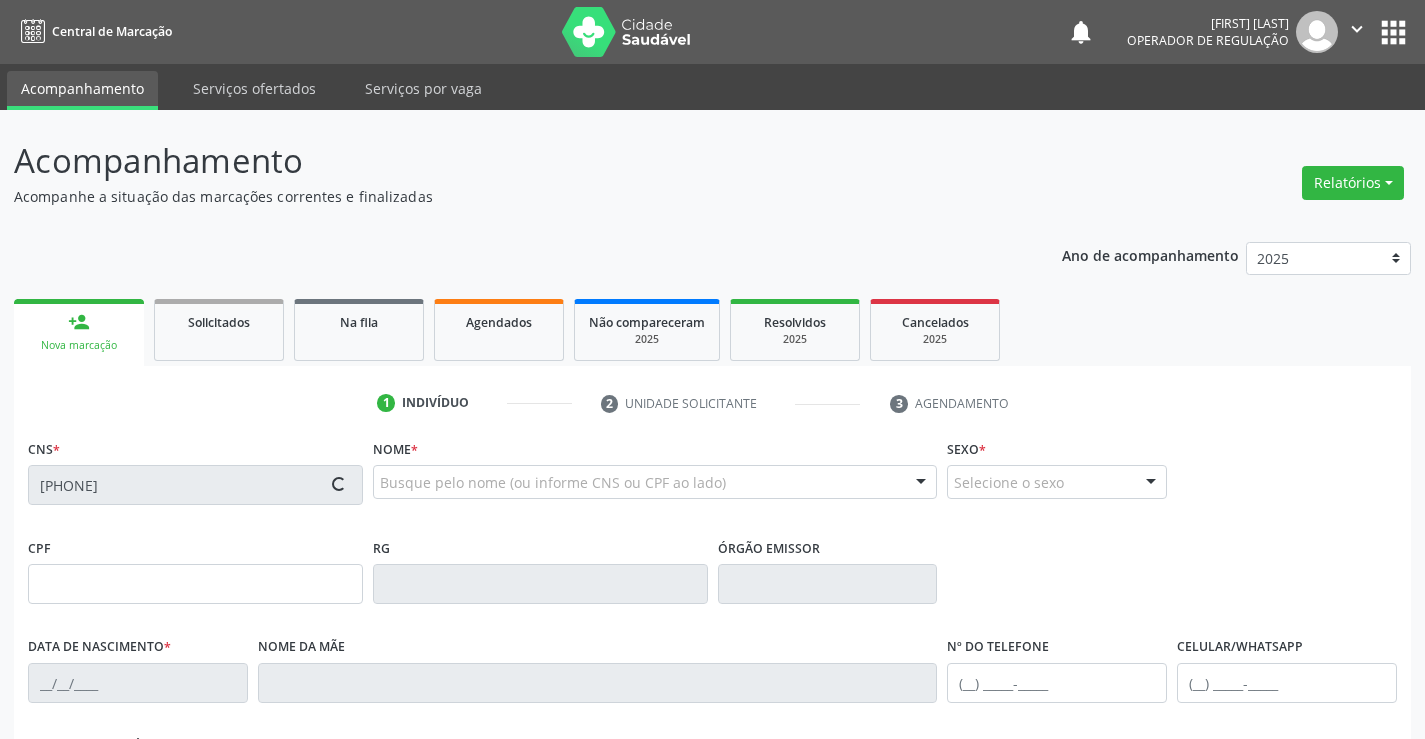 type on "[DATE]" 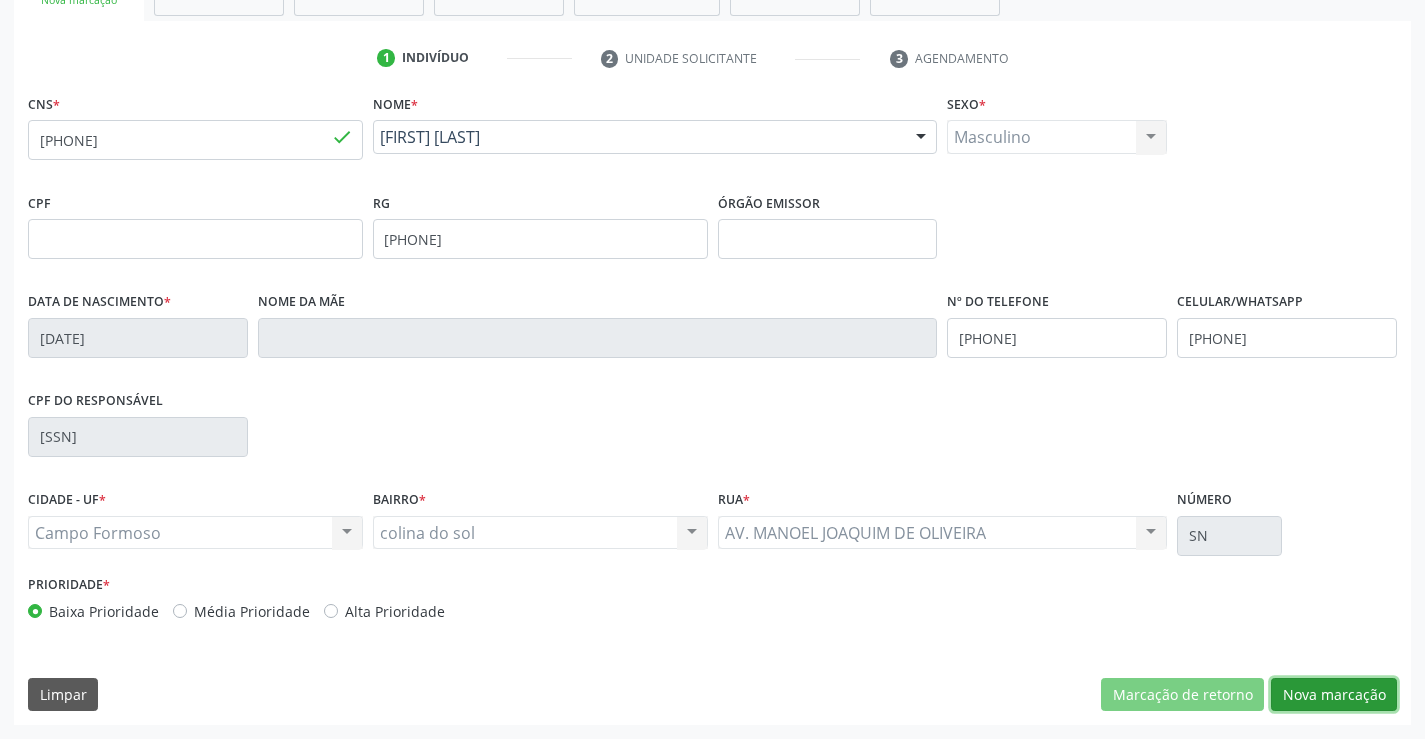 click on "Nova marcação" at bounding box center (1334, 695) 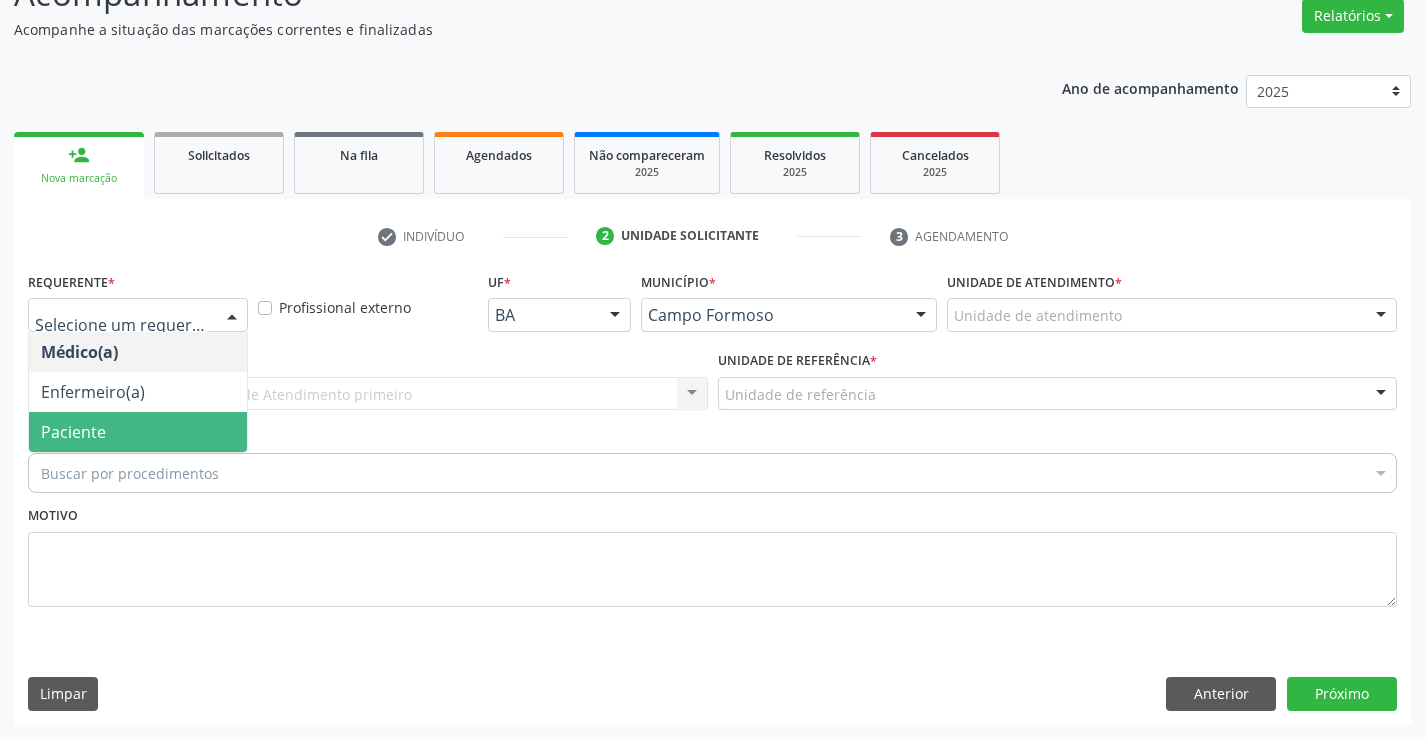 click on "Paciente" at bounding box center (138, 432) 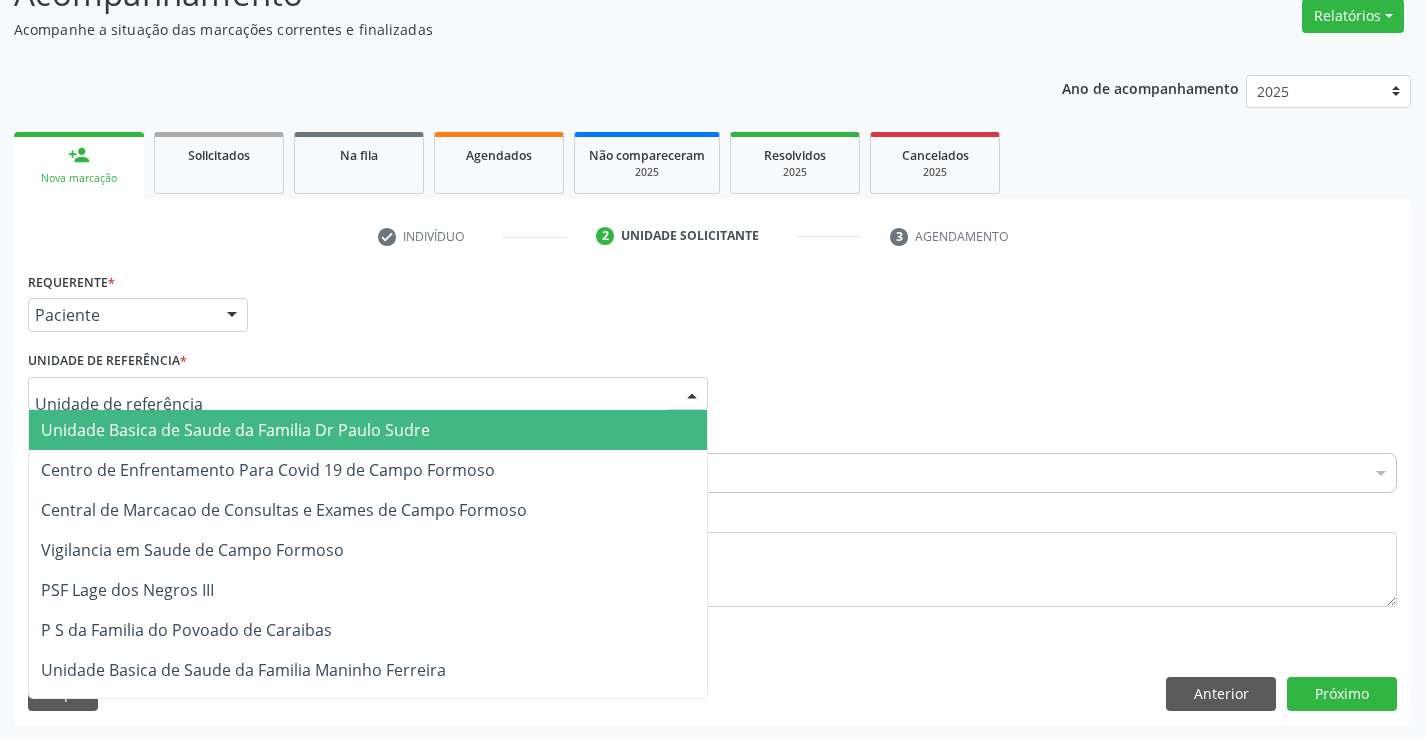 click on "Unidade Basica de Saude da Familia Dr Paulo Sudre" at bounding box center (368, 430) 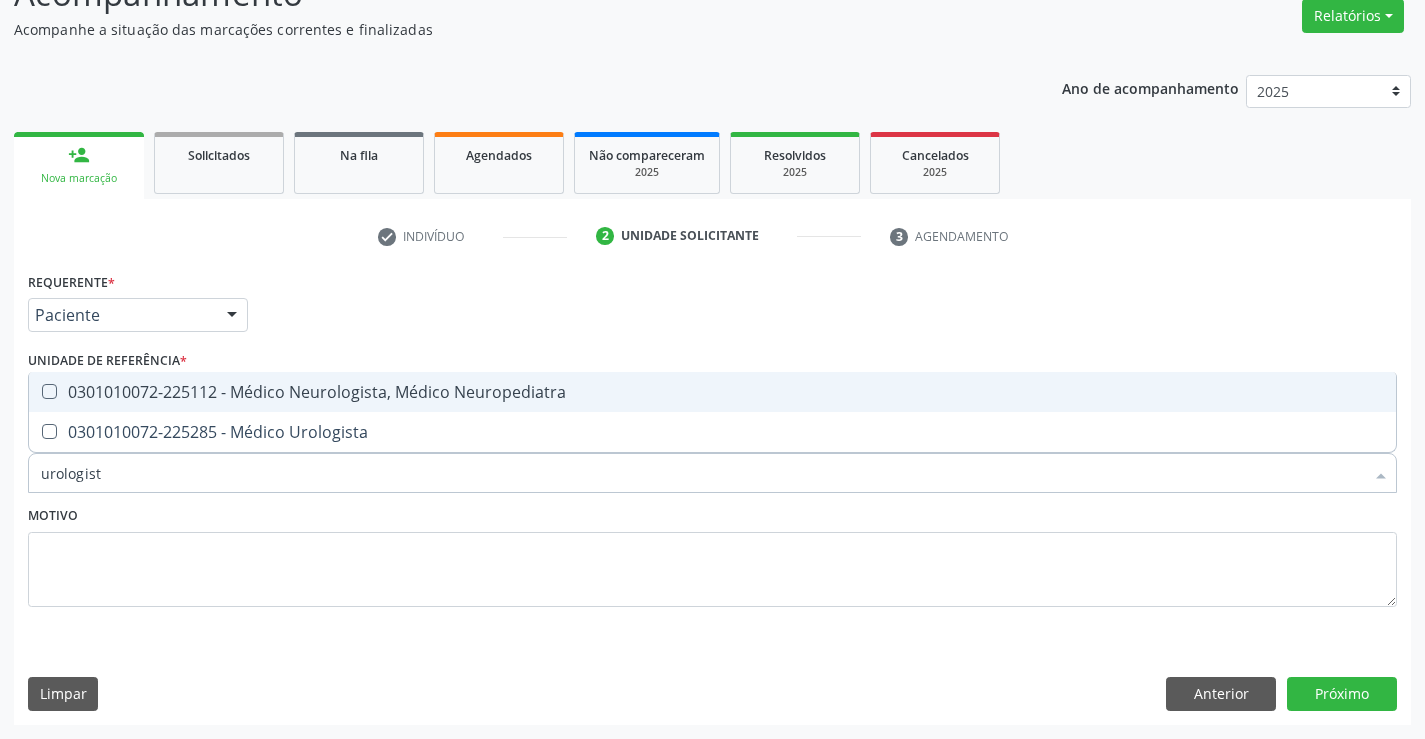 type on "urologista" 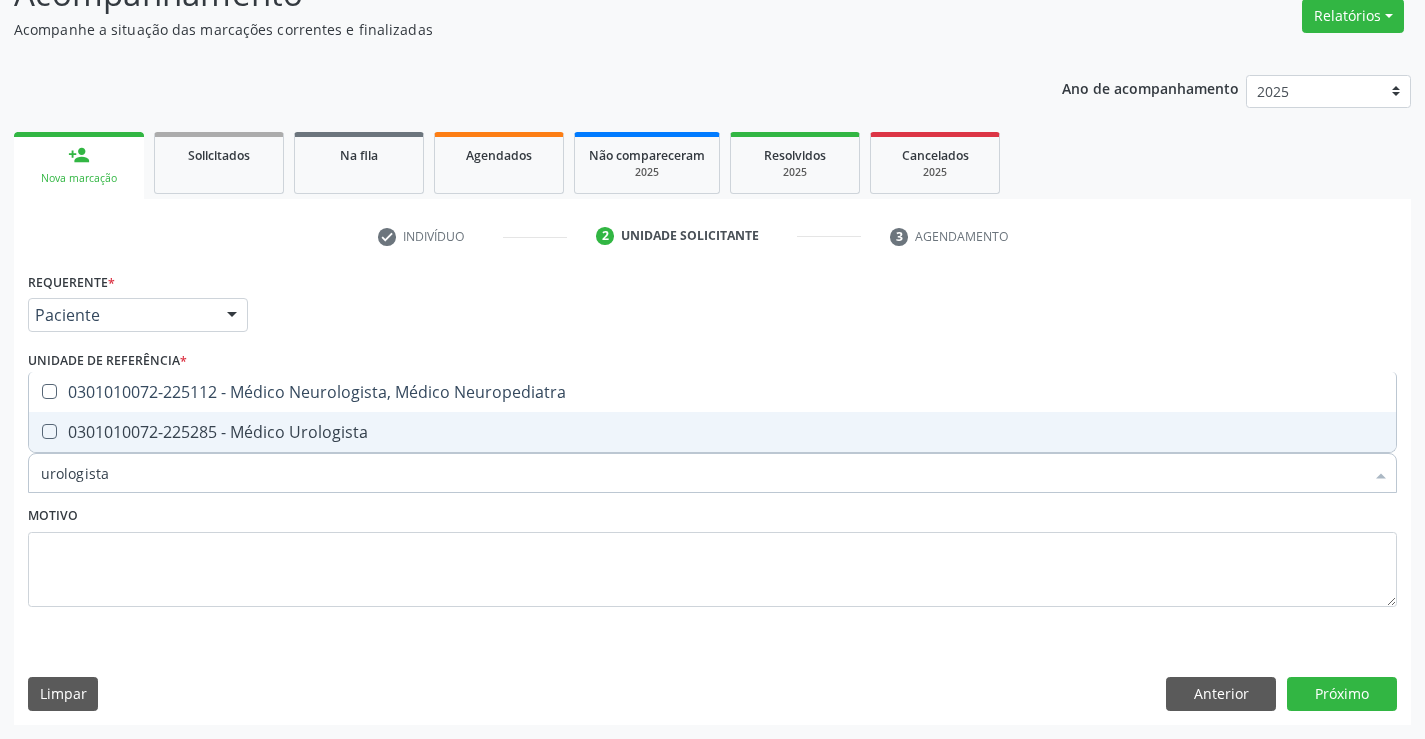 click on "0301010072-225285 - Médico Urologista" at bounding box center (712, 432) 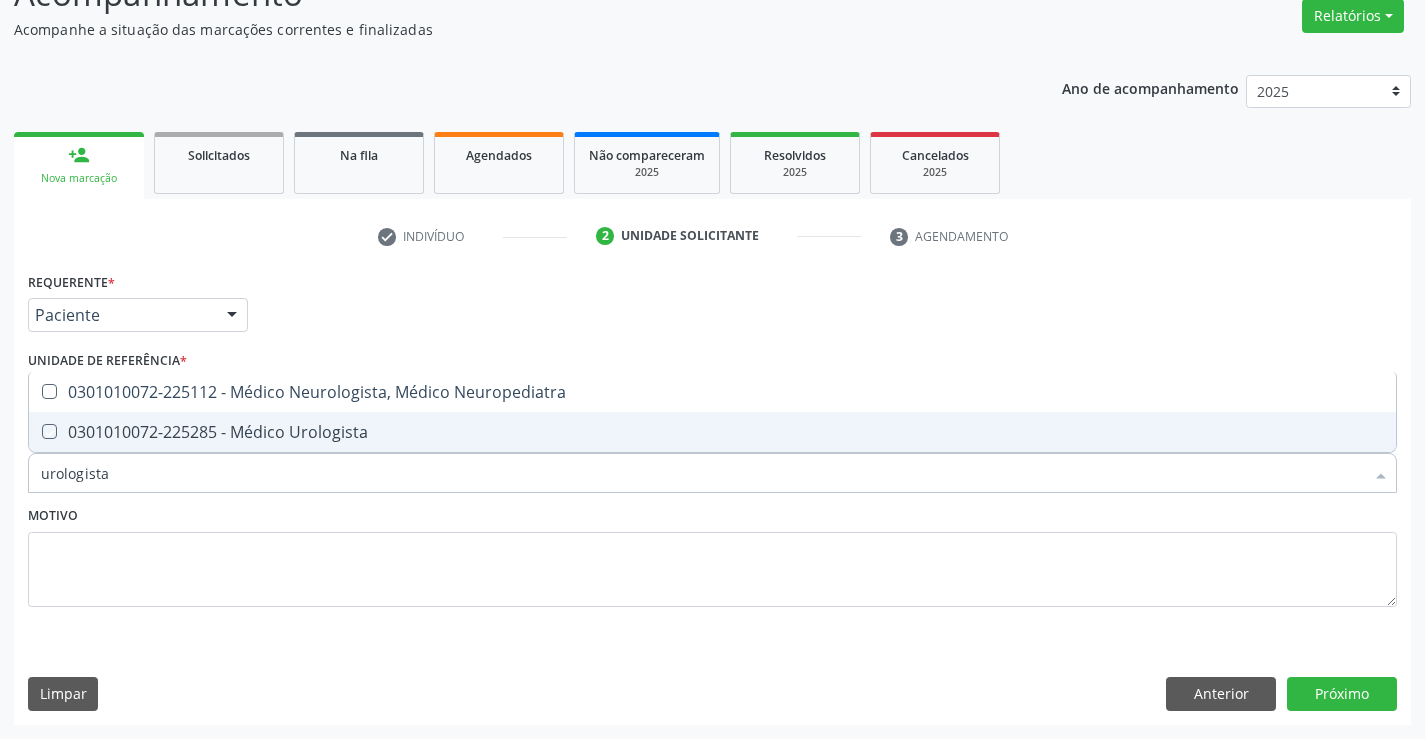 checkbox on "true" 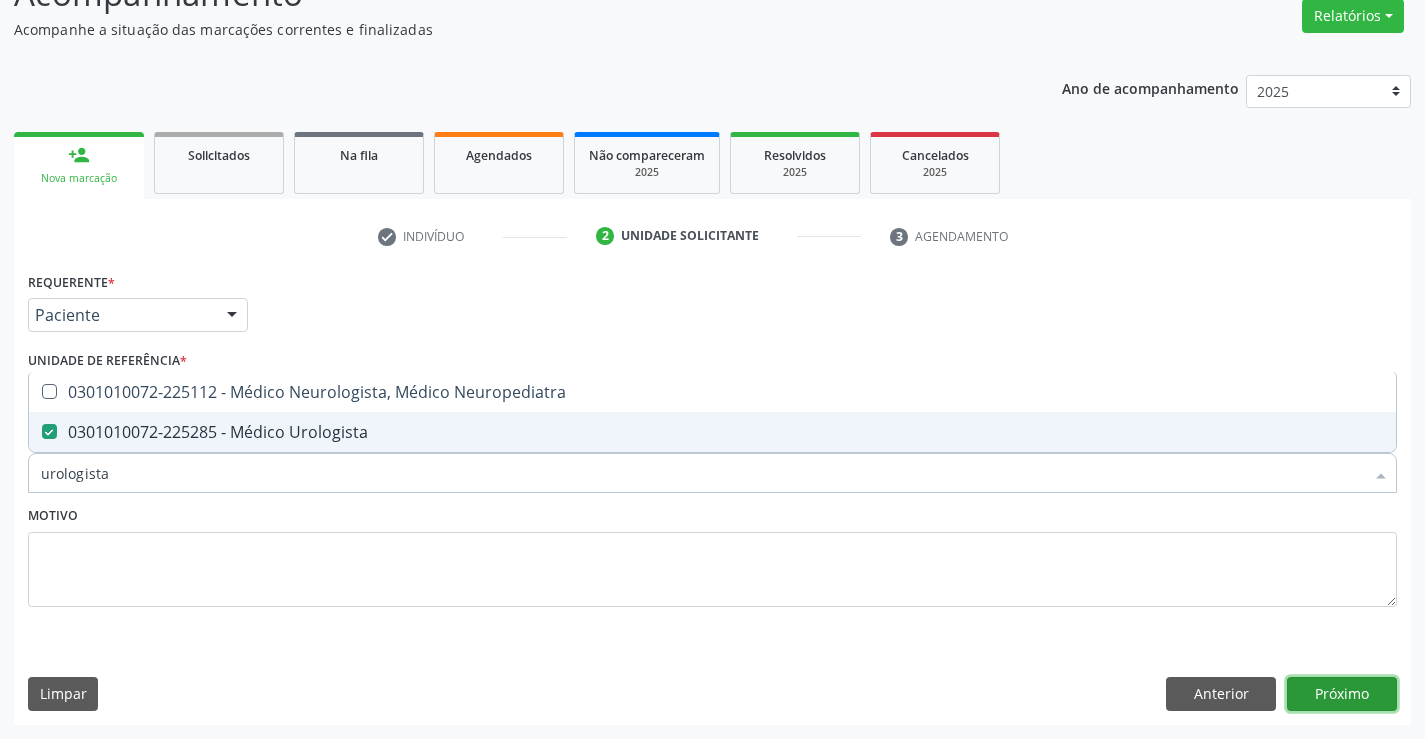 click on "Próximo" at bounding box center [1342, 694] 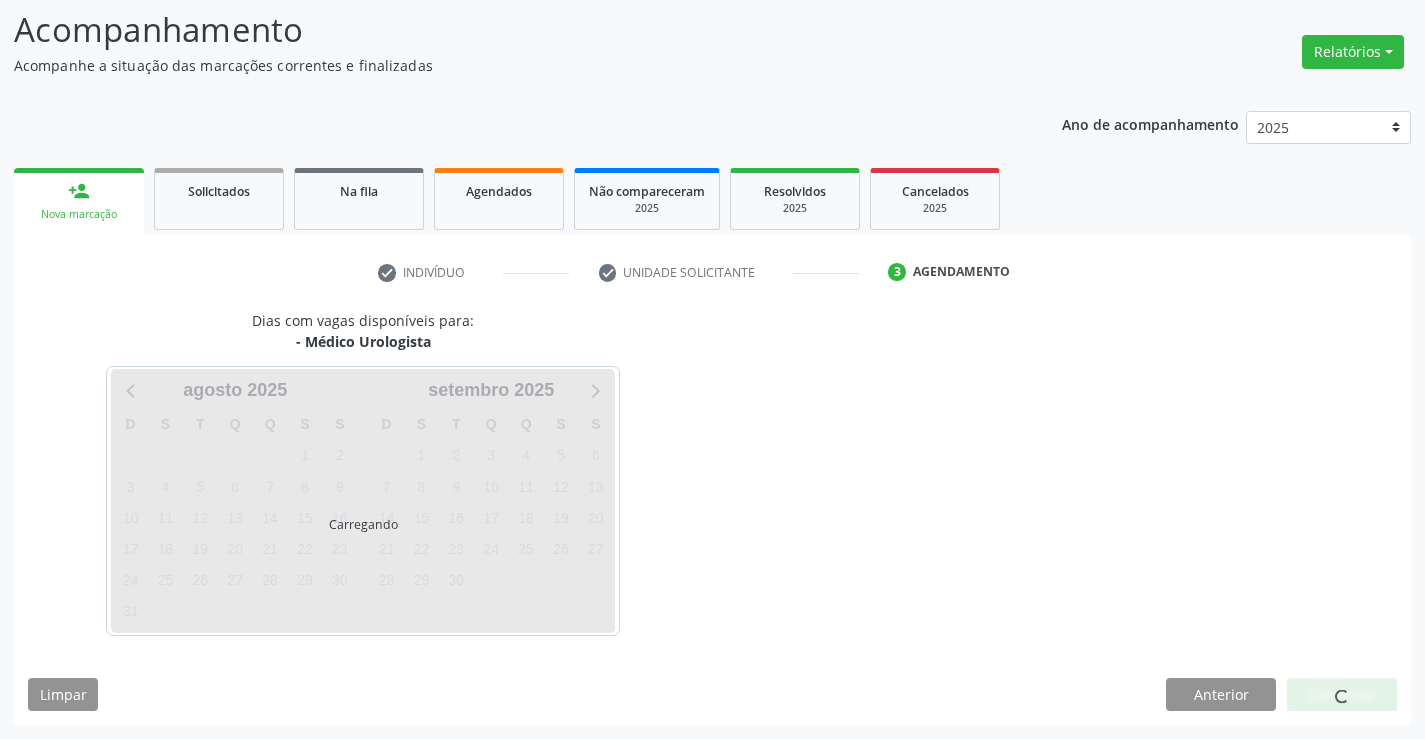 scroll, scrollTop: 131, scrollLeft: 0, axis: vertical 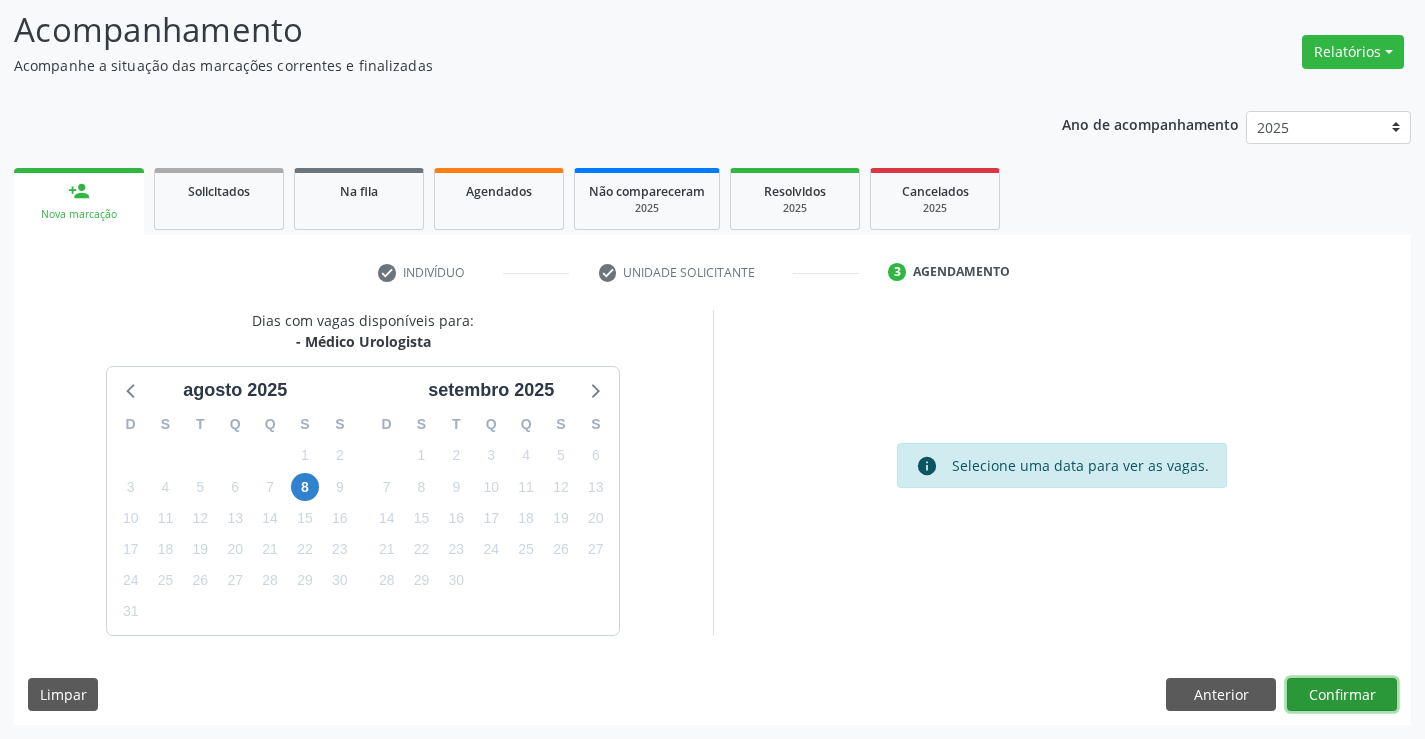click on "Confirmar" at bounding box center (1342, 695) 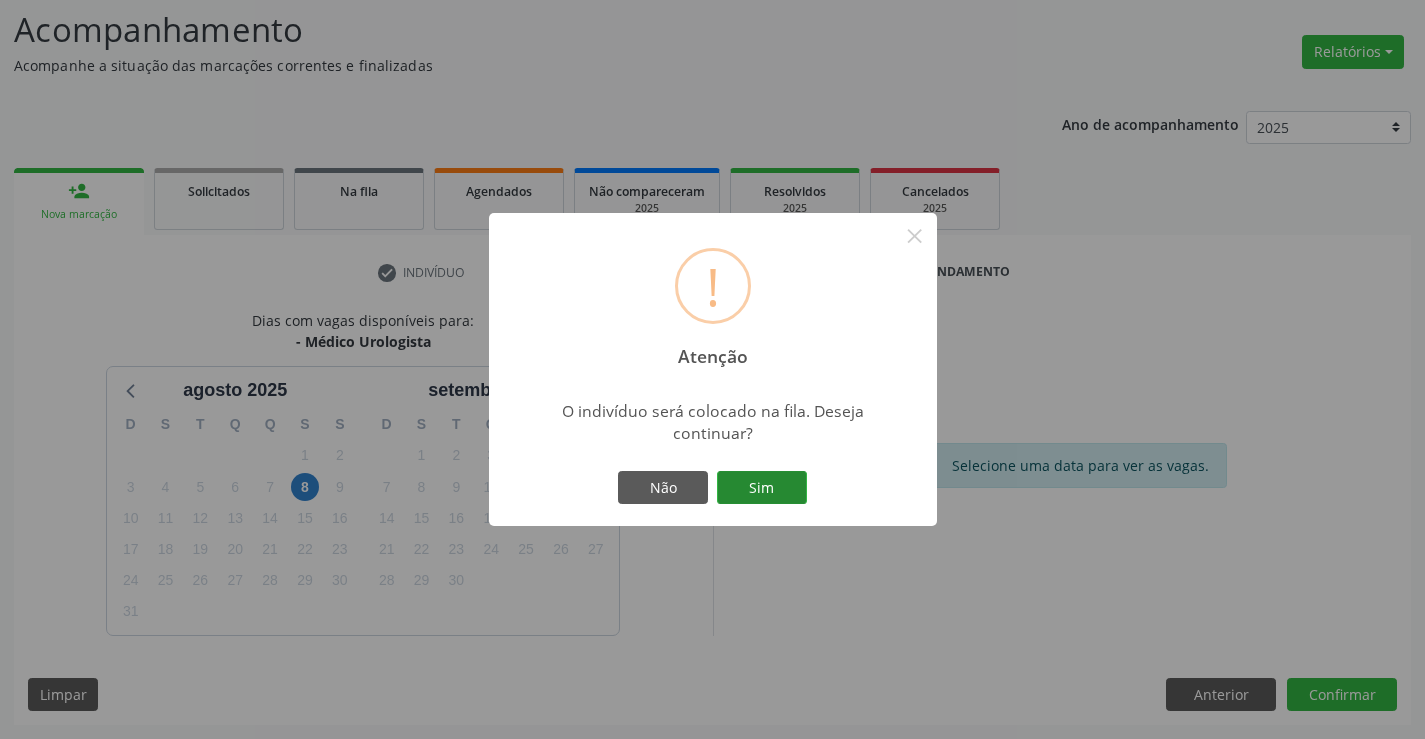 click on "Sim" at bounding box center (762, 488) 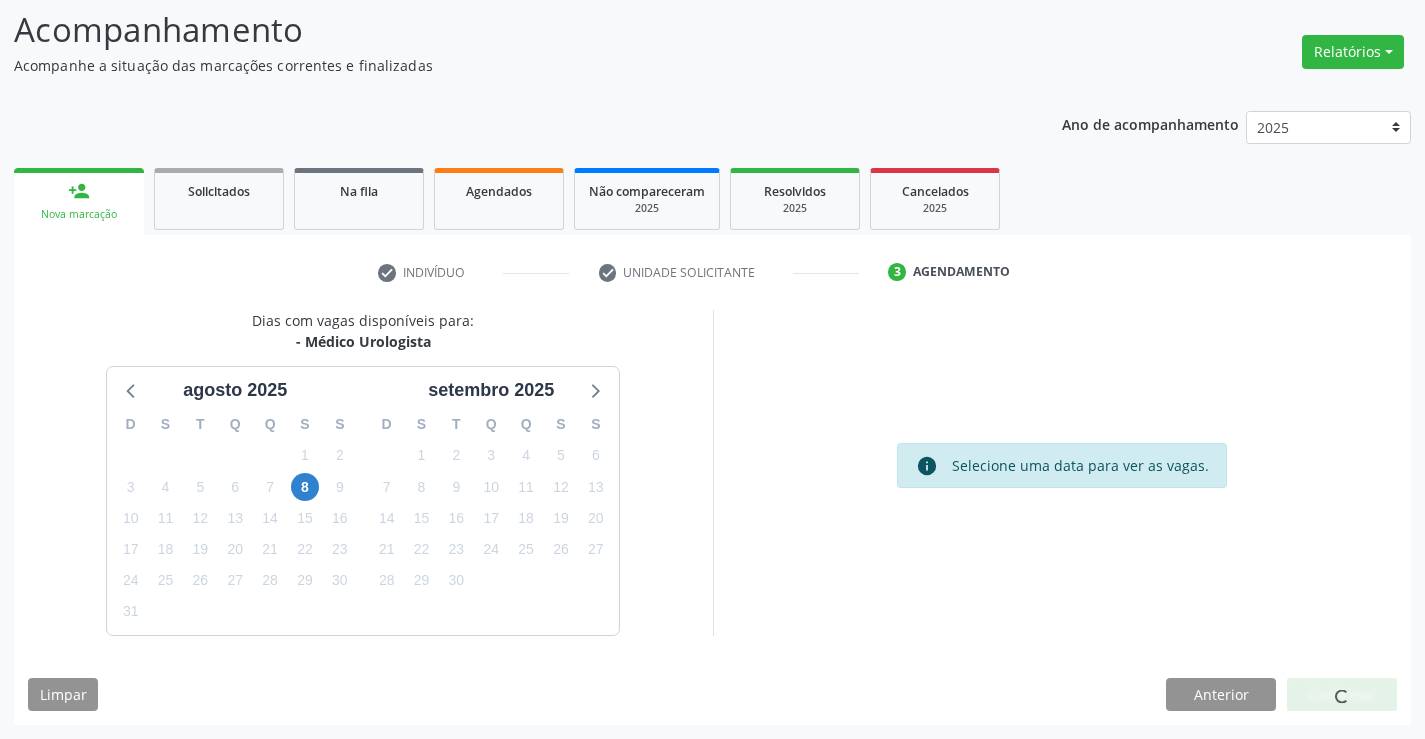 scroll, scrollTop: 0, scrollLeft: 0, axis: both 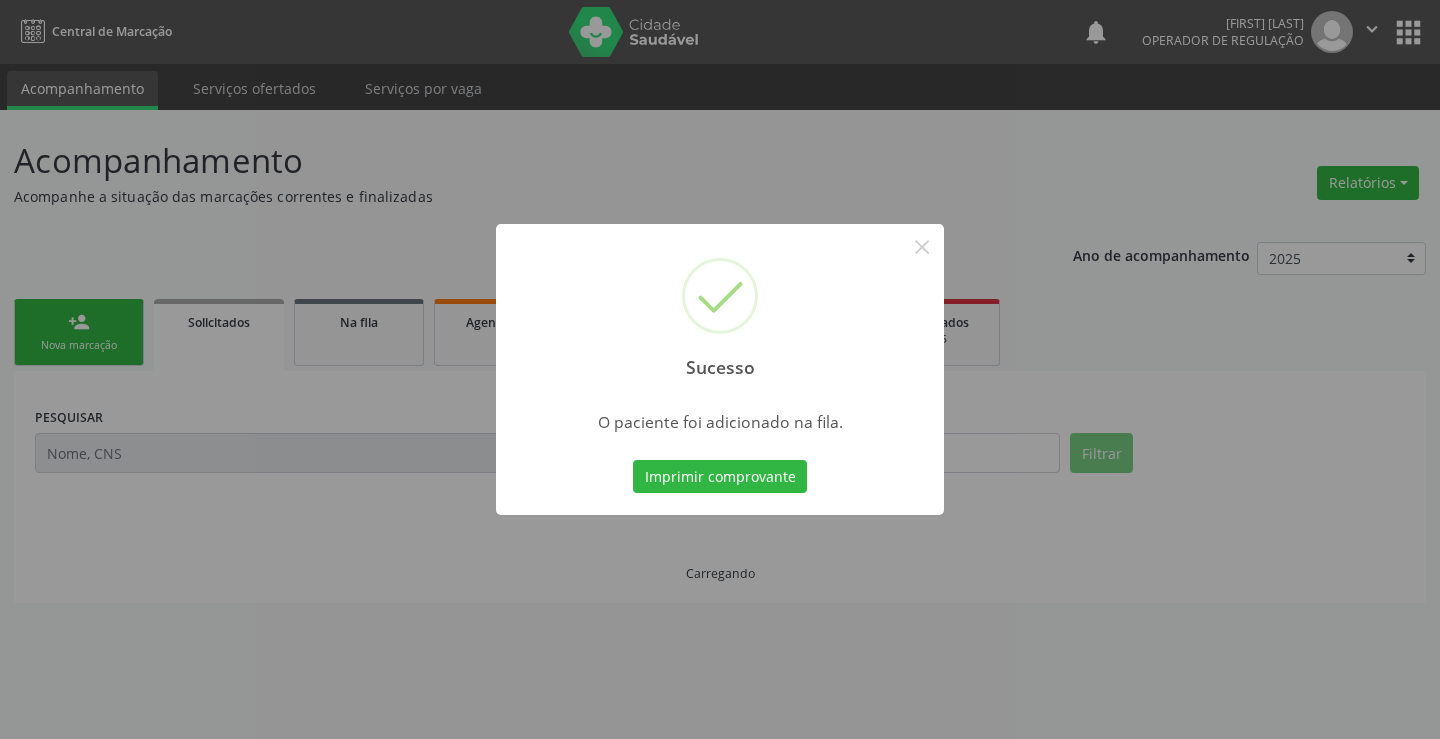 click on "Imprimir comprovante" at bounding box center (720, 477) 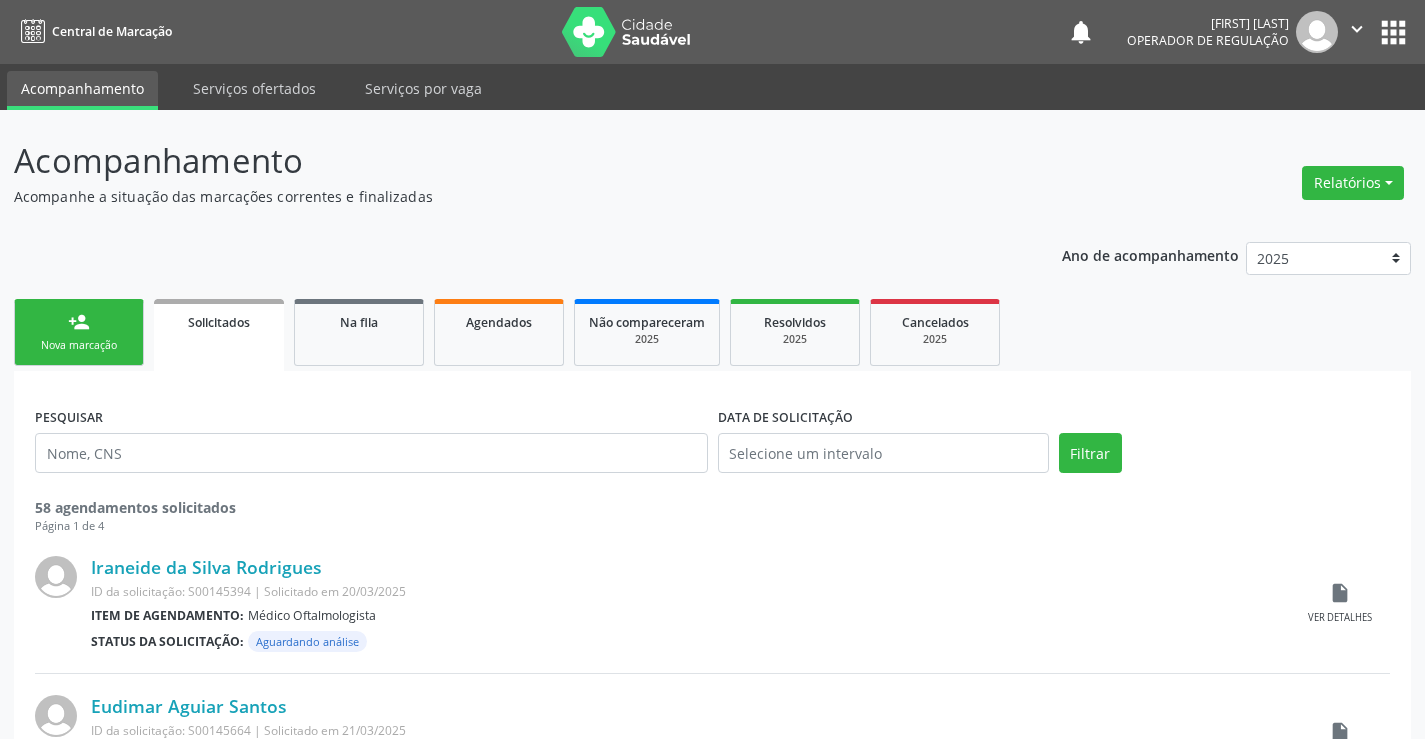 click on "person_add
Nova marcação" at bounding box center (79, 332) 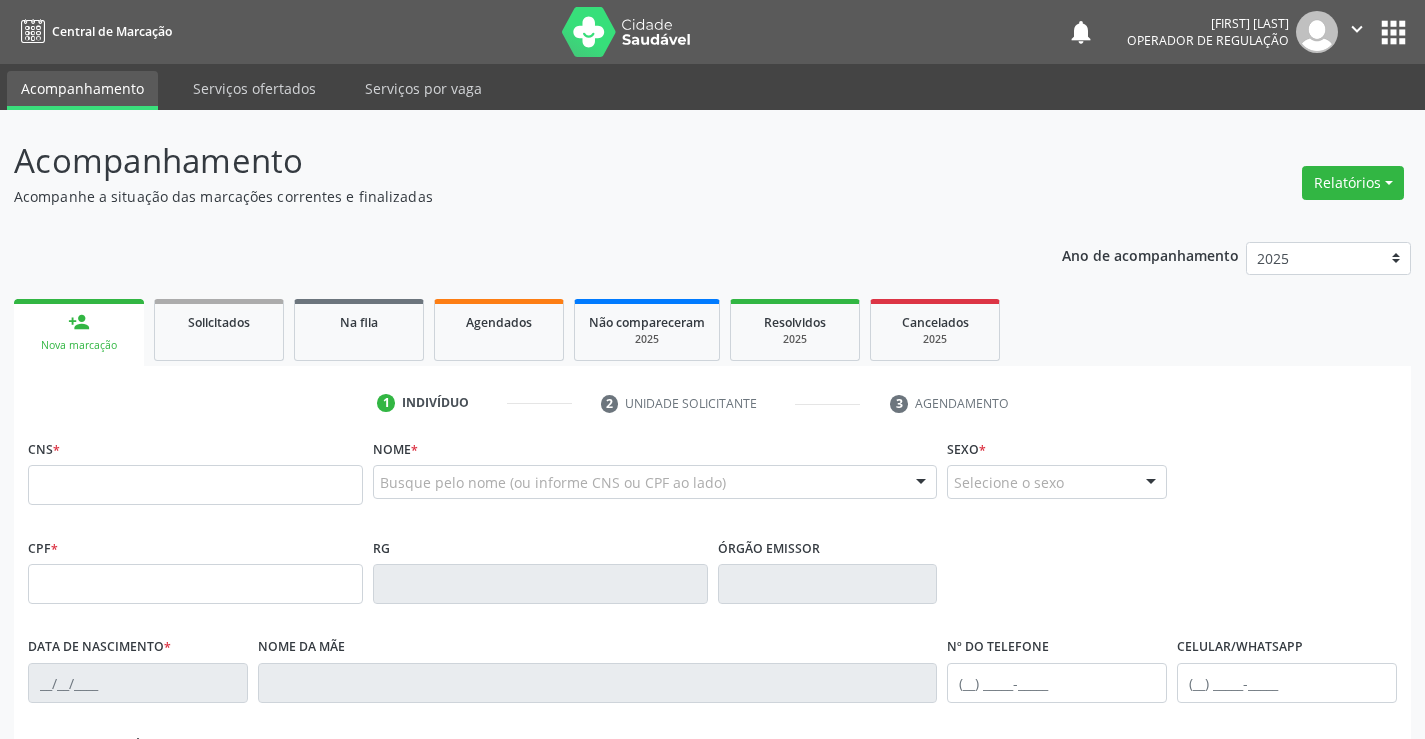 click on "Nome
*
Busque pelo nome (ou informe CNS ou CPF ao lado)
Nenhum resultado encontrado para: "   "
Digite o nome" at bounding box center (655, 483) 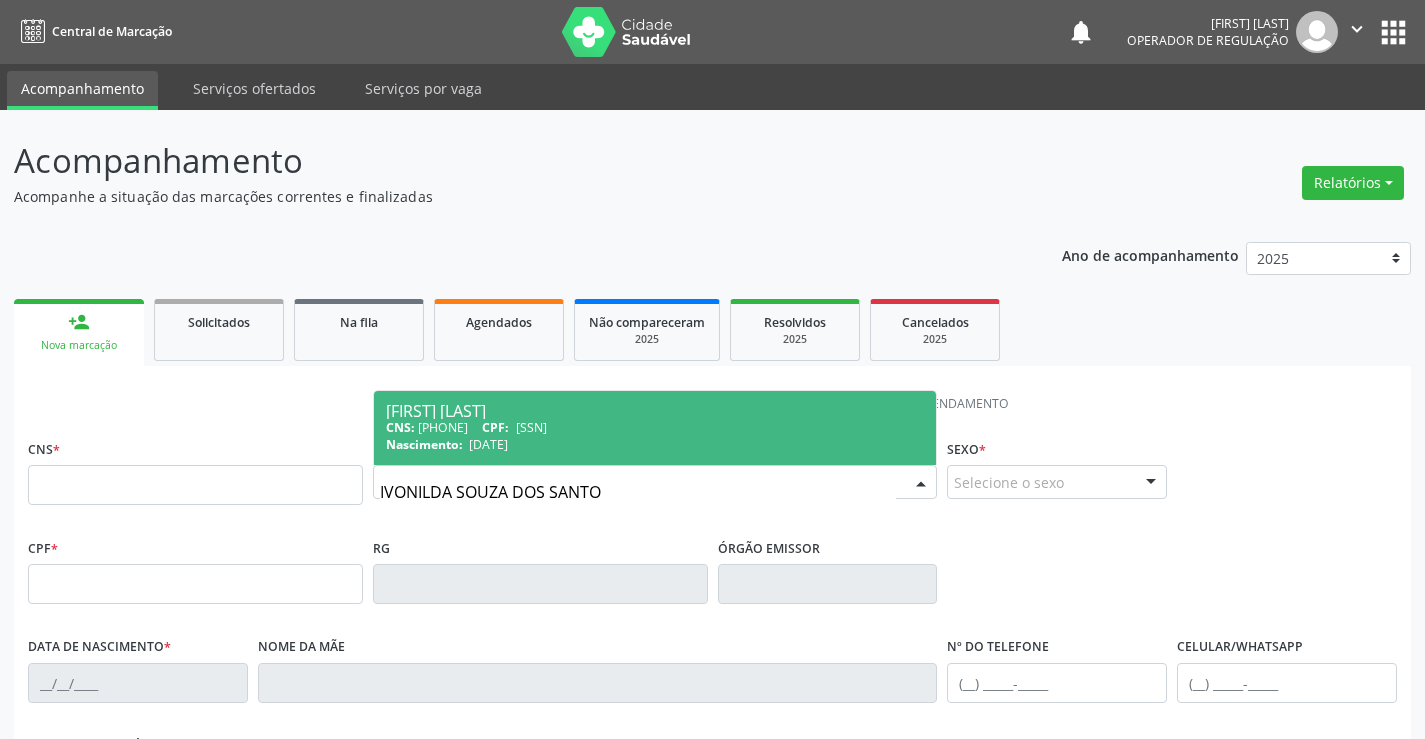 type on "IVONILDA SOUZA DOS SANTOS" 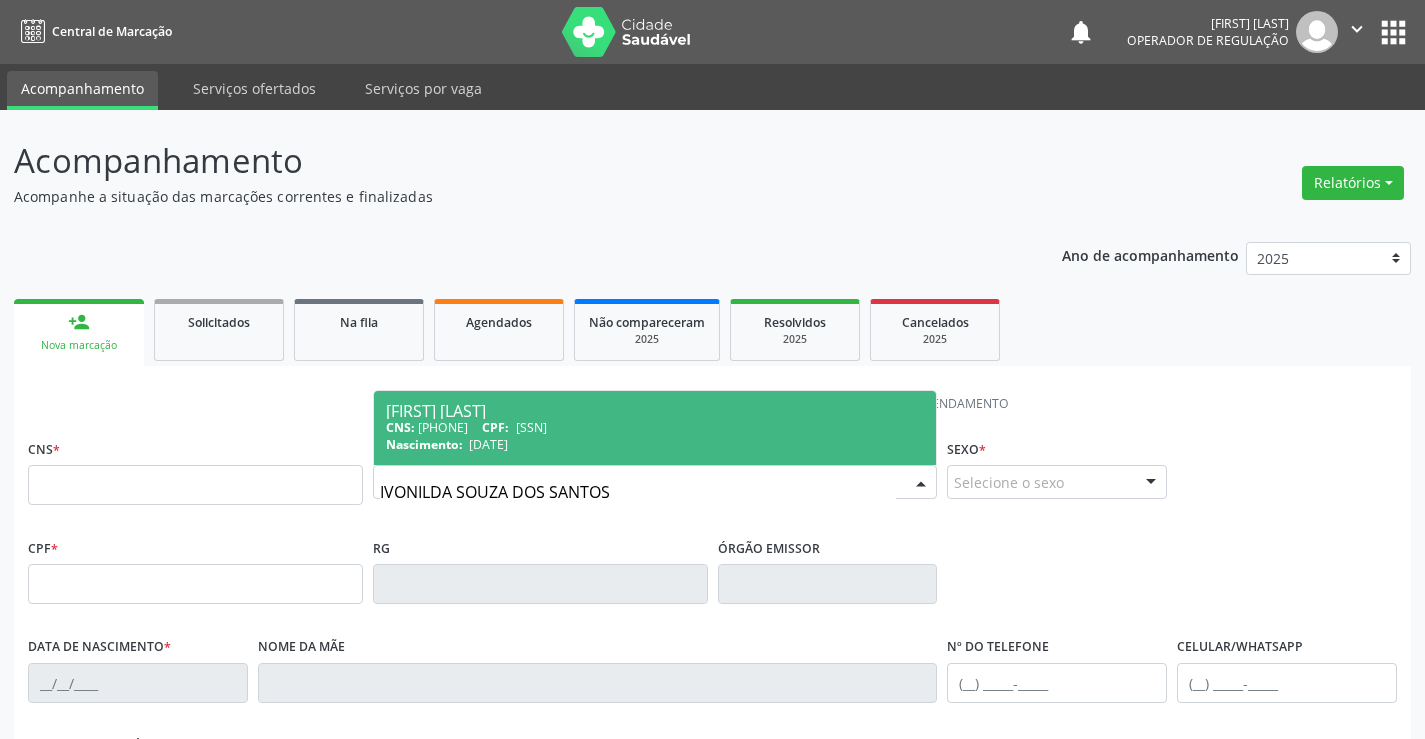 type on "701 8032 0877 1075" 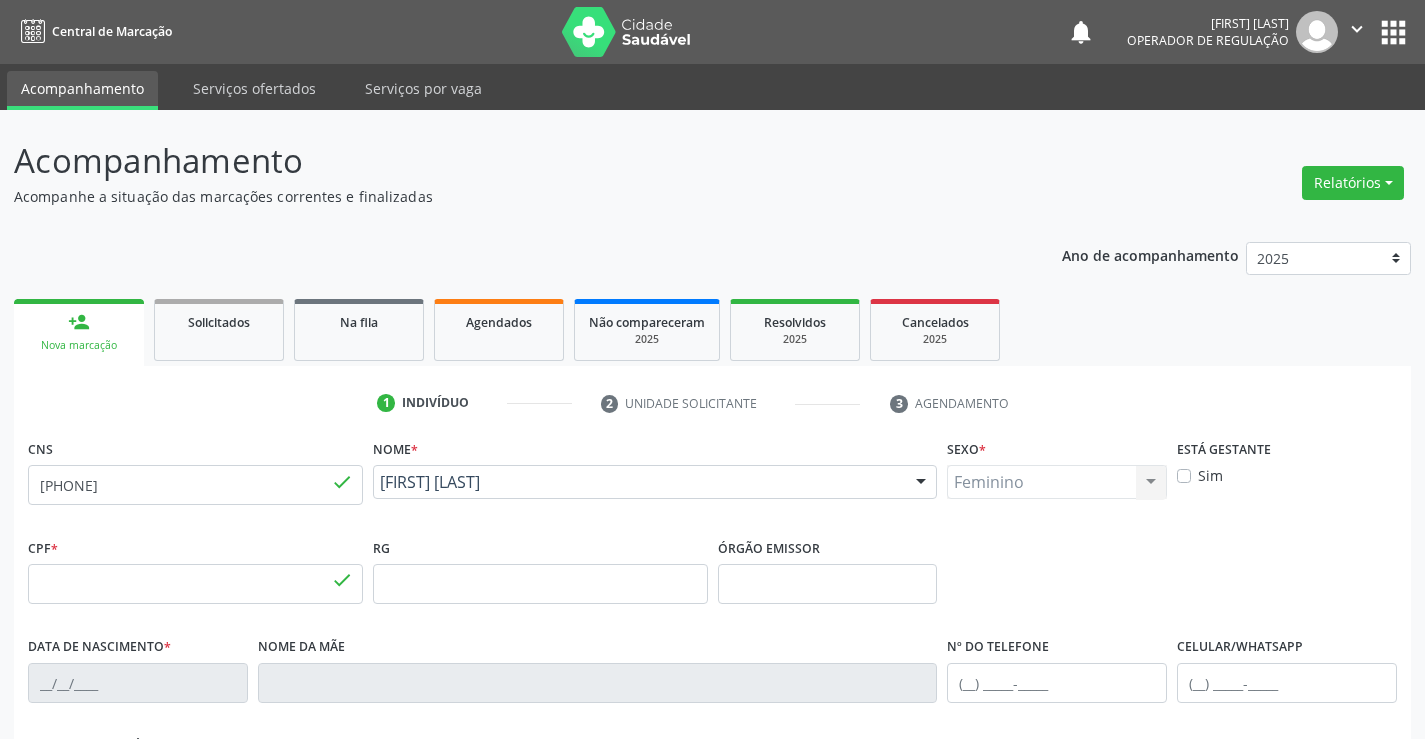 type on "103.515.286-01" 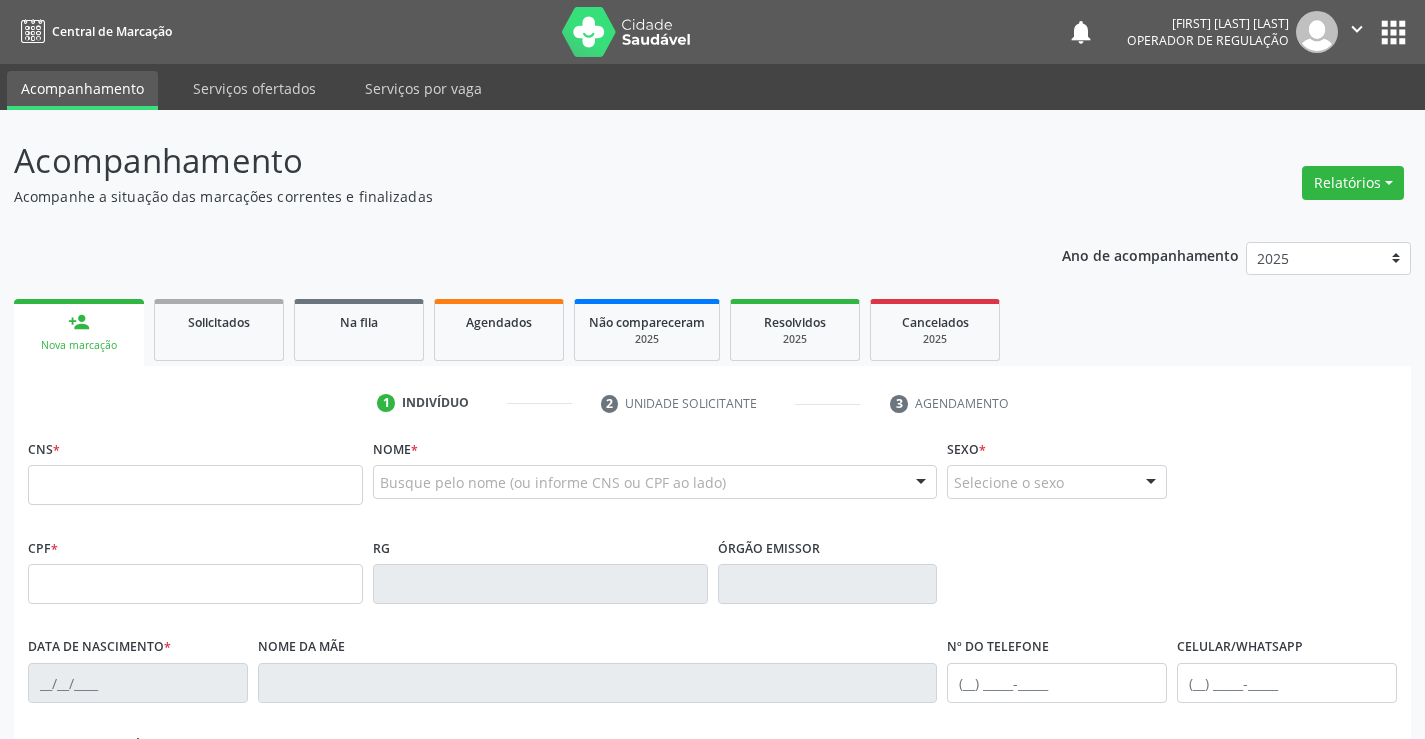 scroll, scrollTop: 0, scrollLeft: 0, axis: both 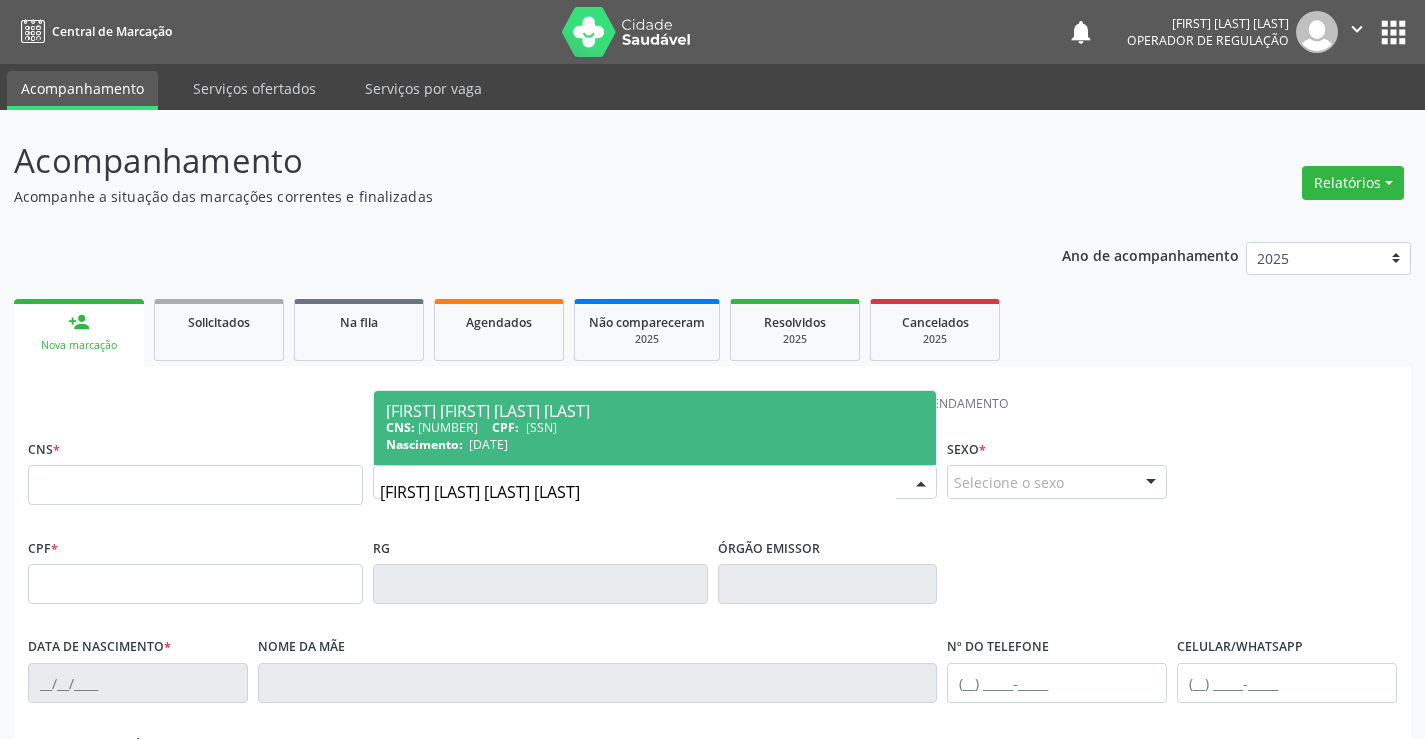 type on "IVONILDA SOUZA DOS SANTOS" 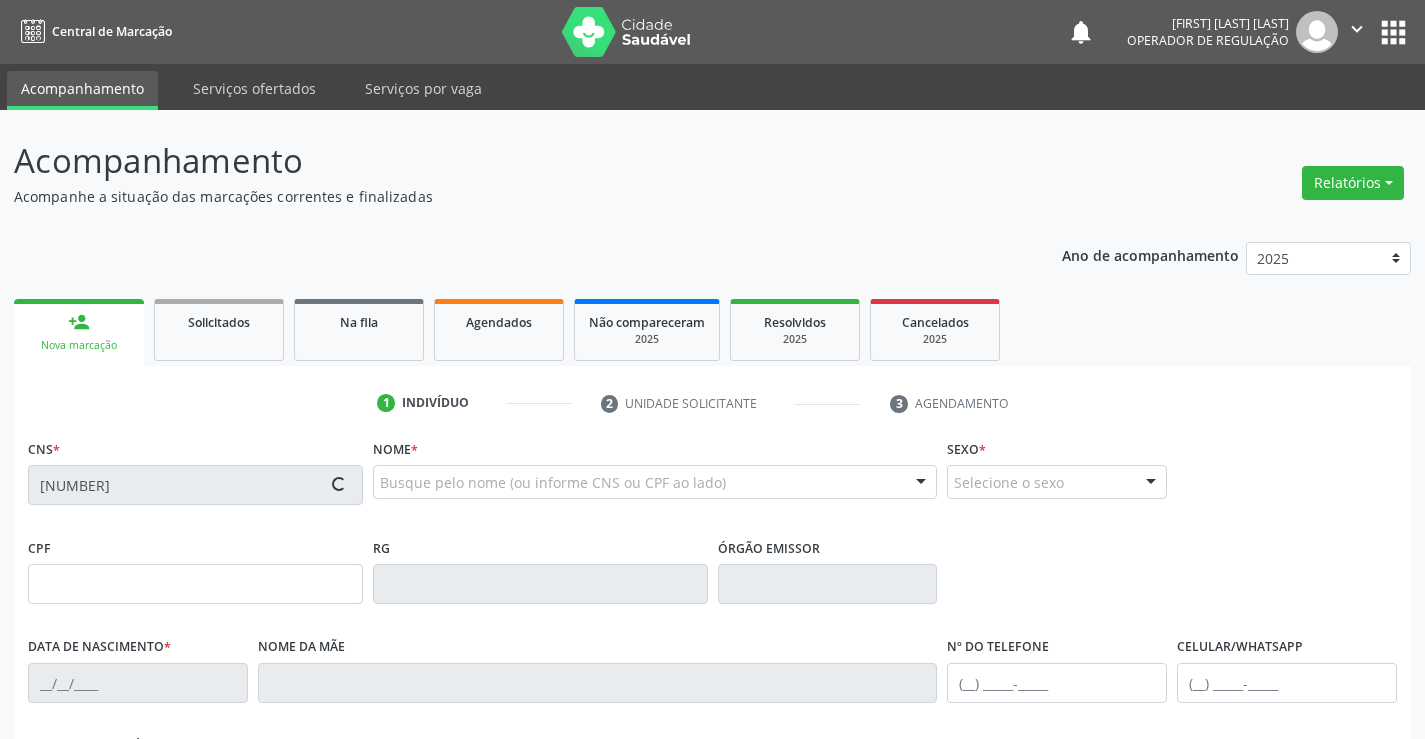 type on "103.515.286-01" 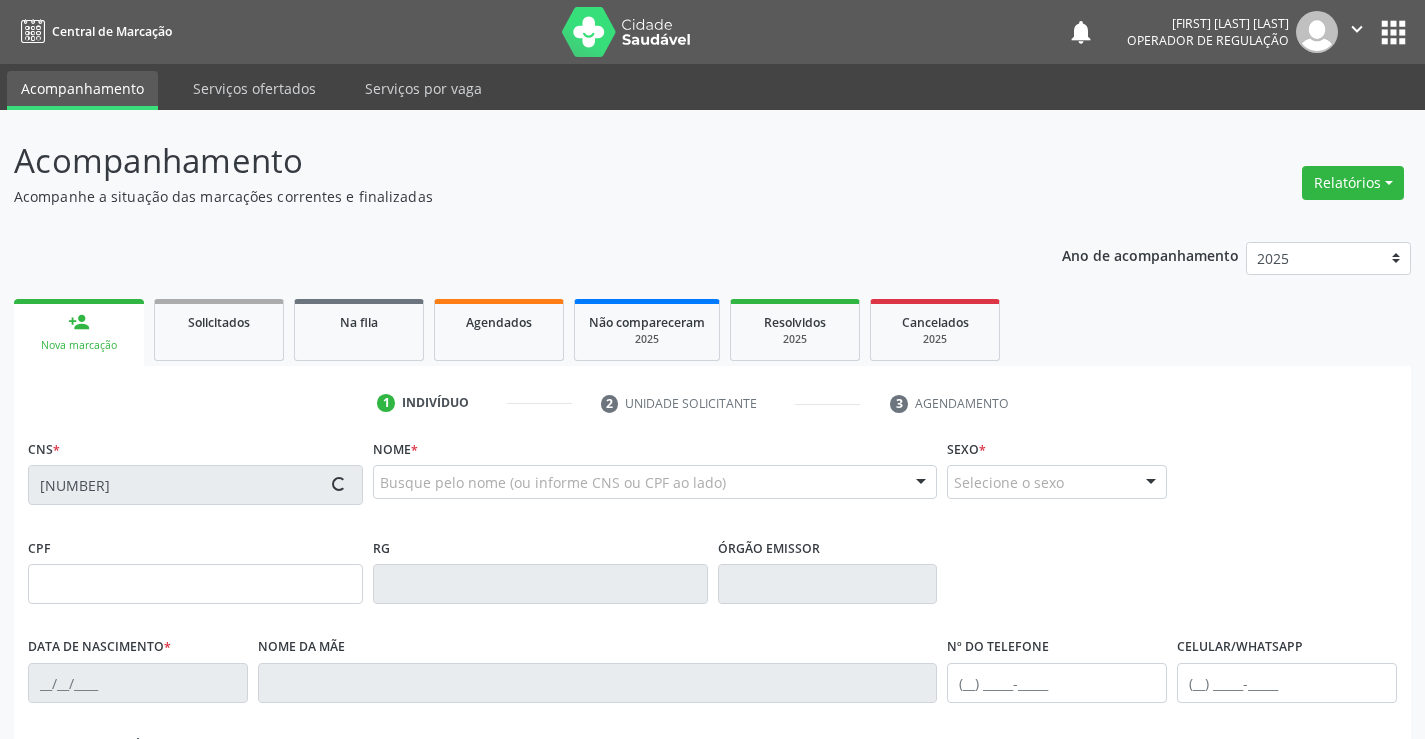 type on "16585706" 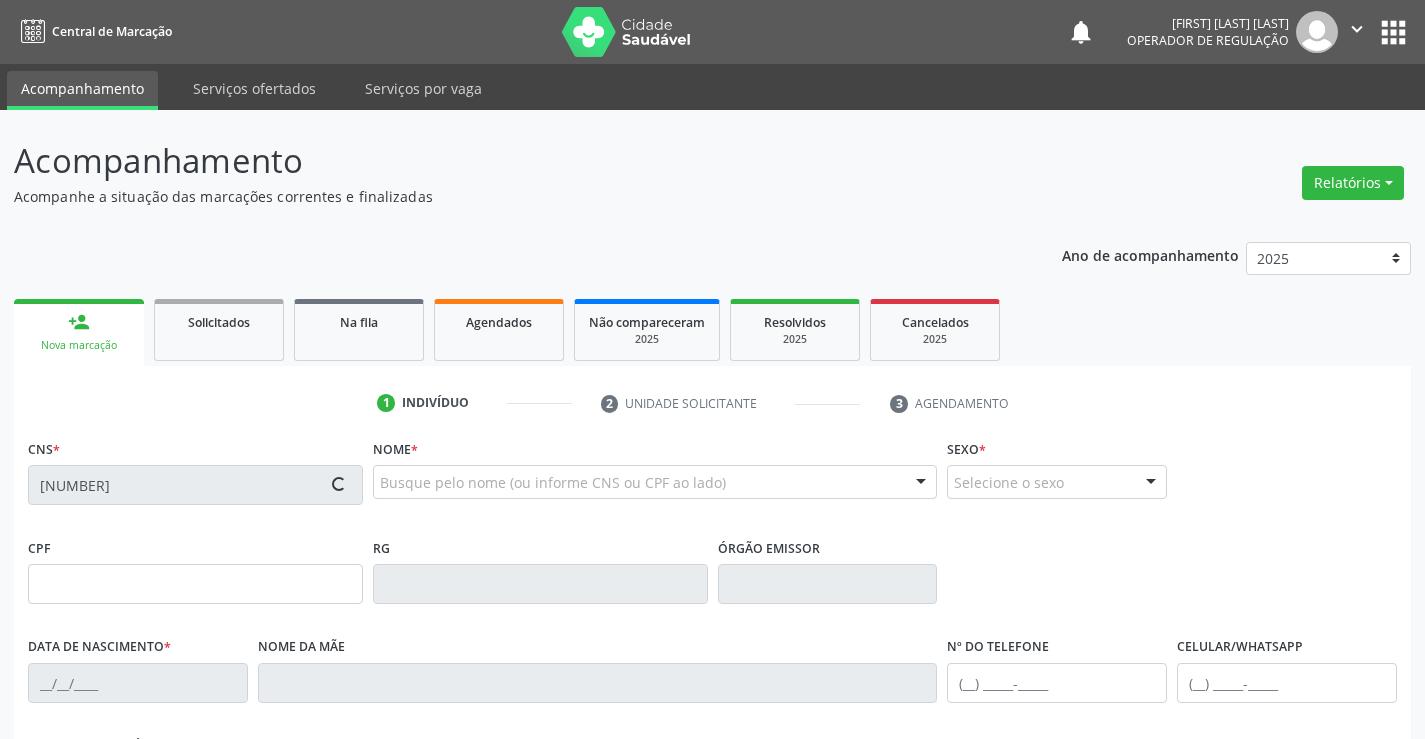 type on "(74) 99148-6942" 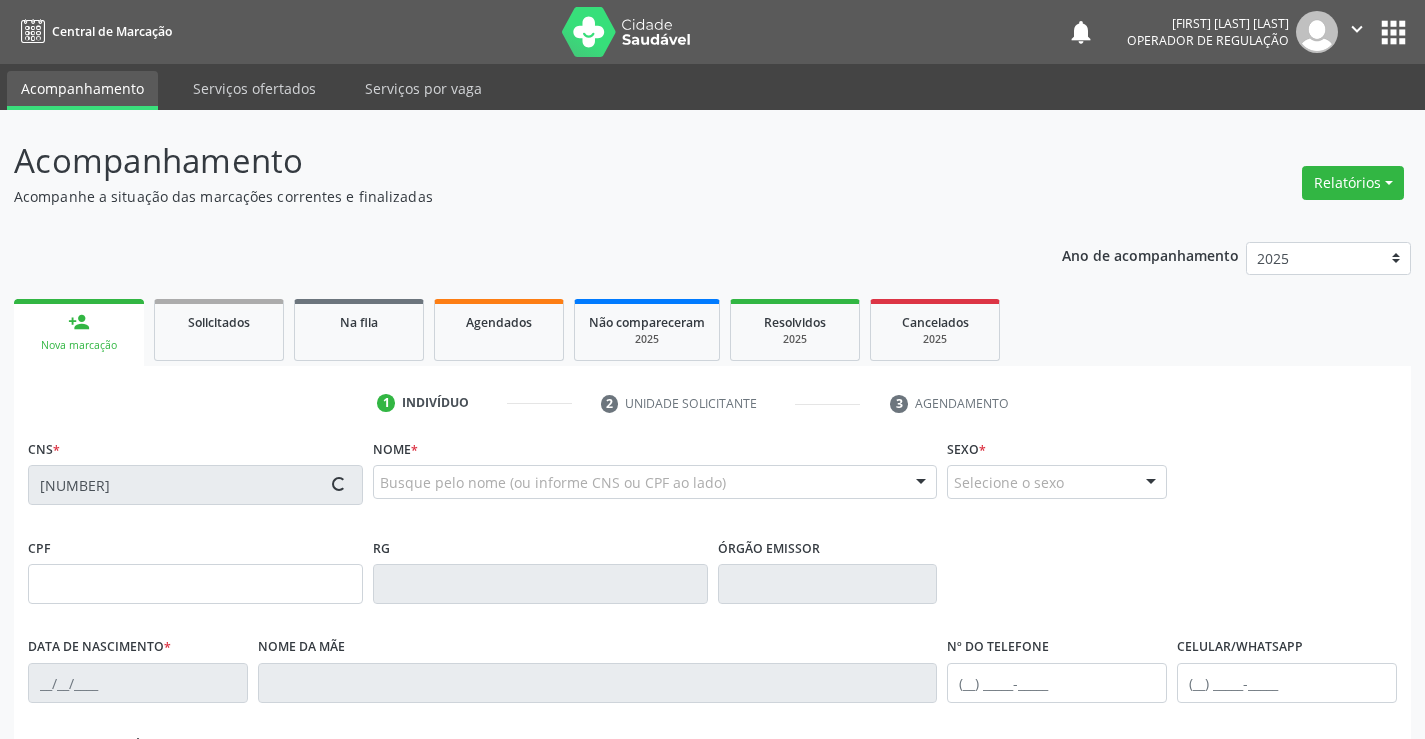 type on "103.515.286-01" 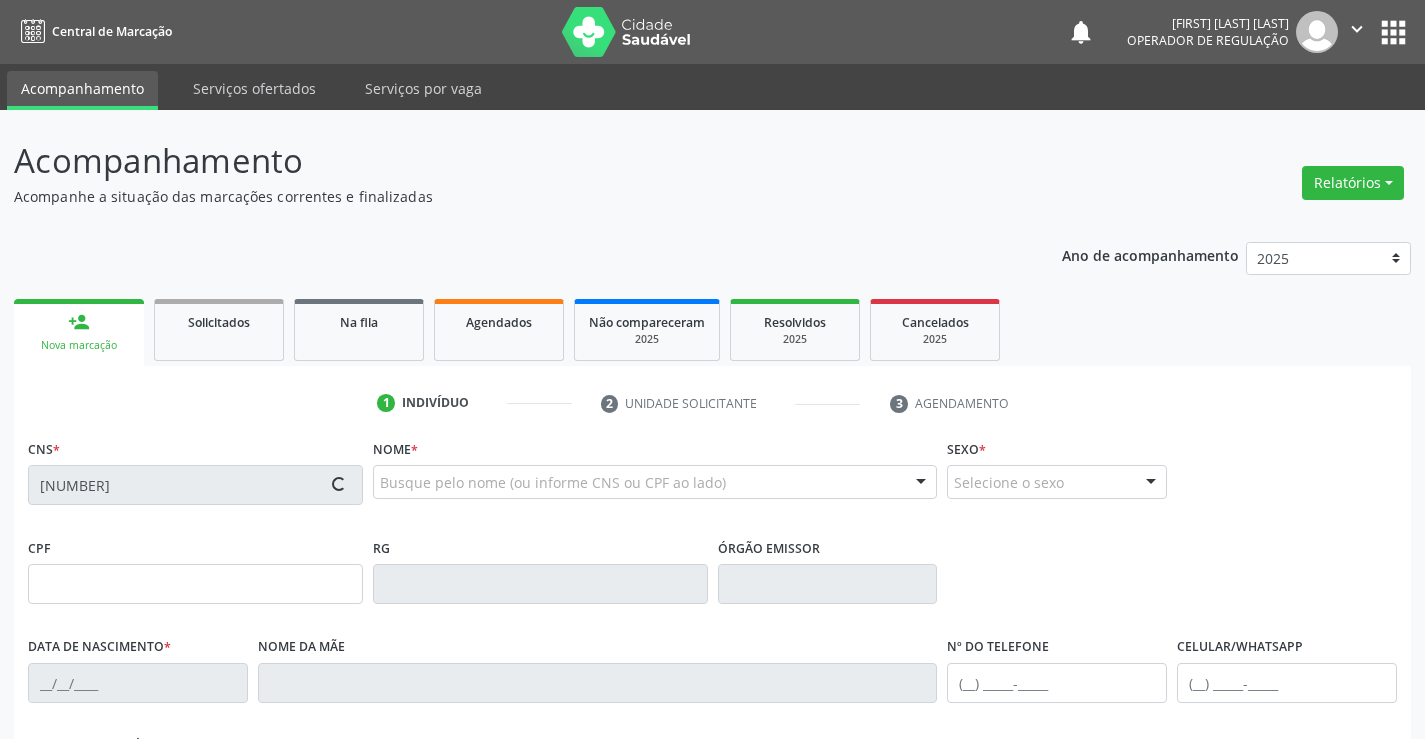 type on "S/N" 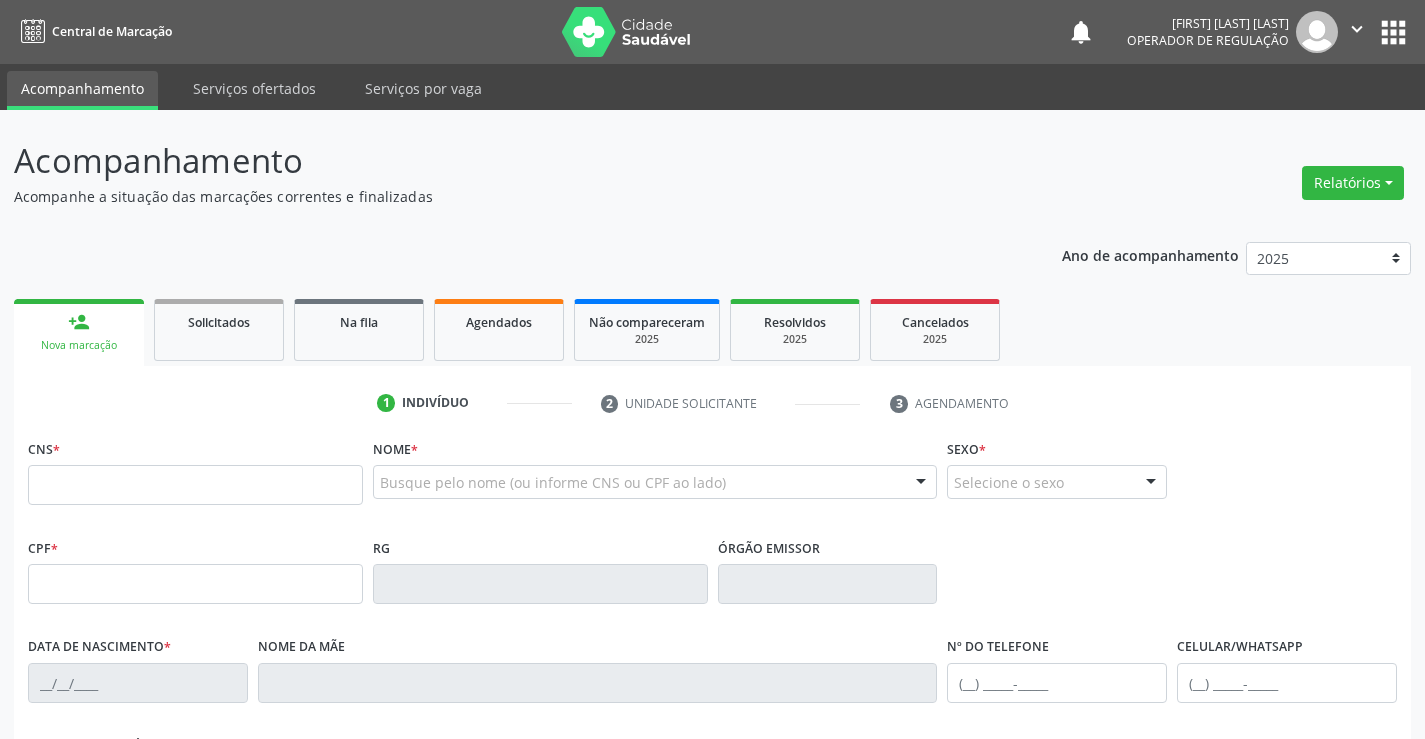 scroll, scrollTop: 0, scrollLeft: 0, axis: both 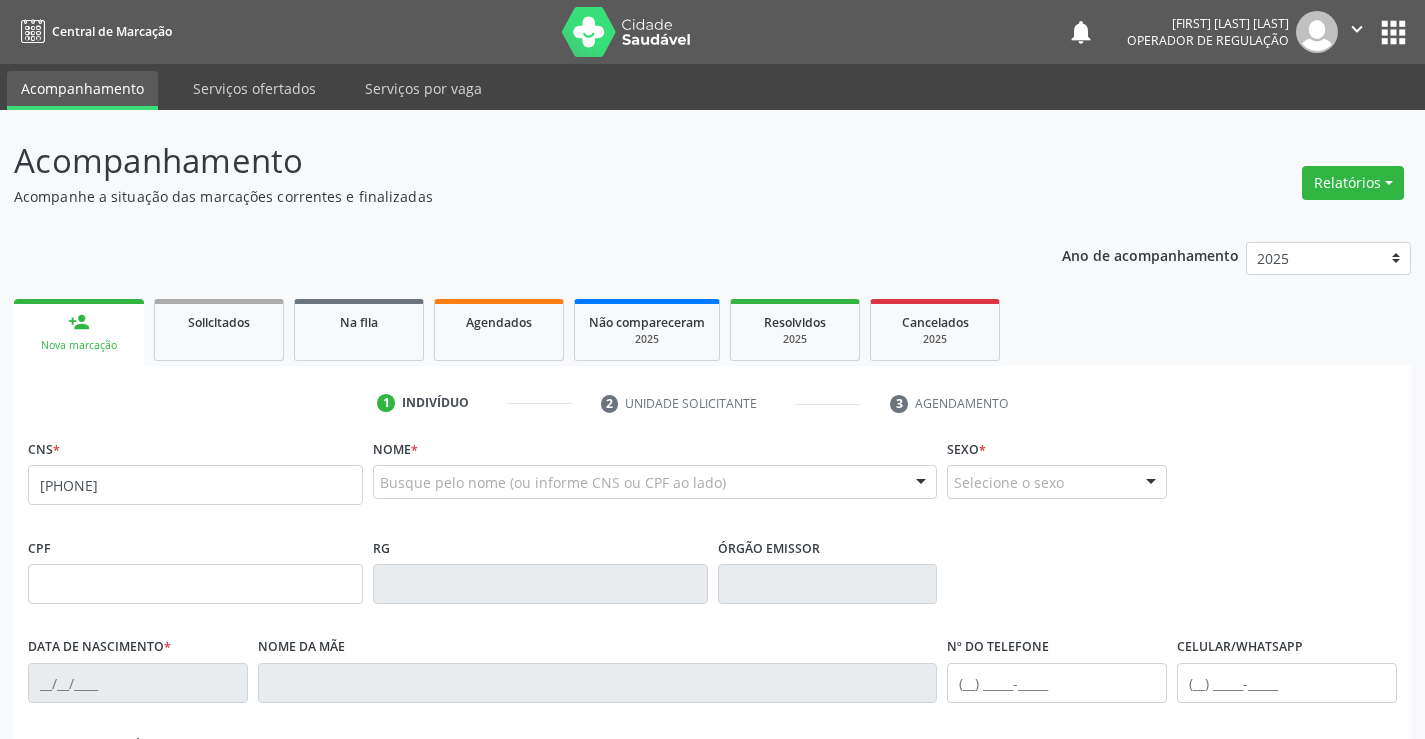 type on "[PHONE]" 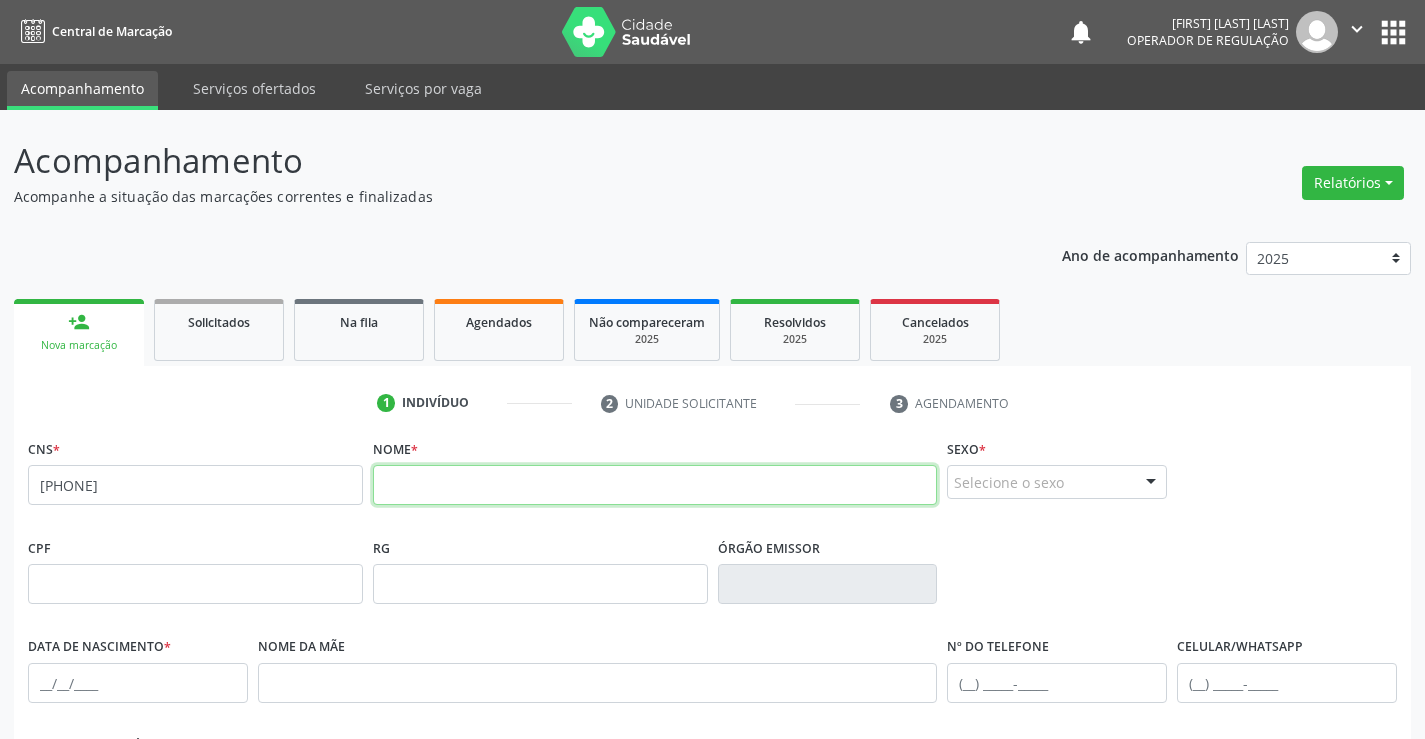 click at bounding box center [655, 485] 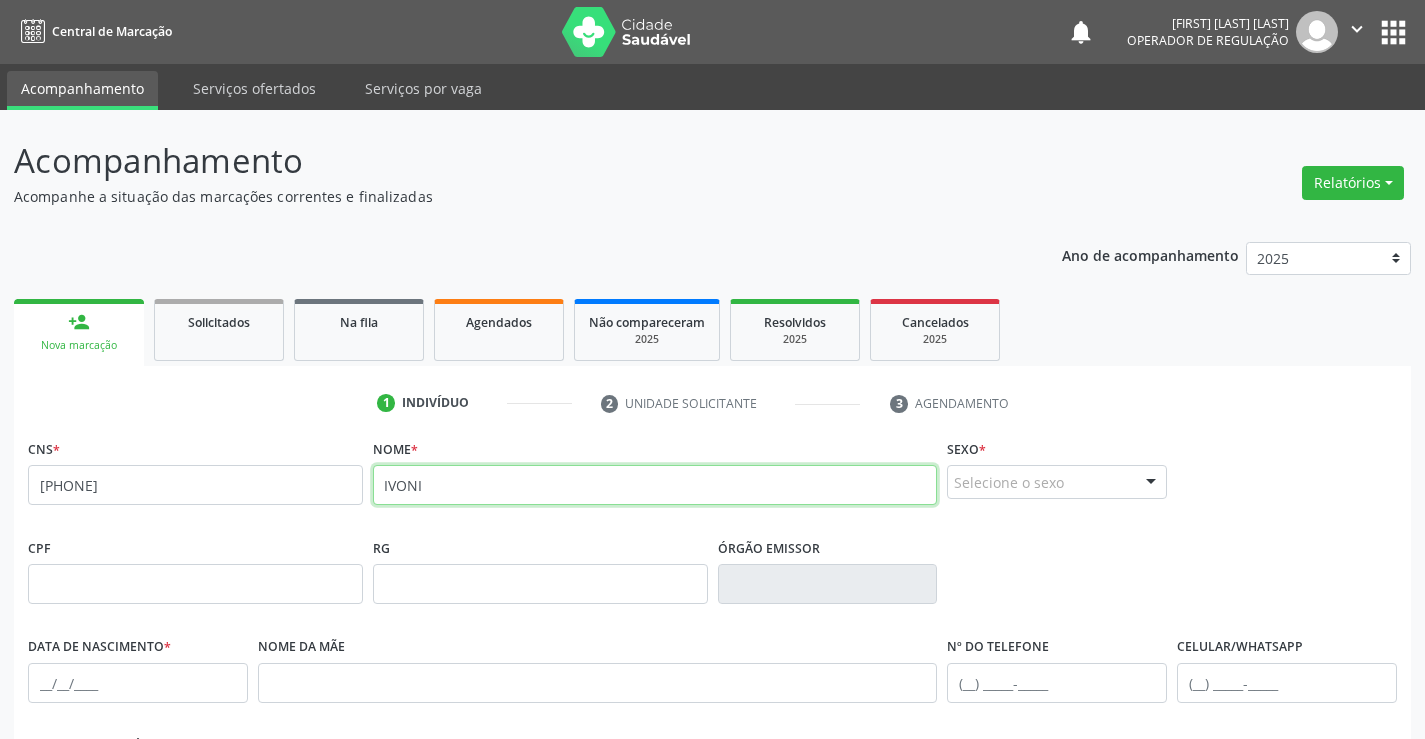 type on "IVONI" 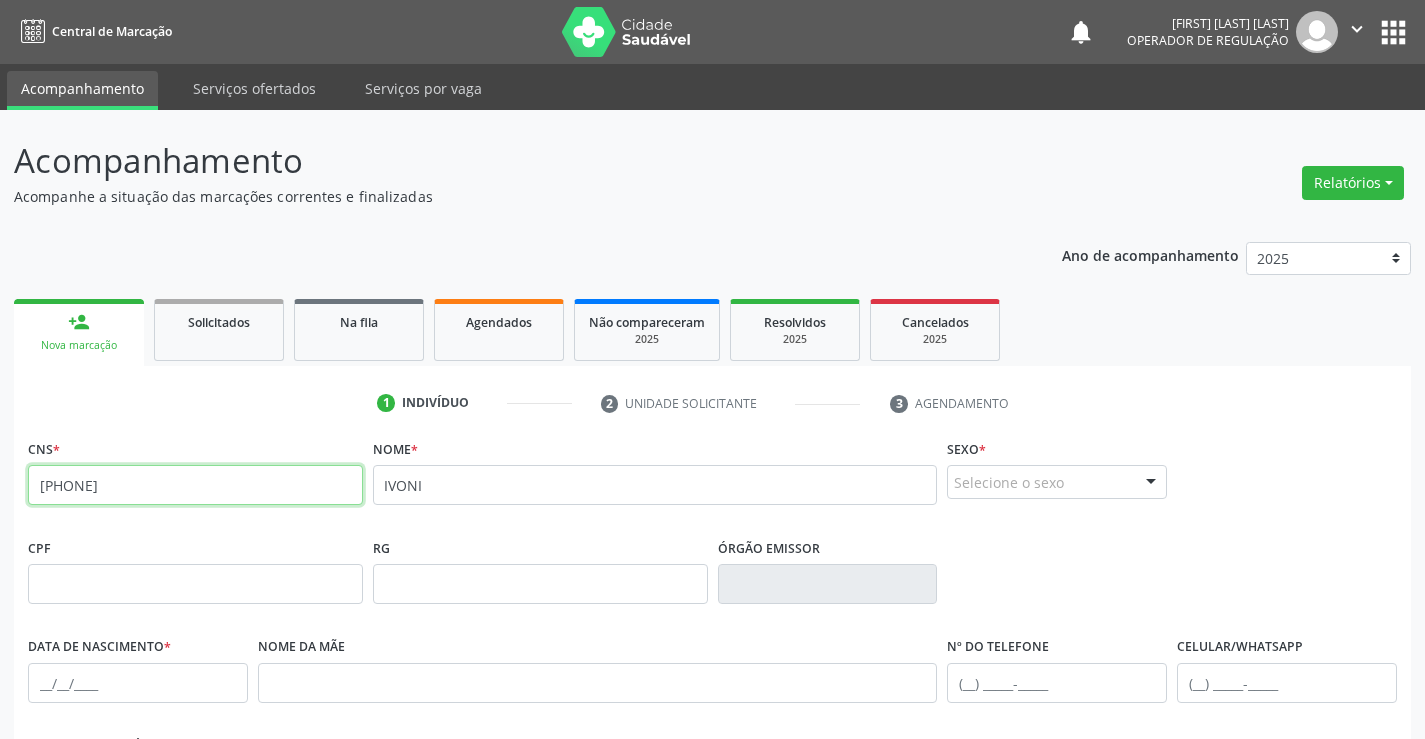 click on "700 5003 9184 0754" at bounding box center (195, 485) 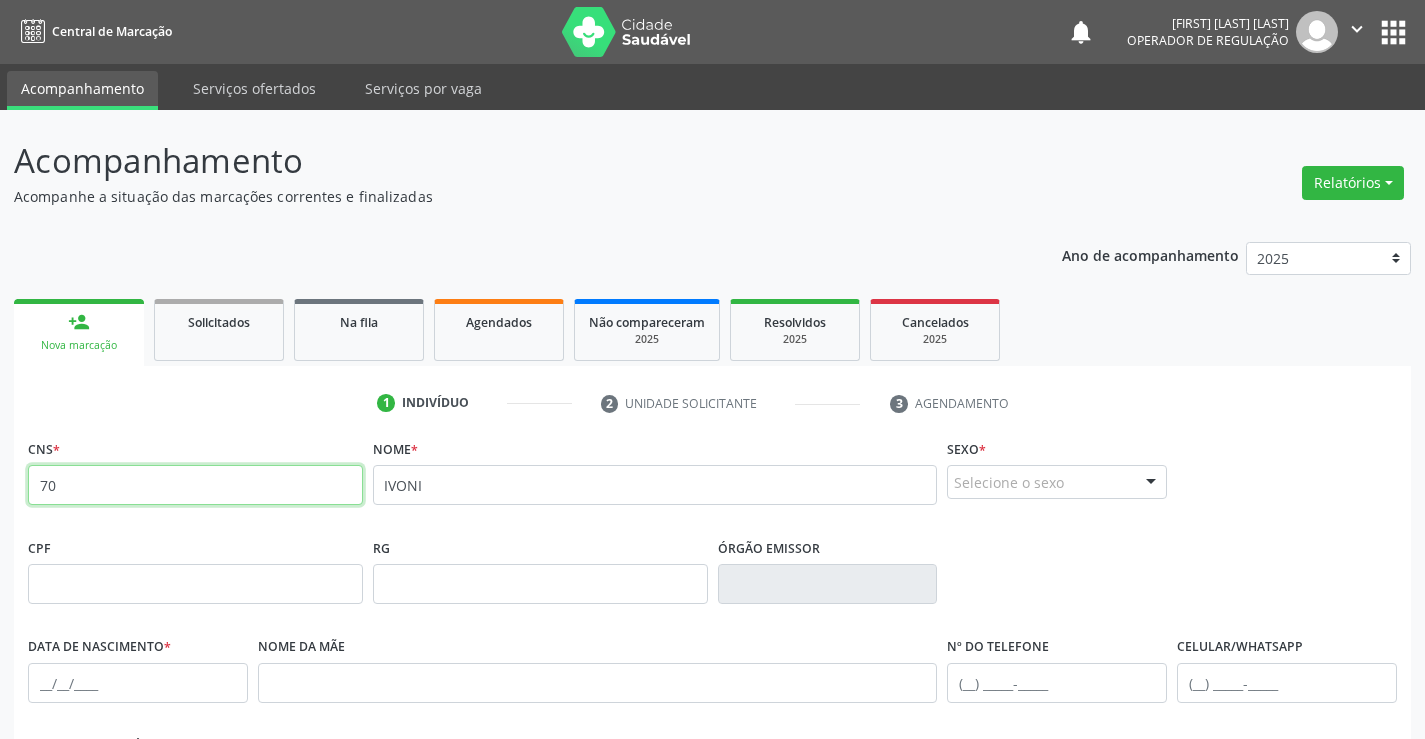 type on "7" 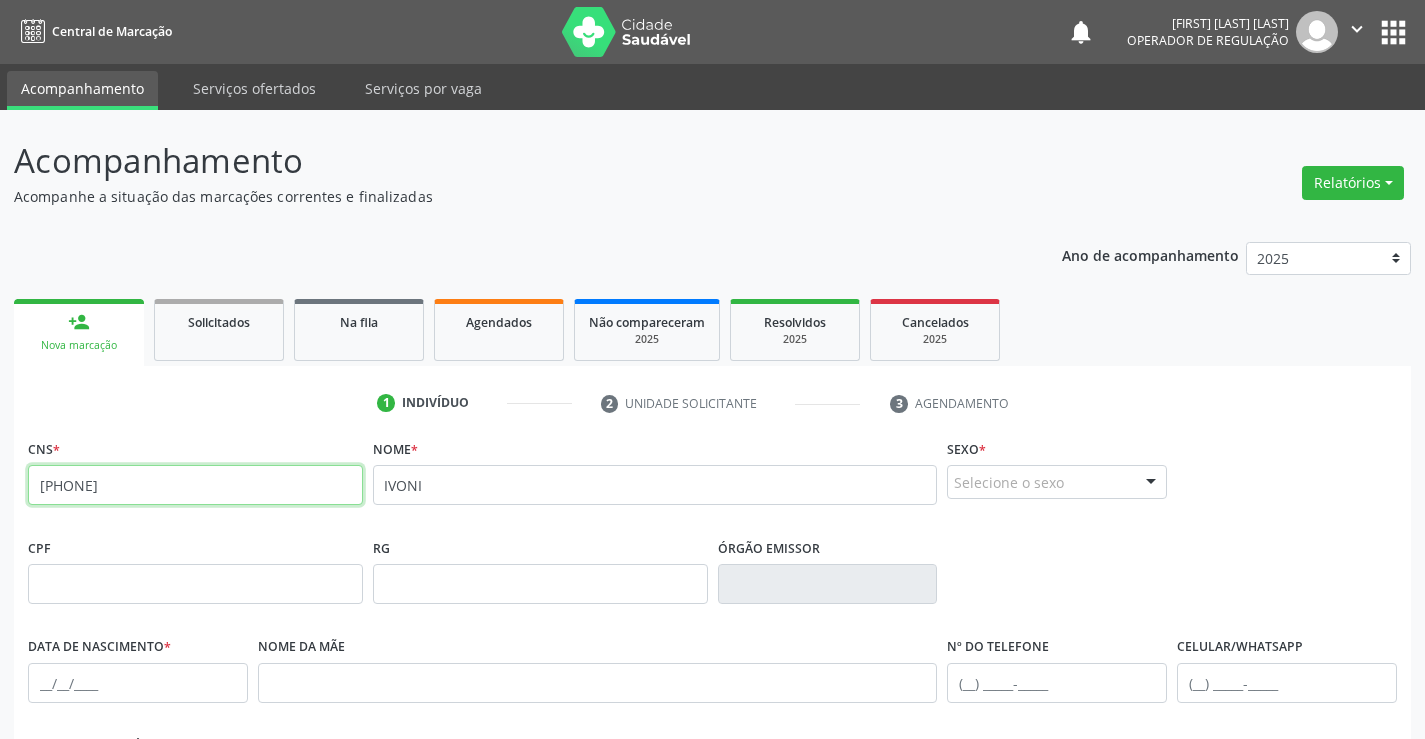 type on "700 5003 9184 0754" 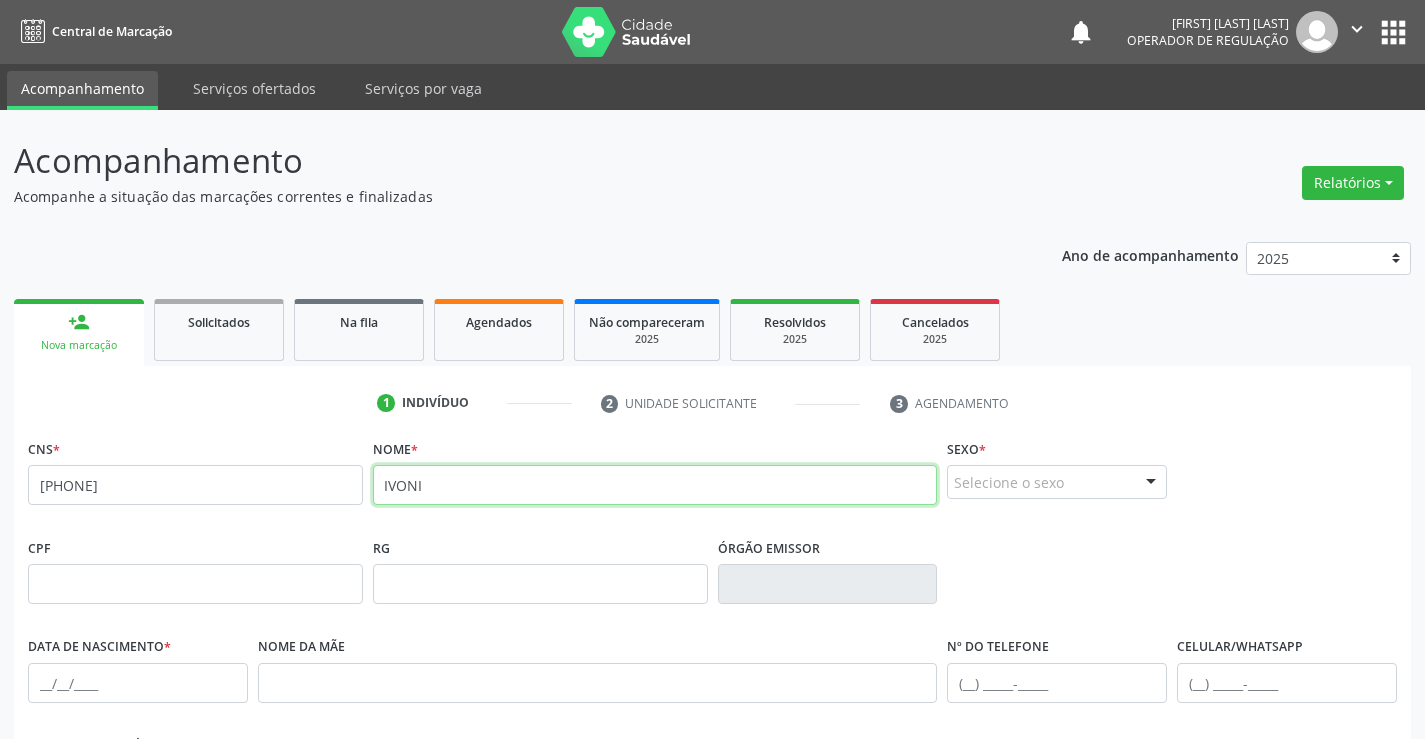click on "IVONI" at bounding box center (655, 485) 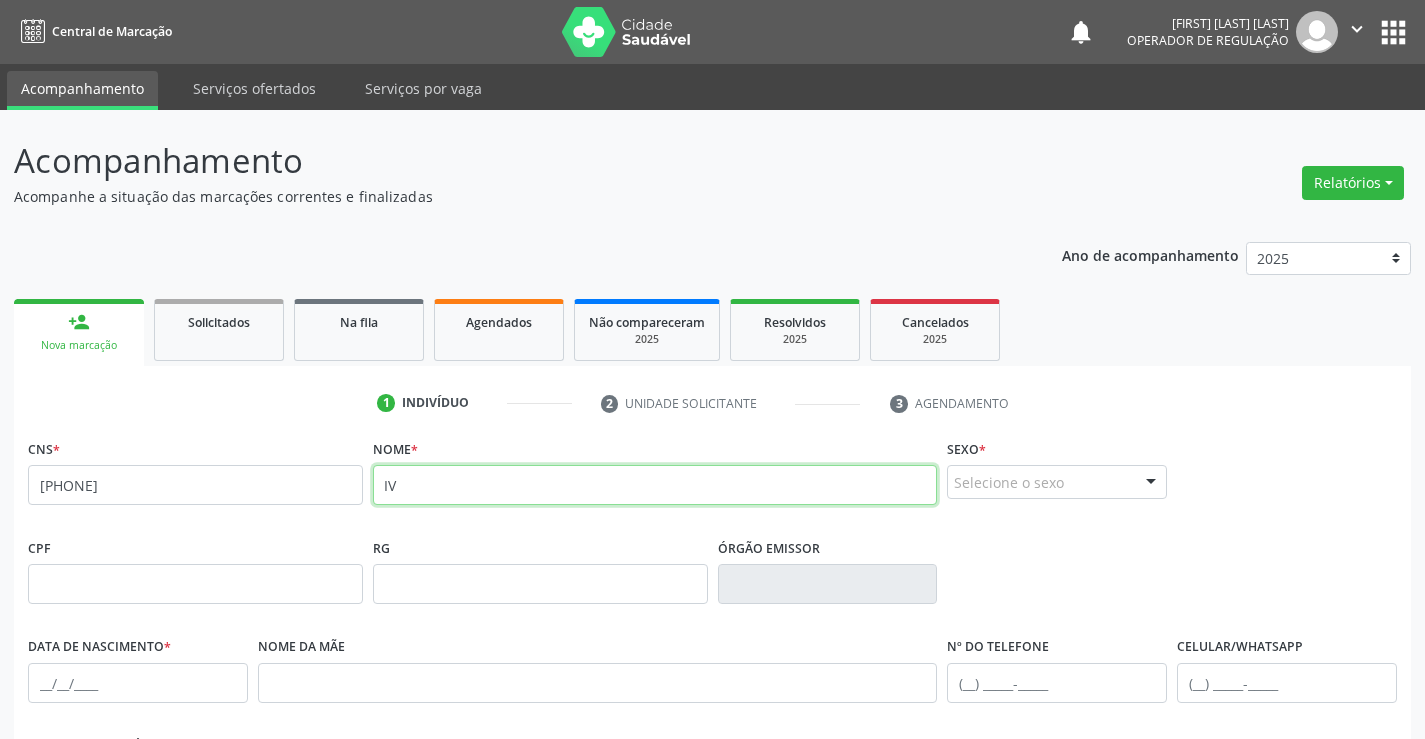 type on "I" 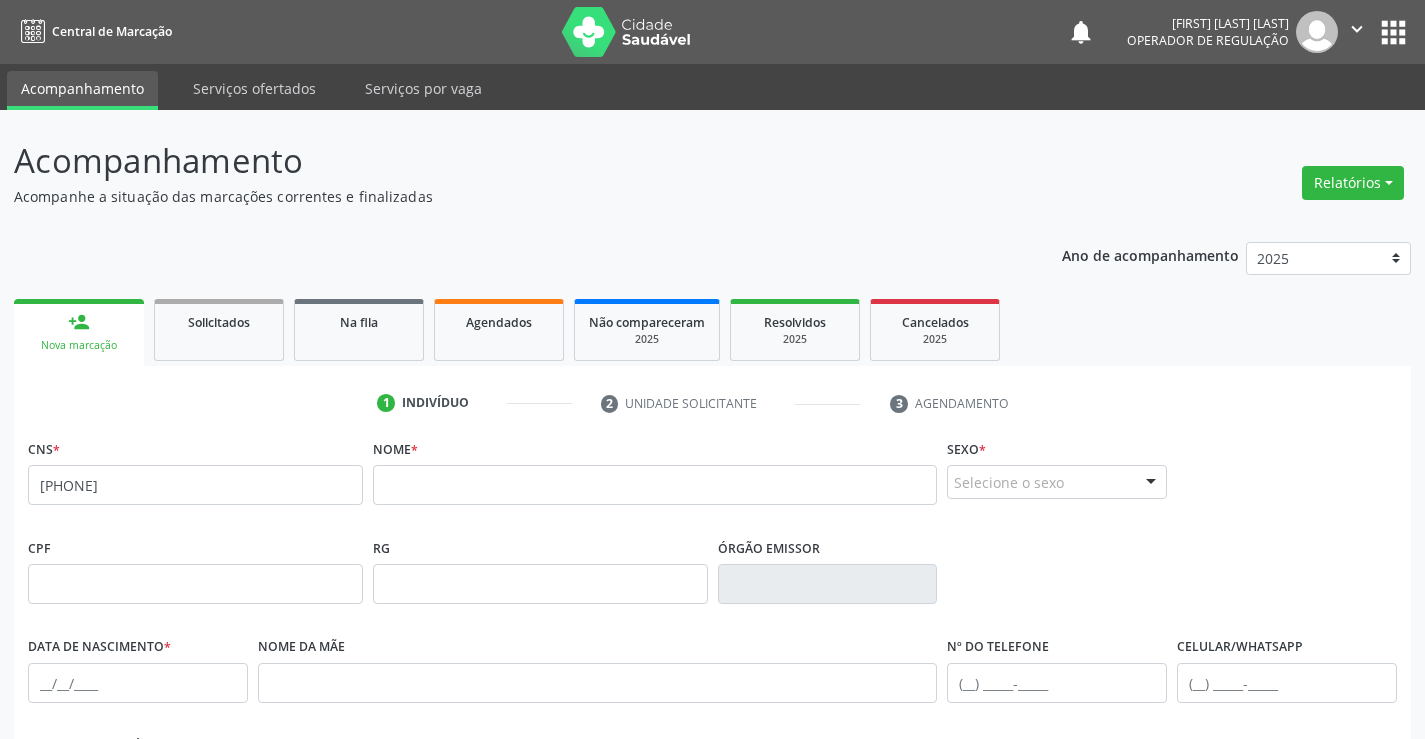 click on "Nome
*" at bounding box center [655, 483] 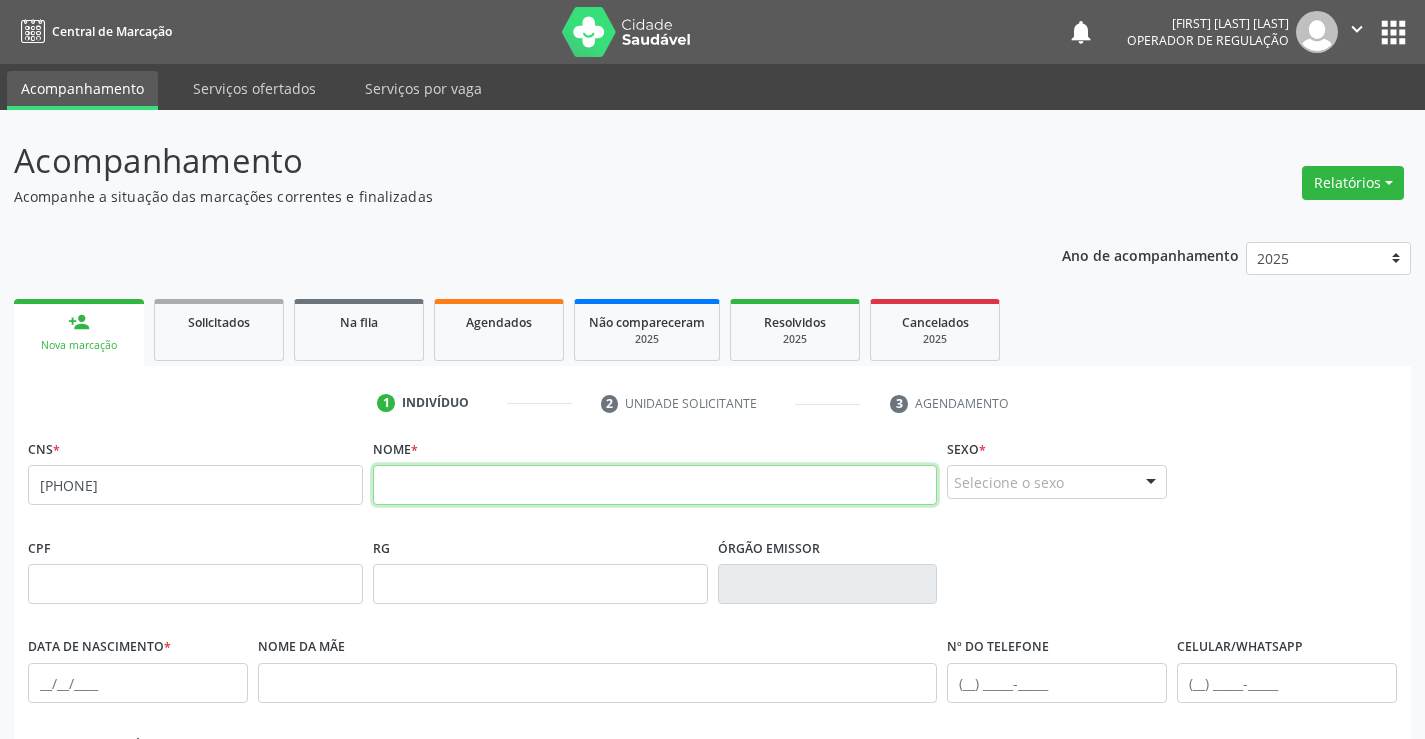 click at bounding box center [655, 485] 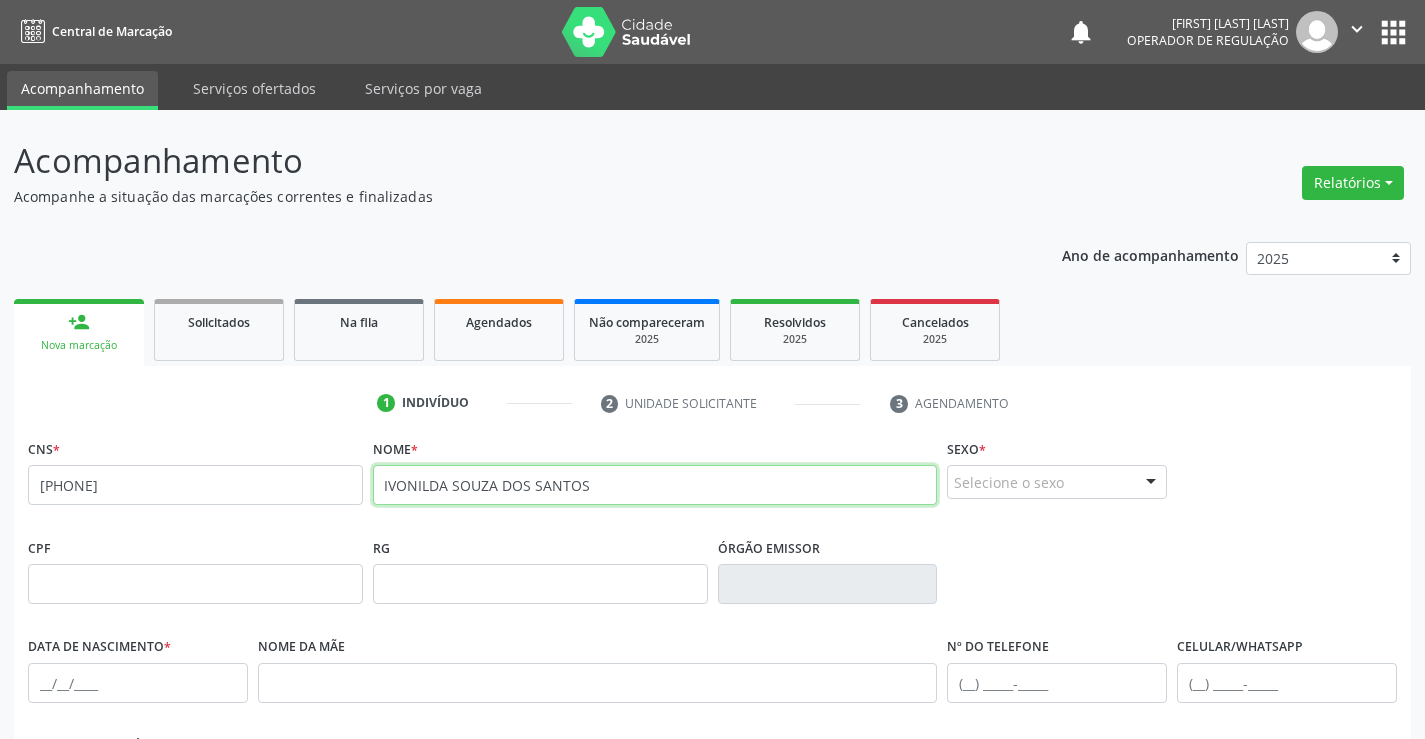 type on "IVONILDA SOUZA DOS SANTOS" 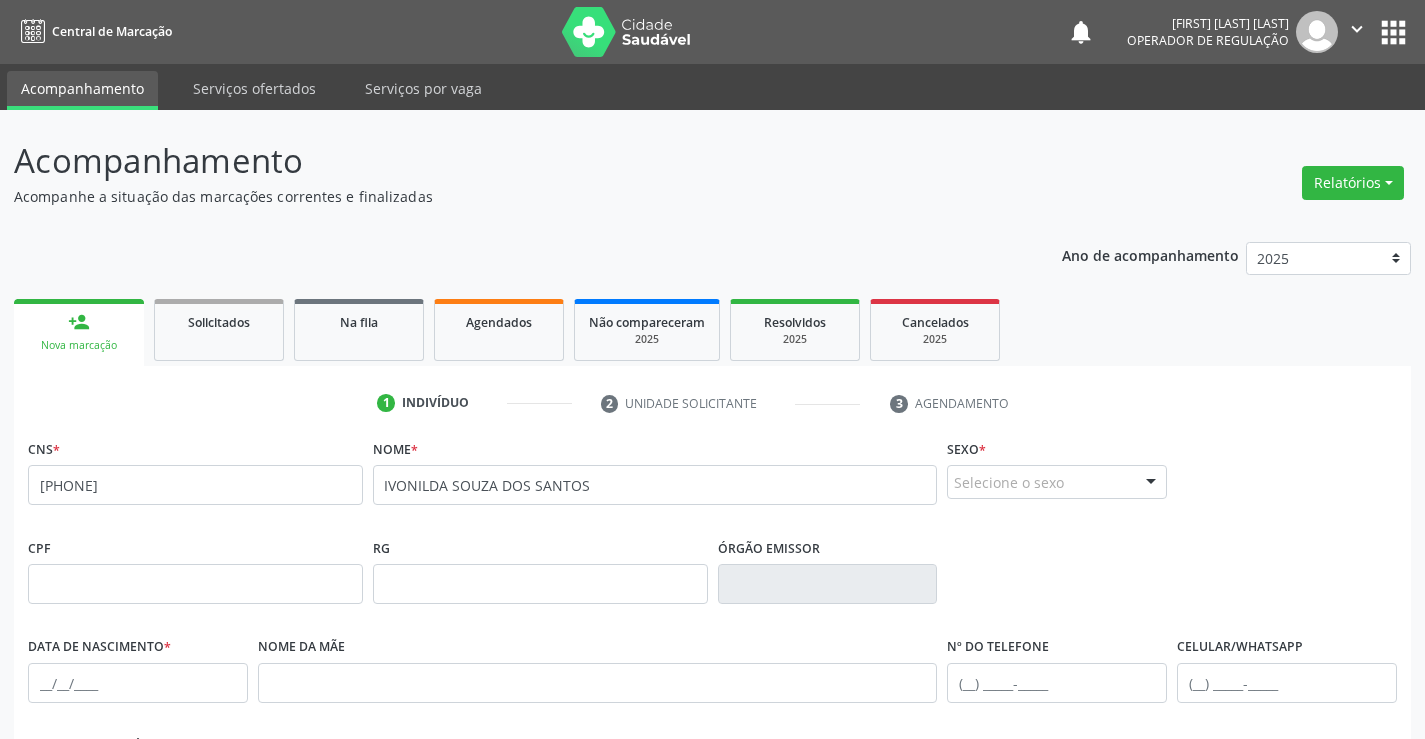 click on "Selecione o sexo" at bounding box center (1057, 482) 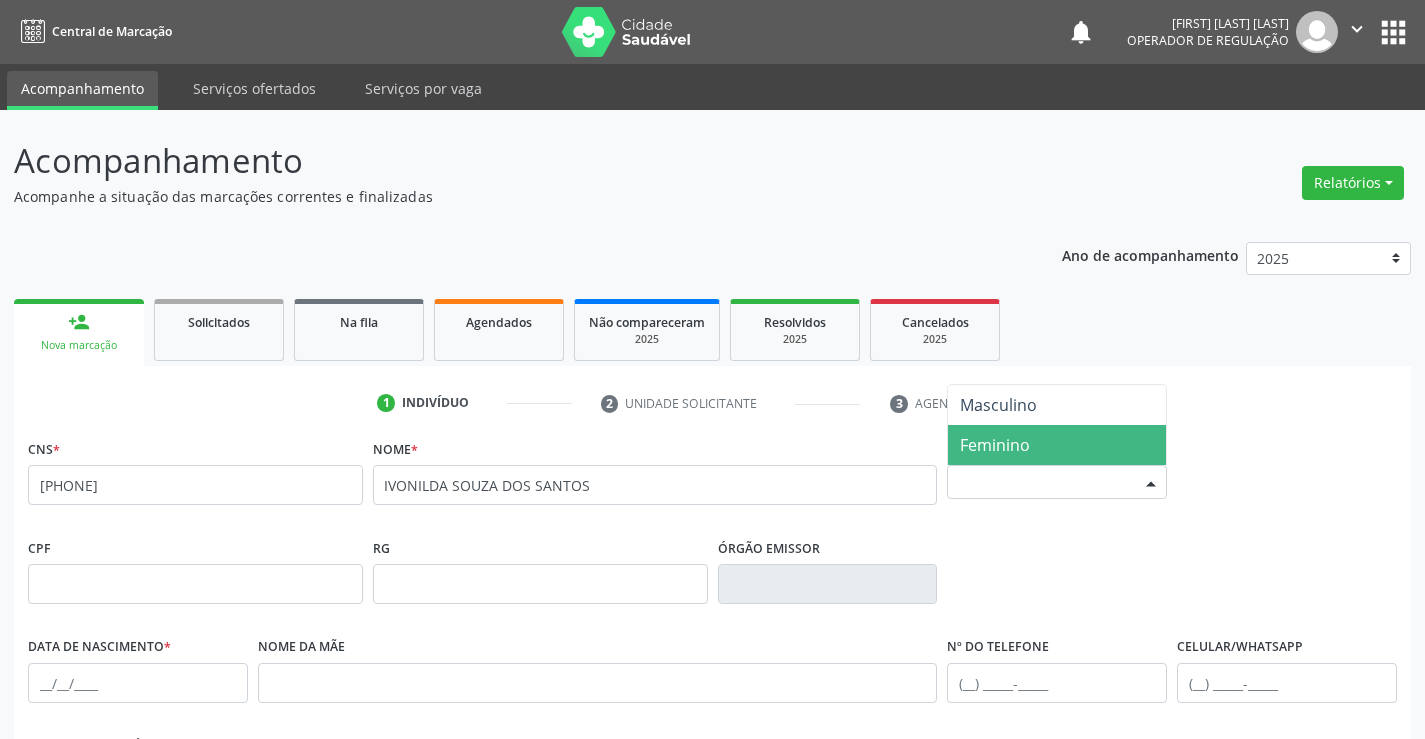 click on "Feminino" at bounding box center (995, 445) 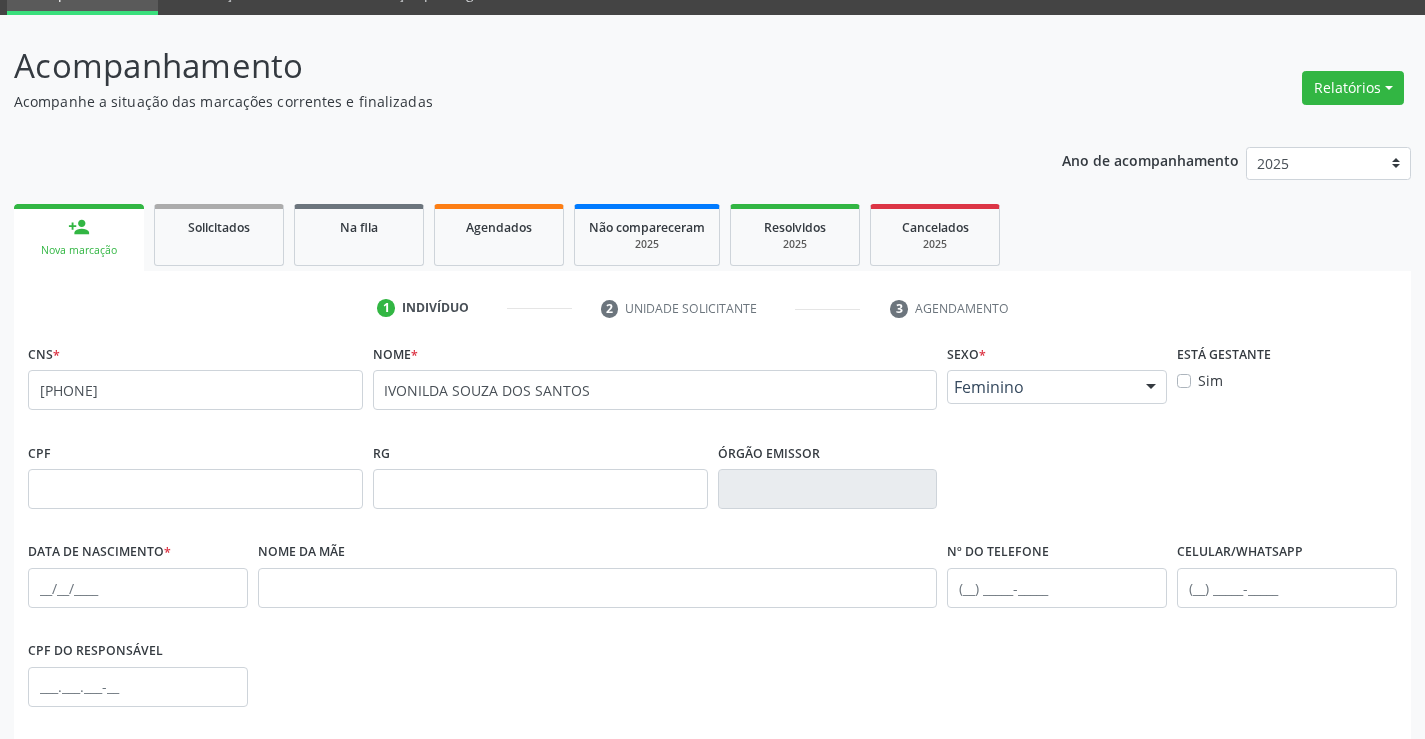 scroll, scrollTop: 200, scrollLeft: 0, axis: vertical 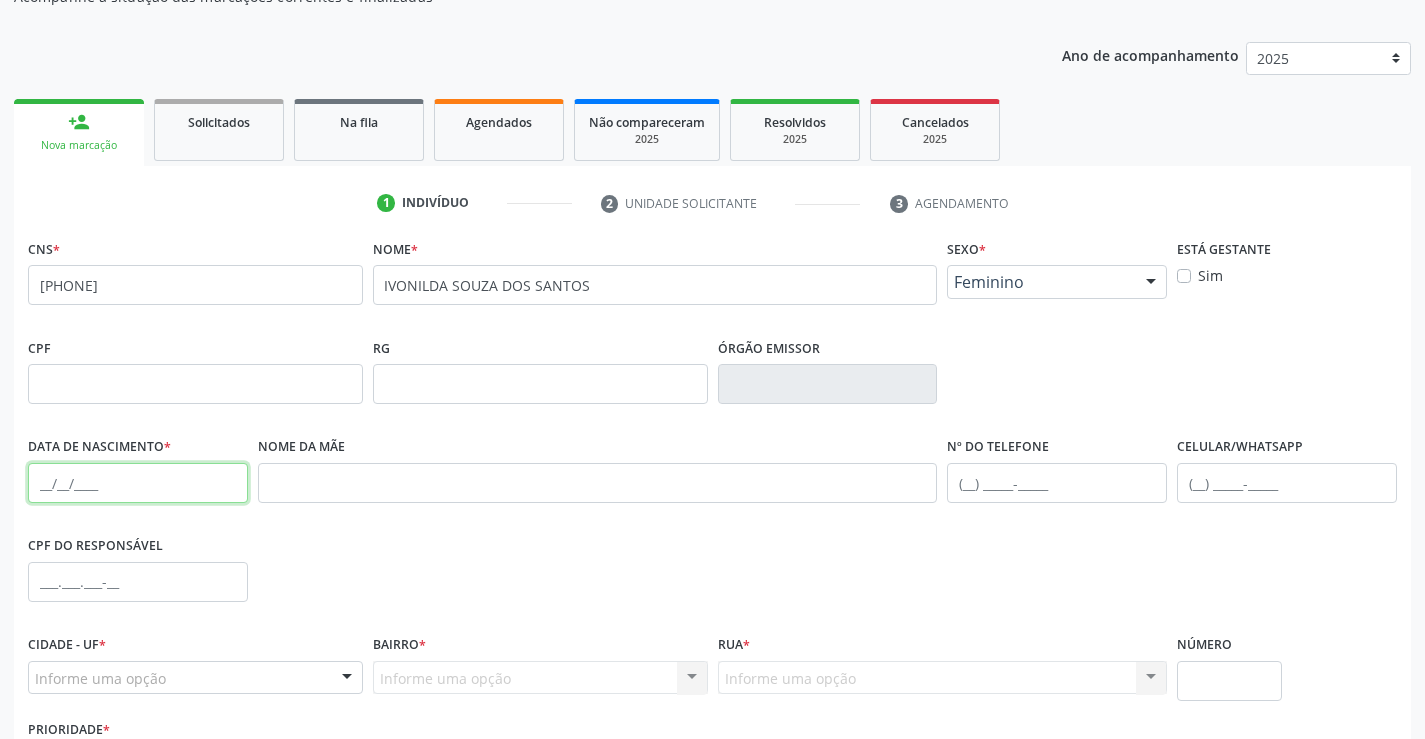 click at bounding box center (138, 483) 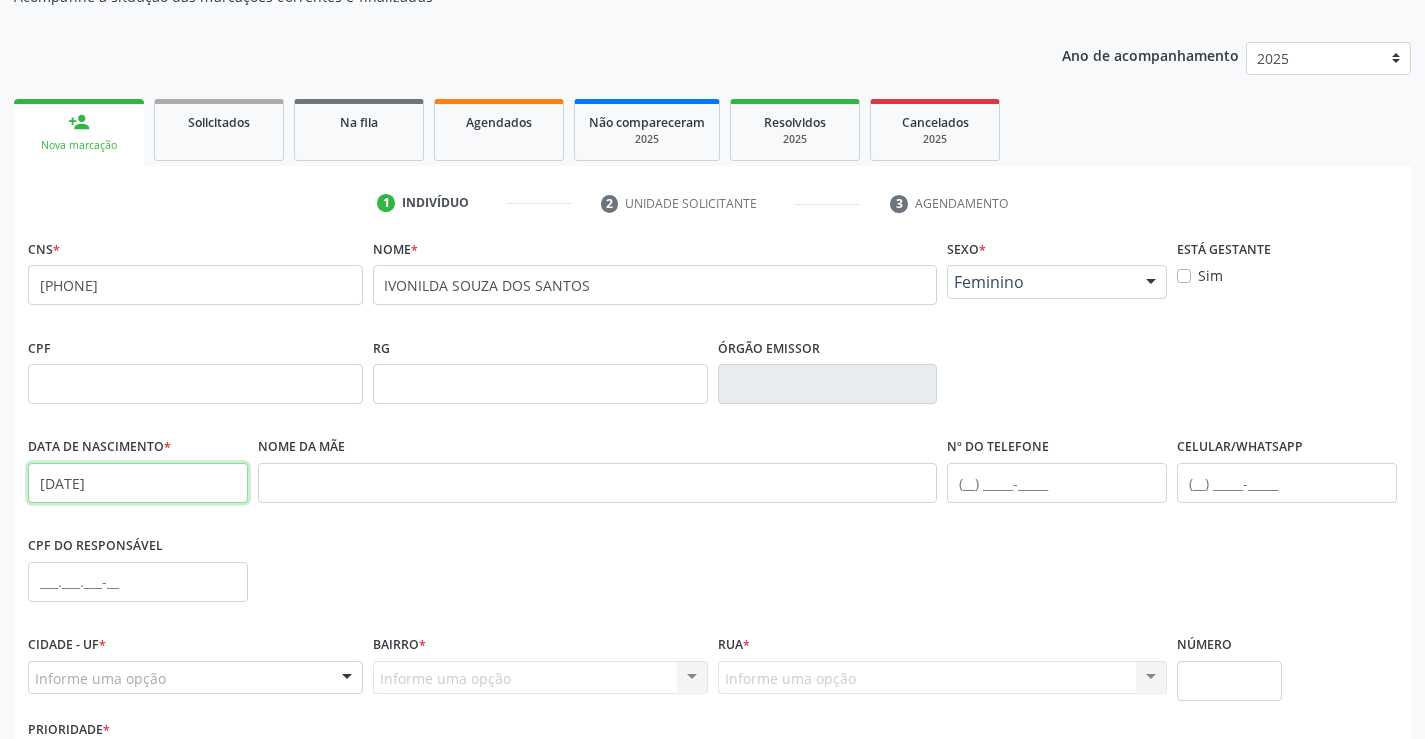 type on "22/07/1959" 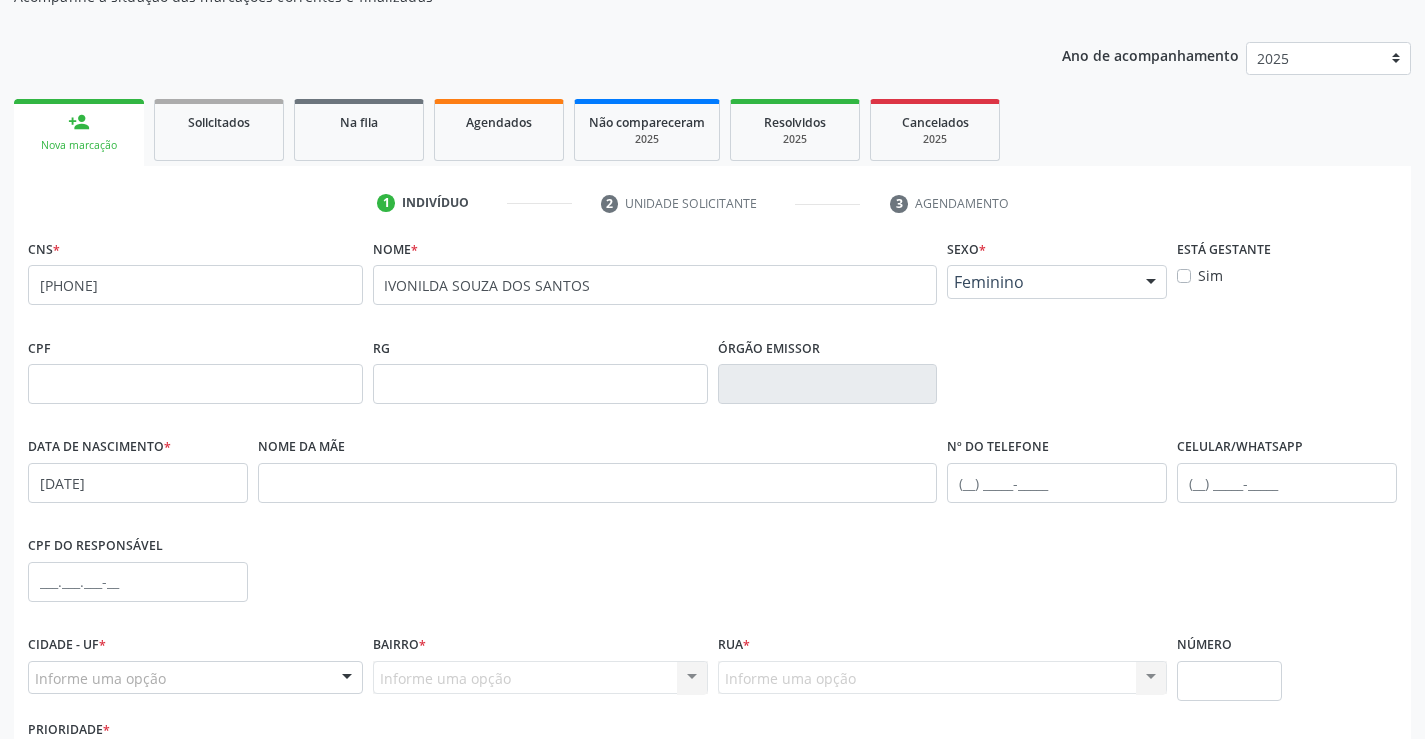 click on "CPF do responsável" at bounding box center (712, 580) 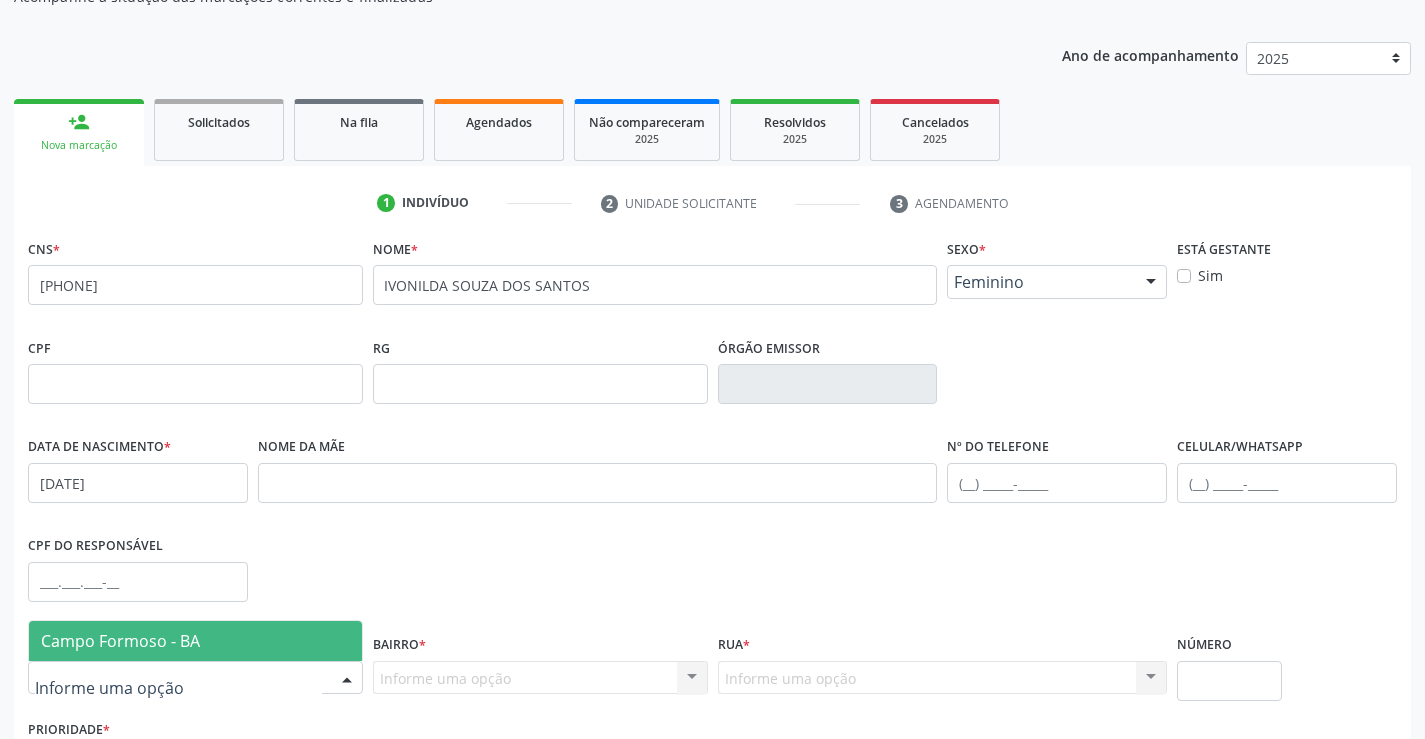 click on "Campo Formoso - BA" at bounding box center (195, 641) 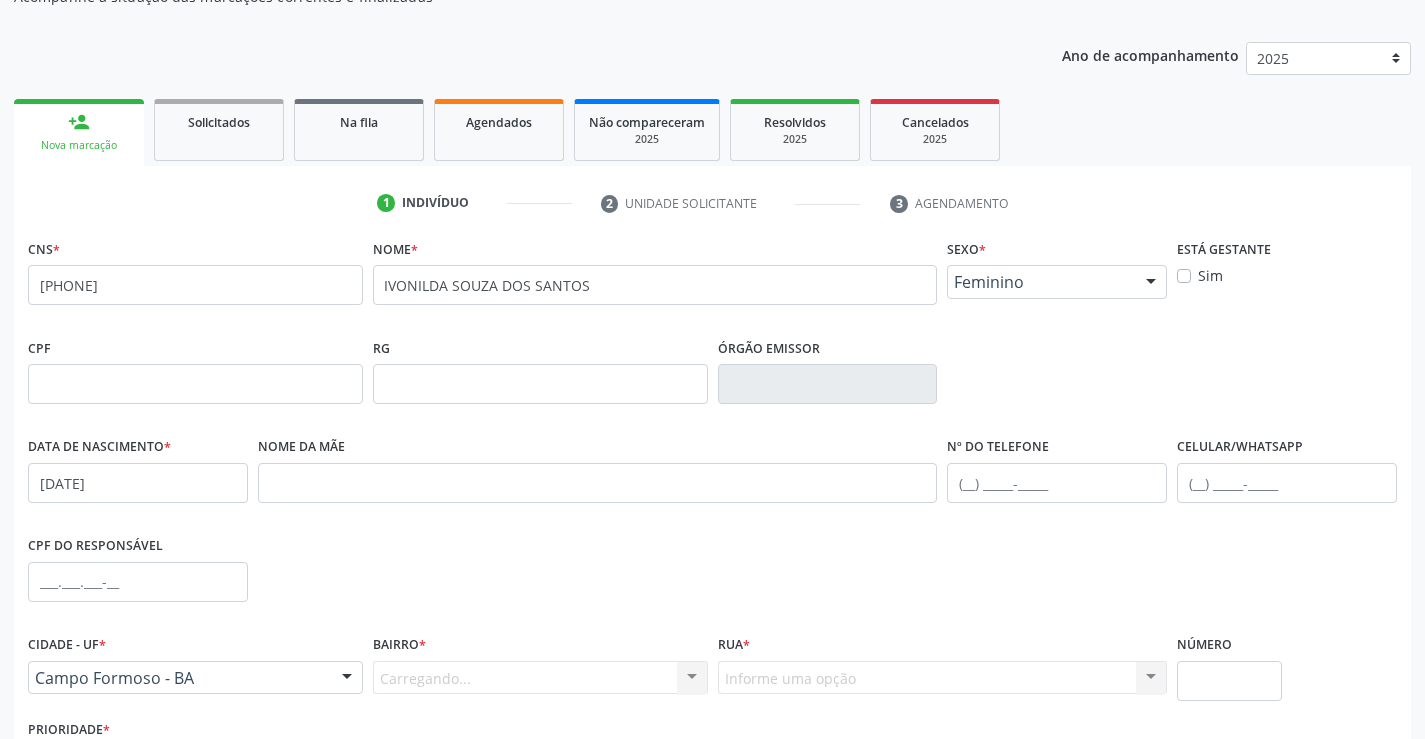 click on "Carregando...
Nenhum resultado encontrado para: "   "
Nenhuma opção encontrada. Digite para adicionar." at bounding box center [540, 678] 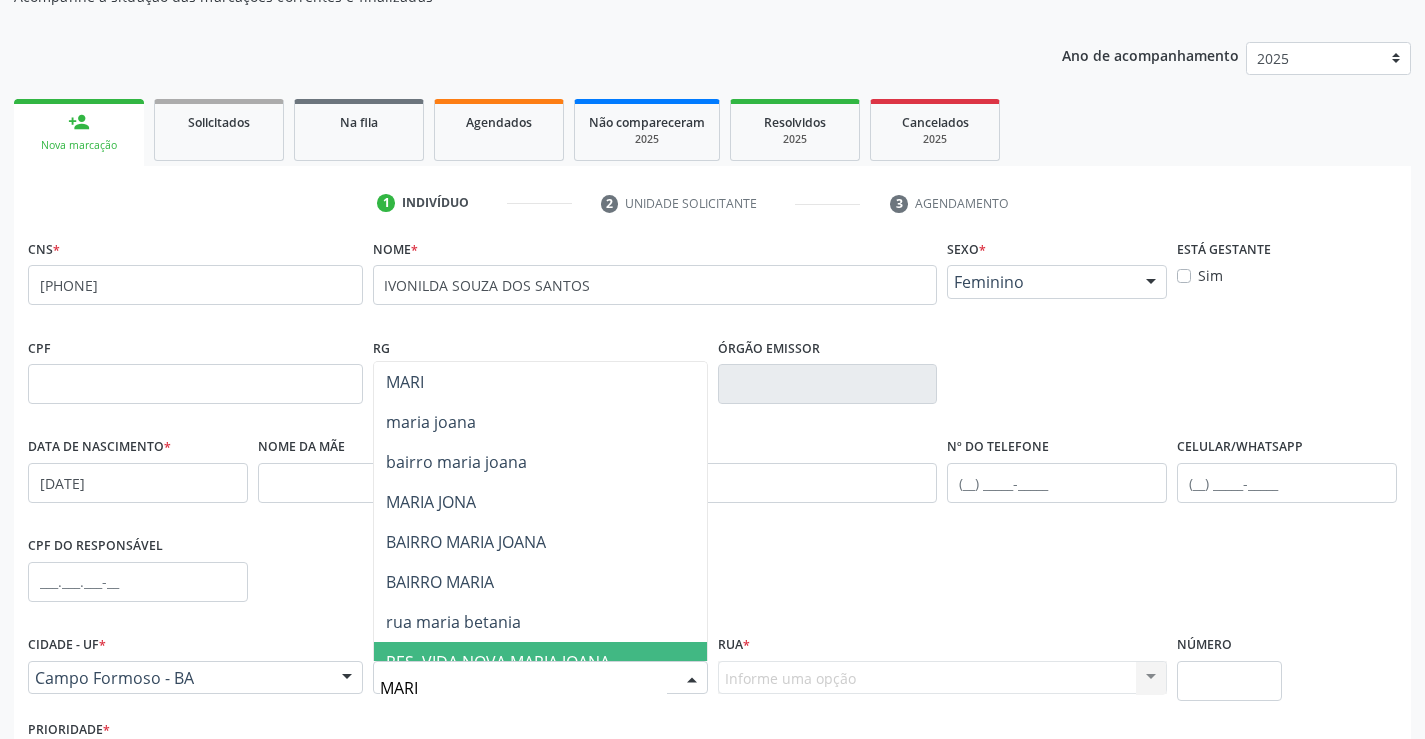 type on "MARIA" 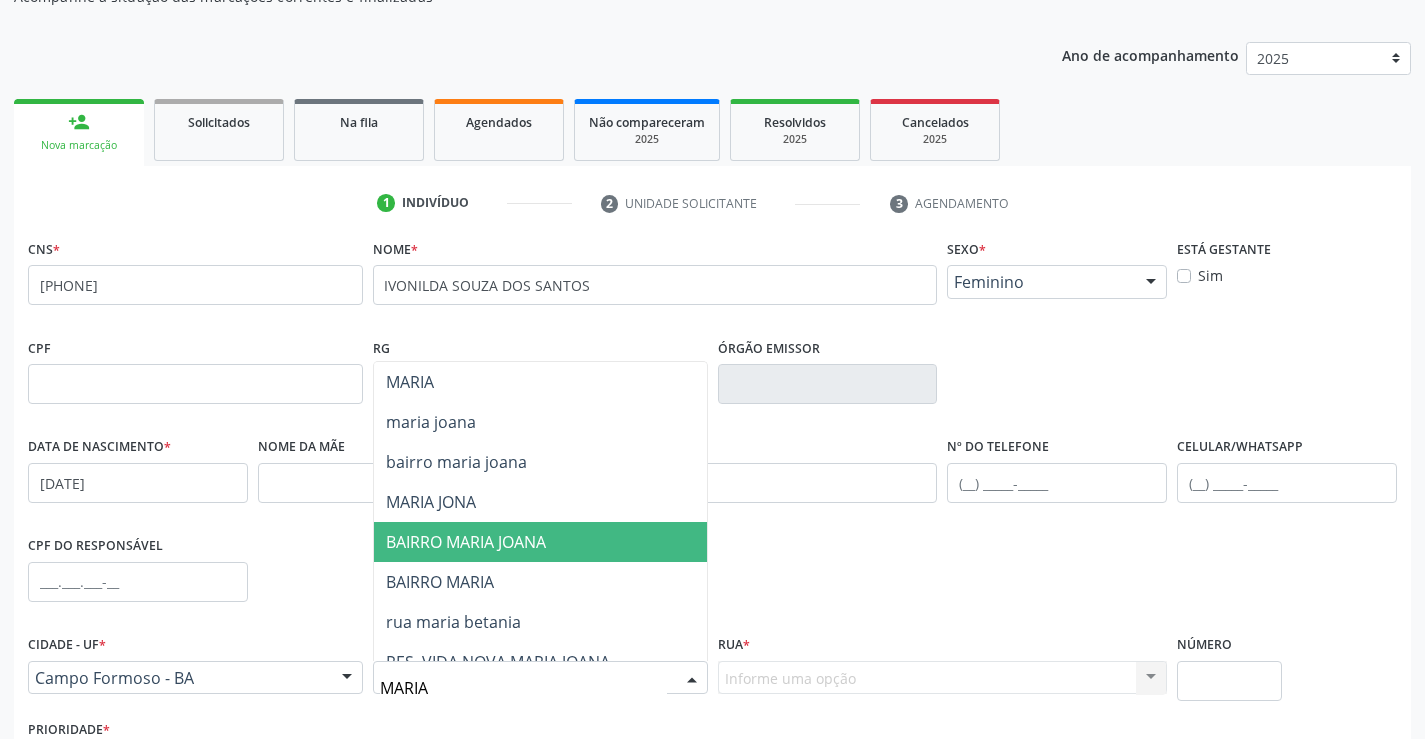 click on "BAIRRO  MARIA JOANA" at bounding box center [466, 542] 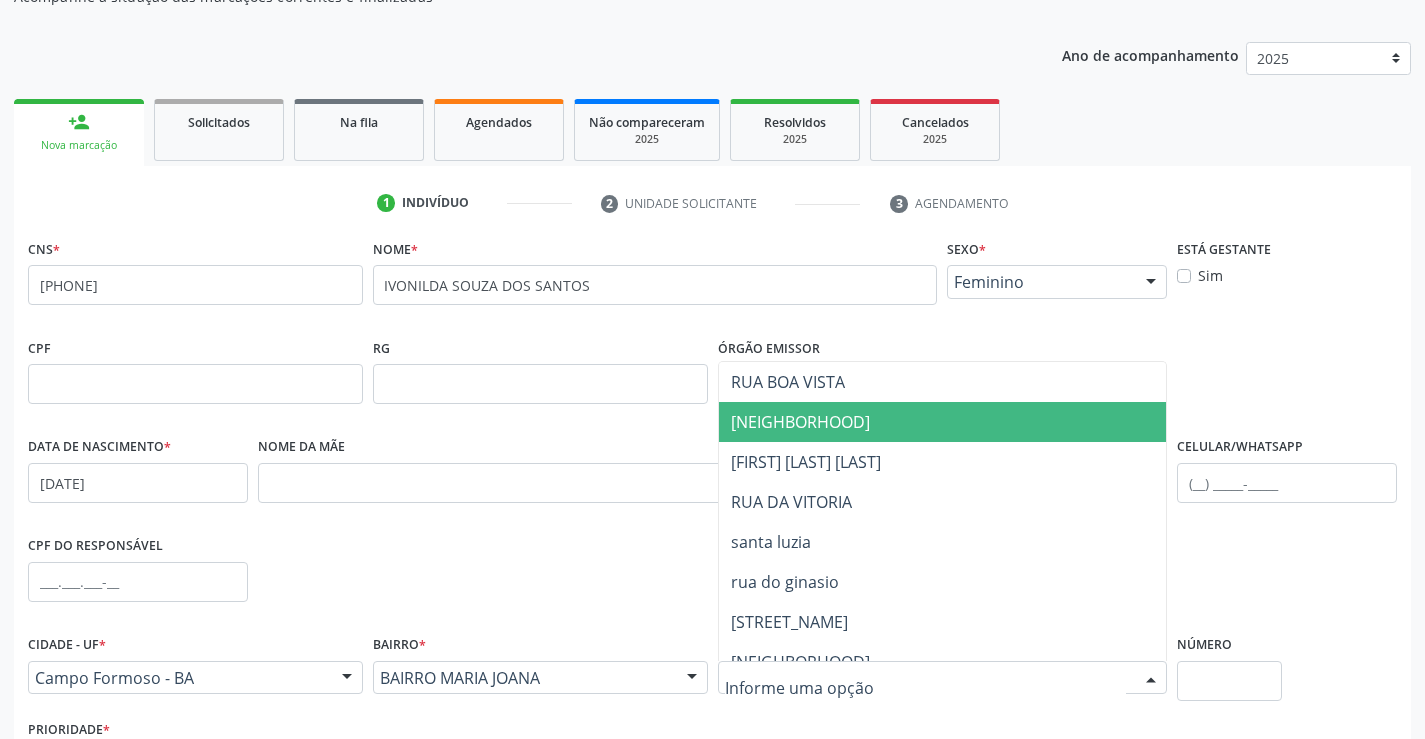 click on "ESMERALDAS" at bounding box center (1045, 422) 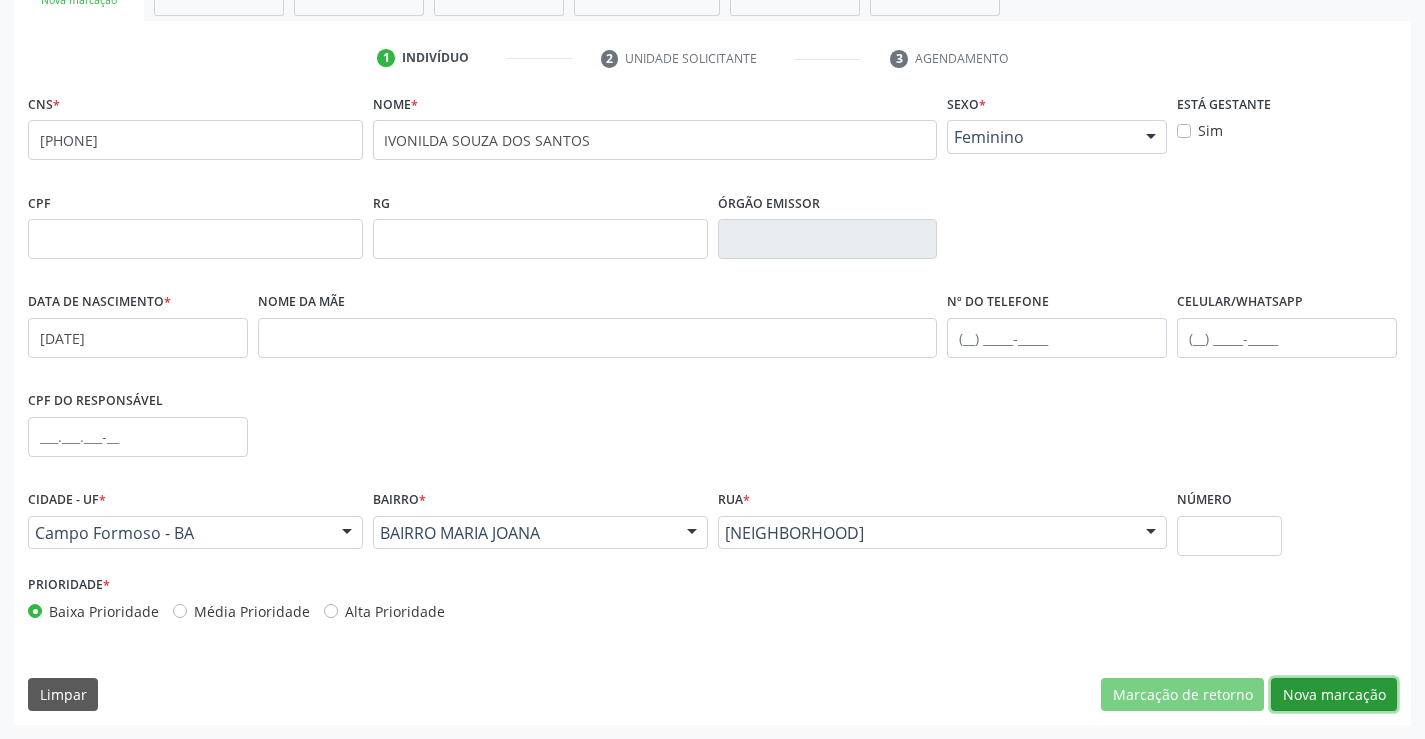 click on "Nova marcação" at bounding box center (1334, 695) 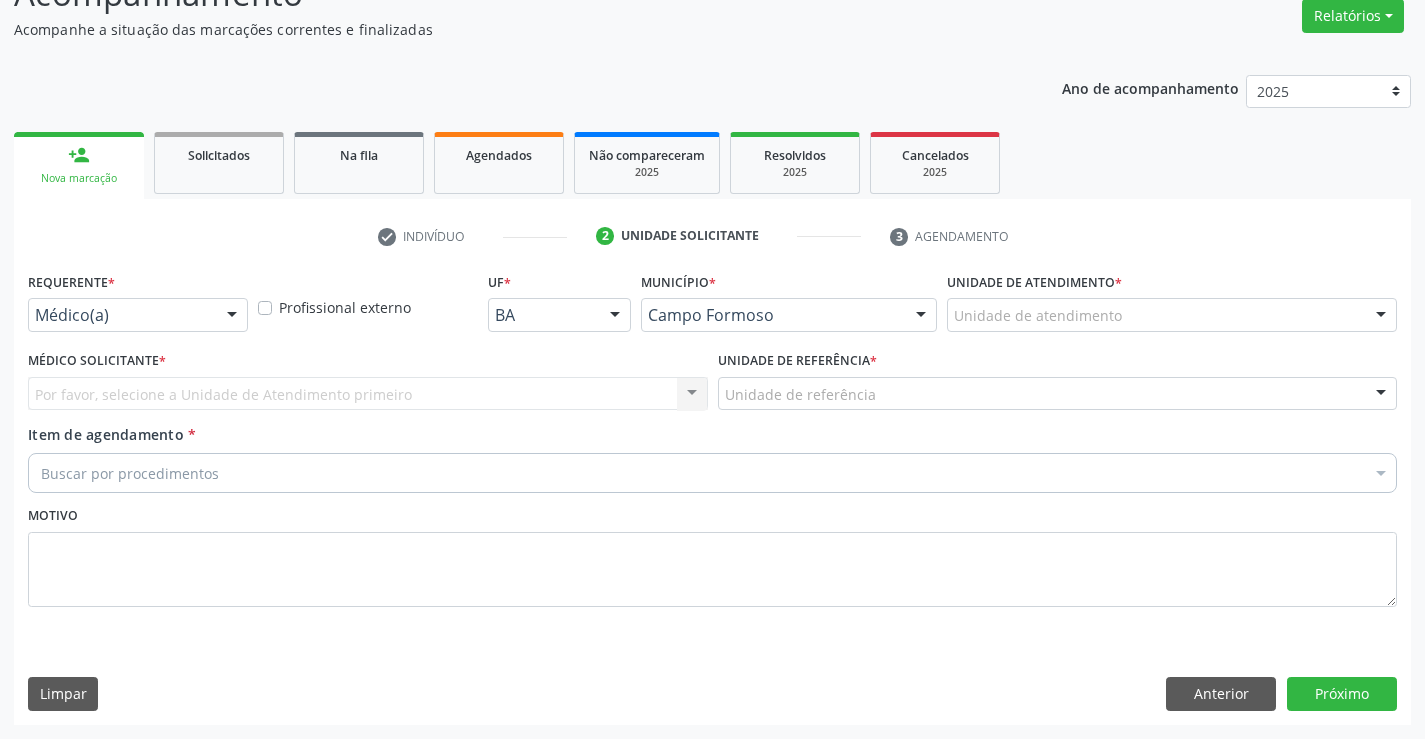 scroll, scrollTop: 167, scrollLeft: 0, axis: vertical 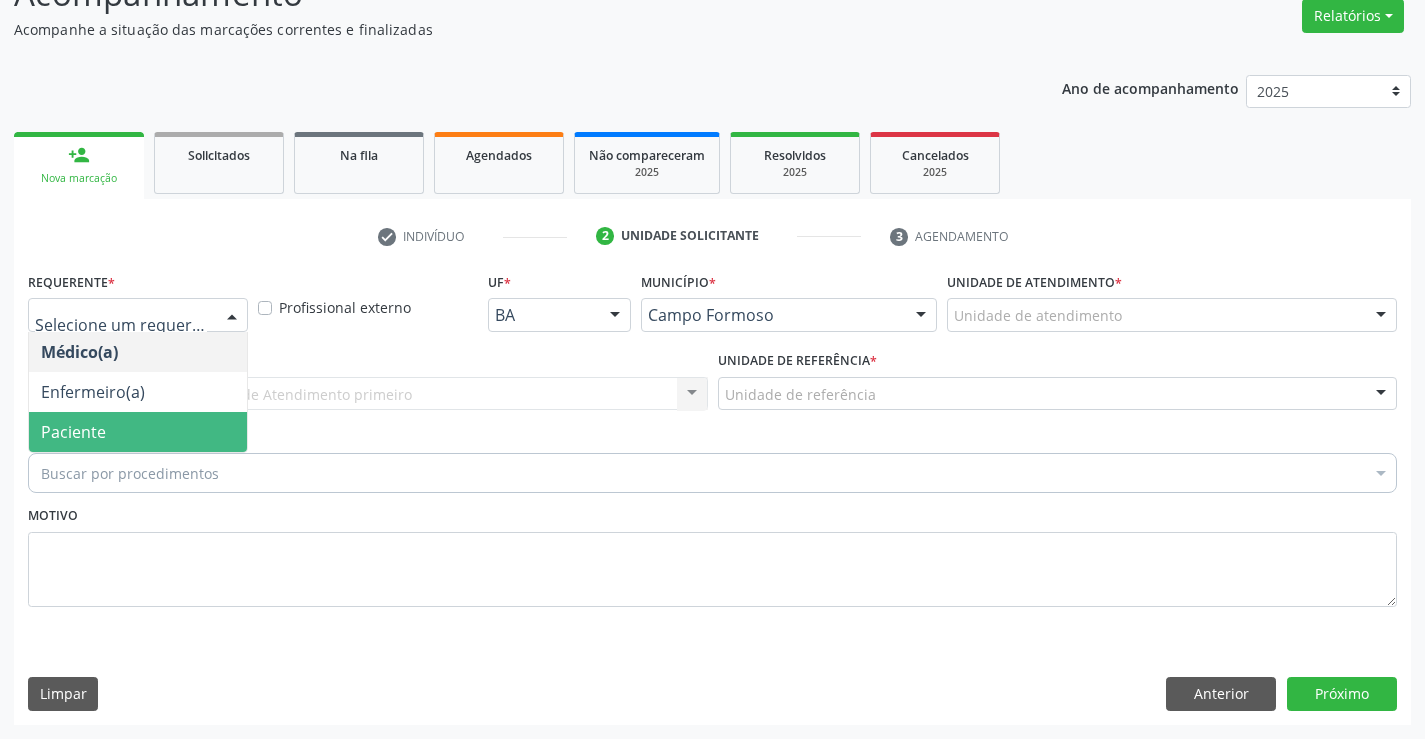 click on "Paciente" at bounding box center [138, 432] 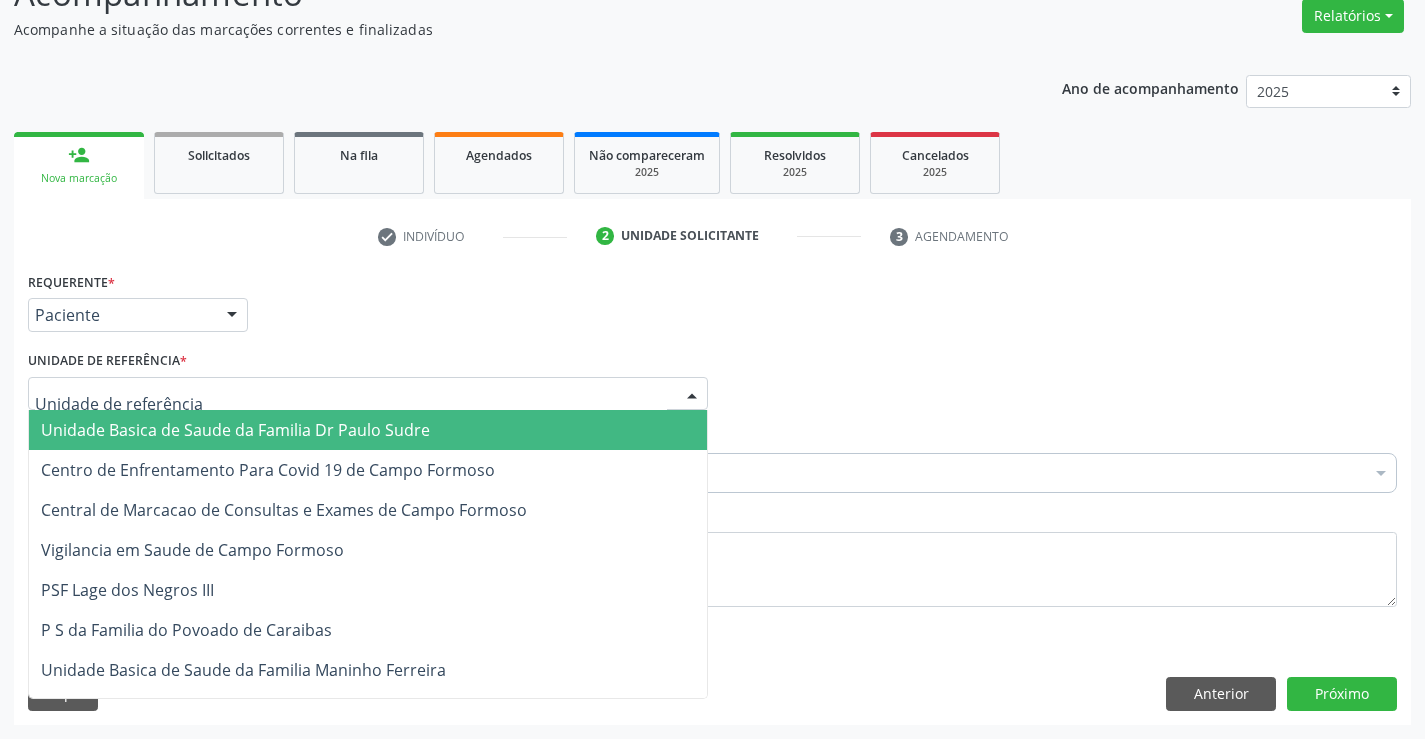 click on "Unidade Basica de Saude da Familia Dr Paulo Sudre" at bounding box center (235, 430) 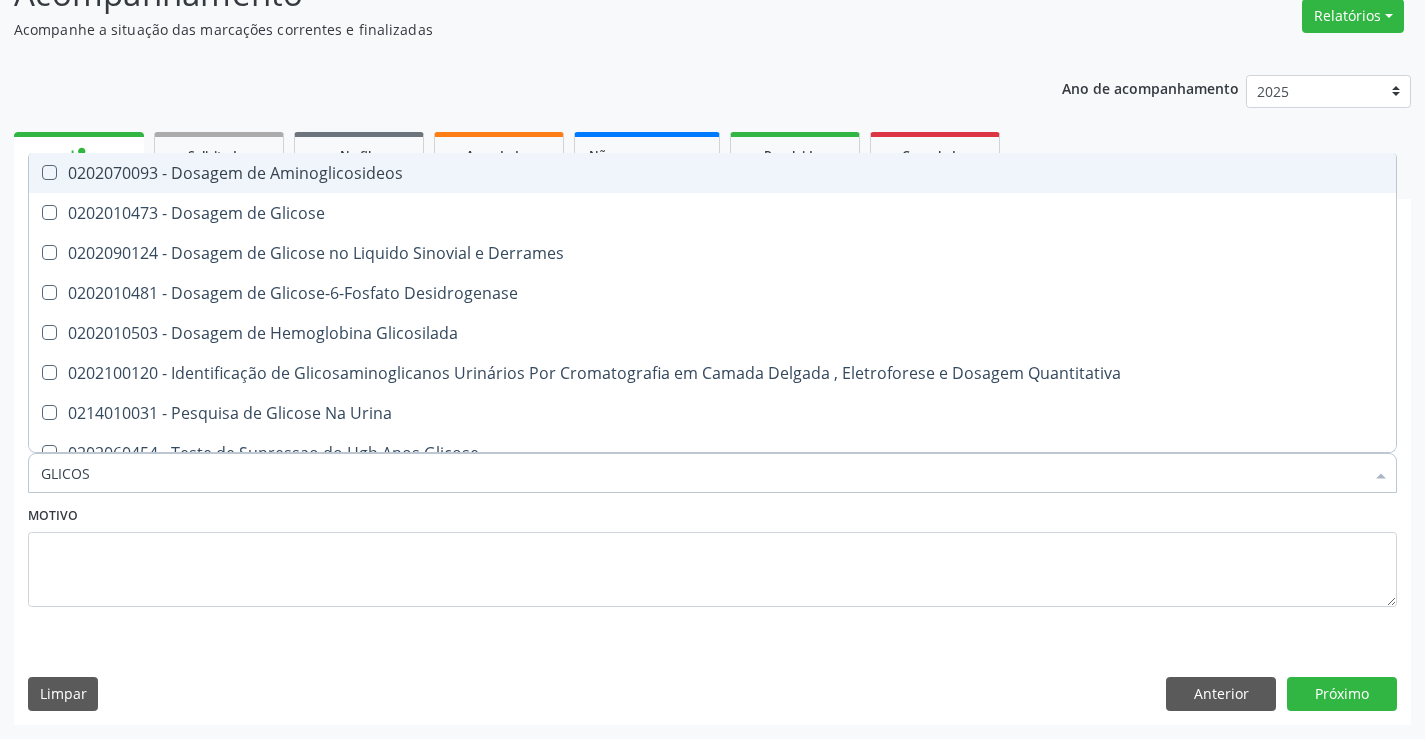 type on "GLICOSE" 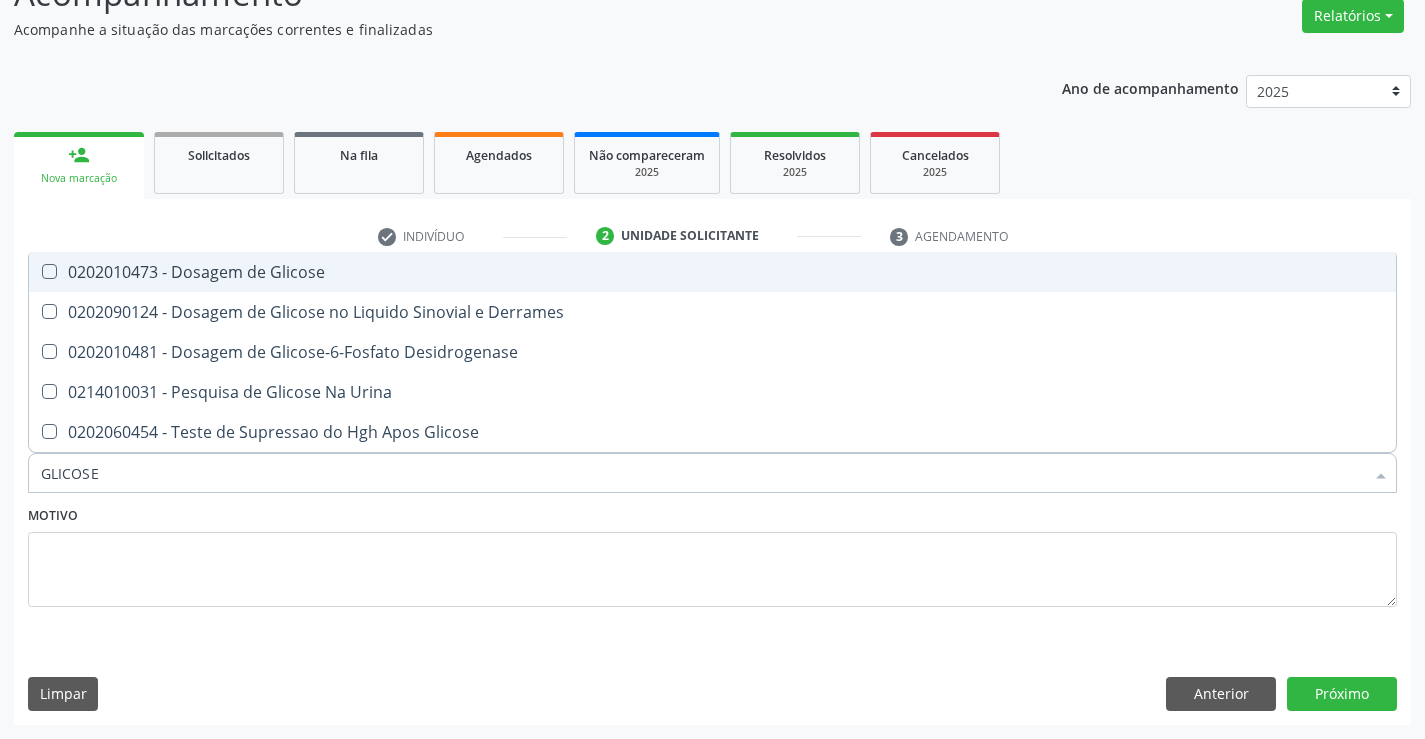 click on "0202010473 - Dosagem de Glicose" at bounding box center [712, 272] 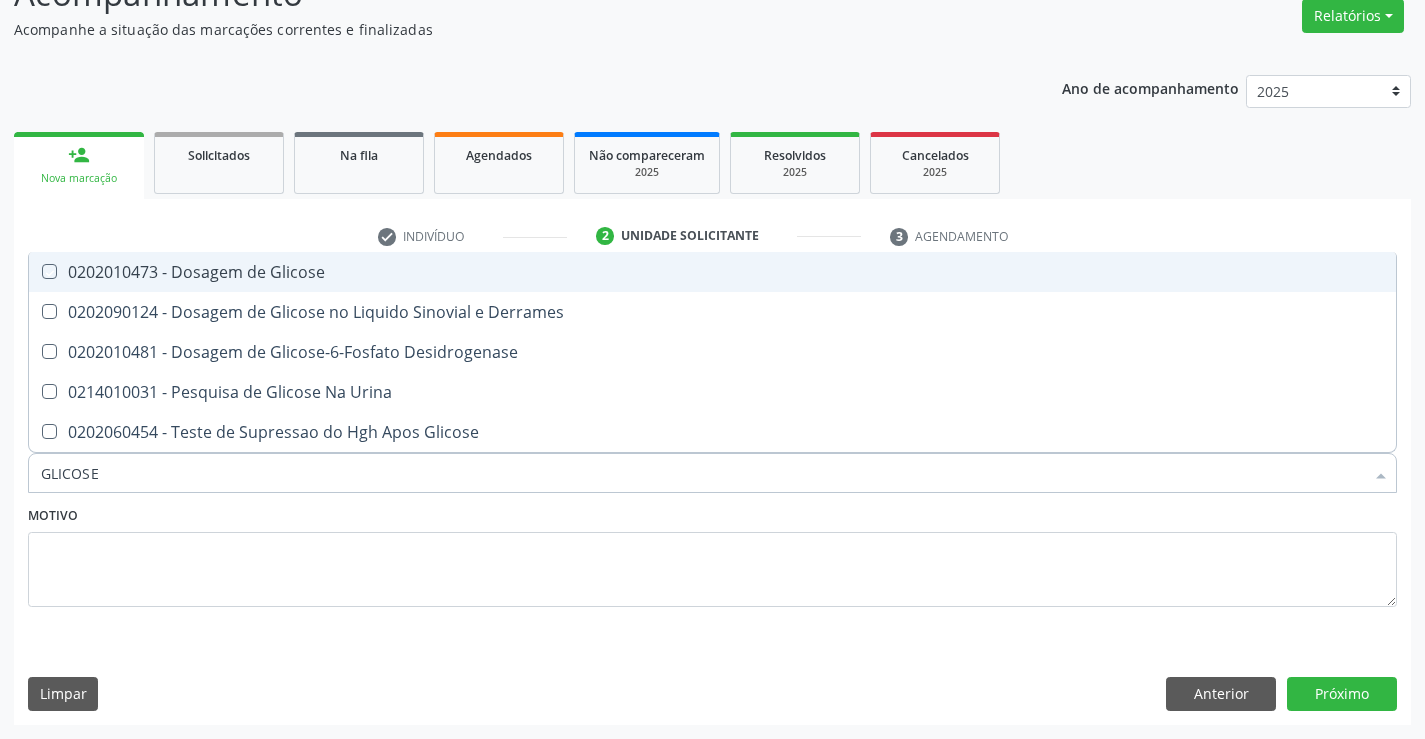 checkbox on "true" 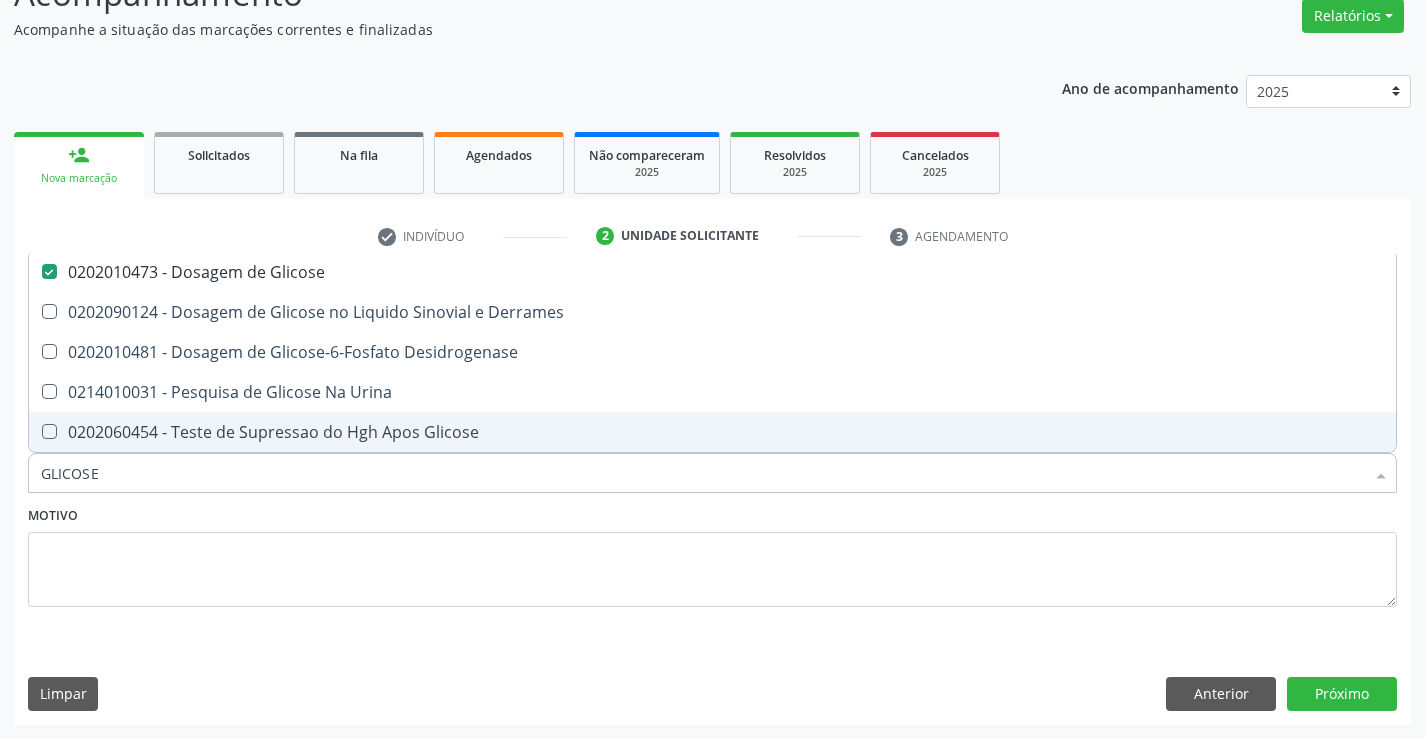 type on "GLICOSE" 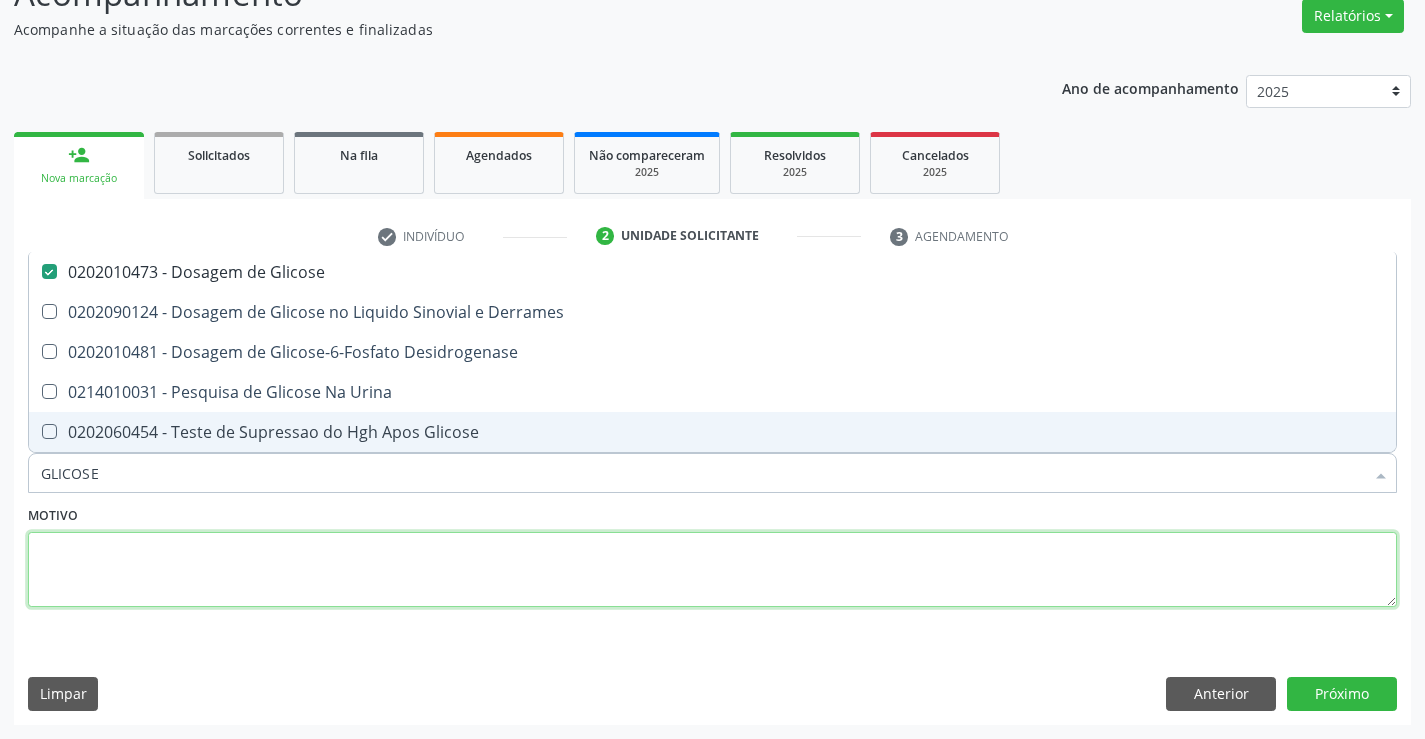 click at bounding box center [712, 570] 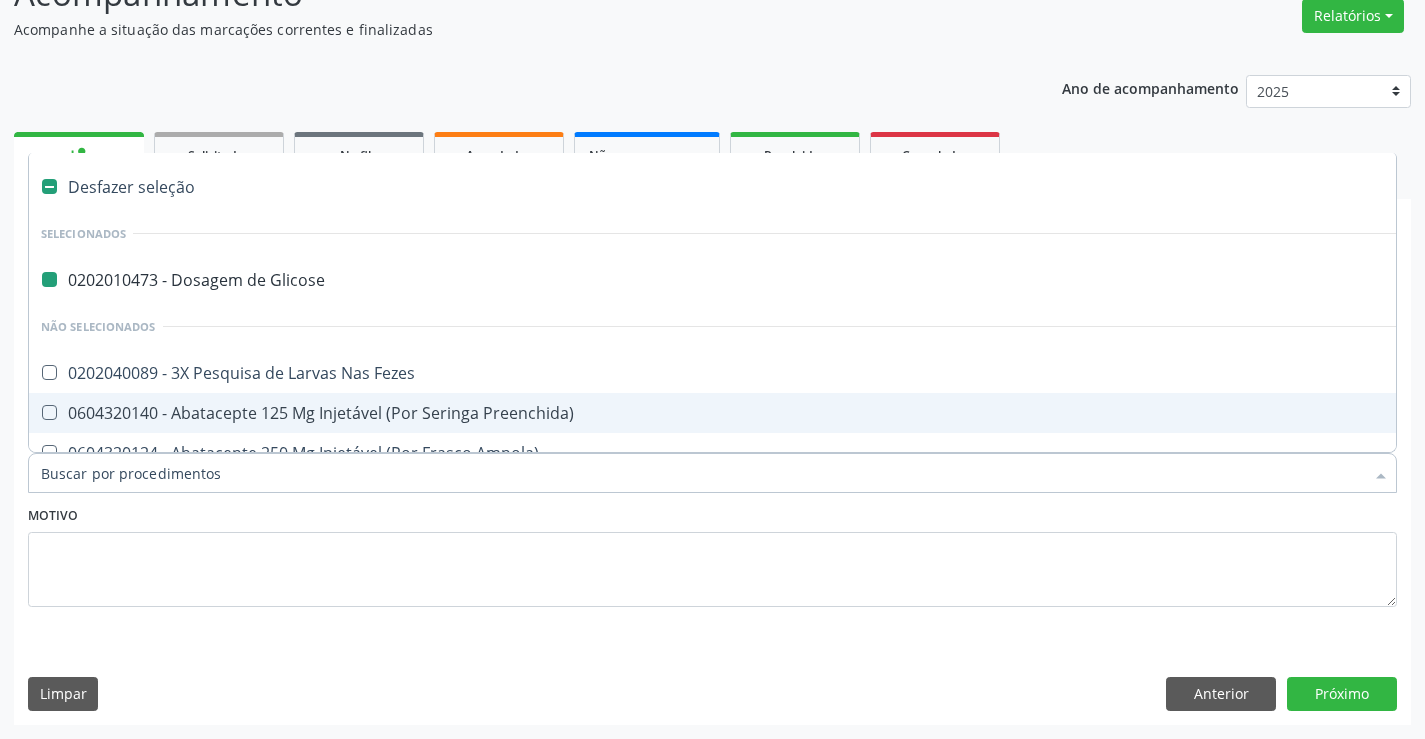 type on "U" 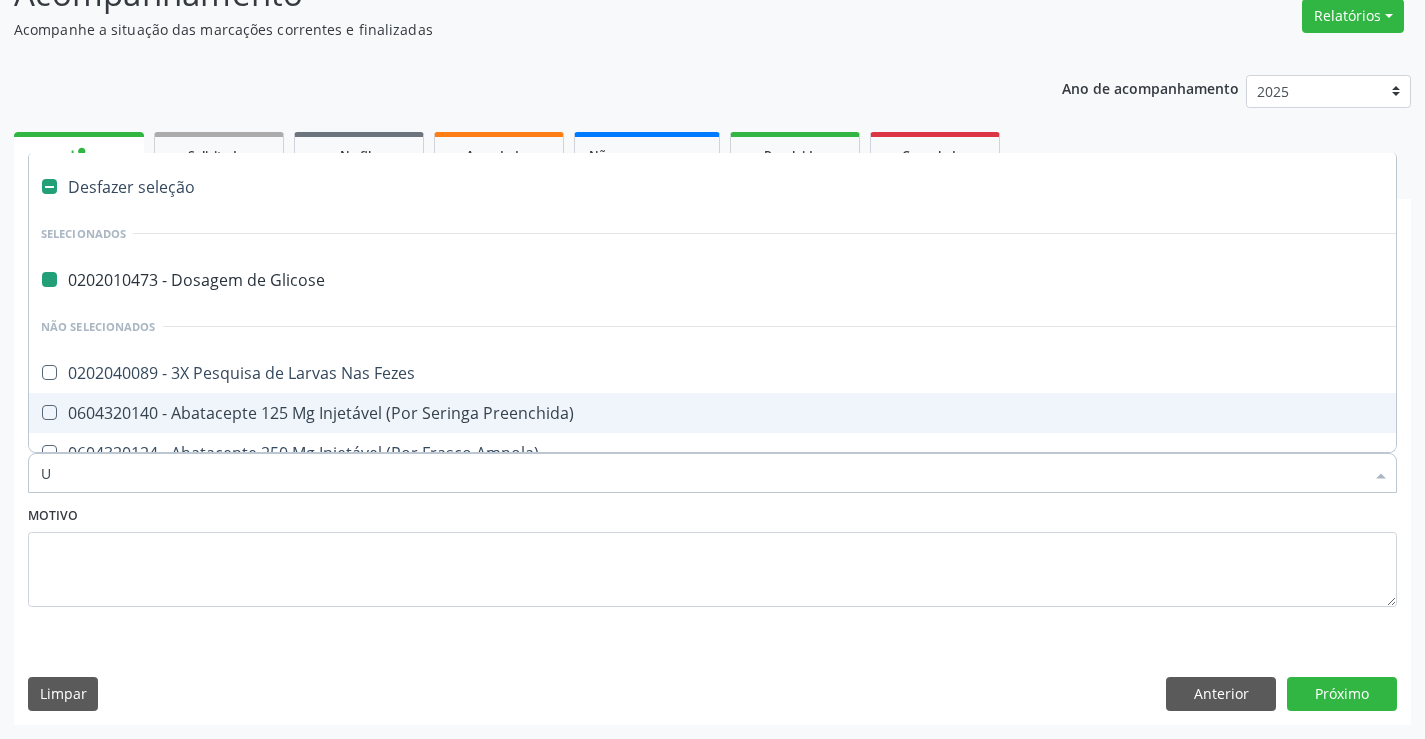 checkbox on "false" 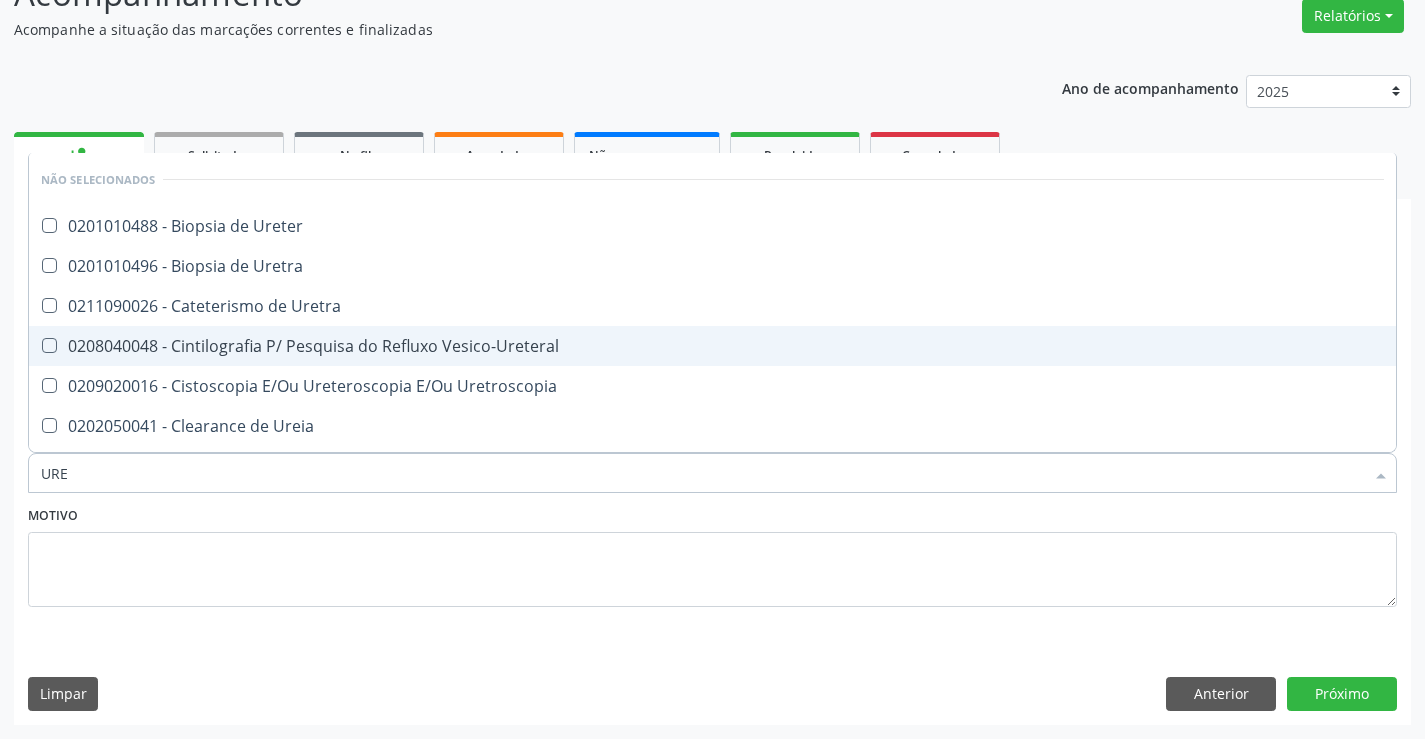 type on "UREI" 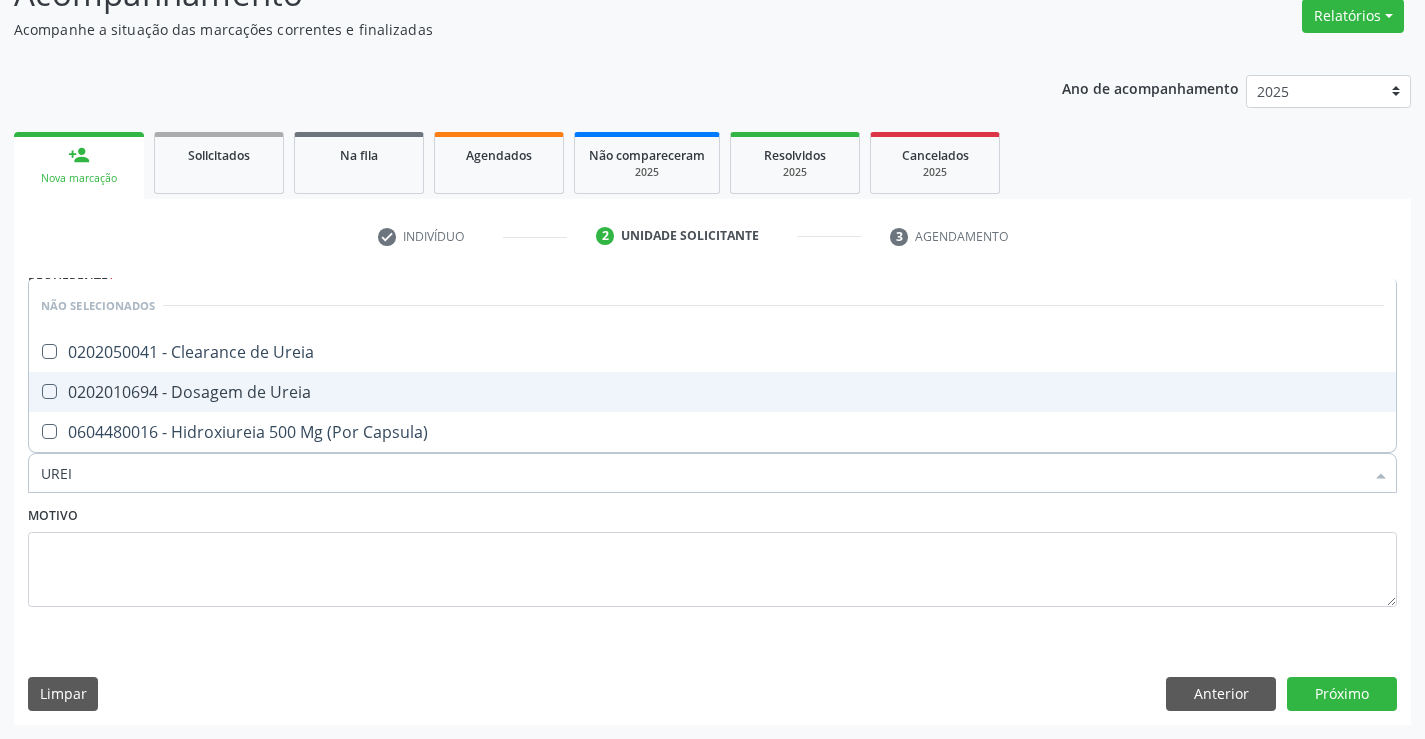 click on "0202010694 - Dosagem de Ureia" at bounding box center (712, 392) 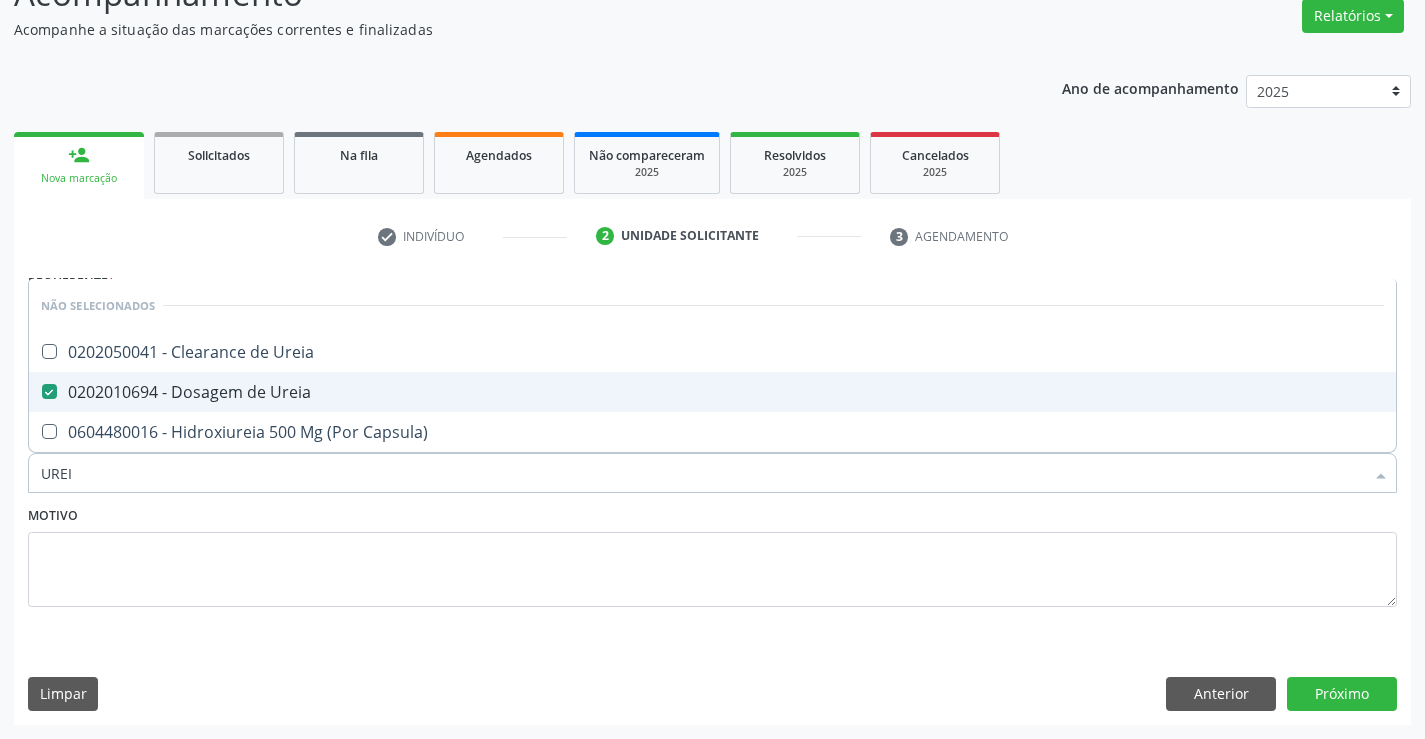 checkbox on "true" 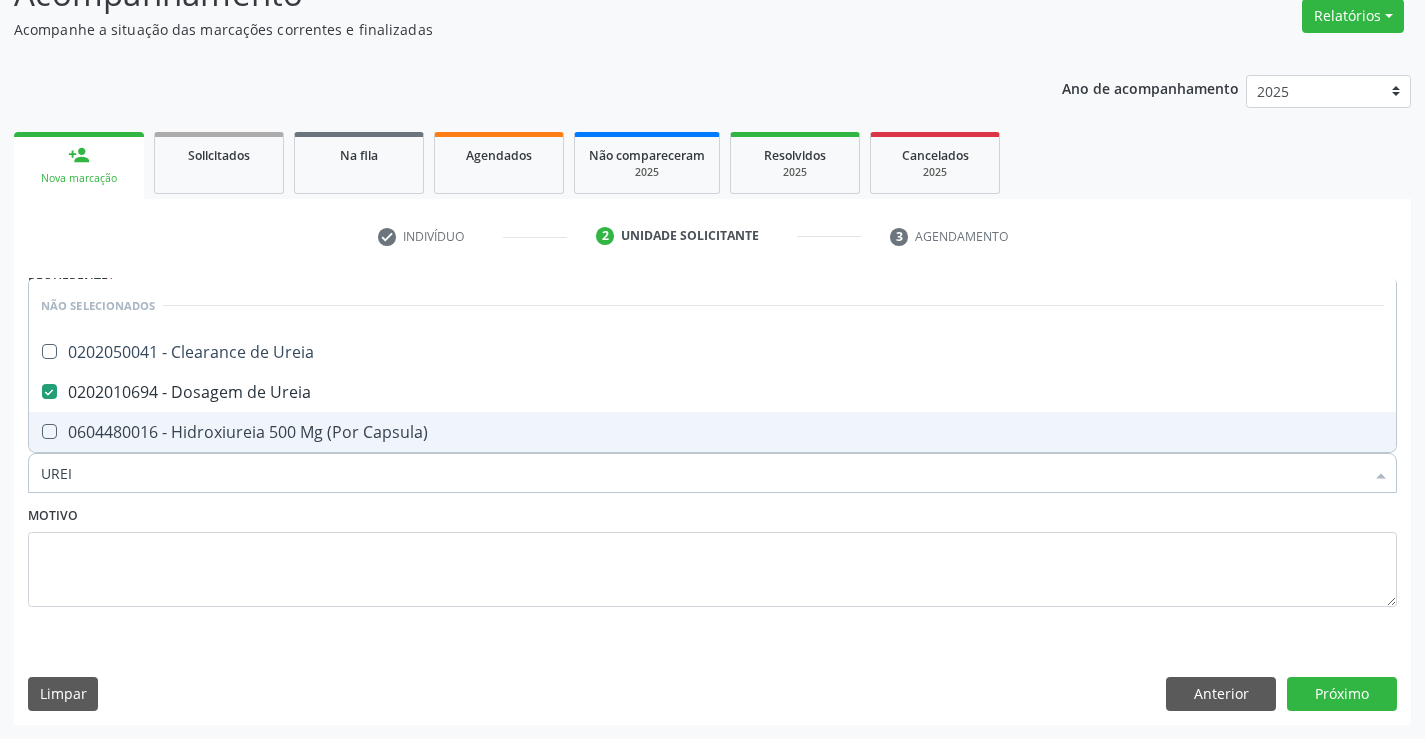 type on "UREI" 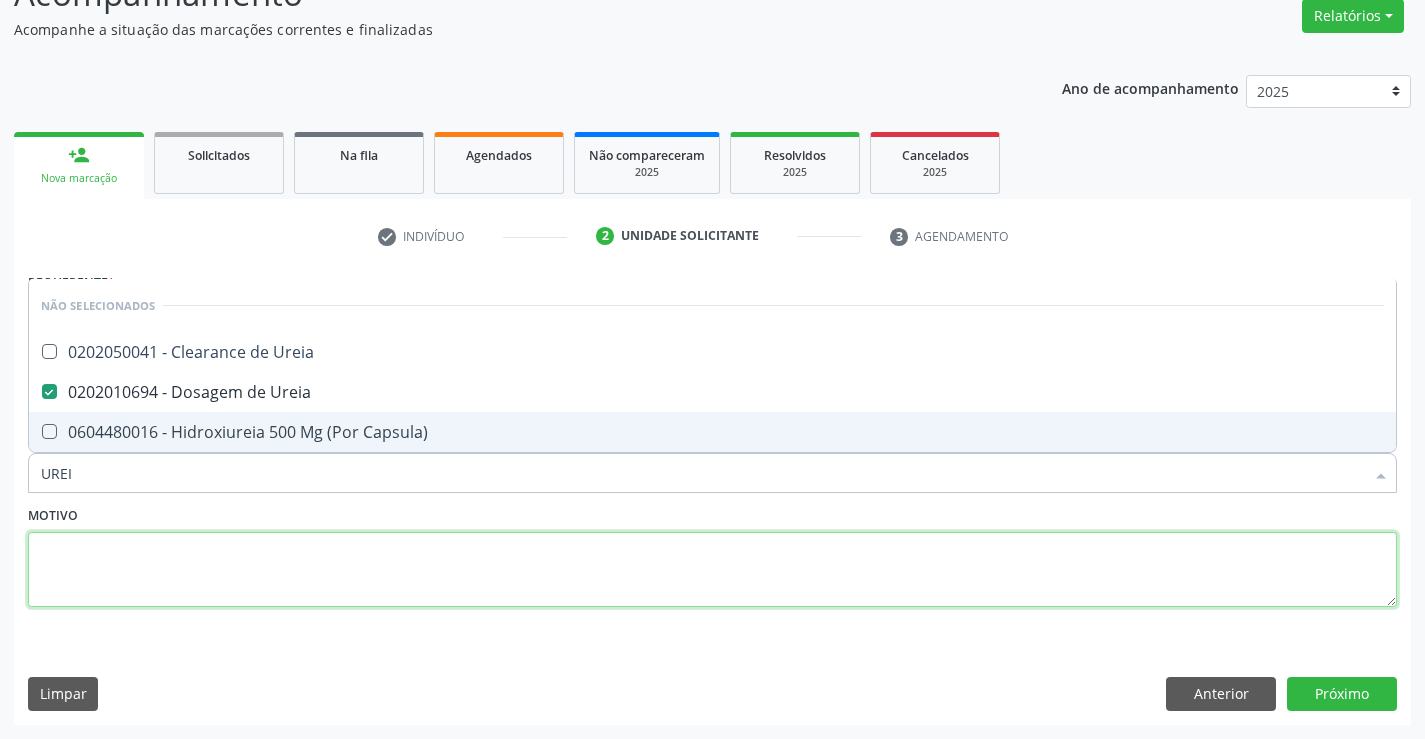 click at bounding box center (712, 570) 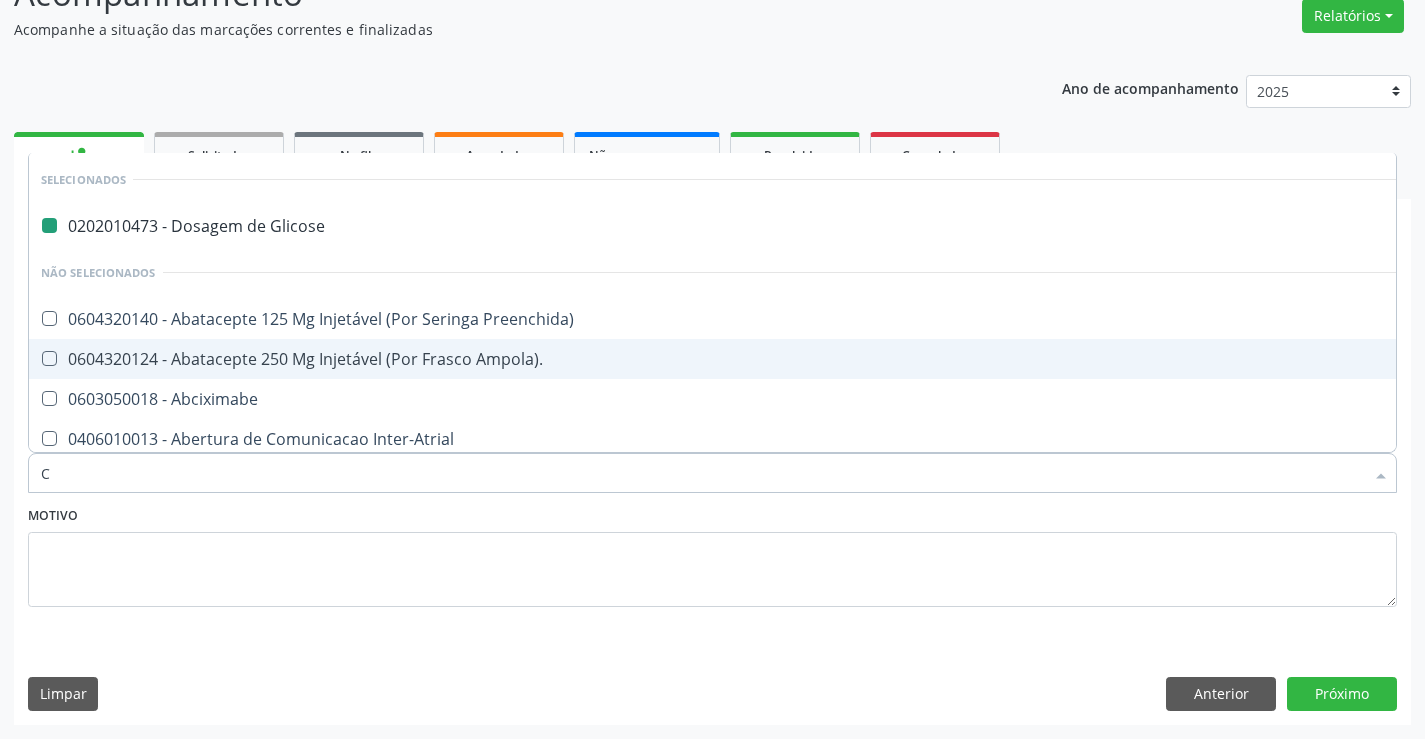 type on "CR" 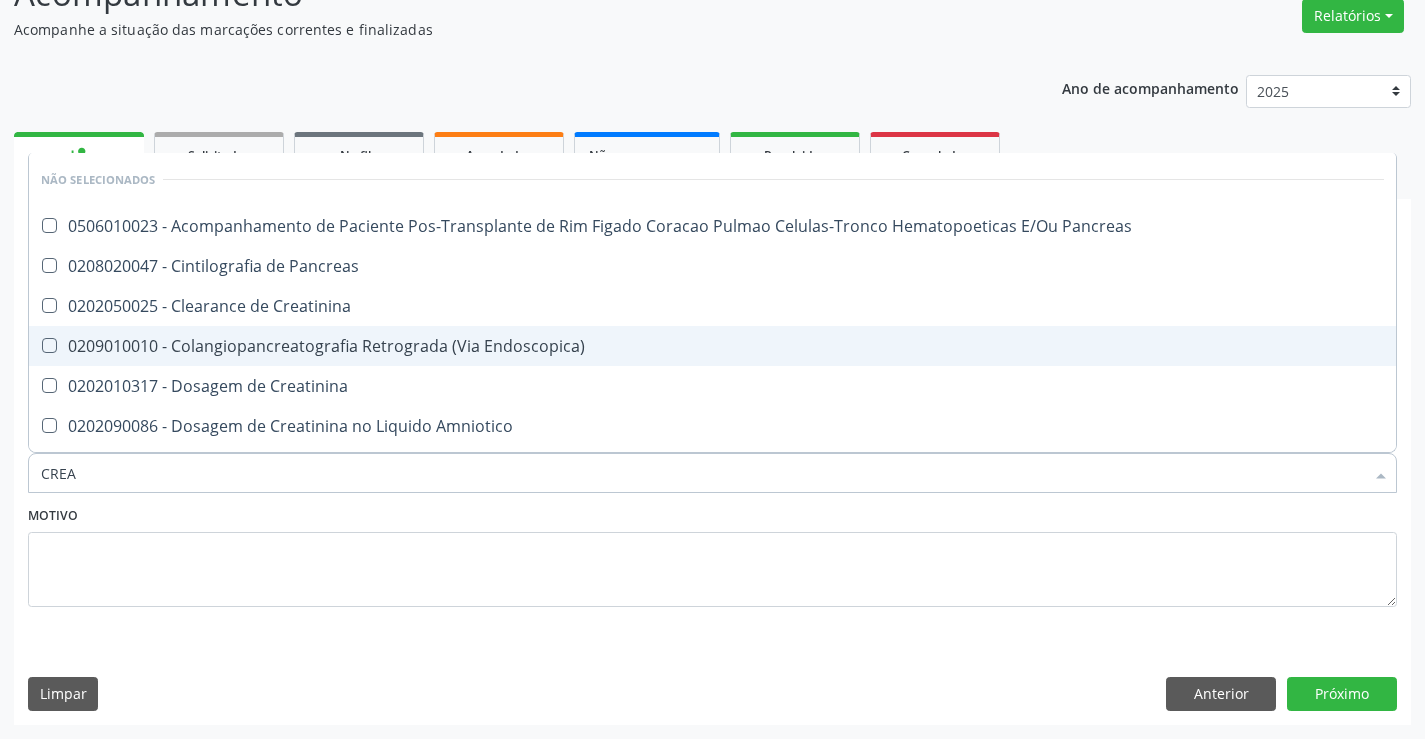 type on "CREAT" 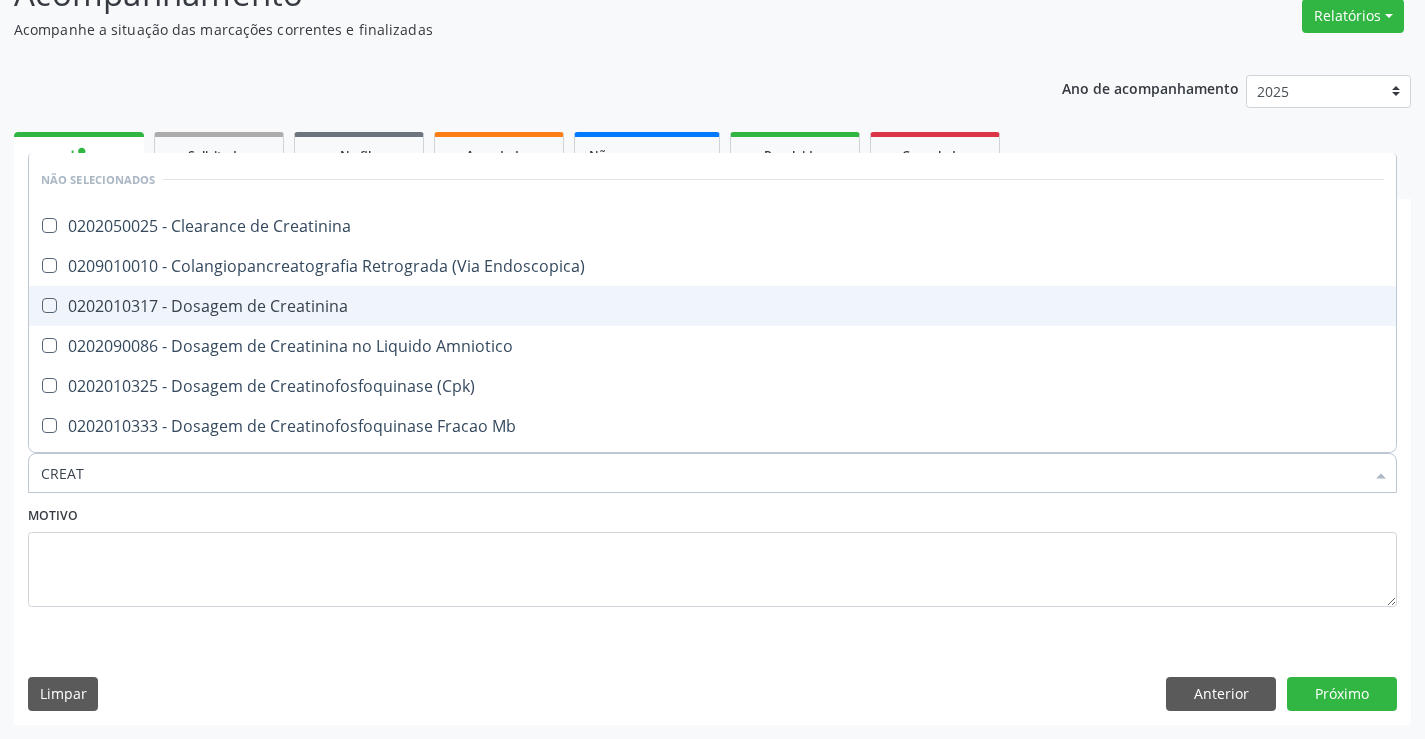 click on "0202010317 - Dosagem de Creatinina" at bounding box center [712, 306] 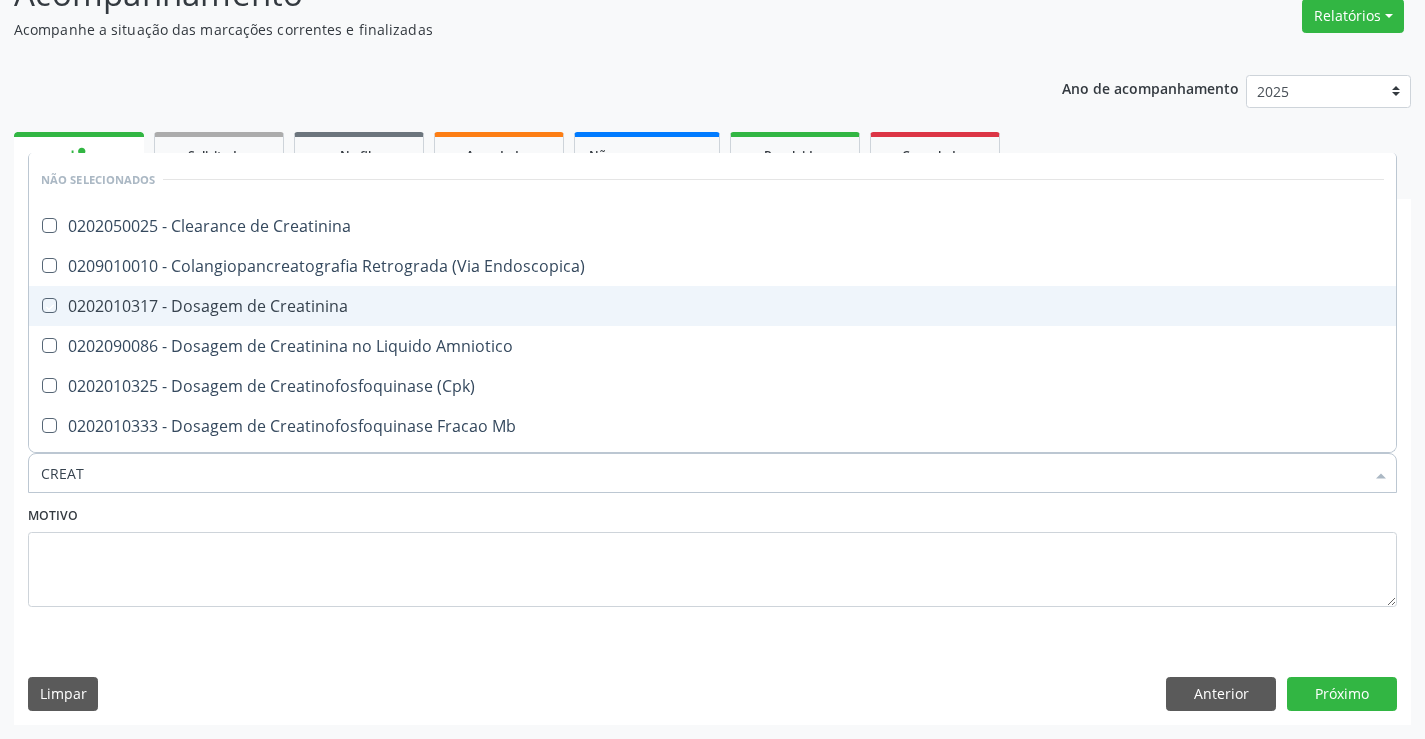 checkbox on "true" 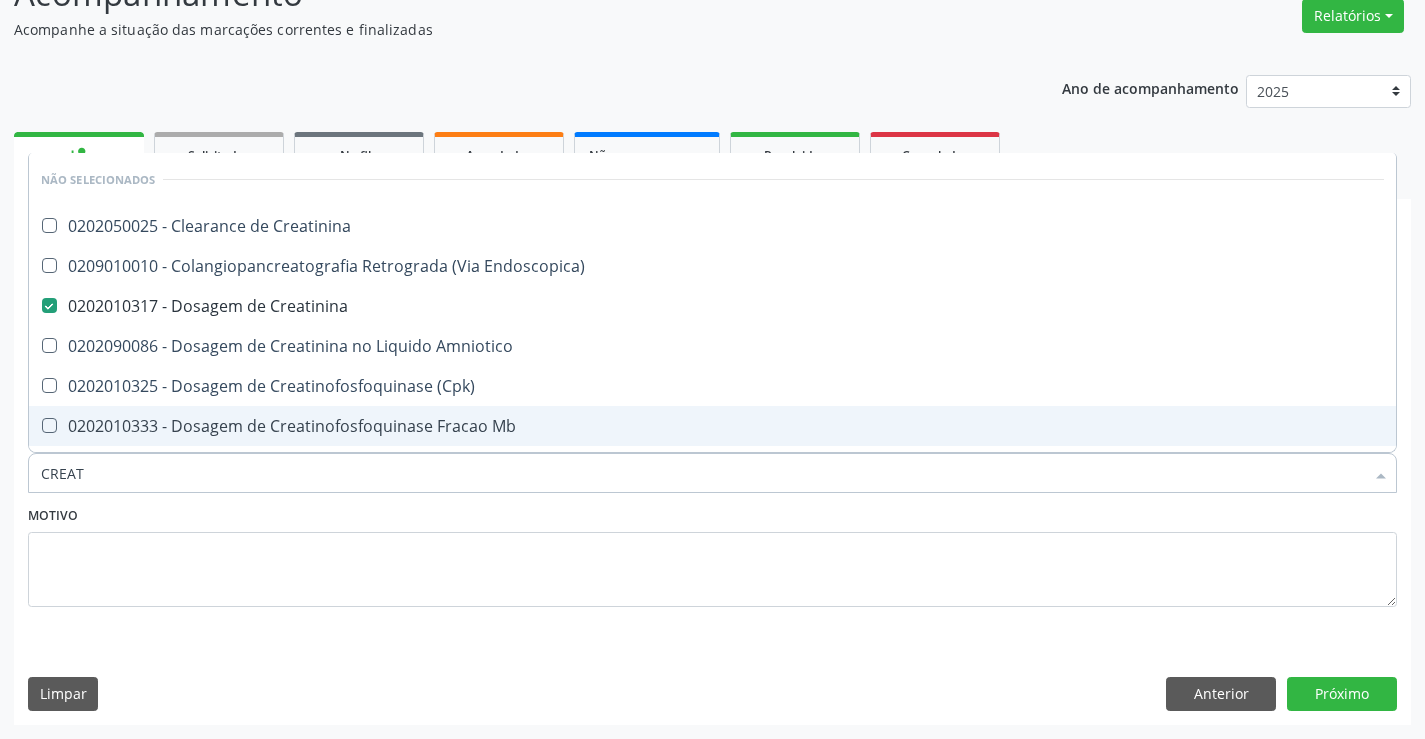 type on "CREAT" 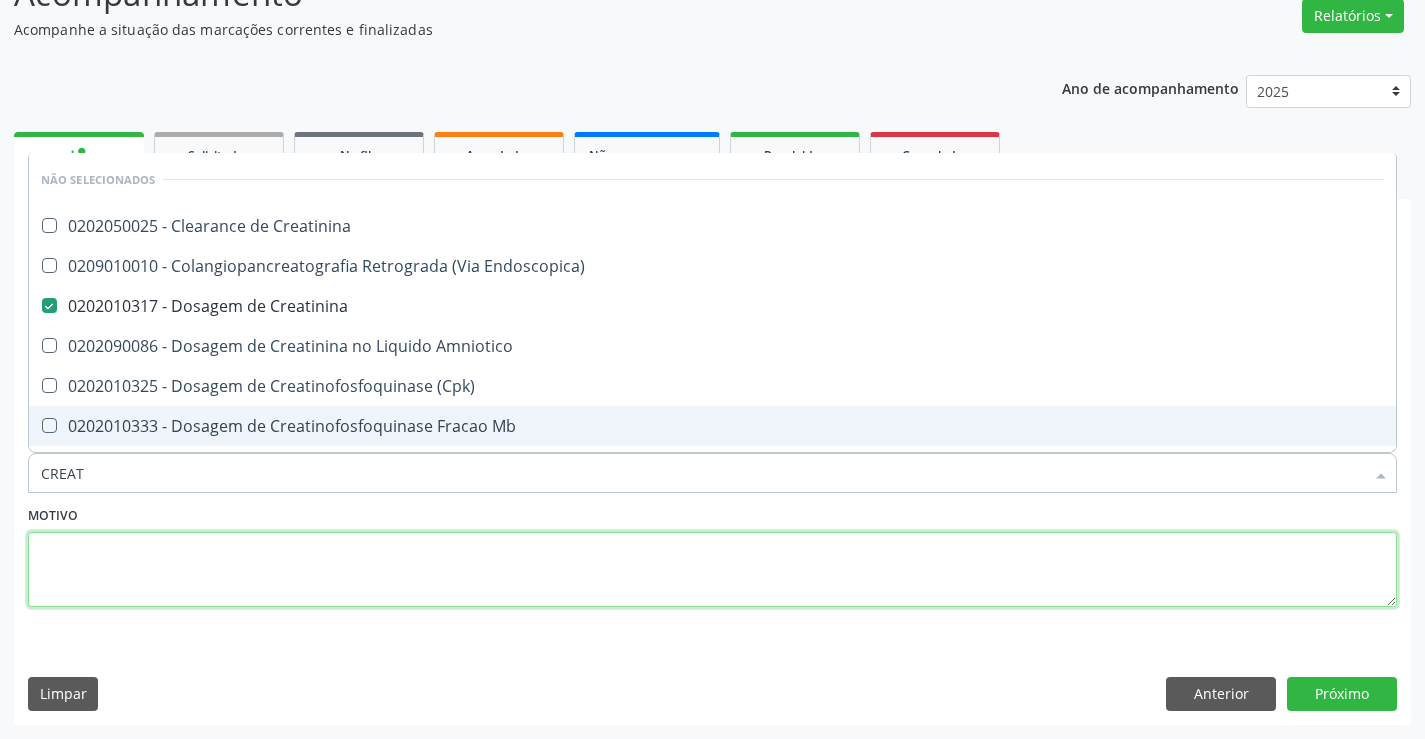 drag, startPoint x: 224, startPoint y: 564, endPoint x: 254, endPoint y: 496, distance: 74.323616 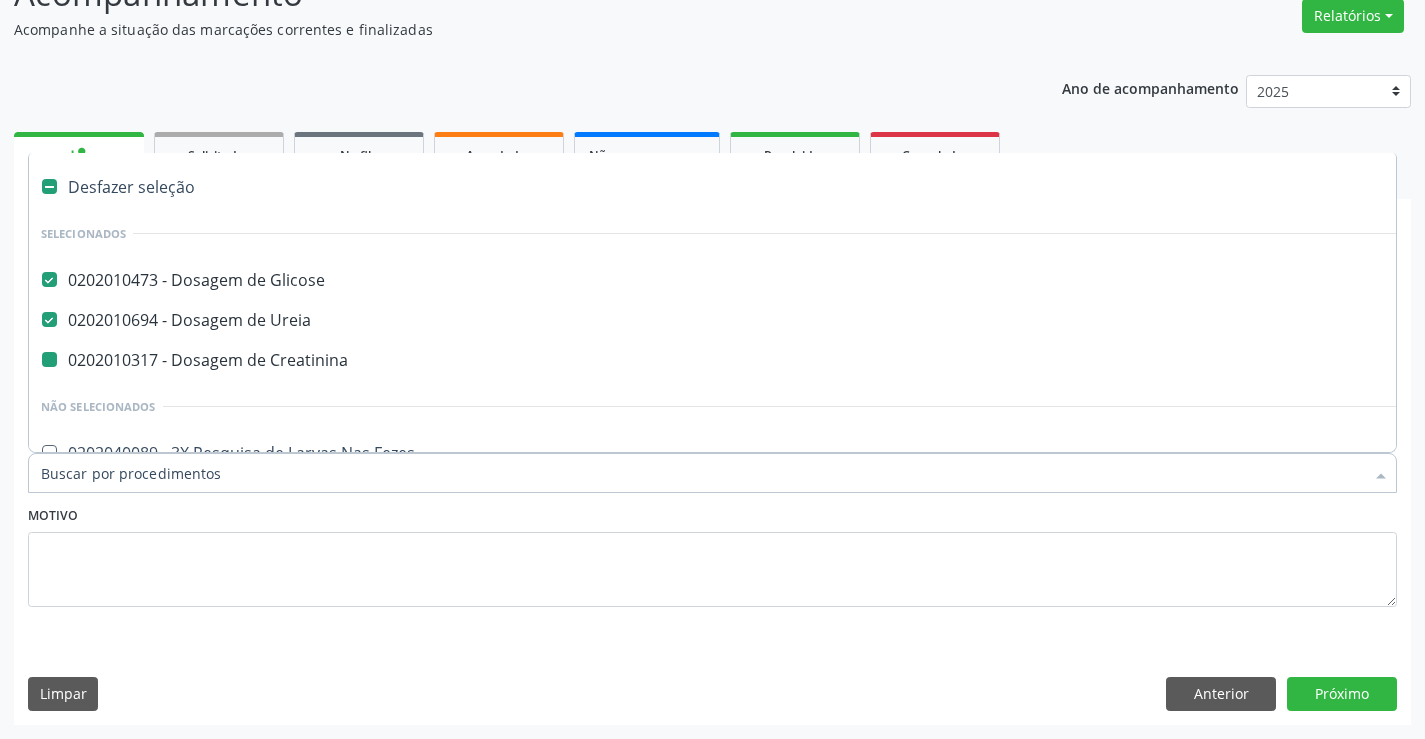 type on "T" 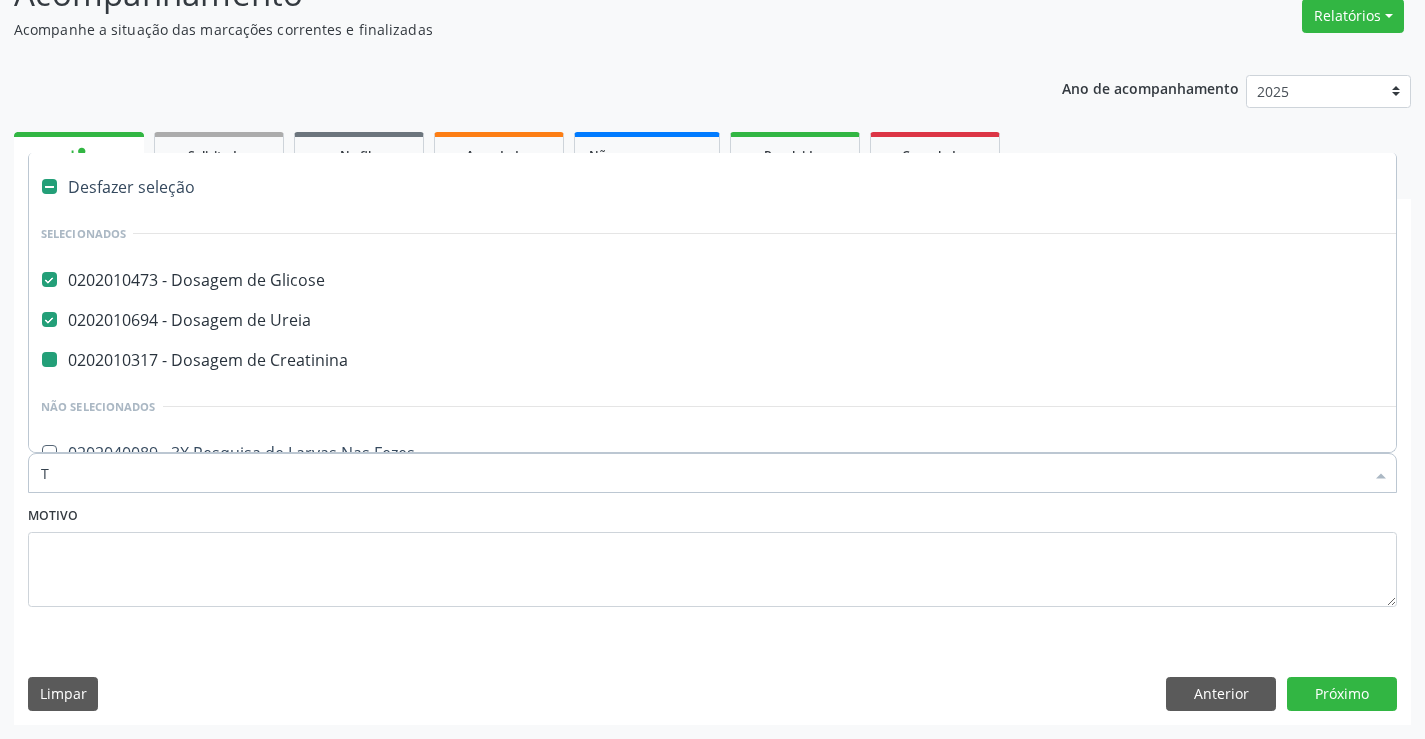 checkbox on "false" 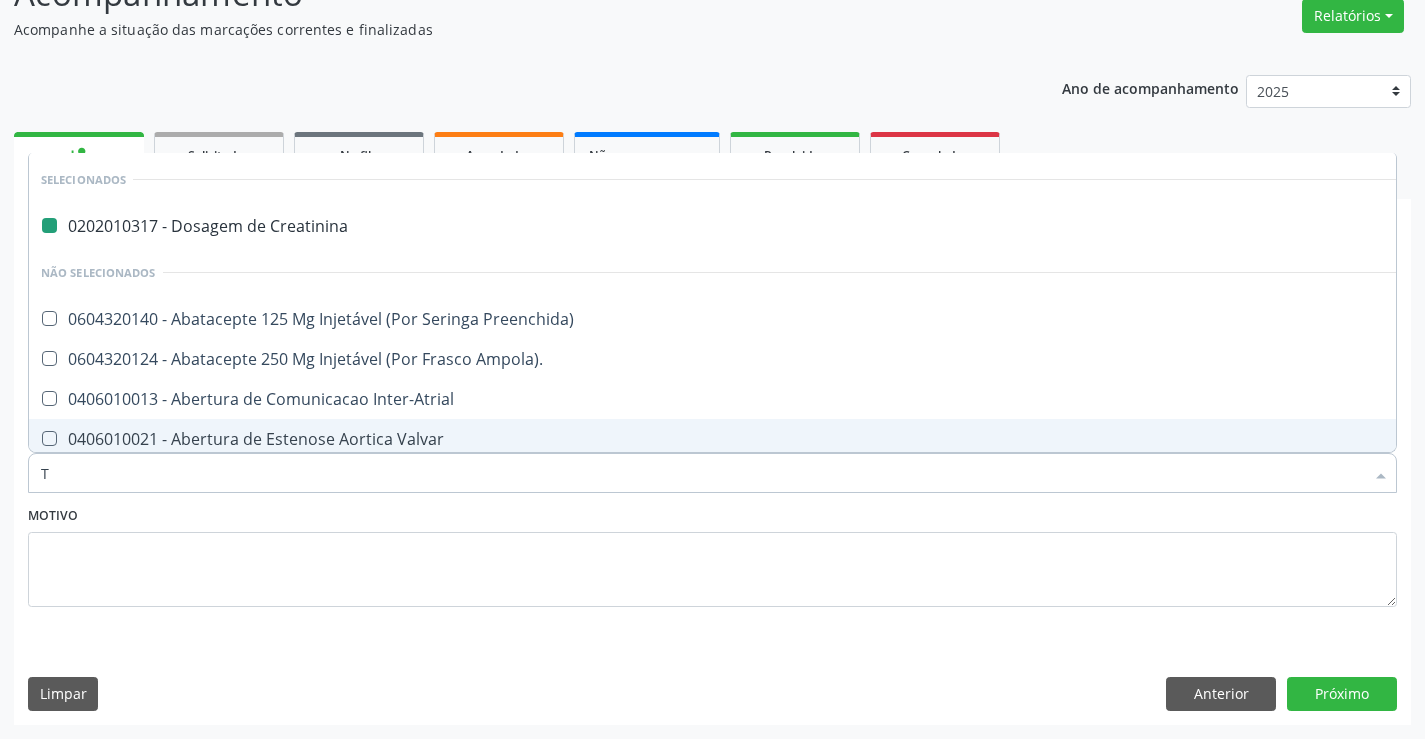 type on "TG" 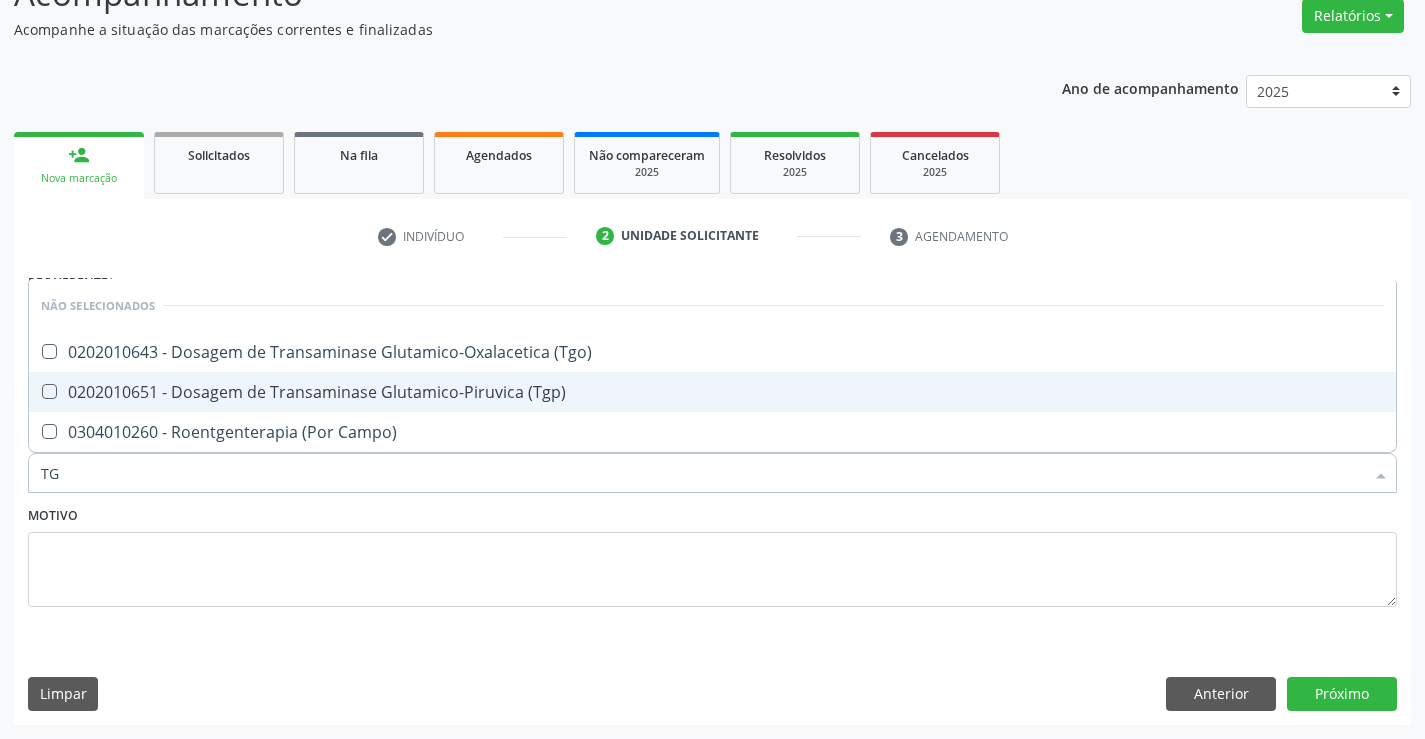 click on "0202010651 - Dosagem de Transaminase Glutamico-Piruvica (Tgp)" at bounding box center [712, 392] 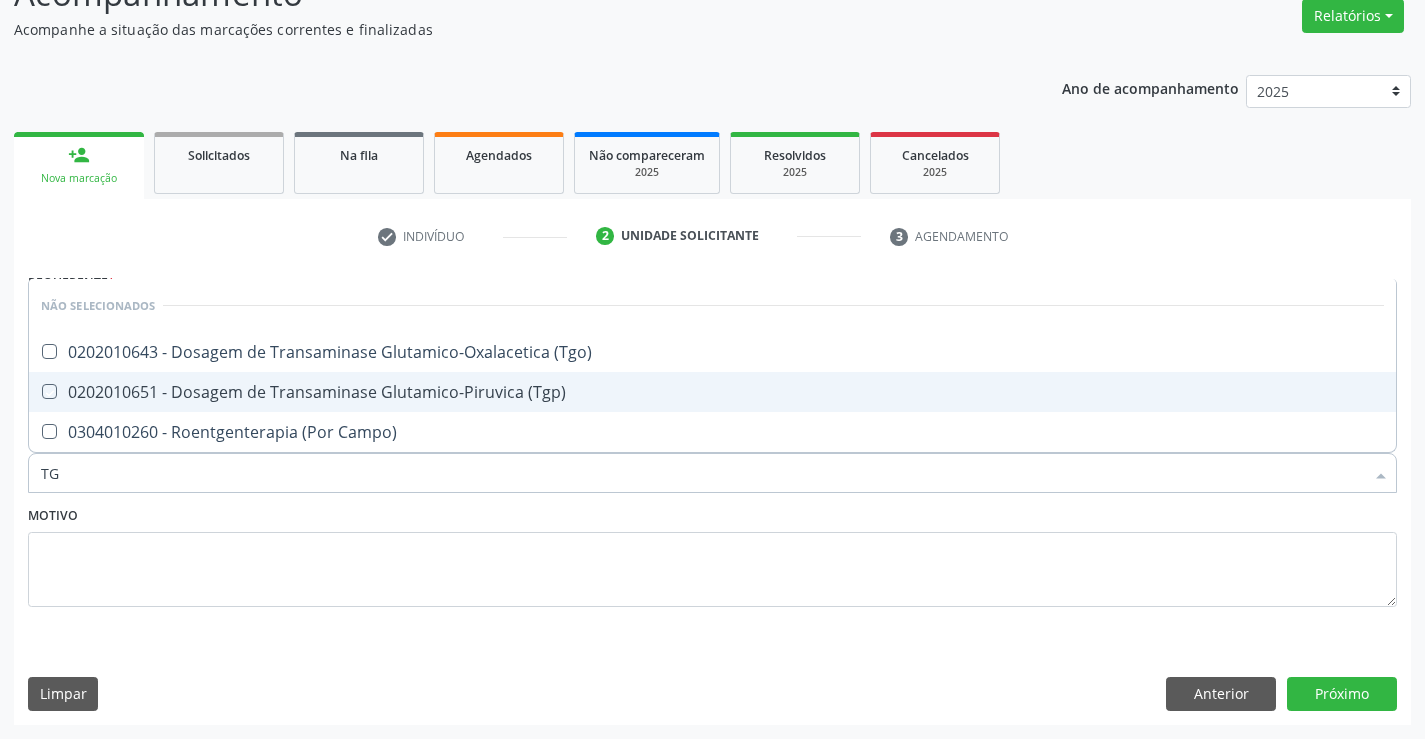 checkbox on "true" 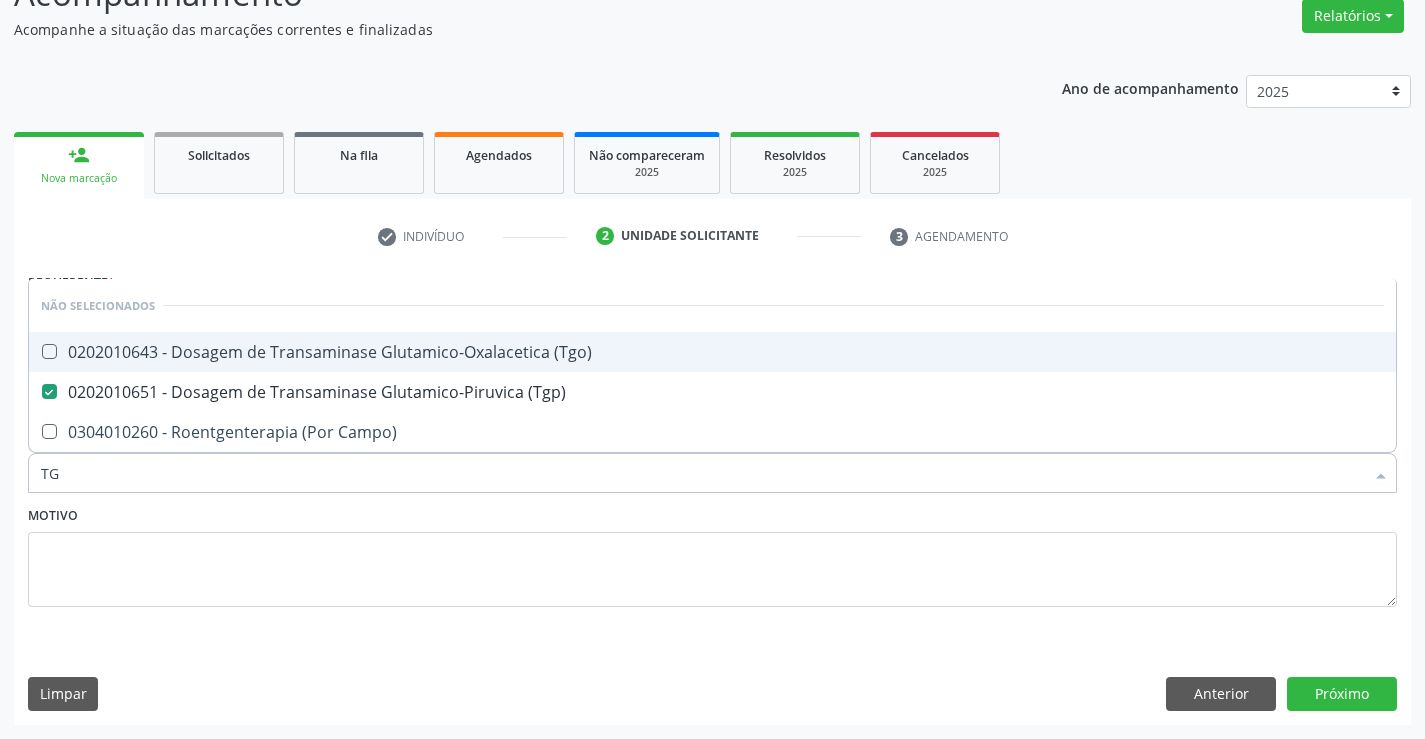 click on "0202010643 - Dosagem de Transaminase Glutamico-Oxalacetica (Tgo)" at bounding box center (712, 352) 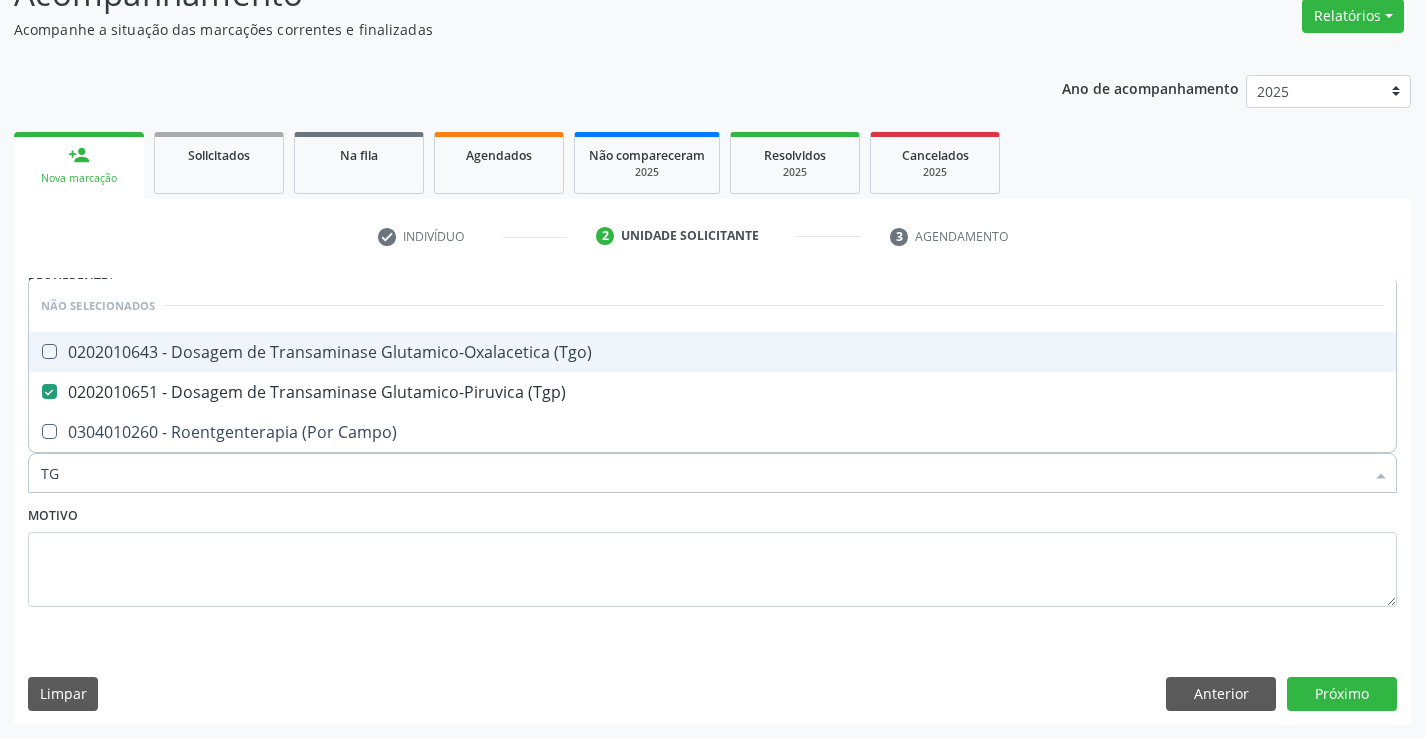 checkbox on "true" 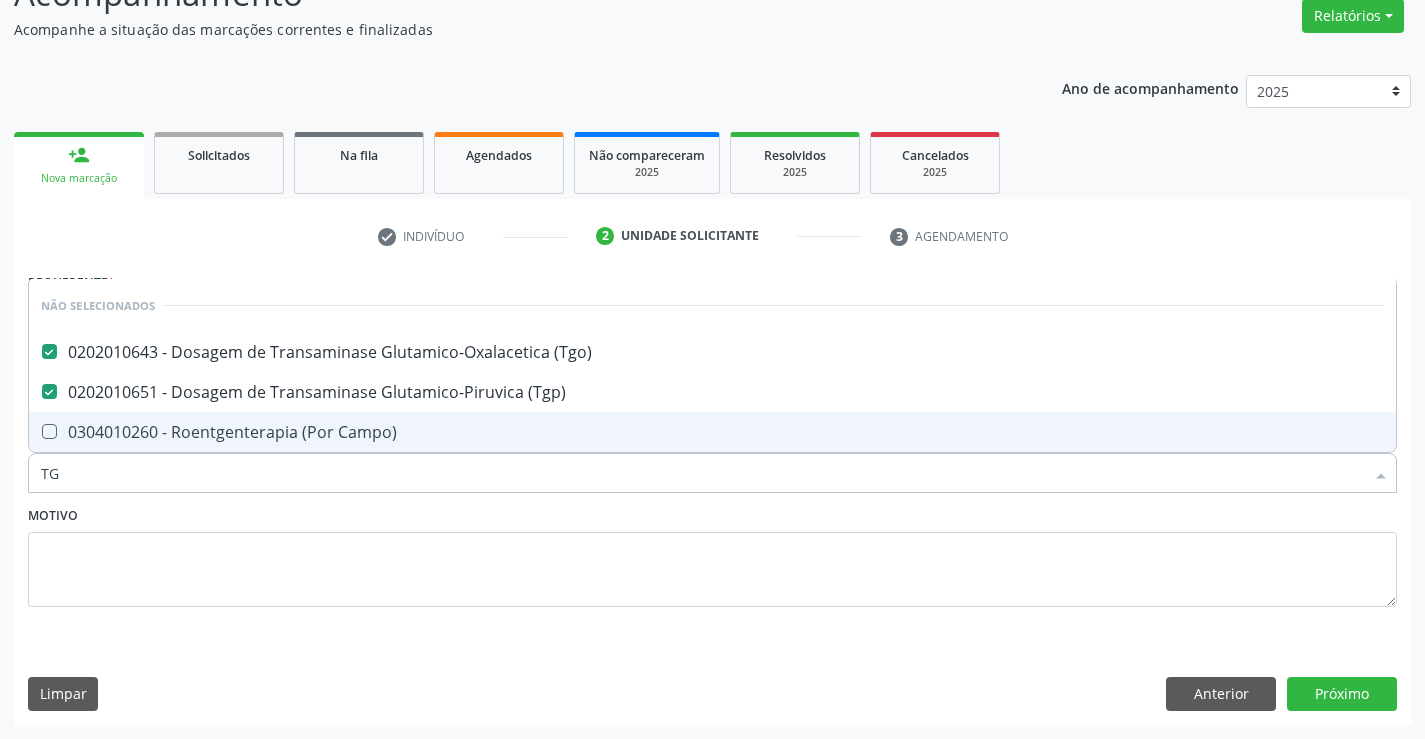 type on "TG" 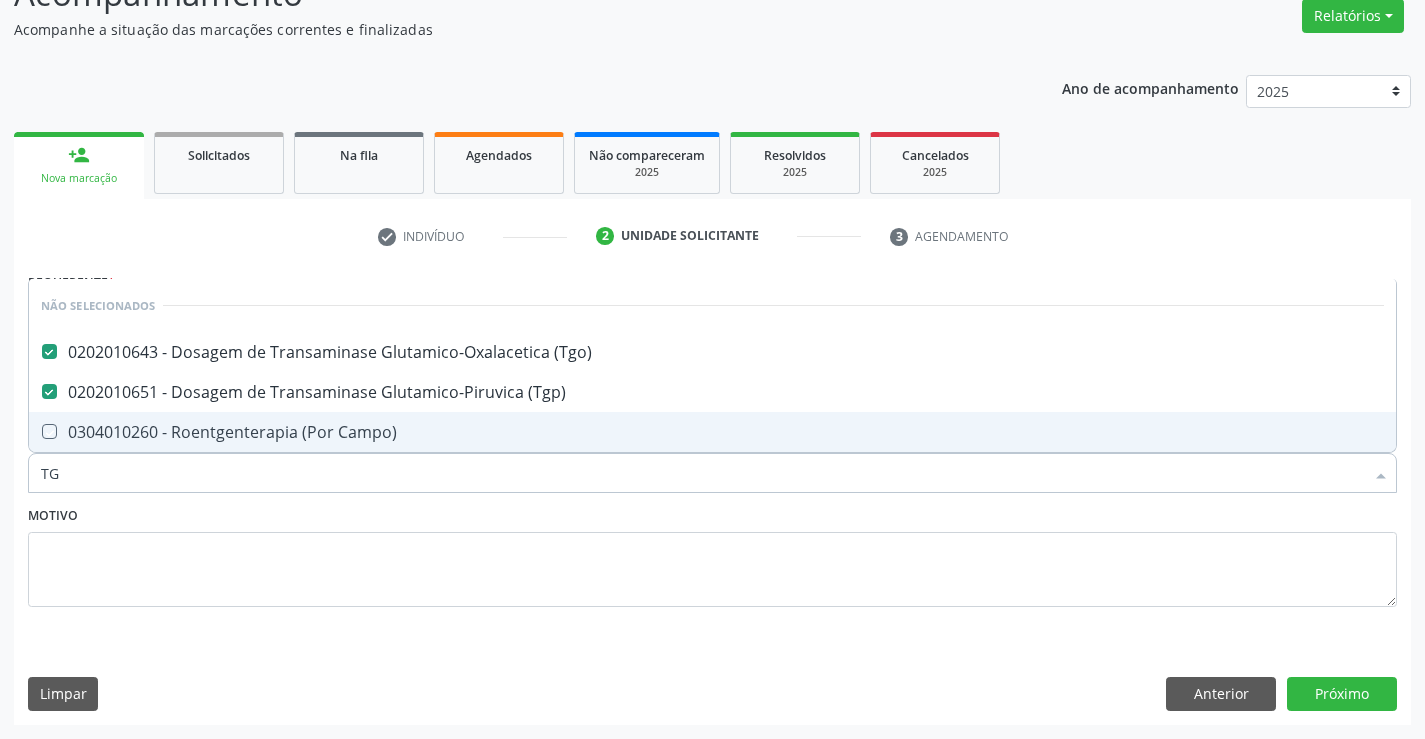 click on "Motivo" at bounding box center (712, 554) 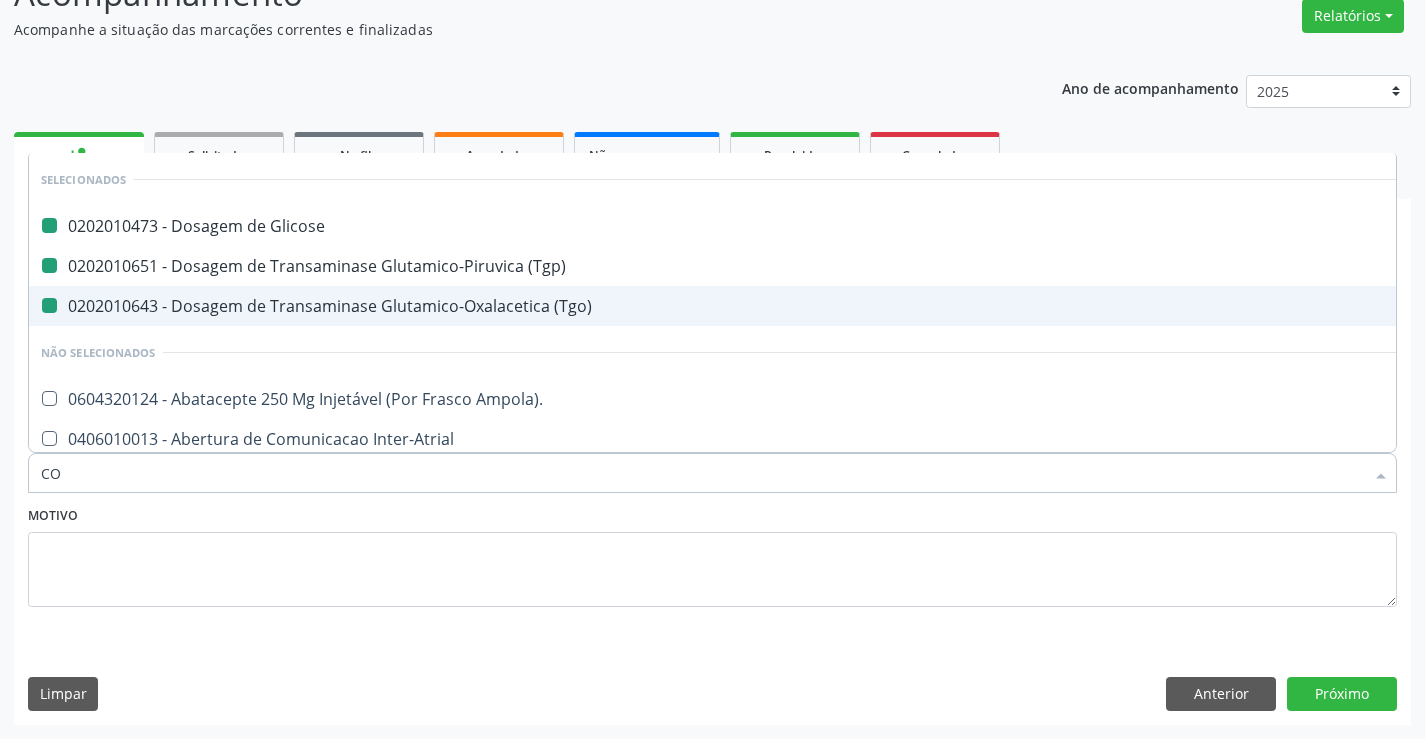 type on "COL" 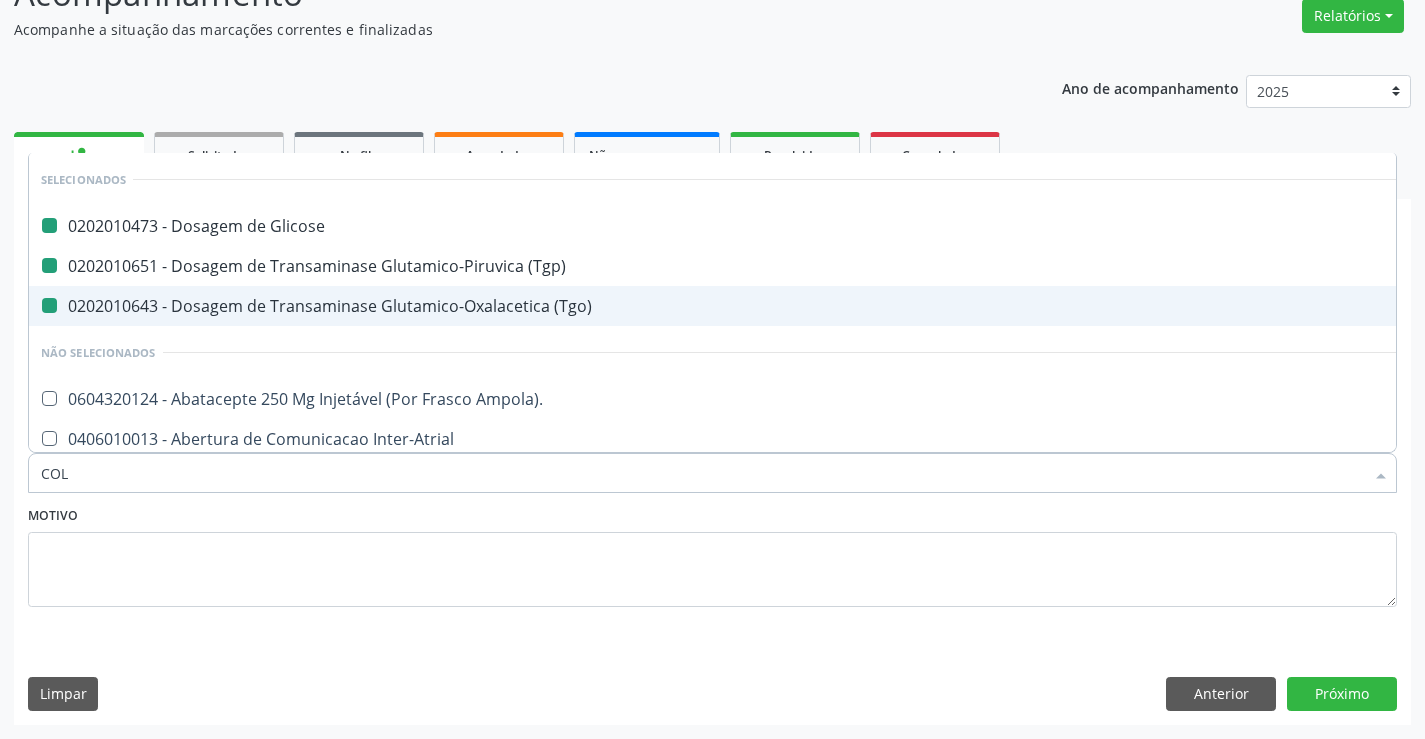 checkbox on "false" 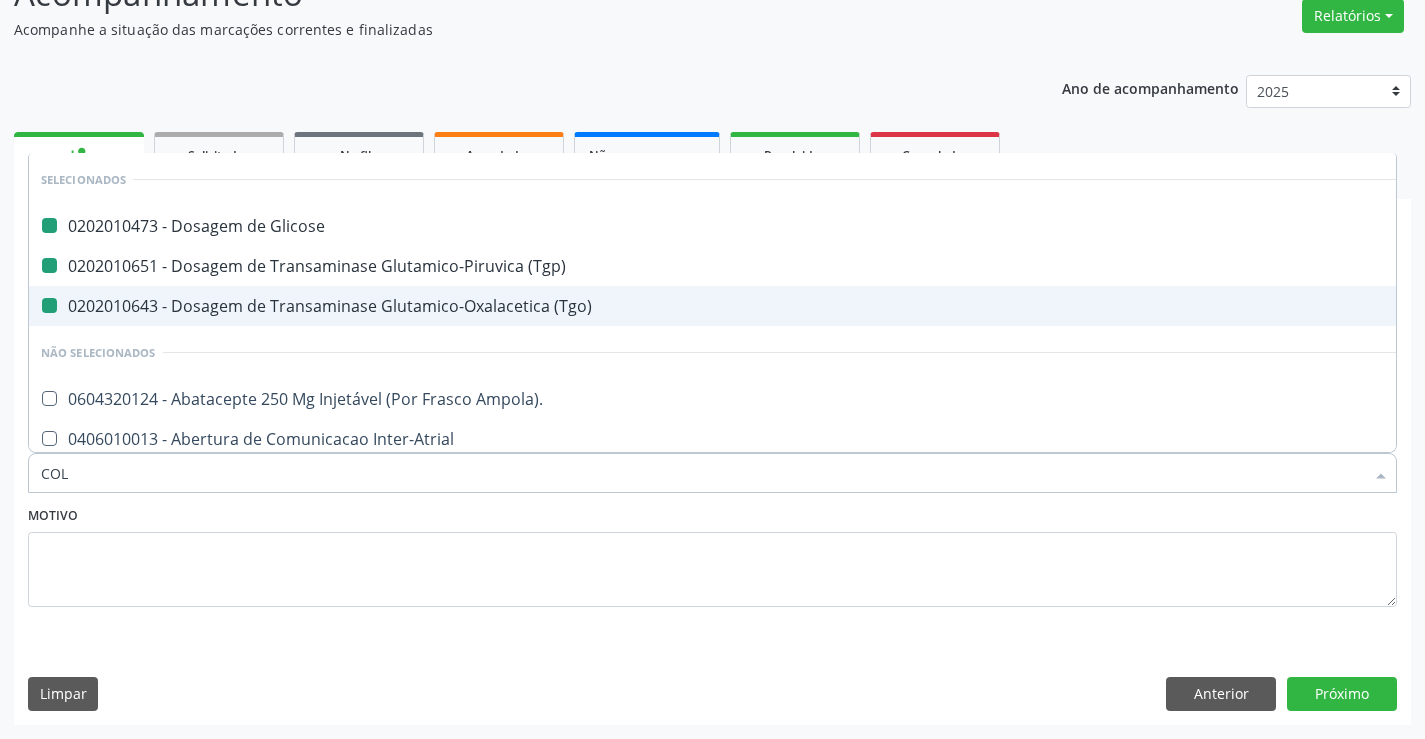 checkbox on "false" 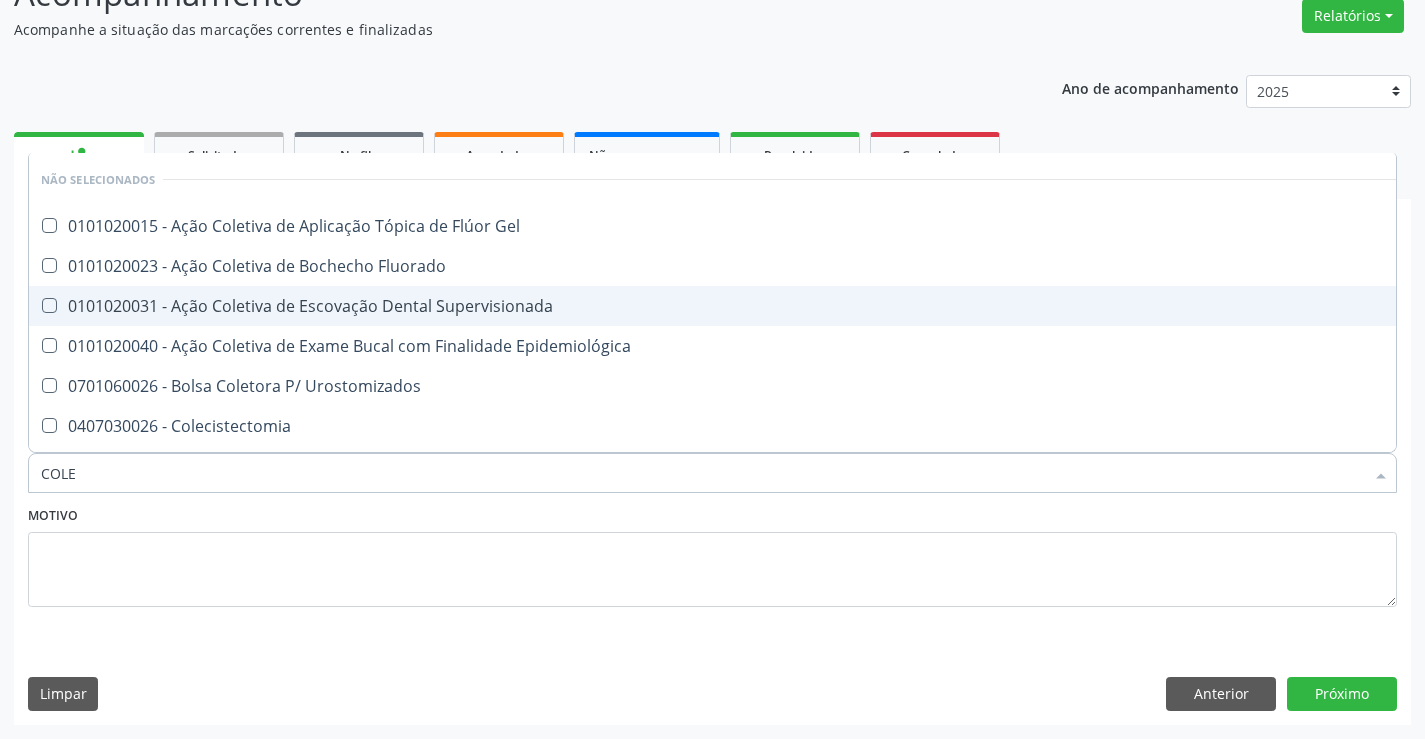 type on "COLES" 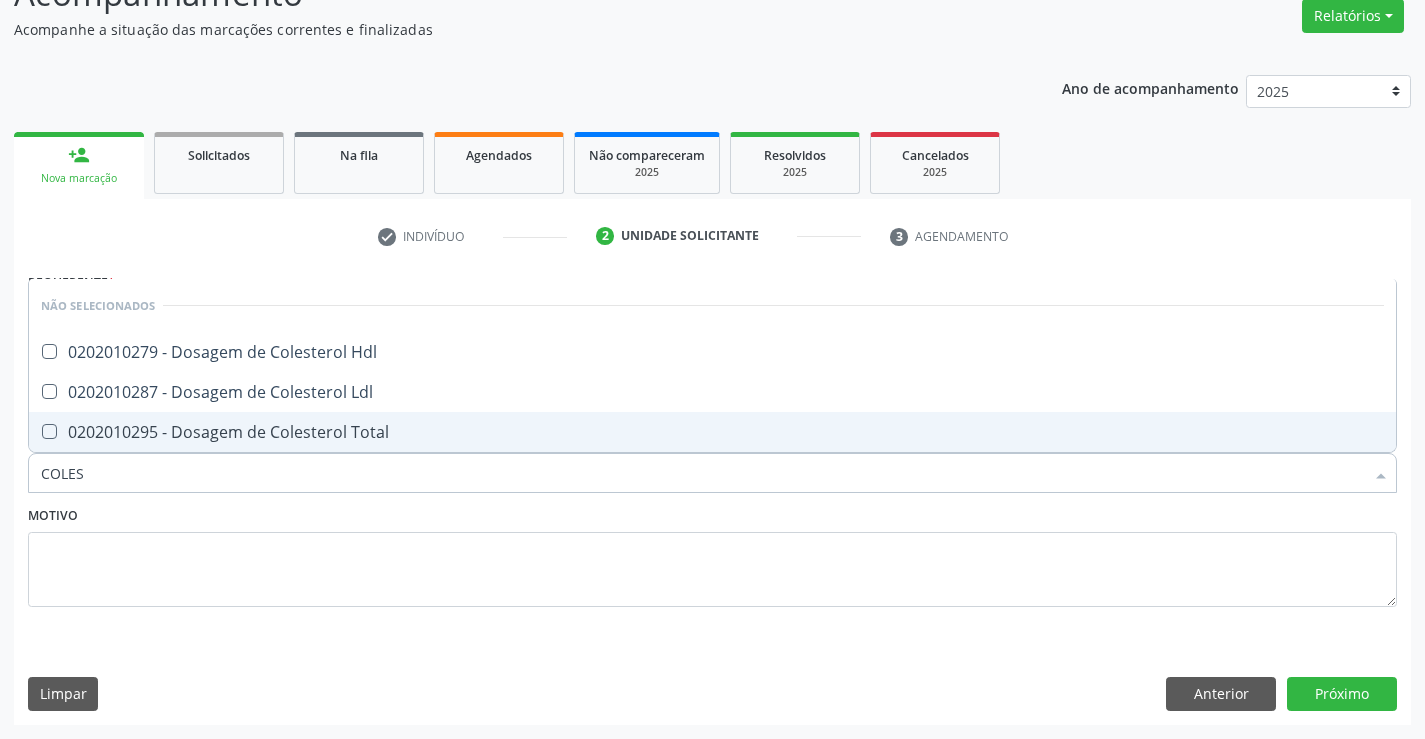 click on "0202010295 - Dosagem de Colesterol Total" at bounding box center [712, 432] 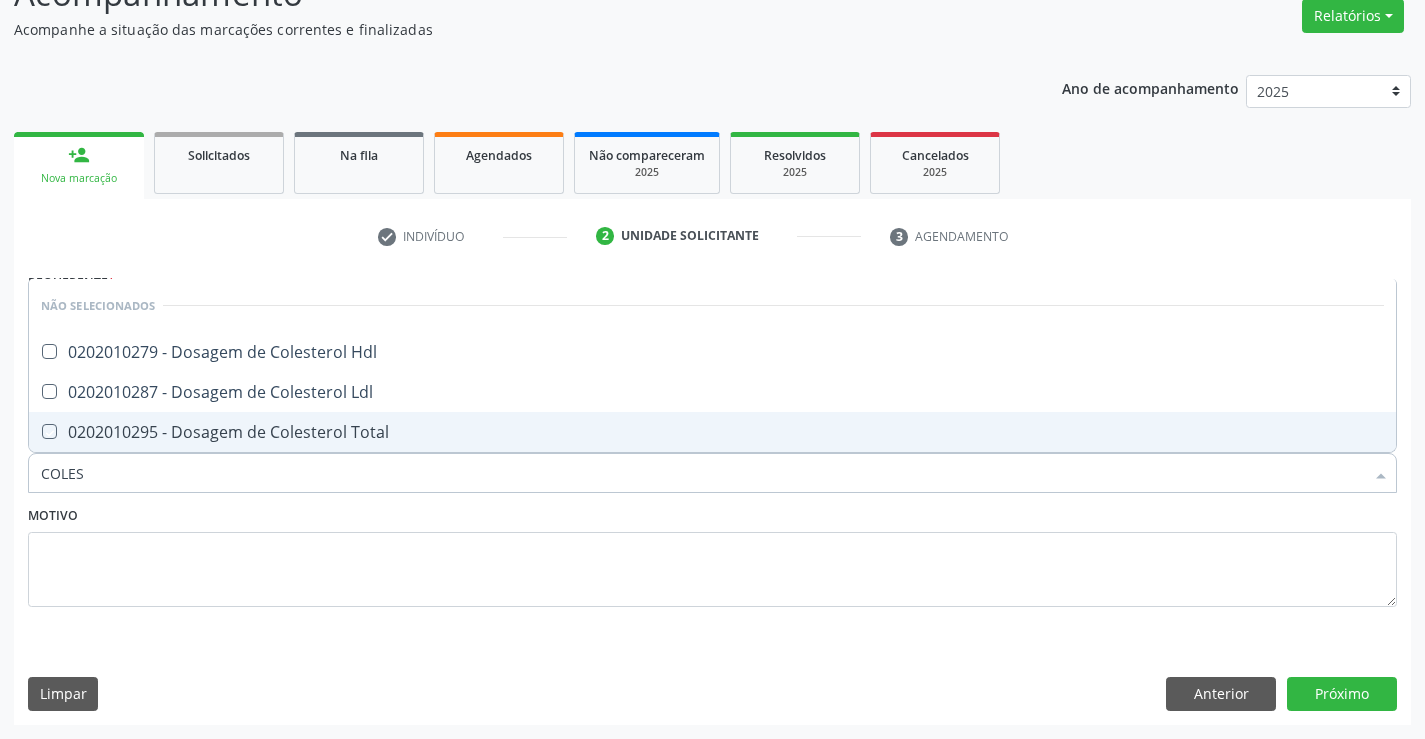 checkbox on "true" 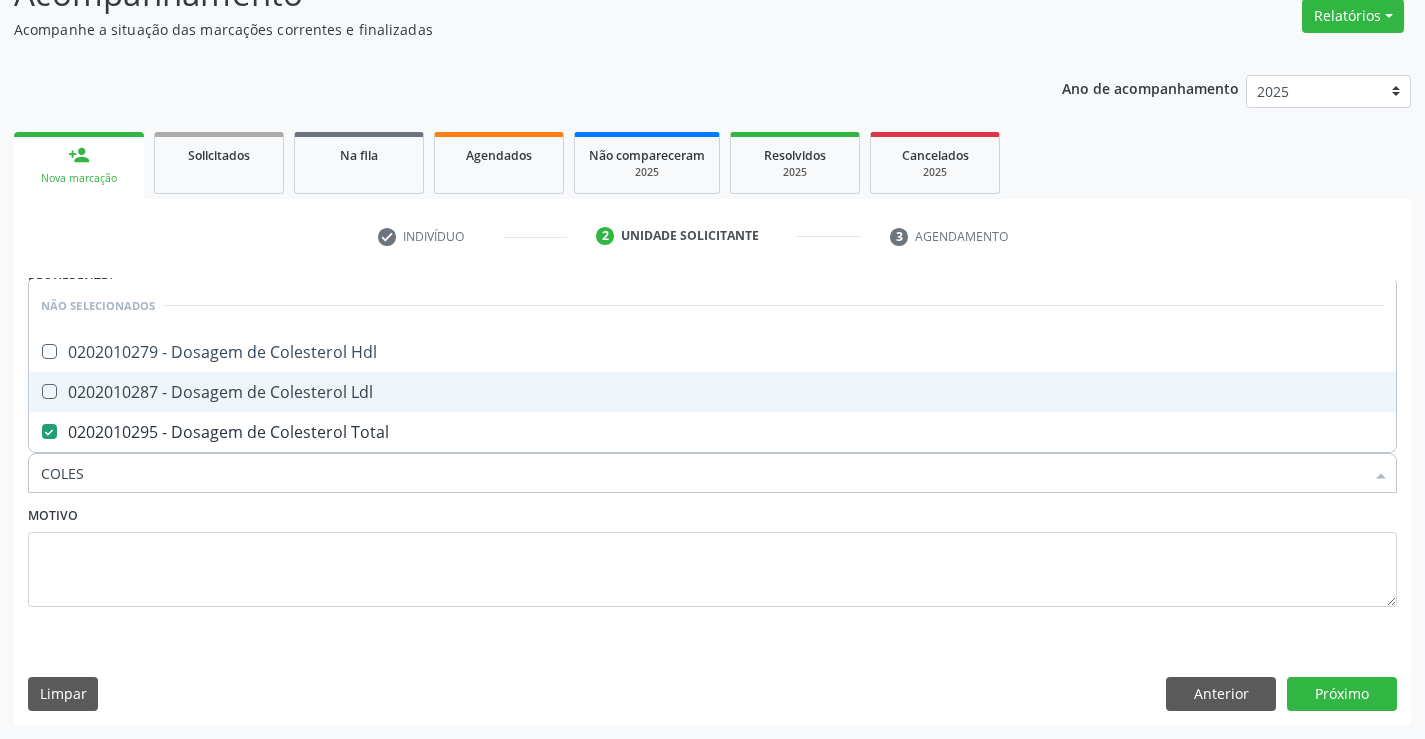 click on "0202010287 - Dosagem de Colesterol Ldl" at bounding box center [712, 392] 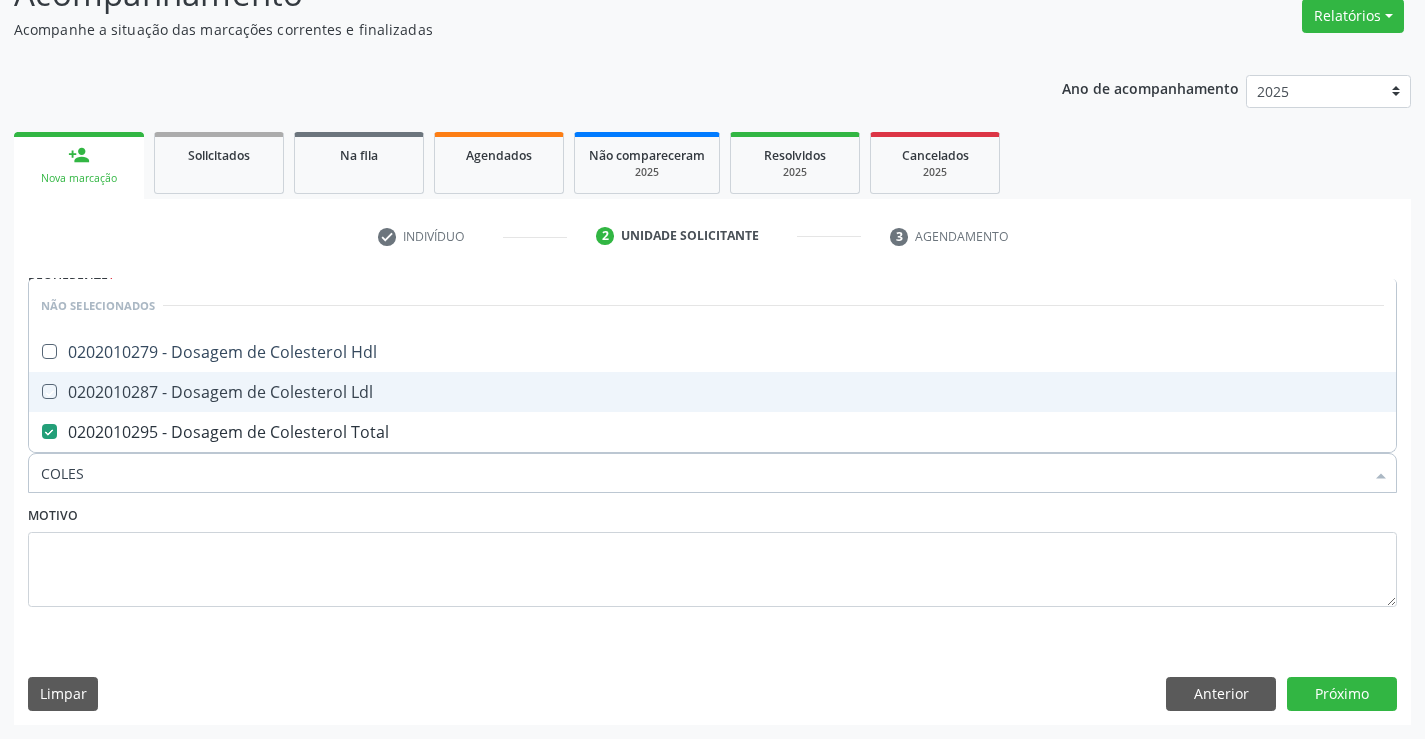 checkbox on "true" 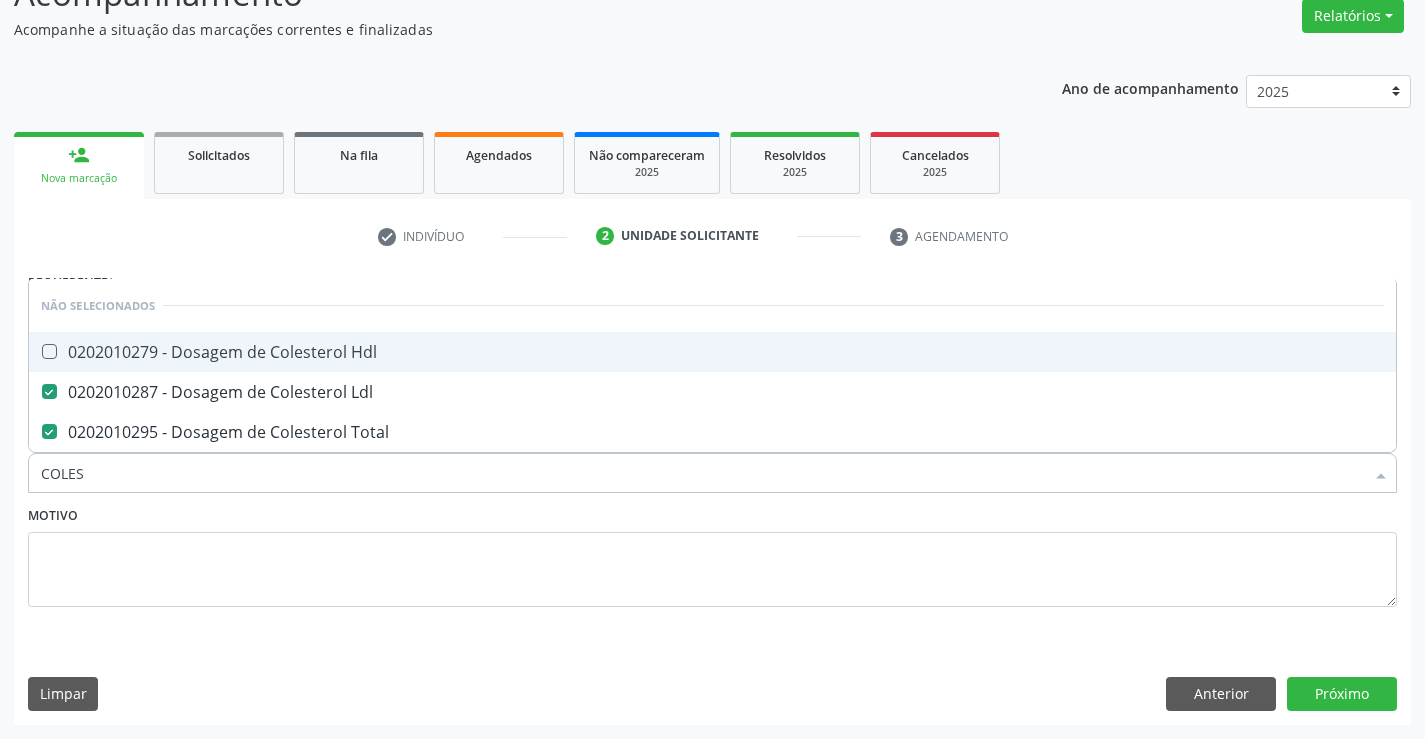 click on "0202010279 - Dosagem de Colesterol Hdl" at bounding box center [712, 352] 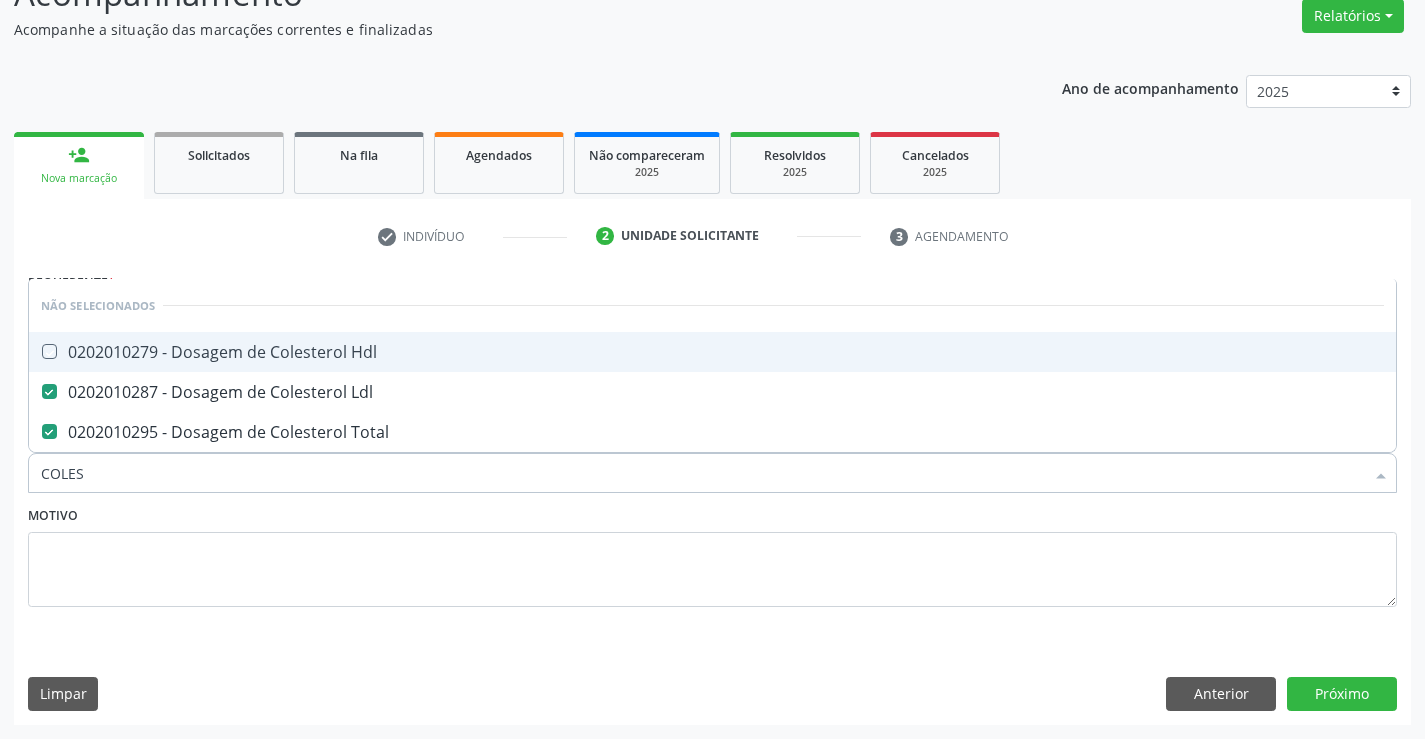 checkbox on "true" 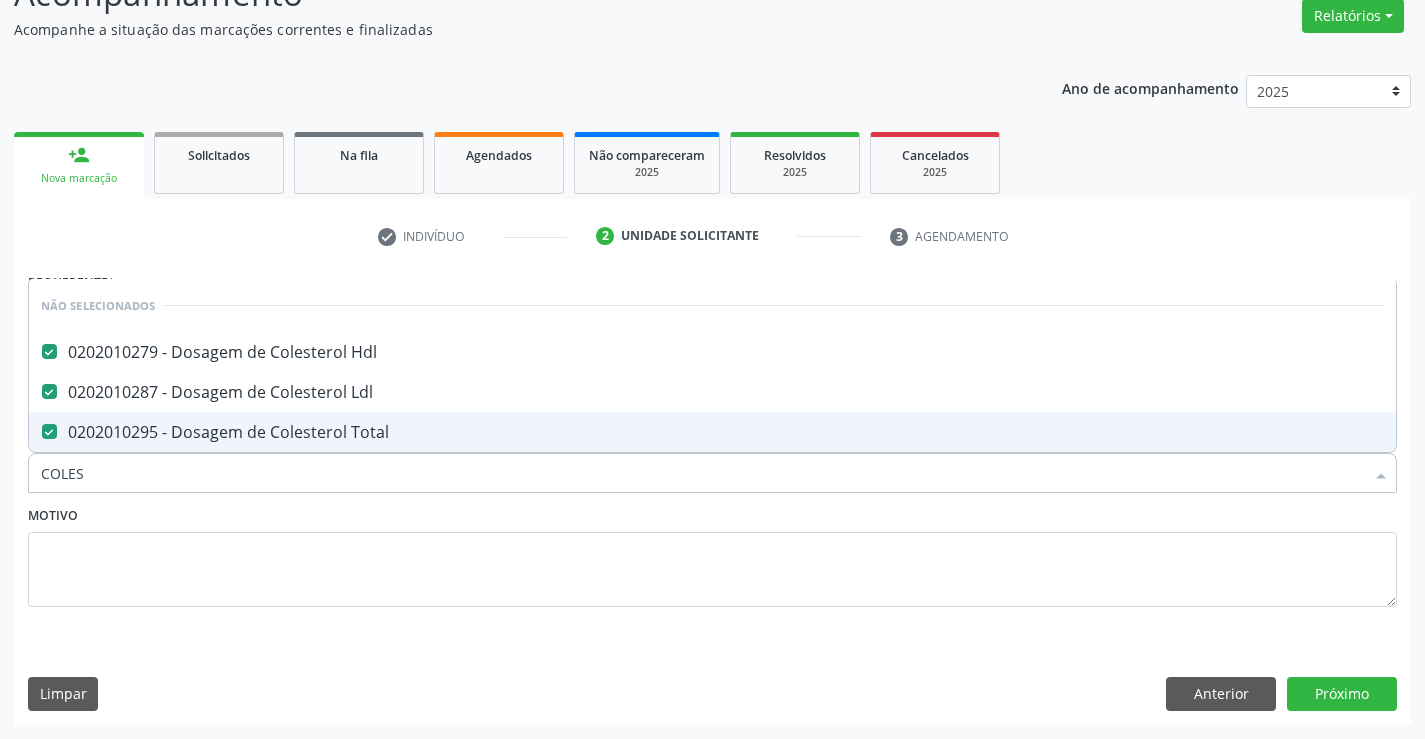 type on "COLES" 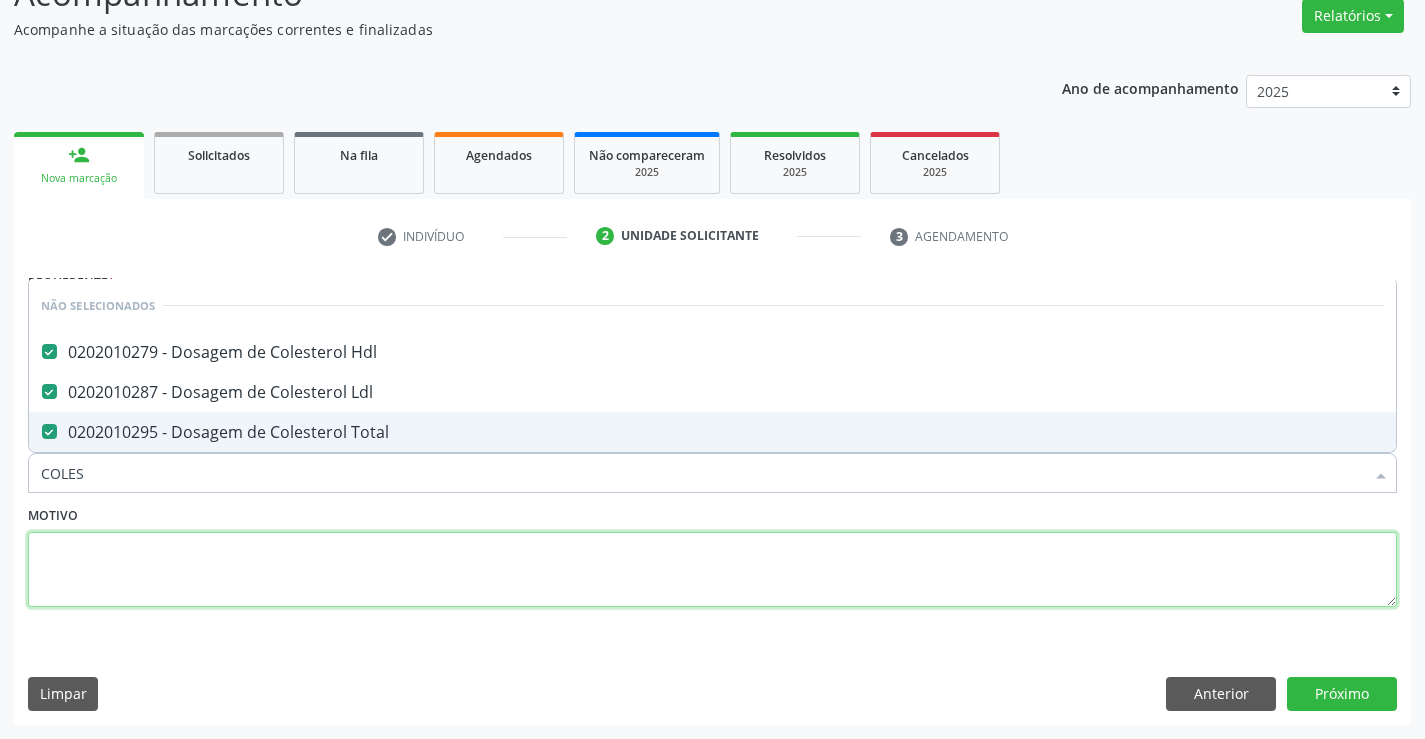 click at bounding box center (712, 570) 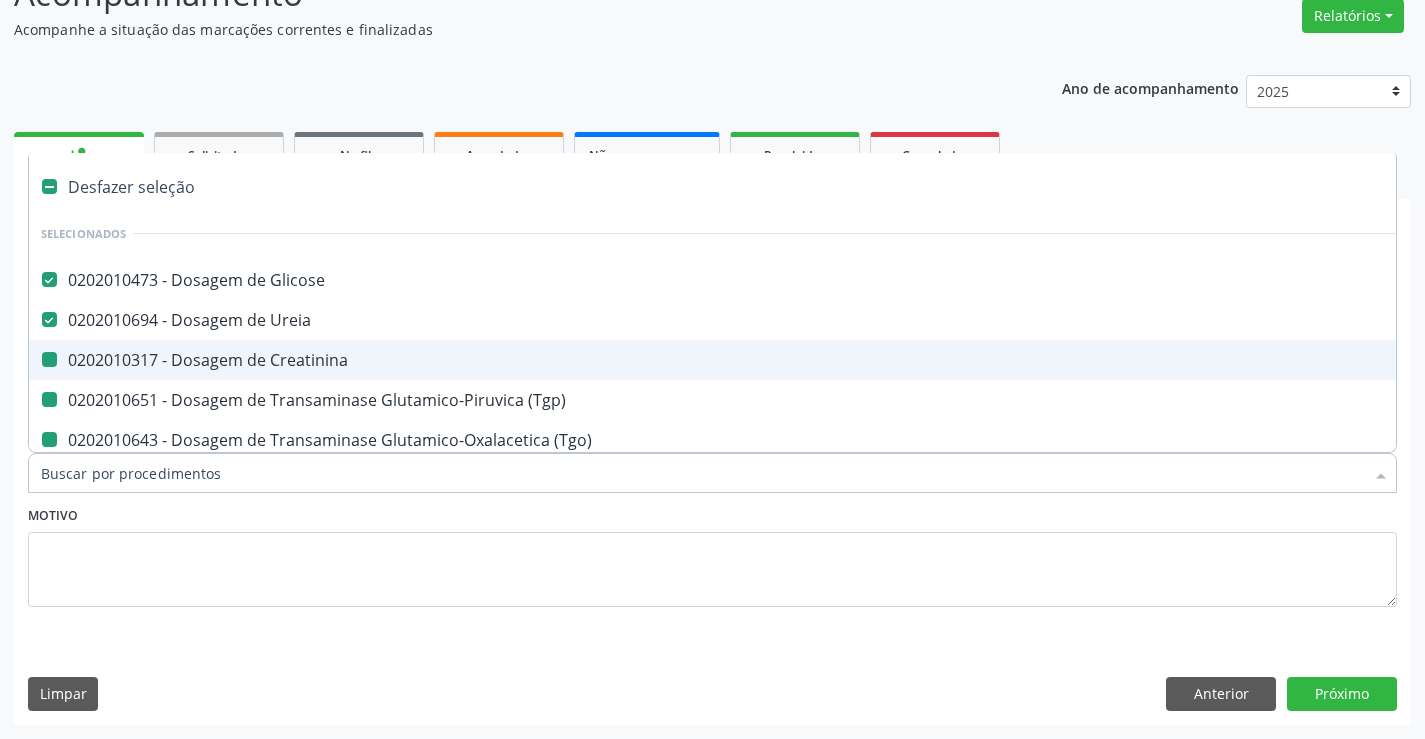 type on "H" 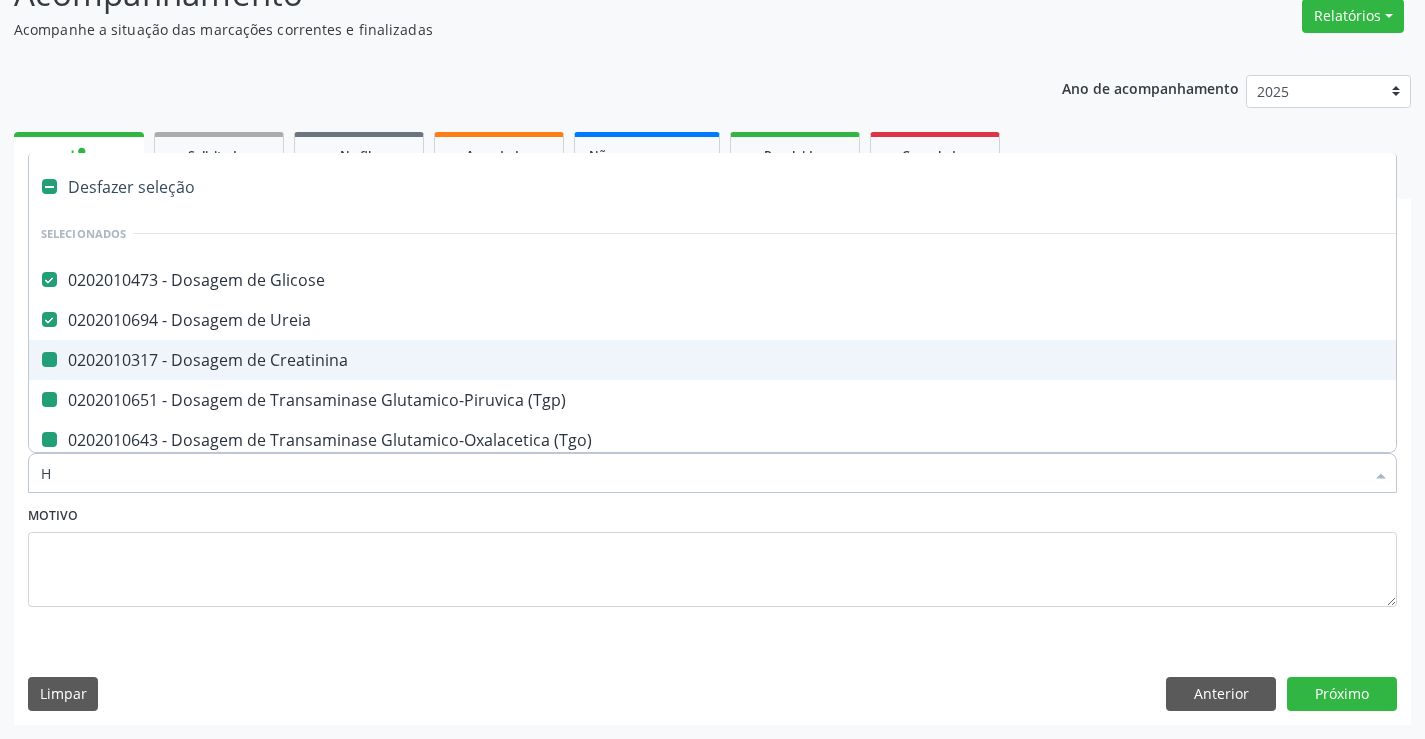 checkbox on "false" 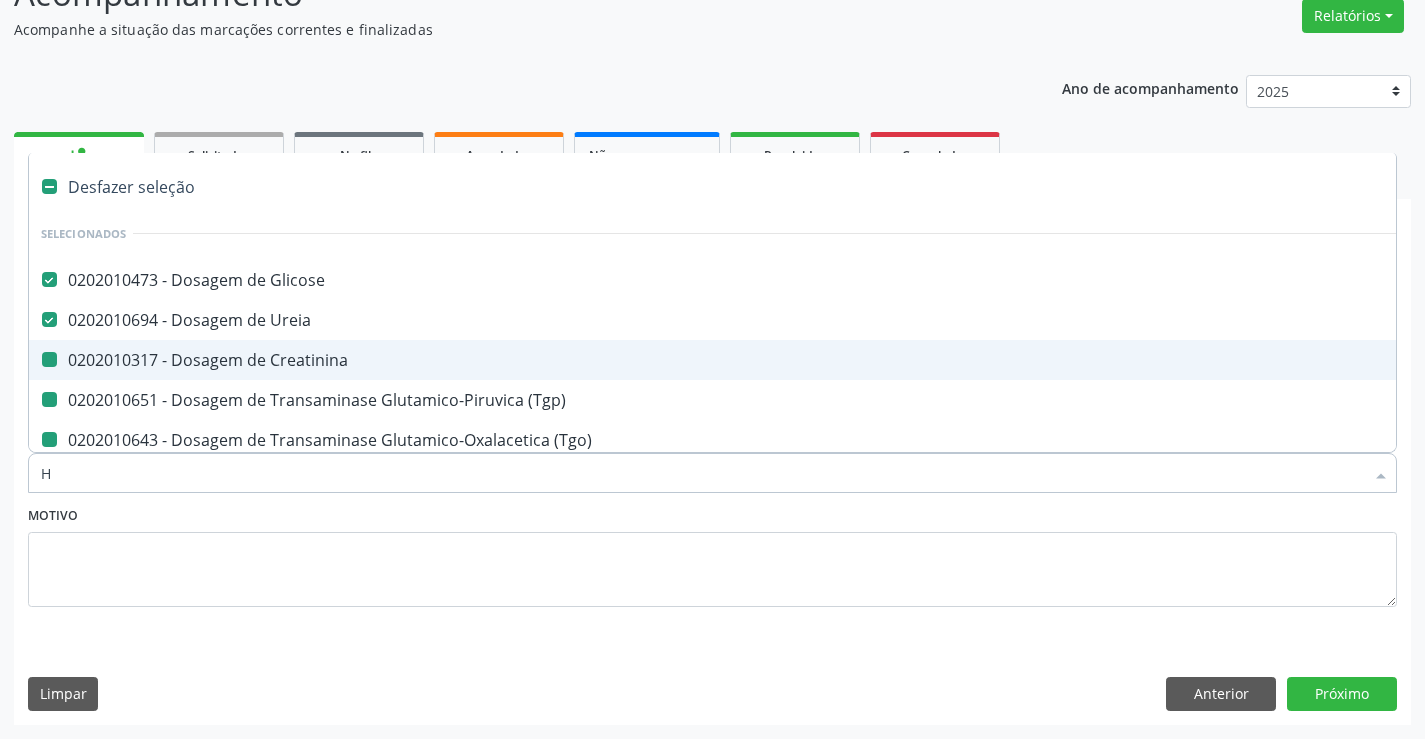 checkbox on "false" 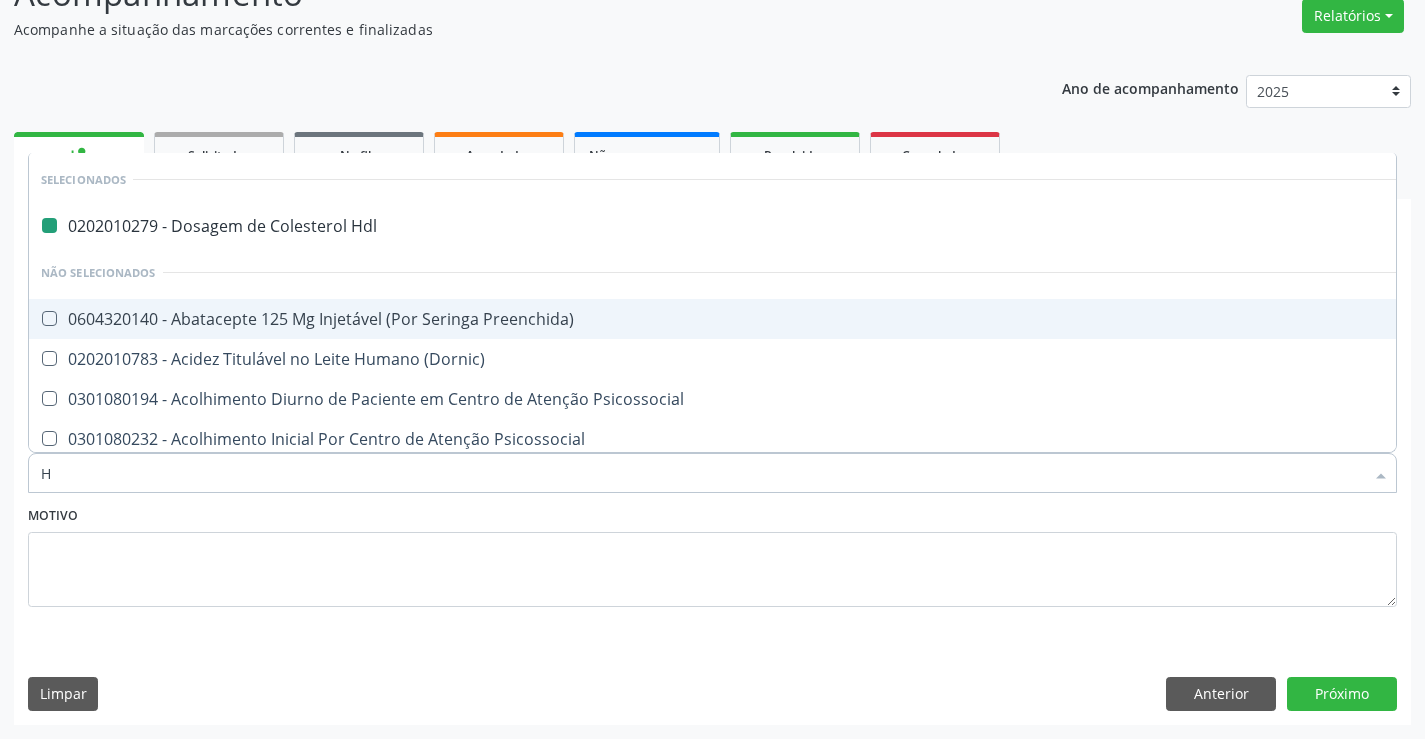 type on "HE" 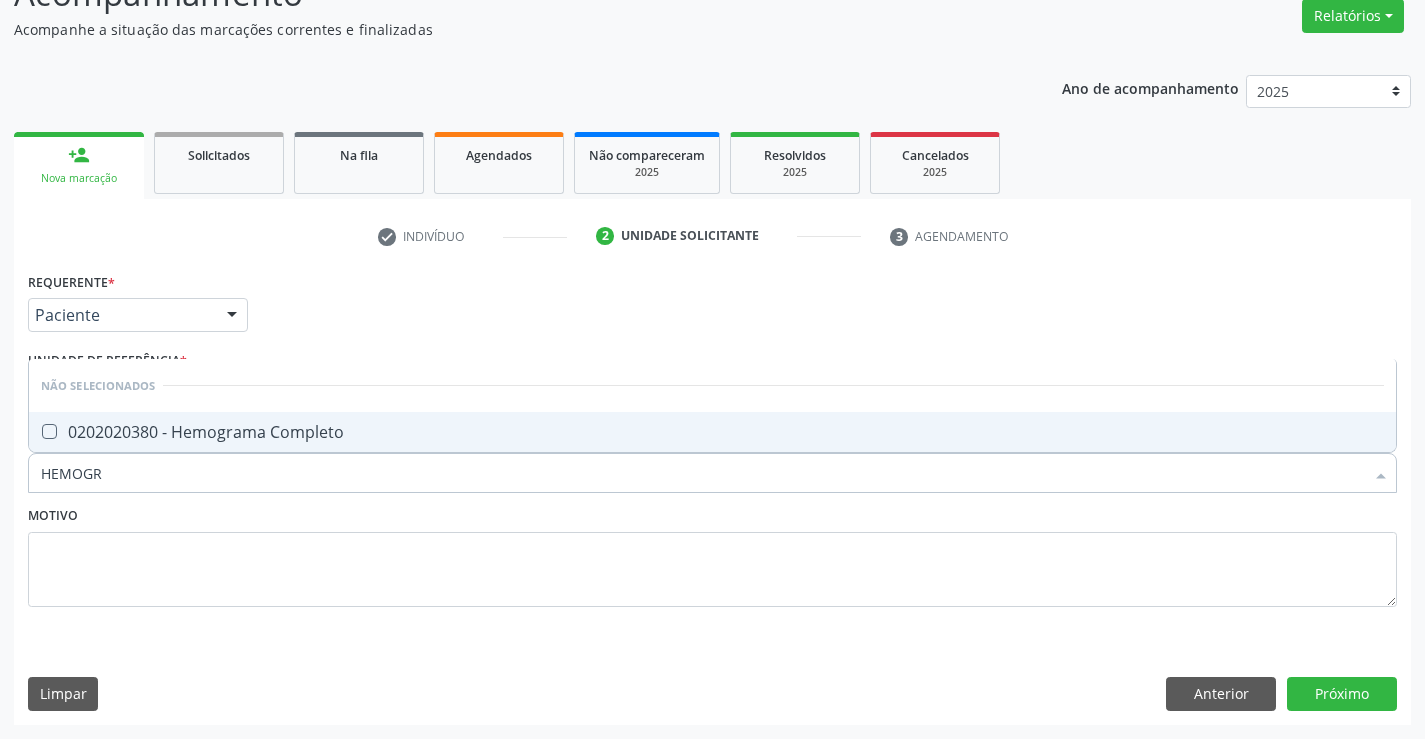 type on "HEMOGRA" 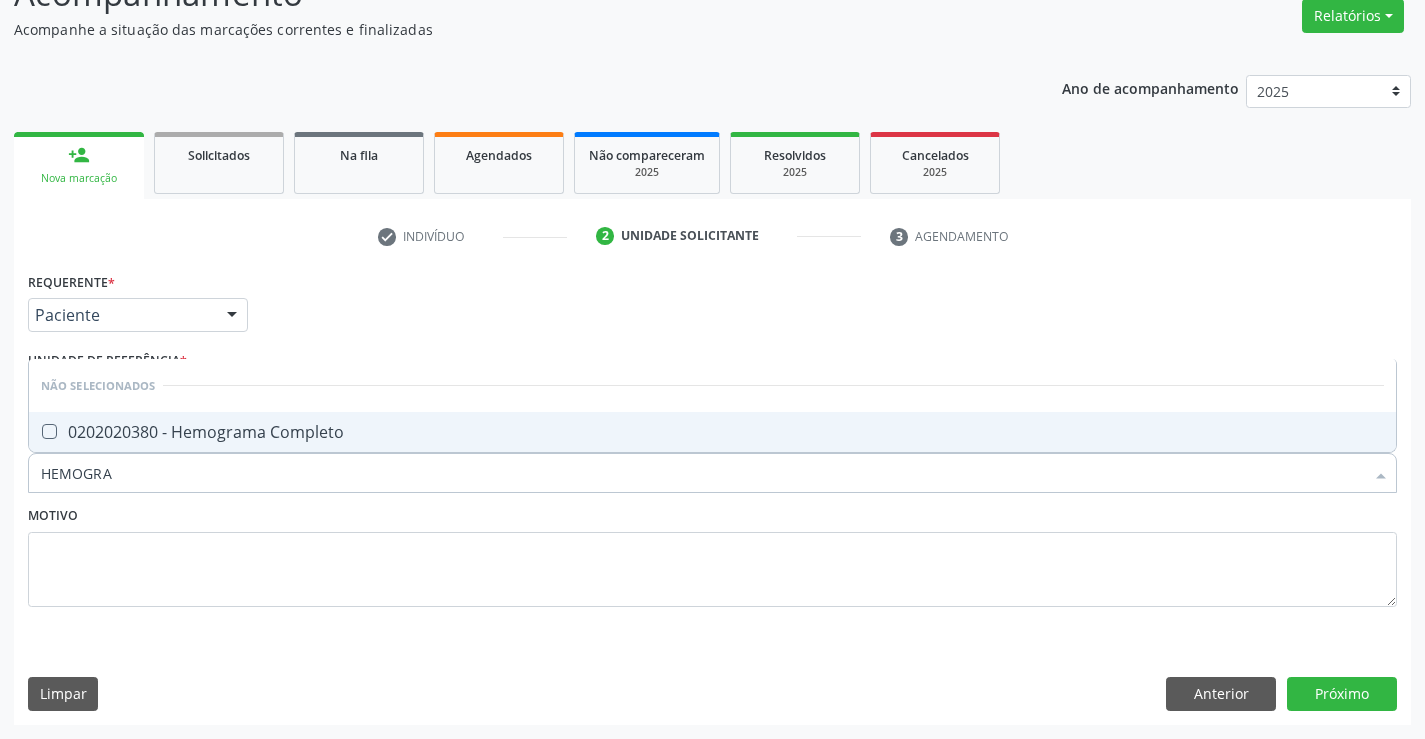 click on "0202020380 - Hemograma Completo" at bounding box center [712, 432] 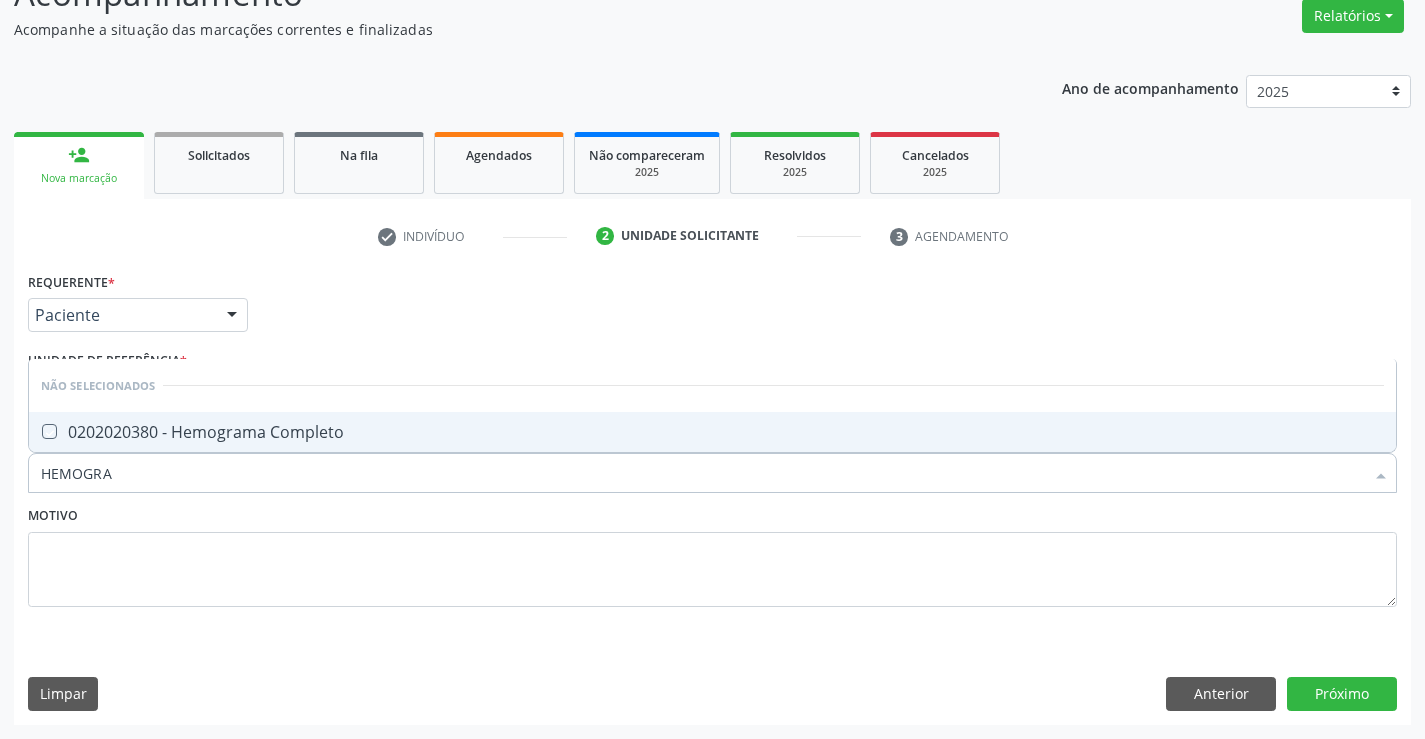 checkbox on "true" 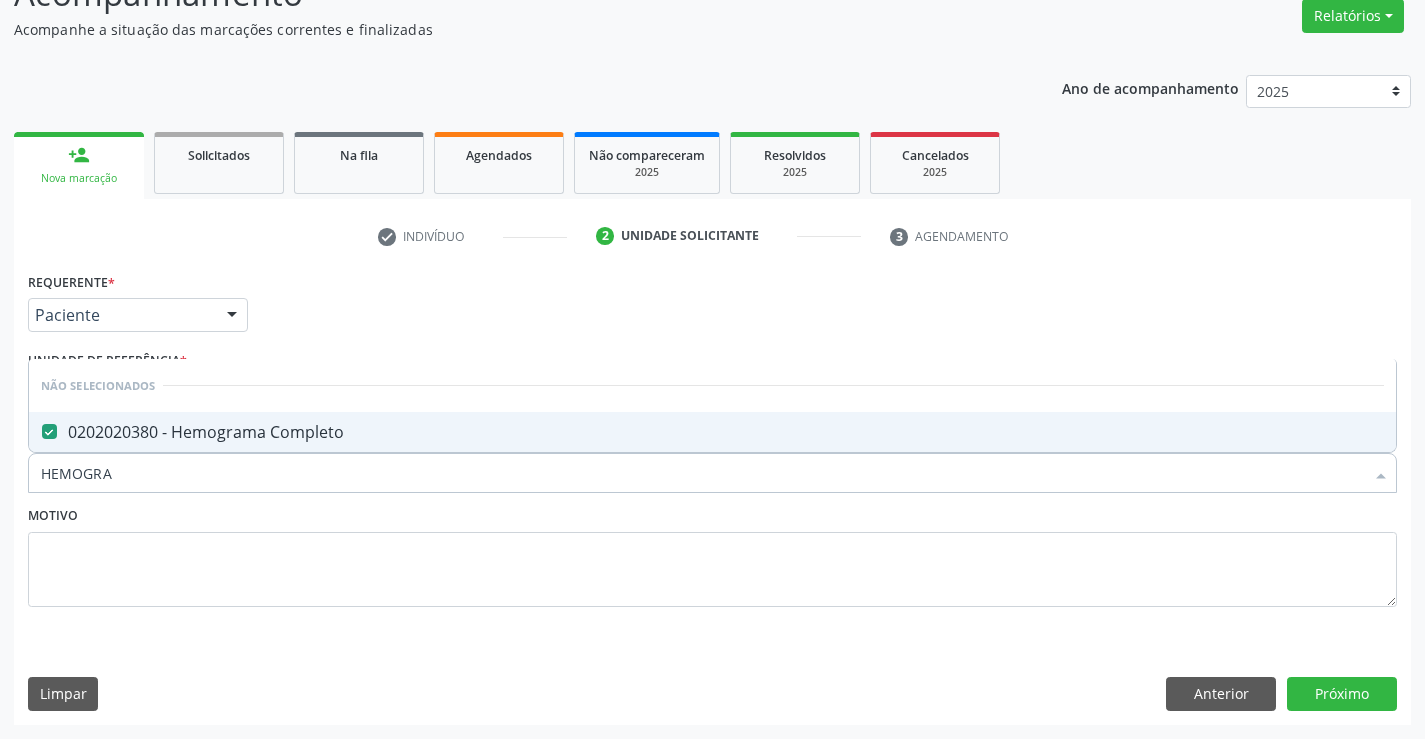 type on "HEMOGRA" 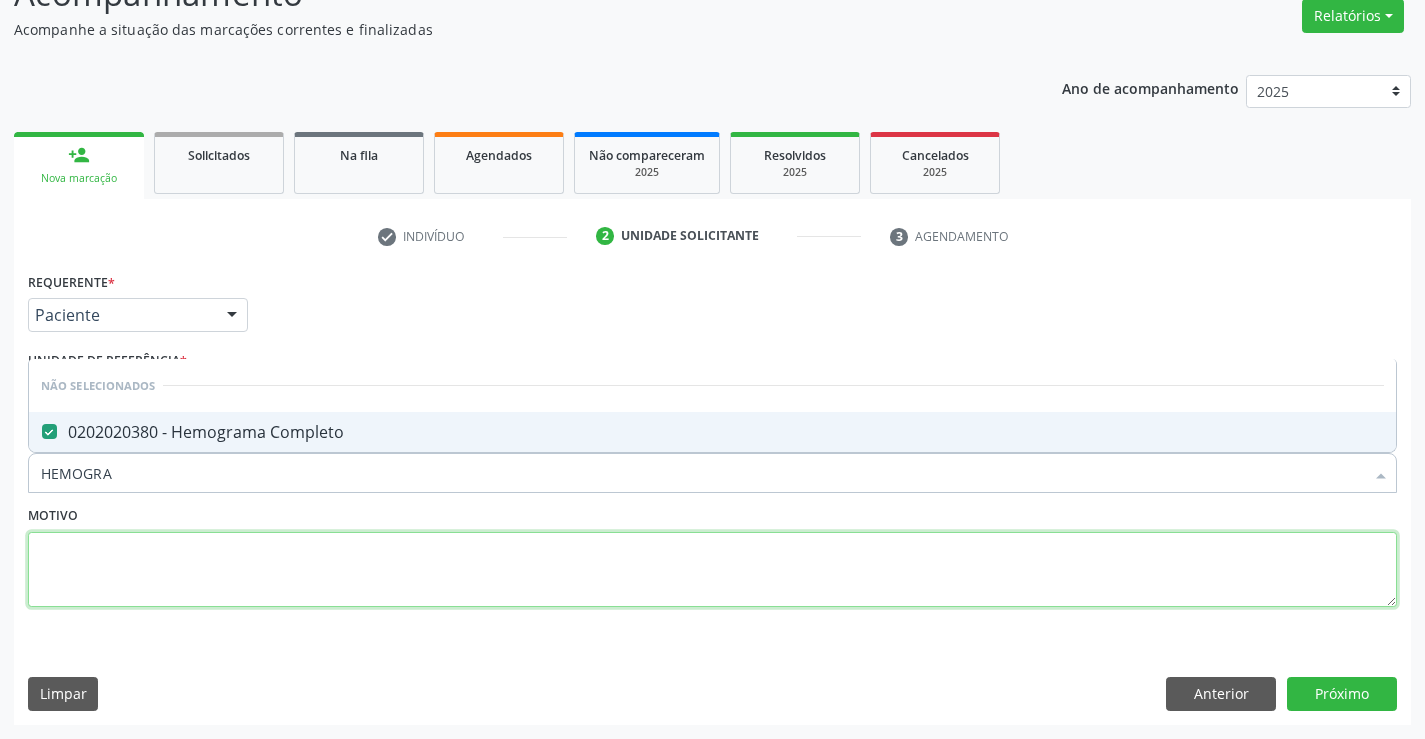 click at bounding box center [712, 570] 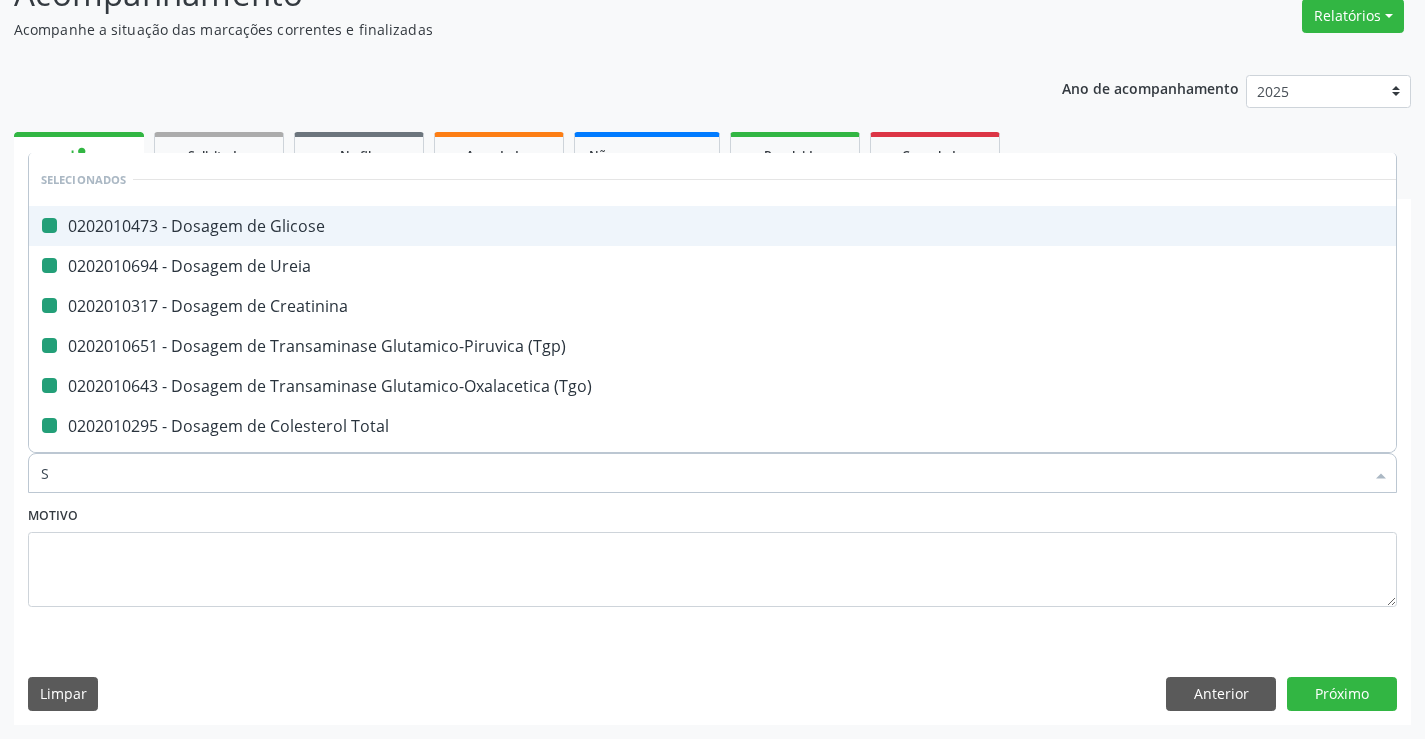 type on "SI" 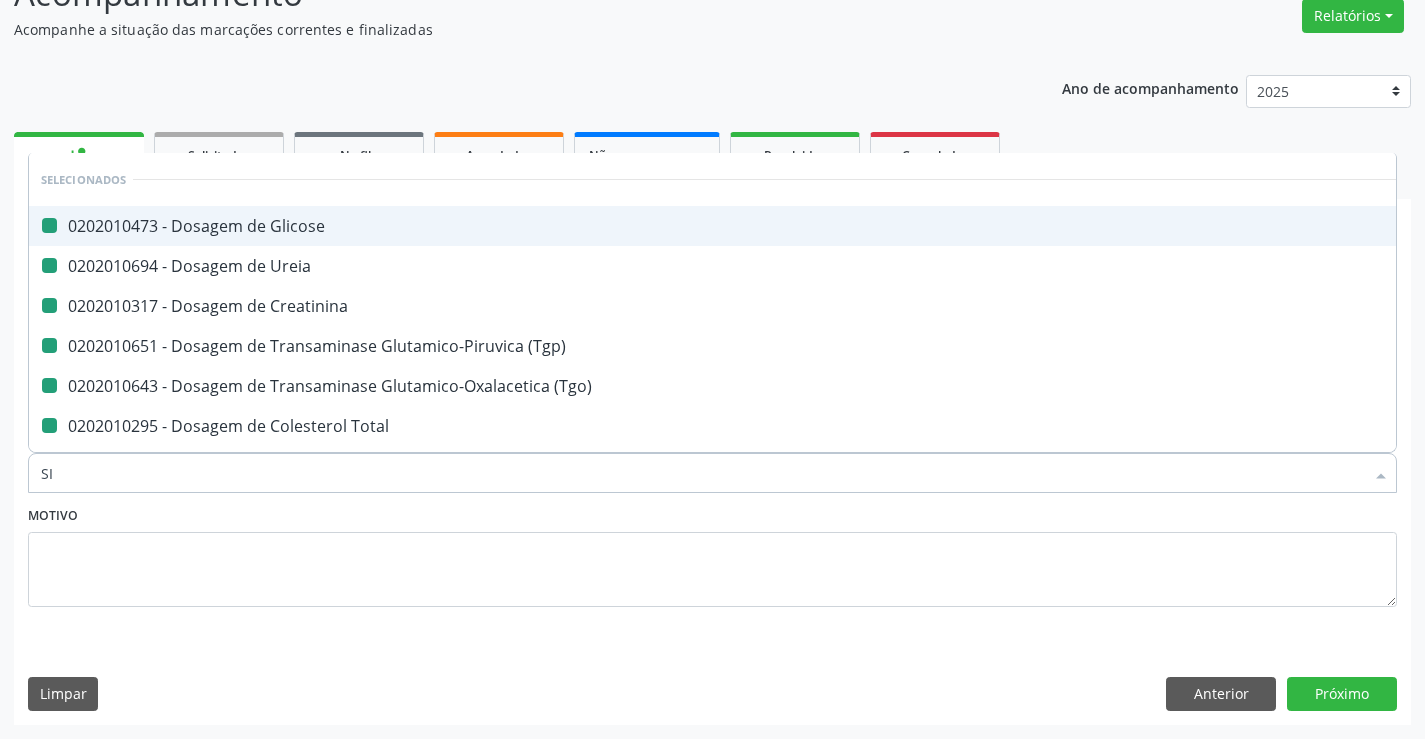 checkbox on "false" 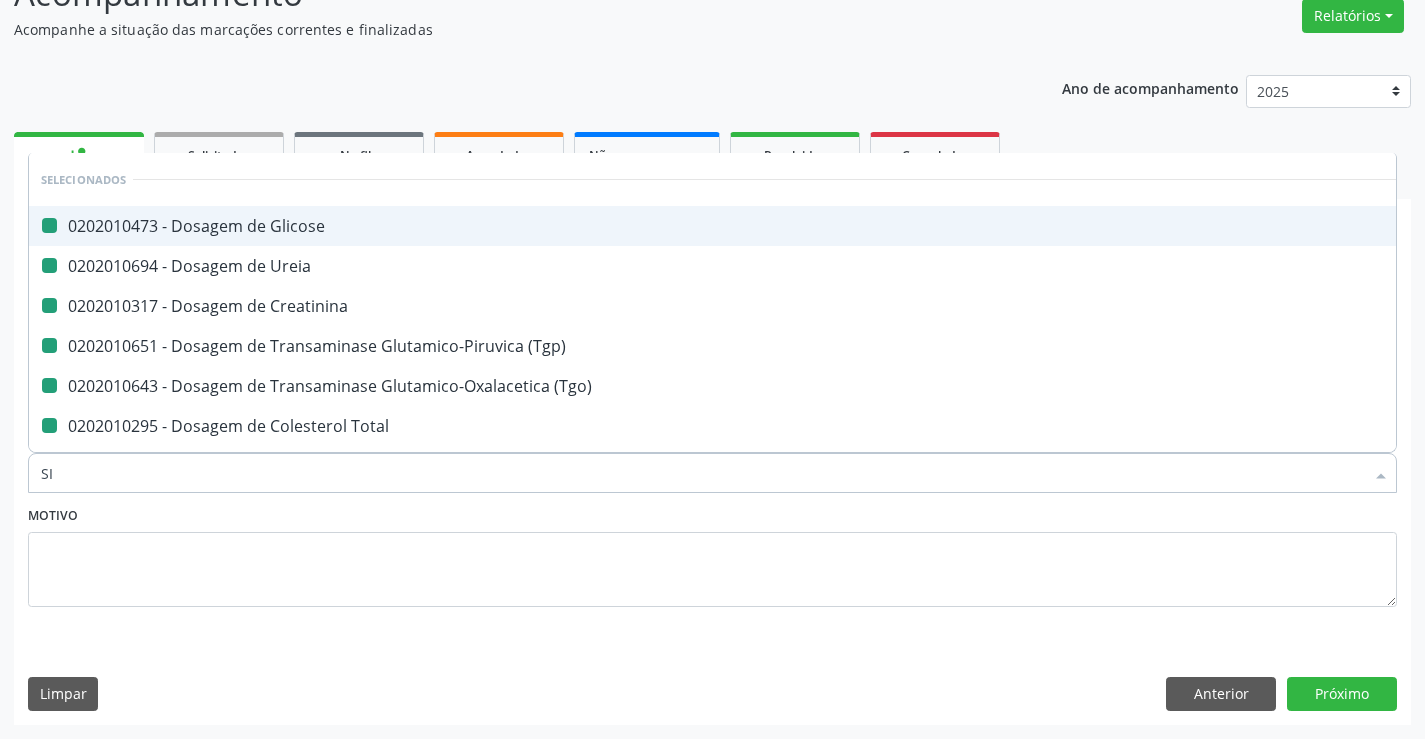 checkbox on "false" 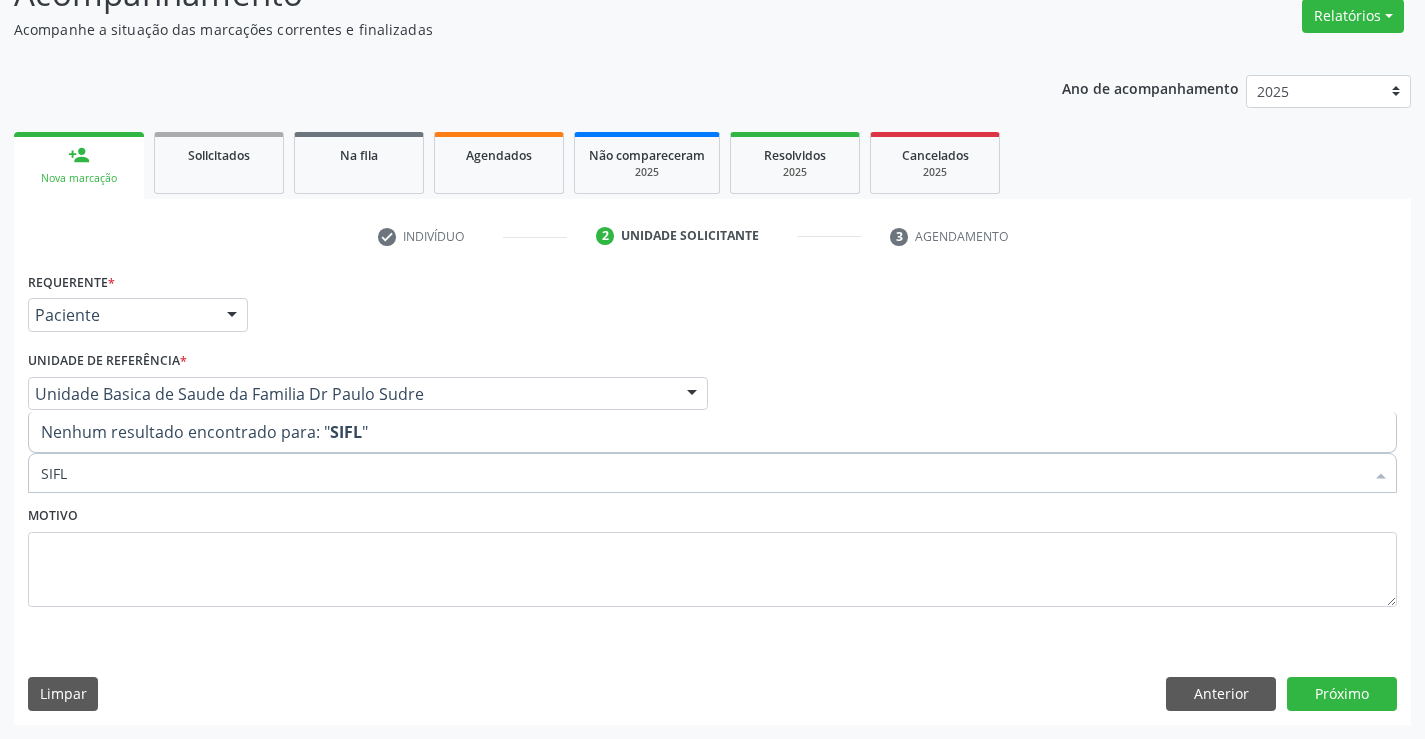 type on "SIF" 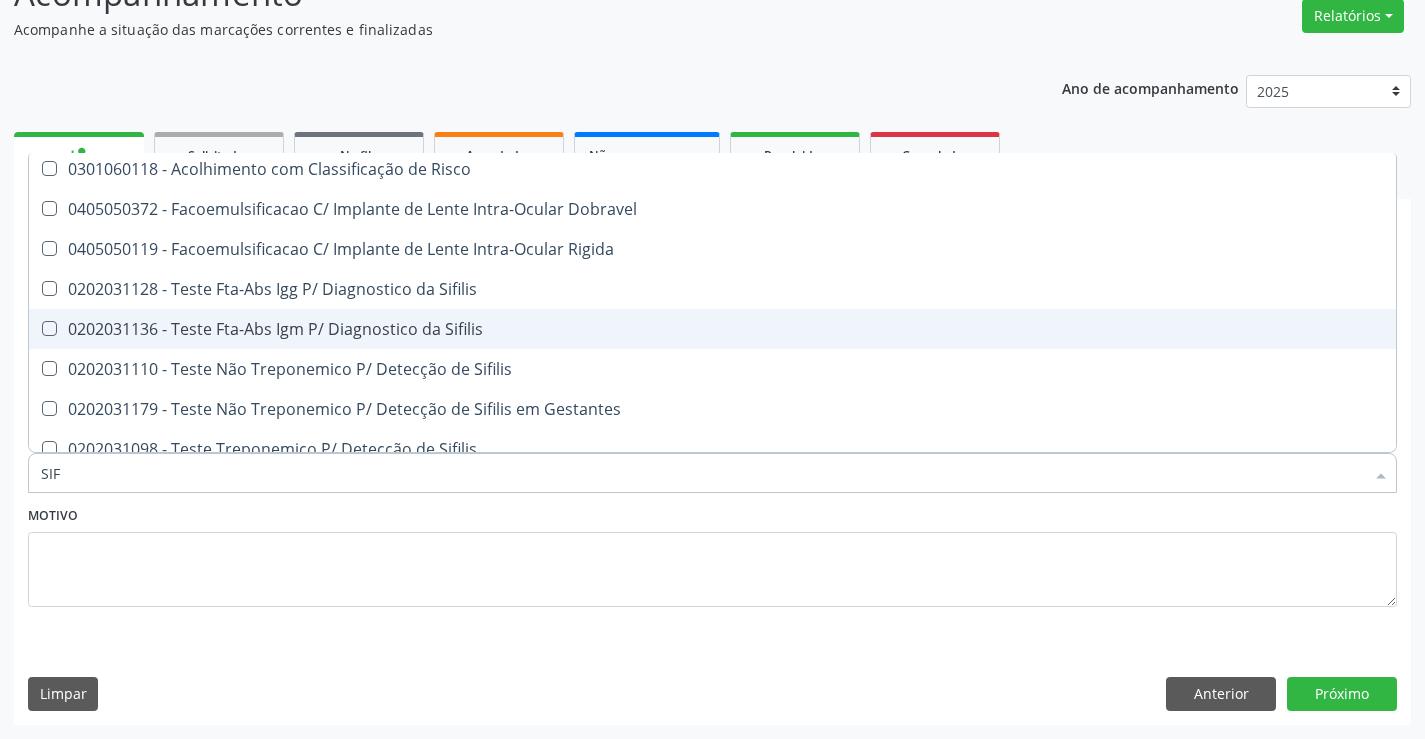 scroll, scrollTop: 114, scrollLeft: 0, axis: vertical 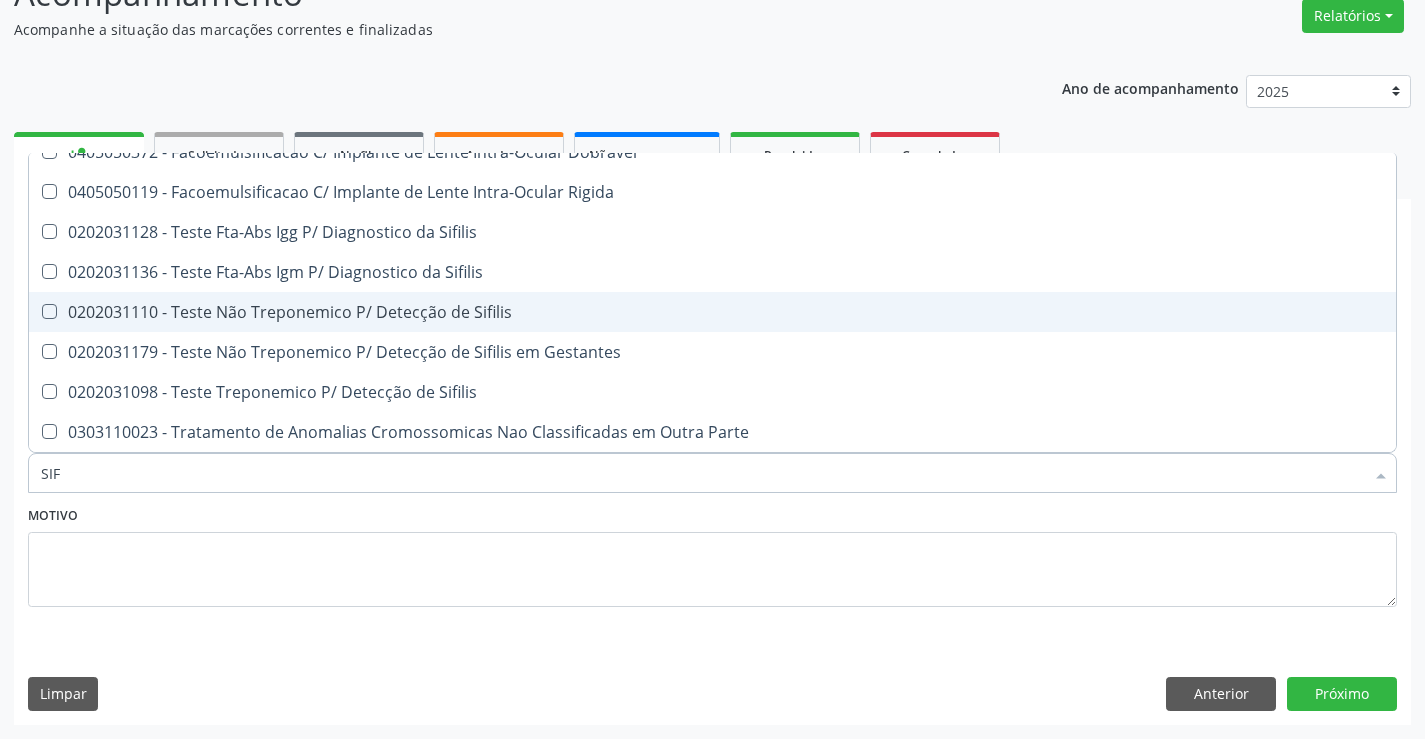 click on "0202031110 - Teste Não Treponemico P/ Detecção de Sifilis" at bounding box center [712, 312] 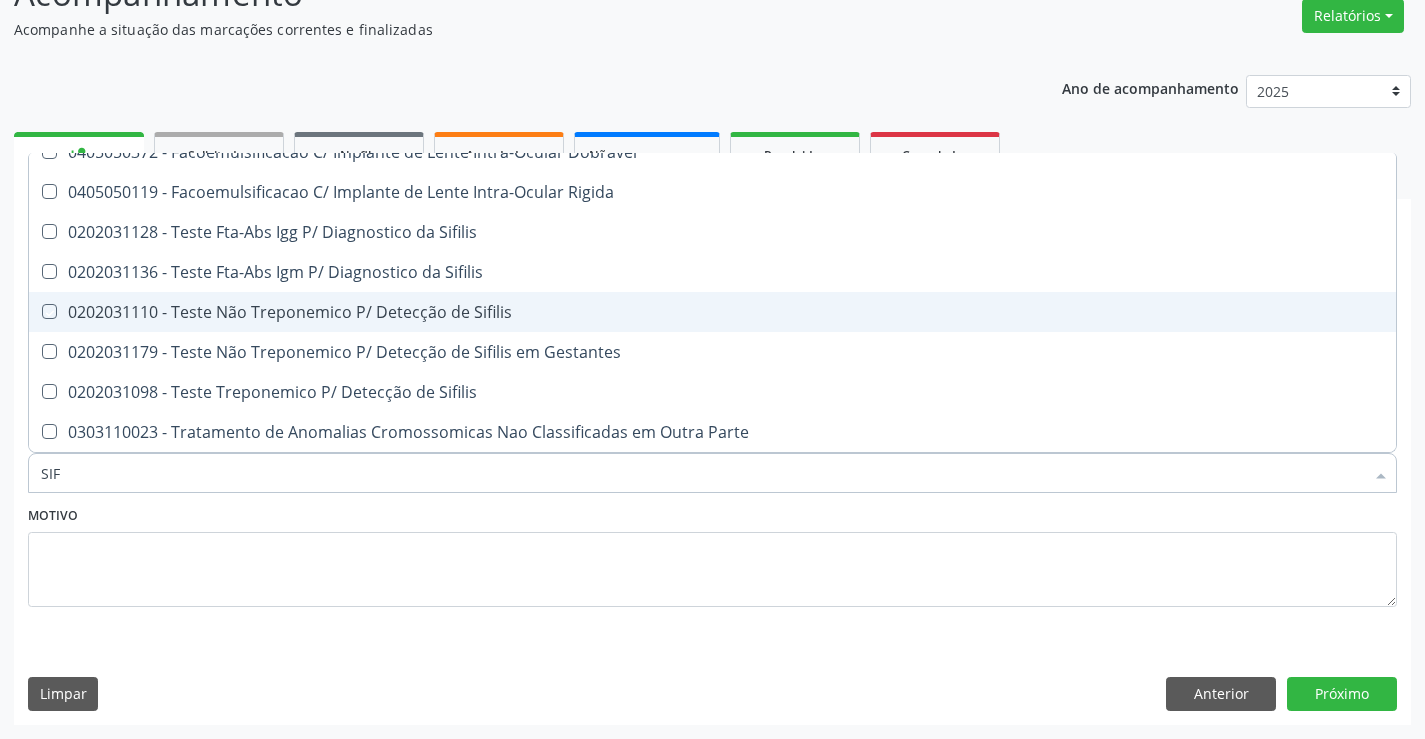 checkbox on "true" 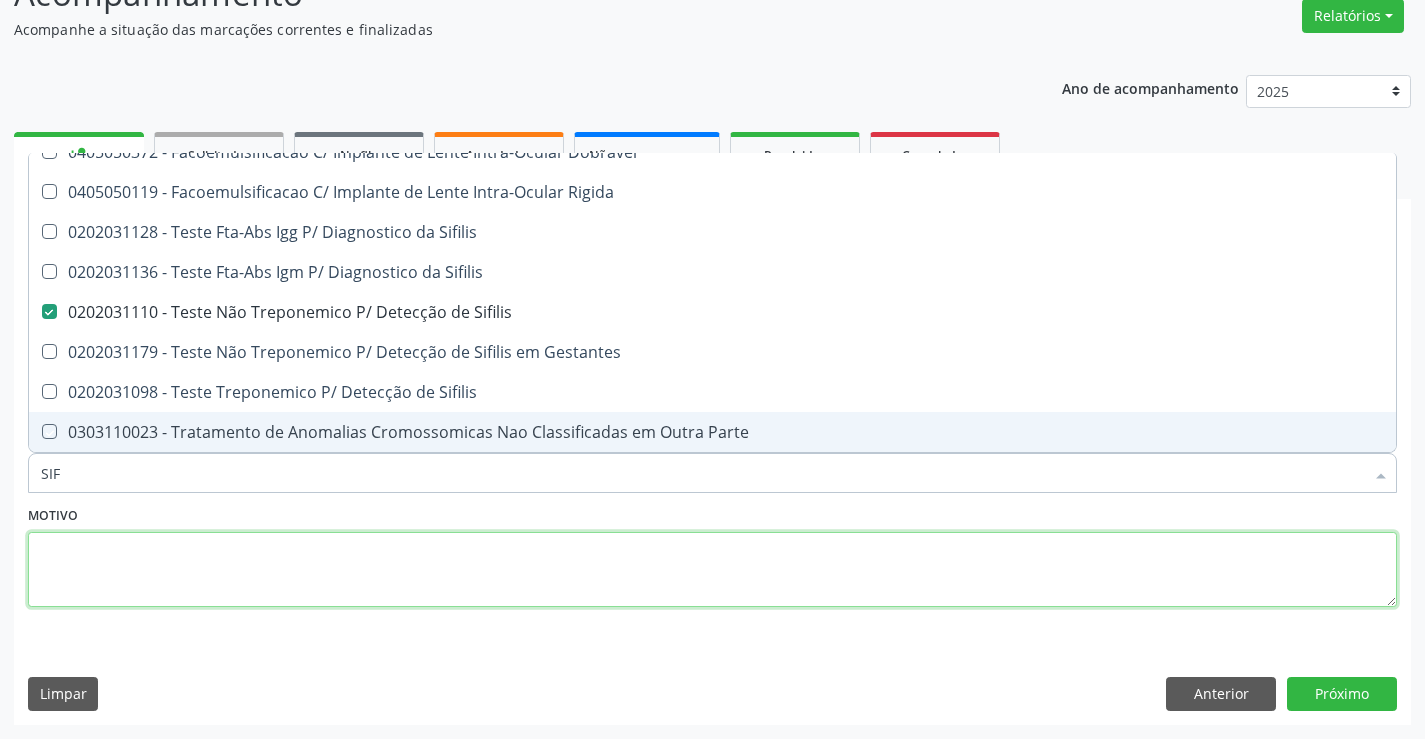 click at bounding box center (712, 570) 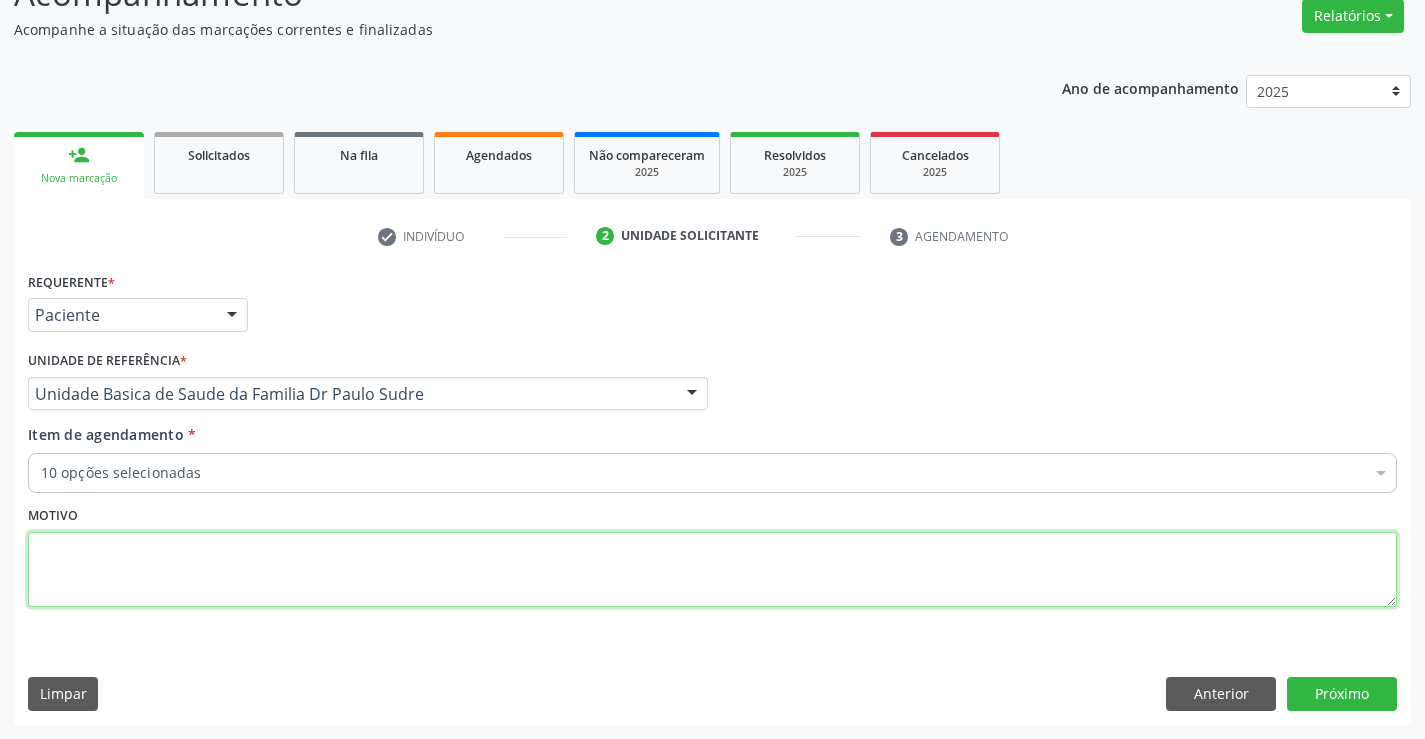 scroll, scrollTop: 0, scrollLeft: 0, axis: both 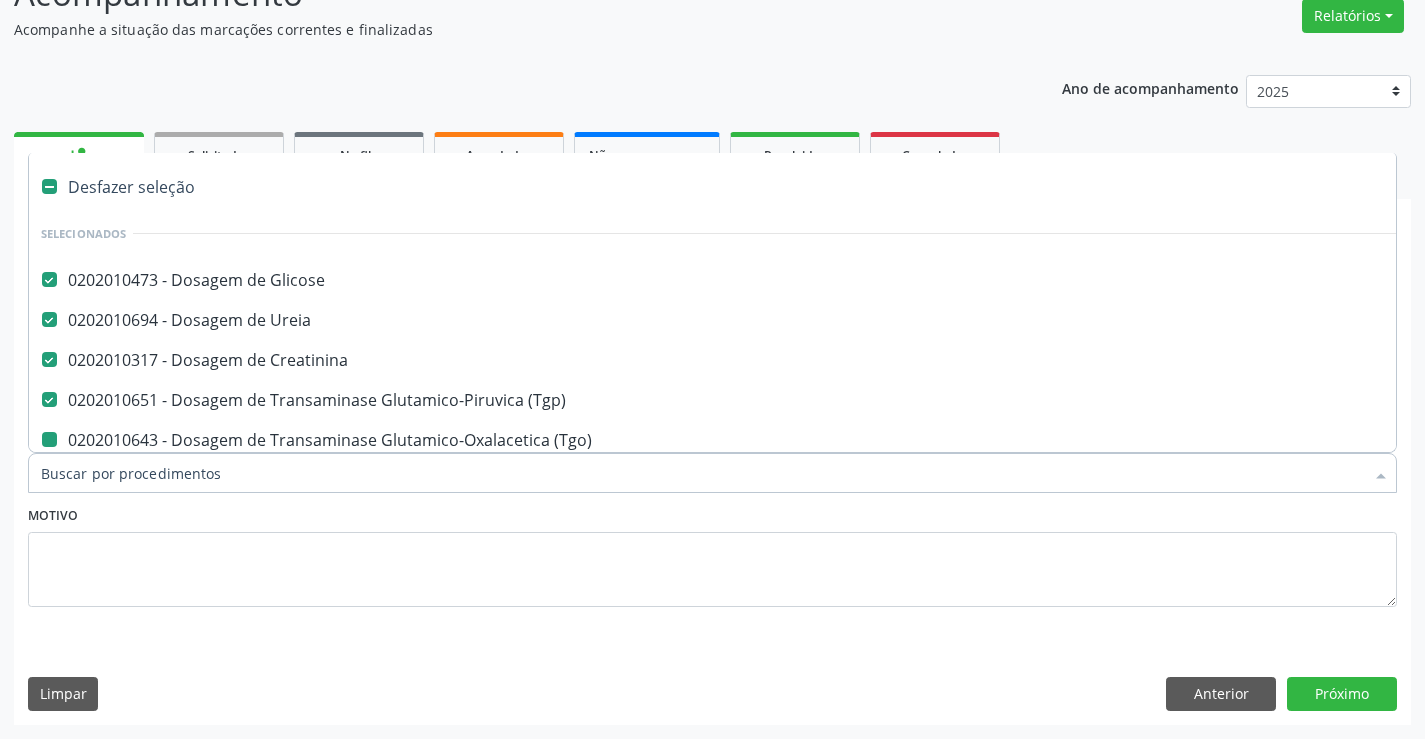 type on "U" 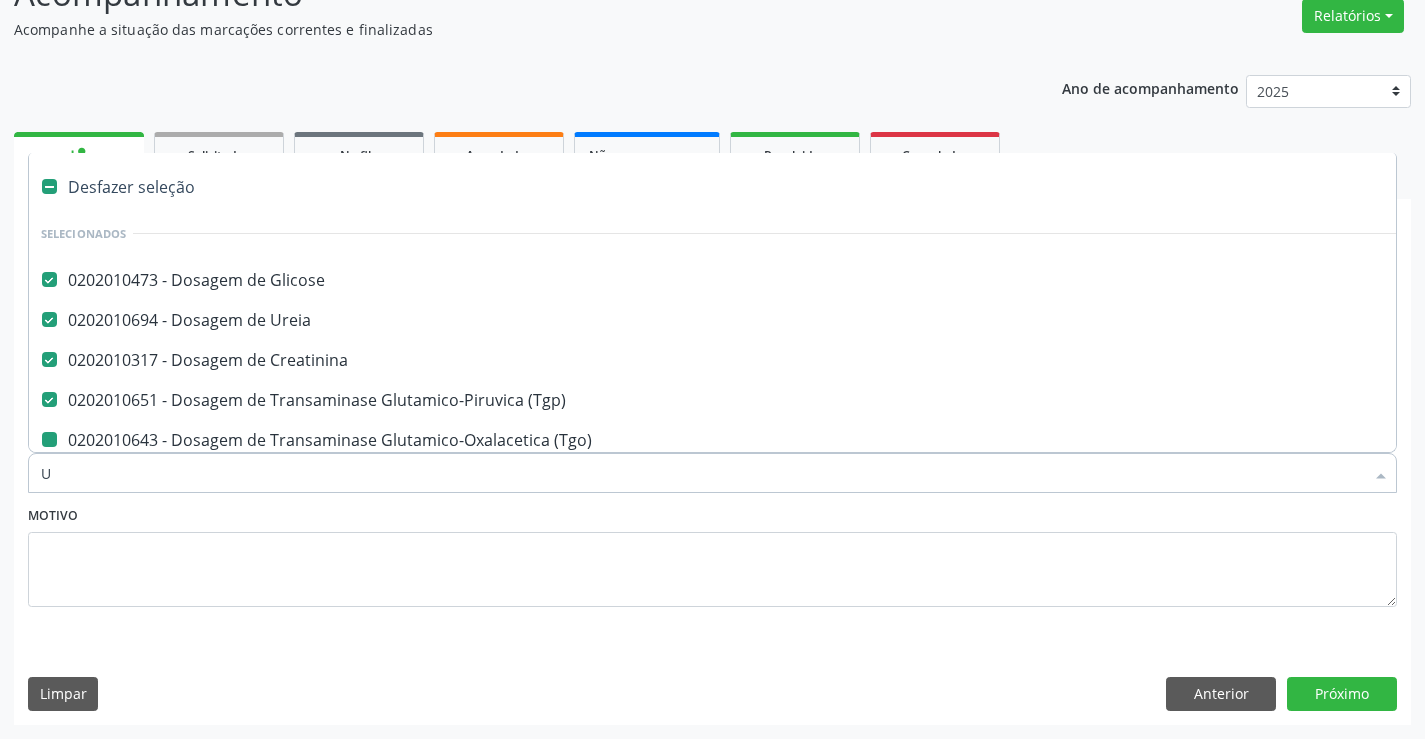 checkbox on "false" 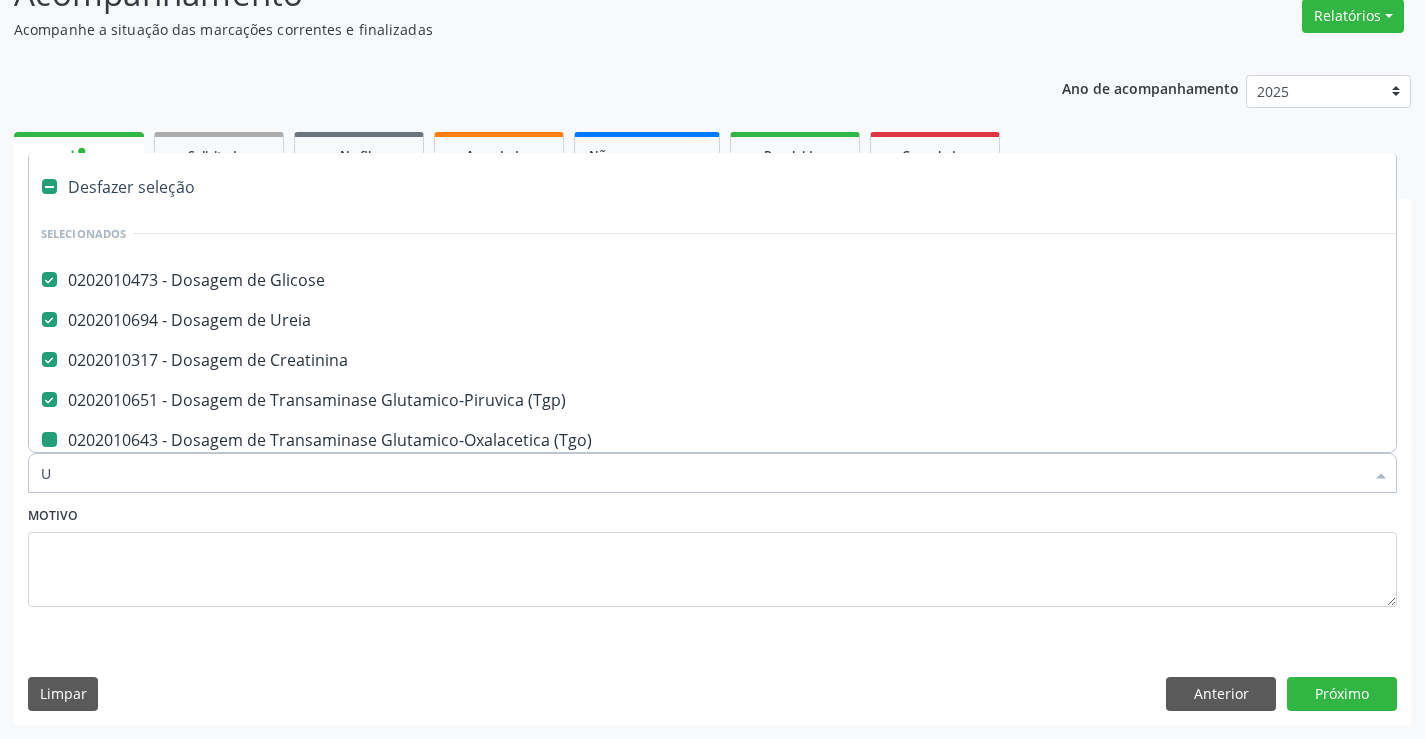 checkbox on "false" 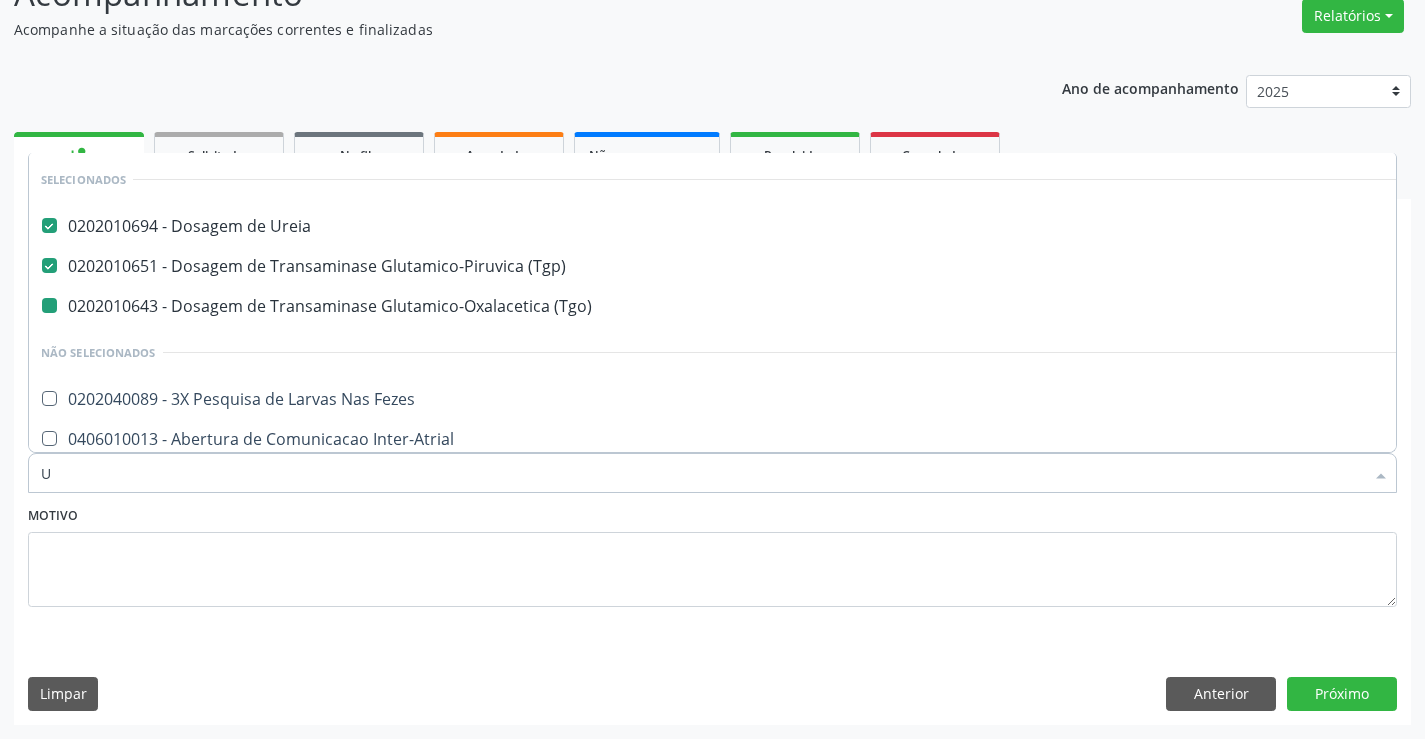 type on "UR" 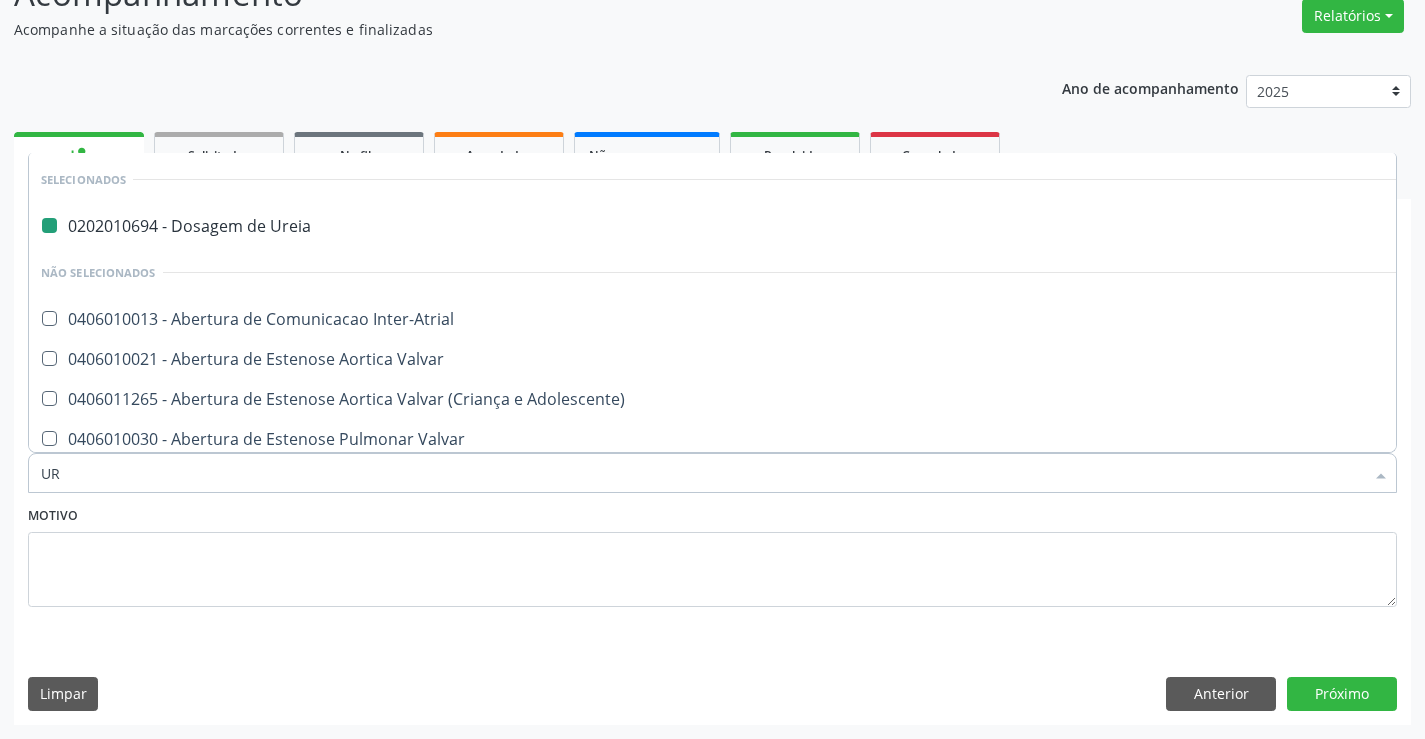 type on "URI" 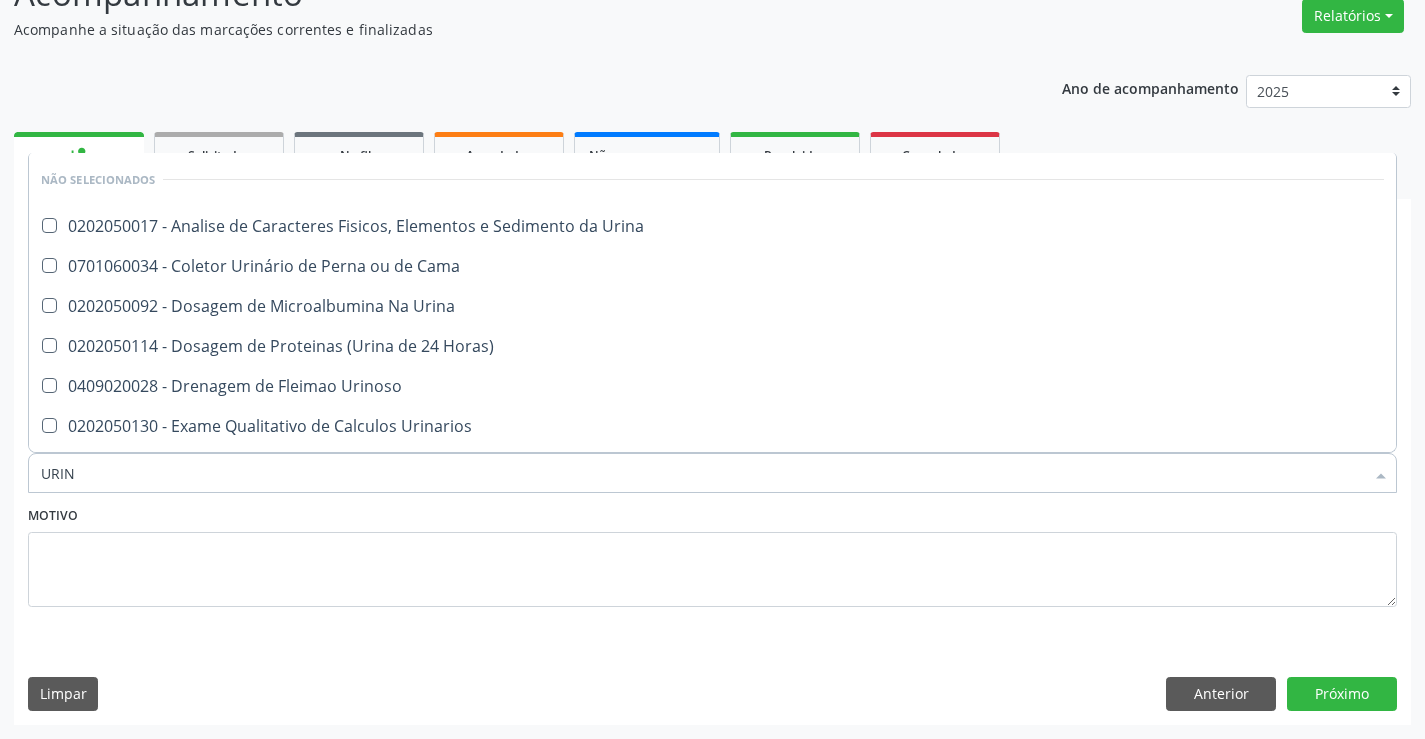 type on "URINA" 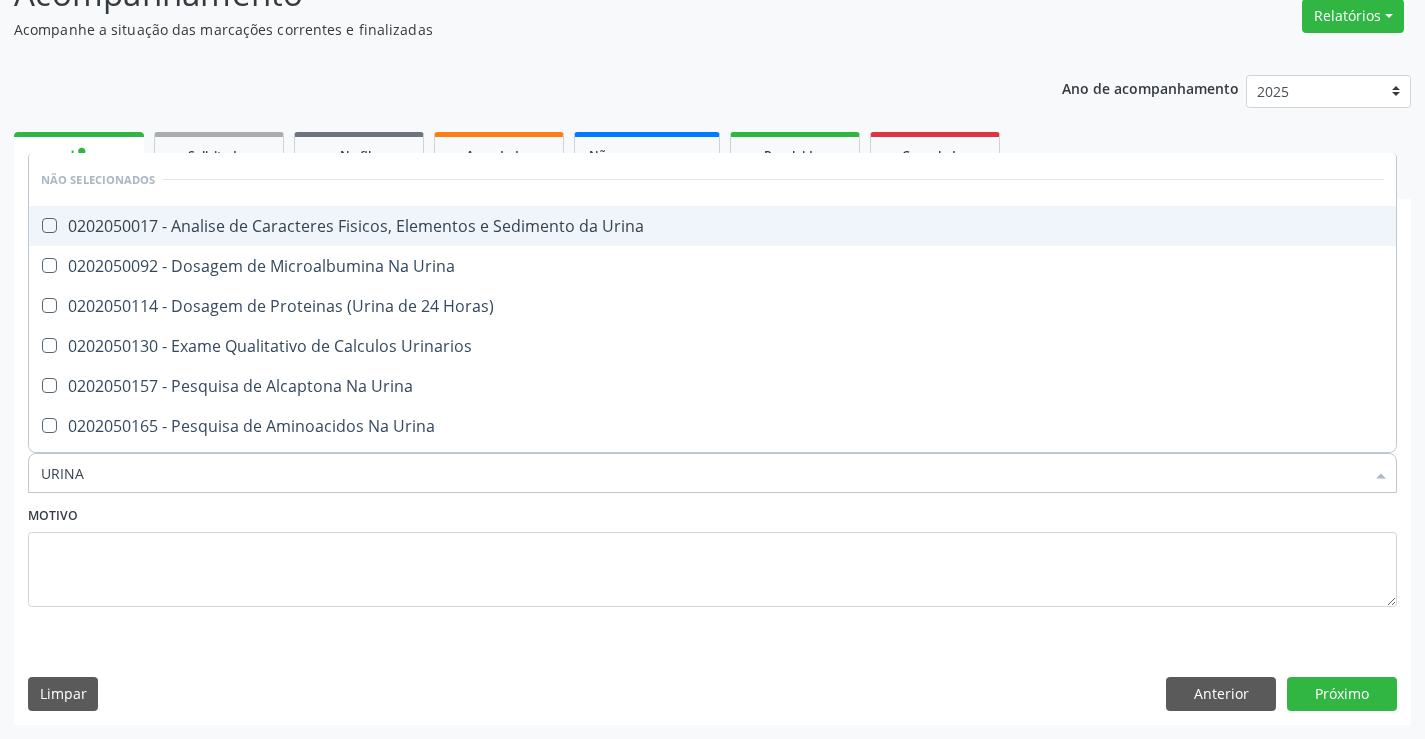 click on "0202050017 - Analise de Caracteres Fisicos, Elementos e Sedimento da Urina" at bounding box center (712, 226) 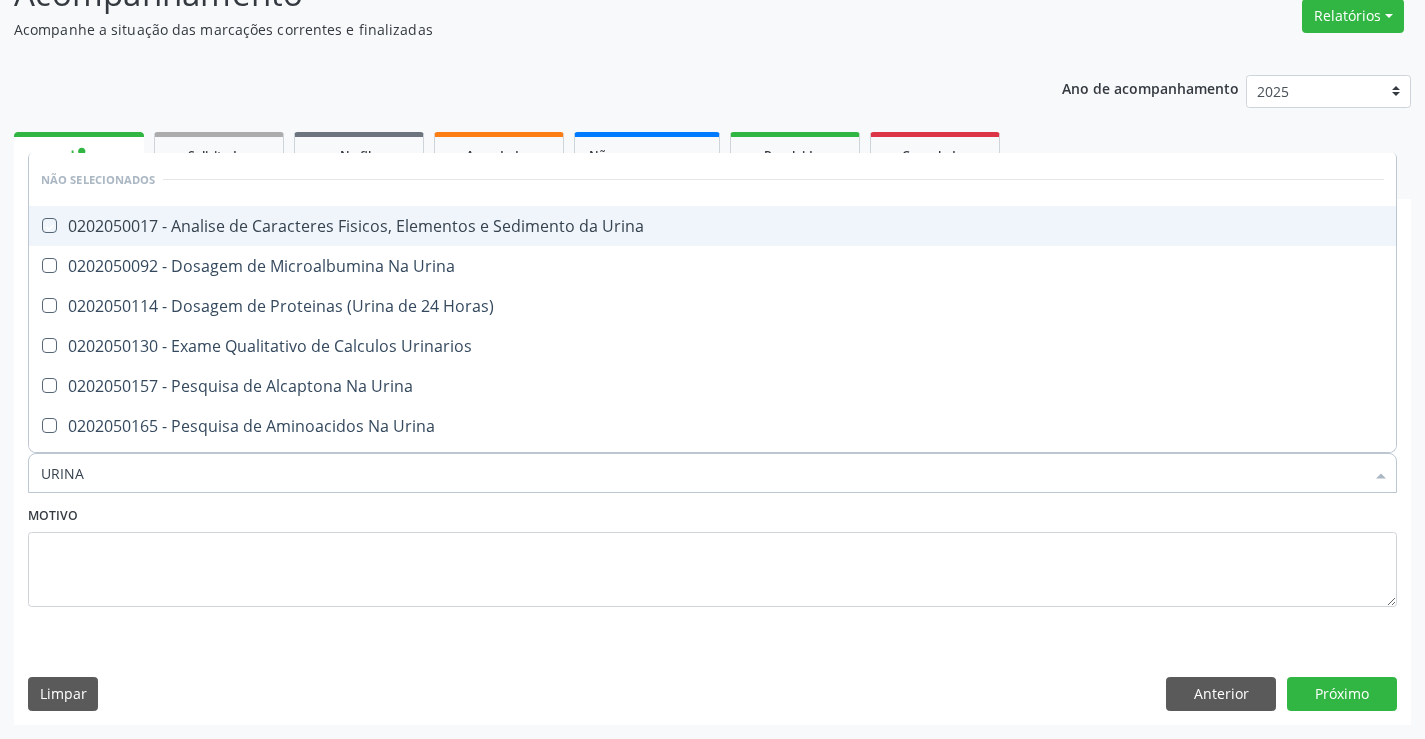 checkbox on "true" 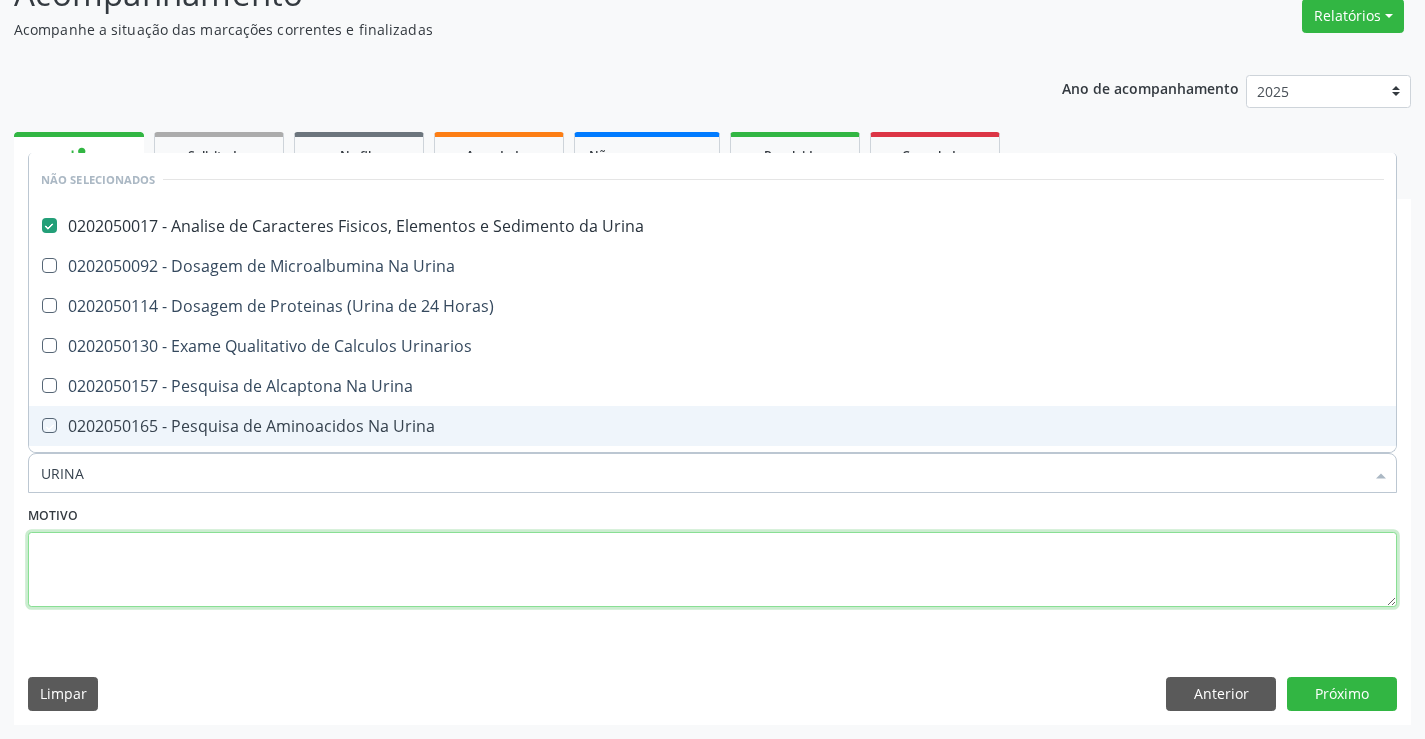 click at bounding box center [712, 570] 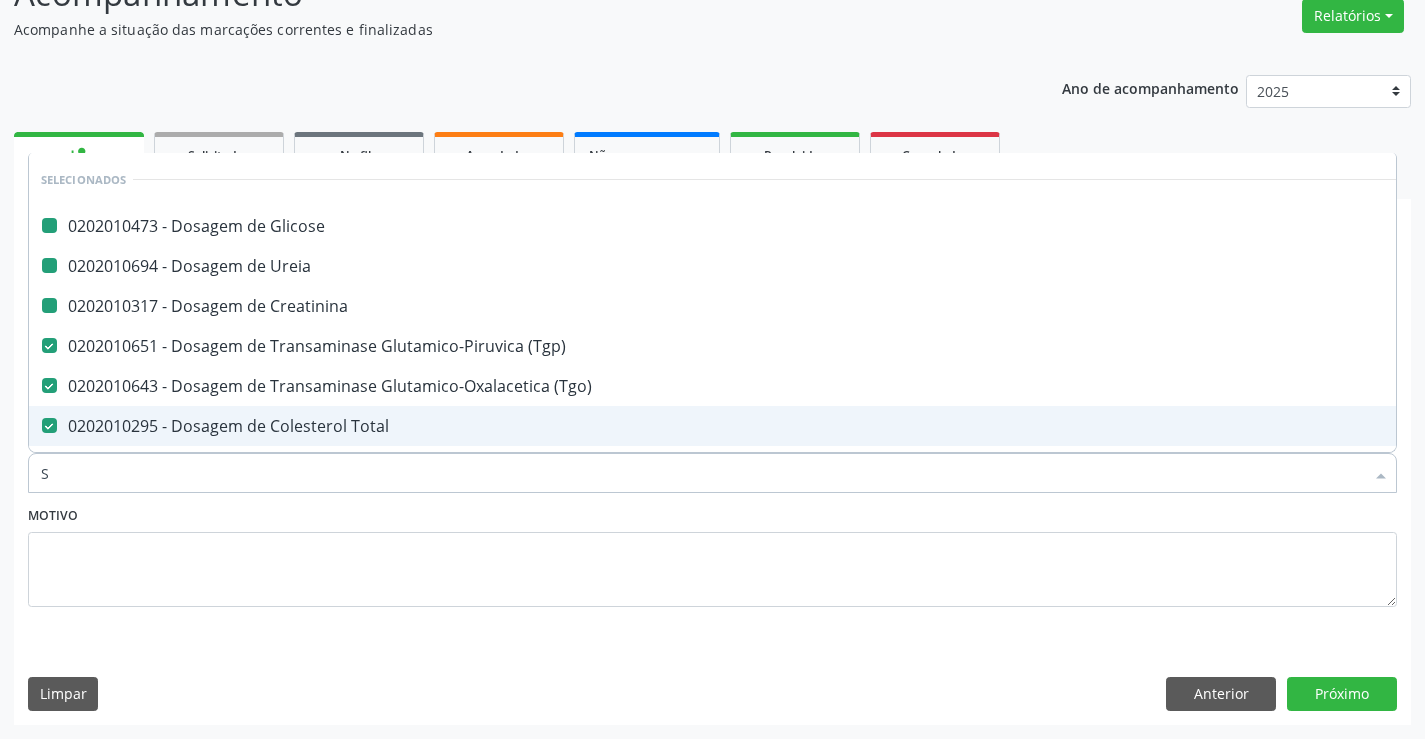 type on "SD" 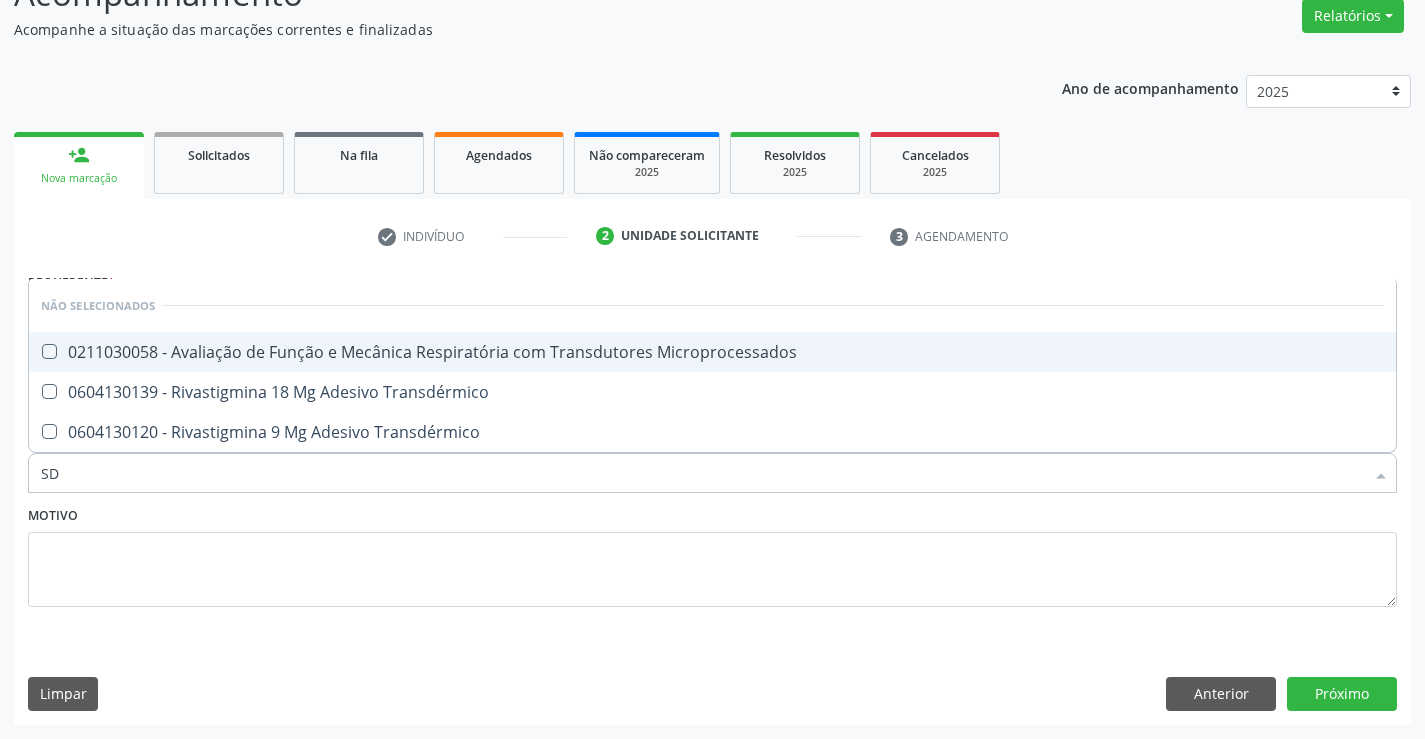 type on "S" 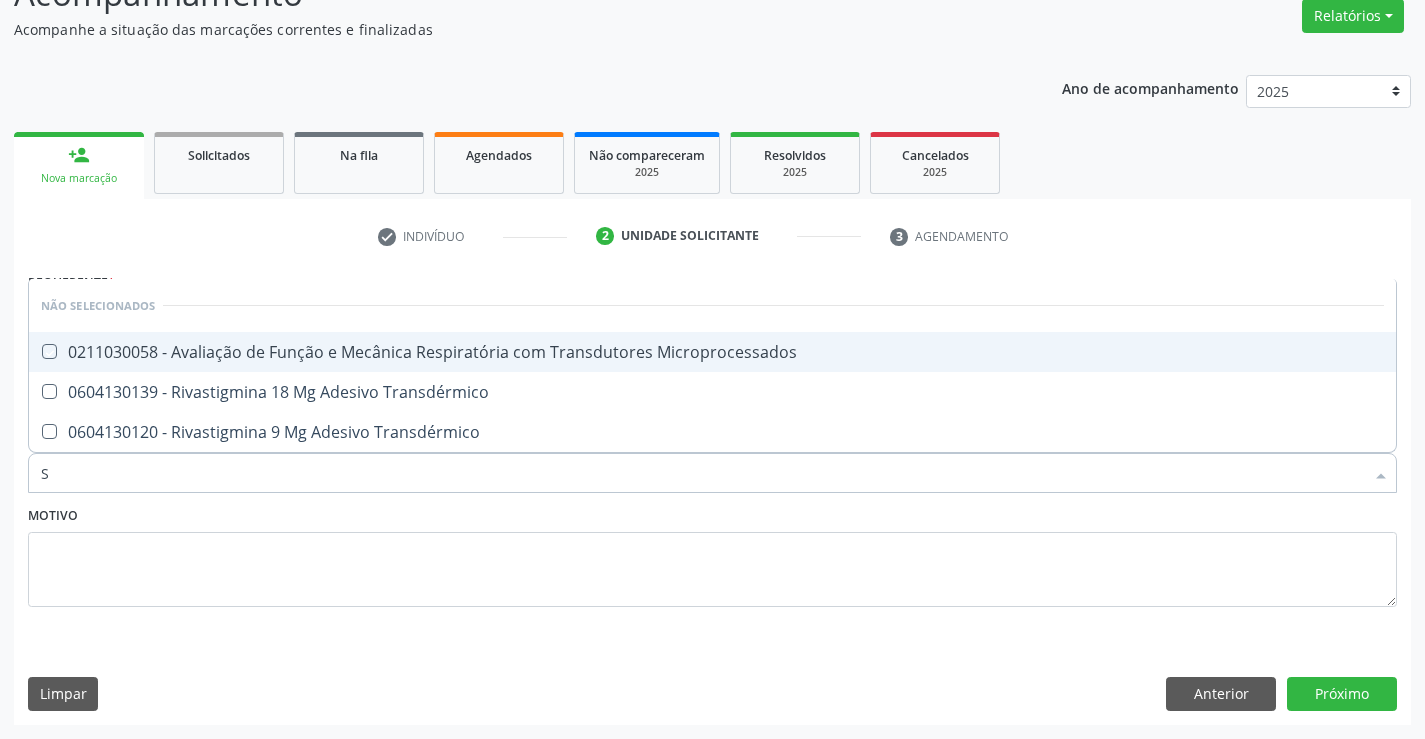 checkbox on "true" 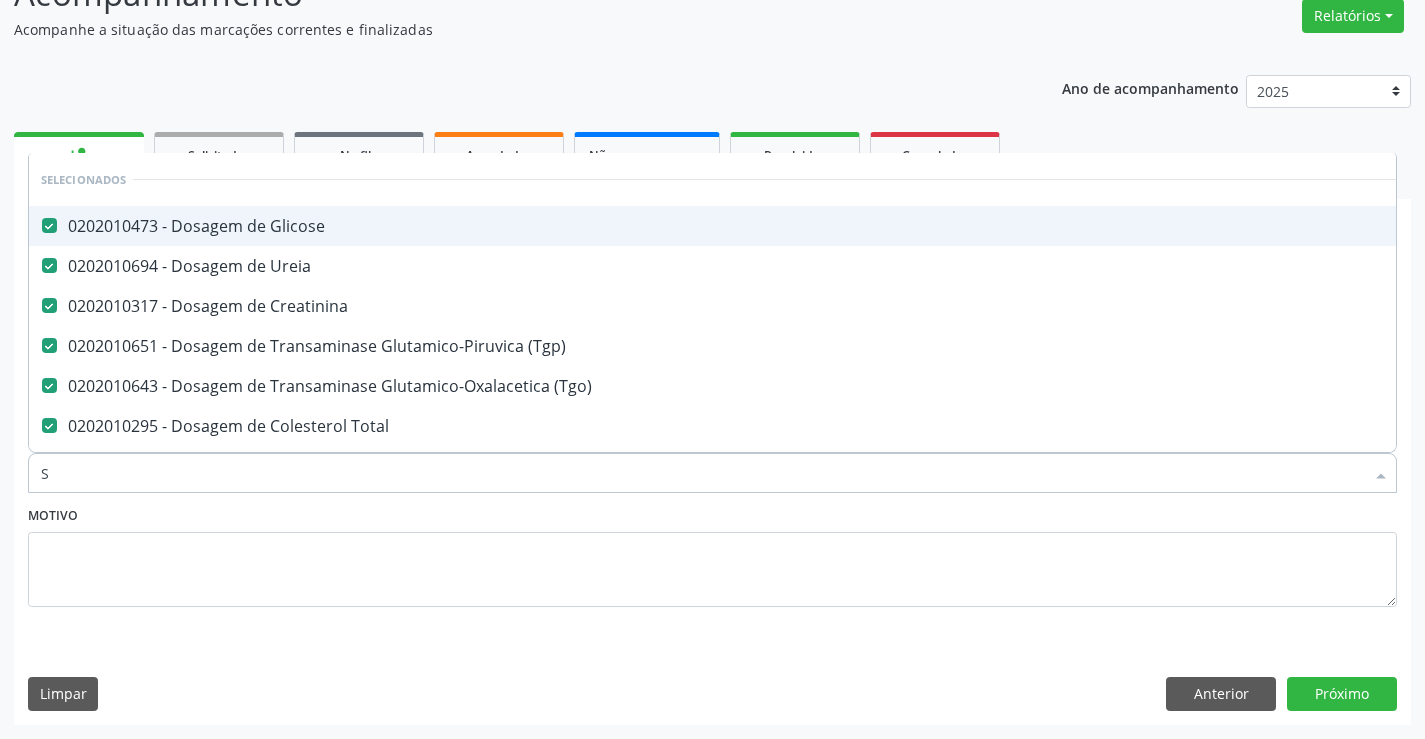 type on "SO" 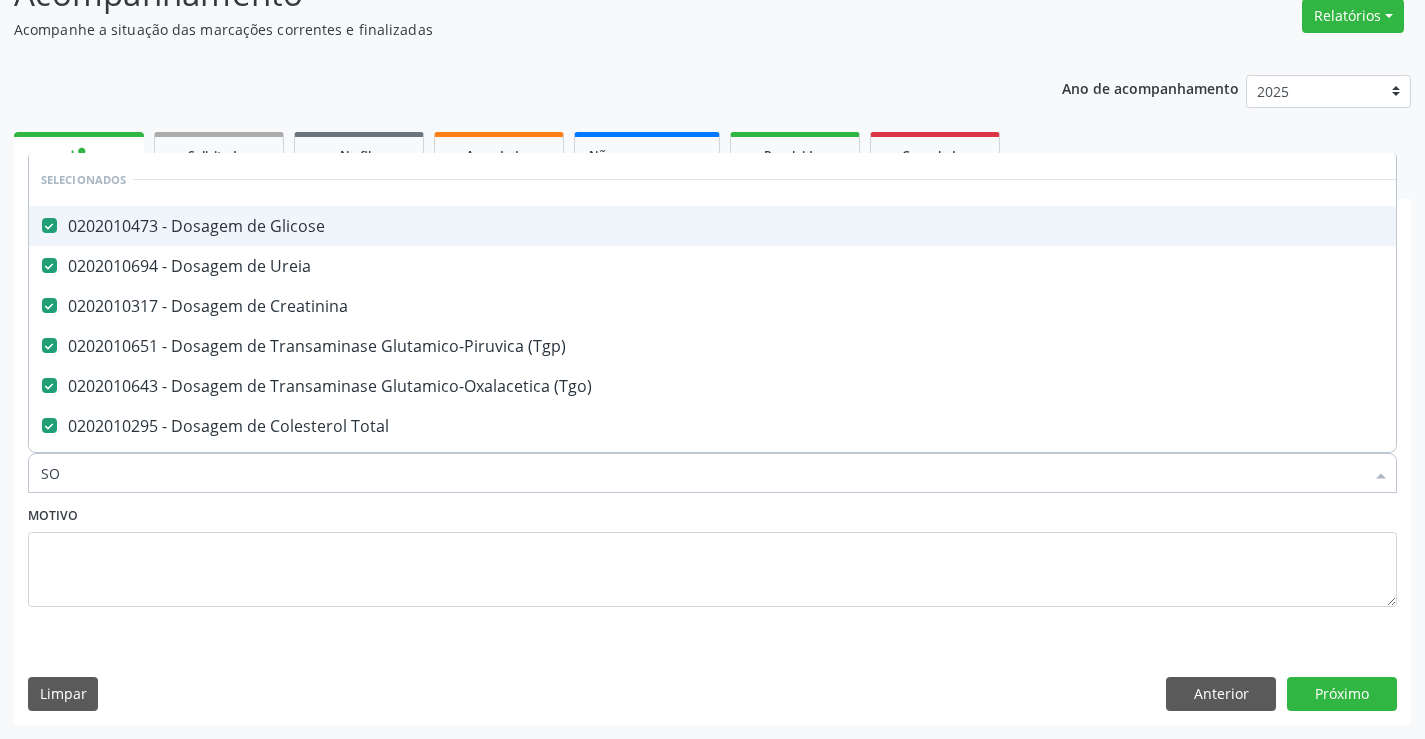 checkbox on "false" 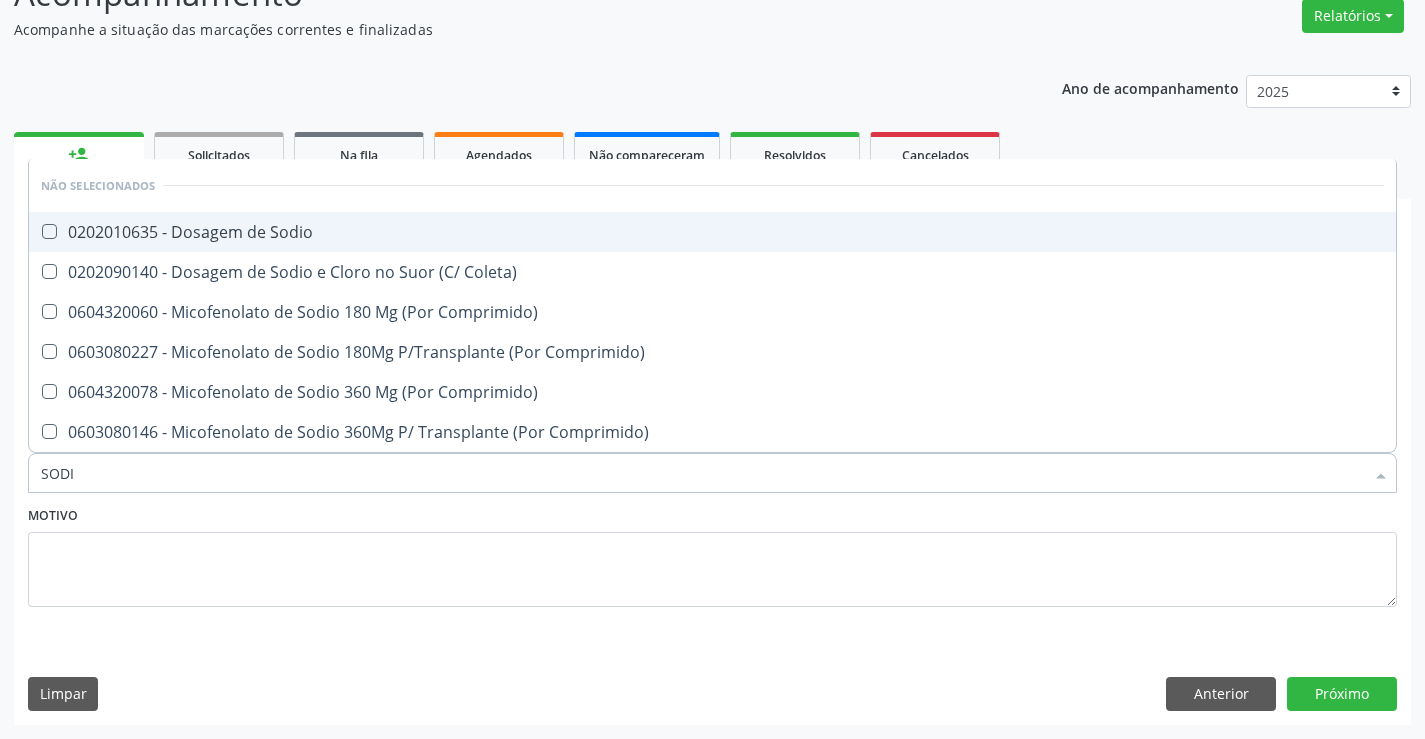 type on "SODIO" 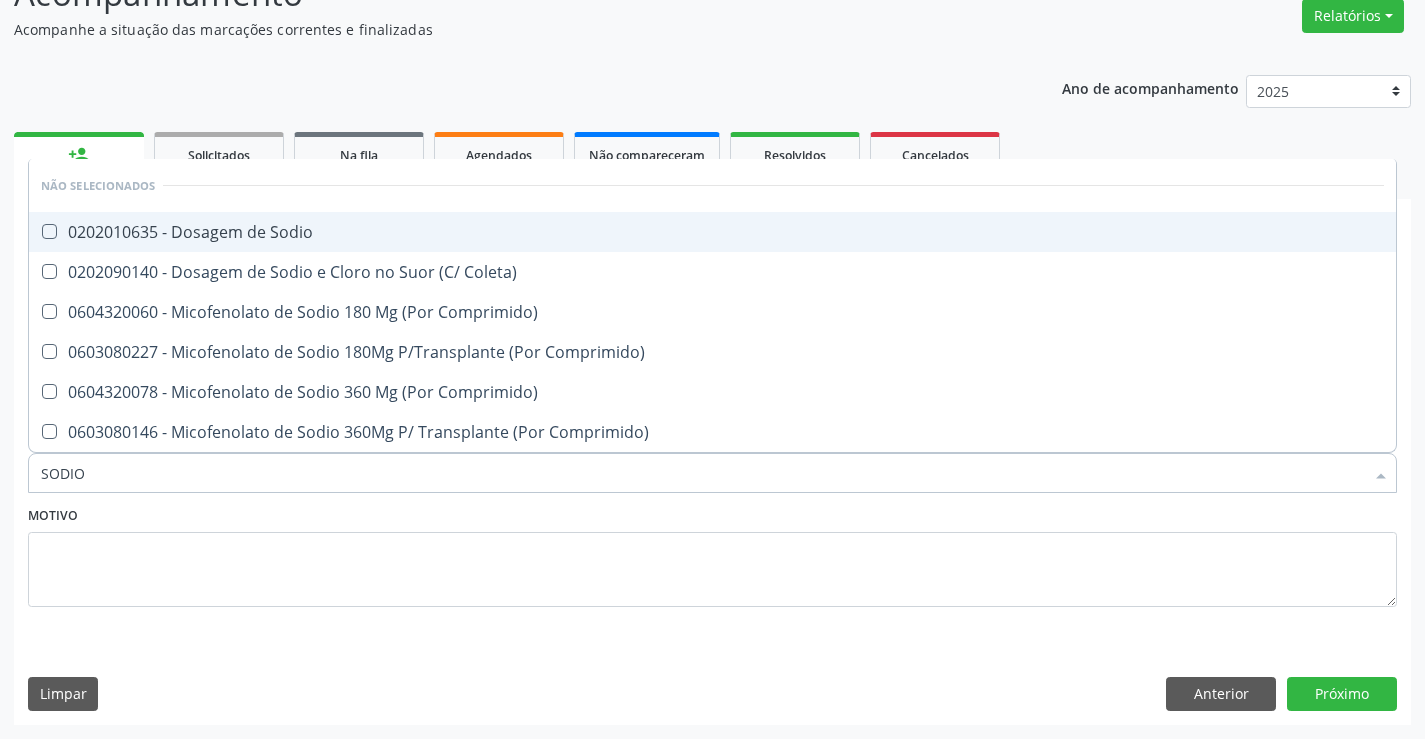 click on "0202010635 - Dosagem de Sodio" at bounding box center (712, 232) 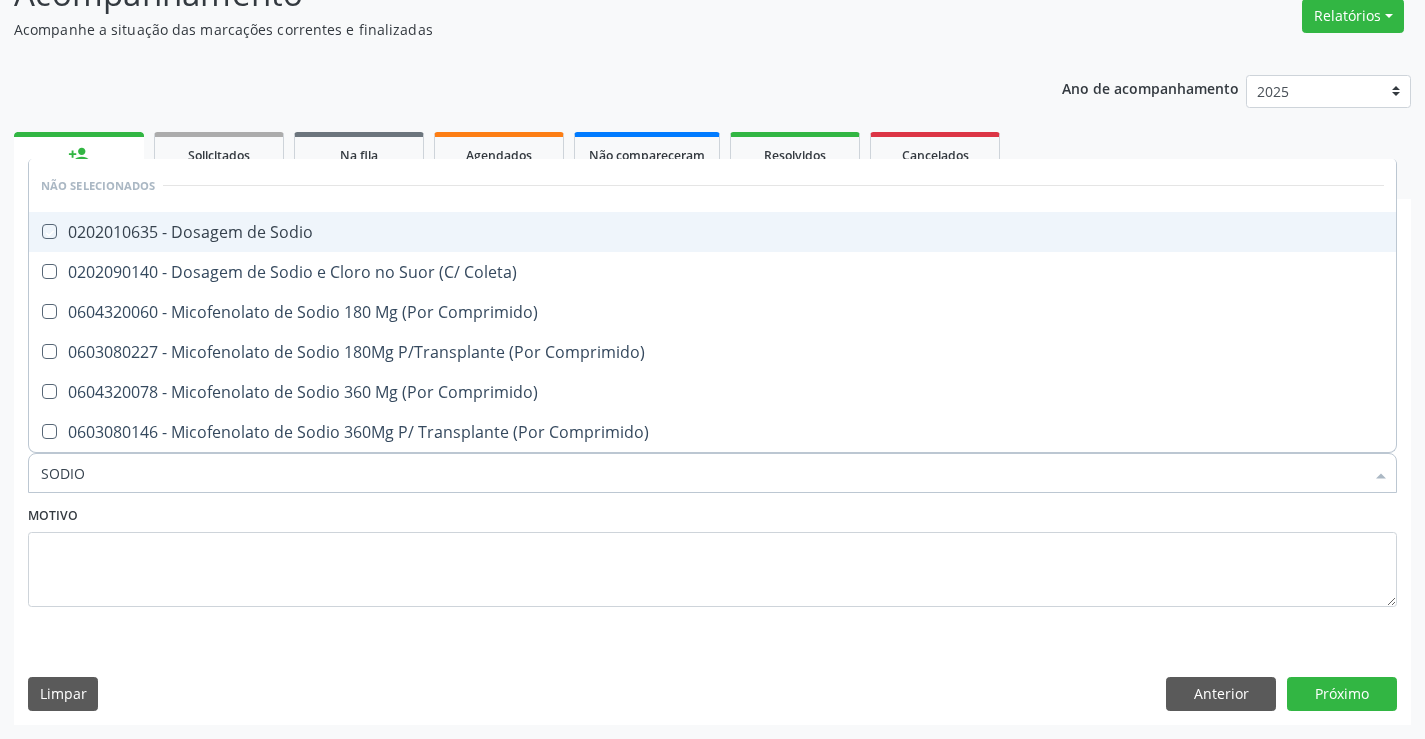 checkbox on "true" 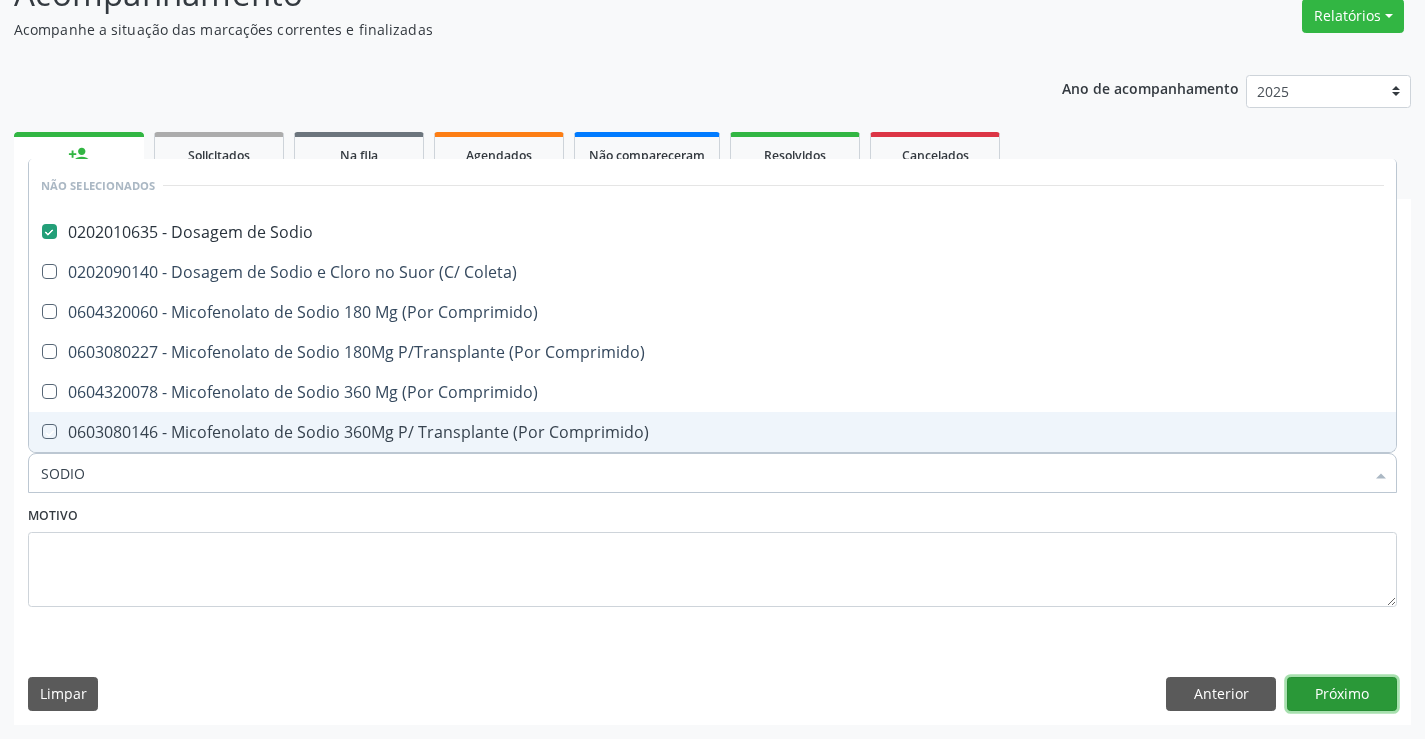 click on "Próximo" at bounding box center (1342, 694) 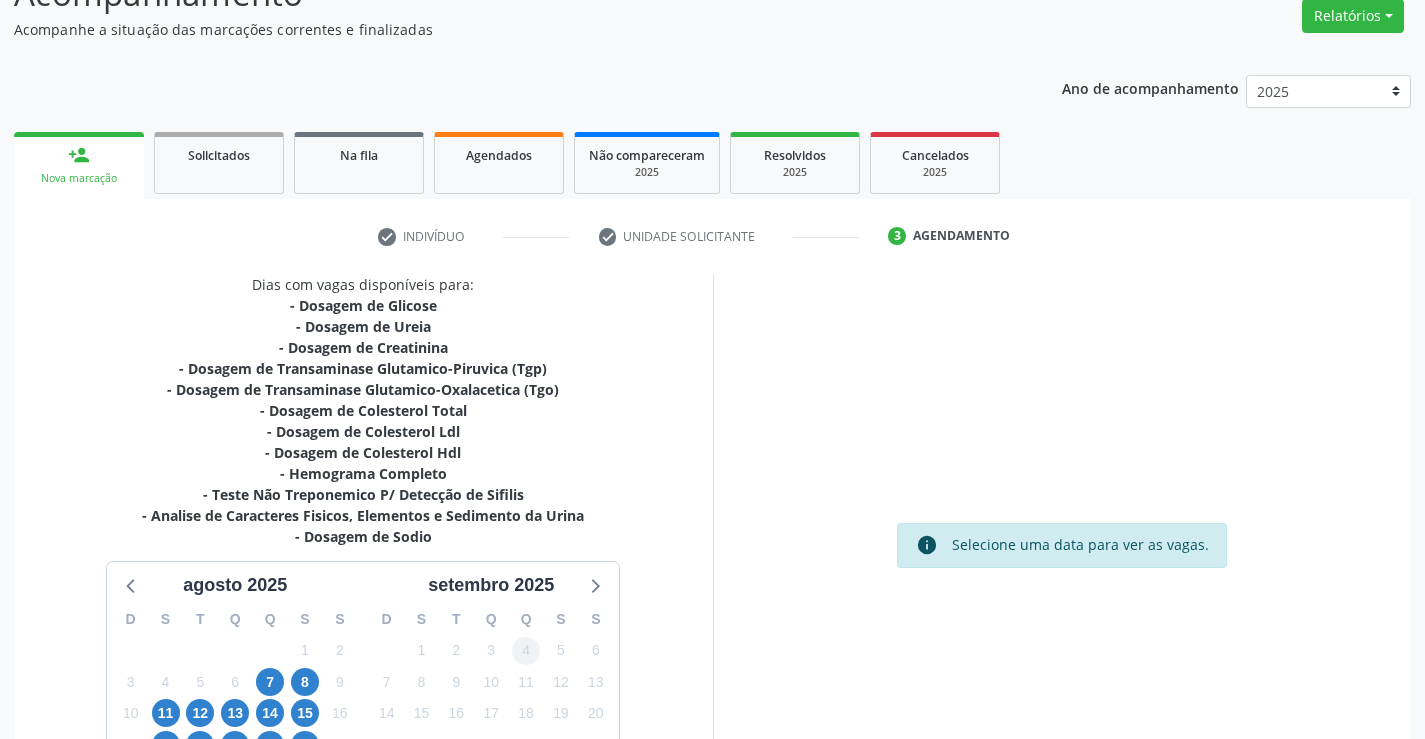 scroll, scrollTop: 362, scrollLeft: 0, axis: vertical 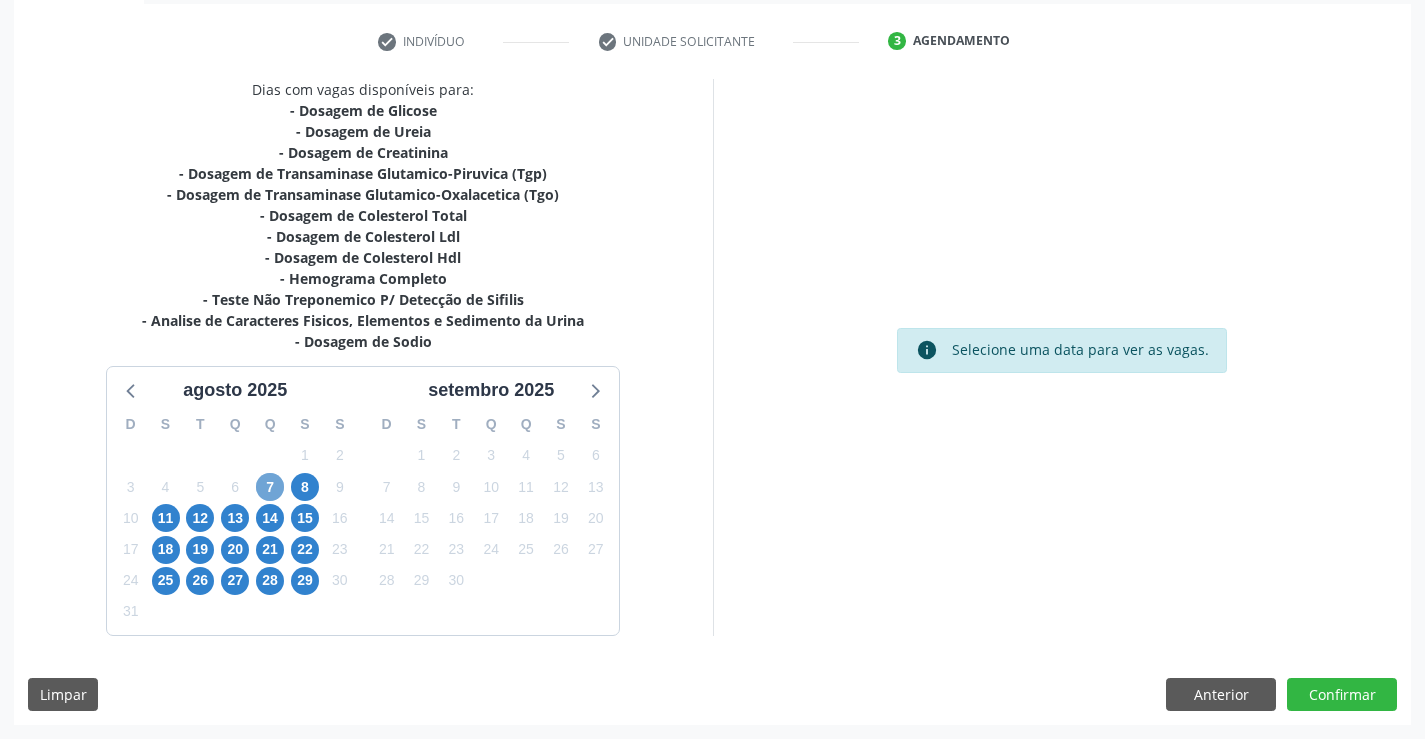 click on "7" at bounding box center (270, 487) 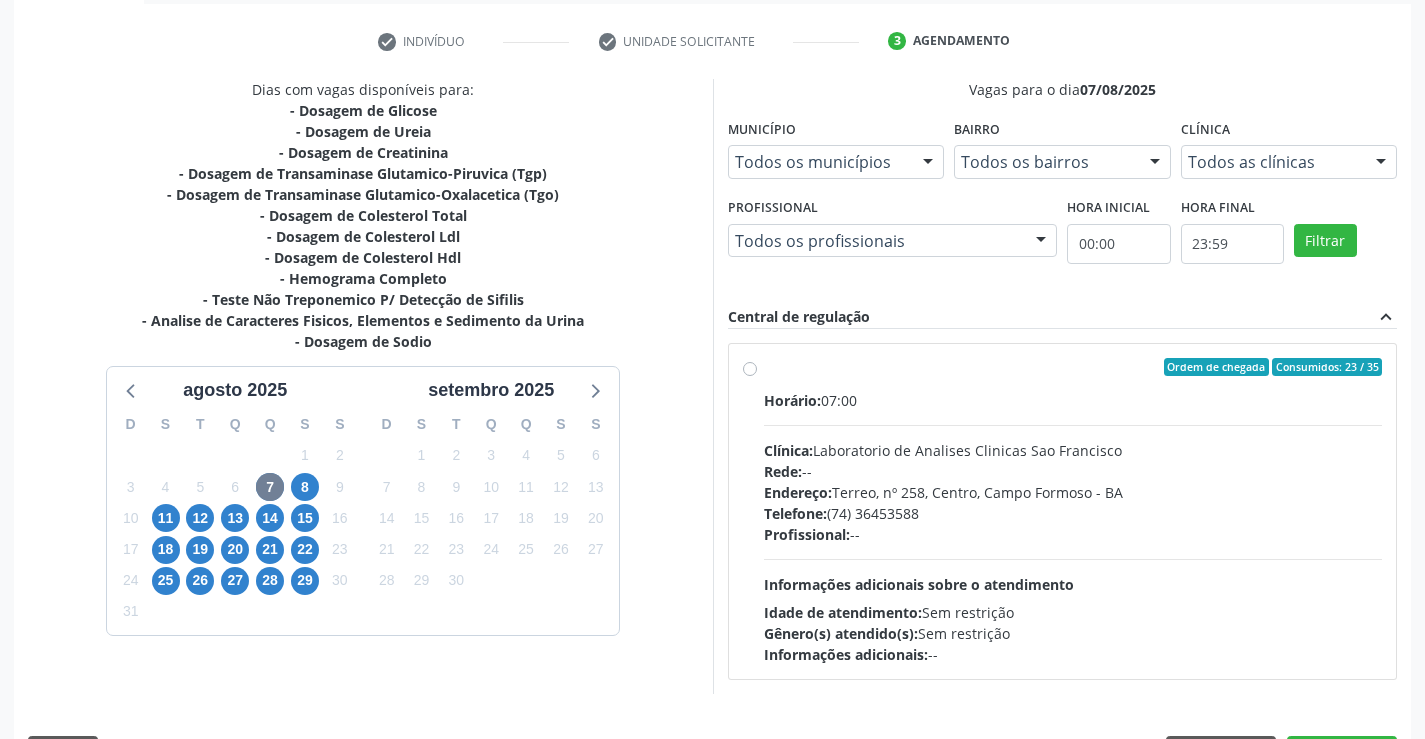 click on "Ordem de chegada
Consumidos: 23 / 35
Horário:   07:00
Clínica:  Laboratorio de Analises Clinicas Sao Francisco
Rede:
--
Endereço:   Terreo, nº 258, Centro, Campo Formoso - BA
Telefone:   (74) 36453588
Profissional:
--
Informações adicionais sobre o atendimento
Idade de atendimento:
Sem restrição
Gênero(s) atendido(s):
Sem restrição
Informações adicionais:
--" at bounding box center [1073, 511] 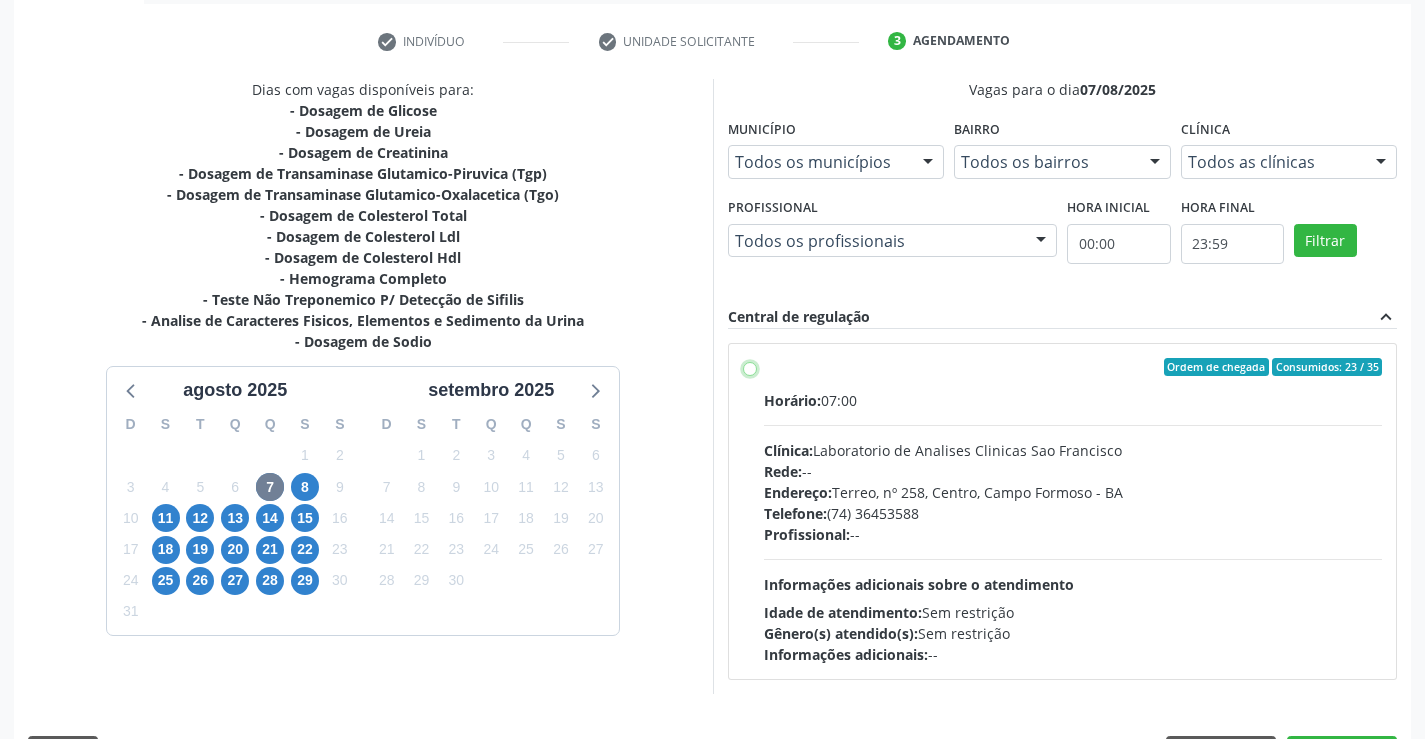 click on "Ordem de chegada
Consumidos: 23 / 35
Horário:   07:00
Clínica:  Laboratorio de Analises Clinicas Sao Francisco
Rede:
--
Endereço:   Terreo, nº 258, Centro, Campo Formoso - BA
Telefone:   (74) 36453588
Profissional:
--
Informações adicionais sobre o atendimento
Idade de atendimento:
Sem restrição
Gênero(s) atendido(s):
Sem restrição
Informações adicionais:
--" at bounding box center (750, 367) 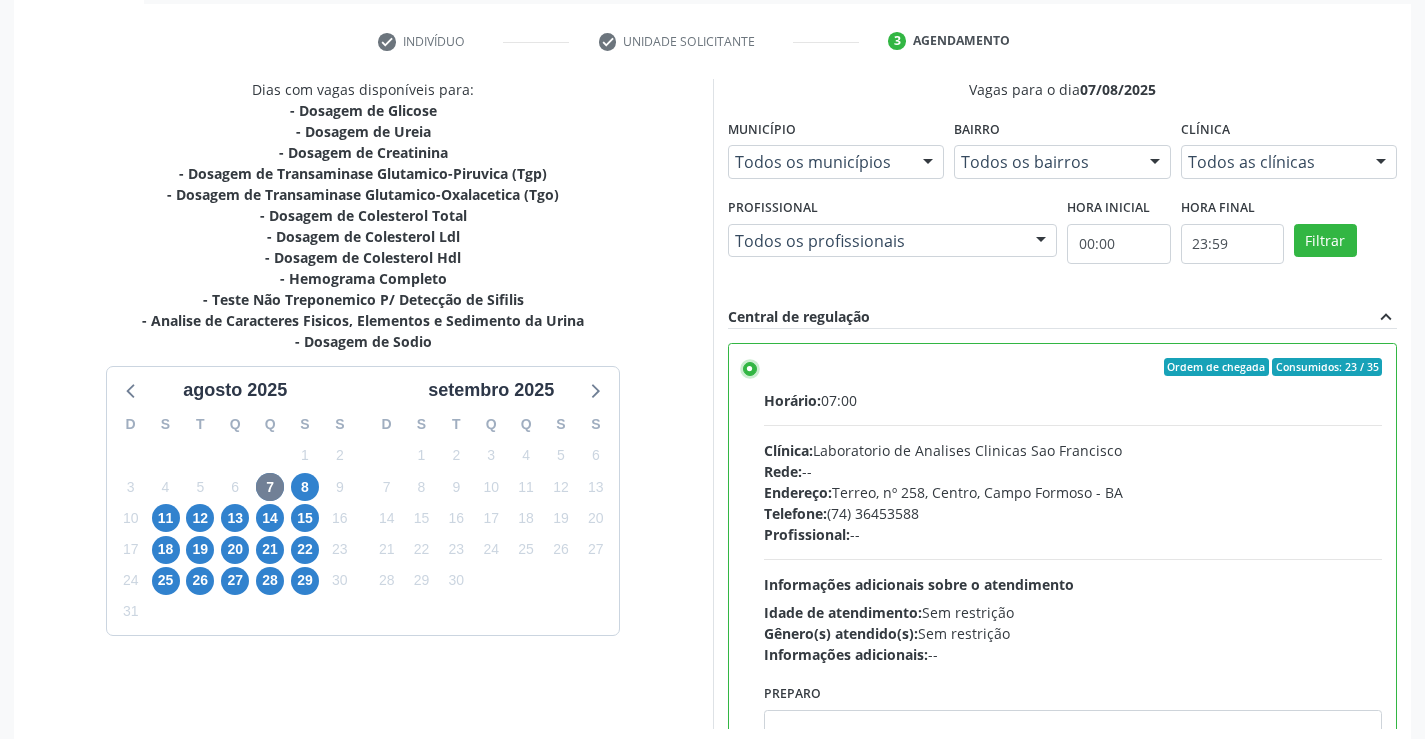 scroll, scrollTop: 456, scrollLeft: 0, axis: vertical 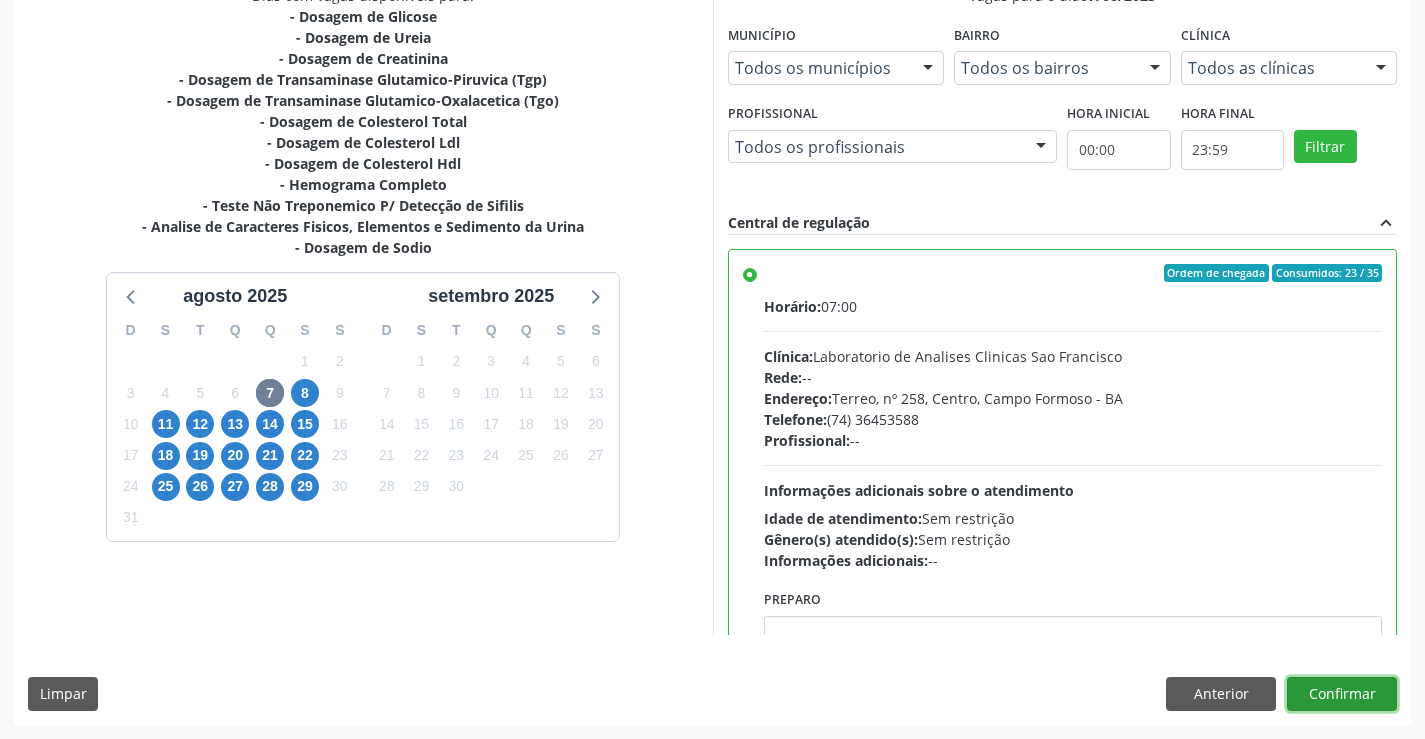 click on "Confirmar" at bounding box center (1342, 694) 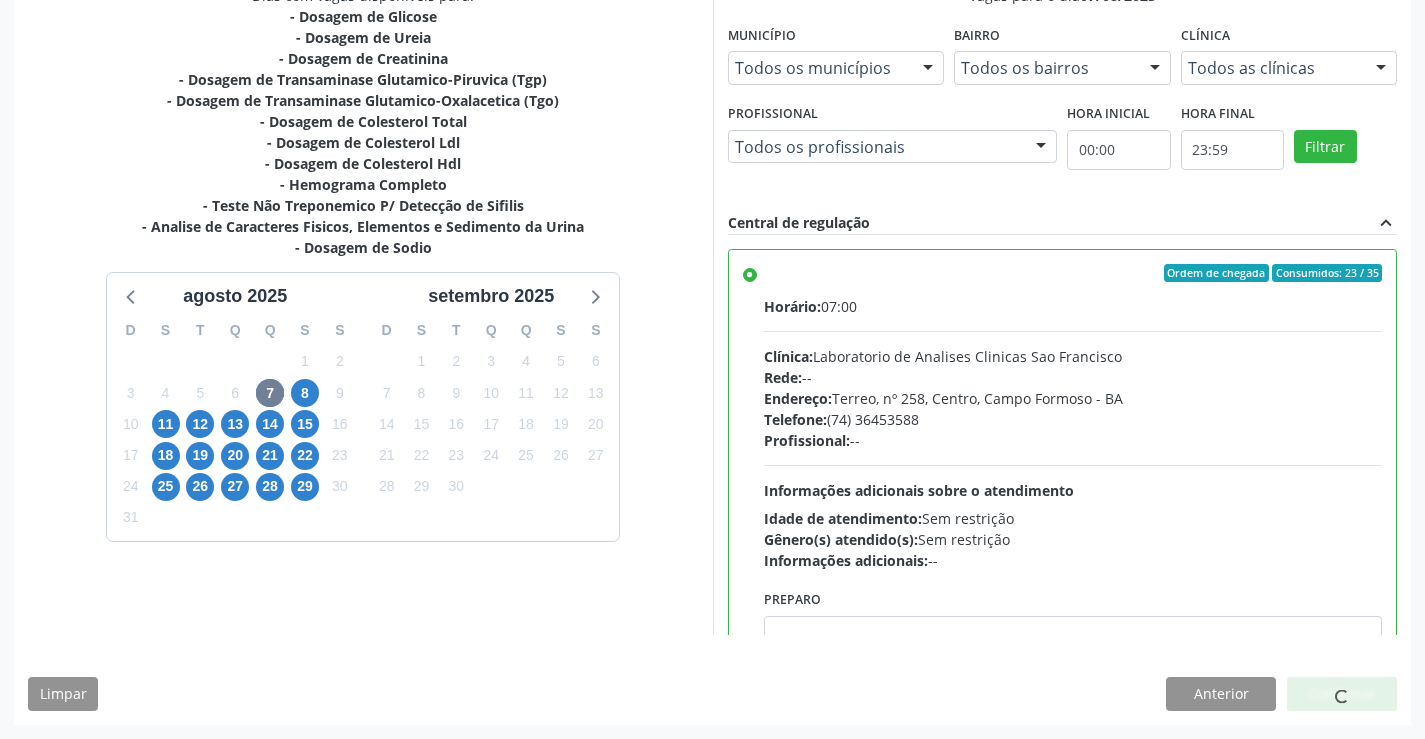 scroll, scrollTop: 0, scrollLeft: 0, axis: both 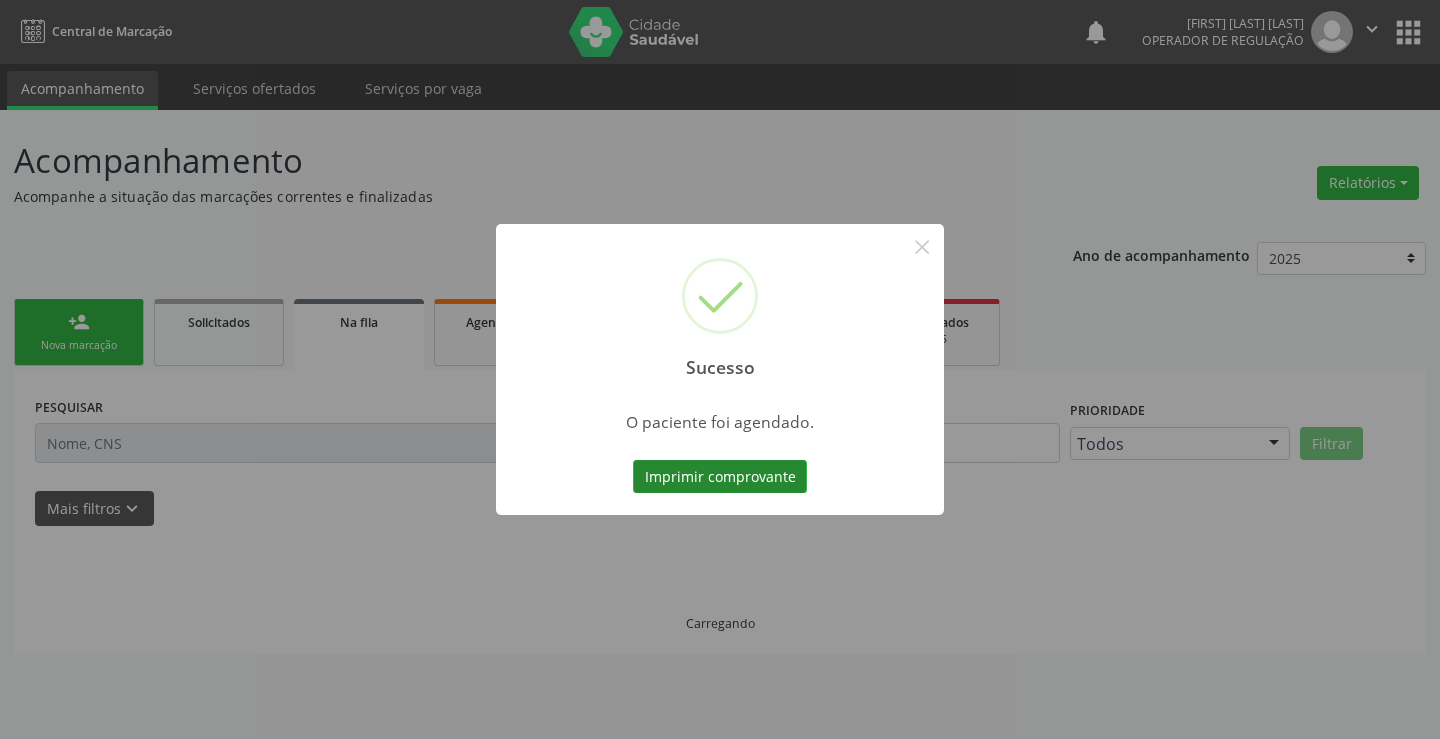 click on "Imprimir comprovante" at bounding box center [720, 477] 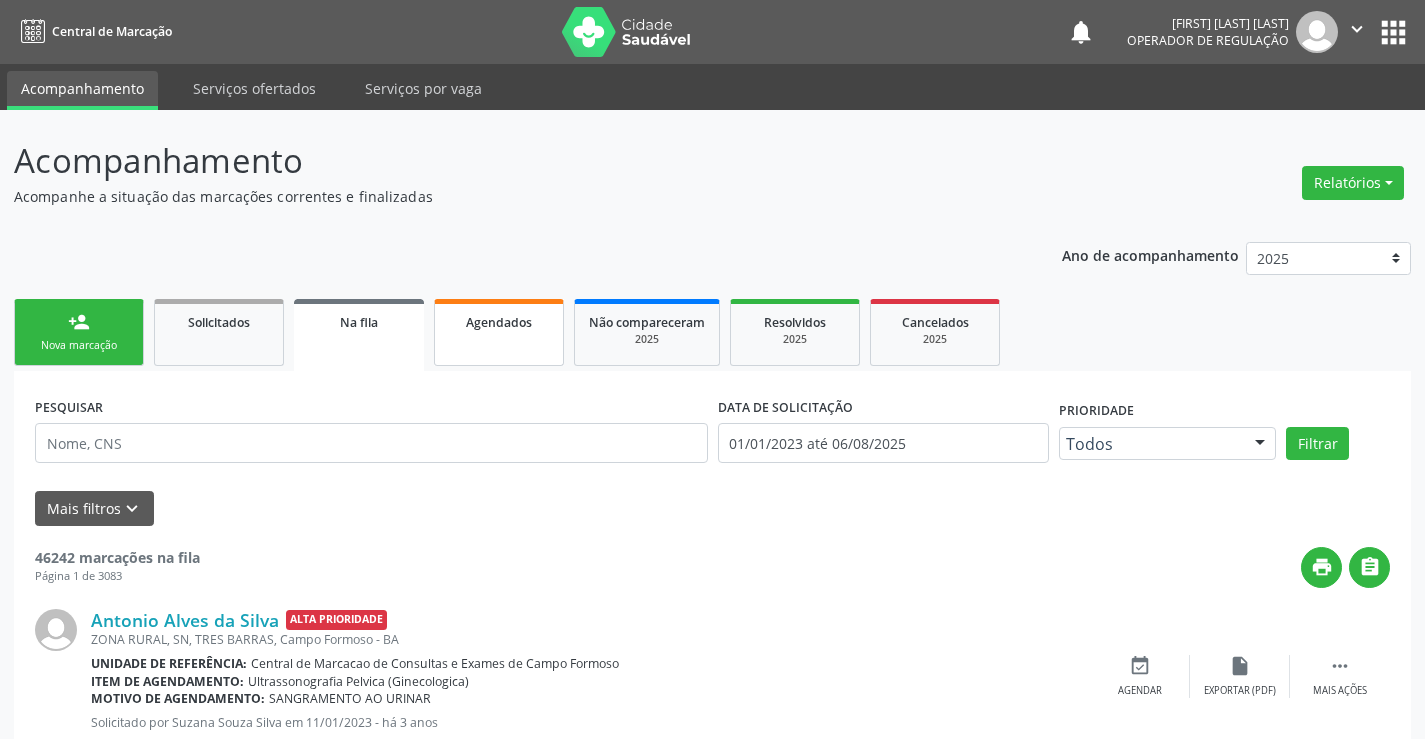 click on "Agendados" at bounding box center [499, 332] 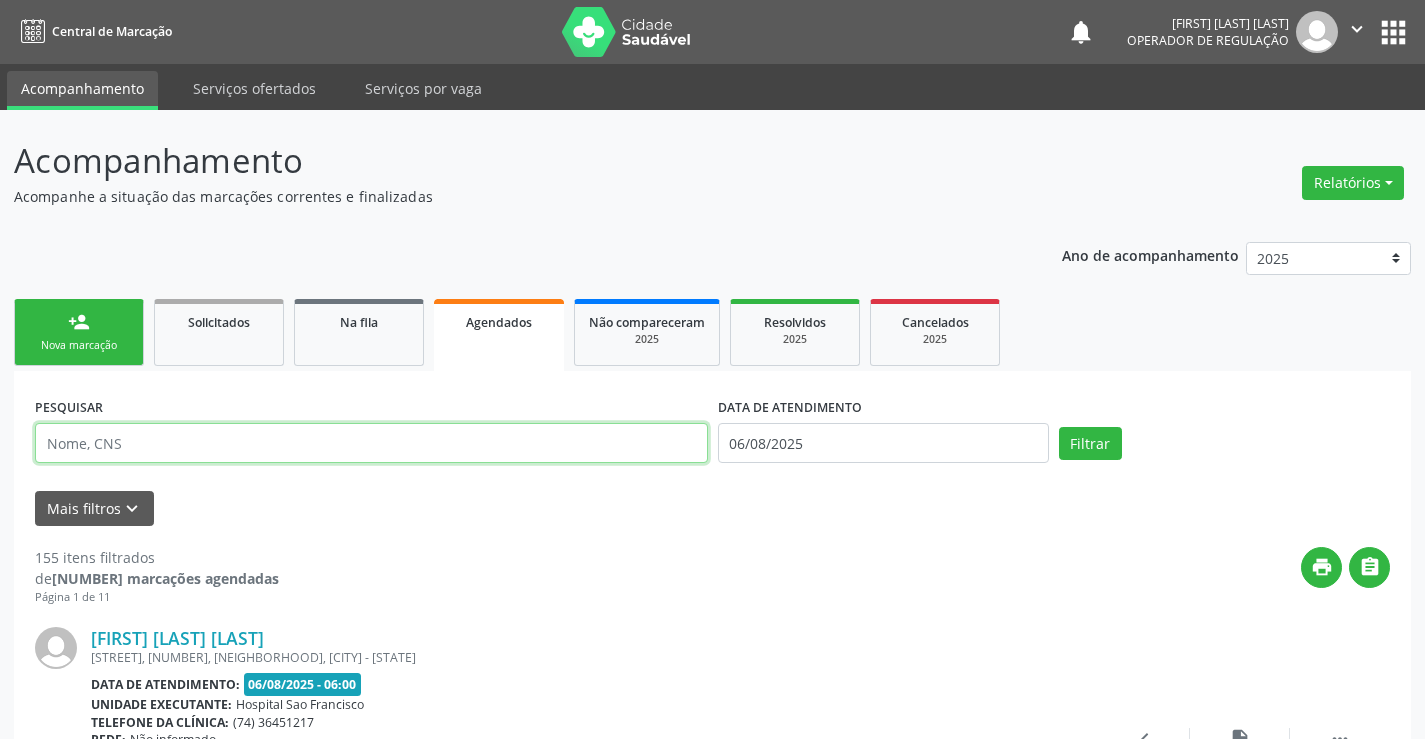 click at bounding box center (371, 443) 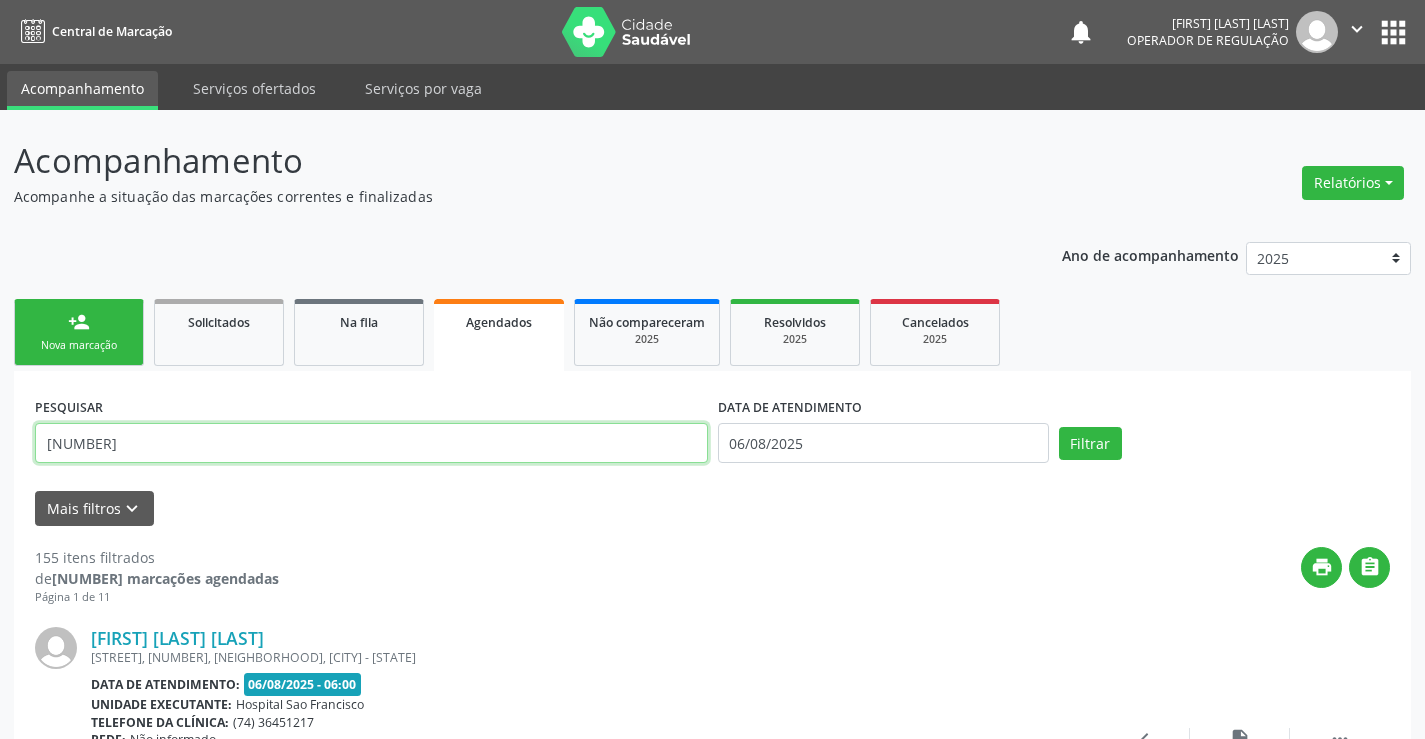 type on "[PHONE]" 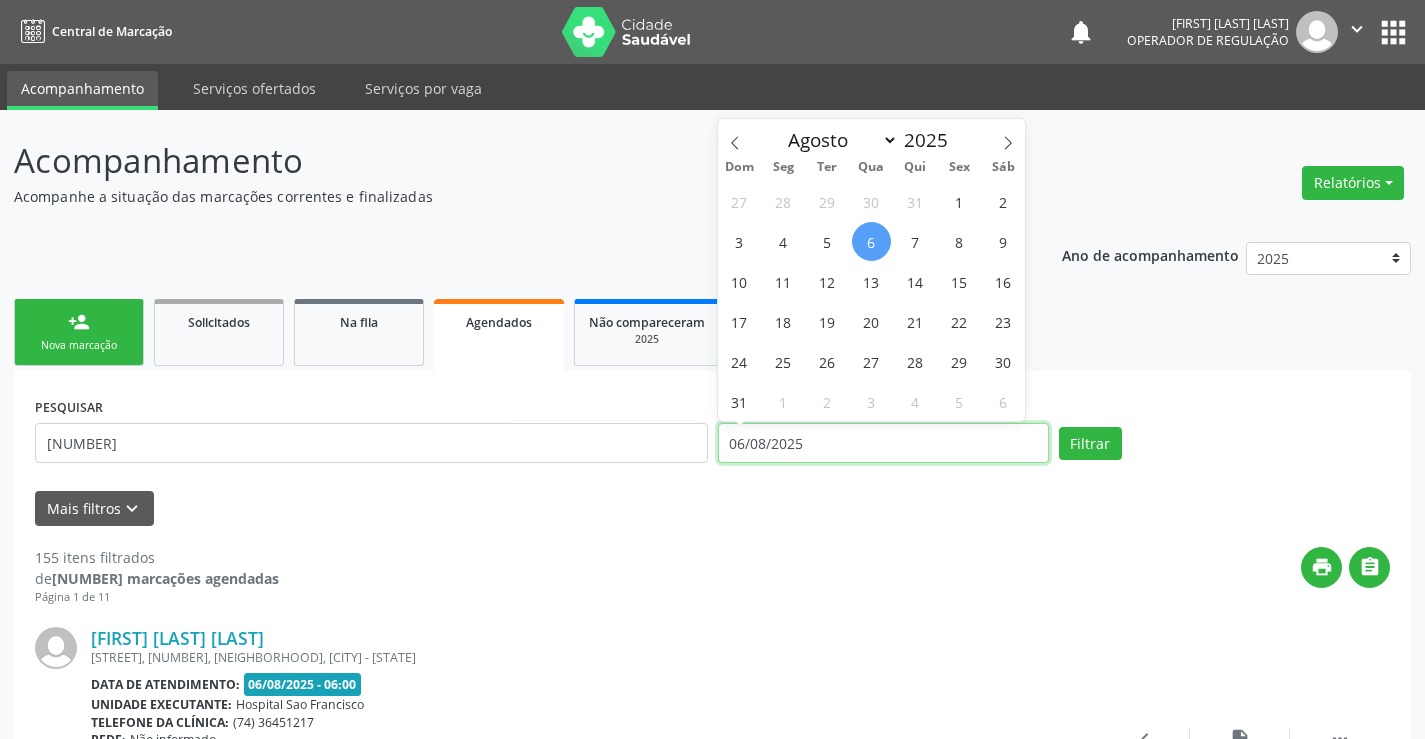 click on "06/08/2025" at bounding box center (883, 443) 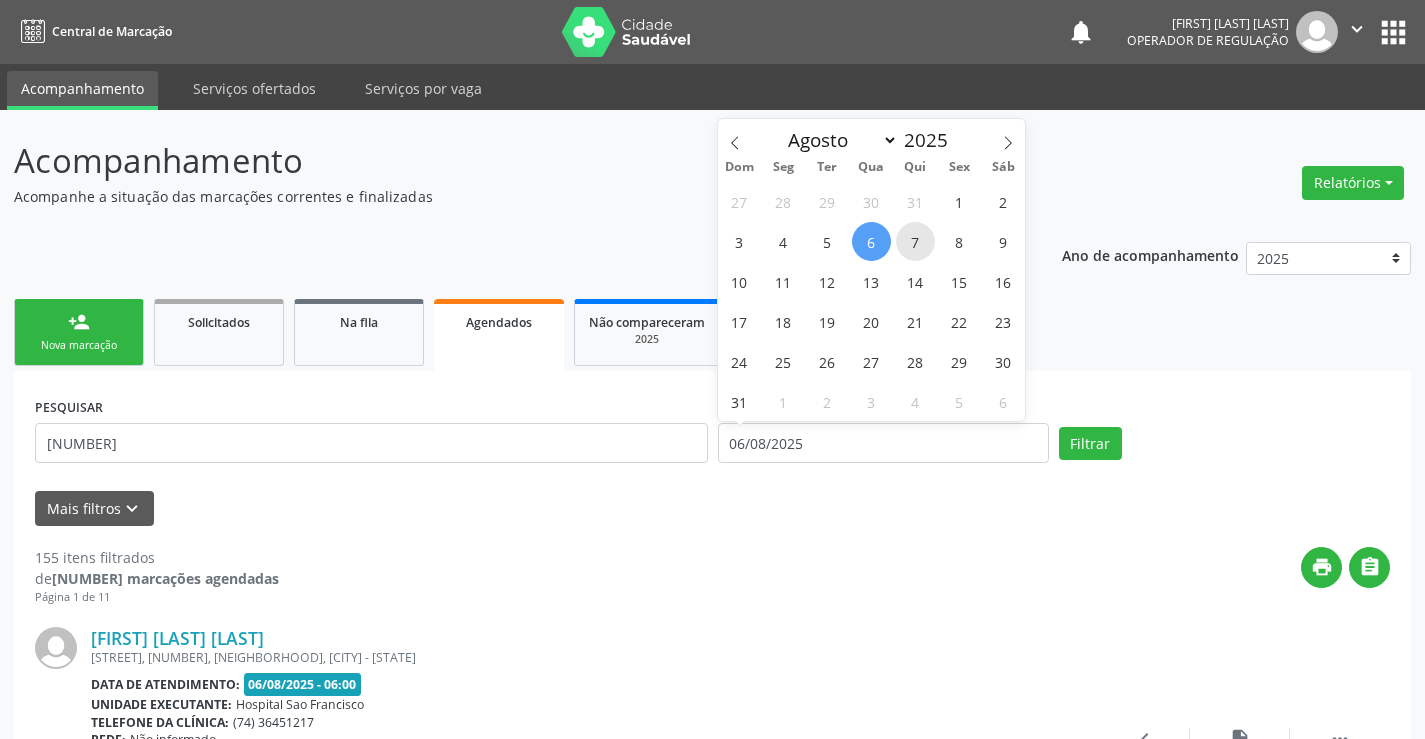 click on "7" at bounding box center [915, 241] 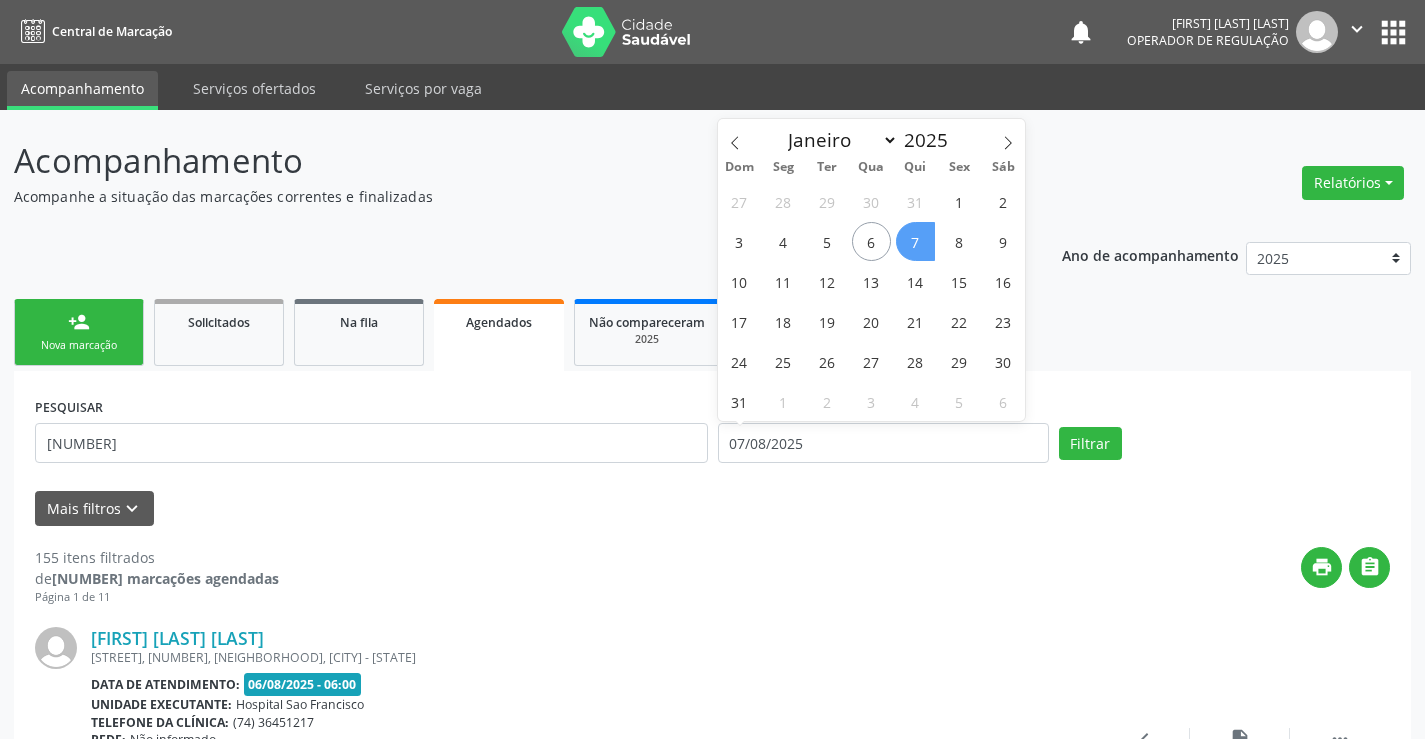 click on "7" at bounding box center (915, 241) 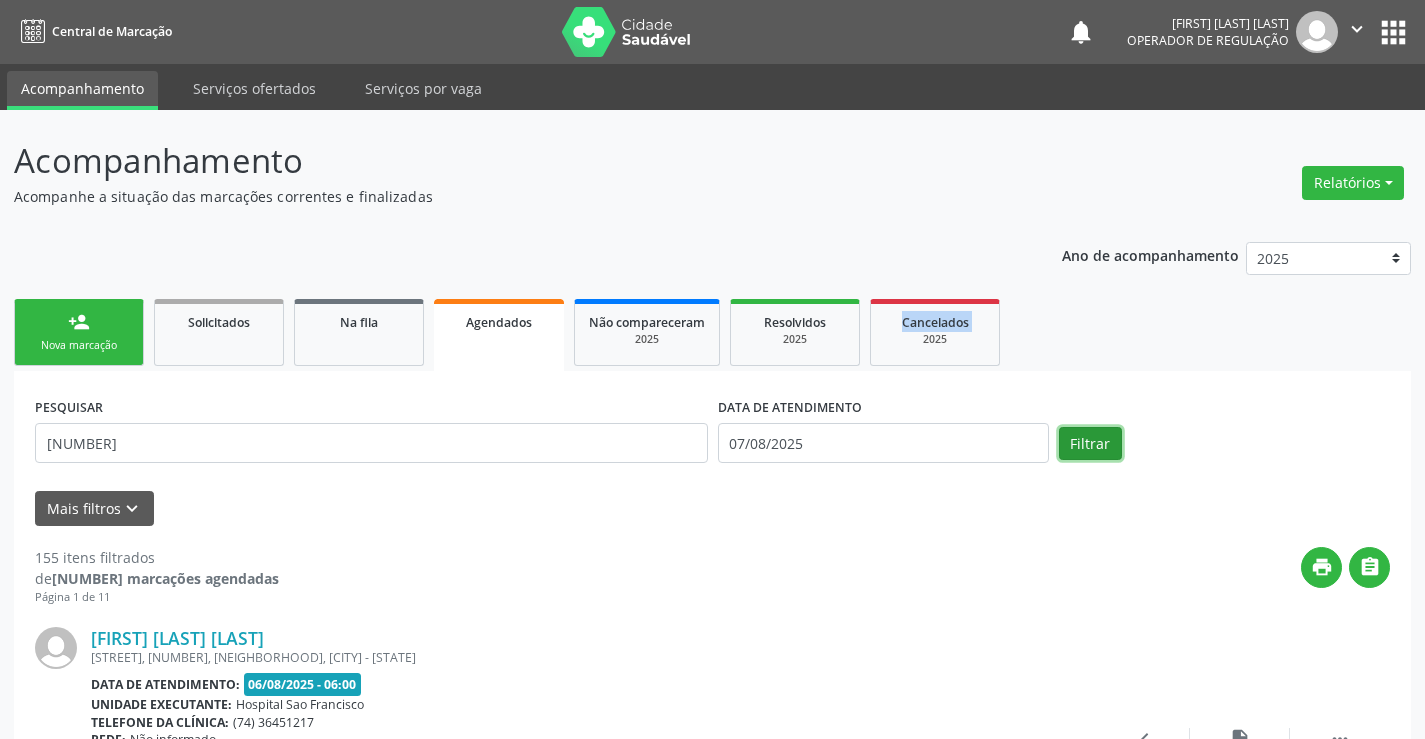 click on "Filtrar" at bounding box center [1090, 444] 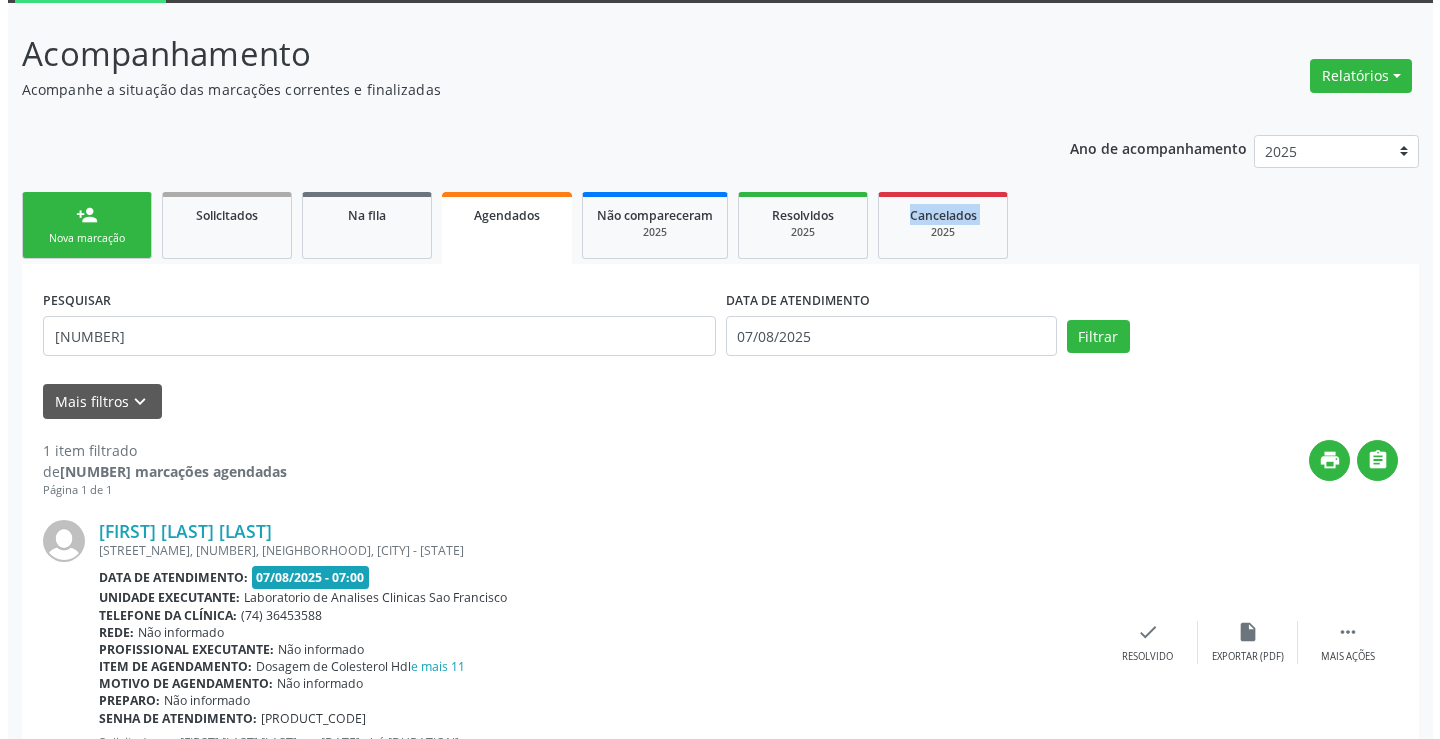 scroll, scrollTop: 189, scrollLeft: 0, axis: vertical 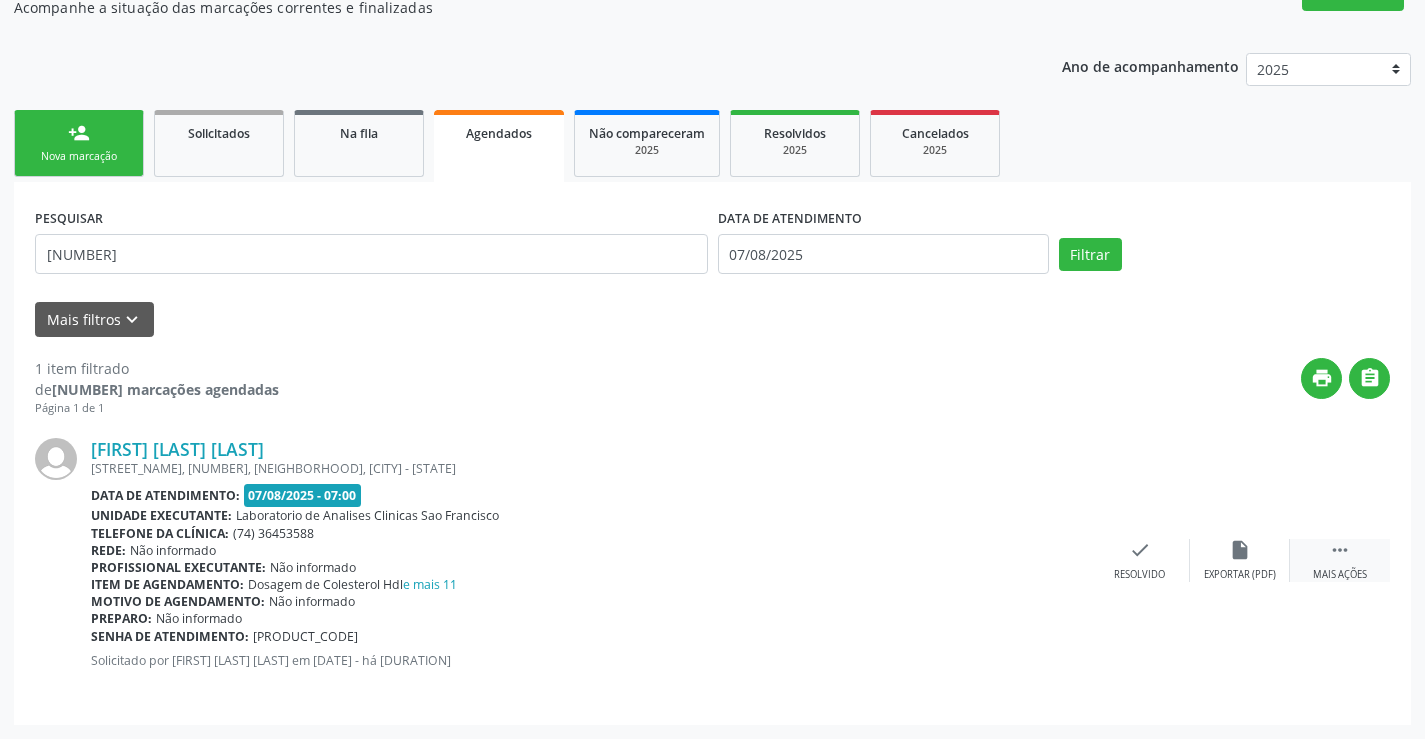 click on "" at bounding box center [1340, 550] 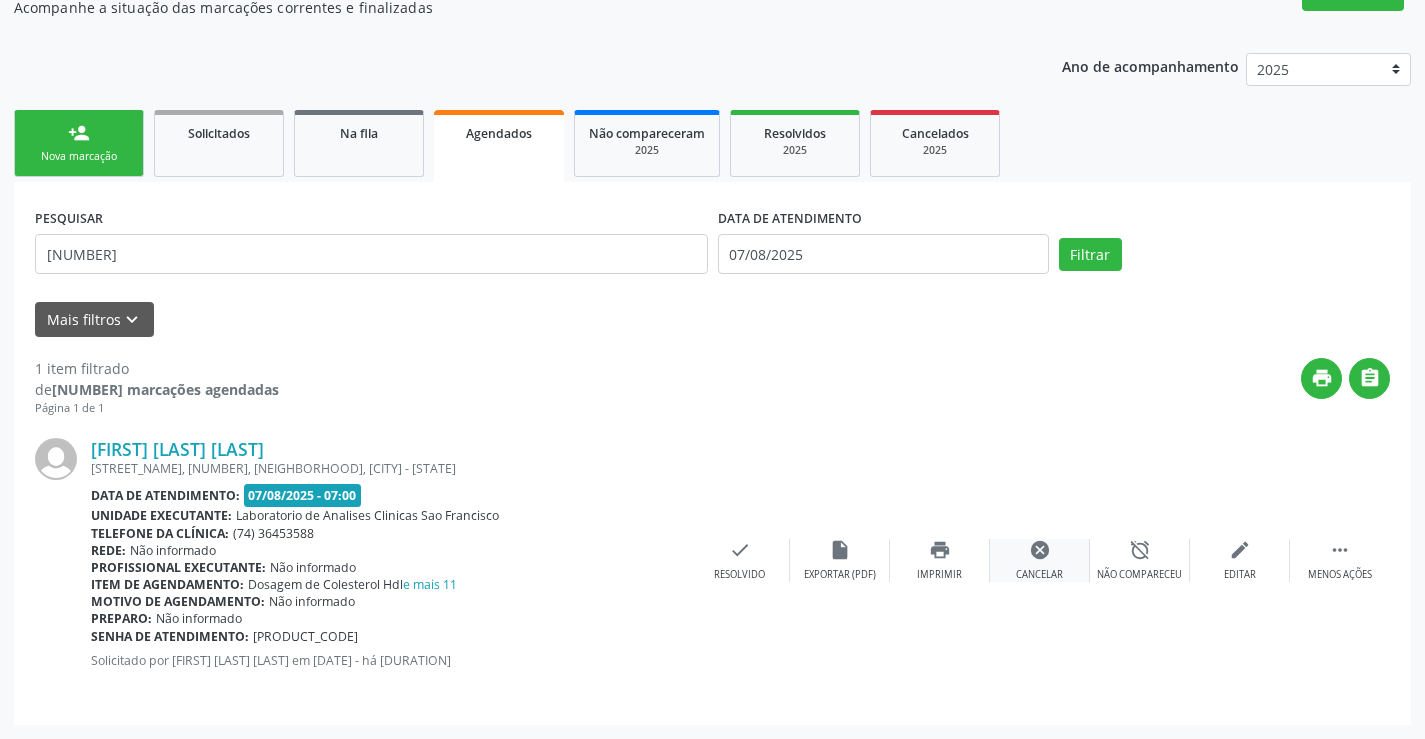 click on "cancel" at bounding box center [1040, 550] 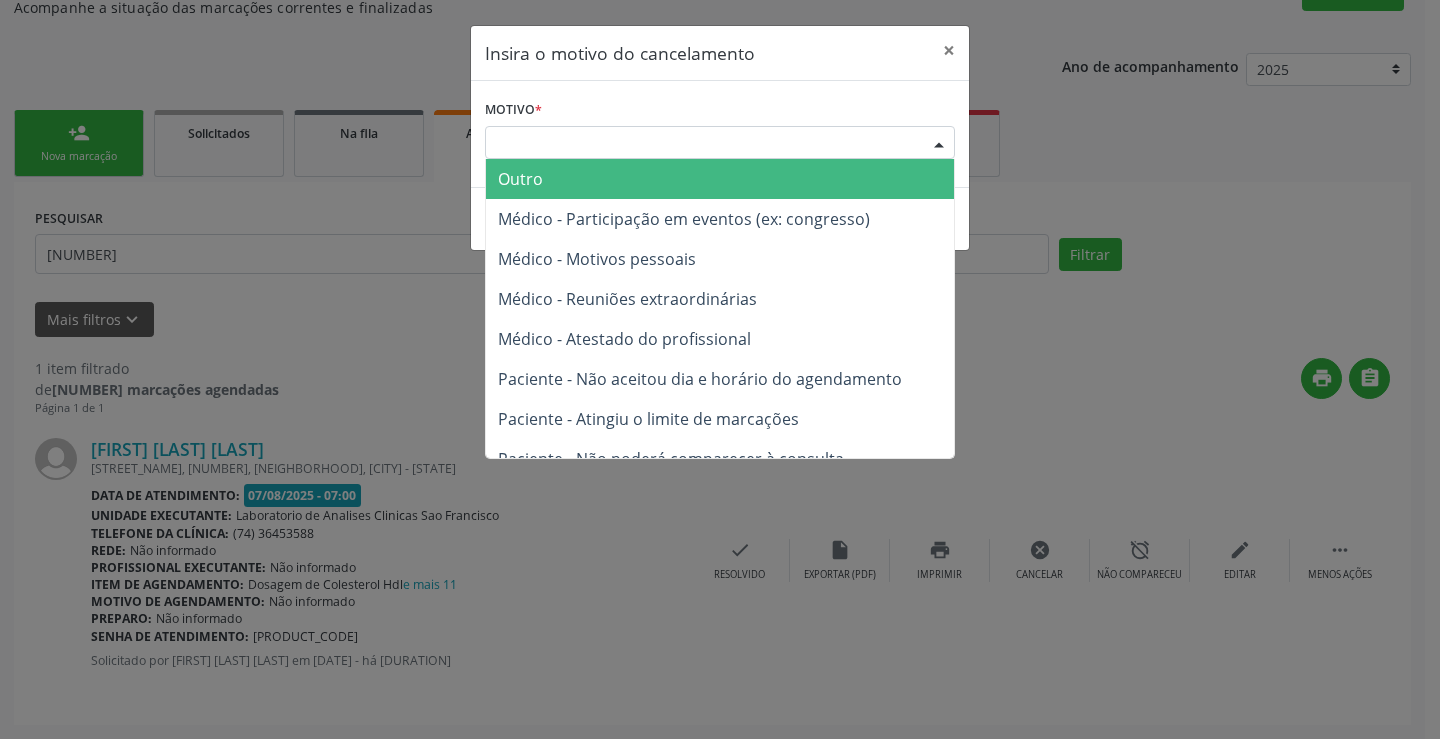 click on "Escolha o motivo" at bounding box center (720, 143) 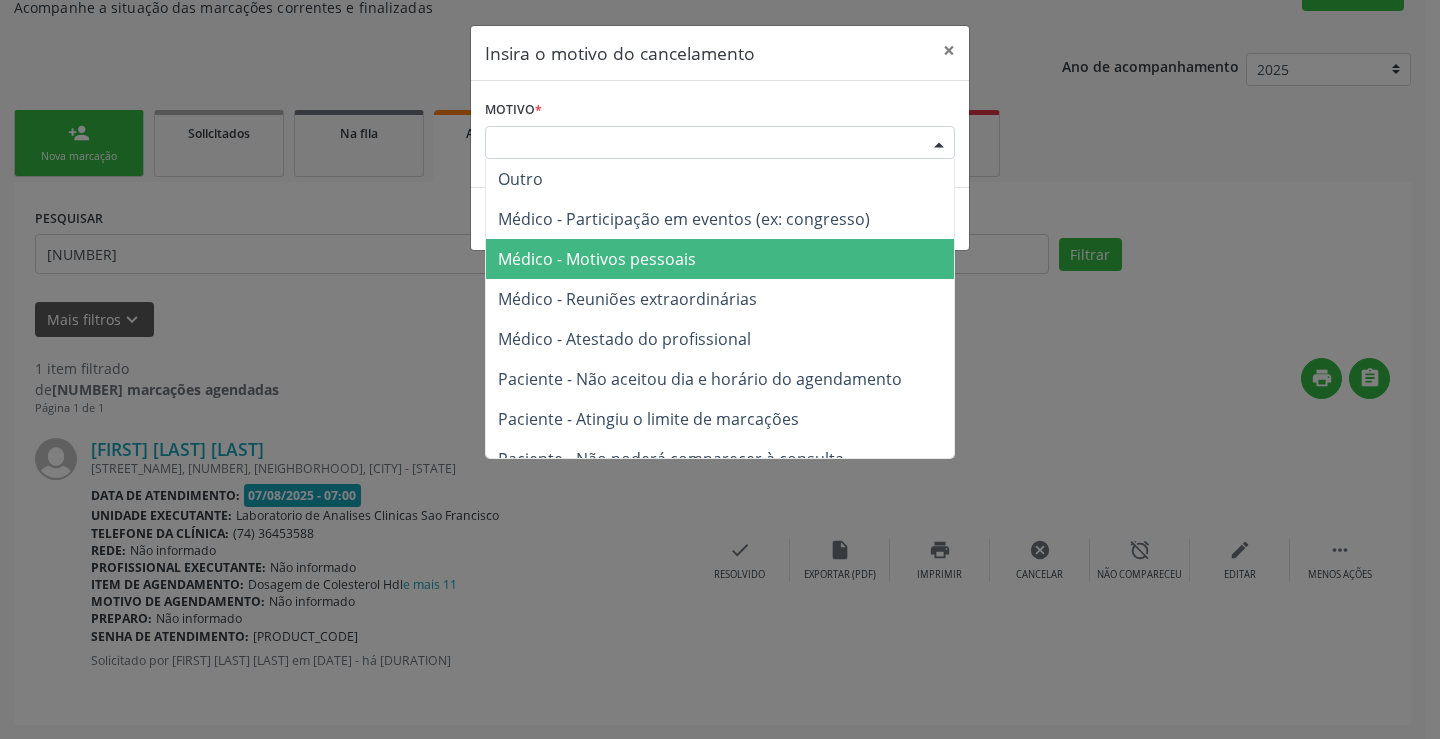 click on "Médico - Motivos pessoais" at bounding box center (597, 259) 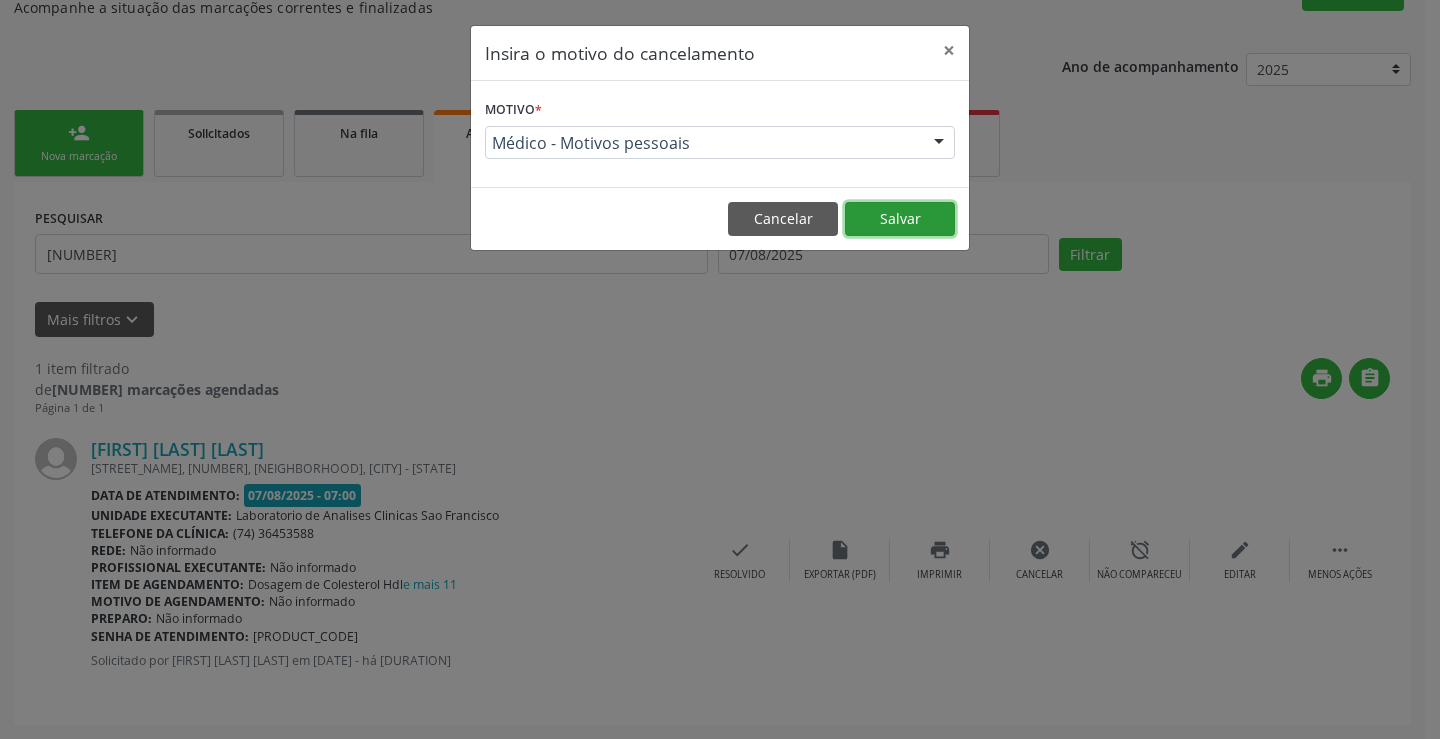 click on "Salvar" at bounding box center (900, 219) 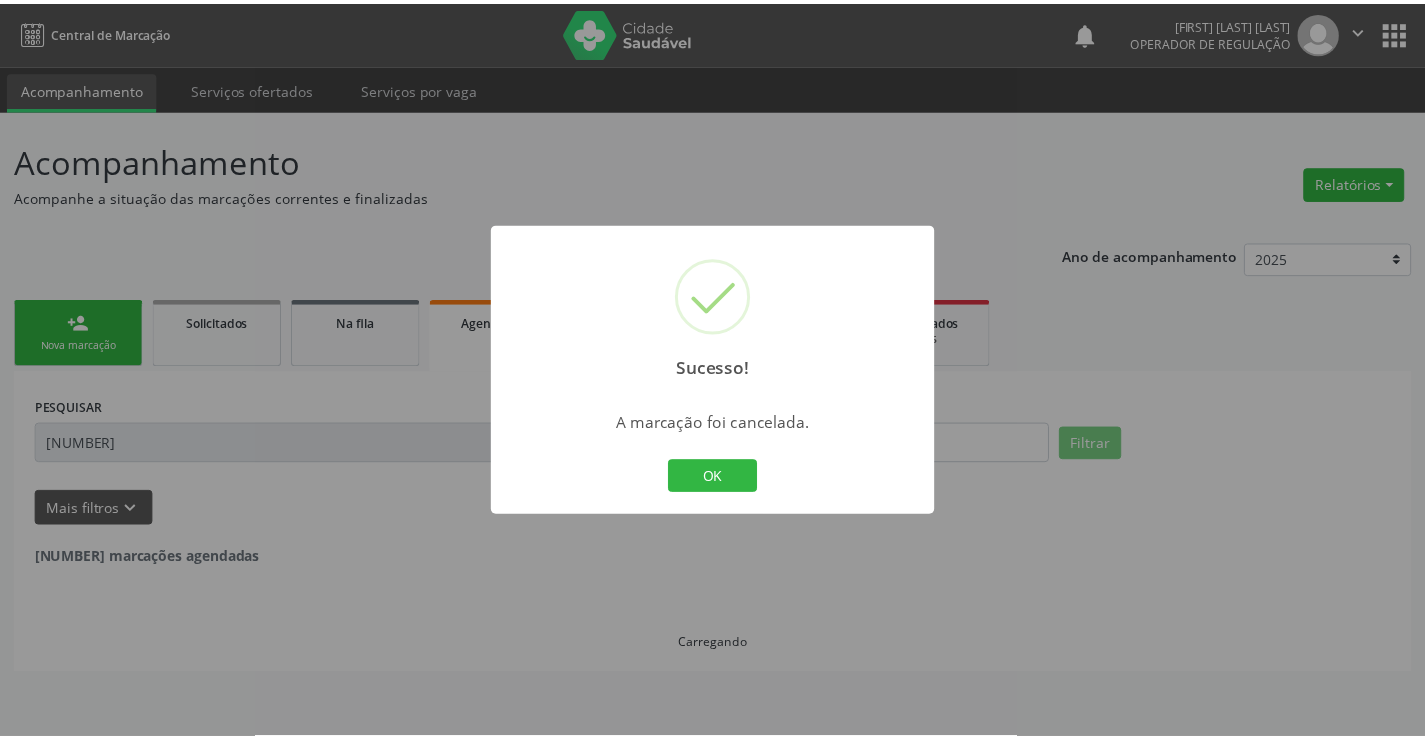 scroll, scrollTop: 0, scrollLeft: 0, axis: both 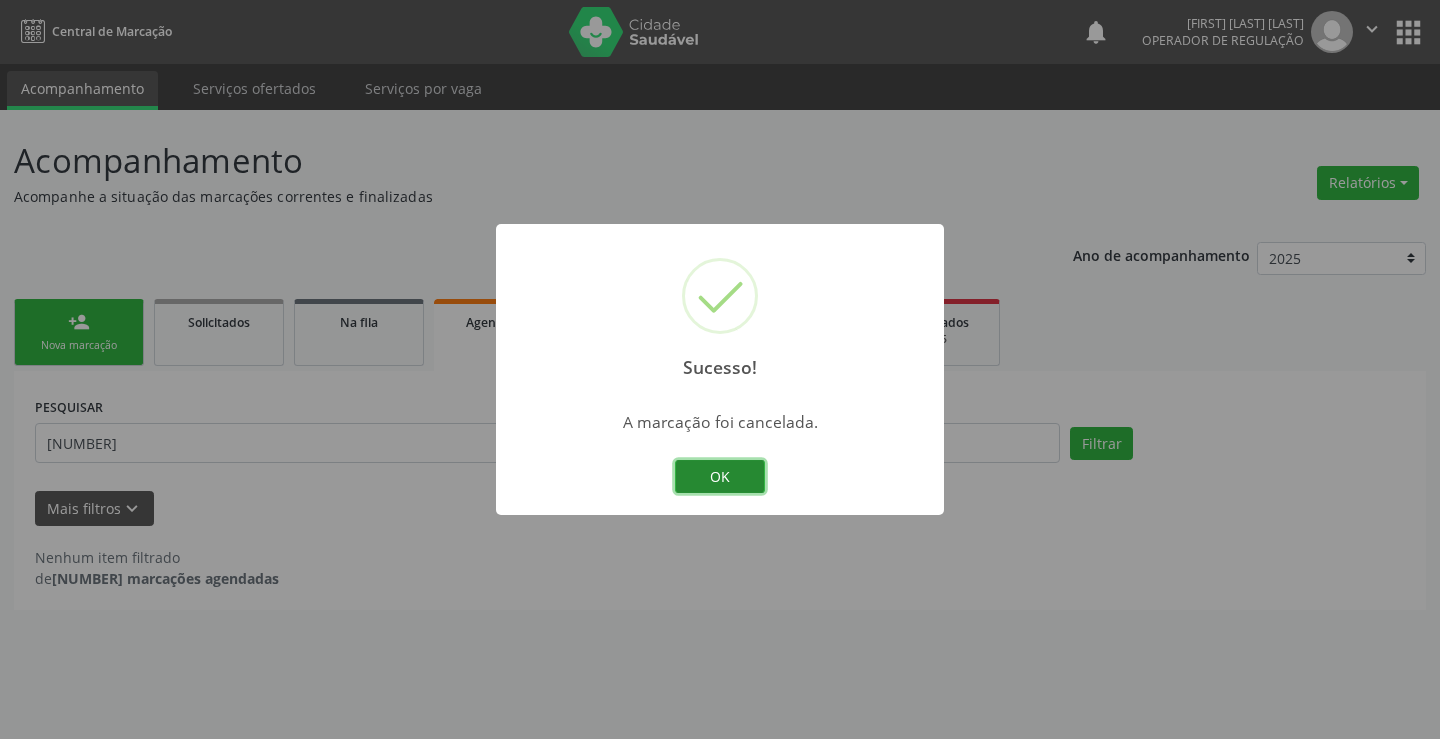 click on "OK" at bounding box center [720, 477] 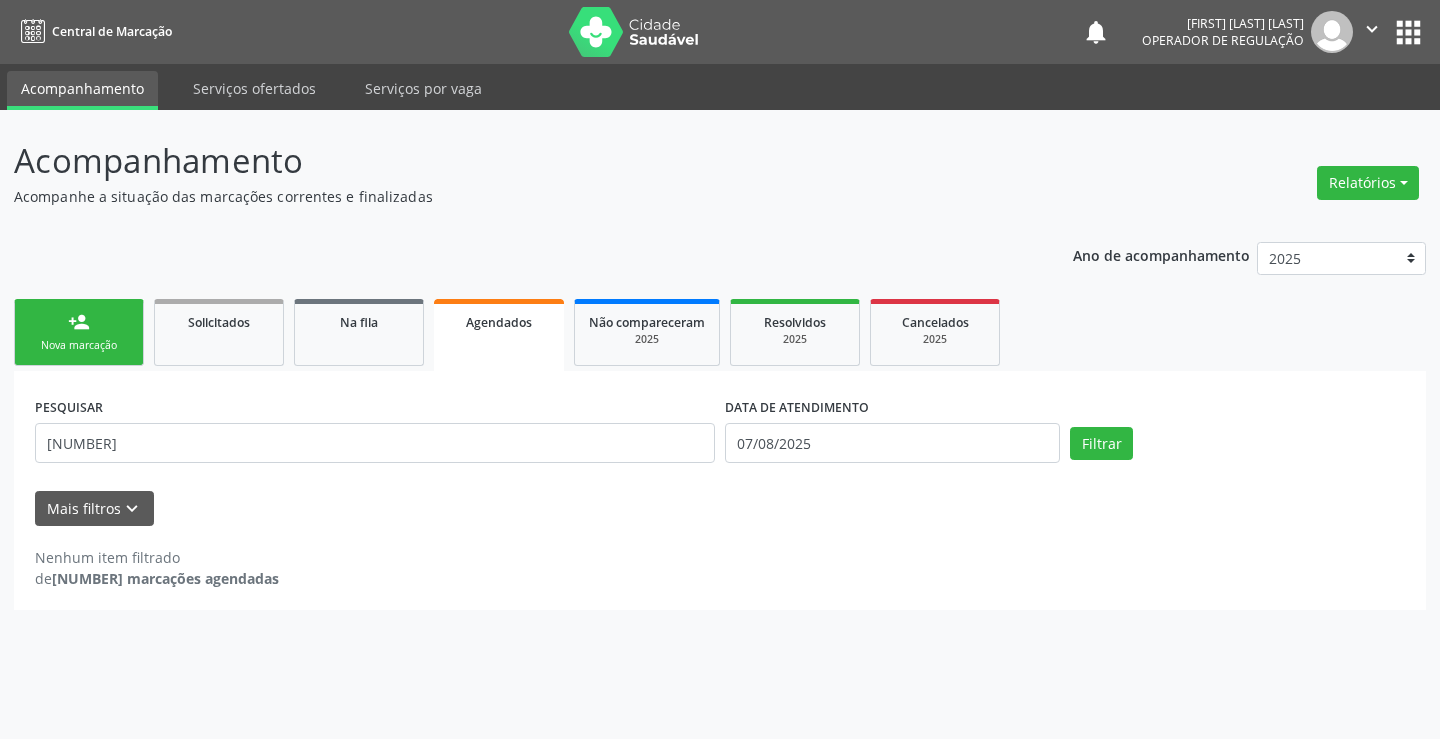 click on "person_add
Nova marcação" at bounding box center (79, 332) 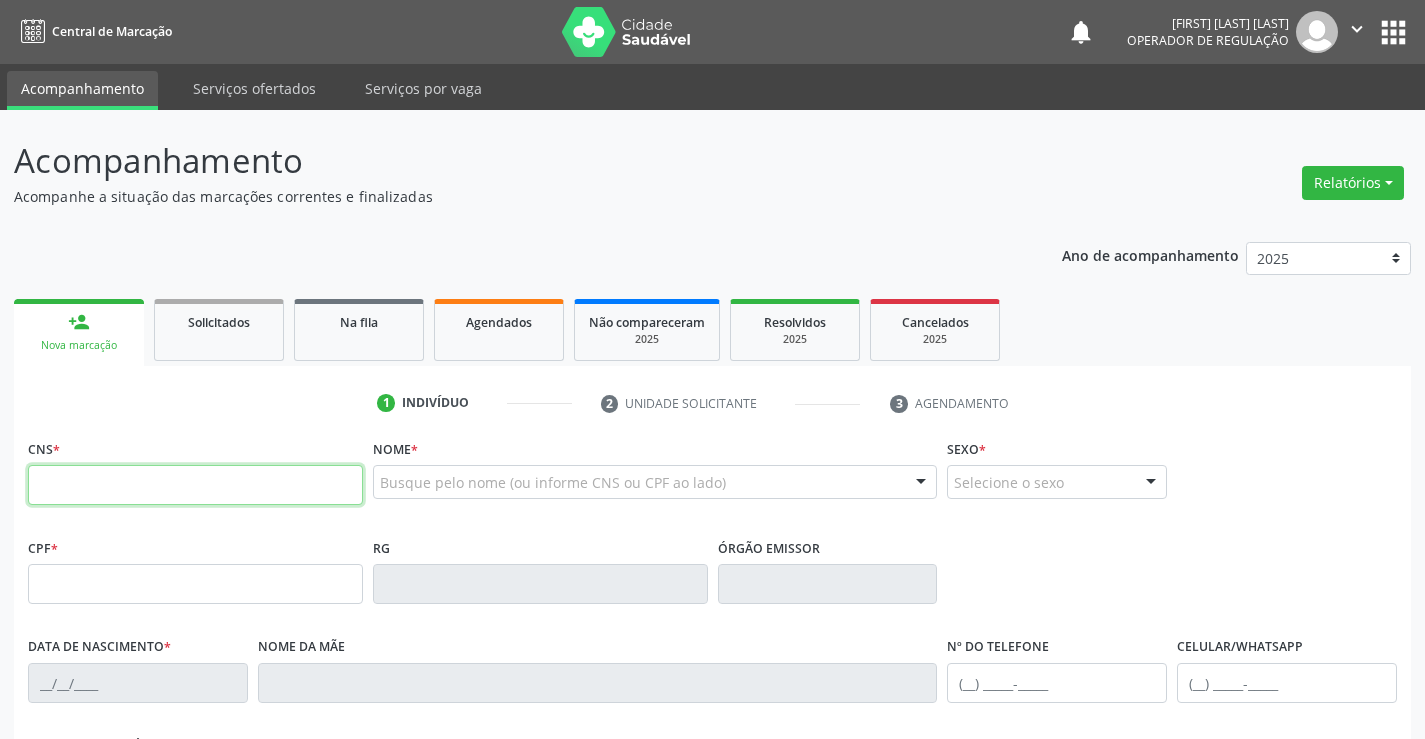 click at bounding box center (195, 485) 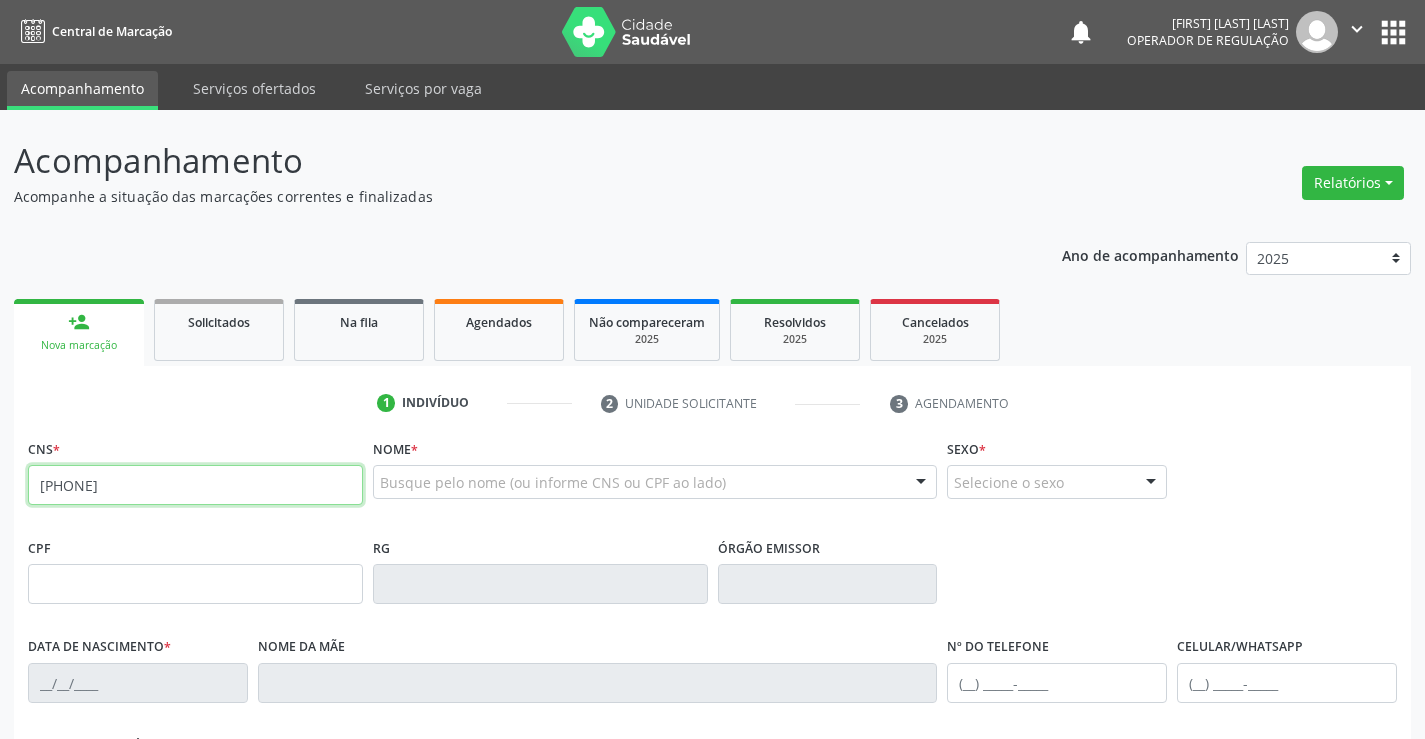 type on "700 0035 6067 0408" 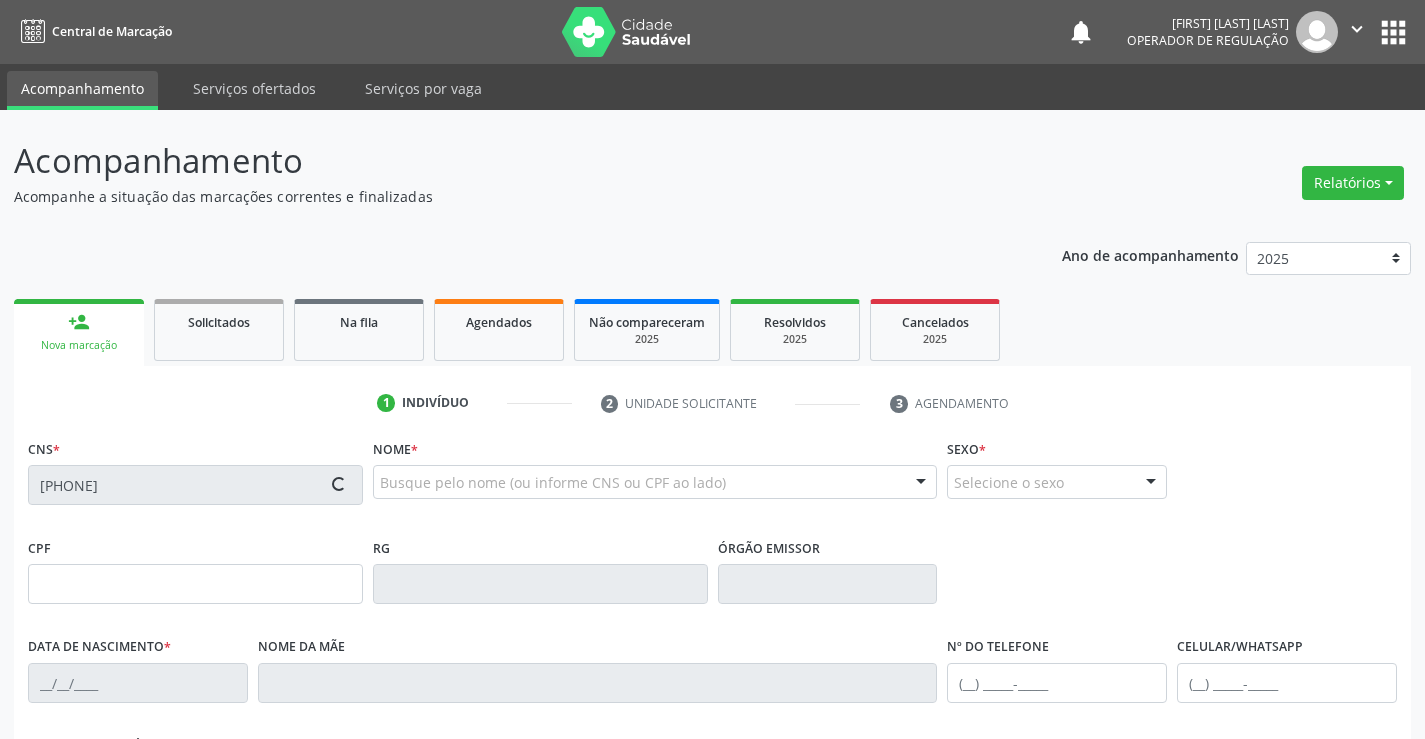 type on "0550367594" 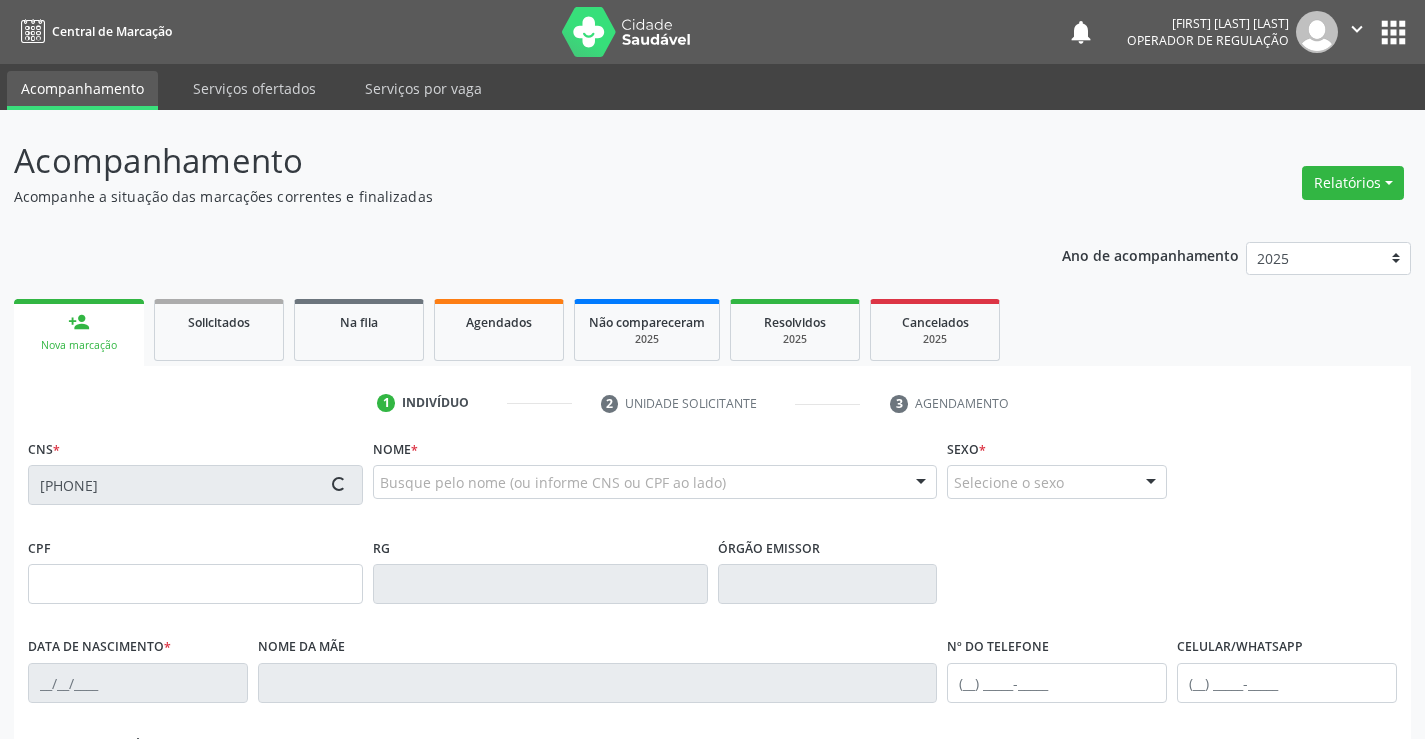type on "15/03/1975" 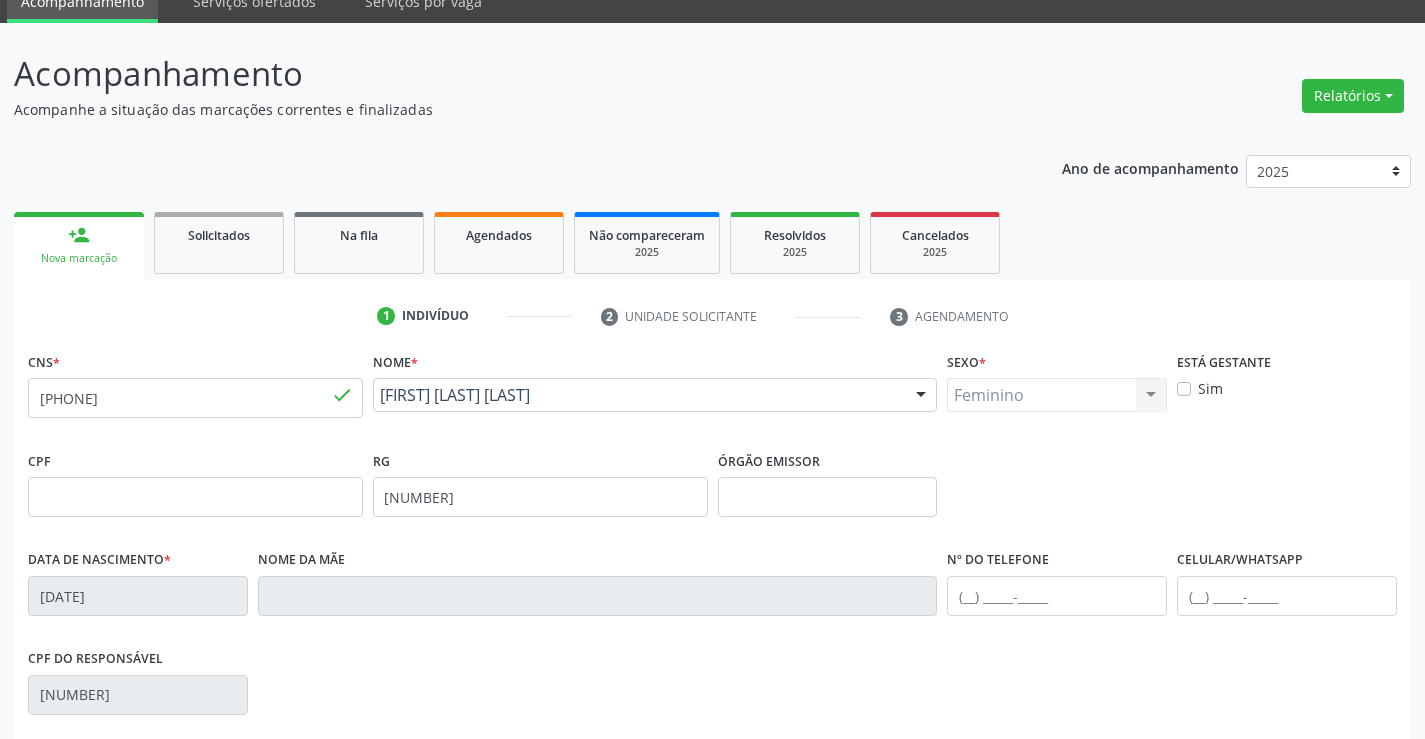 scroll, scrollTop: 345, scrollLeft: 0, axis: vertical 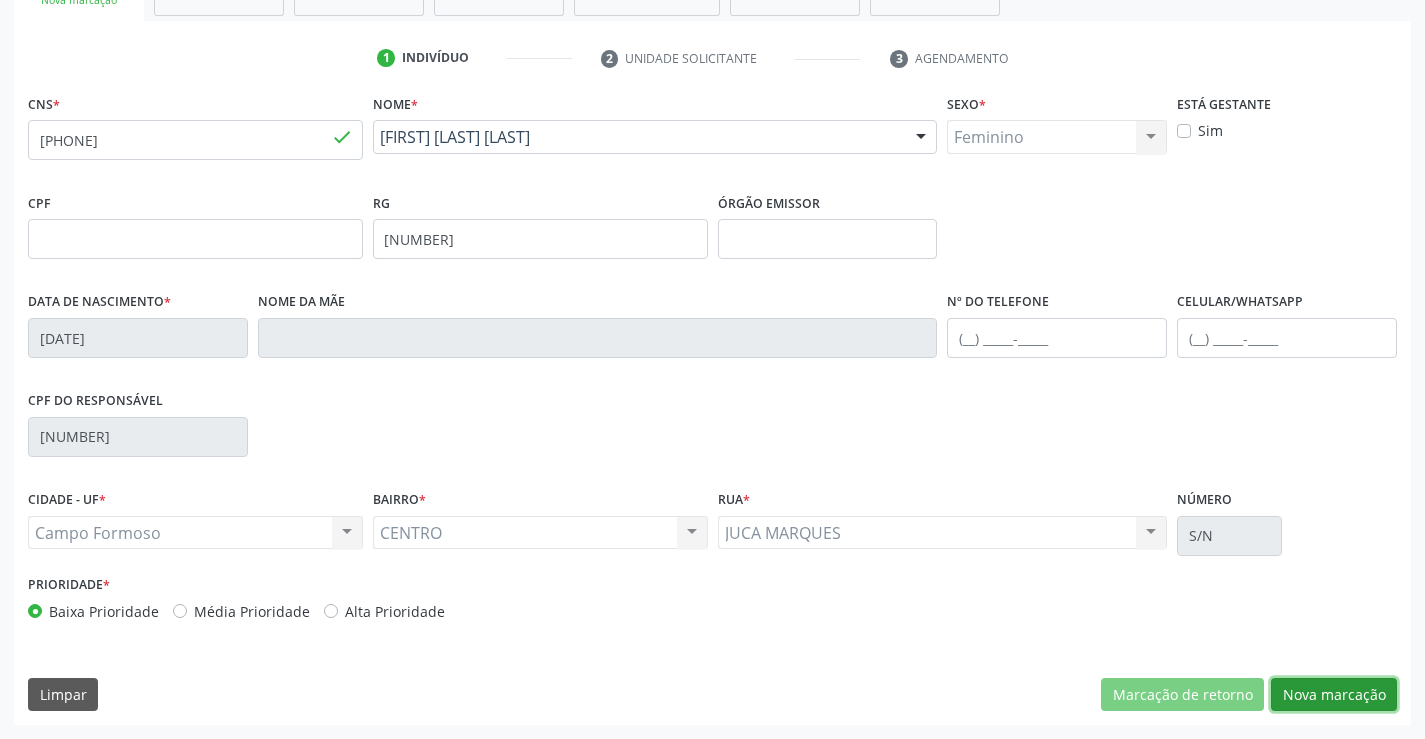 click on "Nova marcação" at bounding box center [1334, 695] 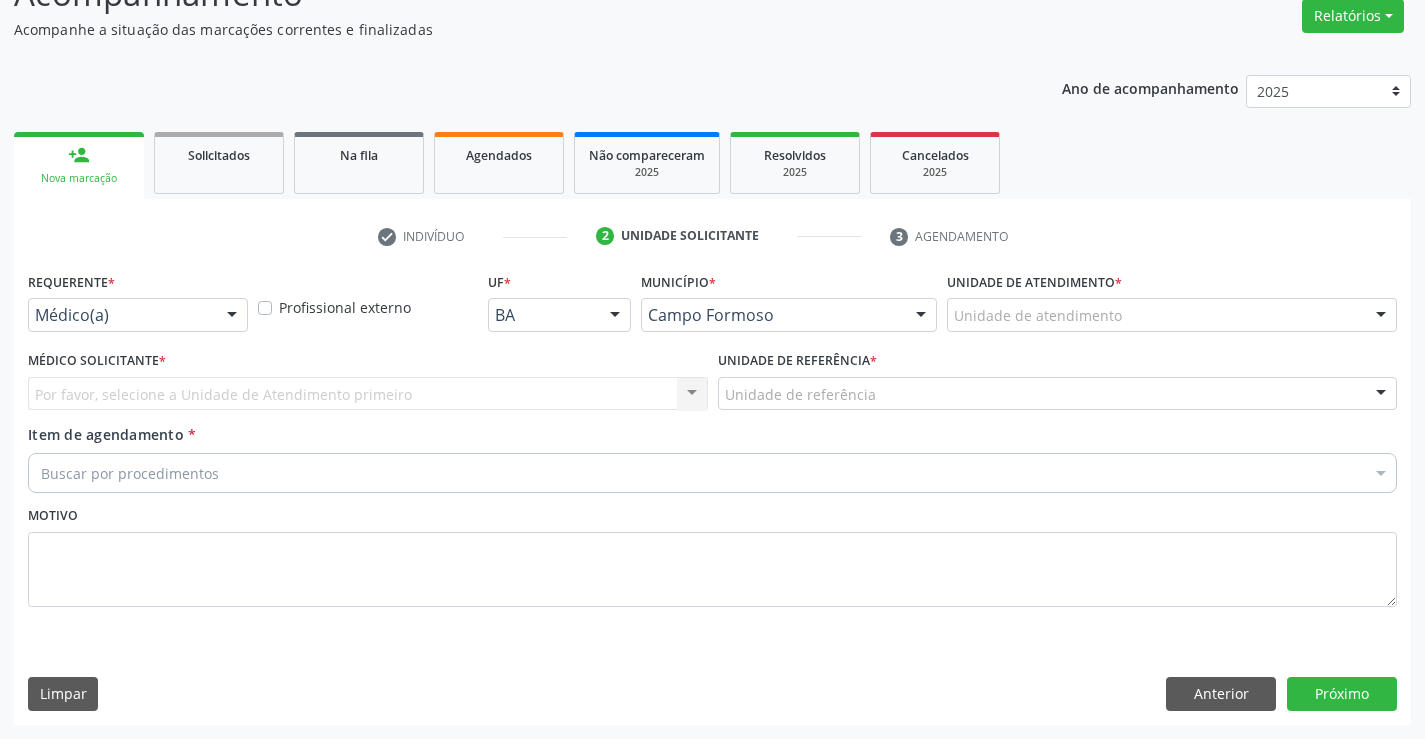 scroll, scrollTop: 167, scrollLeft: 0, axis: vertical 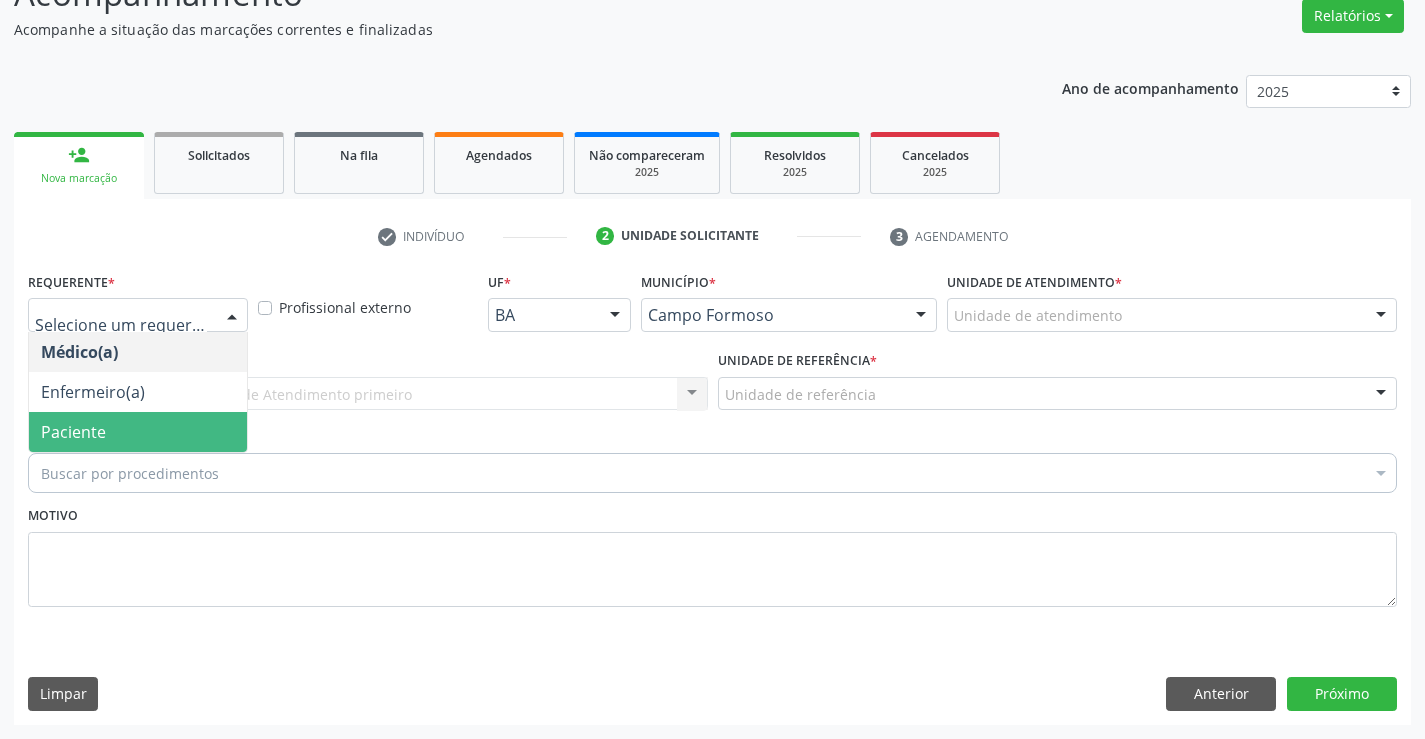 click on "Paciente" at bounding box center (138, 432) 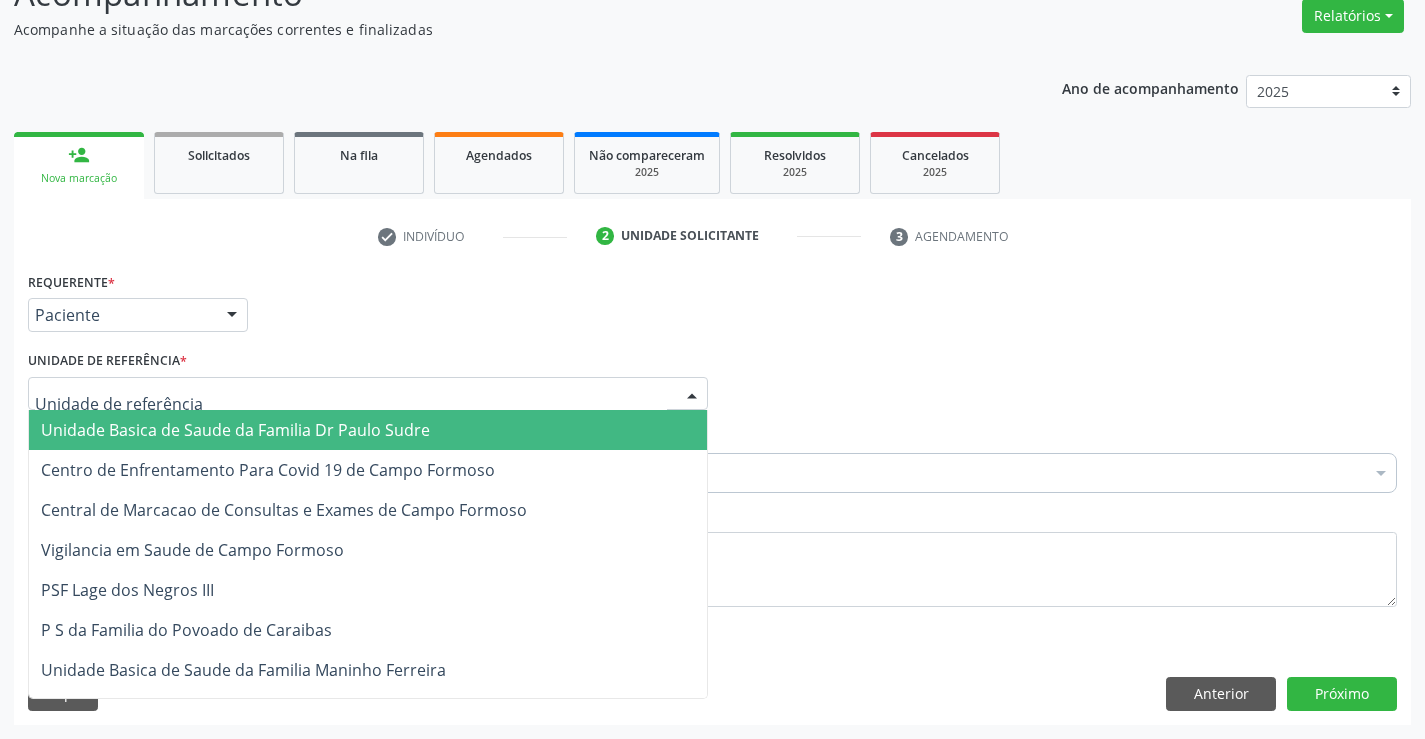 click on "Unidade Basica de Saude da Familia Dr Paulo Sudre" at bounding box center [235, 430] 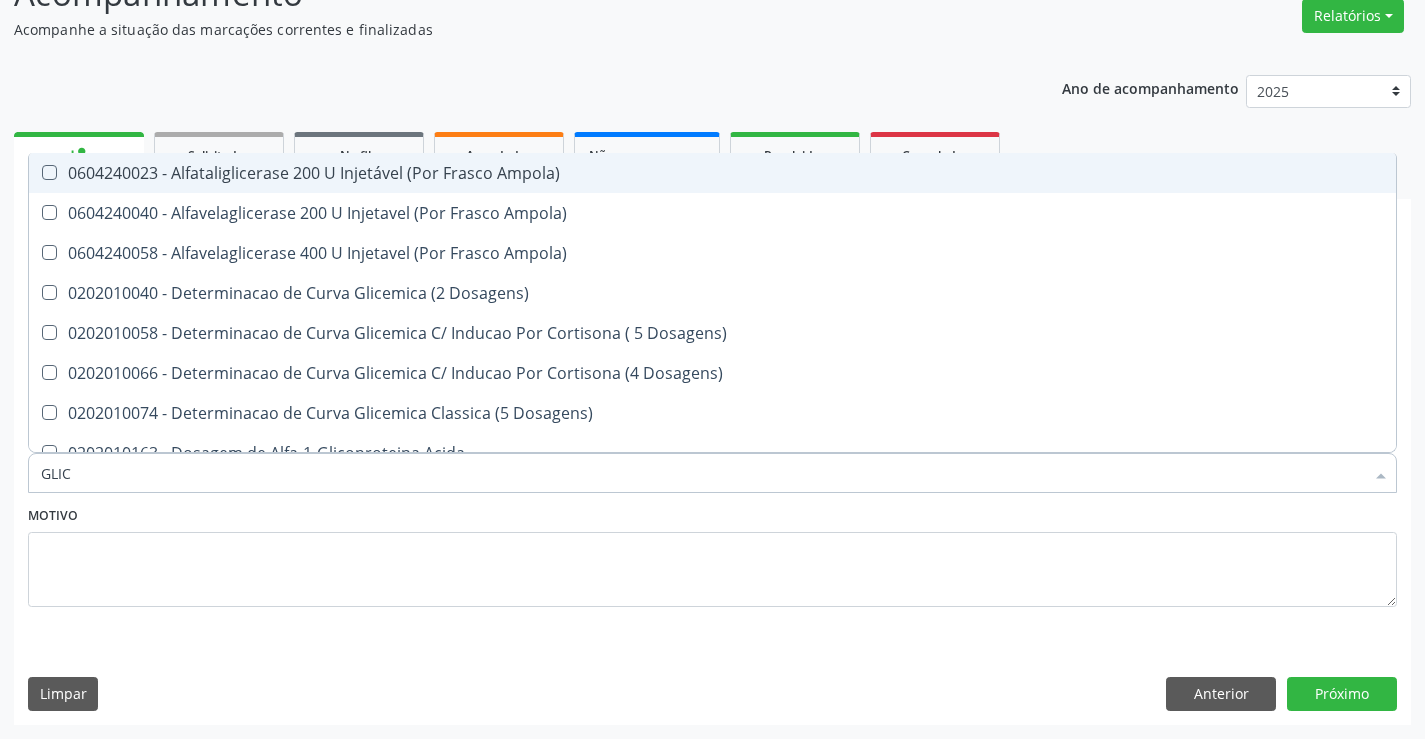 type on "GLICO" 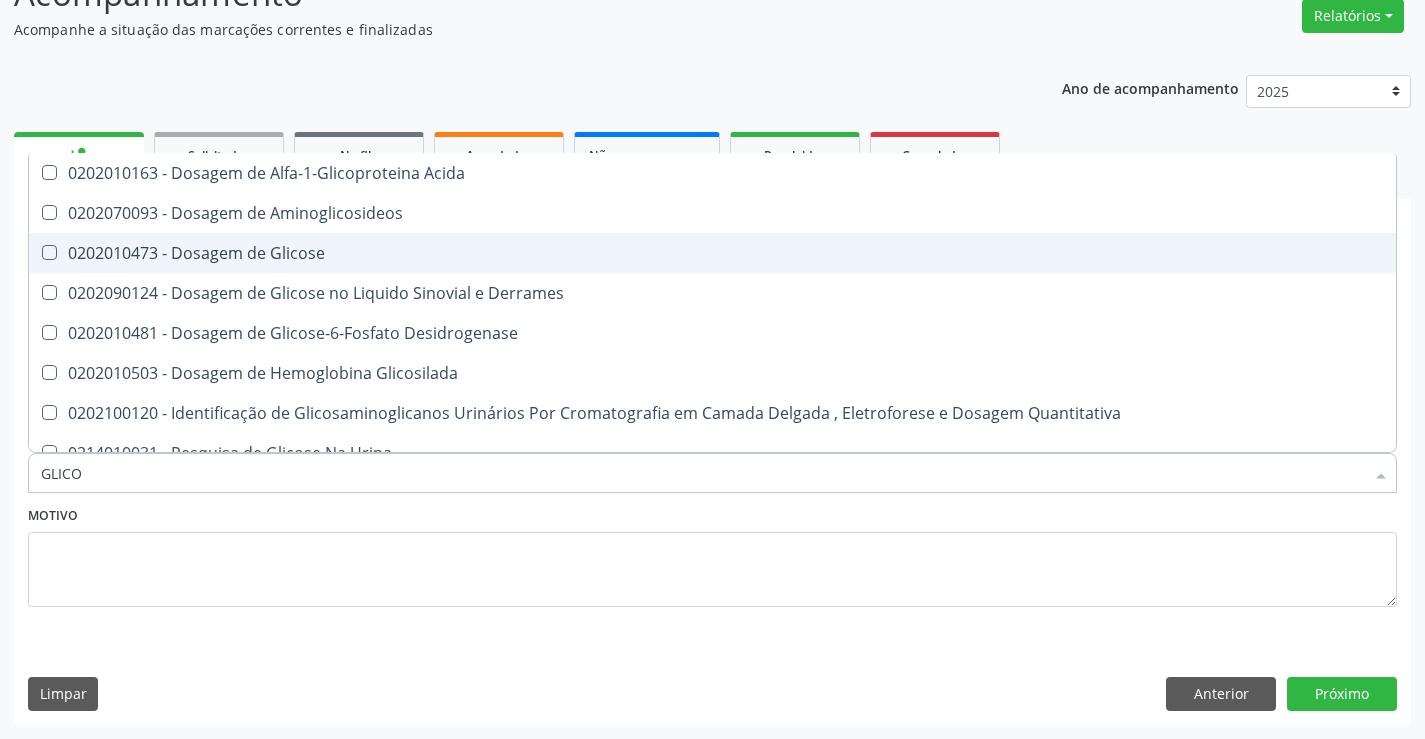 click on "0202010473 - Dosagem de Glicose" at bounding box center (712, 253) 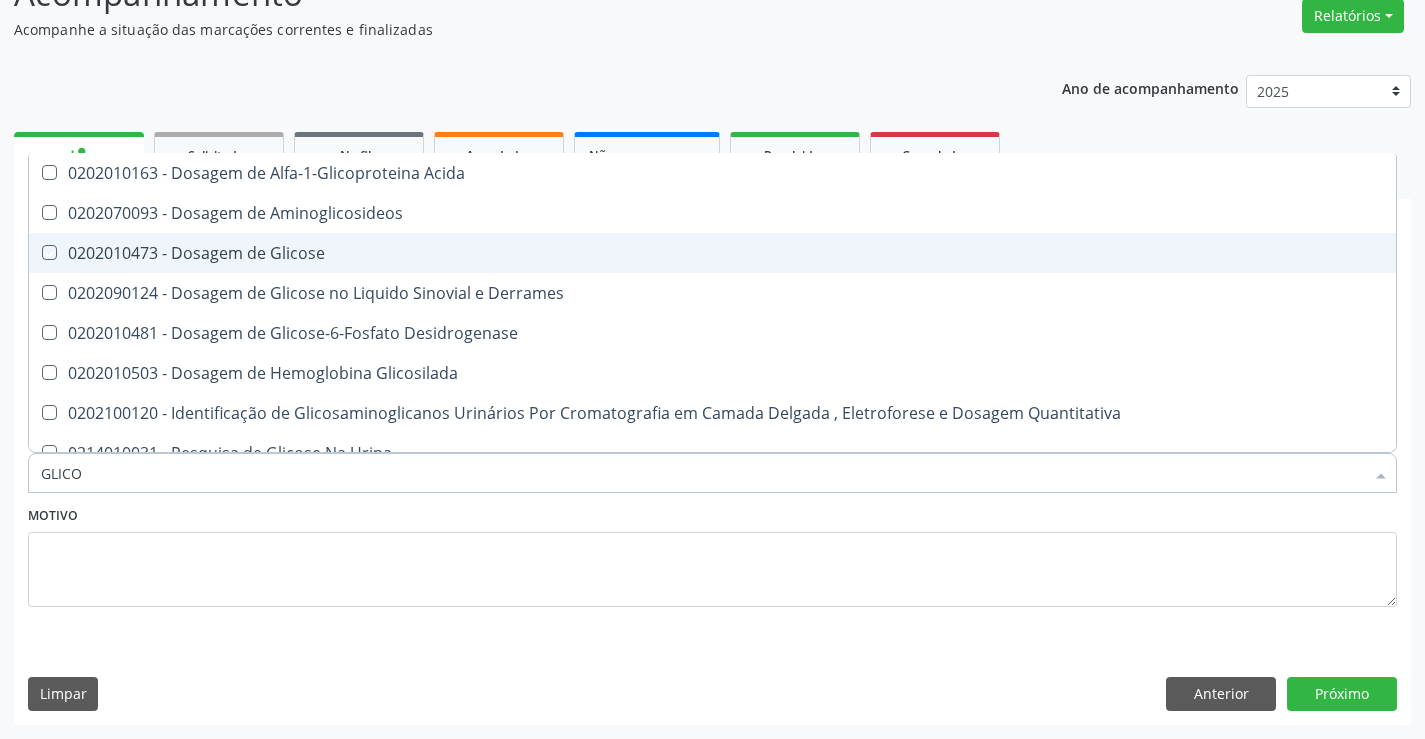 checkbox on "true" 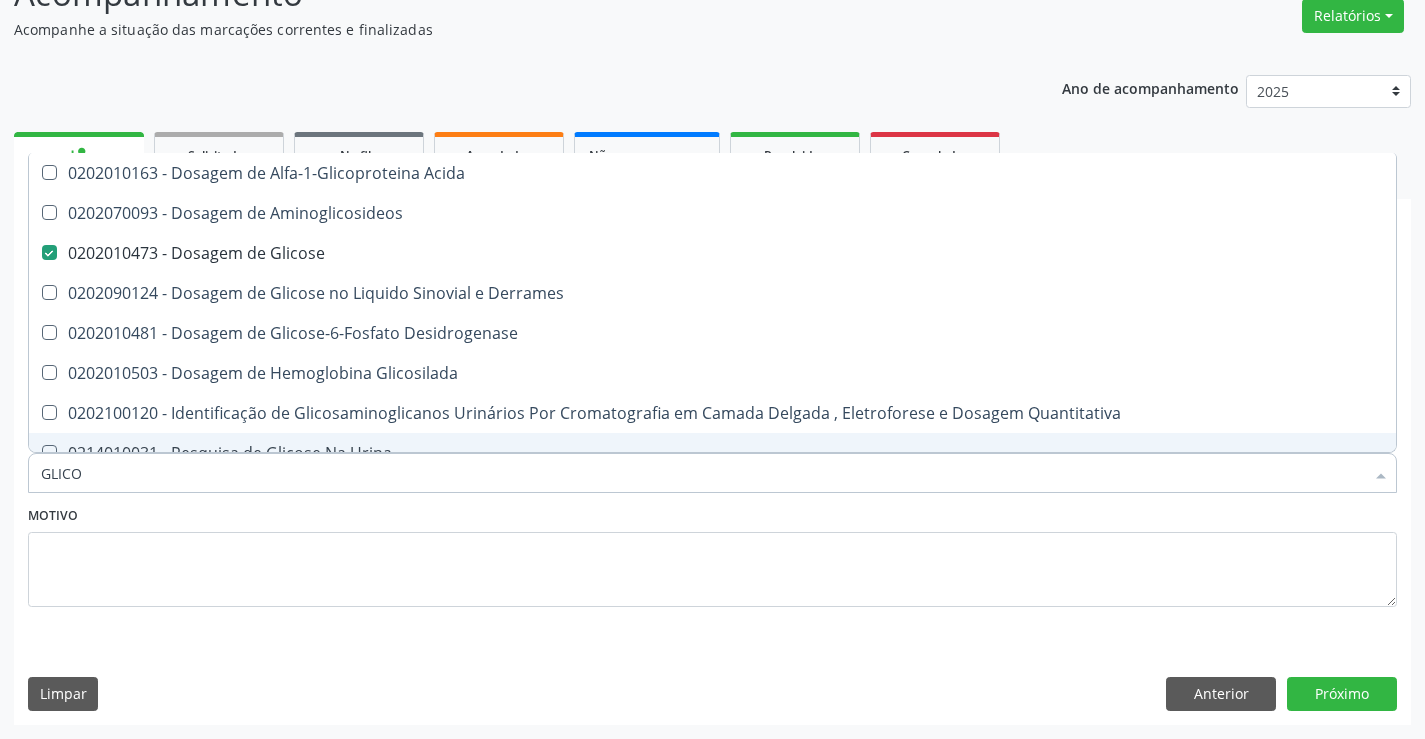 type on "GLICO" 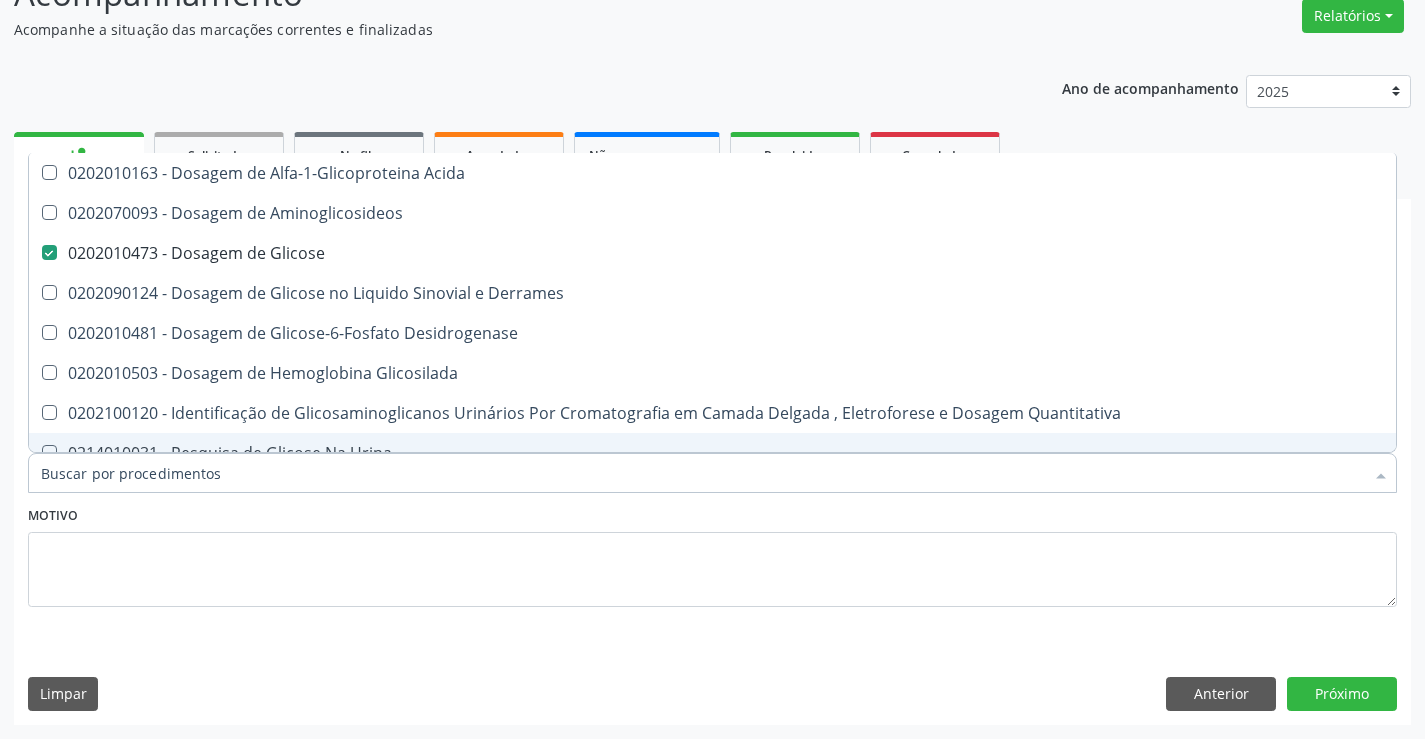 checkbox on "true" 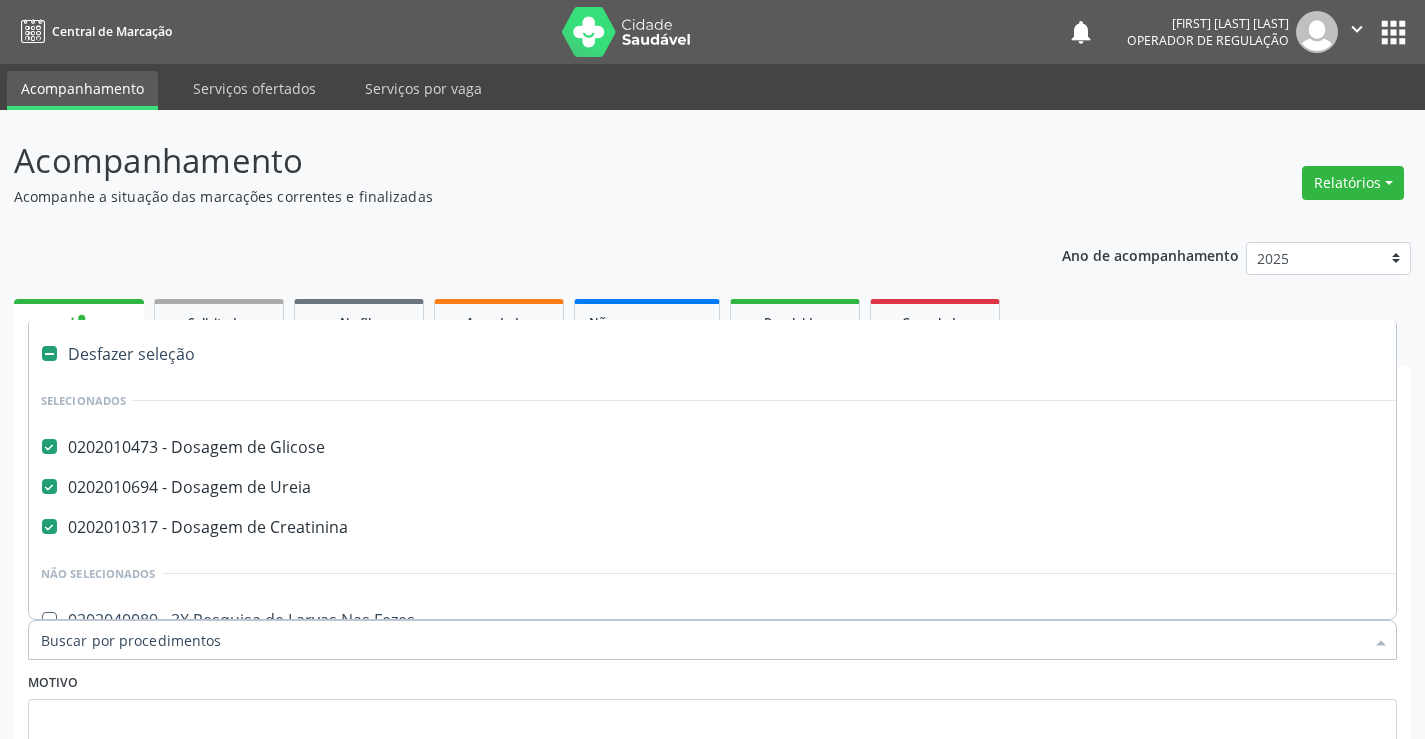 scroll, scrollTop: 167, scrollLeft: 0, axis: vertical 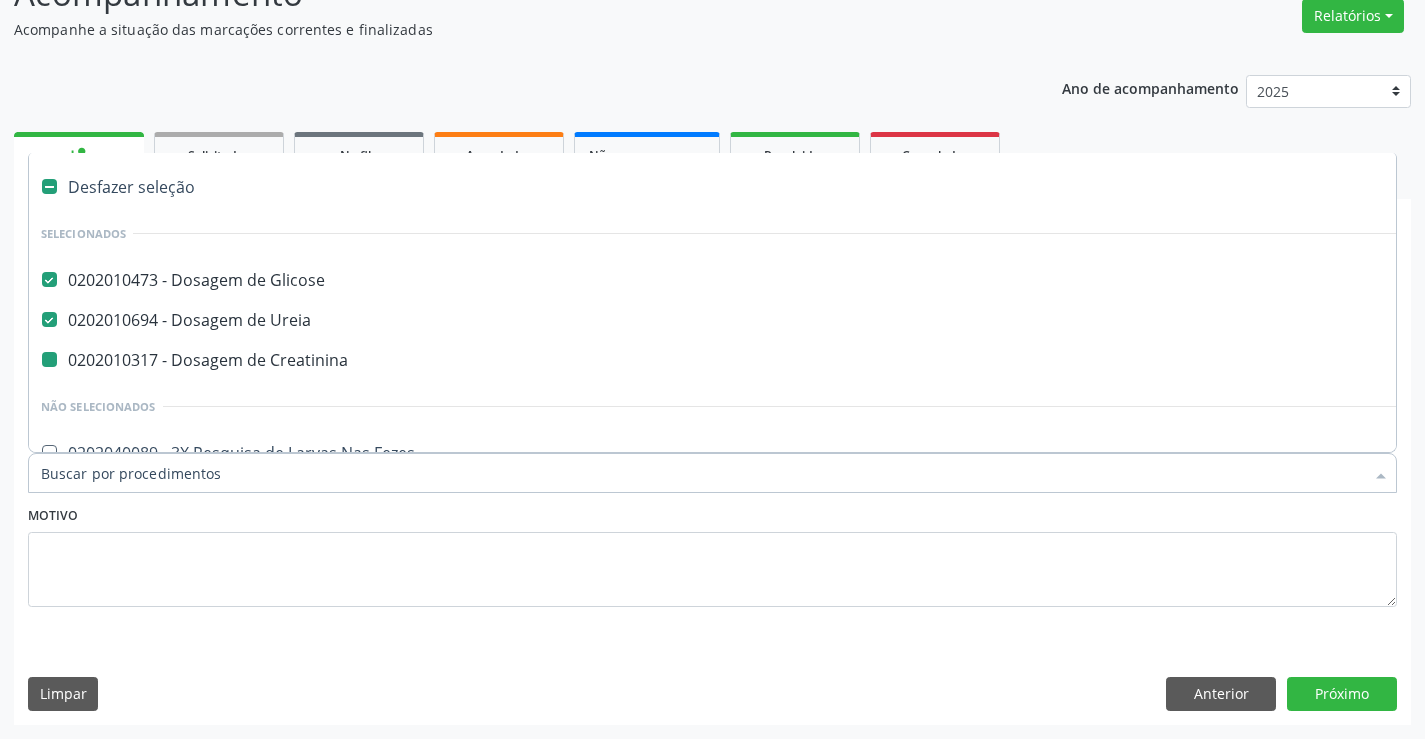 type on "T" 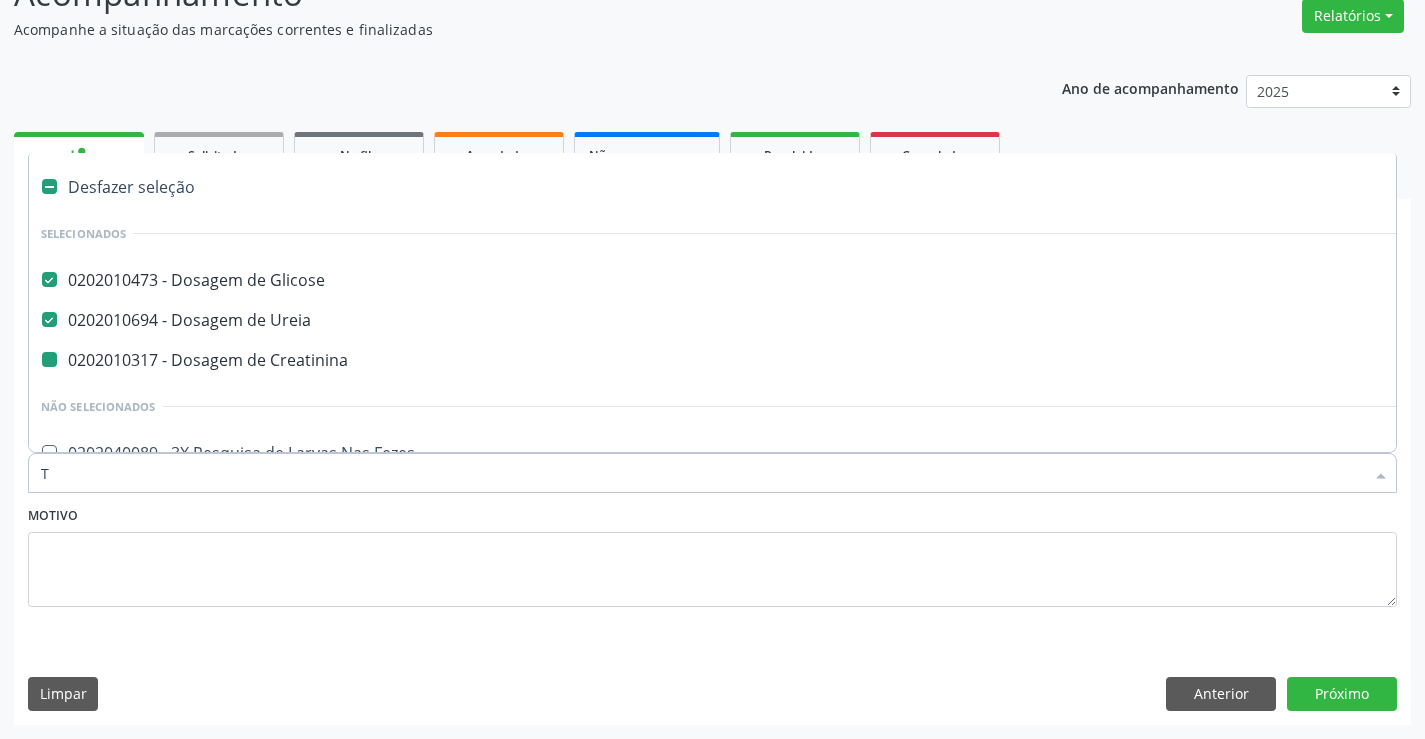 checkbox on "false" 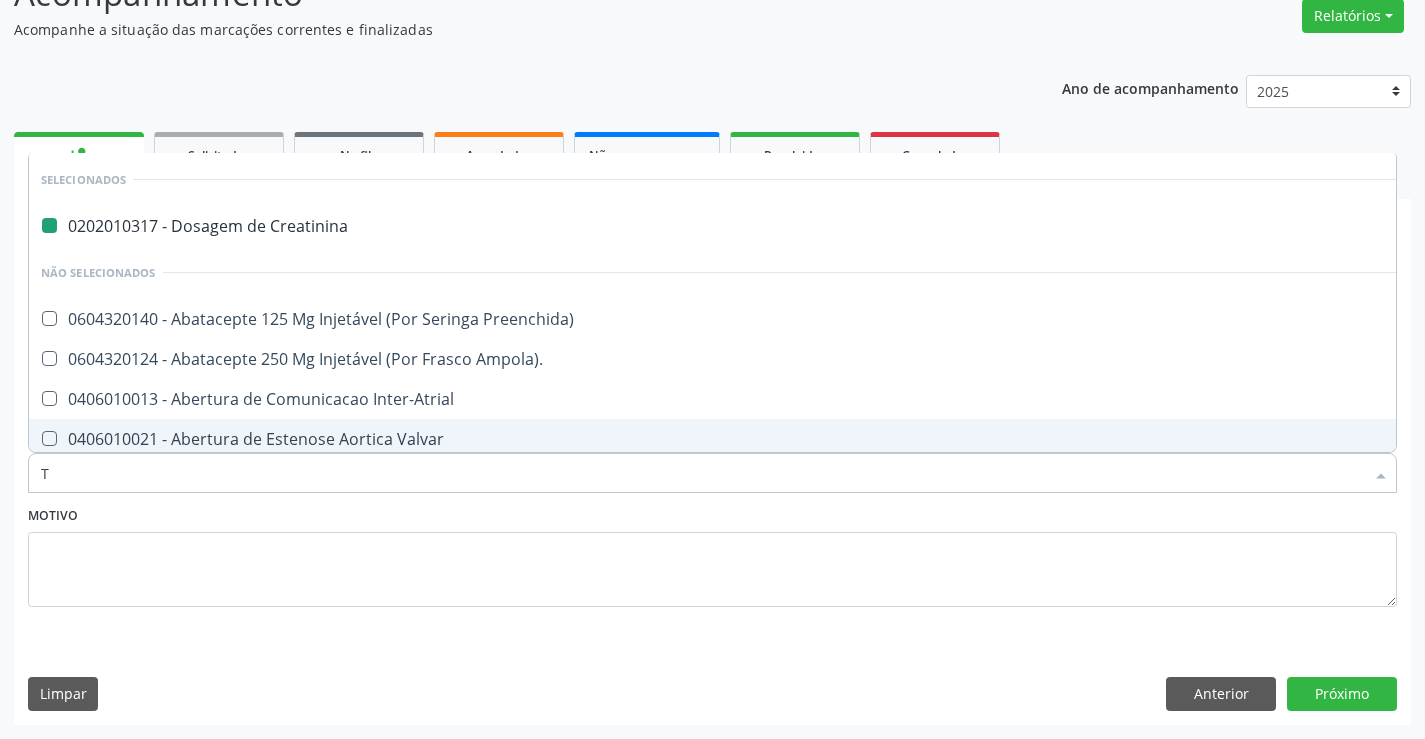 type on "TG" 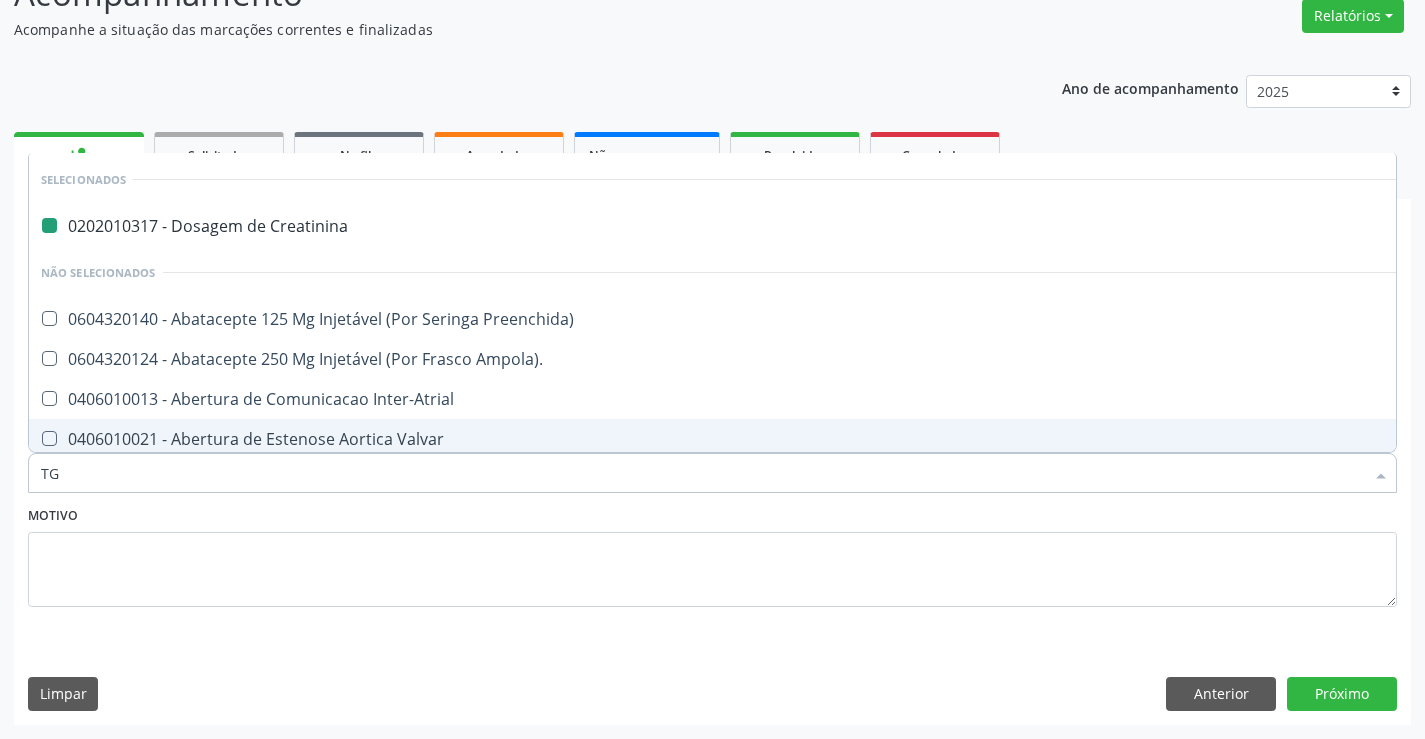 checkbox on "false" 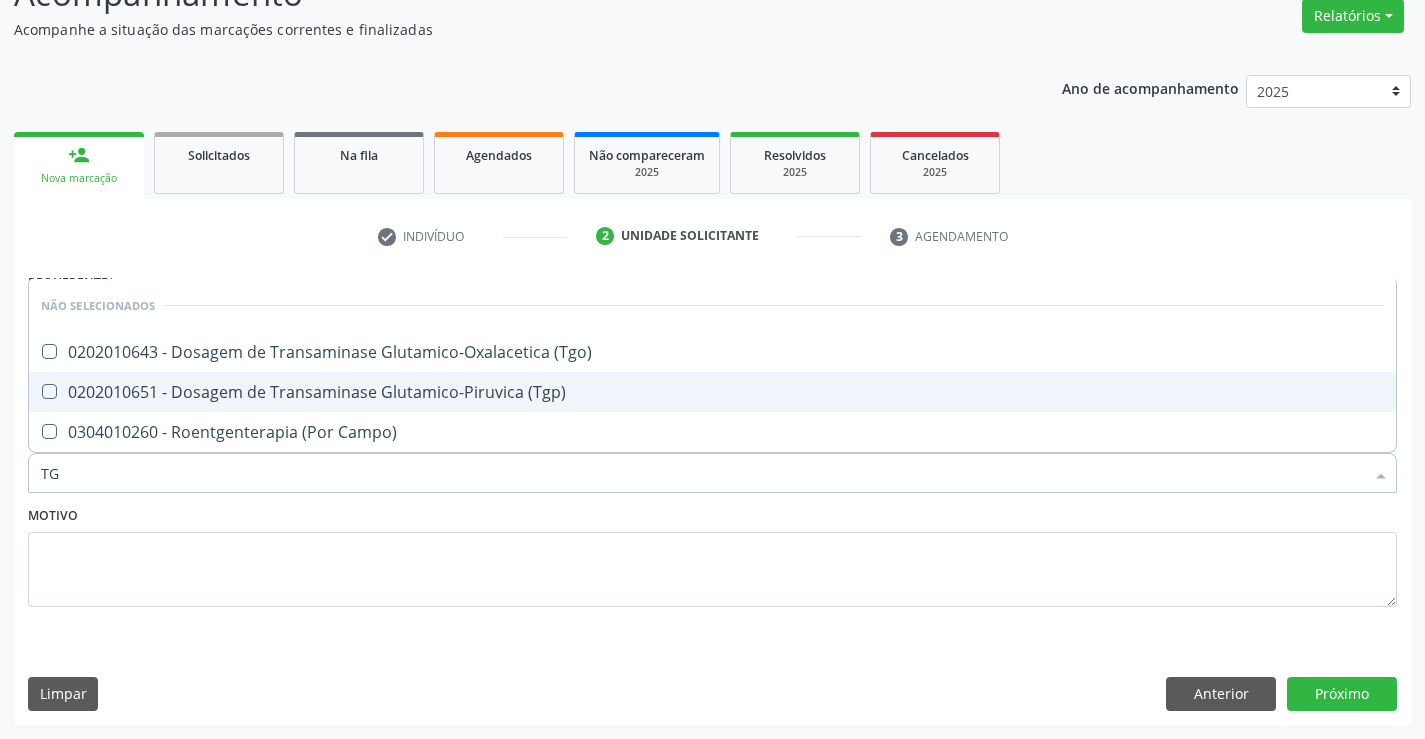 click on "0202010651 - Dosagem de Transaminase Glutamico-Piruvica (Tgp)" at bounding box center [712, 392] 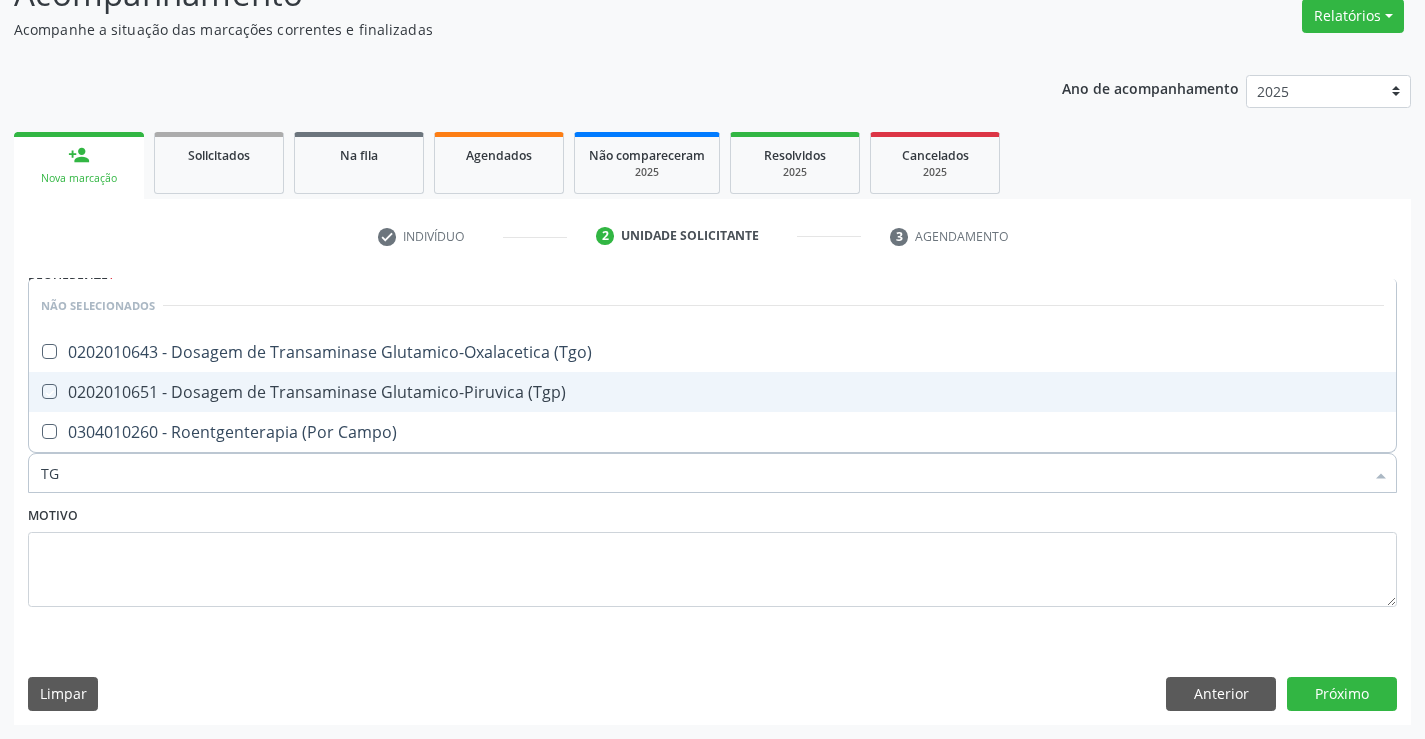 checkbox on "true" 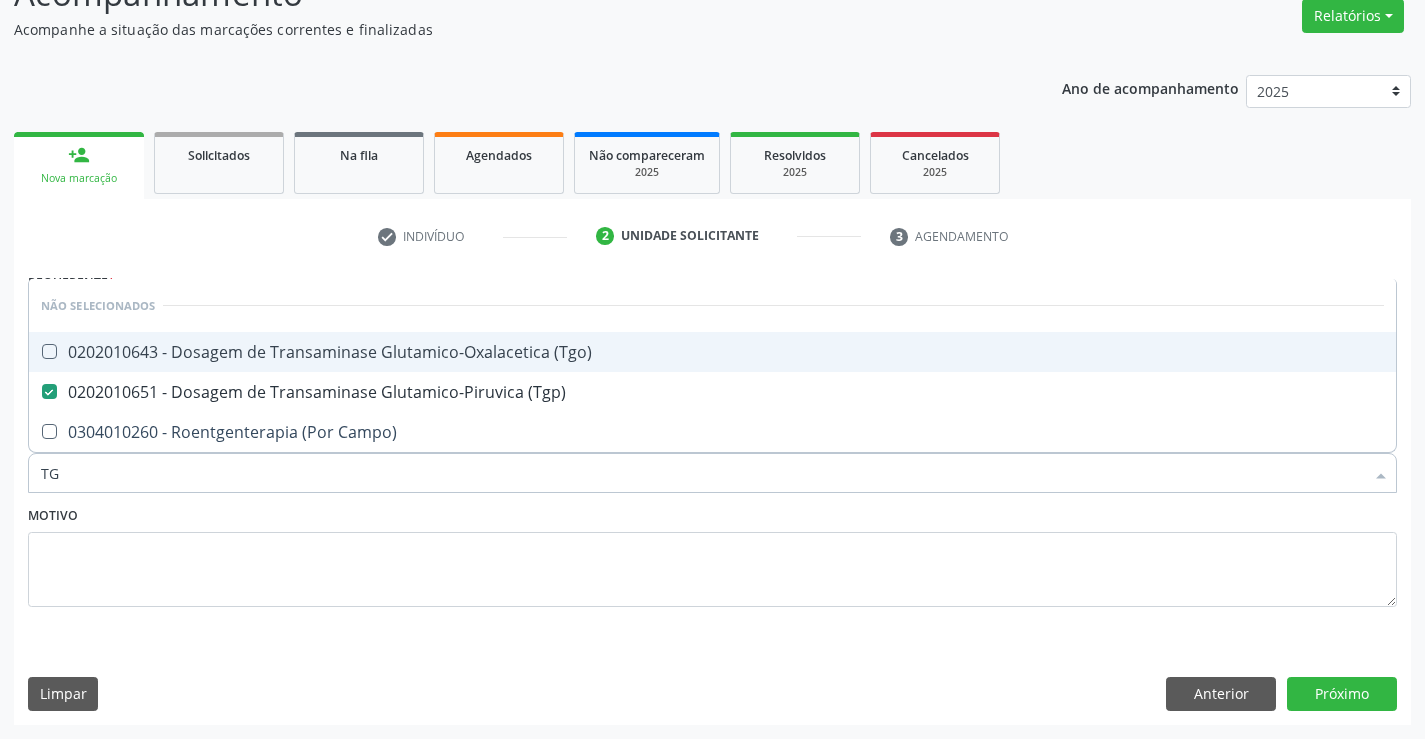 click on "0202010643 - Dosagem de Transaminase Glutamico-Oxalacetica (Tgo)" at bounding box center [712, 352] 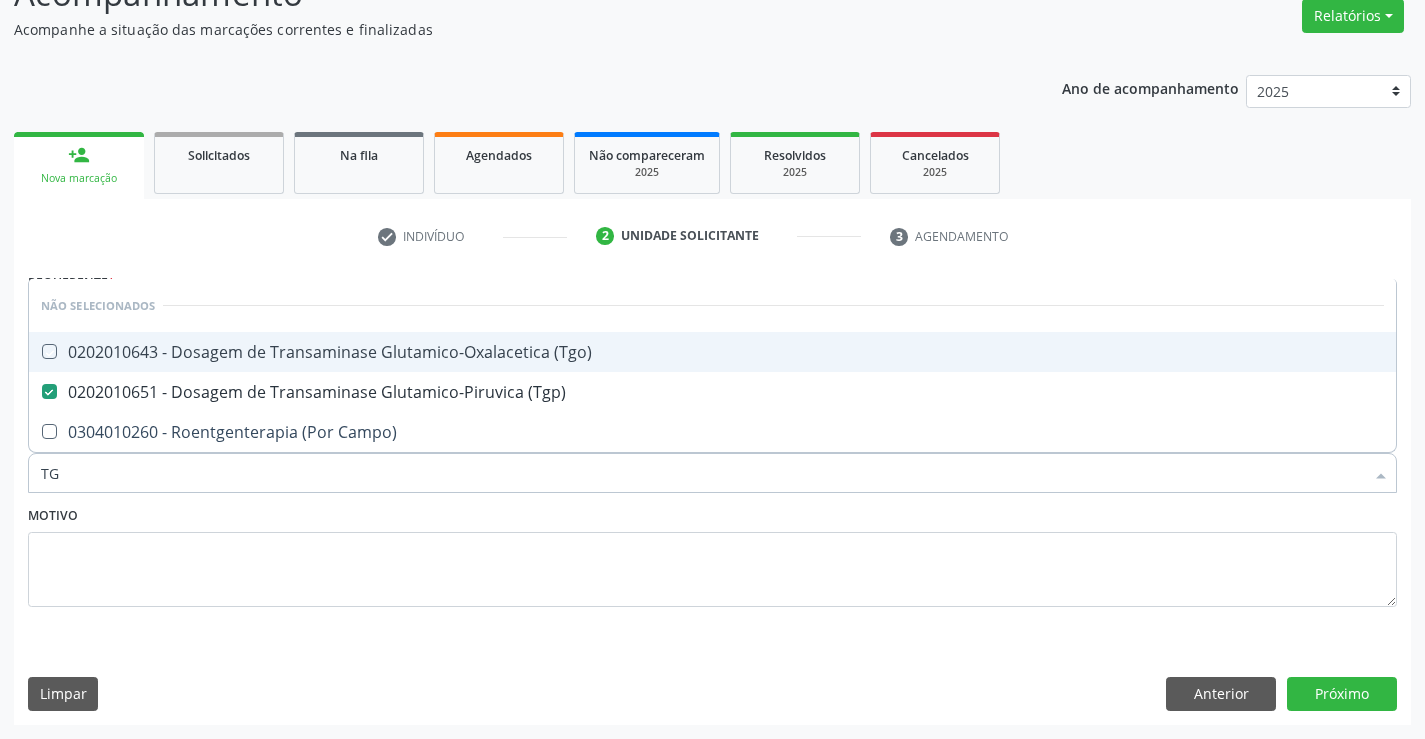 checkbox on "true" 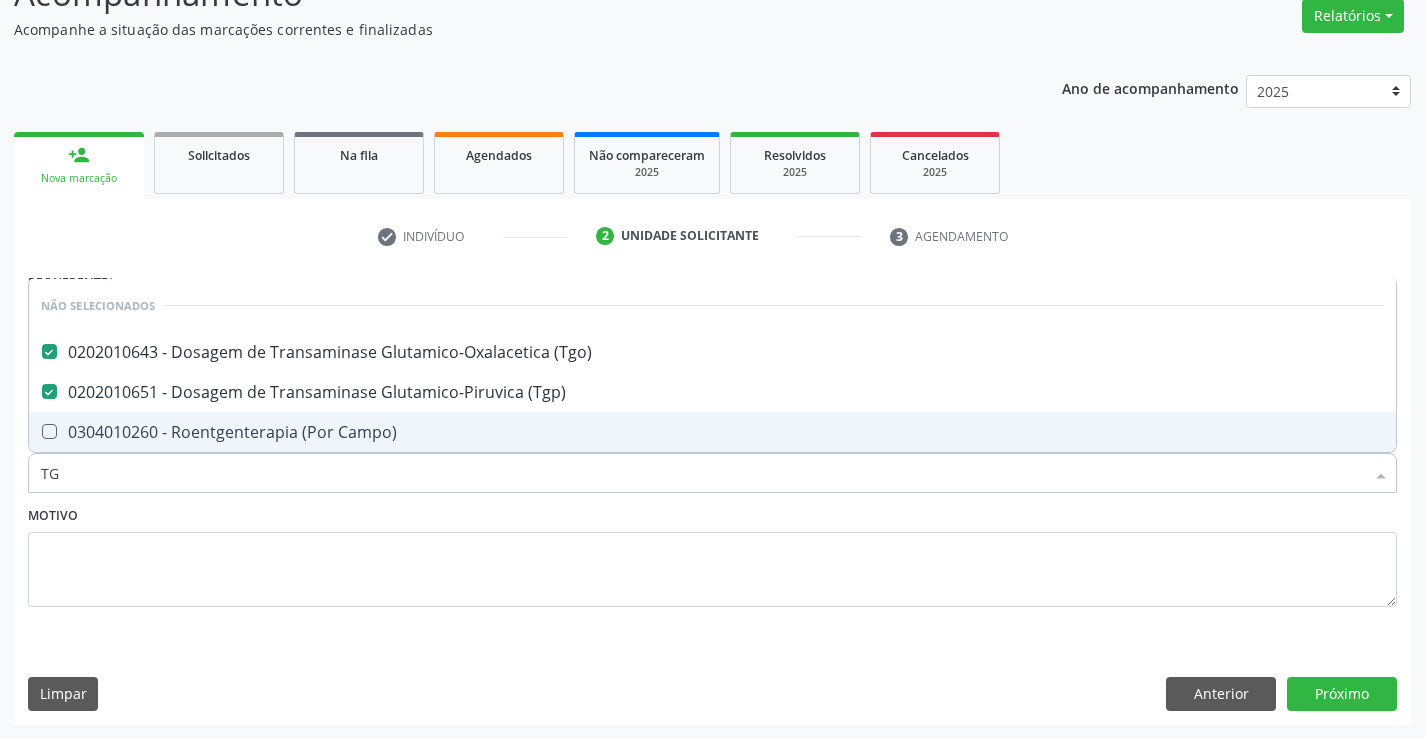 type on "TG" 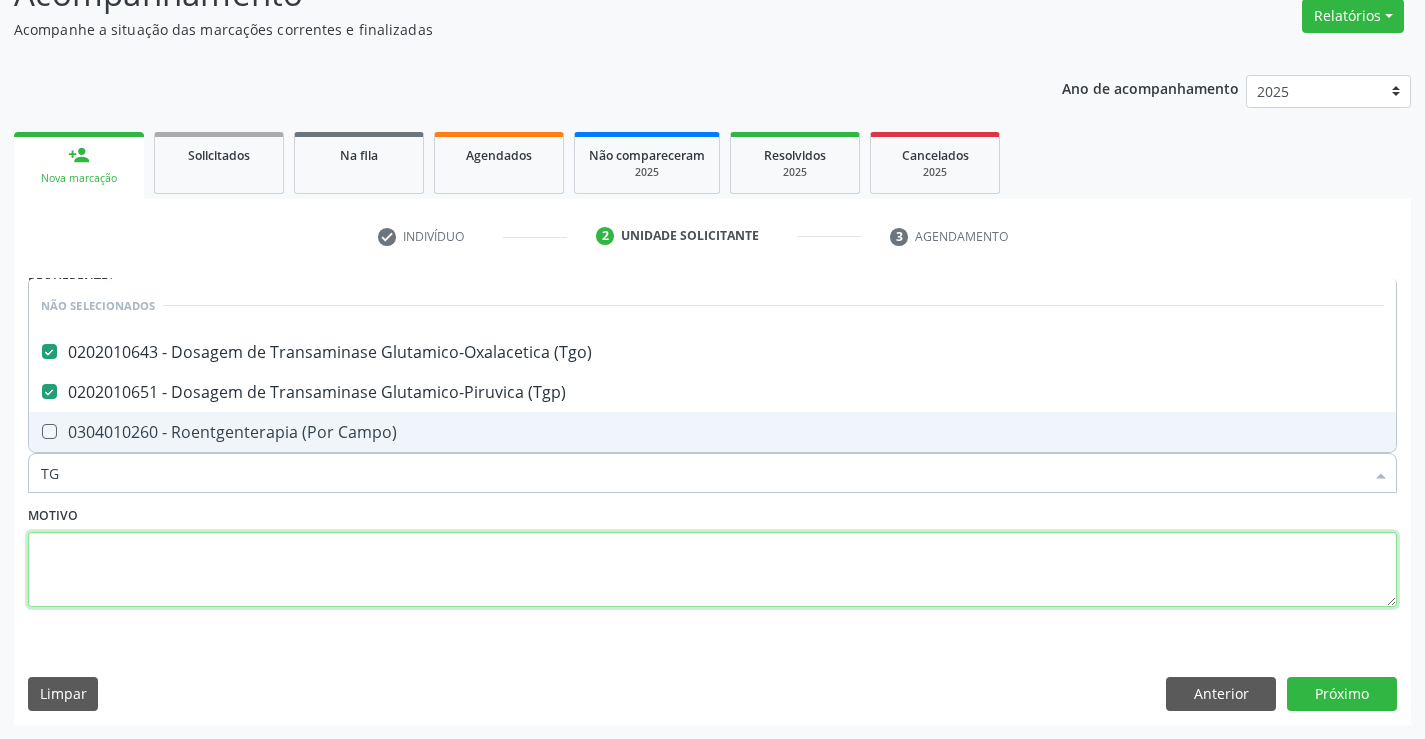 click at bounding box center (712, 570) 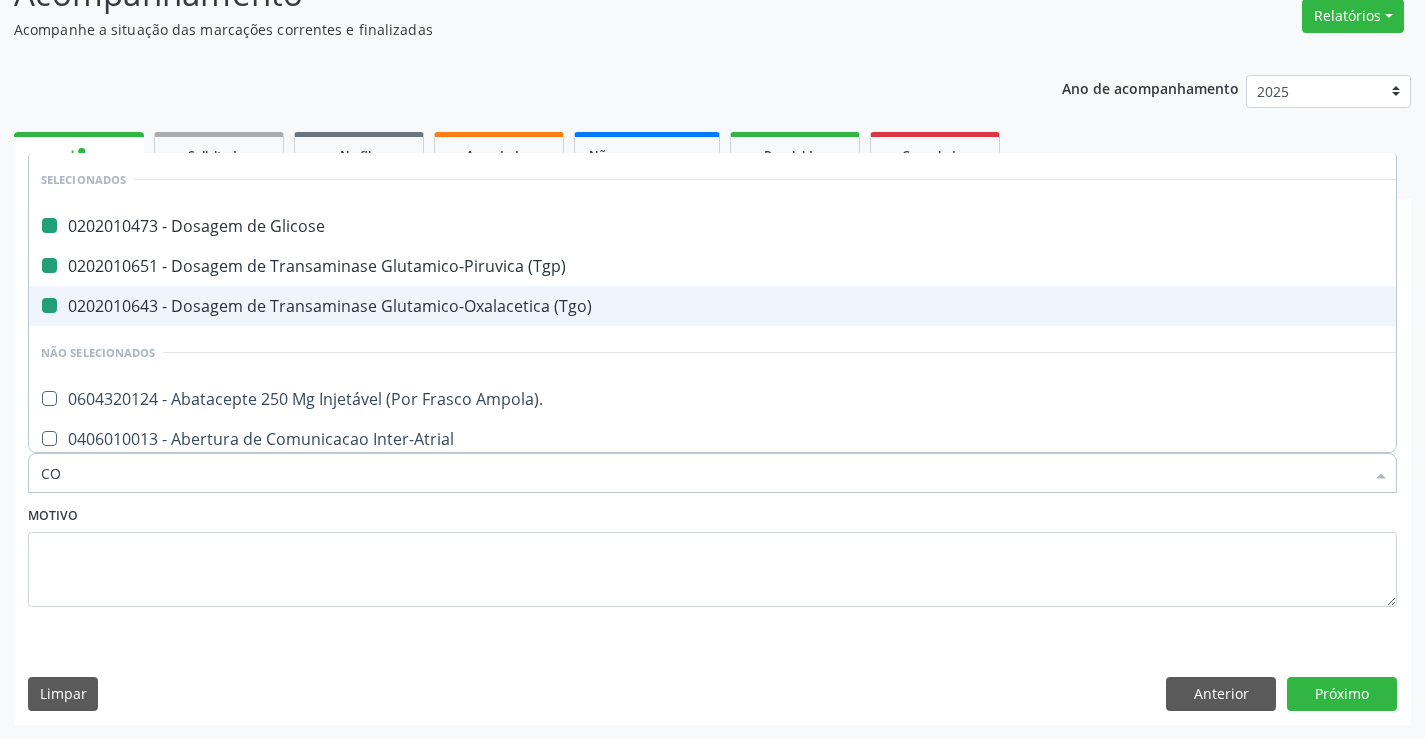 type on "COL" 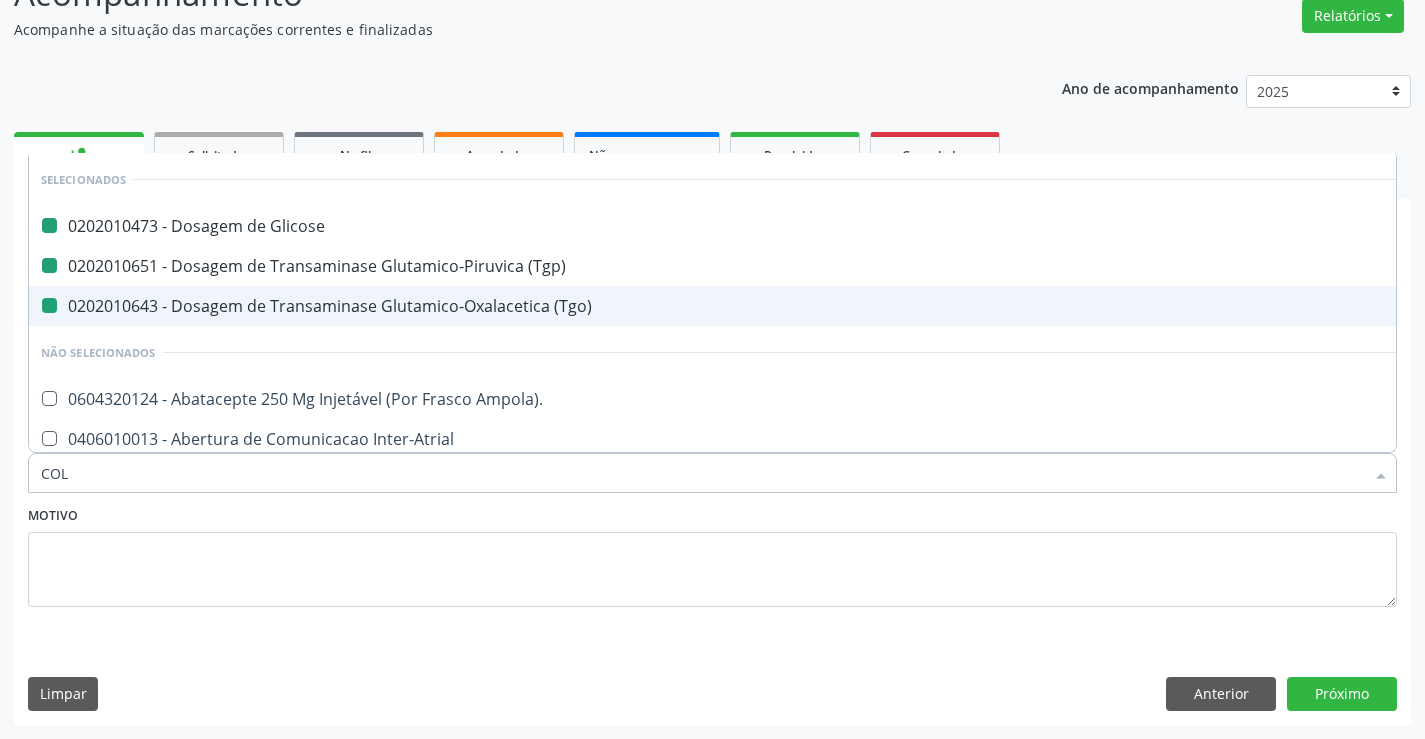 checkbox on "false" 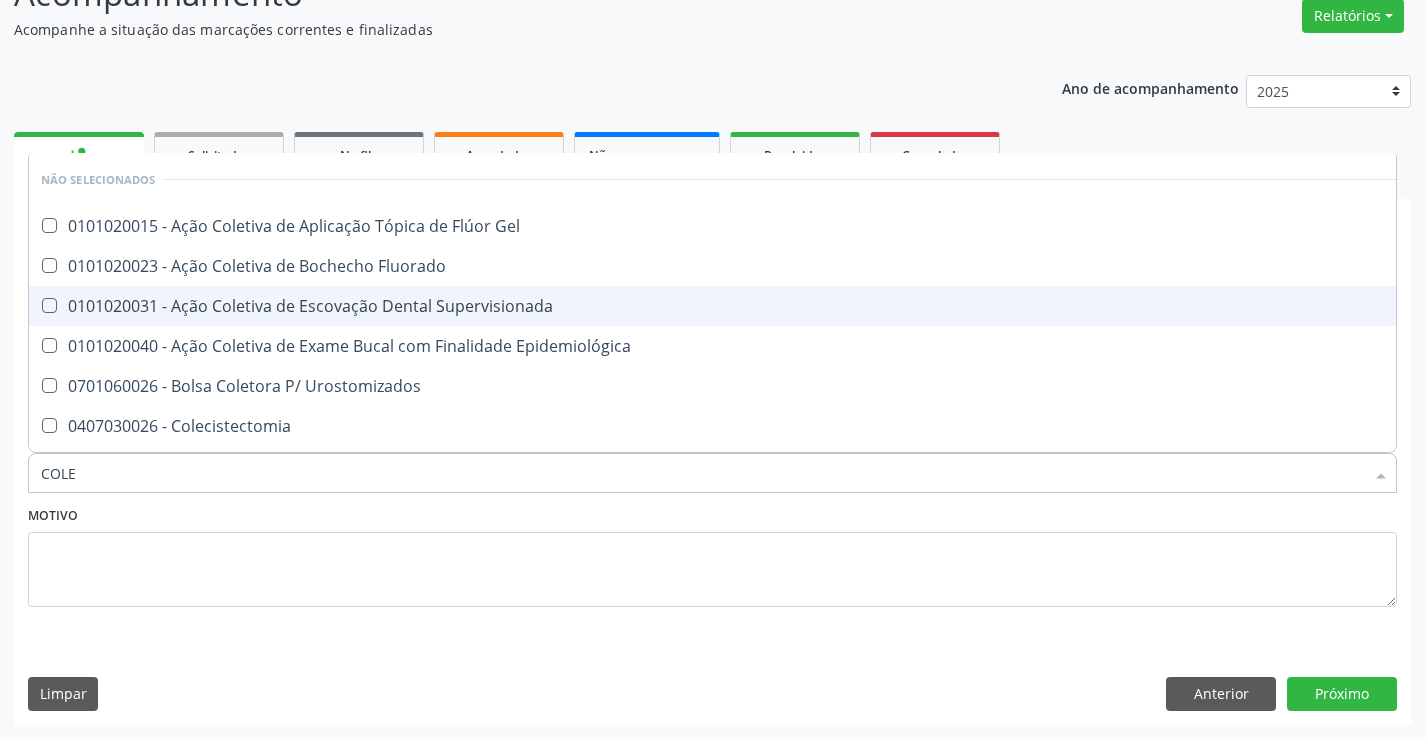 type on "COLES" 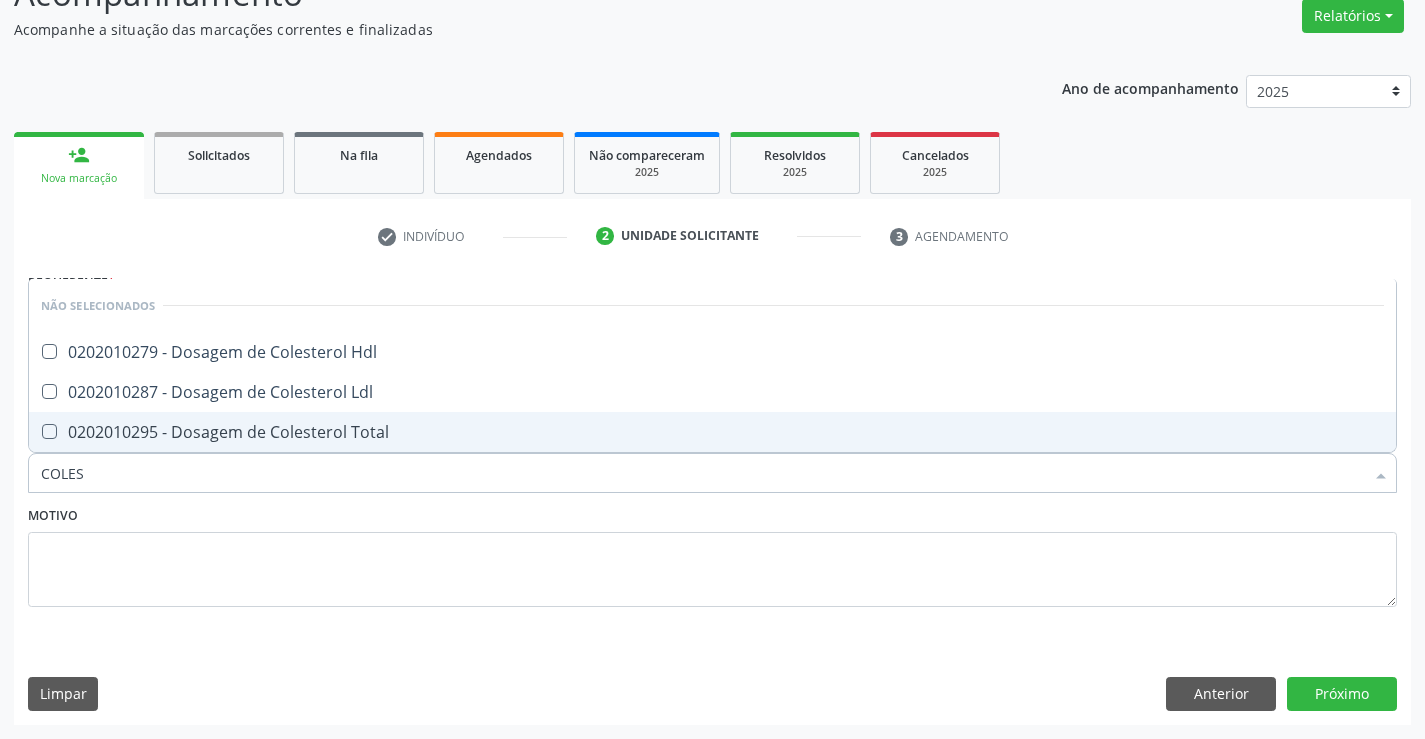 click on "0202010295 - Dosagem de Colesterol Total" at bounding box center [712, 432] 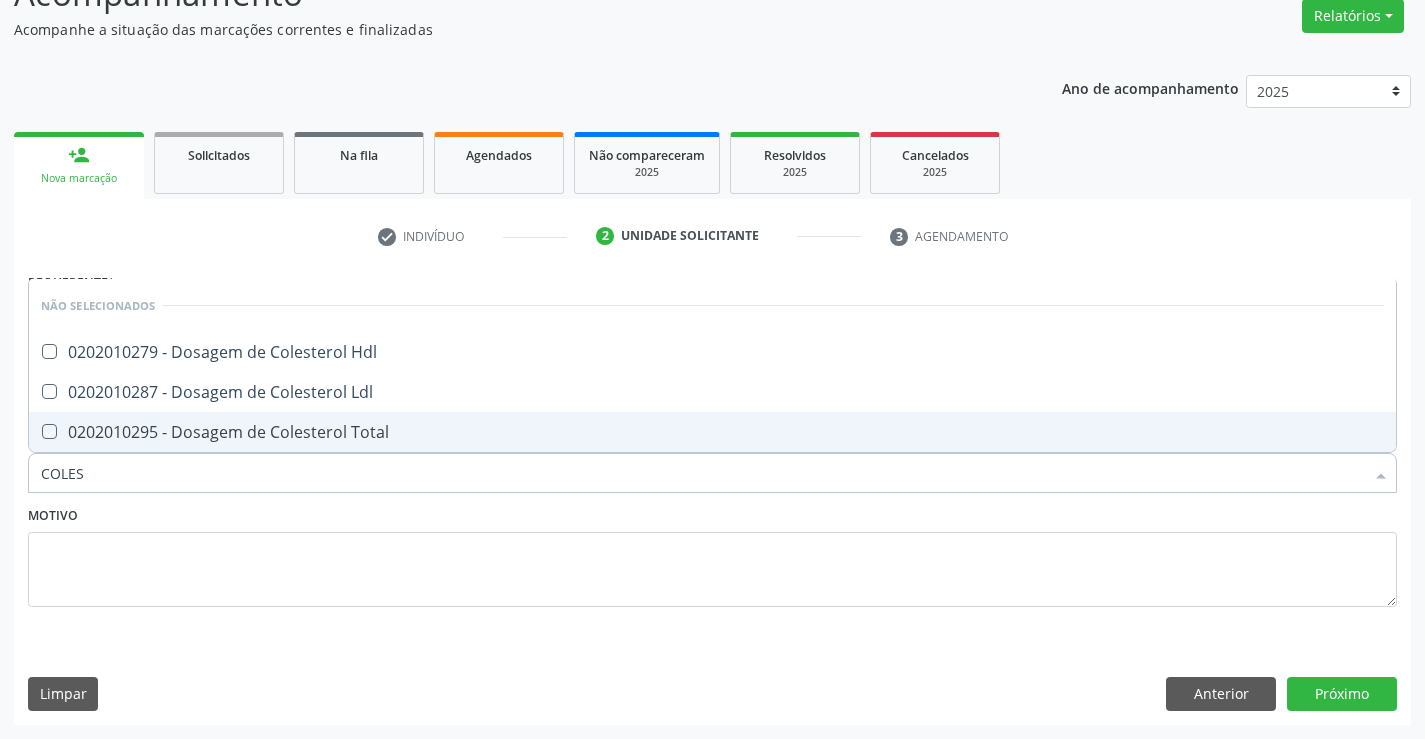 checkbox on "true" 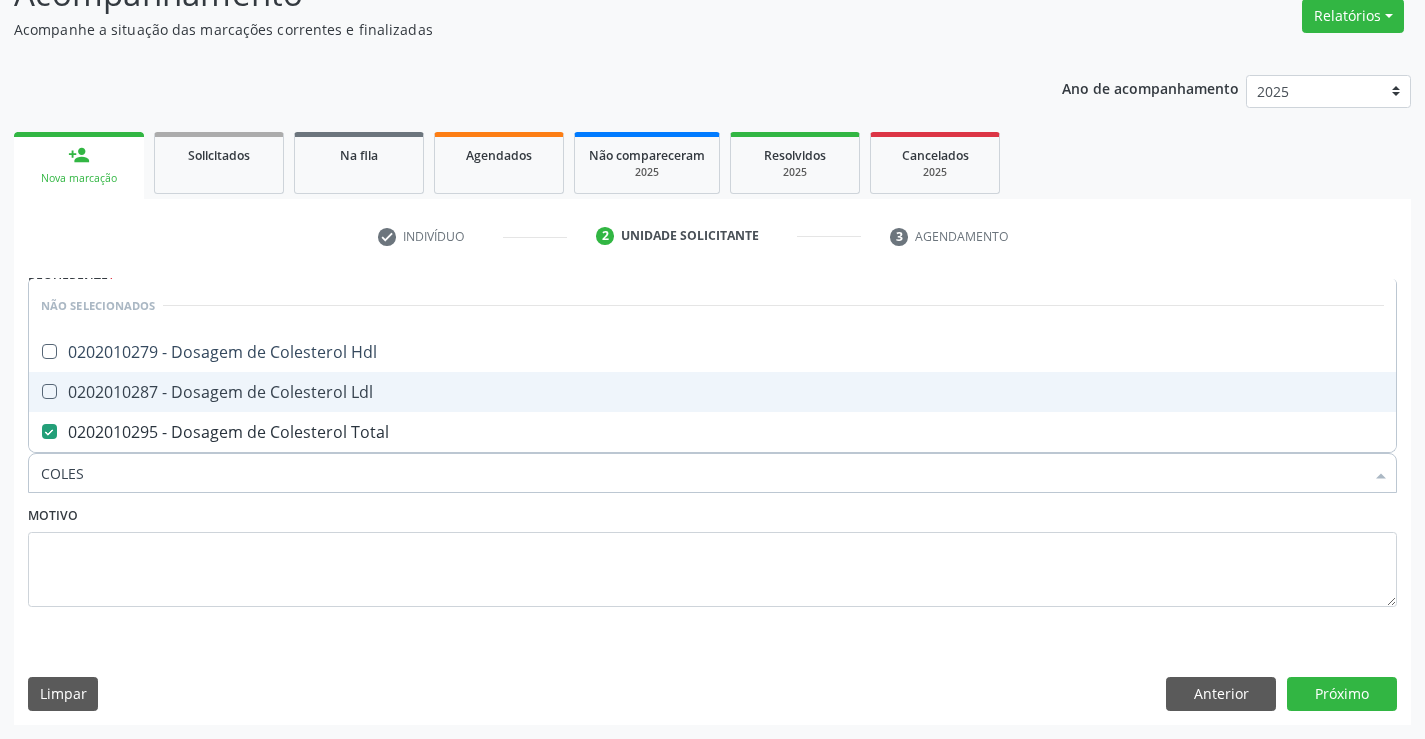 drag, startPoint x: 363, startPoint y: 399, endPoint x: 379, endPoint y: 344, distance: 57.280014 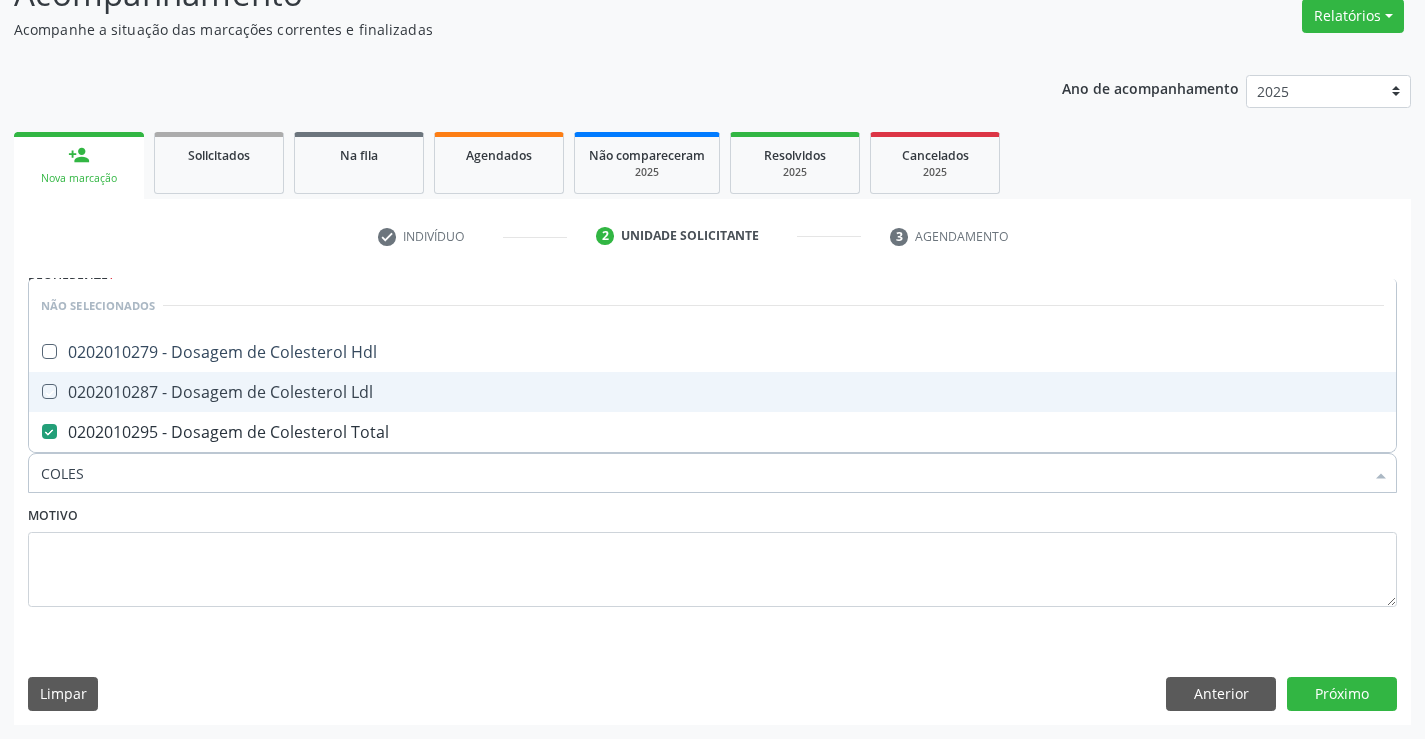checkbox on "true" 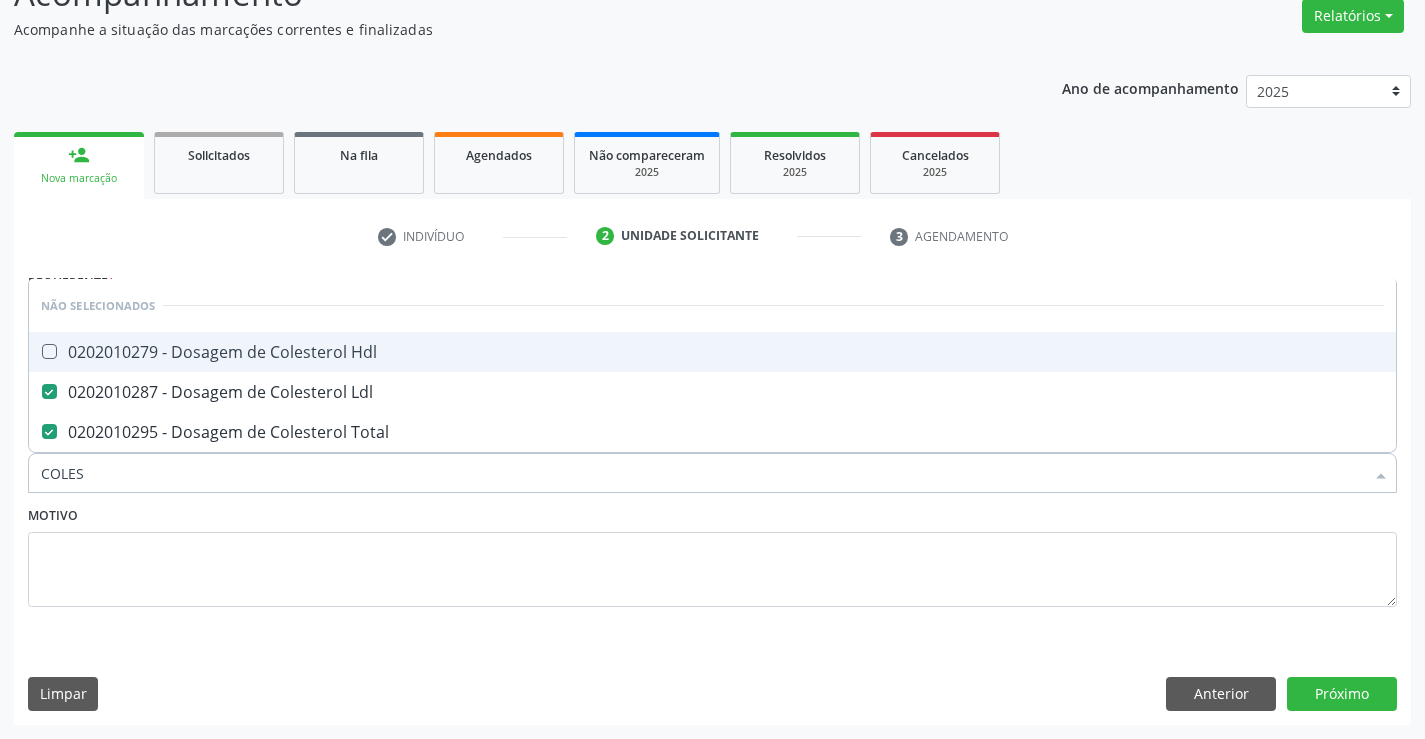 click on "0202010279 - Dosagem de Colesterol Hdl" at bounding box center (712, 352) 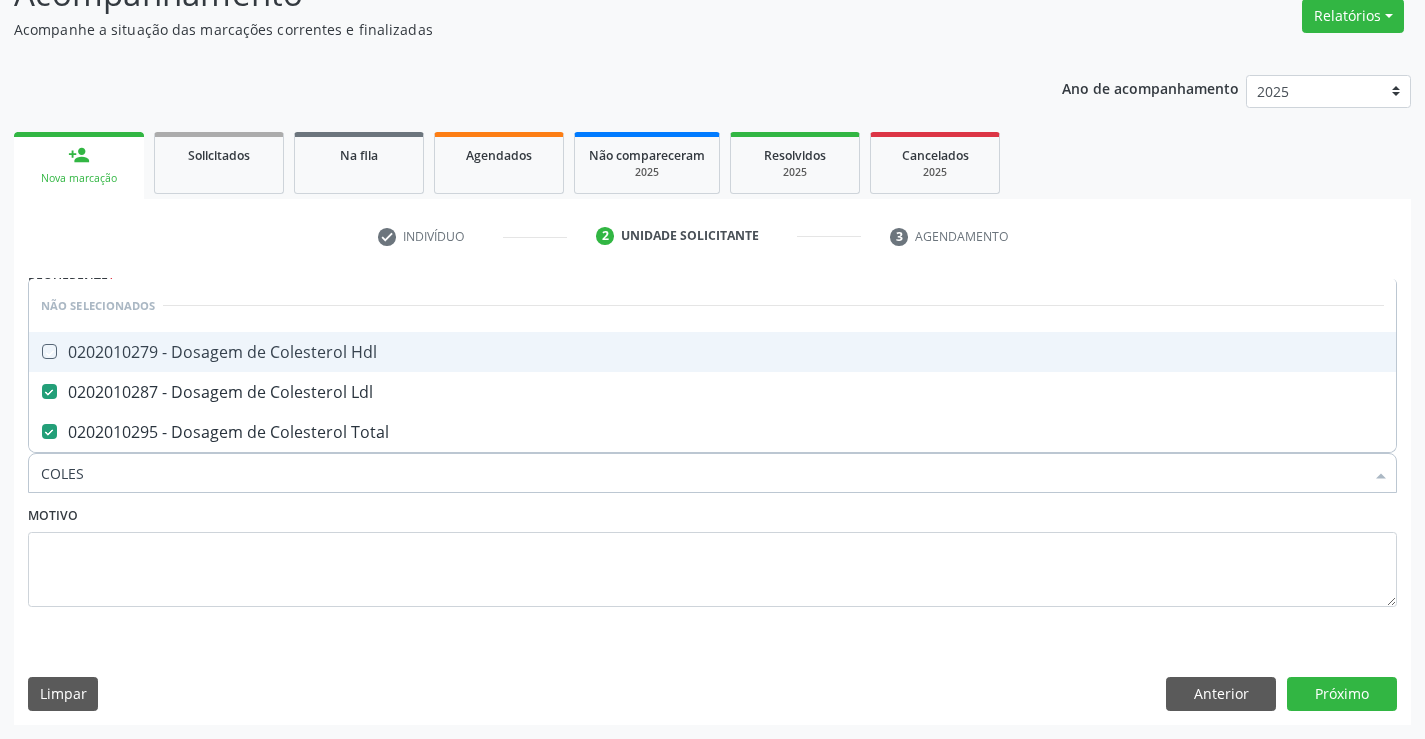 checkbox on "true" 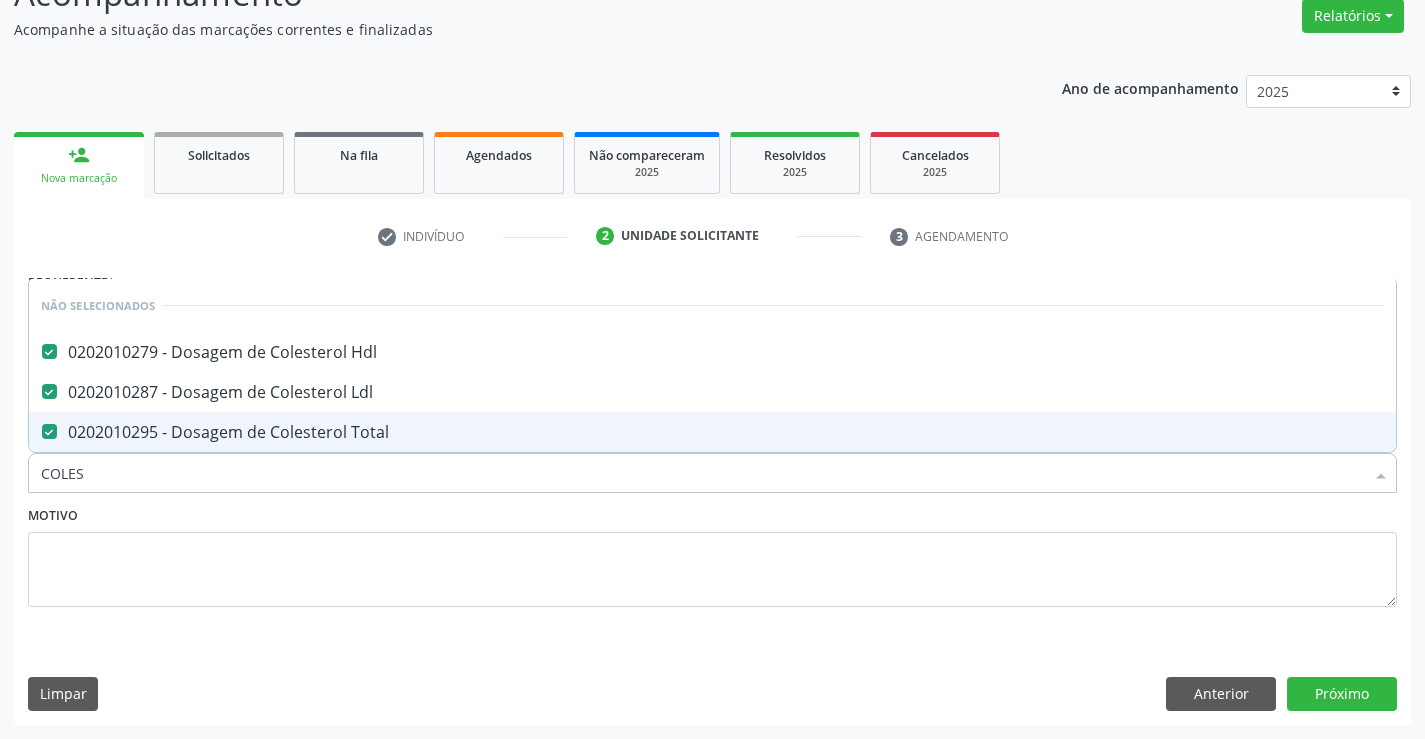 click on "COLES" at bounding box center (702, 473) 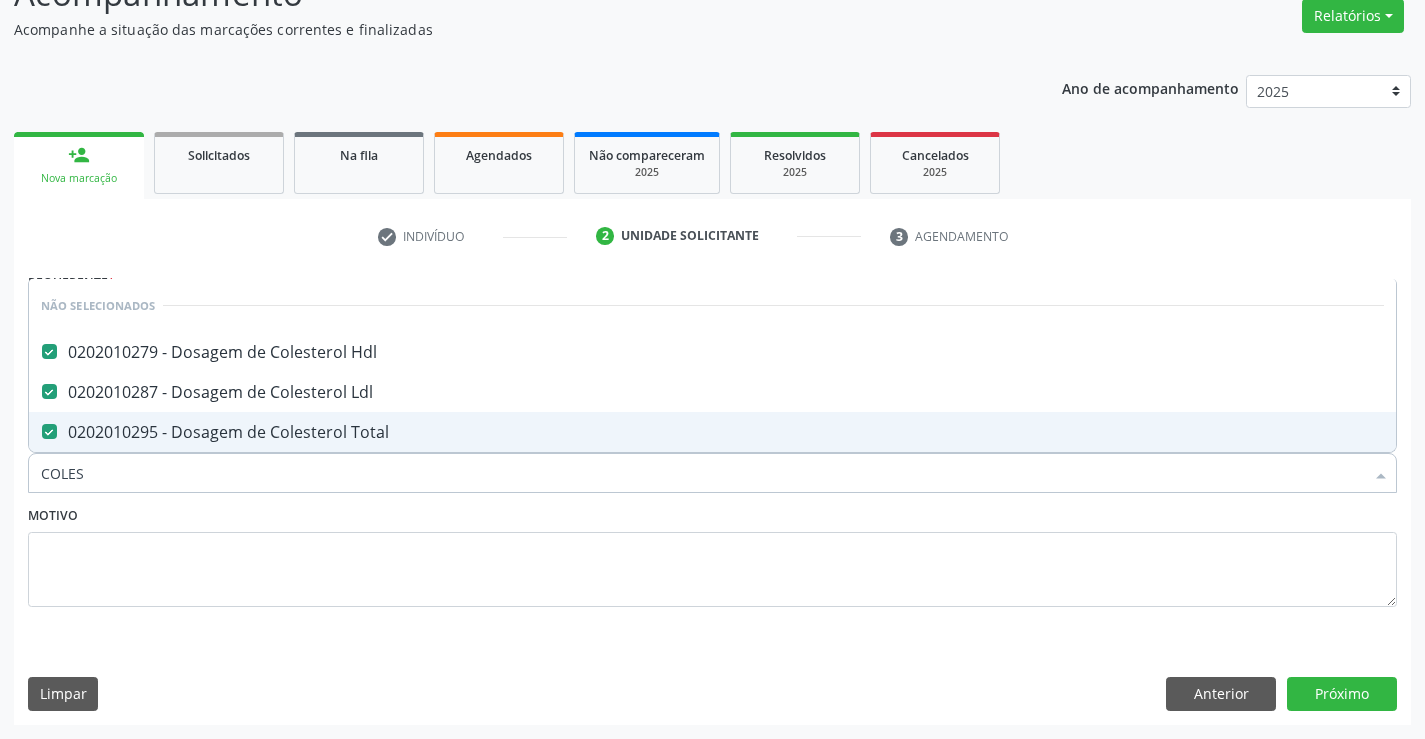type on "COLES" 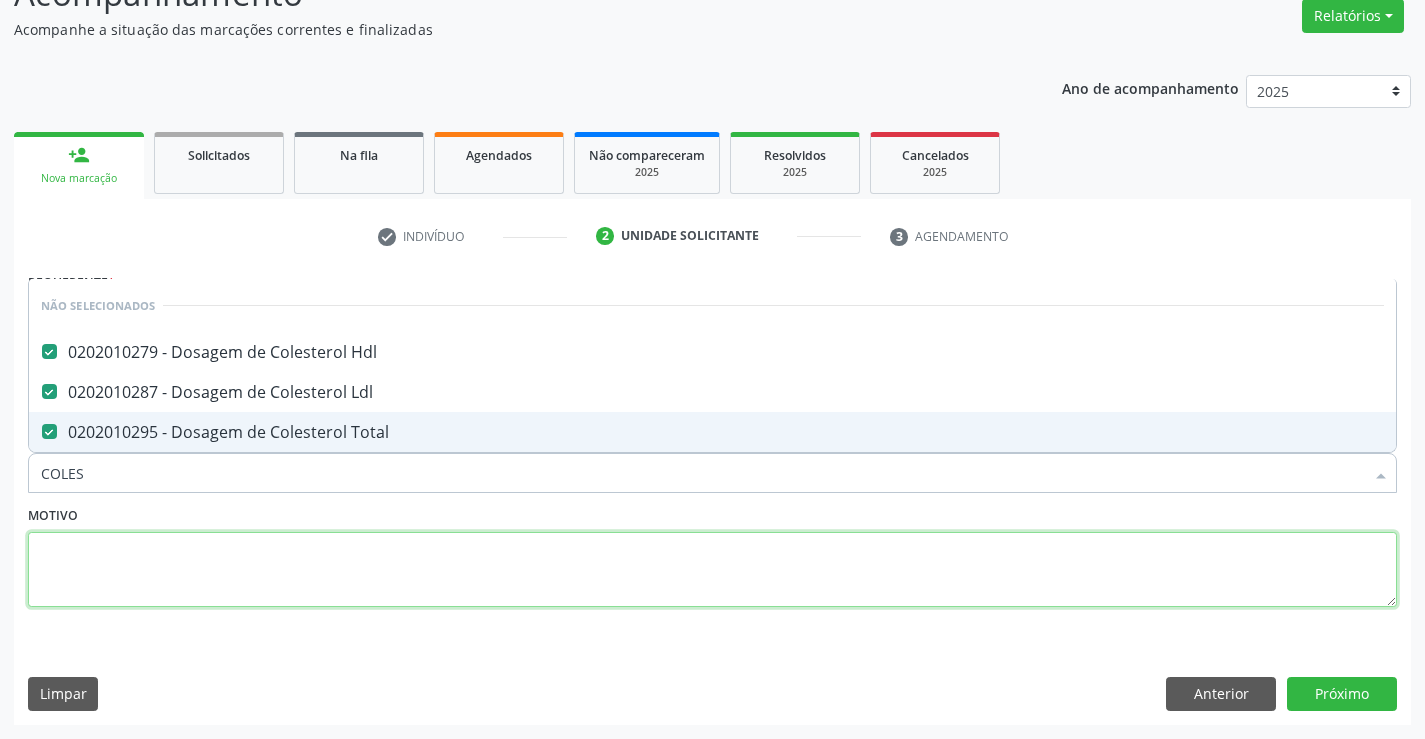 click at bounding box center [712, 570] 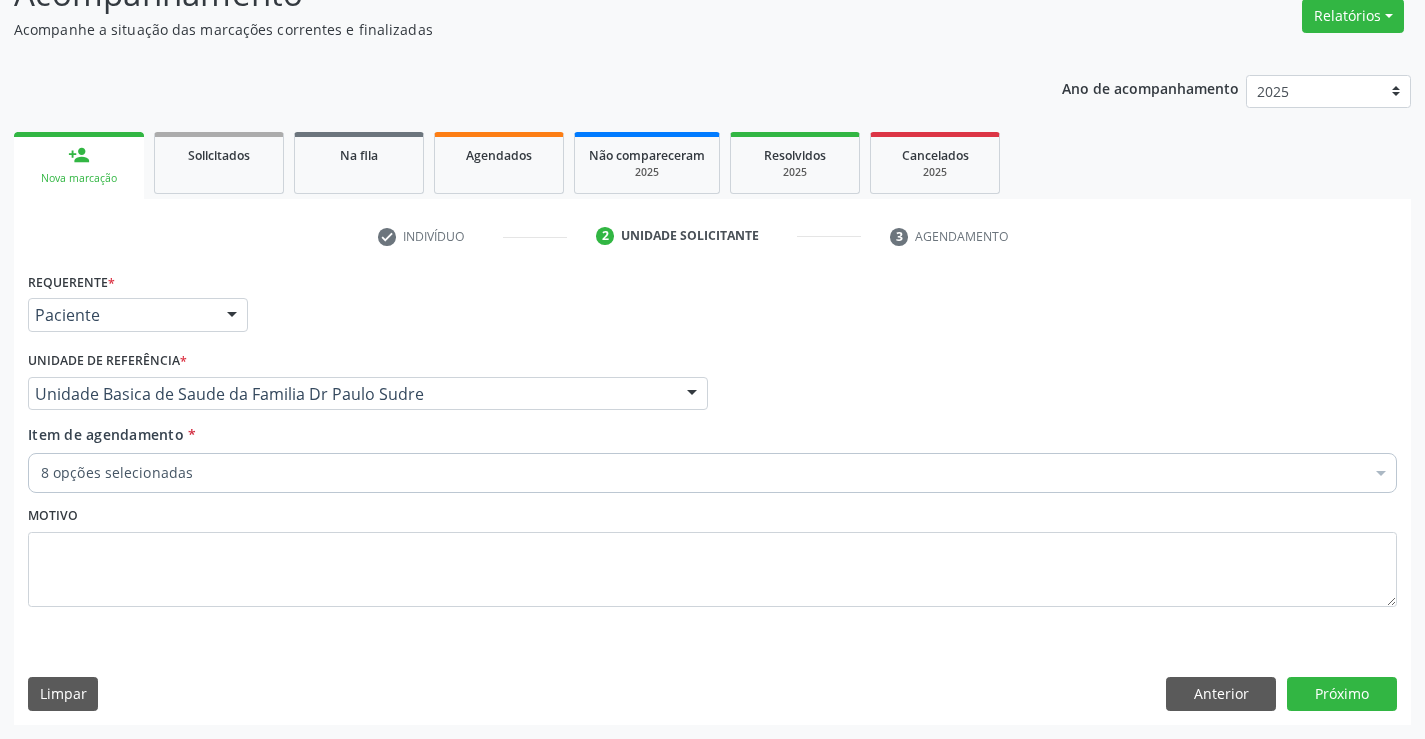 click on "Item de agendamento
*" at bounding box center (41, 473) 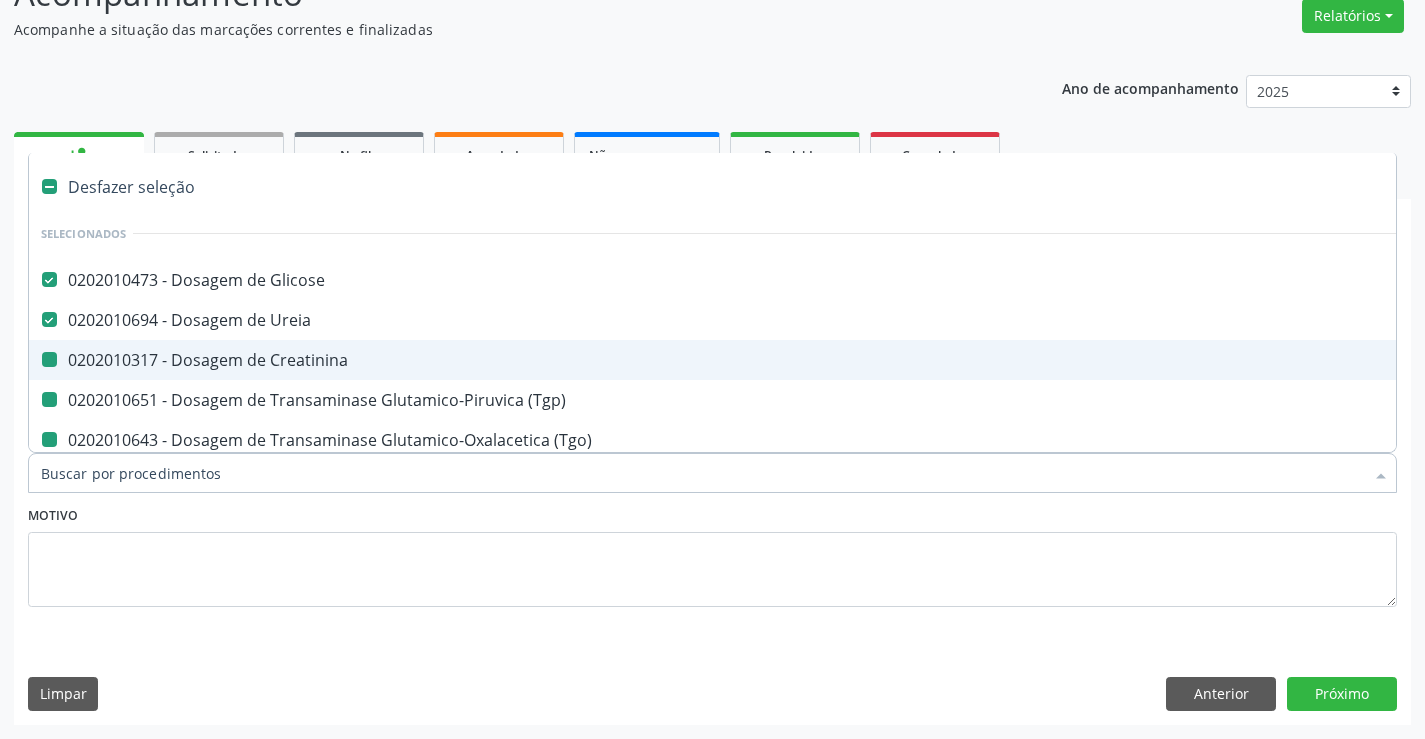 type on "H" 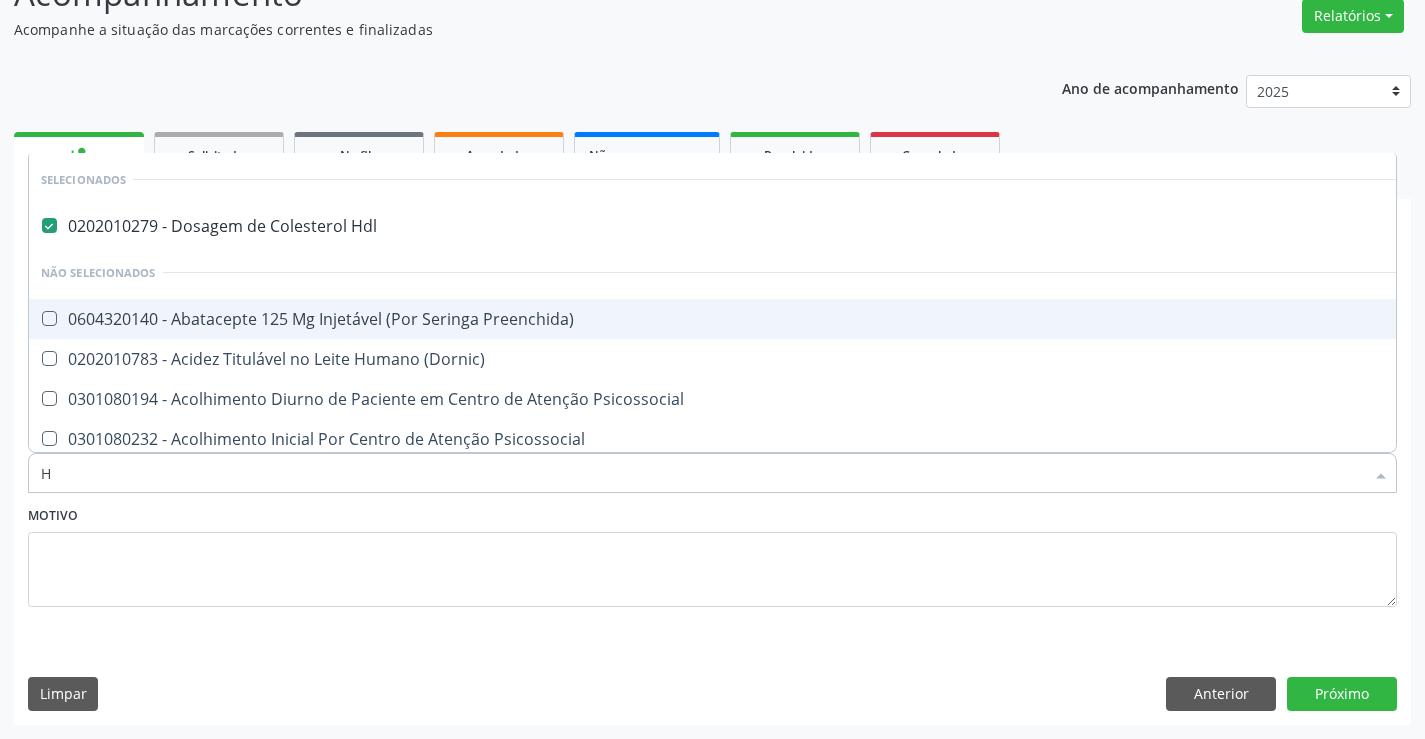 checkbox on "false" 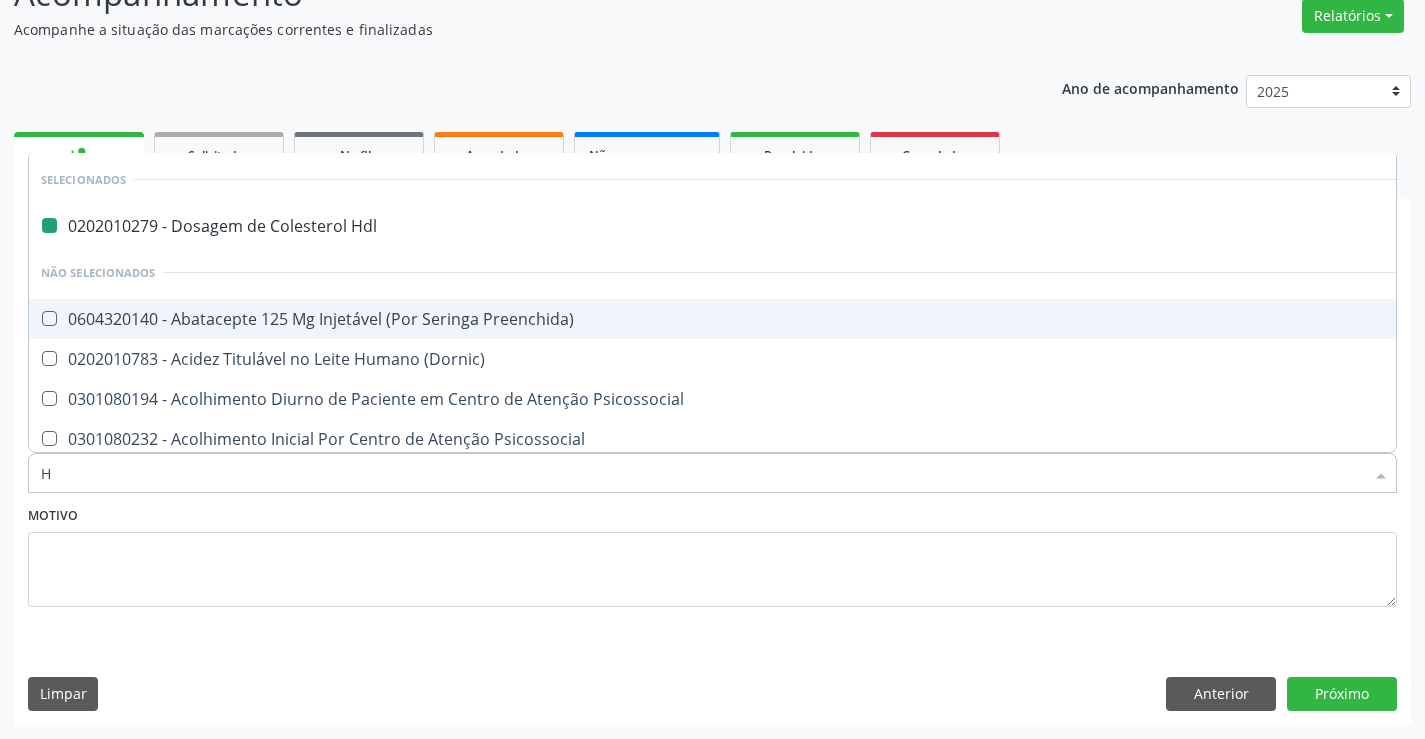 type on "HE" 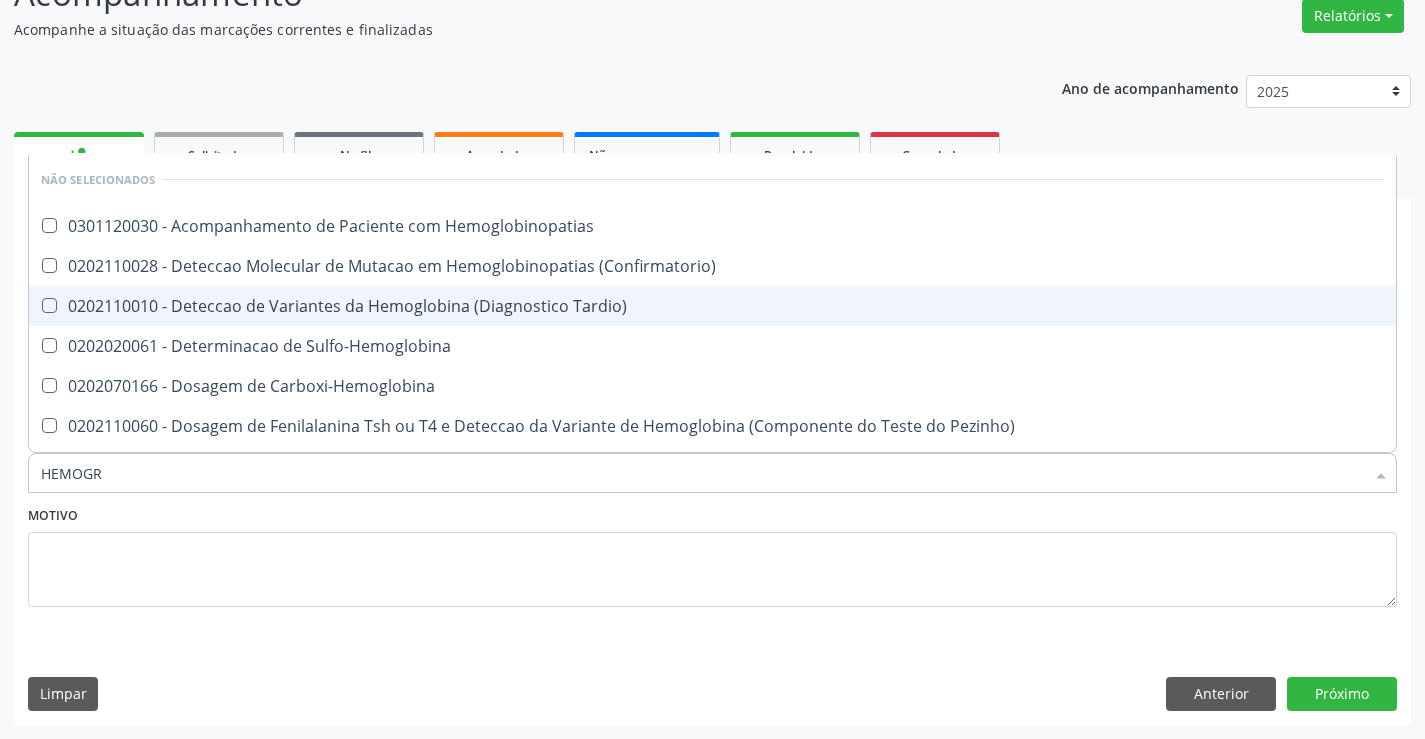 type on "HEMOGRA" 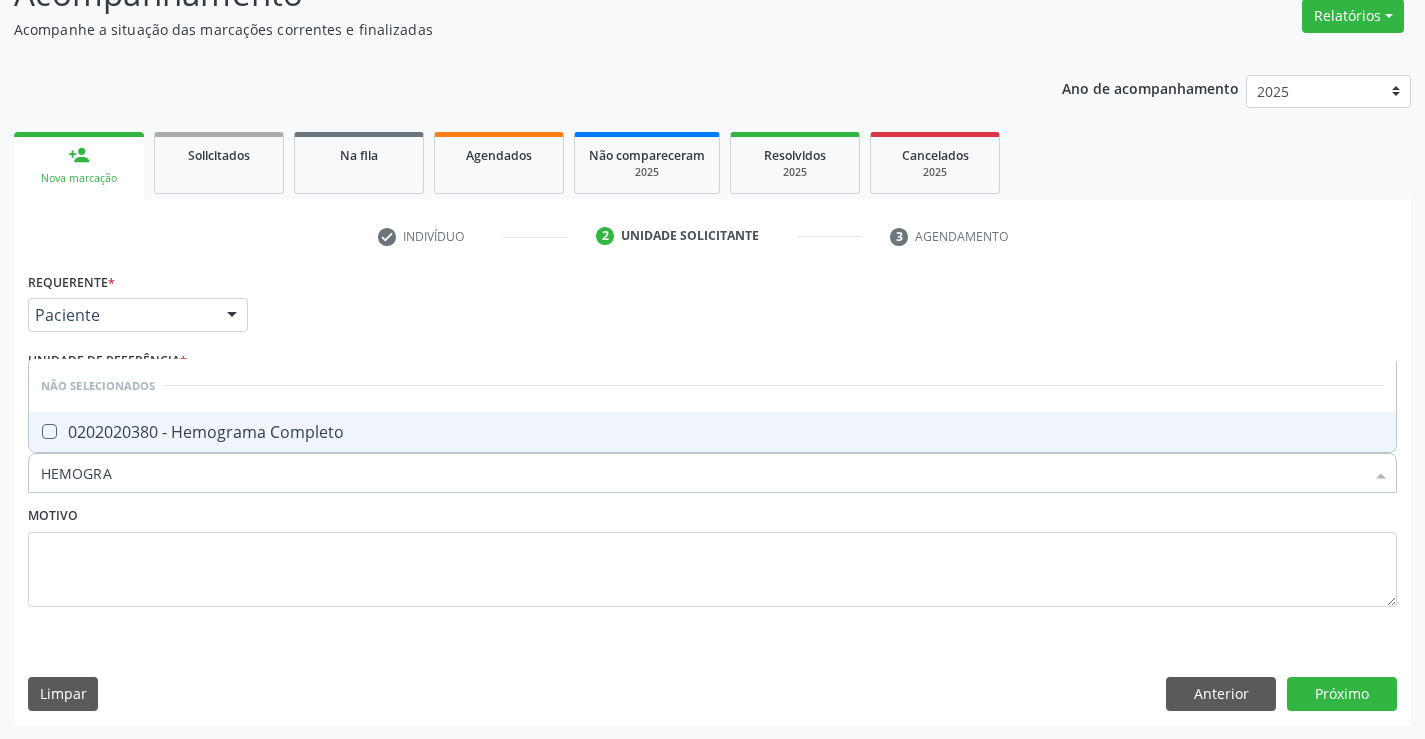 click on "0202020380 - Hemograma Completo" at bounding box center [712, 432] 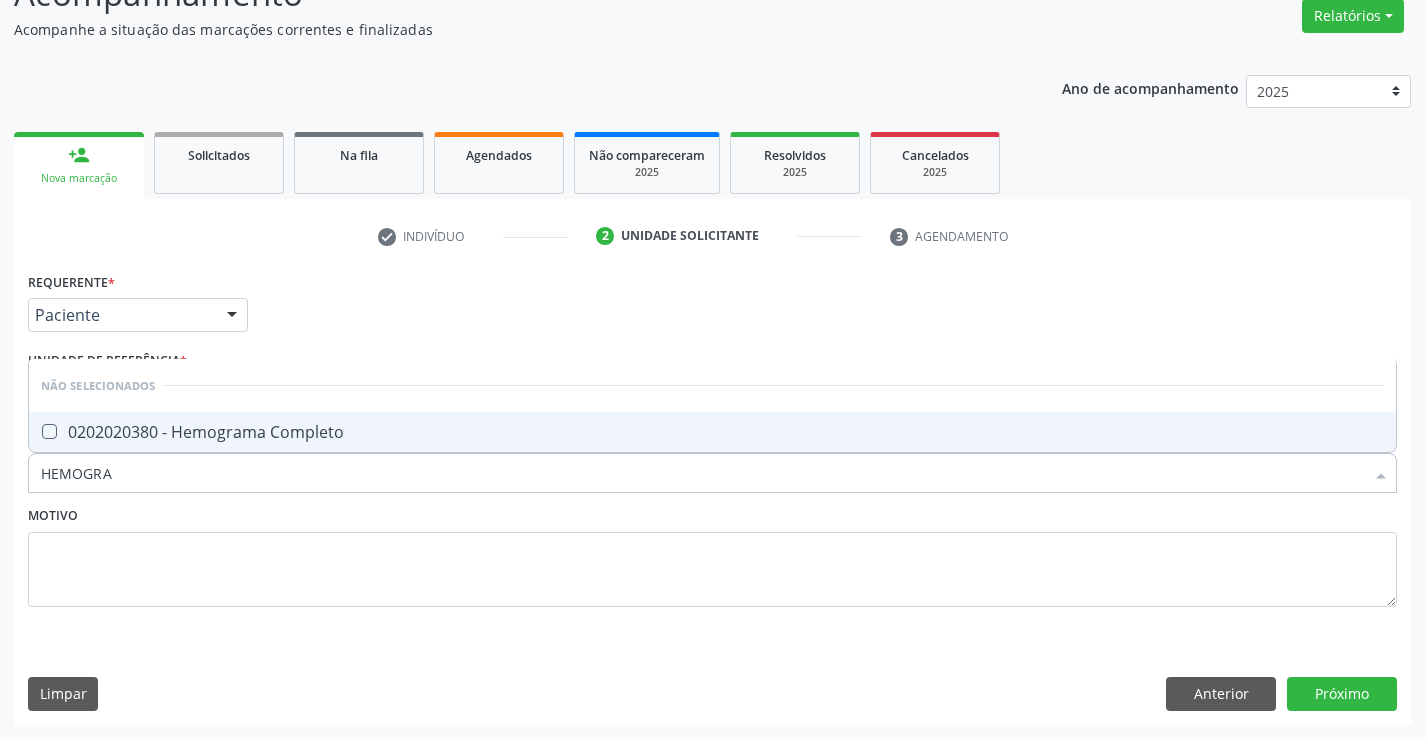 checkbox on "true" 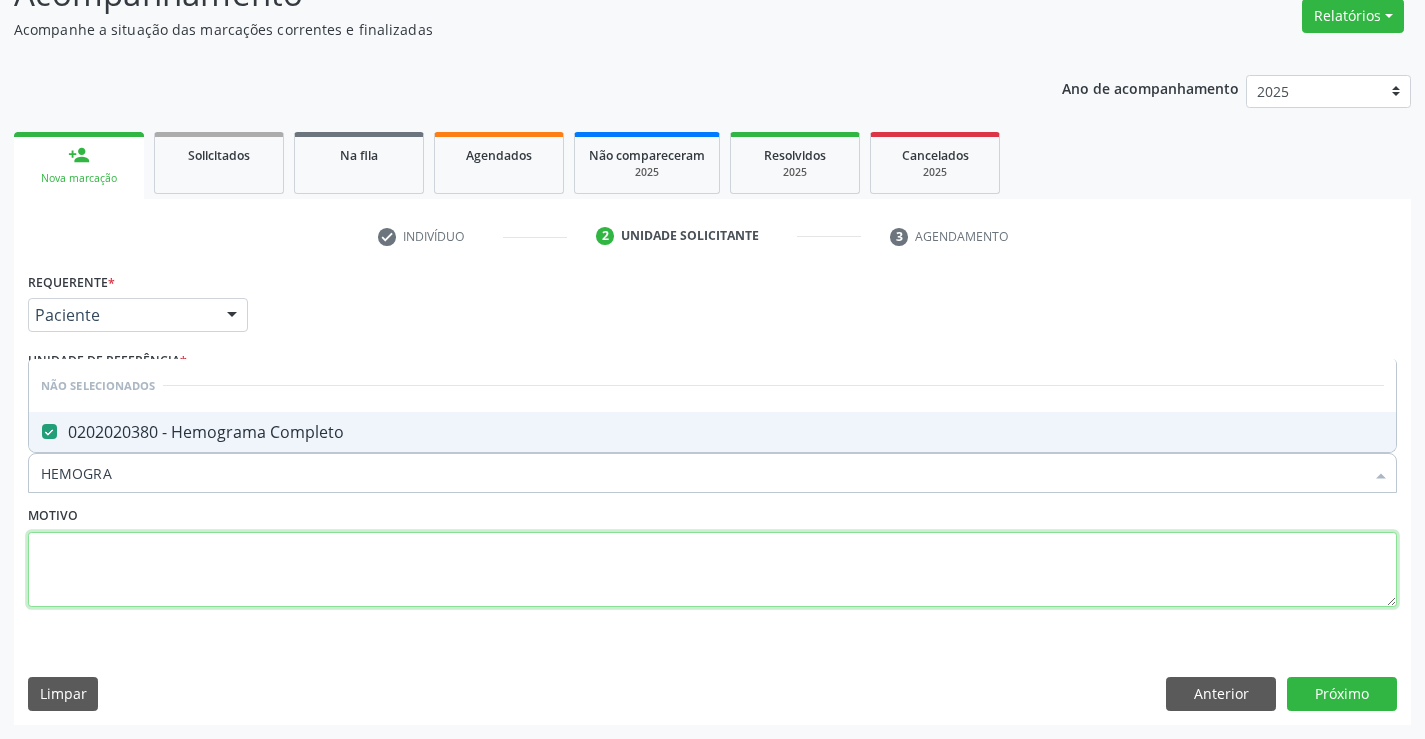 drag, startPoint x: 286, startPoint y: 572, endPoint x: 290, endPoint y: 561, distance: 11.7046995 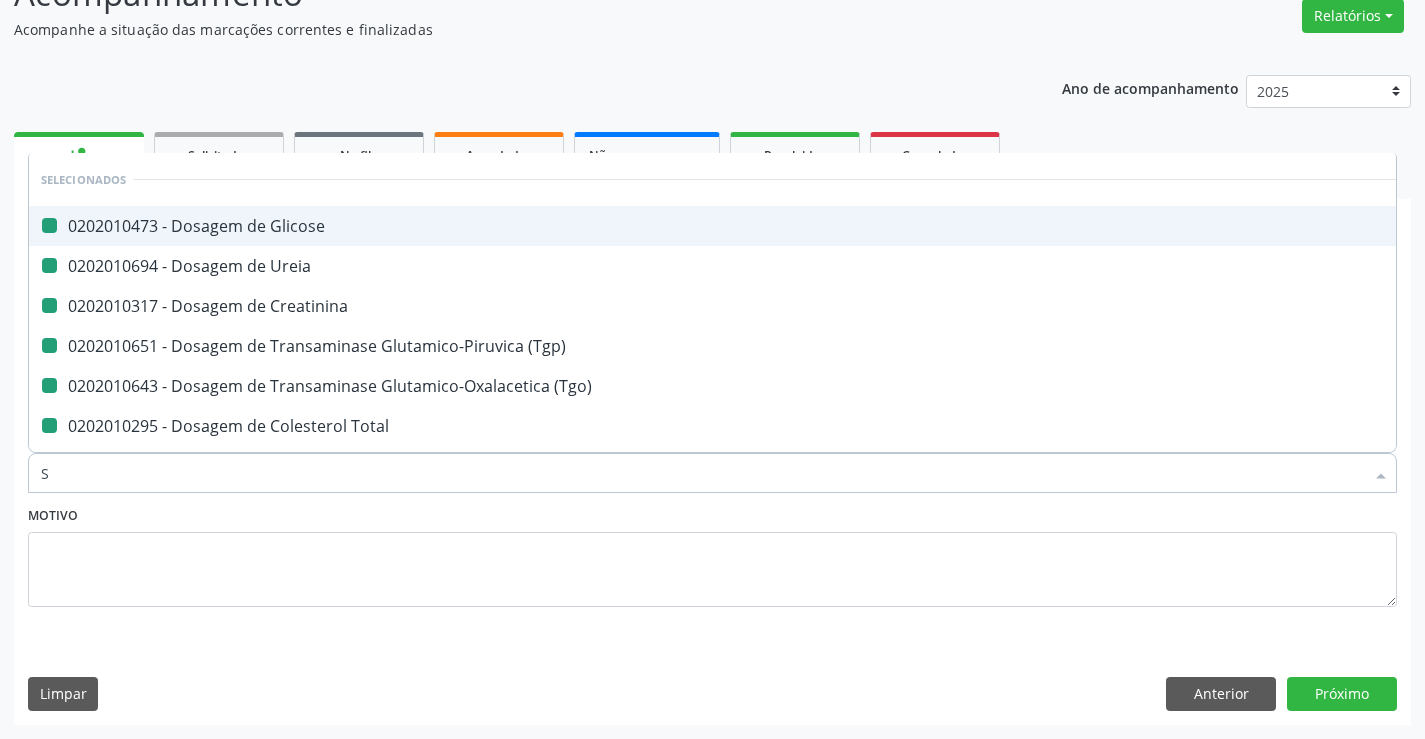 type on "SI" 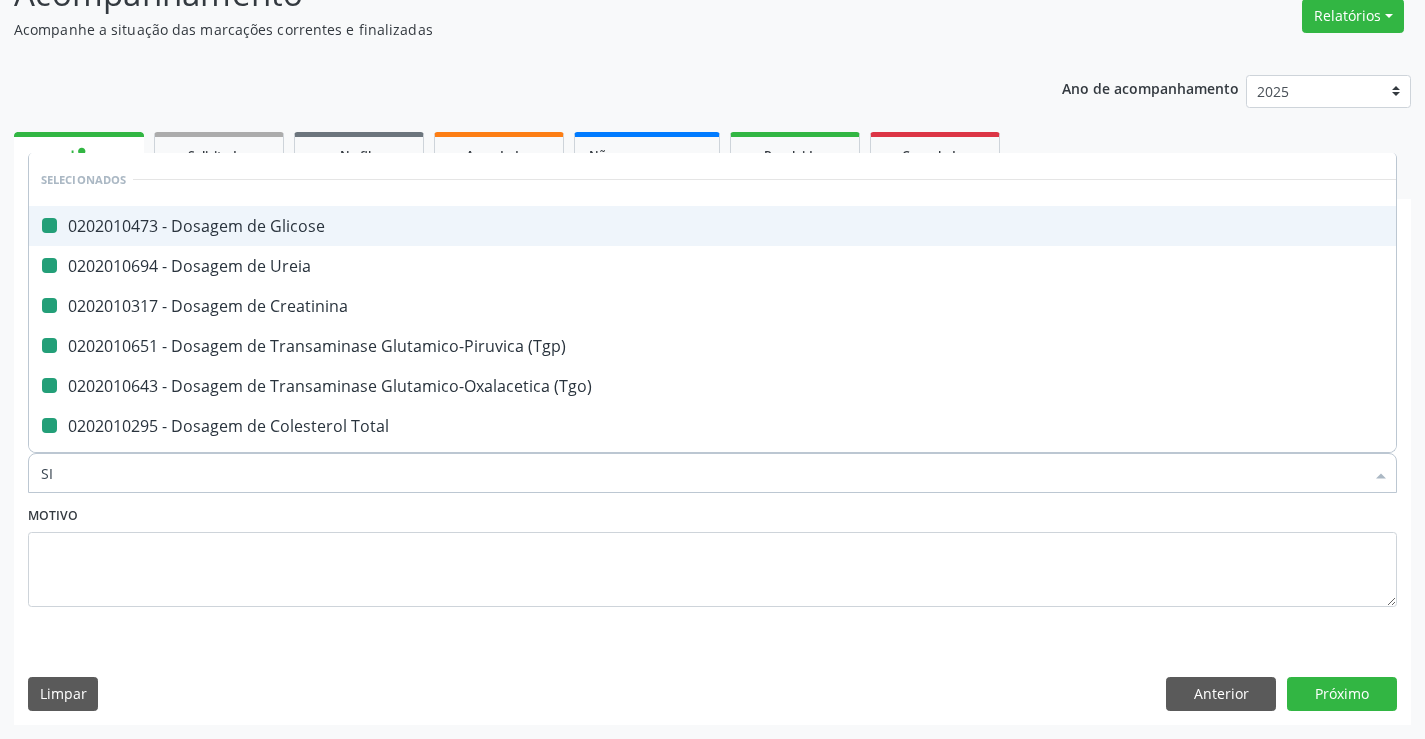 checkbox on "false" 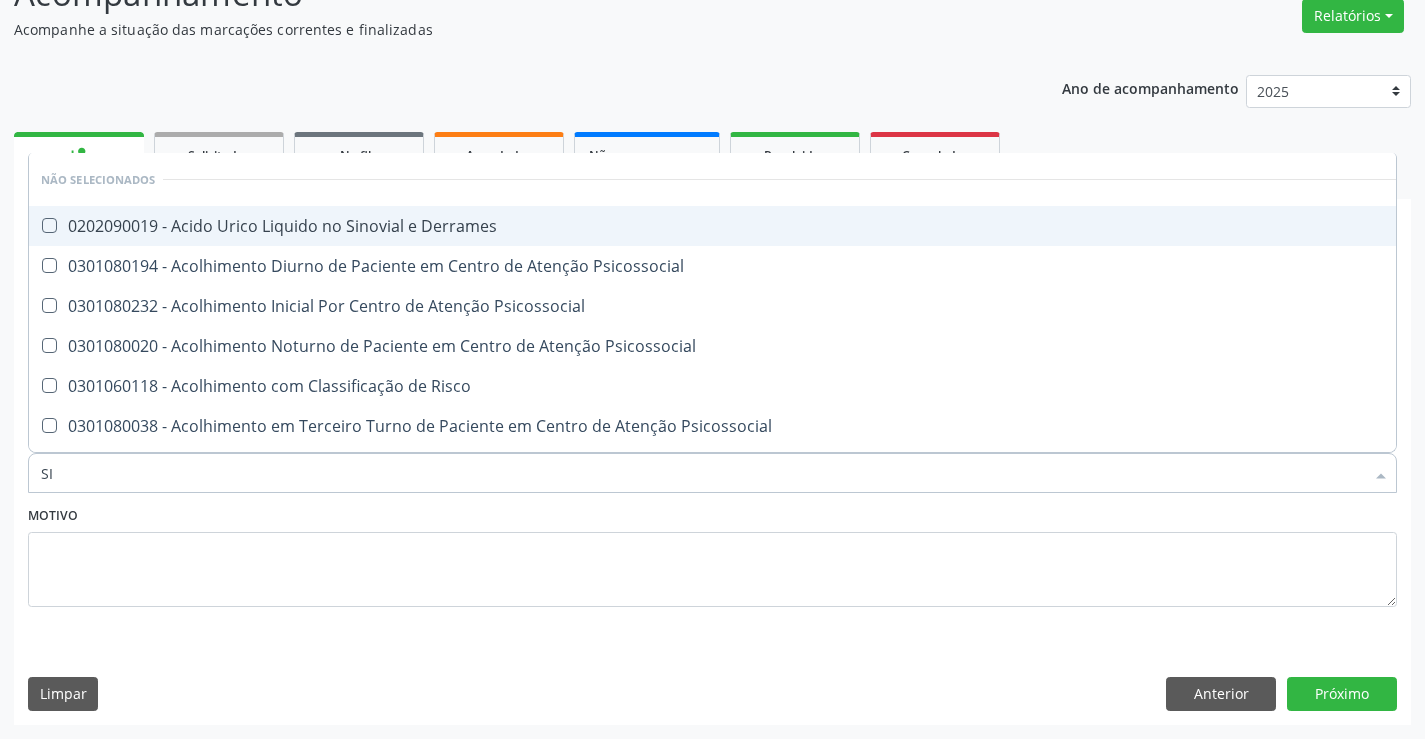 type on "SIF" 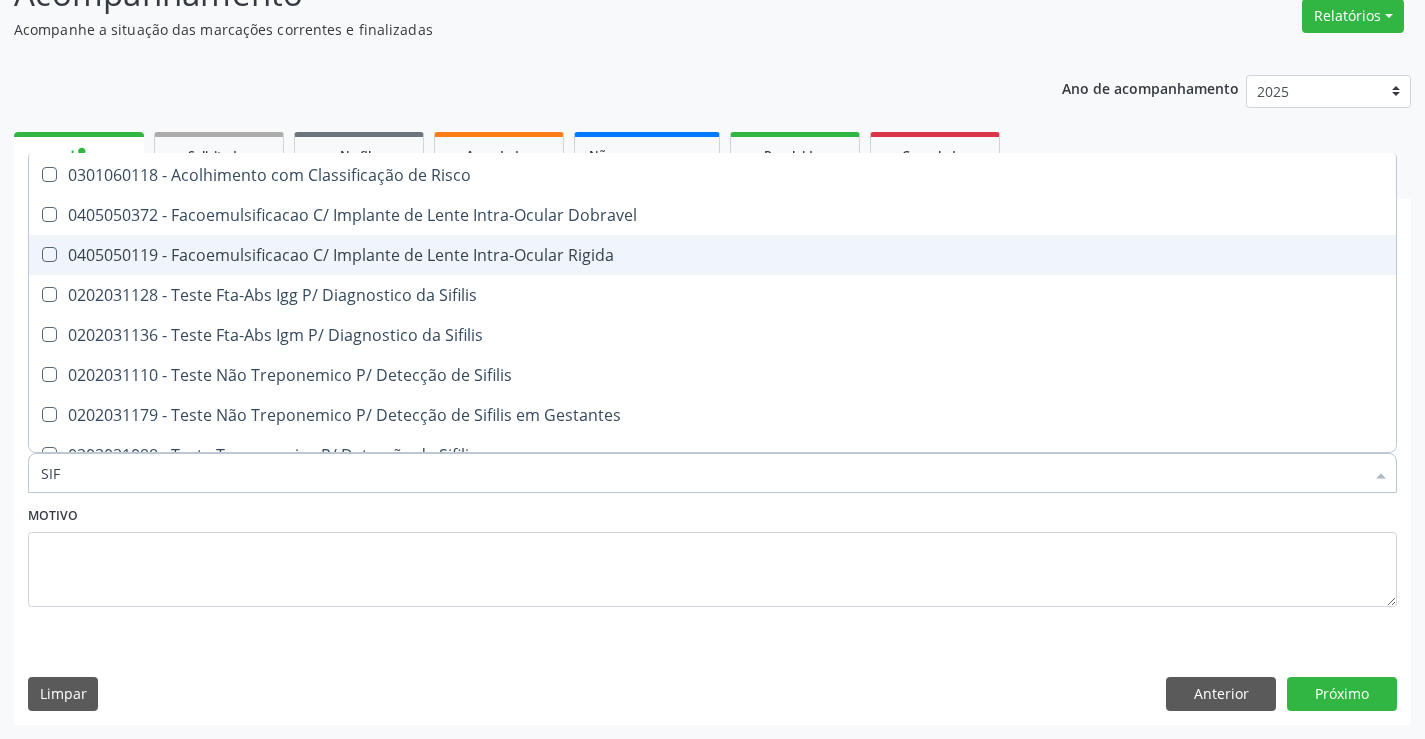 scroll, scrollTop: 100, scrollLeft: 0, axis: vertical 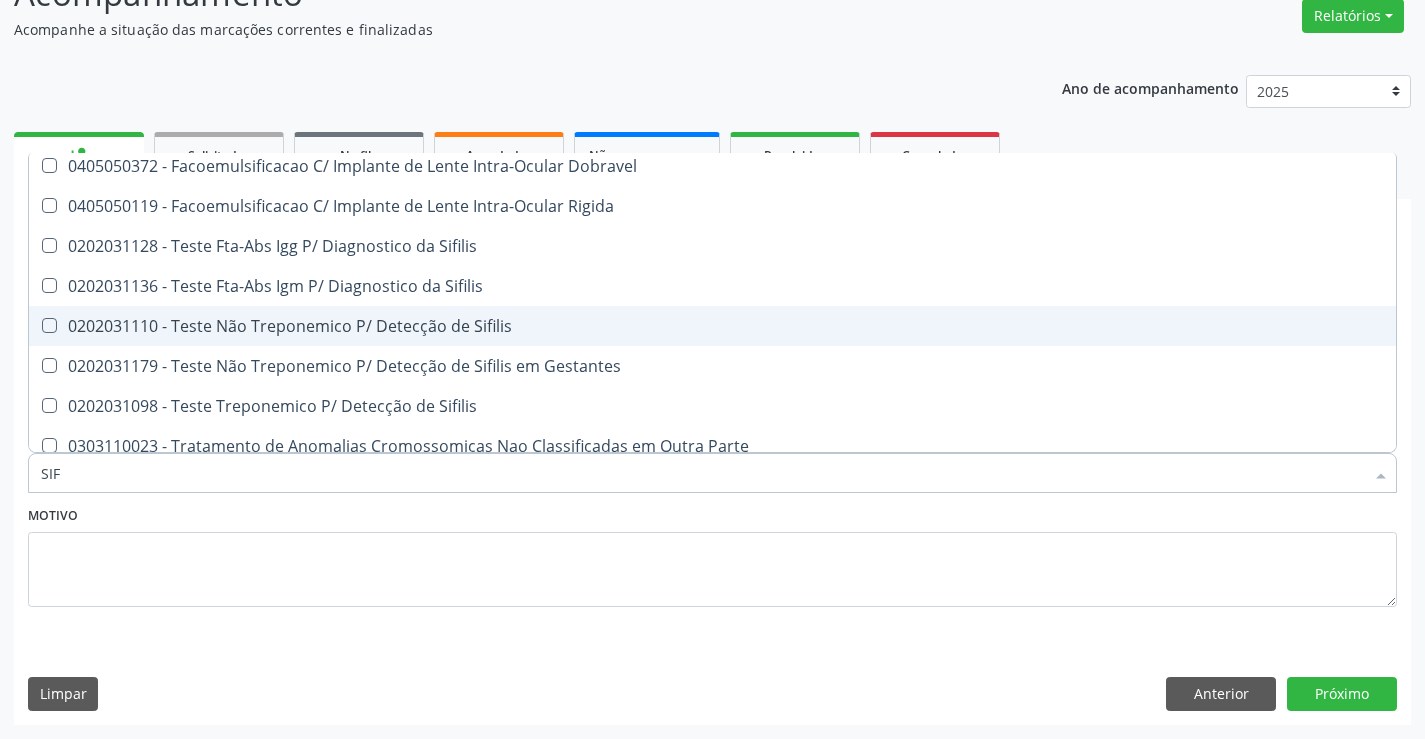 click on "0202031110 - Teste Não Treponemico P/ Detecção de Sifilis" at bounding box center (712, 326) 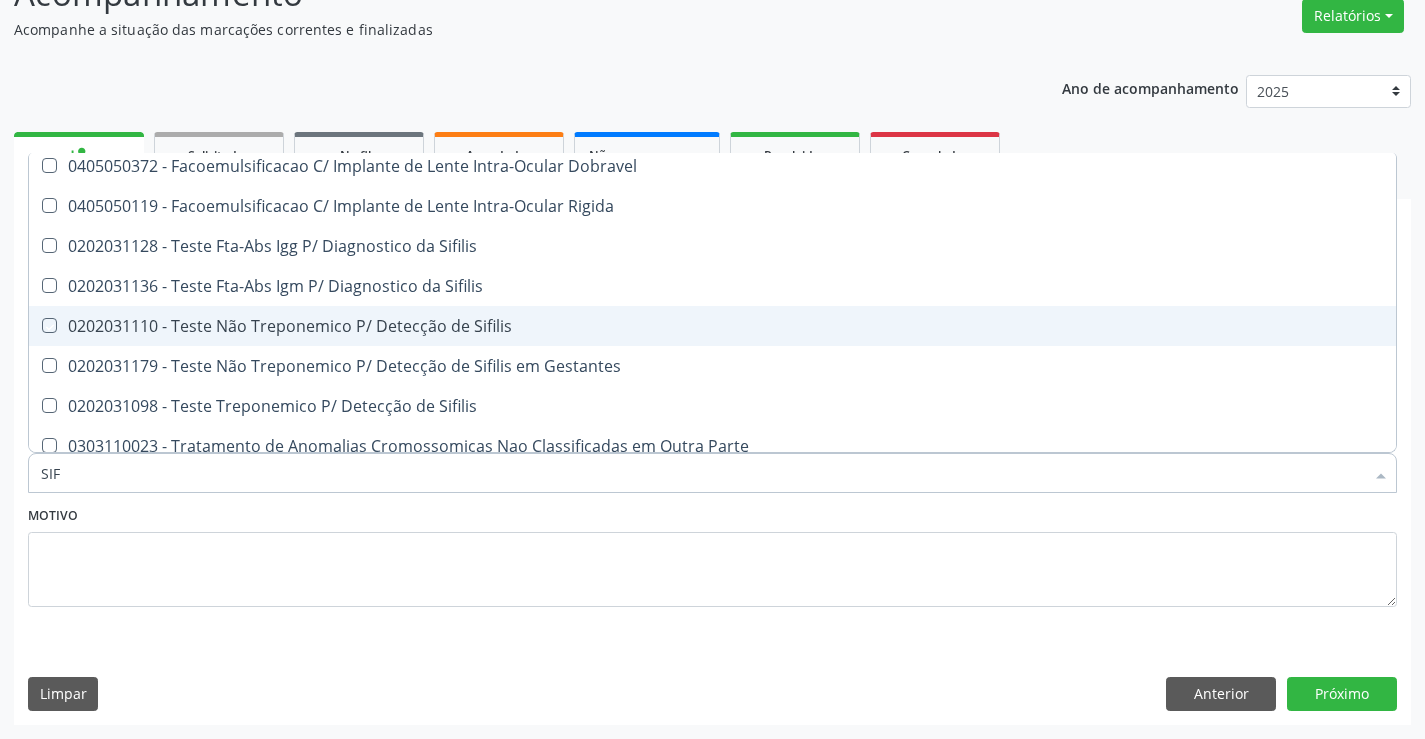 checkbox on "true" 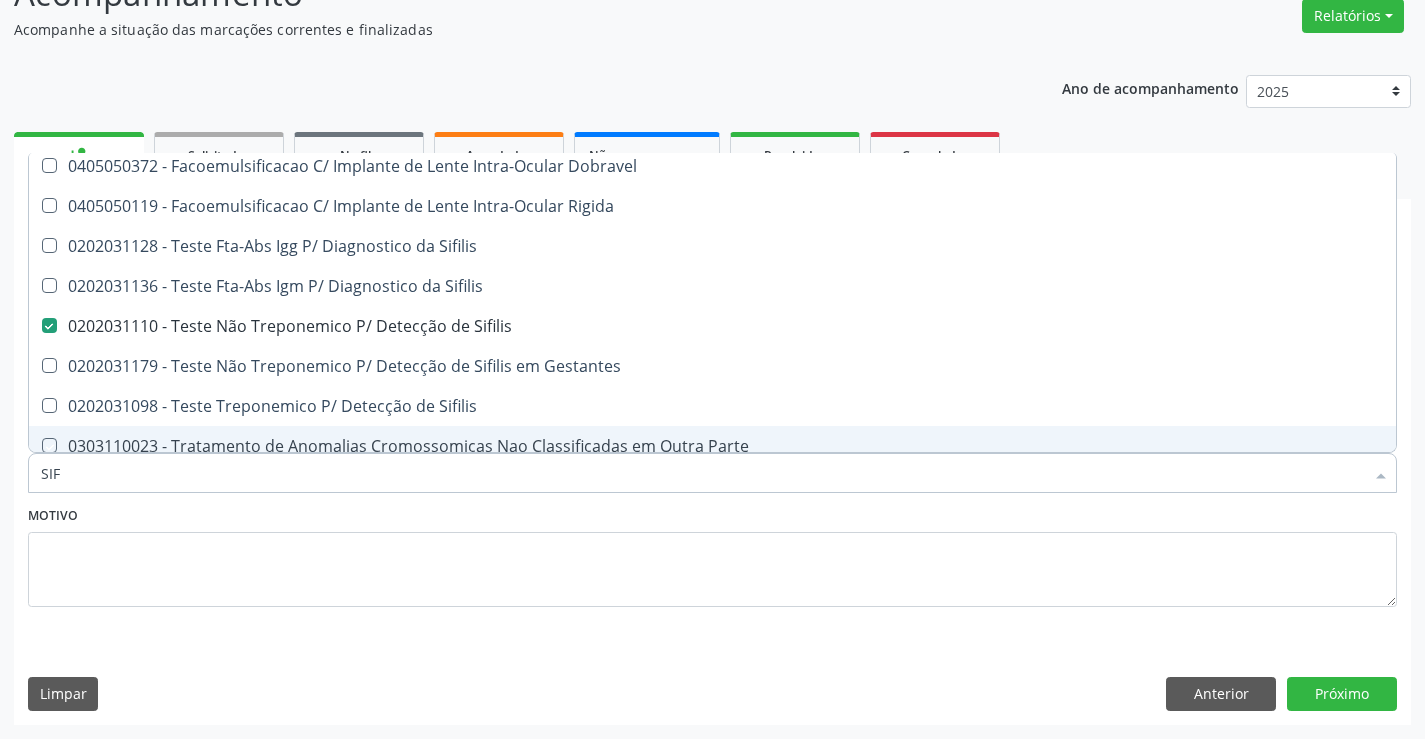 click on "Motivo" at bounding box center (712, 554) 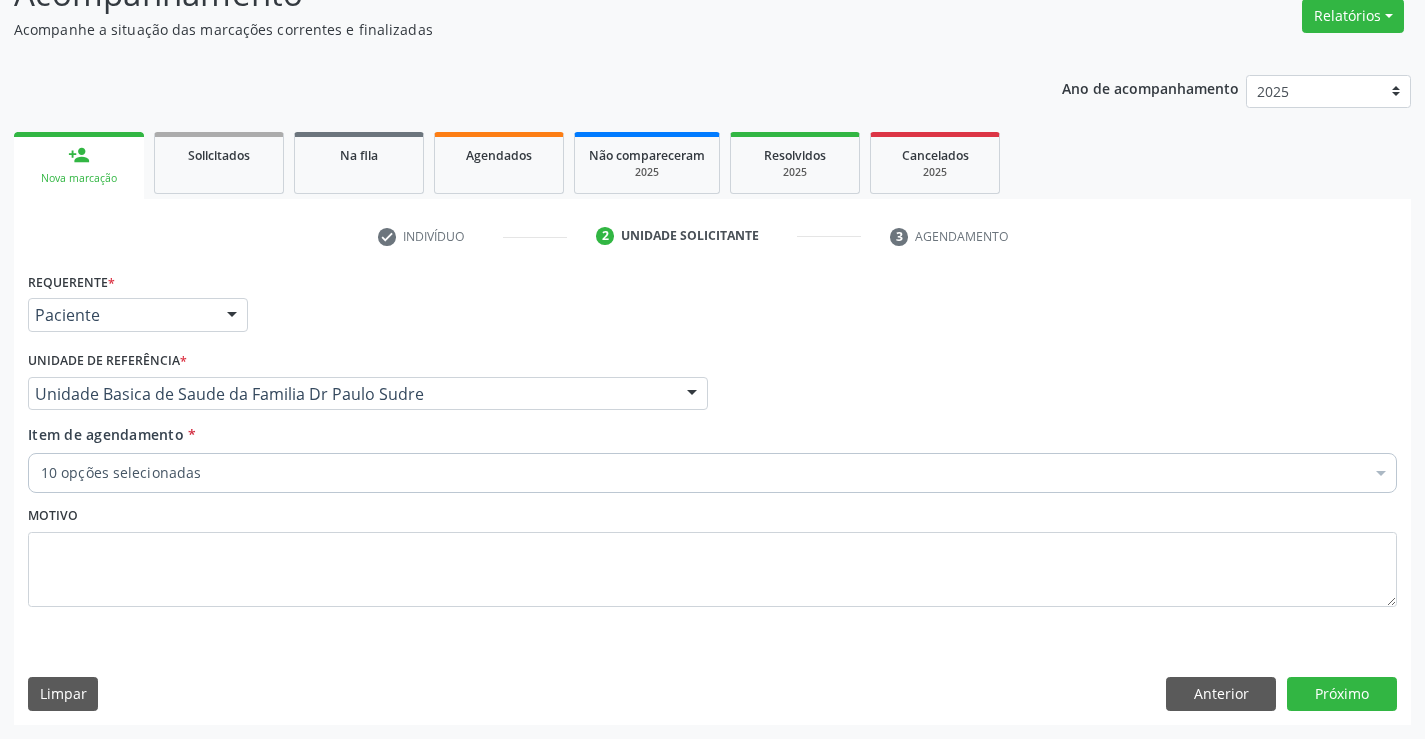 scroll, scrollTop: 0, scrollLeft: 0, axis: both 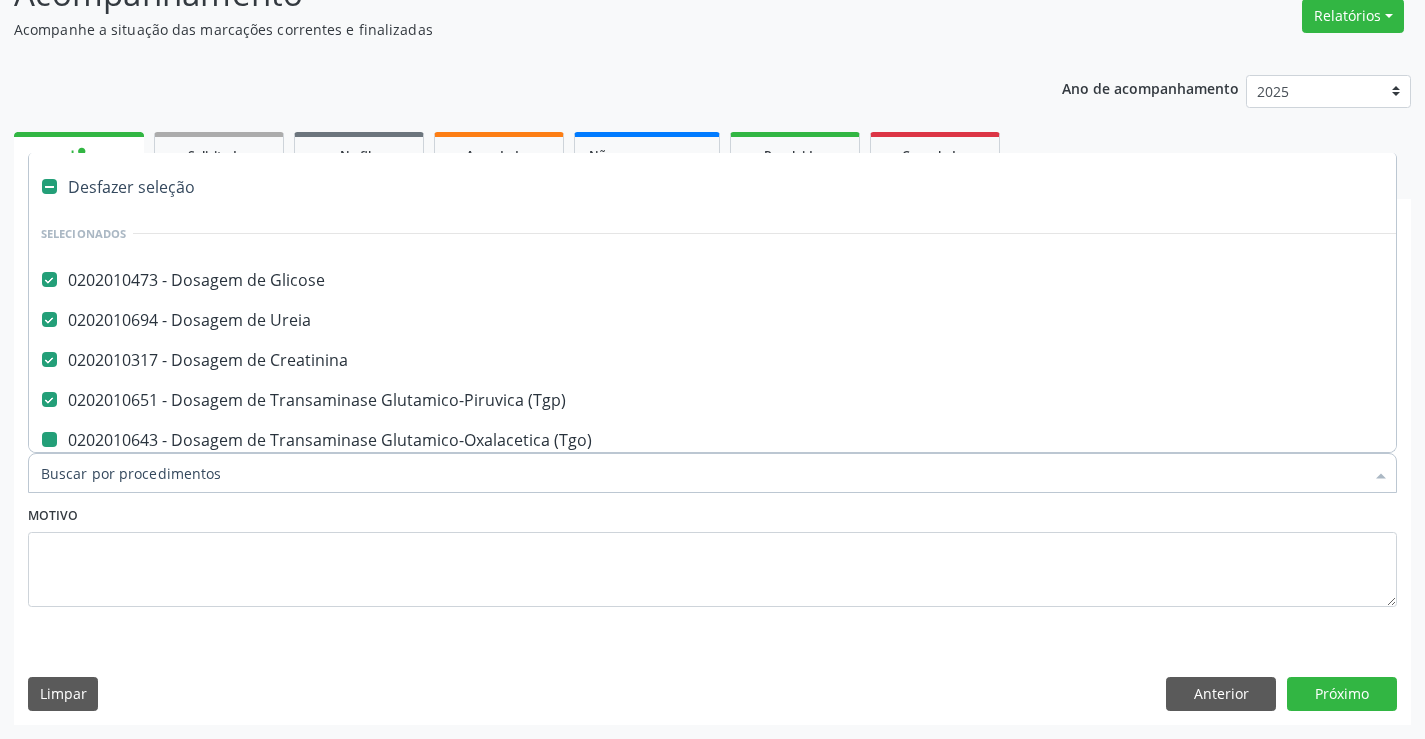 type on "U" 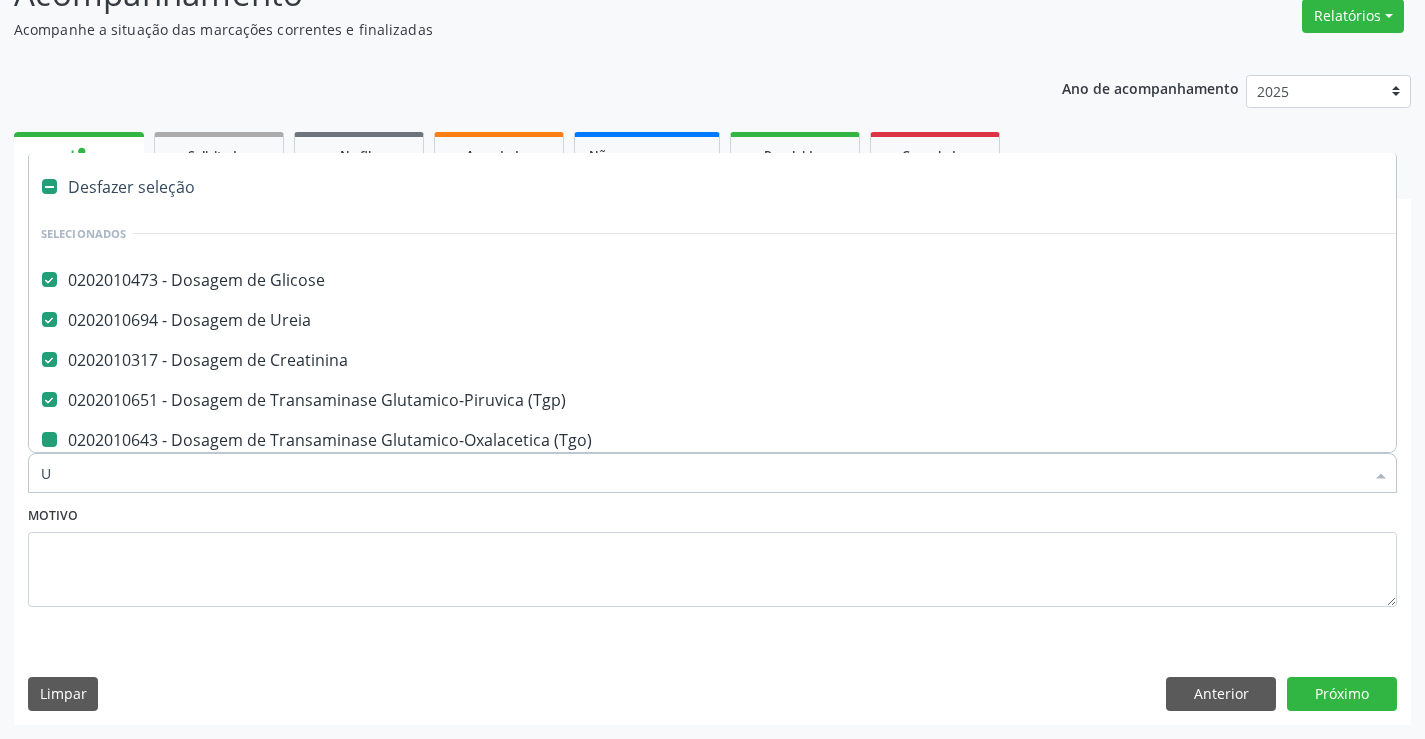 checkbox on "false" 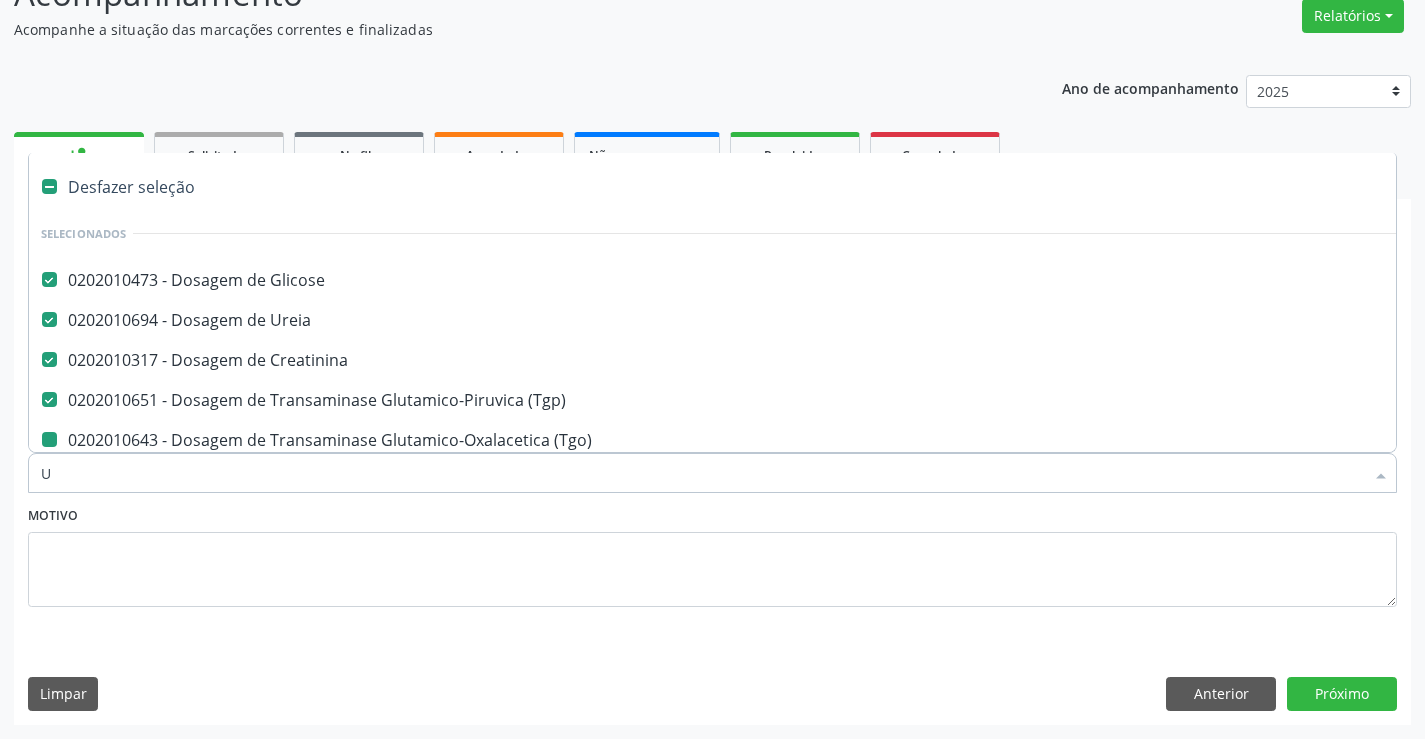 checkbox on "false" 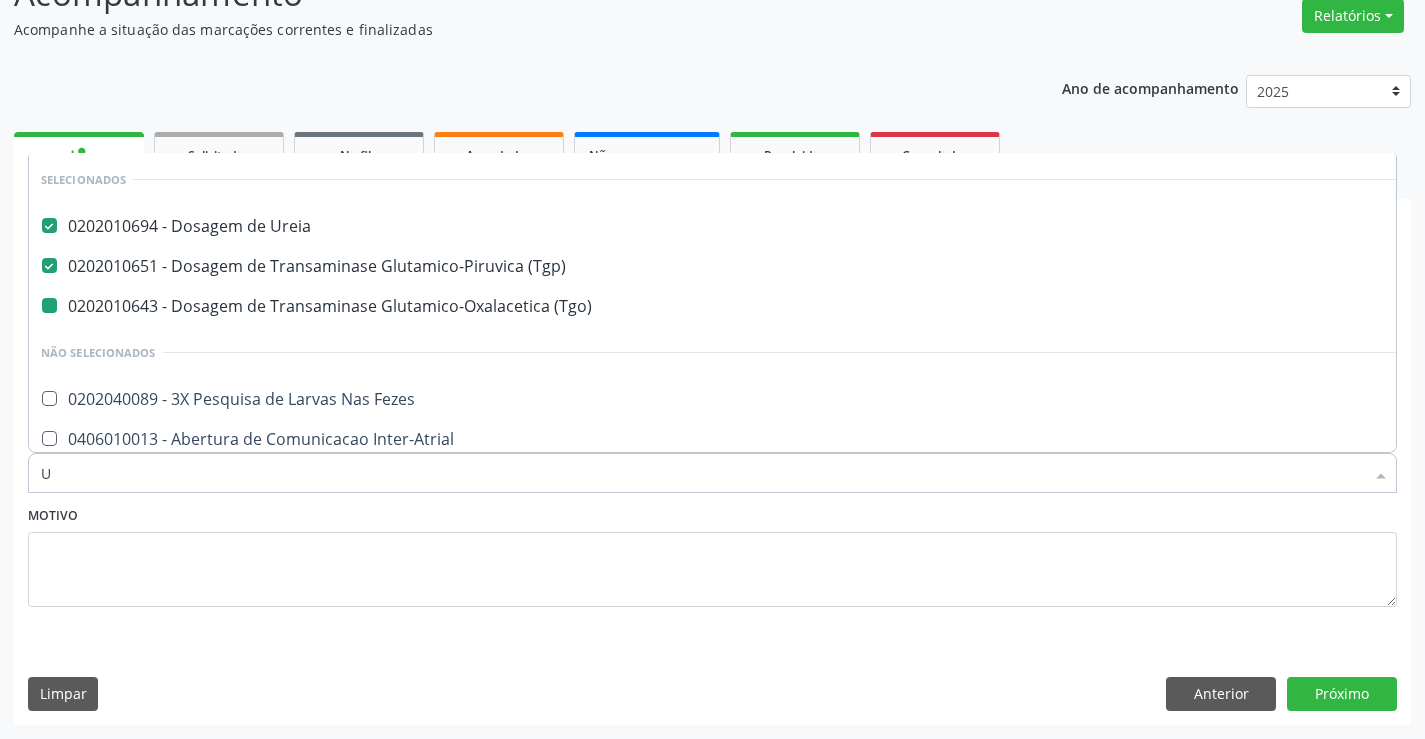 type on "UR" 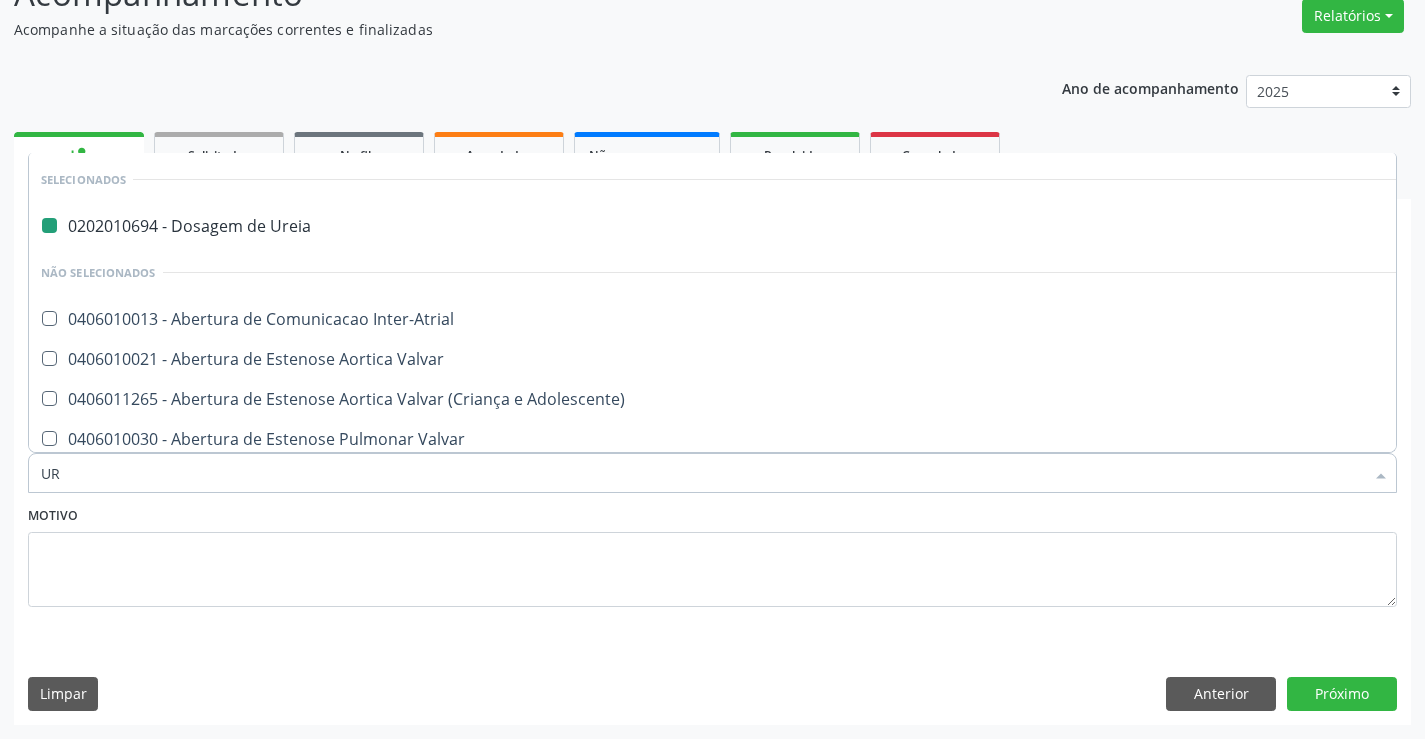 type on "URI" 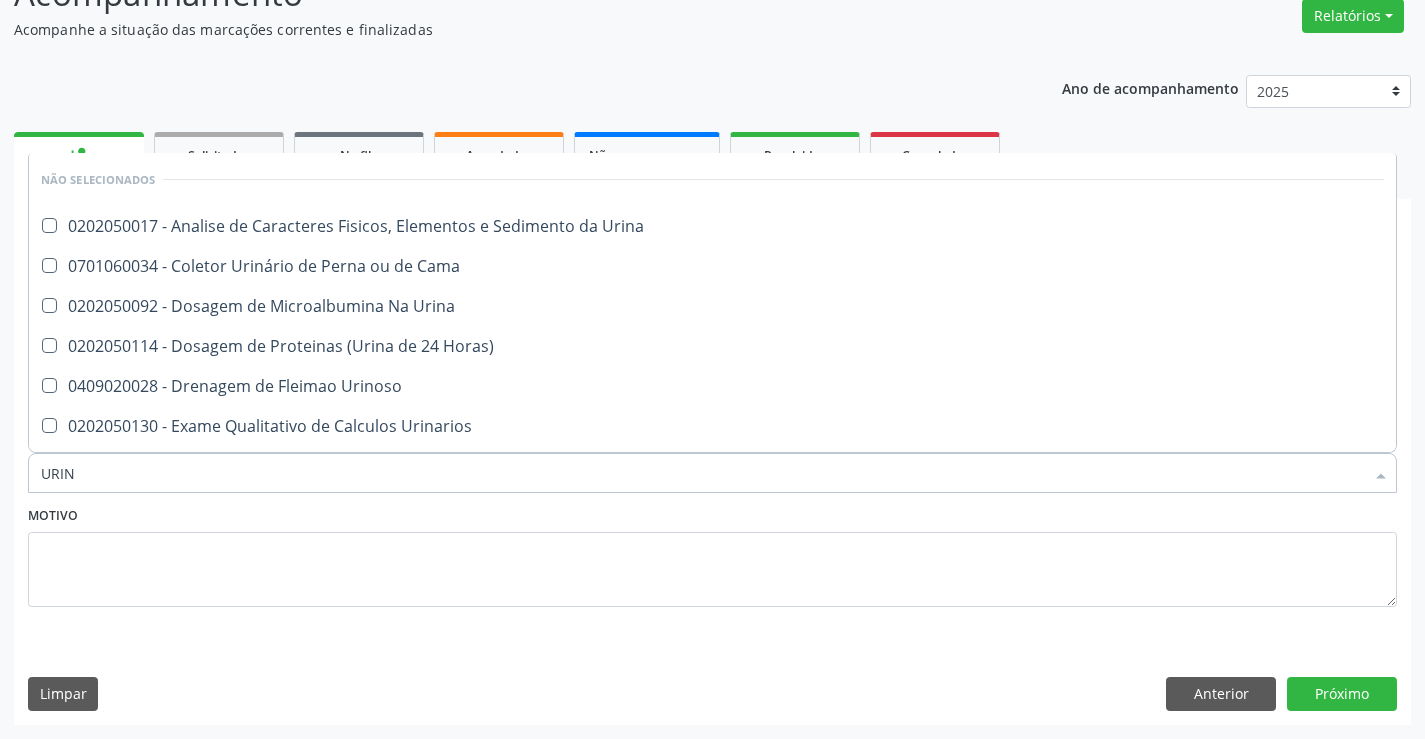 type on "URINA" 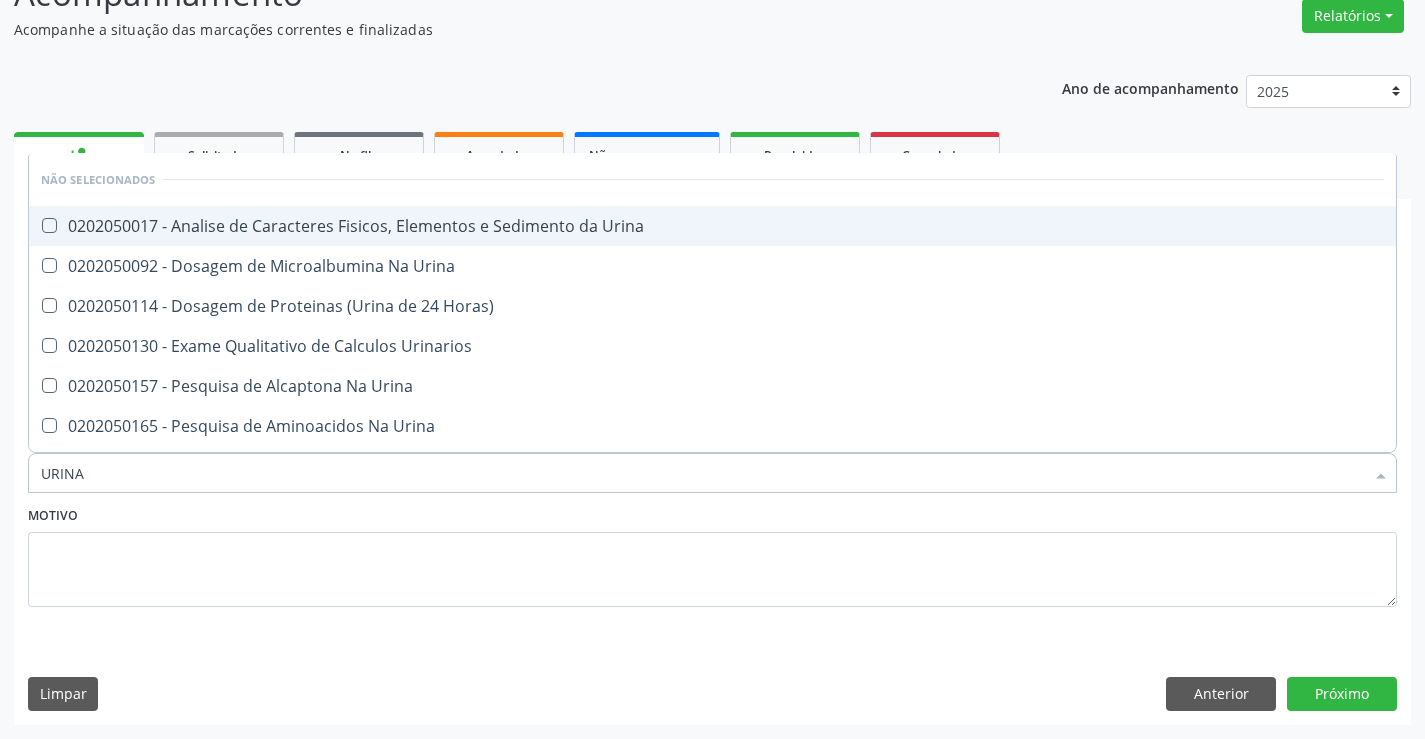 click on "0202050017 - Analise de Caracteres Fisicos, Elementos e Sedimento da Urina" at bounding box center [712, 226] 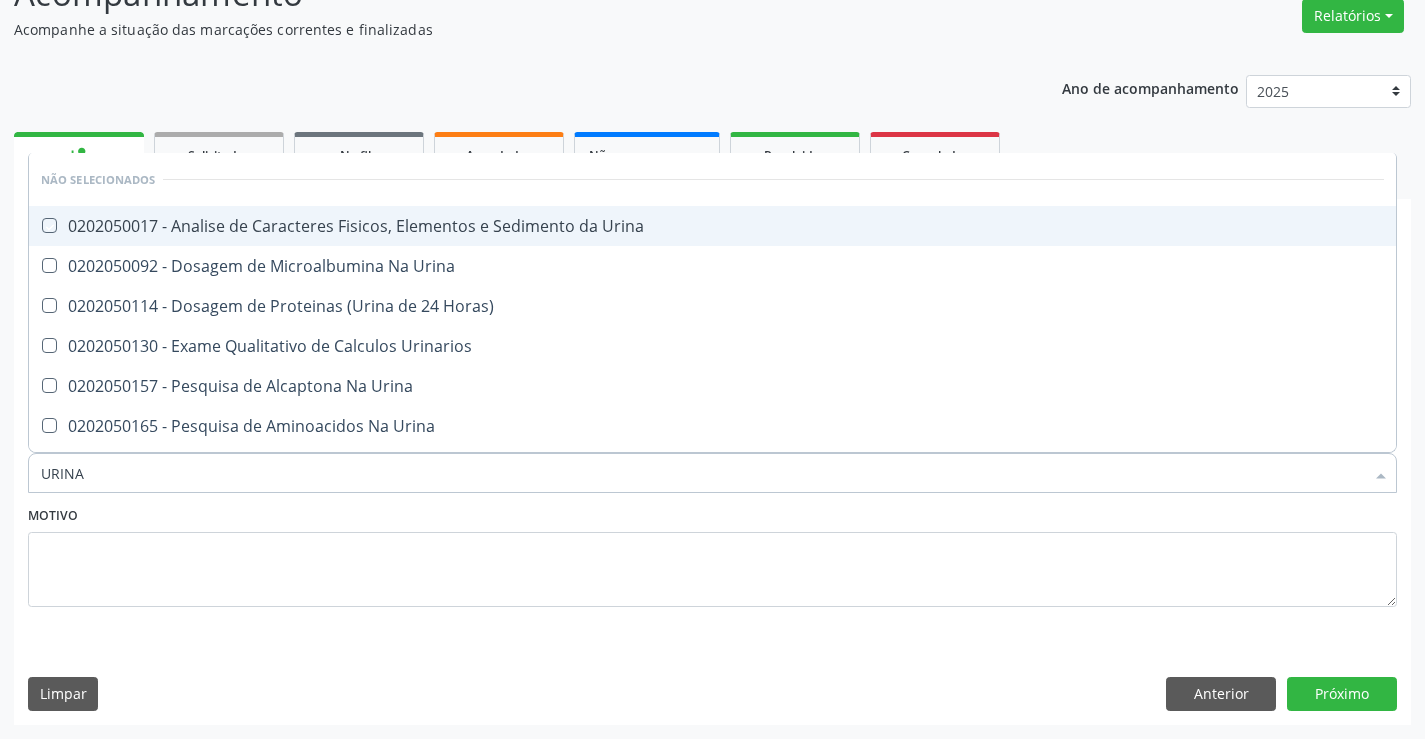 checkbox on "true" 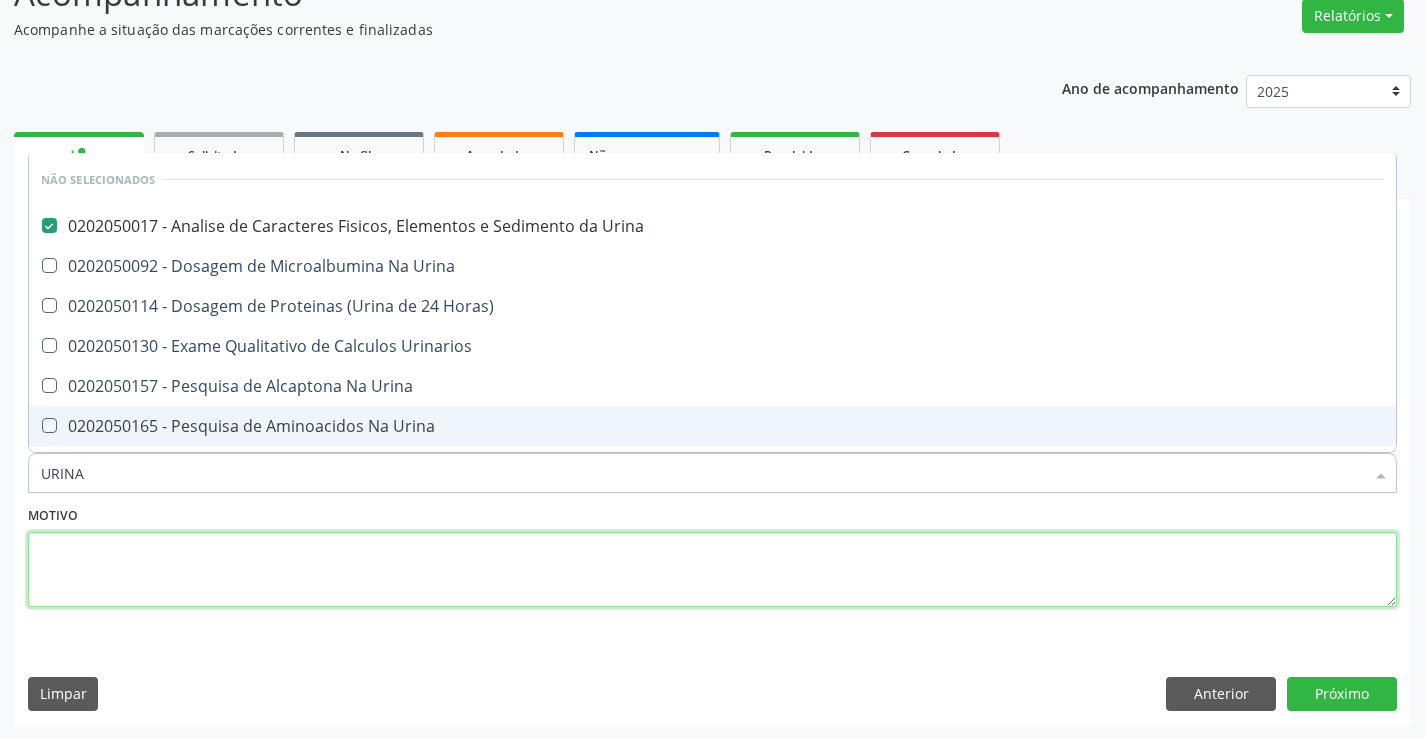 click at bounding box center [712, 570] 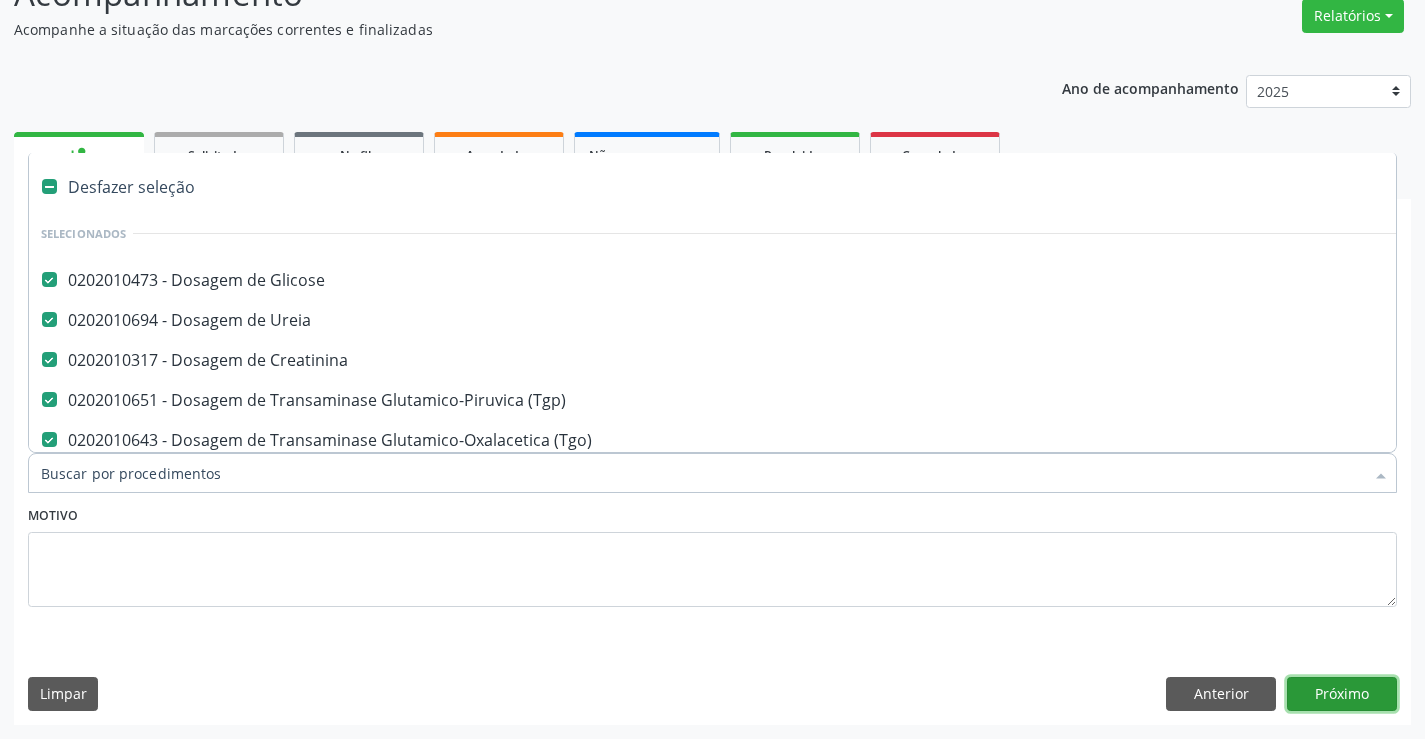 click on "Próximo" at bounding box center (1342, 694) 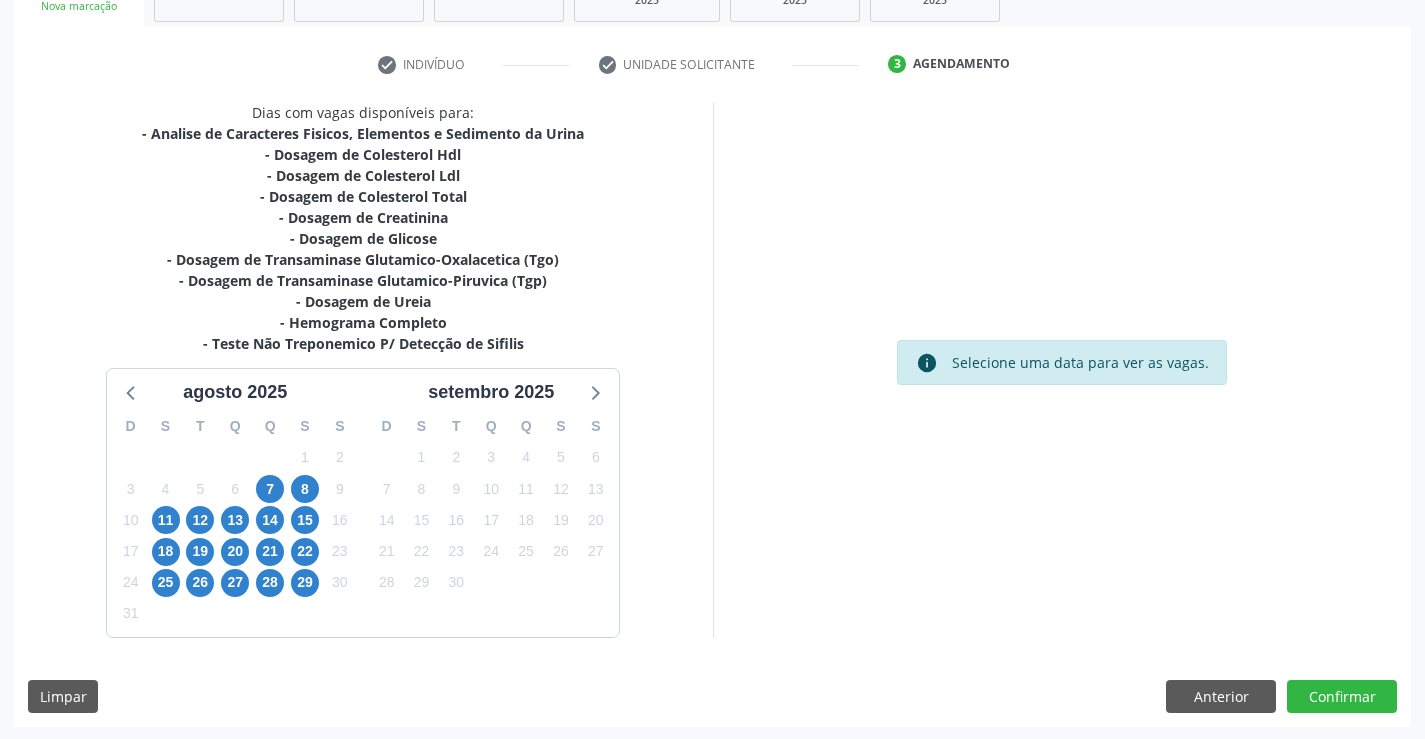 scroll, scrollTop: 341, scrollLeft: 0, axis: vertical 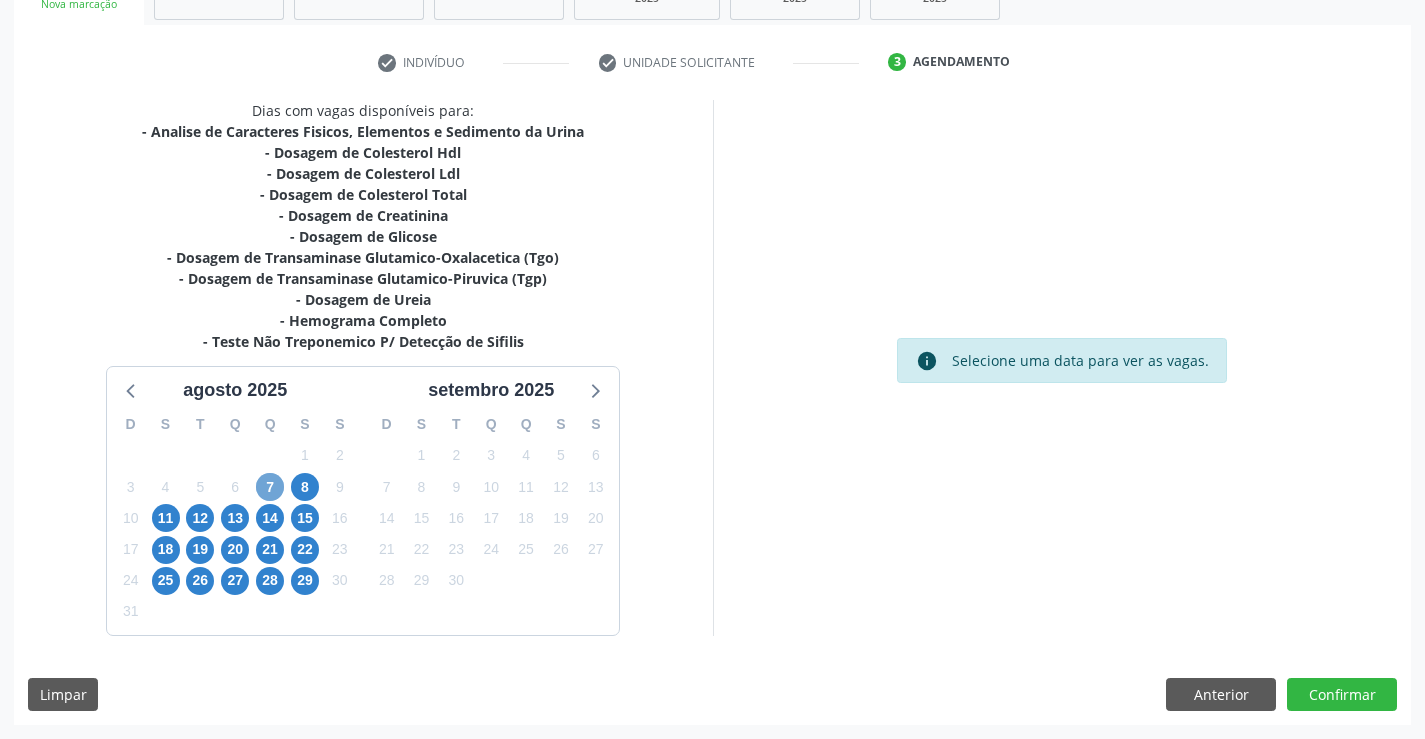 click on "7" at bounding box center [270, 487] 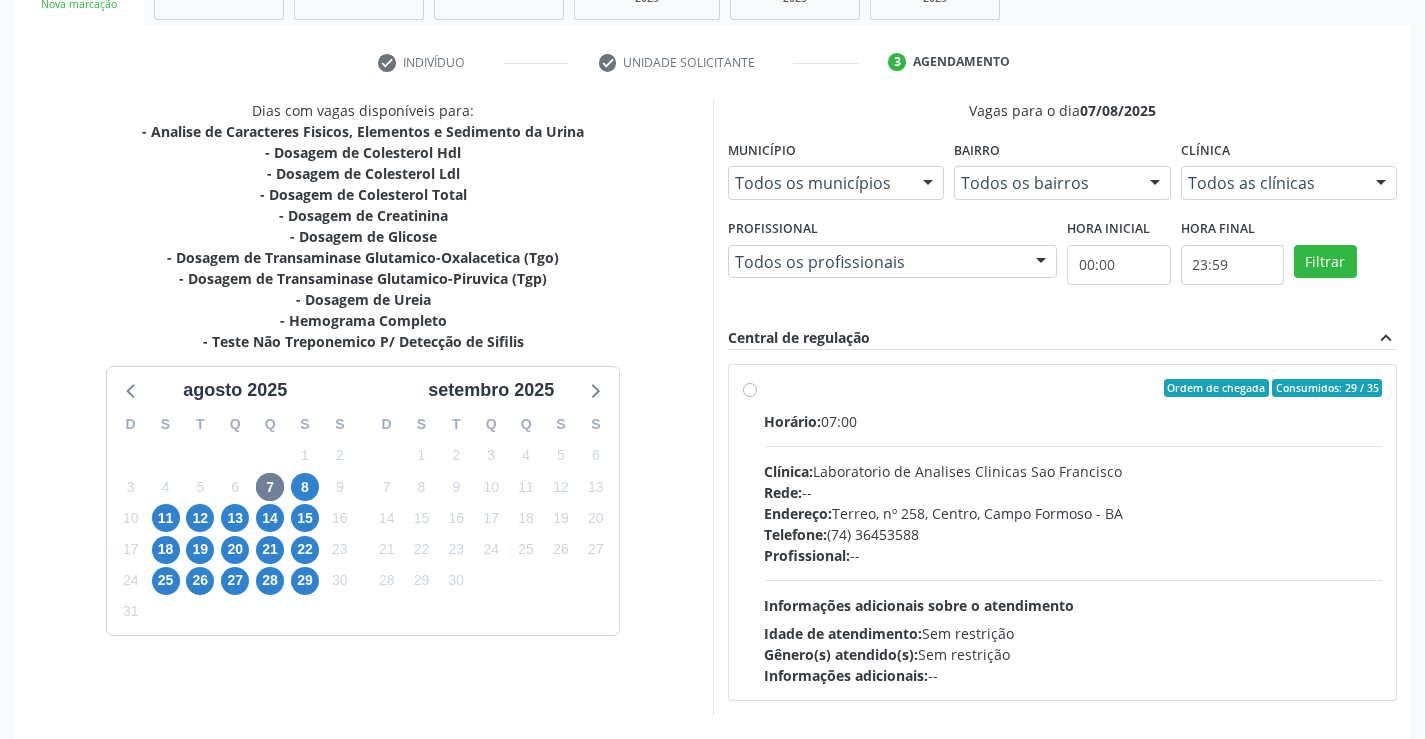 click on "Ordem de chegada
Consumidos: 29 / 35
Horário:   07:00
Clínica:  Laboratorio de Analises Clinicas Sao Francisco
Rede:
--
Endereço:   Terreo, nº 258, Centro, [CITY] - [STATE]
Telefone:   [PHONE]
Profissional:
--
Informações adicionais sobre o atendimento
Idade de atendimento:
Sem restrição
Gênero(s) atendido(s):
Sem restrição
Informações adicionais:
--" at bounding box center (1073, 532) 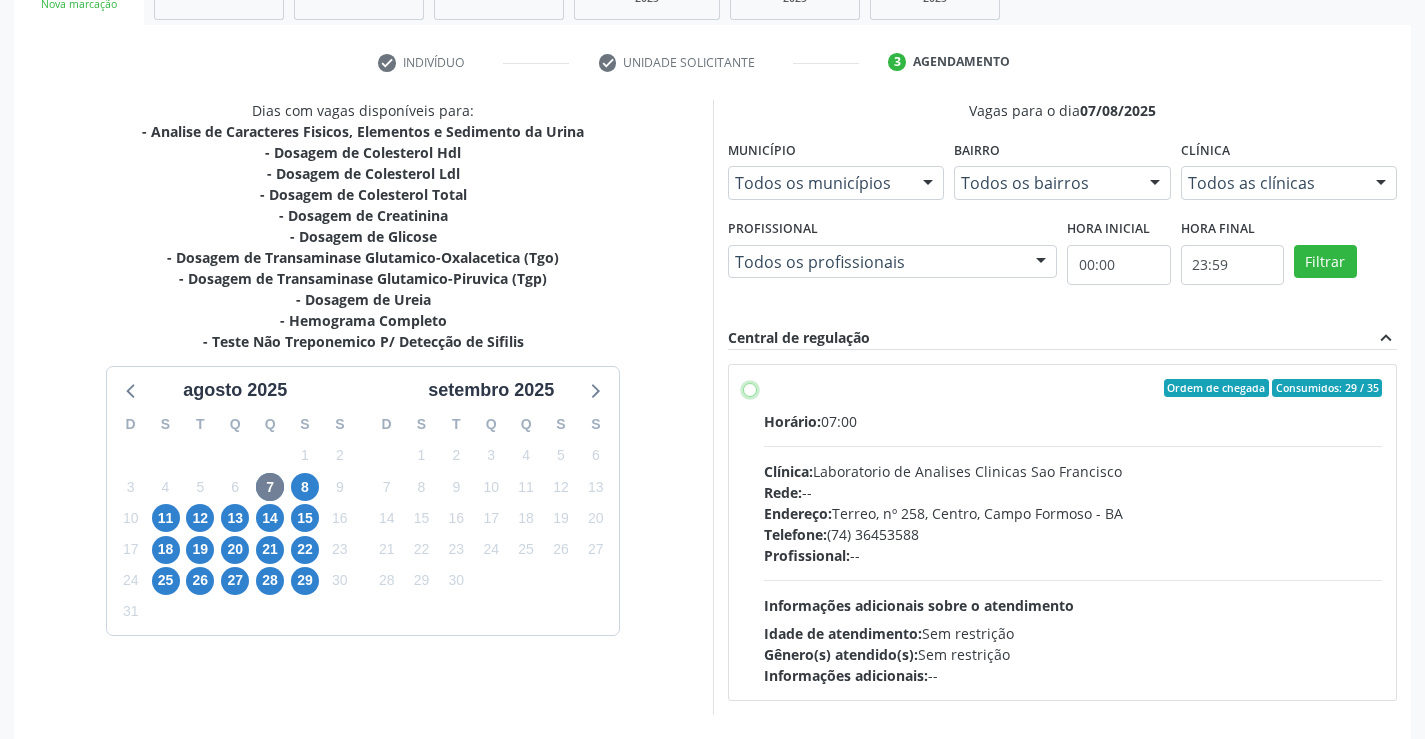 click on "Ordem de chegada
Consumidos: 29 / 35
Horário:   07:00
Clínica:  Laboratorio de Analises Clinicas Sao Francisco
Rede:
--
Endereço:   Terreo, nº 258, Centro, [CITY] - [STATE]
Telefone:   [PHONE]
Profissional:
--
Informações adicionais sobre o atendimento
Idade de atendimento:
Sem restrição
Gênero(s) atendido(s):
Sem restrição
Informações adicionais:
--" at bounding box center [750, 388] 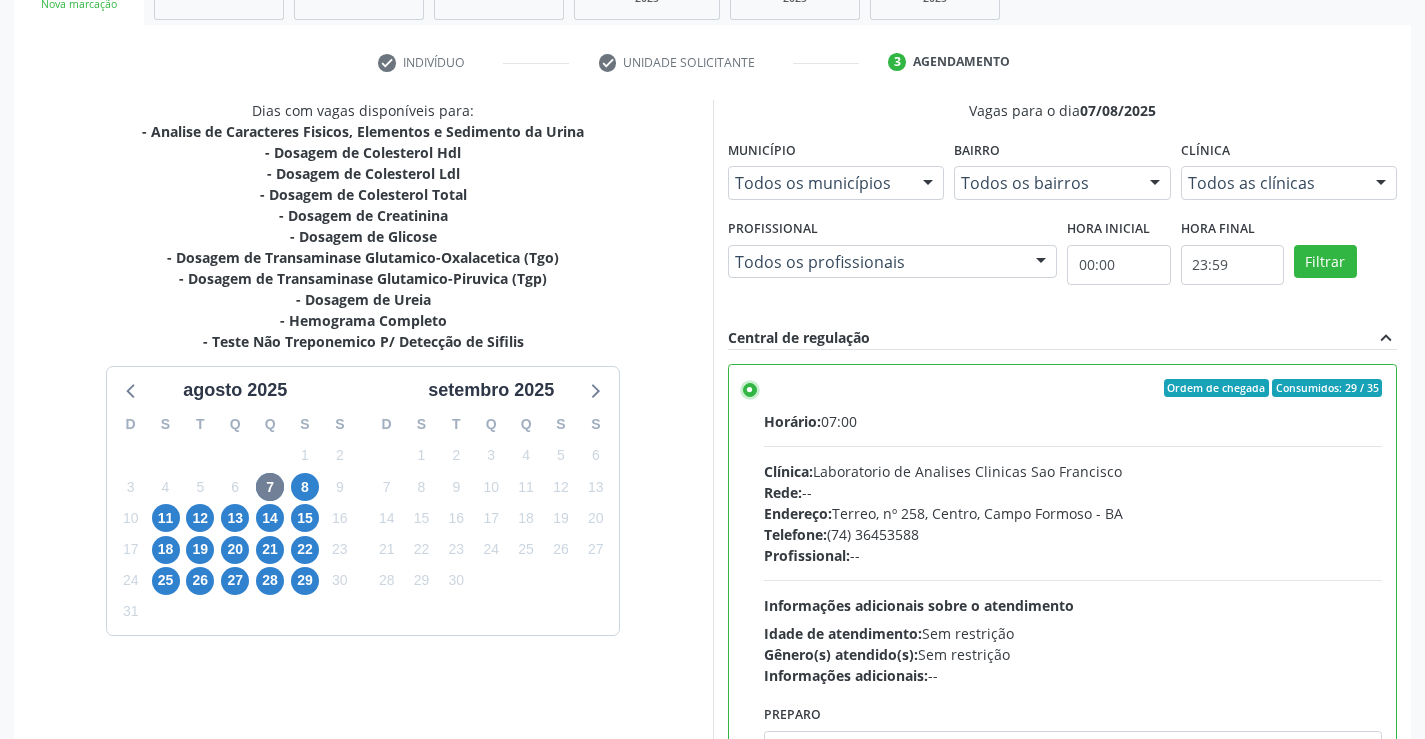 scroll, scrollTop: 456, scrollLeft: 0, axis: vertical 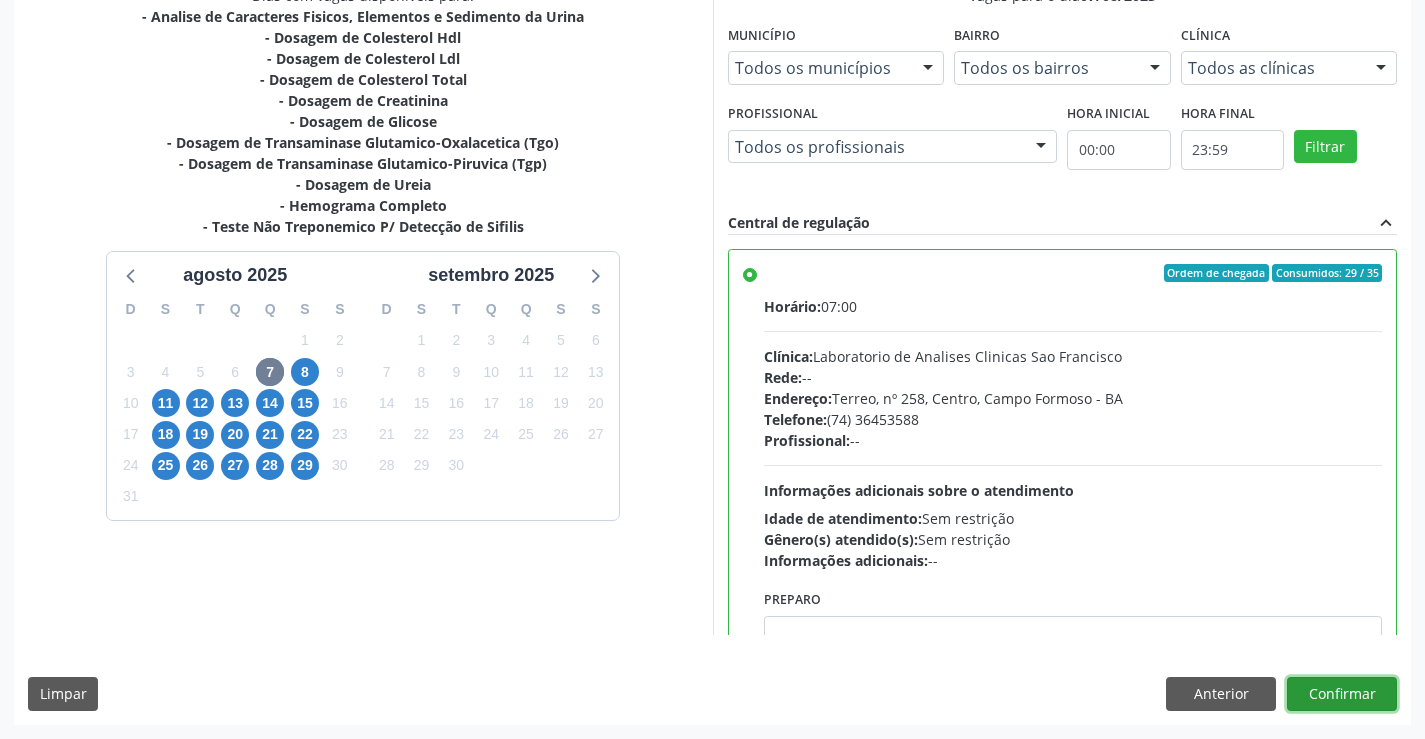 click on "Confirmar" at bounding box center [1342, 694] 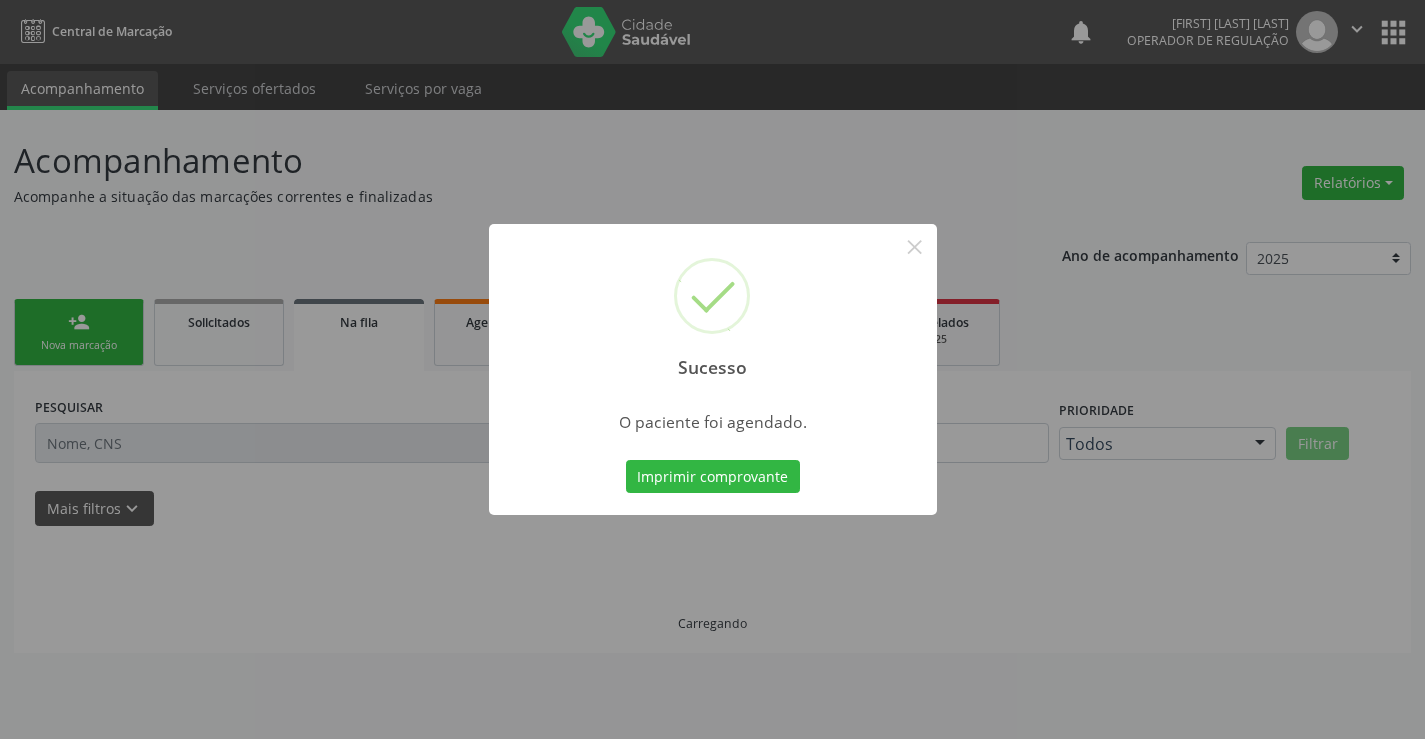 scroll, scrollTop: 0, scrollLeft: 0, axis: both 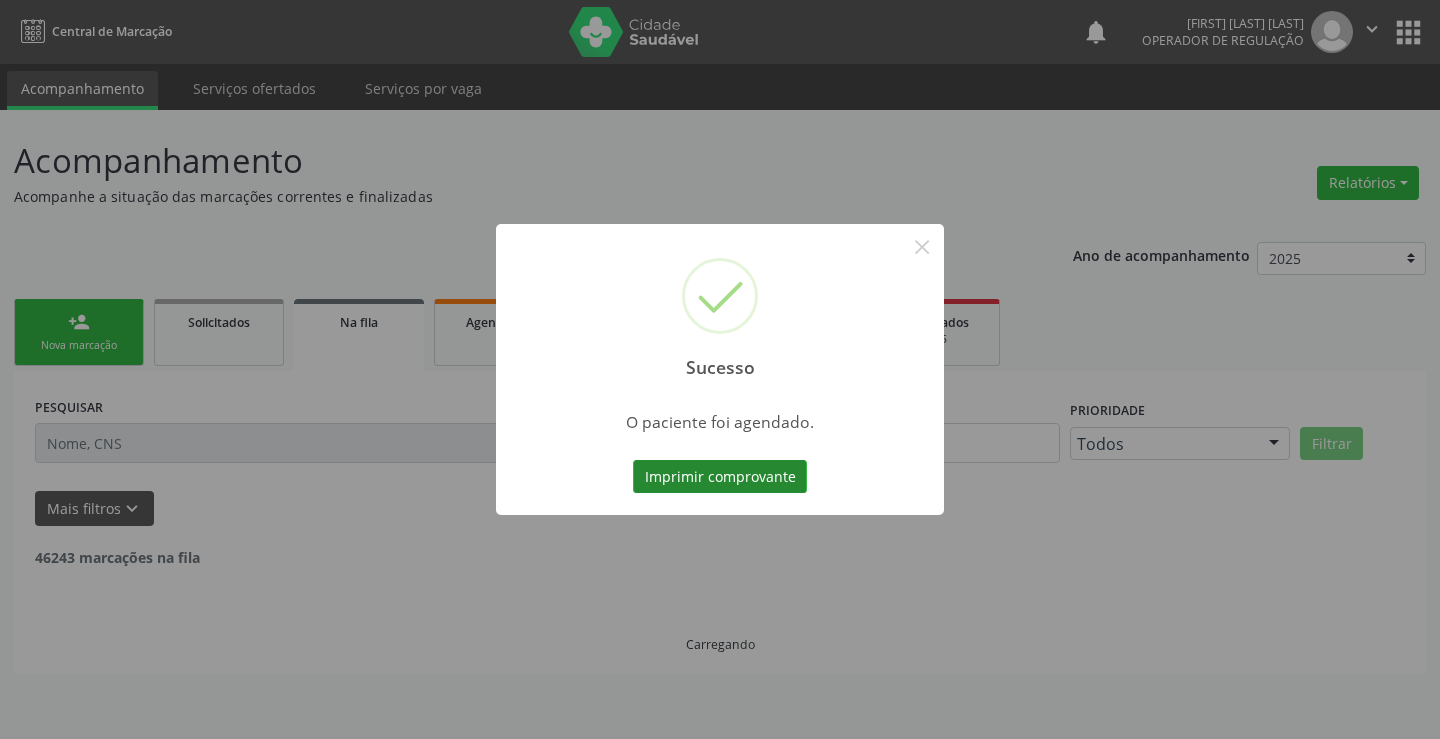 click on "Imprimir comprovante" at bounding box center [720, 477] 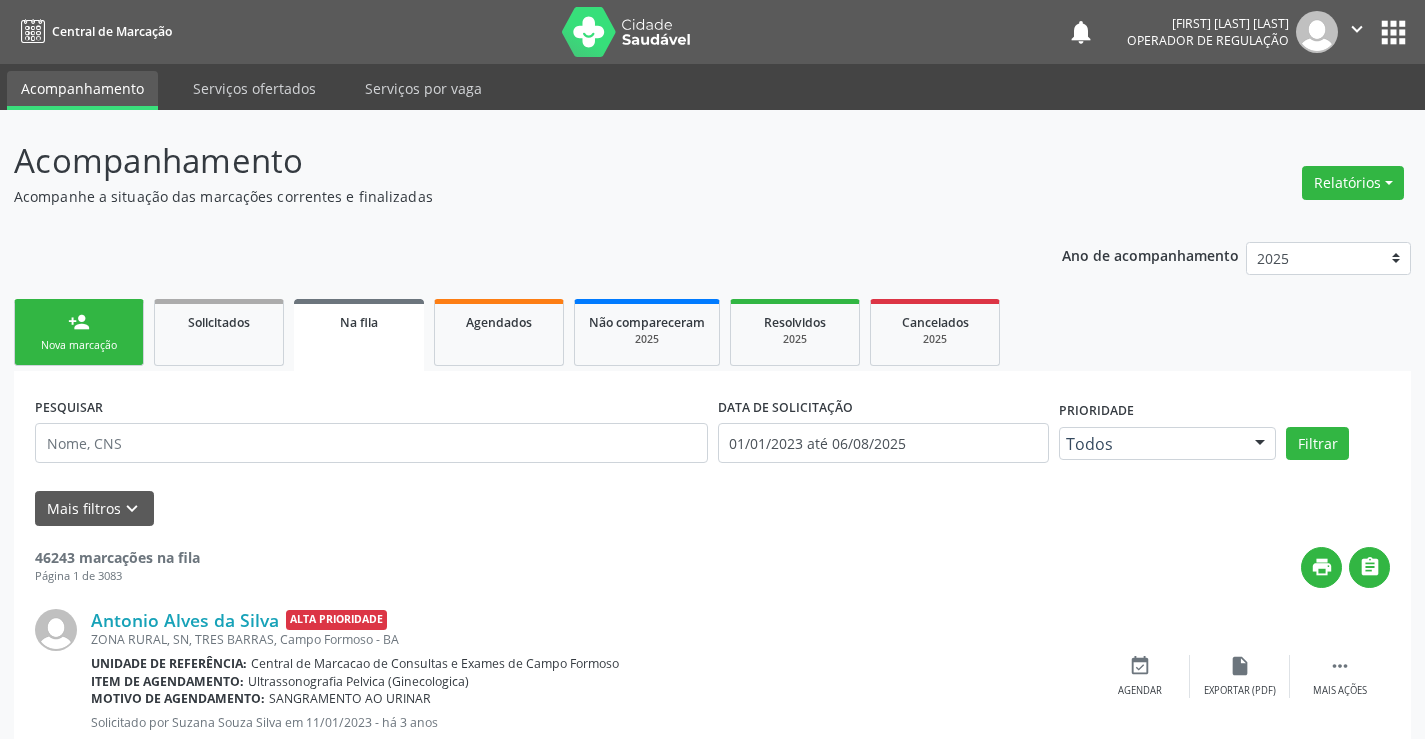 click on "person_add
Nova marcação" at bounding box center [79, 332] 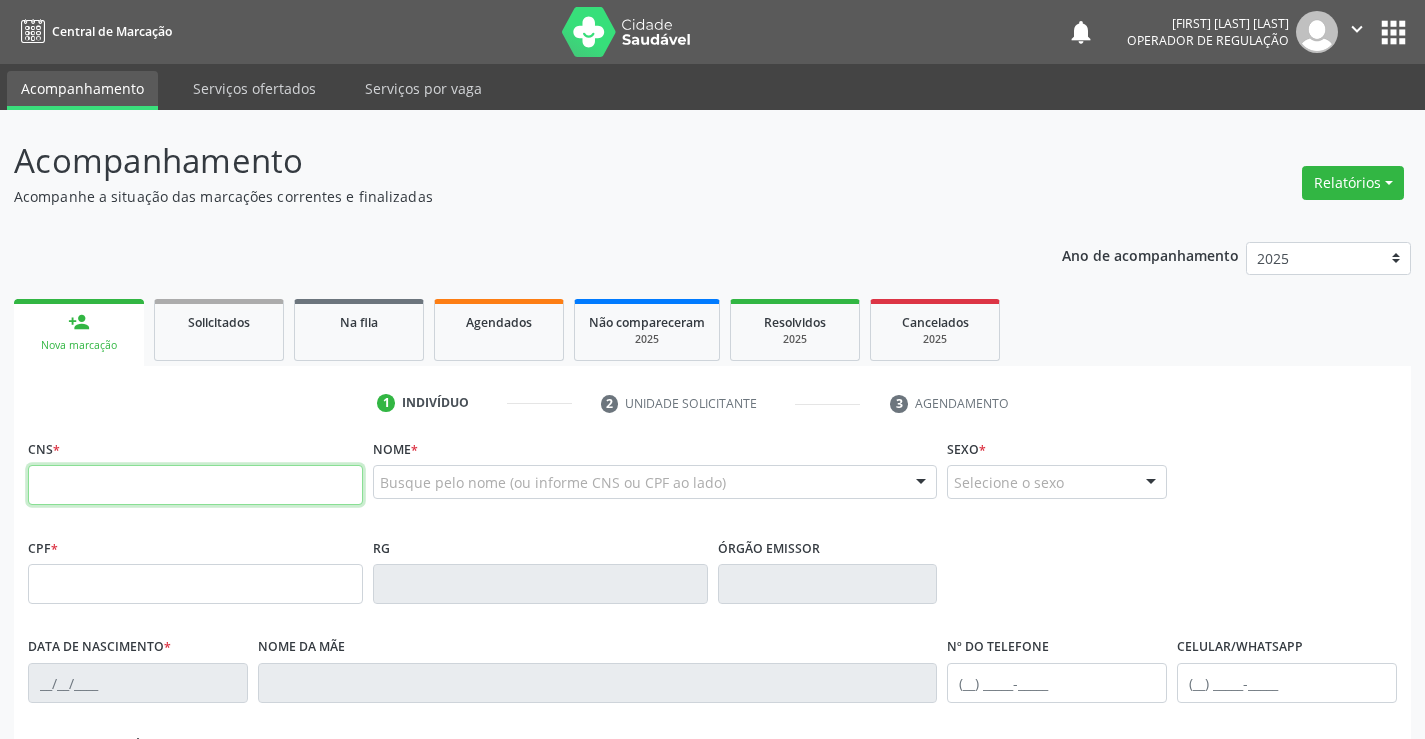 click at bounding box center (195, 485) 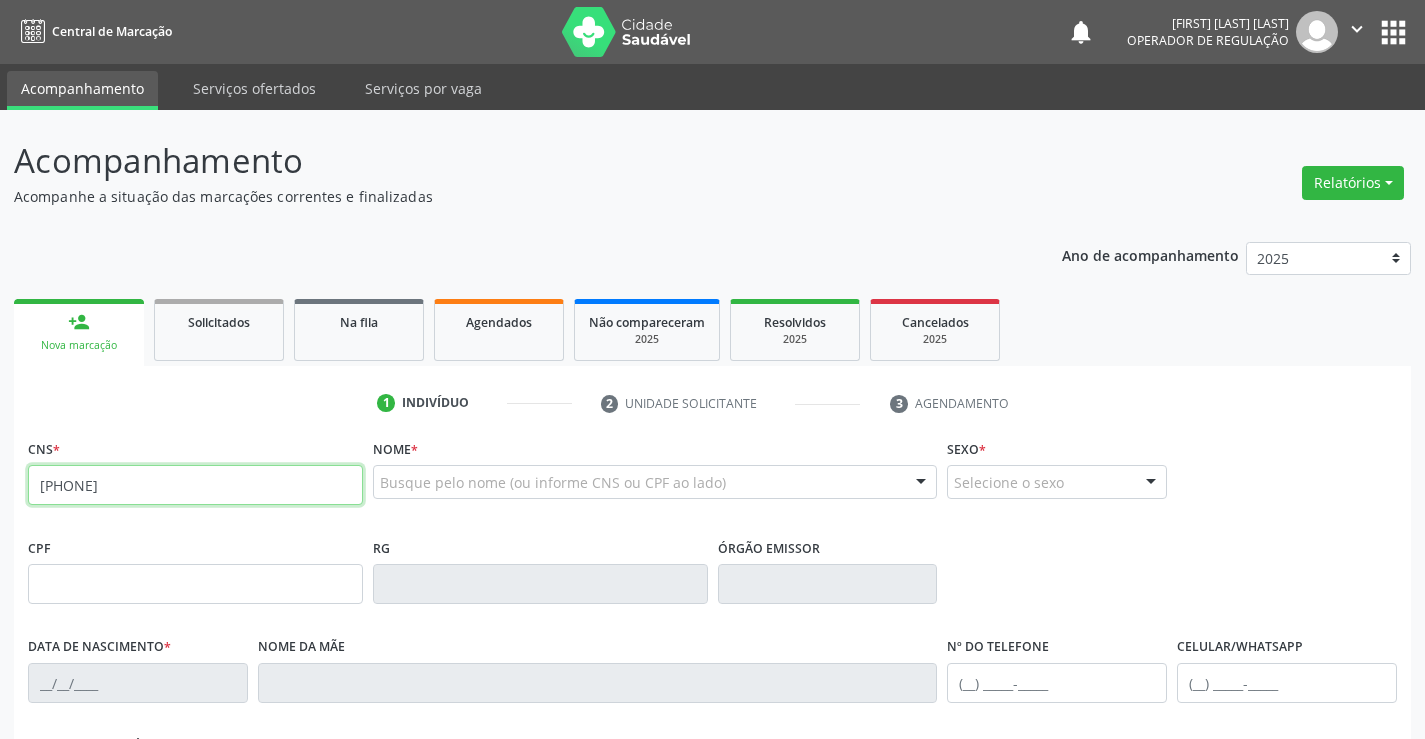 type on "[PHONE]" 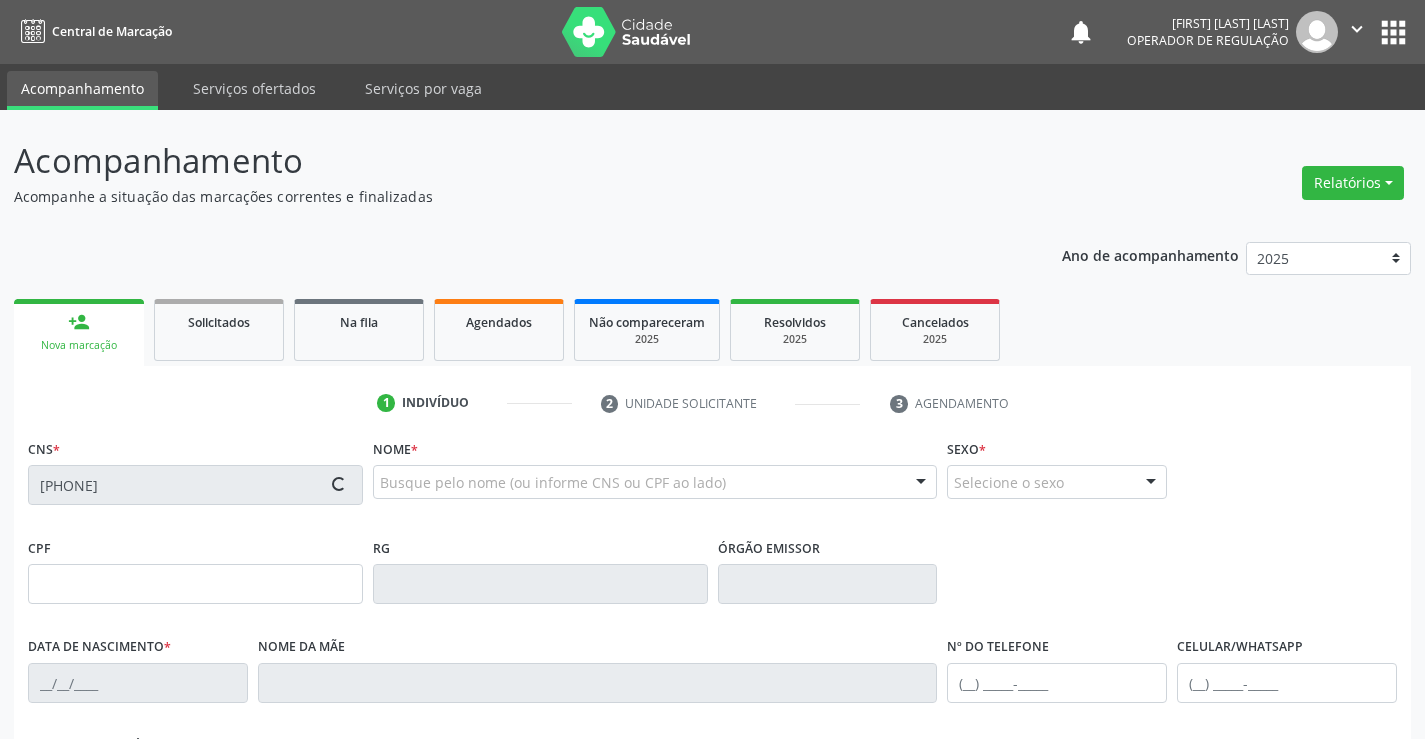 type on "[ID]" 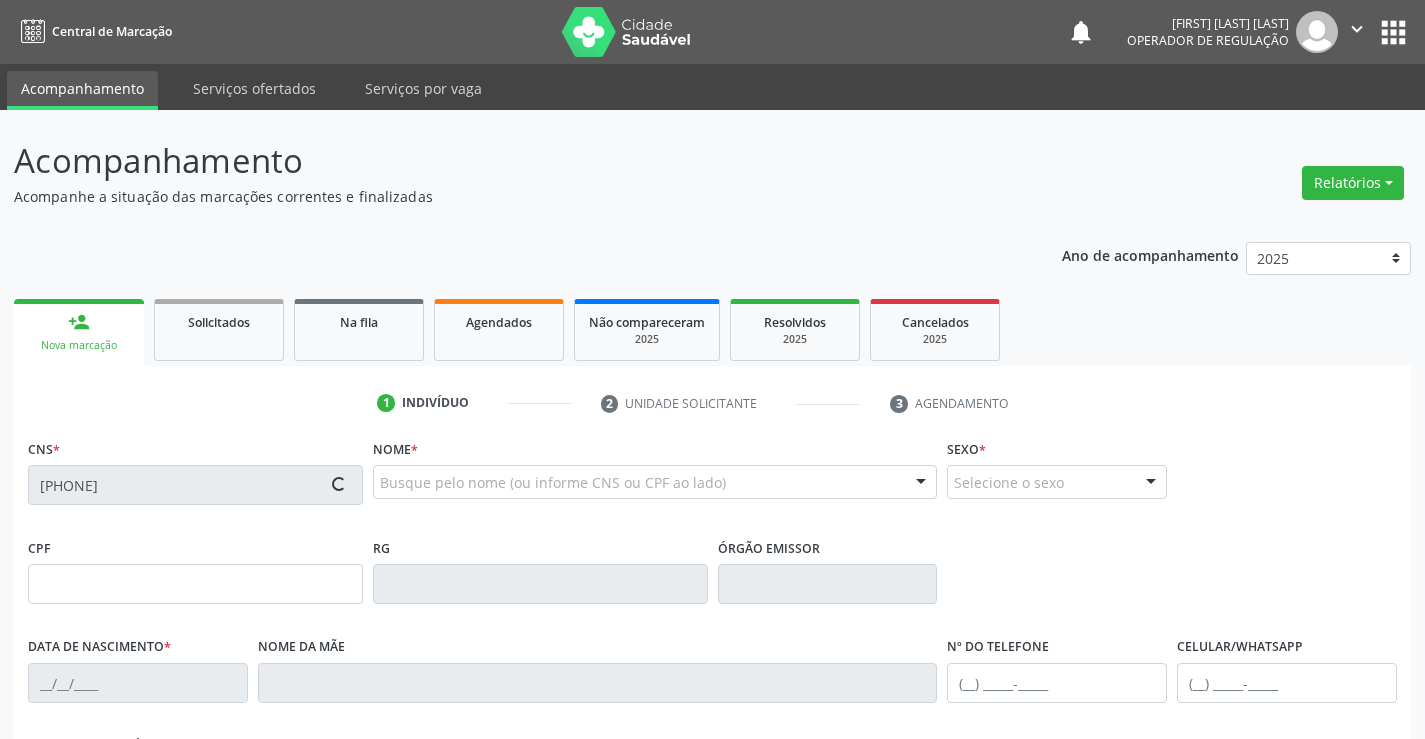 type on "[DATE]" 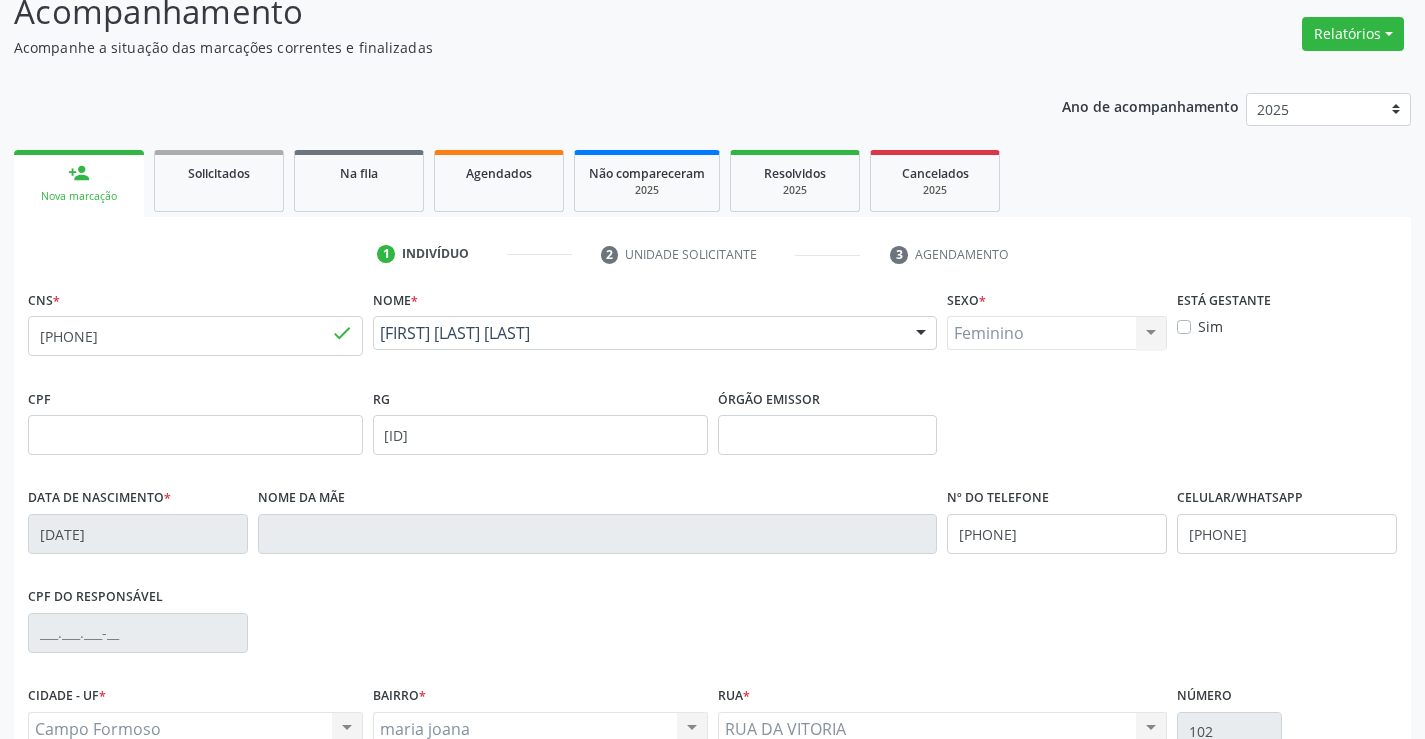 scroll, scrollTop: 345, scrollLeft: 0, axis: vertical 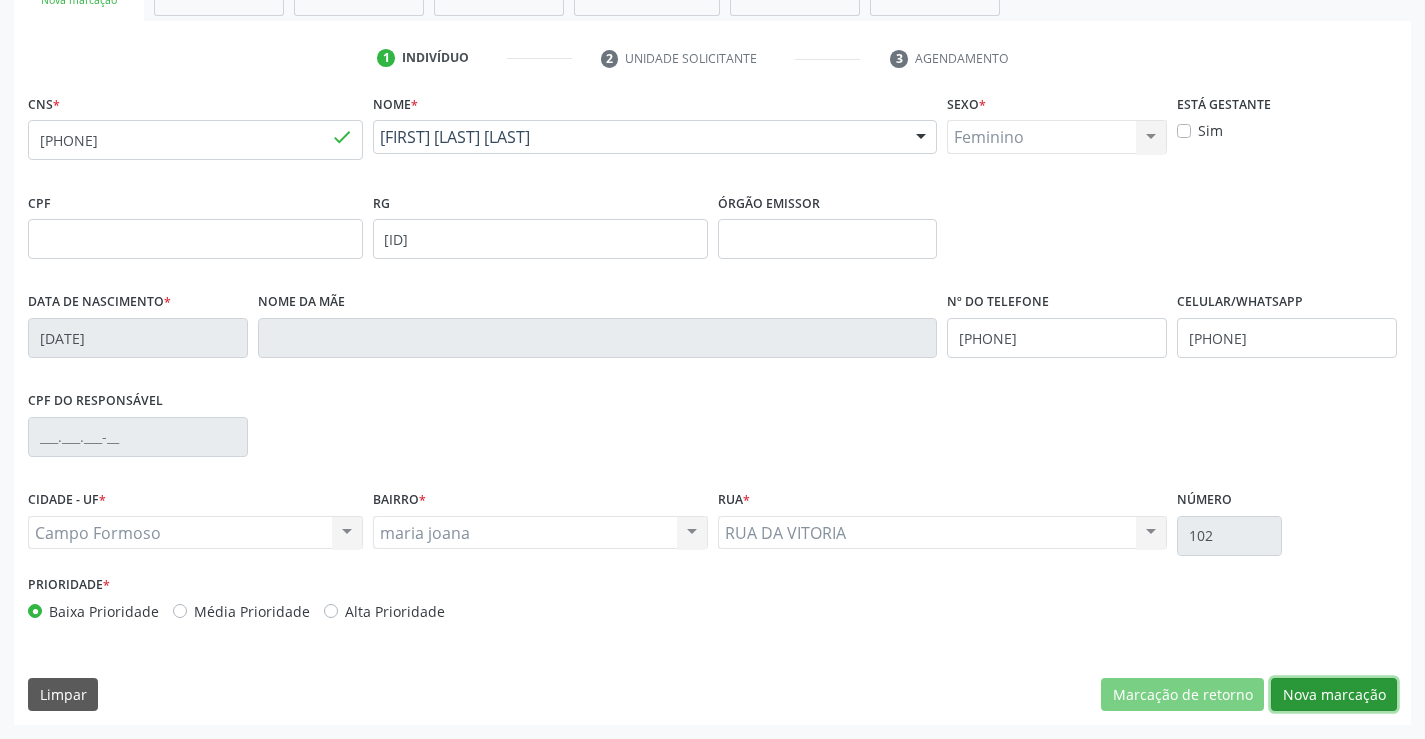 click on "Nova marcação" at bounding box center (1334, 695) 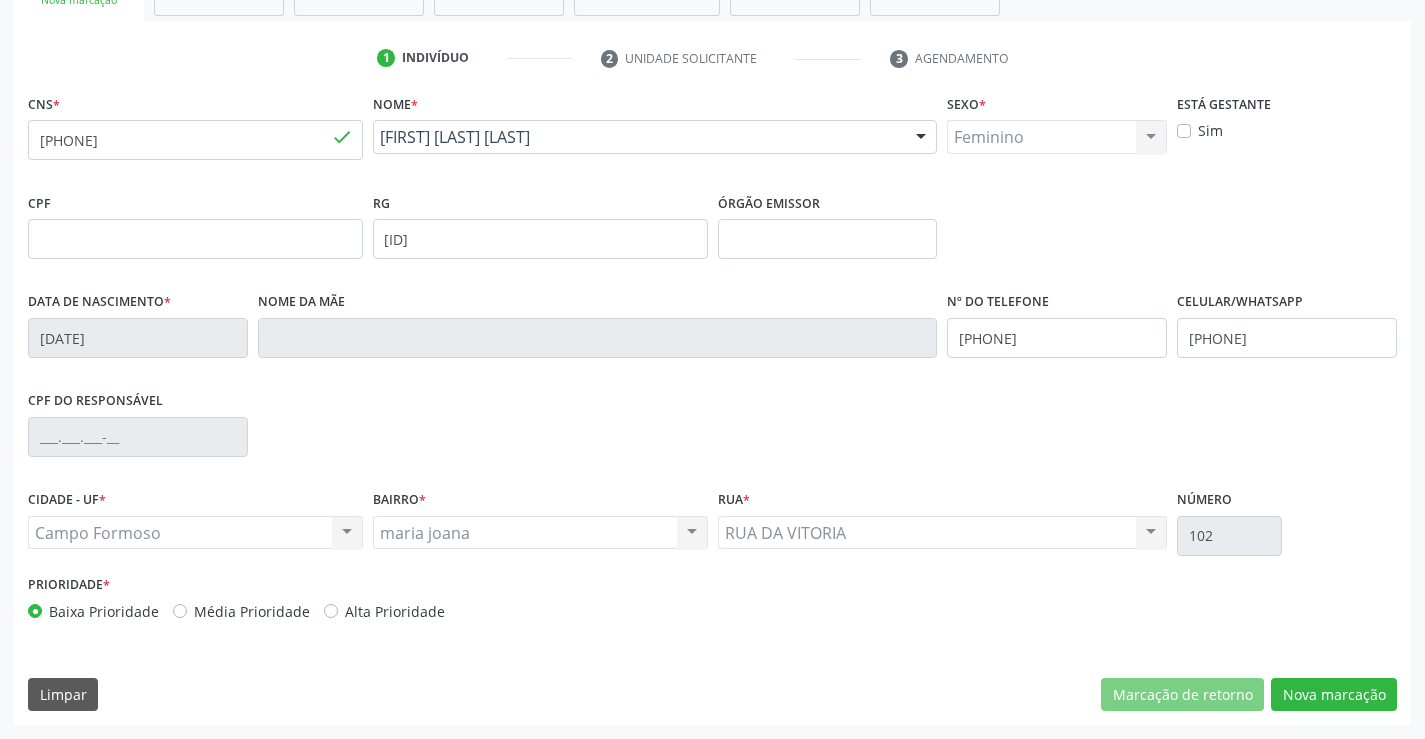 scroll, scrollTop: 167, scrollLeft: 0, axis: vertical 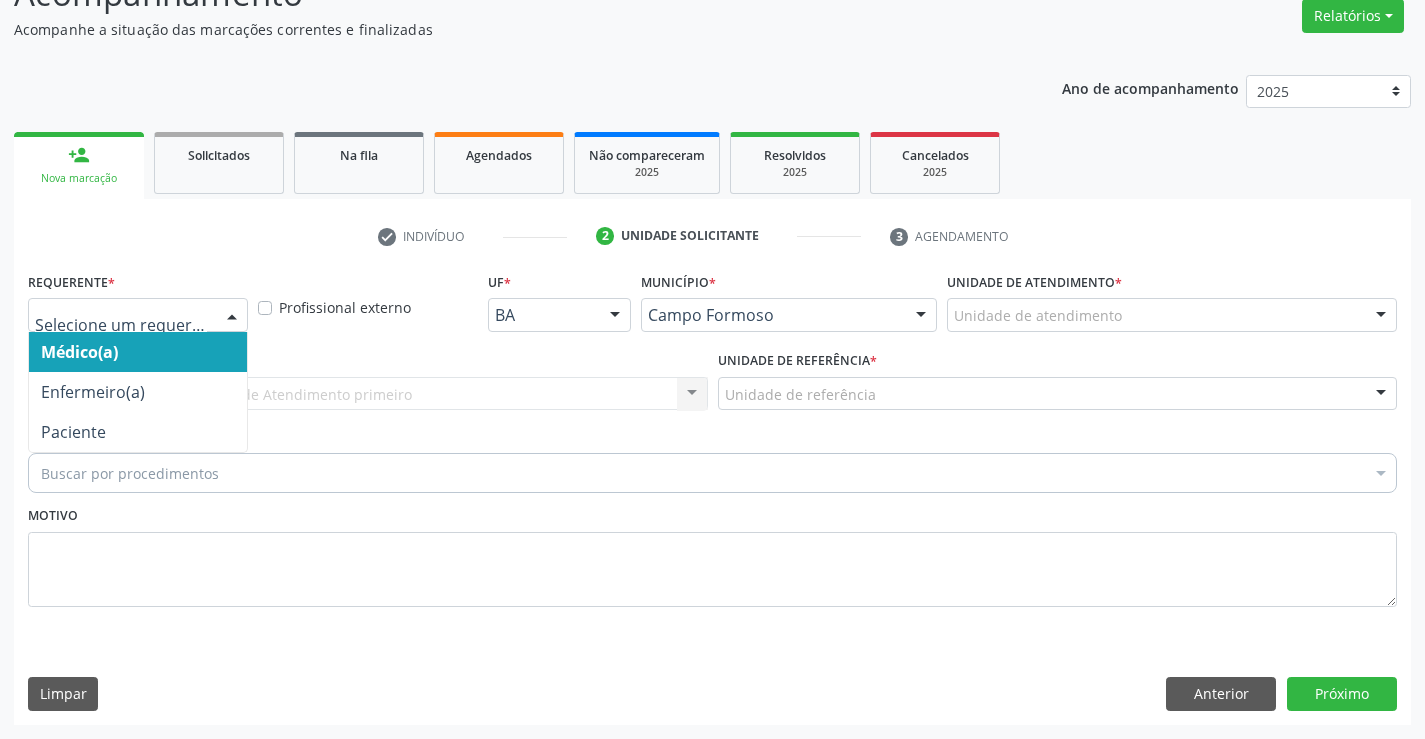 click at bounding box center (138, 315) 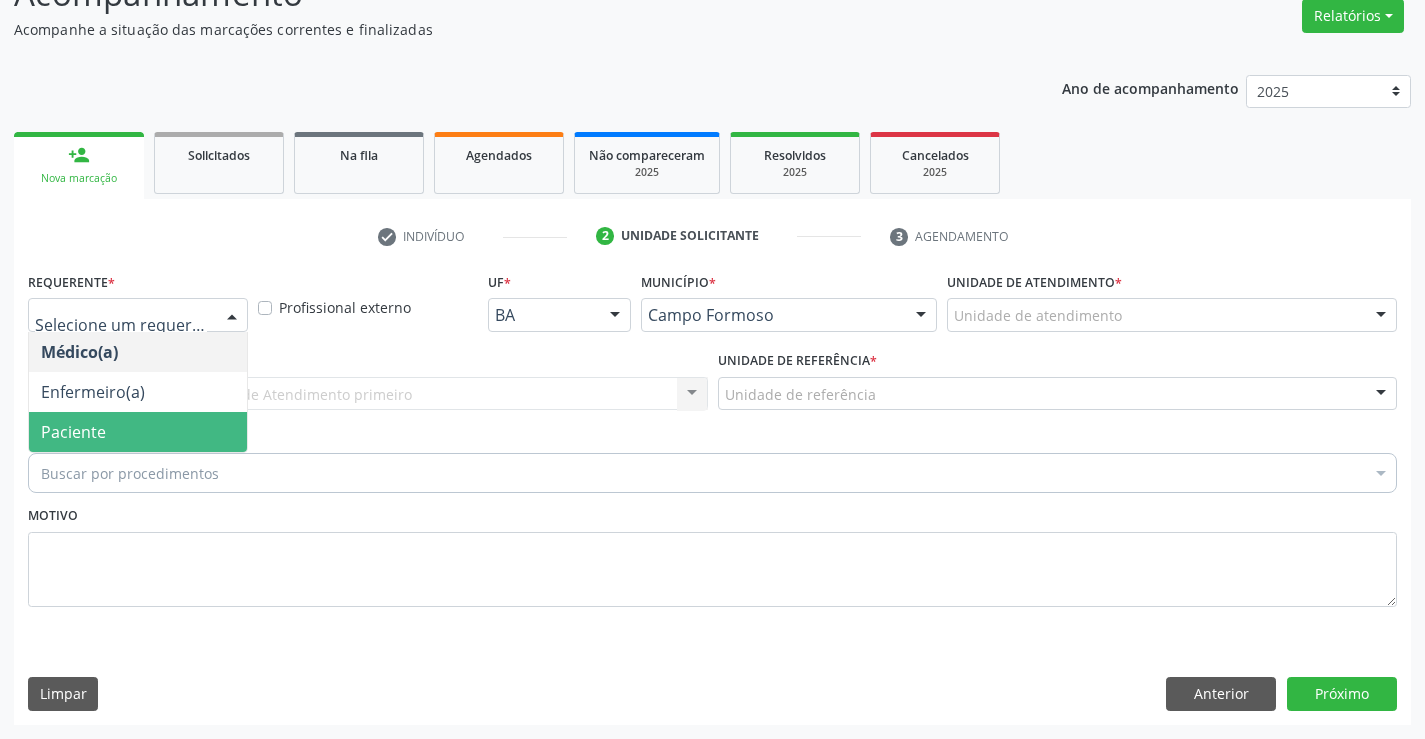 click on "Paciente" at bounding box center [138, 432] 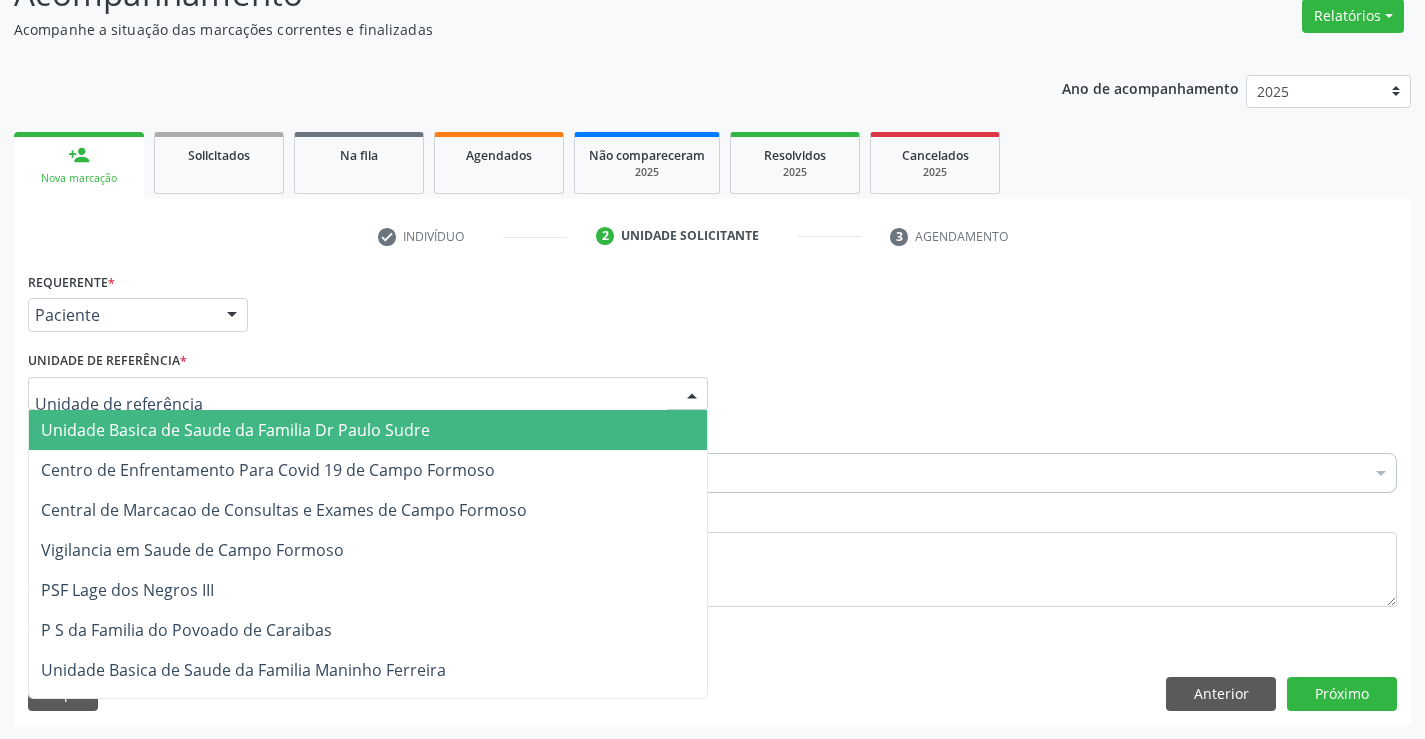 click on "Unidade Basica de Saude da Familia Dr Paulo Sudre" at bounding box center [235, 430] 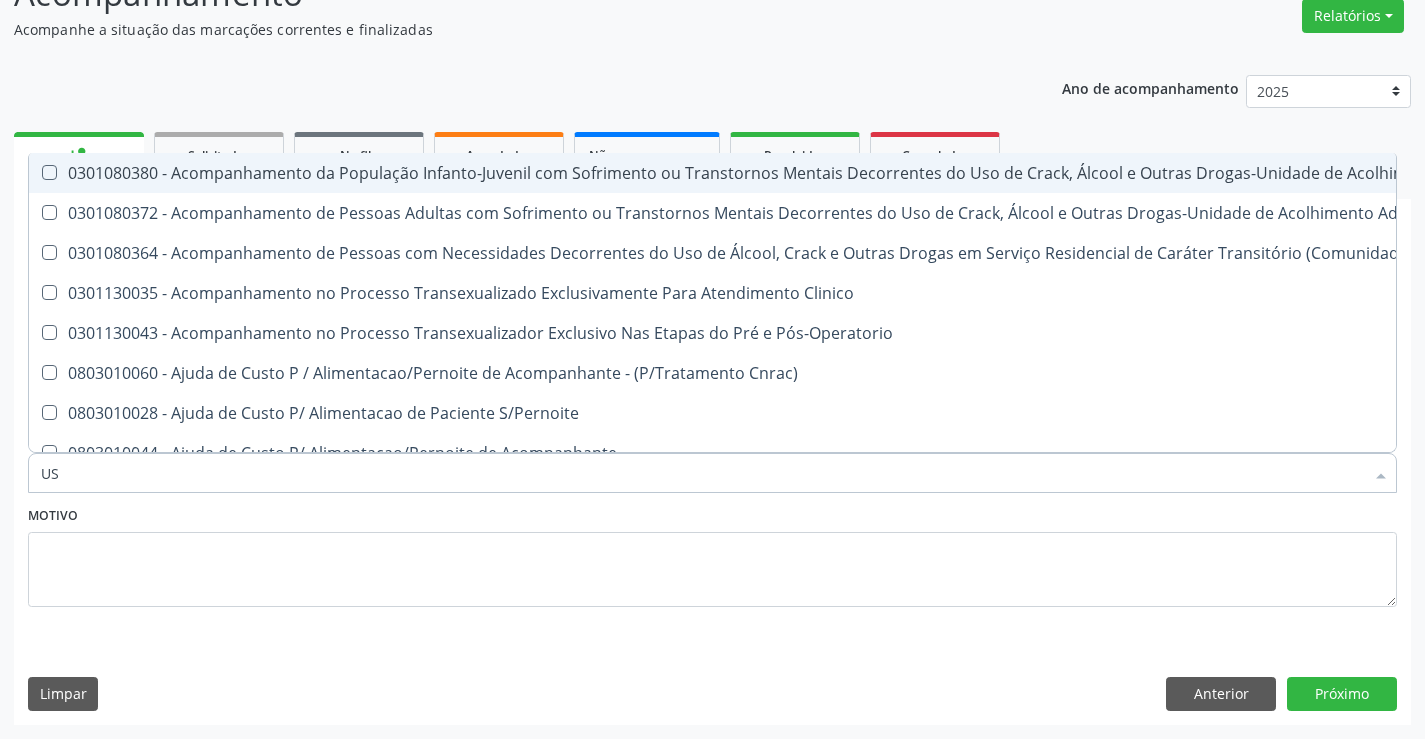 type on "USG" 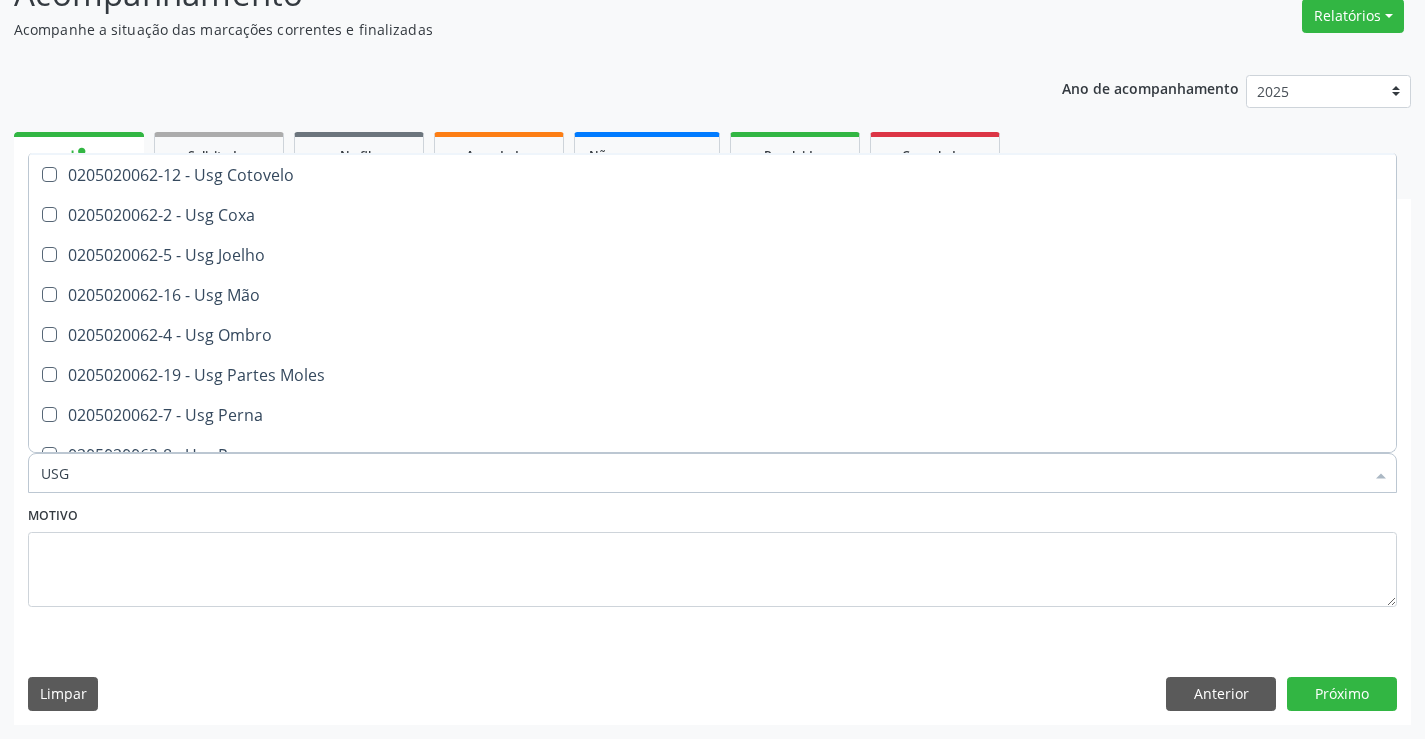 scroll, scrollTop: 200, scrollLeft: 0, axis: vertical 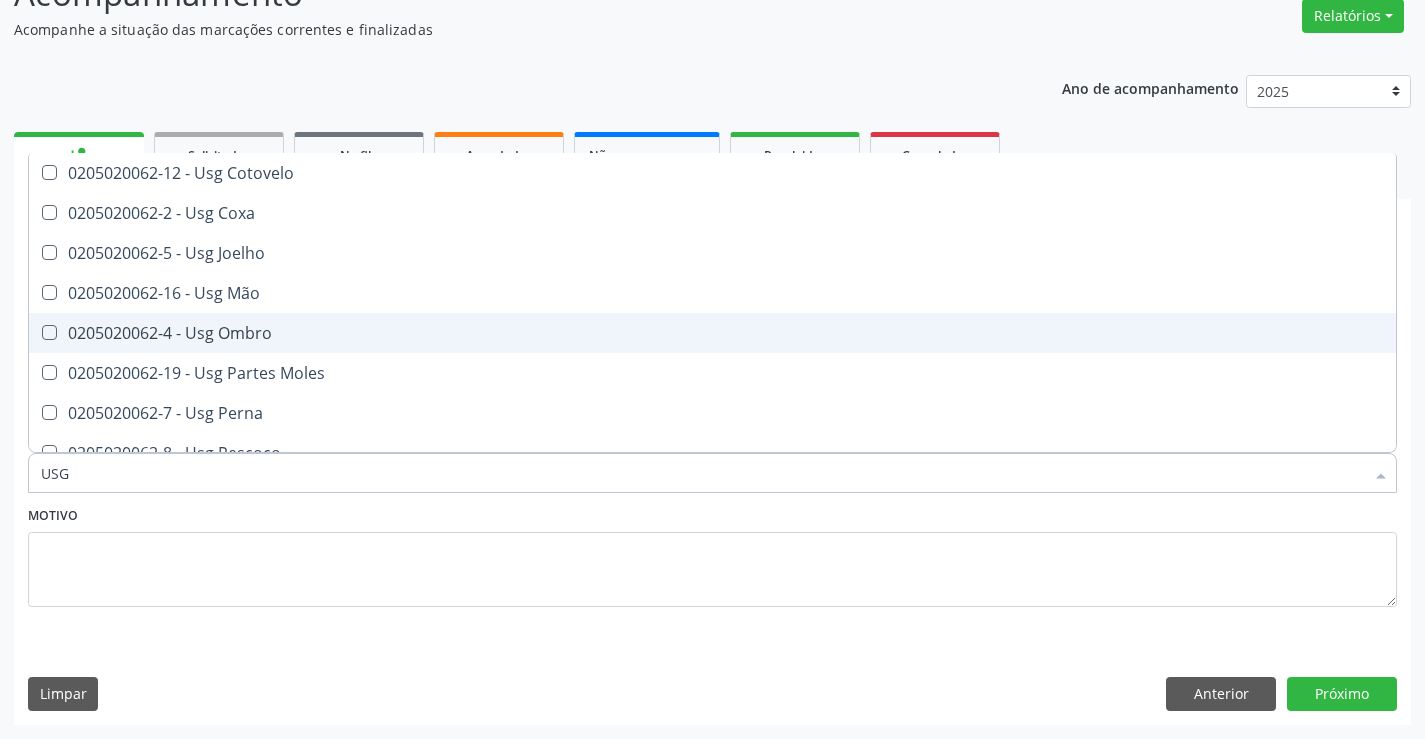 click on "0205020062-4 - Usg Ombro" at bounding box center [712, 333] 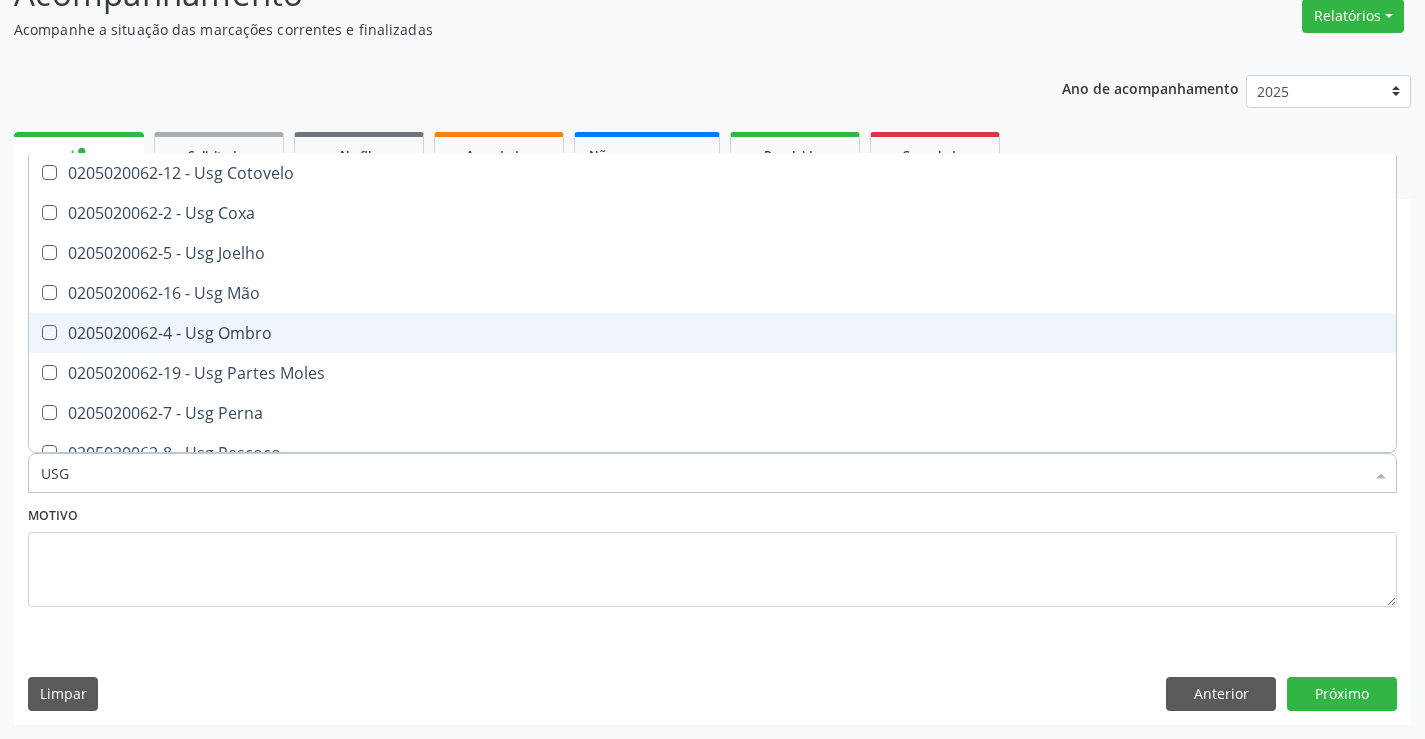checkbox on "true" 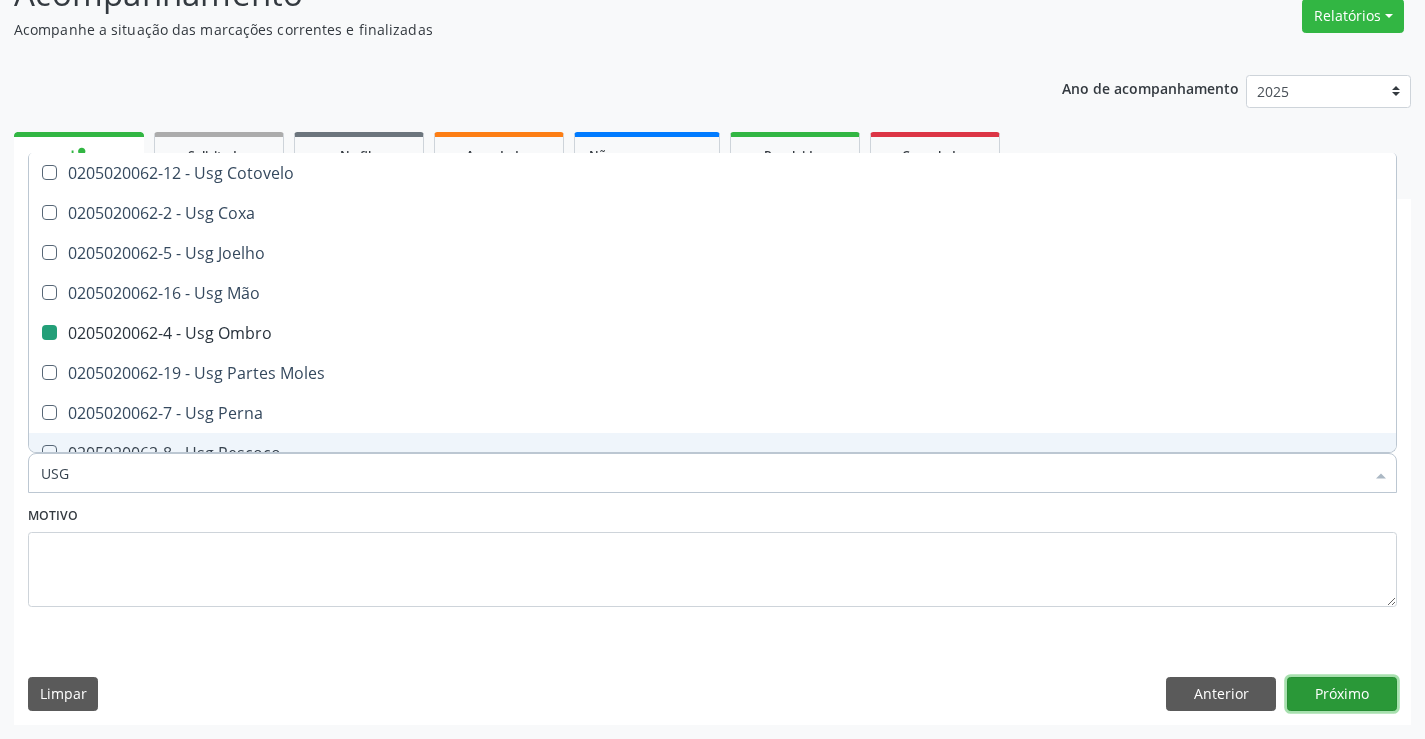 click on "Próximo" at bounding box center [1342, 694] 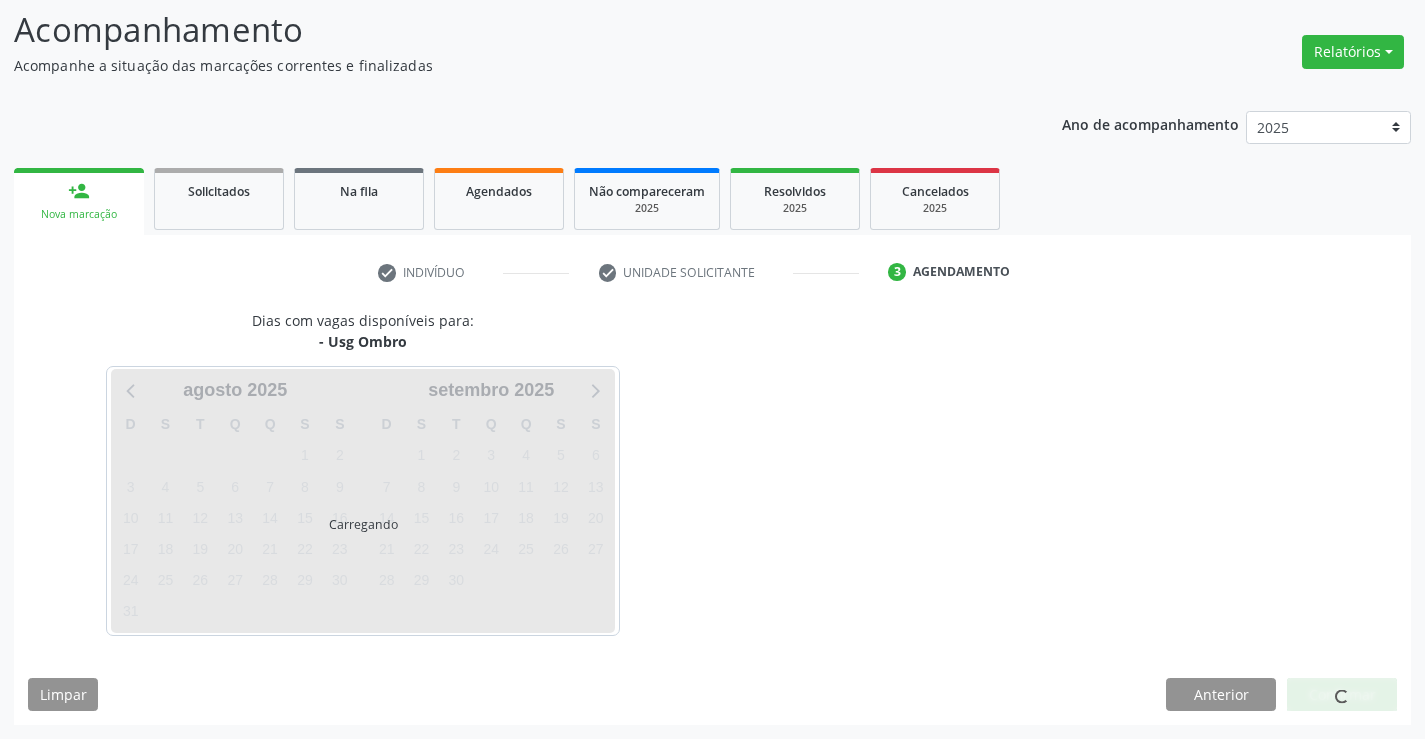 scroll, scrollTop: 131, scrollLeft: 0, axis: vertical 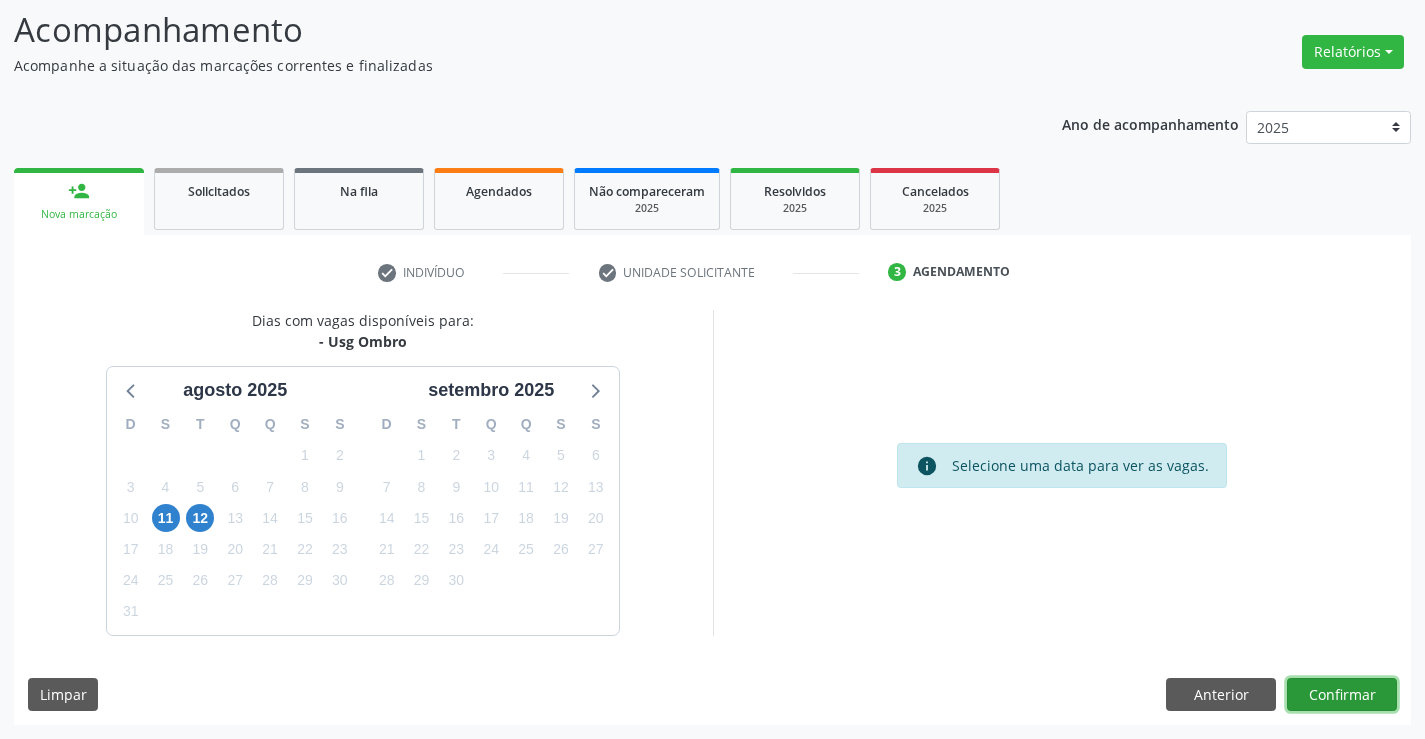 click on "Confirmar" at bounding box center [1342, 695] 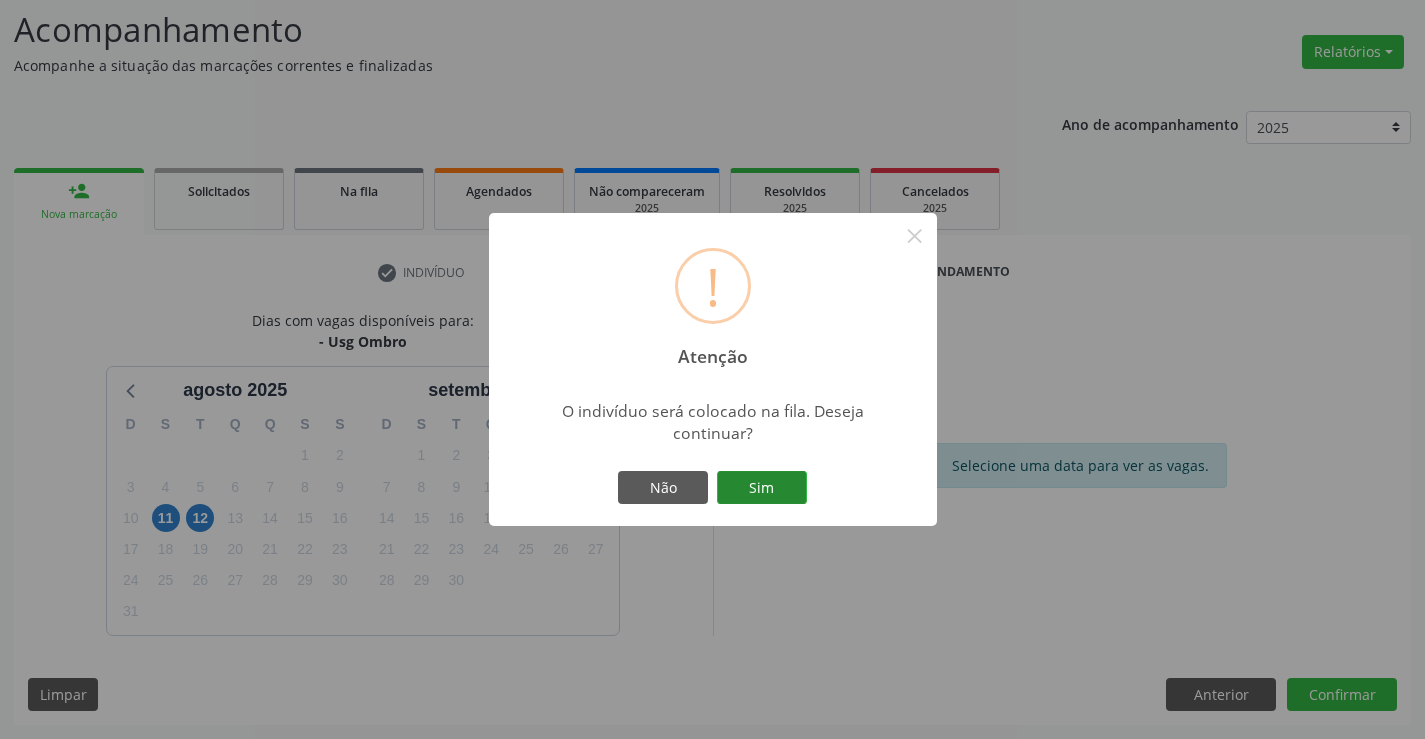 click on "Sim" at bounding box center (762, 488) 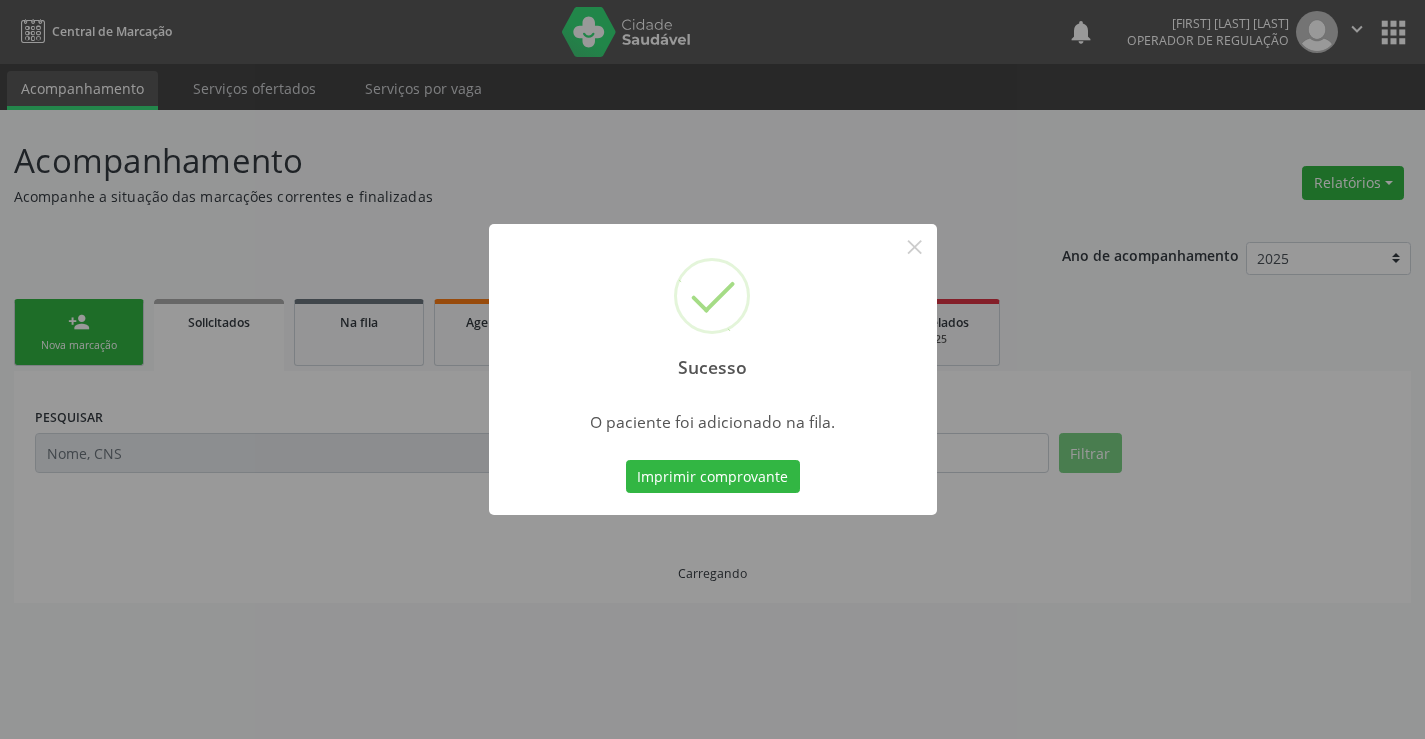 scroll, scrollTop: 0, scrollLeft: 0, axis: both 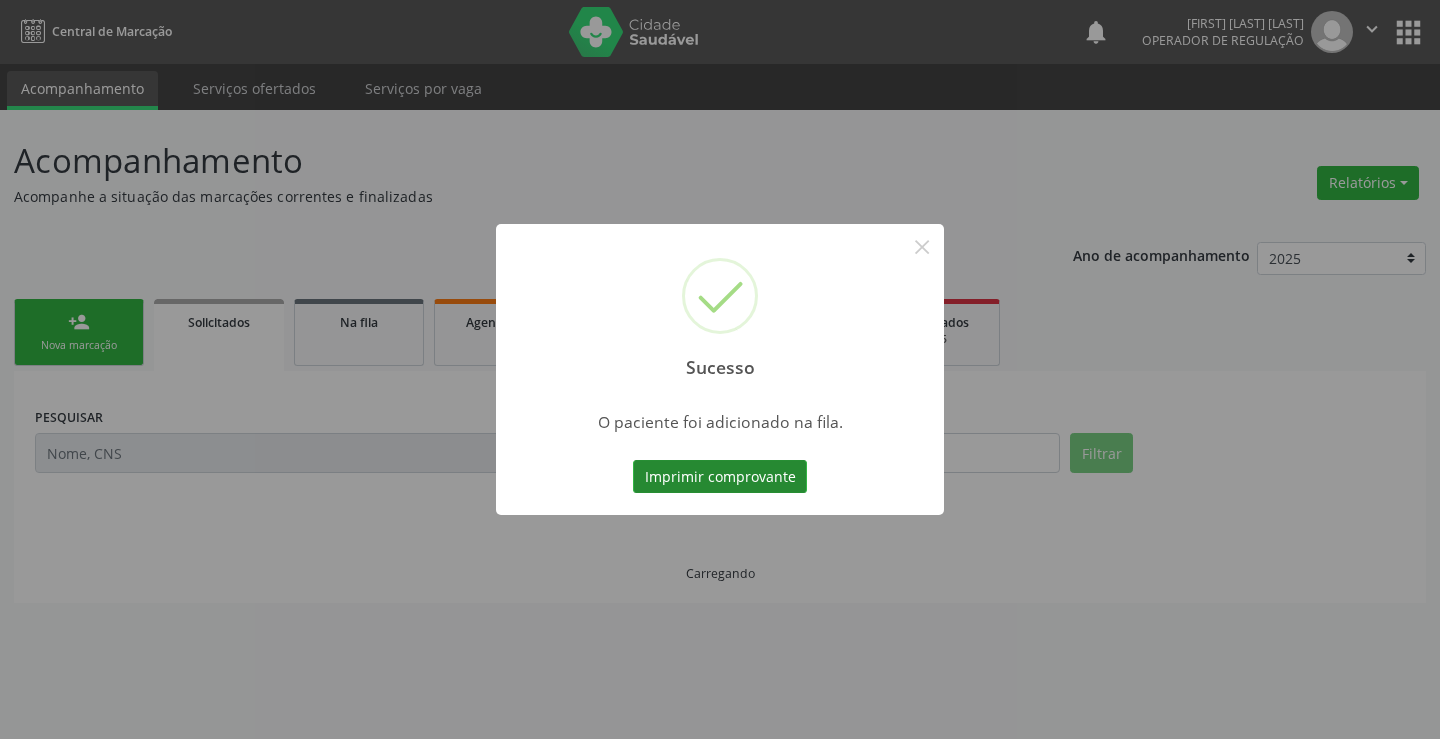 click on "Imprimir comprovante" at bounding box center (720, 477) 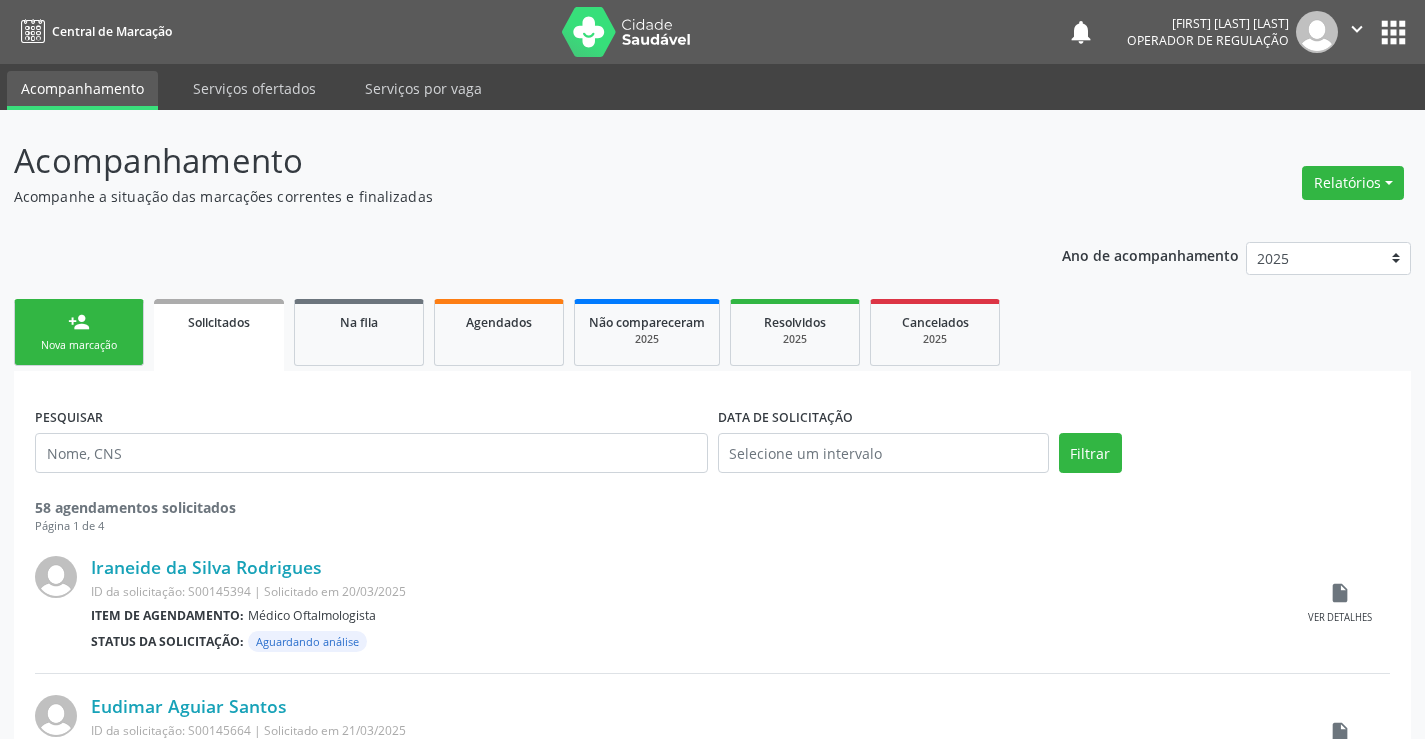 click on "person_add
Nova marcação" at bounding box center [79, 332] 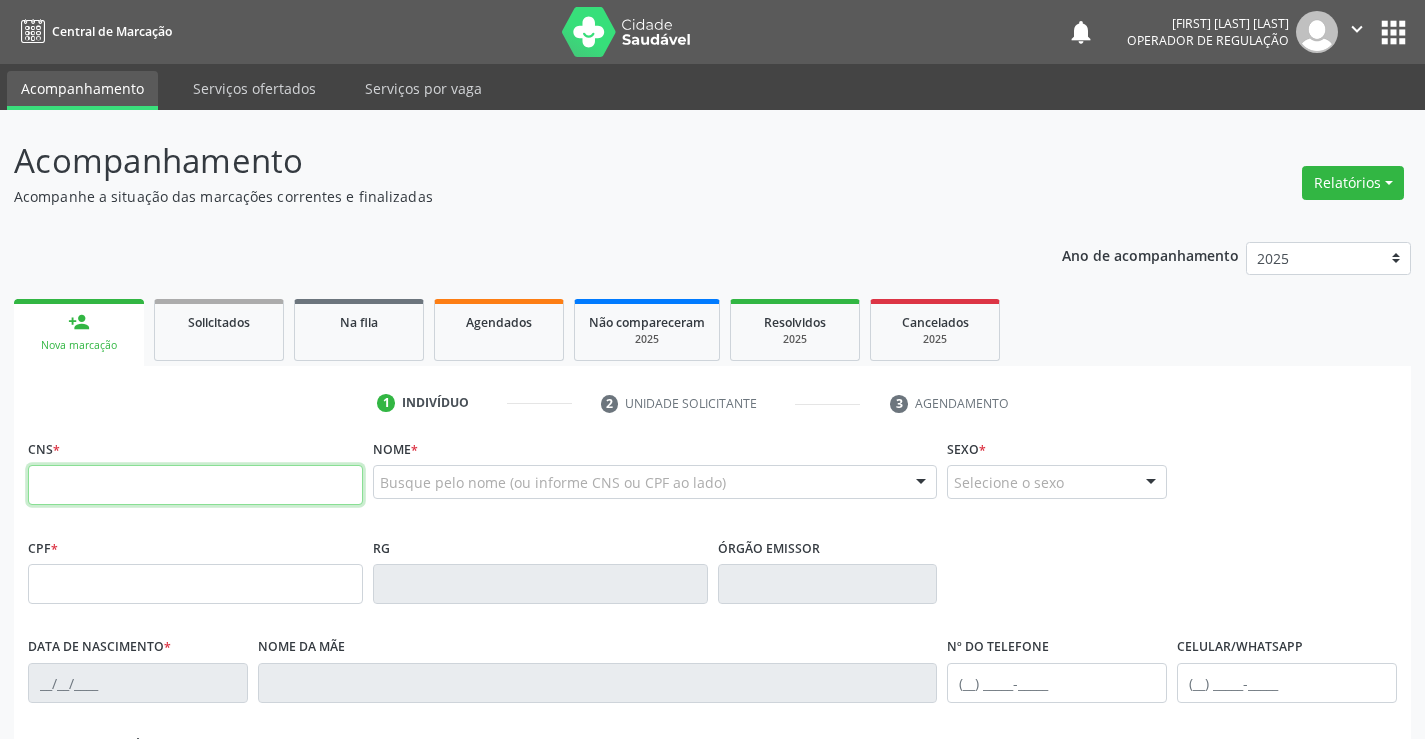 click at bounding box center (195, 485) 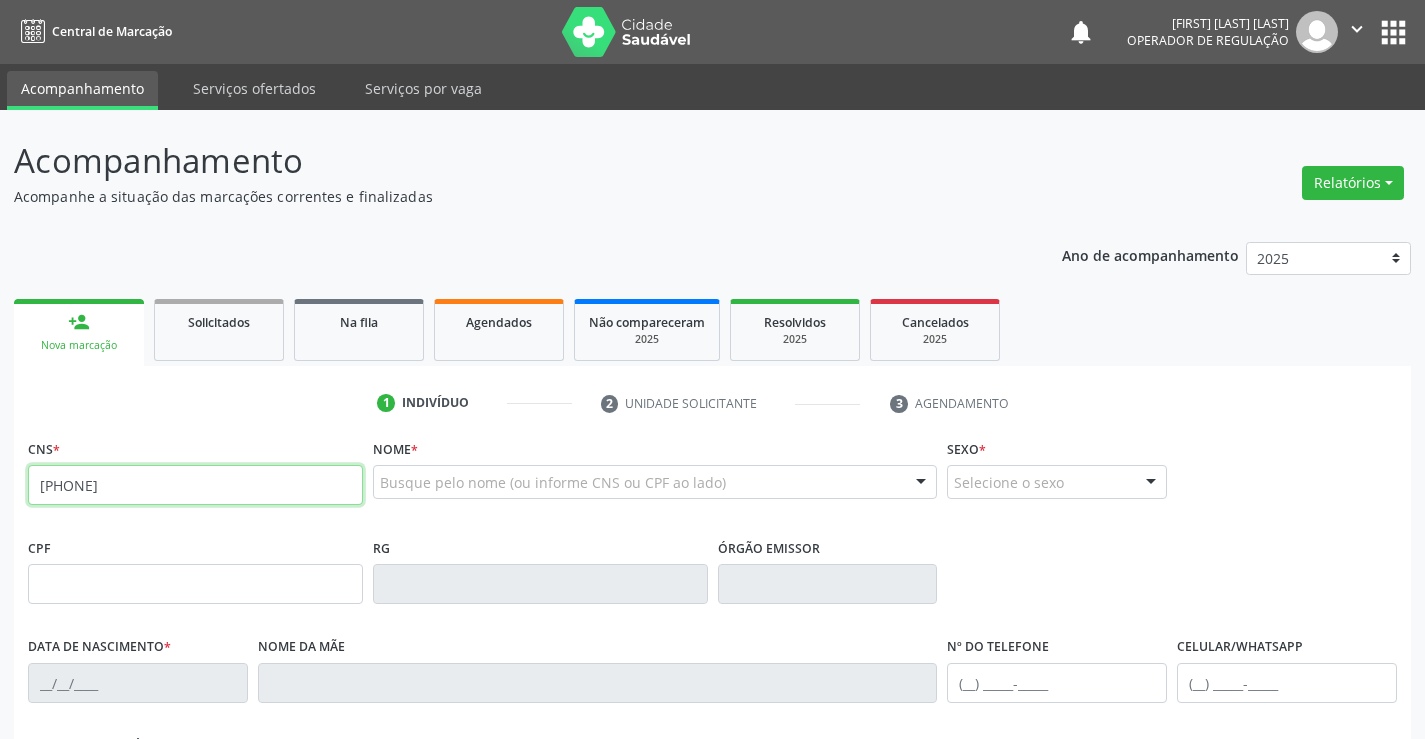 type on "[PHONE]" 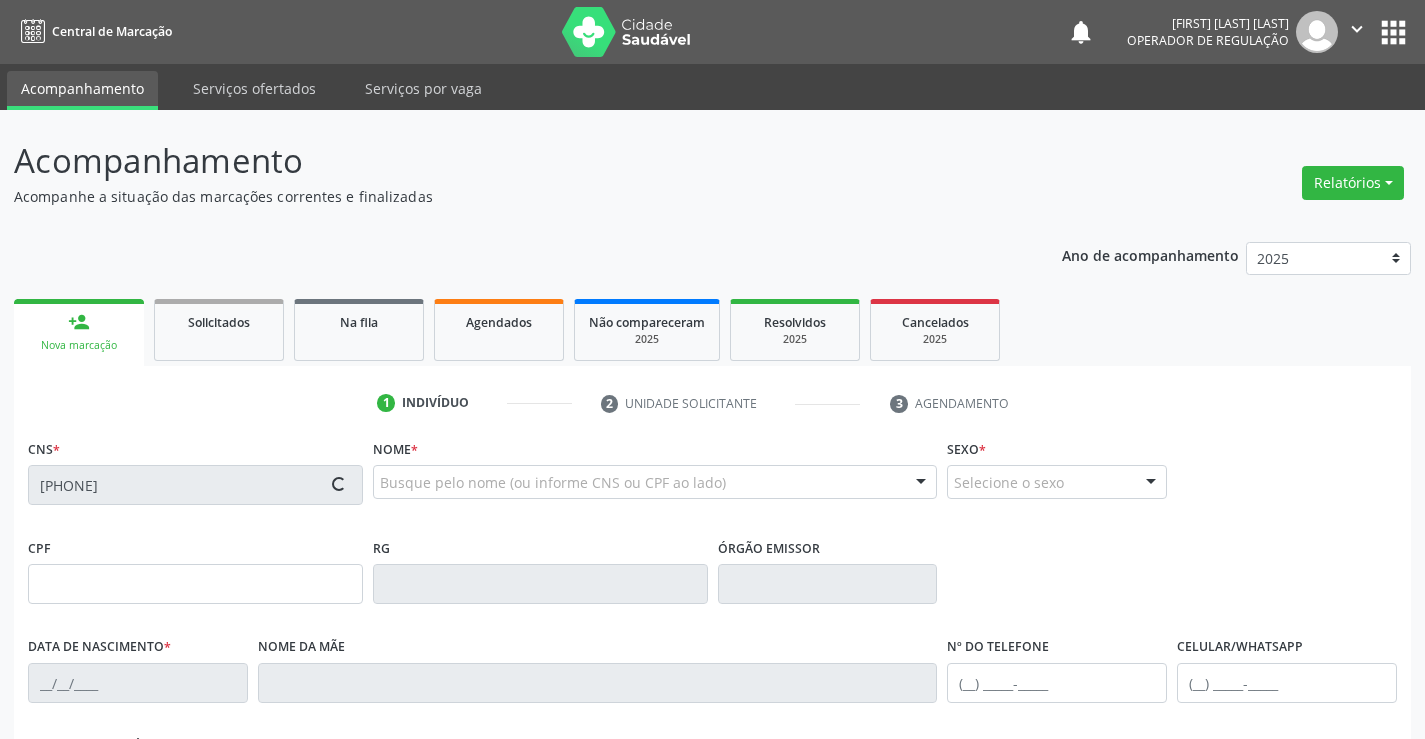 type on "[ID]" 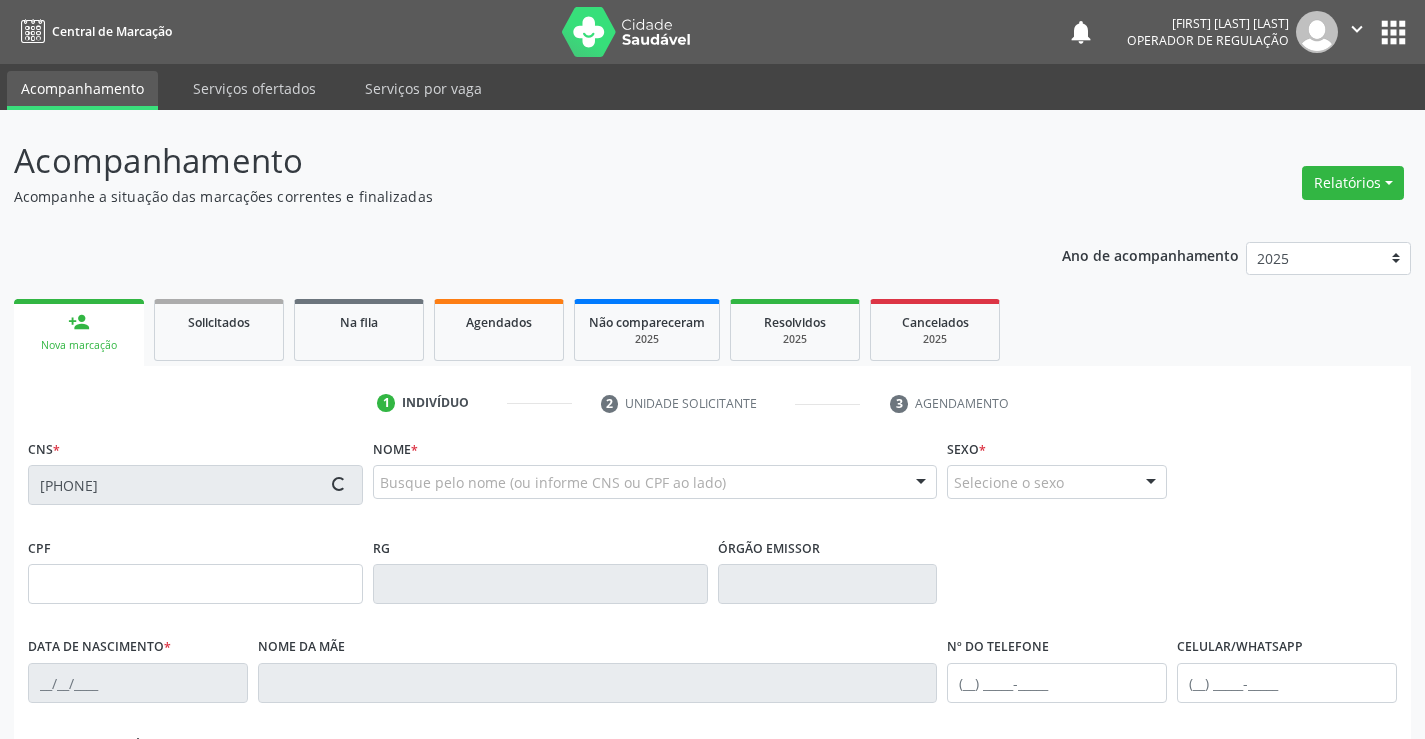 type on "[DATE]" 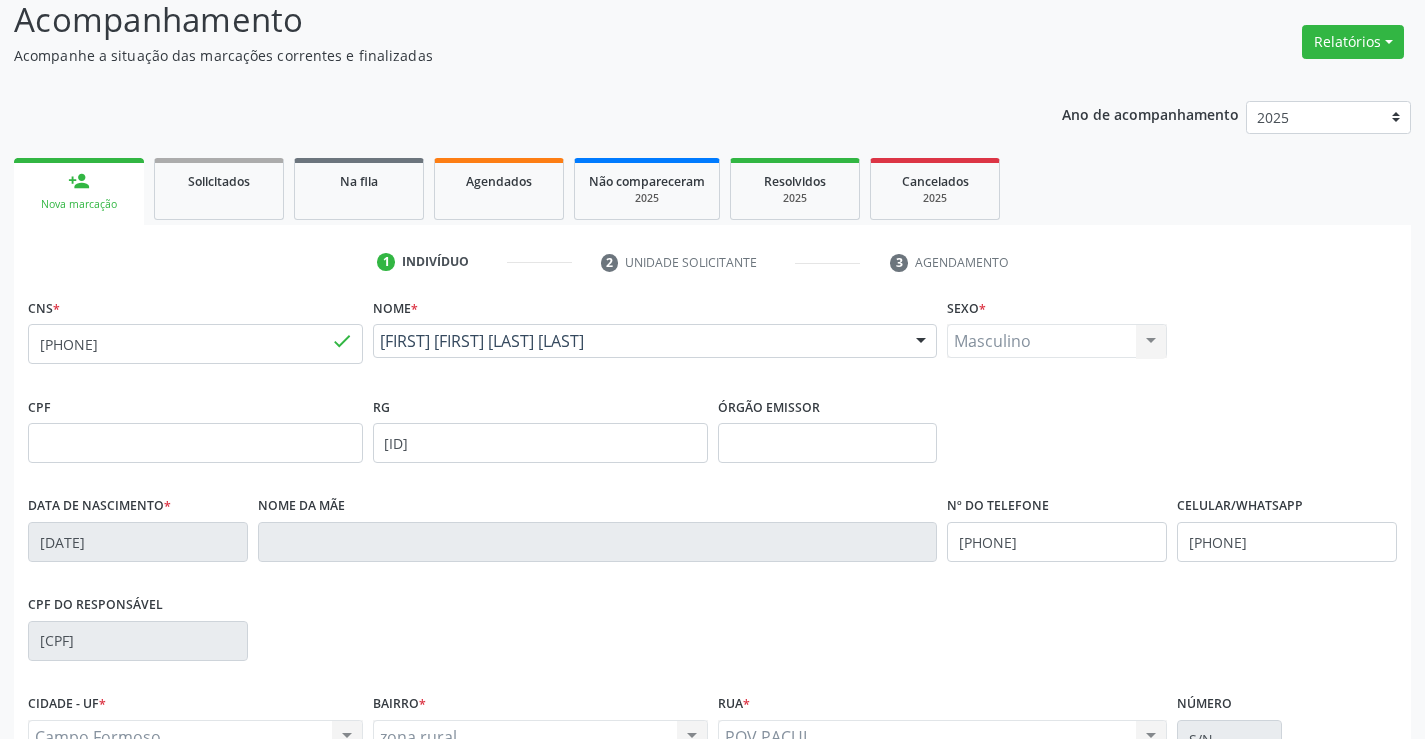 scroll, scrollTop: 300, scrollLeft: 0, axis: vertical 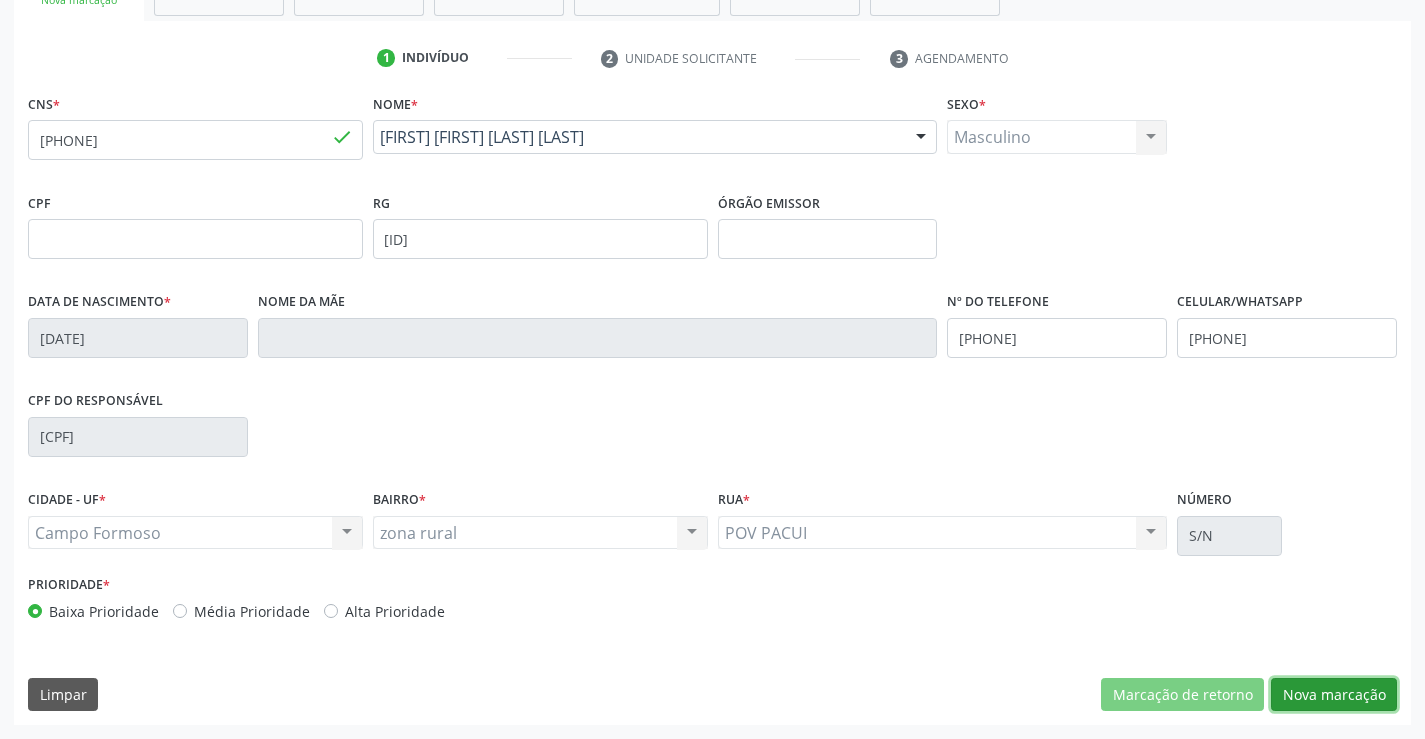 click on "Nova marcação" at bounding box center (1334, 695) 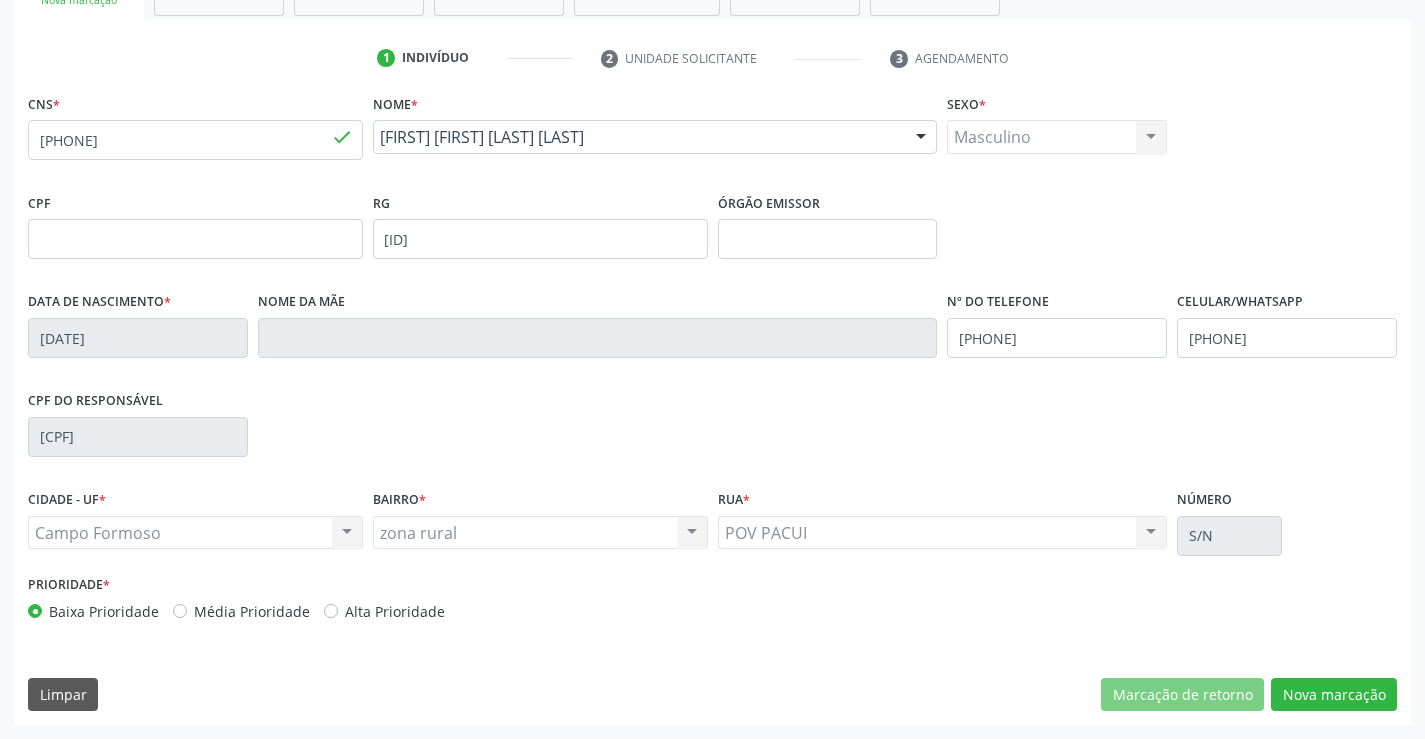 scroll, scrollTop: 167, scrollLeft: 0, axis: vertical 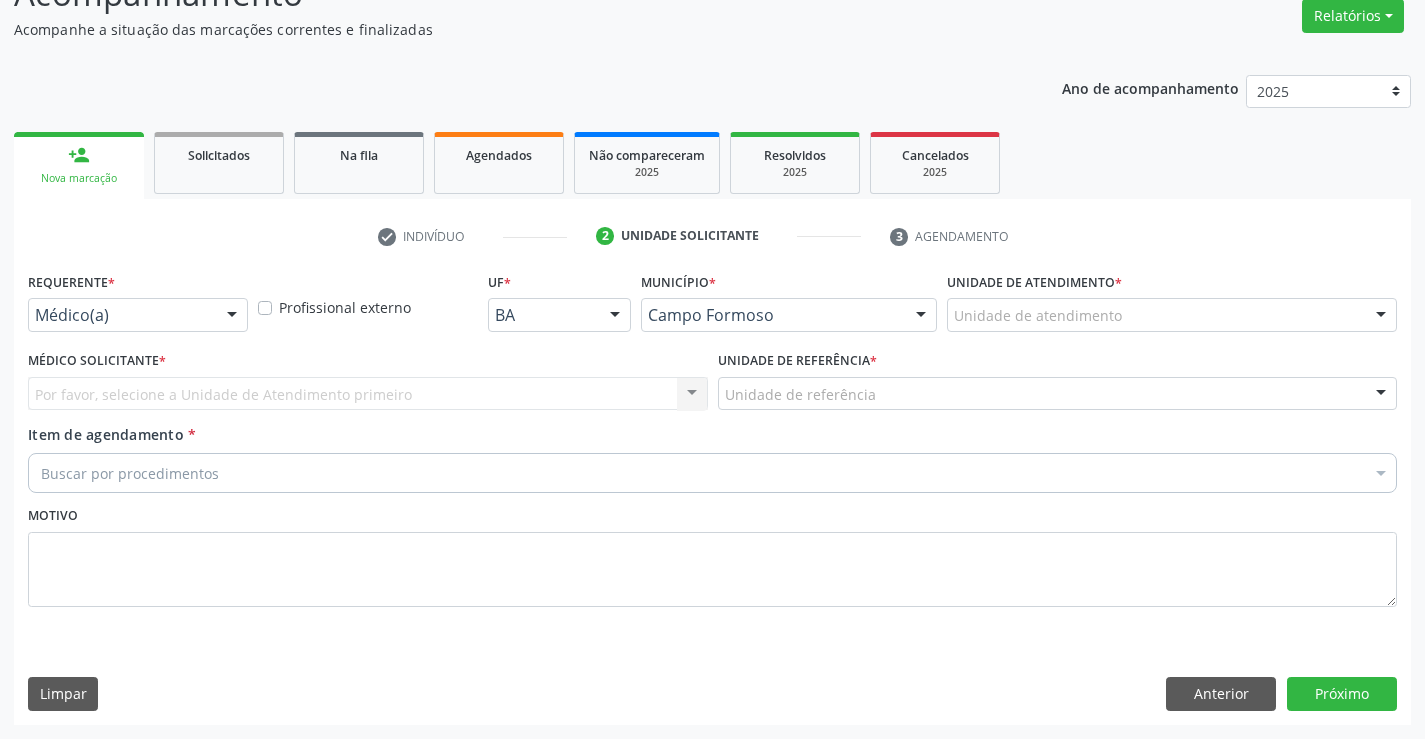 click on "Médico(a)" at bounding box center [138, 315] 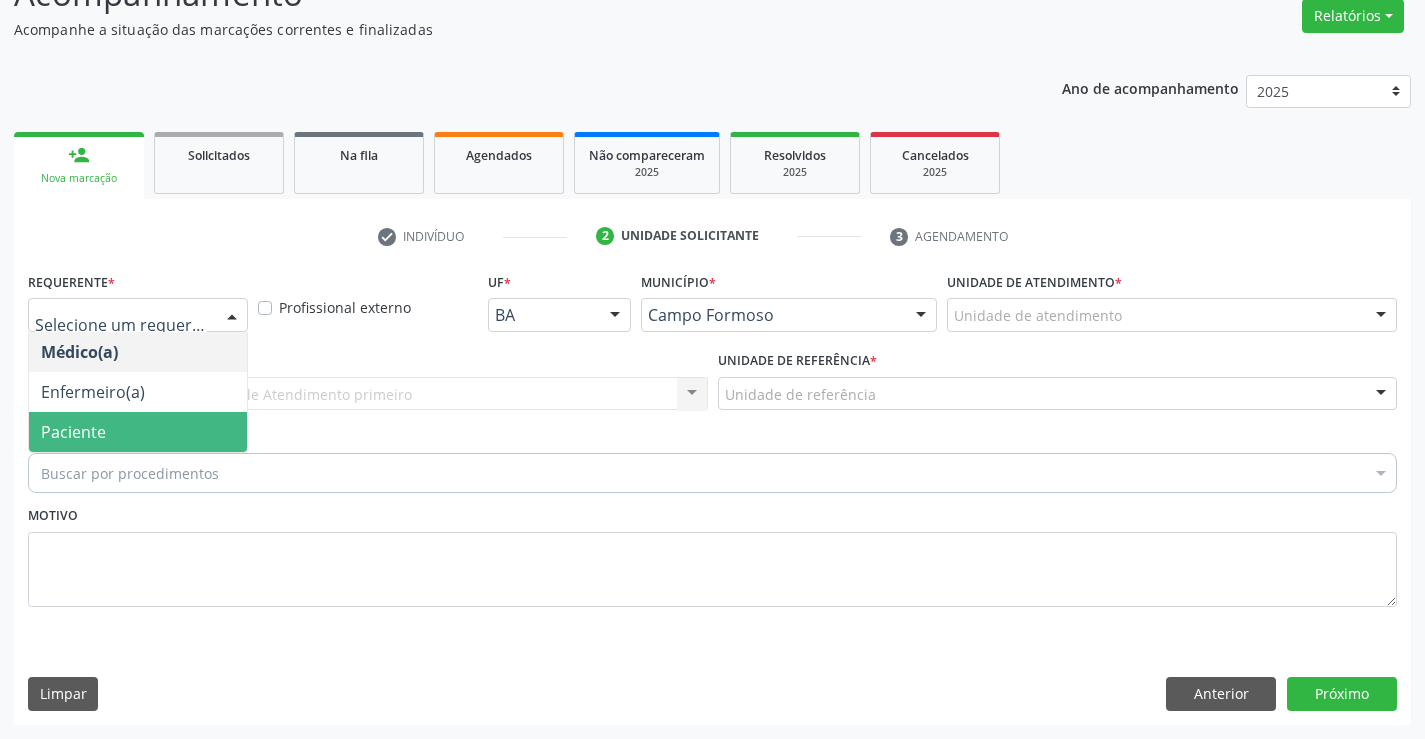 click on "Paciente" at bounding box center [138, 432] 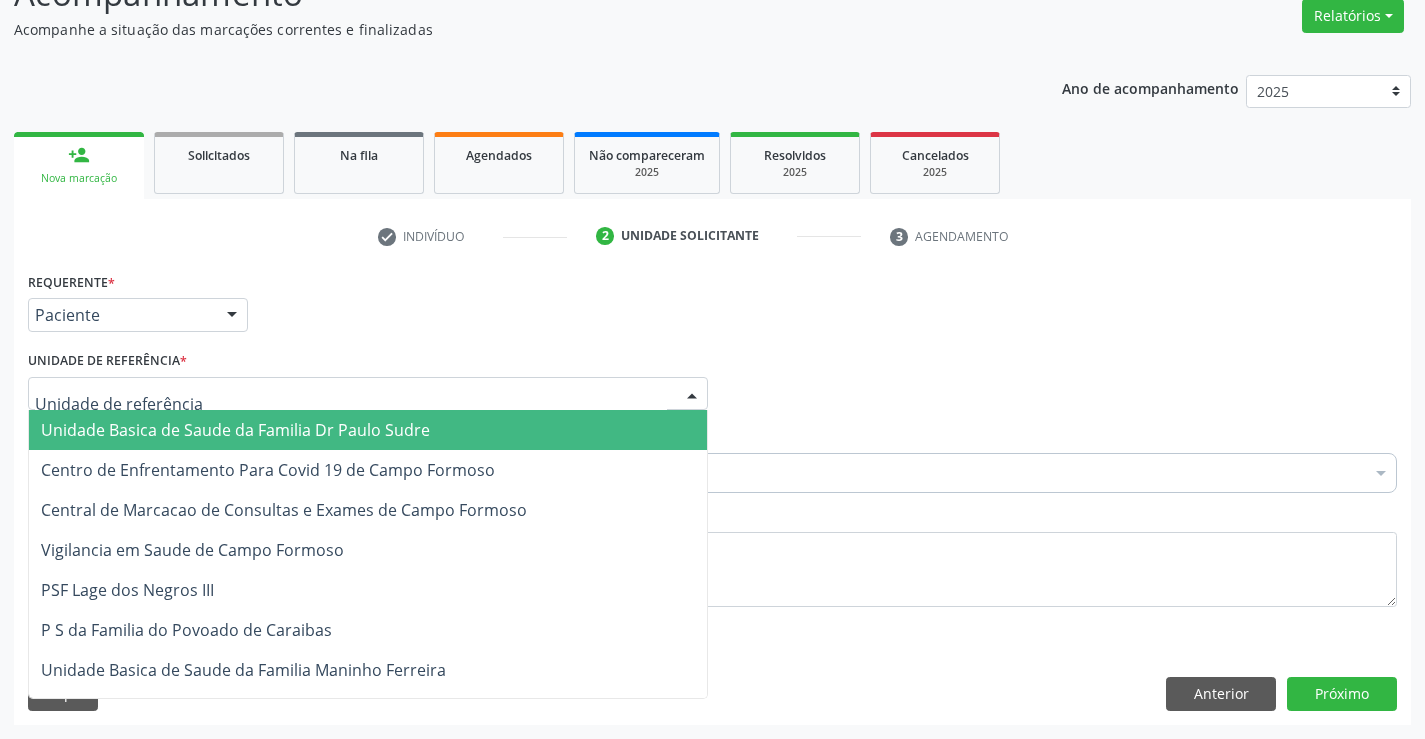 click at bounding box center (368, 394) 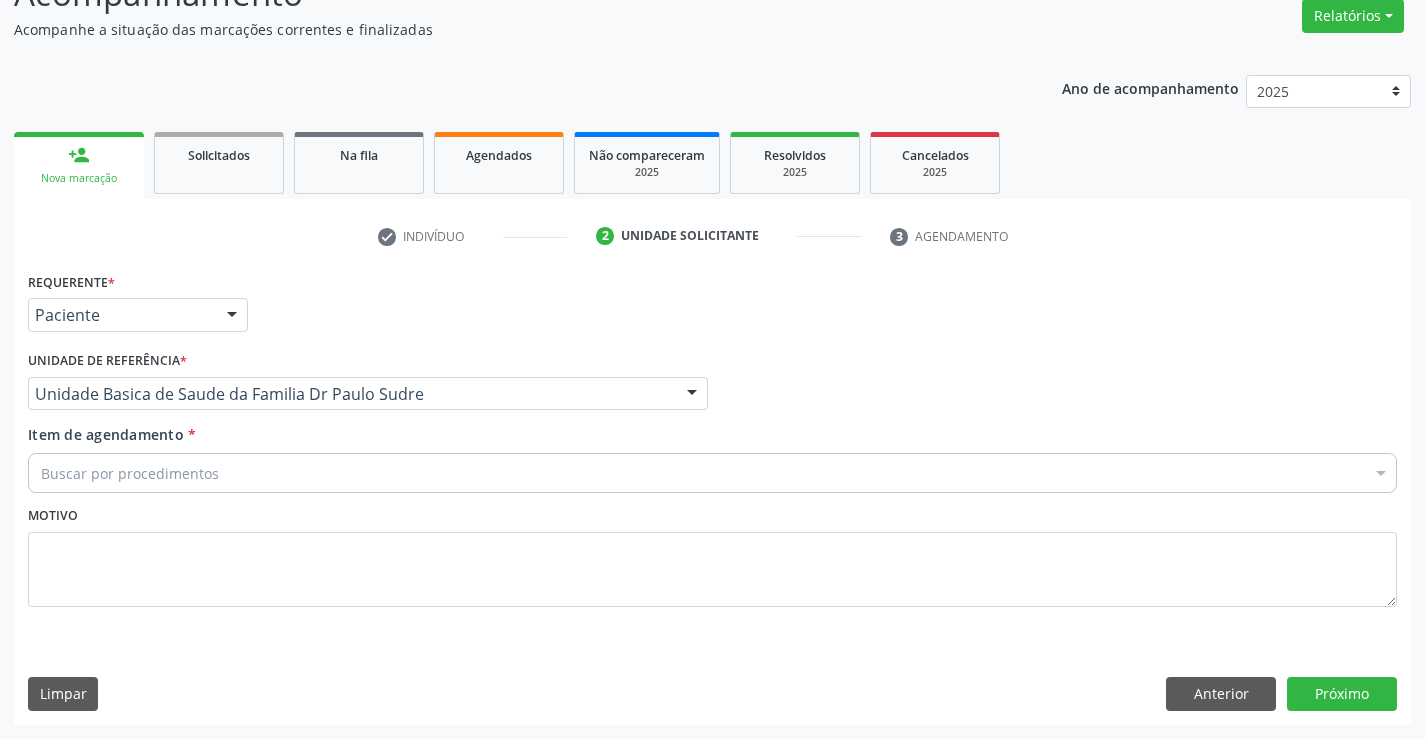 click on "Item de agendamento
*" at bounding box center [41, 473] 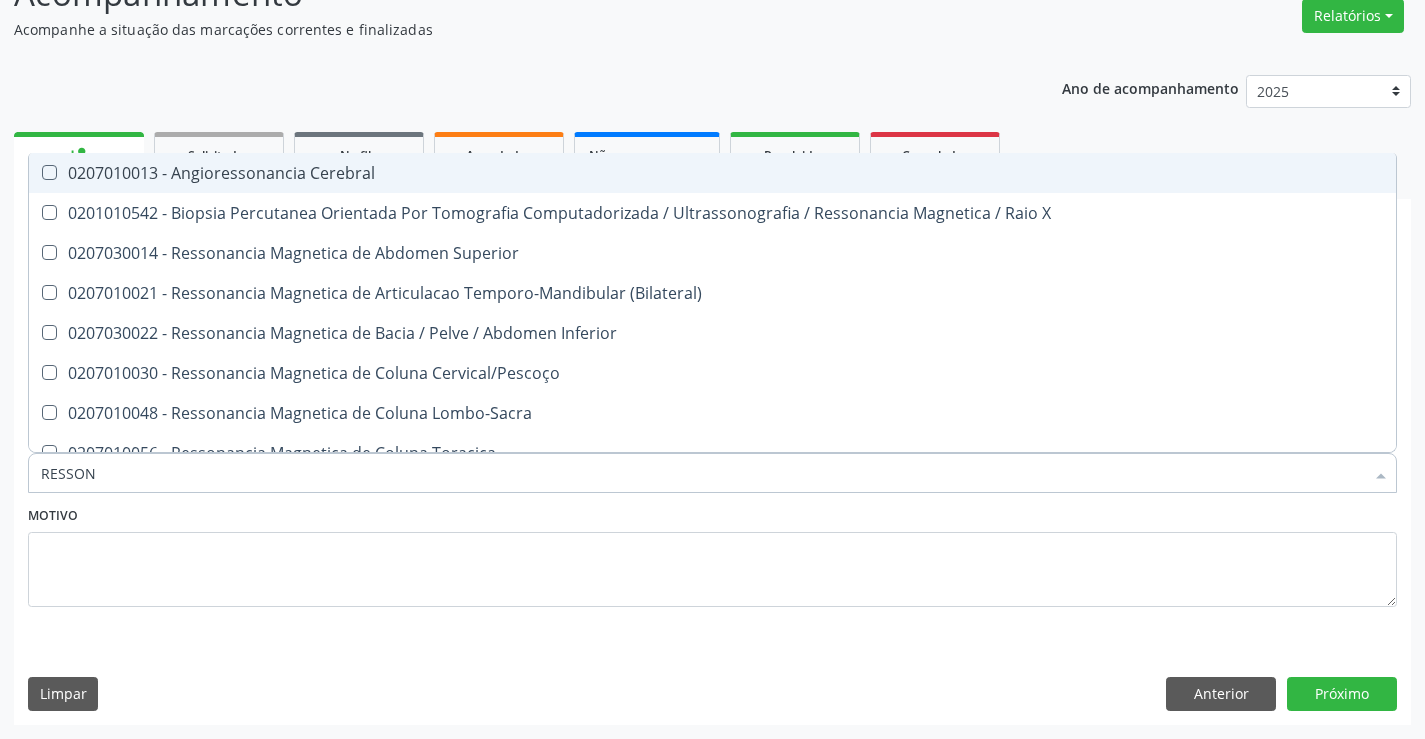 type on "RESSONA" 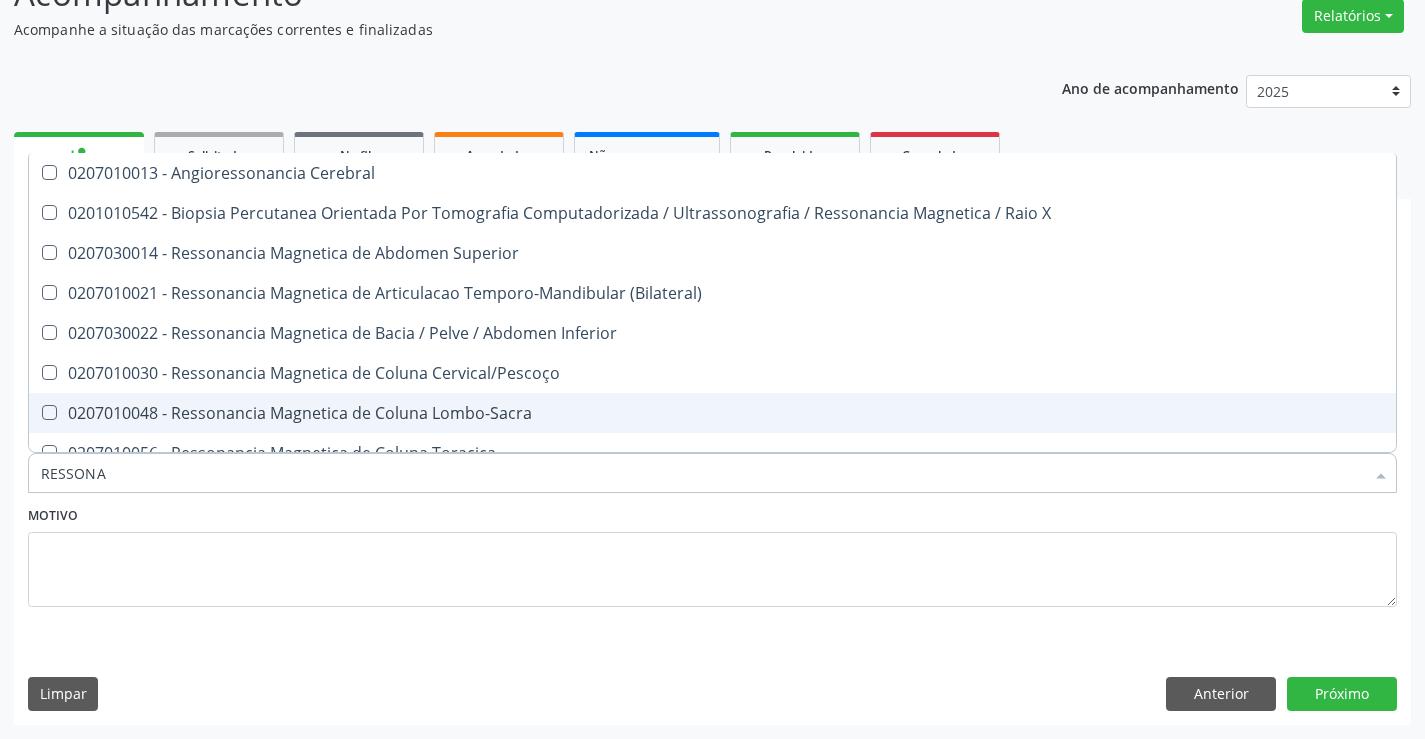 click on "0207010048 - Ressonancia Magnetica de Coluna Lombo-Sacra" at bounding box center [712, 413] 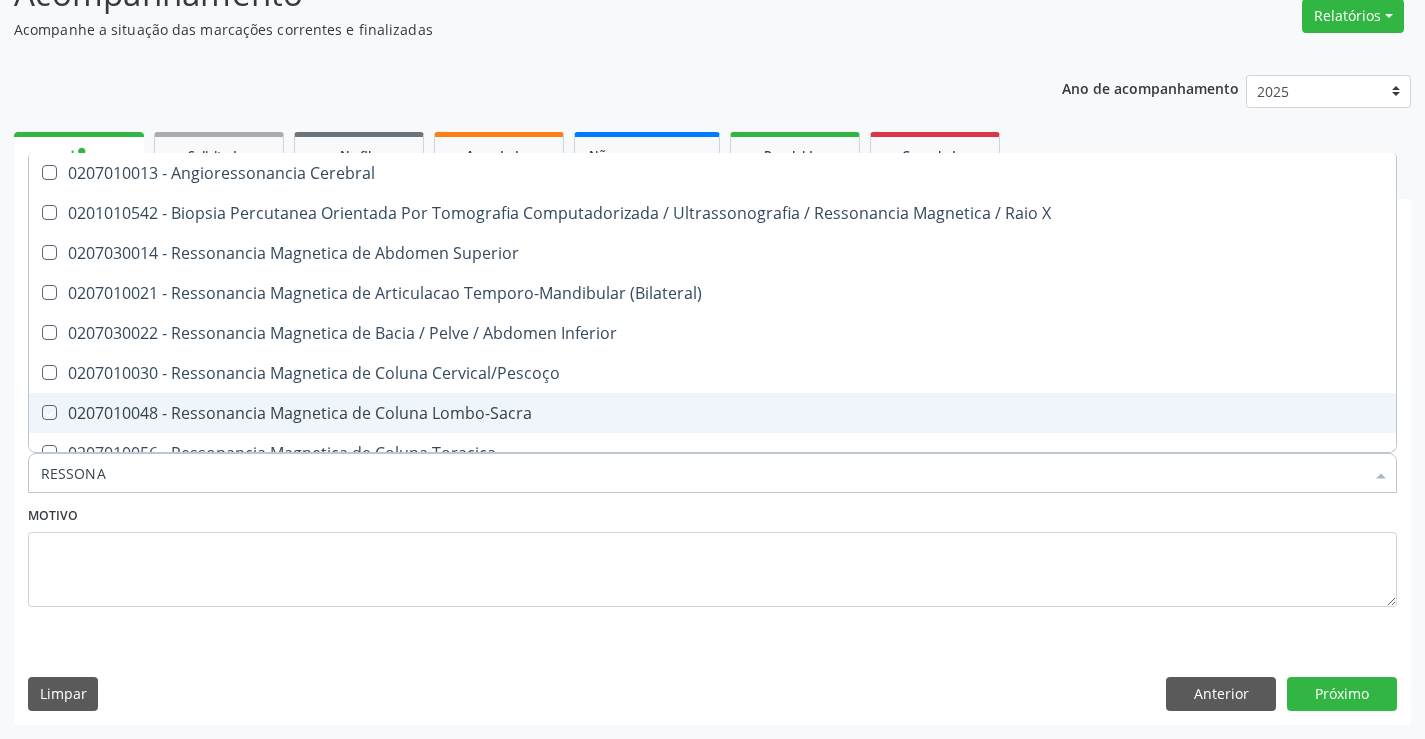 checkbox on "true" 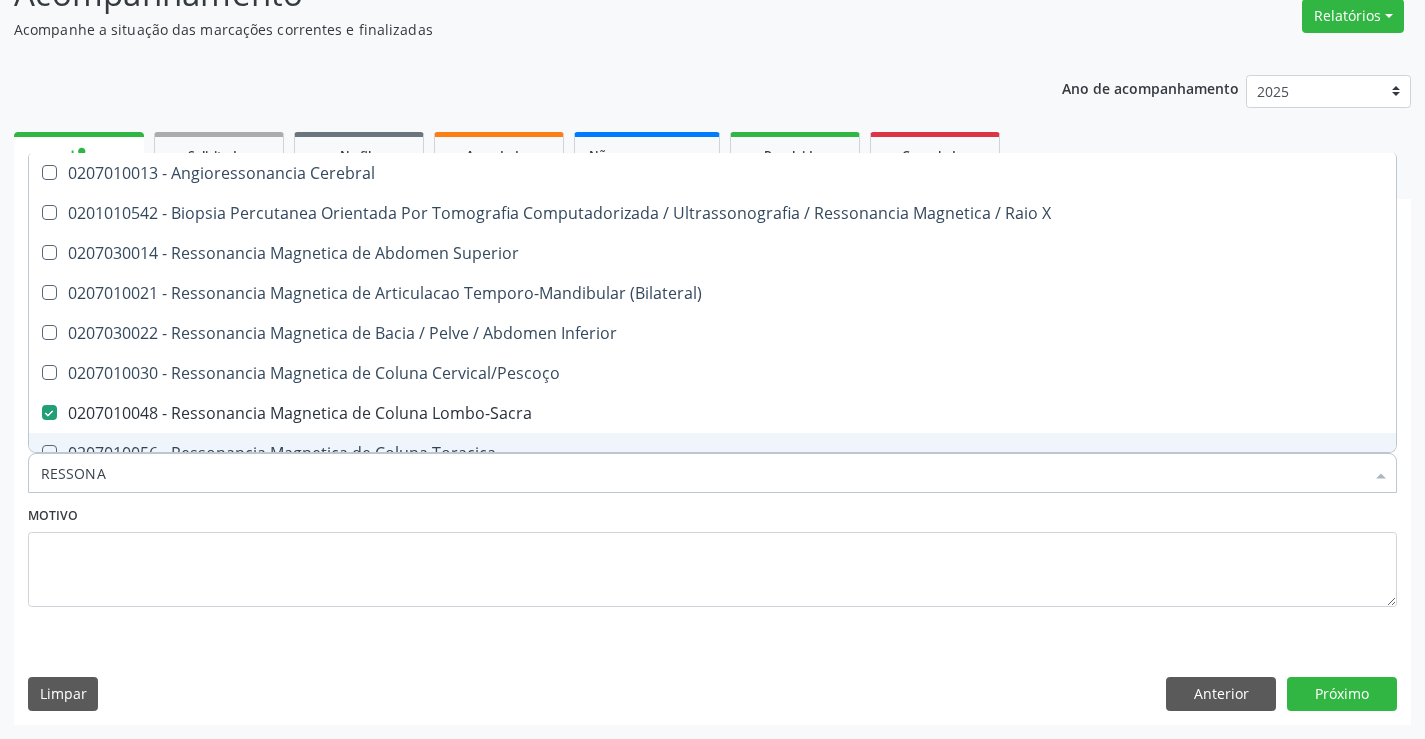 type on "RESSONA" 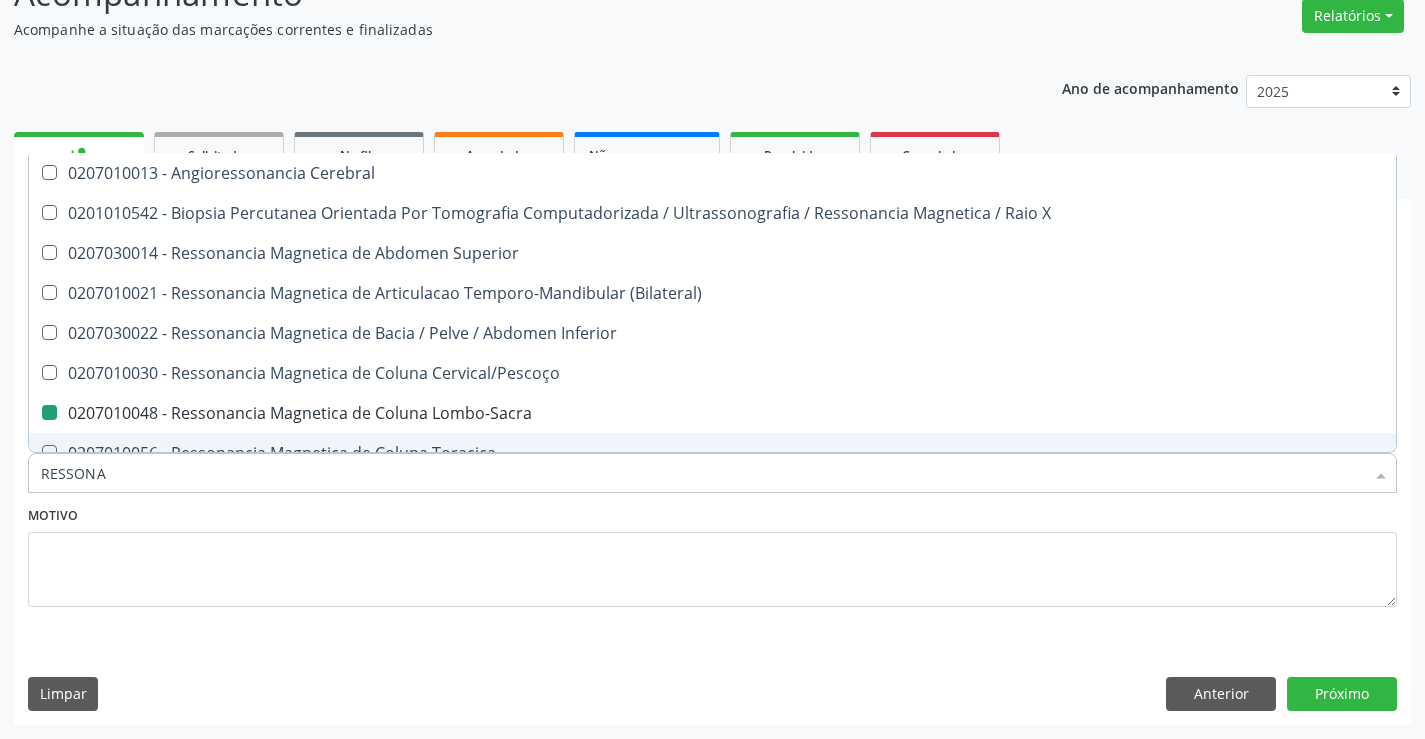click on "Motivo" at bounding box center (712, 554) 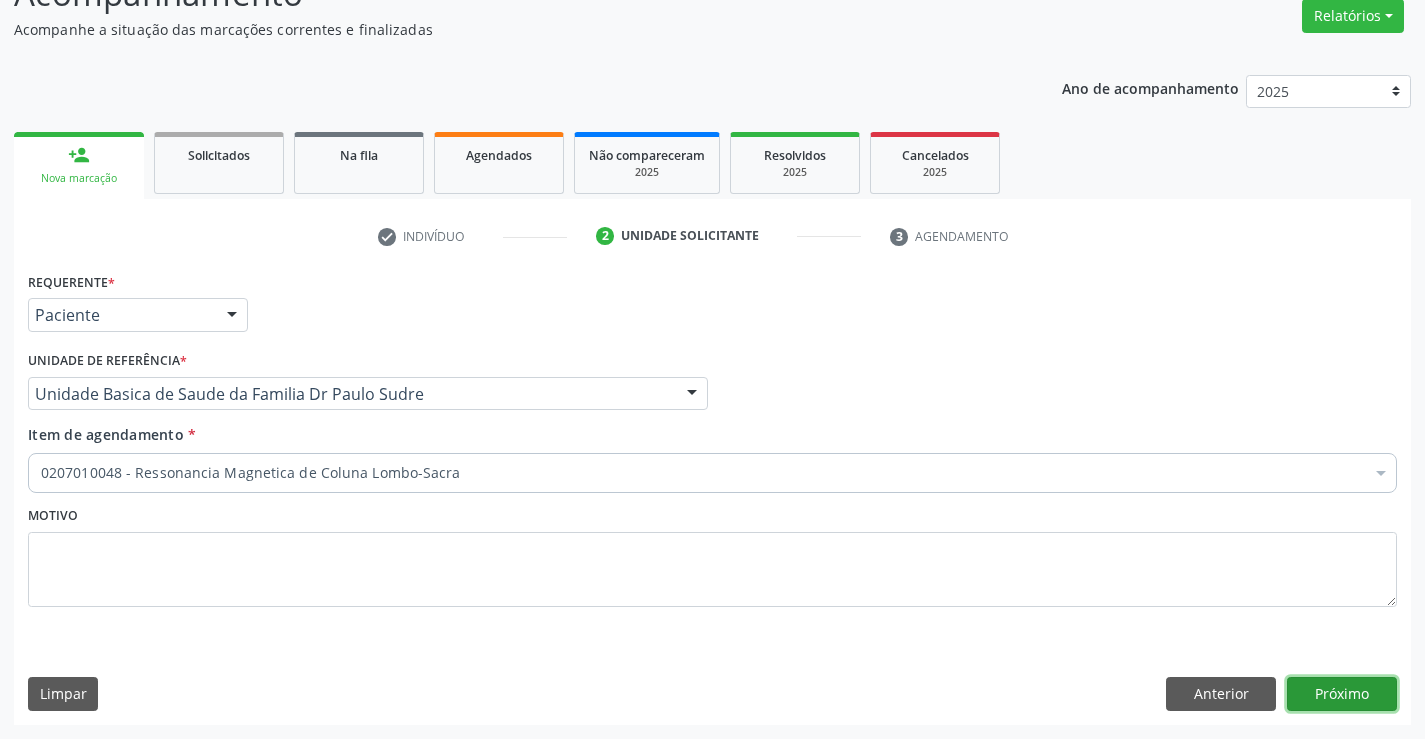 click on "Próximo" at bounding box center (1342, 694) 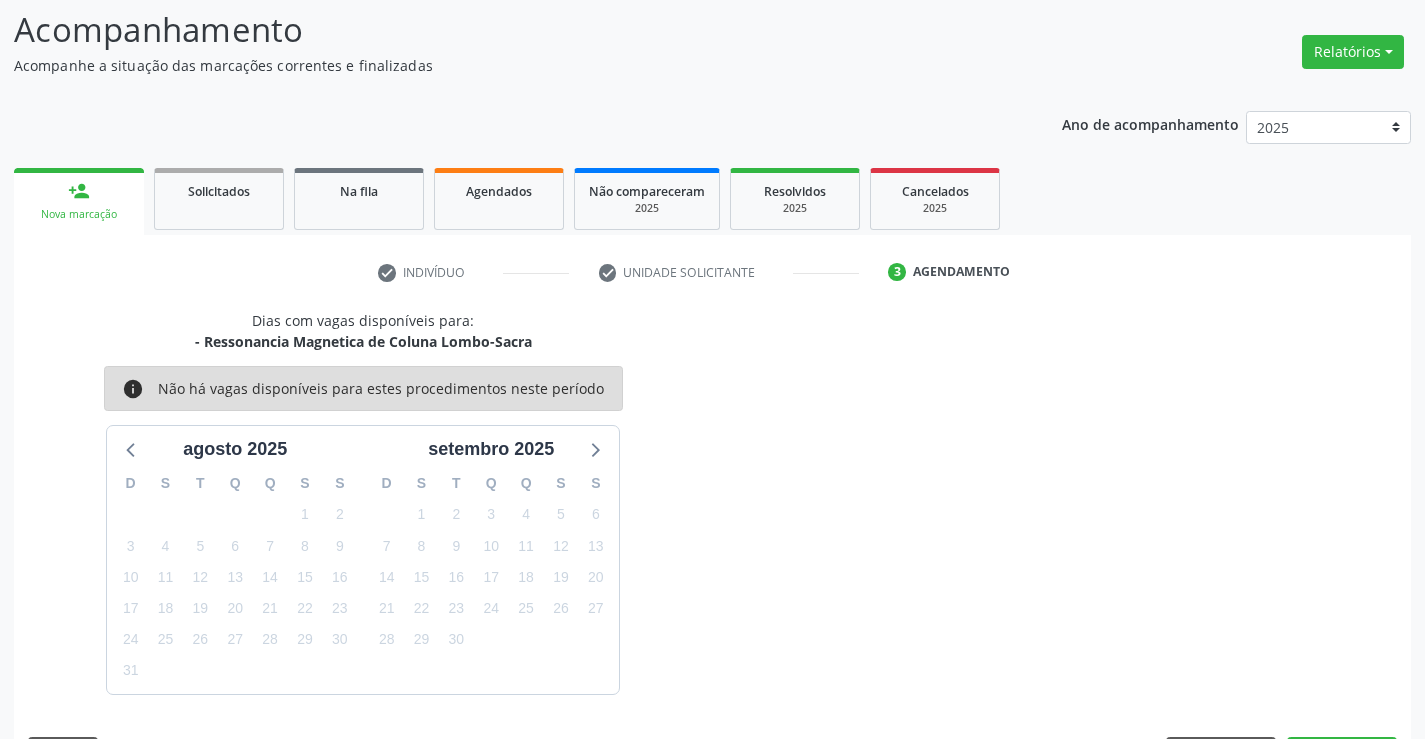 scroll, scrollTop: 167, scrollLeft: 0, axis: vertical 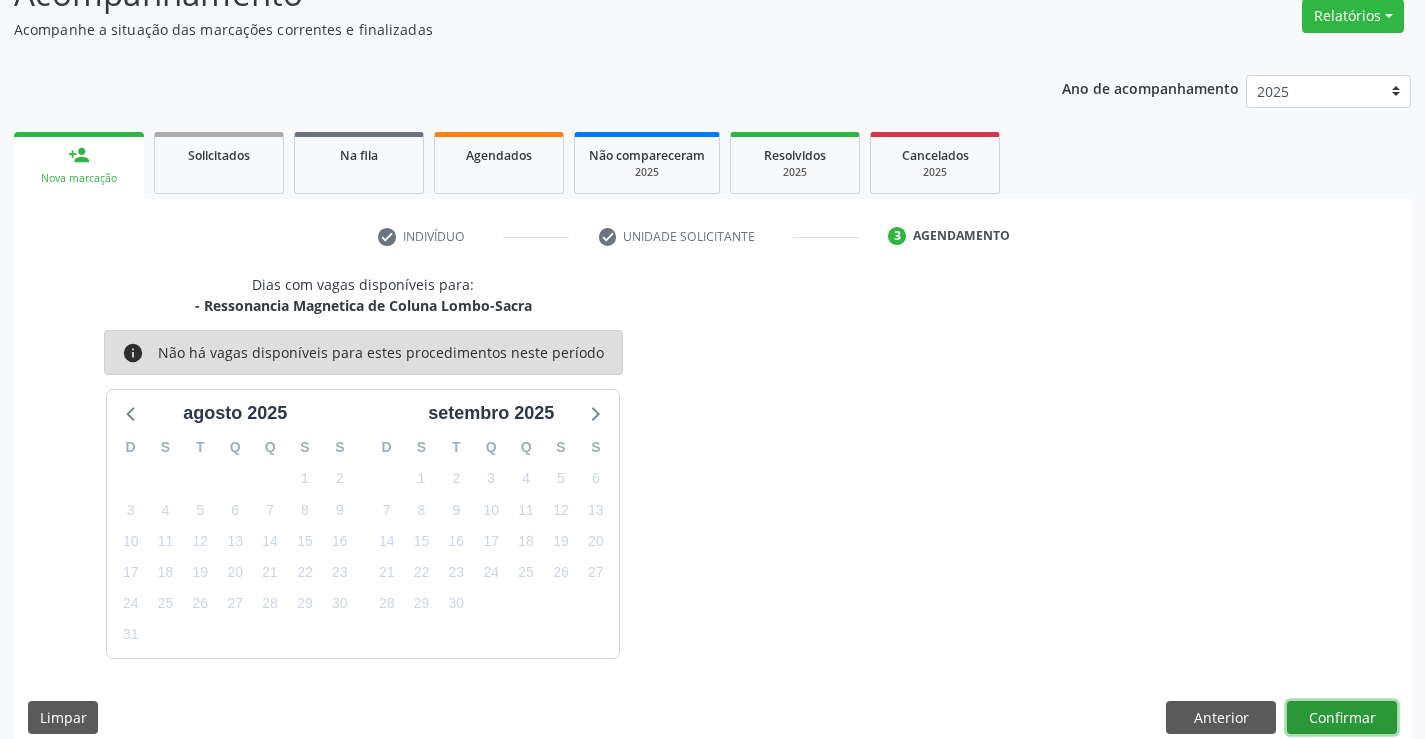 click on "Confirmar" at bounding box center (1342, 718) 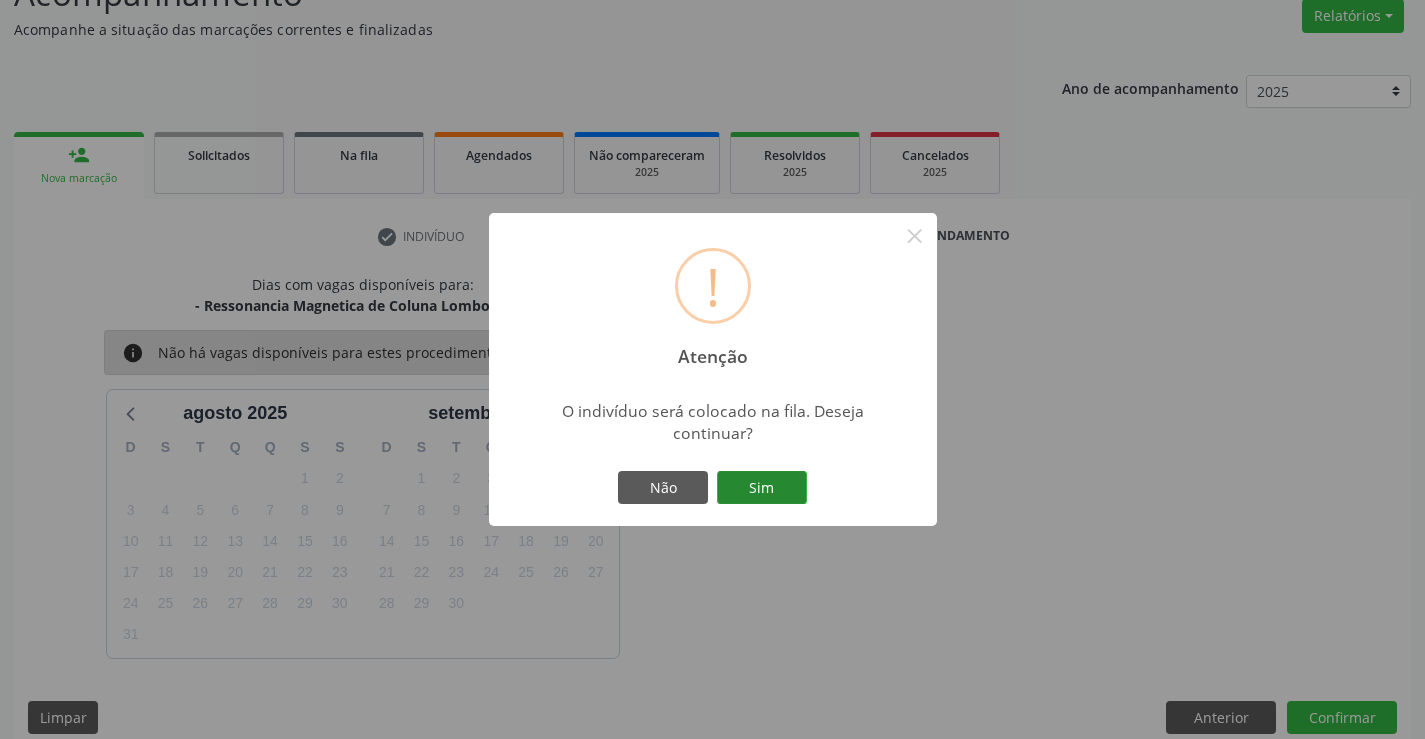 click on "Sim" at bounding box center [762, 488] 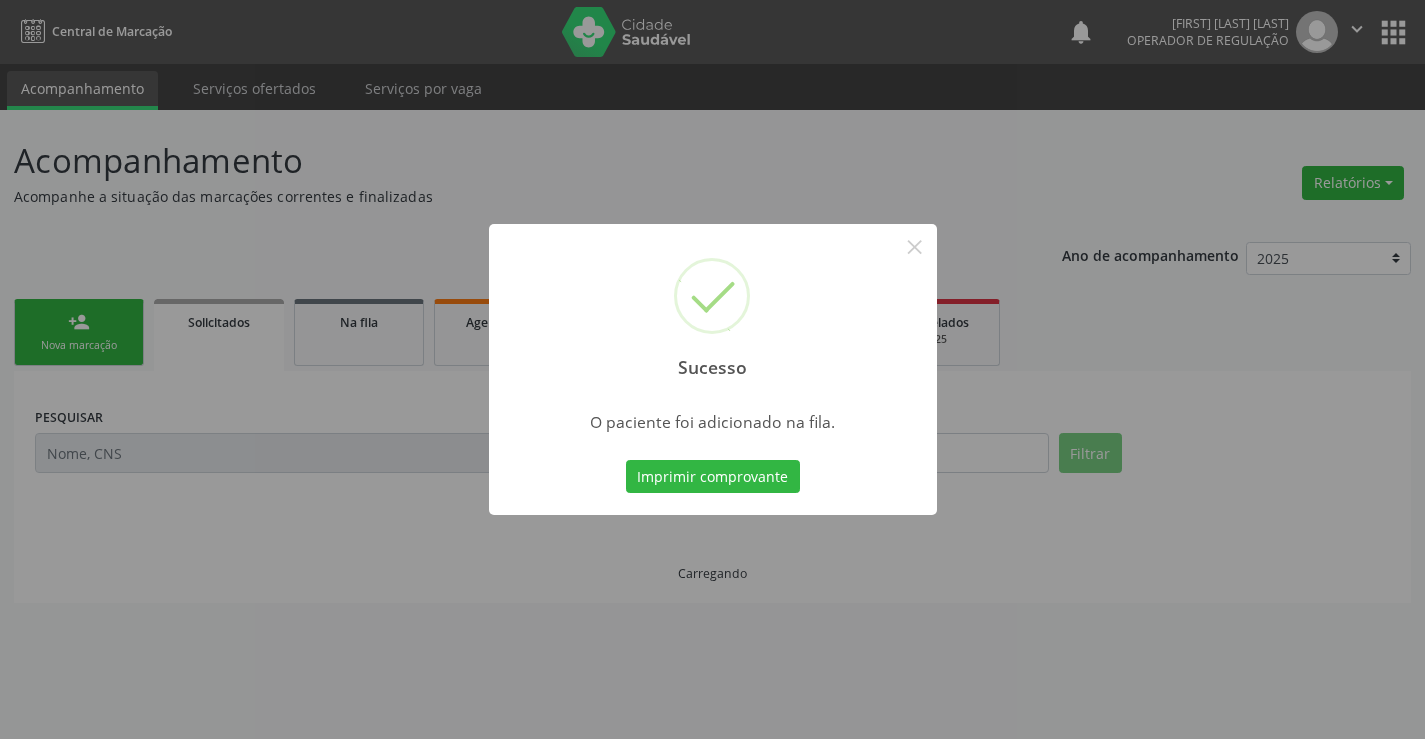 scroll, scrollTop: 0, scrollLeft: 0, axis: both 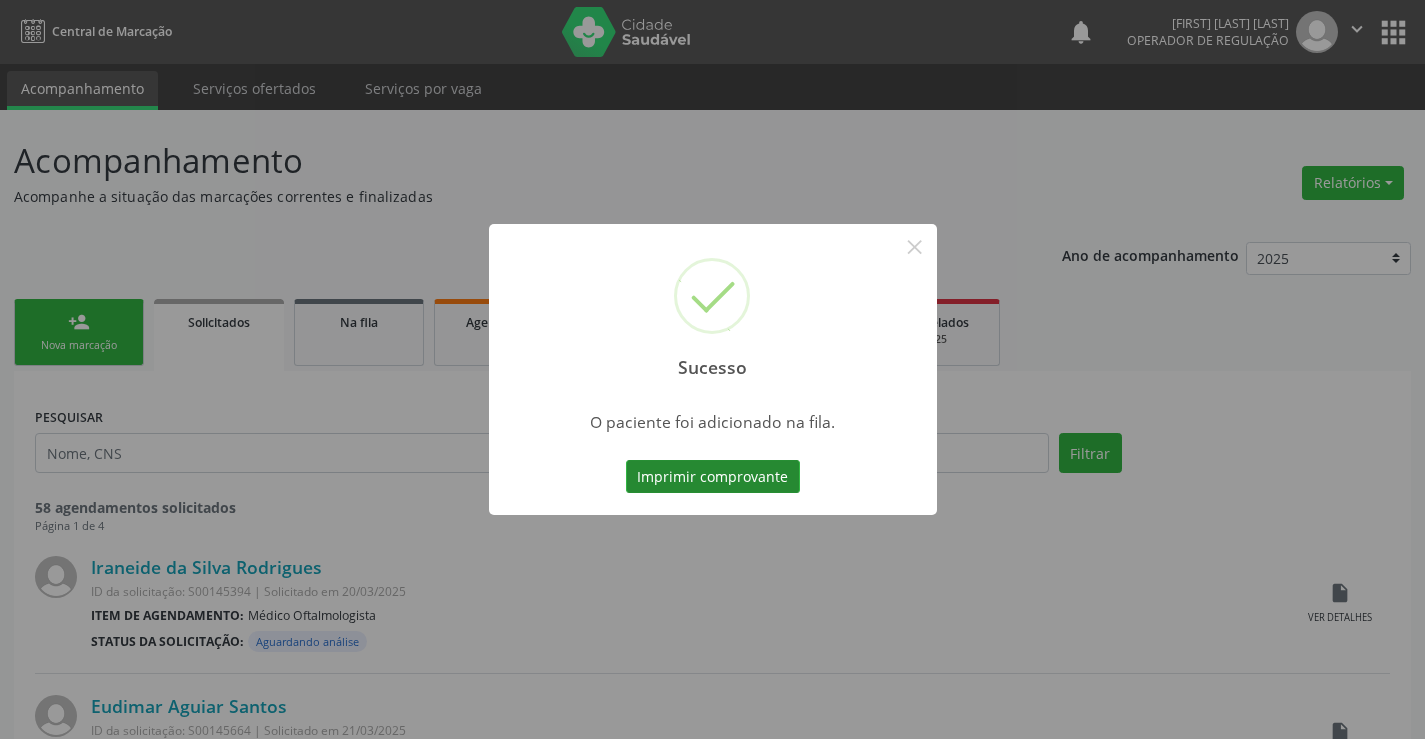 click on "Imprimir comprovante" at bounding box center [713, 477] 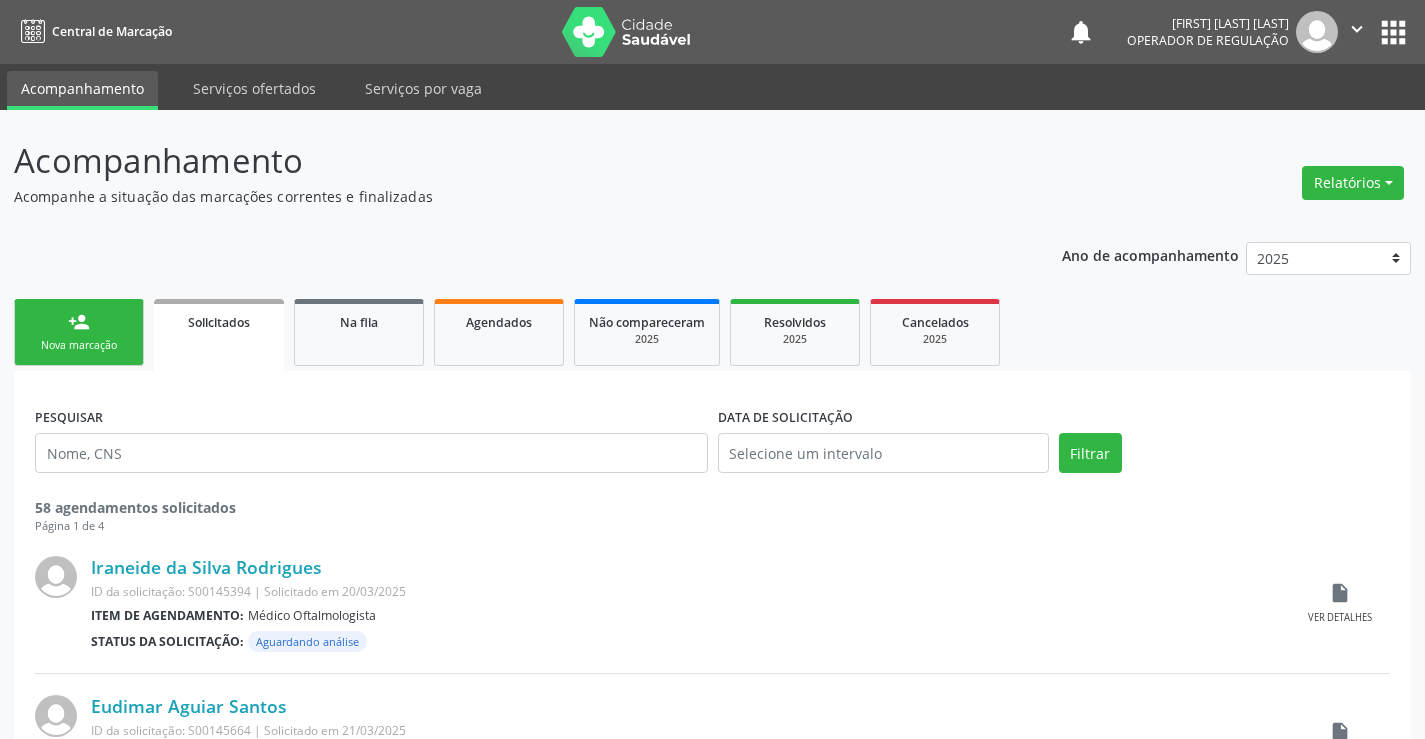 click on "person_add
Nova marcação" at bounding box center (79, 332) 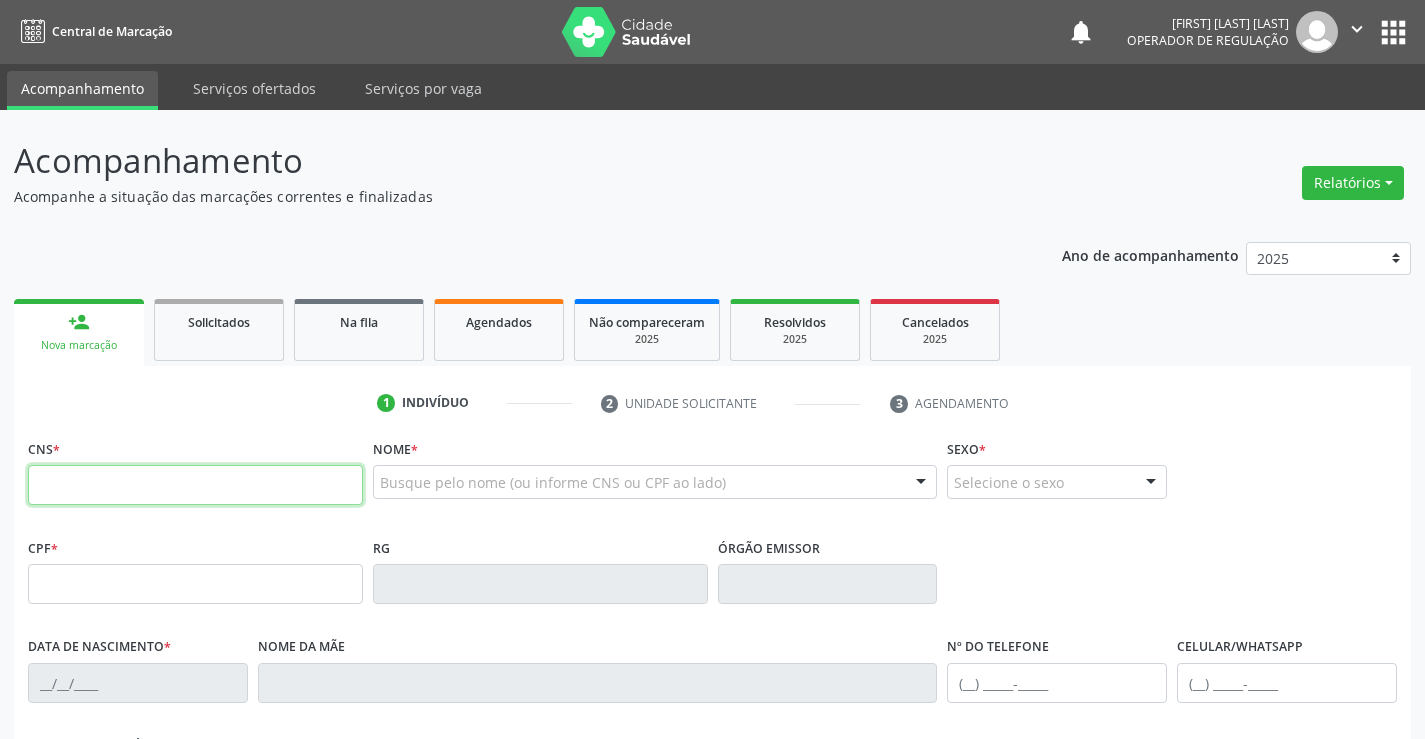 click at bounding box center [195, 485] 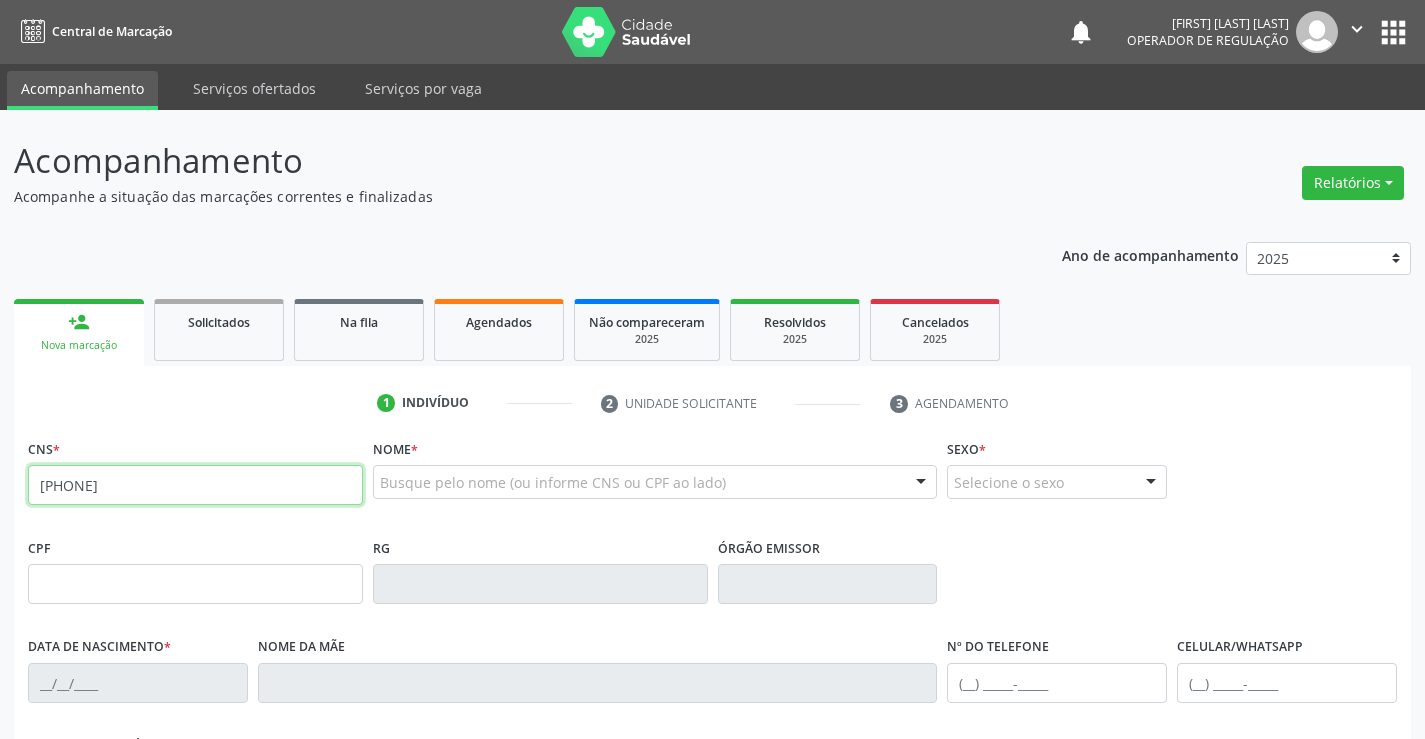 type on "[PHONE]" 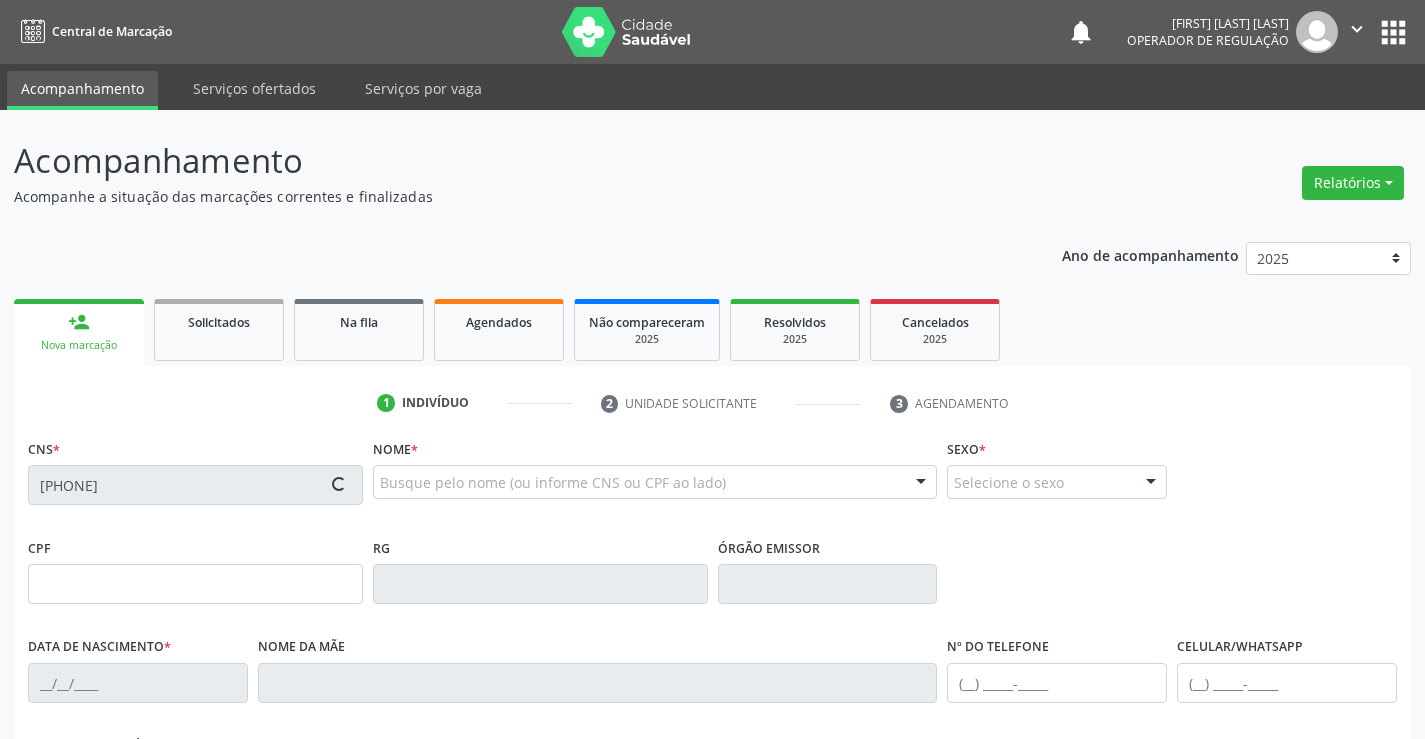 type on "[ID]" 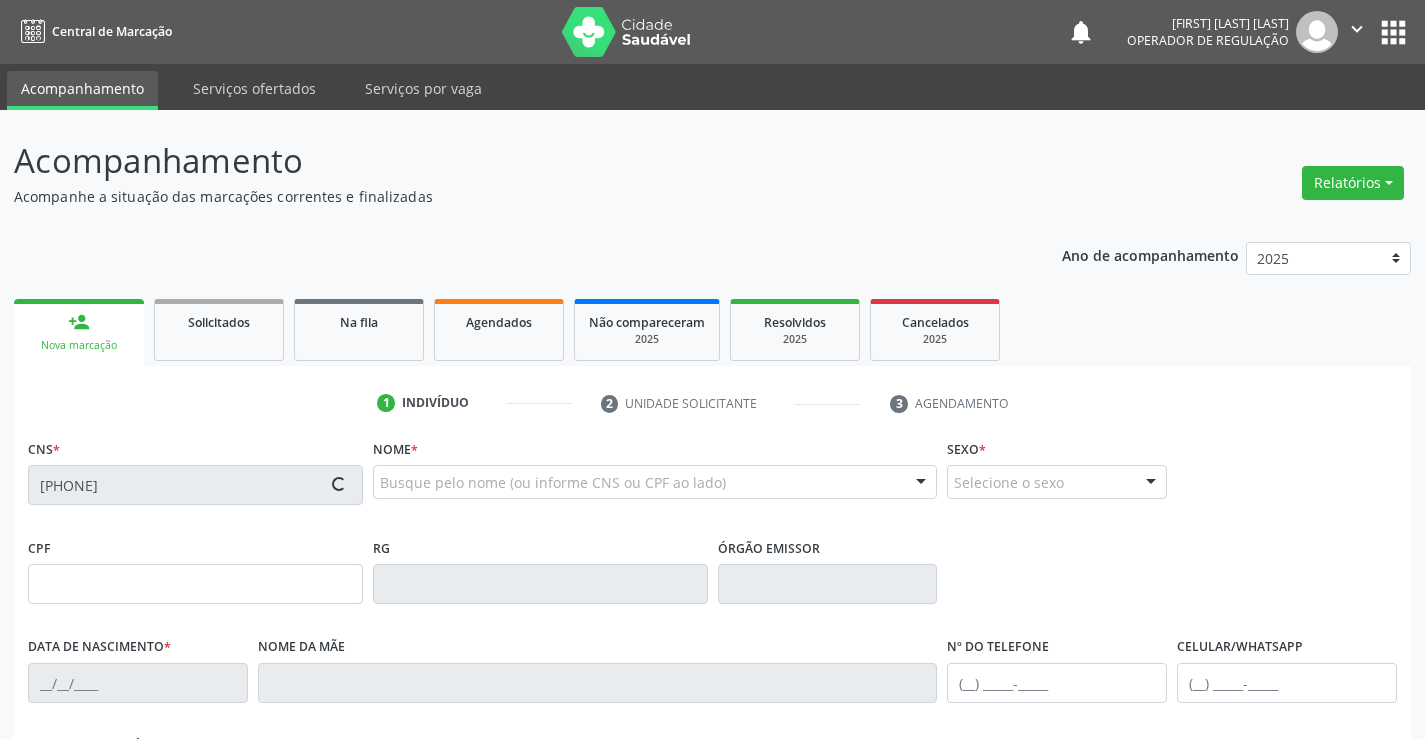 type on "[DATE]" 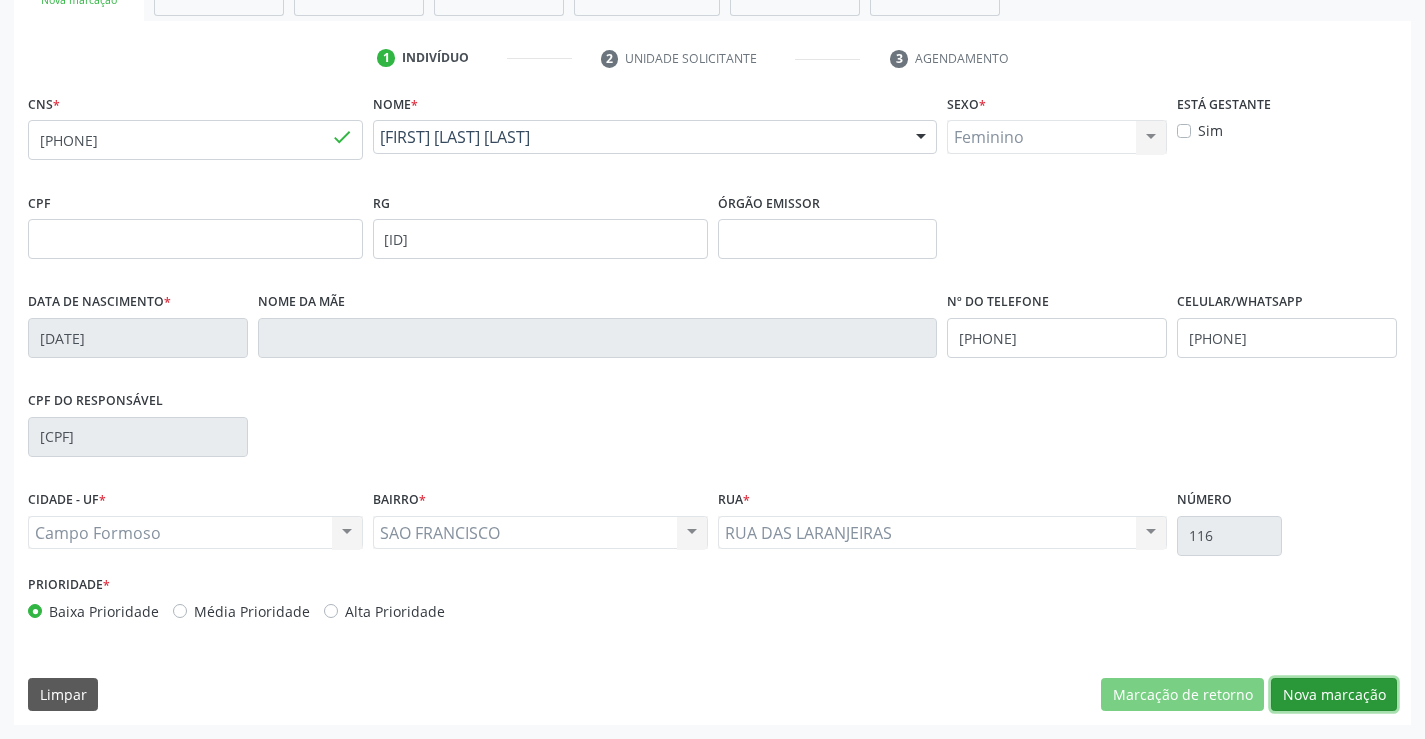 click on "Nova marcação" at bounding box center [1334, 695] 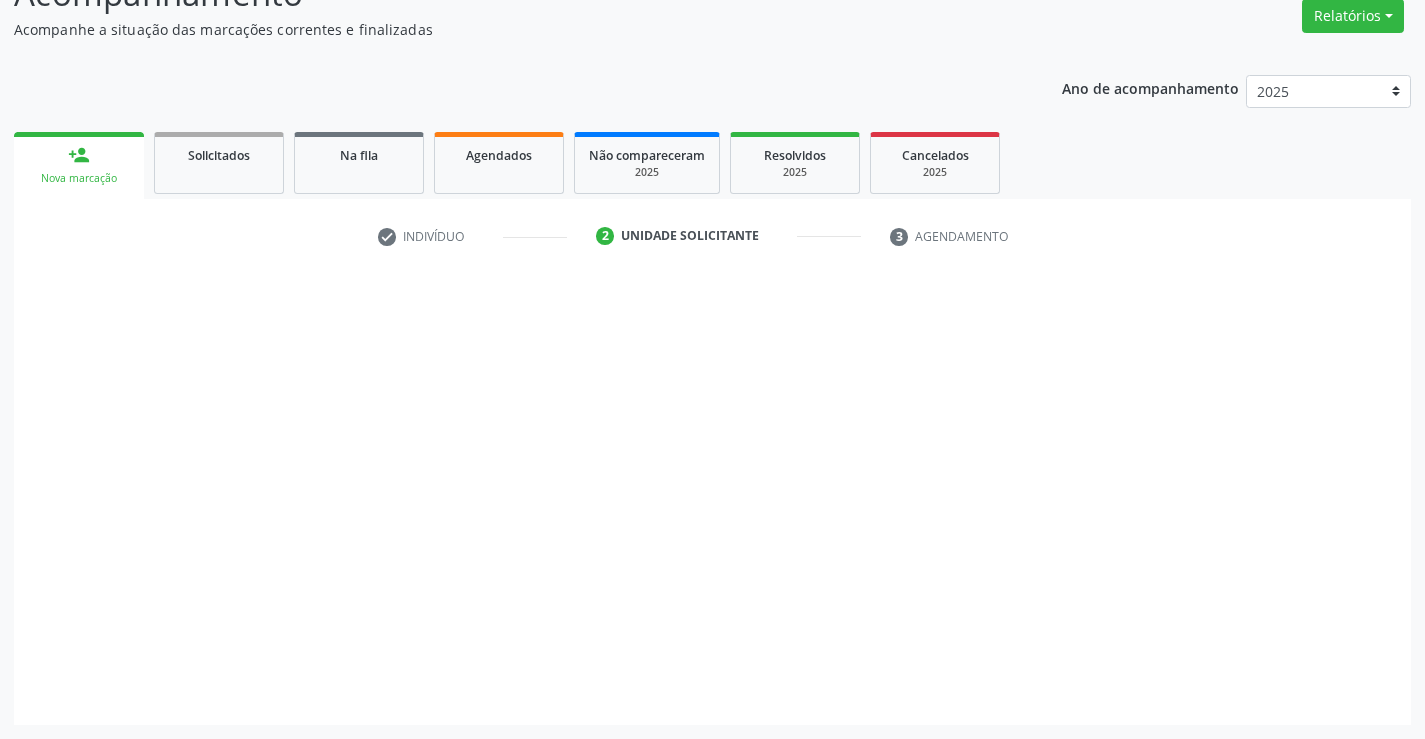 scroll, scrollTop: 167, scrollLeft: 0, axis: vertical 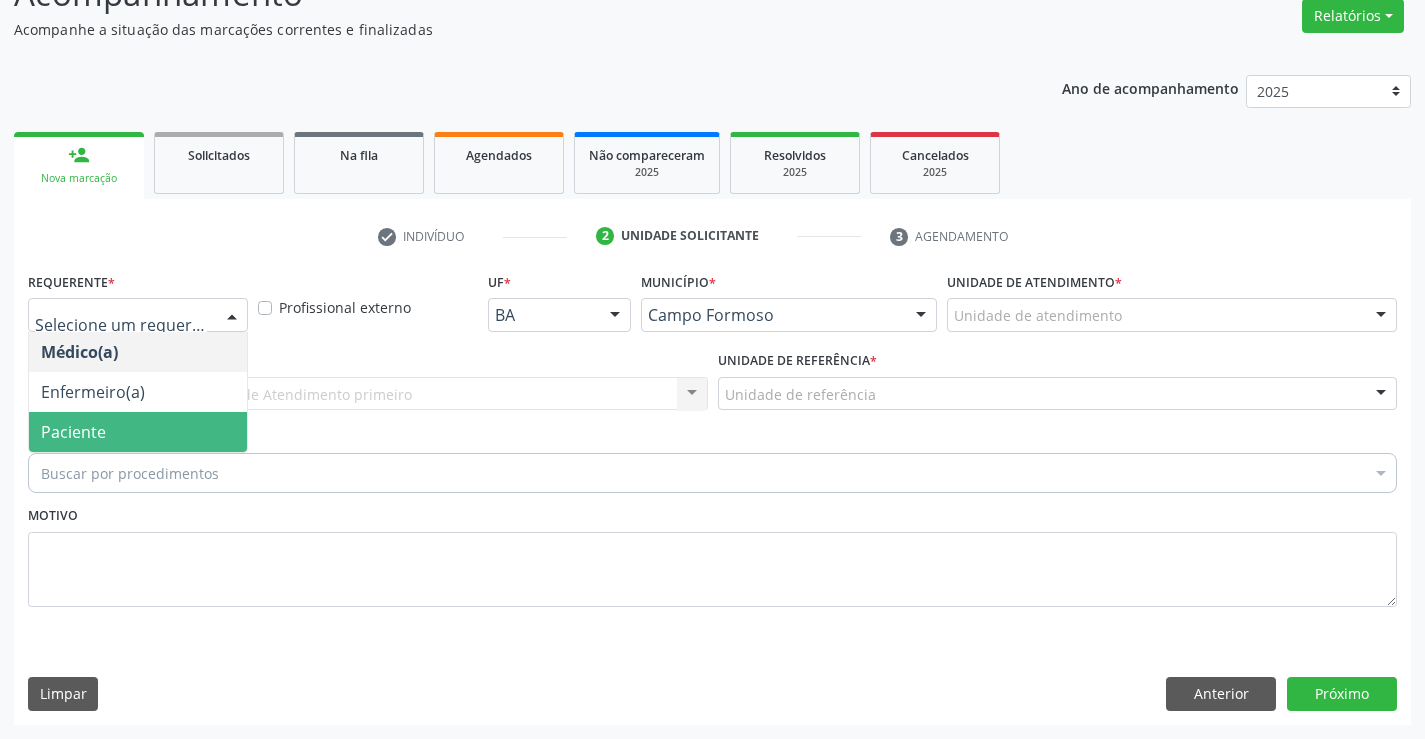 click on "Paciente" at bounding box center (73, 432) 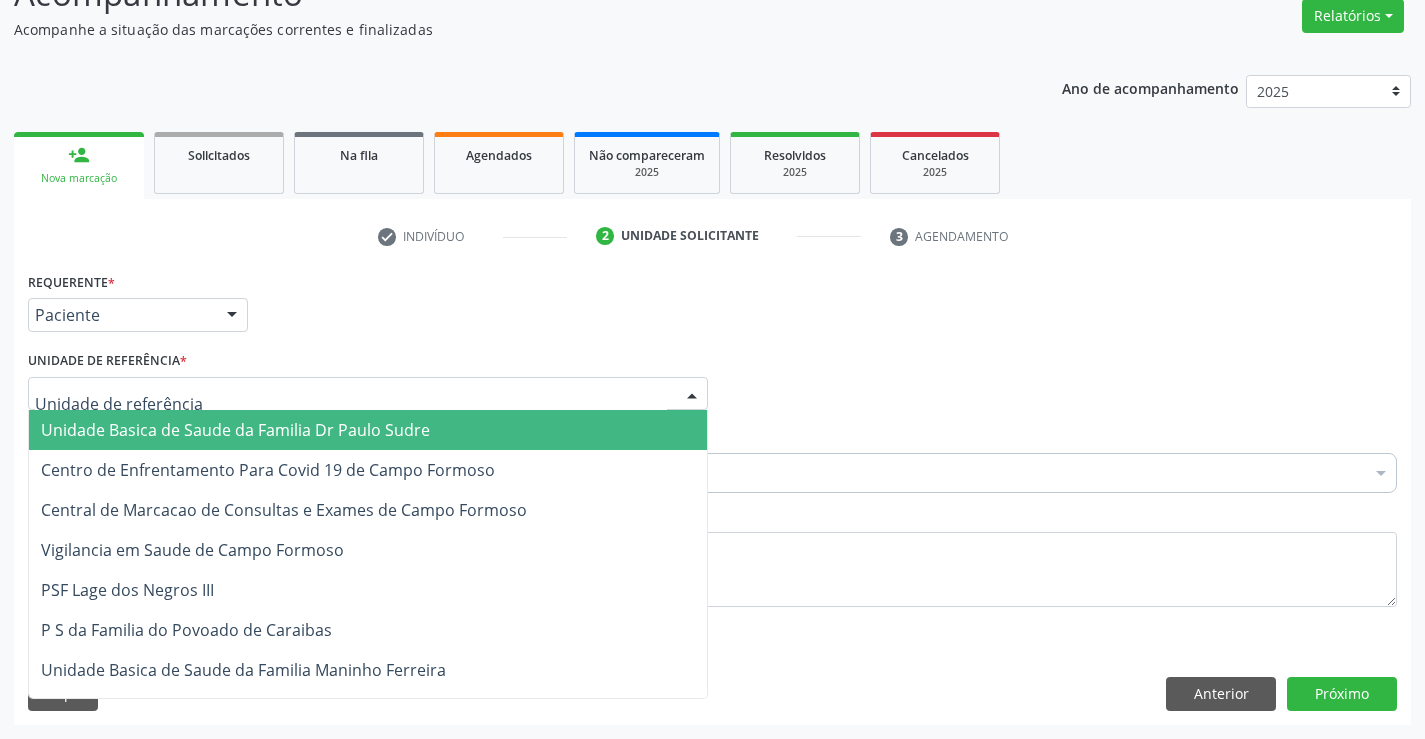 drag, startPoint x: 125, startPoint y: 391, endPoint x: 125, endPoint y: 418, distance: 27 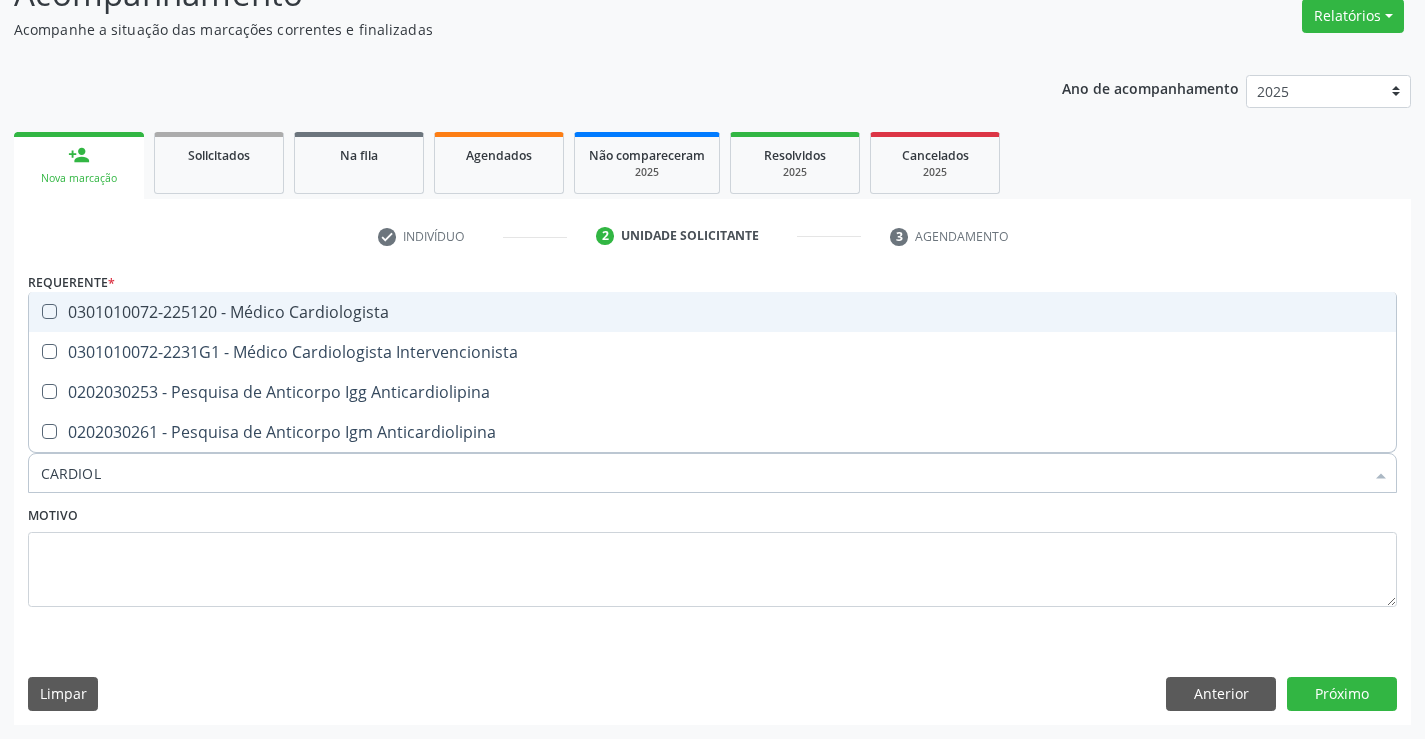 type on "CARDIOLO" 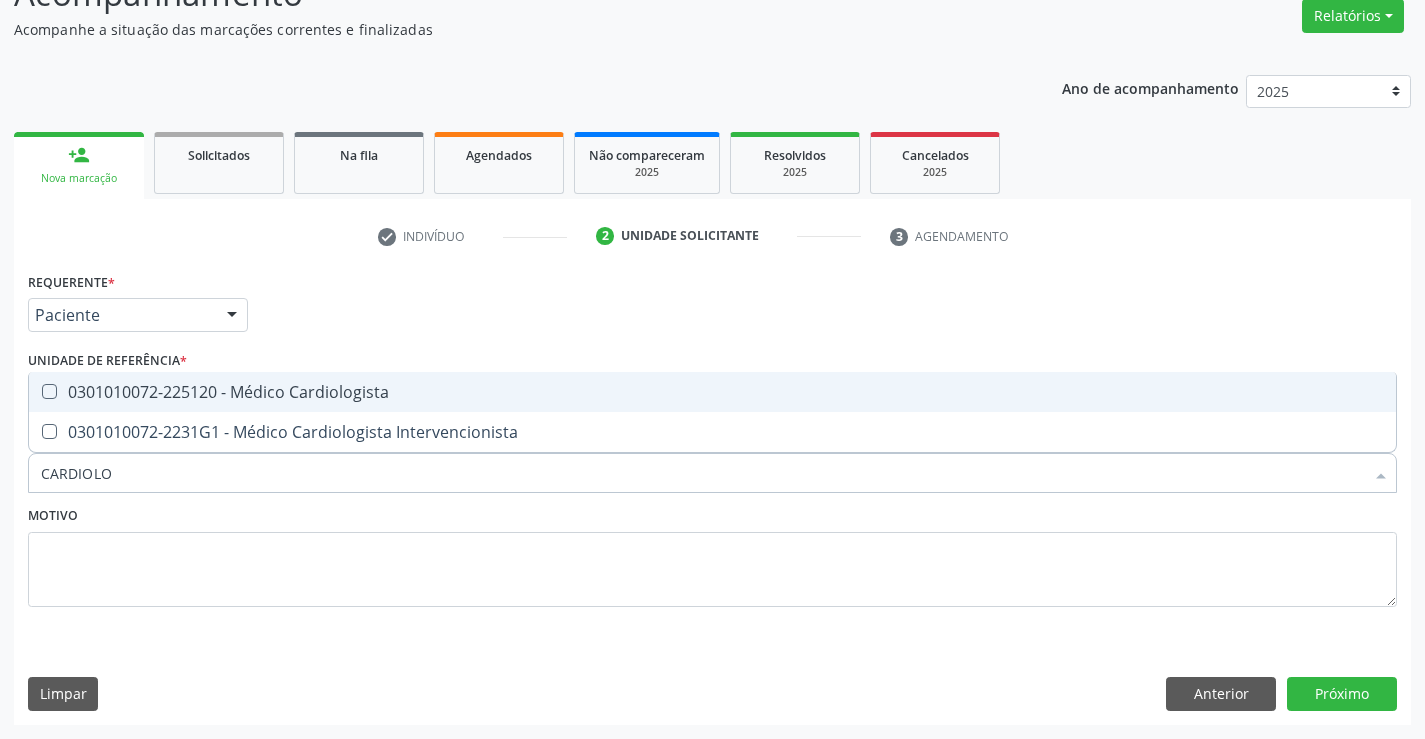 click on "0301010072-225120 - Médico Cardiologista" at bounding box center [712, 392] 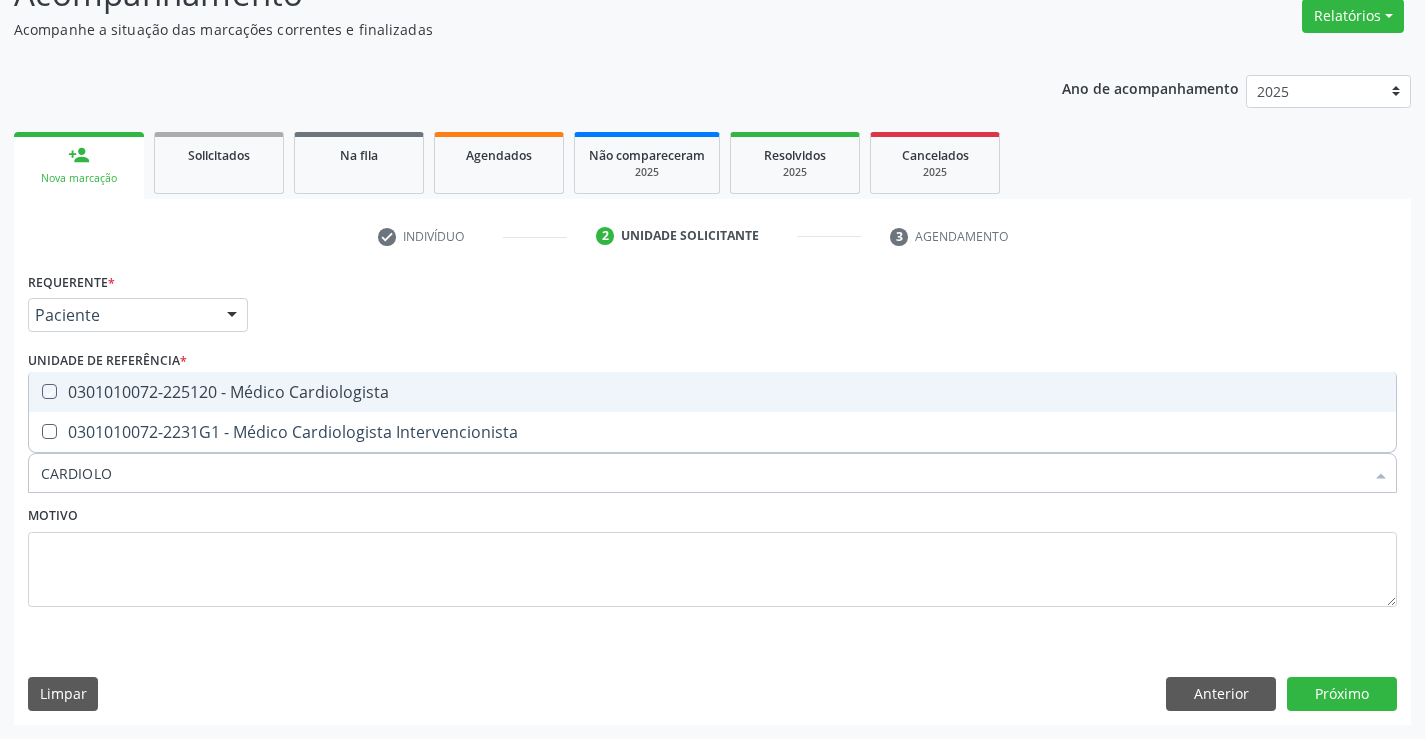 checkbox on "true" 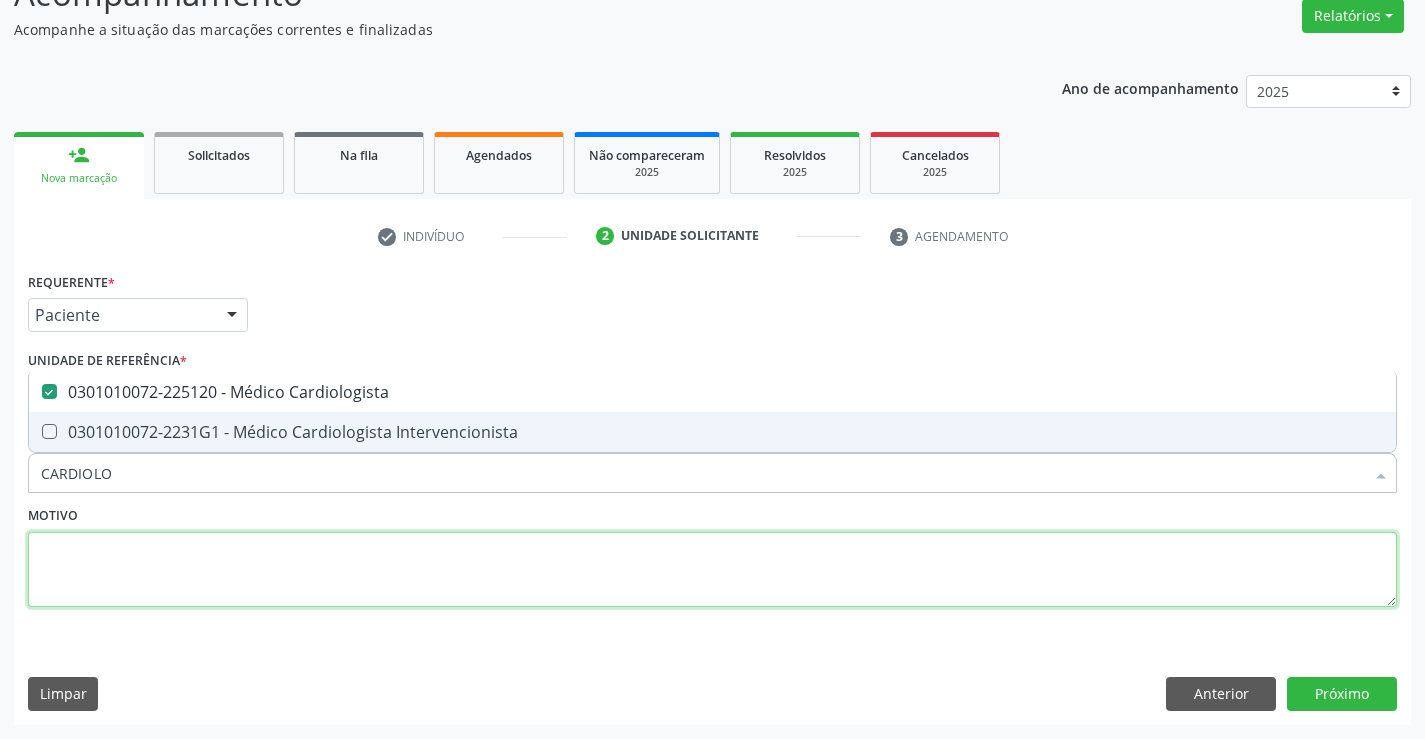 click at bounding box center (712, 570) 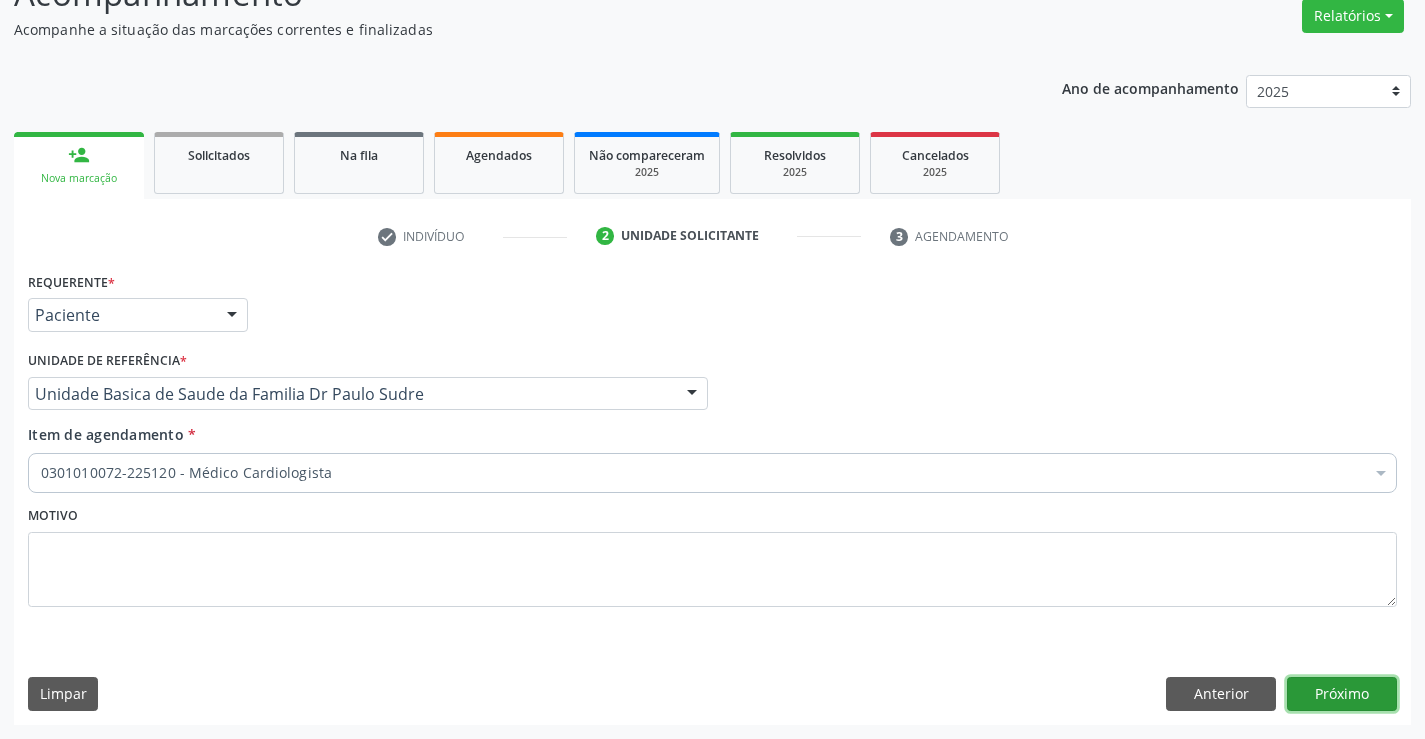 click on "Próximo" at bounding box center (1342, 694) 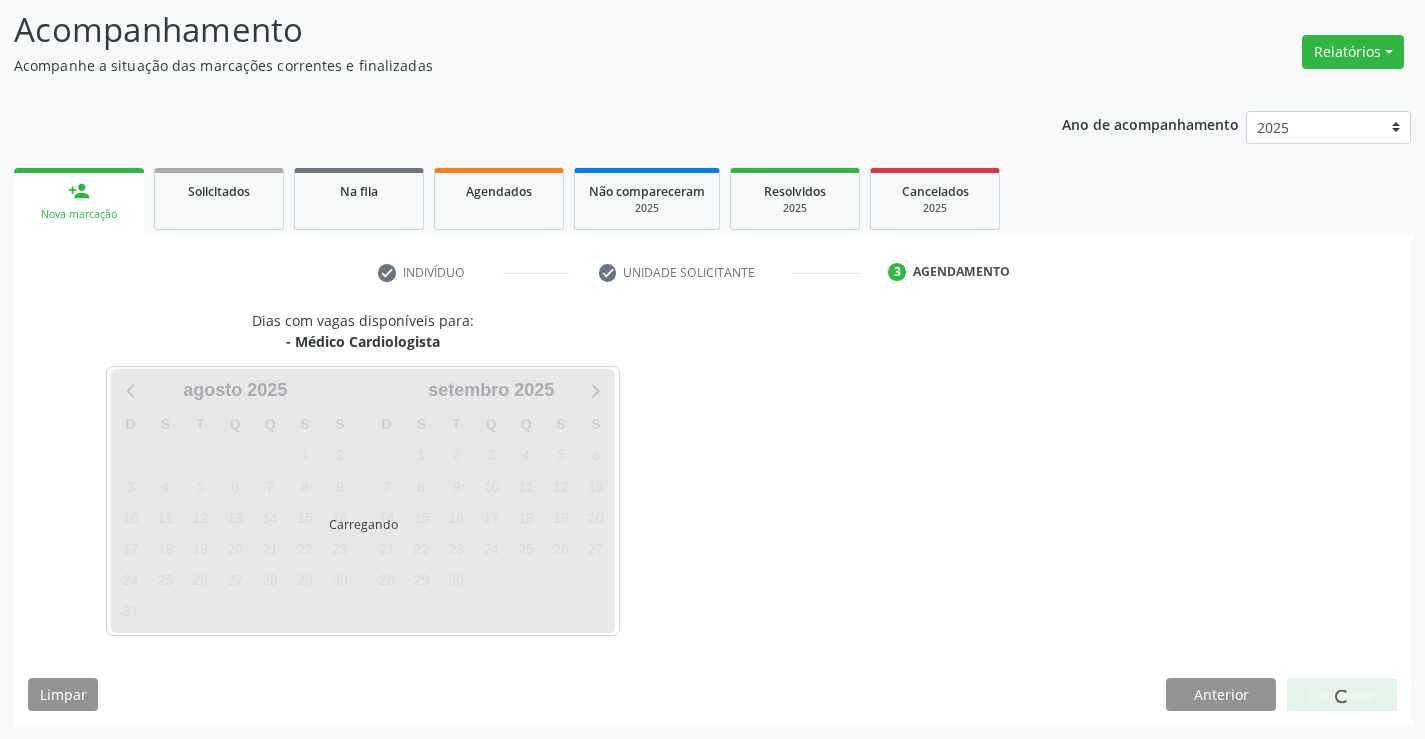 scroll, scrollTop: 131, scrollLeft: 0, axis: vertical 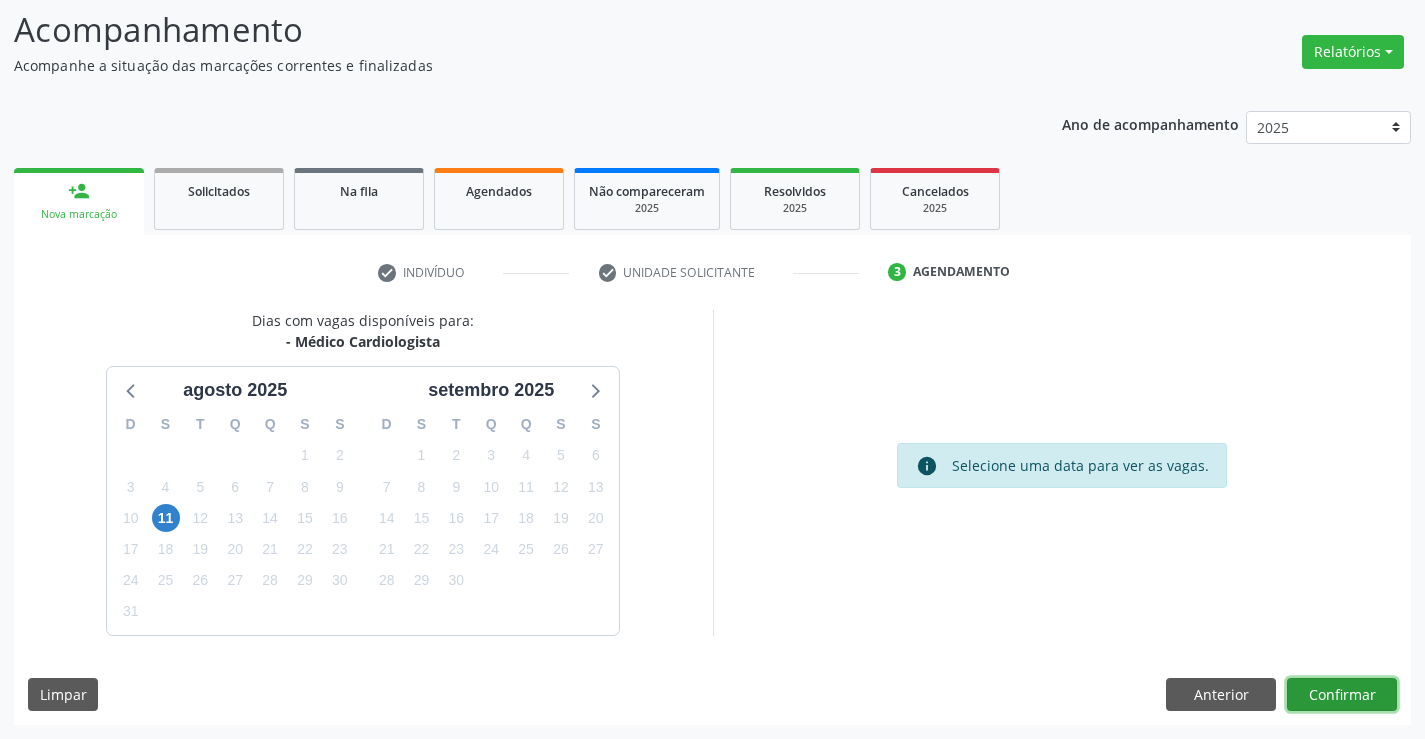 click on "Confirmar" at bounding box center (1342, 695) 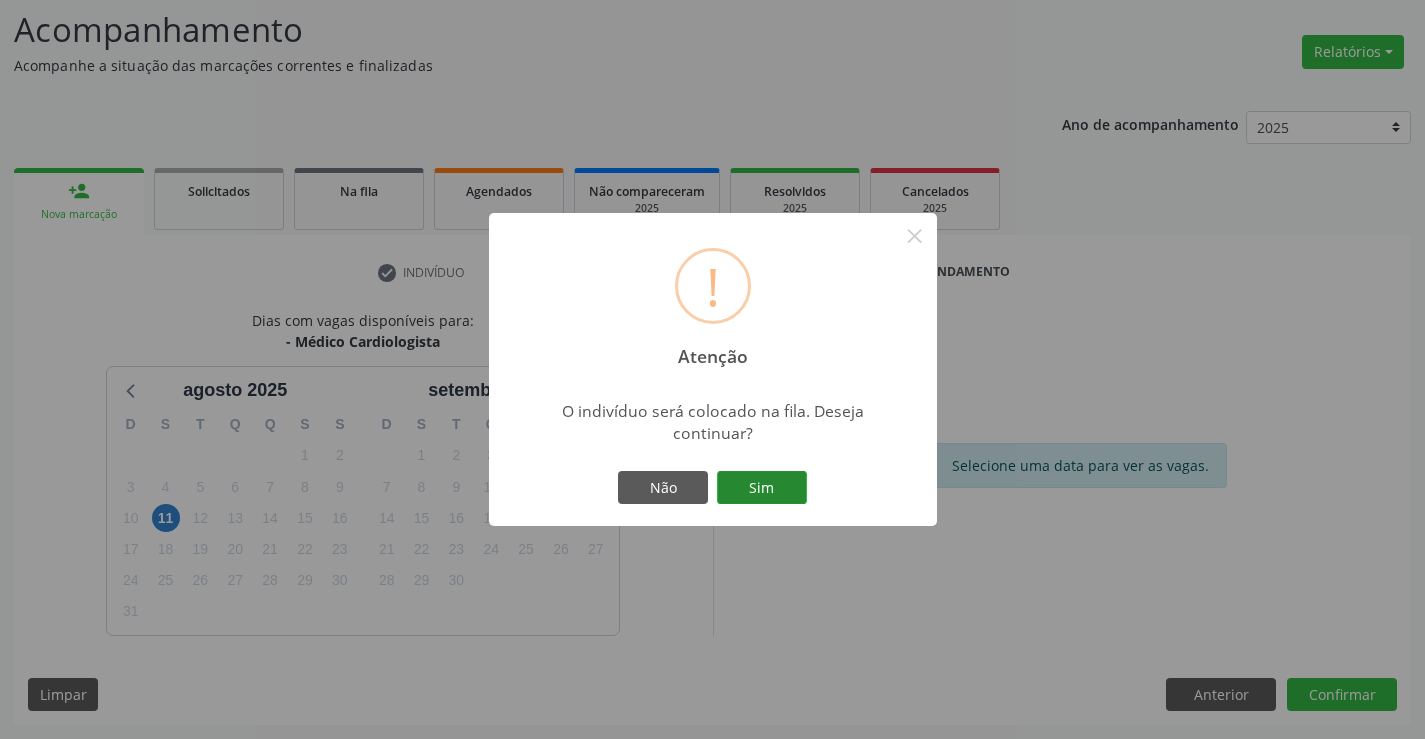 click on "Sim" at bounding box center [762, 488] 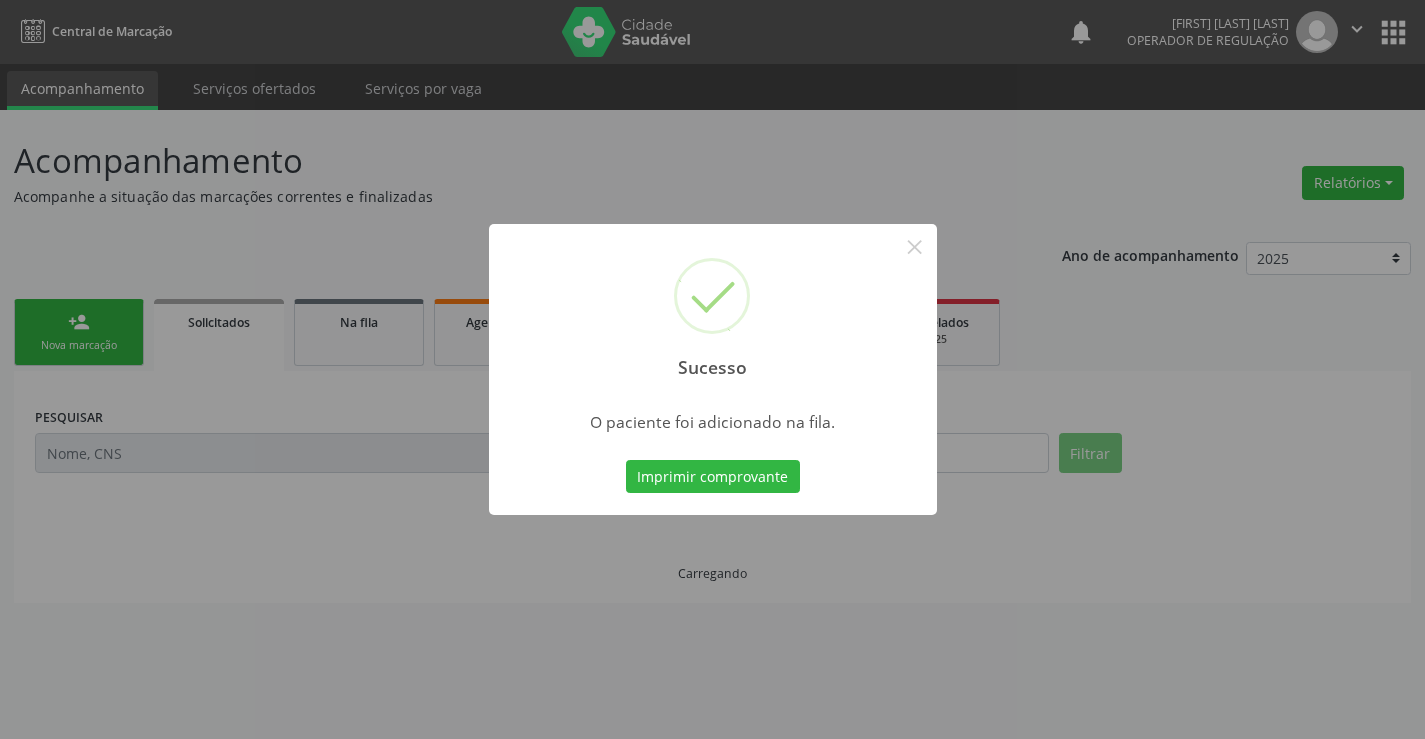 scroll, scrollTop: 0, scrollLeft: 0, axis: both 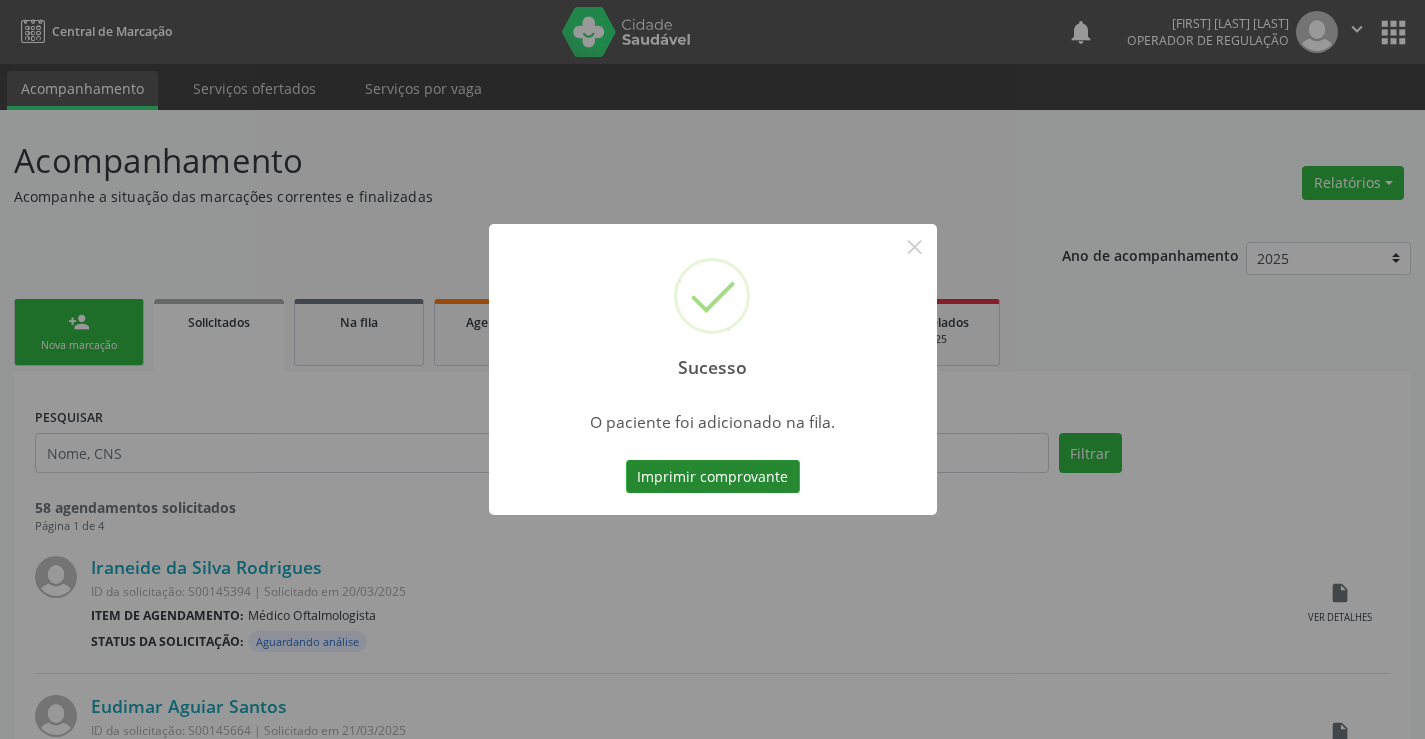 click on "Imprimir comprovante" at bounding box center (713, 477) 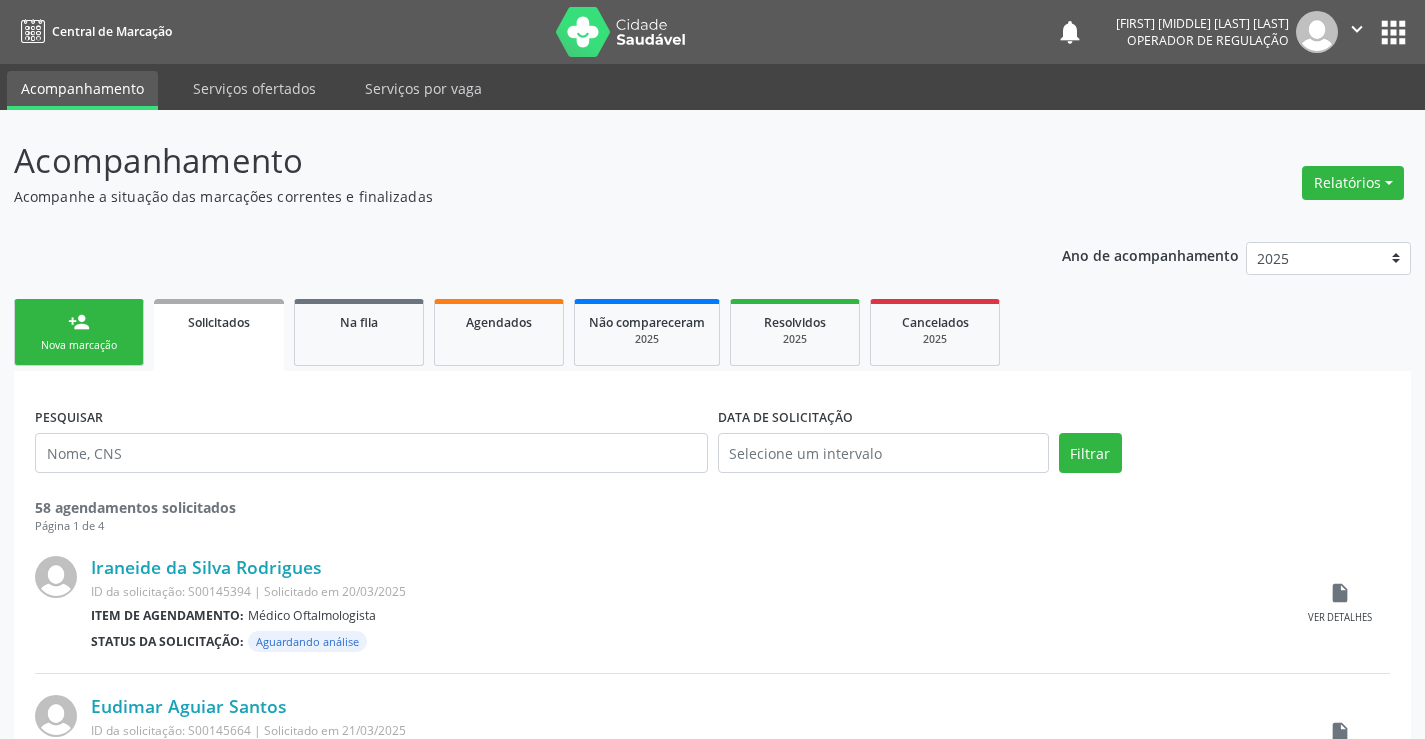 scroll, scrollTop: 0, scrollLeft: 0, axis: both 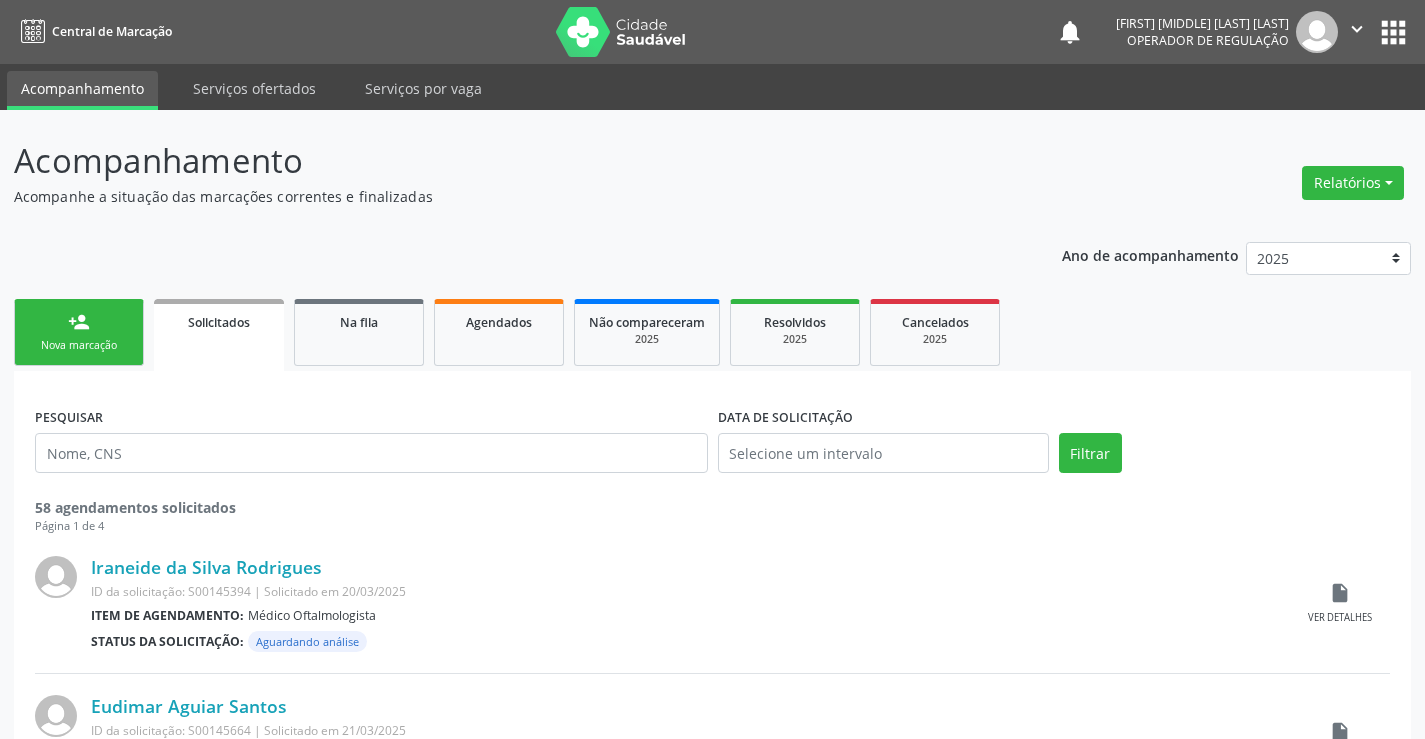 click on "Nova marcação" at bounding box center [79, 345] 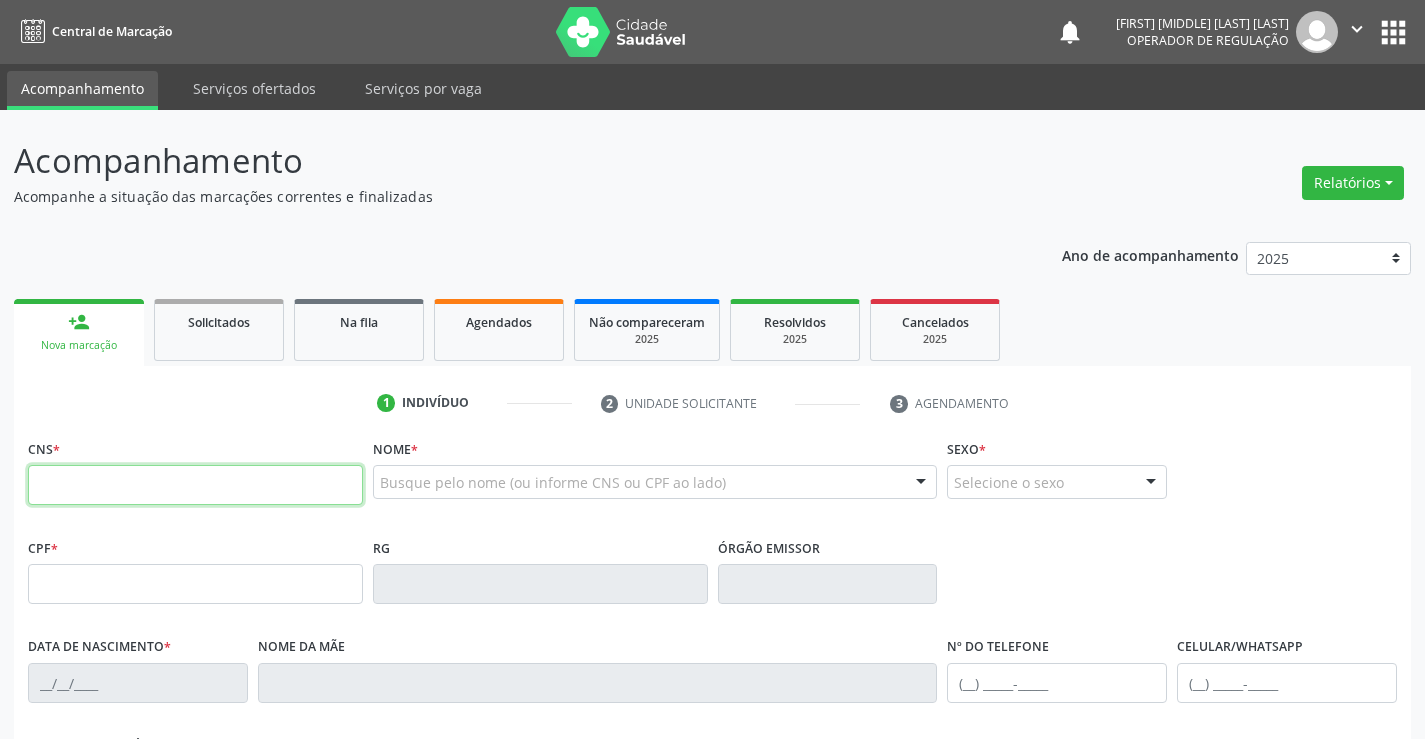 click at bounding box center [195, 485] 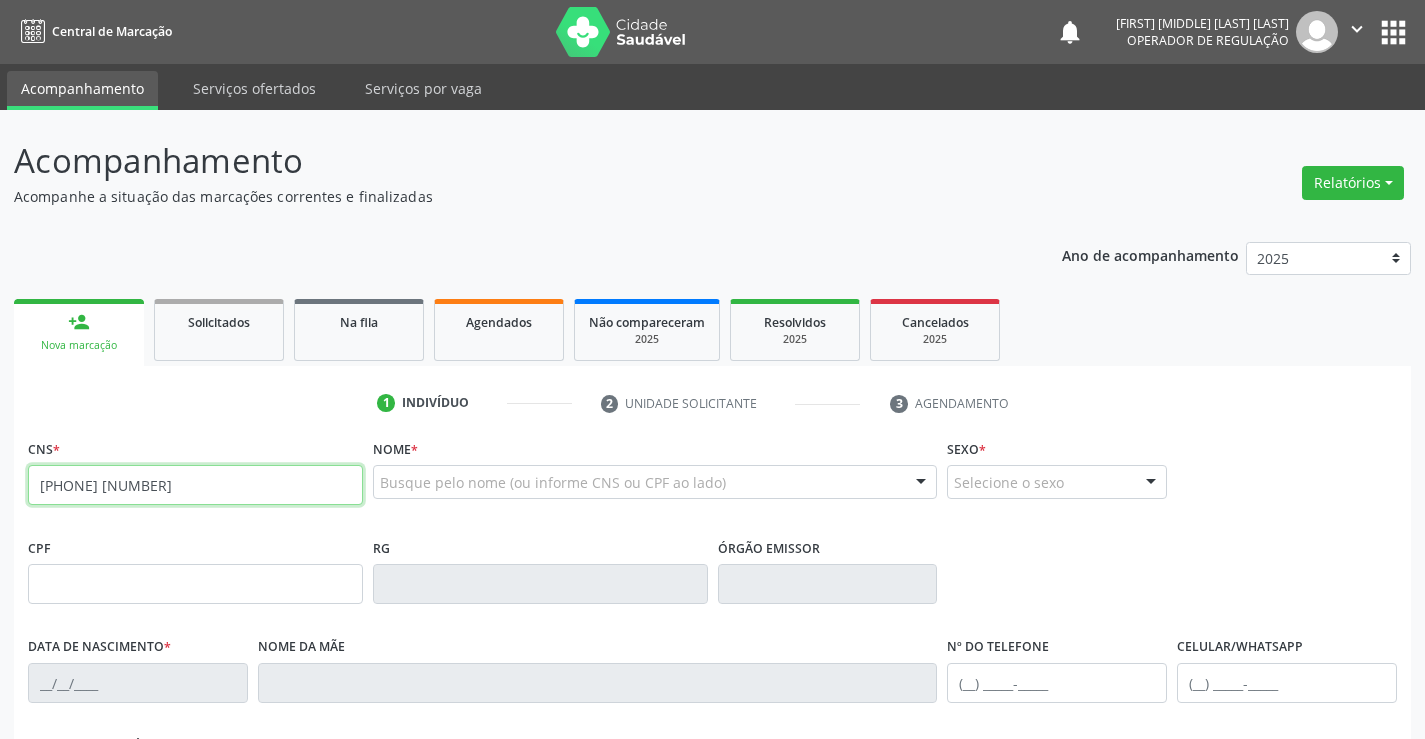 type on "[PHONE] [NUMBER]" 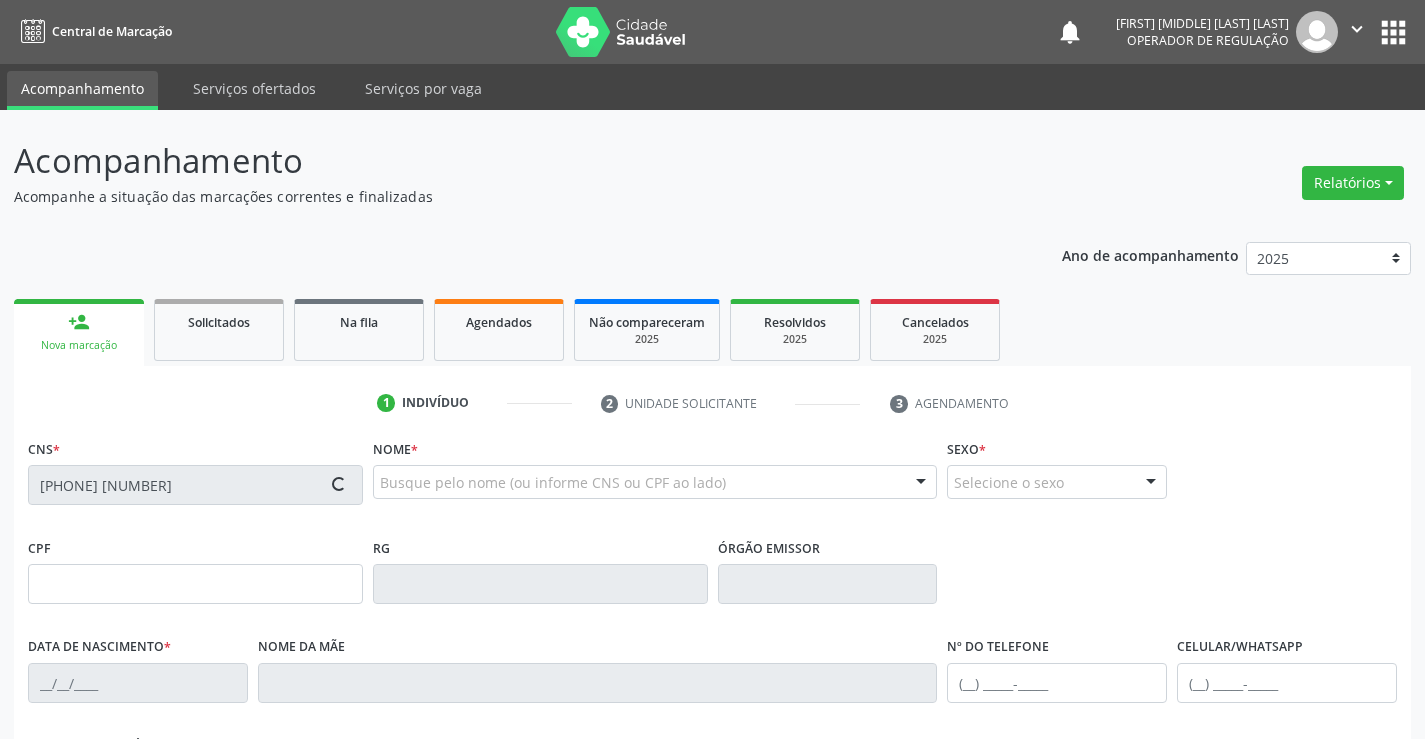type on "[PHONE]" 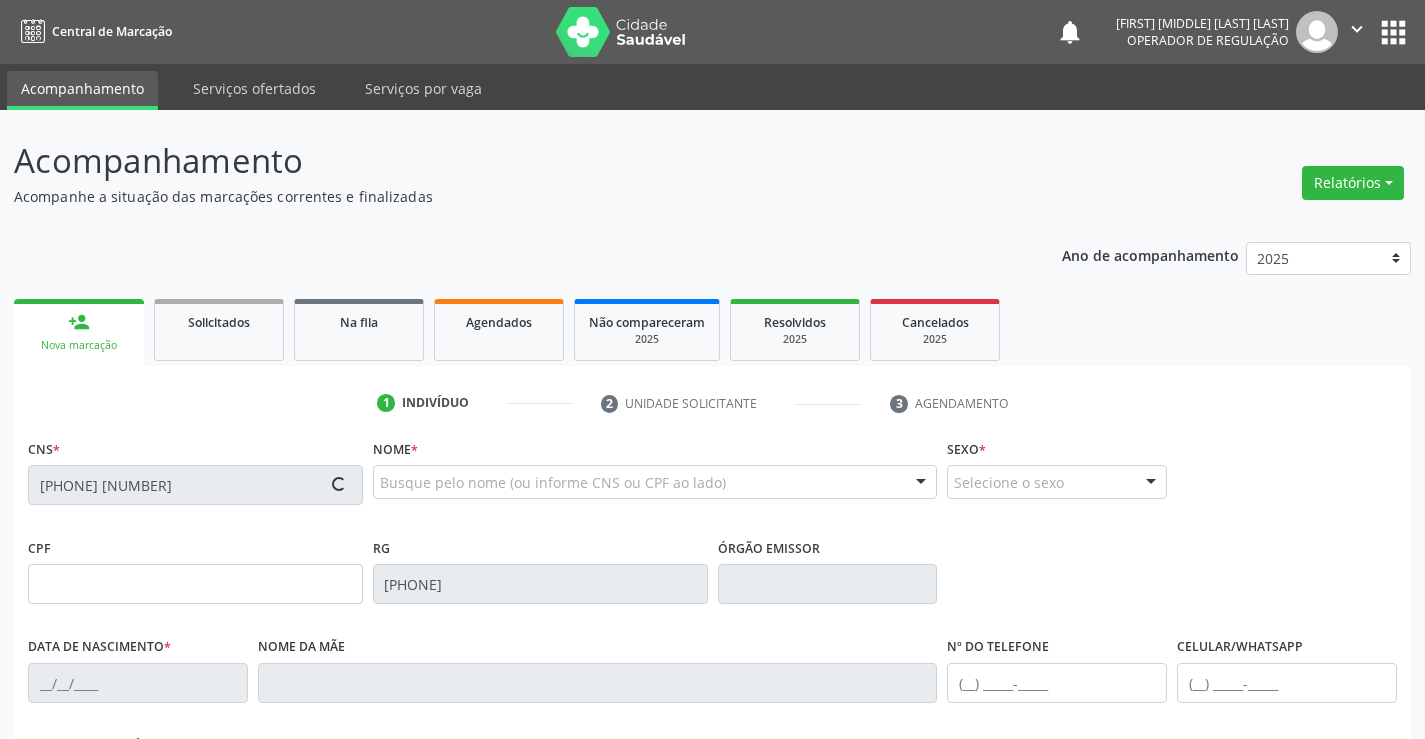 type on "[DATE]" 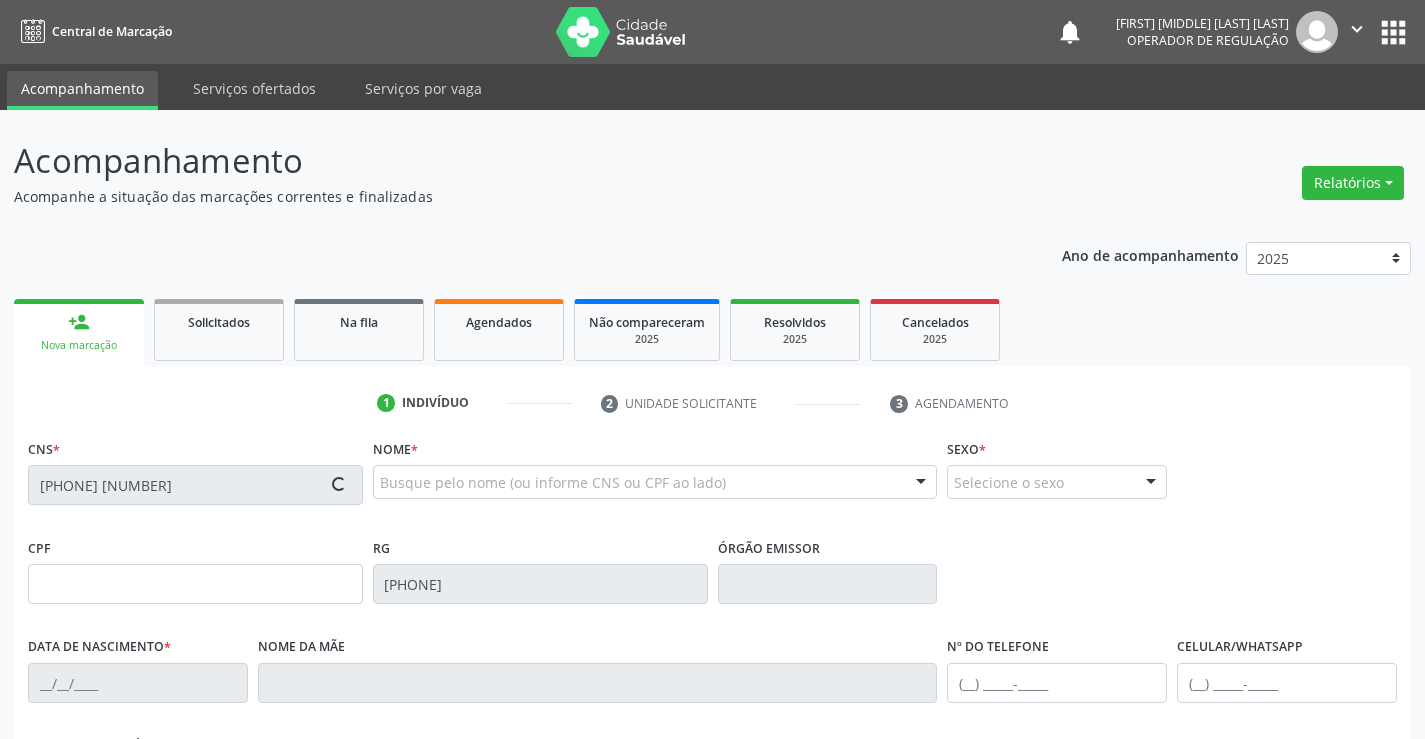 type on "[PHONE]" 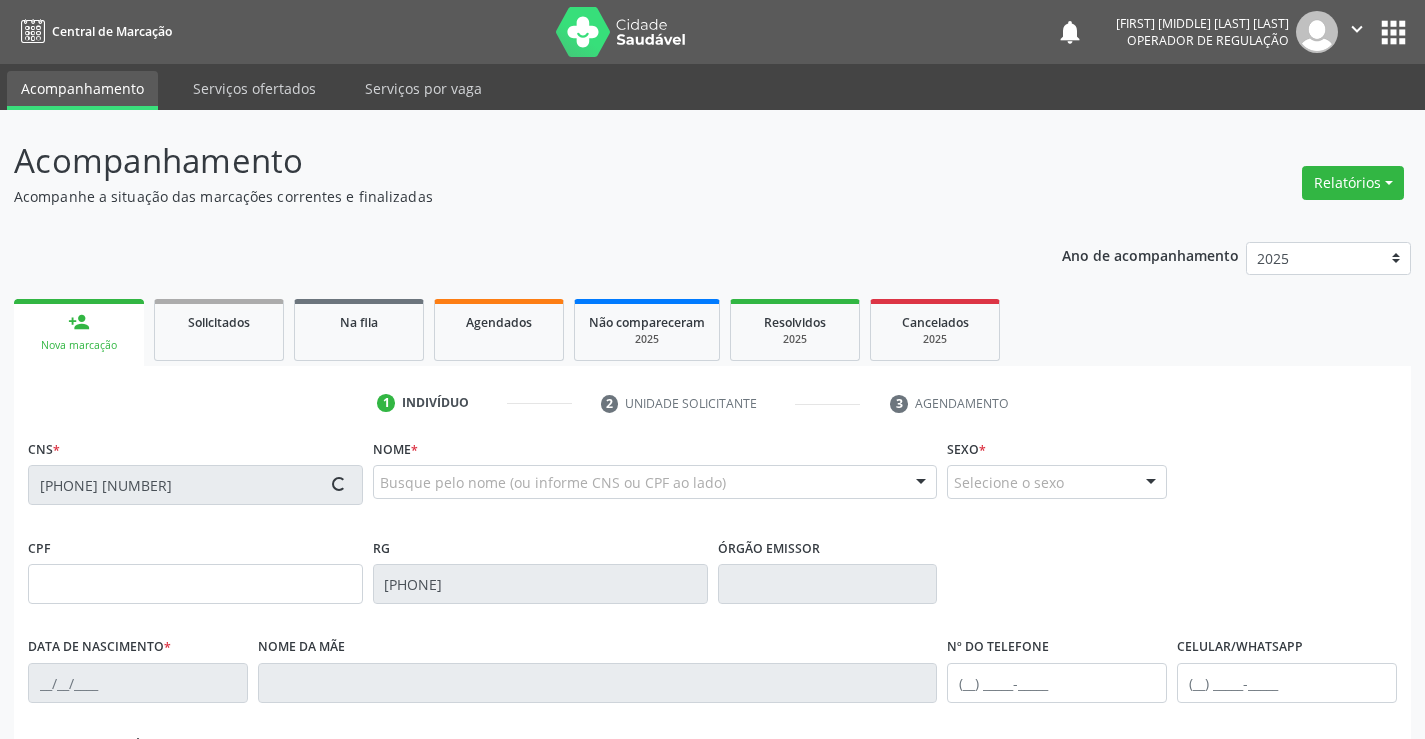 type on "SN" 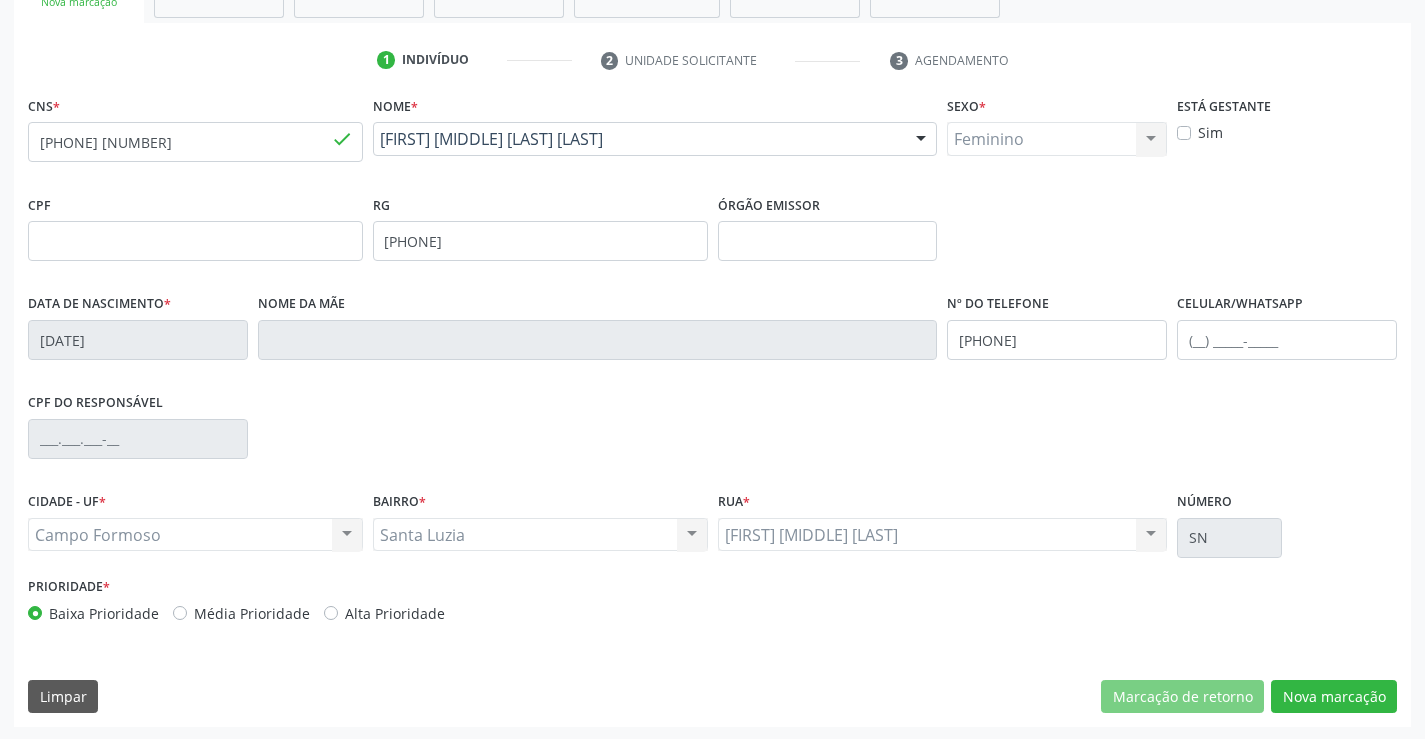 scroll, scrollTop: 345, scrollLeft: 0, axis: vertical 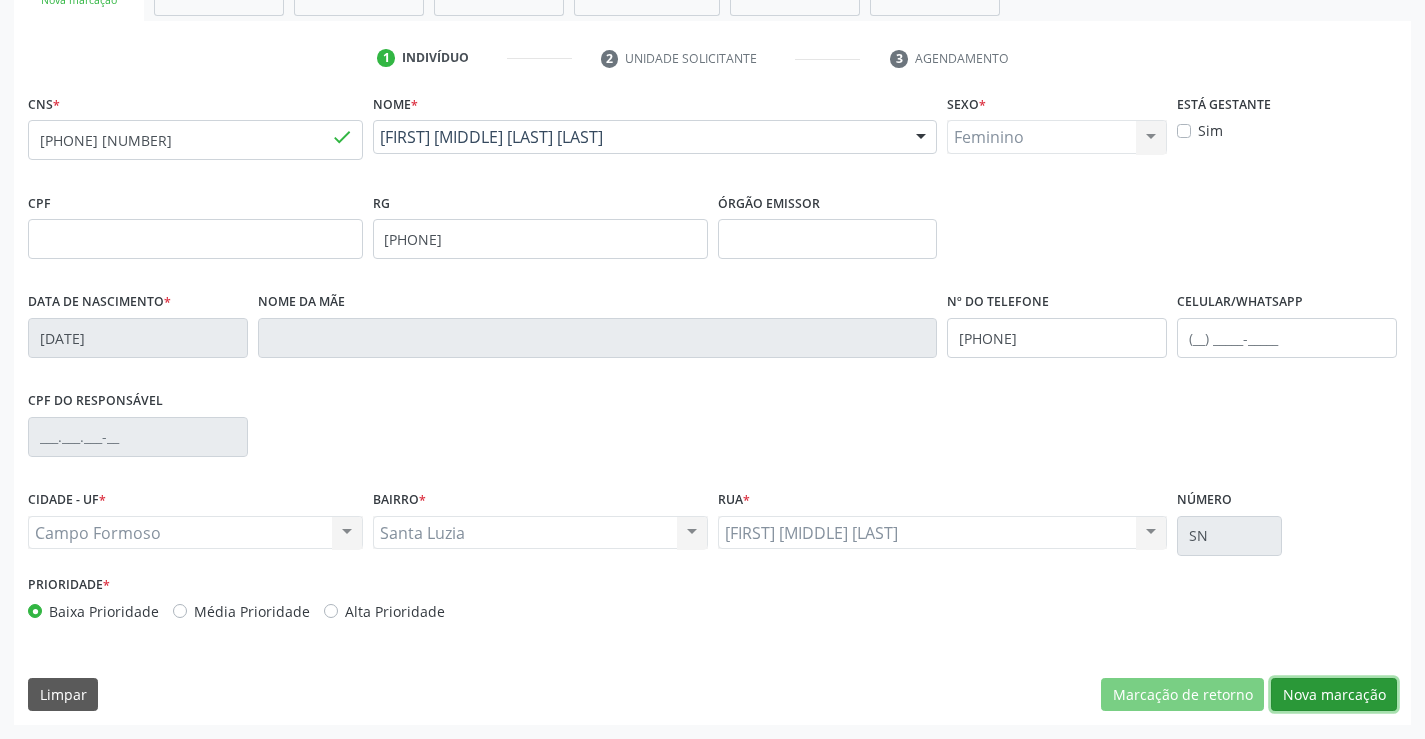 click on "Nova marcação" at bounding box center [1334, 695] 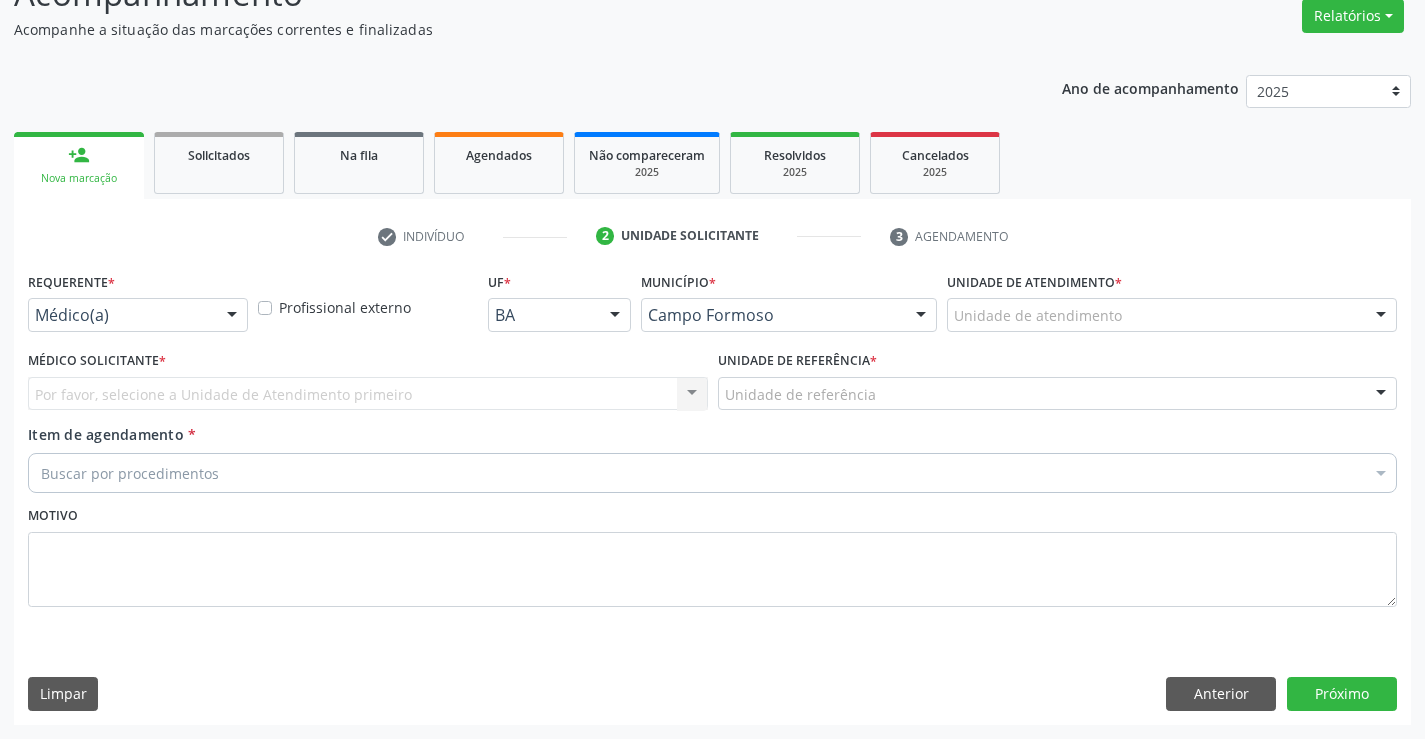 scroll, scrollTop: 167, scrollLeft: 0, axis: vertical 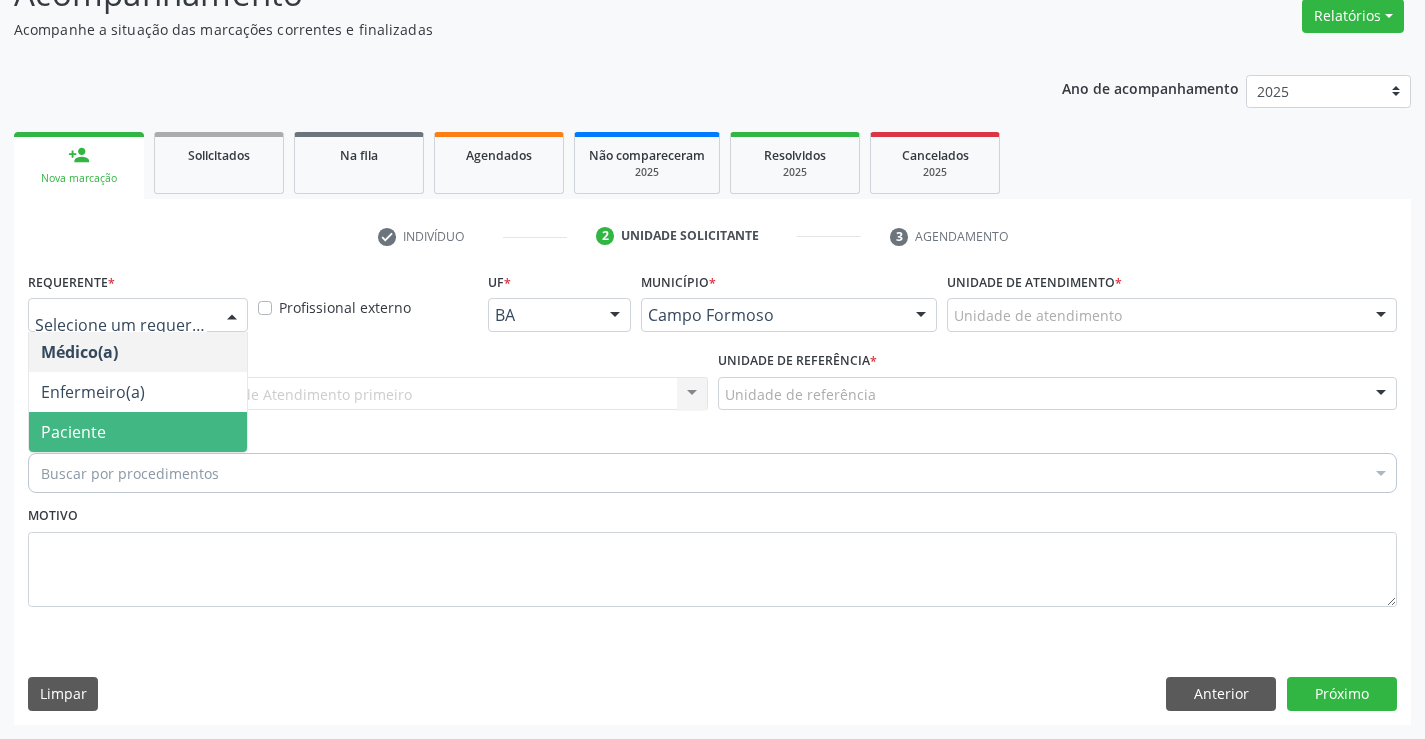 click on "Paciente" at bounding box center (138, 432) 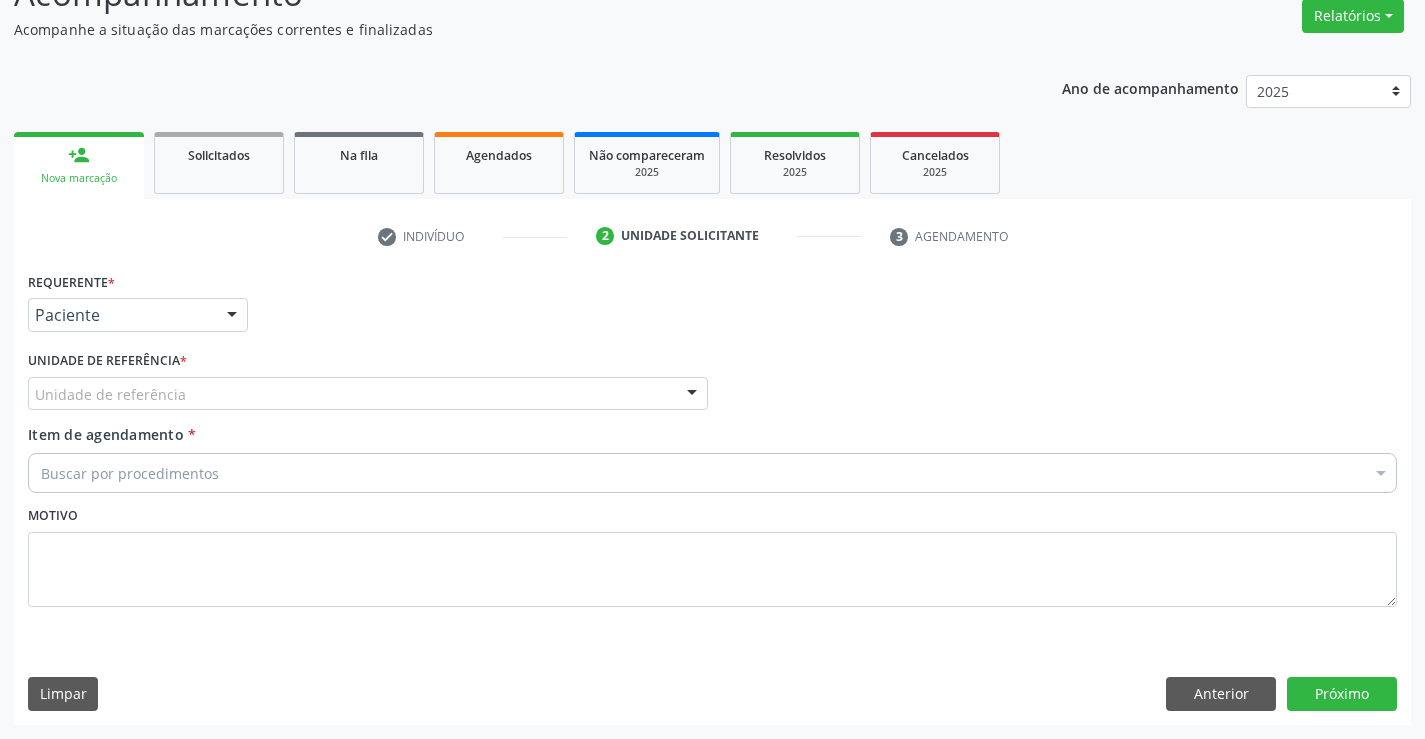 click on "Unidade de referência" at bounding box center (368, 394) 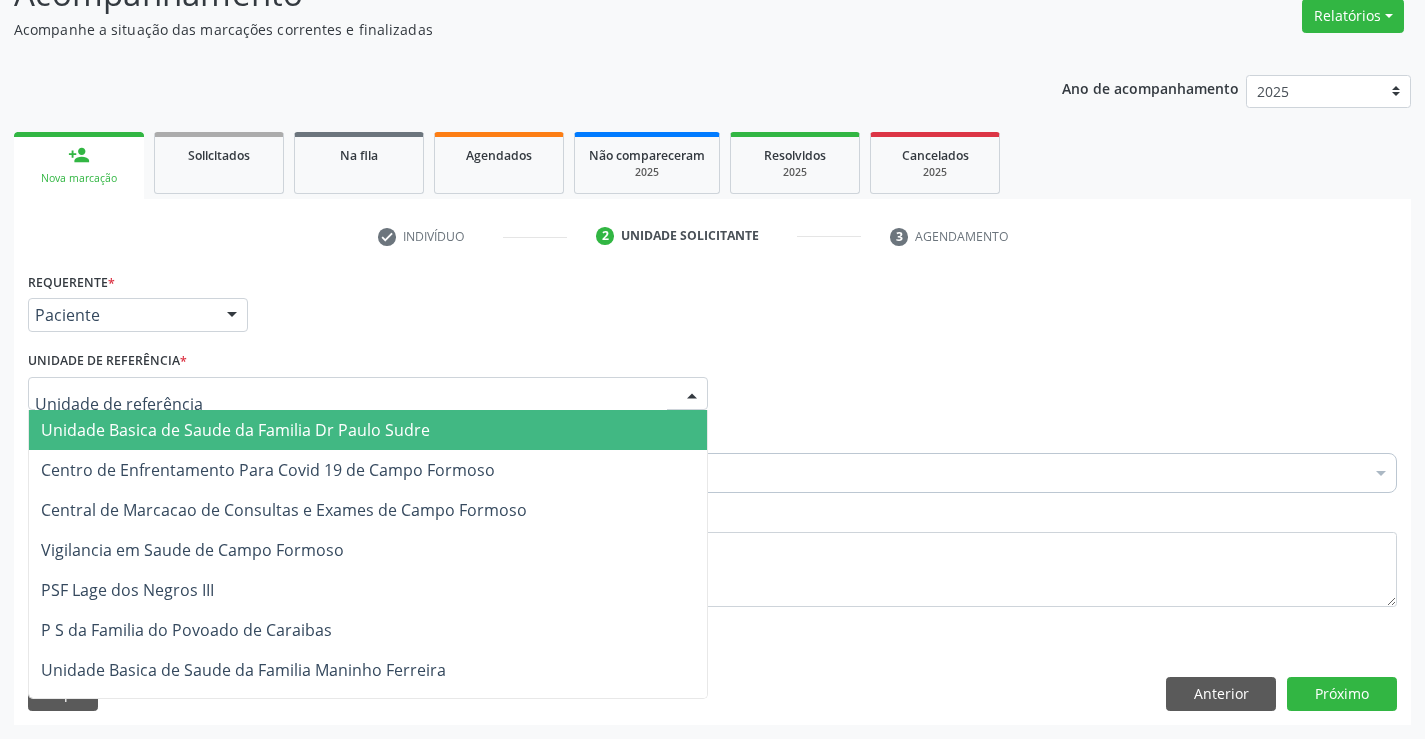 drag, startPoint x: 183, startPoint y: 412, endPoint x: 183, endPoint y: 425, distance: 13 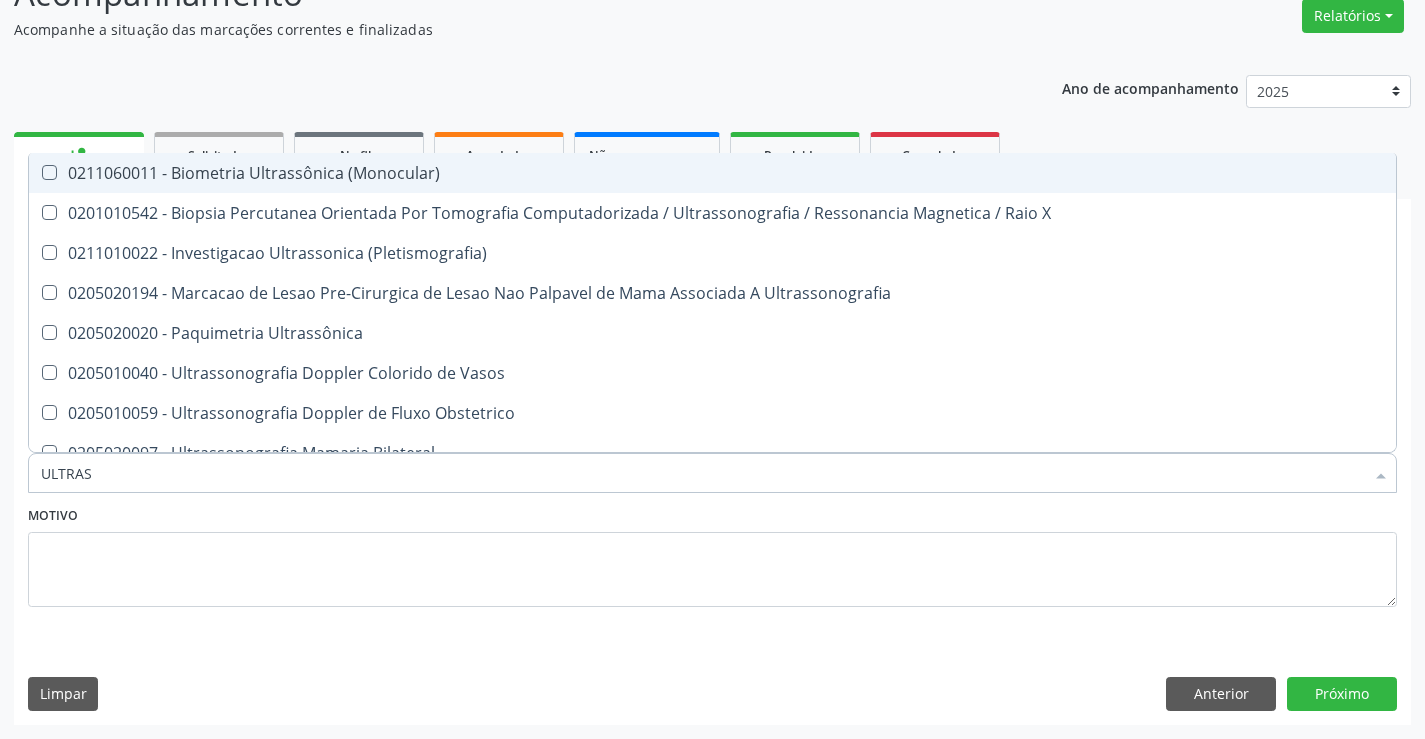 type on "ULTRASS" 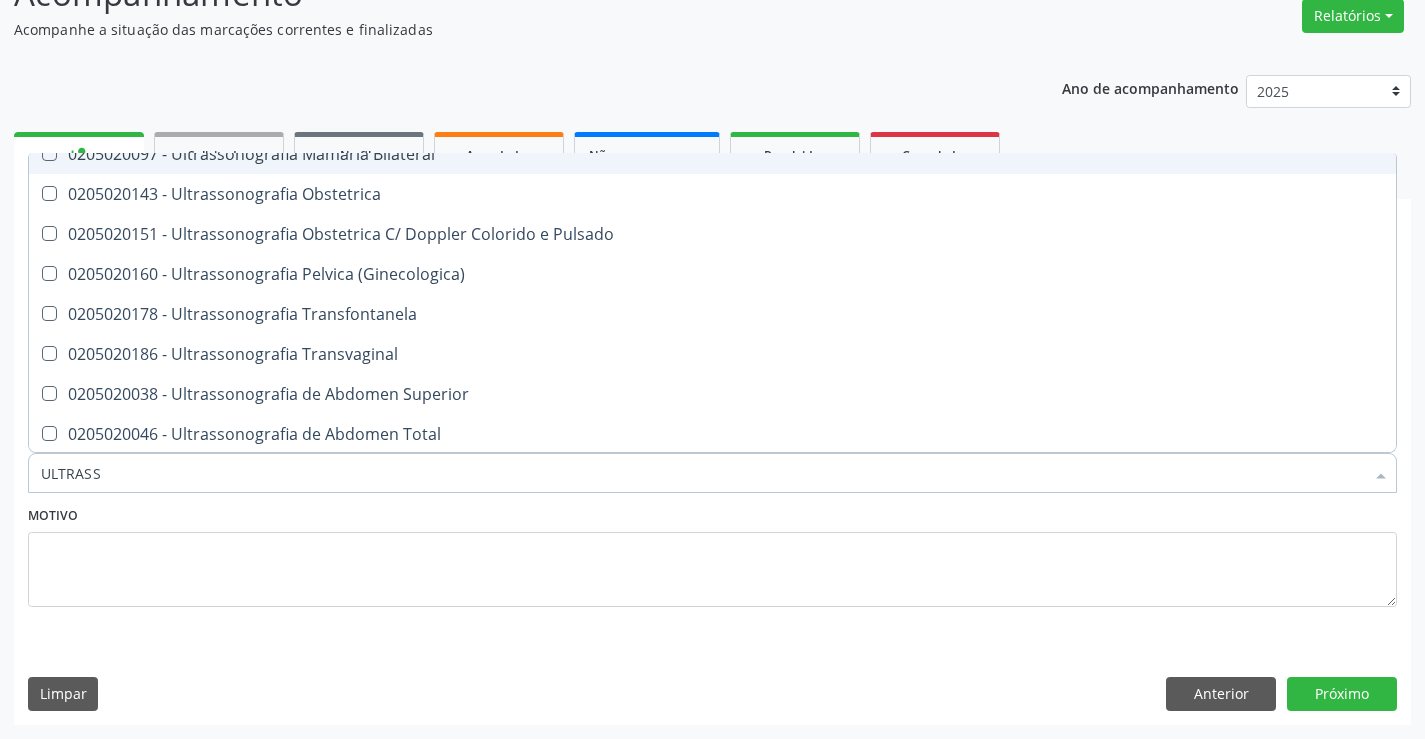 scroll, scrollTop: 300, scrollLeft: 0, axis: vertical 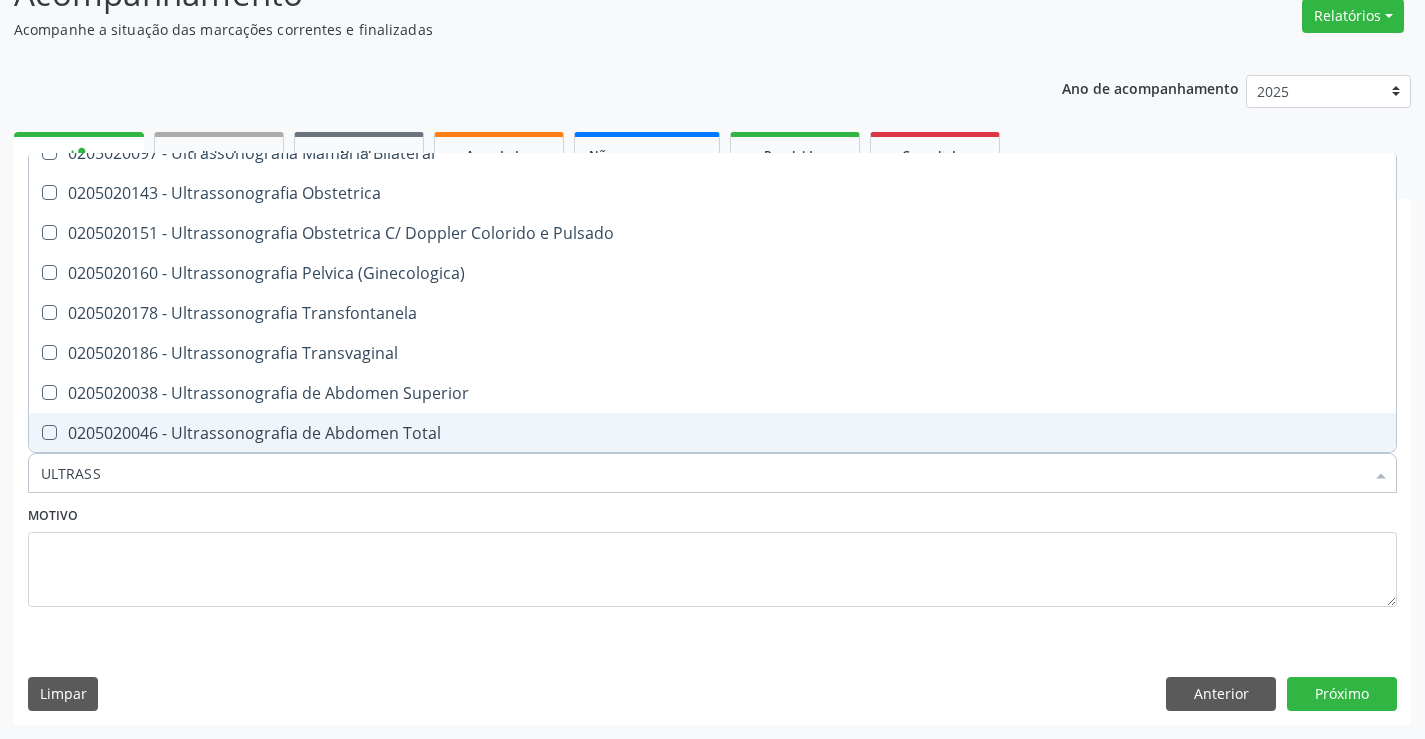 click on "0205020046 - Ultrassonografia de Abdomen Total" at bounding box center (712, 433) 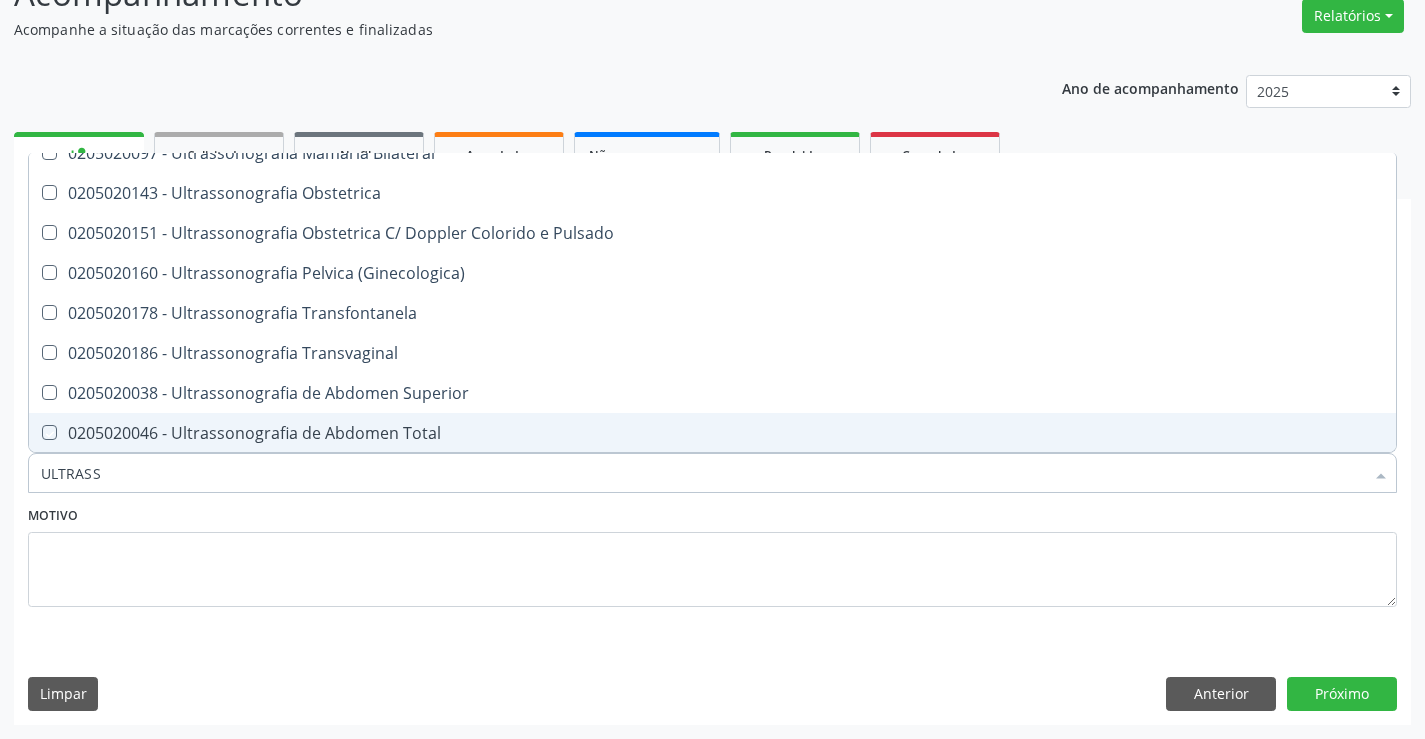 checkbox on "true" 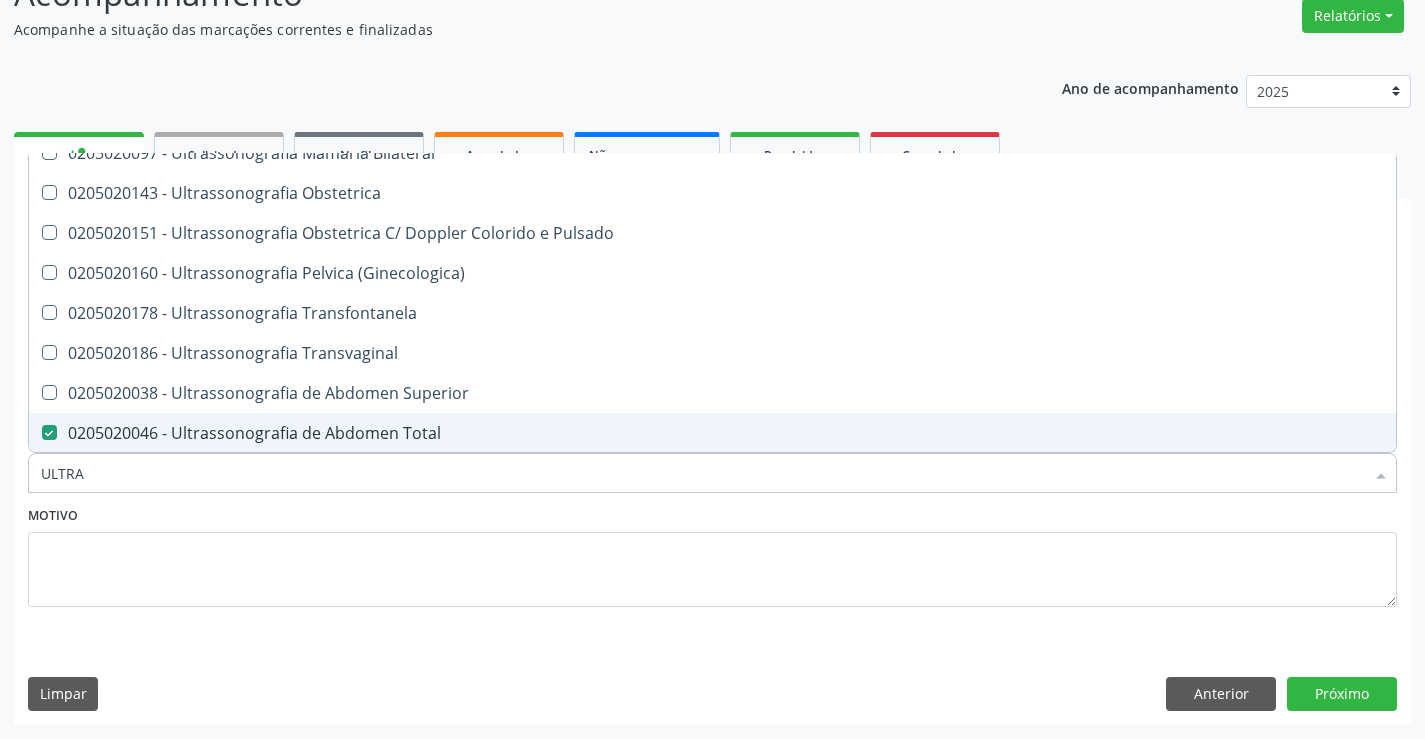 type on "ULTR" 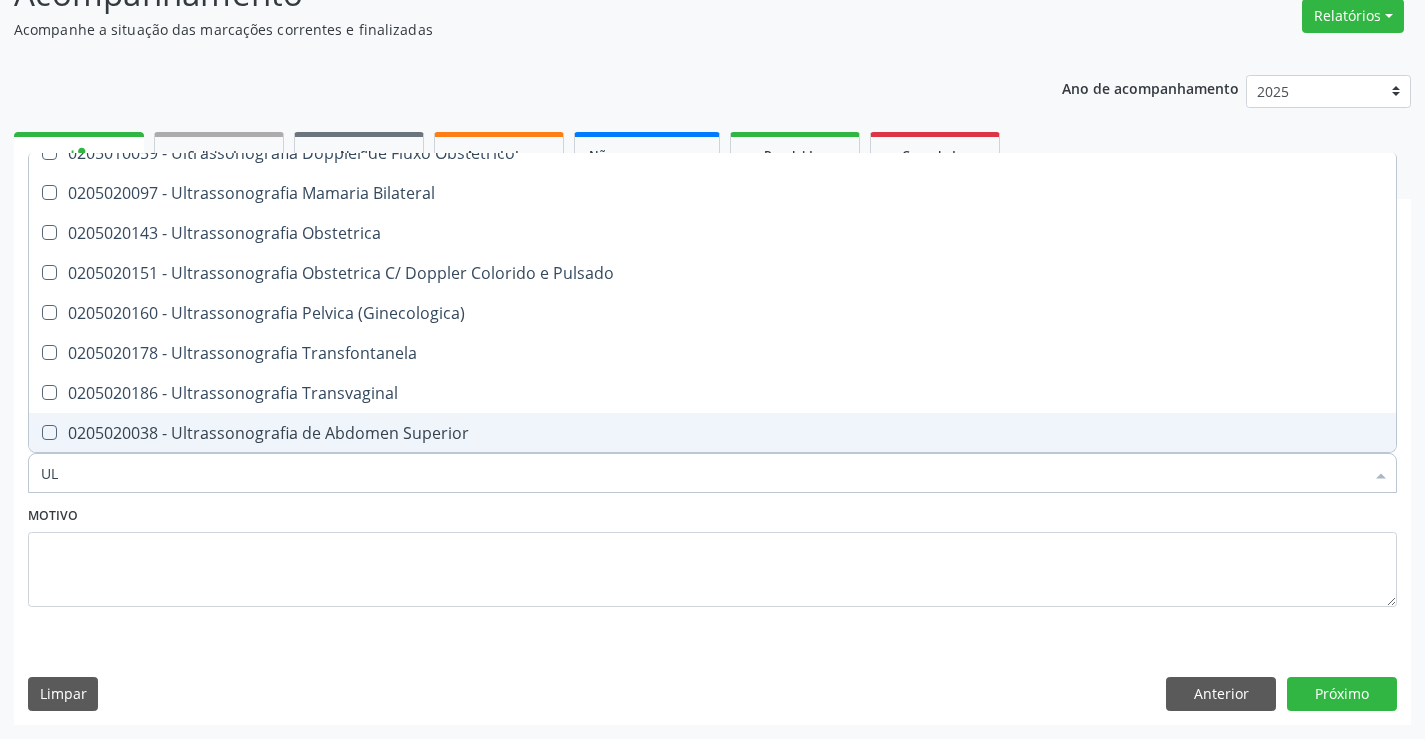 type on "U" 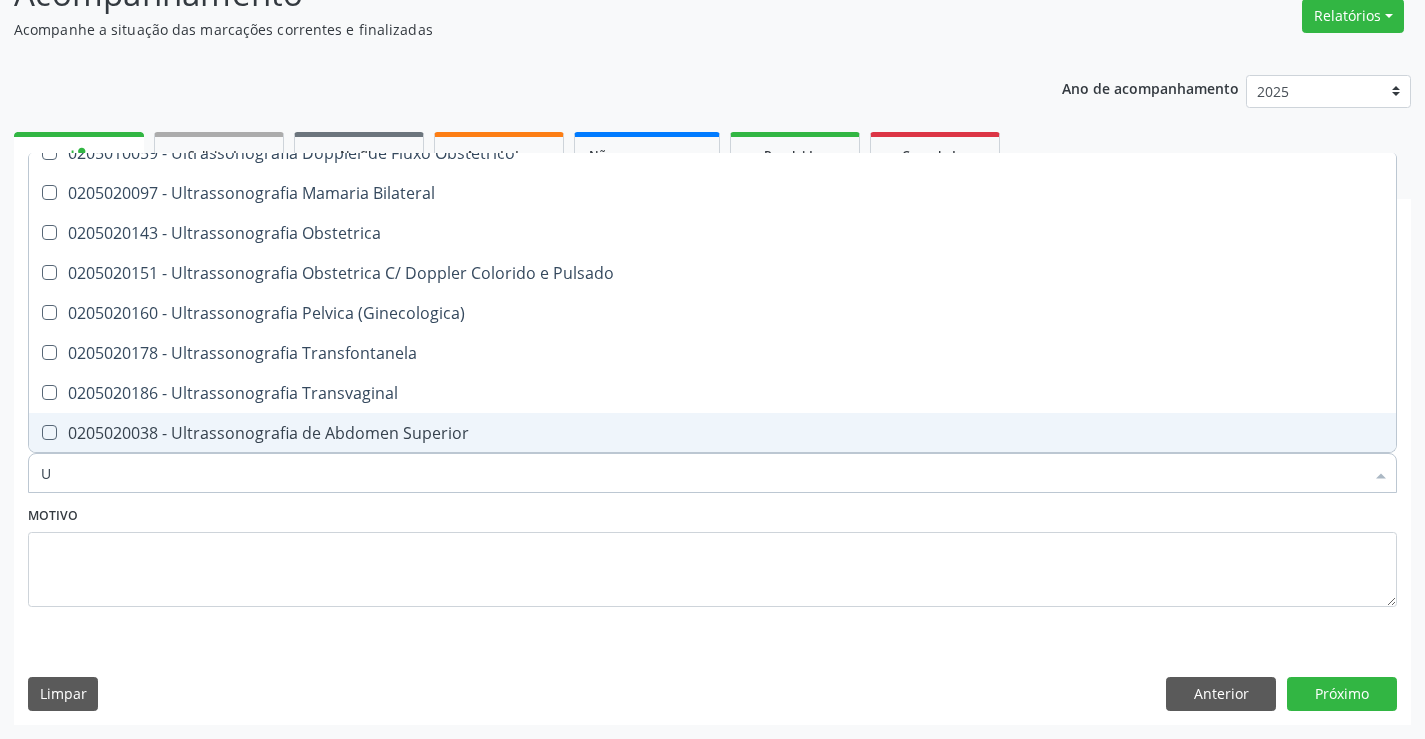 checkbox on "false" 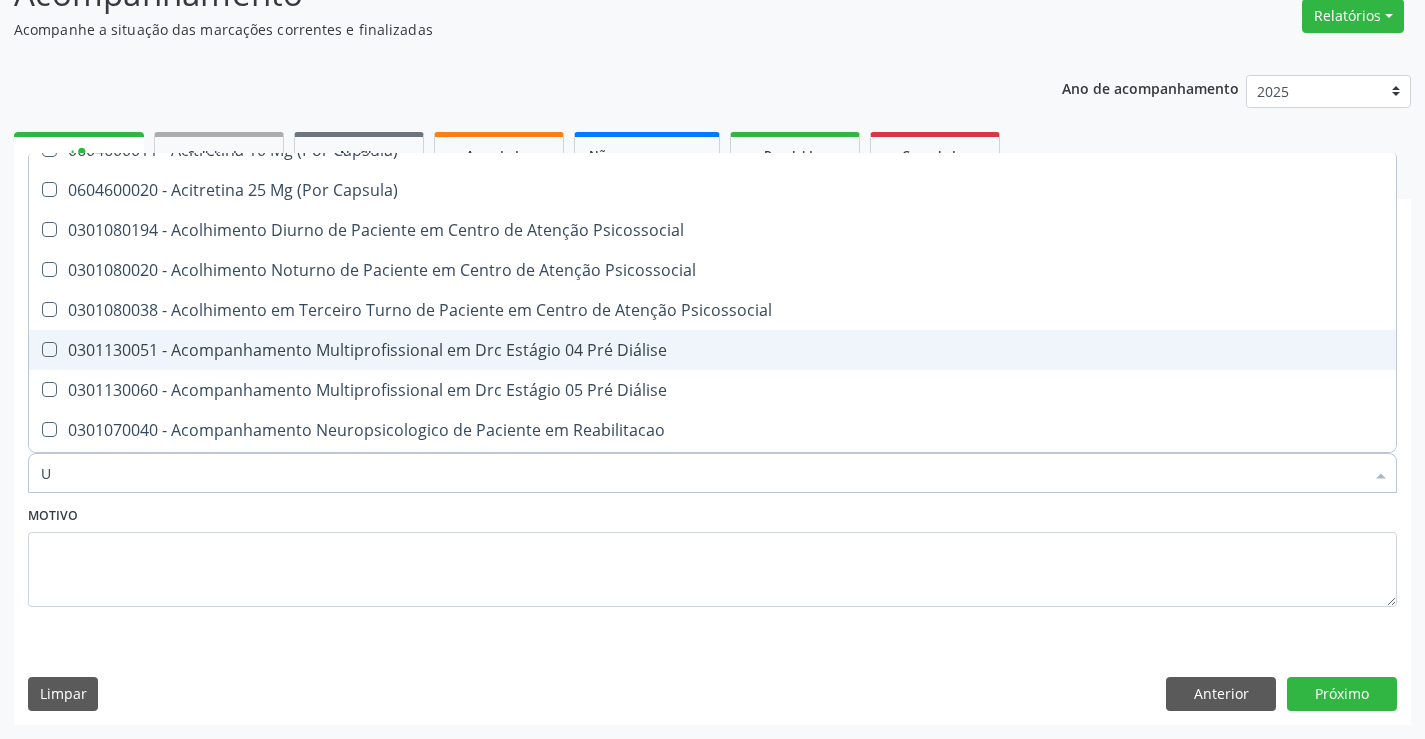 scroll, scrollTop: 300, scrollLeft: 0, axis: vertical 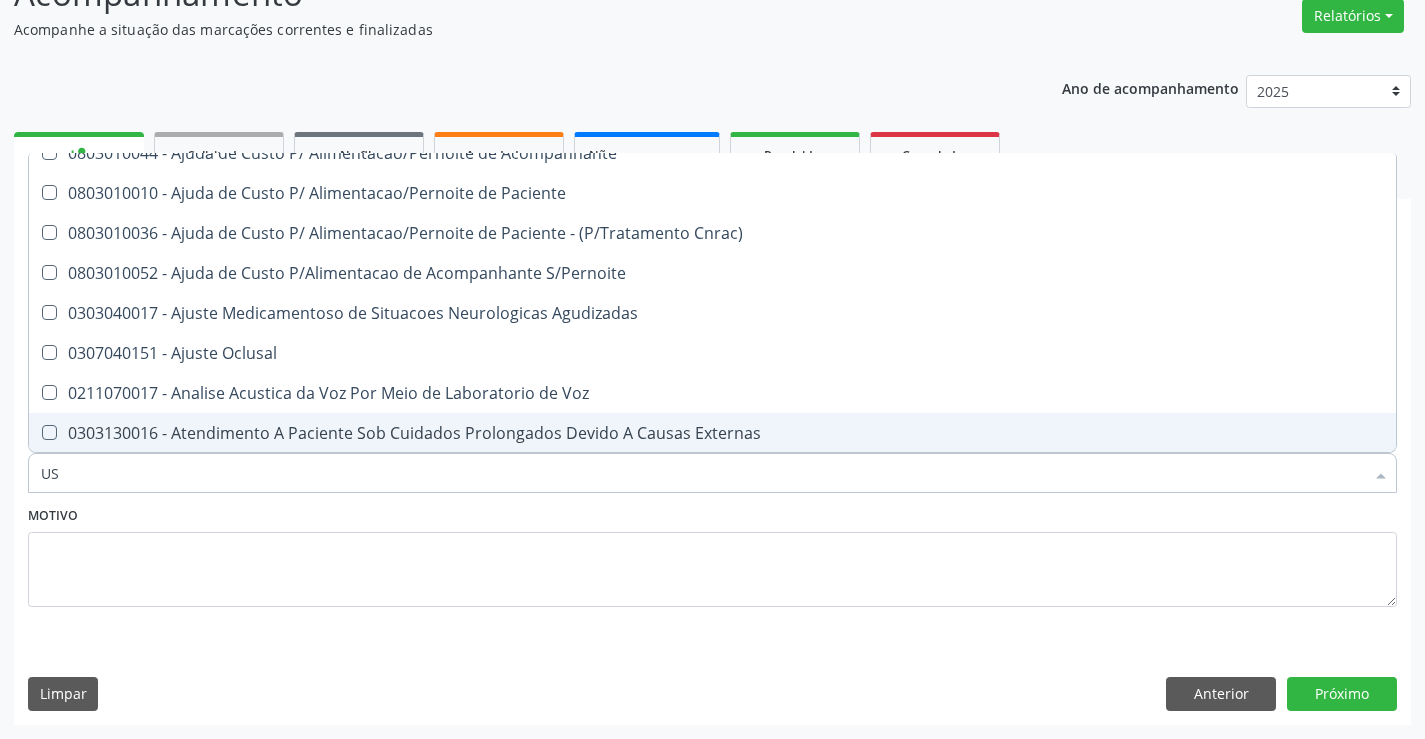 type on "USG" 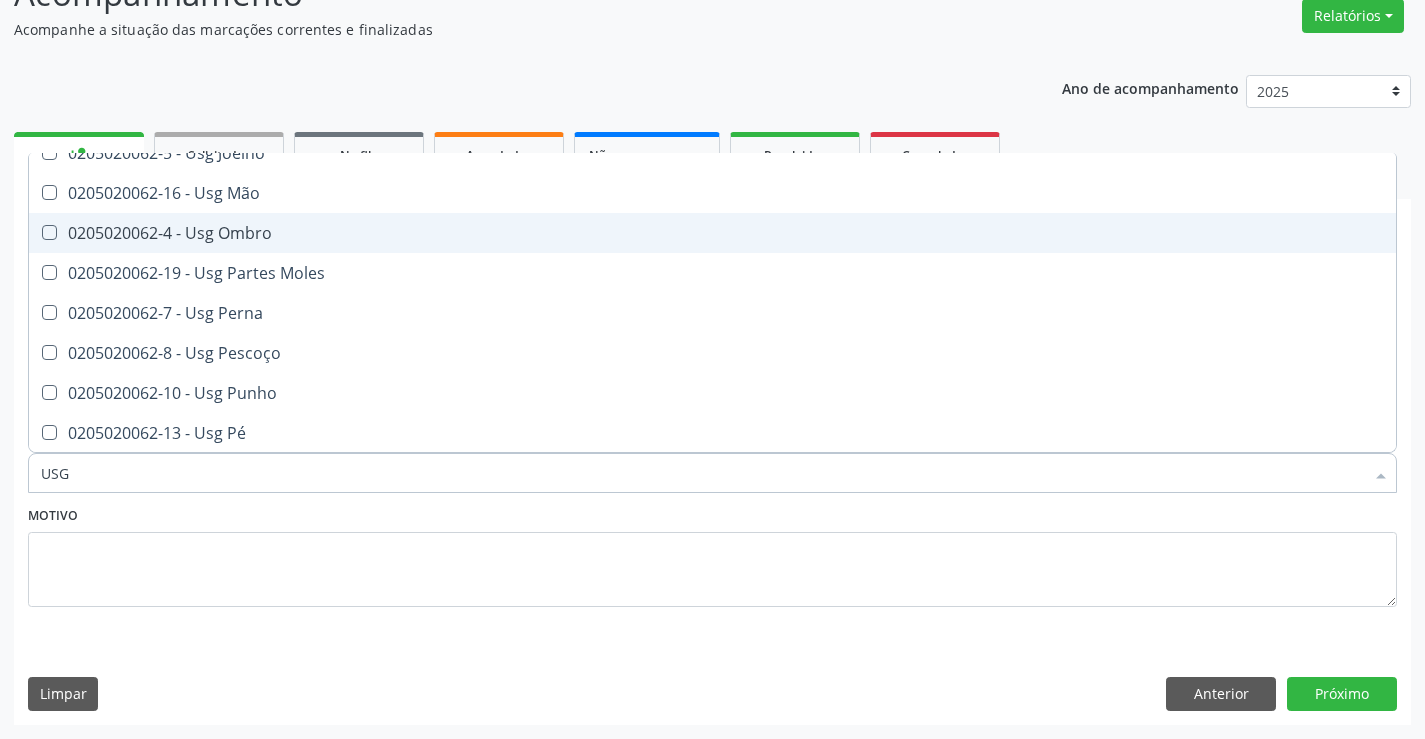 click on "0205020062-4 - Usg Ombro" at bounding box center (712, 233) 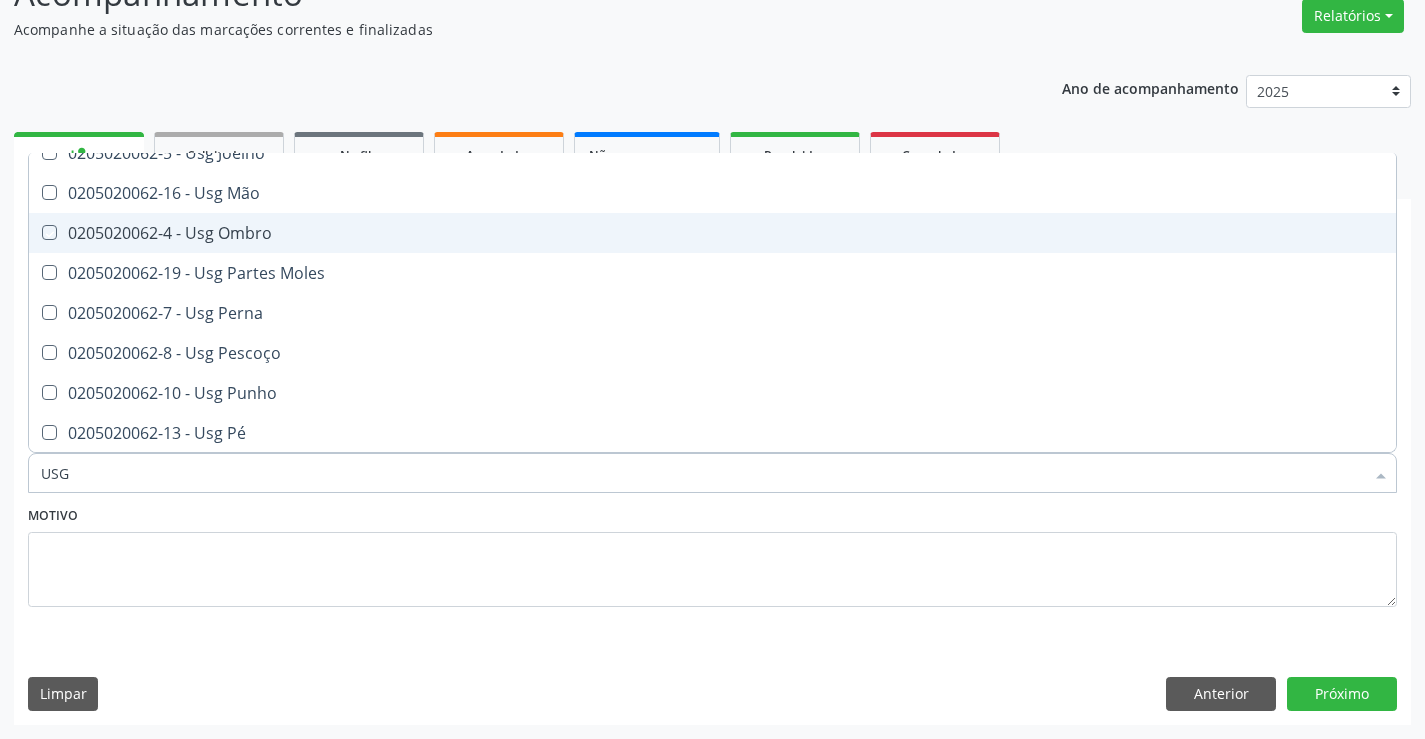 checkbox on "true" 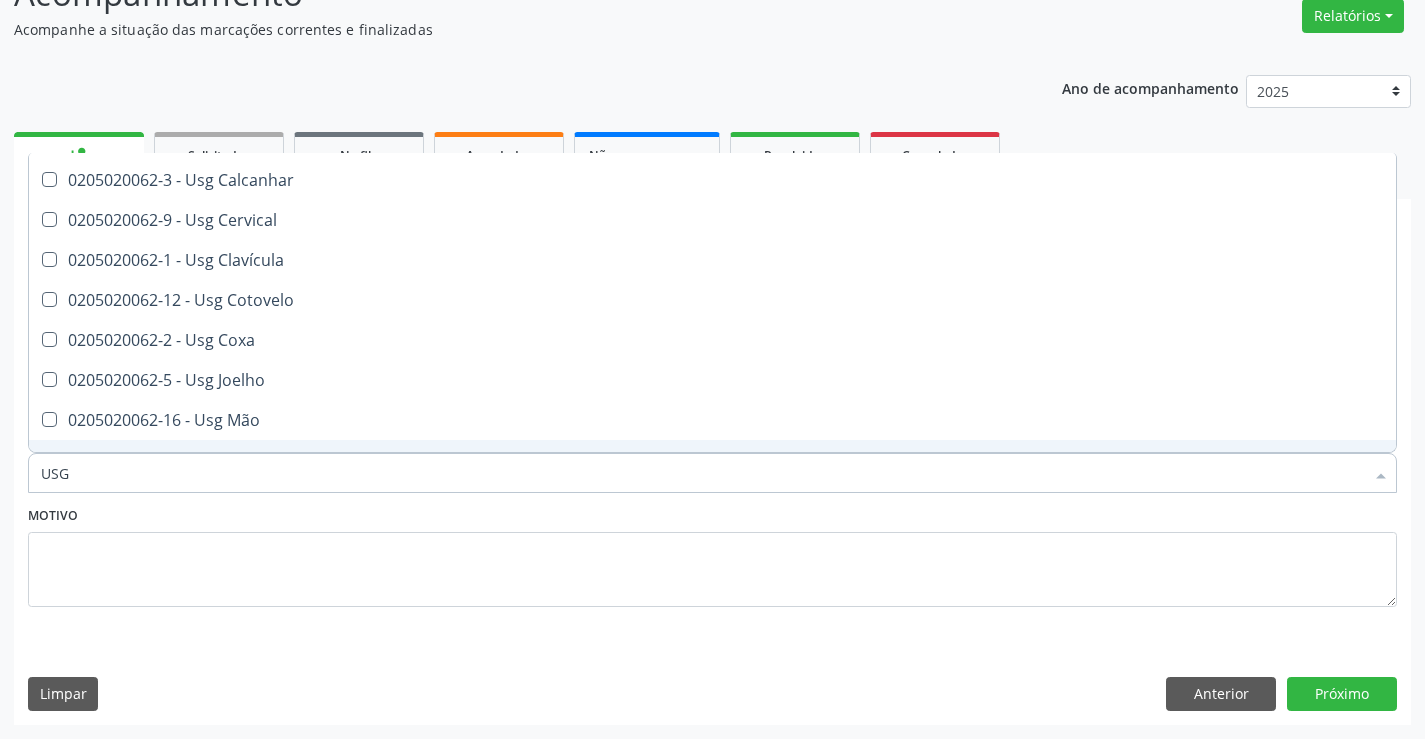scroll, scrollTop: 61, scrollLeft: 0, axis: vertical 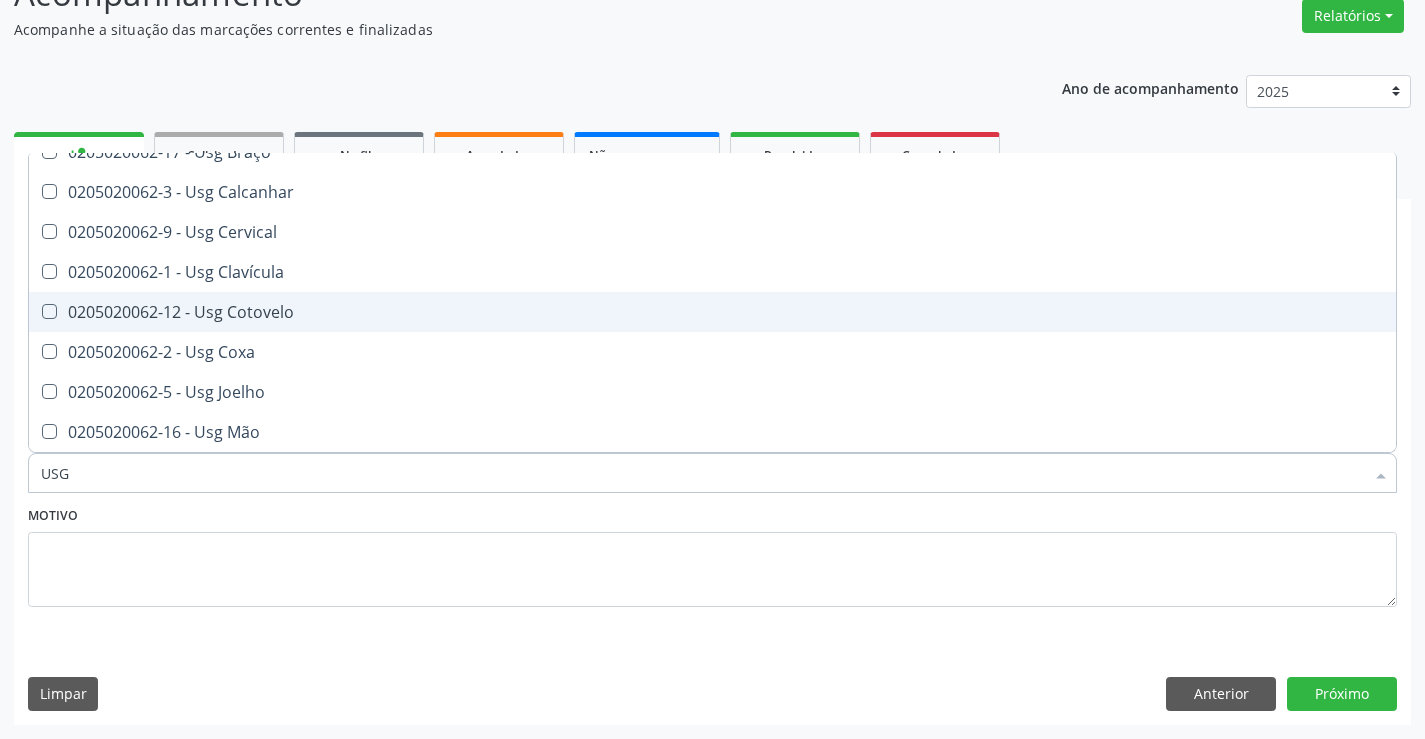 click on "0205020062-12 - Usg Cotovelo" at bounding box center (712, 312) 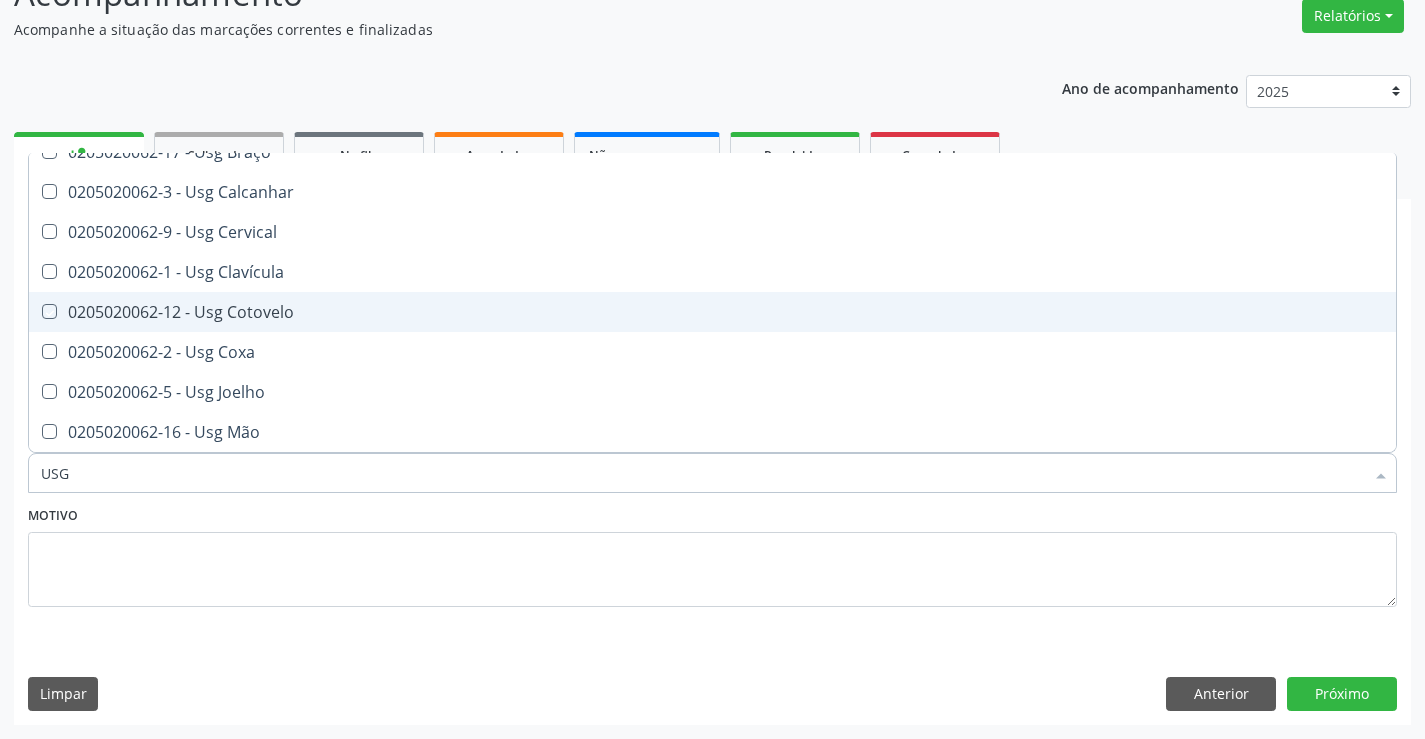 checkbox on "true" 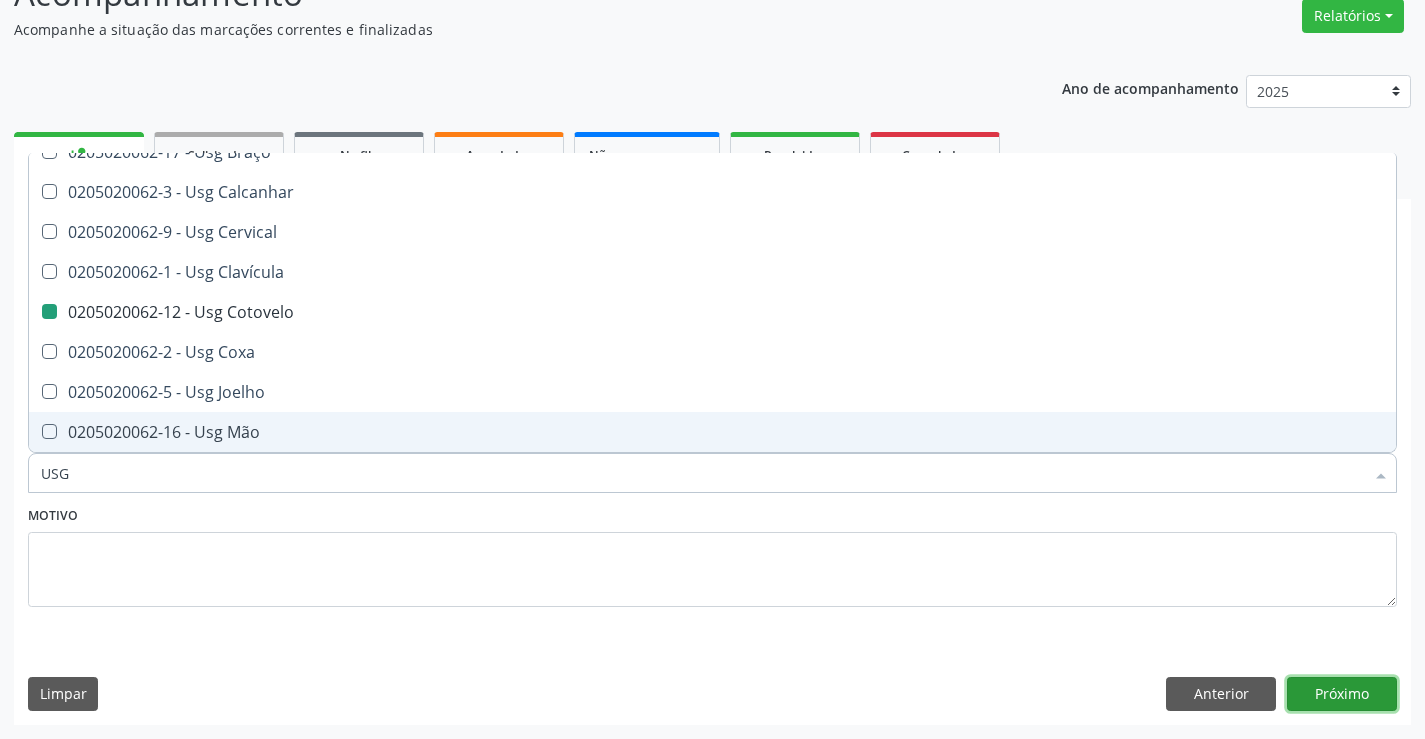 click on "Próximo" at bounding box center (1342, 694) 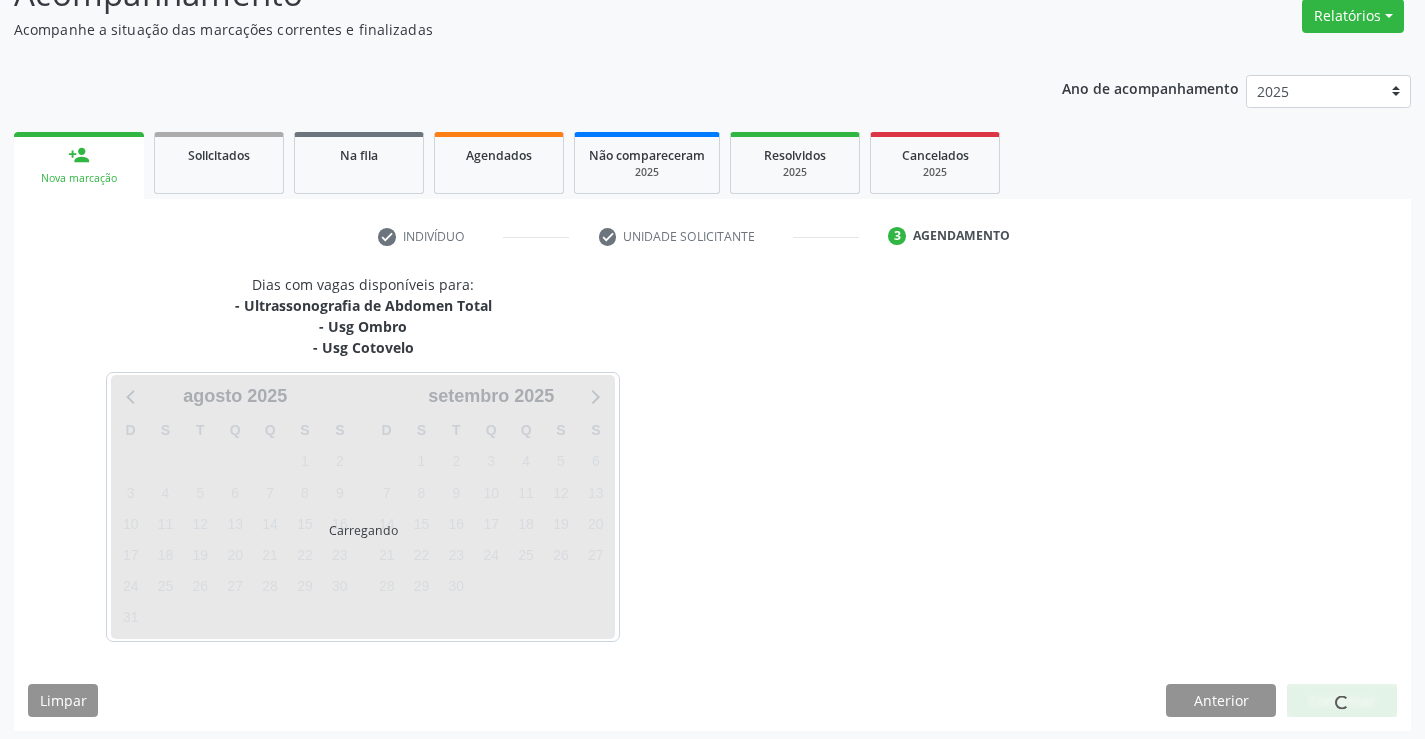 scroll, scrollTop: 0, scrollLeft: 0, axis: both 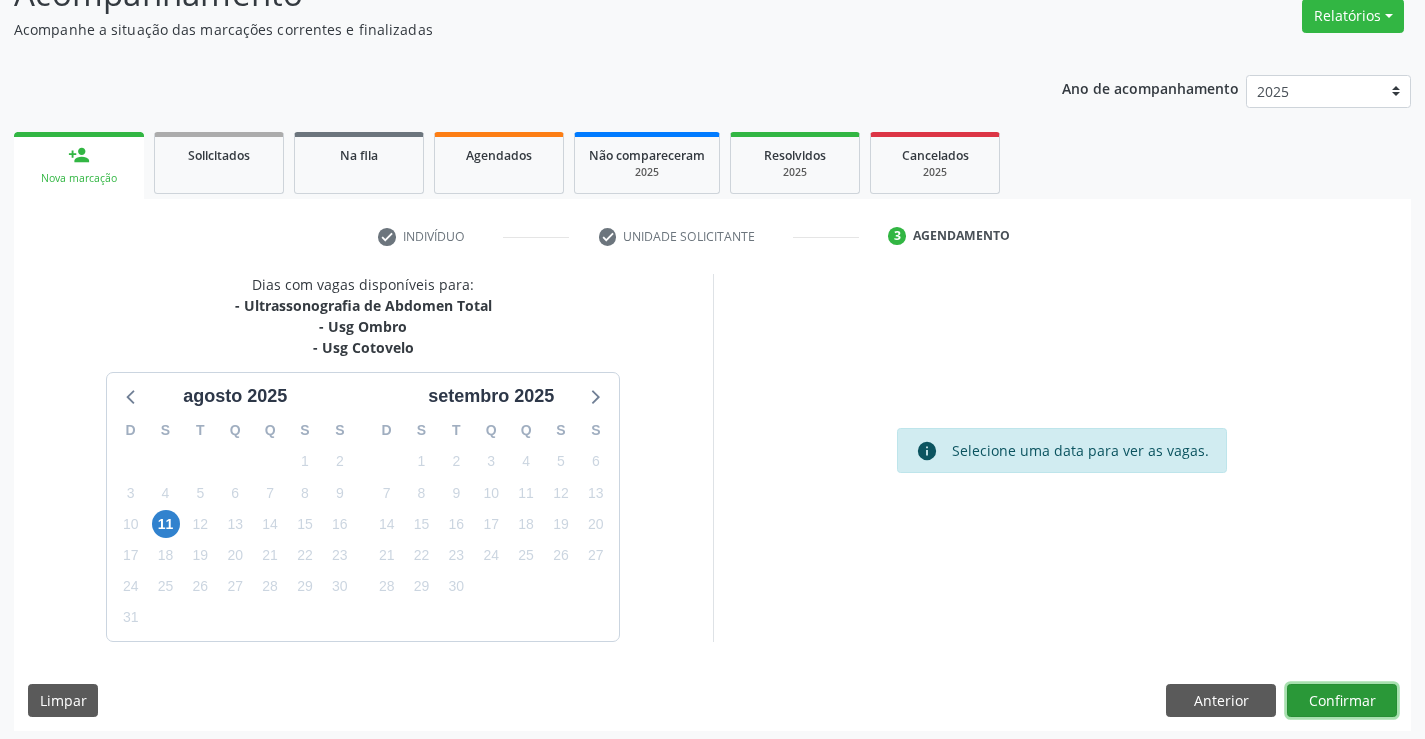 click on "Confirmar" at bounding box center (1342, 701) 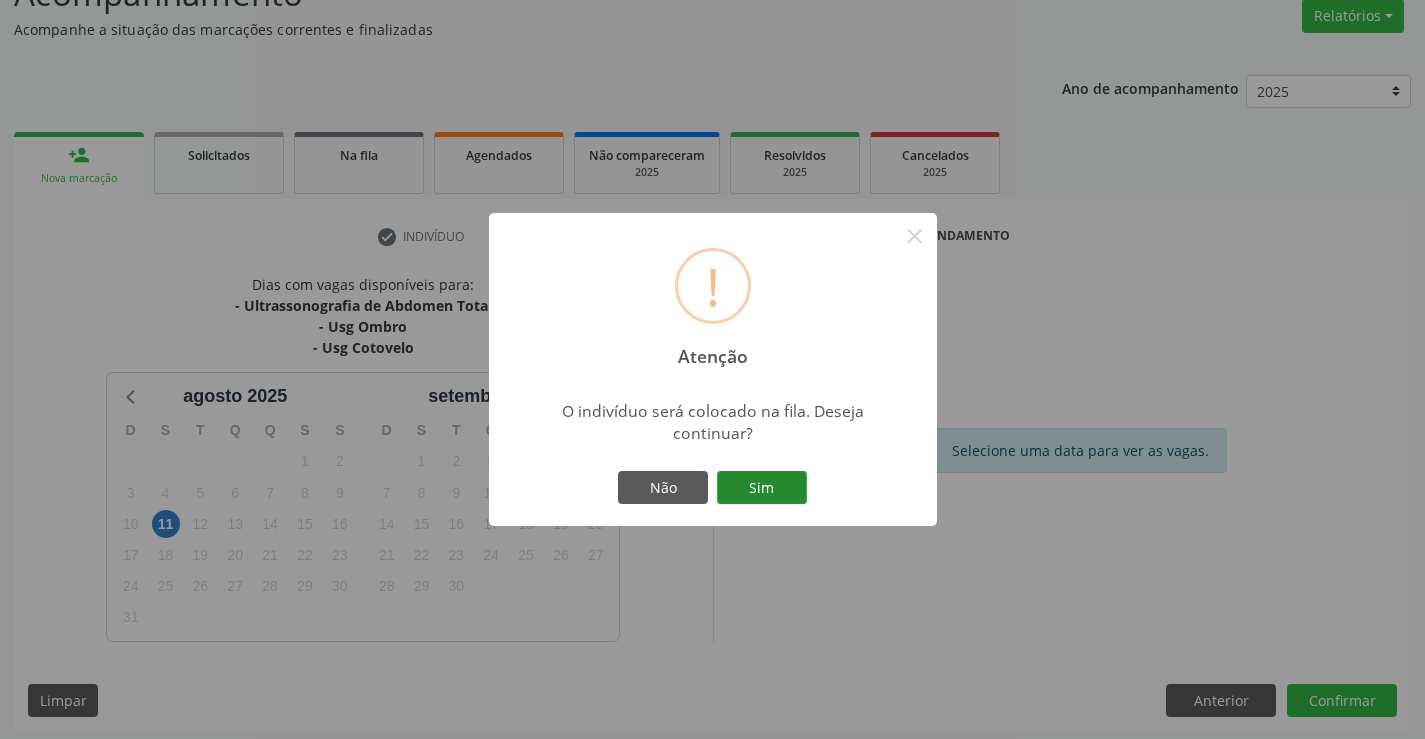 click on "Sim" at bounding box center [762, 488] 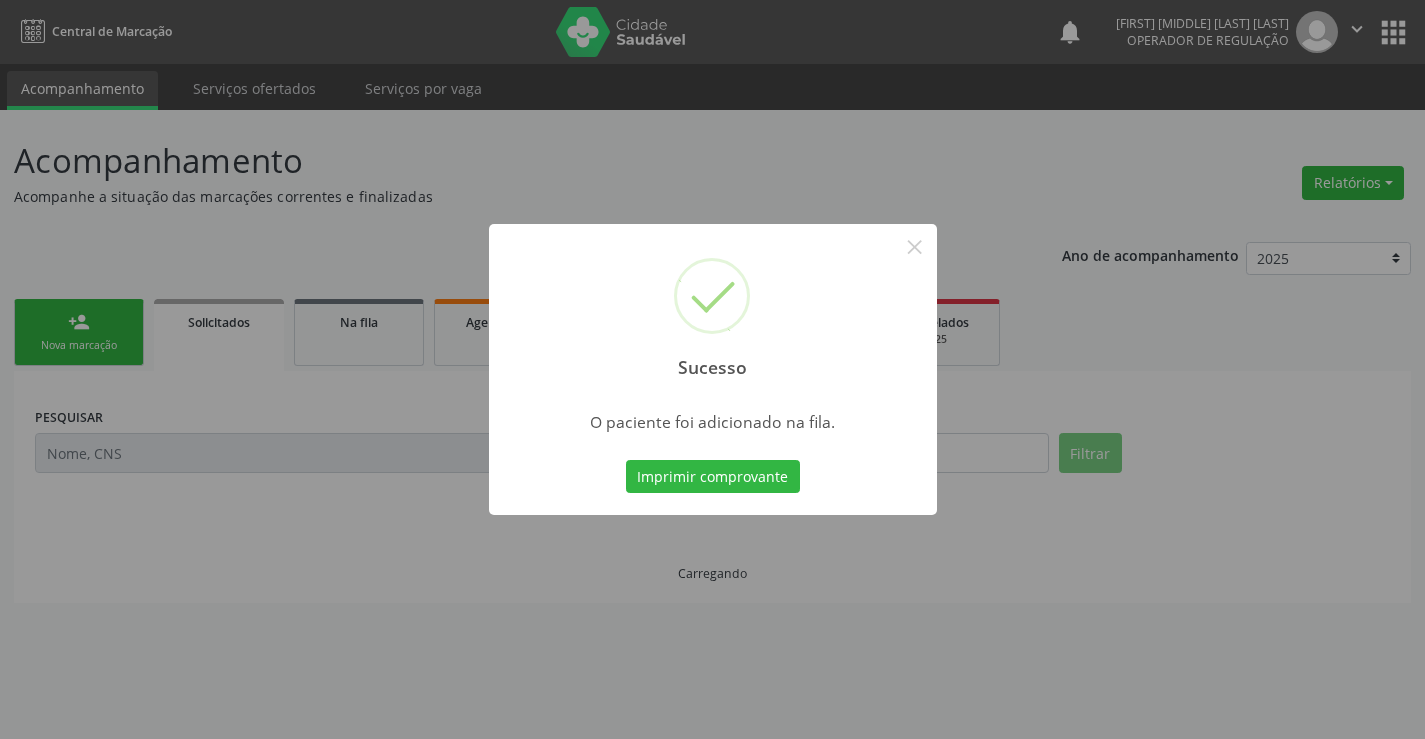 scroll, scrollTop: 0, scrollLeft: 0, axis: both 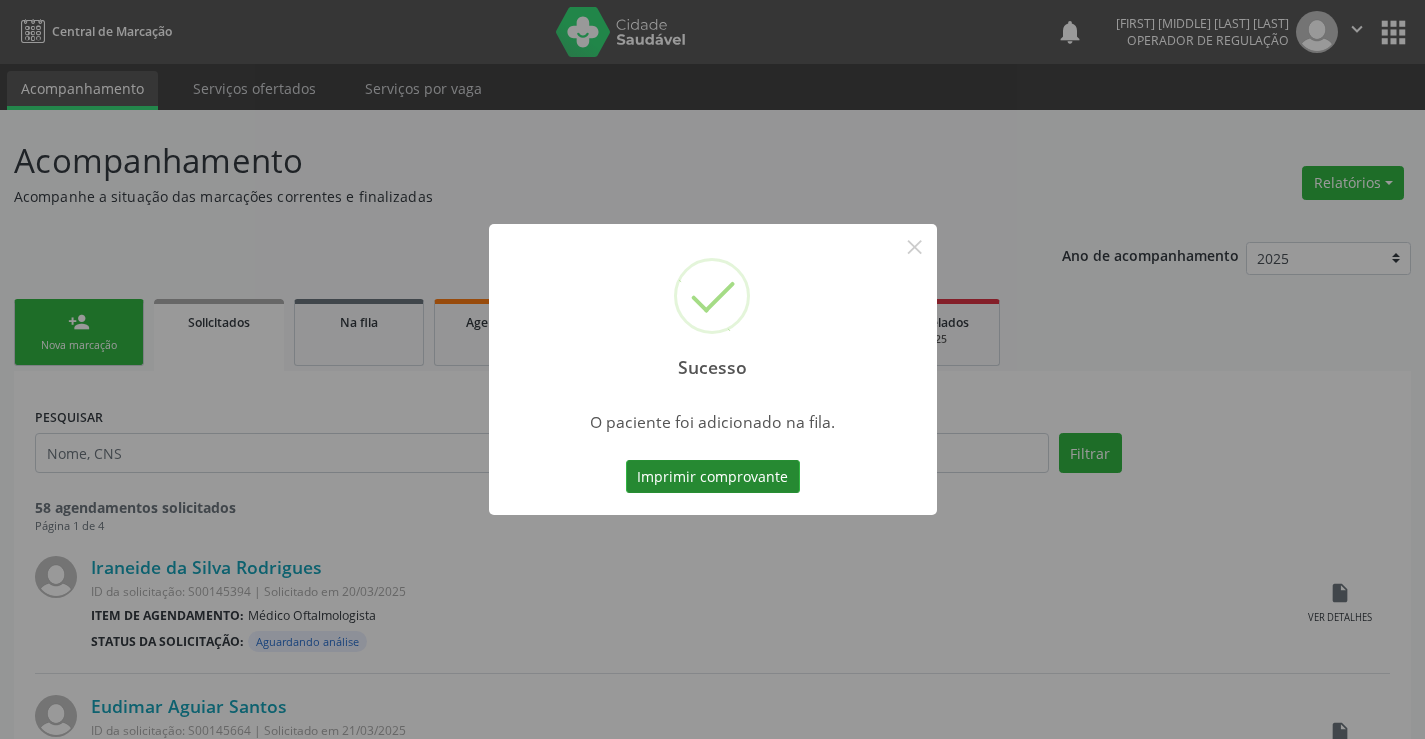 click on "Imprimir comprovante" at bounding box center (713, 477) 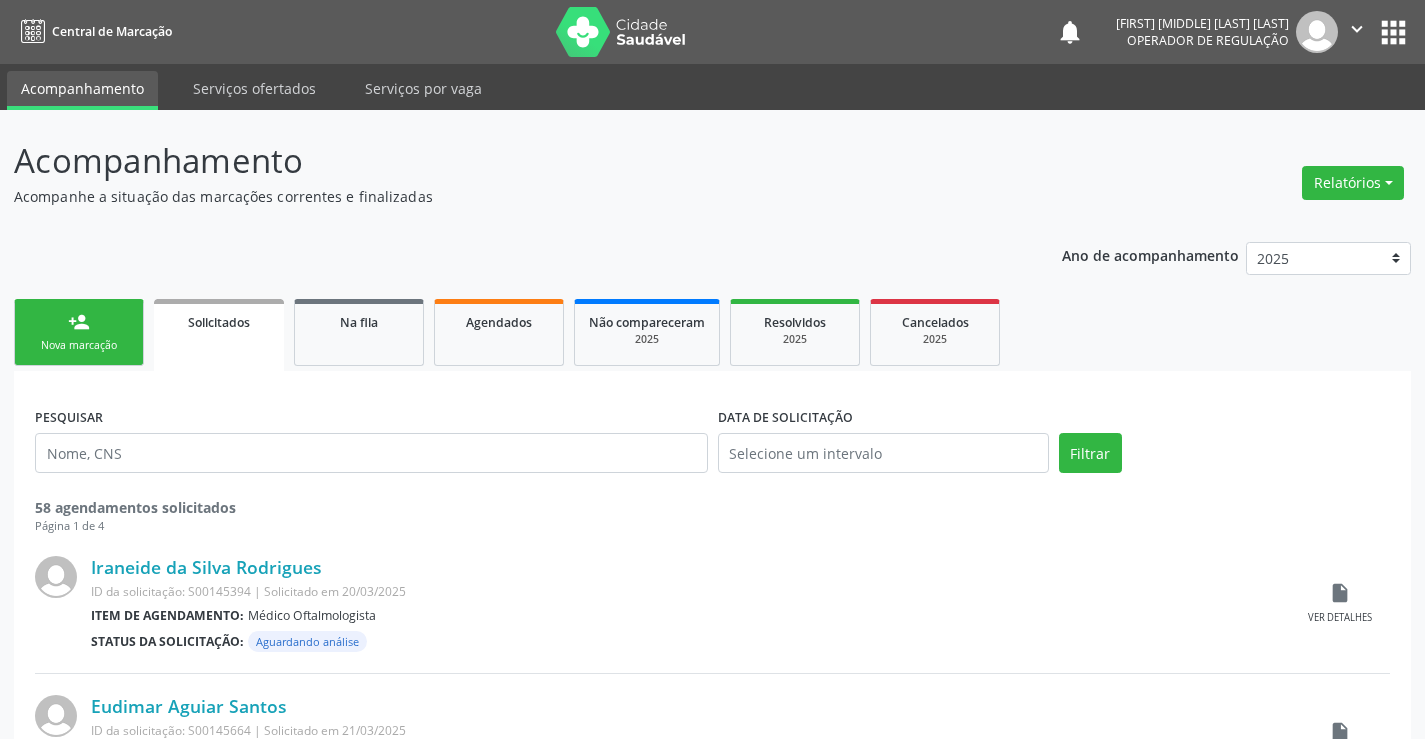 click on "person_add" at bounding box center (79, 322) 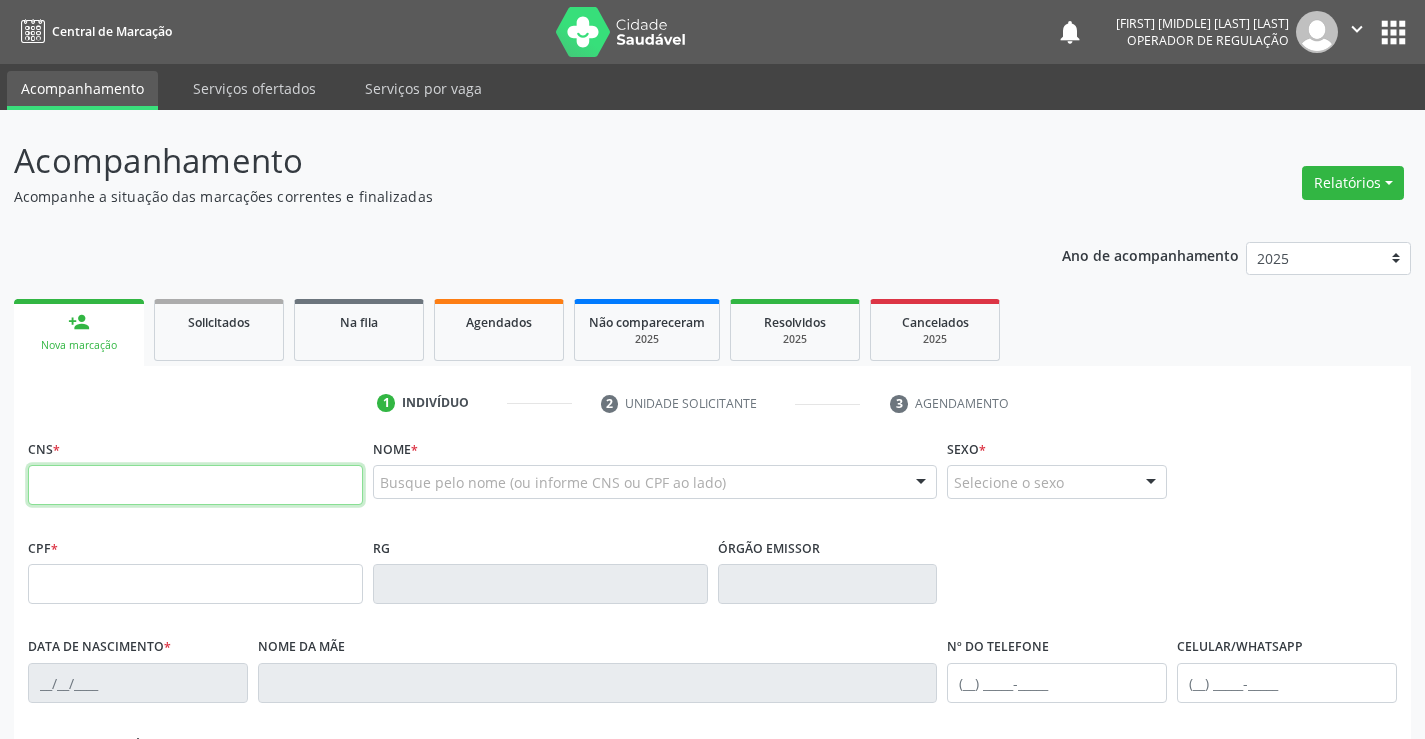 click at bounding box center [195, 485] 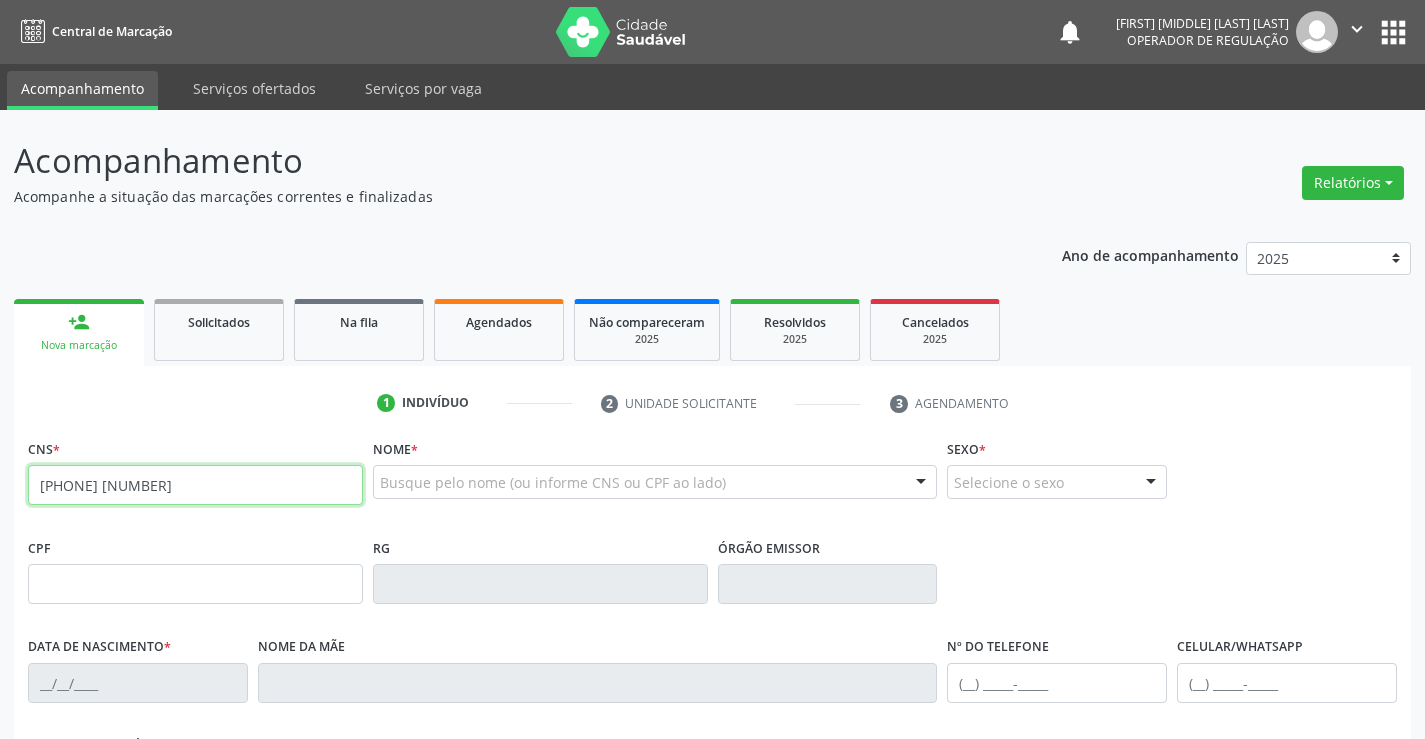 type on "[PHONE]" 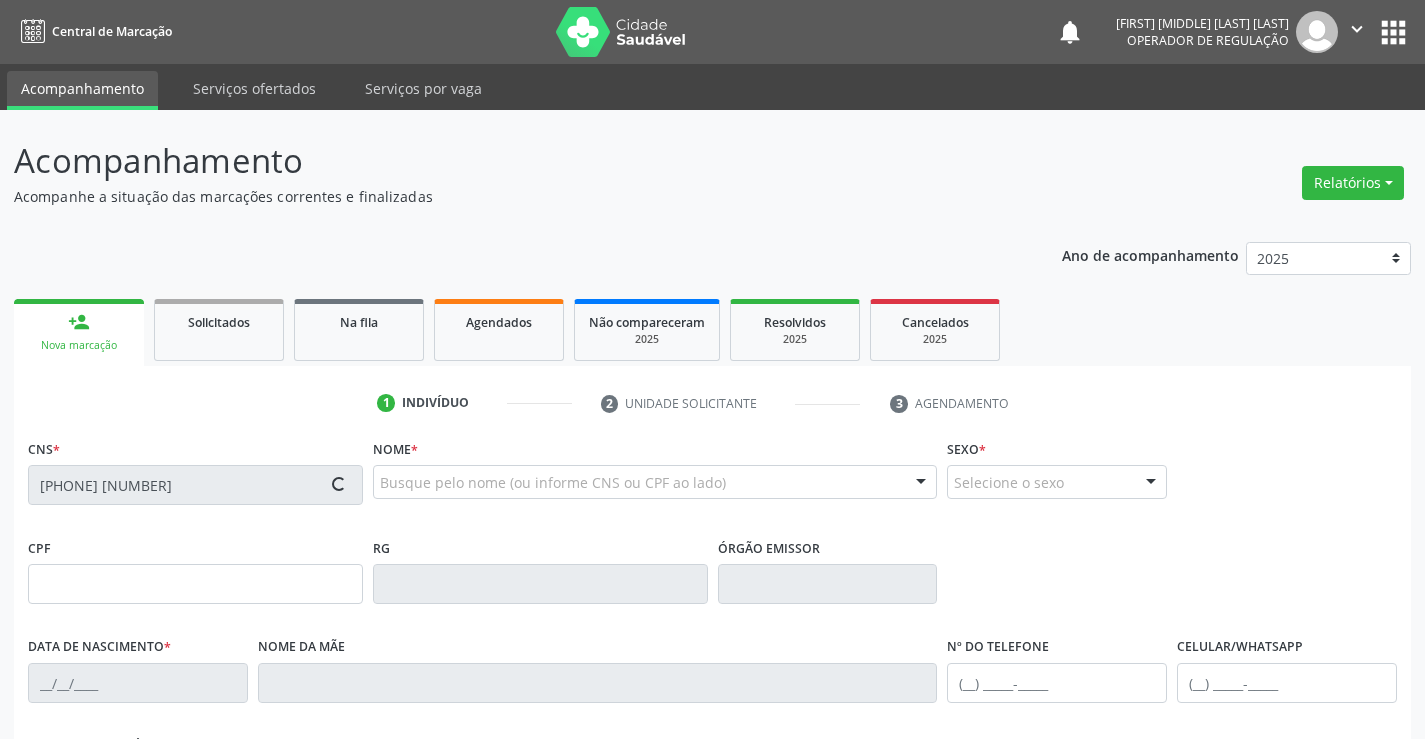 type on "[PHONE]" 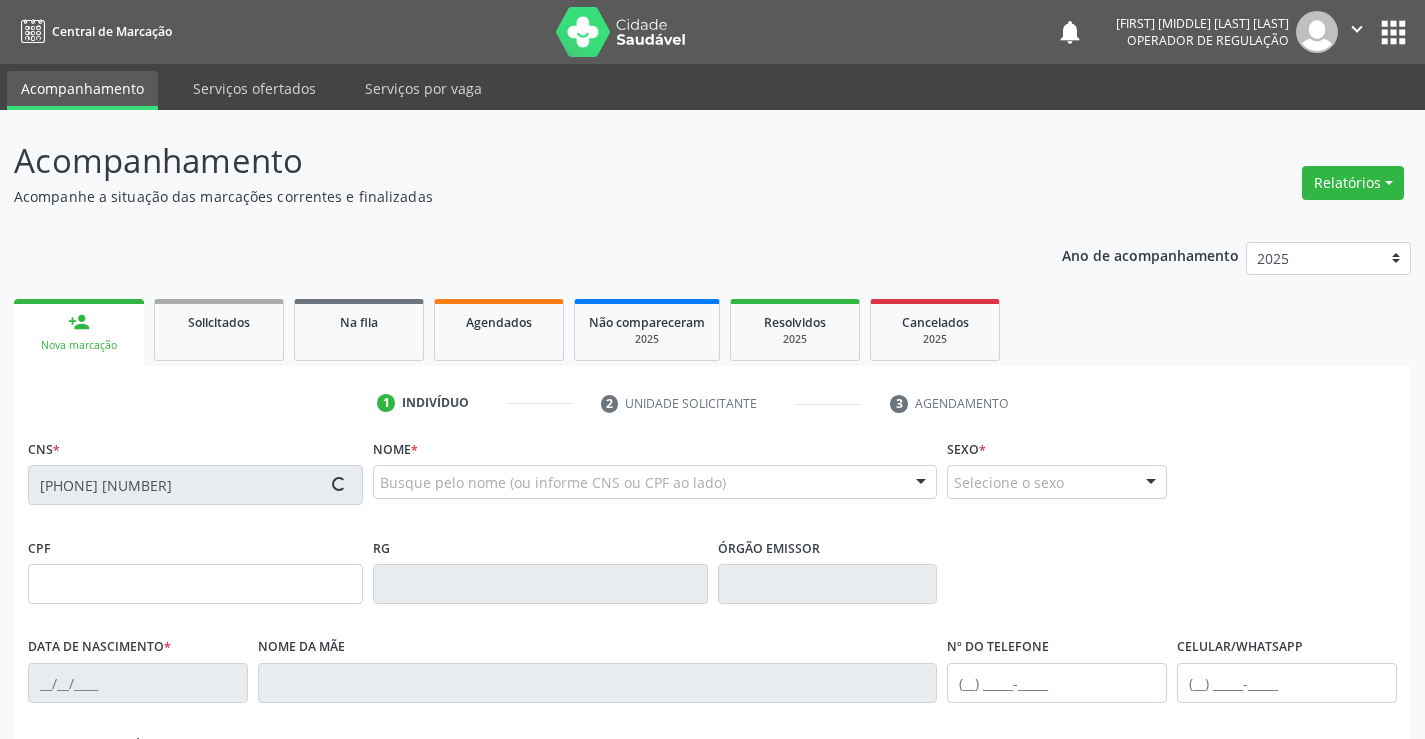 type on "[DATE]" 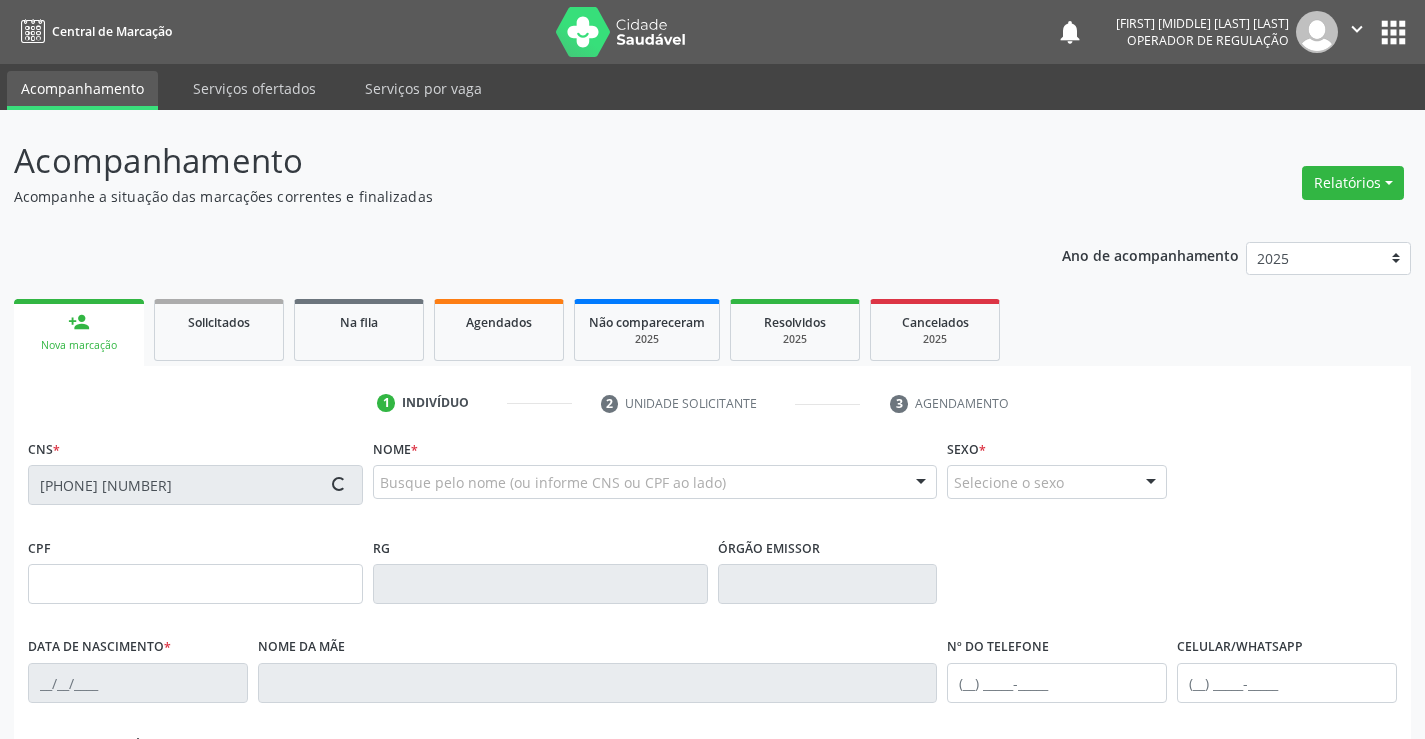 type on "sn" 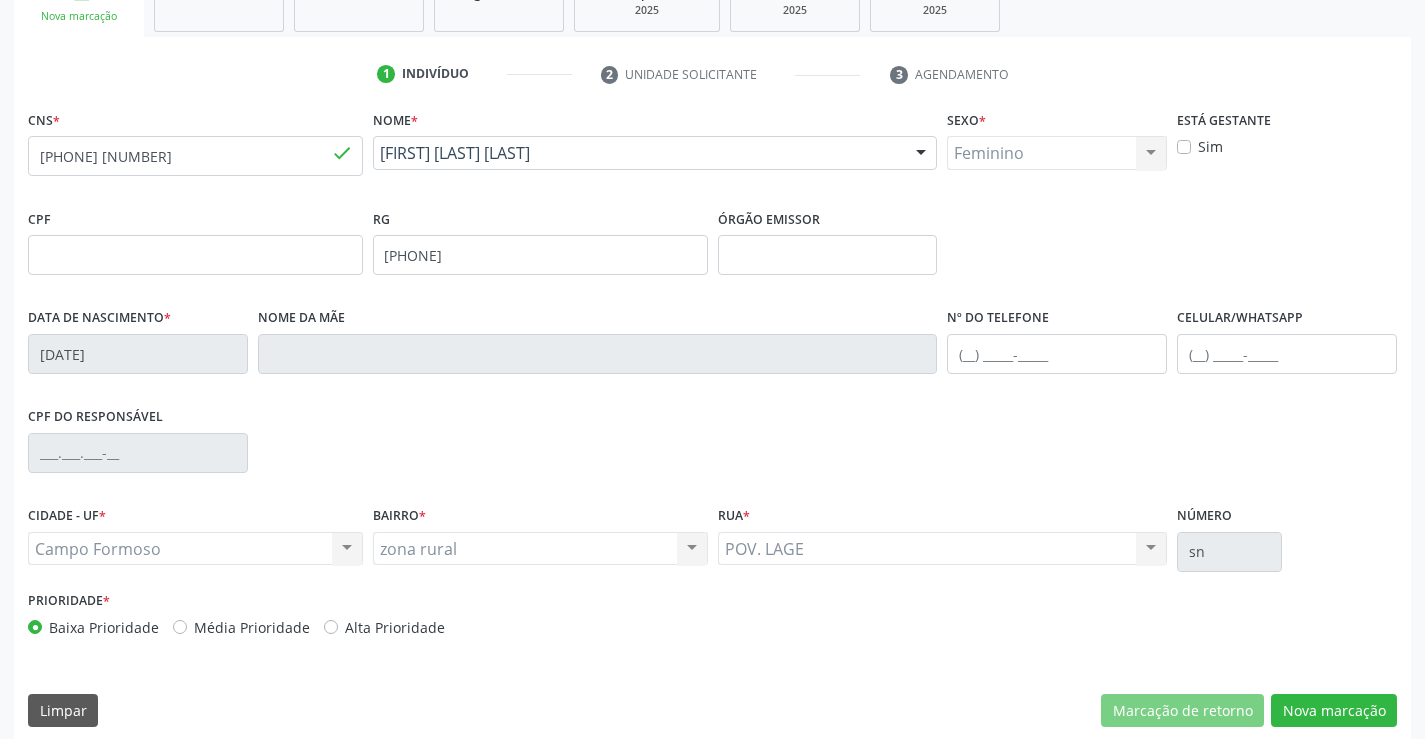 scroll, scrollTop: 345, scrollLeft: 0, axis: vertical 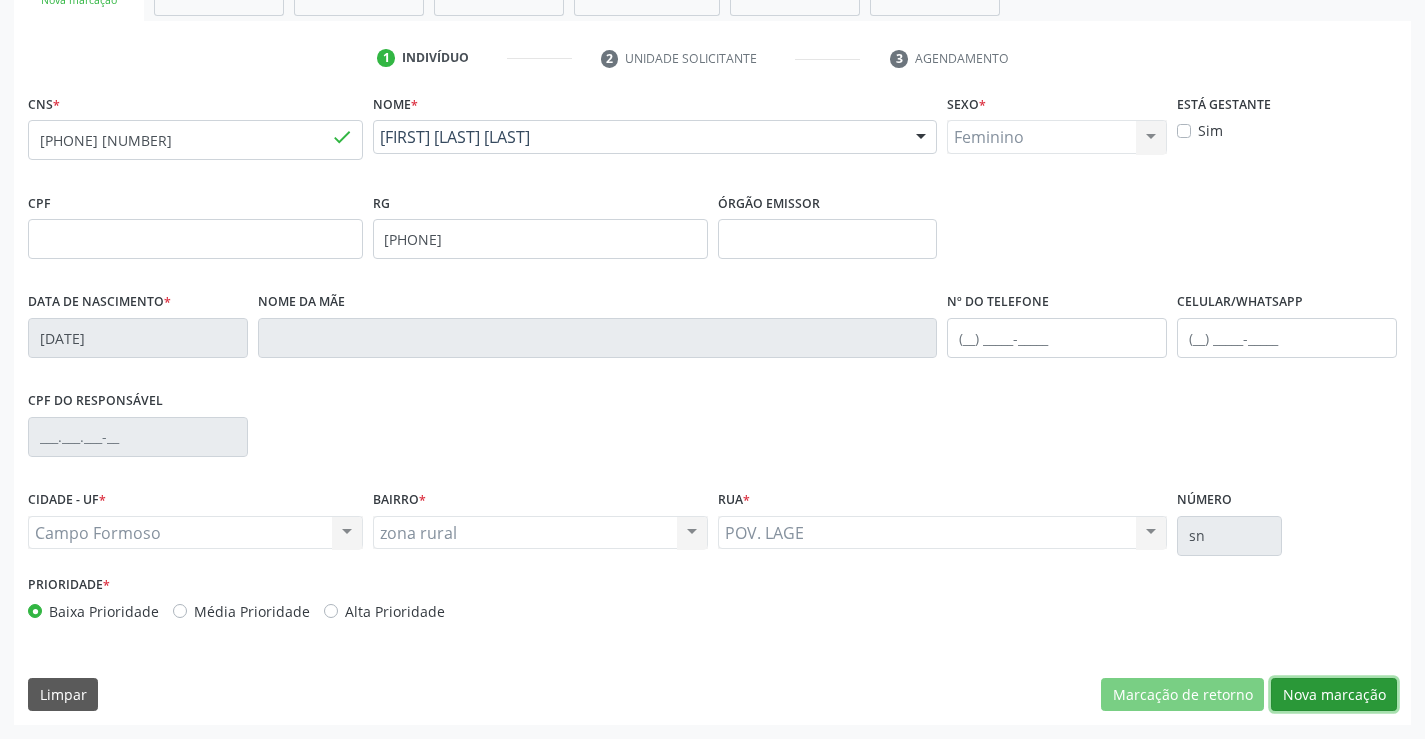 click on "Nova marcação" at bounding box center (1334, 695) 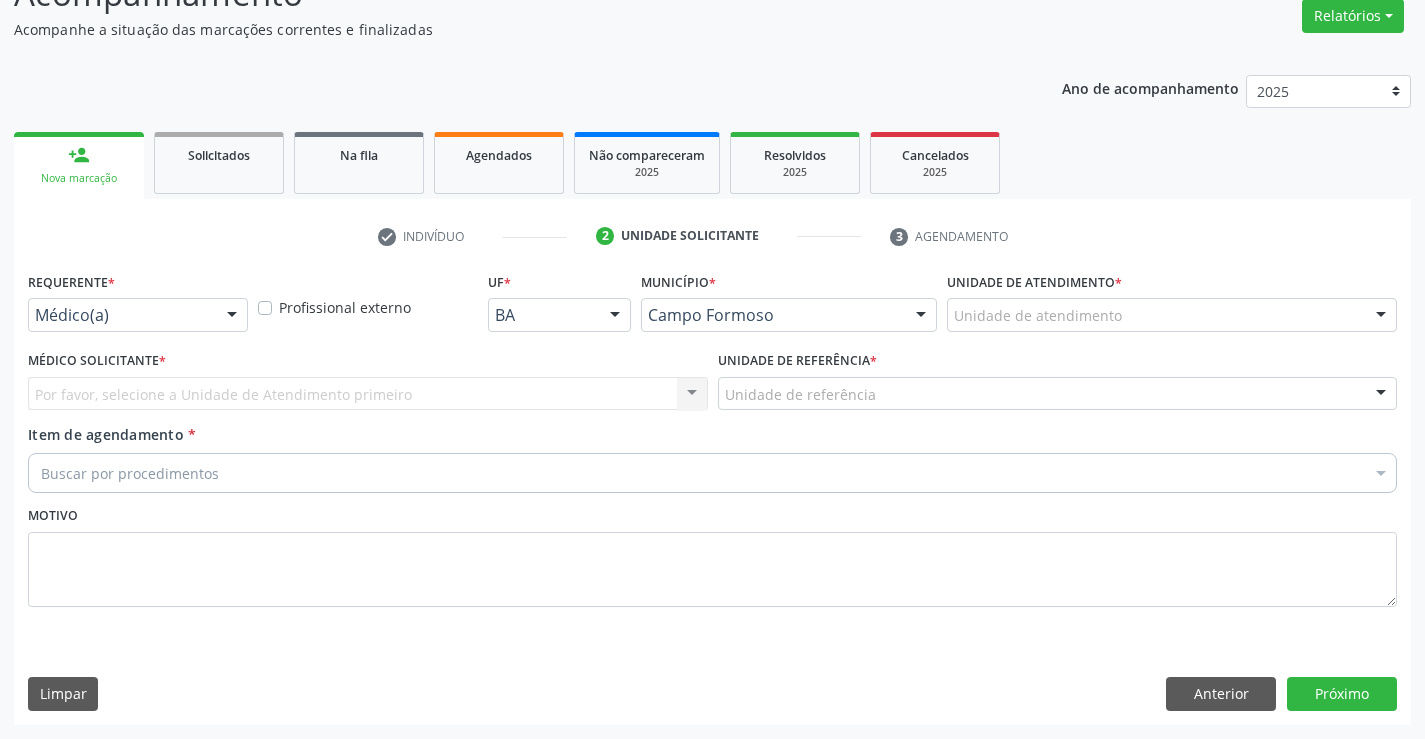 scroll, scrollTop: 167, scrollLeft: 0, axis: vertical 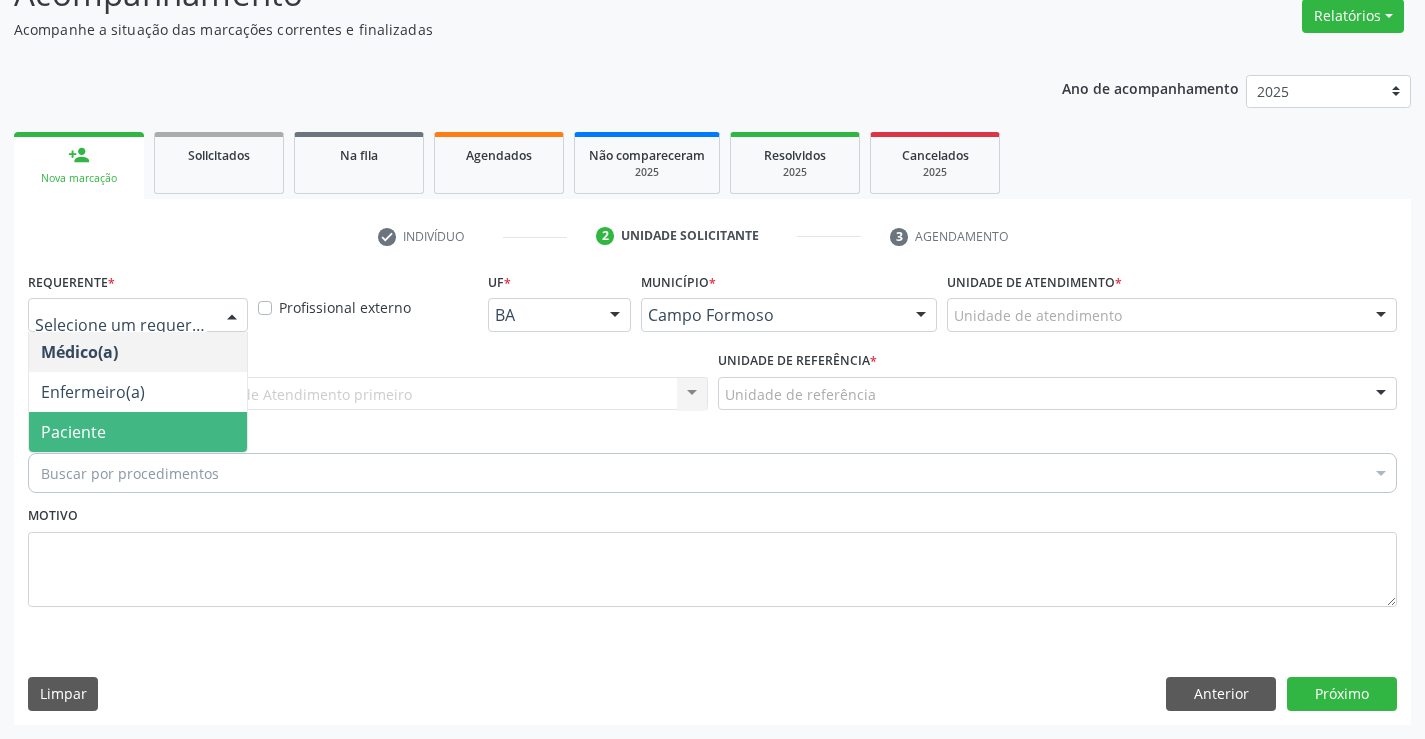 click on "Paciente" at bounding box center (73, 432) 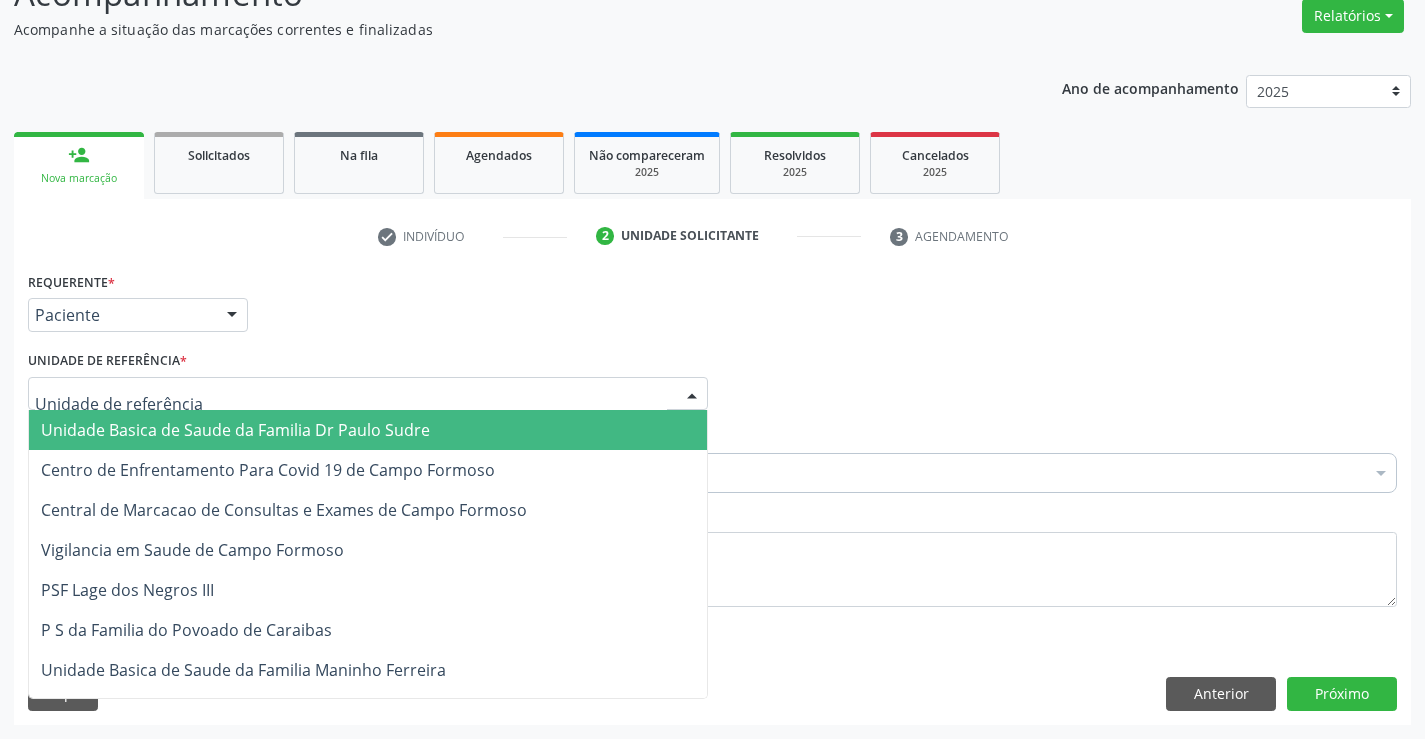 click on "Unidade Basica de Saude da Familia Dr Paulo Sudre" at bounding box center [235, 430] 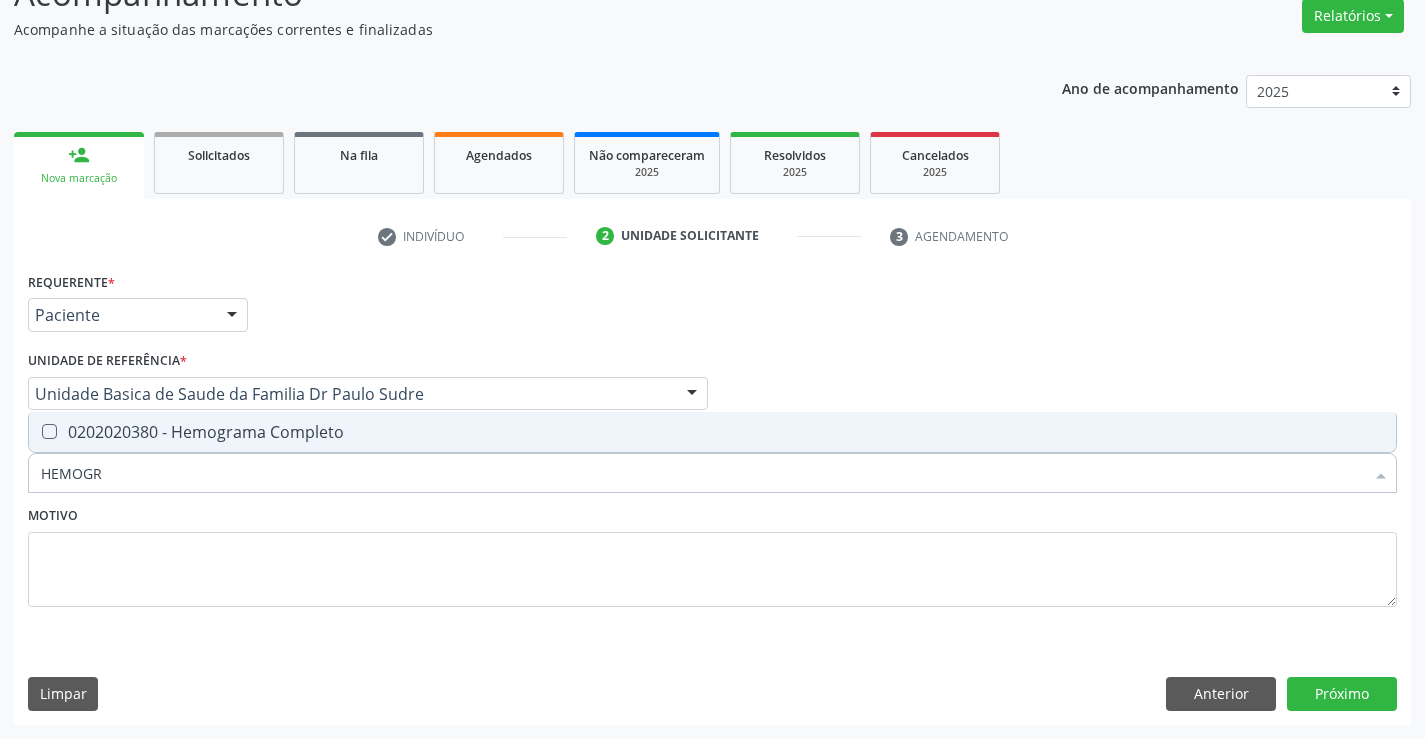 type on "HEMOGRA" 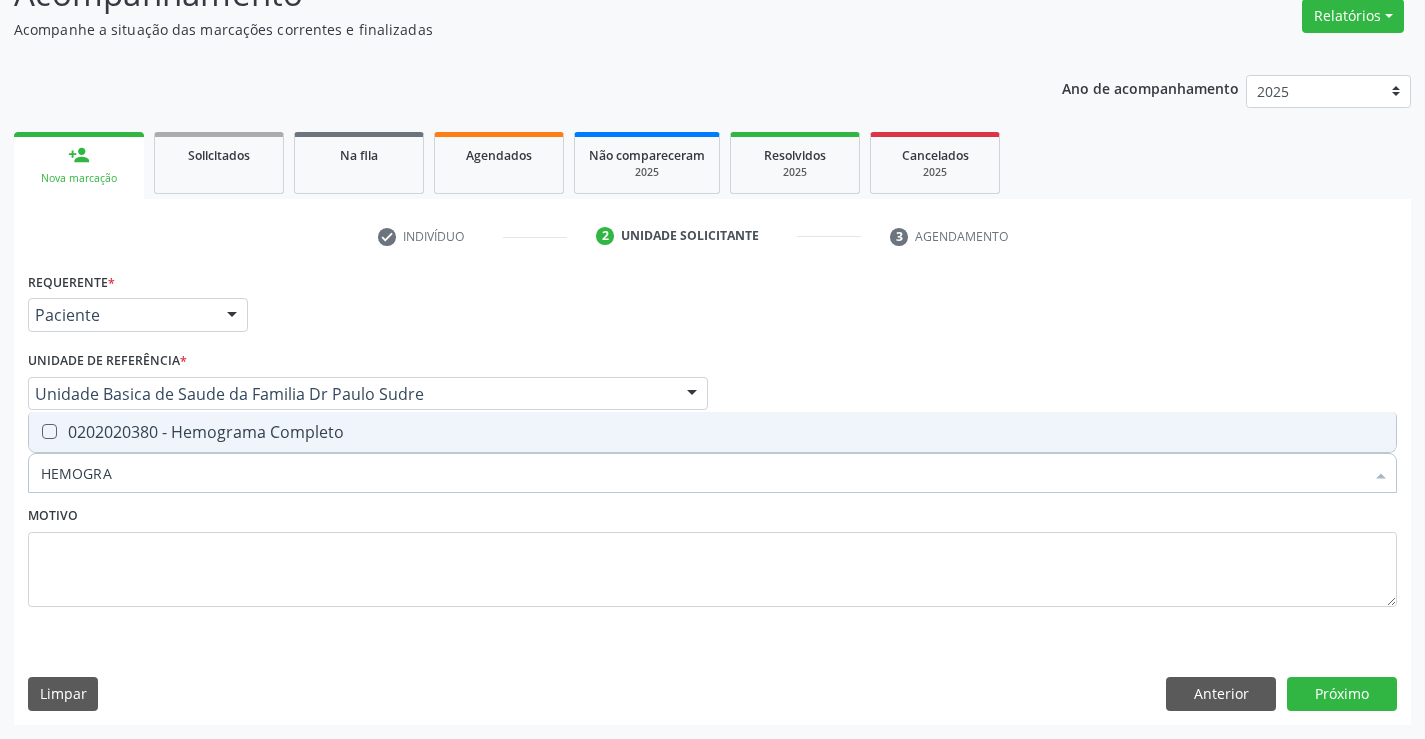 click on "0202020380 - Hemograma Completo" at bounding box center [712, 432] 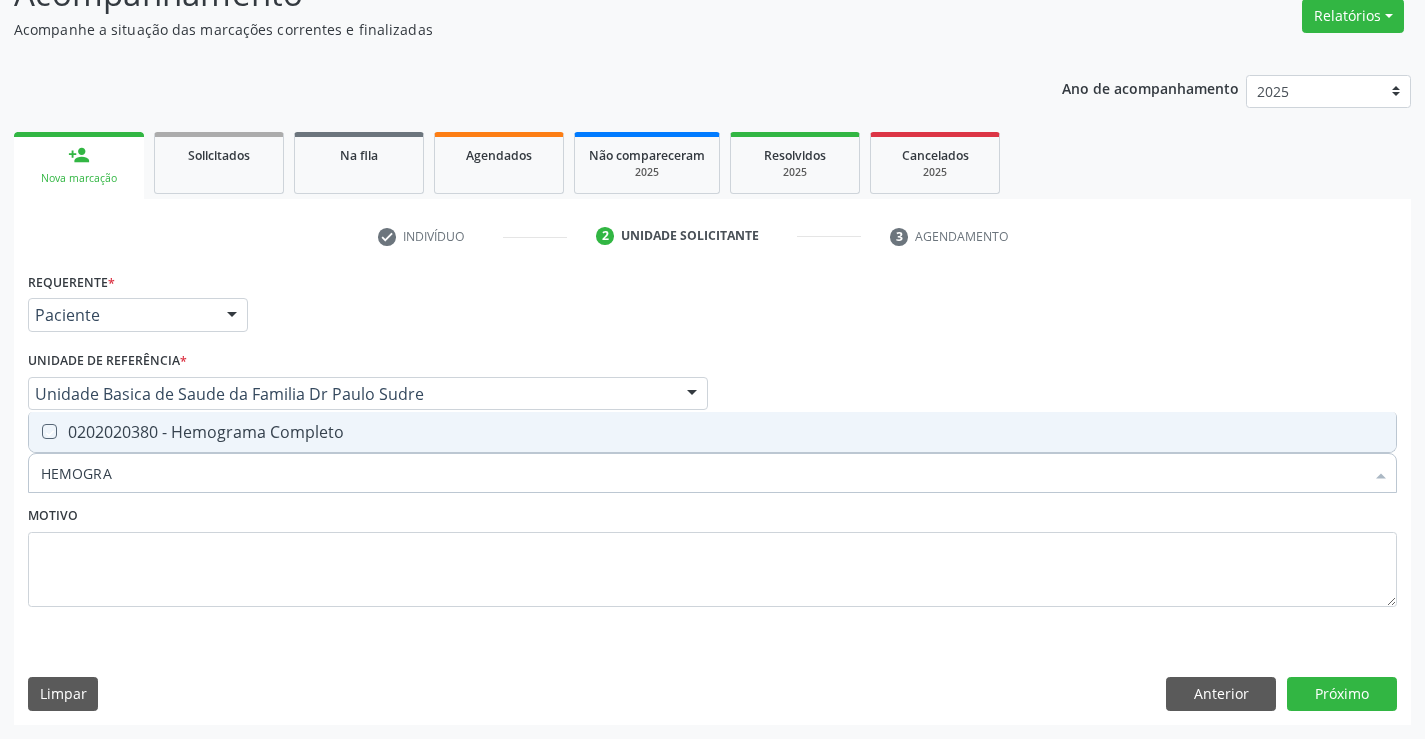 checkbox on "true" 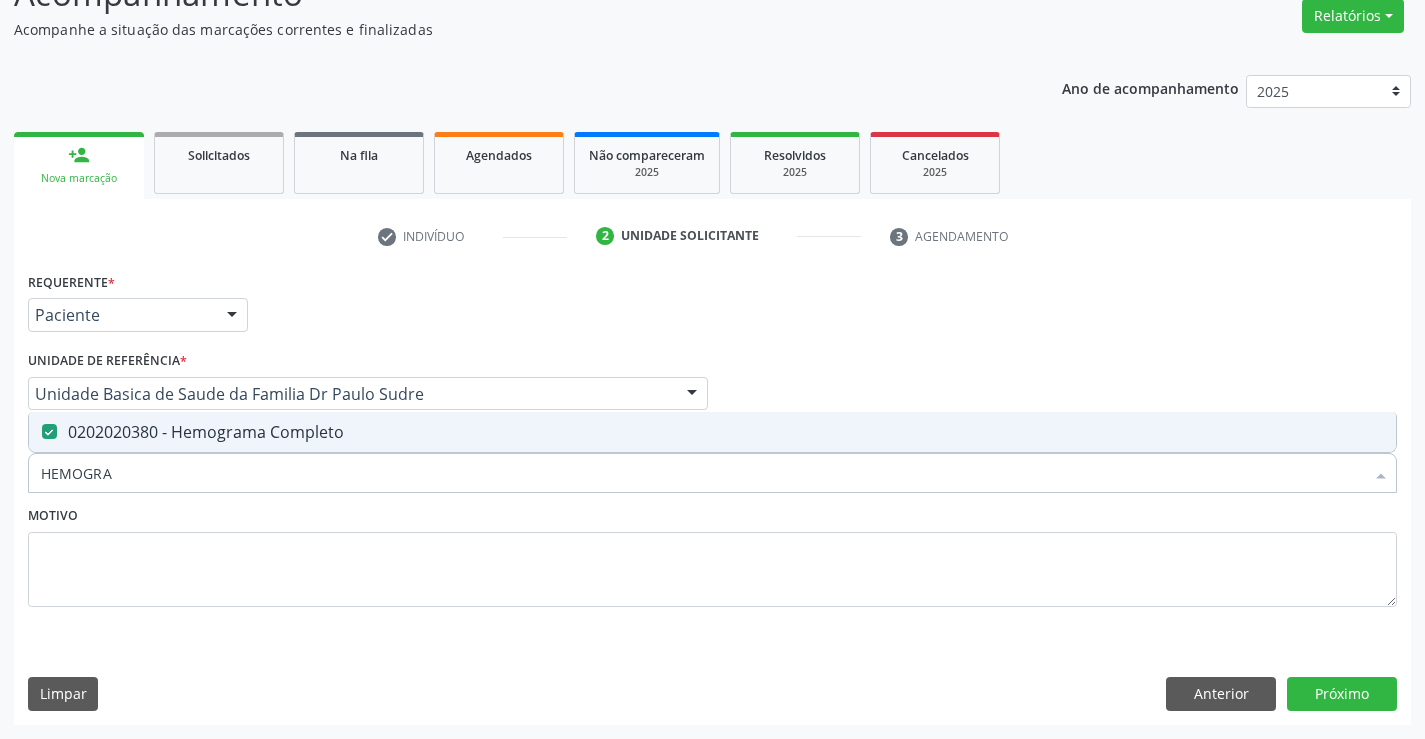 type on "HEMOGRA" 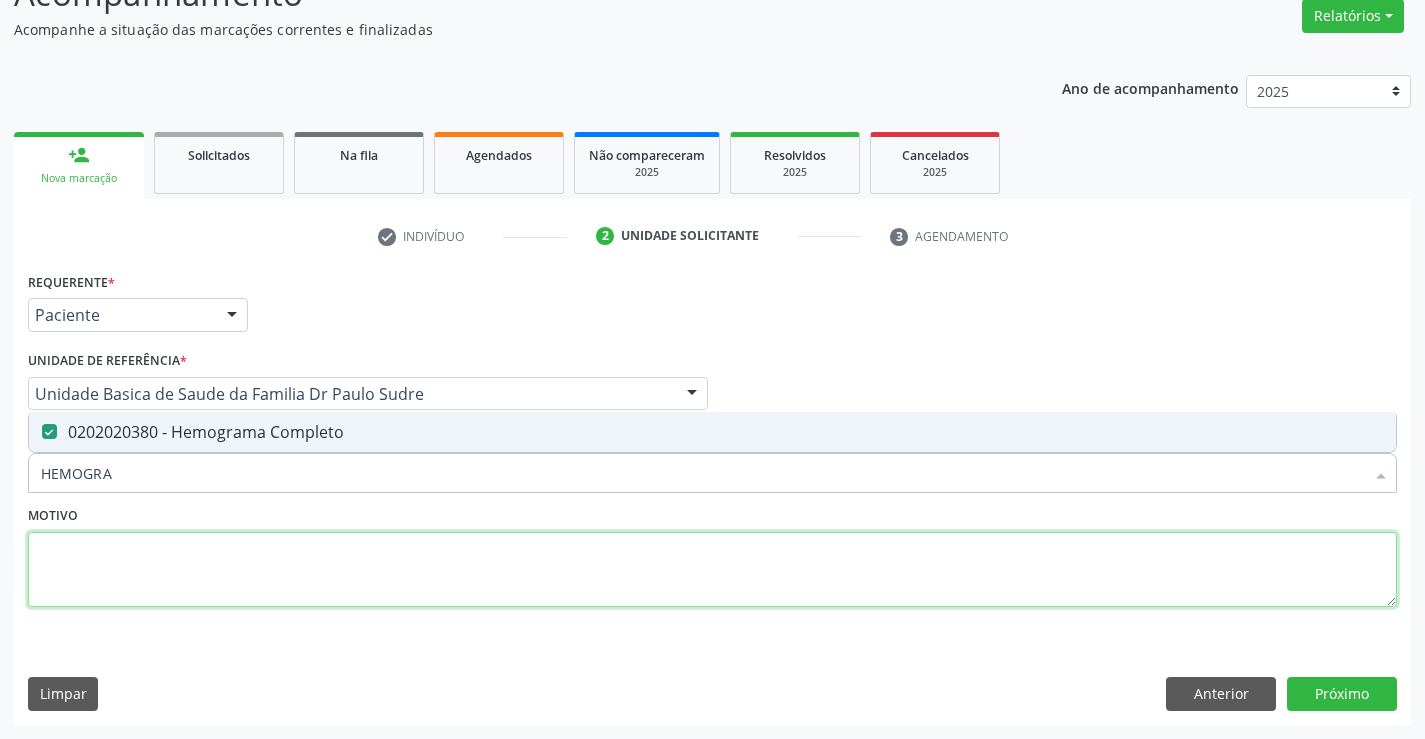 click at bounding box center (712, 570) 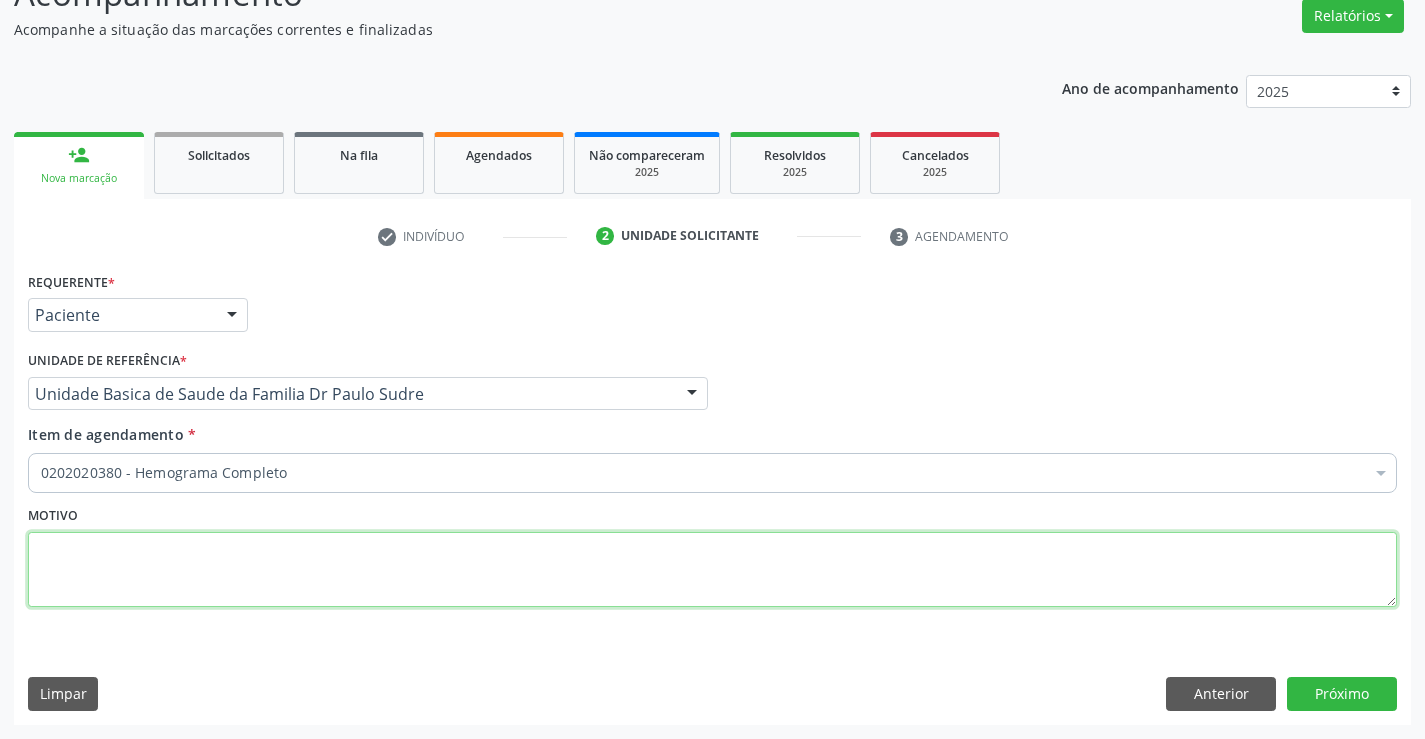 click at bounding box center (712, 570) 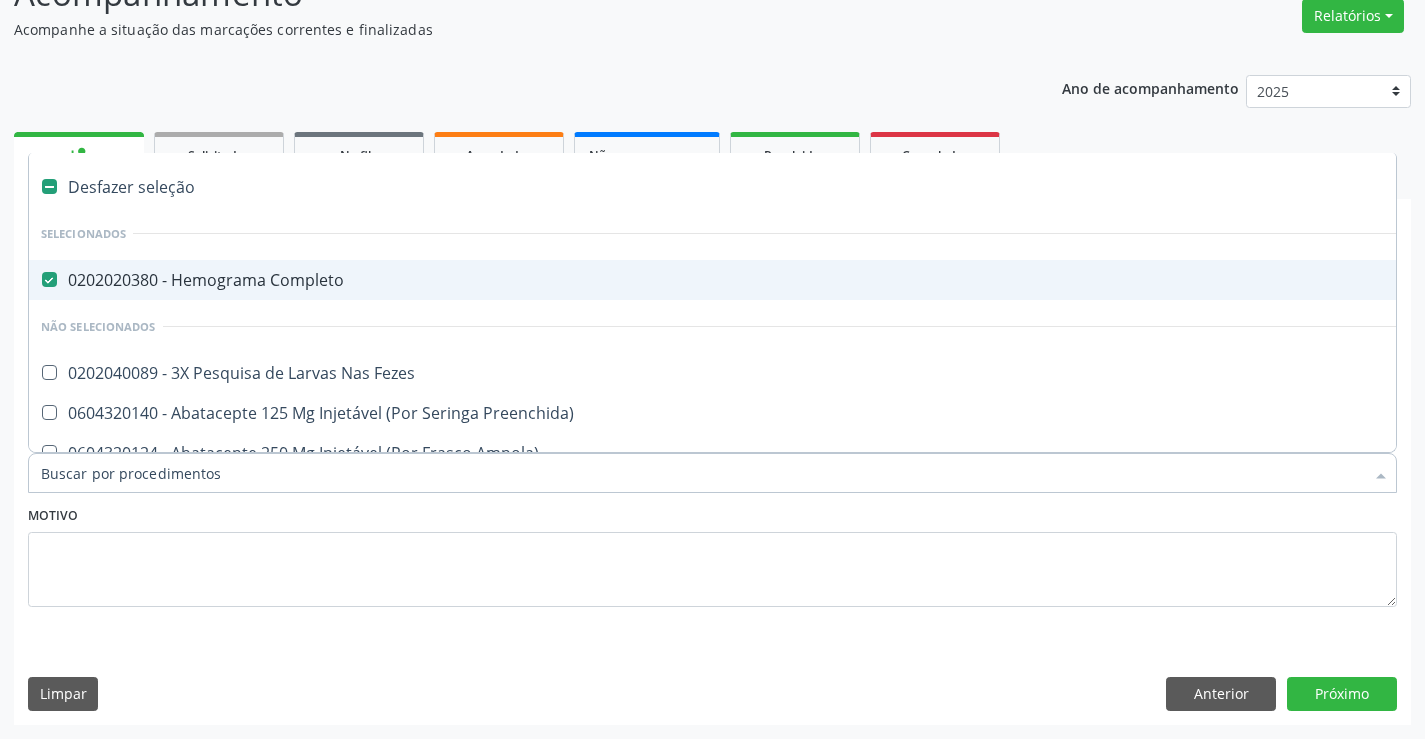 click on "Item de agendamento
*" at bounding box center [702, 473] 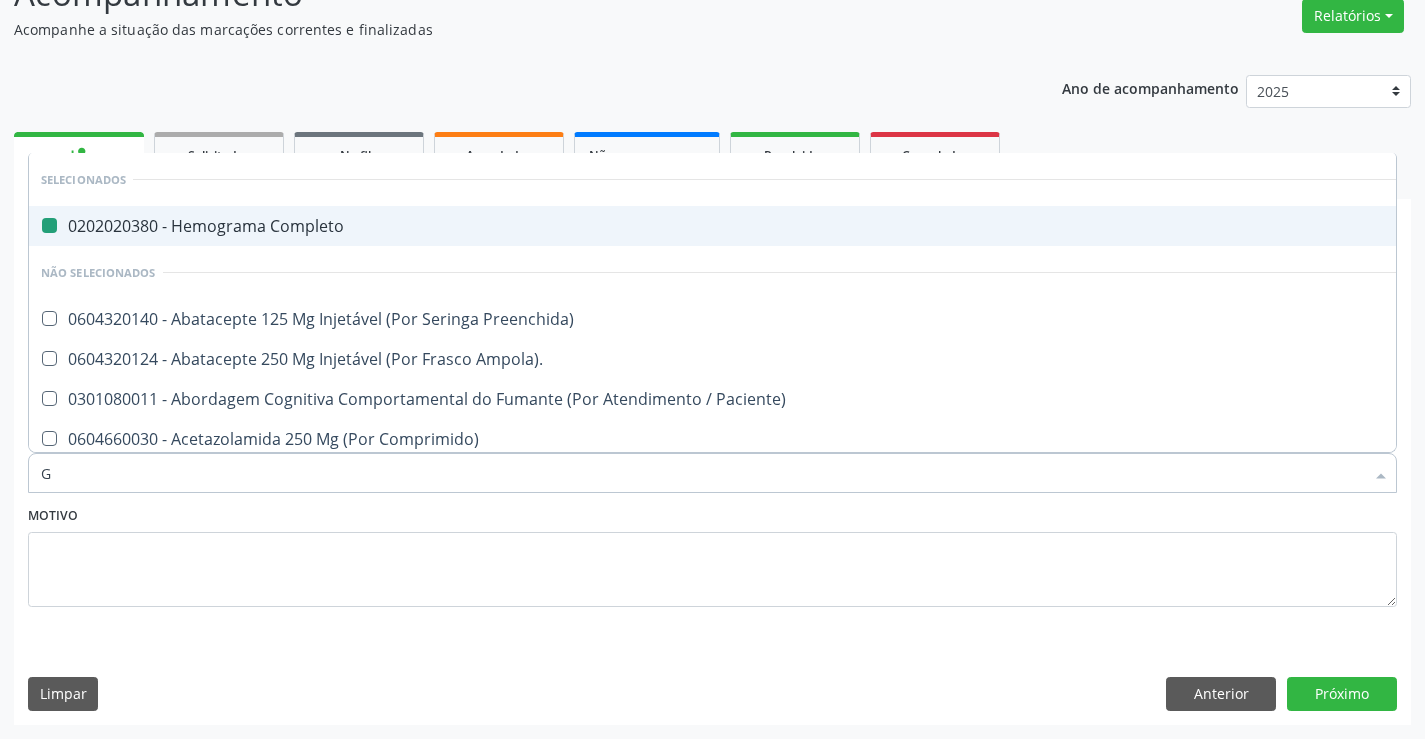 type on "GL" 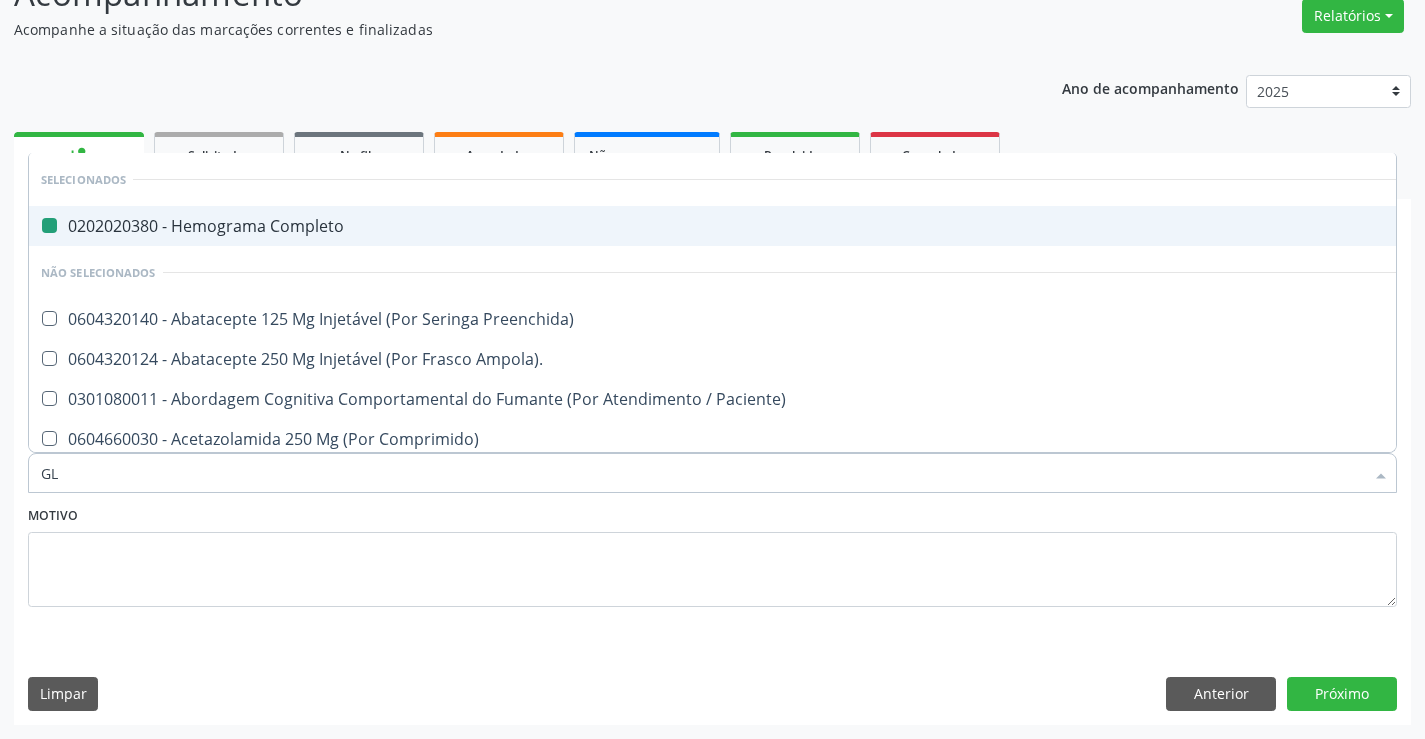 checkbox on "false" 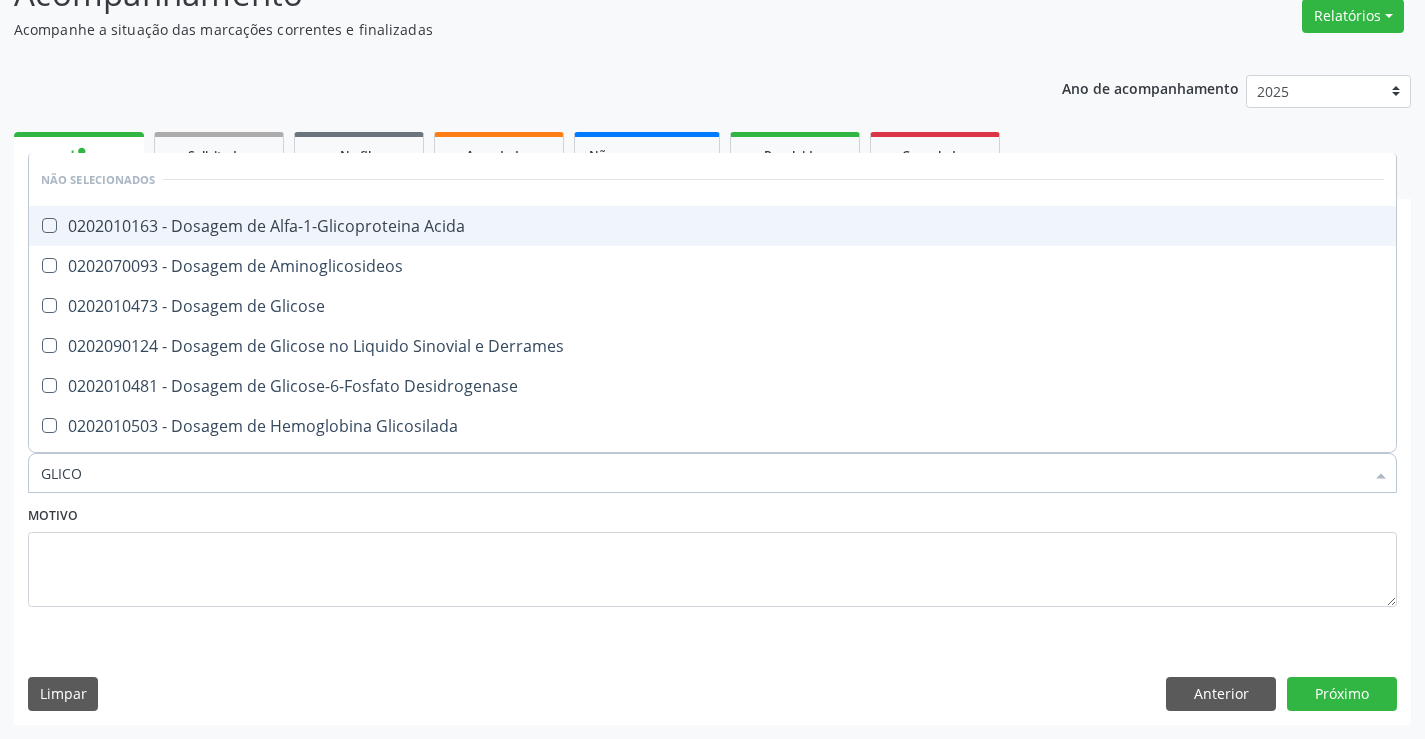 type on "GLICOS" 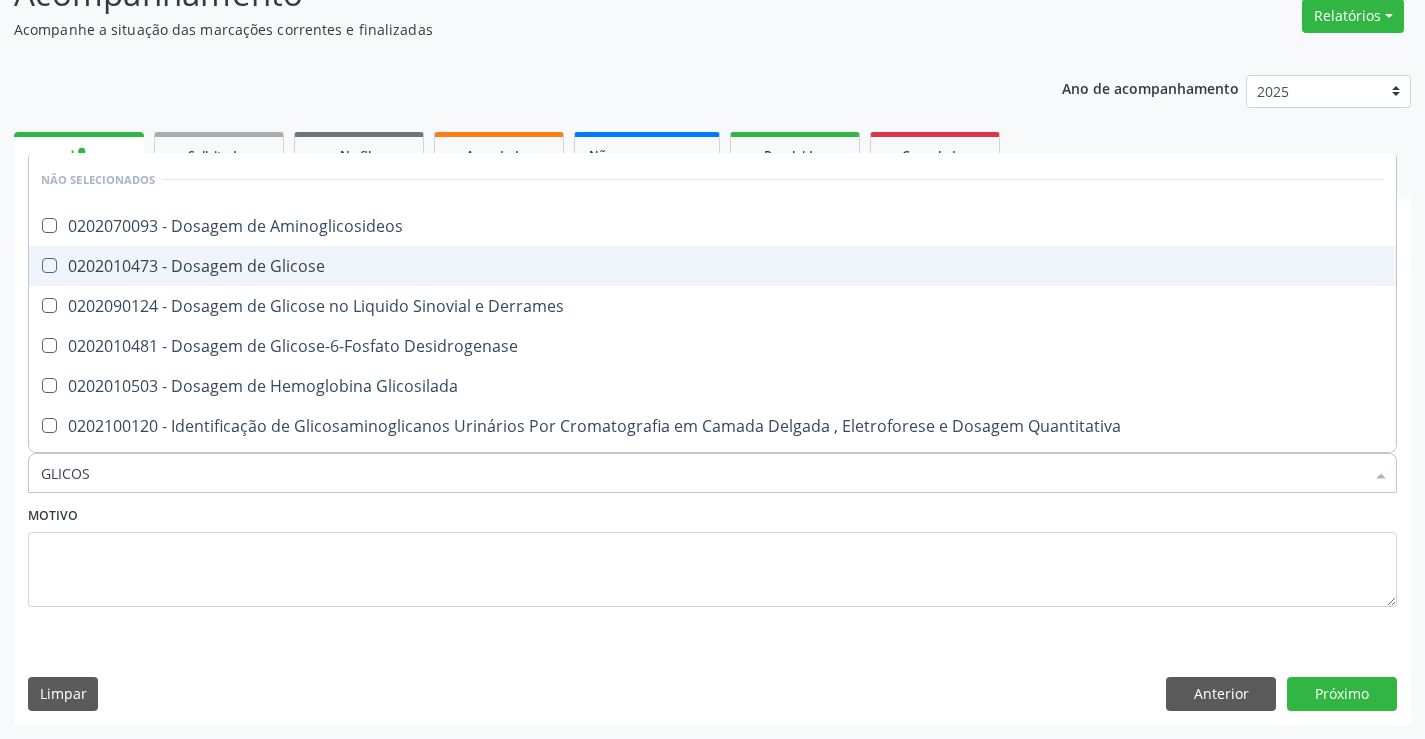 click on "0202010473 - Dosagem de Glicose" at bounding box center [712, 266] 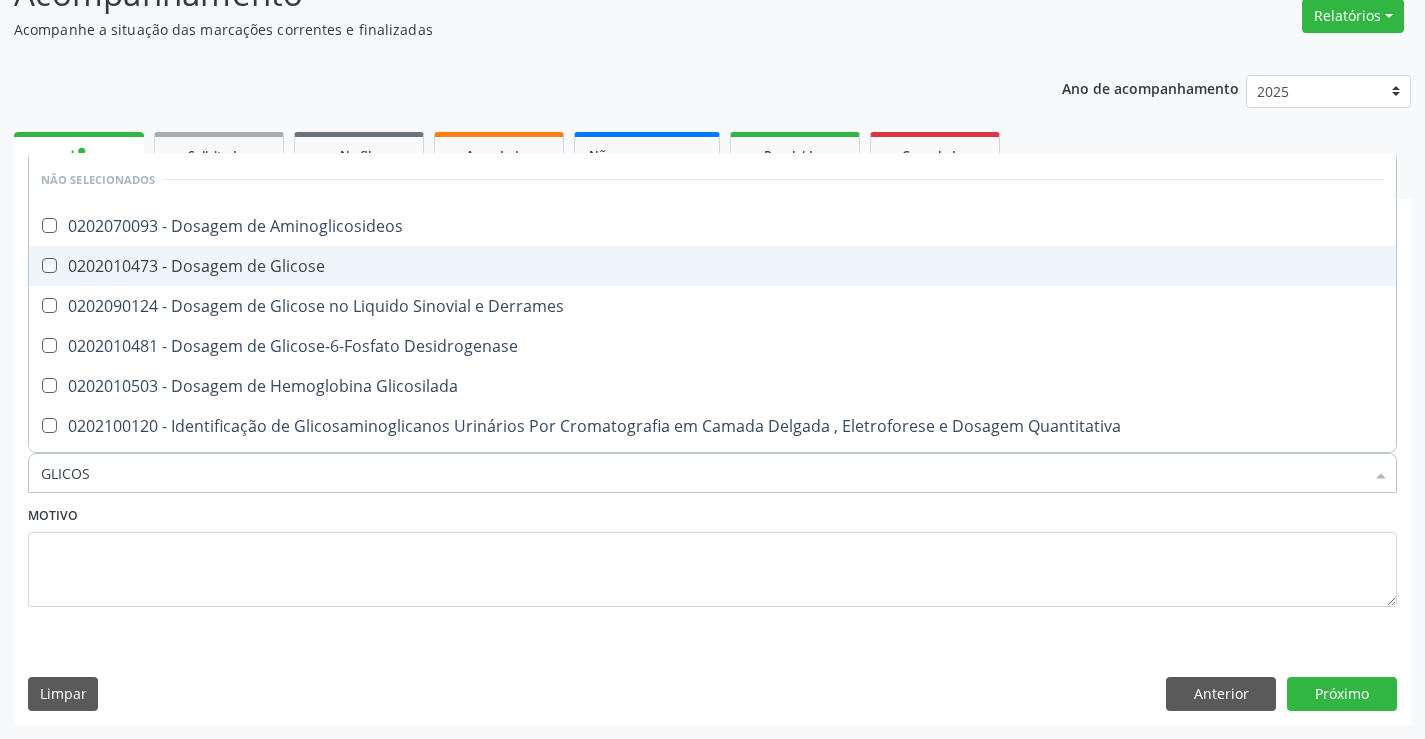 checkbox on "true" 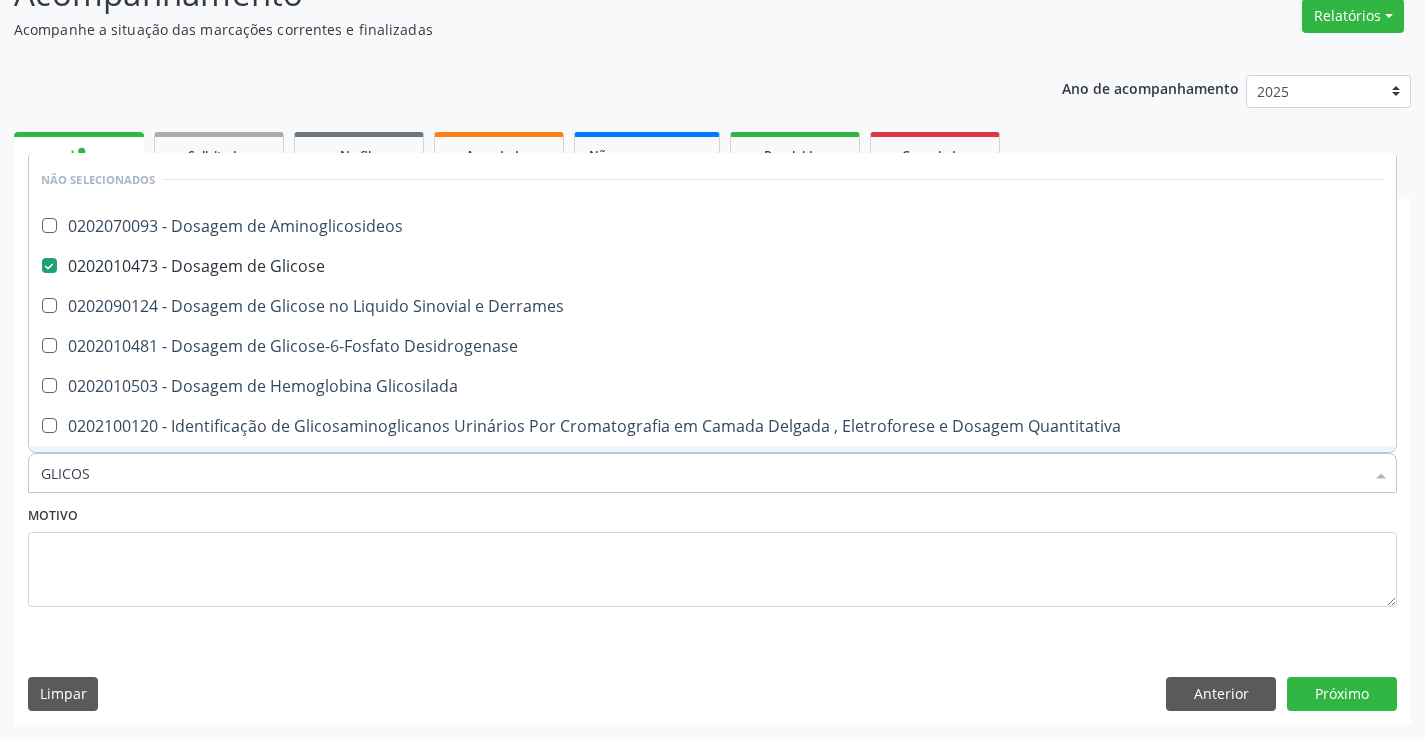 type on "GLICOS" 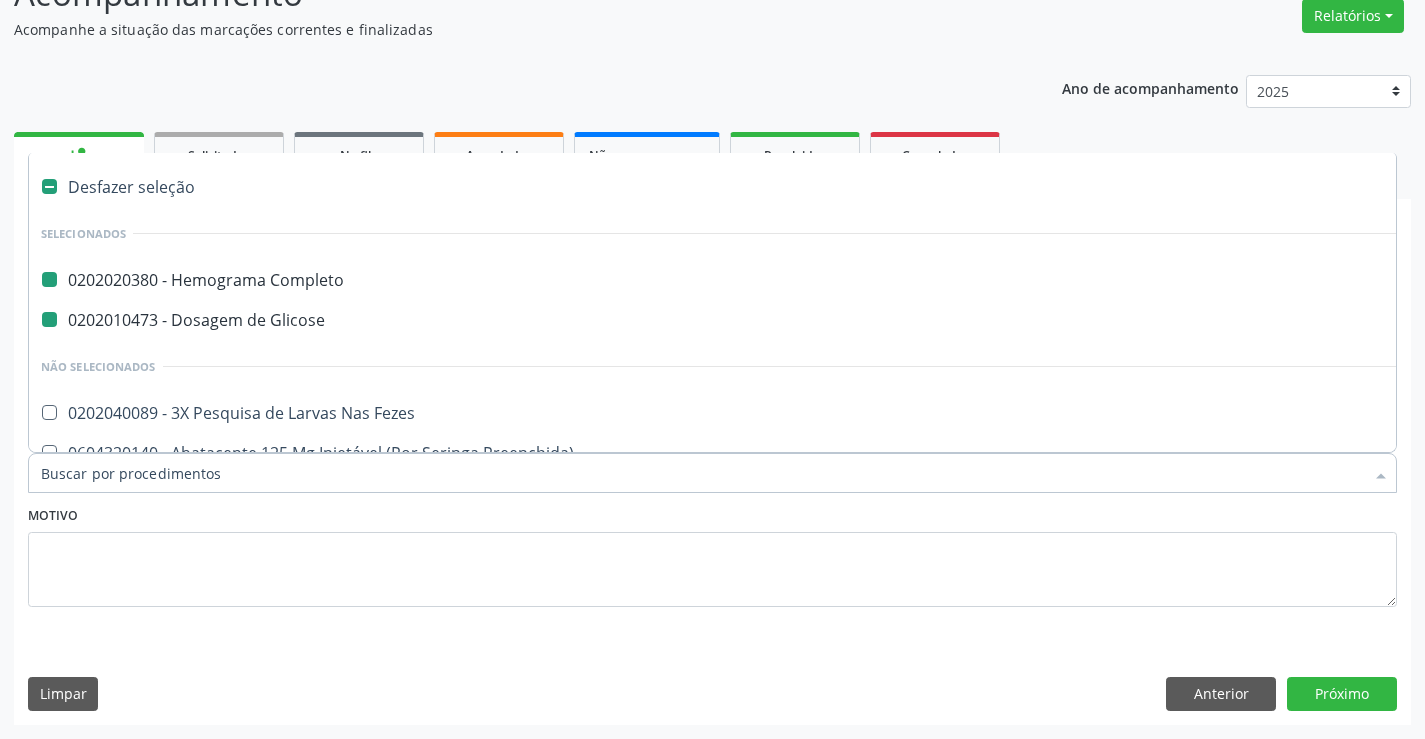 type on "U" 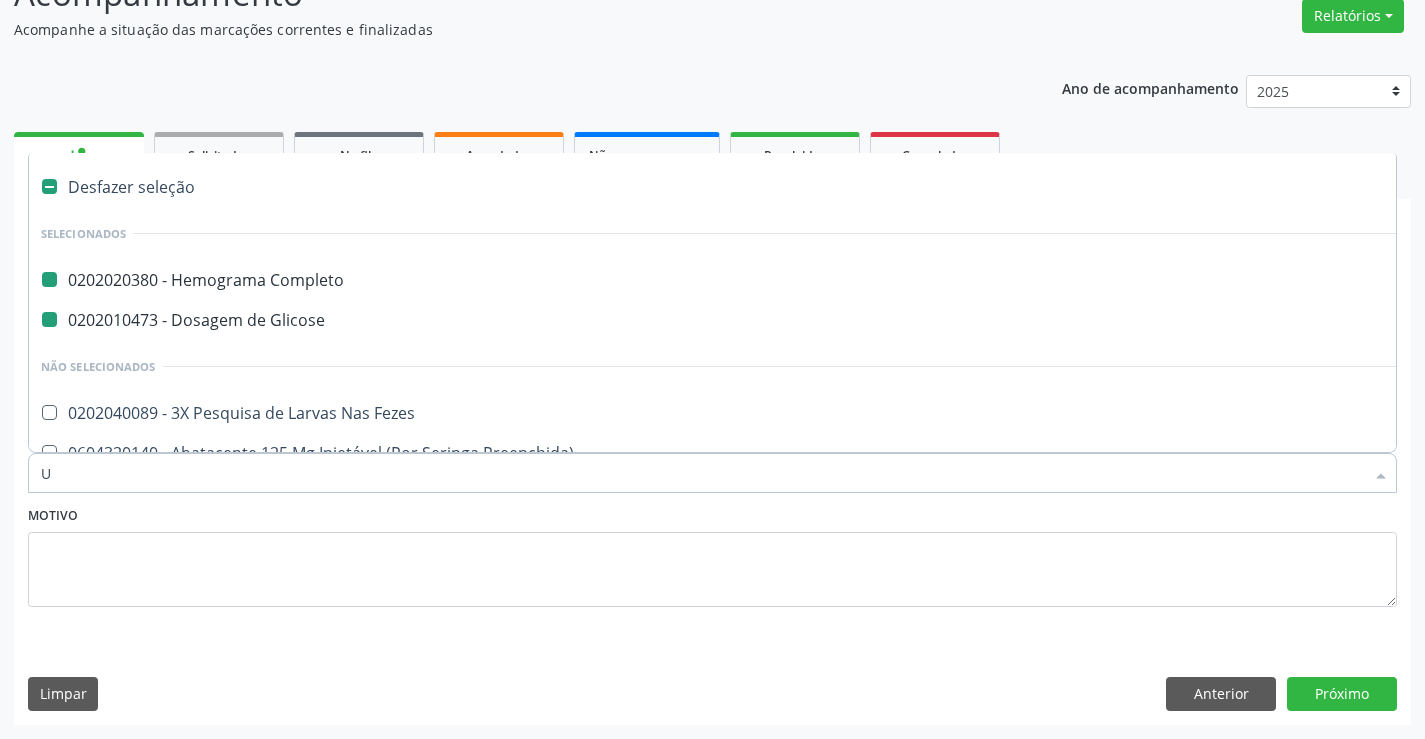 checkbox on "false" 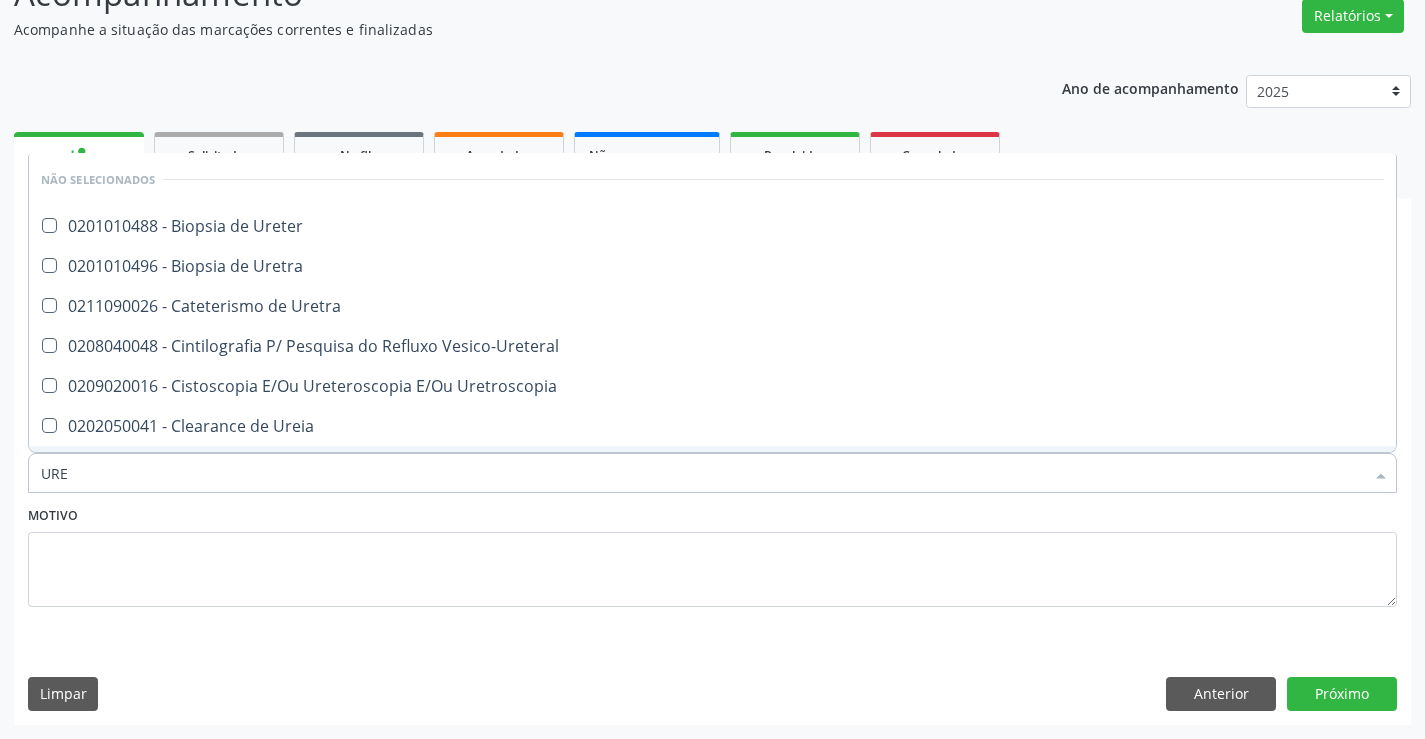 type on "UREI" 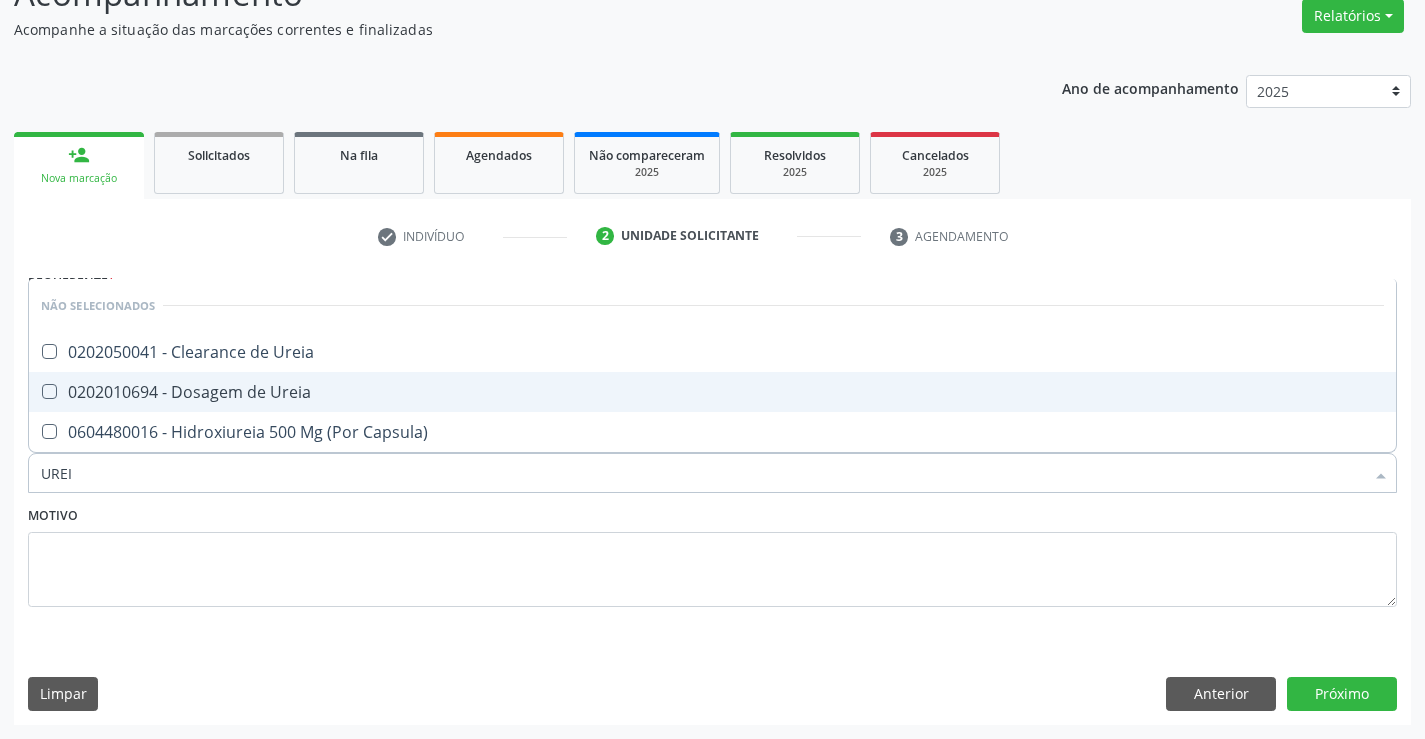 click on "0202010694 - Dosagem de Ureia" at bounding box center (712, 392) 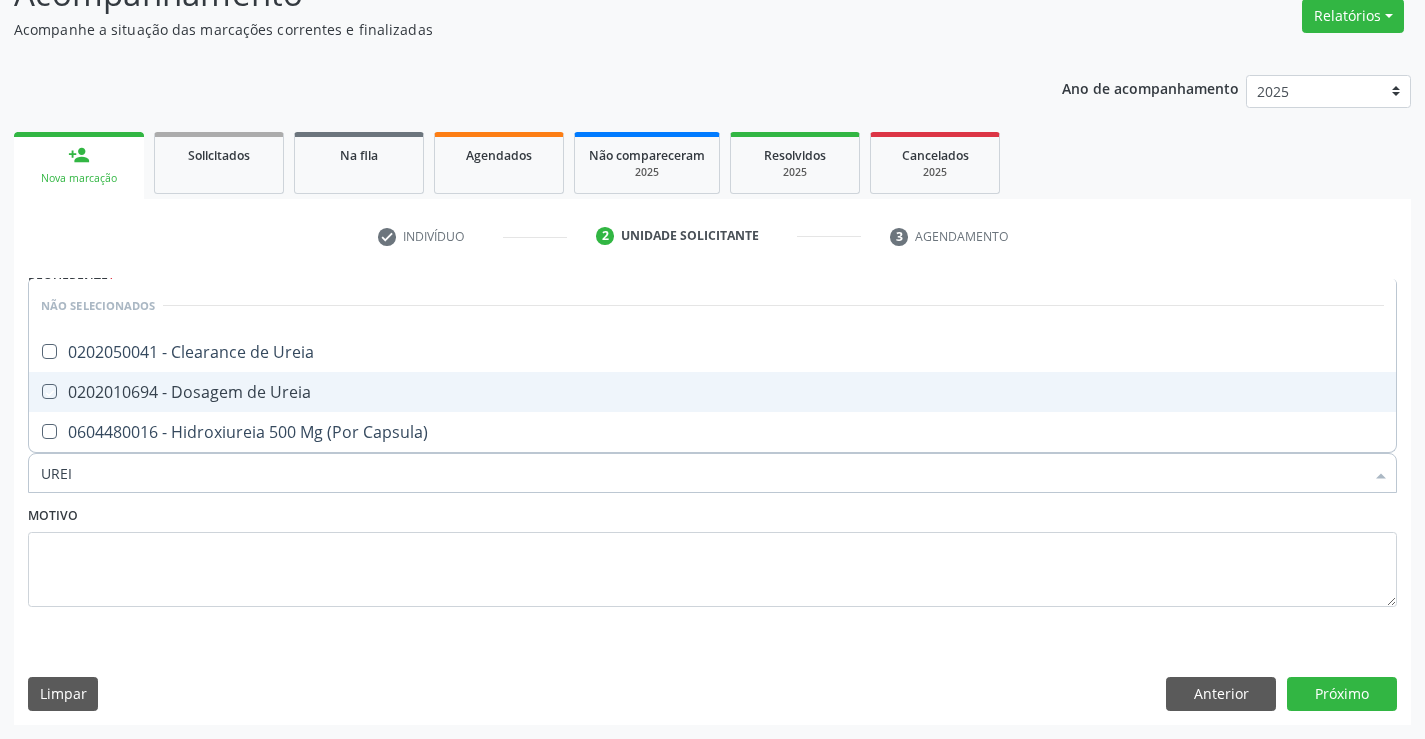 checkbox on "true" 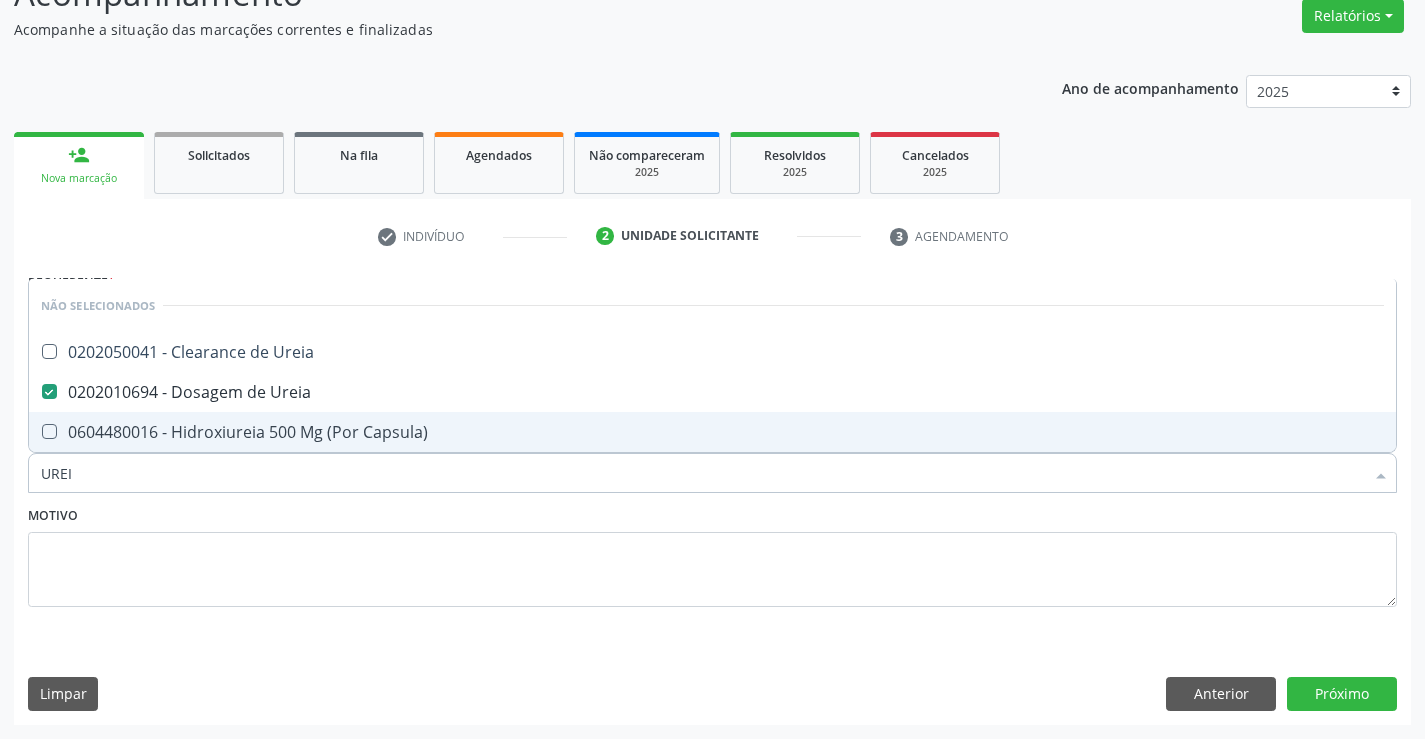 type on "UREI" 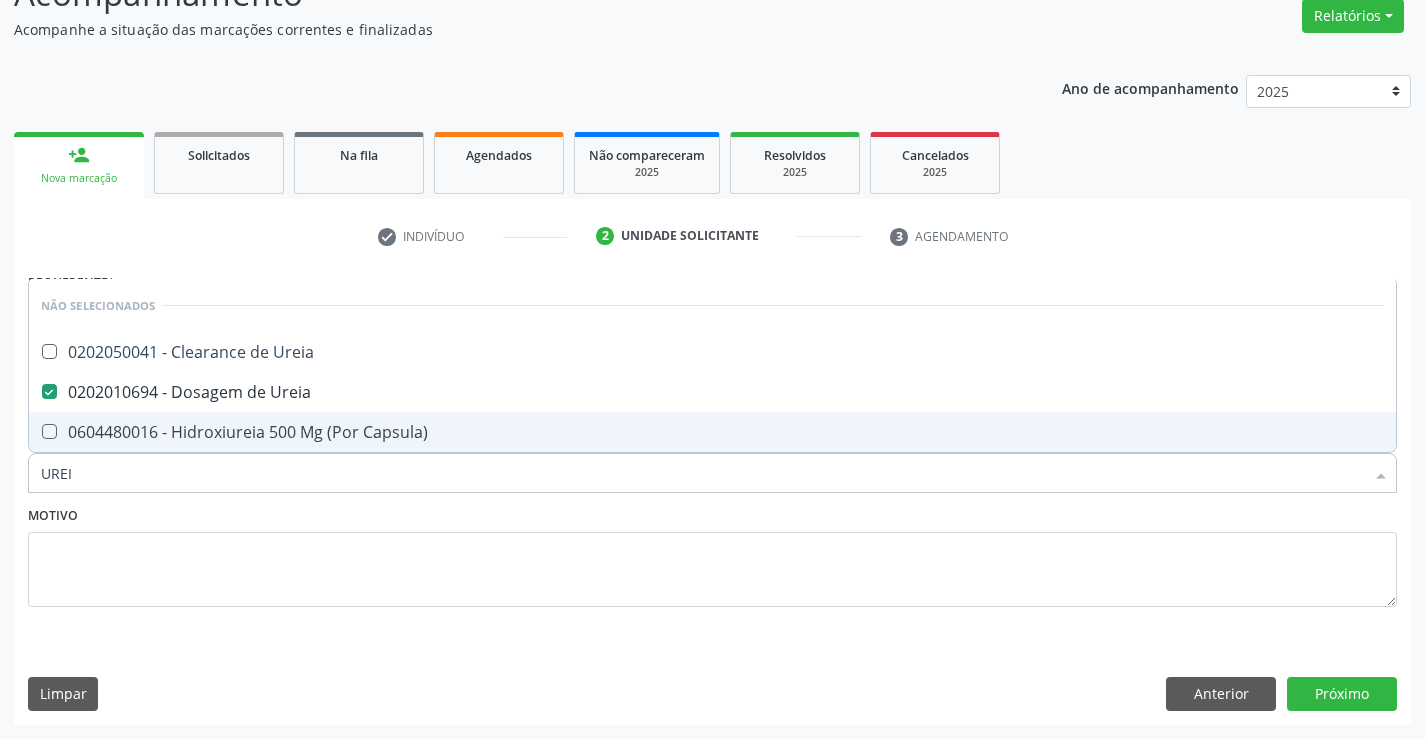 click on "Motivo" at bounding box center [712, 554] 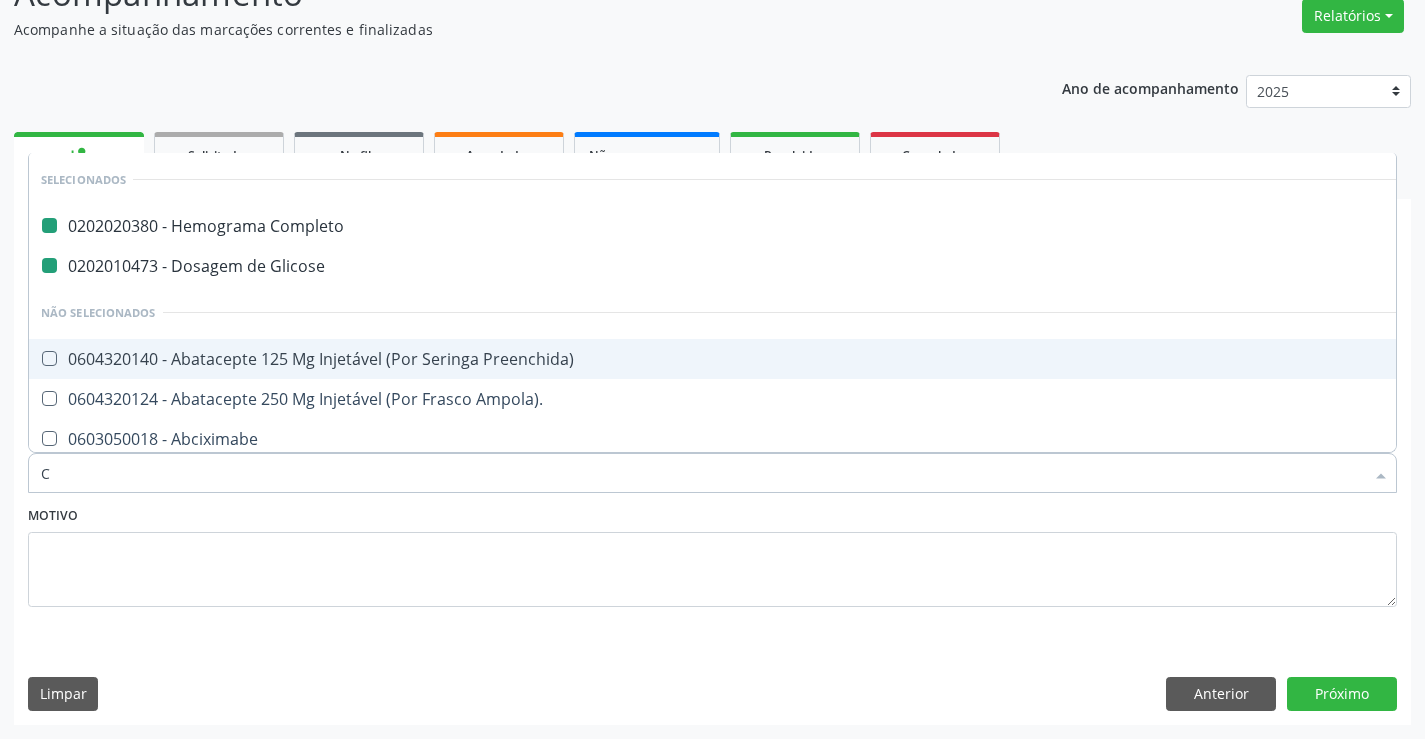 type on "CR" 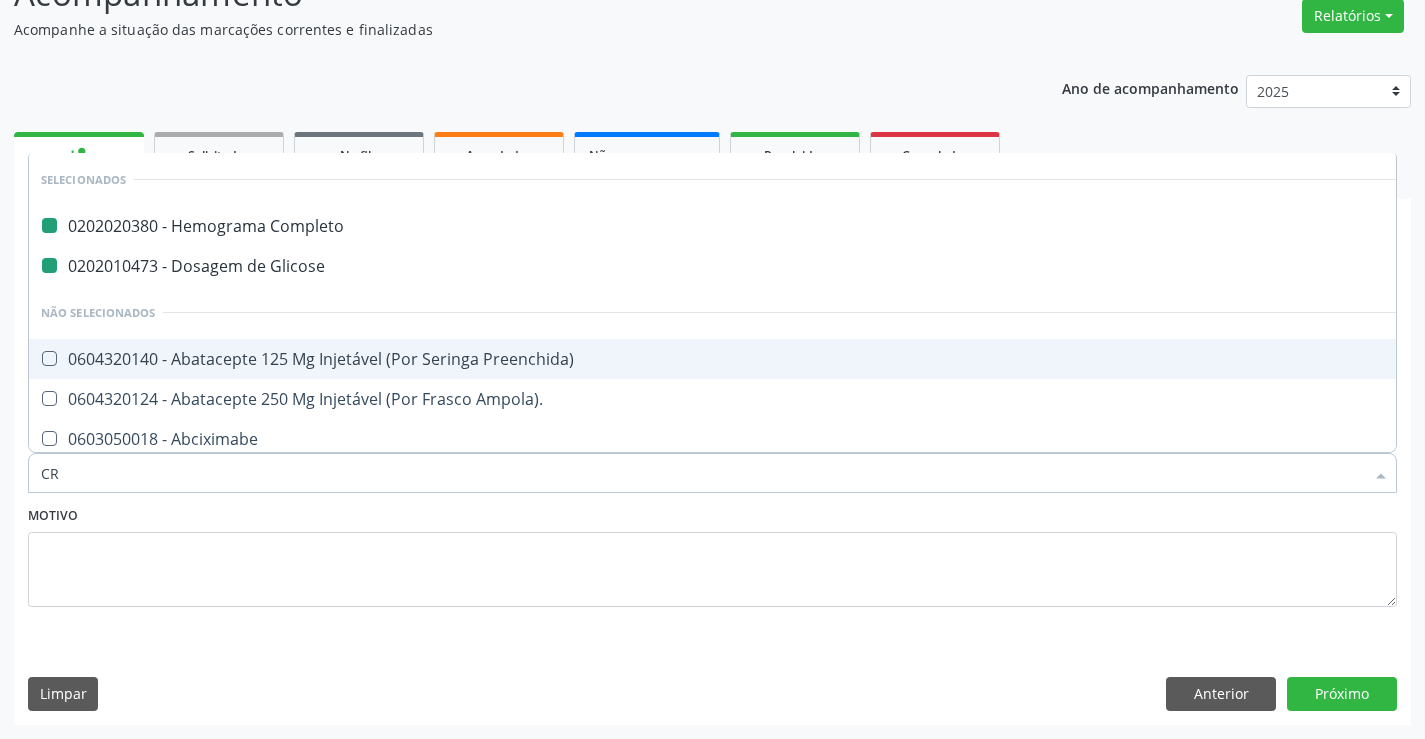 checkbox on "false" 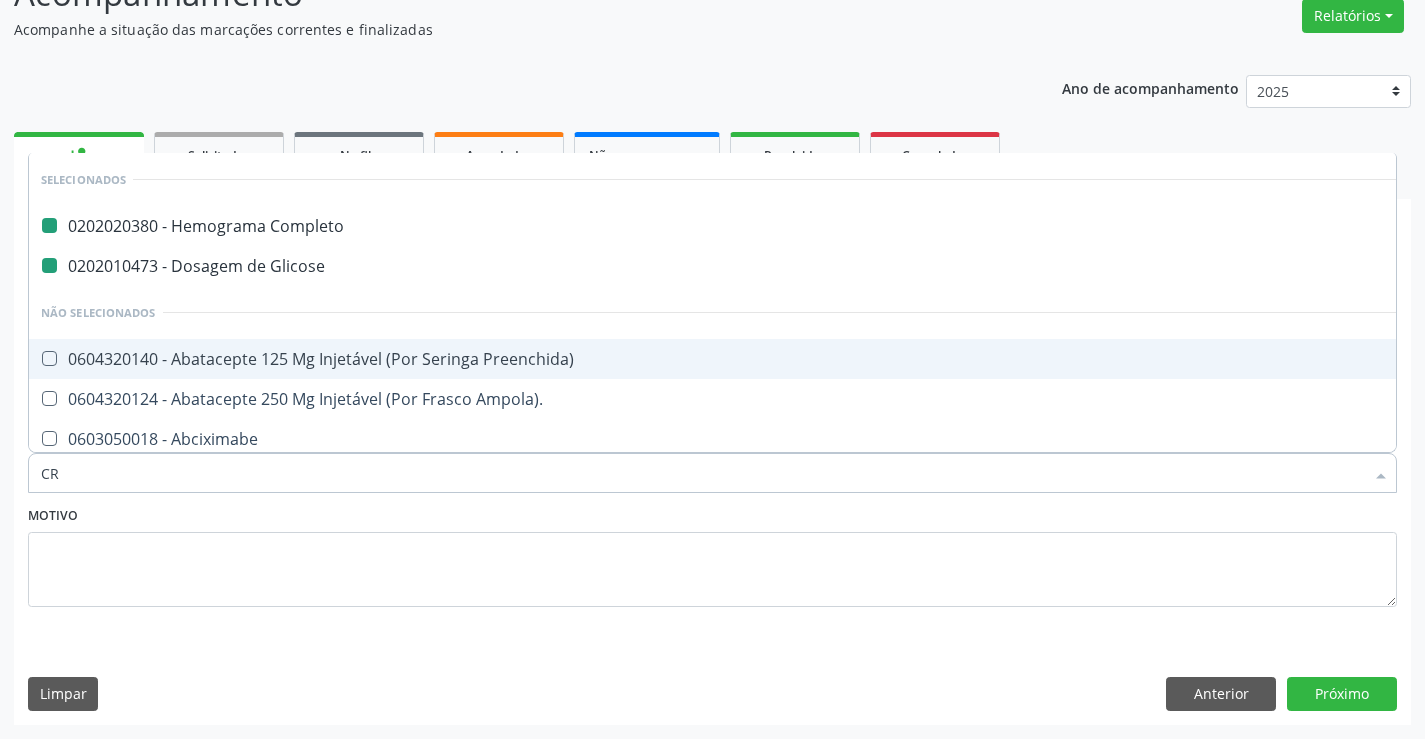 checkbox on "false" 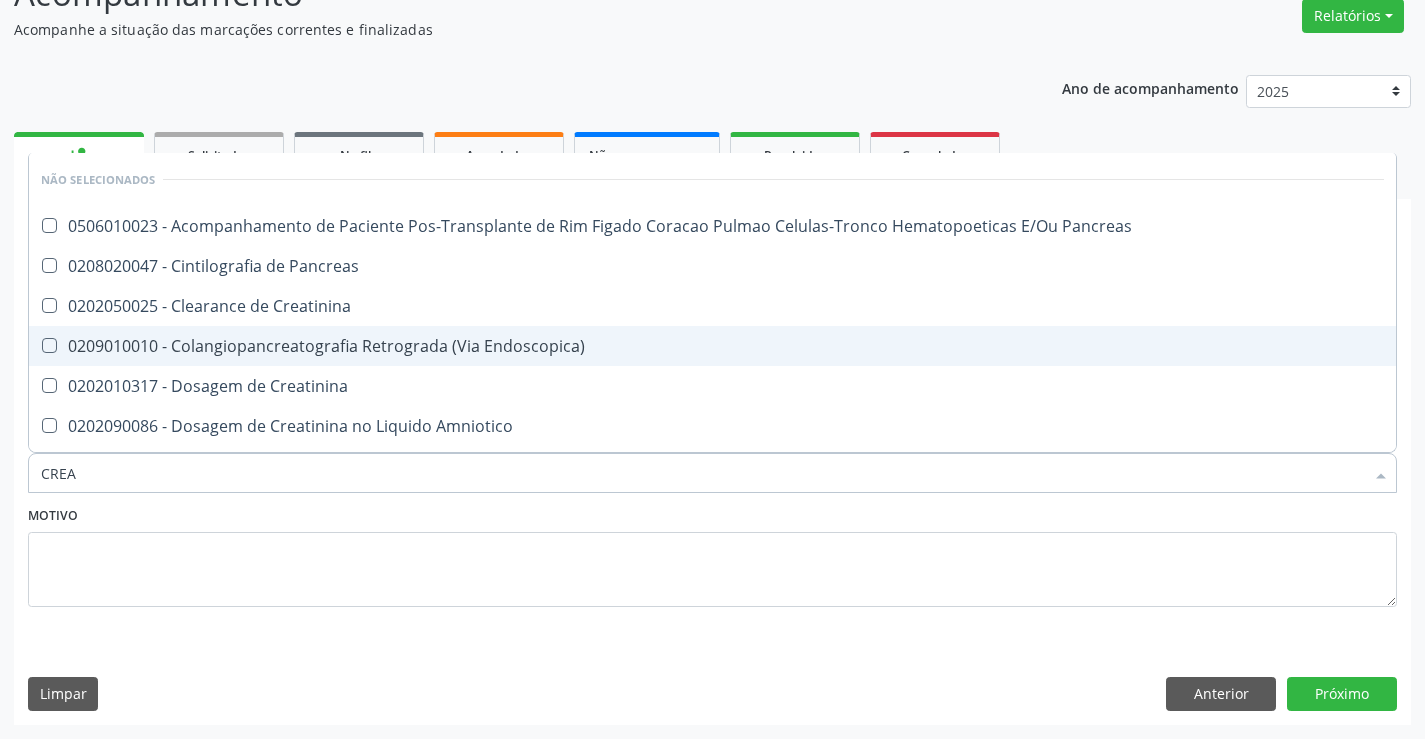 type on "CREAT" 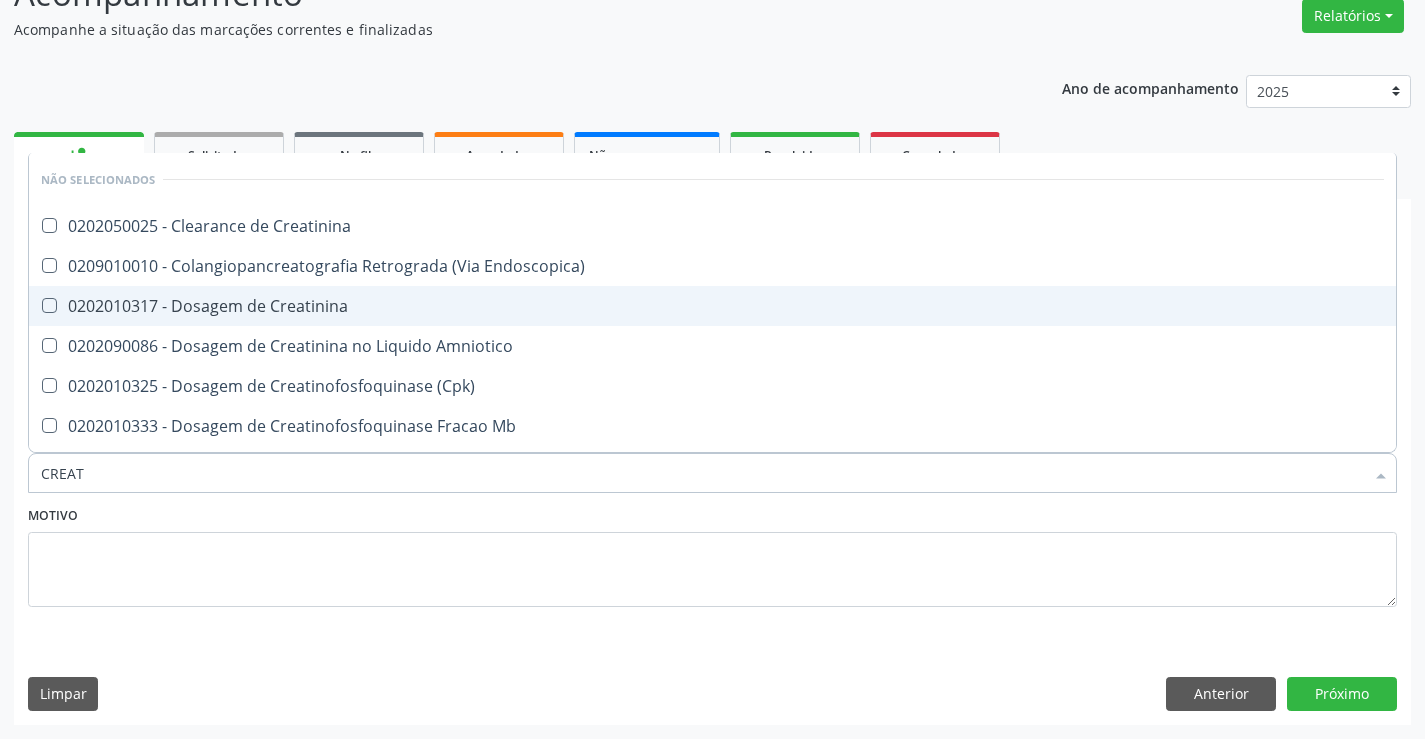 click on "0202010317 - Dosagem de Creatinina" at bounding box center [712, 306] 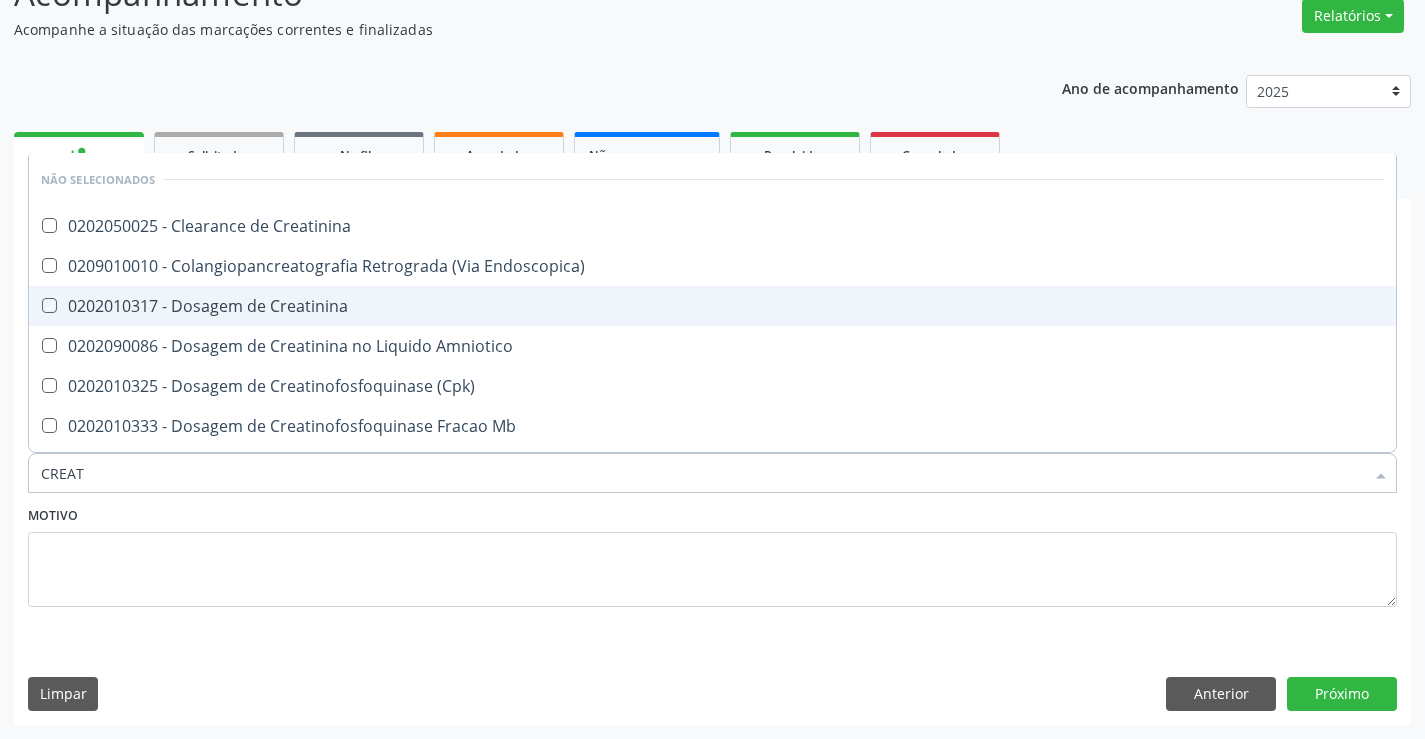 checkbox on "true" 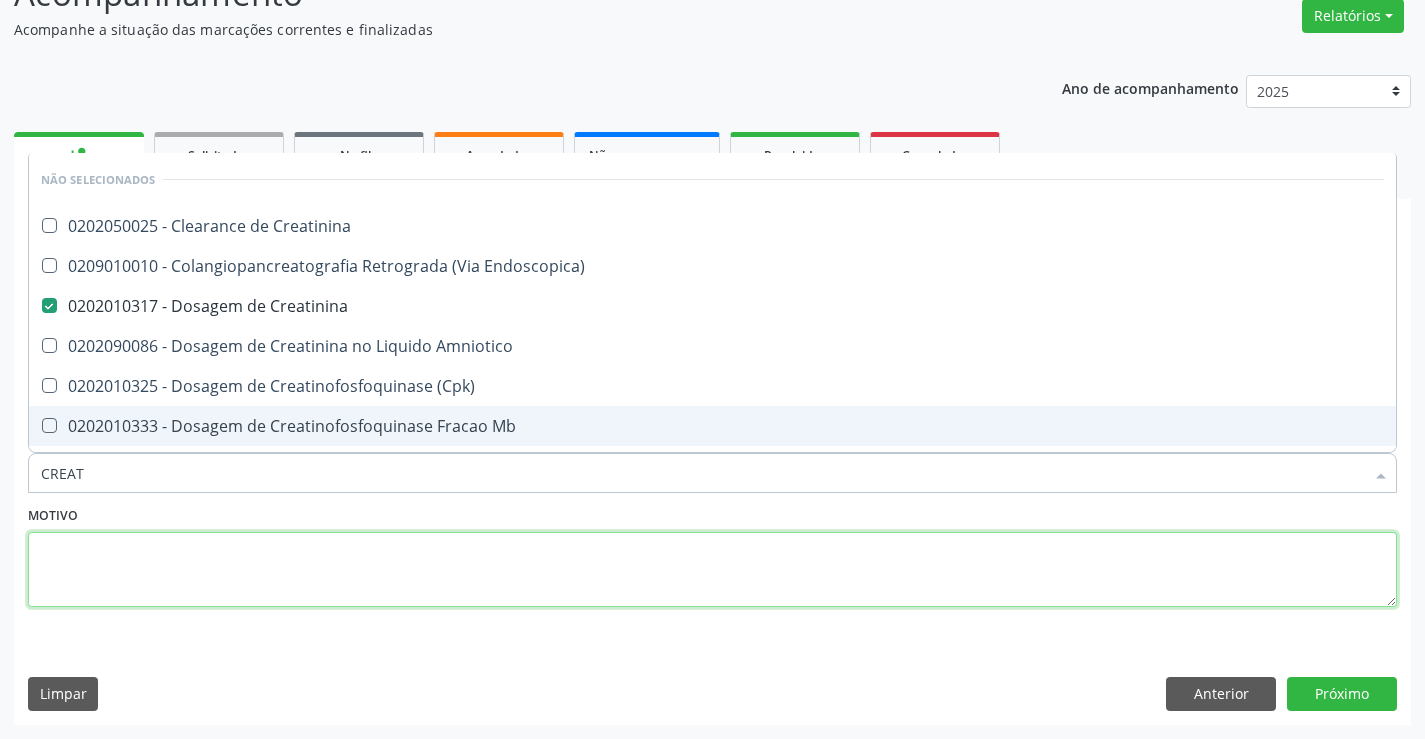 click at bounding box center [712, 570] 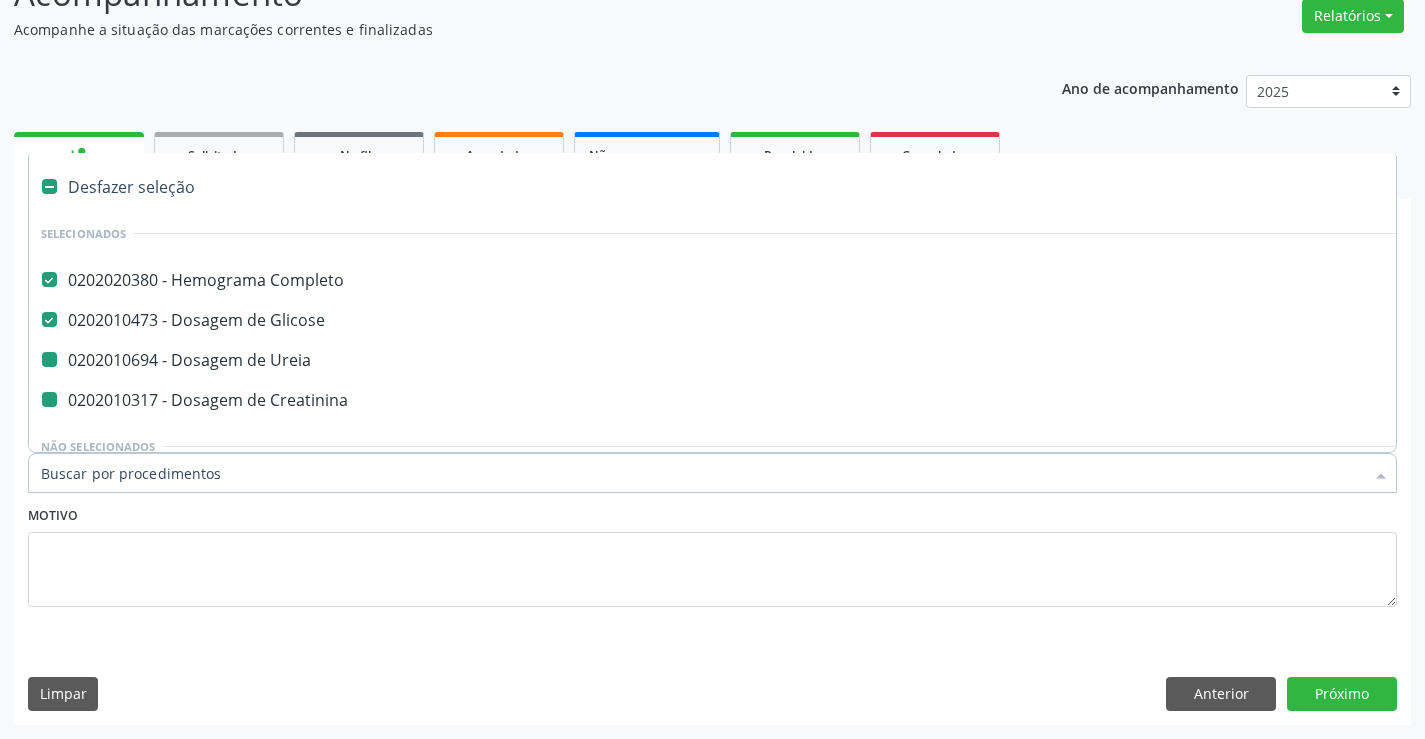 type on "P" 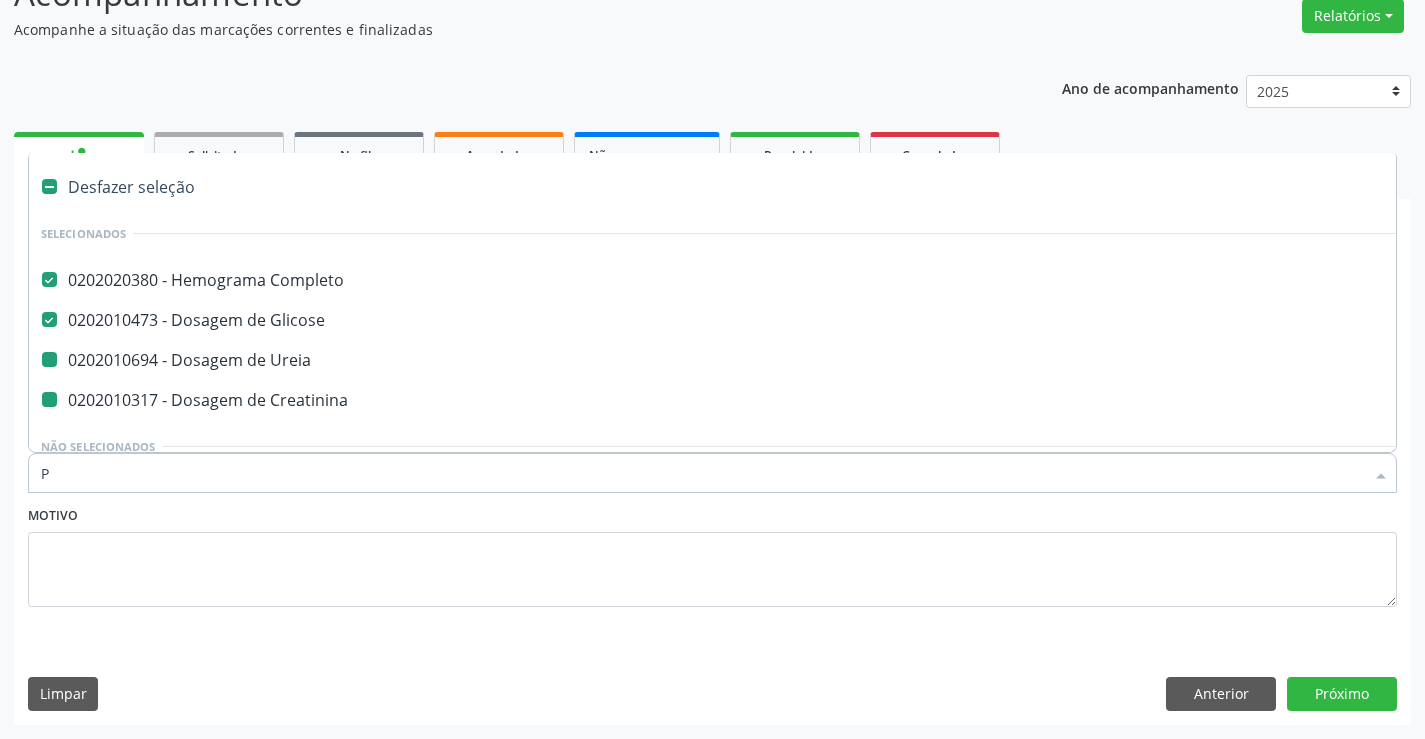 checkbox on "false" 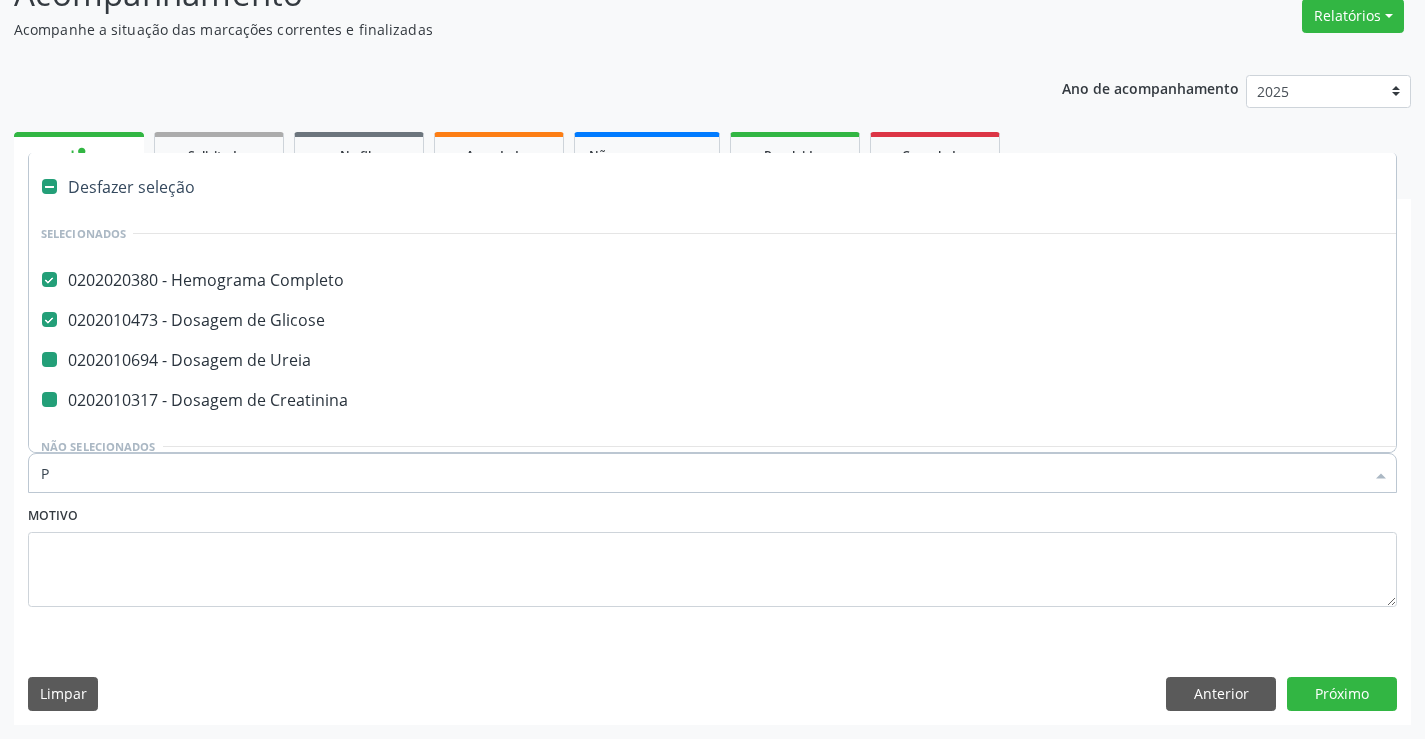 checkbox on "false" 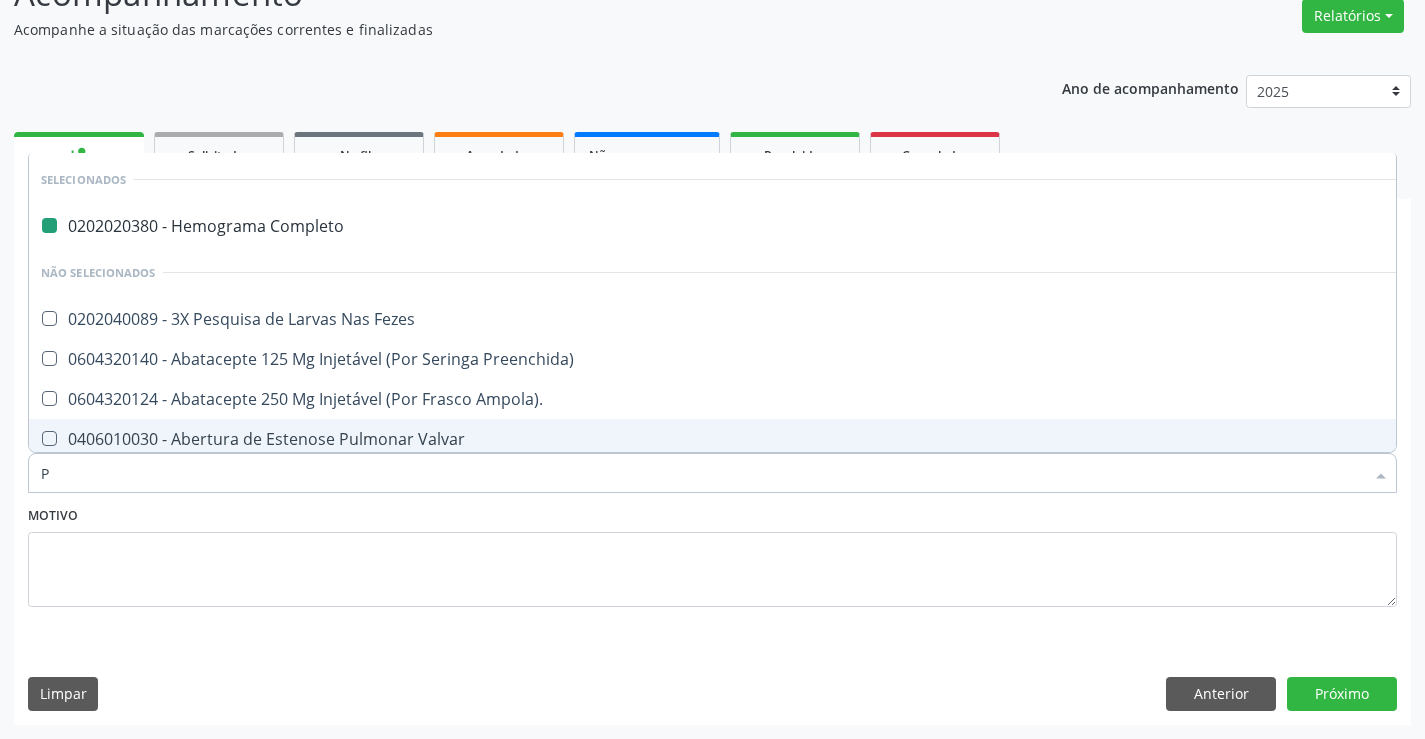 type on "PO" 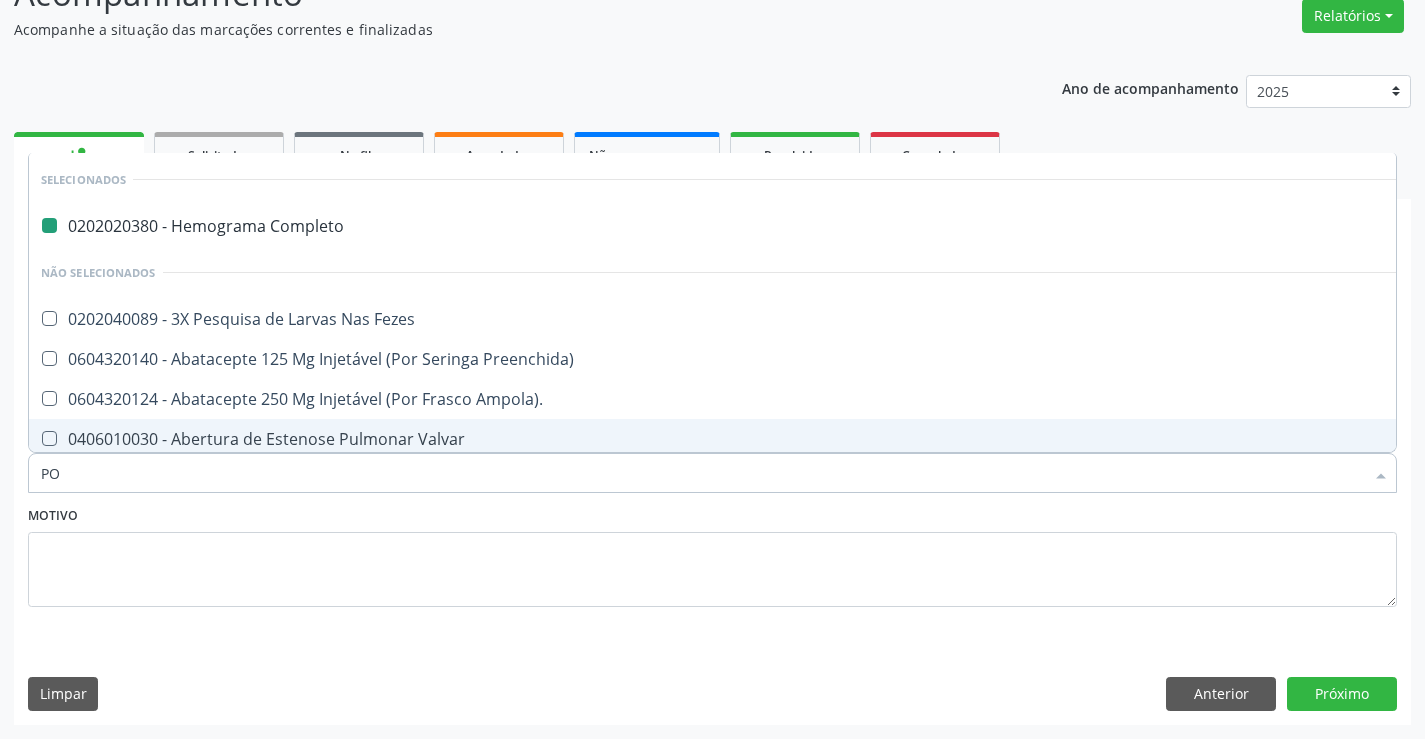 checkbox on "false" 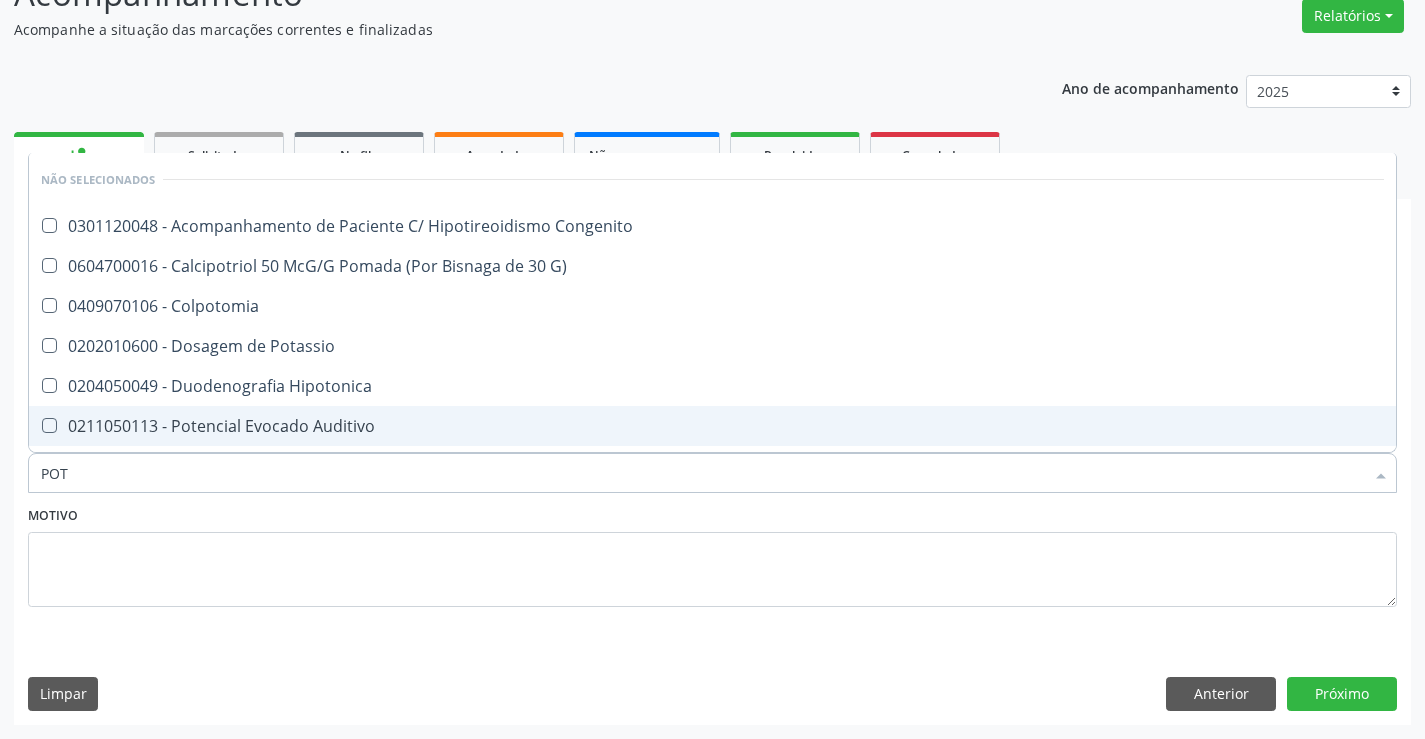 type on "POTA" 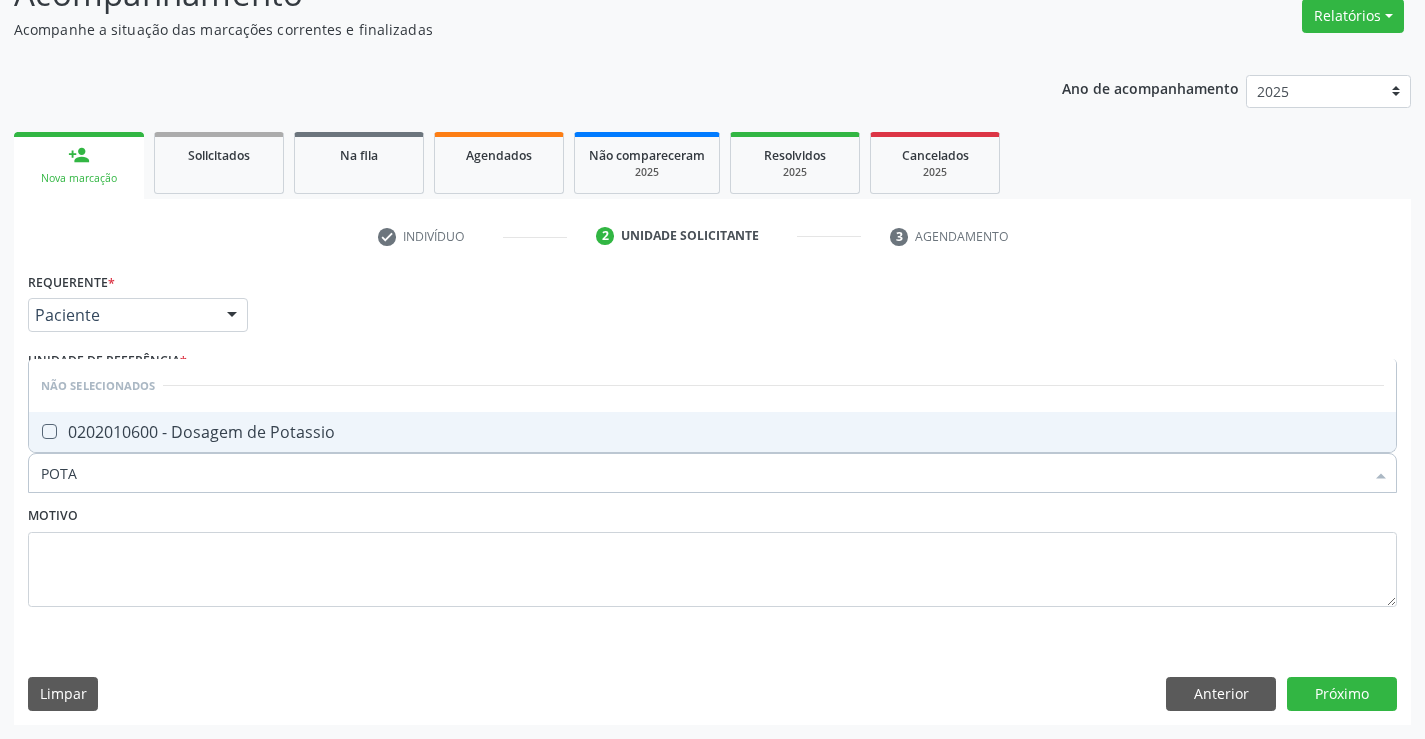 click on "0202010600 - Dosagem de Potassio" at bounding box center (712, 432) 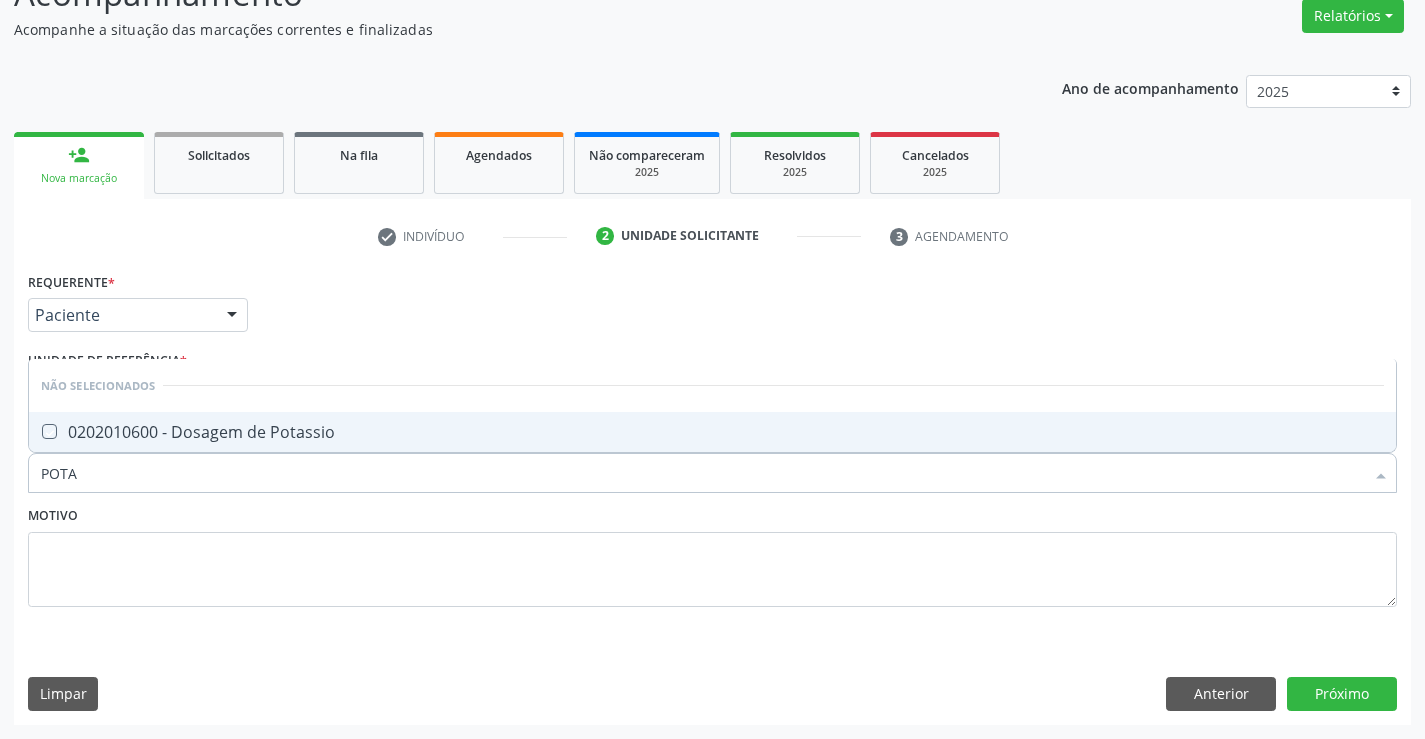 checkbox on "true" 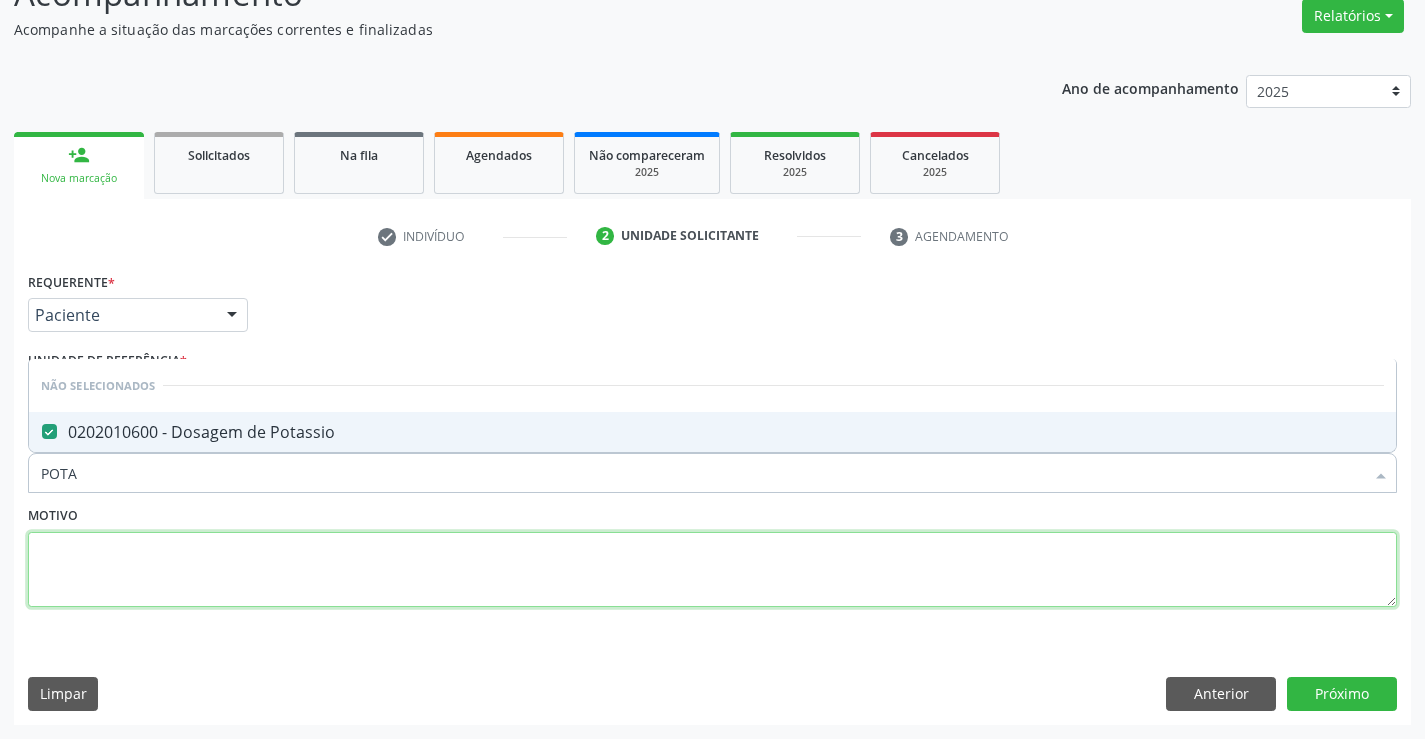 click at bounding box center [712, 570] 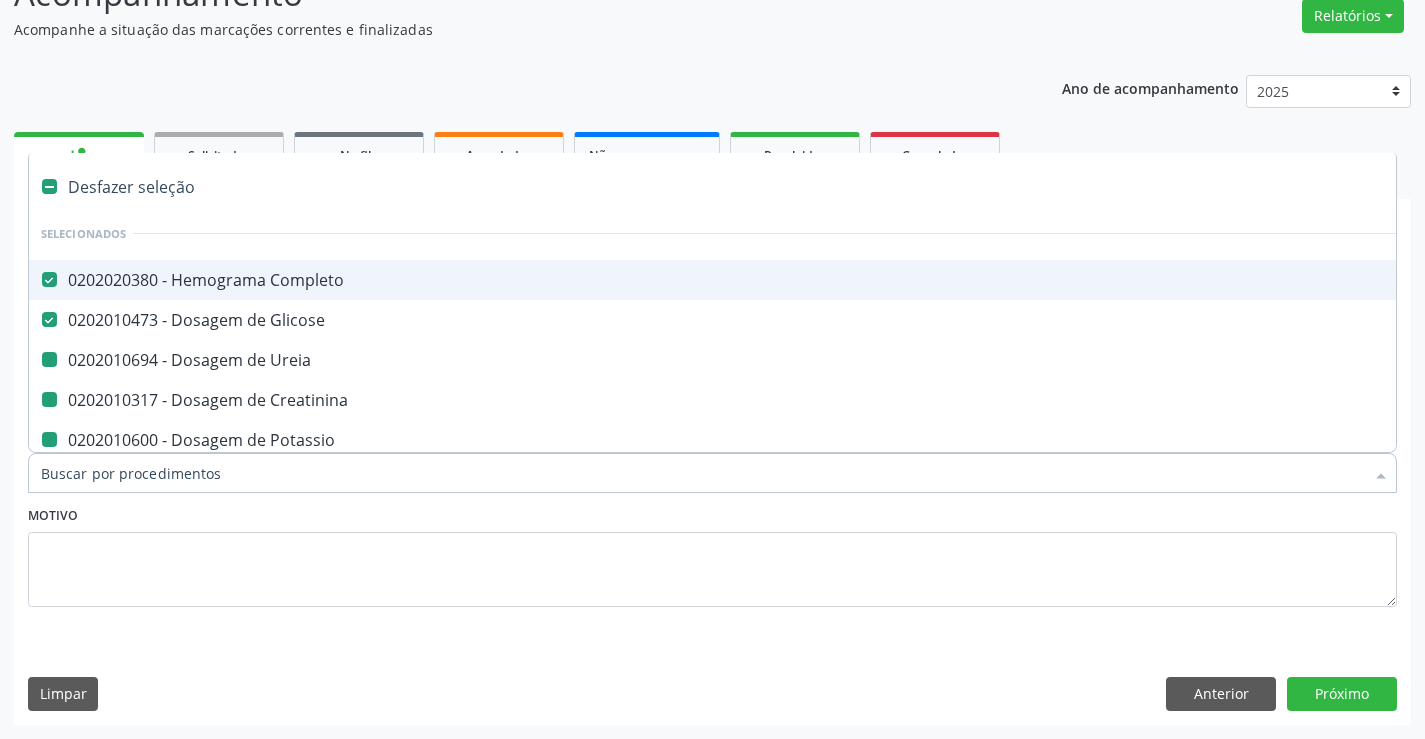 type on "U" 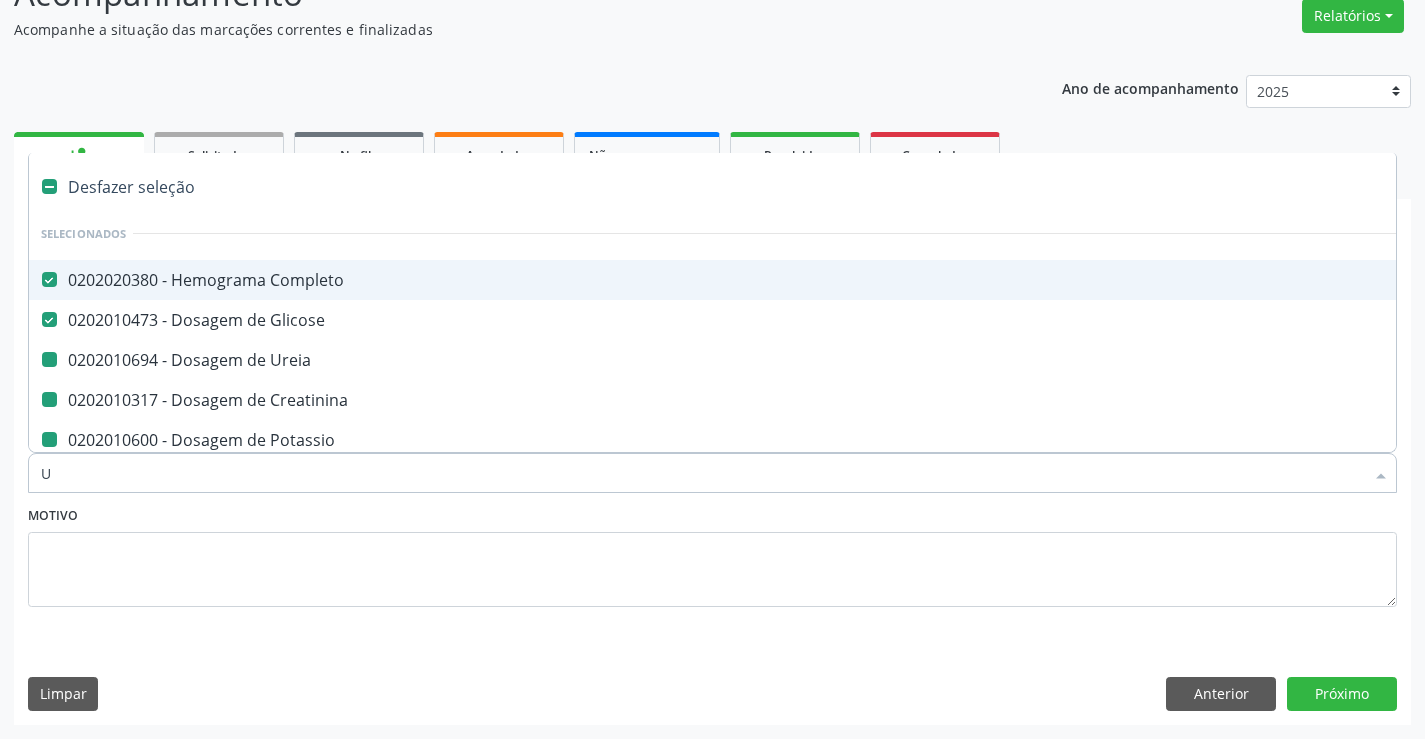 checkbox on "false" 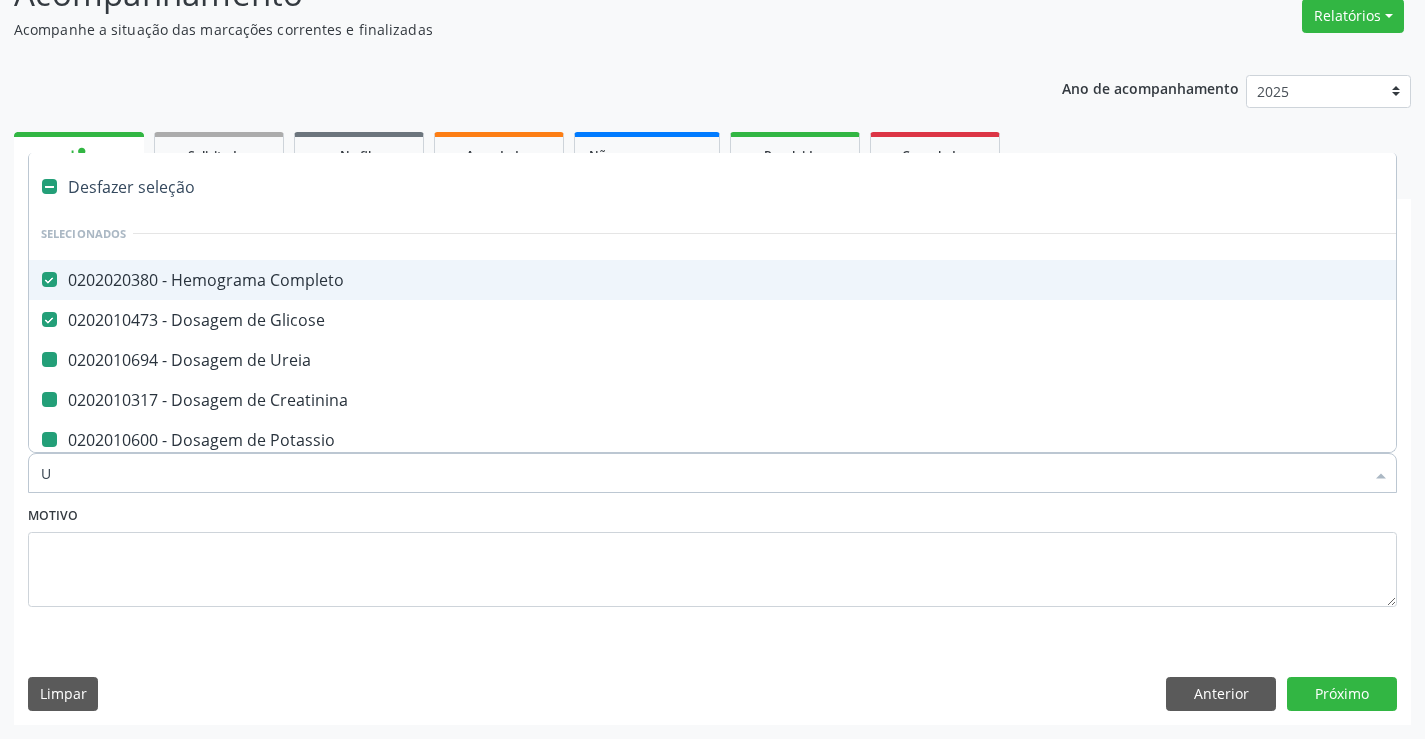 checkbox on "false" 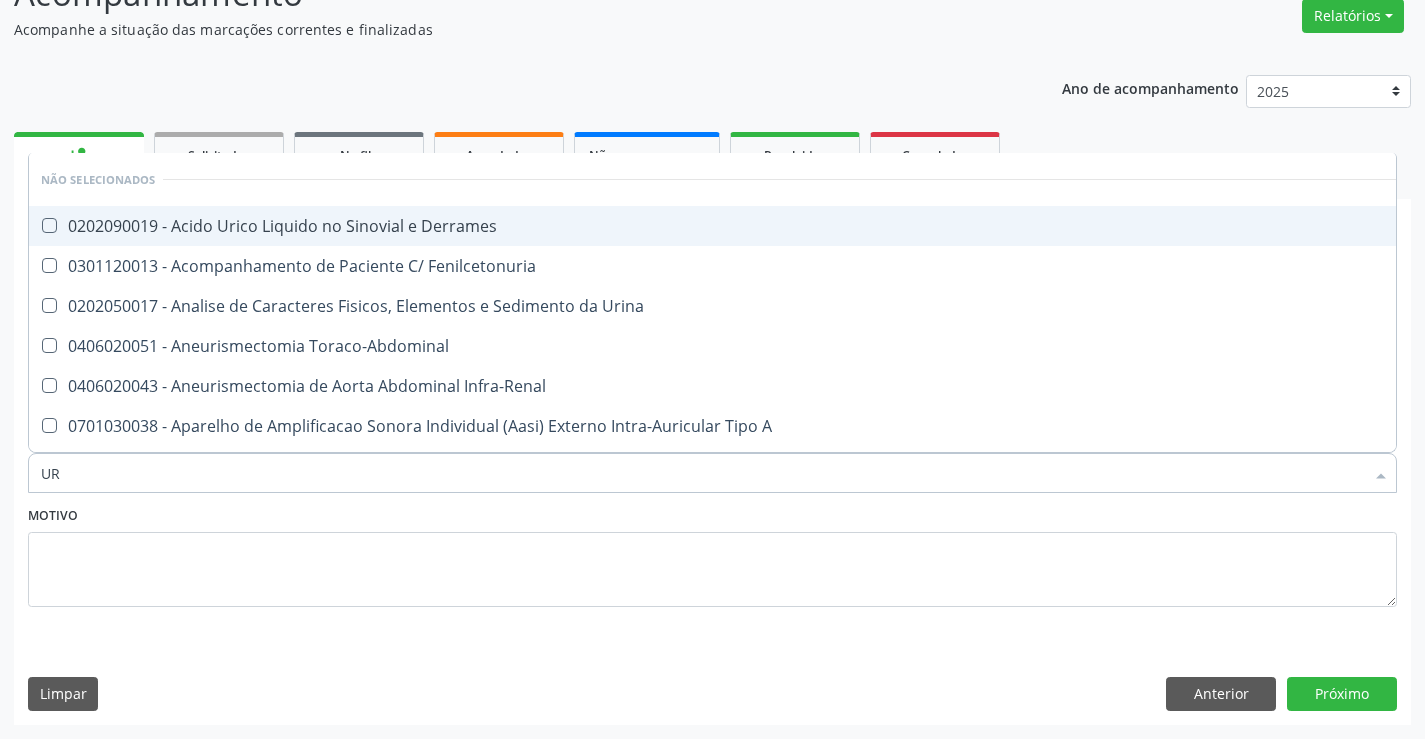 type on "URI" 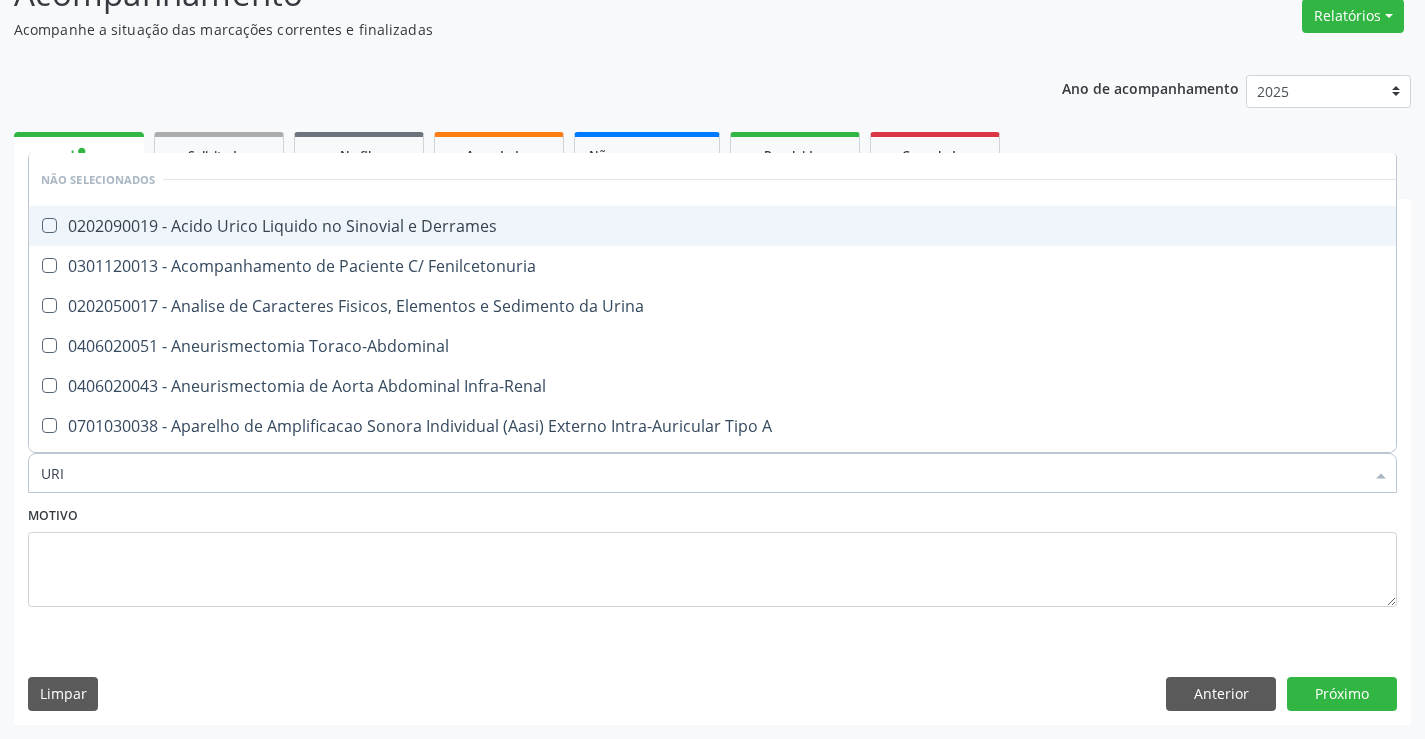 checkbox on "false" 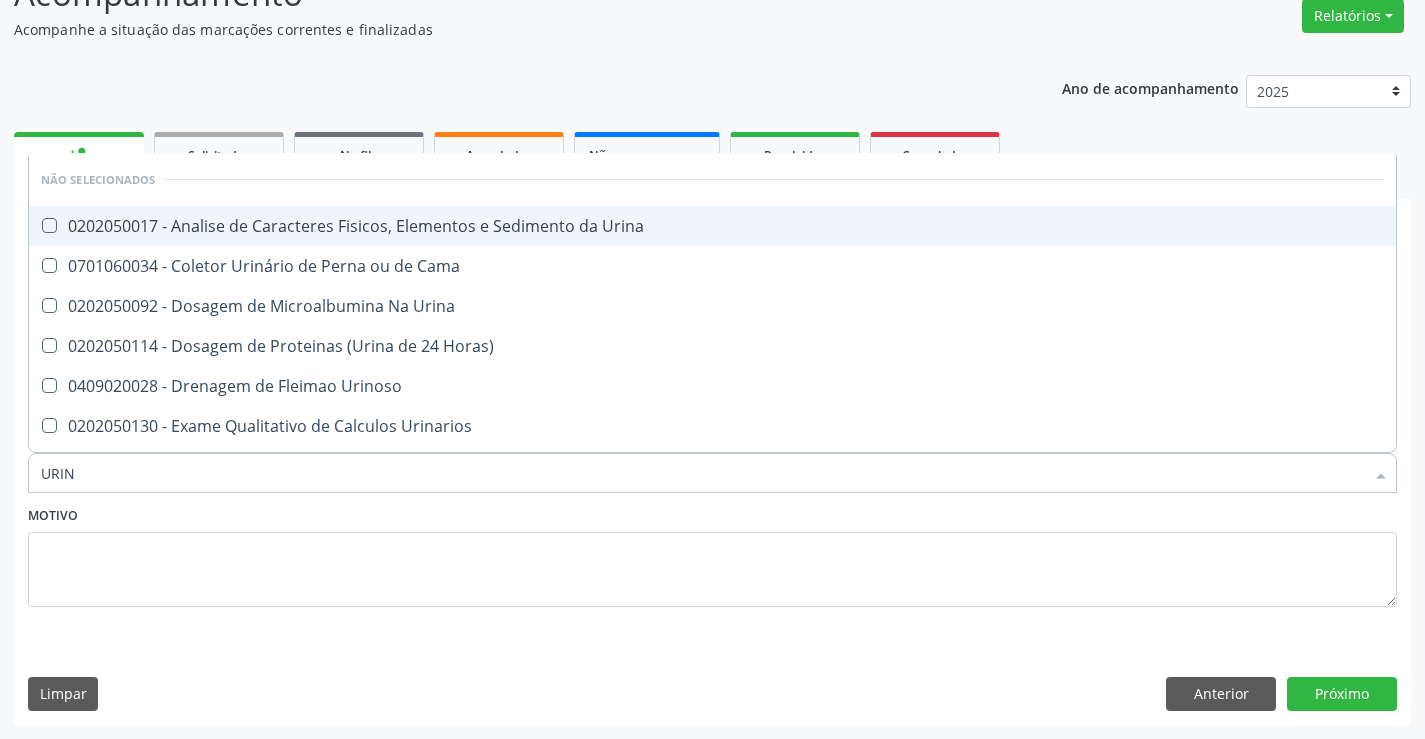 type on "URINA" 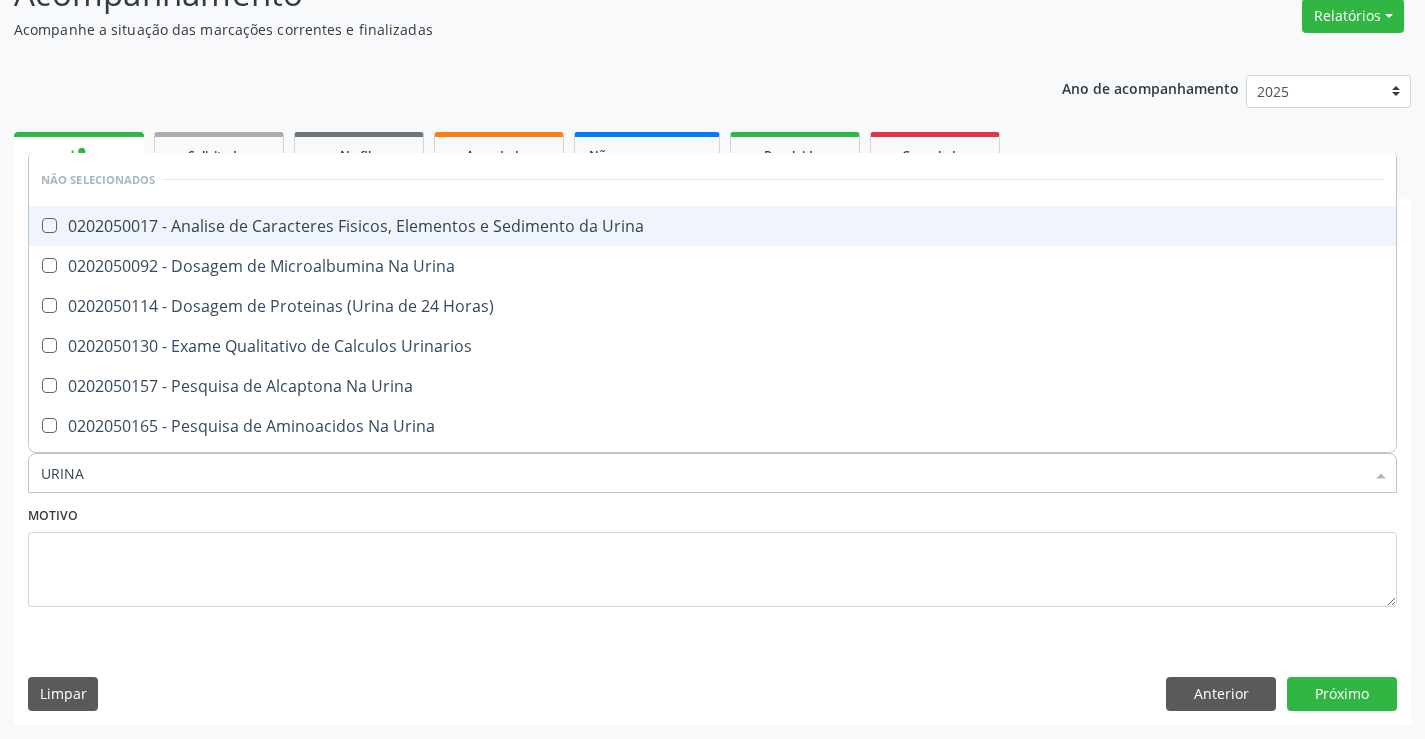 click on "0202050017 - Analise de Caracteres Fisicos, Elementos e Sedimento da Urina" at bounding box center [712, 226] 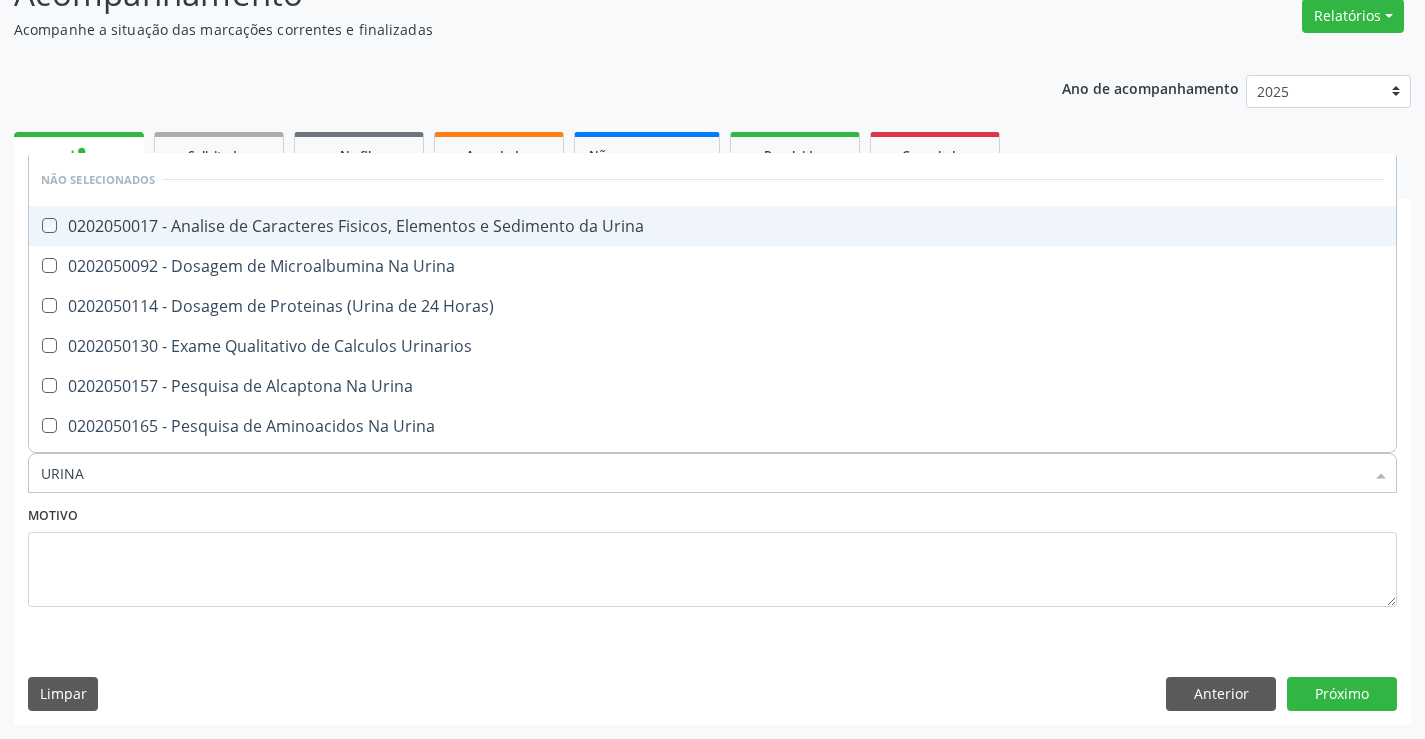 checkbox on "true" 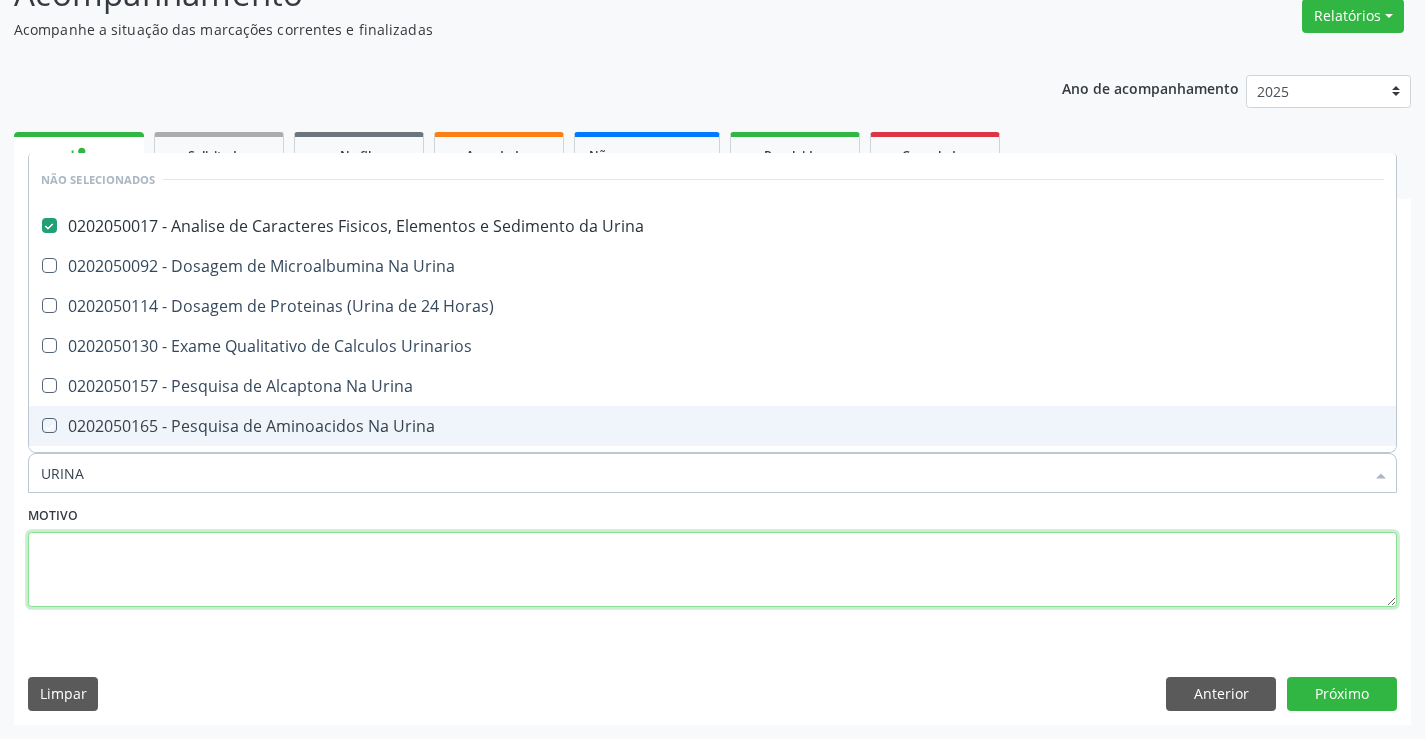 click at bounding box center [712, 570] 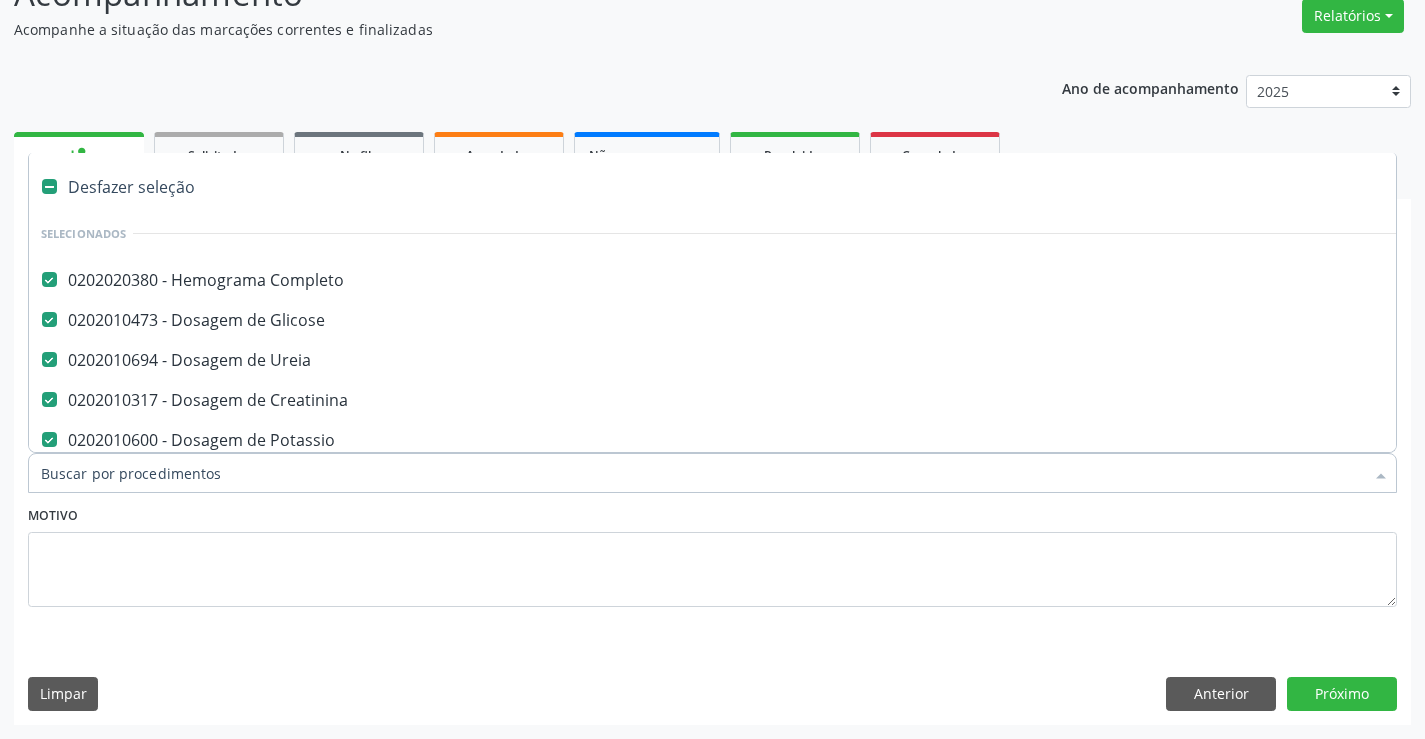 type on "C" 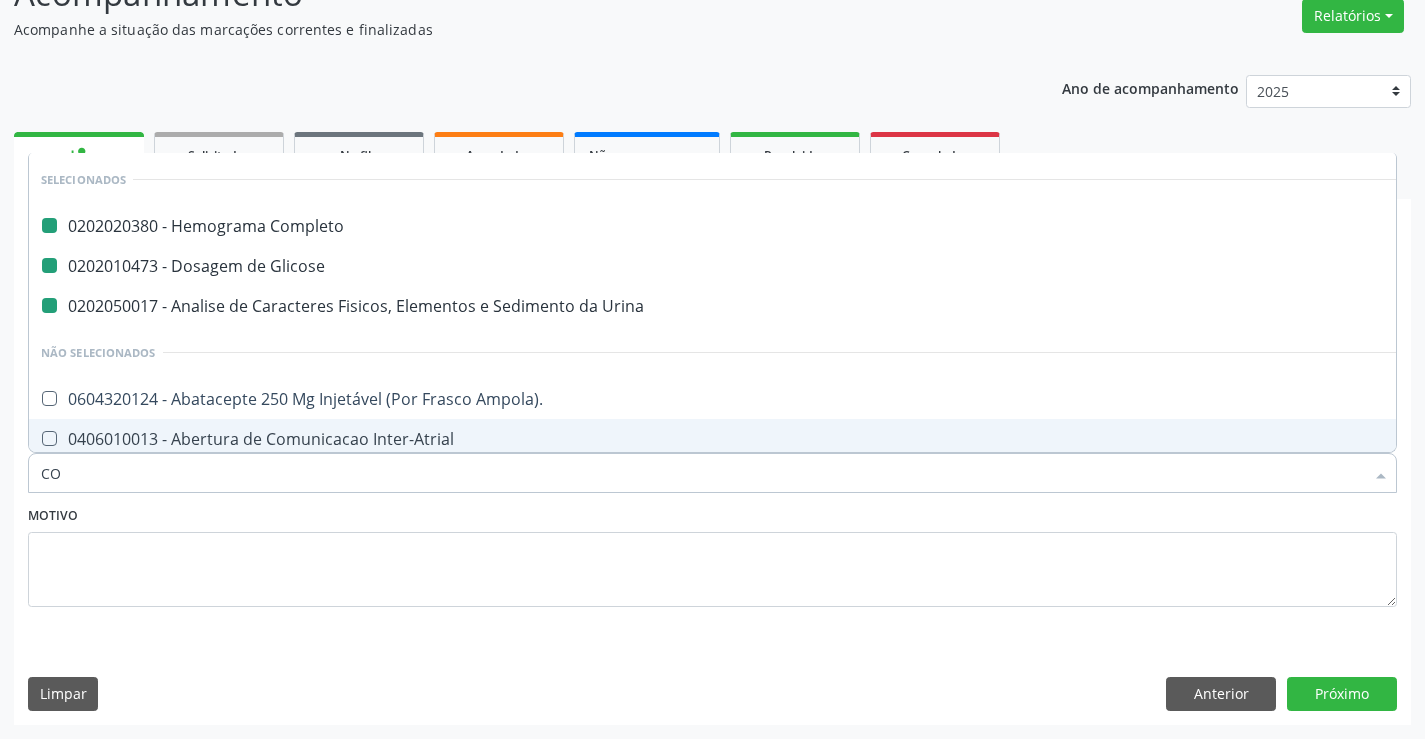 type on "COL" 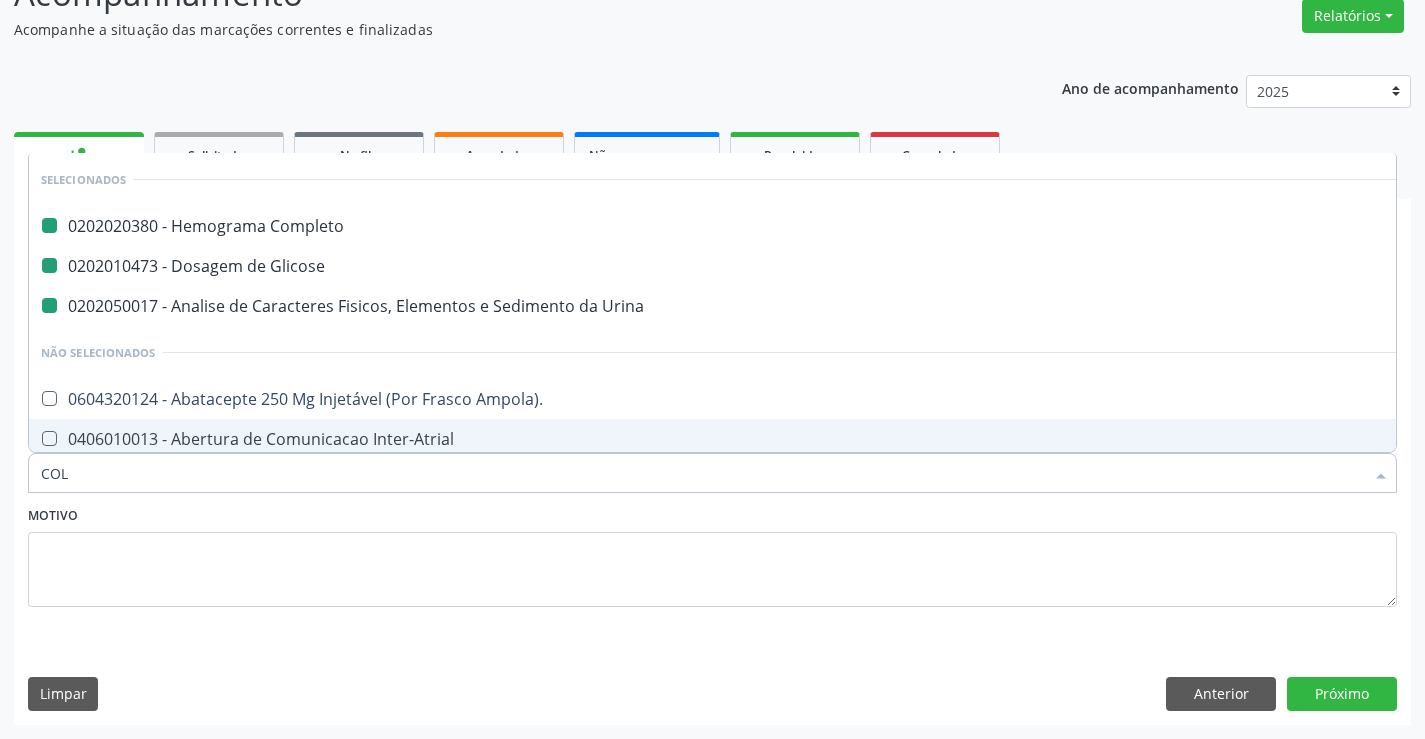 checkbox on "false" 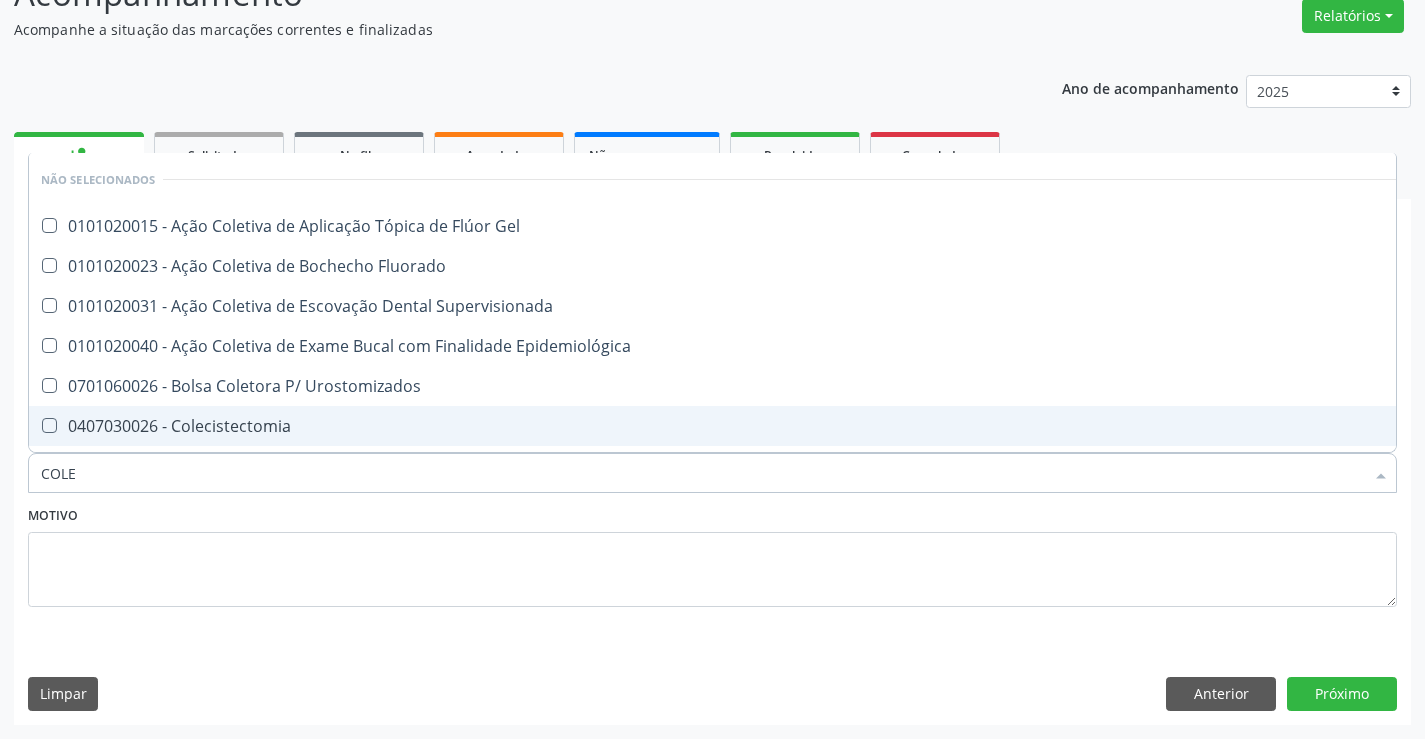 type on "COLES" 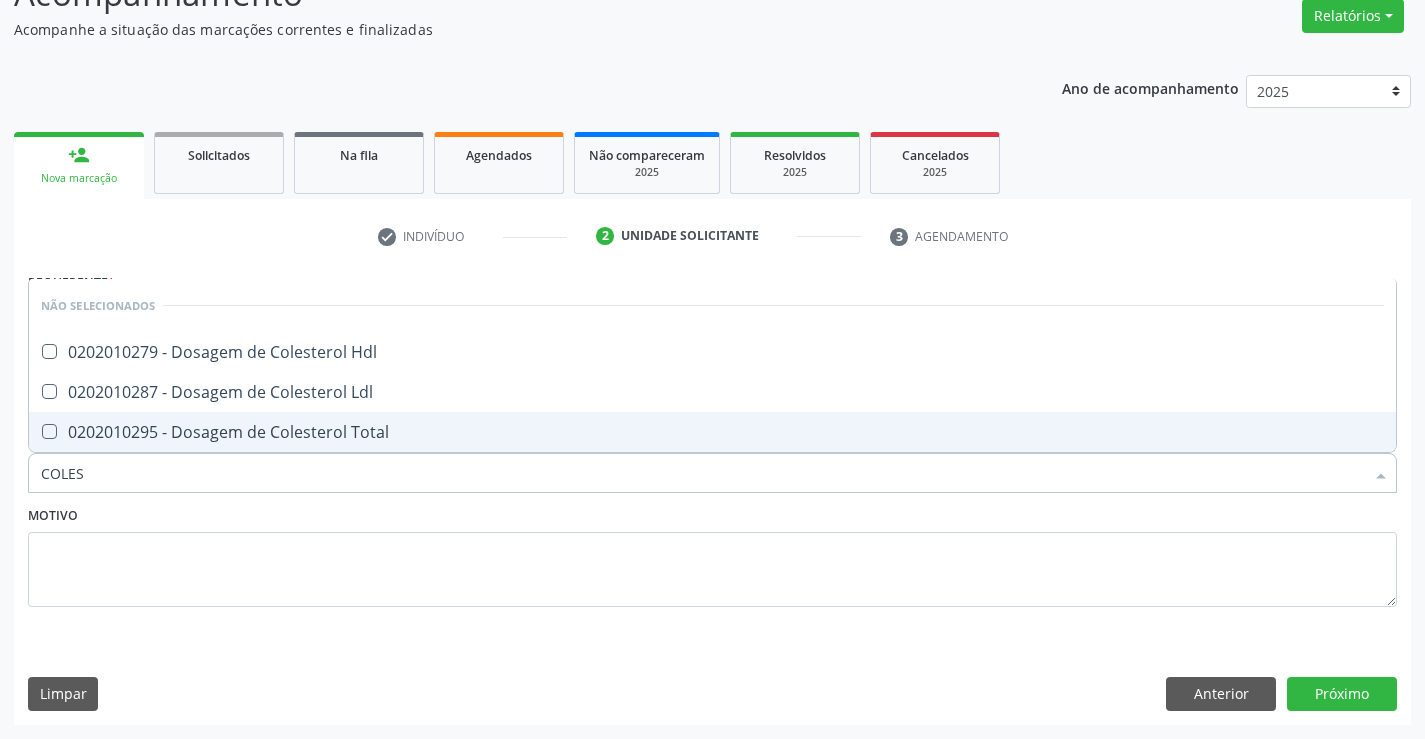 click on "0202010295 - Dosagem de Colesterol Total" at bounding box center (712, 432) 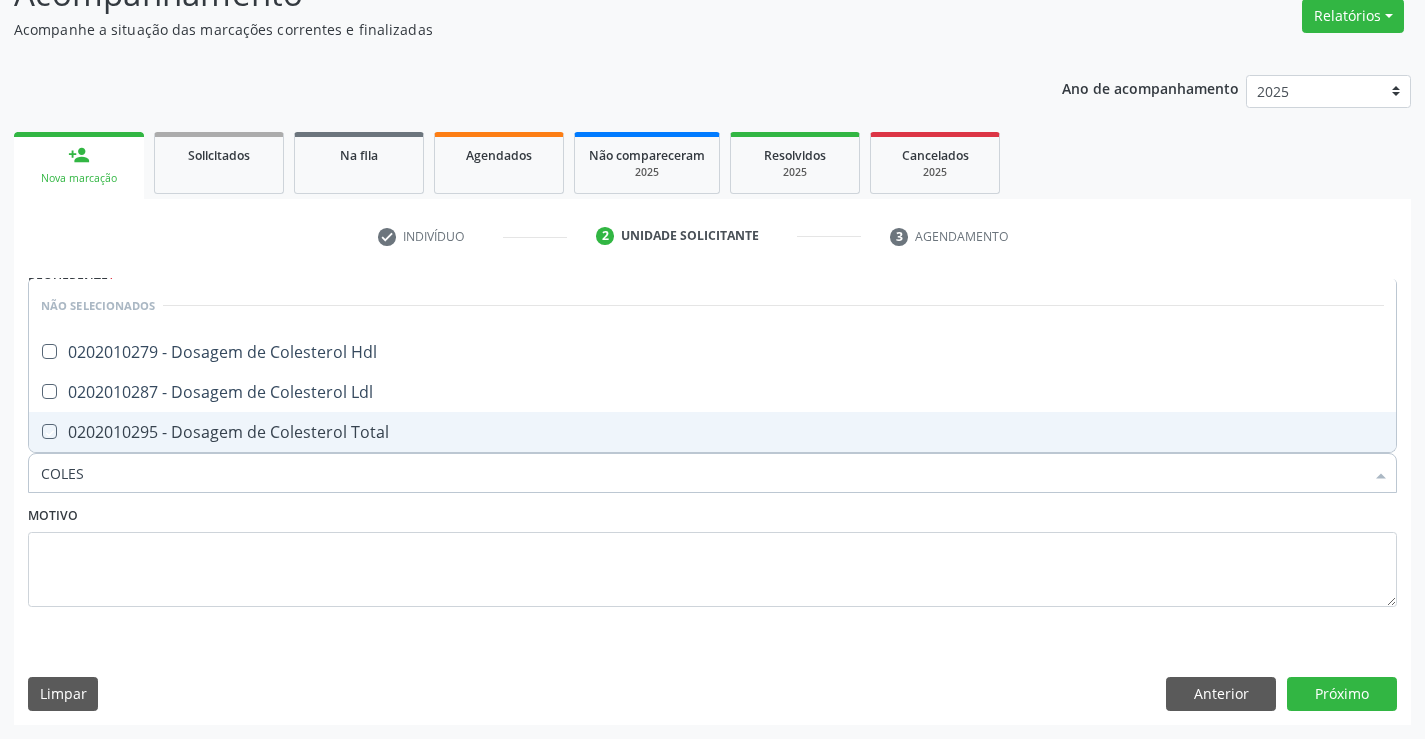 checkbox on "true" 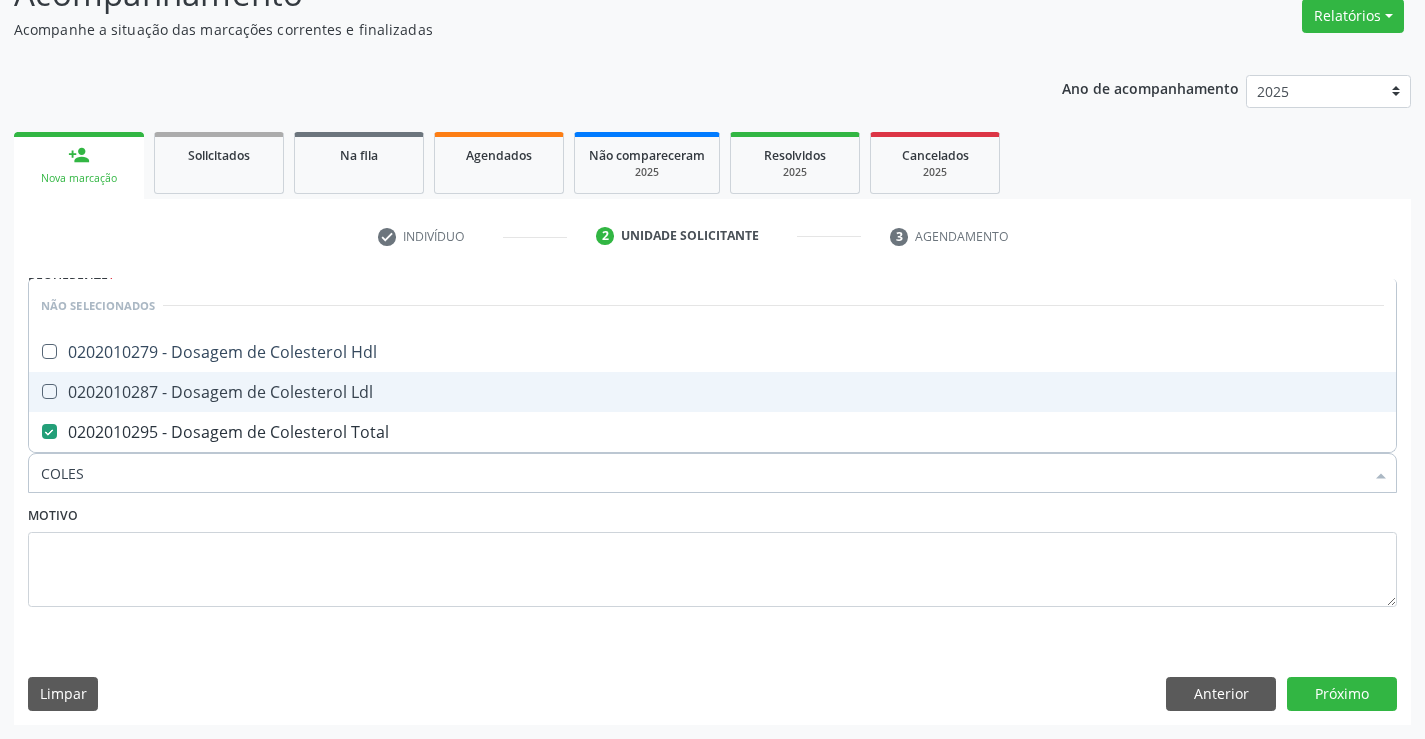 drag, startPoint x: 233, startPoint y: 395, endPoint x: 245, endPoint y: 376, distance: 22.472204 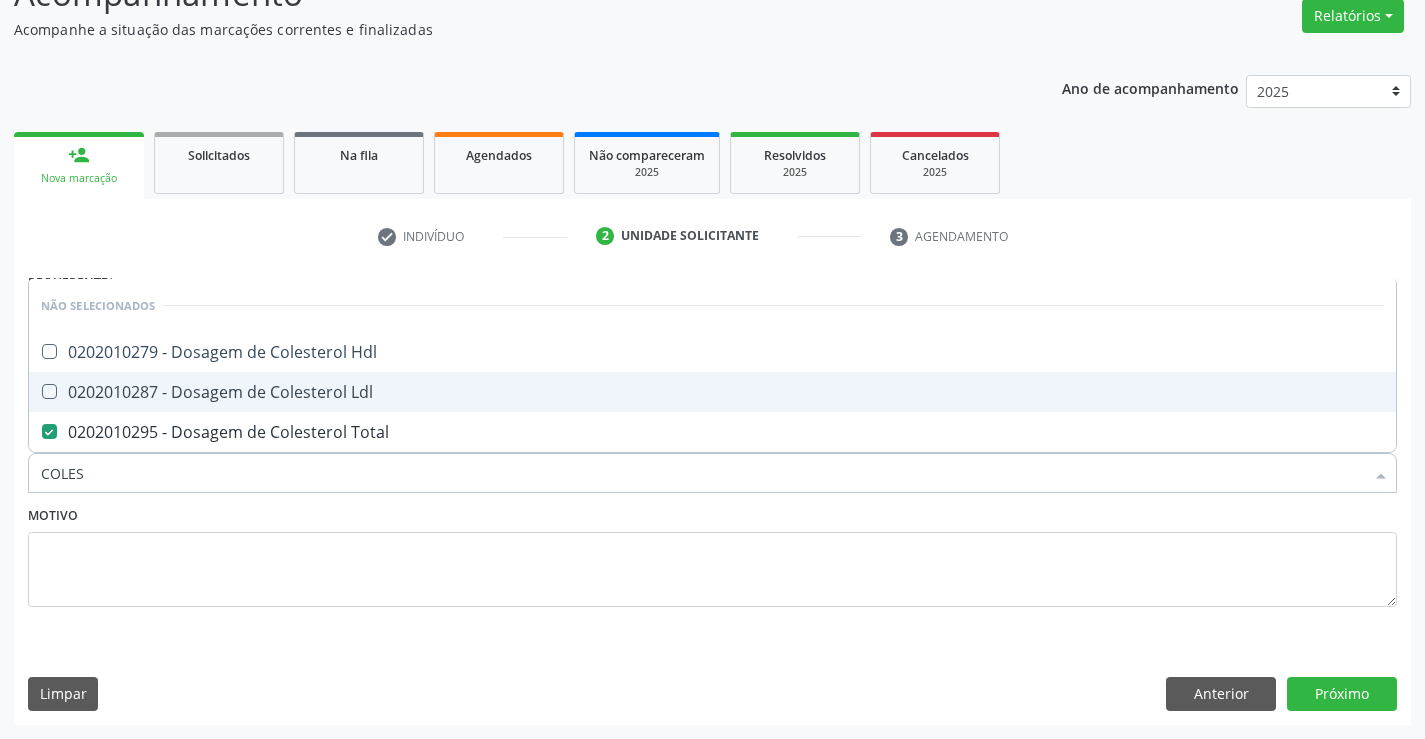 checkbox on "true" 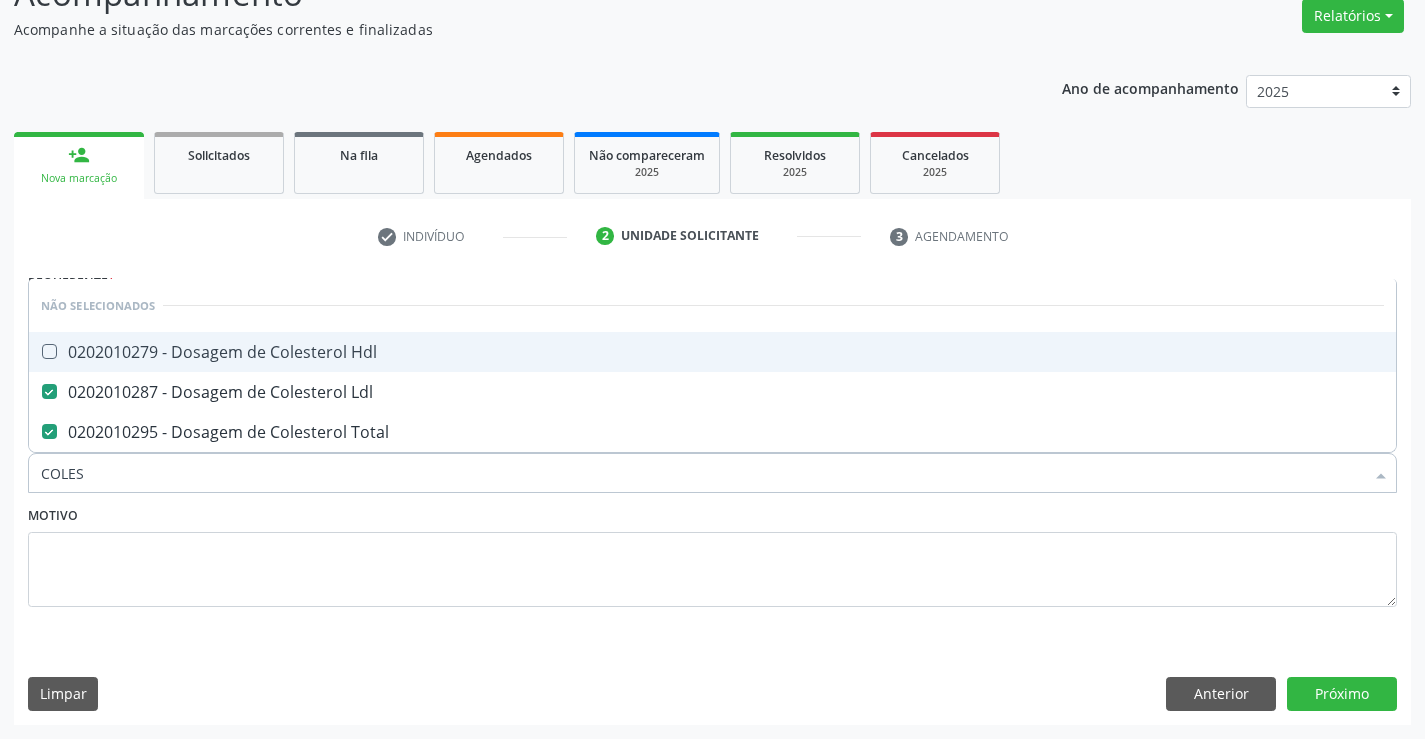 click on "0202010279 - Dosagem de Colesterol Hdl" at bounding box center [712, 352] 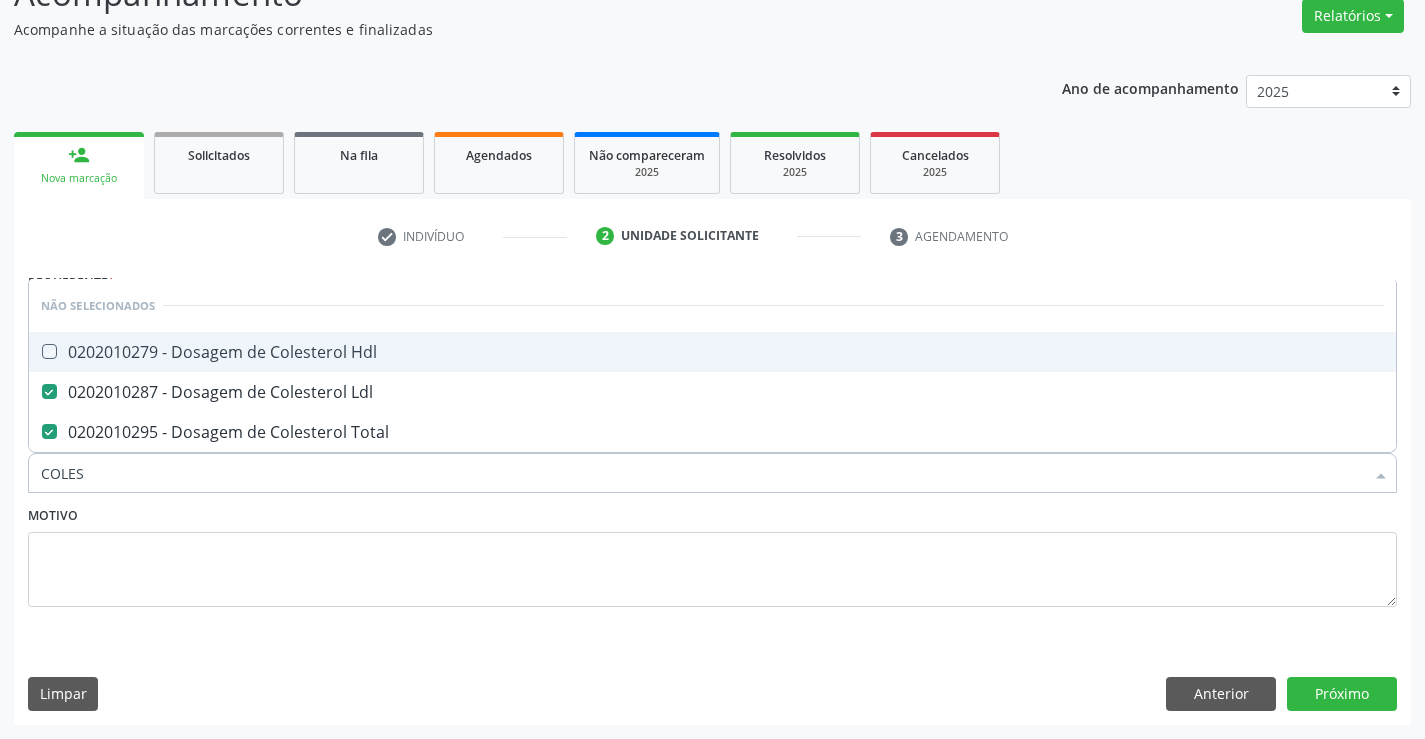 checkbox on "true" 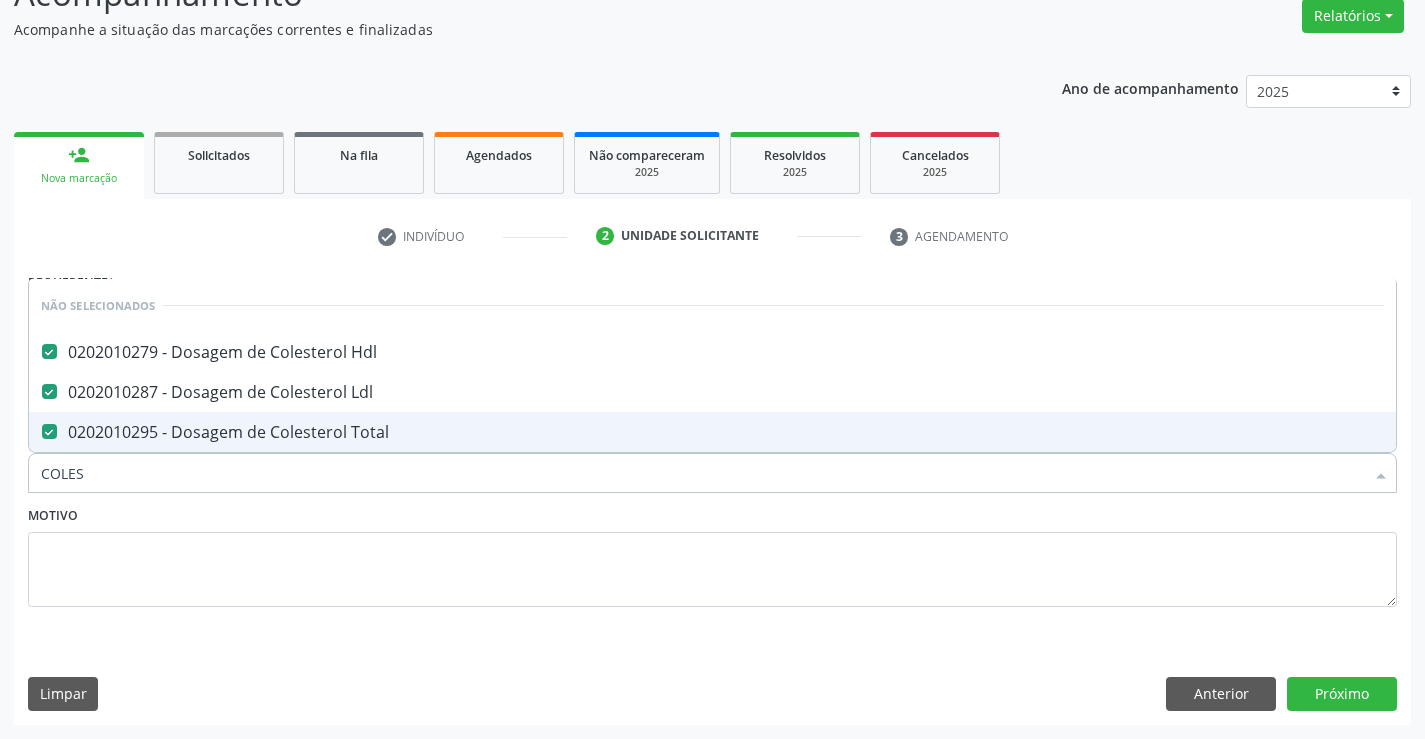 click on "Motivo" at bounding box center [712, 554] 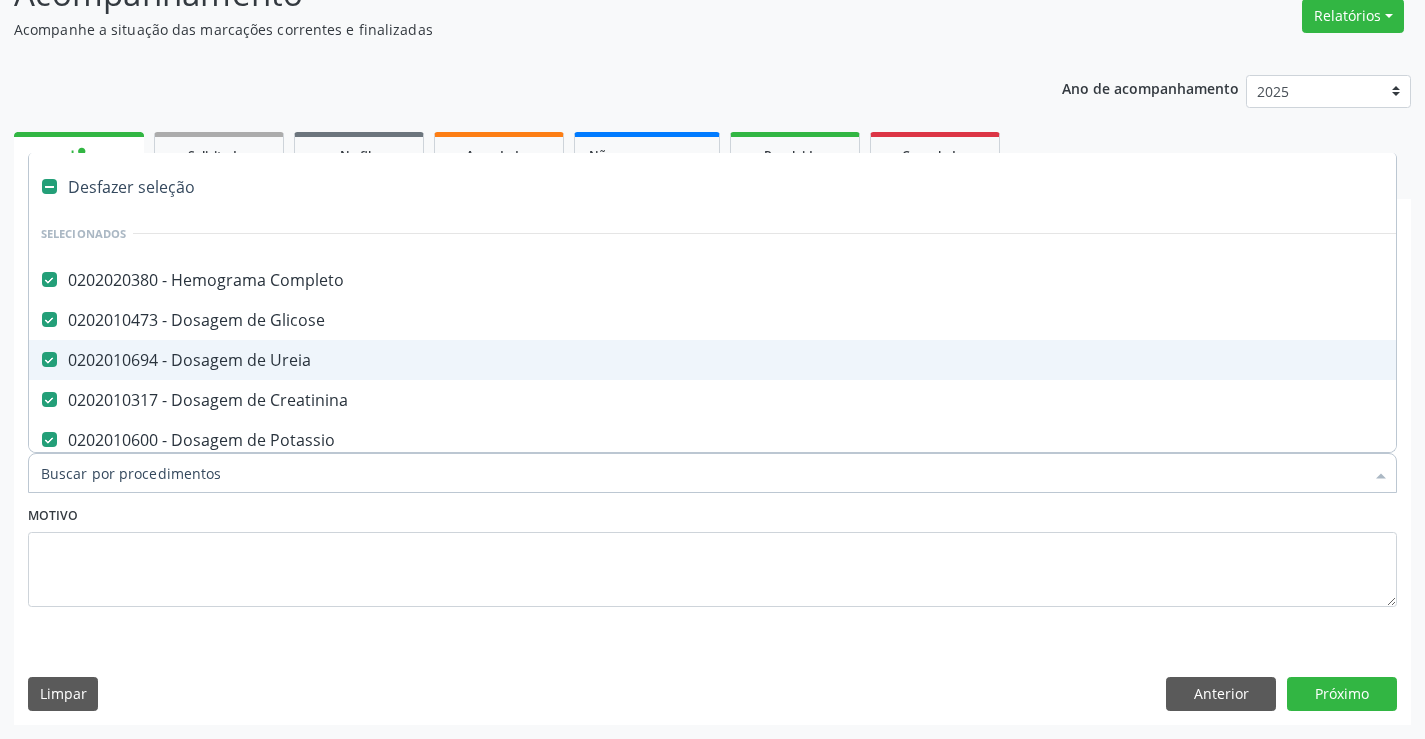 type on "T" 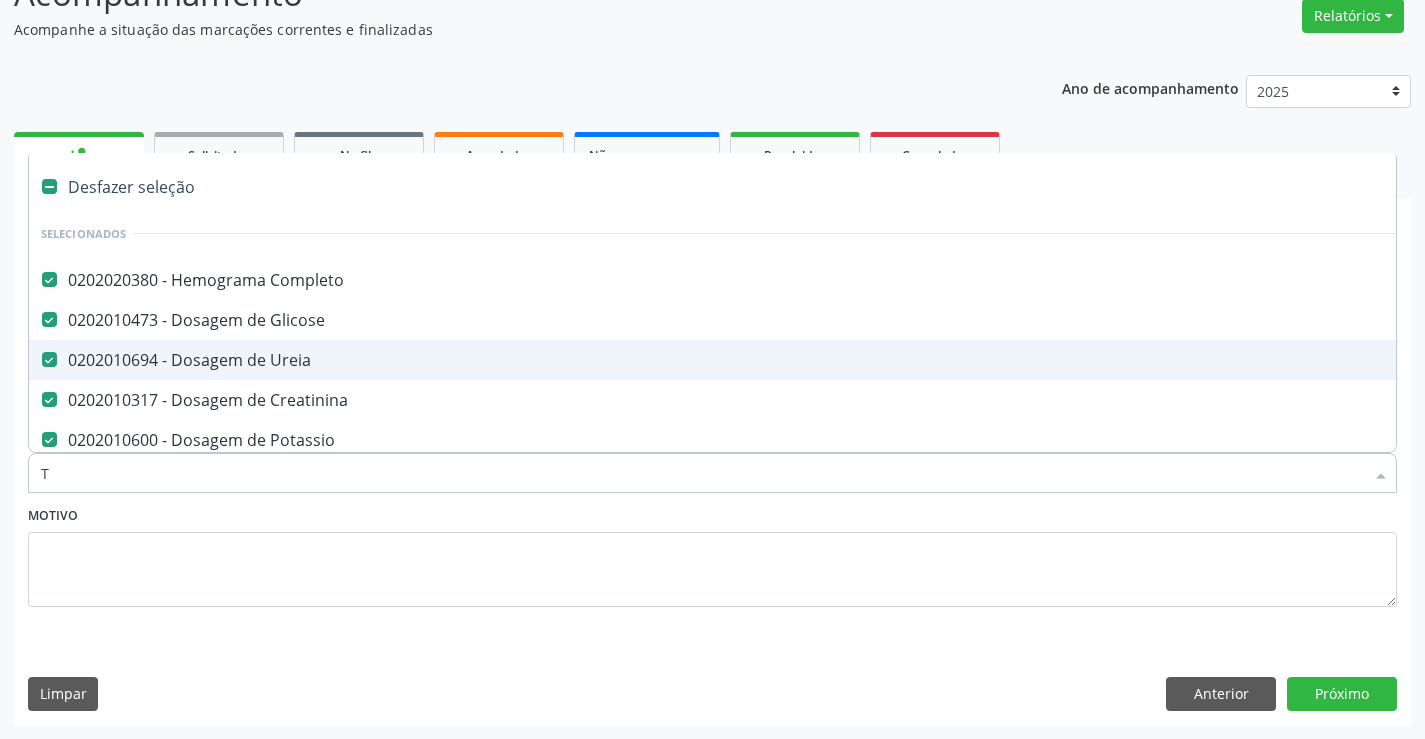 checkbox on "false" 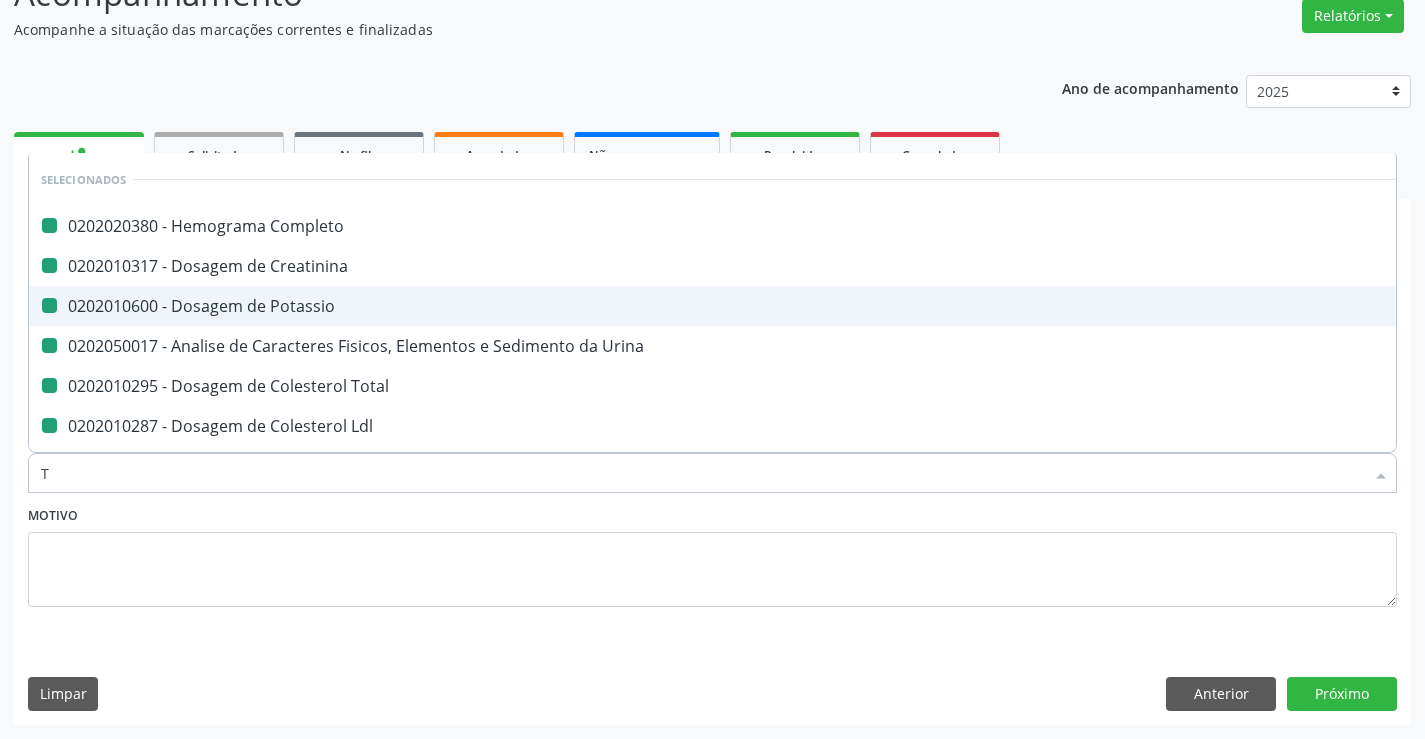 type on "TR" 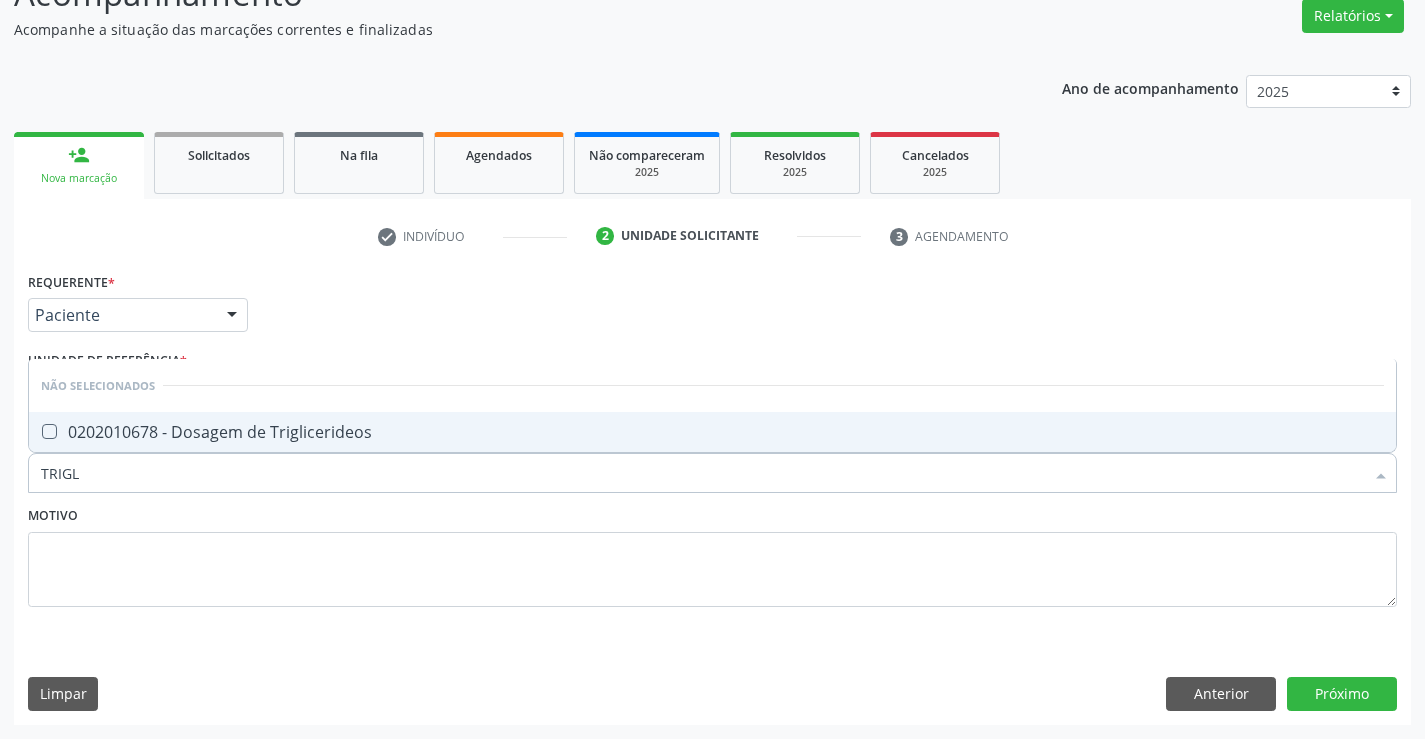 type on "TRIGLI" 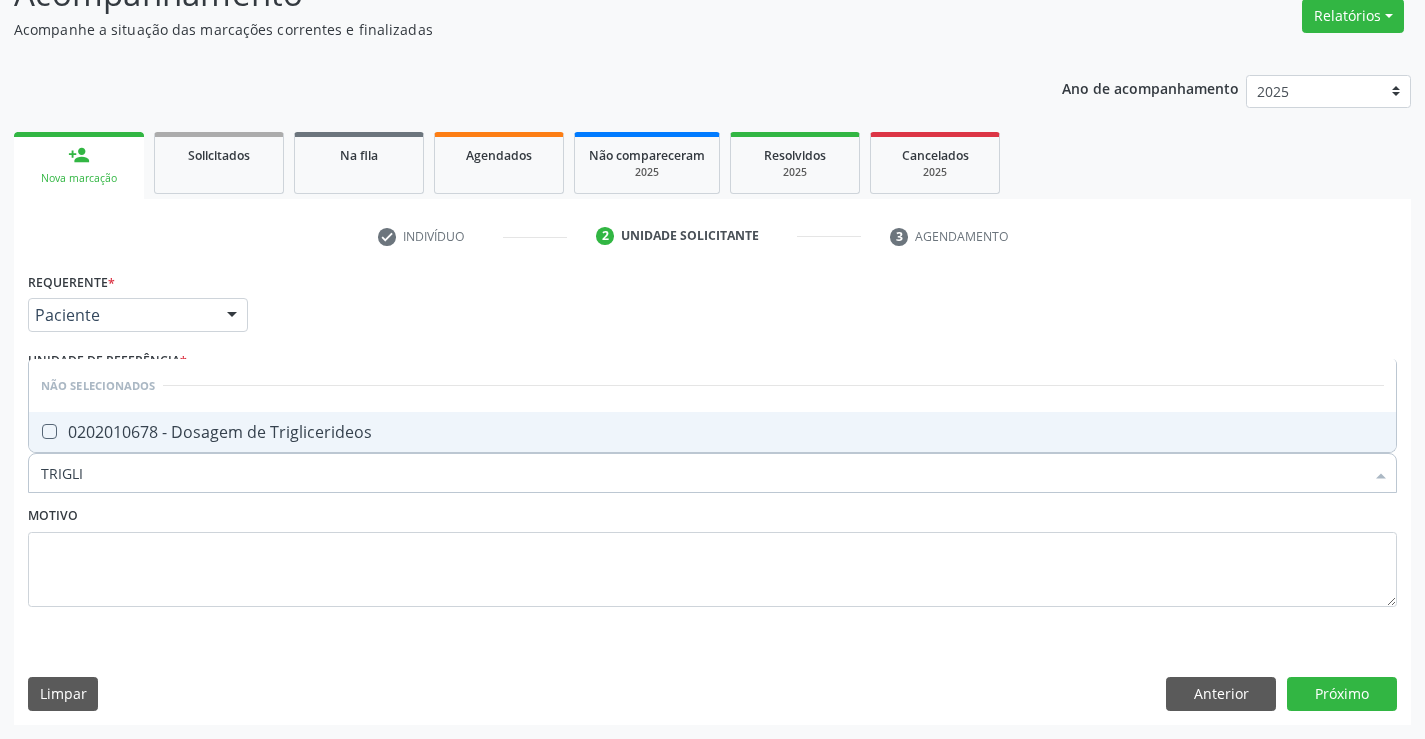click on "0202010678 - Dosagem de Triglicerideos" at bounding box center [712, 432] 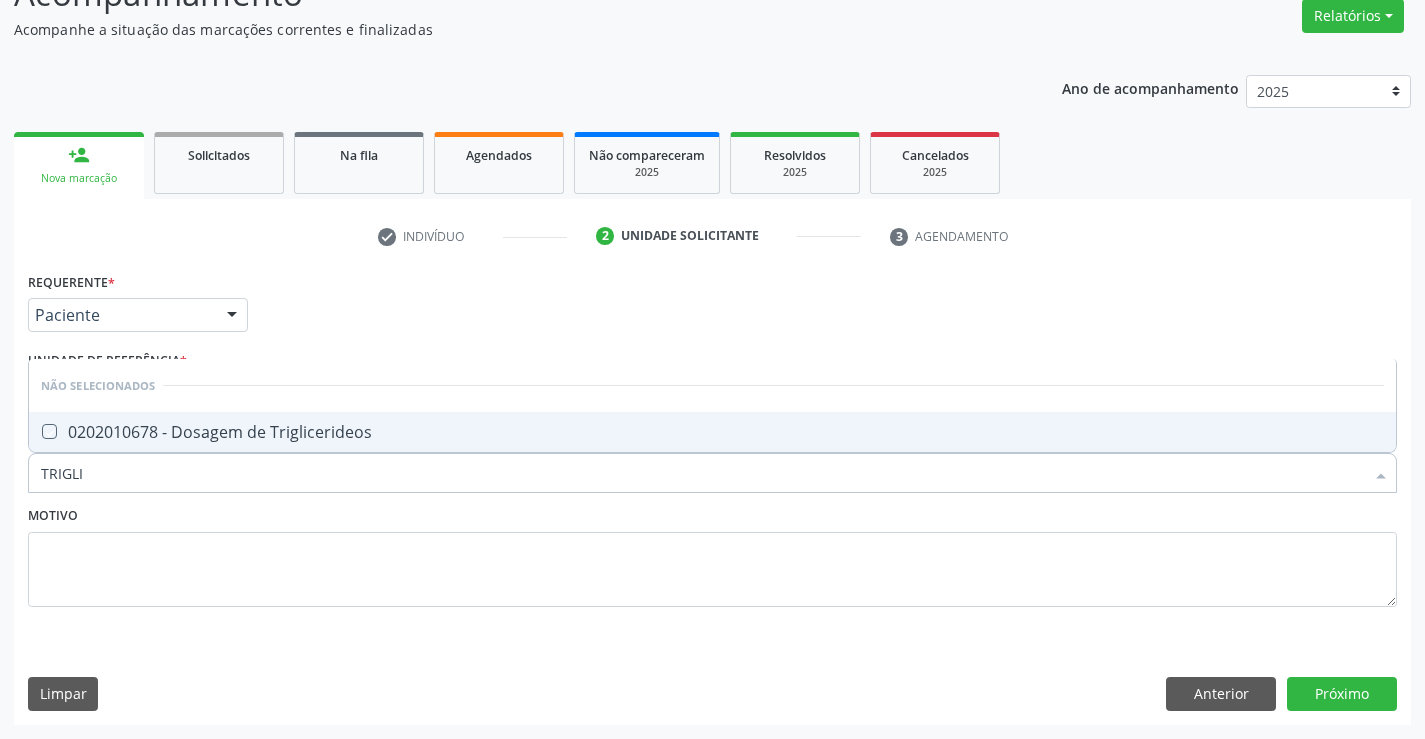 checkbox on "true" 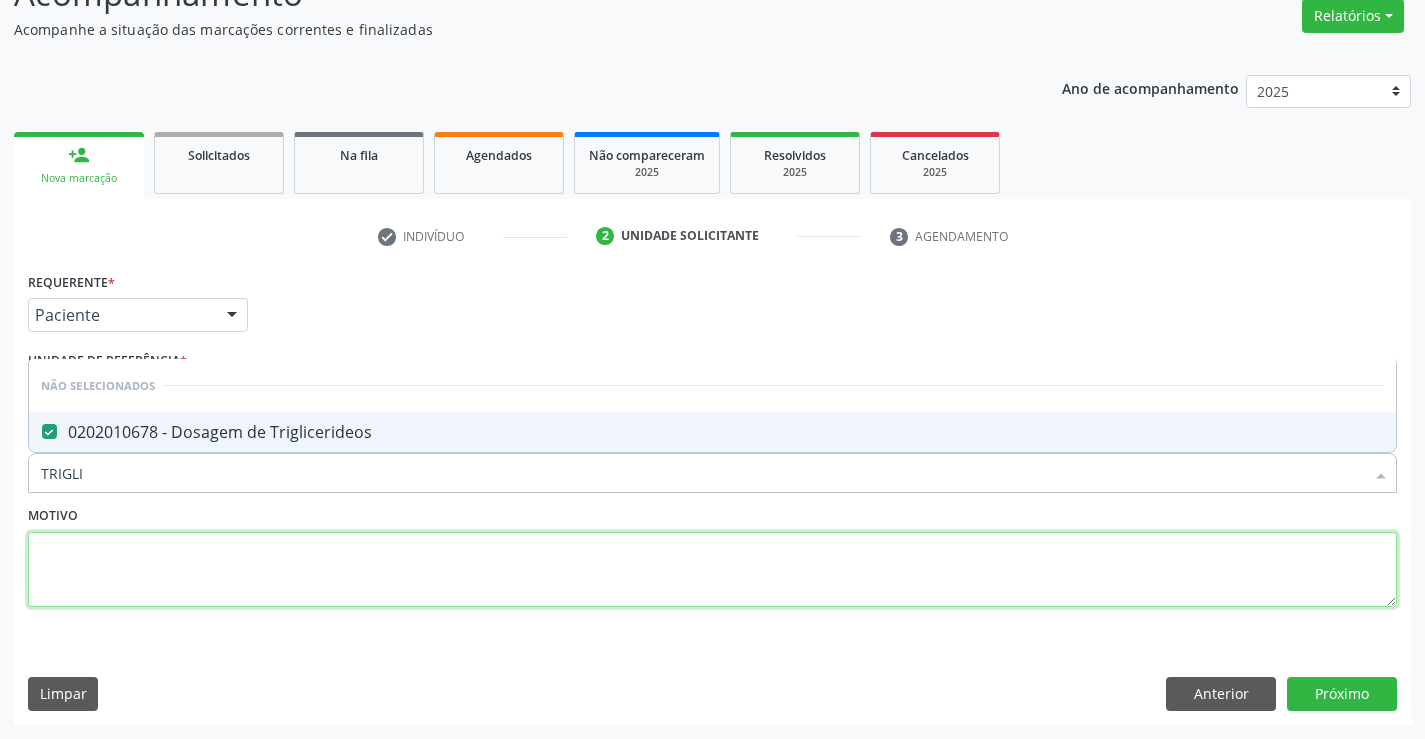click at bounding box center (712, 570) 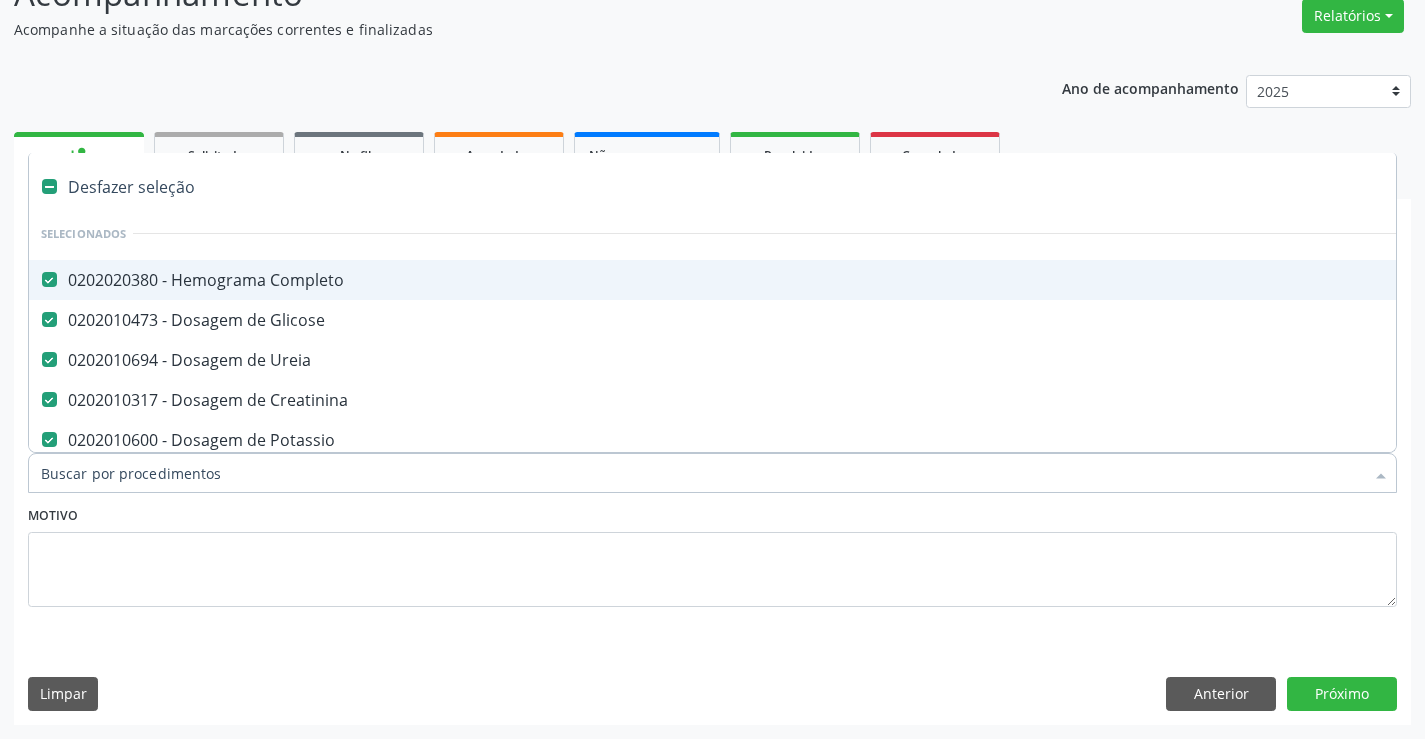 type on "R" 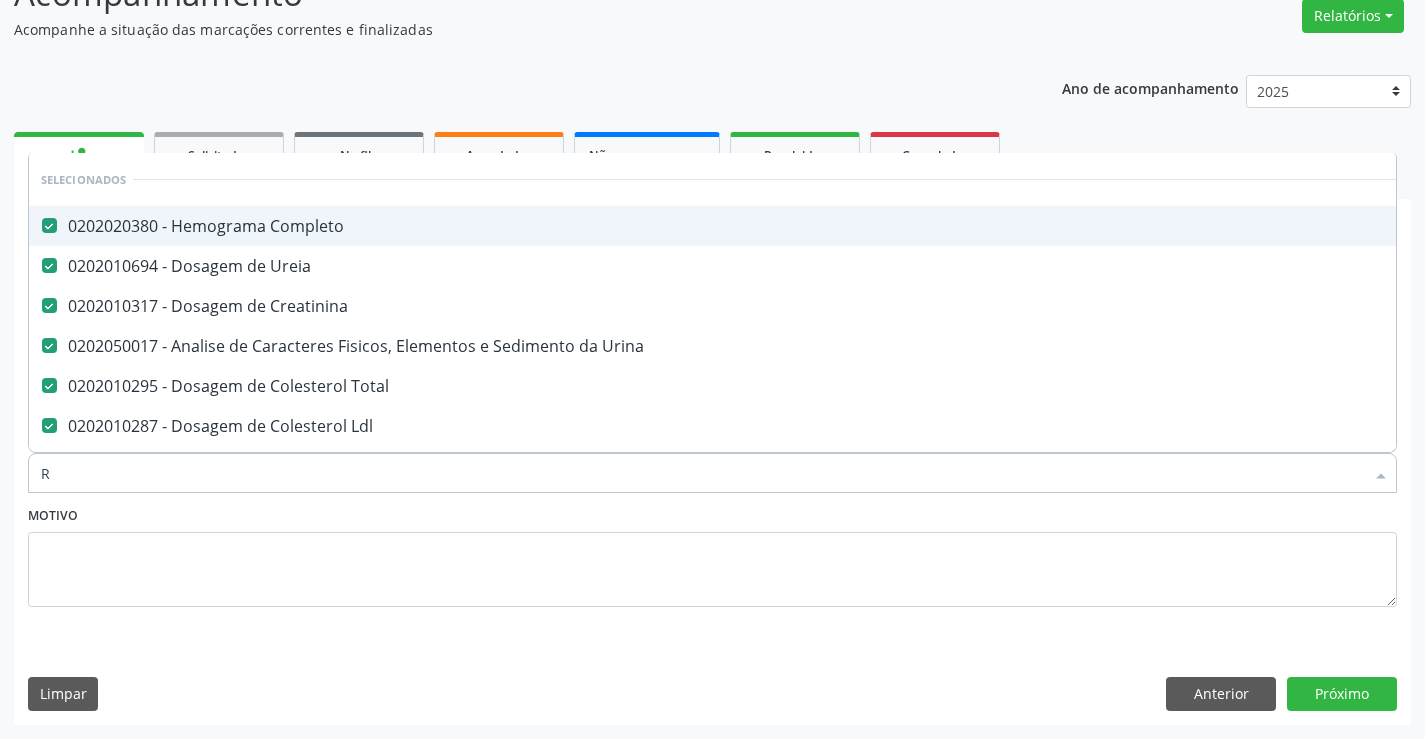 checkbox on "false" 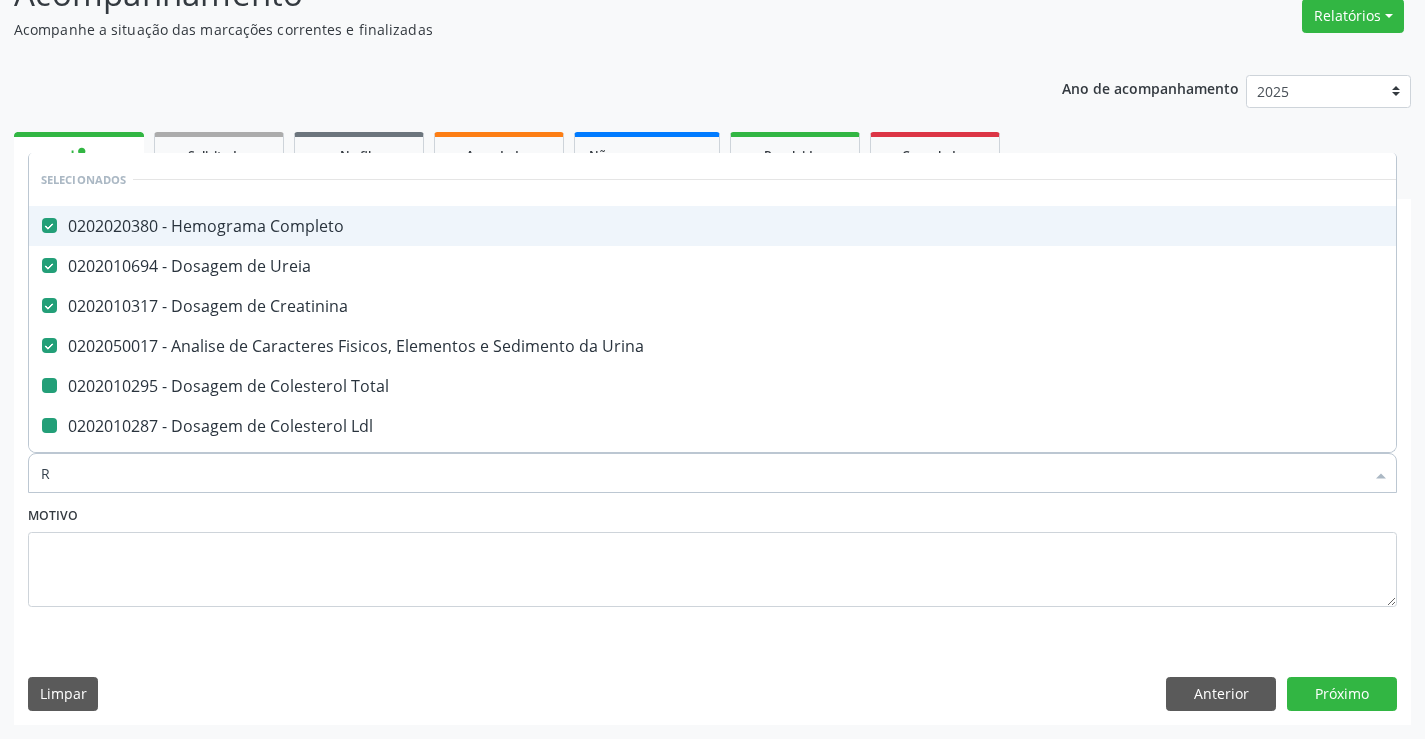 type on "RE" 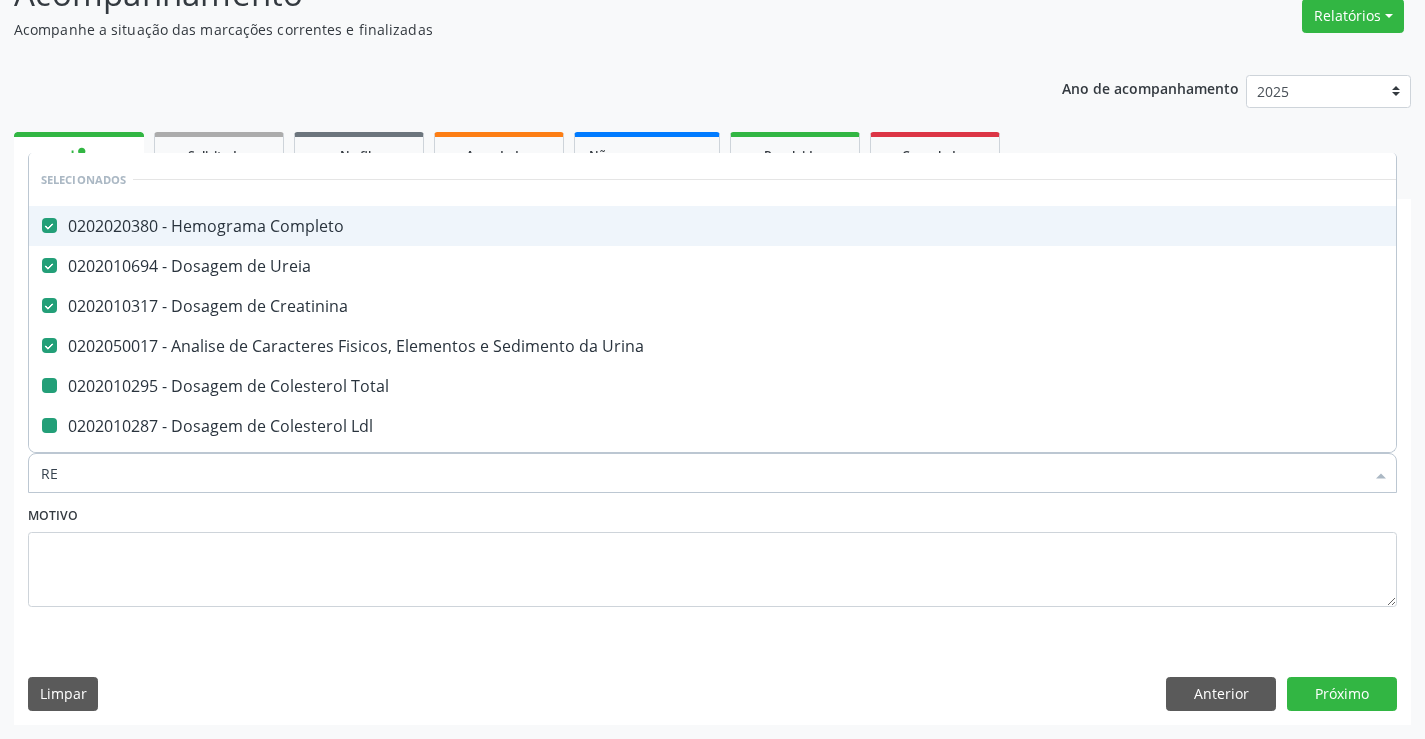 checkbox on "false" 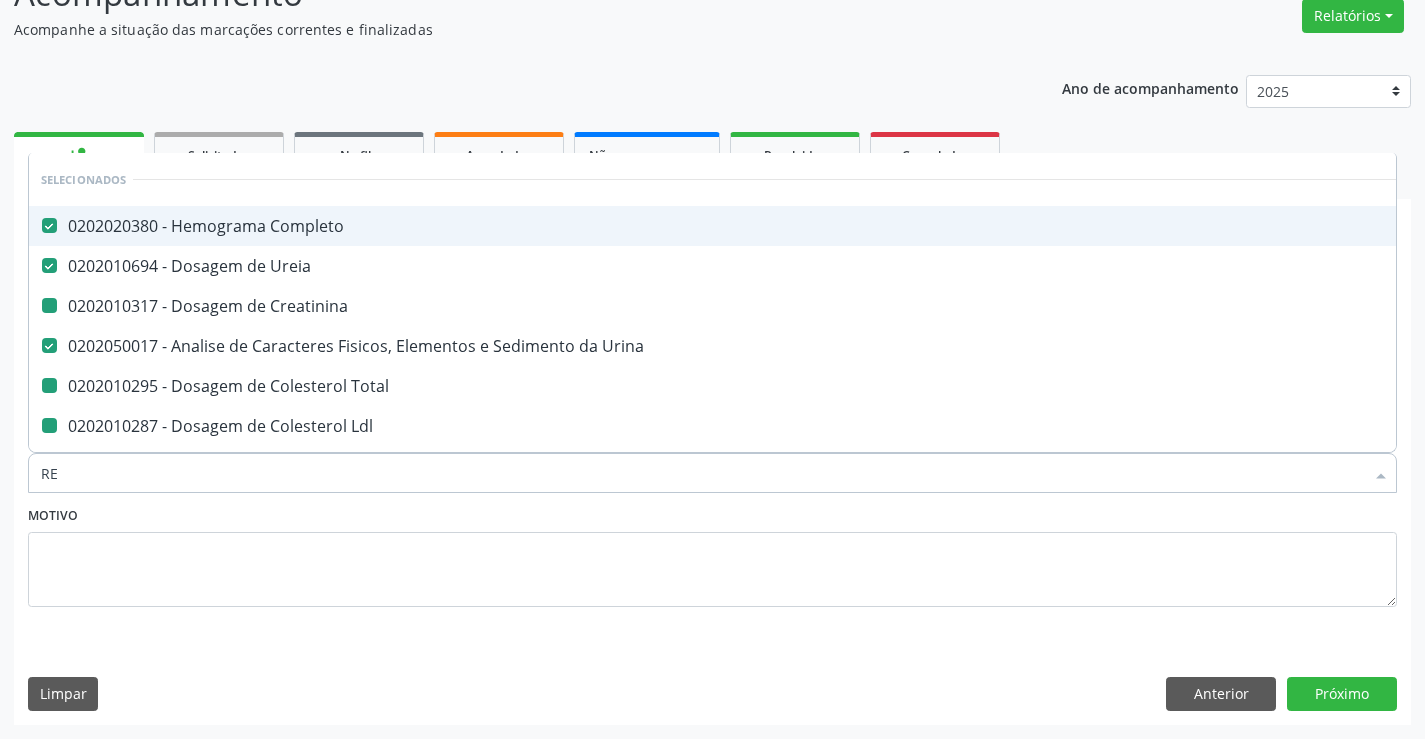 type on "REA" 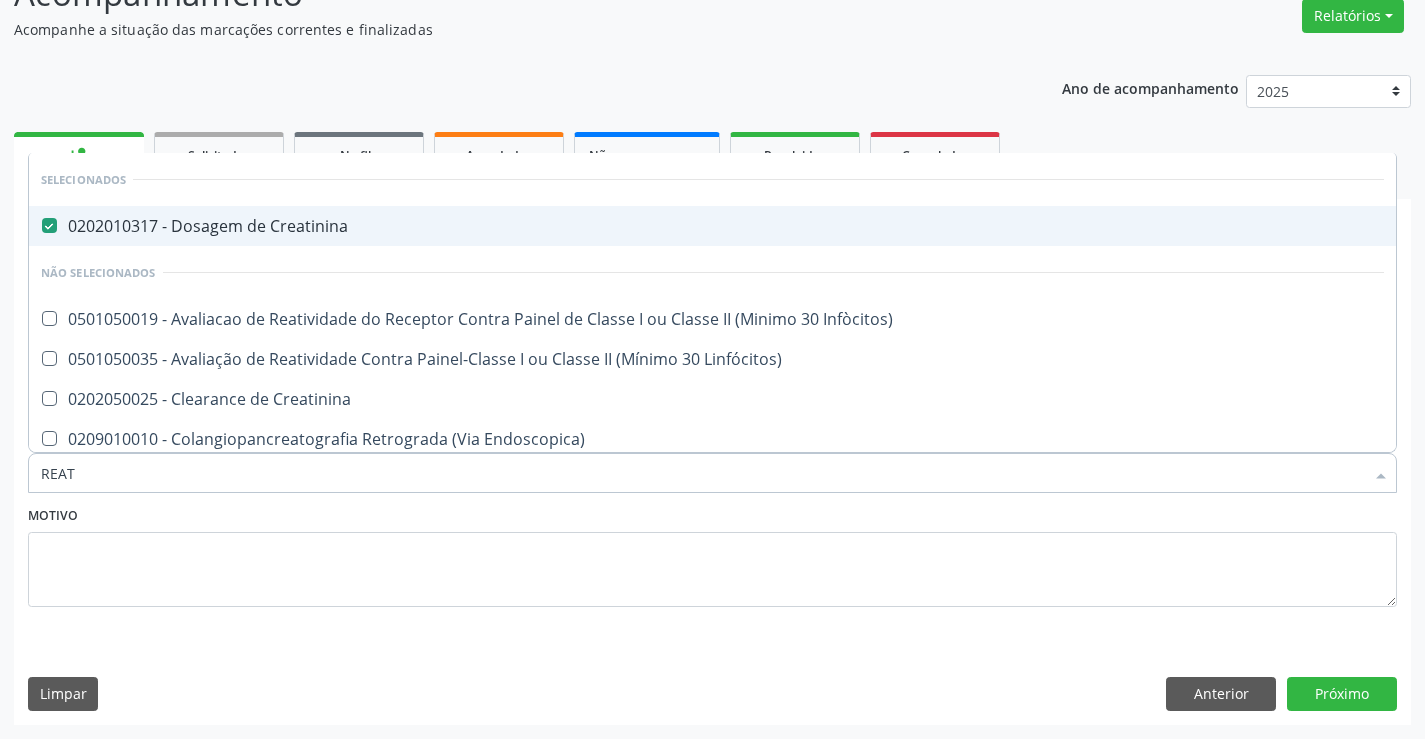 type on "REATI" 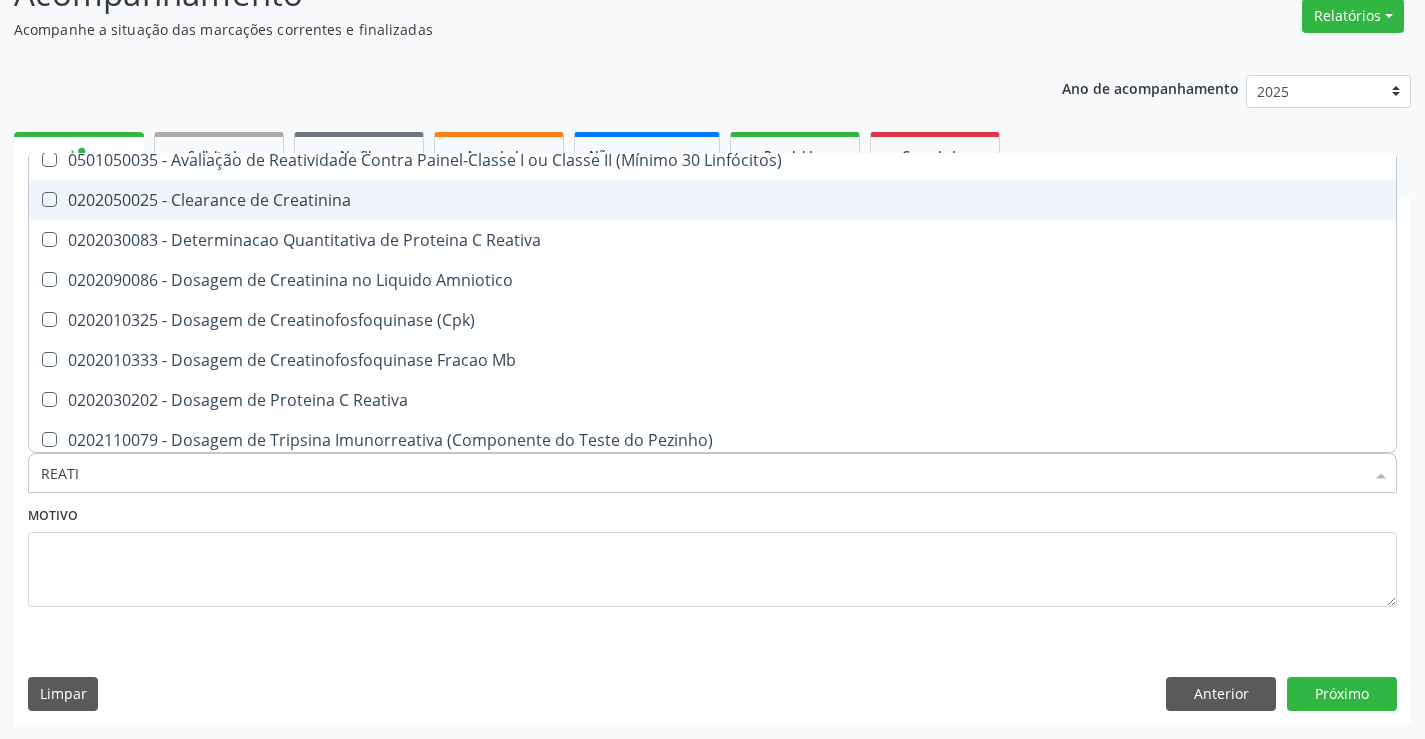 scroll, scrollTop: 200, scrollLeft: 0, axis: vertical 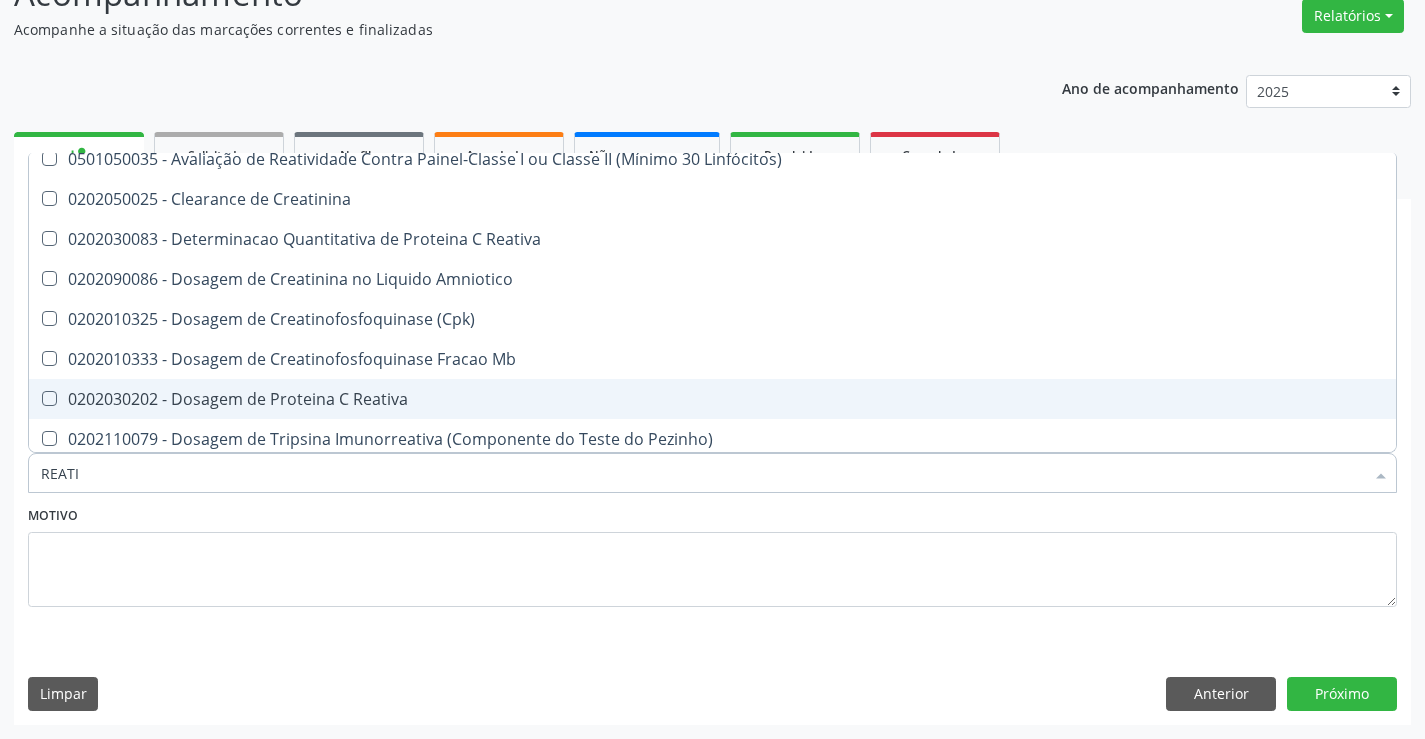click on "0202030202 - Dosagem de Proteina C Reativa" at bounding box center [712, 399] 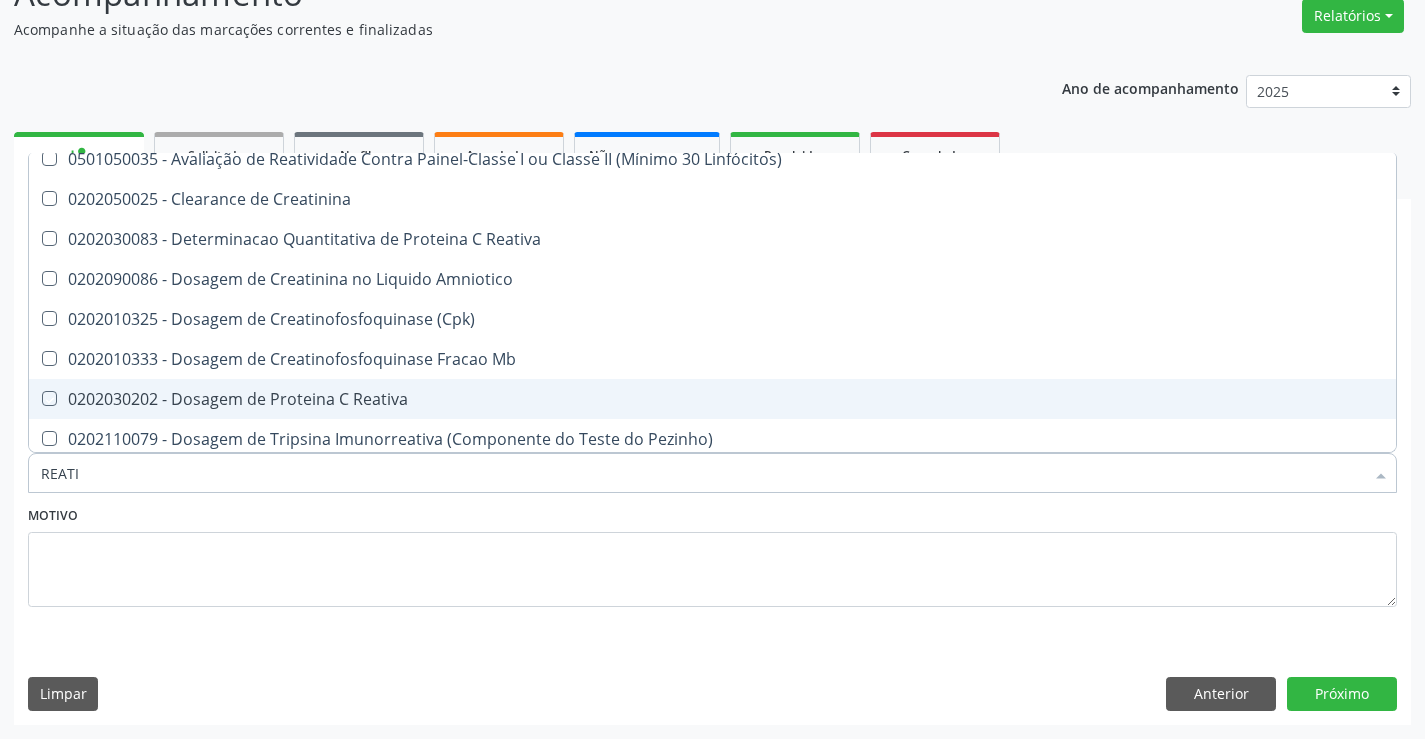 checkbox on "true" 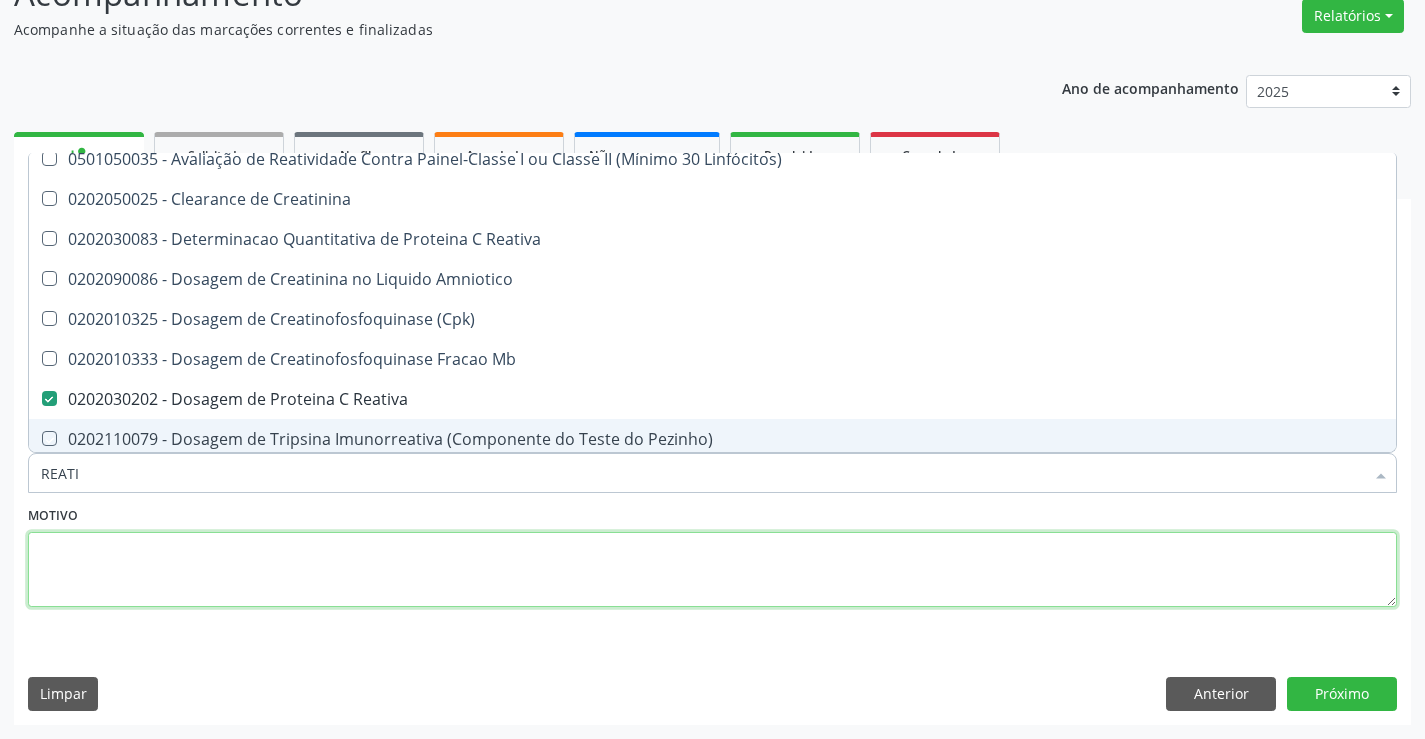 click at bounding box center (712, 570) 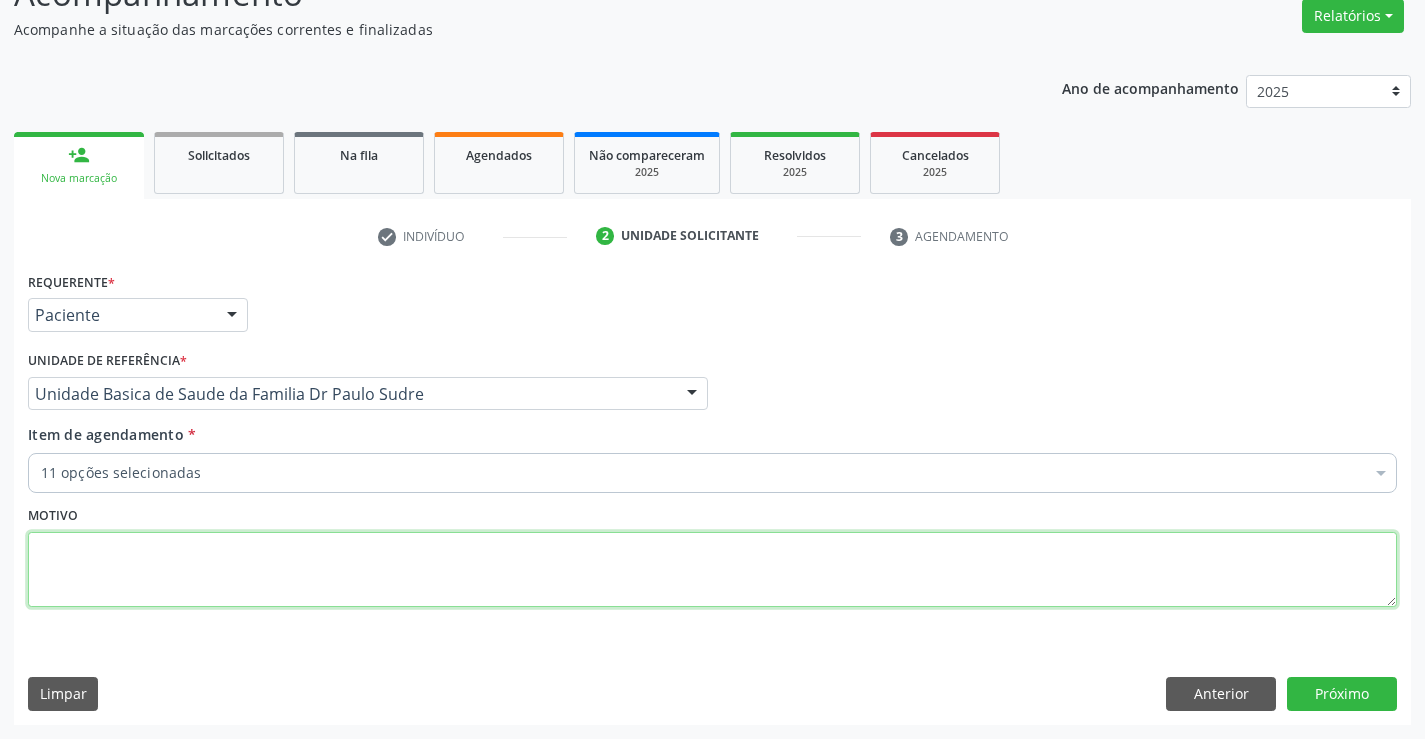 checkbox on "true" 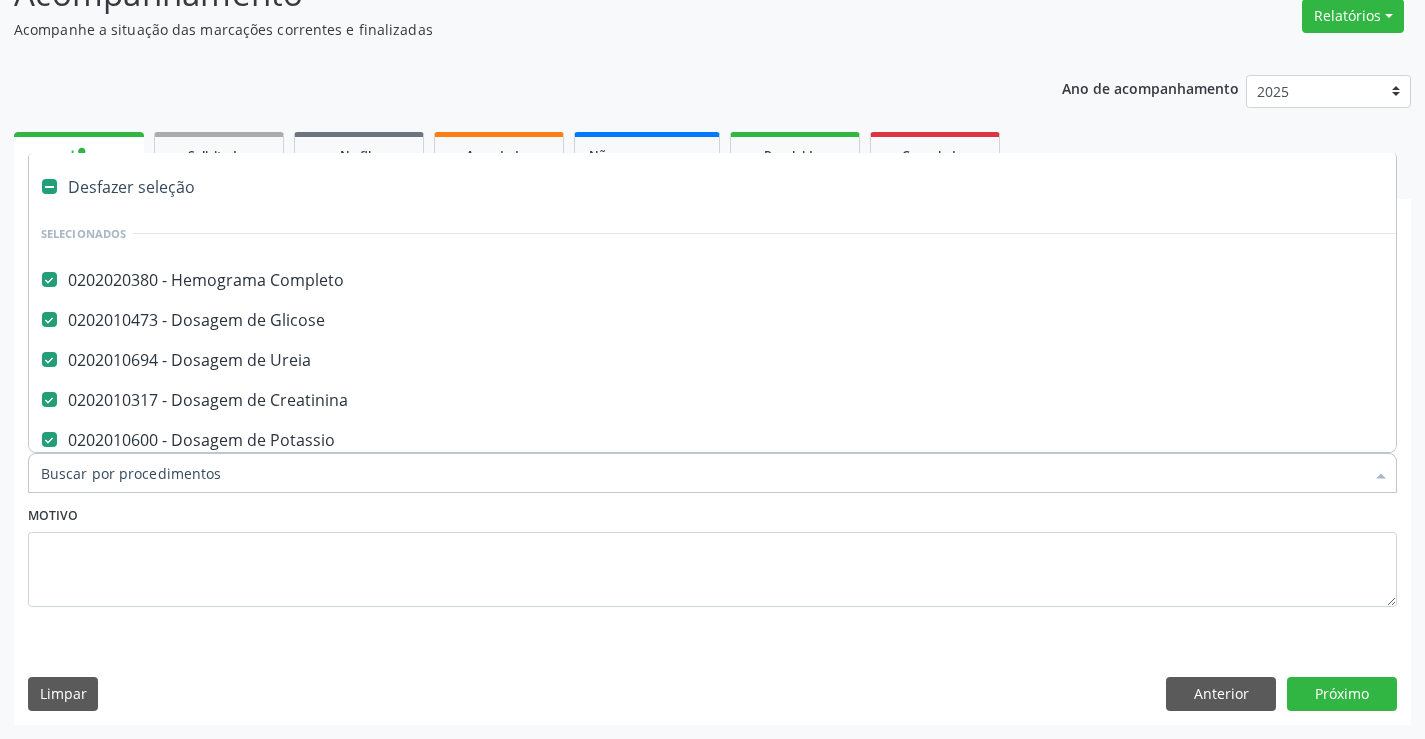 click on "Item de agendamento
*
Desfazer seleção
Selecionados
0202020380 - Hemograma Completo
0202010473 - Dosagem de Glicose
0202010694 - Dosagem de Ureia
0202010317 - Dosagem de Creatinina
0202010600 - Dosagem de Potassio
0202050017 - Analise de Caracteres Fisicos, Elementos e Sedimento da Urina
0202010295 - Dosagem de Colesterol Total
0202010287 - Dosagem de Colesterol Ldl
0202010279 - Dosagem de Colesterol Hdl
0202010678 - Dosagem de Triglicerideos
0202030202 - Dosagem de Proteina C Reativa
Não selecionados
0202040089 - 3X Pesquisa de Larvas Nas Fezes
0604320140 - Abatacepte 125 Mg Injetável (Por Seringa Preenchida)
0604320124 - Abatacepte 250 Mg Injetável (Por Frasco Ampola).
0603050018 - Abciximabe" at bounding box center [712, 462] 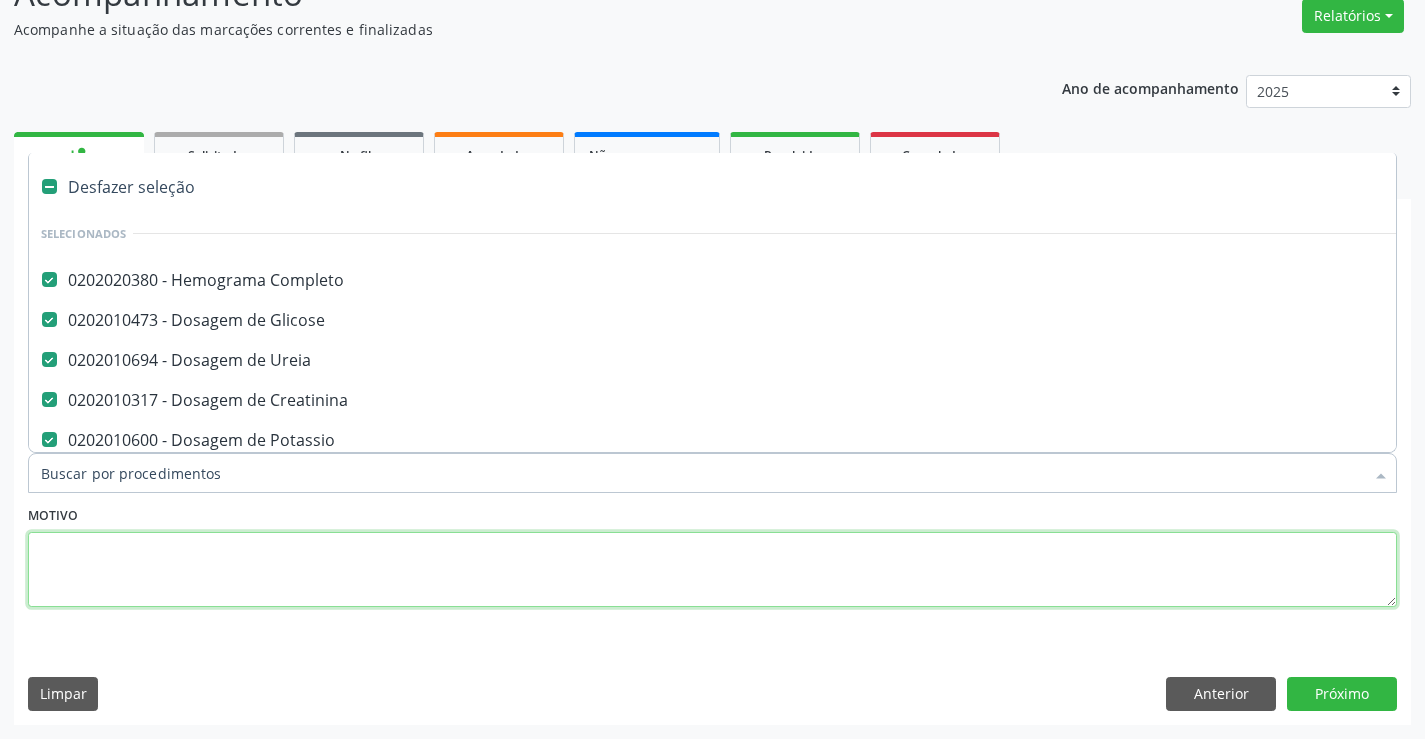 click at bounding box center (712, 570) 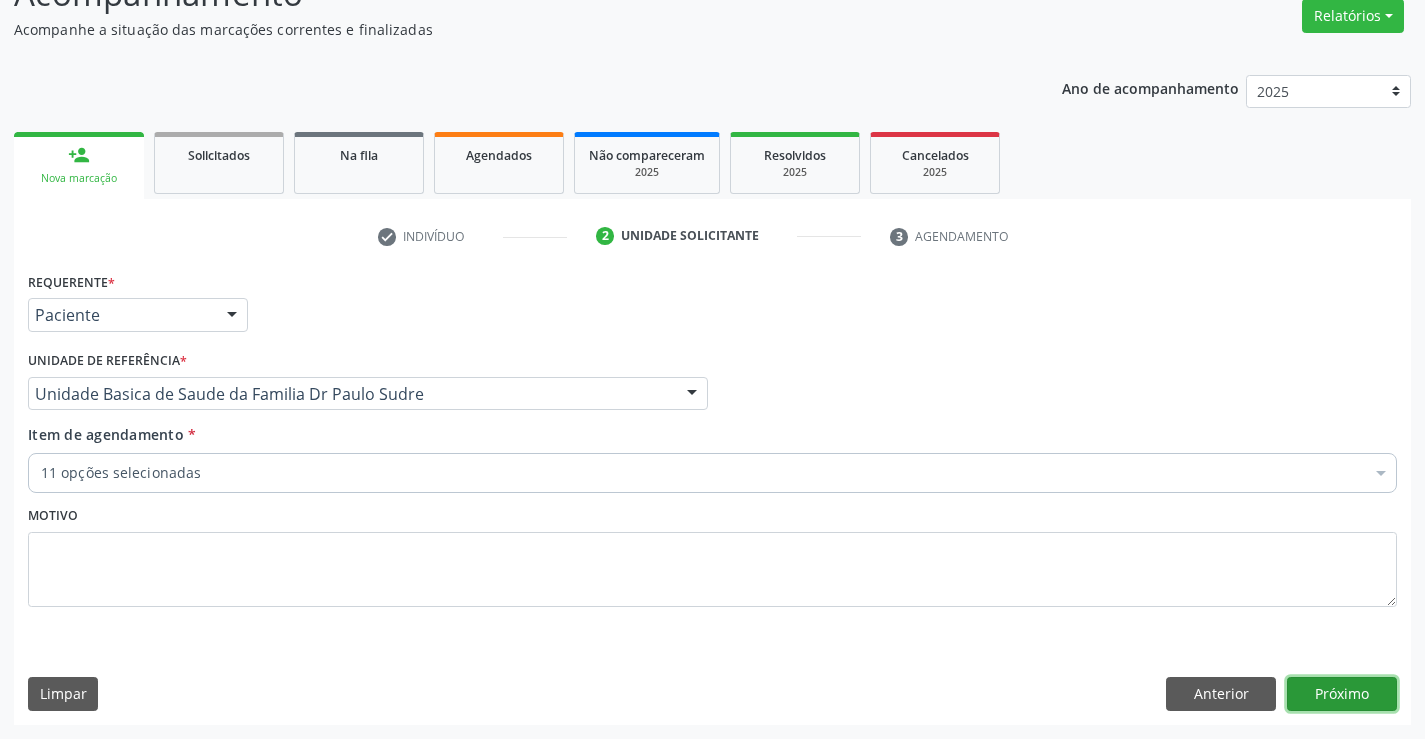 click on "Próximo" at bounding box center [1342, 694] 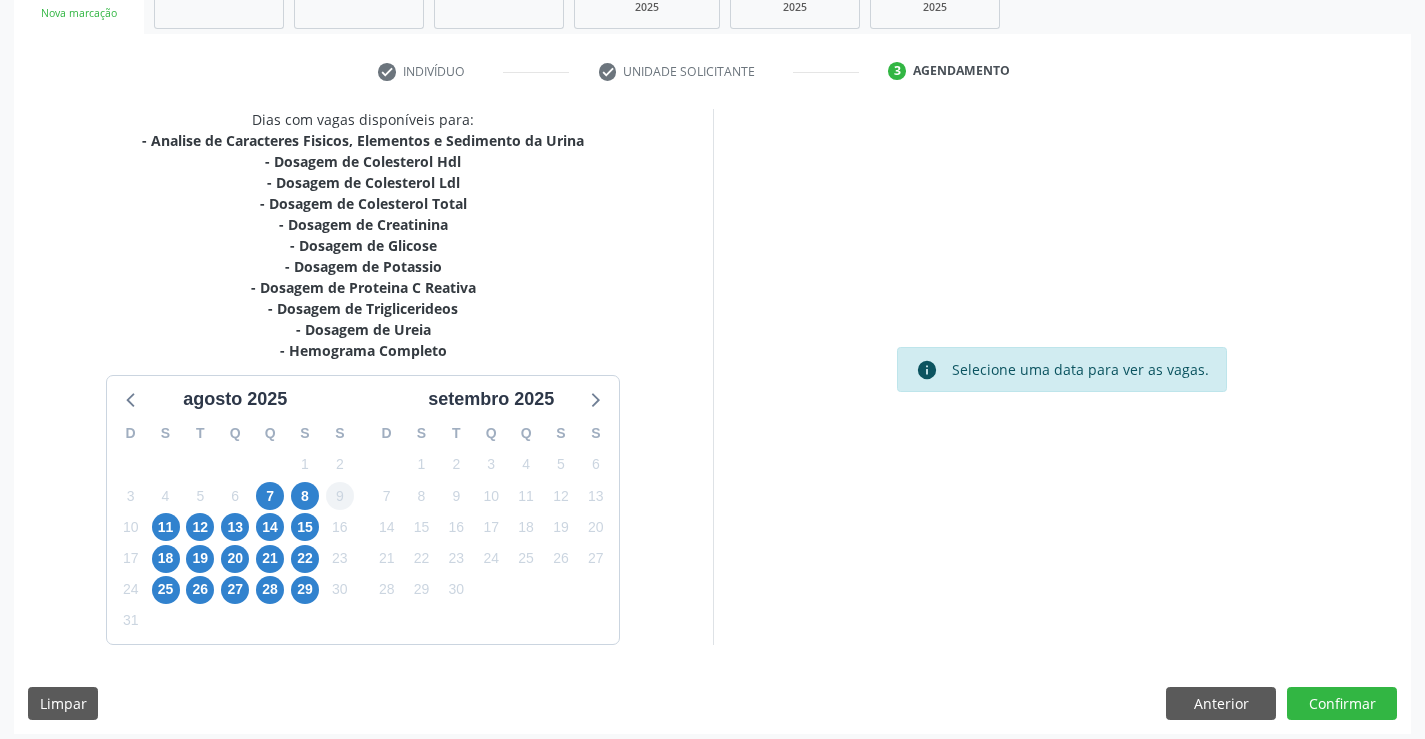 scroll, scrollTop: 341, scrollLeft: 0, axis: vertical 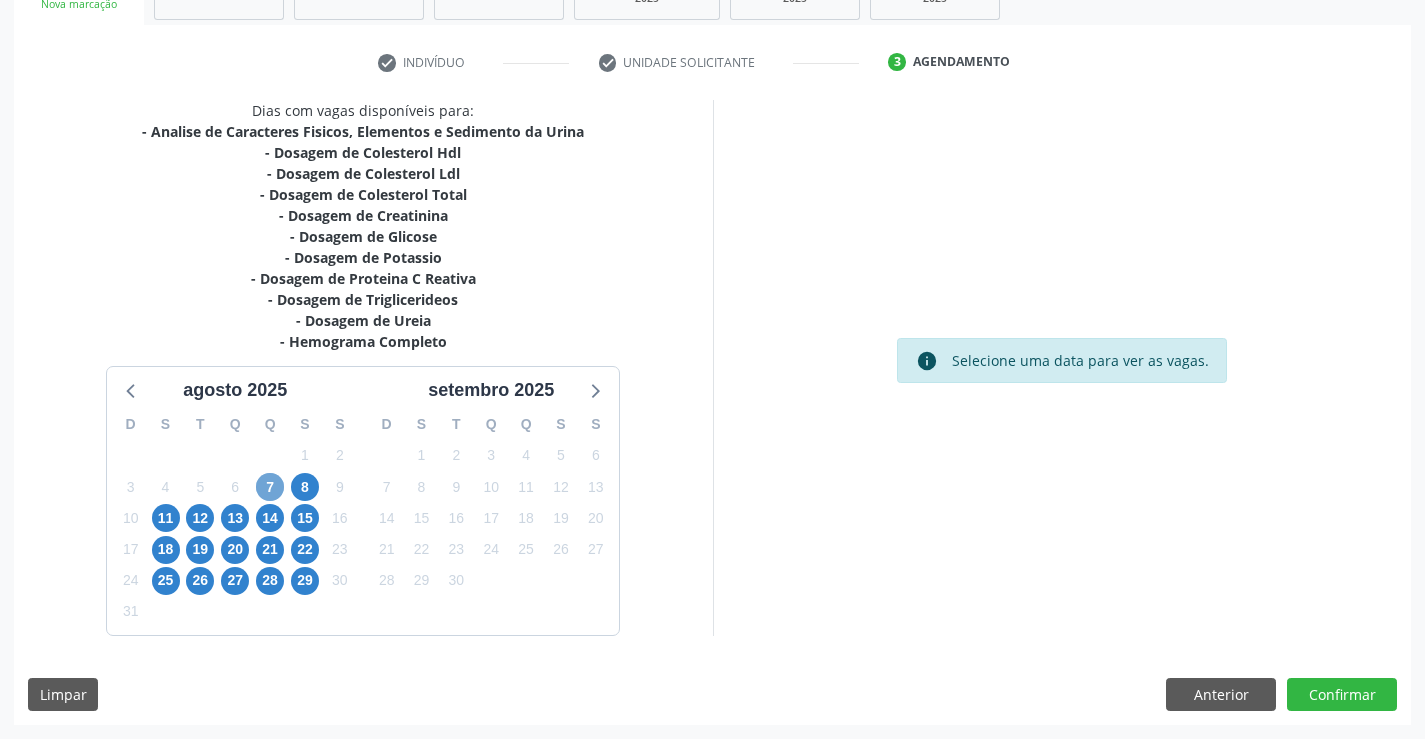 click on "7" at bounding box center [270, 487] 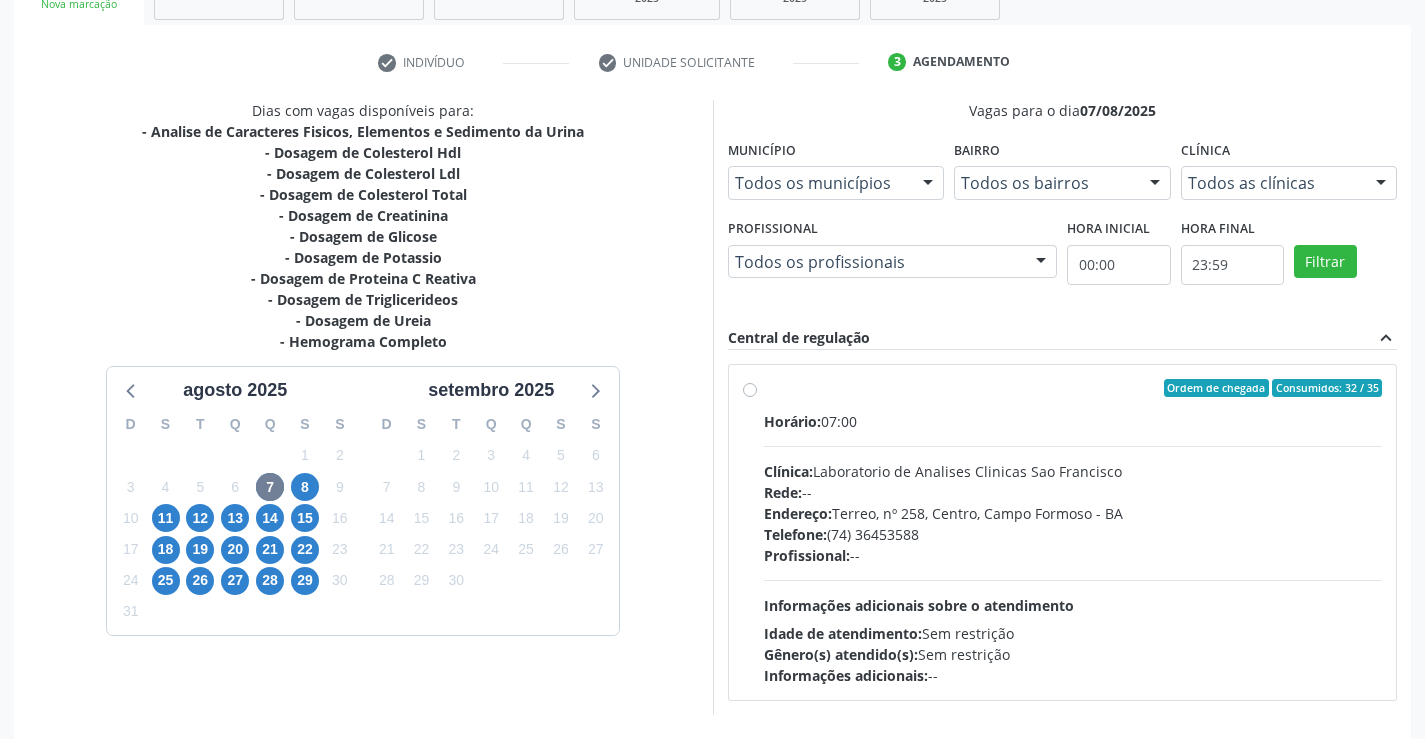click on "Ordem de chegada
Consumidos: 32 / 35
Horário:   07:00
Clínica:  Laboratorio de Analises Clinicas Sao Francisco
Rede:
--
Endereço:   Terreo, nº 258, Centro, Campo Formoso - BA
Telefone:   (74) 36453588
Profissional:
--
Informações adicionais sobre o atendimento
Idade de atendimento:
Sem restrição
Gênero(s) atendido(s):
Sem restrição
Informações adicionais:
--" at bounding box center [1073, 532] 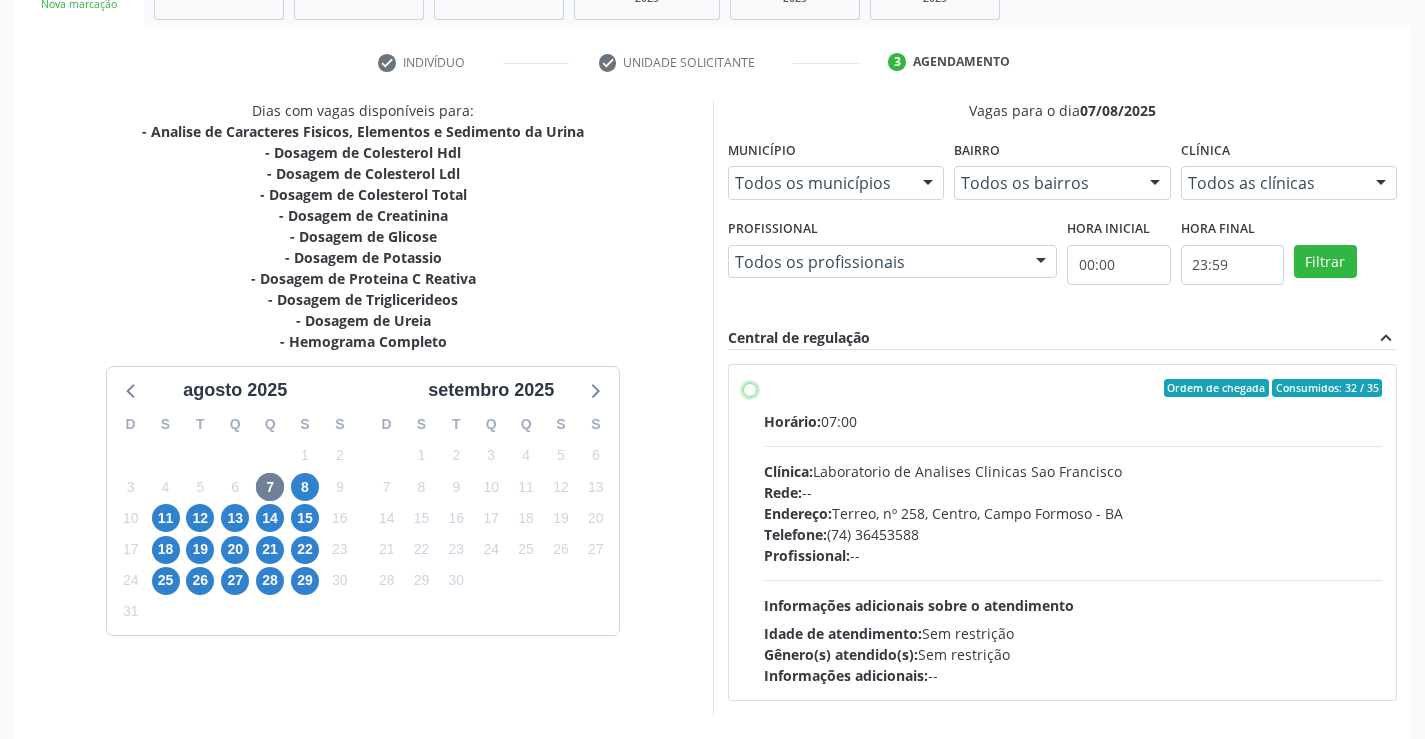 click on "Ordem de chegada
Consumidos: 32 / 35
Horário:   07:00
Clínica:  Laboratorio de Analises Clinicas Sao Francisco
Rede:
--
Endereço:   Terreo, nº 258, Centro, Campo Formoso - BA
Telefone:   (74) 36453588
Profissional:
--
Informações adicionais sobre o atendimento
Idade de atendimento:
Sem restrição
Gênero(s) atendido(s):
Sem restrição
Informações adicionais:
--" at bounding box center (750, 388) 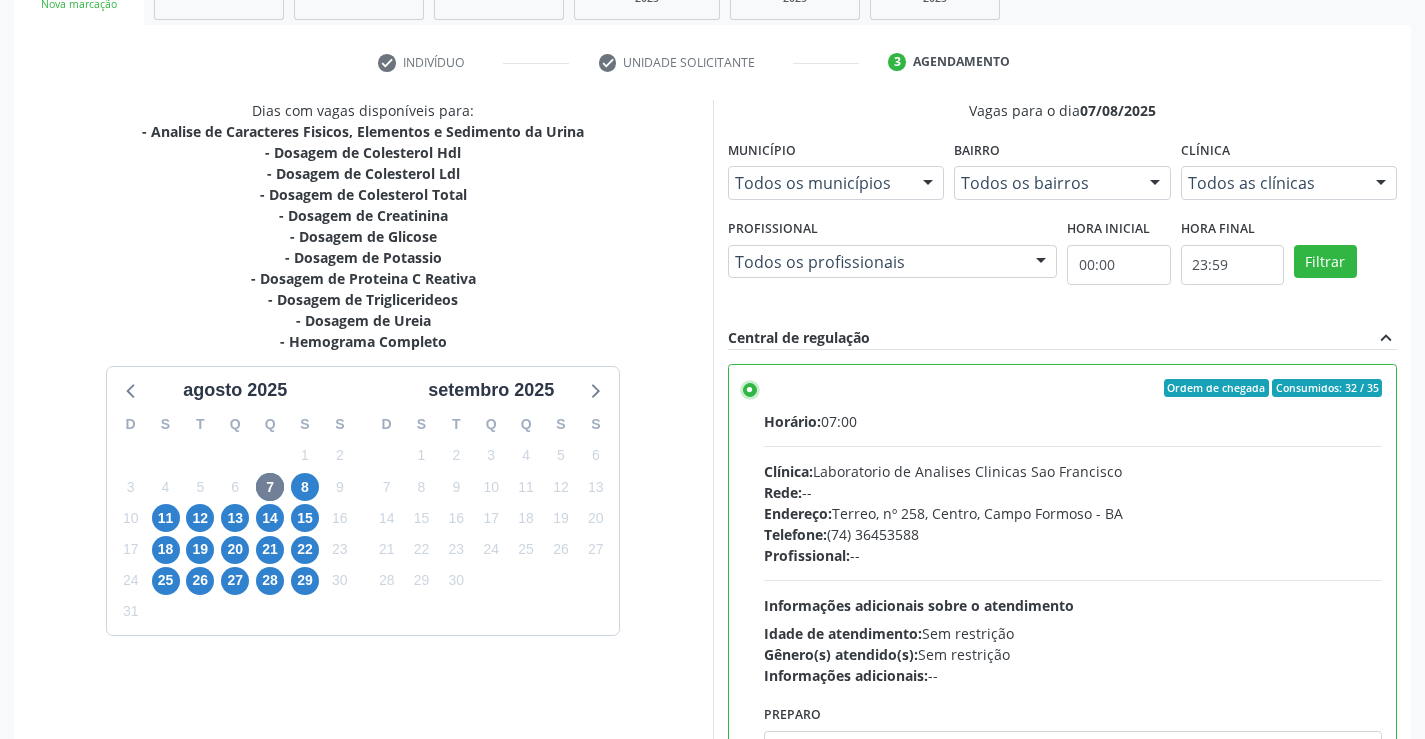 scroll, scrollTop: 456, scrollLeft: 0, axis: vertical 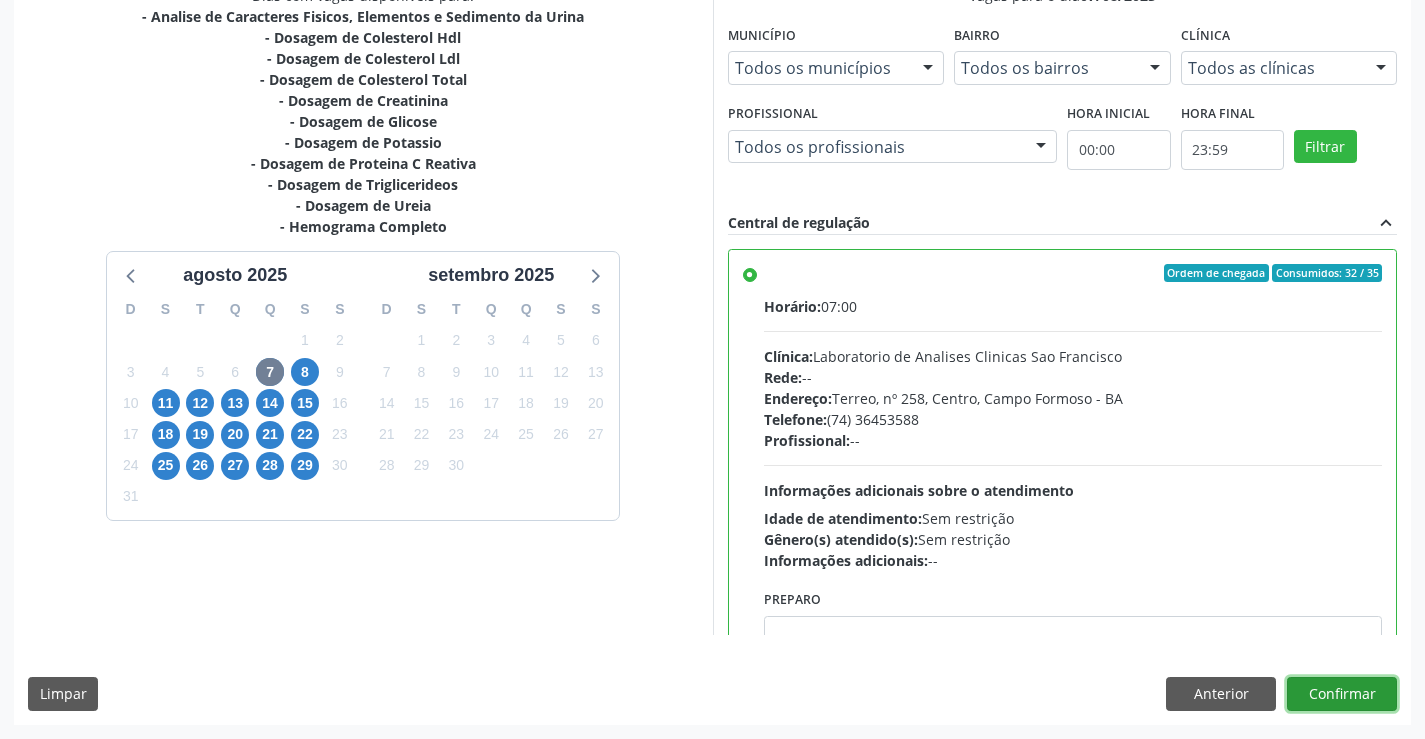 click on "Confirmar" at bounding box center [1342, 694] 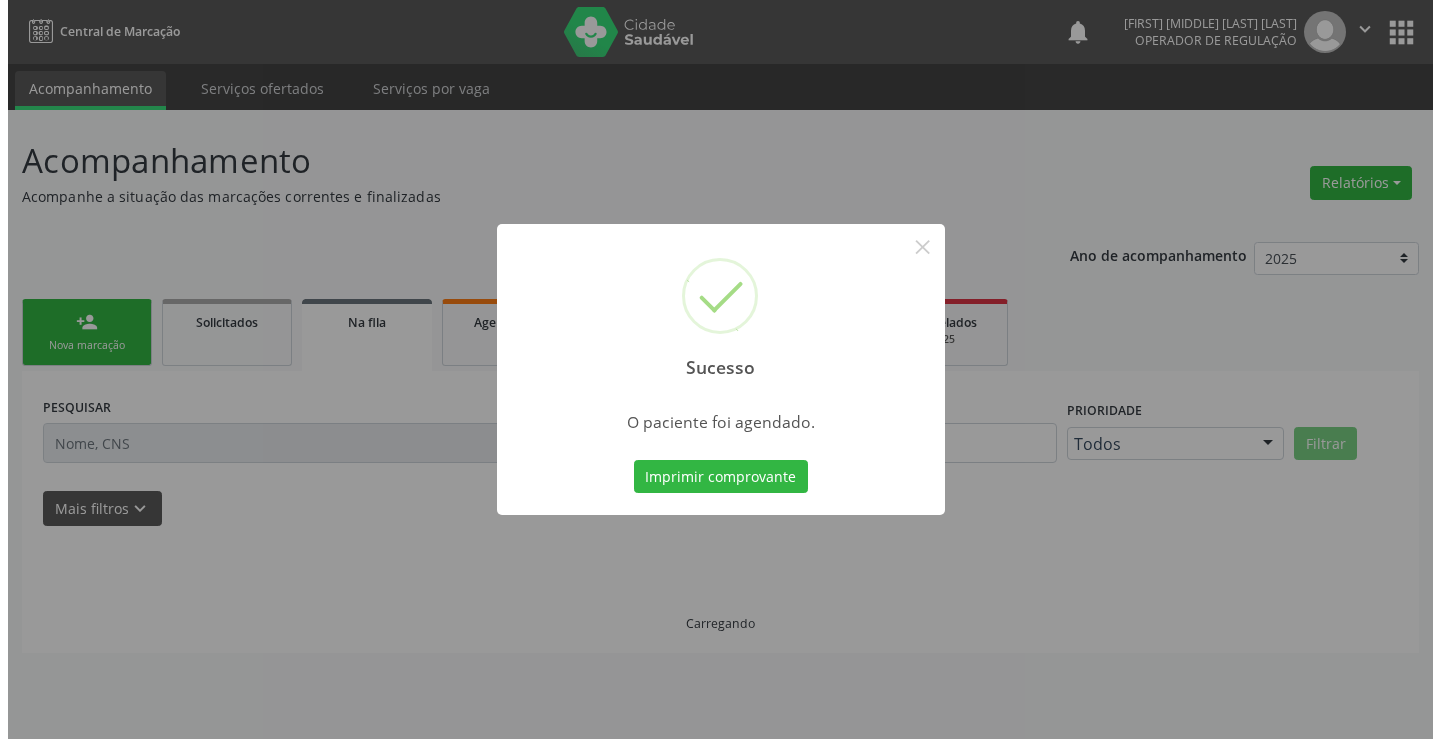 scroll, scrollTop: 0, scrollLeft: 0, axis: both 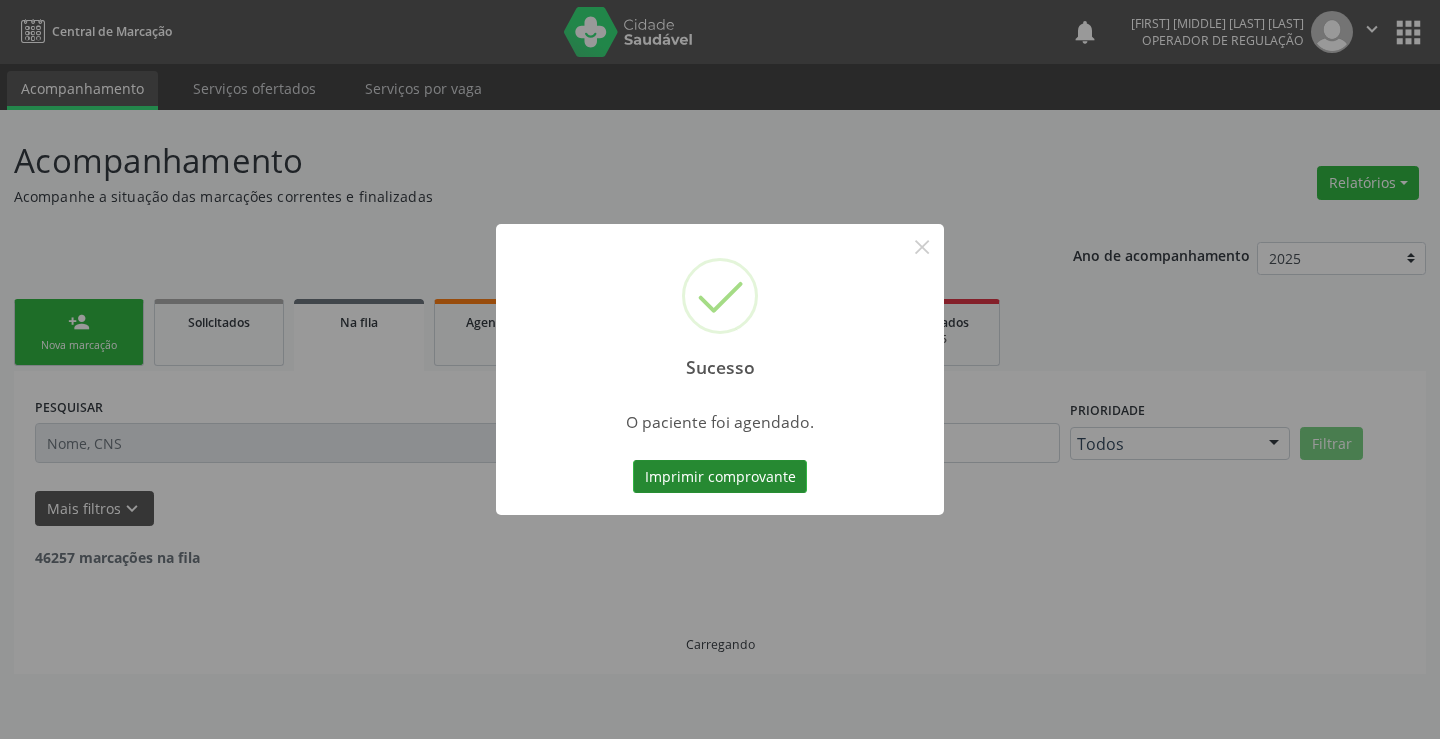 click on "Imprimir comprovante" at bounding box center [720, 477] 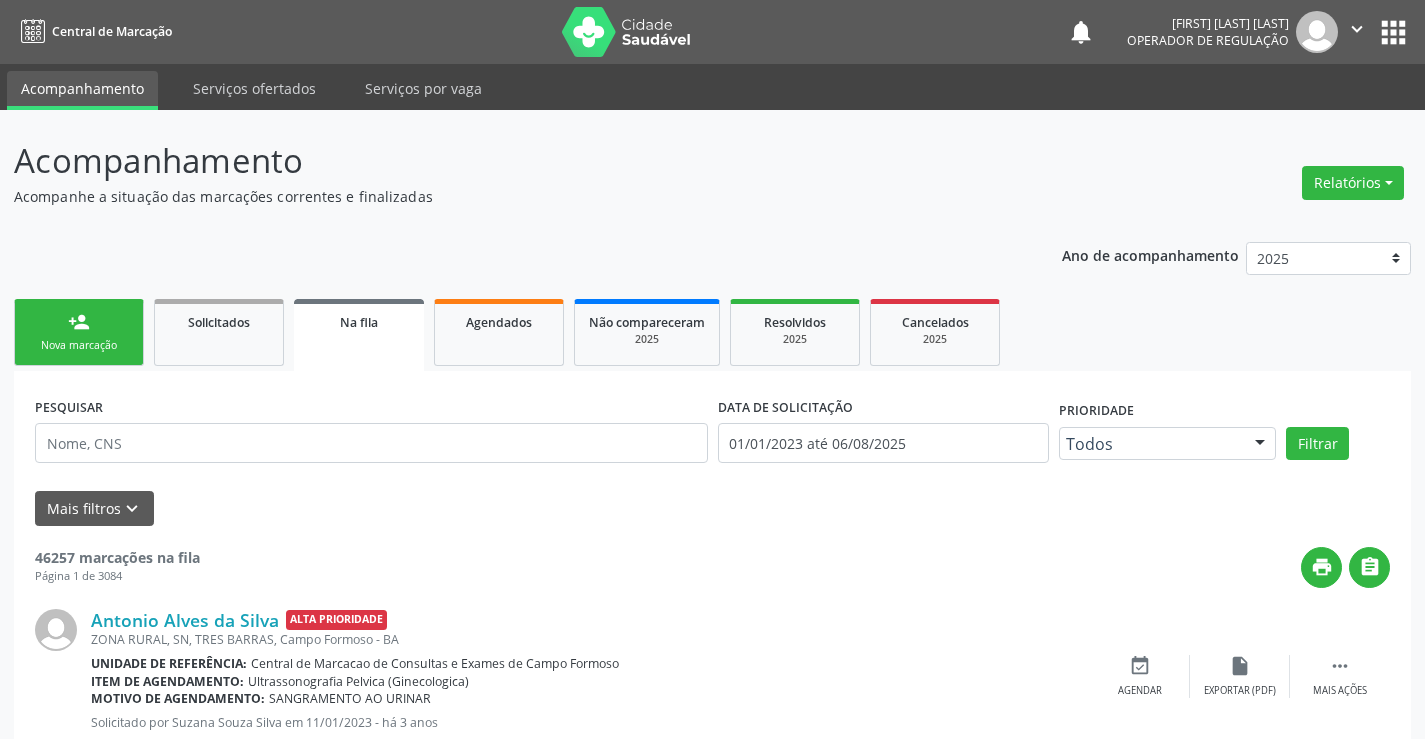 scroll, scrollTop: 0, scrollLeft: 0, axis: both 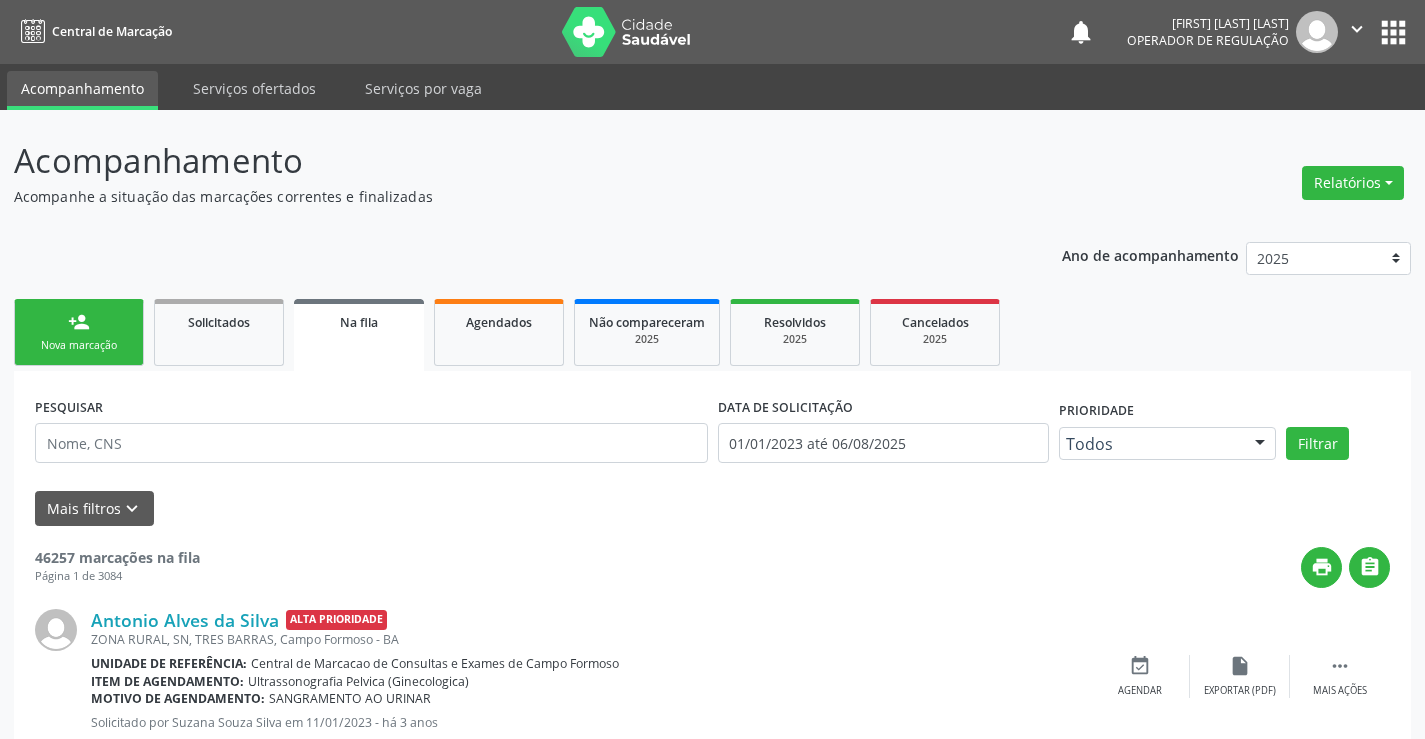 click on "Nova marcação" at bounding box center [79, 345] 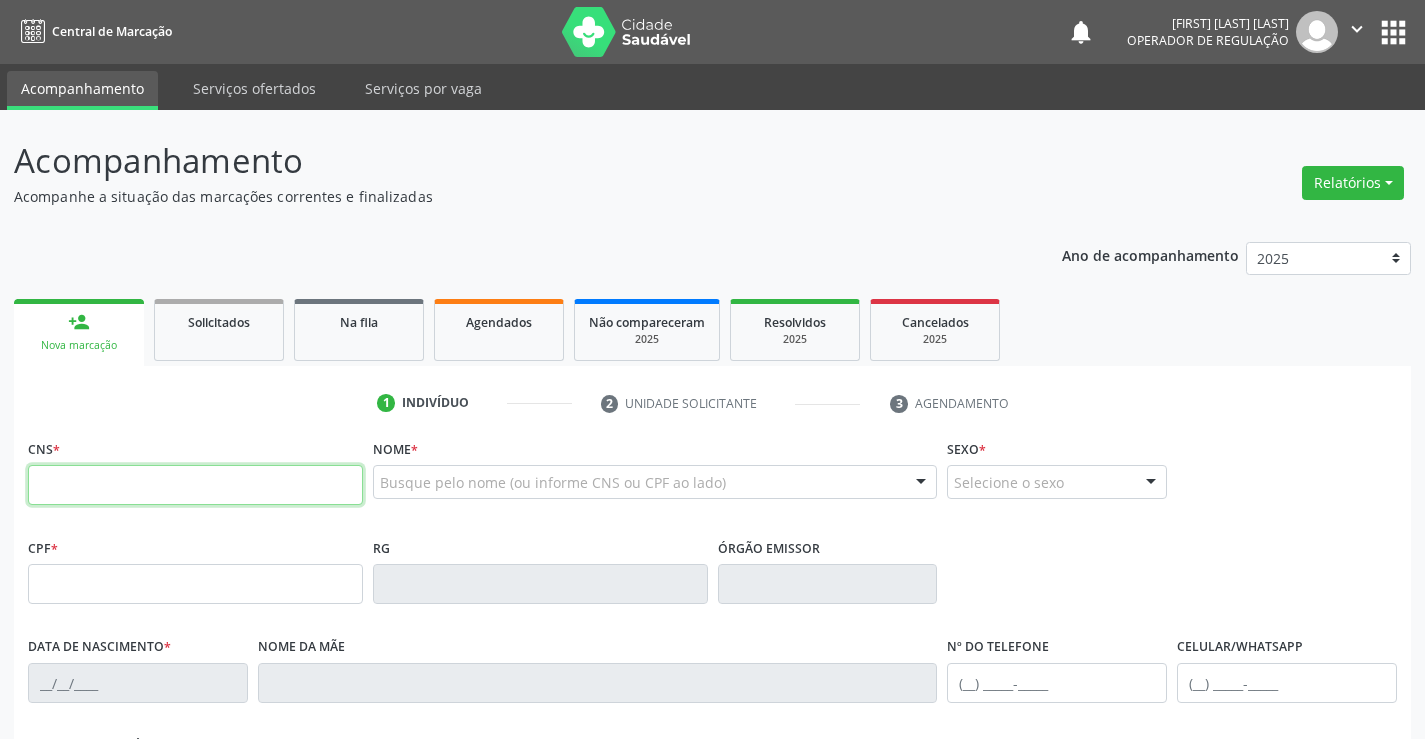 click at bounding box center [195, 485] 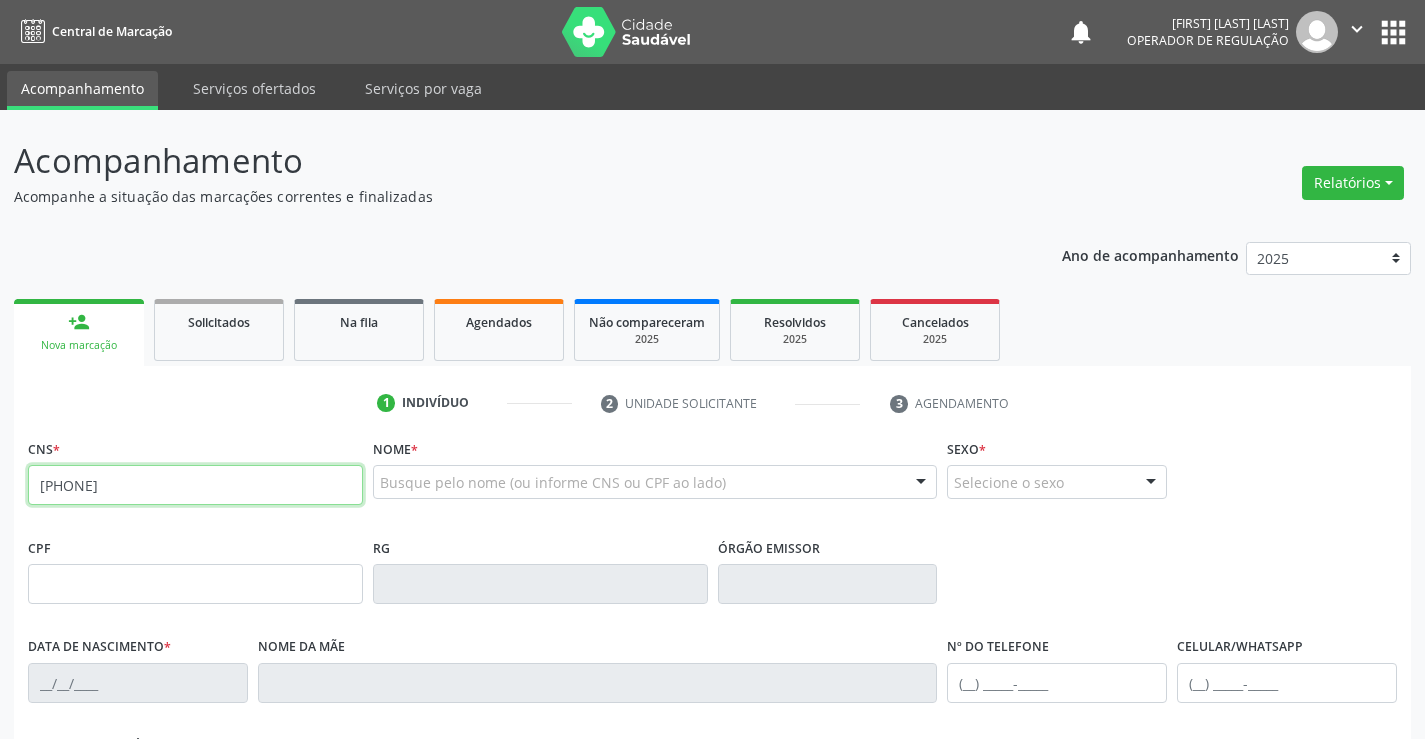 type on "[PHONE]" 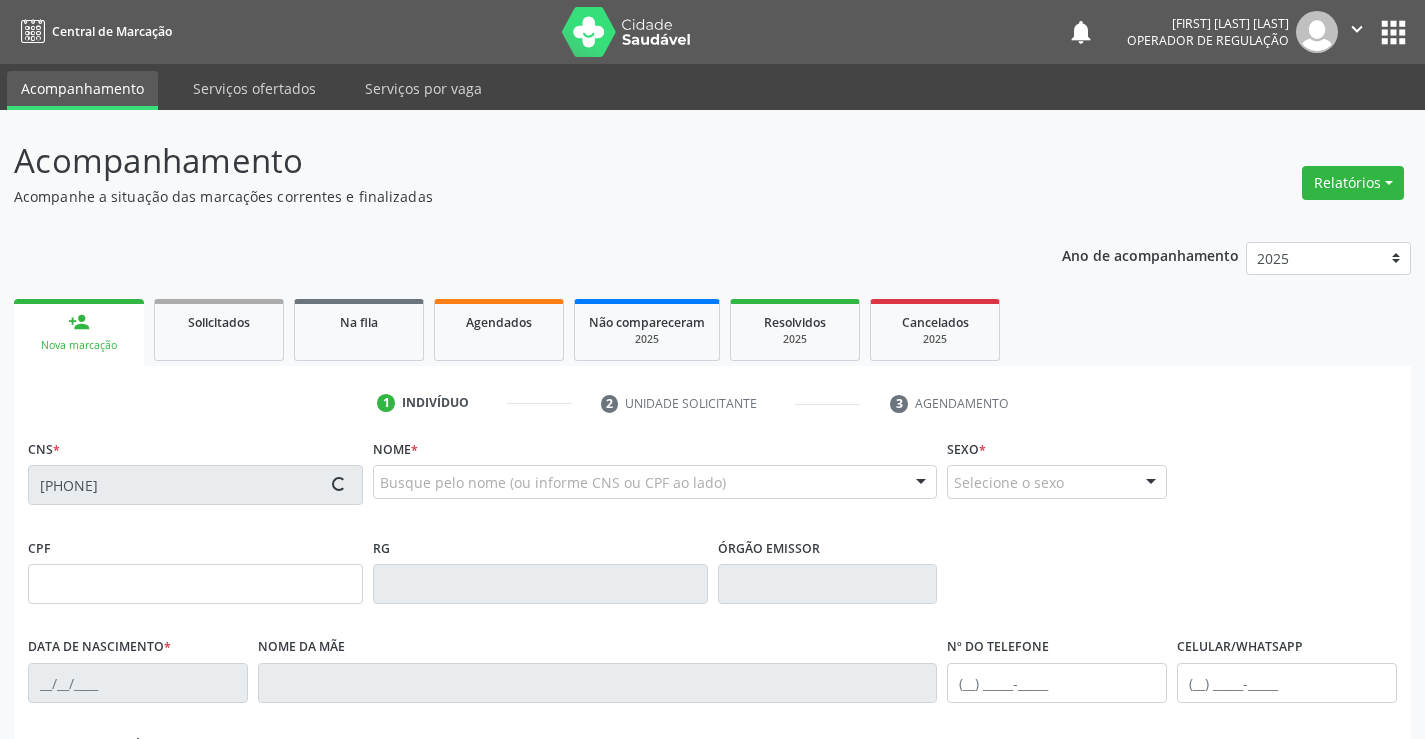 type on "[PHONE]" 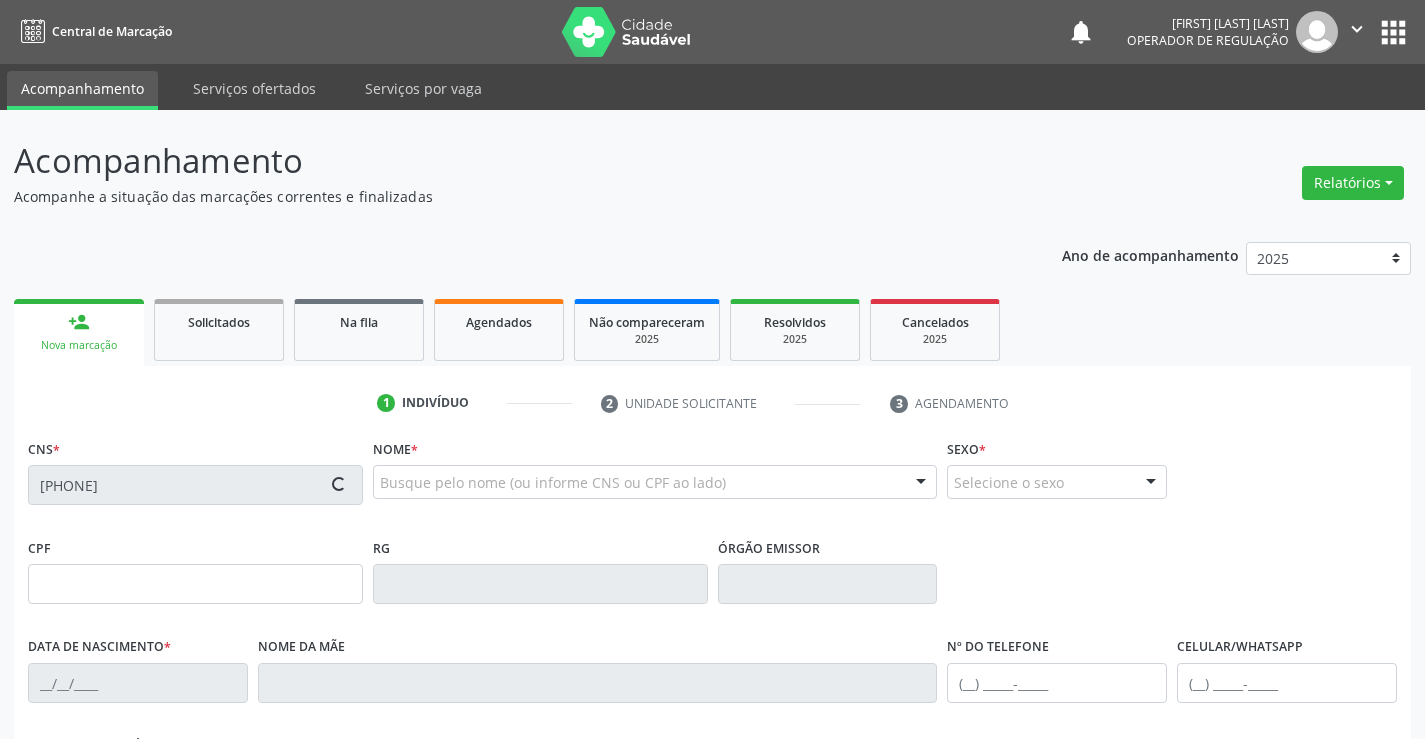 type on "[DATE]" 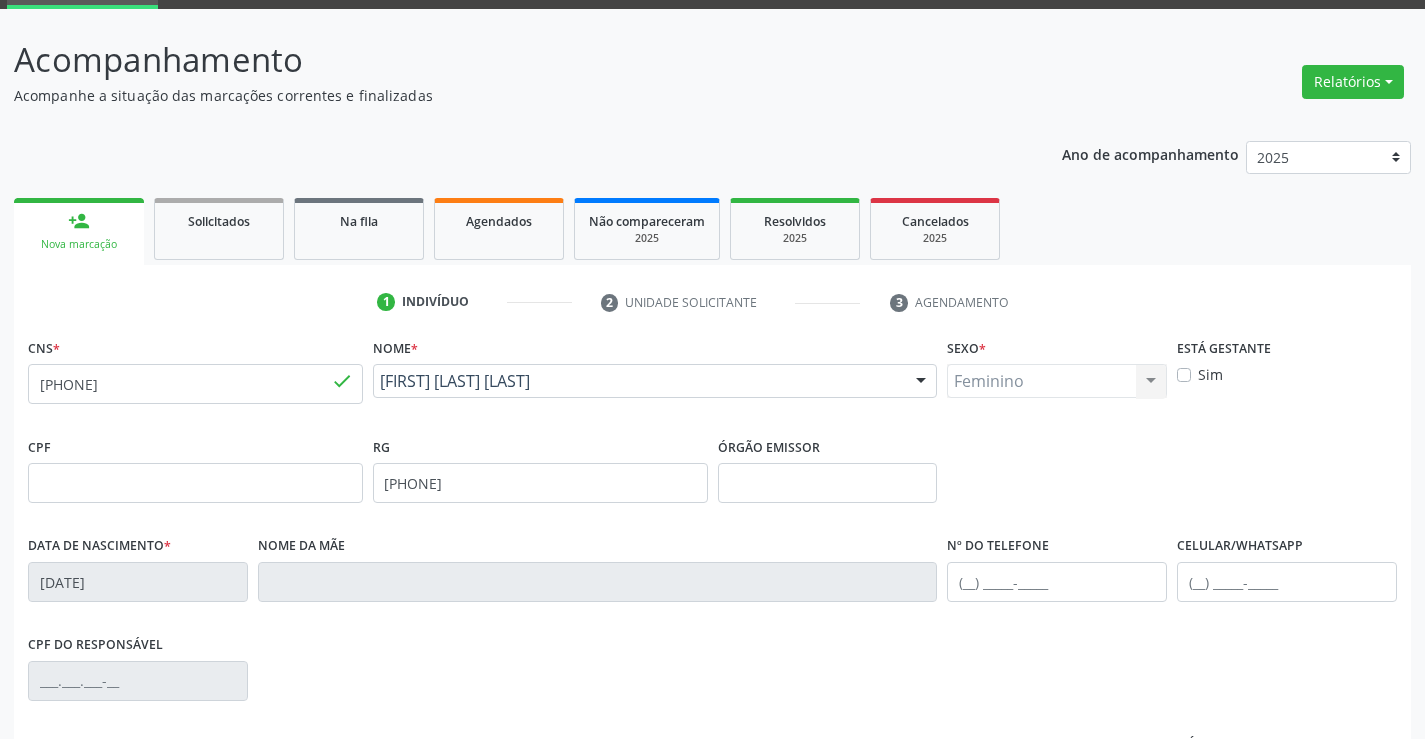 scroll, scrollTop: 300, scrollLeft: 0, axis: vertical 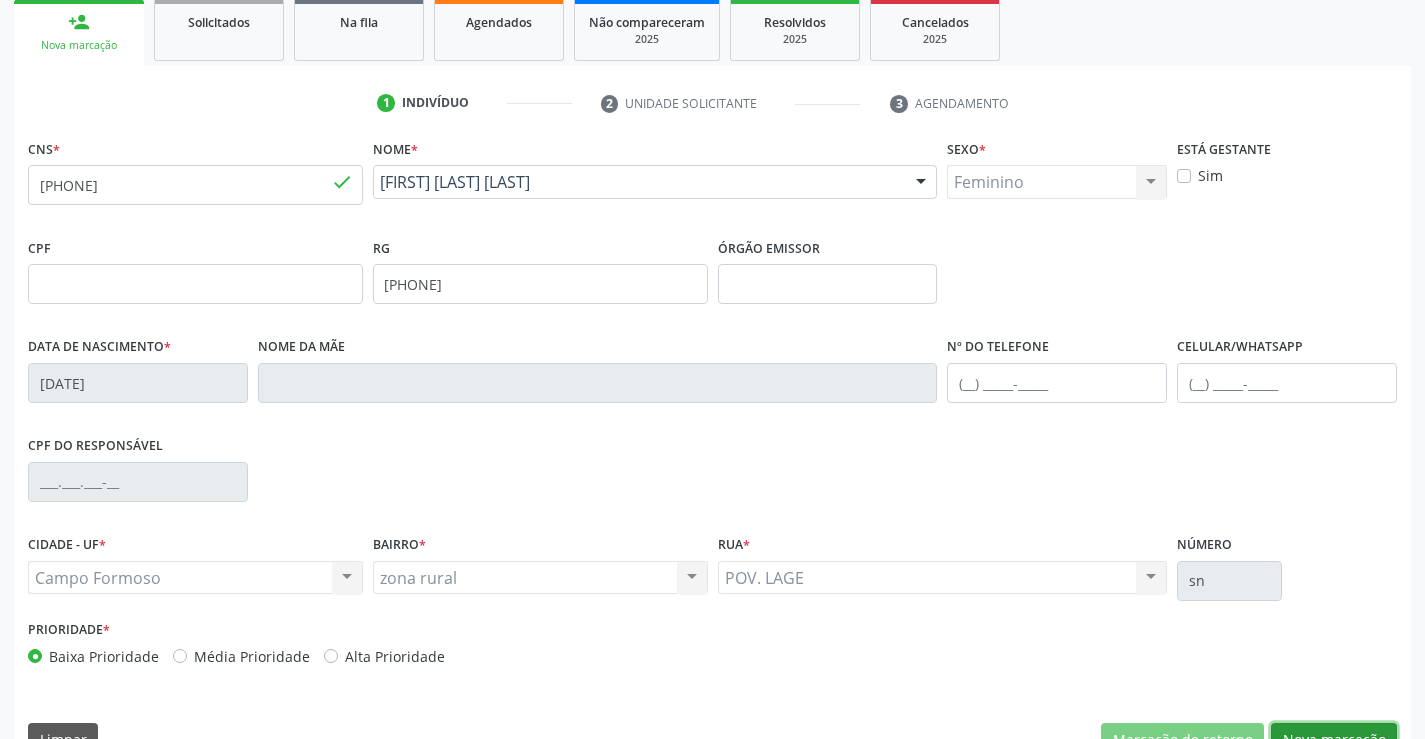 click on "Nova marcação" at bounding box center [1334, 740] 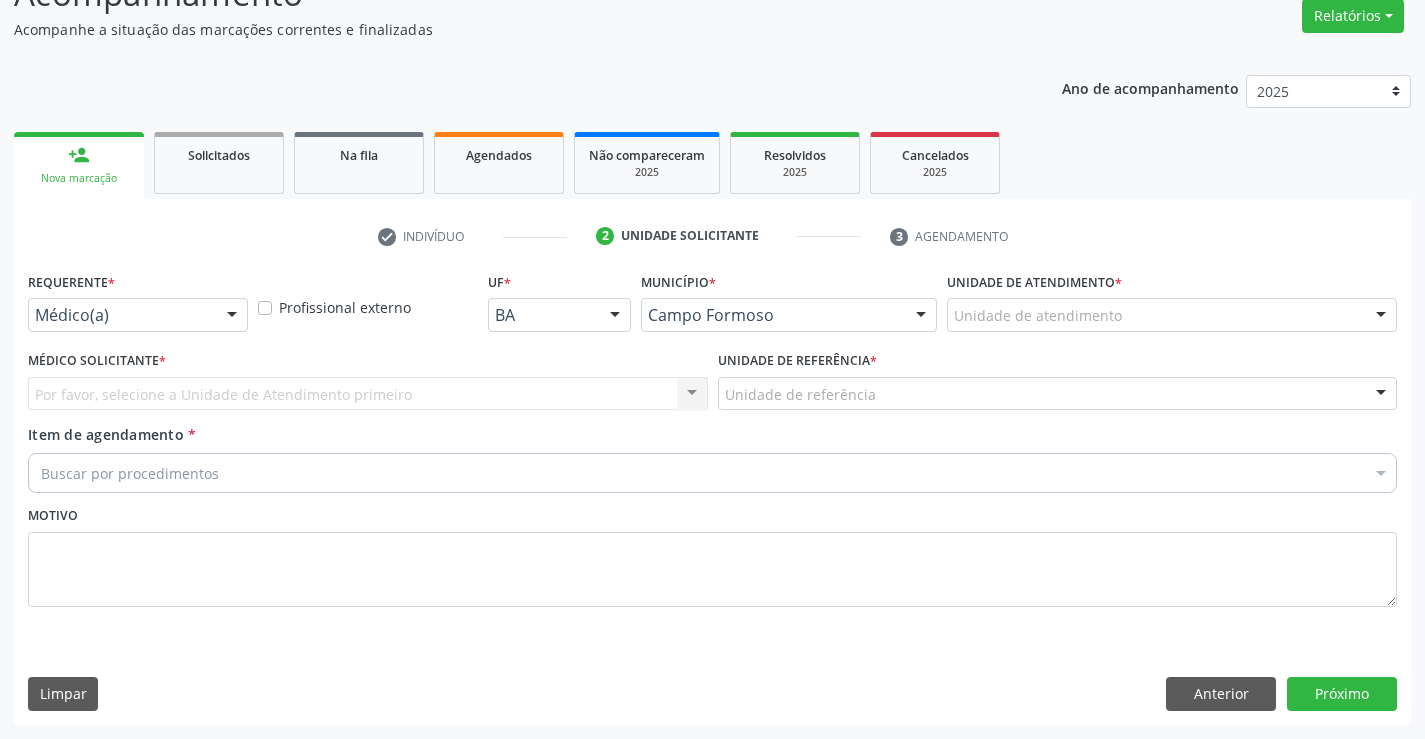 scroll, scrollTop: 167, scrollLeft: 0, axis: vertical 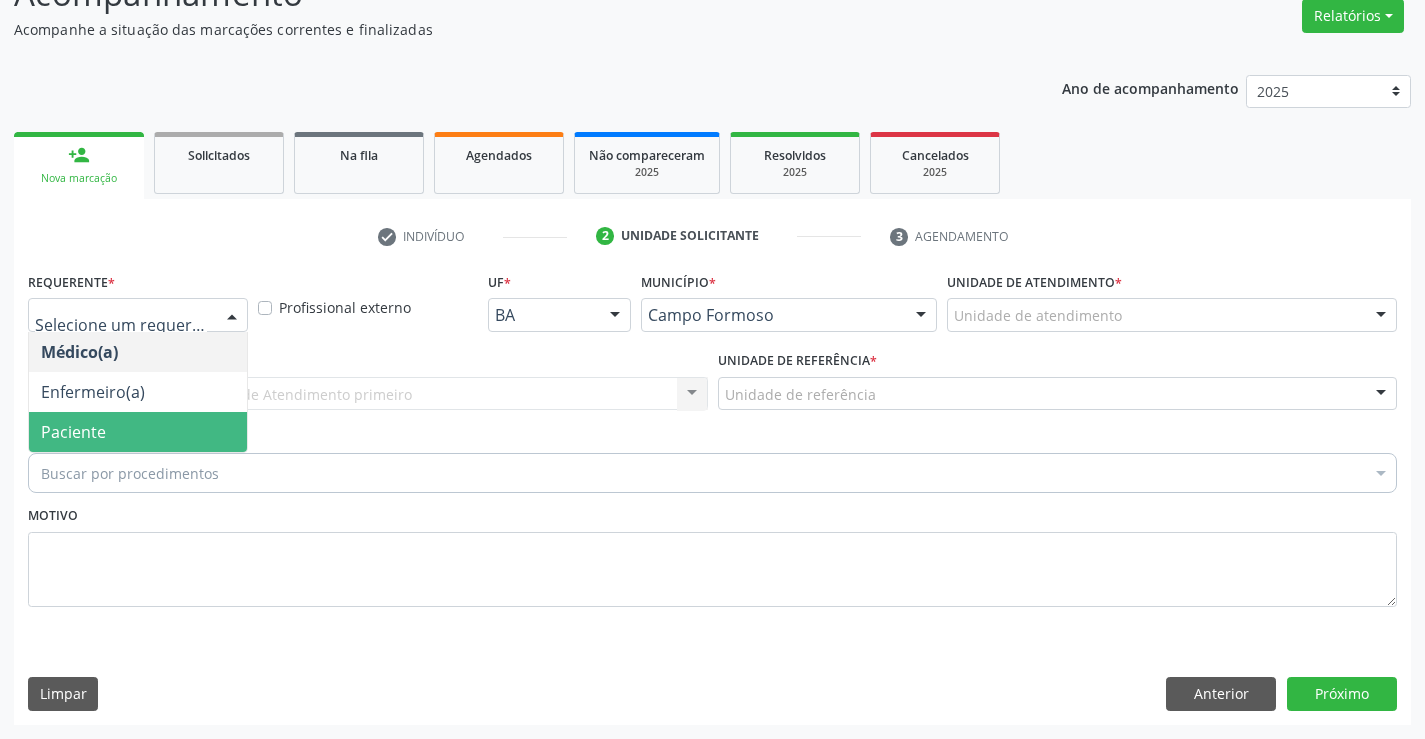 click on "Paciente" at bounding box center [138, 432] 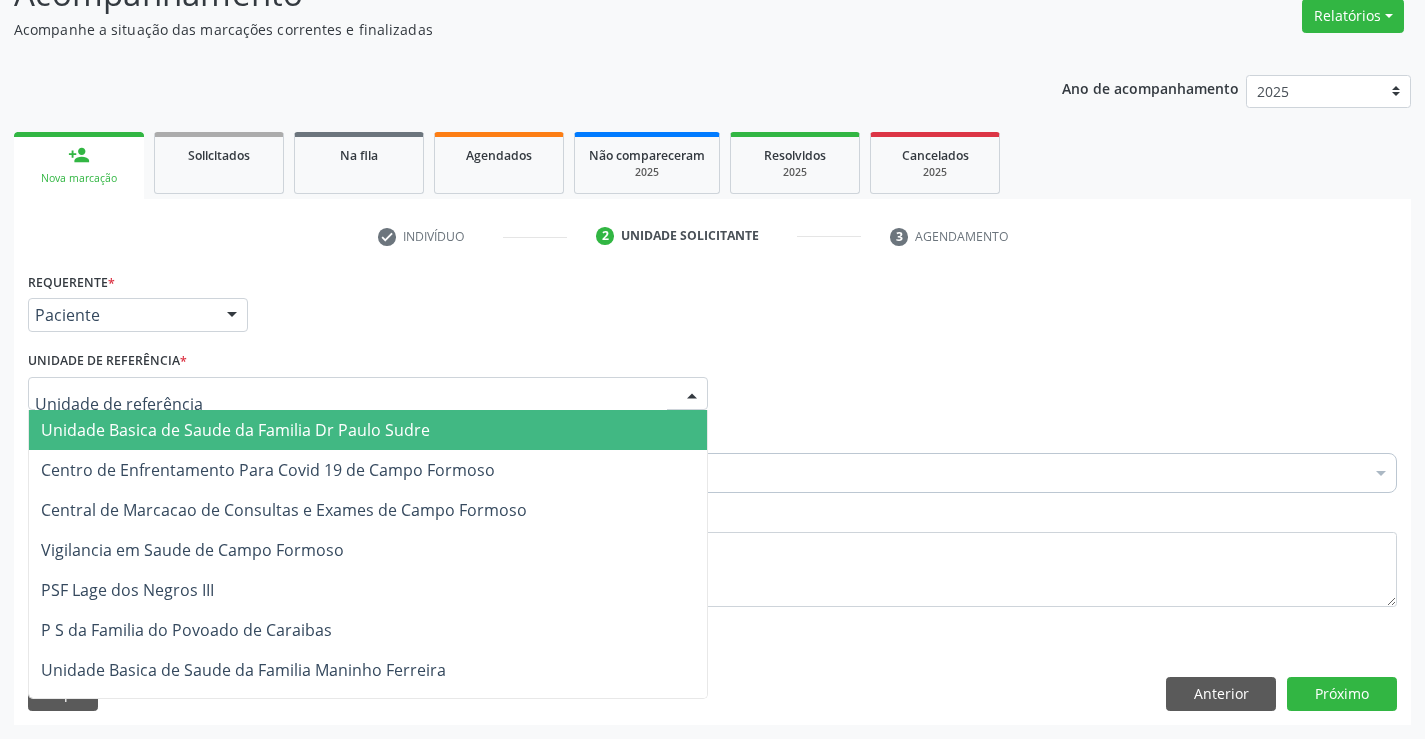 click on "Unidade Basica de Saude da Familia Dr Paulo Sudre" at bounding box center (235, 430) 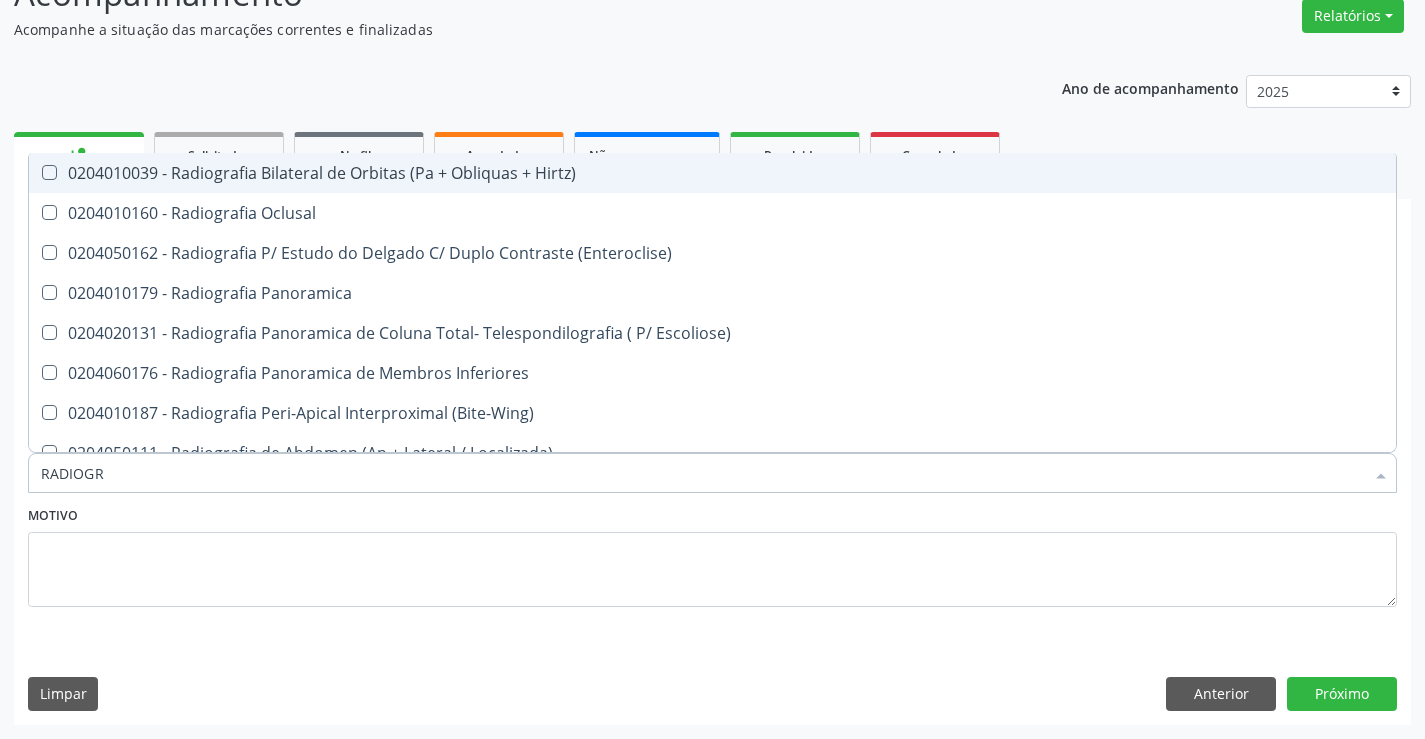 type on "RADIOGRA" 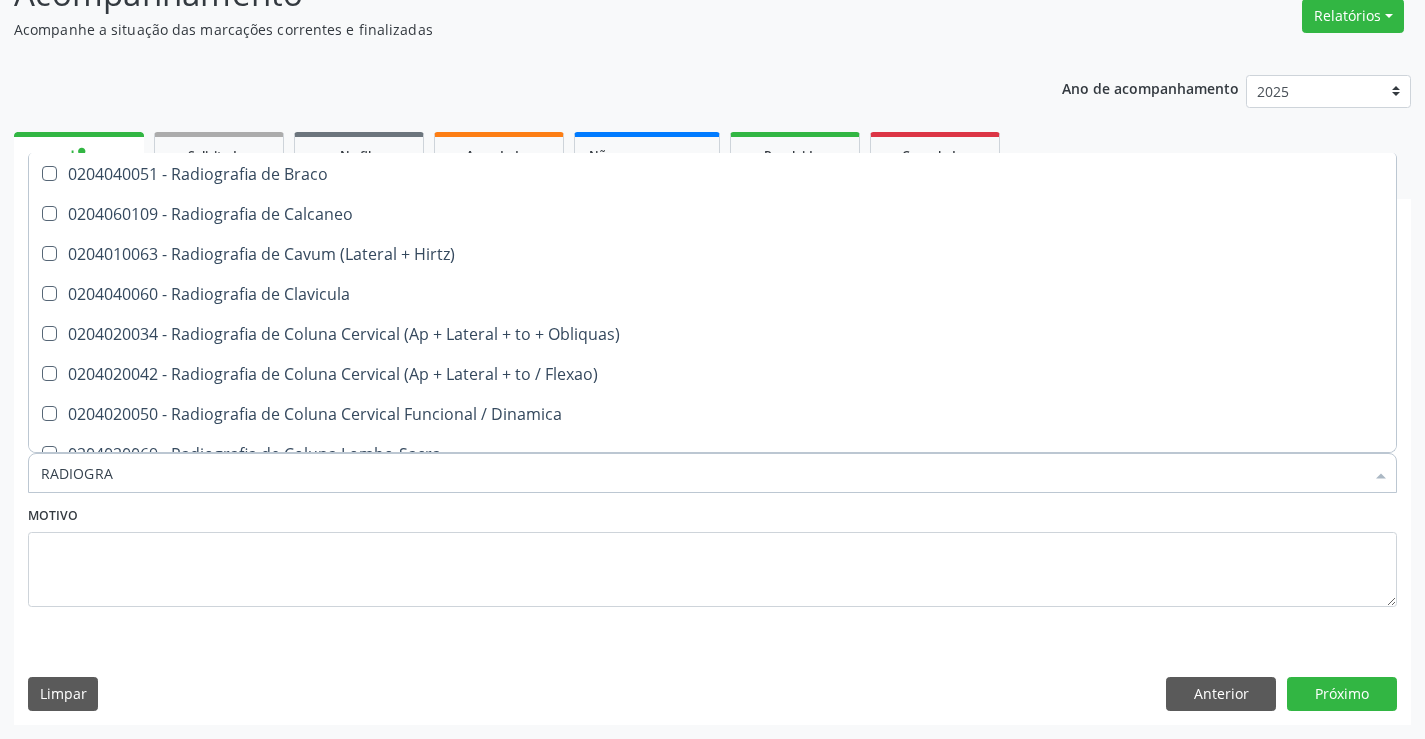 scroll, scrollTop: 800, scrollLeft: 0, axis: vertical 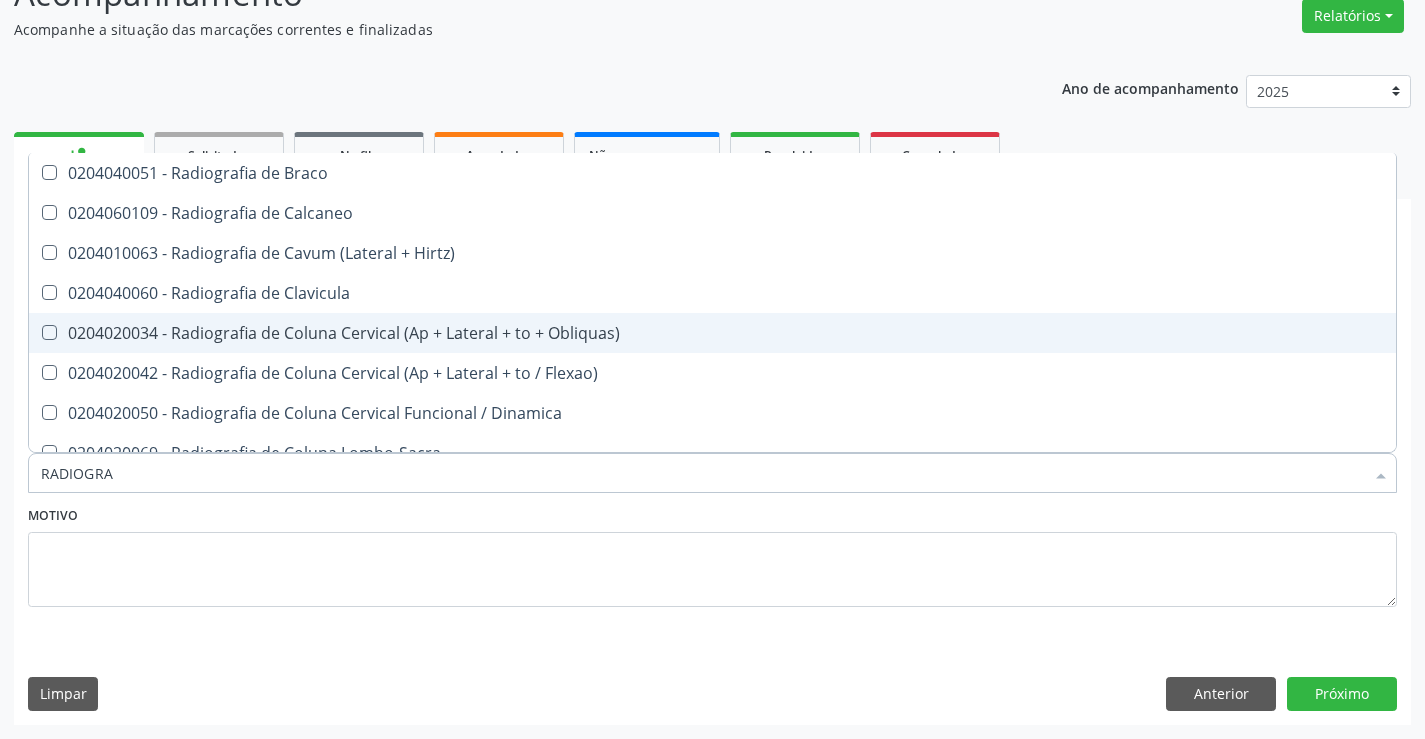 click on "0204020034 - Radiografia de Coluna Cervical (Ap + Lateral + to + Obliquas)" at bounding box center [712, 333] 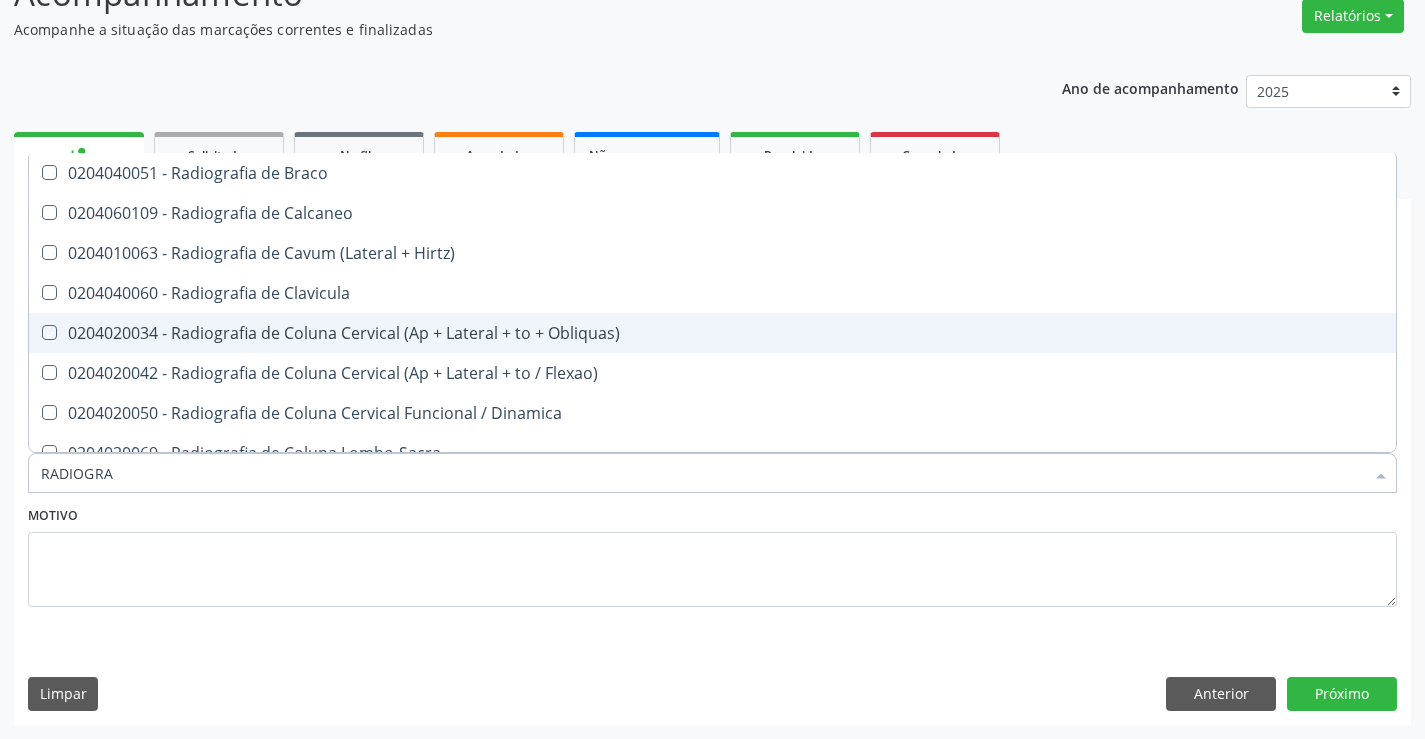 checkbox on "true" 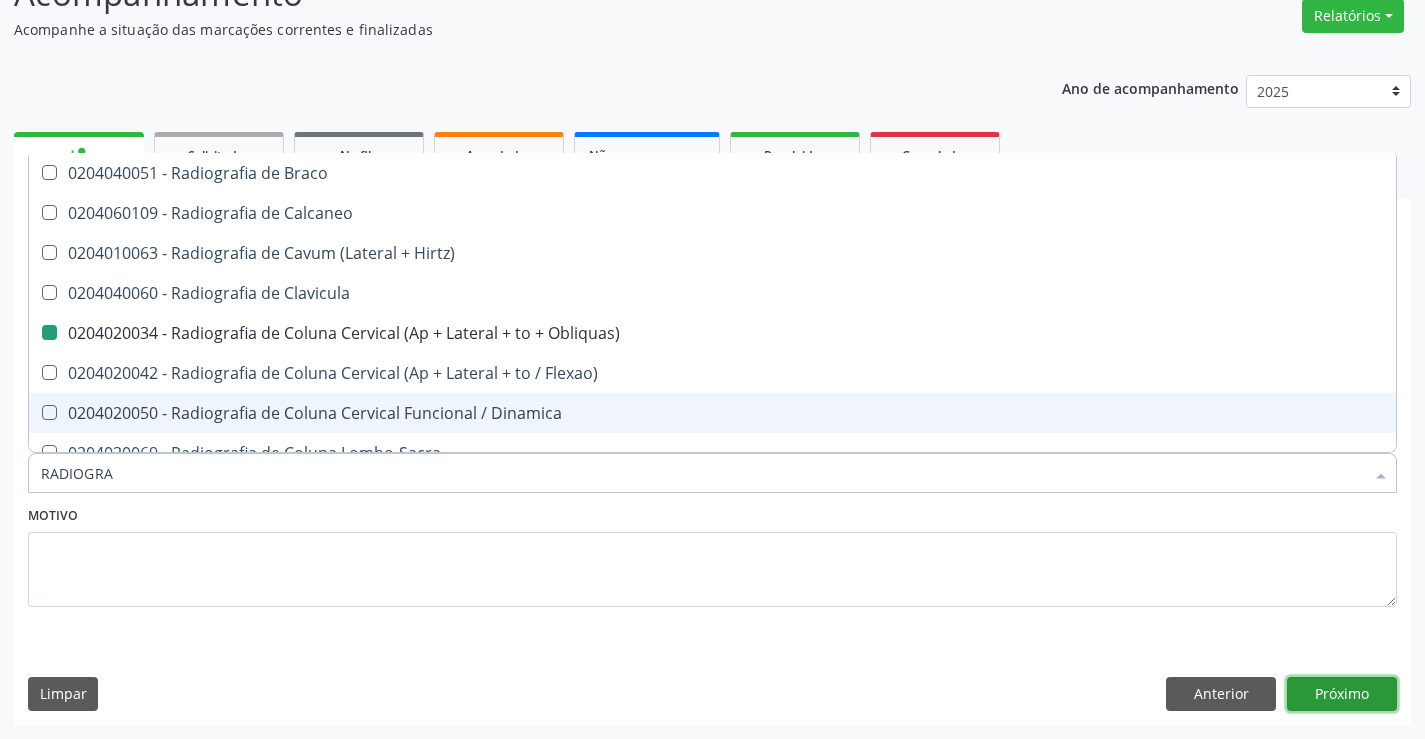 click on "Próximo" at bounding box center [1342, 694] 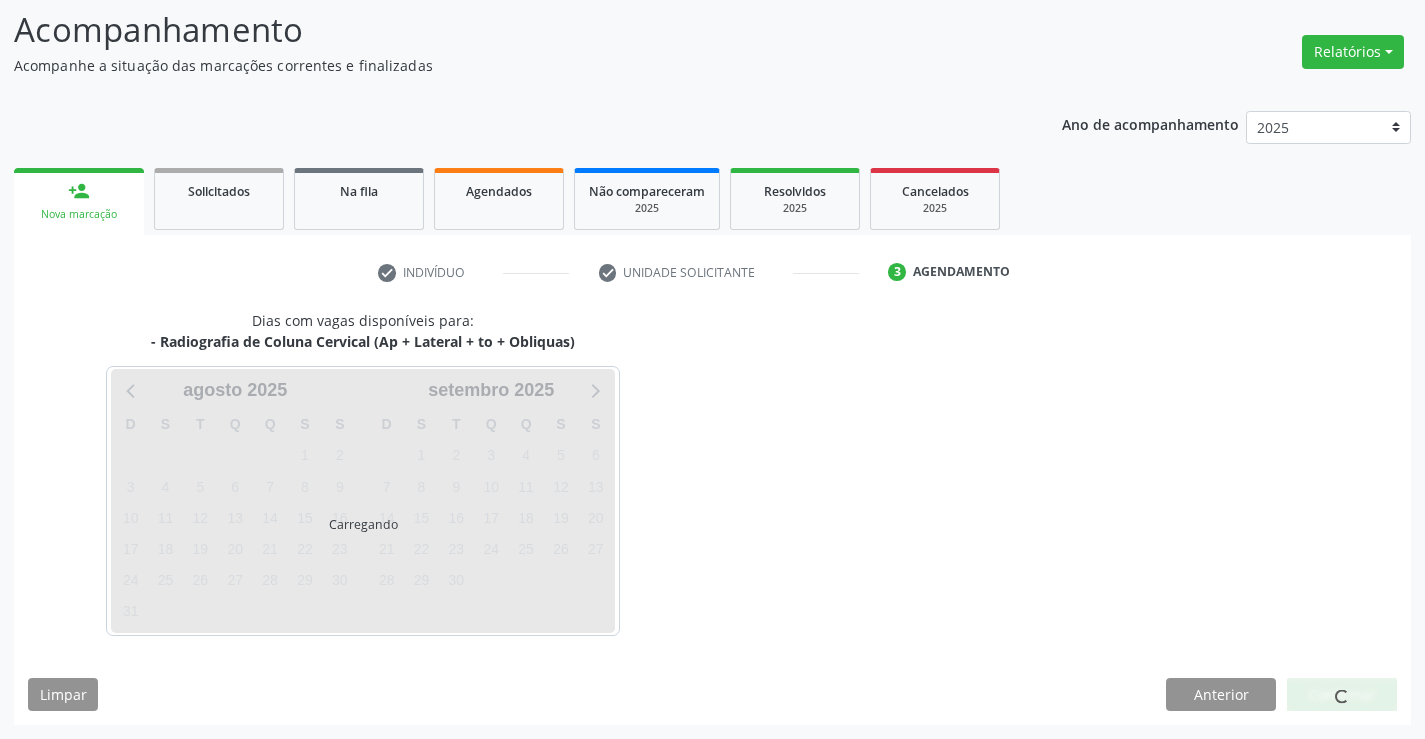 scroll, scrollTop: 131, scrollLeft: 0, axis: vertical 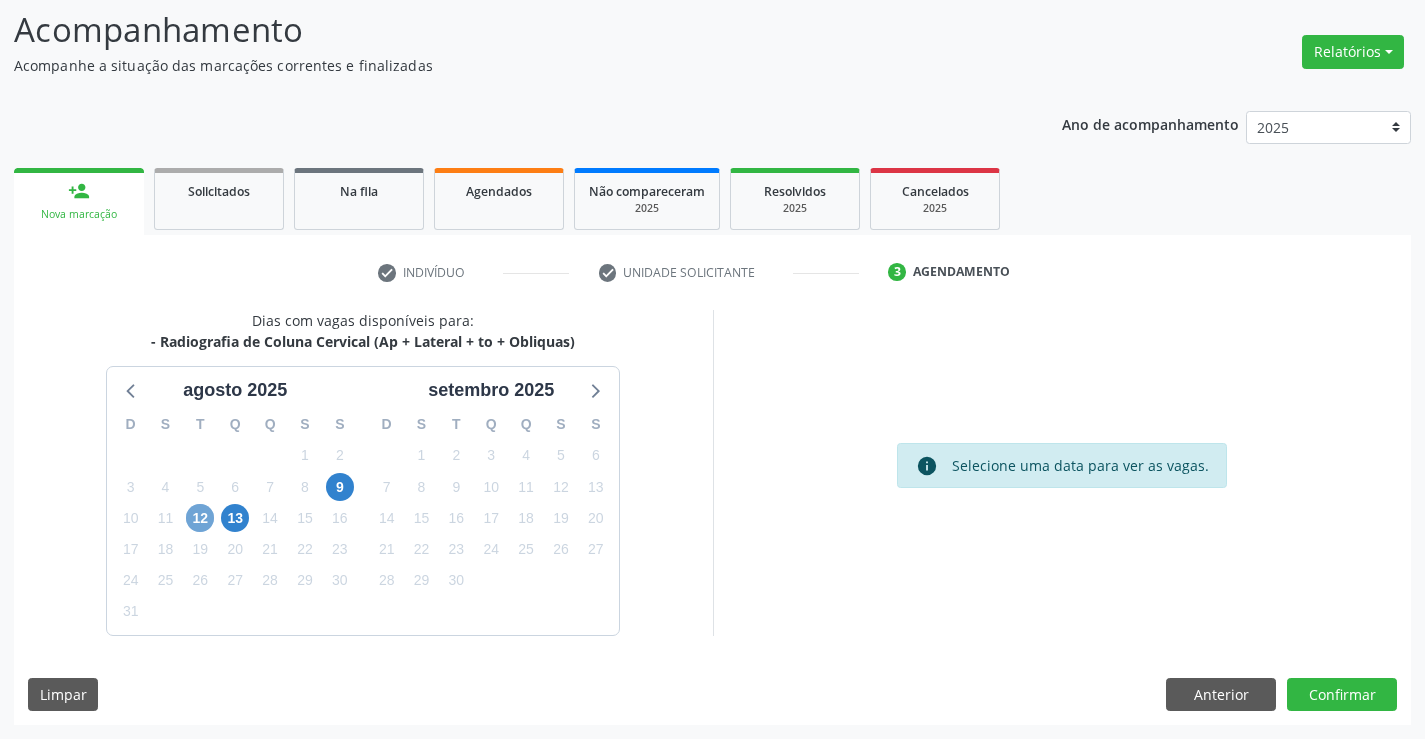 click on "12" at bounding box center [200, 518] 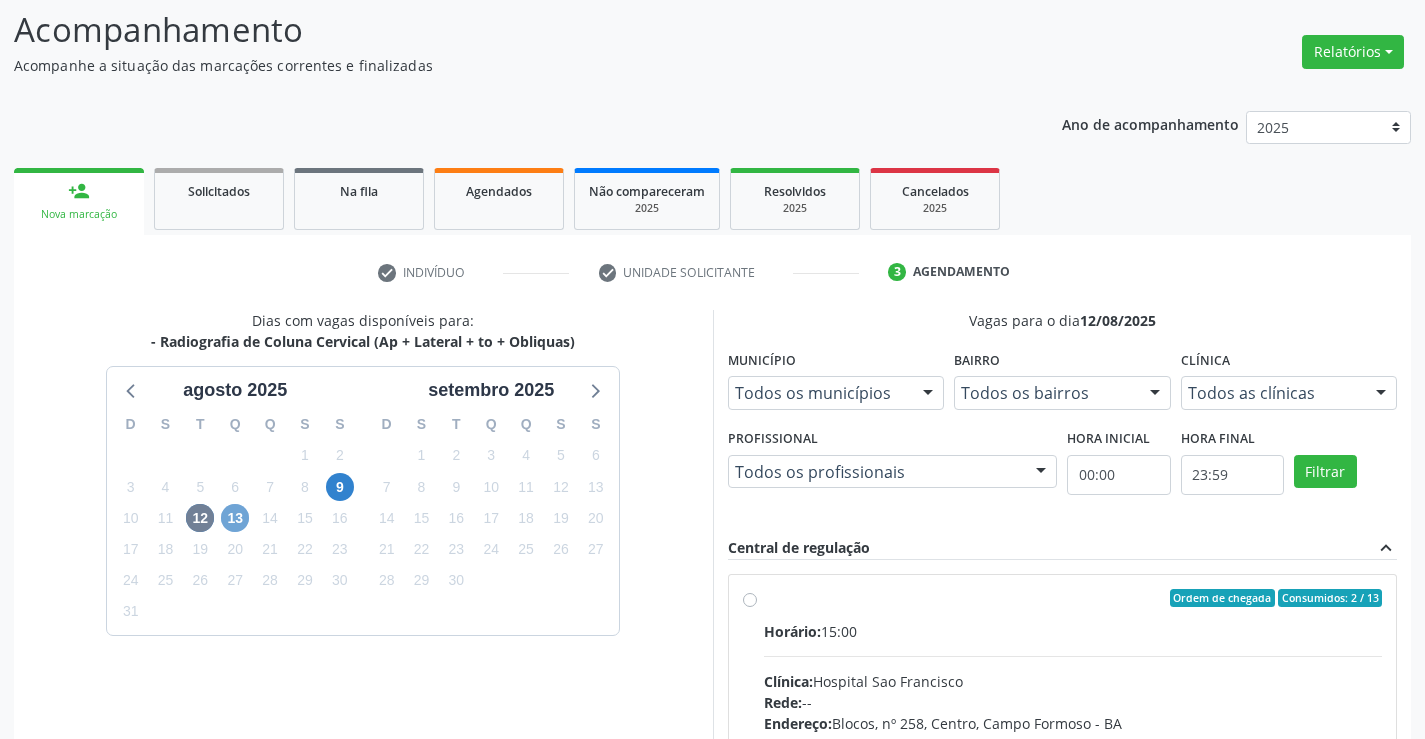 click on "13" at bounding box center (235, 518) 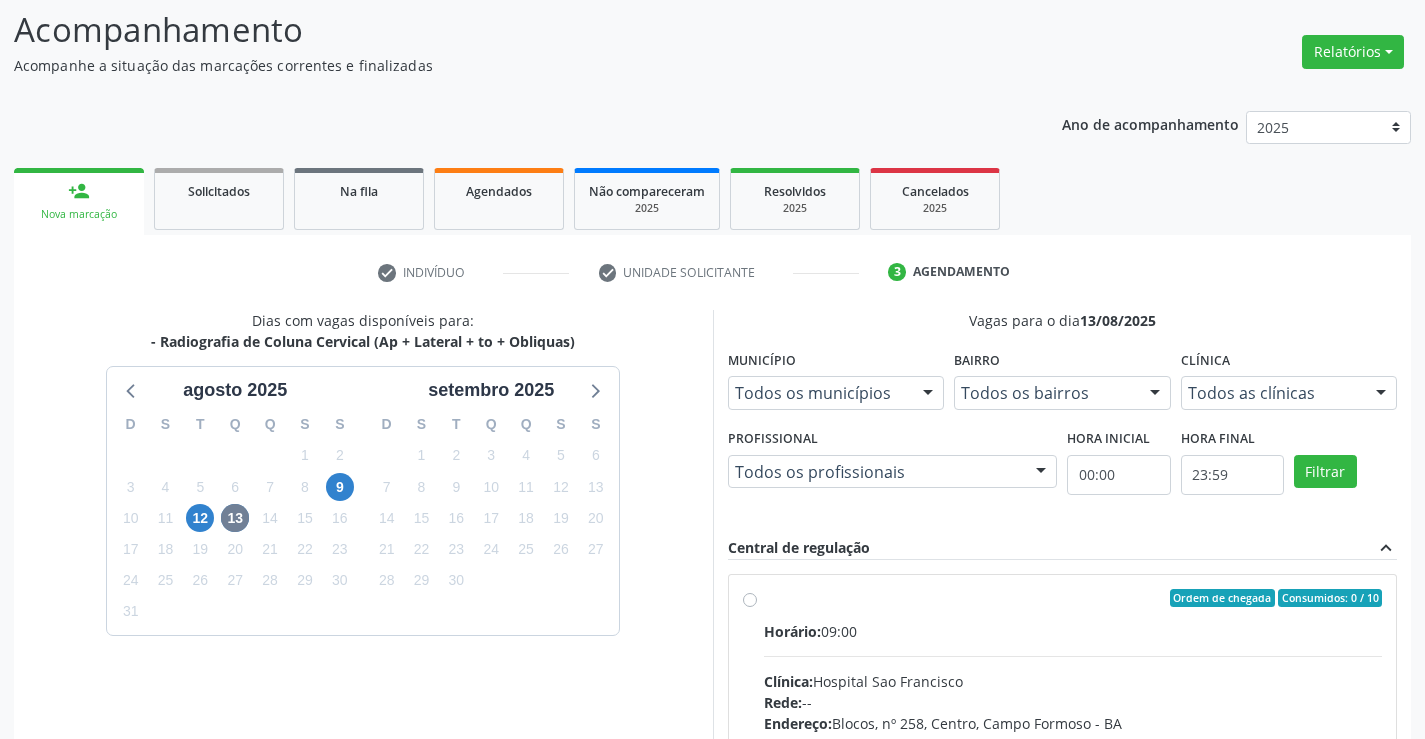 click on "Ordem de chegada
Consumidos: 0 / 10
Horário:   09:00
Clínica:  Hospital Sao Francisco
Rede:
--
Endereço:   Blocos, nº 258, Centro, [CITY] - [STATE]
Telefone:   [PHONE]
Profissional:
[FIRST] [LAST] [LAST]
Informações adicionais sobre o atendimento
Idade de atendimento:
de 0 a 120 anos
Gênero(s) atendido(s):
Masculino e Feminino
Informações adicionais:
--" at bounding box center (1073, 742) 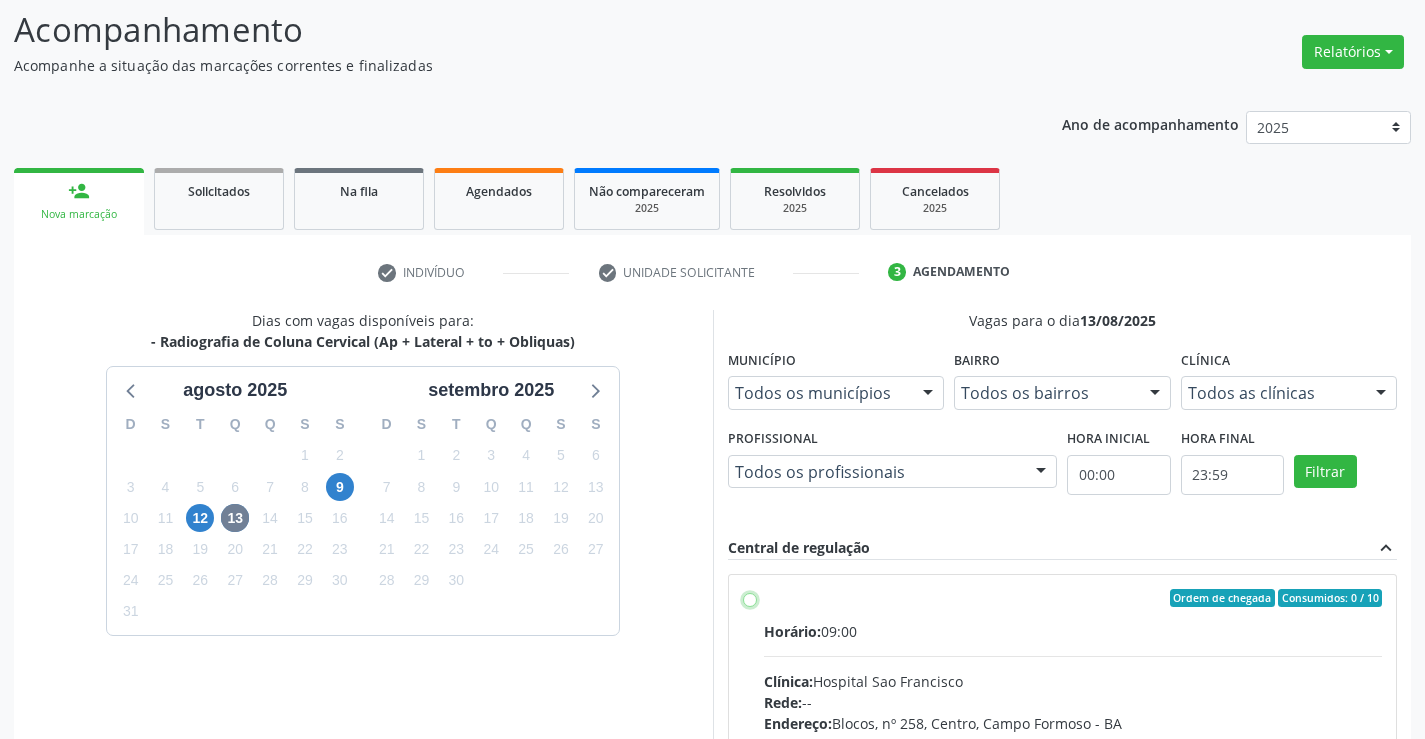 click on "Ordem de chegada
Consumidos: 0 / 10
Horário:   09:00
Clínica:  Hospital Sao Francisco
Rede:
--
Endereço:   Blocos, nº 258, Centro, [CITY] - [STATE]
Telefone:   [PHONE]
Profissional:
[FIRST] [LAST] [LAST]
Informações adicionais sobre o atendimento
Idade de atendimento:
de 0 a 120 anos
Gênero(s) atendido(s):
Masculino e Feminino
Informações adicionais:
--" at bounding box center [750, 598] 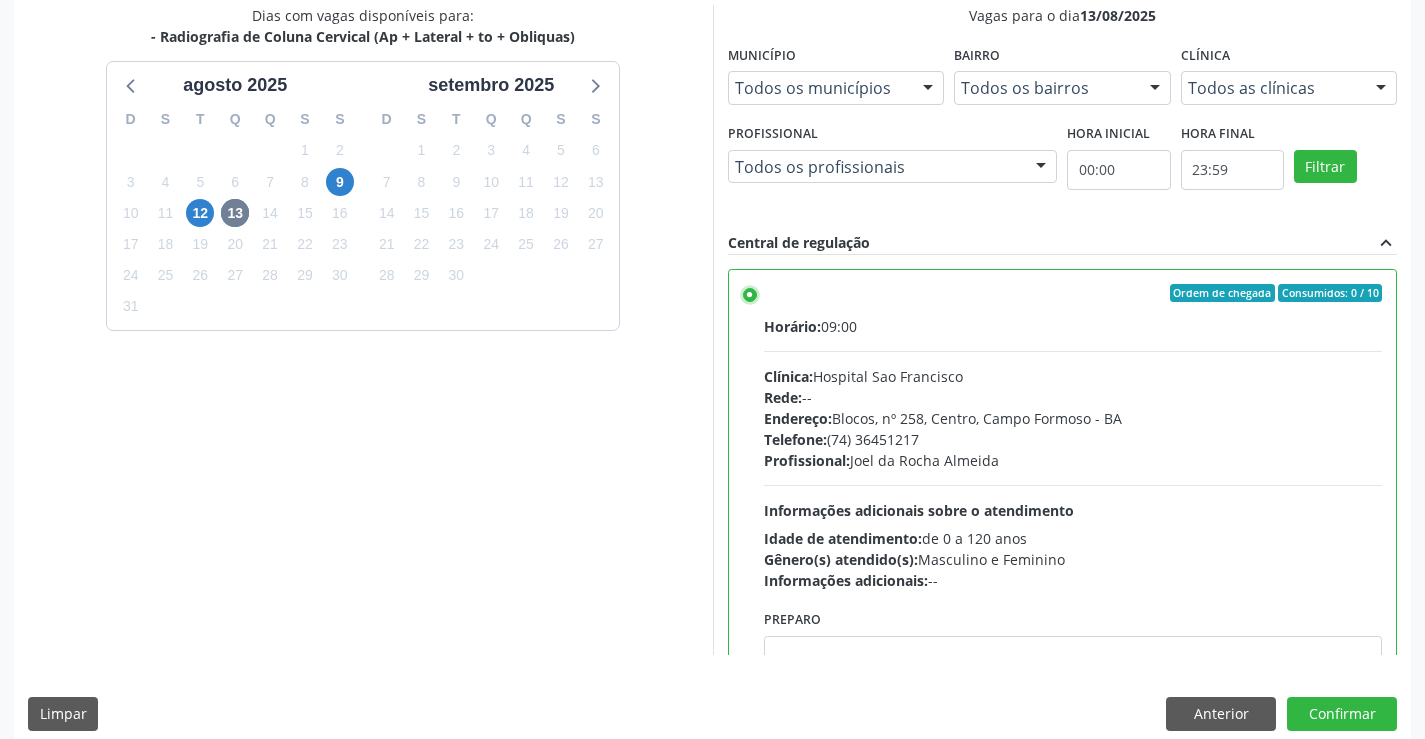 scroll, scrollTop: 444, scrollLeft: 0, axis: vertical 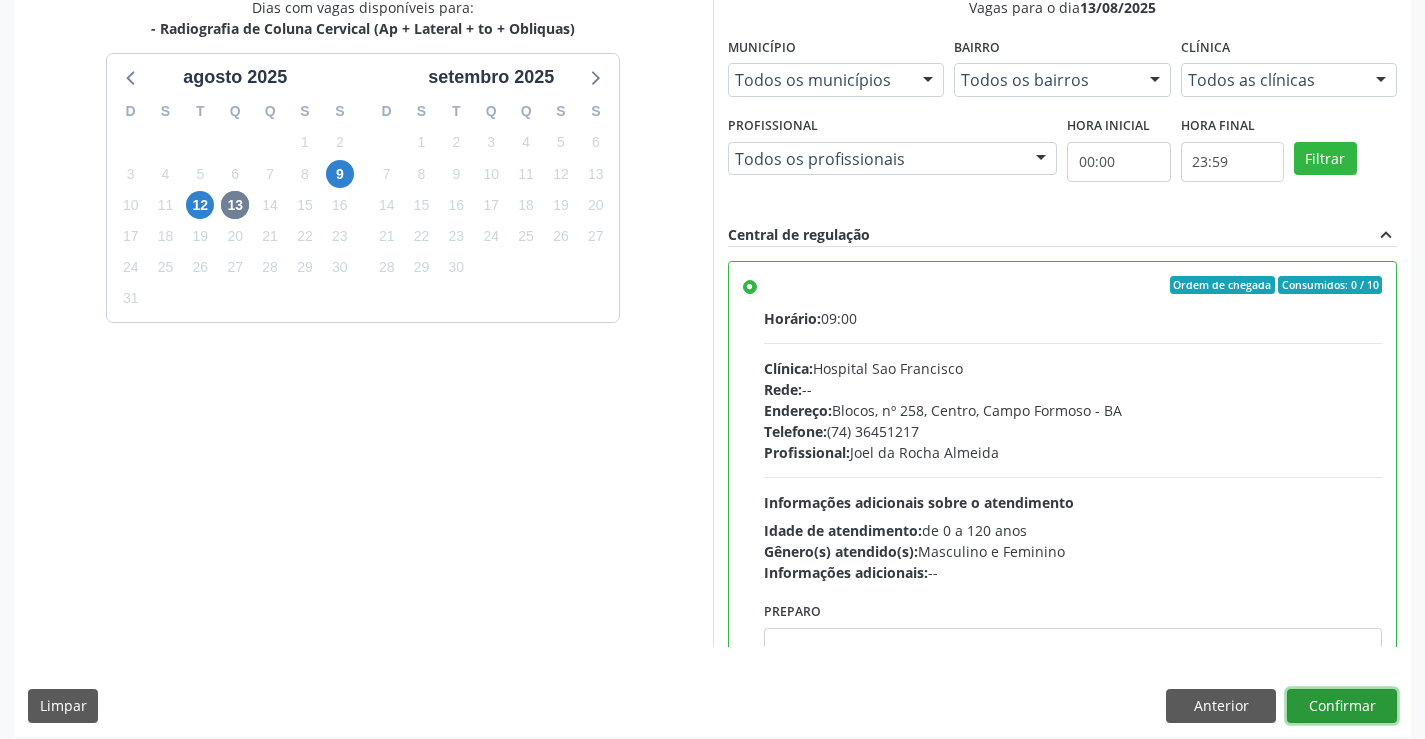 click on "Confirmar" at bounding box center (1342, 706) 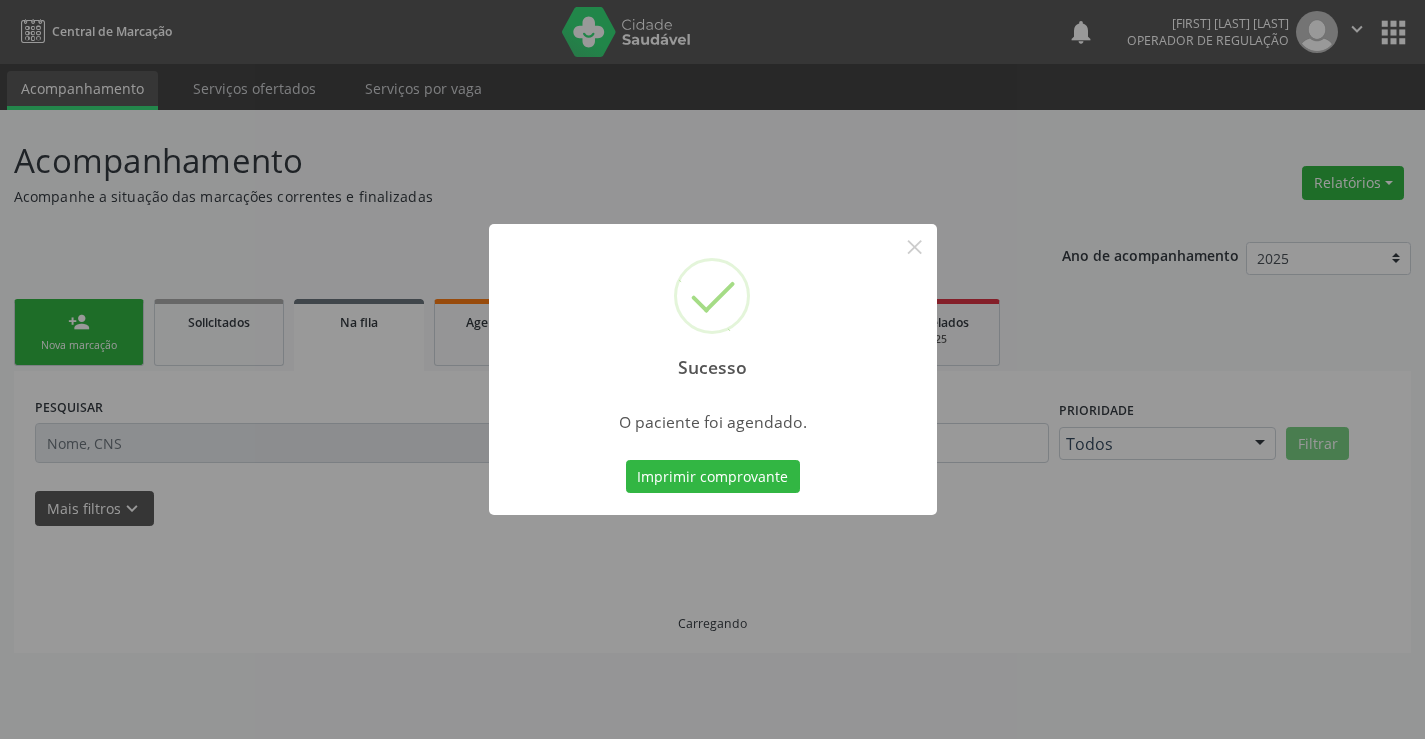 scroll, scrollTop: 0, scrollLeft: 0, axis: both 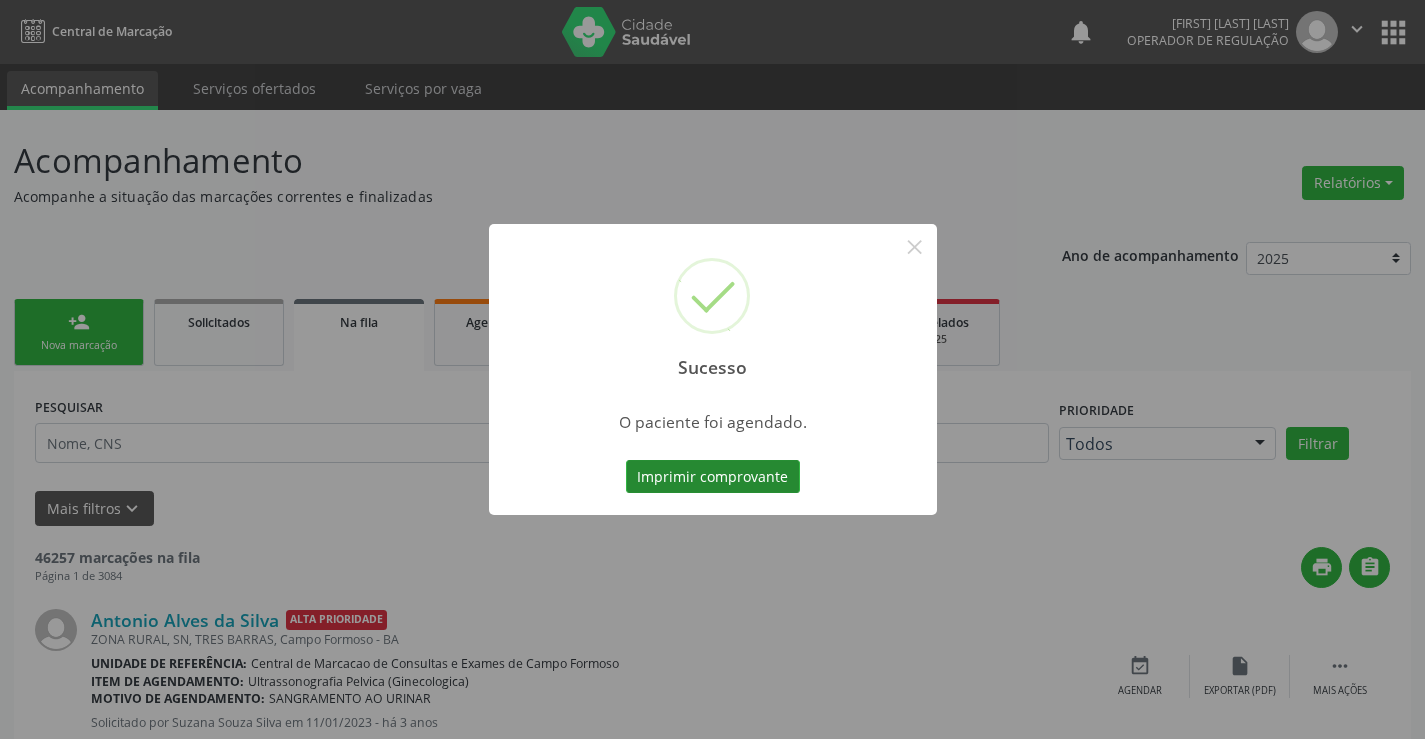 click on "Imprimir comprovante" at bounding box center (713, 477) 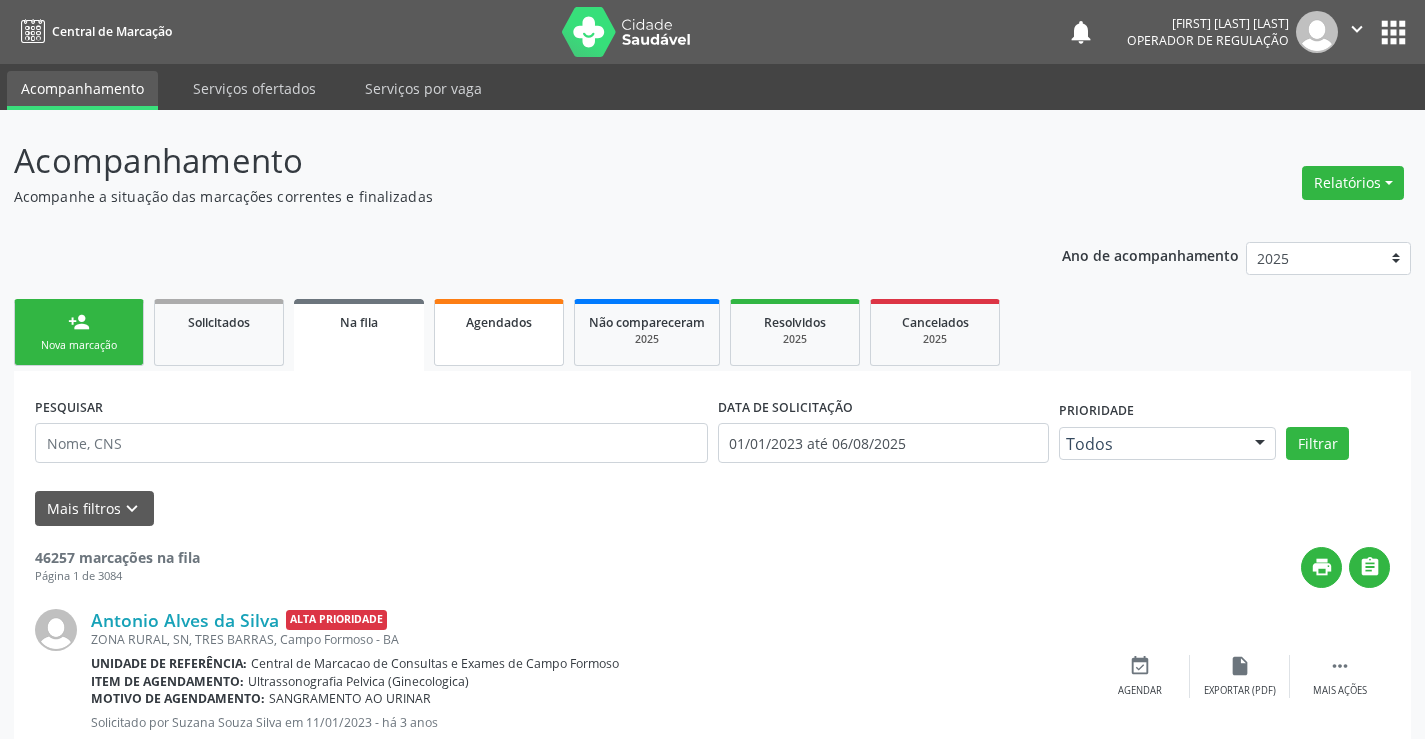 click on "Agendados" at bounding box center [499, 332] 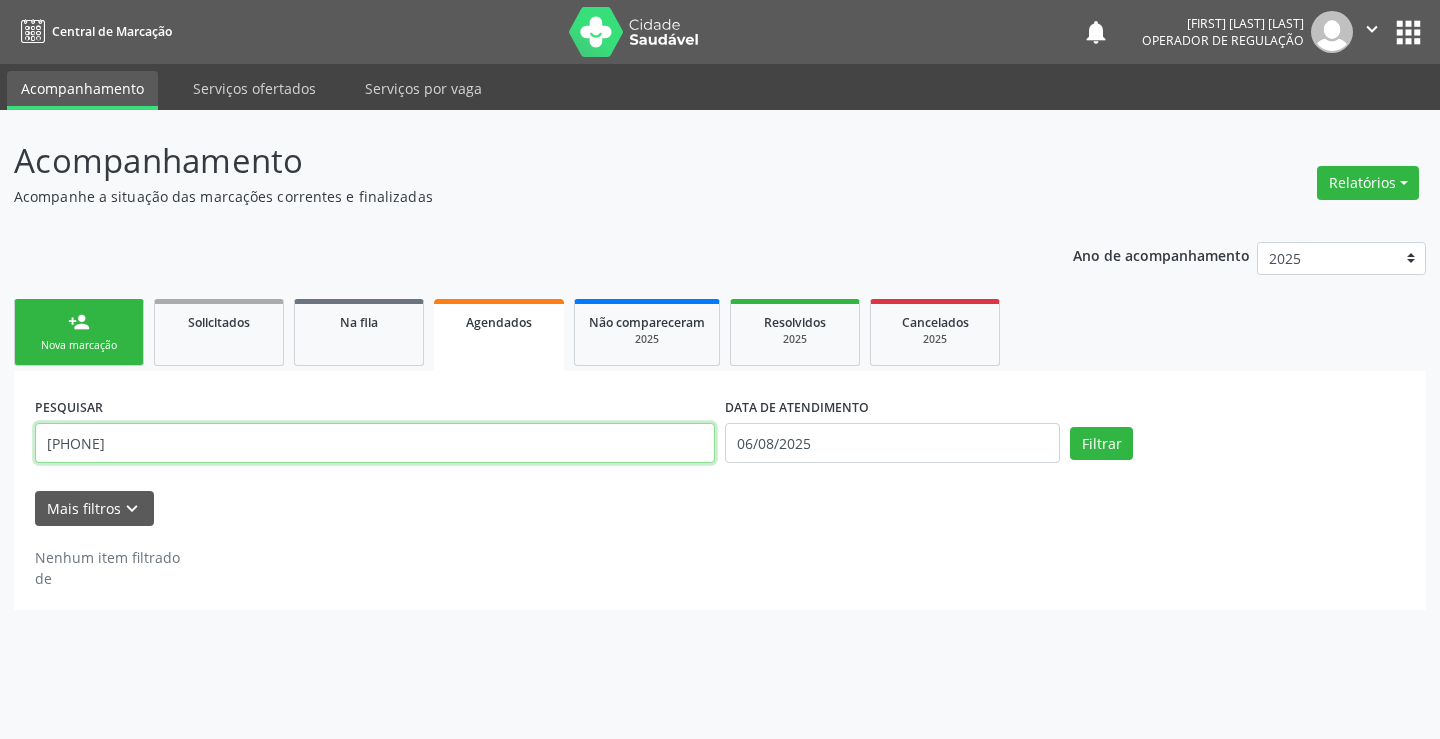 click on "700500391840754" at bounding box center [375, 443] 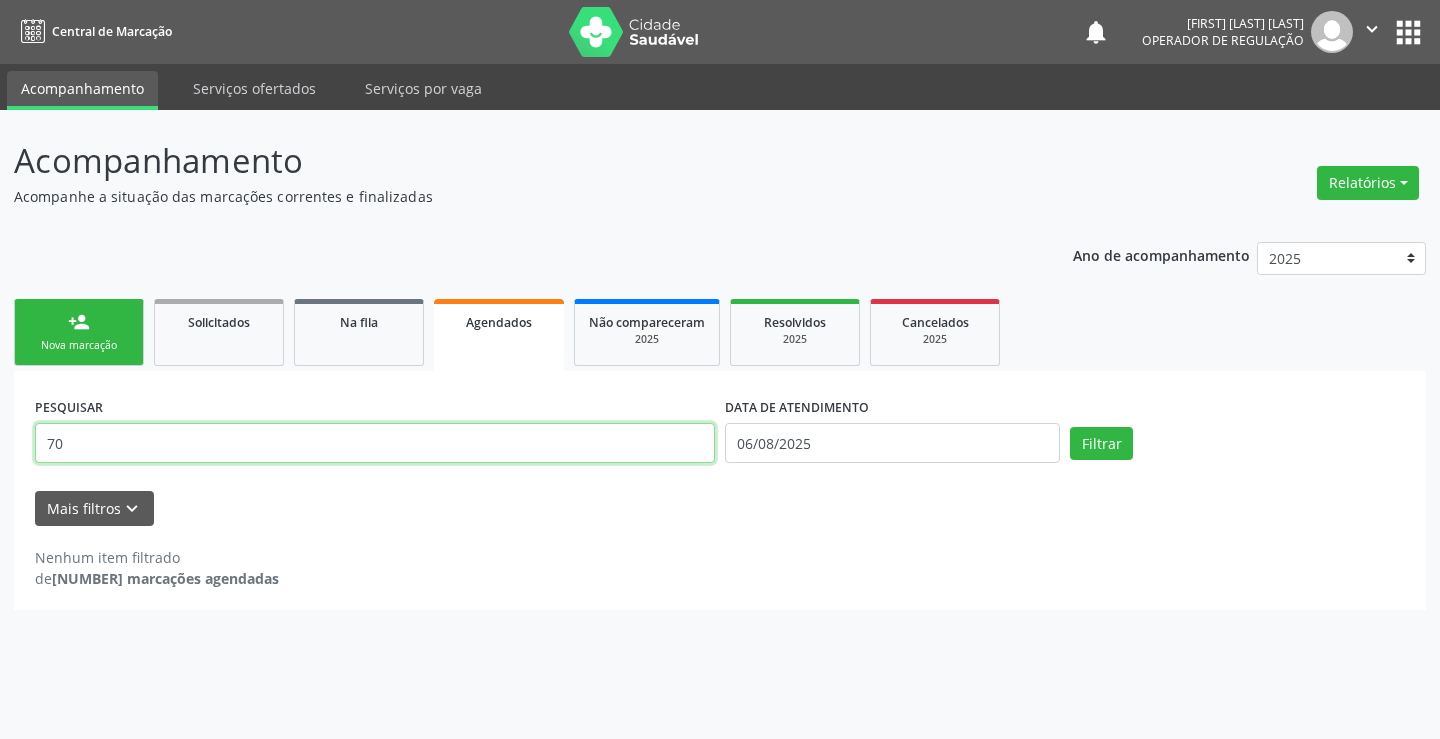 type on "7" 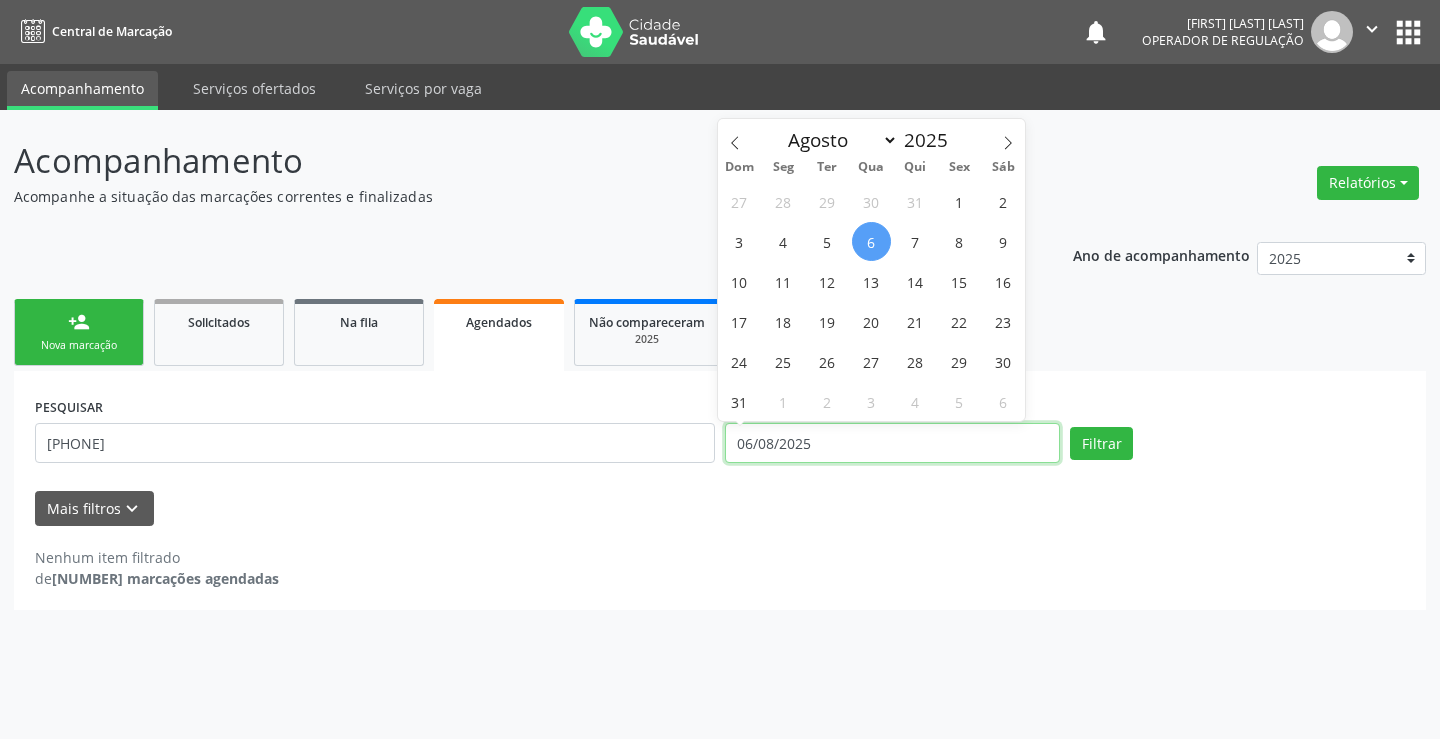 click on "06/08/2025" at bounding box center [892, 443] 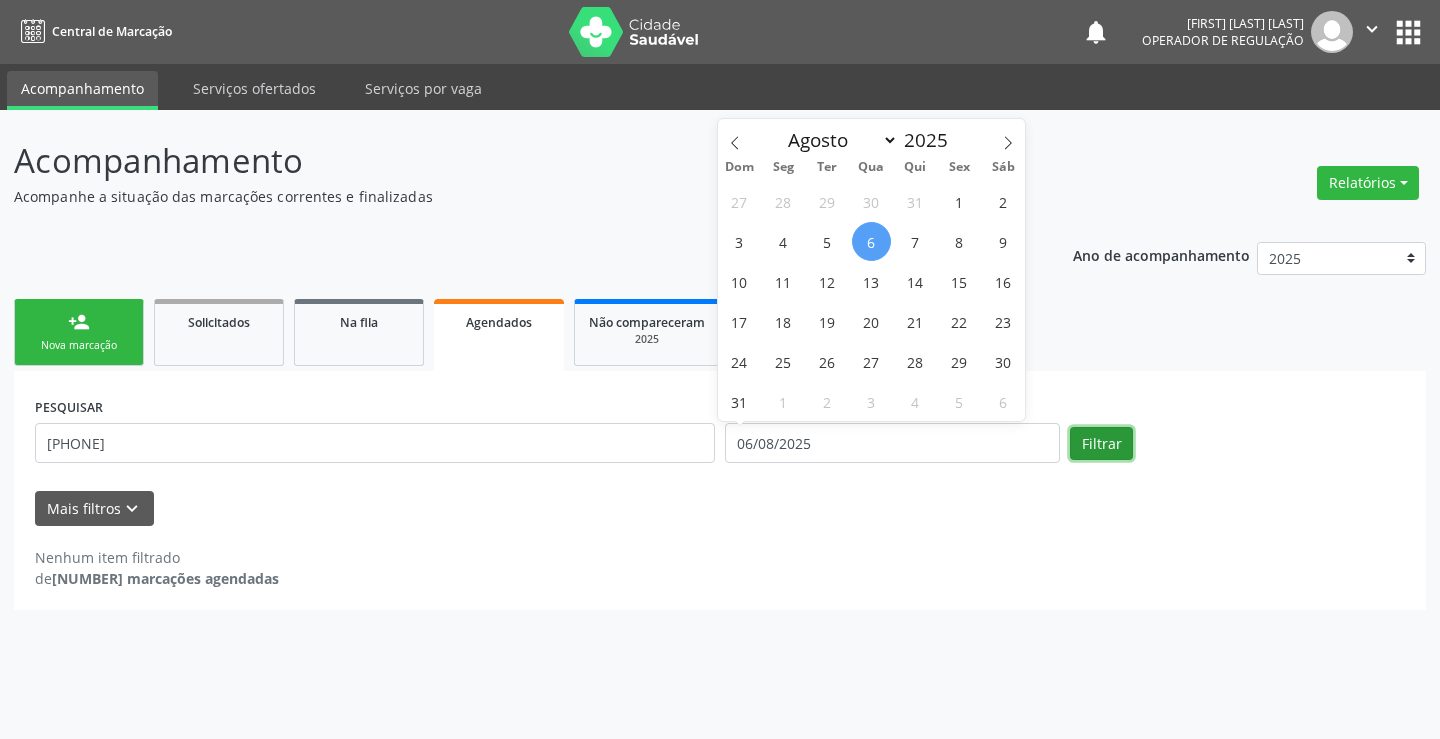 click on "Filtrar" at bounding box center (1101, 444) 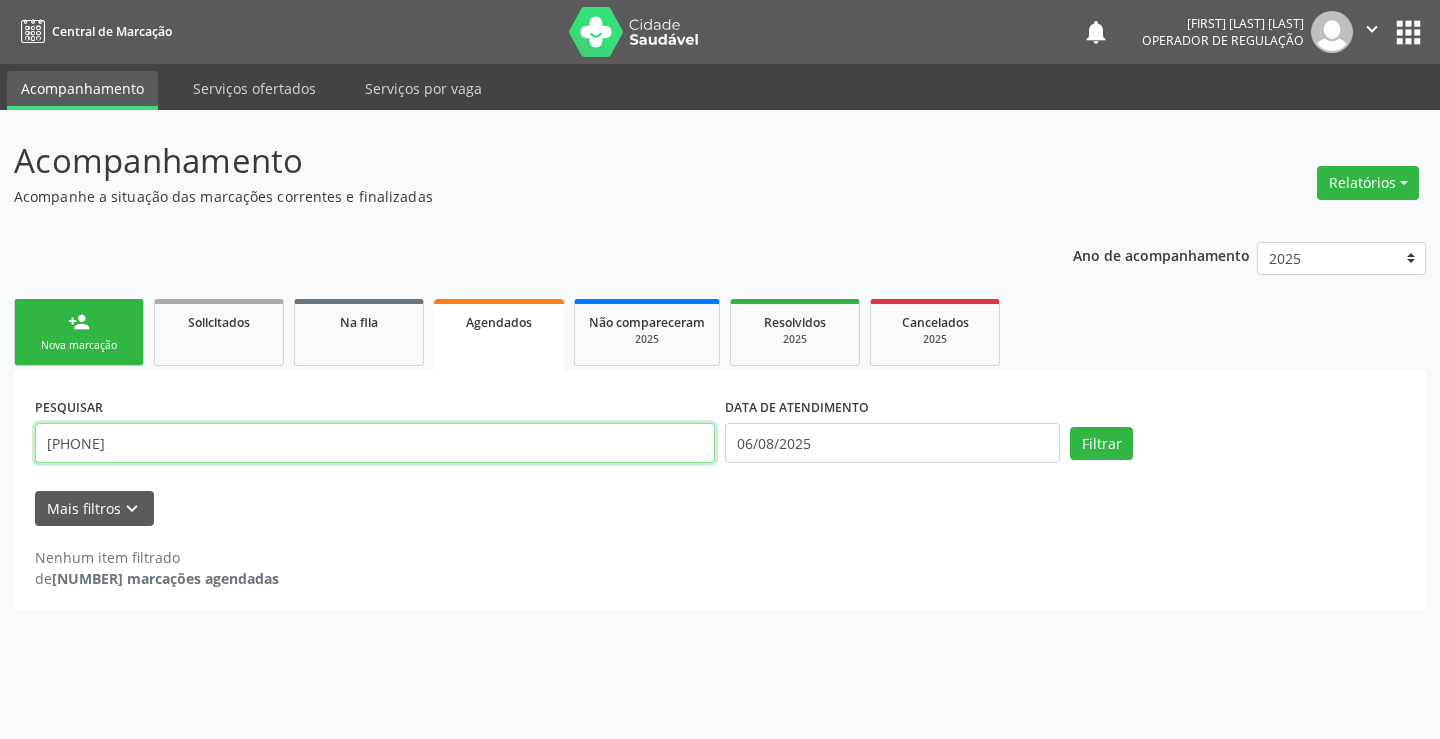 click on "700001296491301" at bounding box center [375, 443] 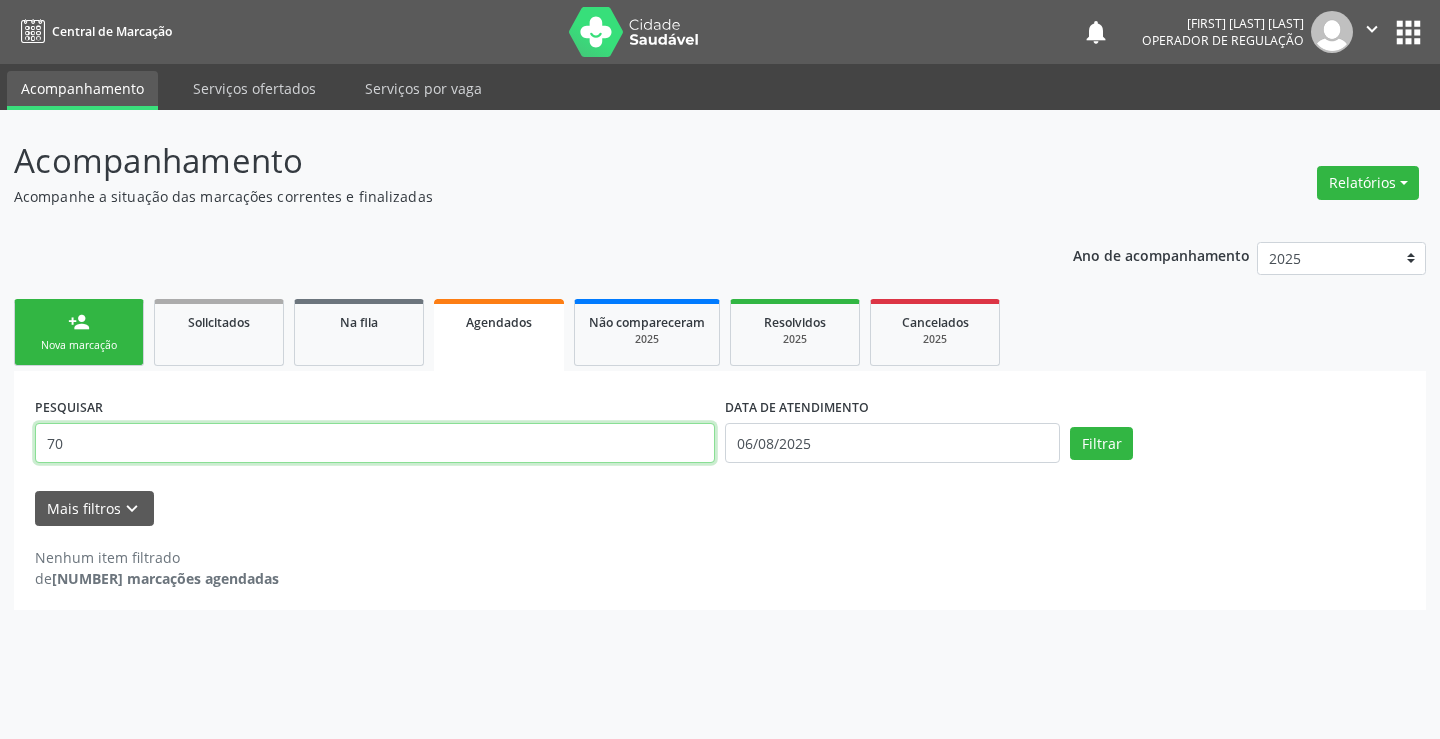 type on "7" 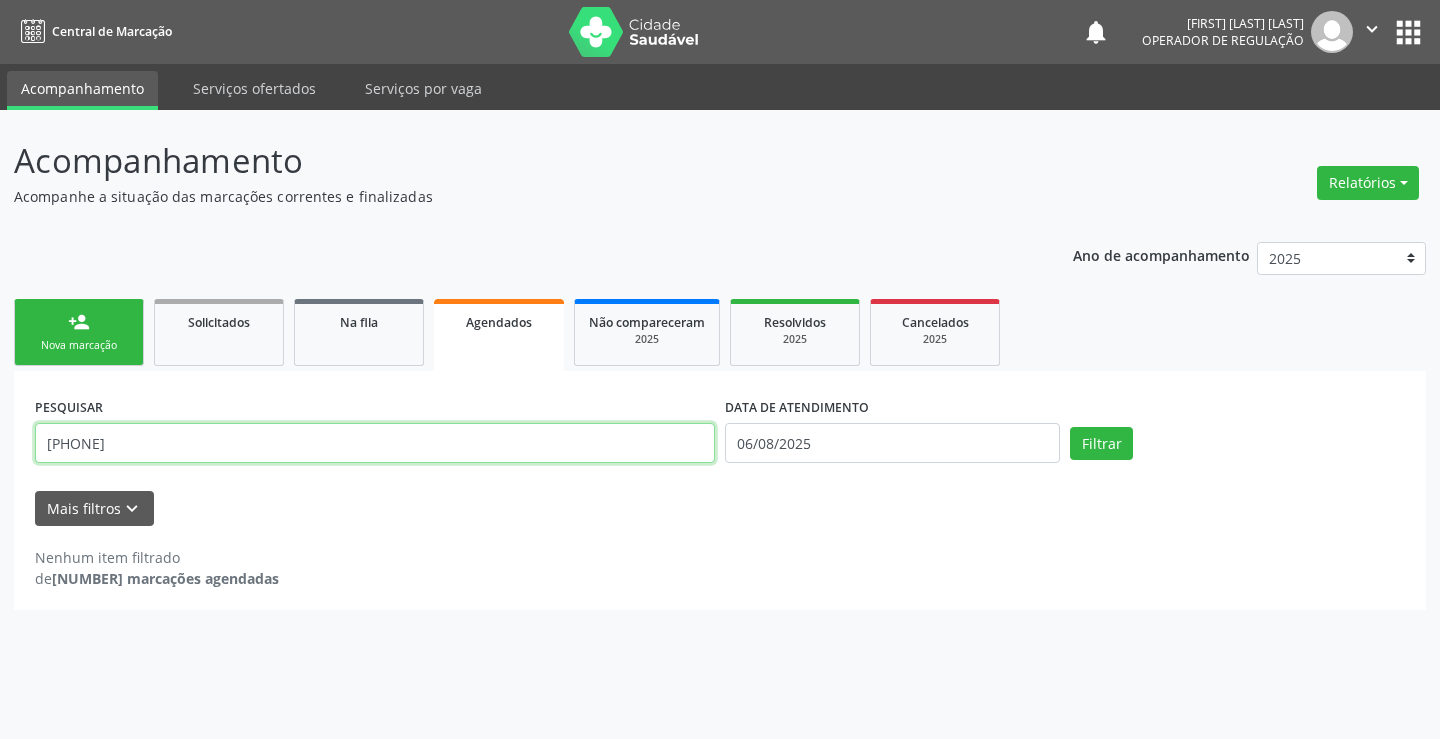 type on "700001296491301" 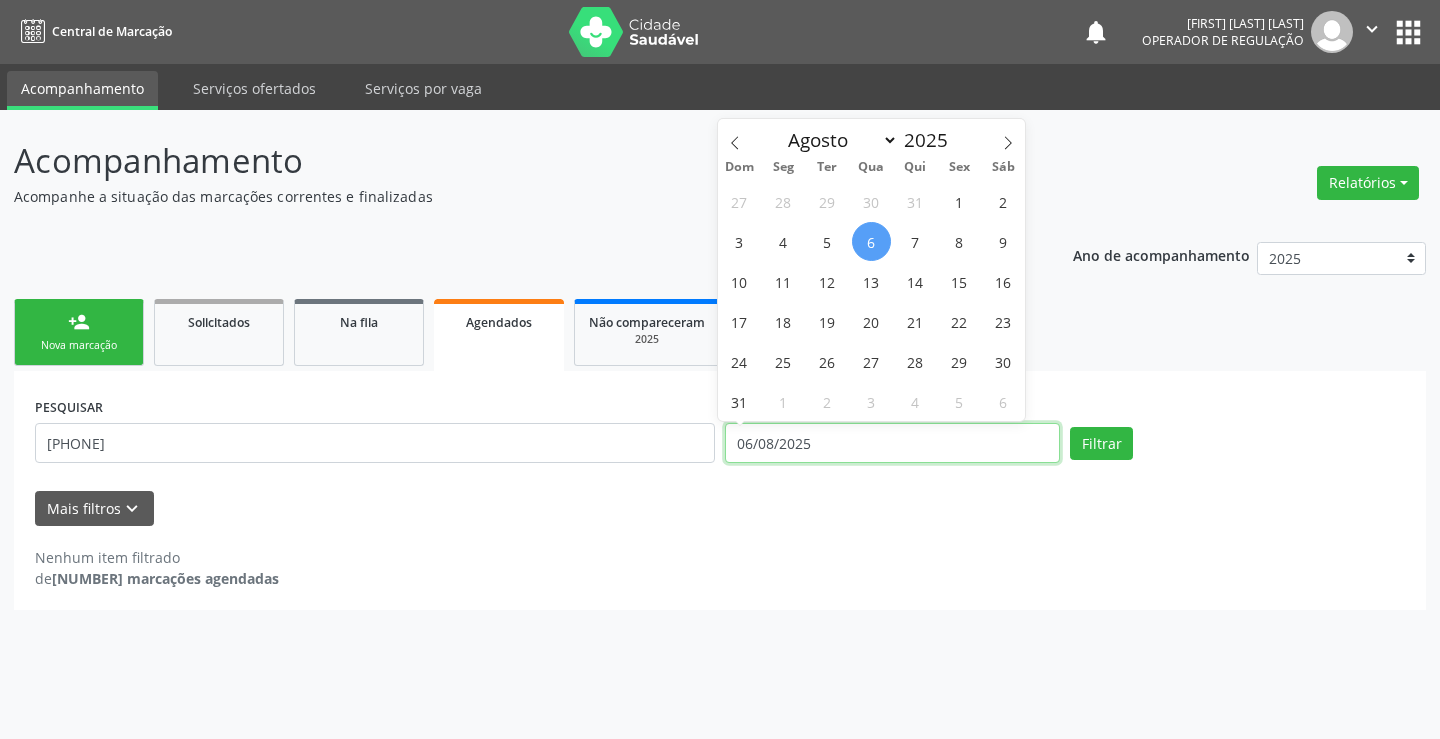 click on "06/08/2025" at bounding box center [892, 443] 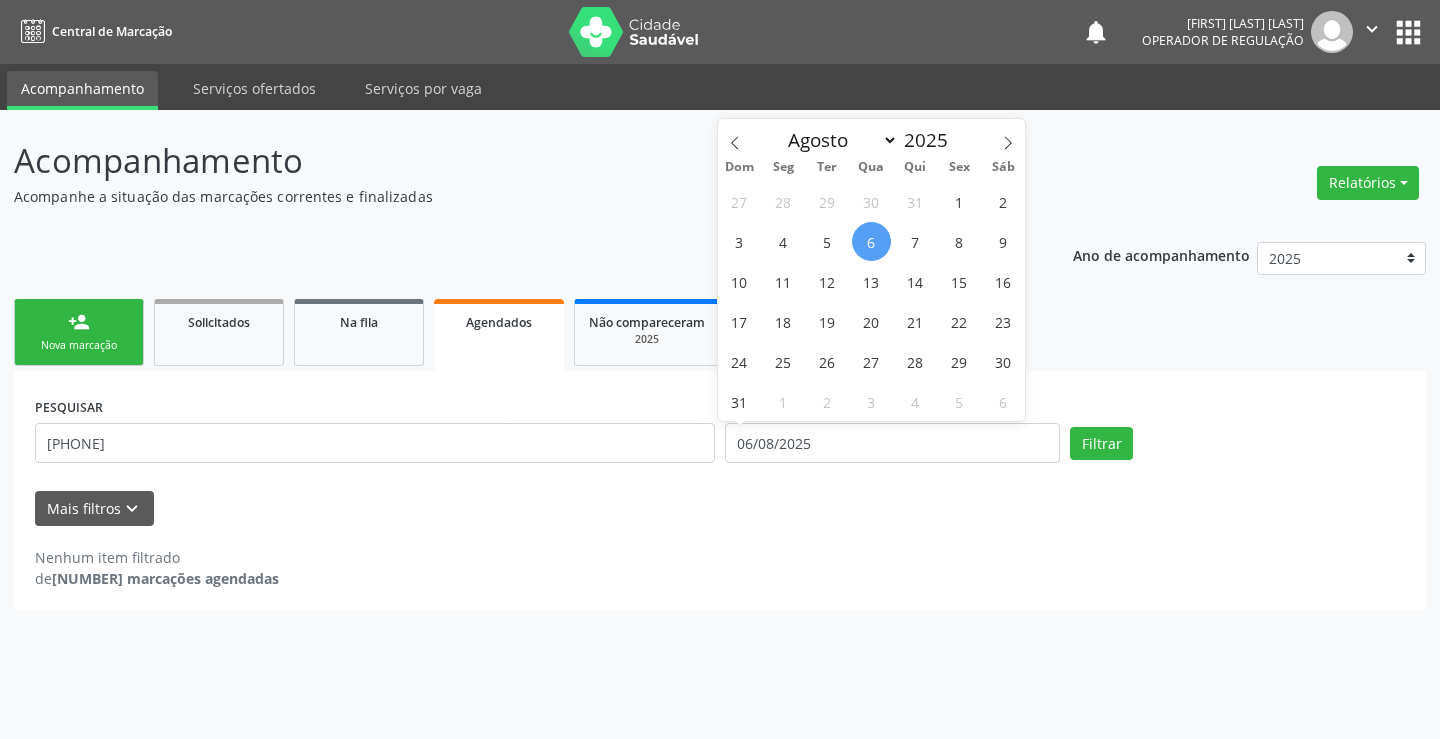 click on "6" at bounding box center [871, 241] 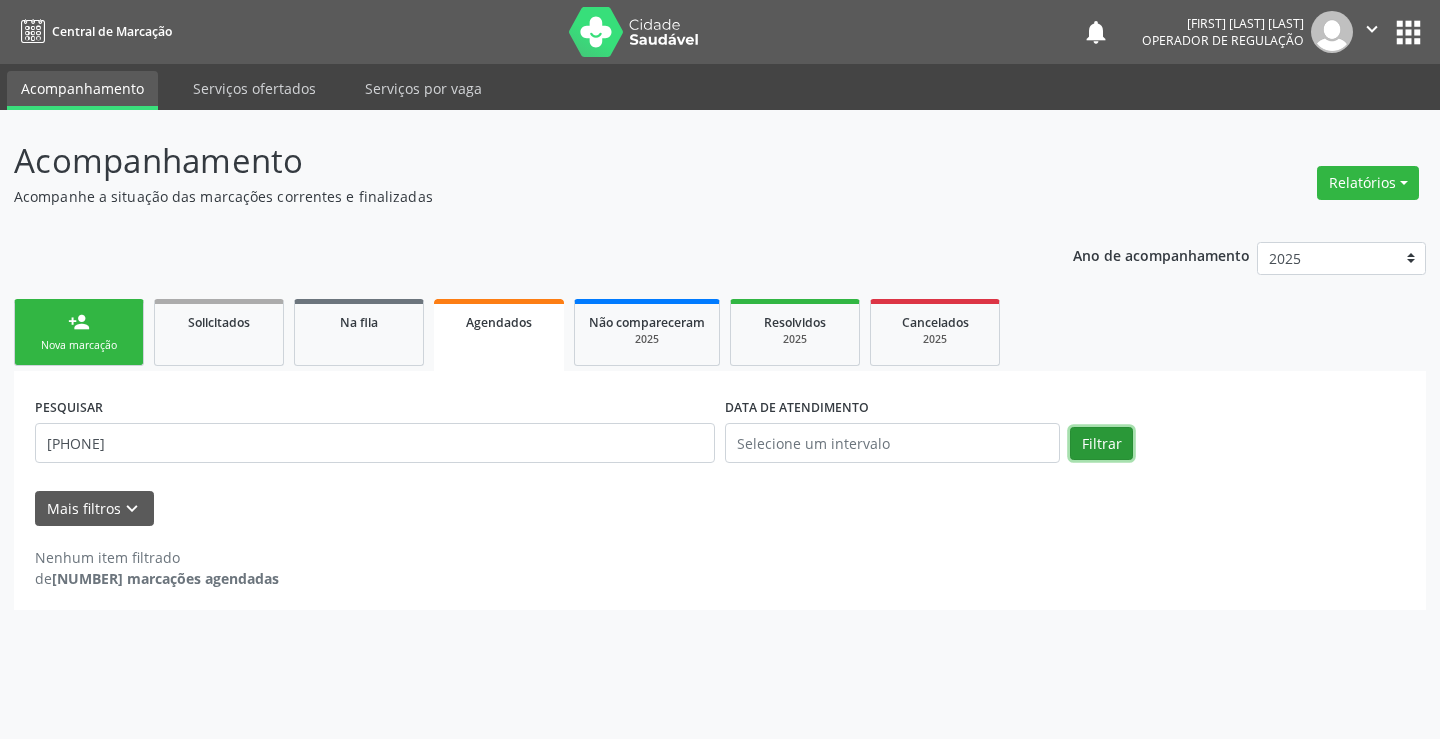click on "Filtrar" at bounding box center [1101, 444] 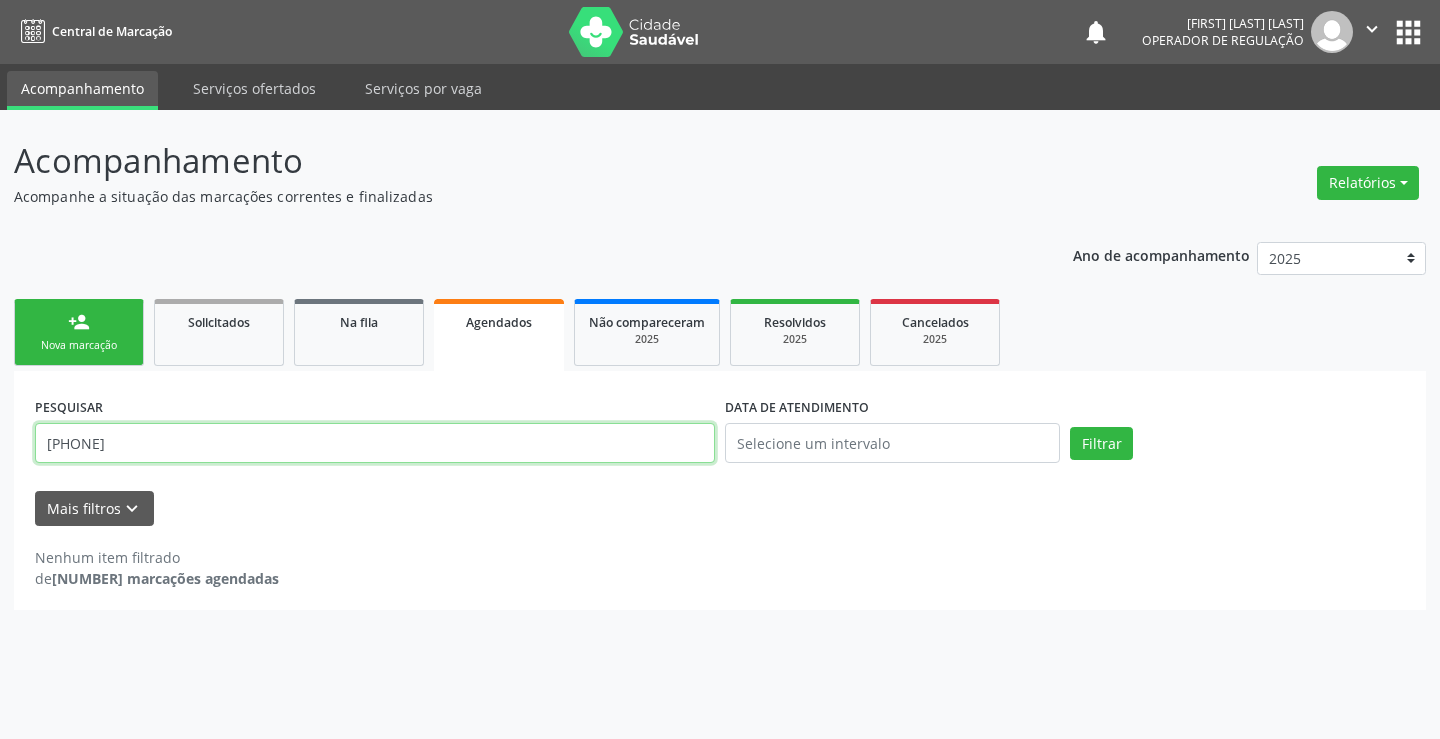 click on "700001296491301" at bounding box center [375, 443] 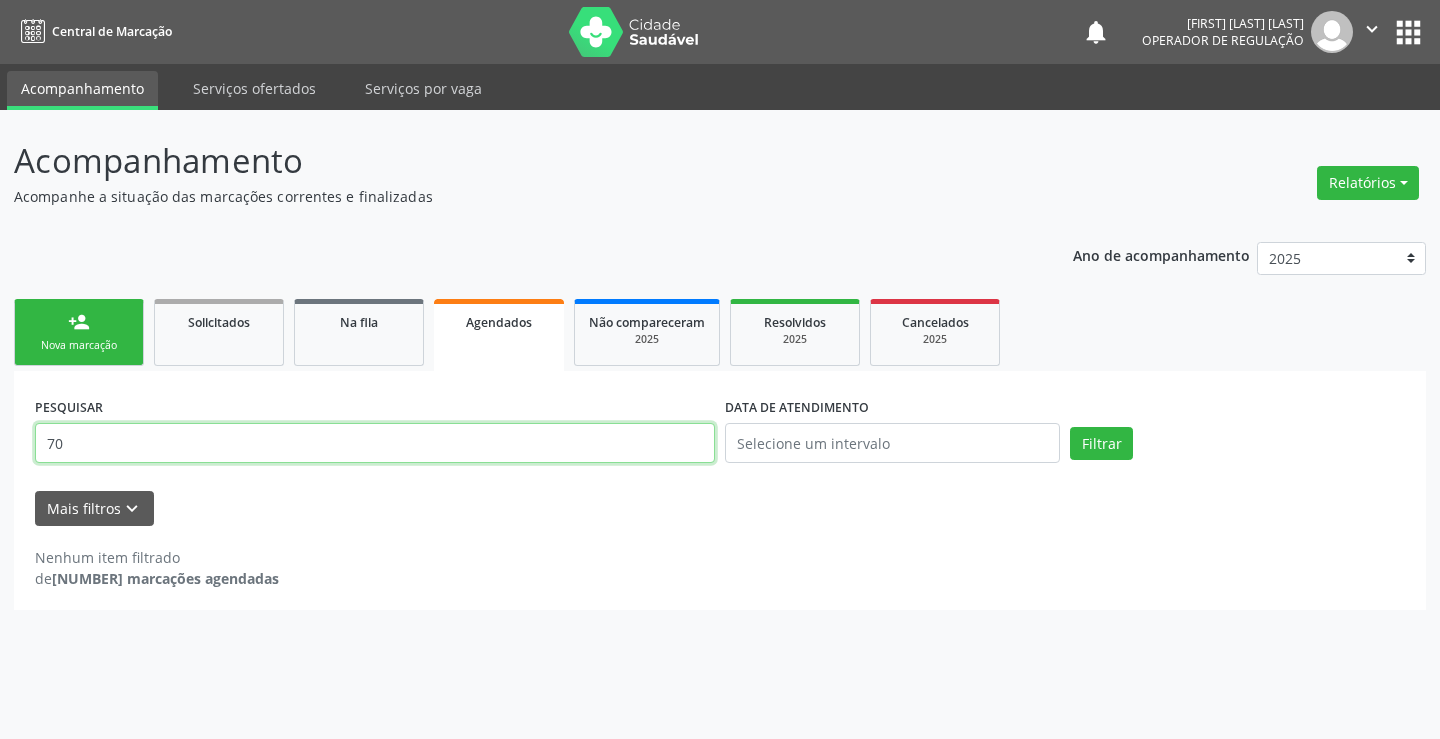 type on "7" 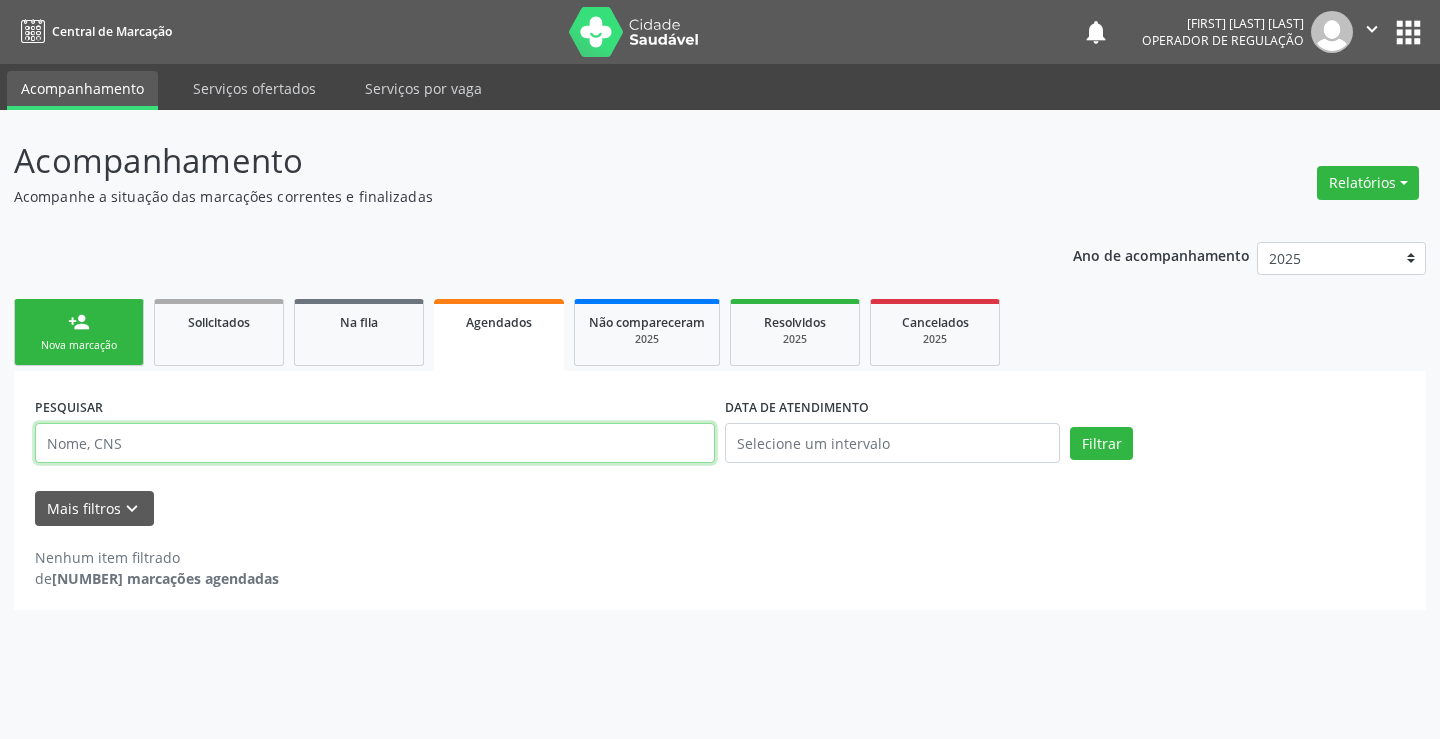 type 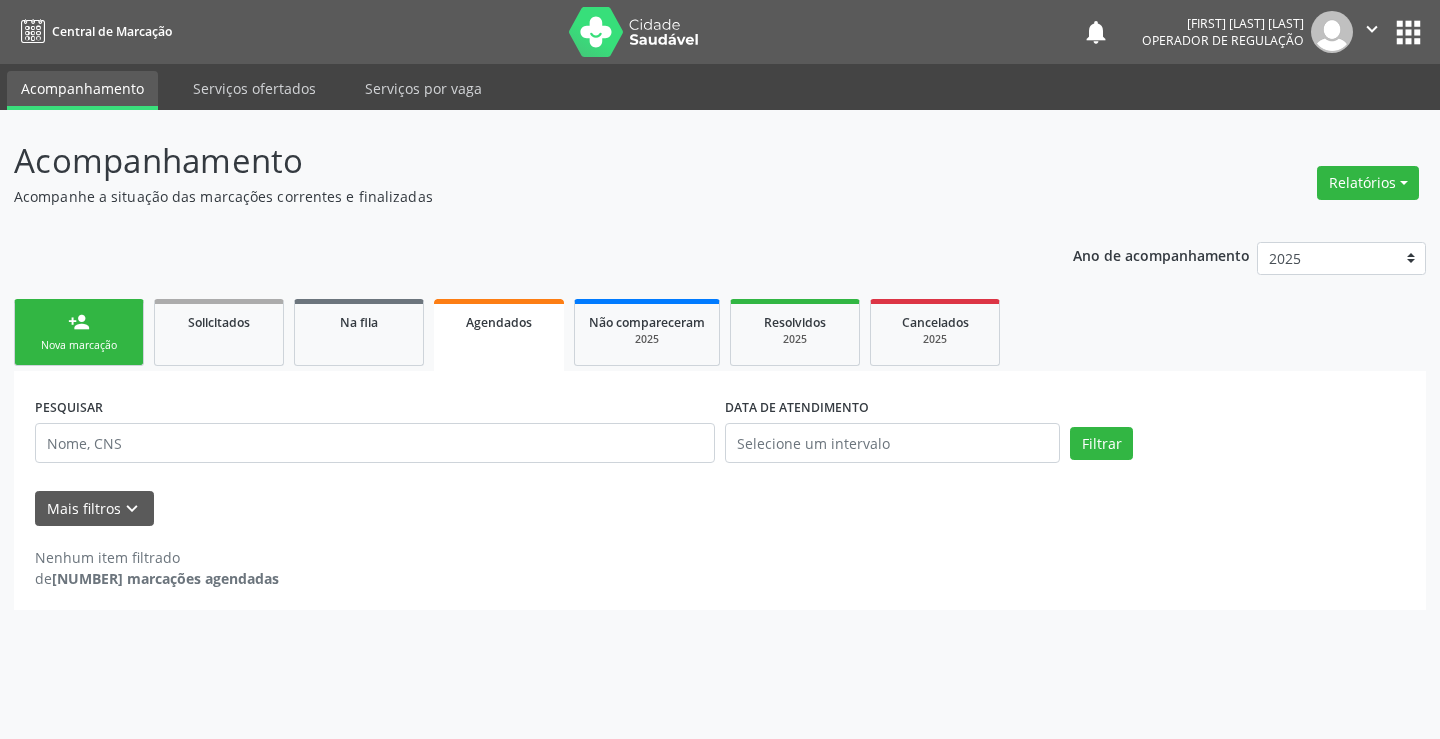 click on "Agendados" at bounding box center (499, 321) 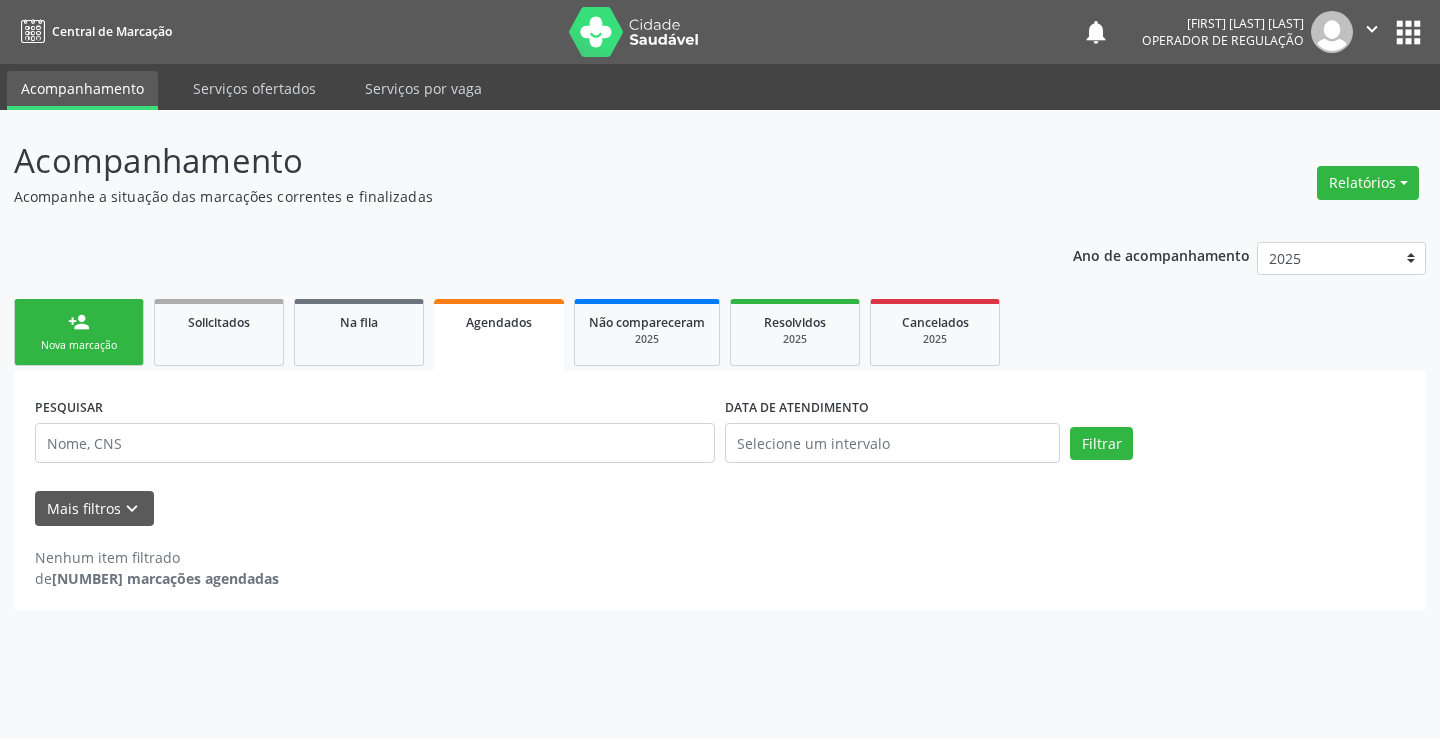 click on "person_add" at bounding box center [79, 322] 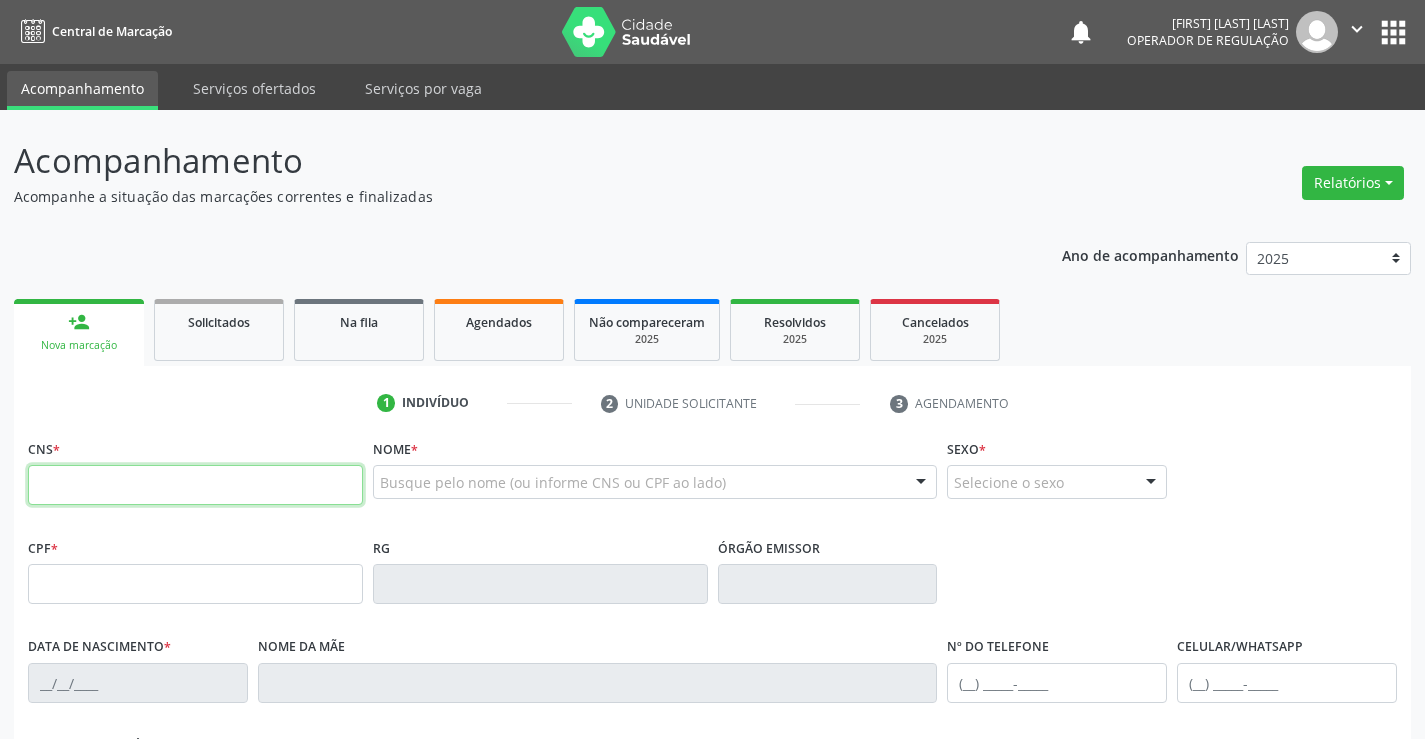click at bounding box center [195, 485] 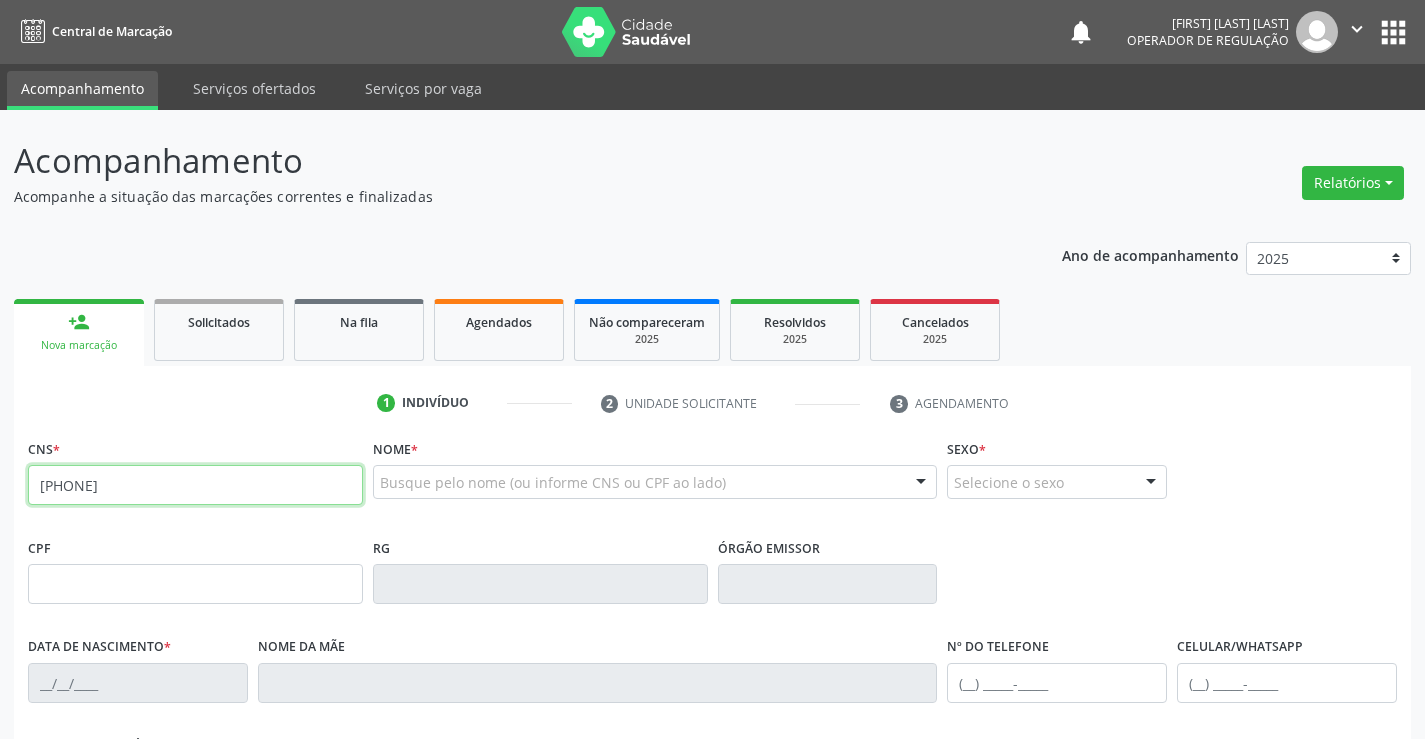 type on "702 9005 4777 3377" 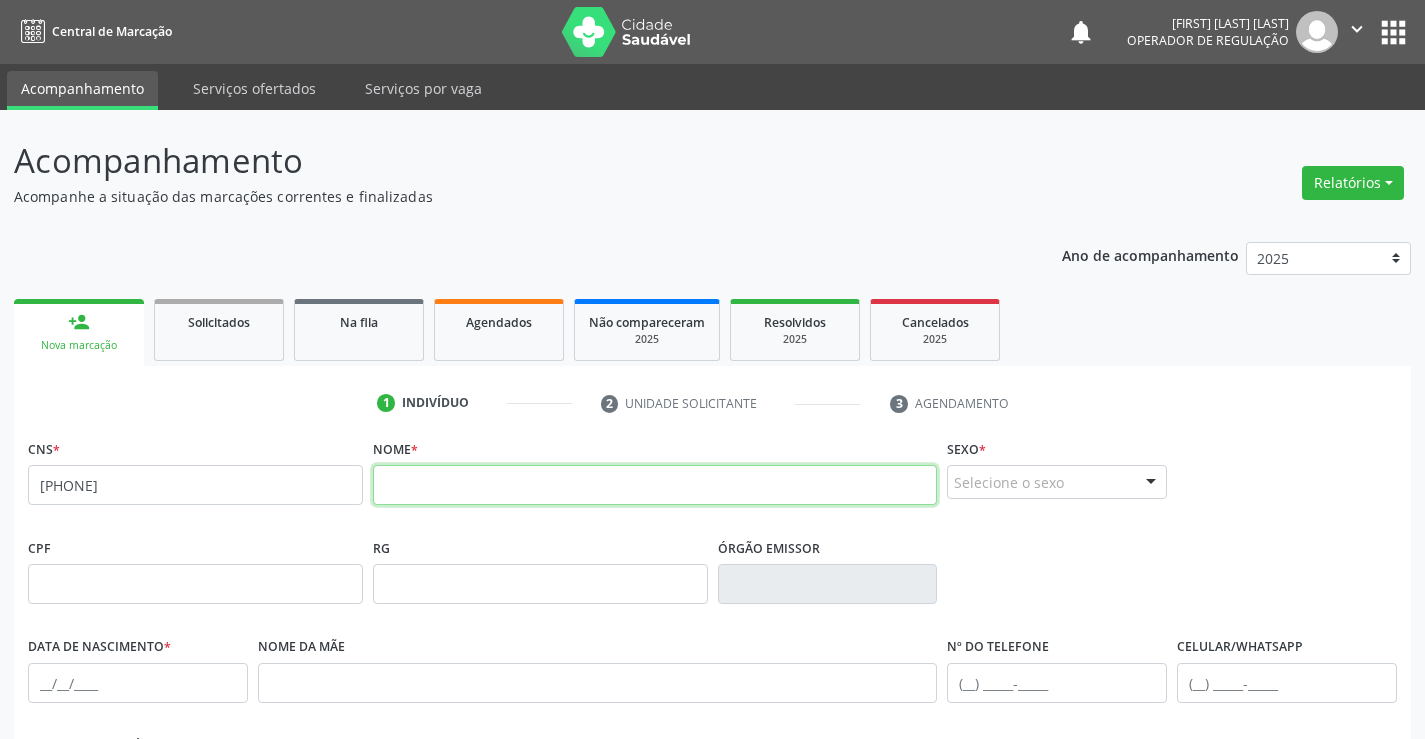 click at bounding box center (655, 485) 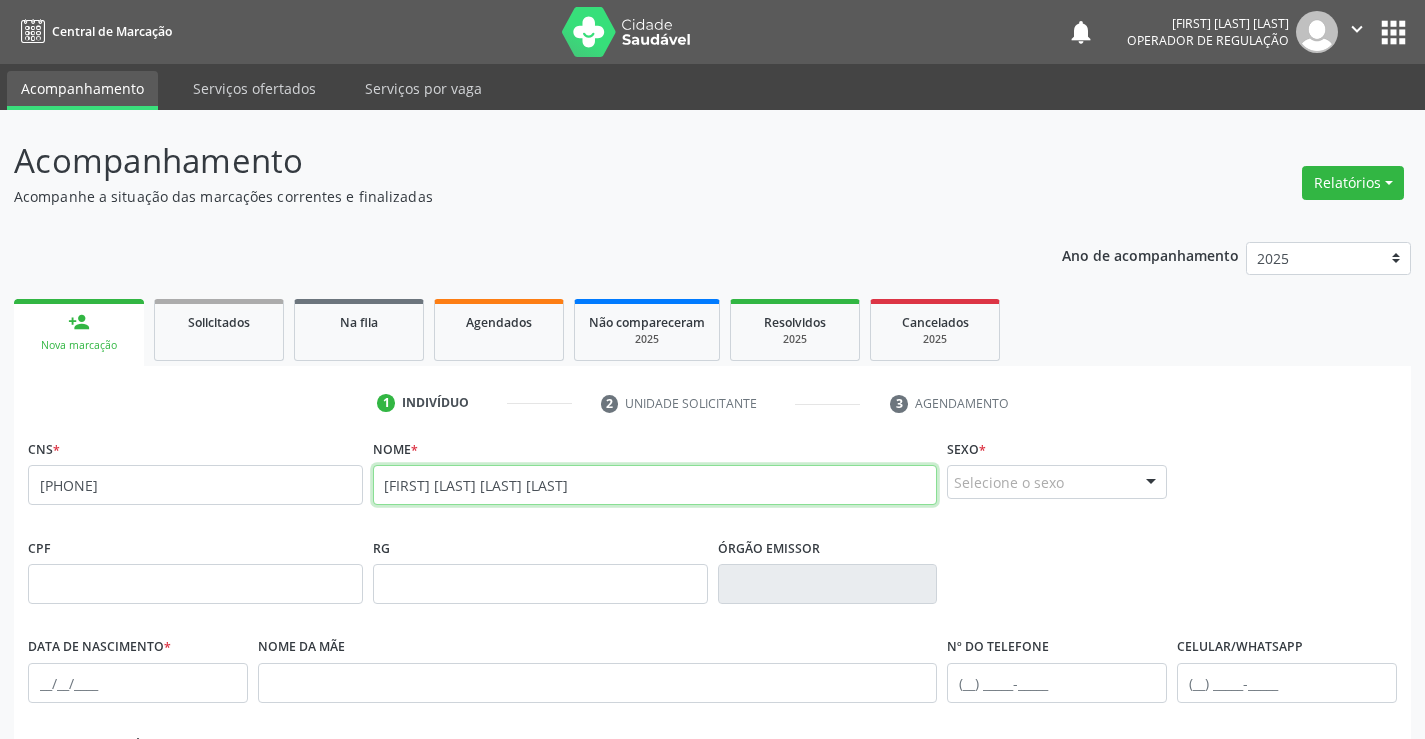 type on "MARIA A SANTANA DE OLIVEIRA" 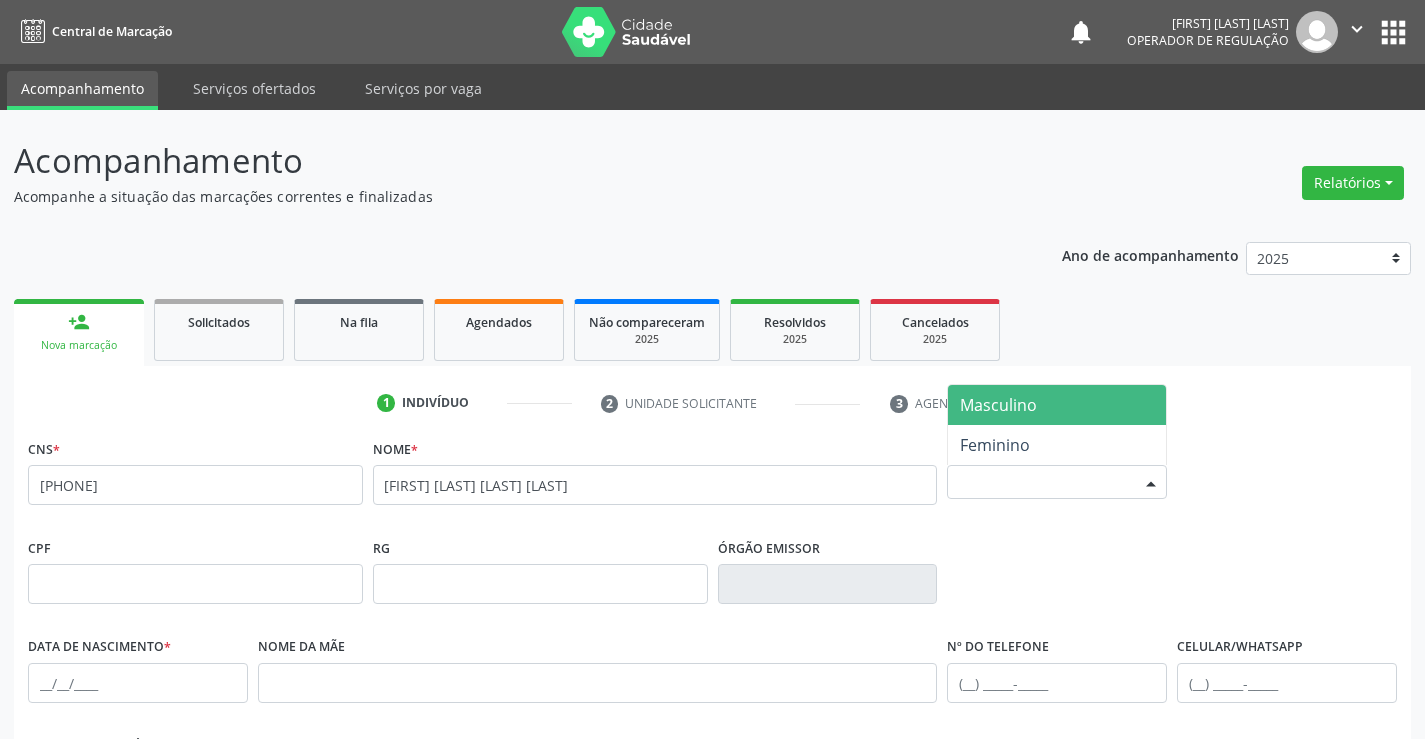 click on "Selecione o sexo" at bounding box center [1057, 482] 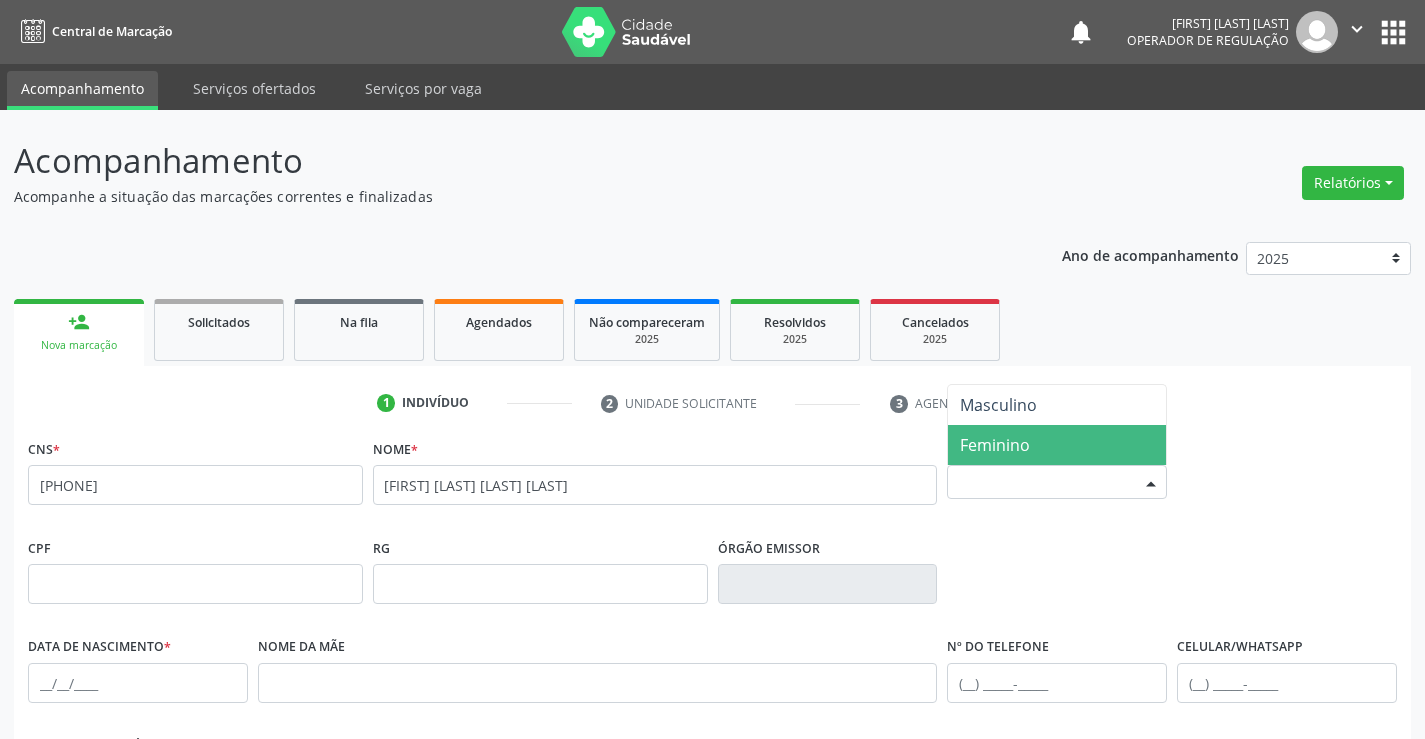 click on "Feminino" at bounding box center [1057, 445] 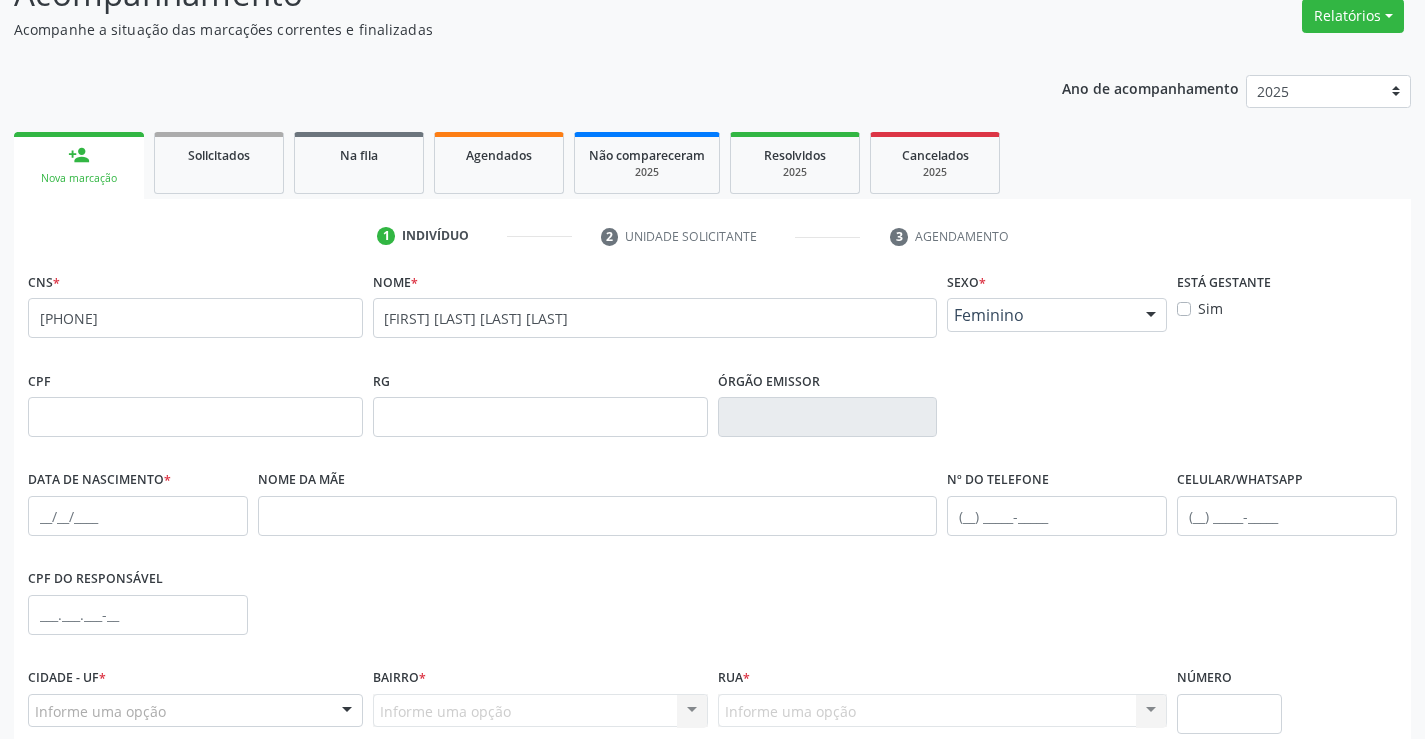 scroll, scrollTop: 200, scrollLeft: 0, axis: vertical 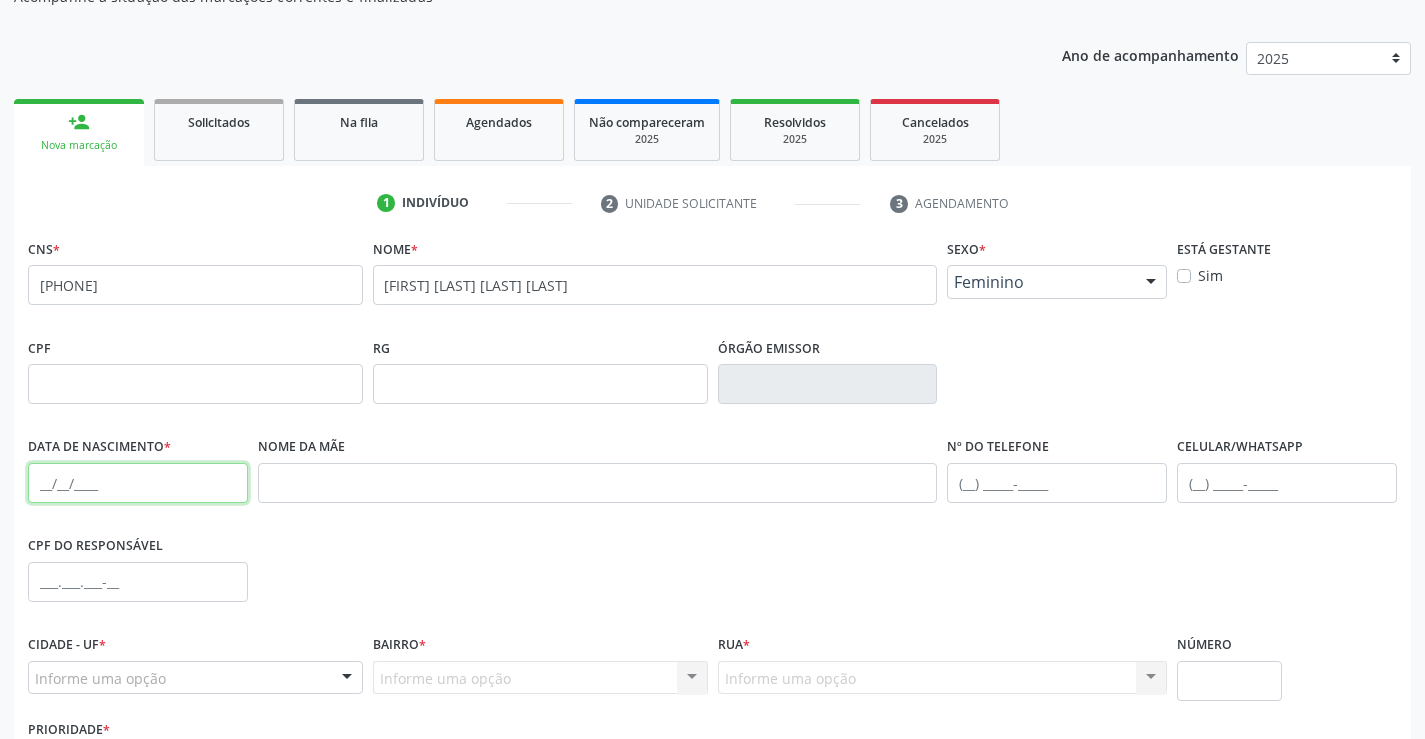 click at bounding box center (138, 483) 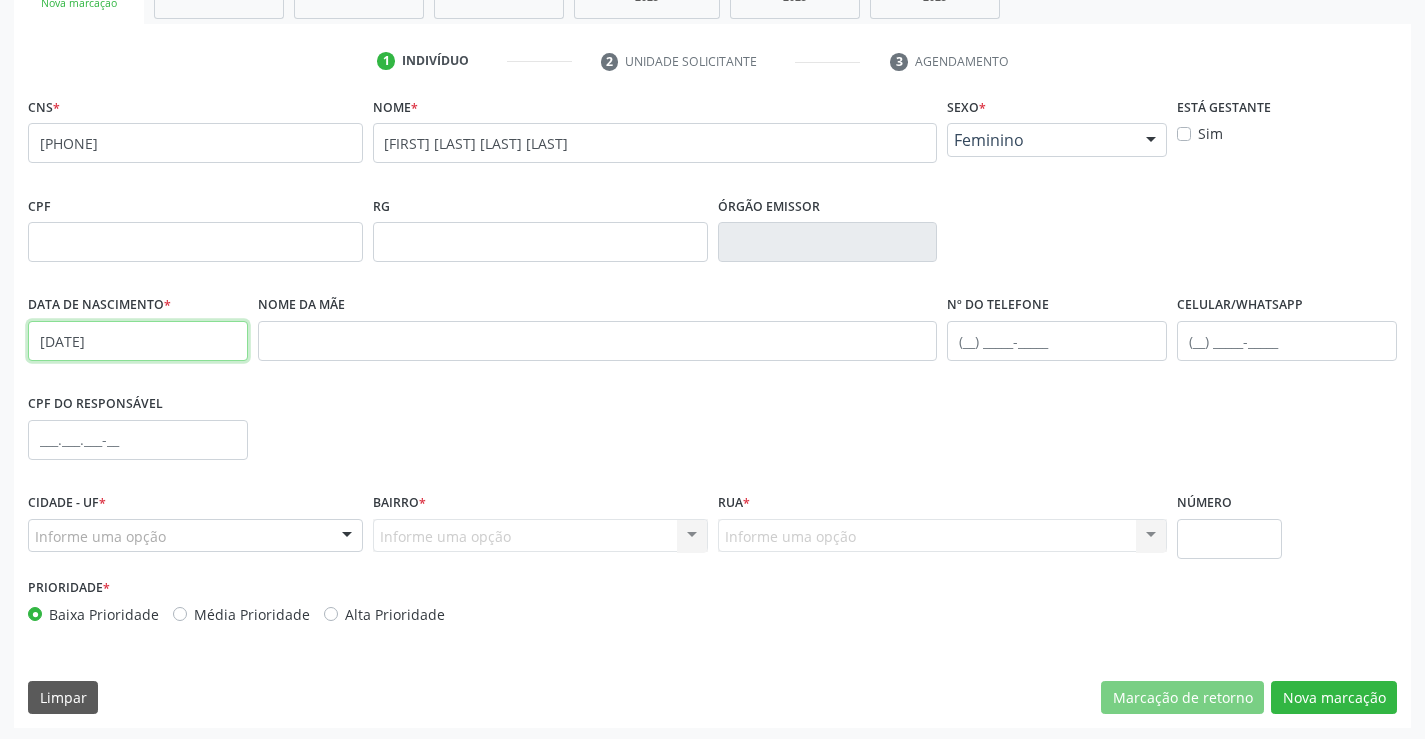 scroll, scrollTop: 345, scrollLeft: 0, axis: vertical 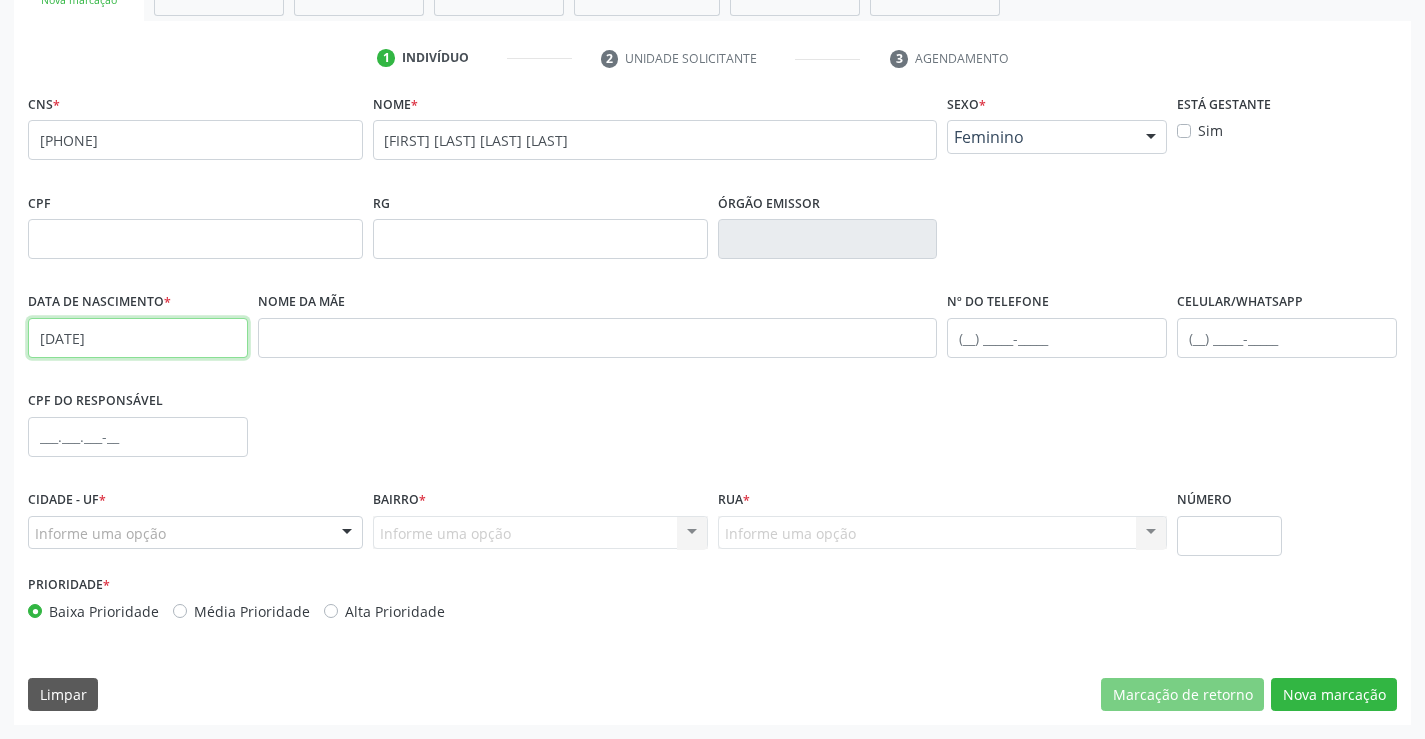 type on "23/04/1979" 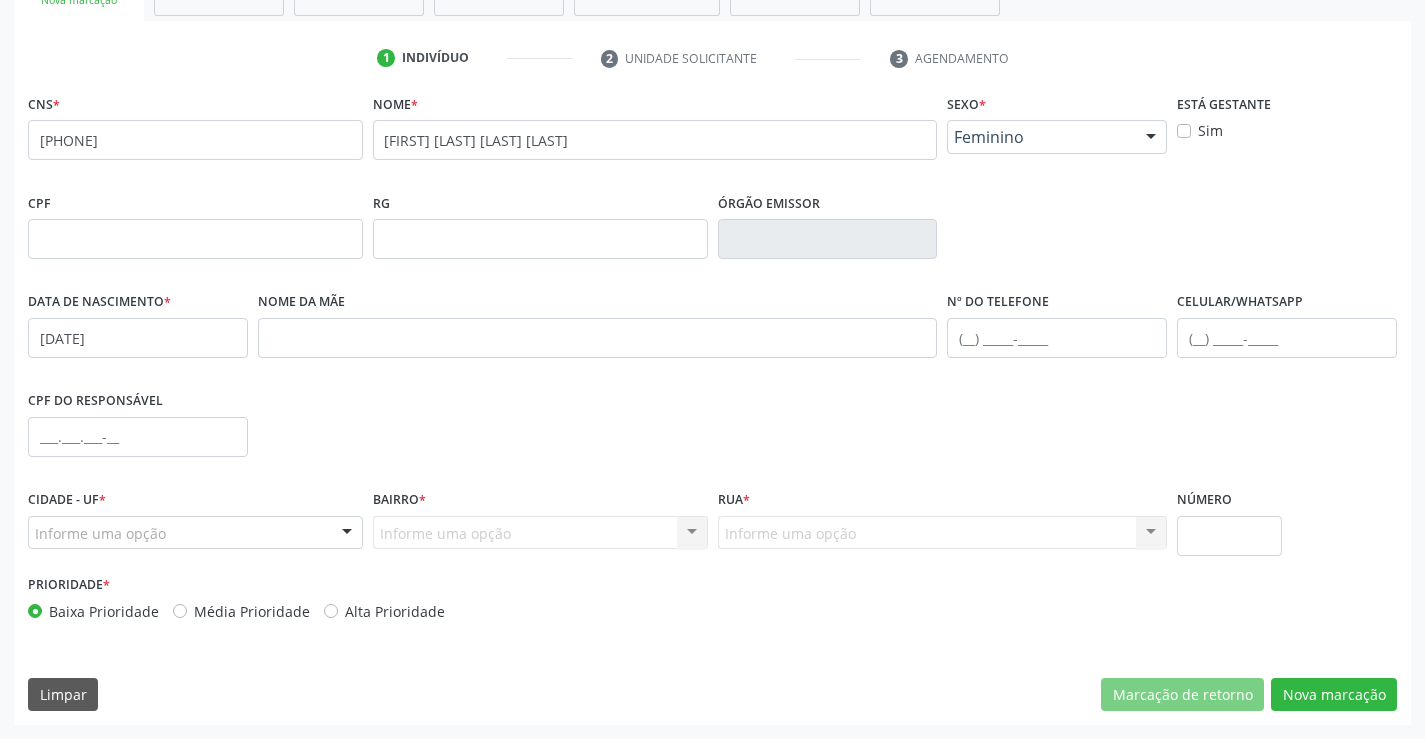 click on "Informe uma opção" at bounding box center [195, 533] 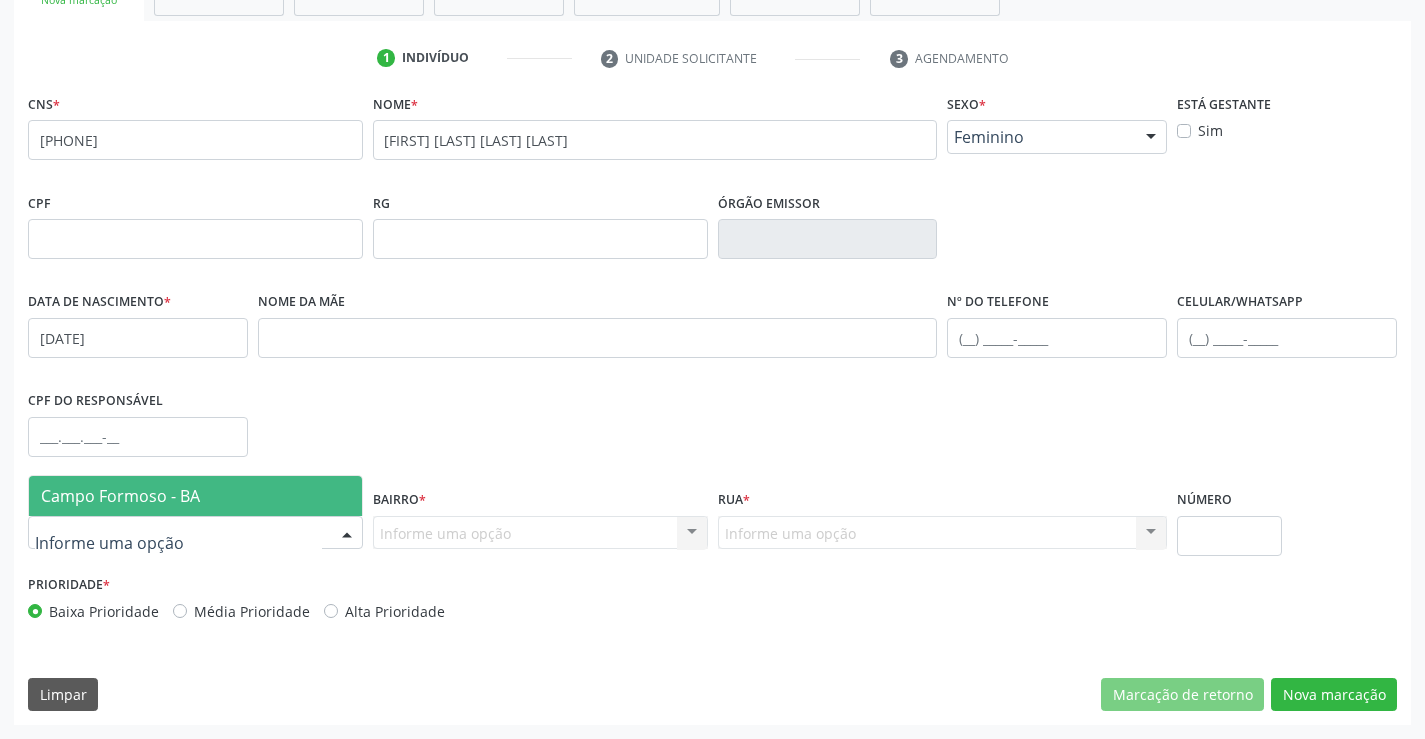 drag, startPoint x: 237, startPoint y: 502, endPoint x: 271, endPoint y: 501, distance: 34.0147 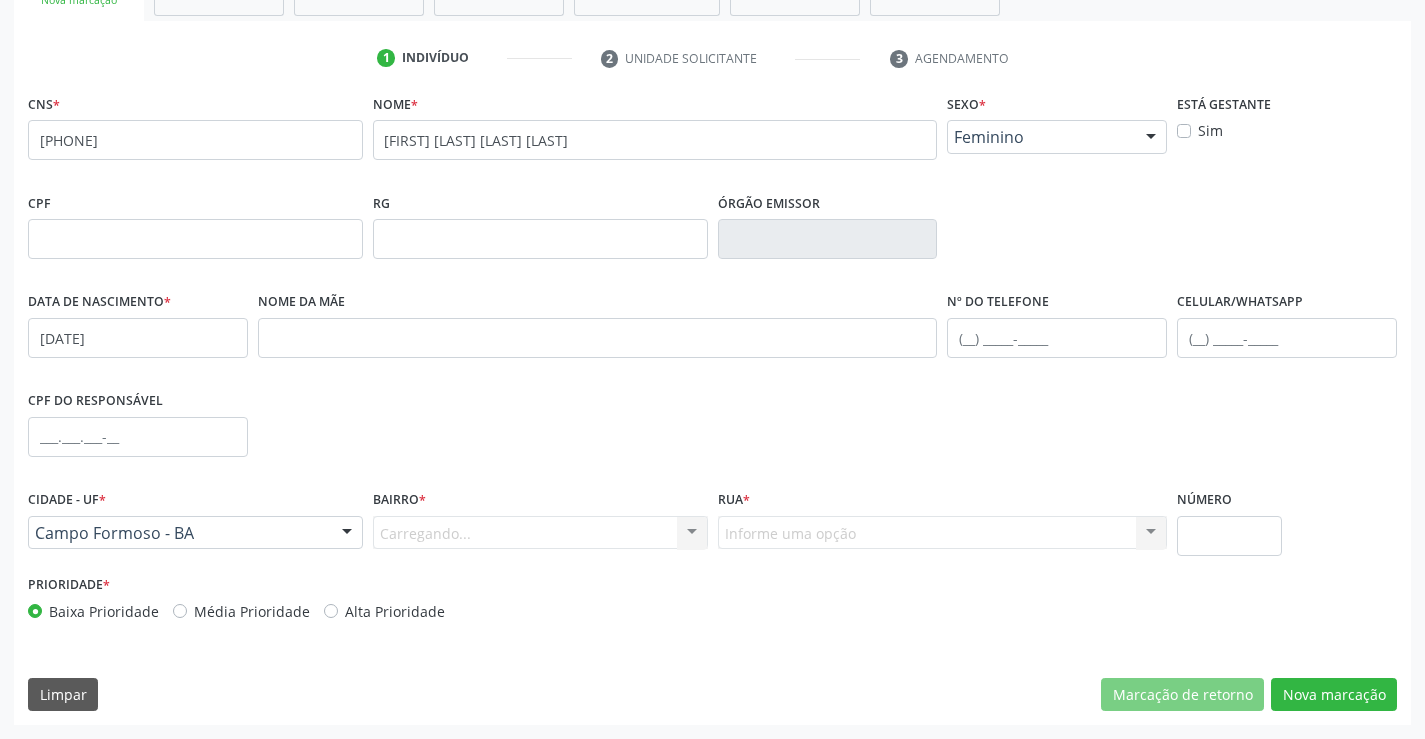 click on "Carregando...
Nenhum resultado encontrado para: "   "
Nenhuma opção encontrada. Digite para adicionar." at bounding box center (540, 533) 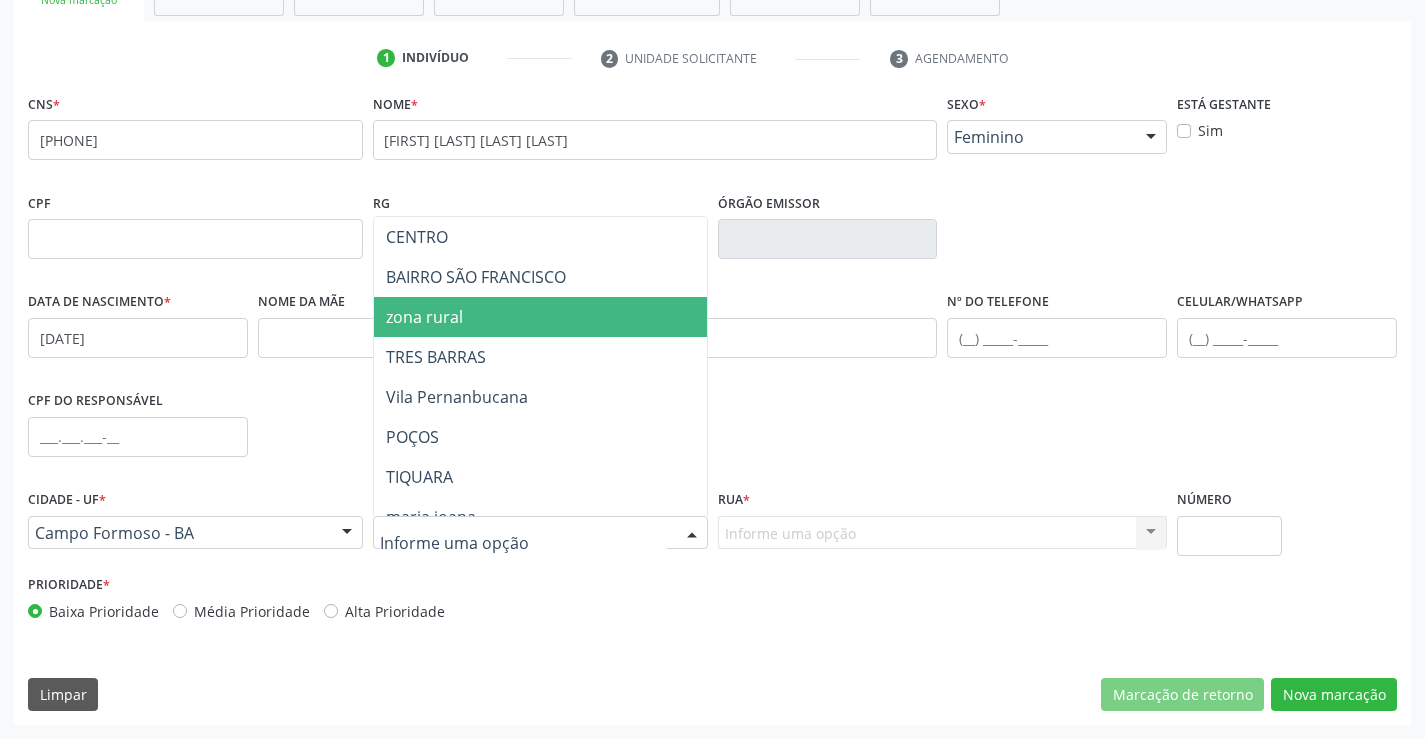click on "zona rural" at bounding box center (578, 317) 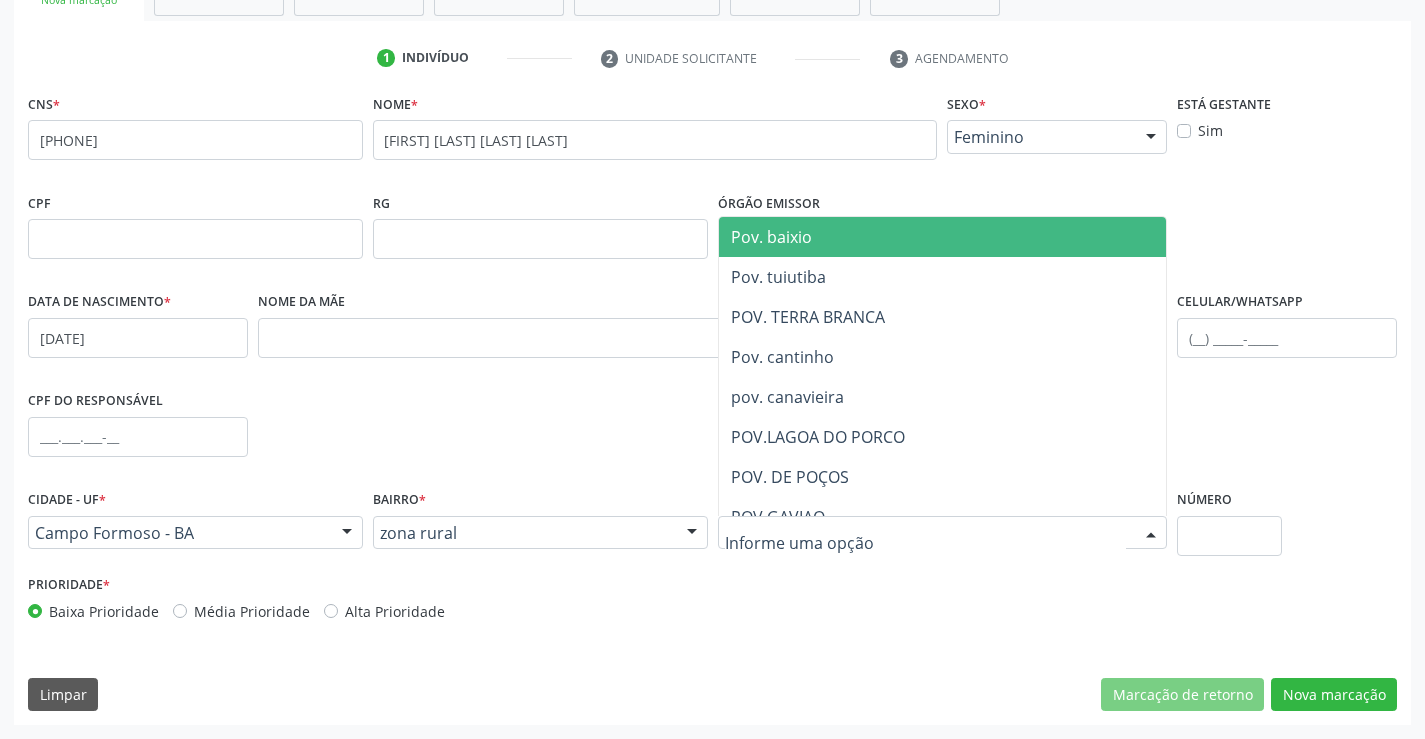 click at bounding box center [926, 543] 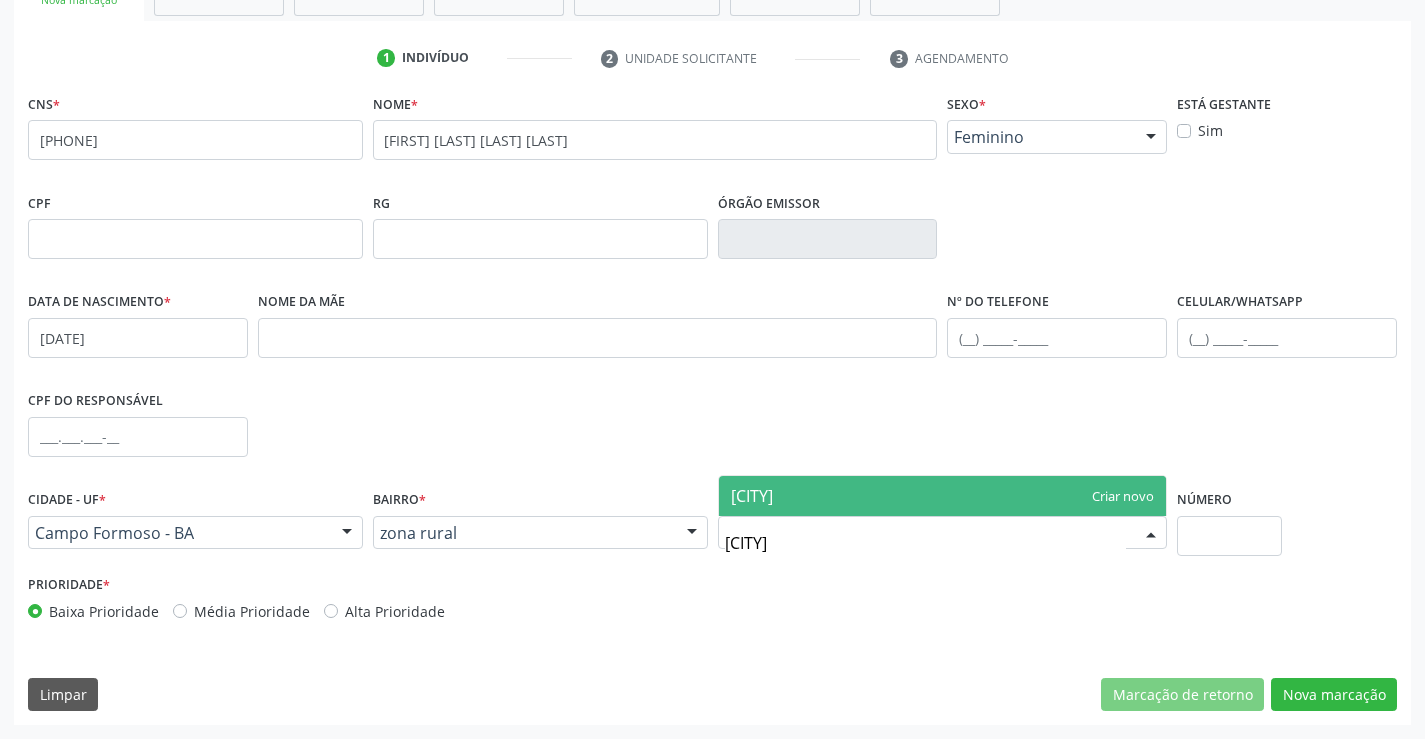 type on "CAMPO" 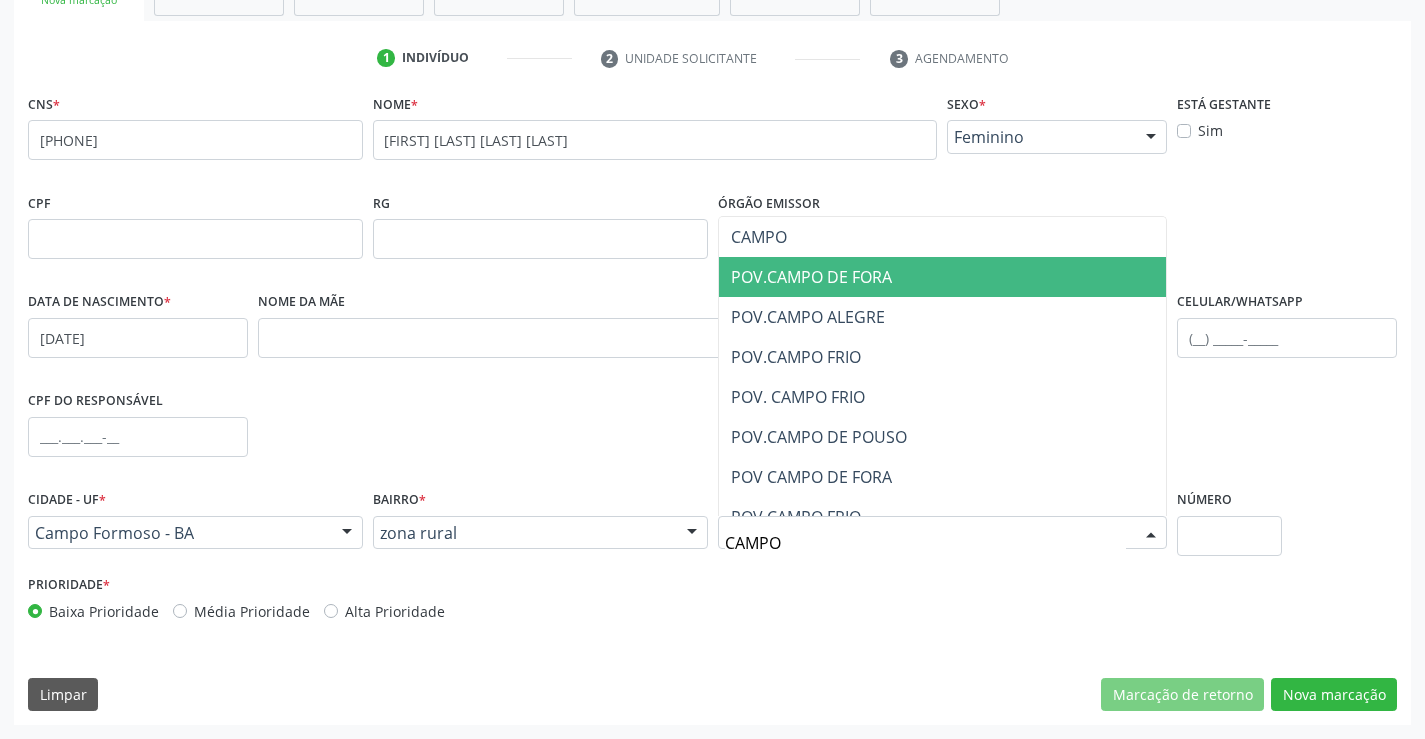 click on "POV.CAMPO DE FORA" at bounding box center [943, 277] 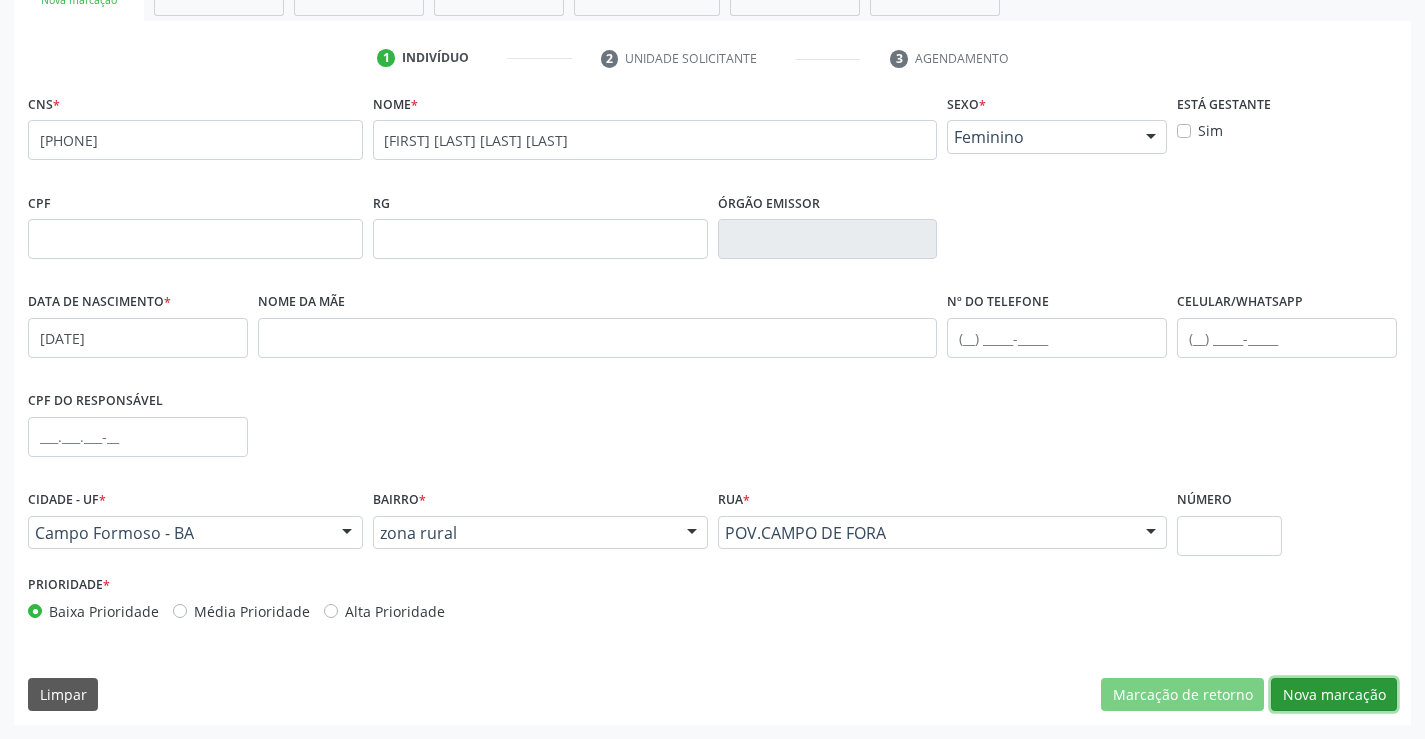 click on "Nova marcação" at bounding box center (1334, 695) 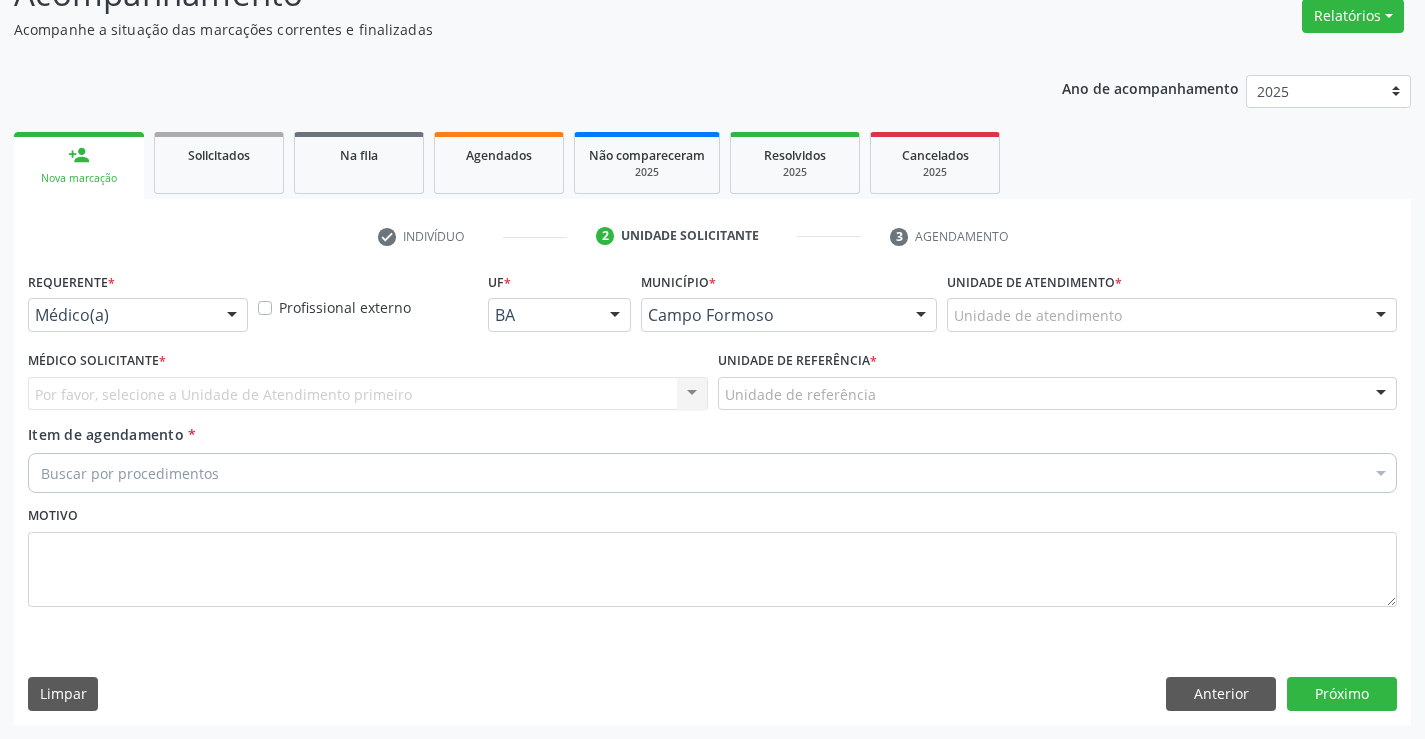 scroll, scrollTop: 167, scrollLeft: 0, axis: vertical 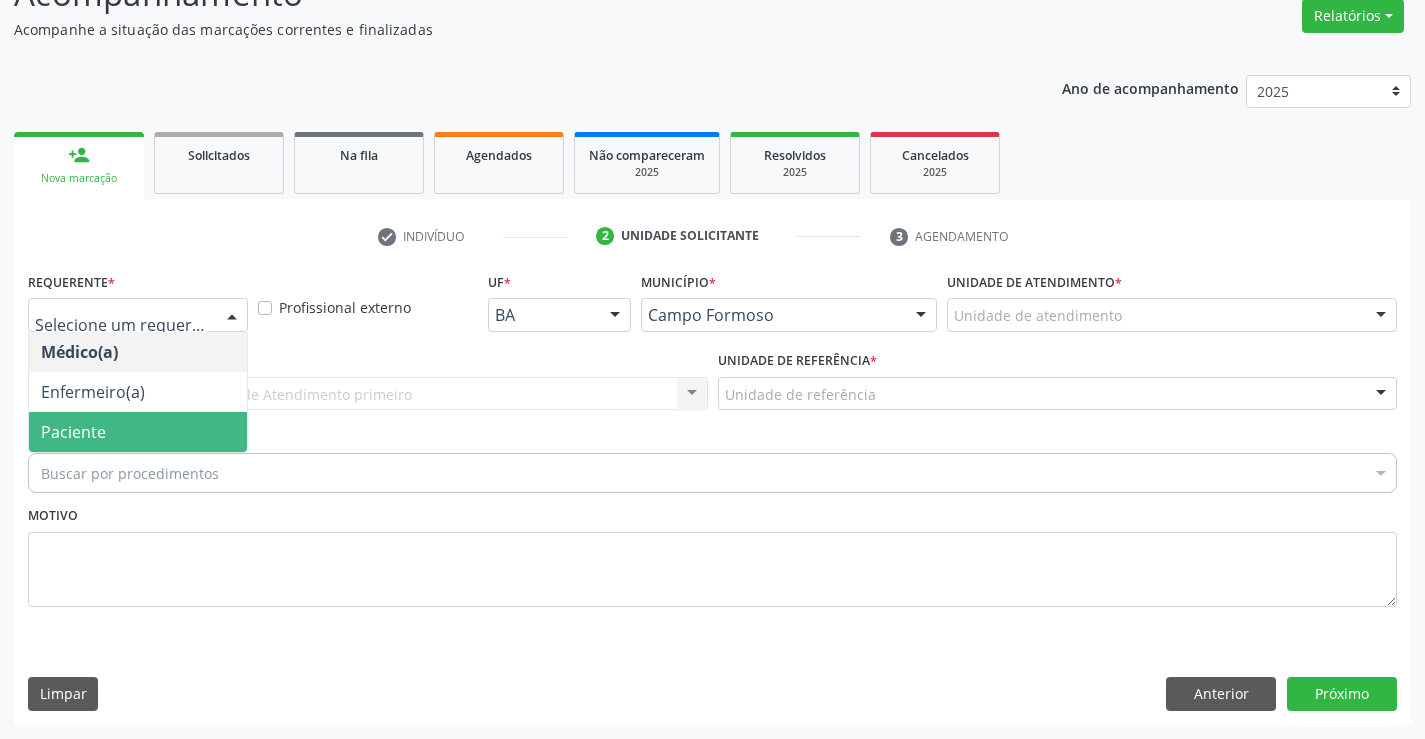 click on "Paciente" at bounding box center (73, 432) 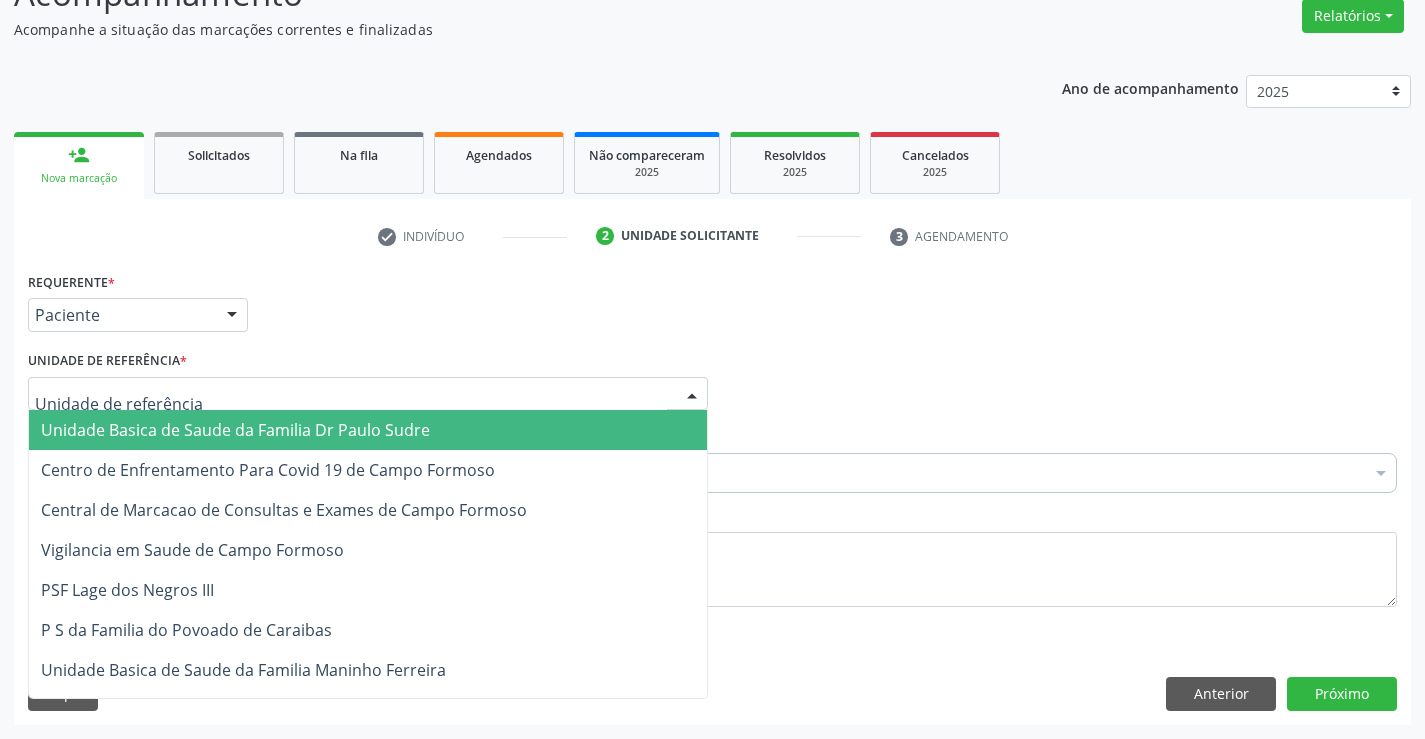 drag, startPoint x: 145, startPoint y: 399, endPoint x: 156, endPoint y: 419, distance: 22.825424 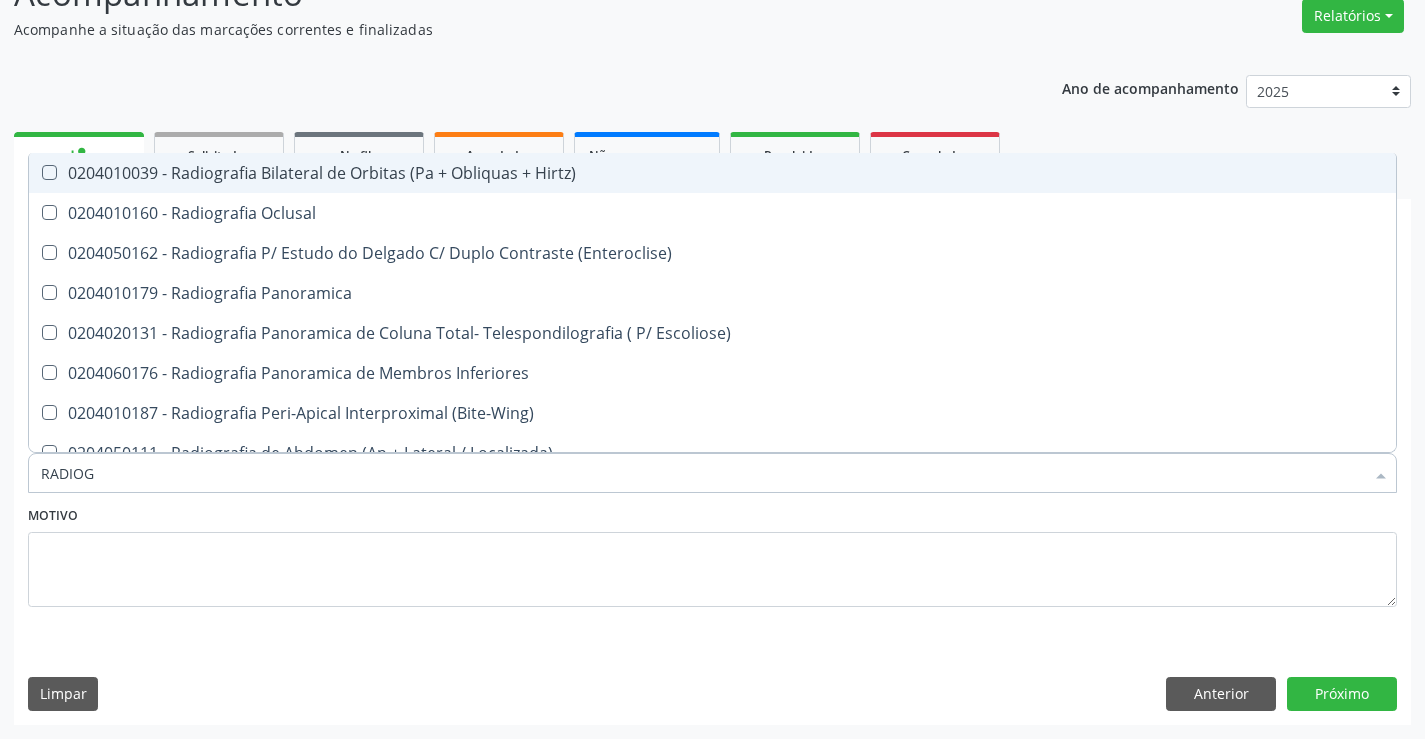 type on "RADIOGR" 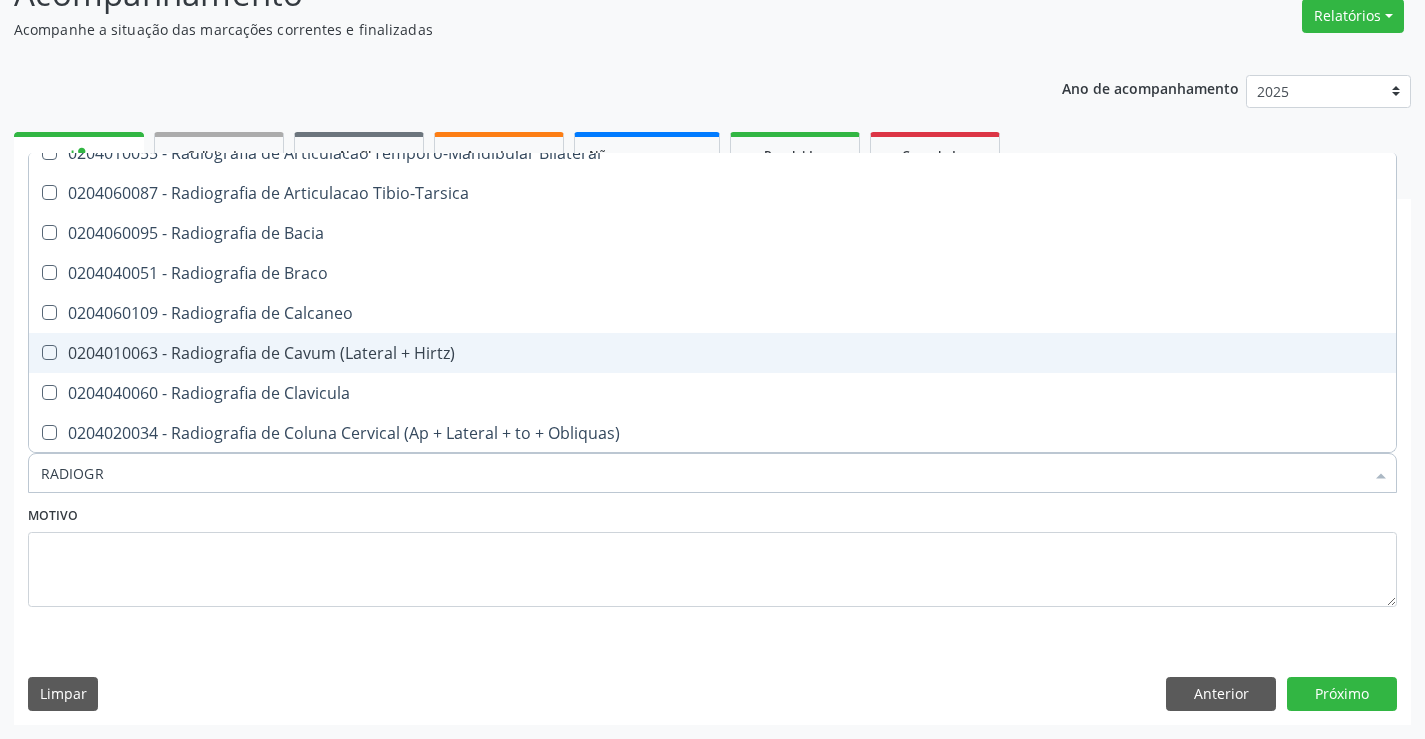 scroll, scrollTop: 800, scrollLeft: 0, axis: vertical 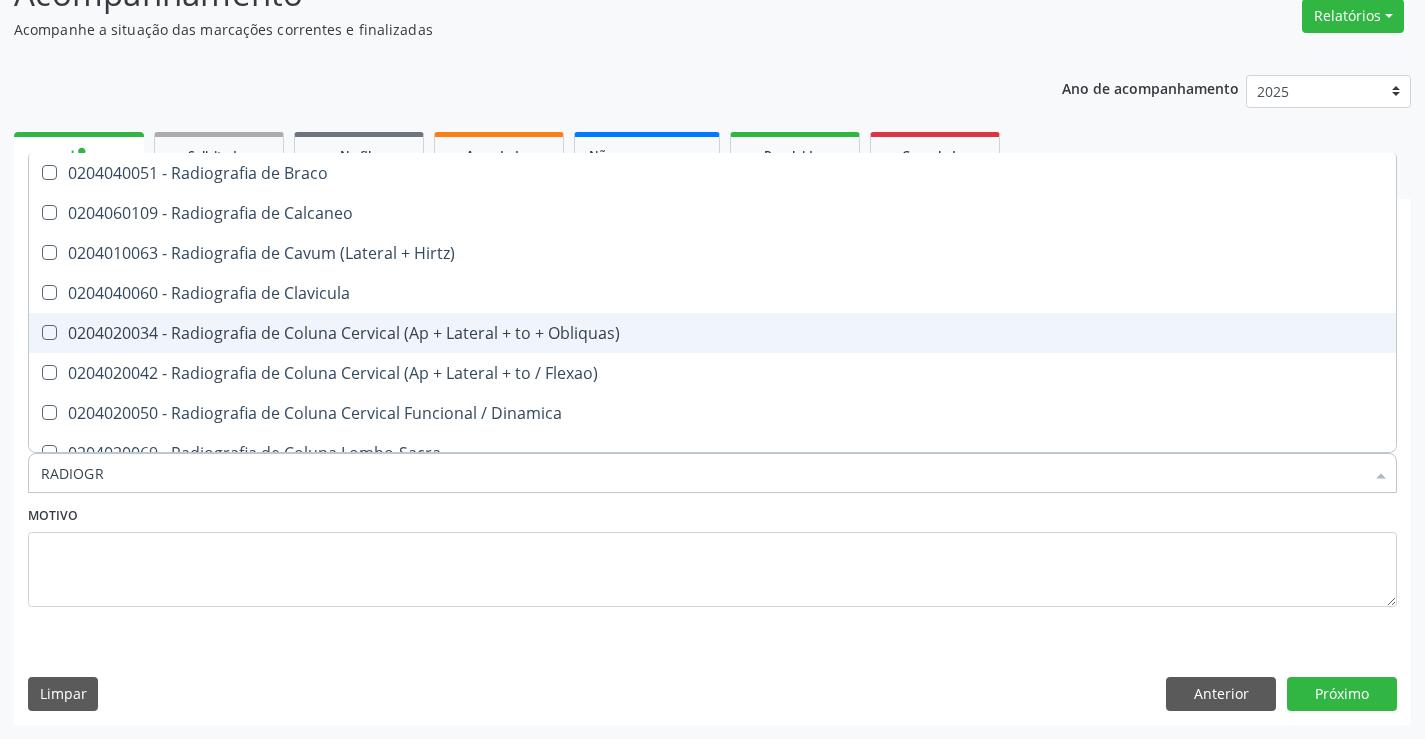 click on "0204020034 - Radiografia de Coluna Cervical (Ap + Lateral + to + Obliquas)" at bounding box center [712, 333] 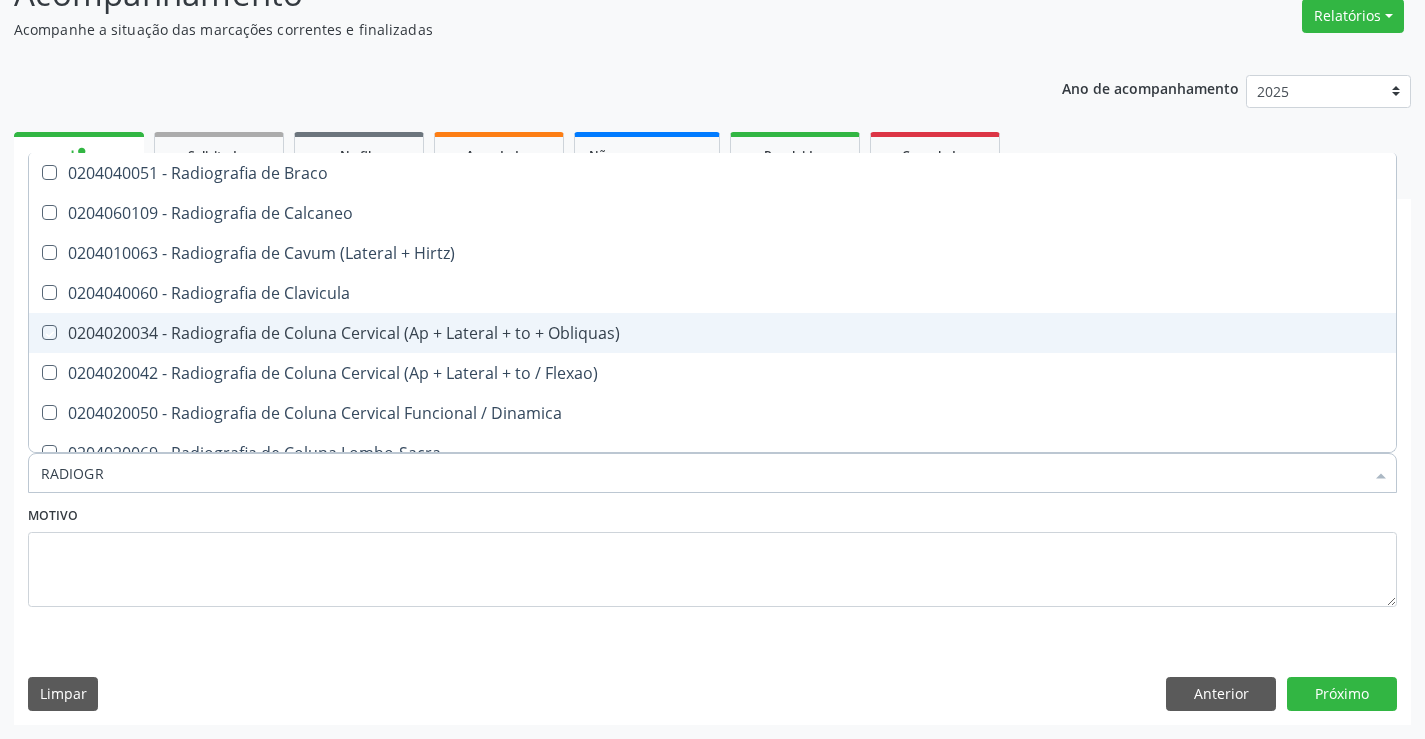 checkbox on "true" 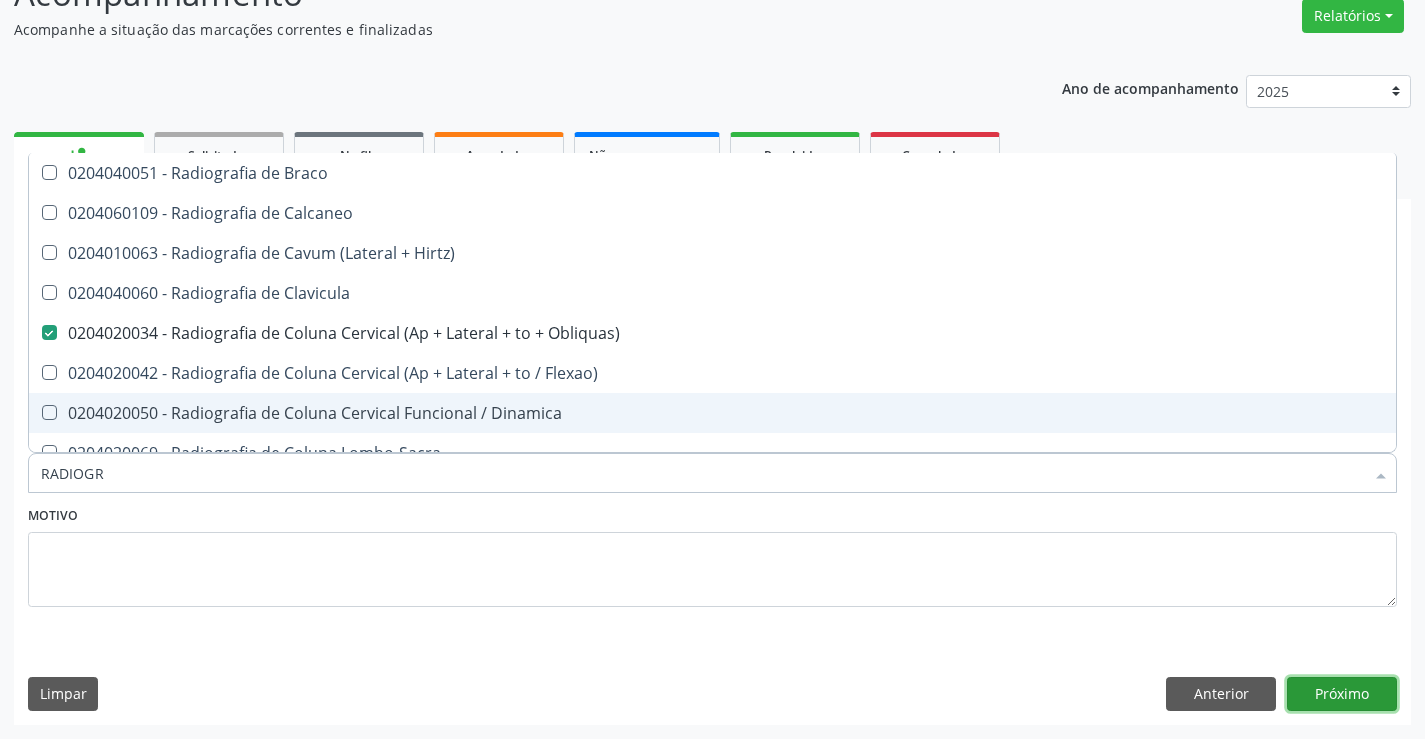 click on "Próximo" at bounding box center (1342, 694) 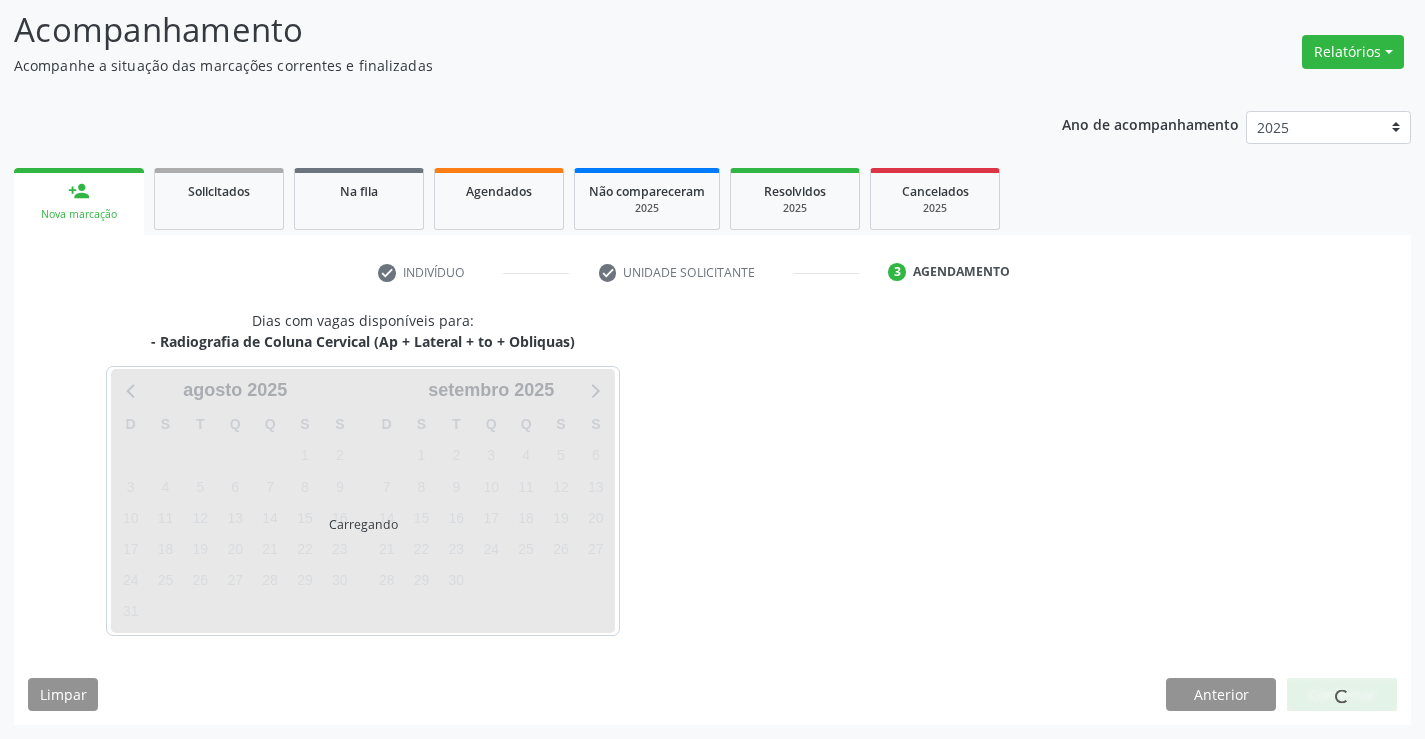 scroll, scrollTop: 131, scrollLeft: 0, axis: vertical 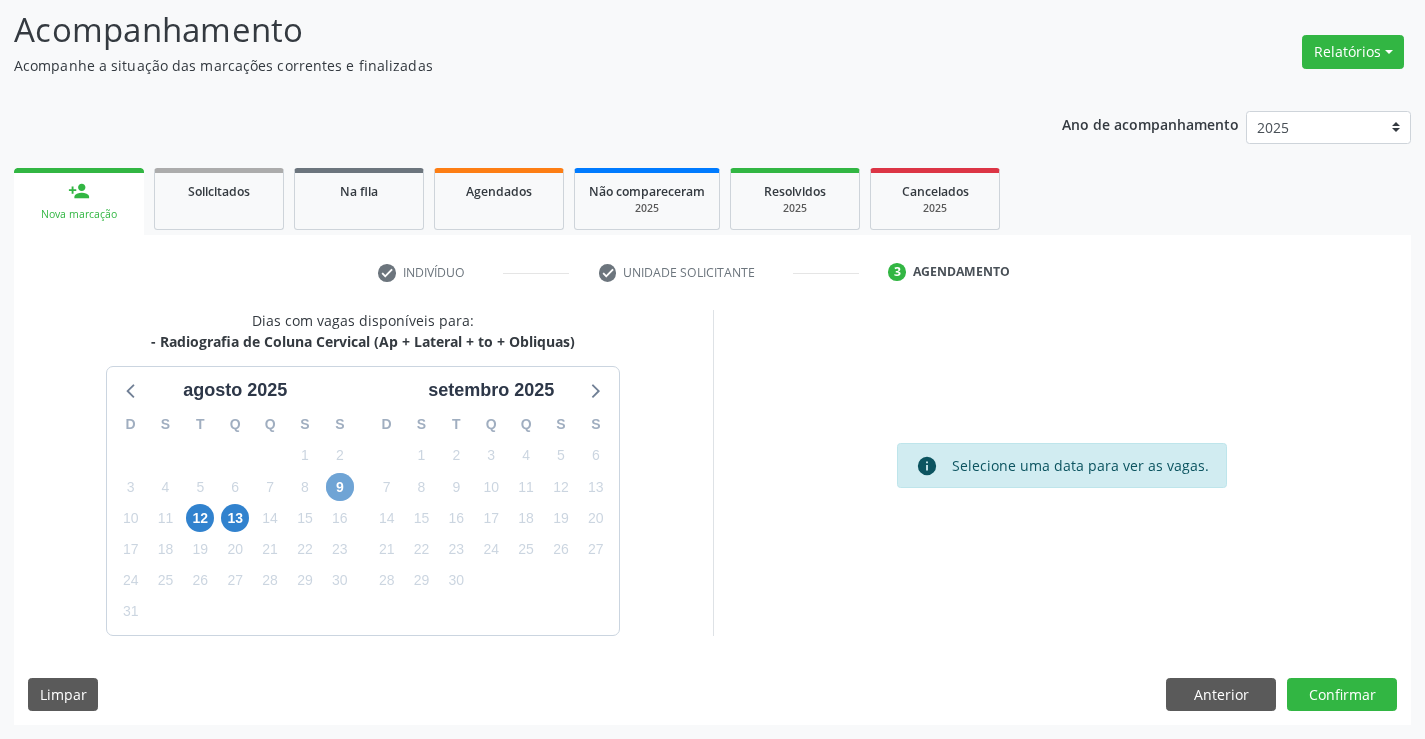 click on "9" at bounding box center [340, 487] 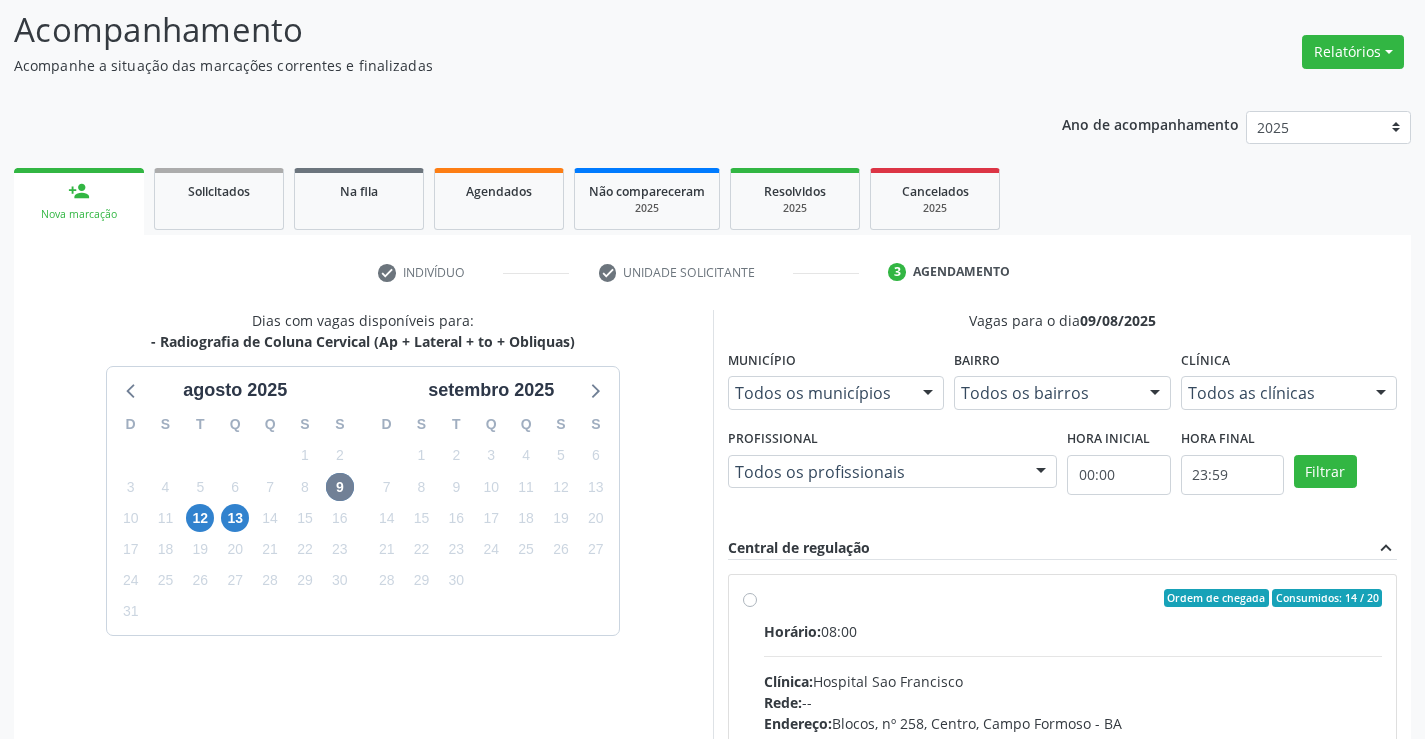 click on "Ordem de chegada
Consumidos: 14 / 20
Horário:   08:00
Clínica:  Hospital Sao Francisco
Rede:
--
Endereço:   Blocos, nº 258, Centro, Campo Formoso - BA
Telefone:   (74) 36451217
Profissional:
Joel da Rocha Almeida
Informações adicionais sobre o atendimento
Idade de atendimento:
de 0 a 120 anos
Gênero(s) atendido(s):
Masculino e Feminino
Informações adicionais:
--" at bounding box center (1073, 742) 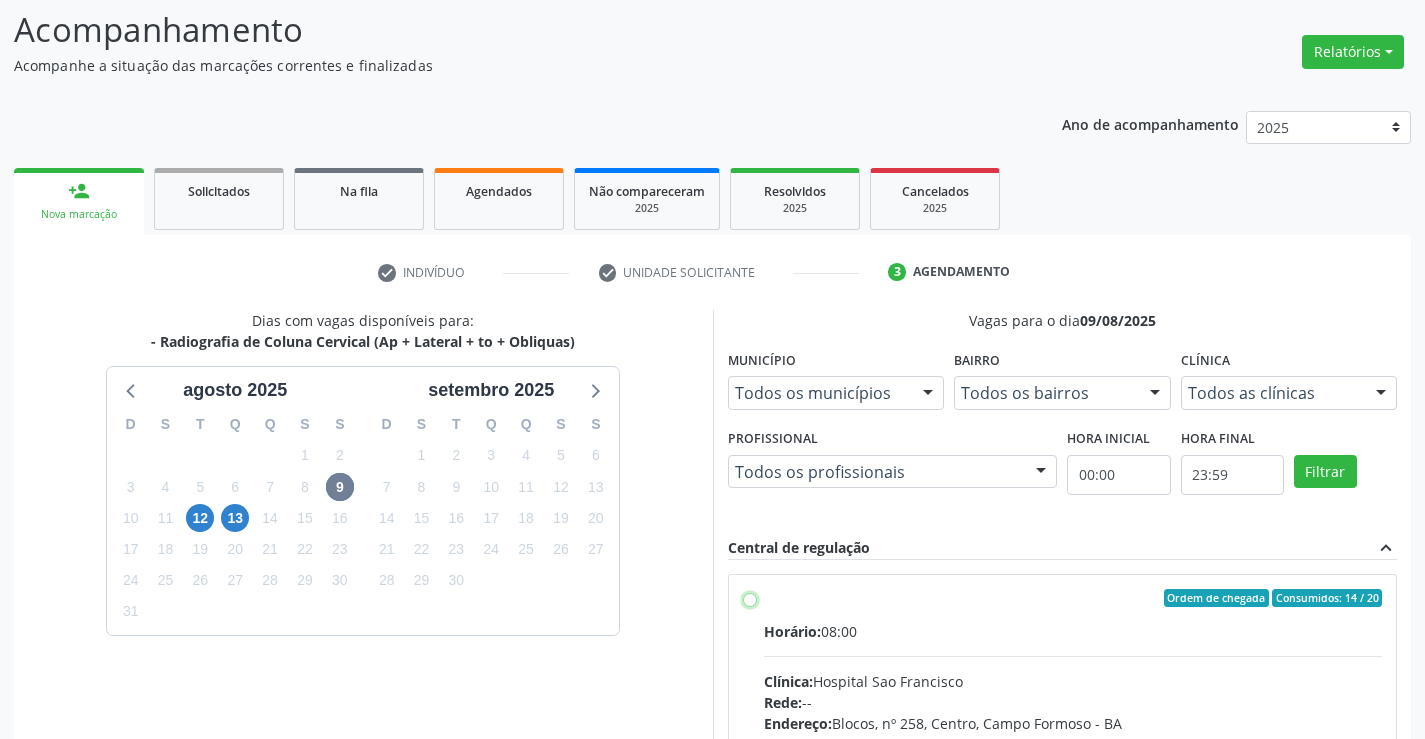 click on "Ordem de chegada
Consumidos: 14 / 20
Horário:   08:00
Clínica:  Hospital Sao Francisco
Rede:
--
Endereço:   Blocos, nº 258, Centro, Campo Formoso - BA
Telefone:   (74) 36451217
Profissional:
Joel da Rocha Almeida
Informações adicionais sobre o atendimento
Idade de atendimento:
de 0 a 120 anos
Gênero(s) atendido(s):
Masculino e Feminino
Informações adicionais:
--" at bounding box center [750, 598] 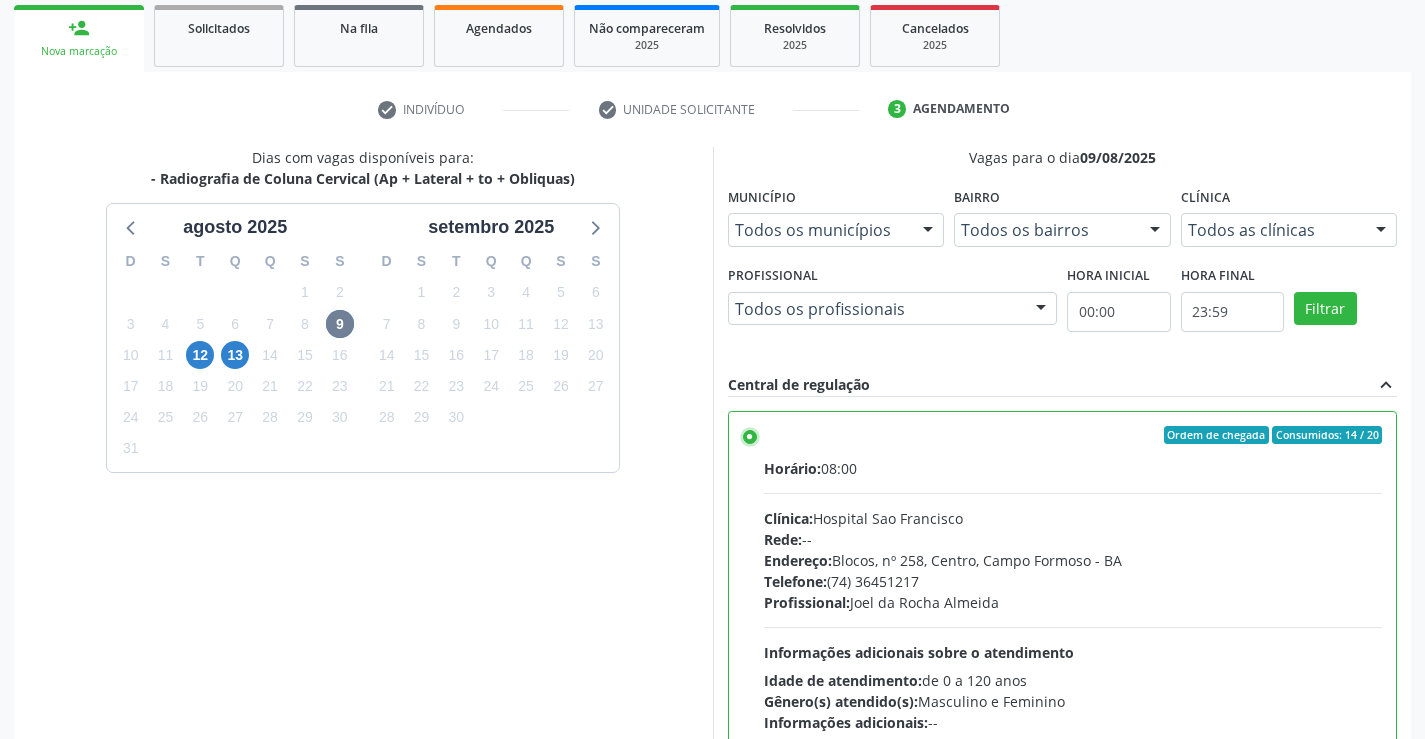 scroll, scrollTop: 456, scrollLeft: 0, axis: vertical 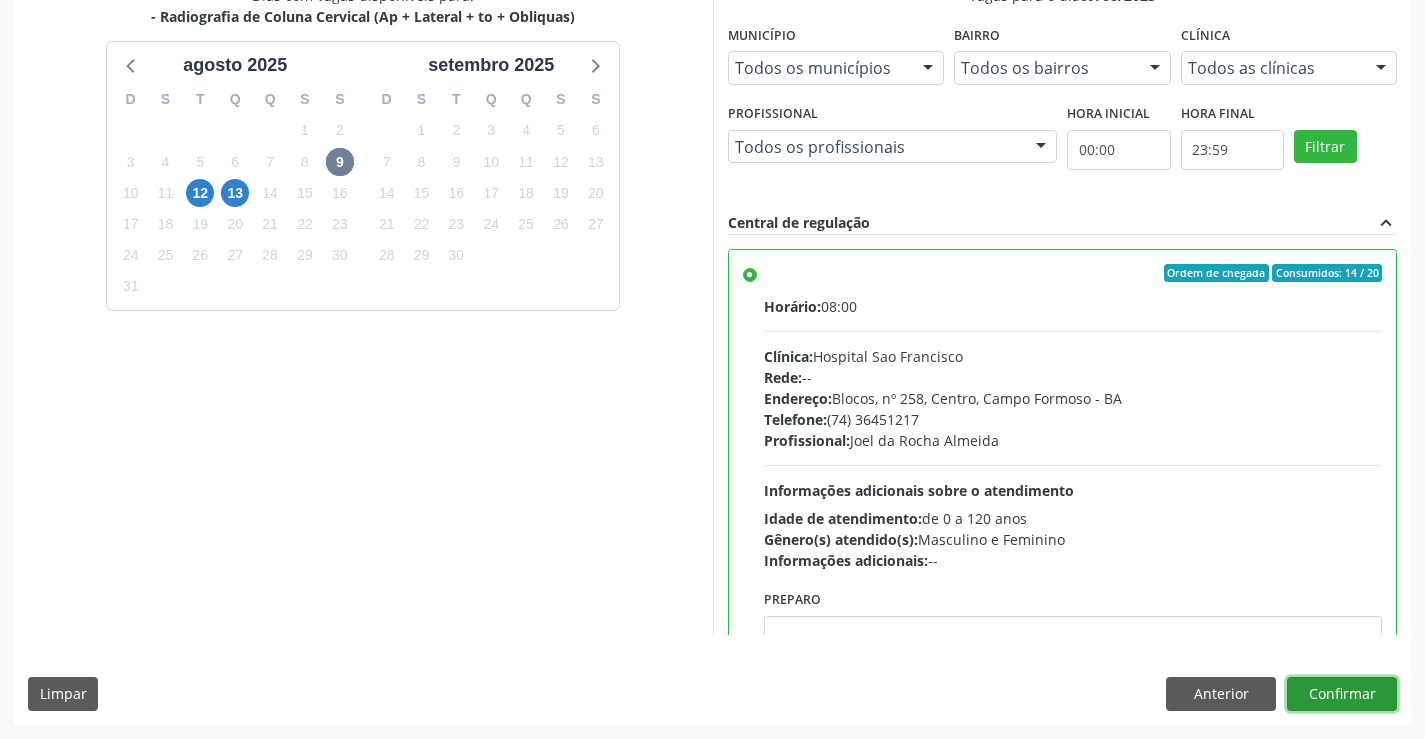 click on "Confirmar" at bounding box center [1342, 694] 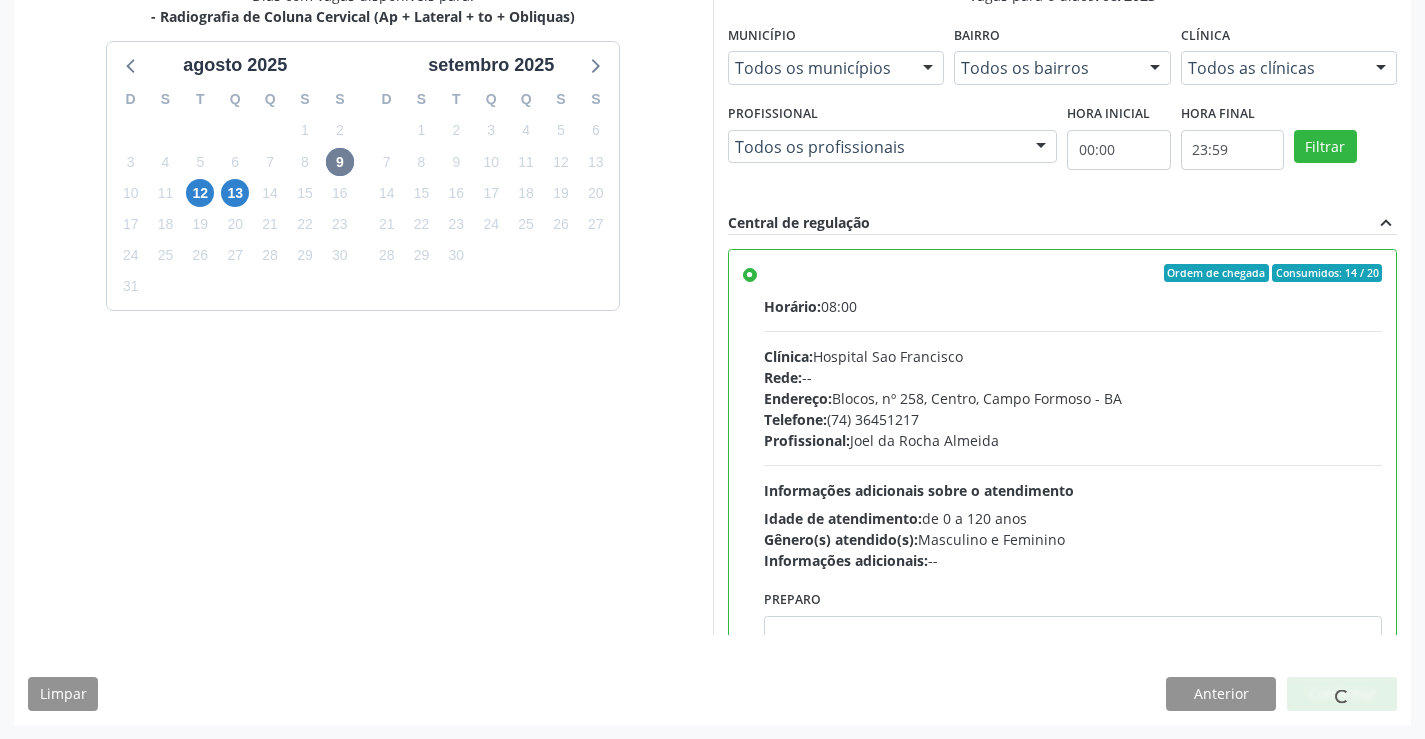 scroll, scrollTop: 0, scrollLeft: 0, axis: both 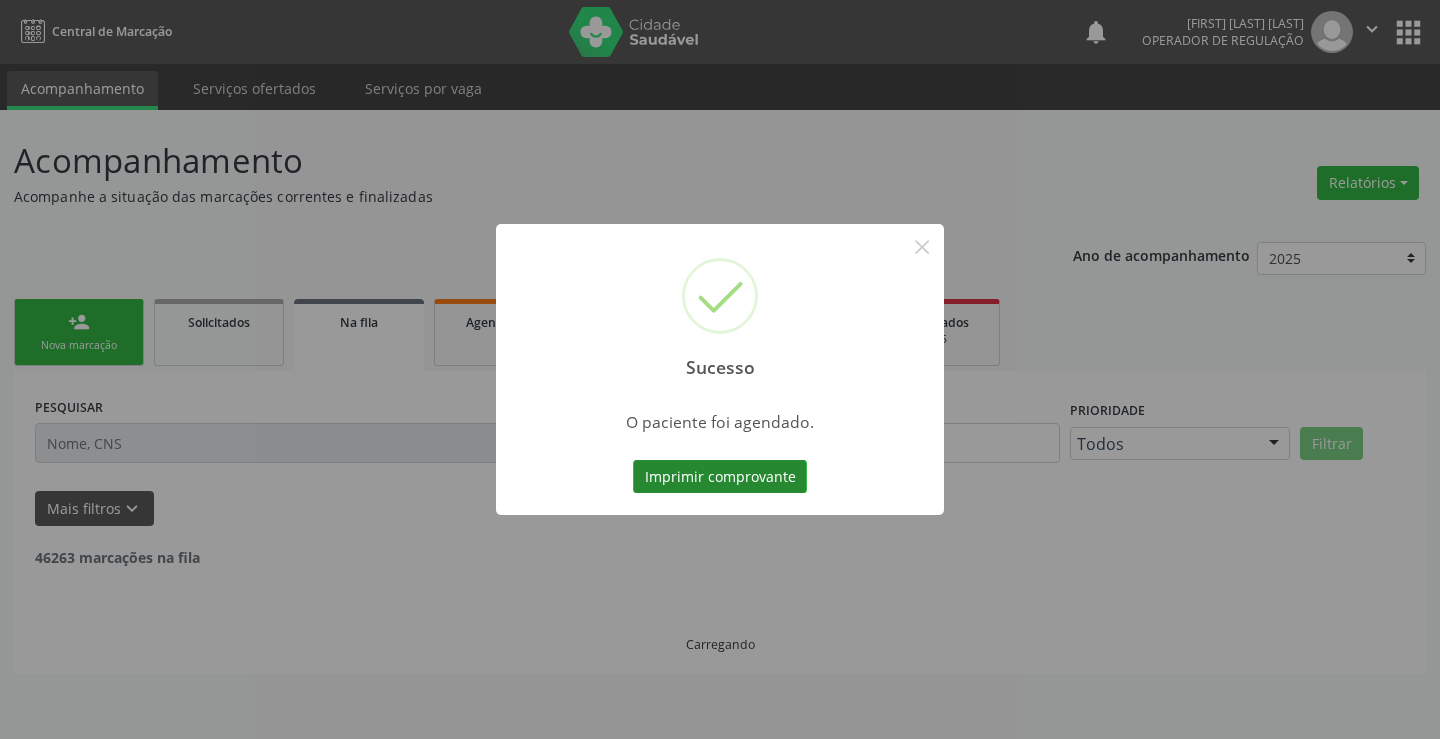 click on "Imprimir comprovante" at bounding box center (720, 477) 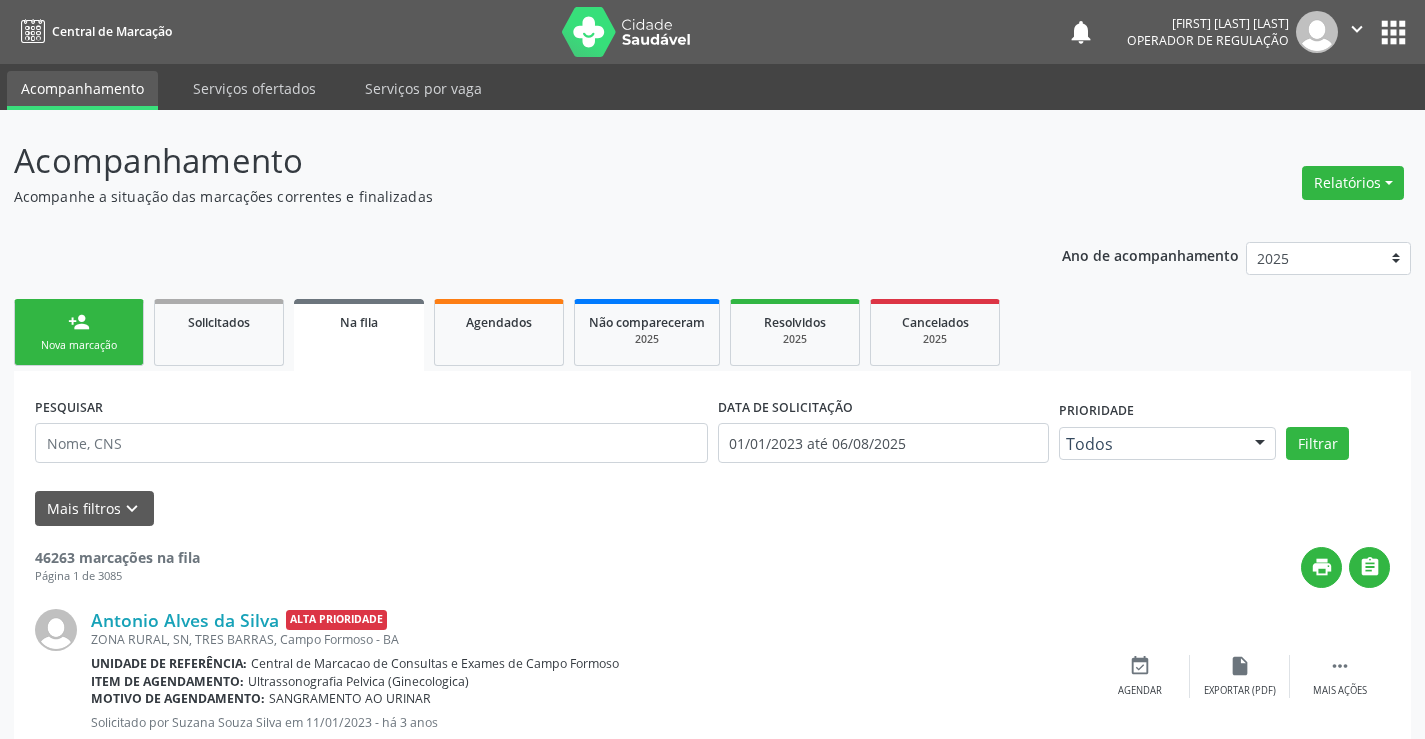 click on "Nova marcação" at bounding box center (79, 345) 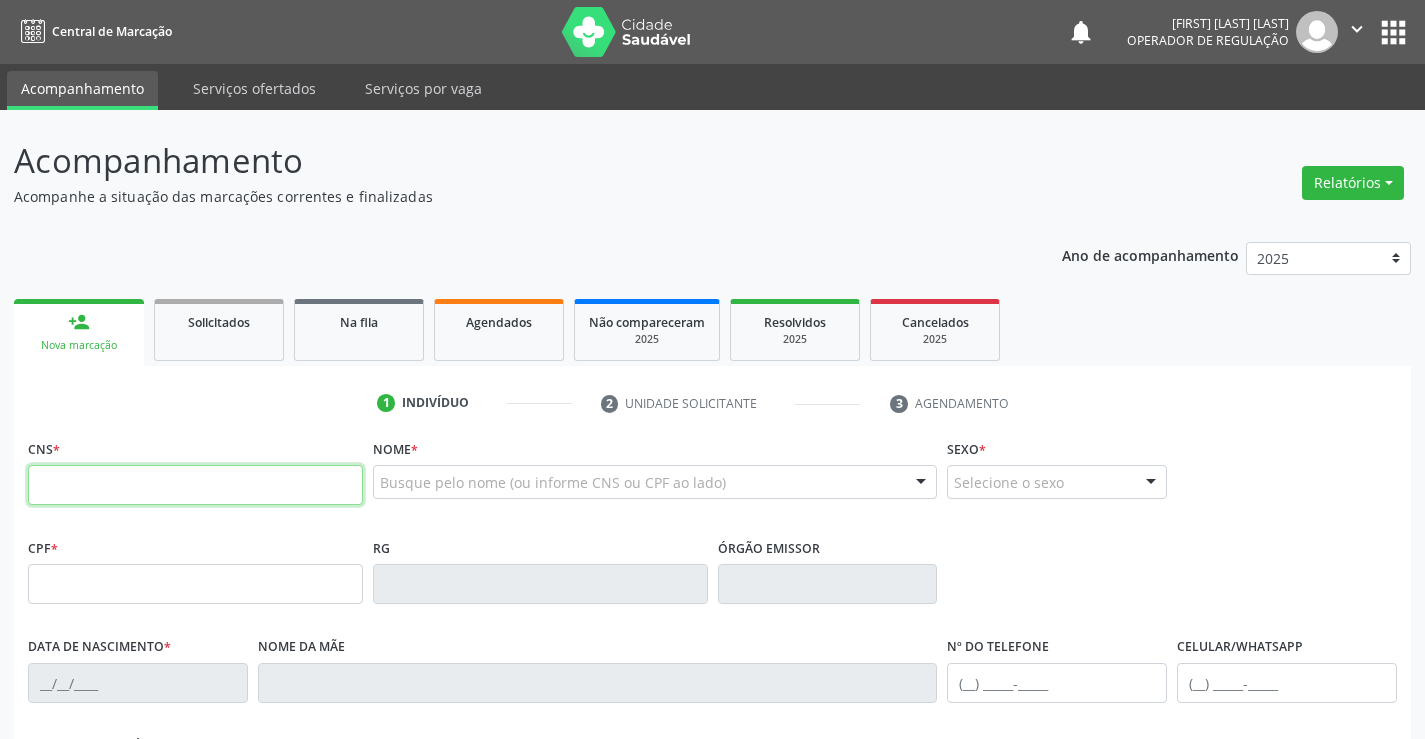 click at bounding box center (195, 485) 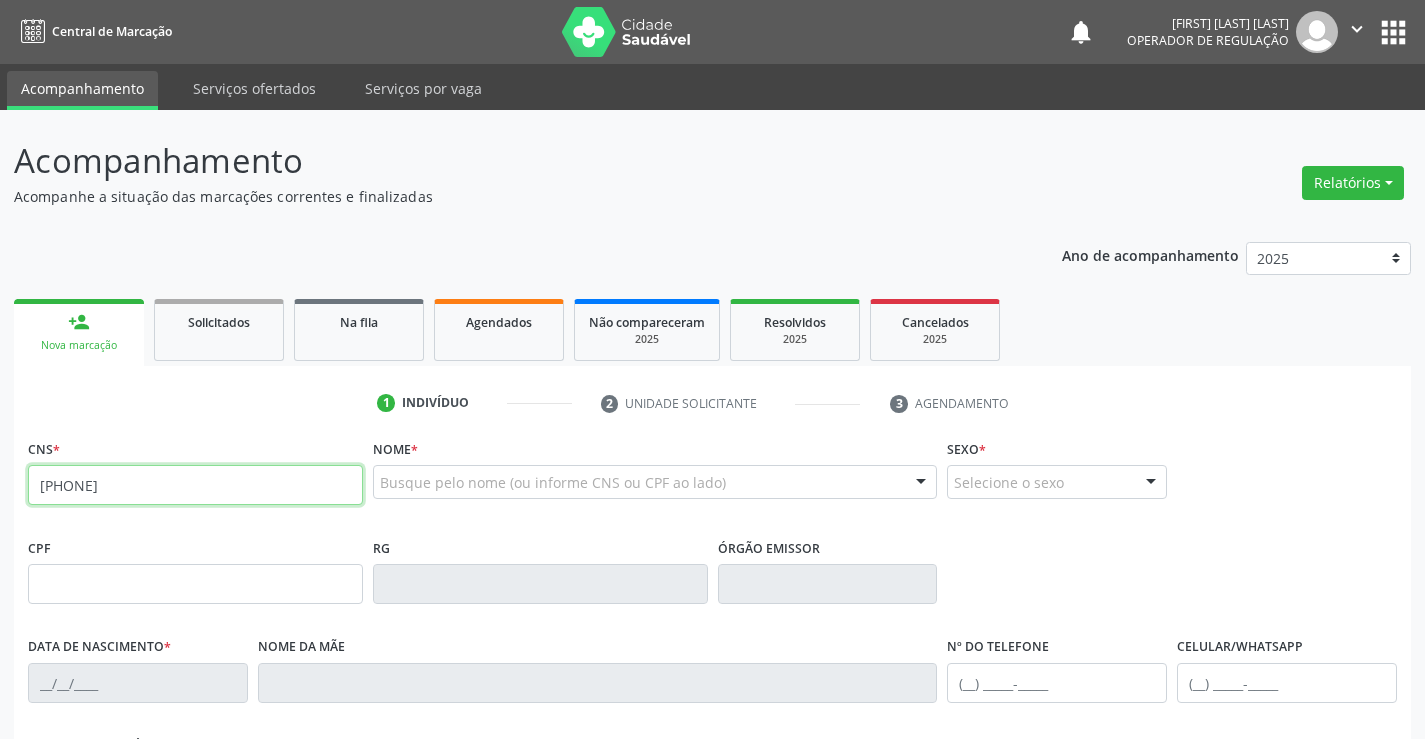type on "702 9005 4777 3377" 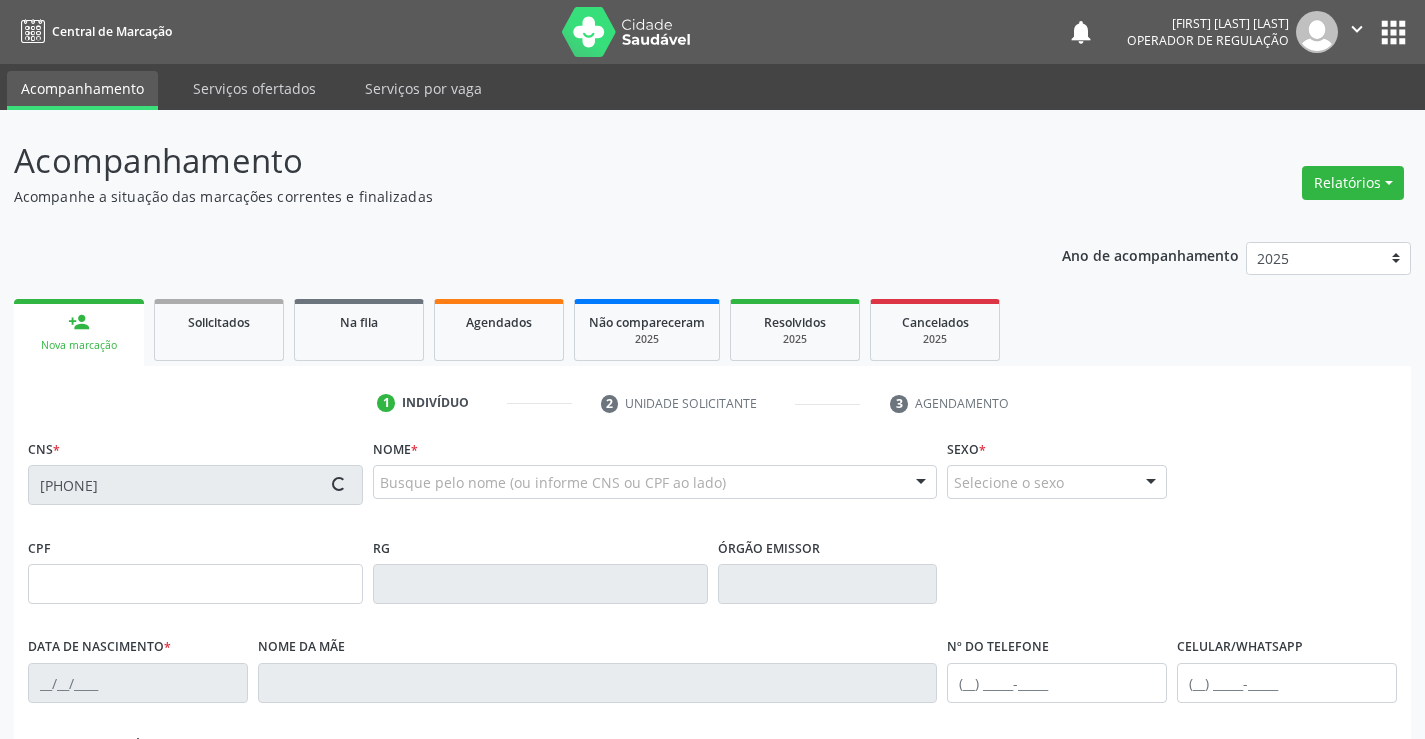 type on "1159122075" 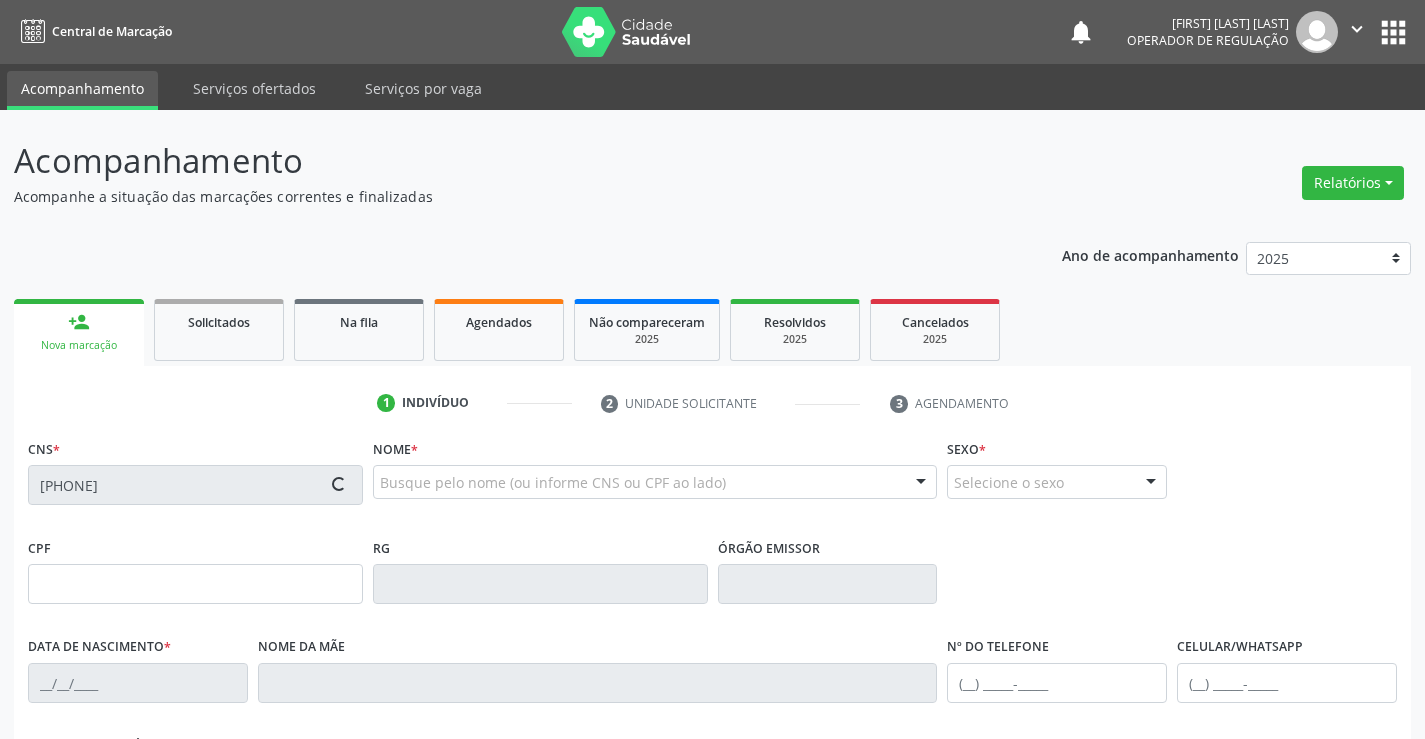 type on "23/04/1979" 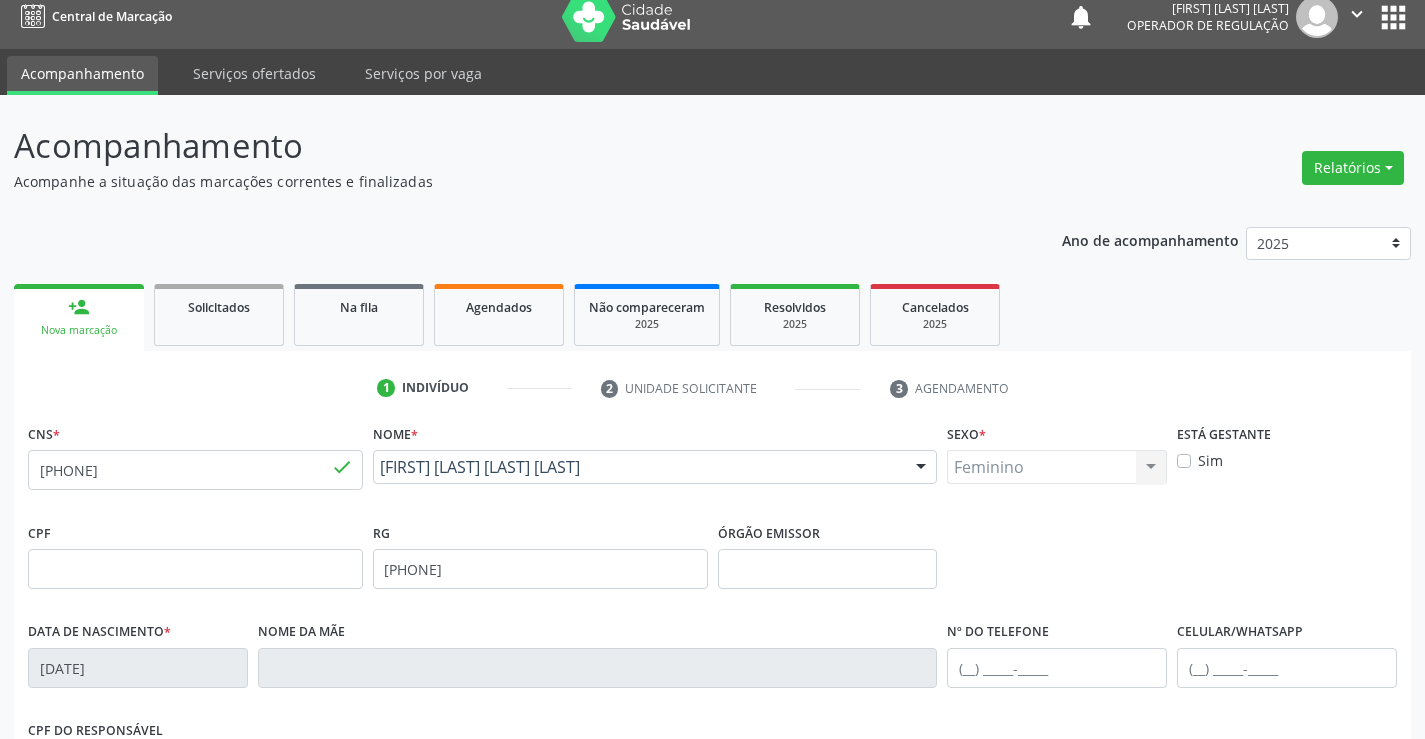 scroll, scrollTop: 345, scrollLeft: 0, axis: vertical 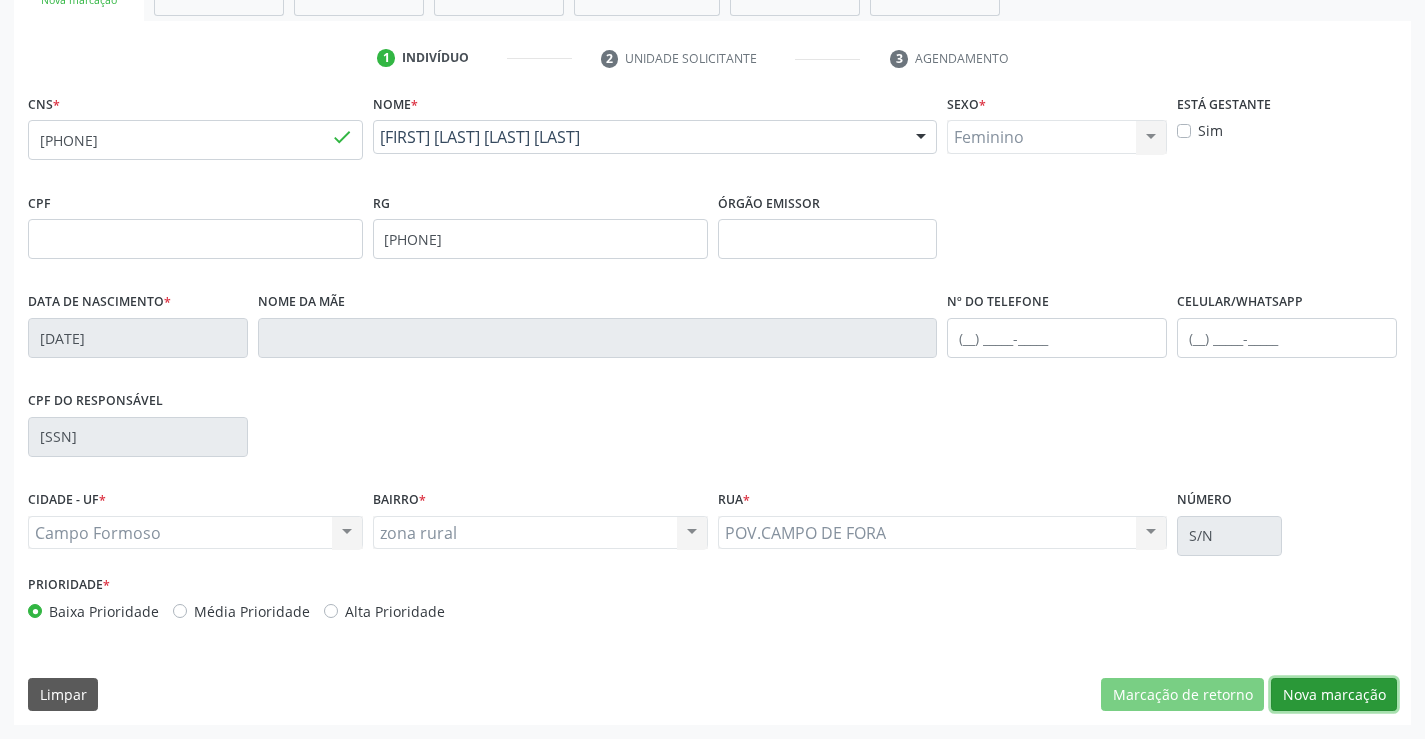 click on "Nova marcação" at bounding box center (1334, 695) 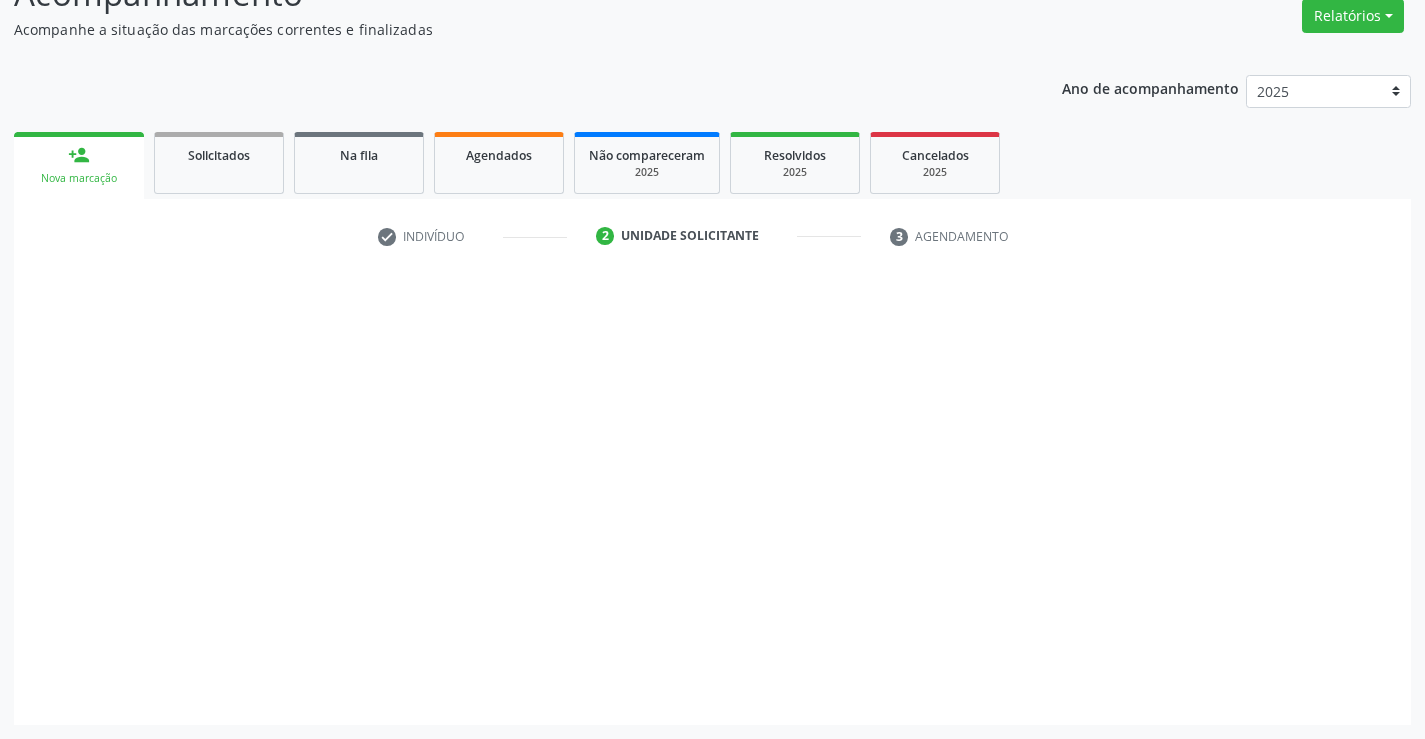 scroll, scrollTop: 167, scrollLeft: 0, axis: vertical 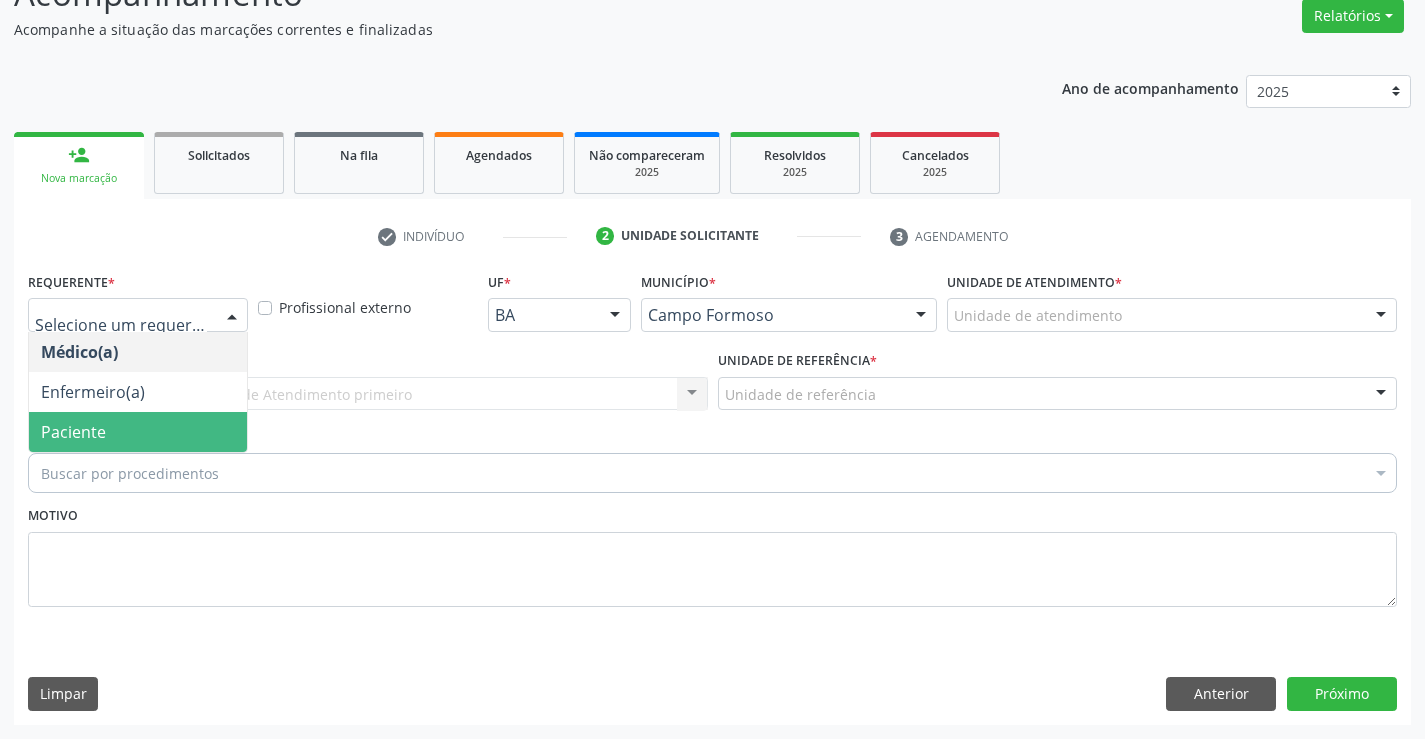click on "Paciente" at bounding box center [138, 432] 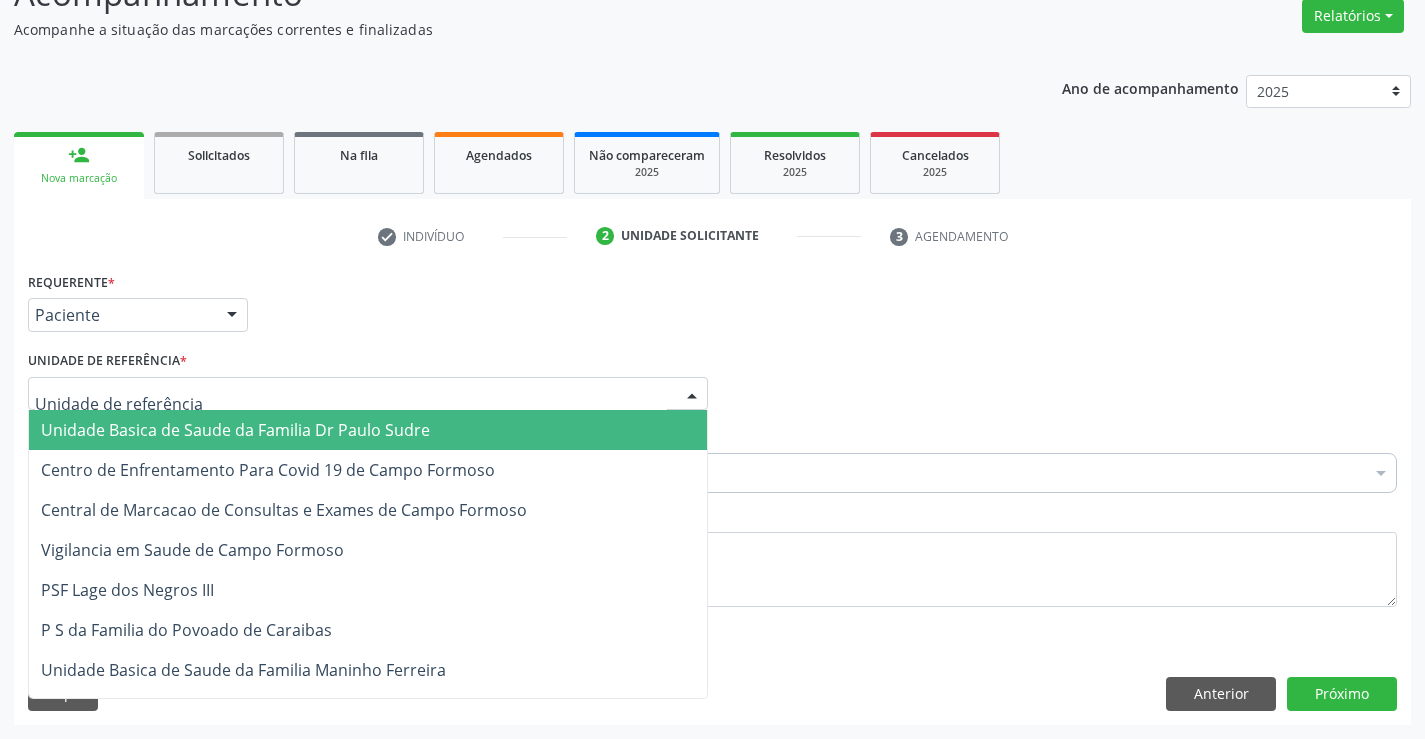 drag, startPoint x: 165, startPoint y: 417, endPoint x: 147, endPoint y: 441, distance: 30 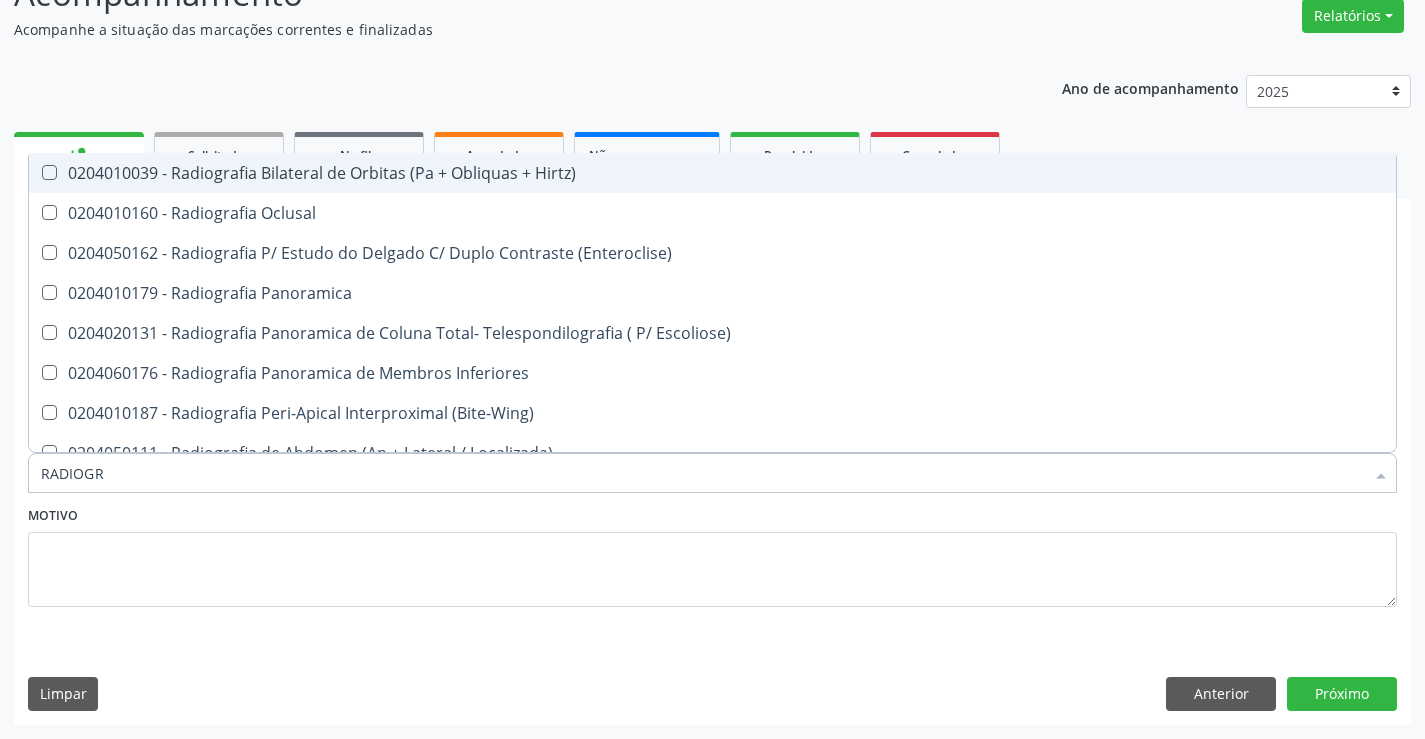 type on "RADIOGRA" 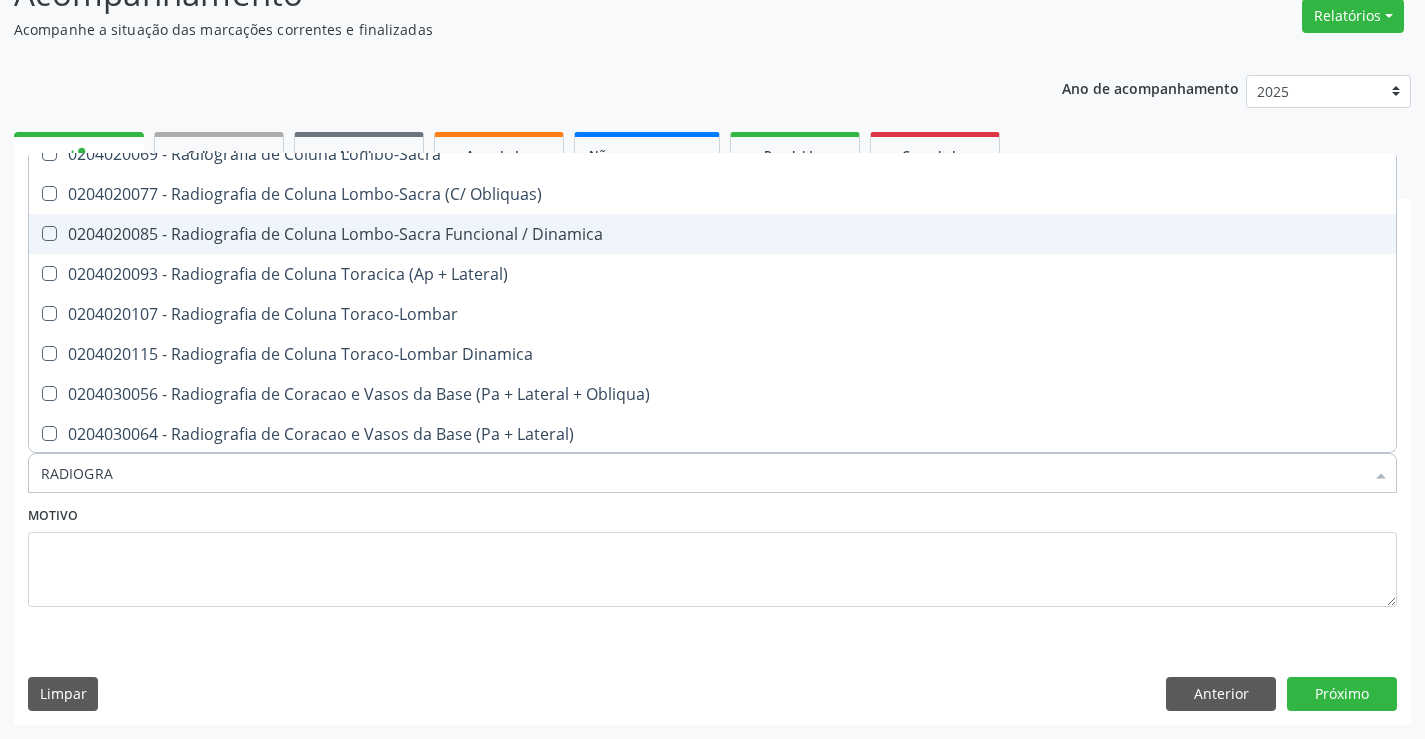 scroll, scrollTop: 1100, scrollLeft: 0, axis: vertical 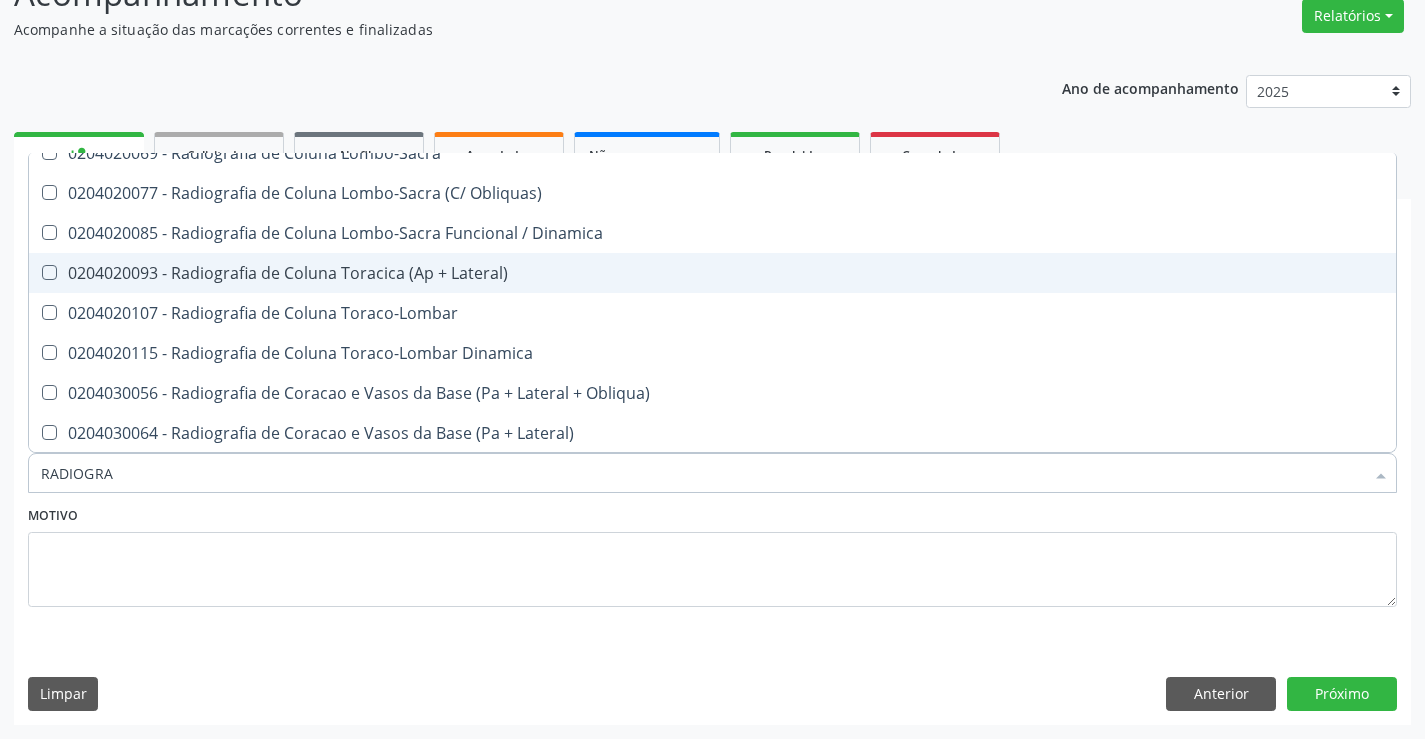click on "0204020093 - Radiografia de Coluna Toracica (Ap + Lateral)" at bounding box center (712, 273) 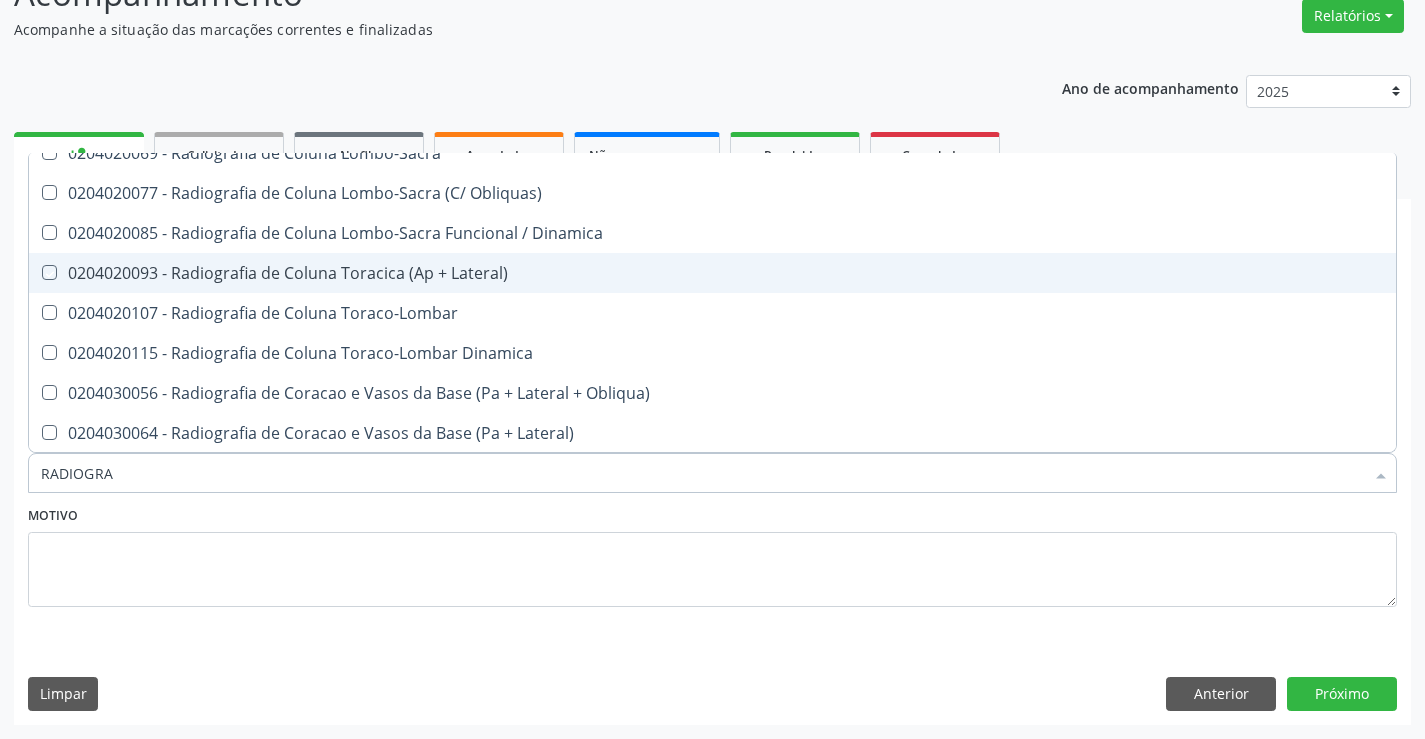 checkbox on "true" 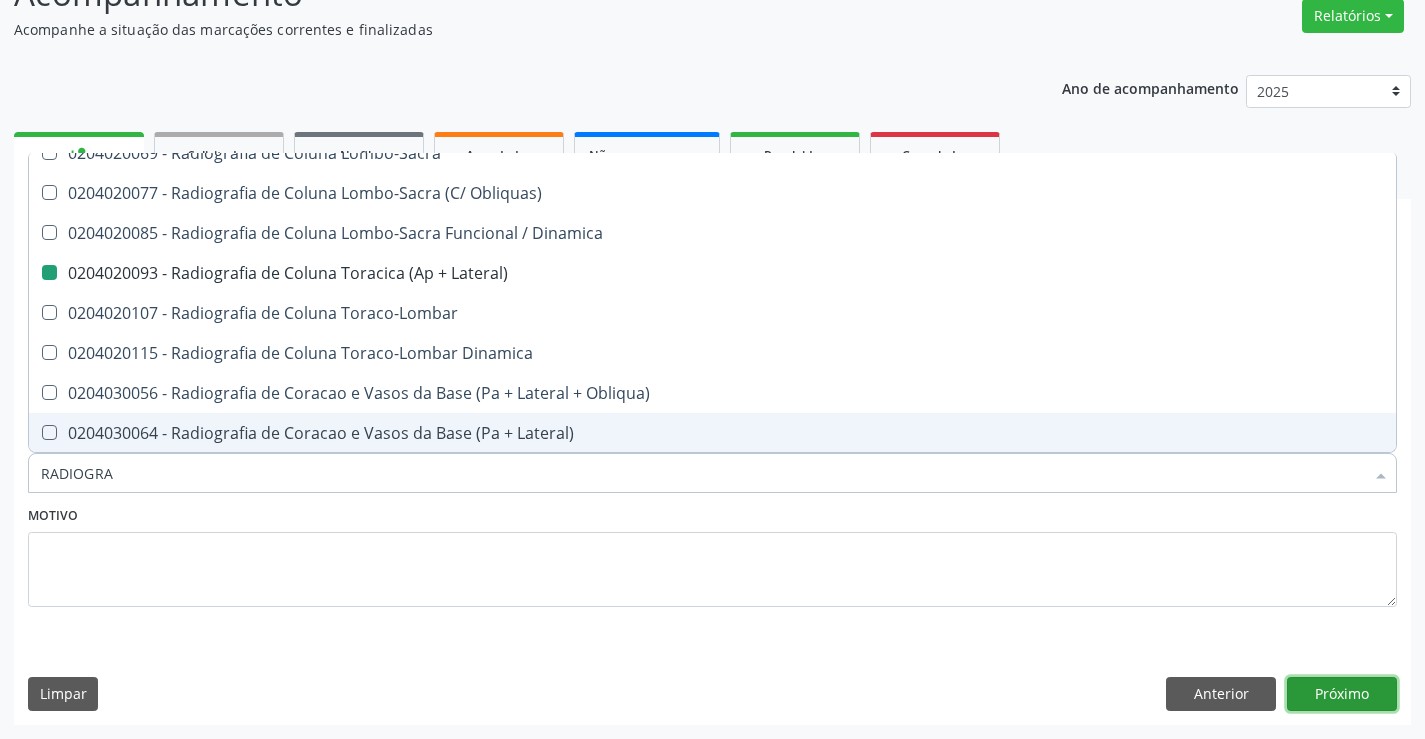 click on "Próximo" at bounding box center [1342, 694] 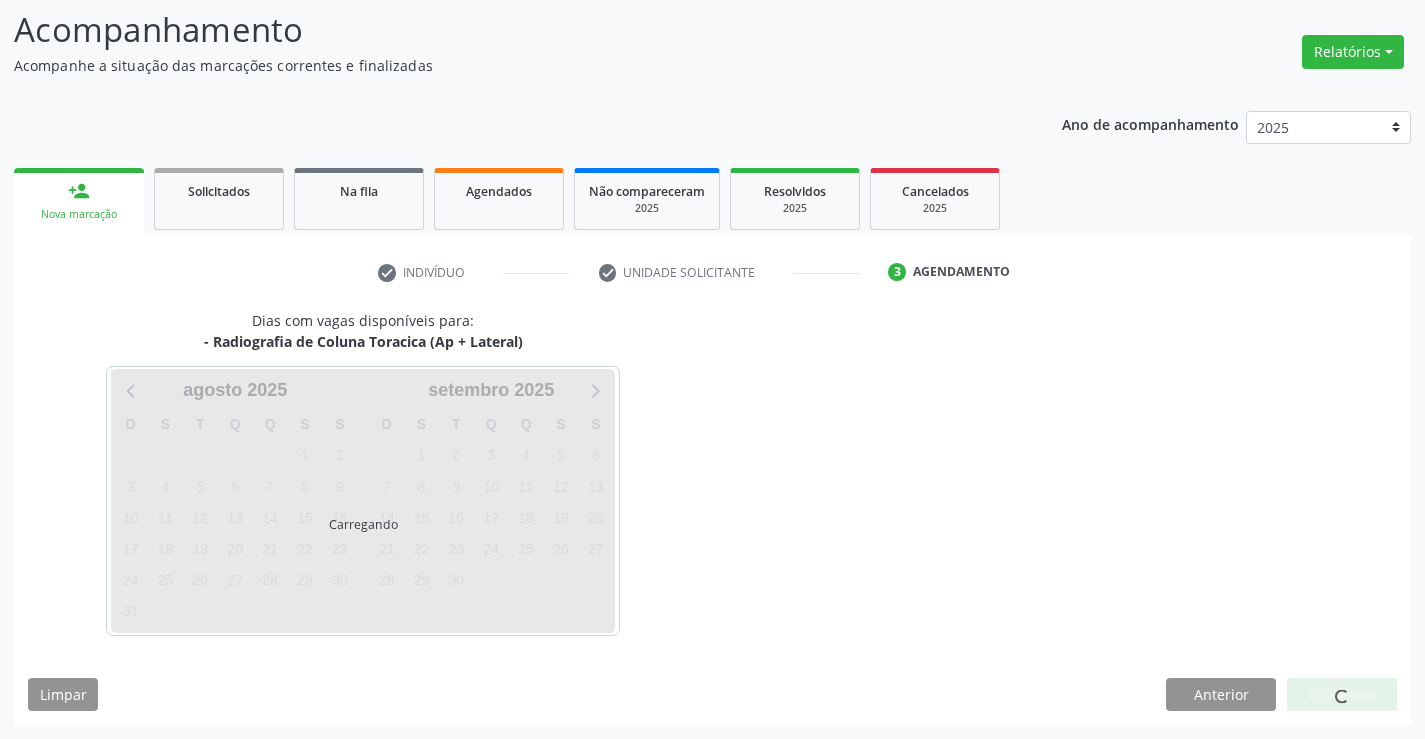 scroll, scrollTop: 131, scrollLeft: 0, axis: vertical 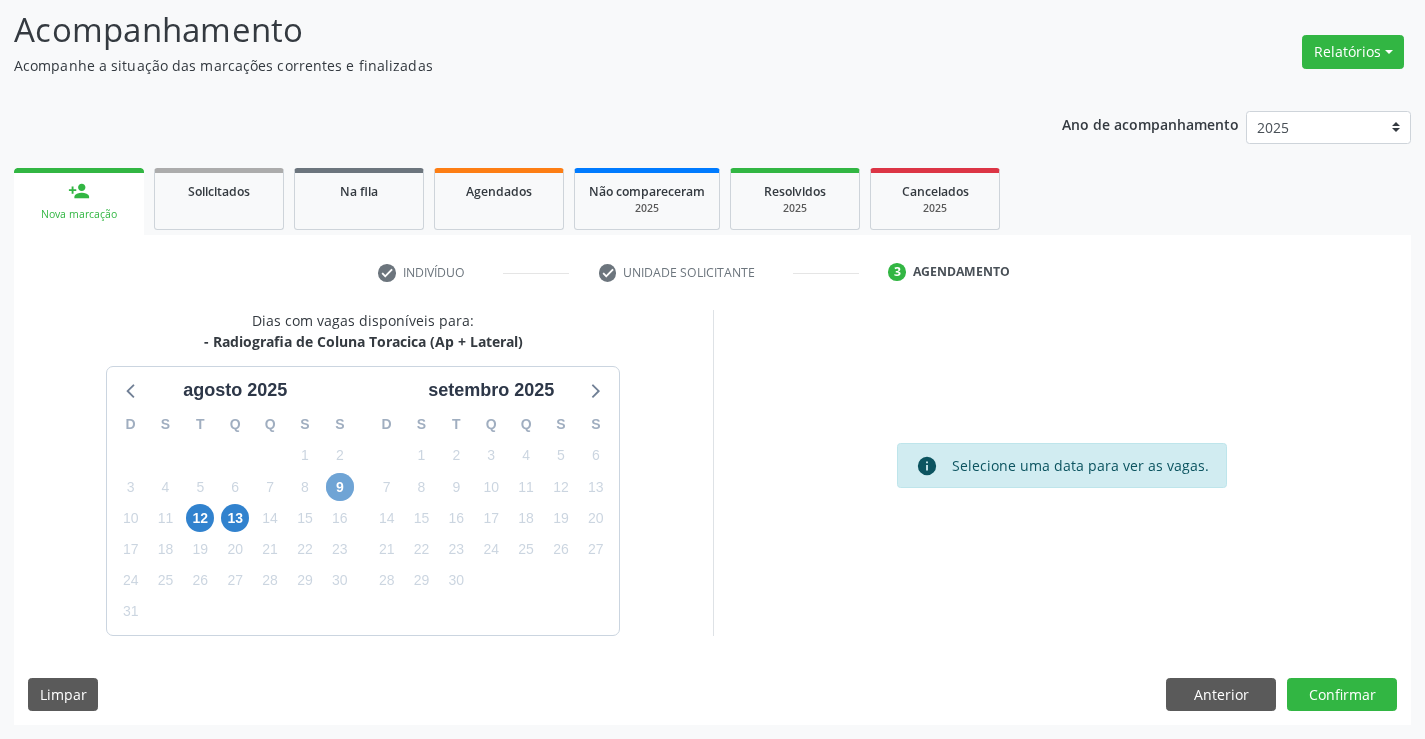 click on "9" at bounding box center (340, 487) 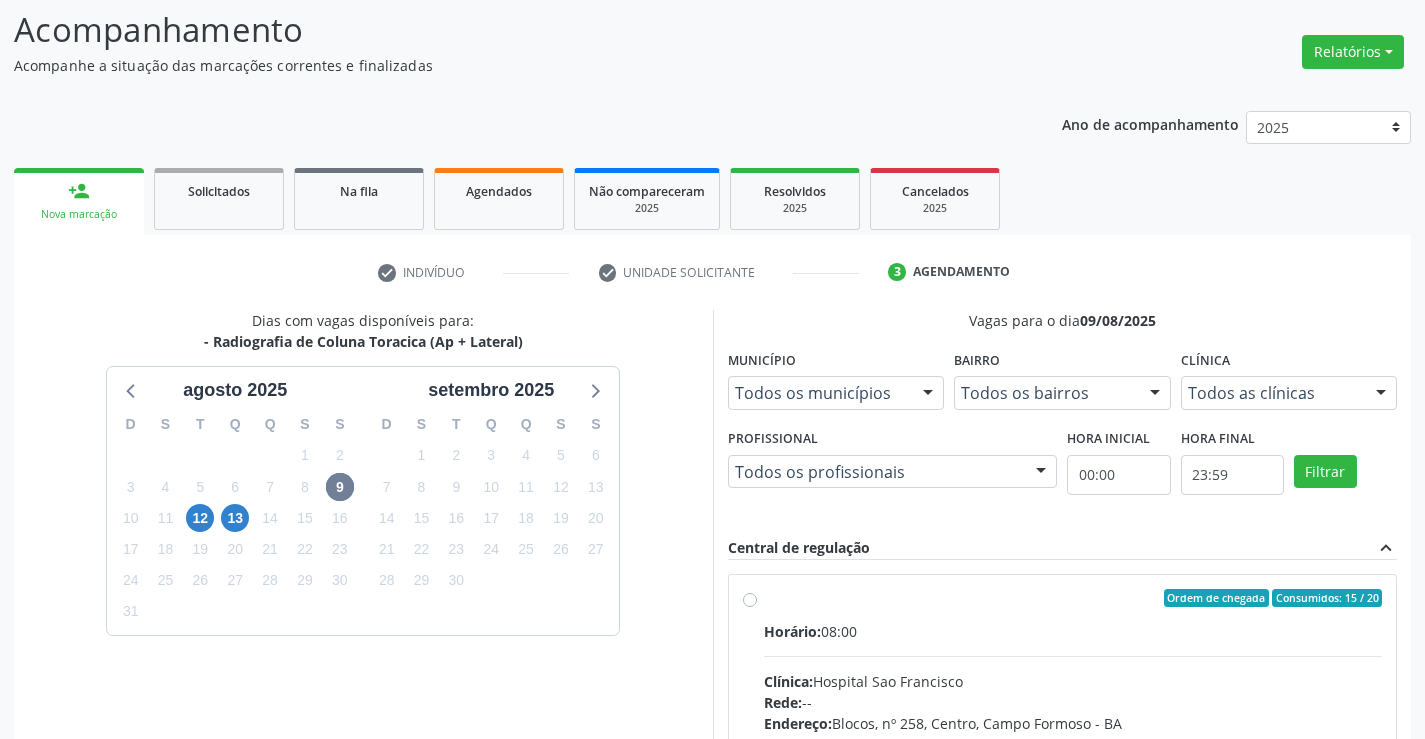 click on "Ordem de chegada
Consumidos: 15 / 20
Horário:   08:00
Clínica:  Hospital Sao Francisco
Rede:
--
Endereço:   Blocos, nº 258, Centro, Campo Formoso - BA
Telefone:   (74) 36451217
Profissional:
Joel da Rocha Almeida
Informações adicionais sobre o atendimento
Idade de atendimento:
de 0 a 120 anos
Gênero(s) atendido(s):
Masculino e Feminino
Informações adicionais:
--" at bounding box center (1073, 742) 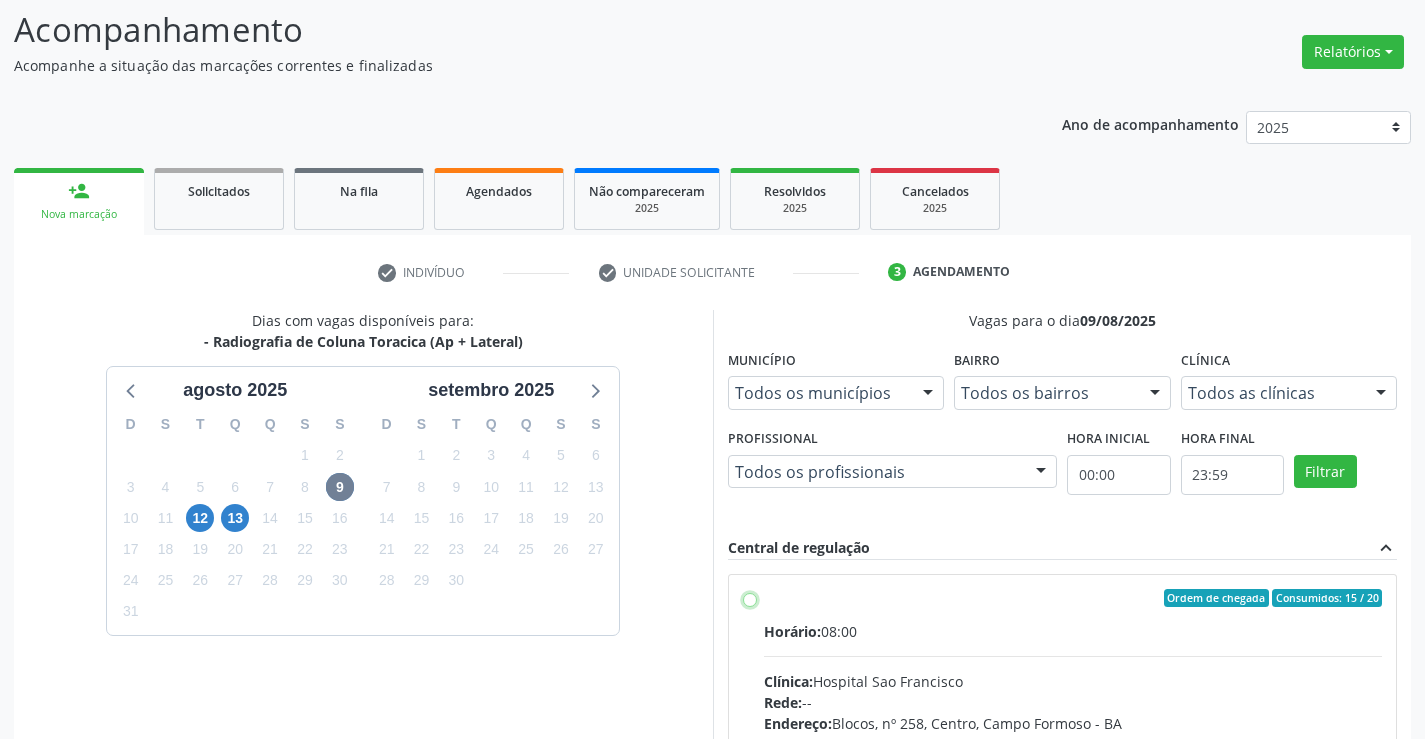 click on "Ordem de chegada
Consumidos: 15 / 20
Horário:   08:00
Clínica:  Hospital Sao Francisco
Rede:
--
Endereço:   Blocos, nº 258, Centro, Campo Formoso - BA
Telefone:   (74) 36451217
Profissional:
Joel da Rocha Almeida
Informações adicionais sobre o atendimento
Idade de atendimento:
de 0 a 120 anos
Gênero(s) atendido(s):
Masculino e Feminino
Informações adicionais:
--" at bounding box center (750, 598) 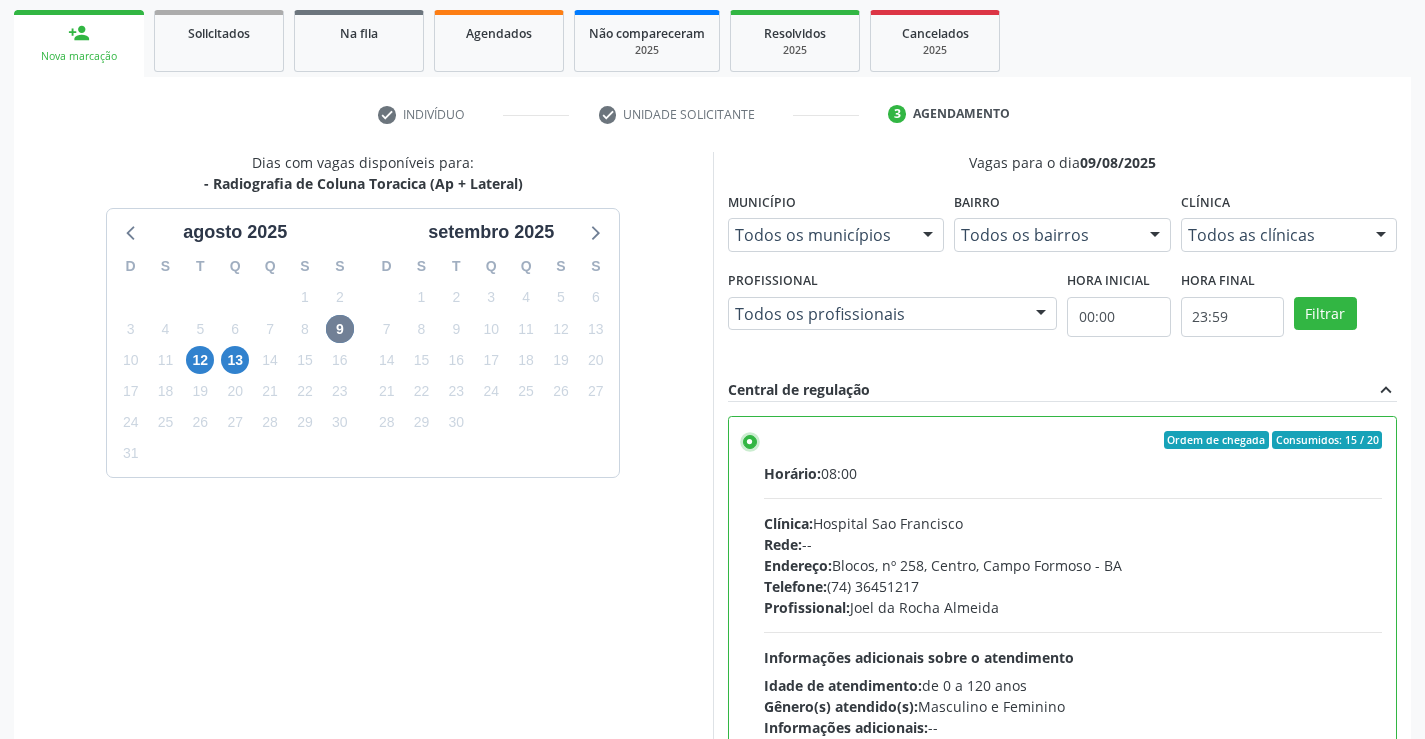 scroll, scrollTop: 456, scrollLeft: 0, axis: vertical 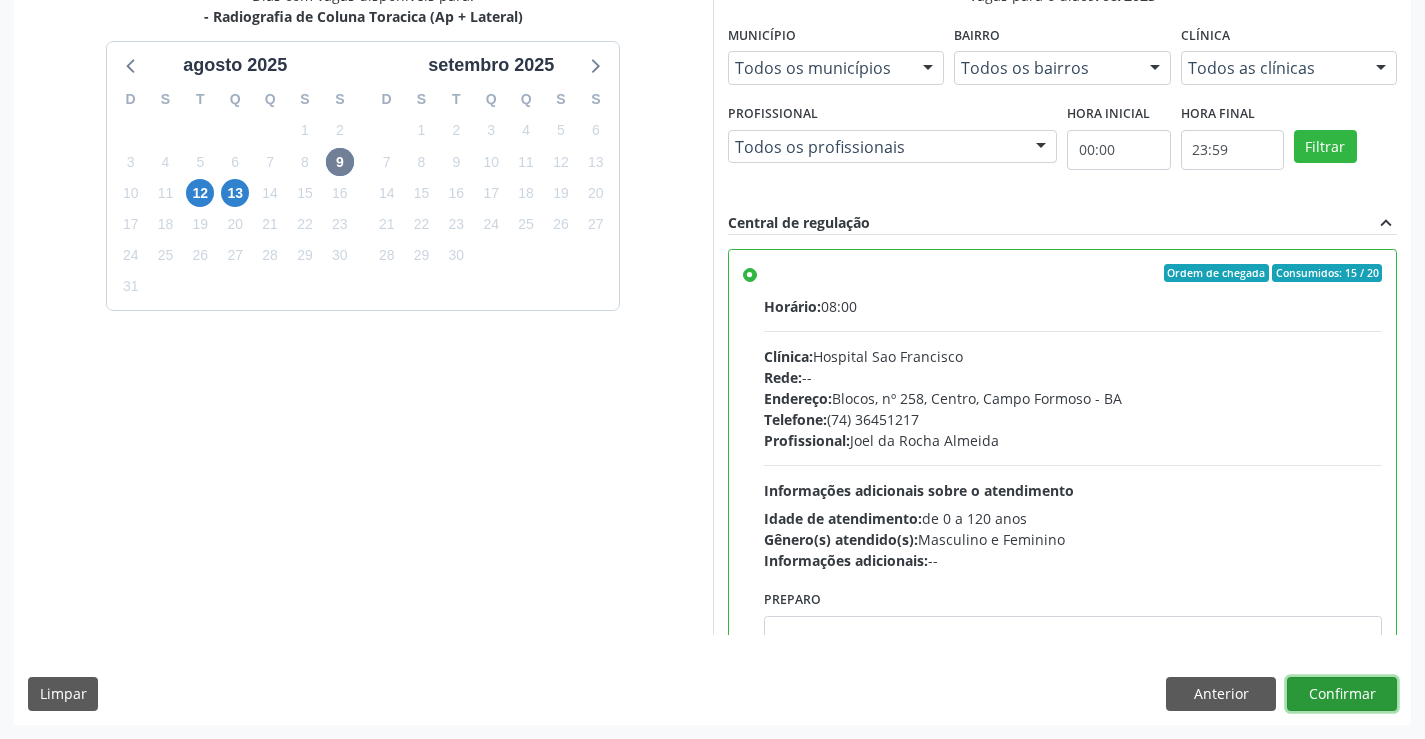 click on "Confirmar" at bounding box center [1342, 694] 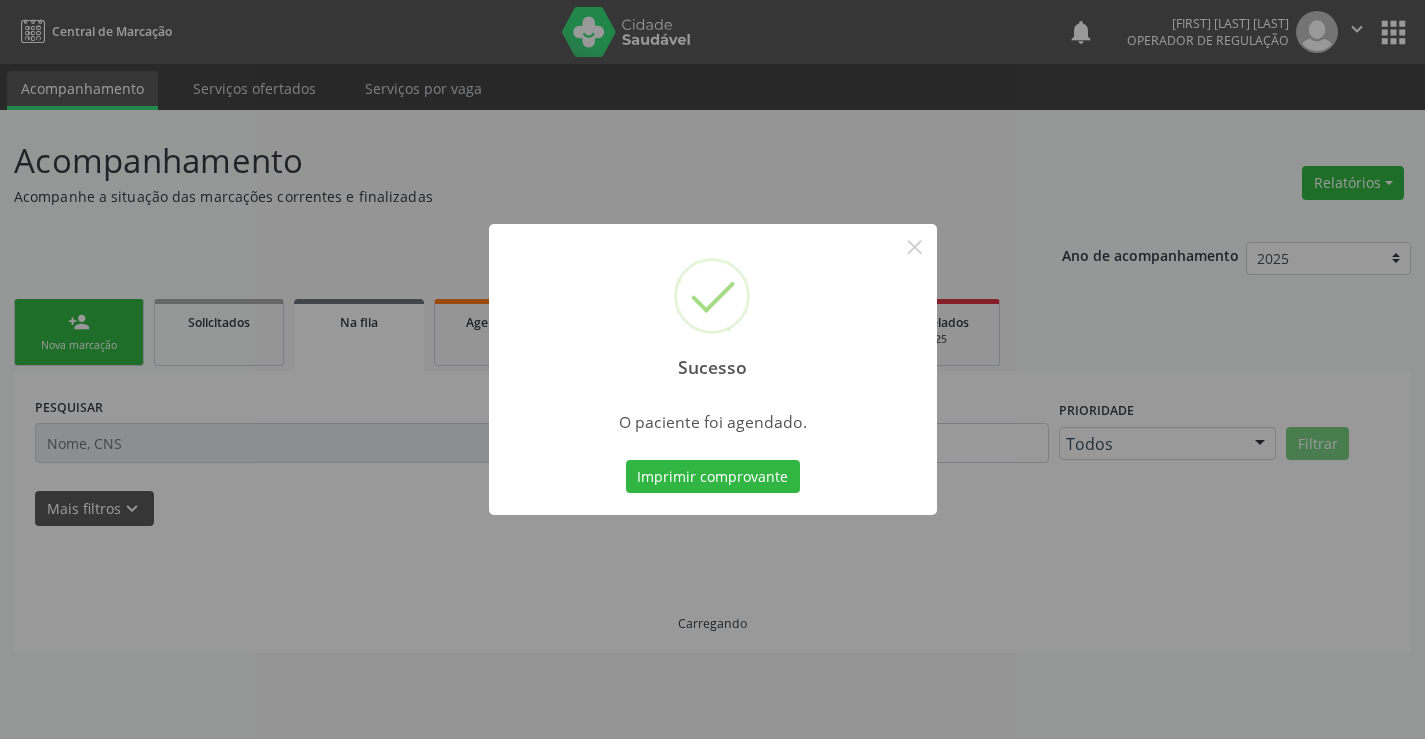 scroll, scrollTop: 0, scrollLeft: 0, axis: both 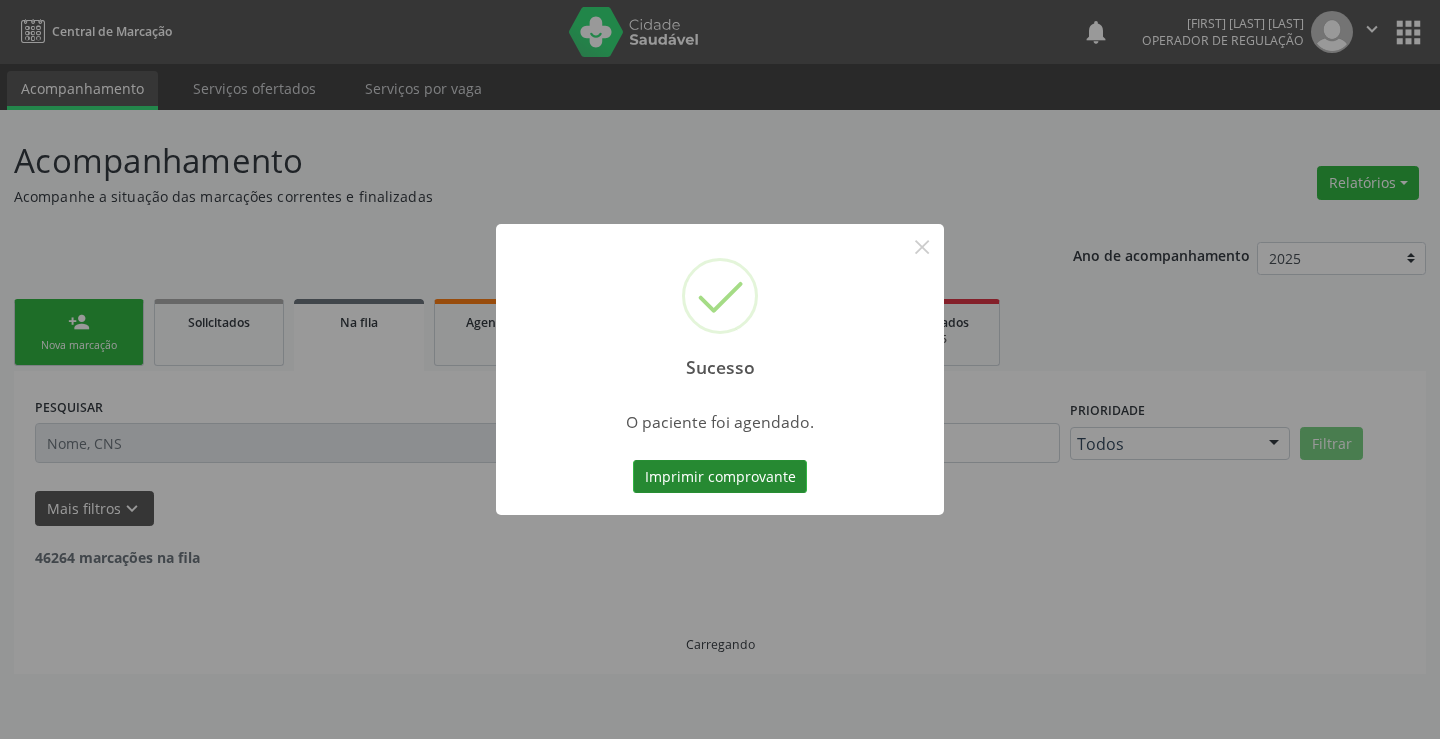 click on "Imprimir comprovante" at bounding box center (720, 477) 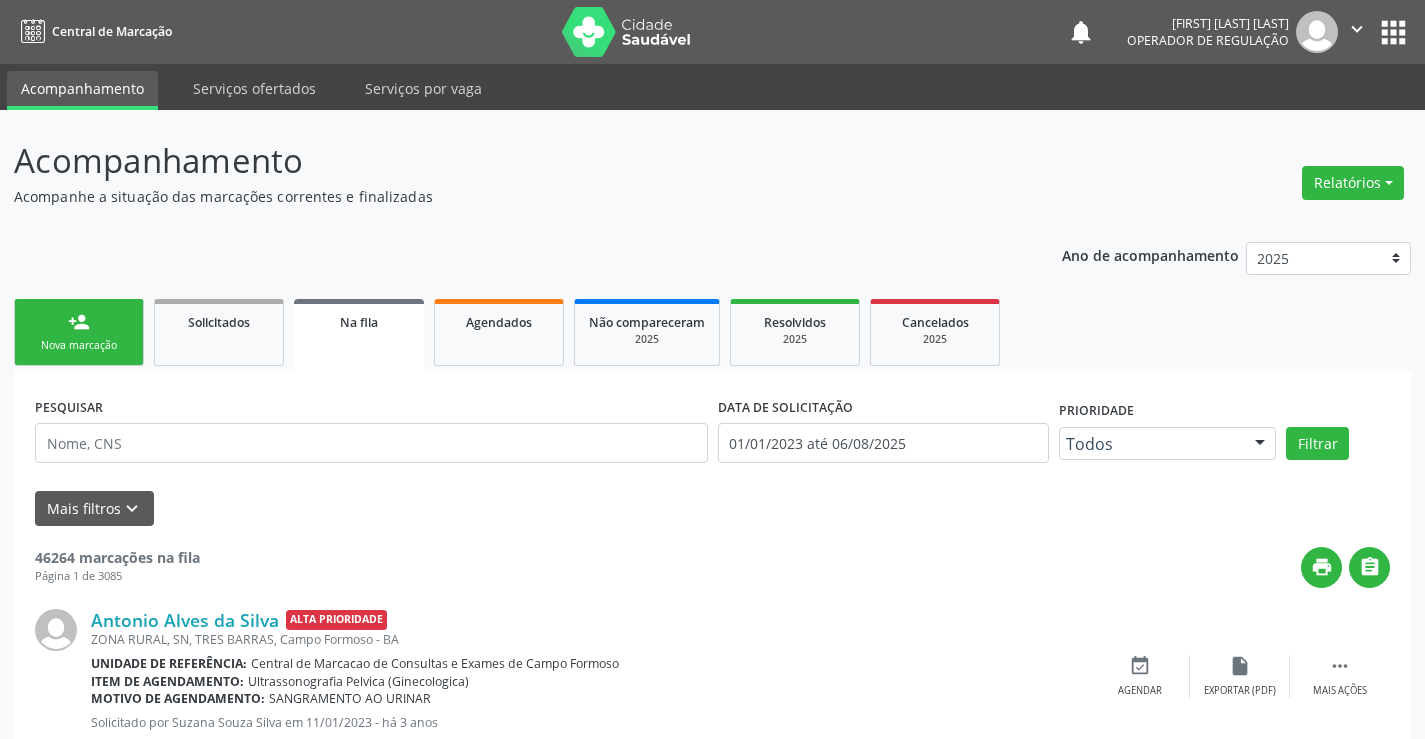 click on "person_add" at bounding box center (79, 322) 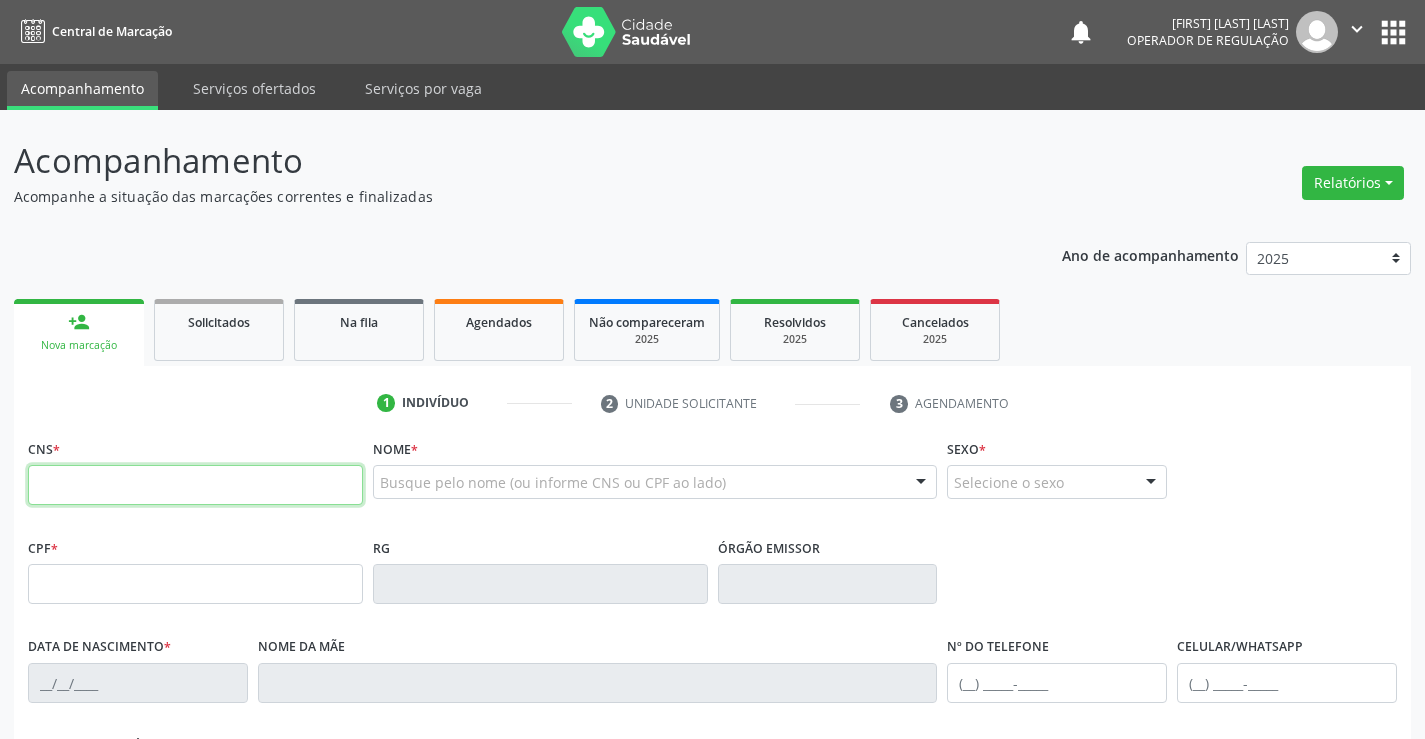 click at bounding box center (195, 485) 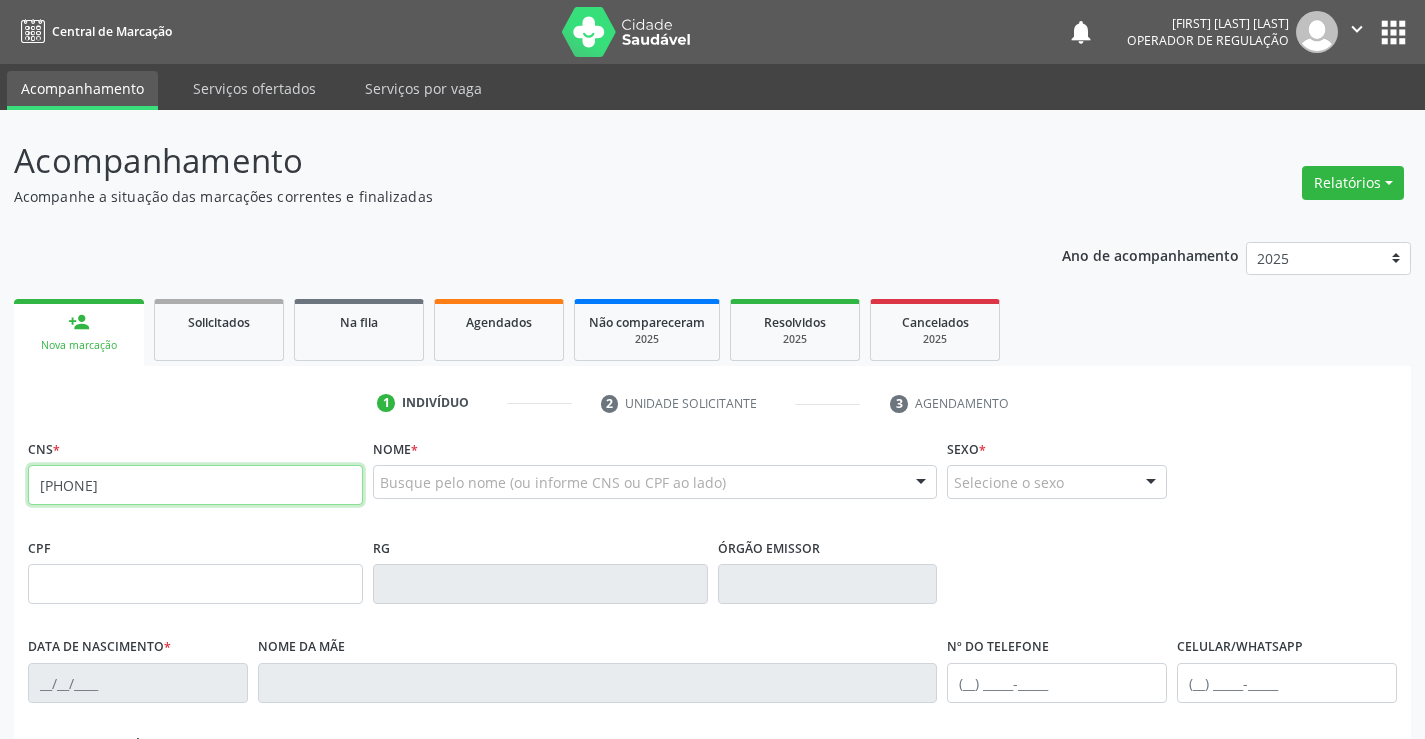 type on "702 9005 4777 3377" 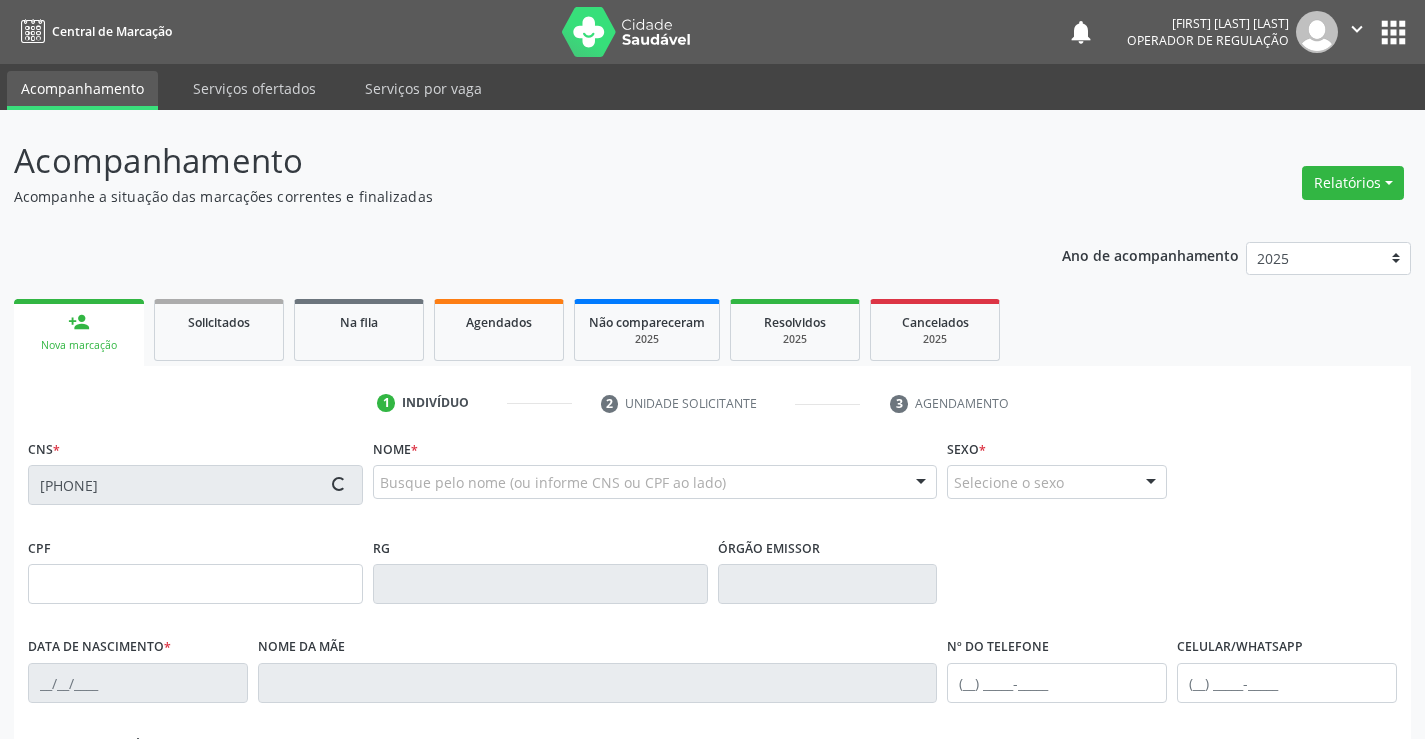 type on "1159122075" 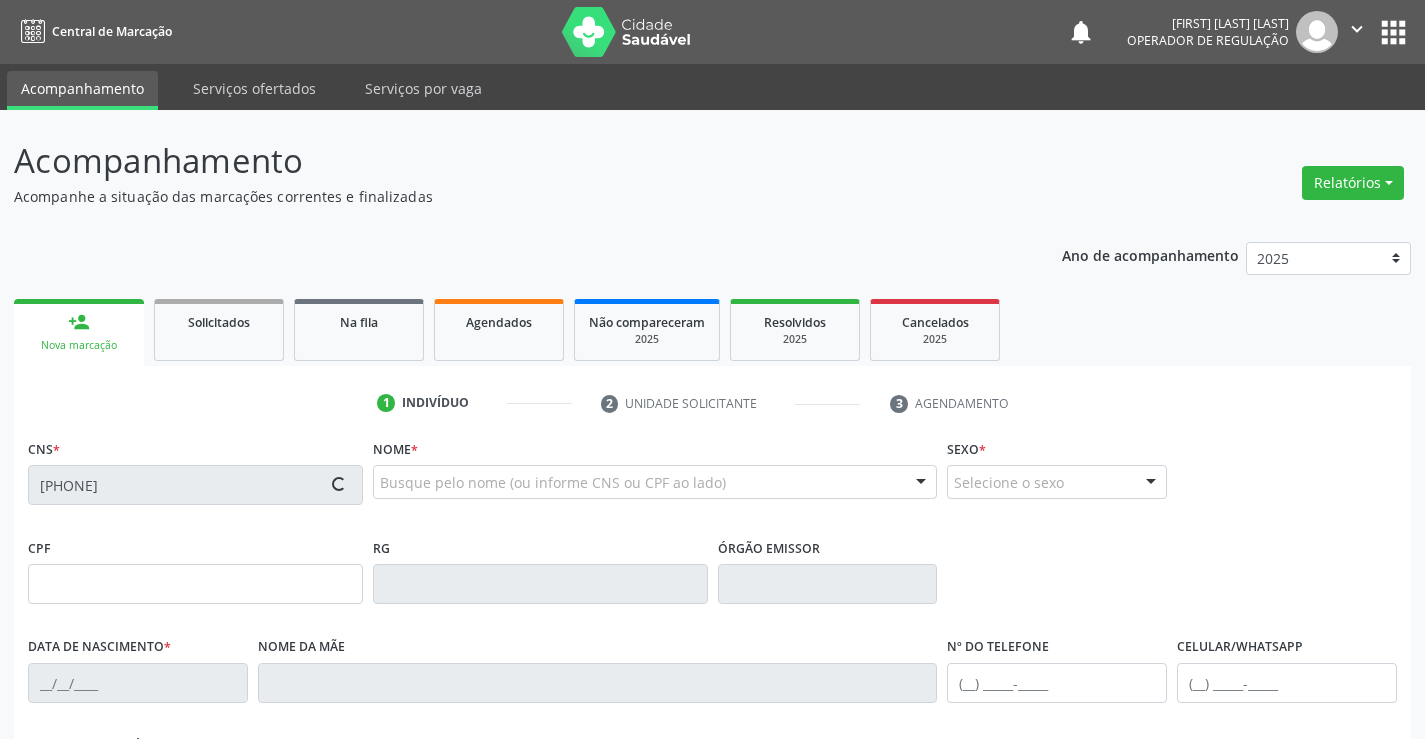 type on "23/04/1979" 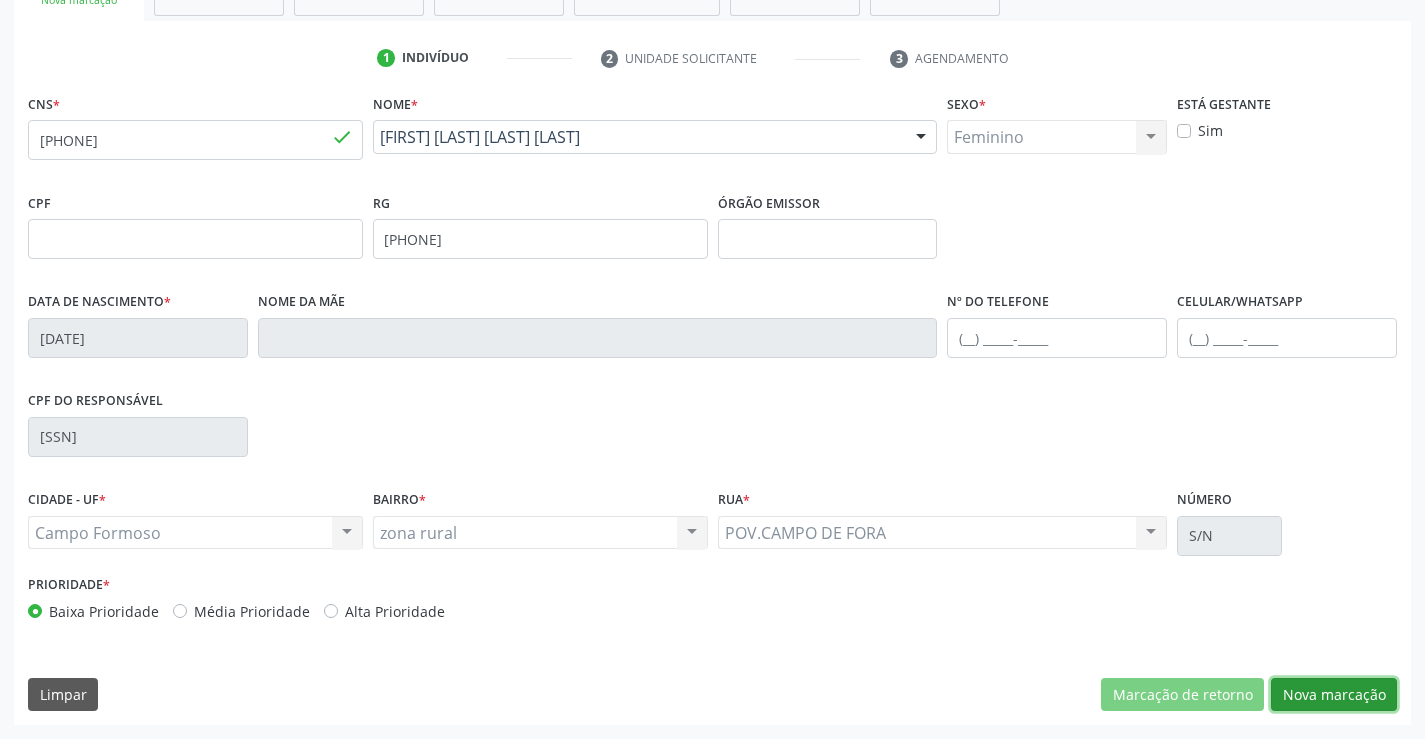 drag, startPoint x: 1348, startPoint y: 699, endPoint x: 948, endPoint y: 510, distance: 442.40366 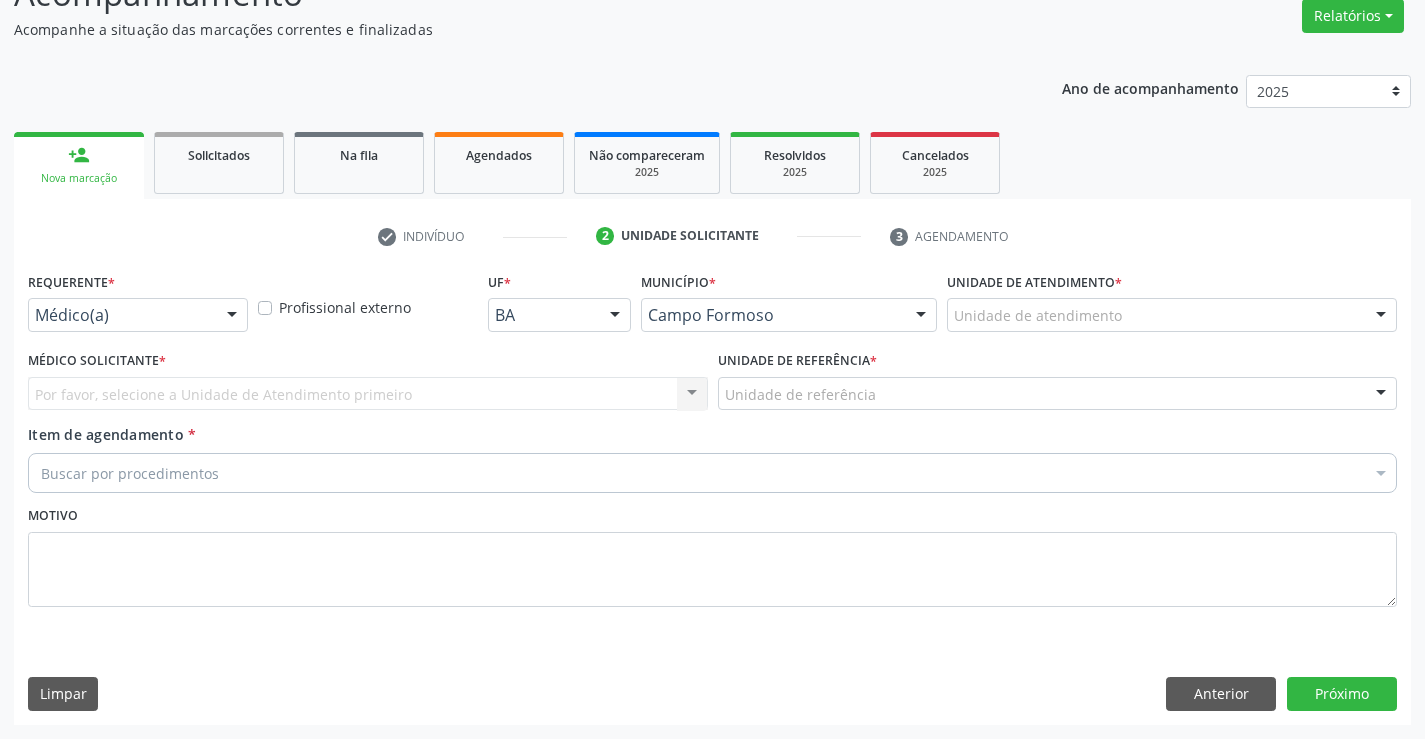 click on "Requerente
*
Médico(a)         Médico(a)   Enfermeiro(a)   Paciente
Nenhum resultado encontrado para: "   "
Não há nenhuma opção para ser exibida." at bounding box center [138, 299] 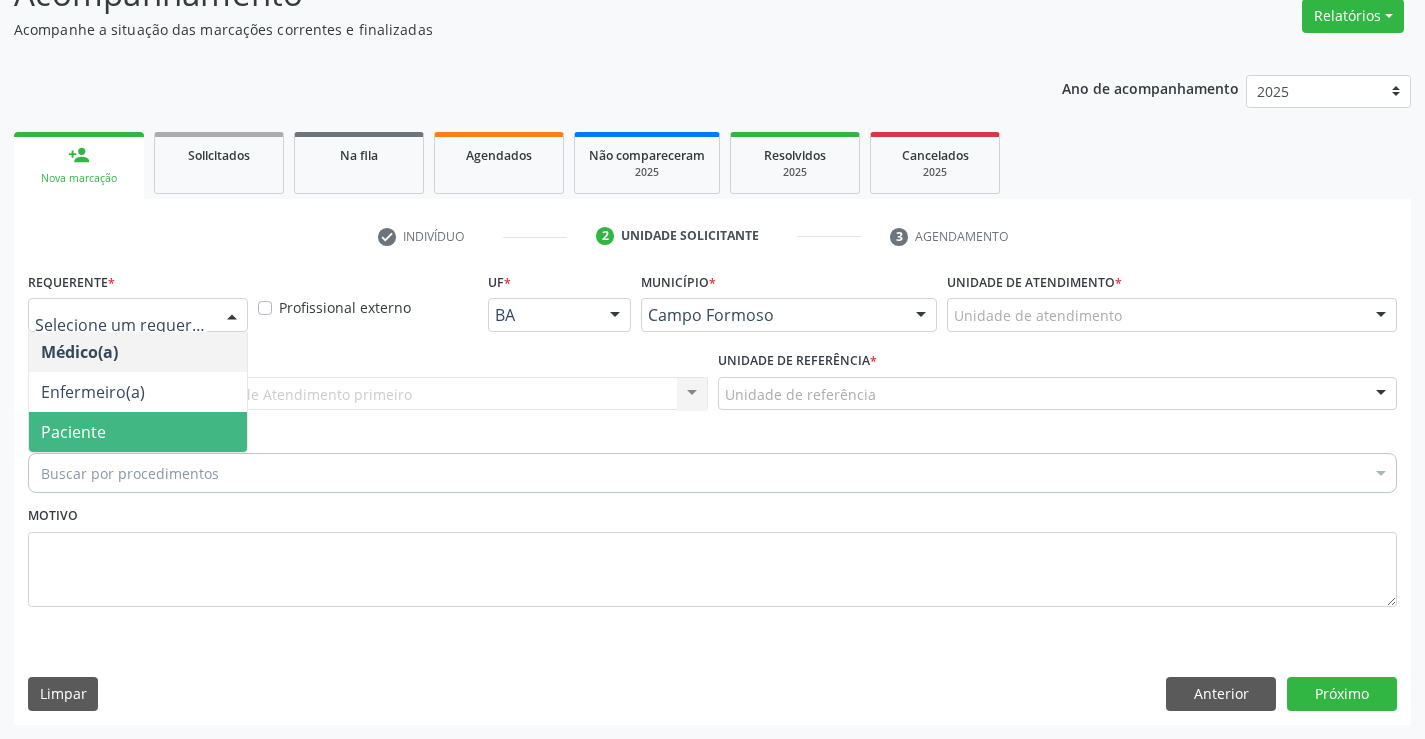 click on "Paciente" at bounding box center (138, 432) 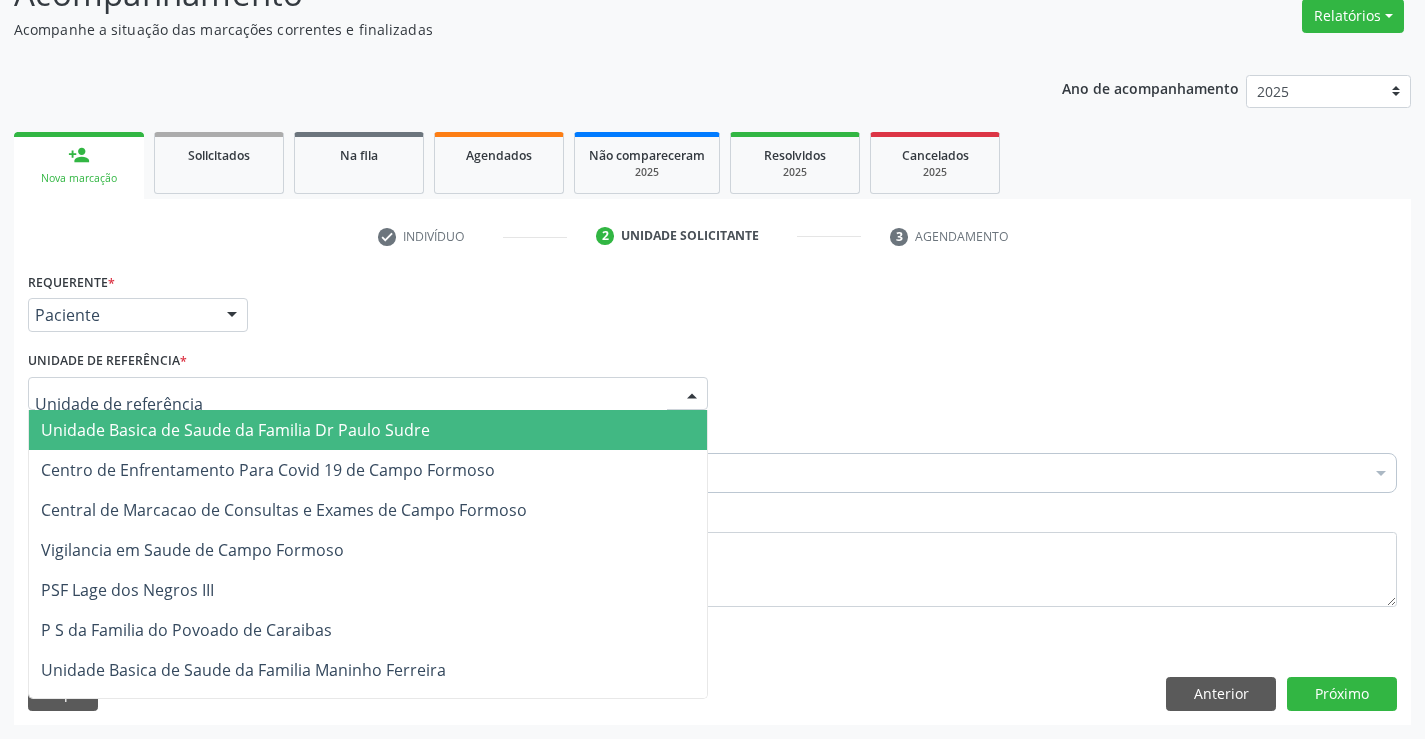 click on "Unidade Basica de Saude da Familia Dr Paulo Sudre" at bounding box center (235, 430) 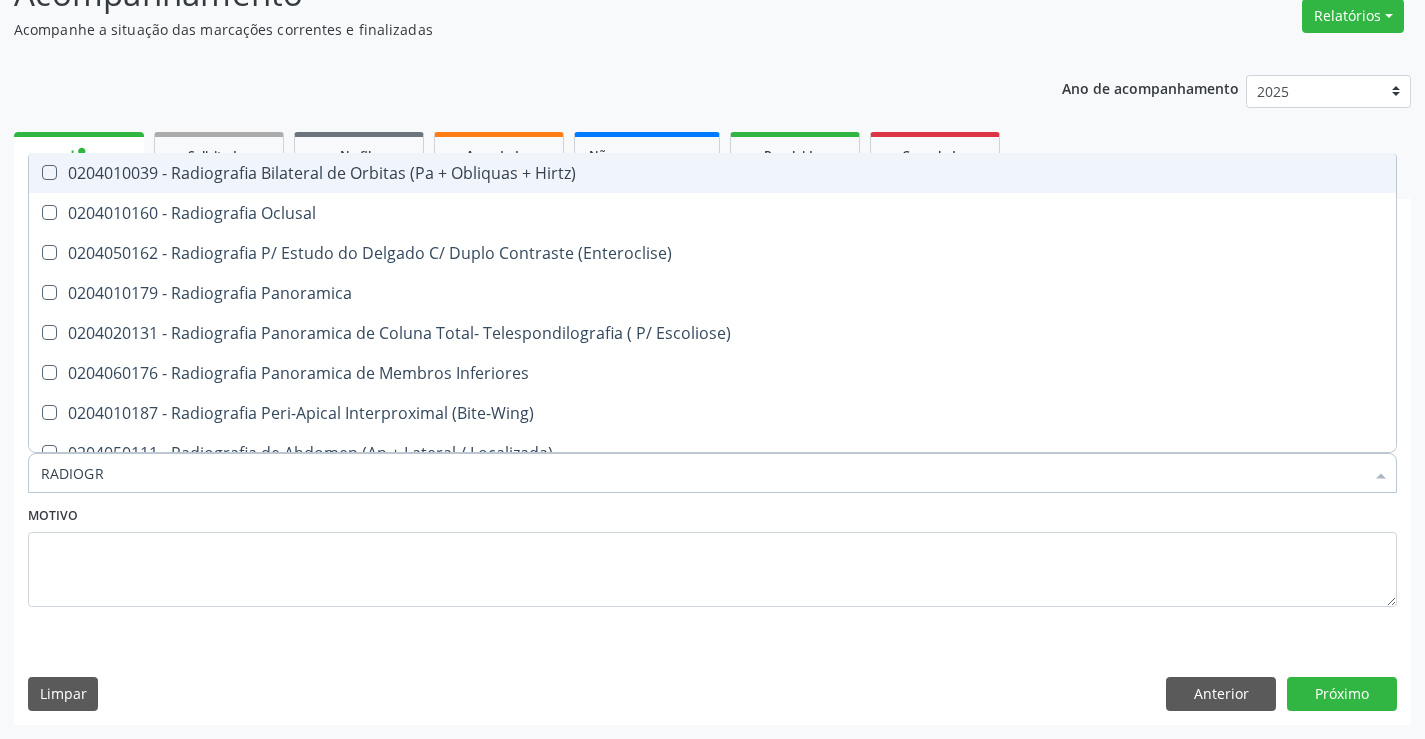 type on "RADIOGRA" 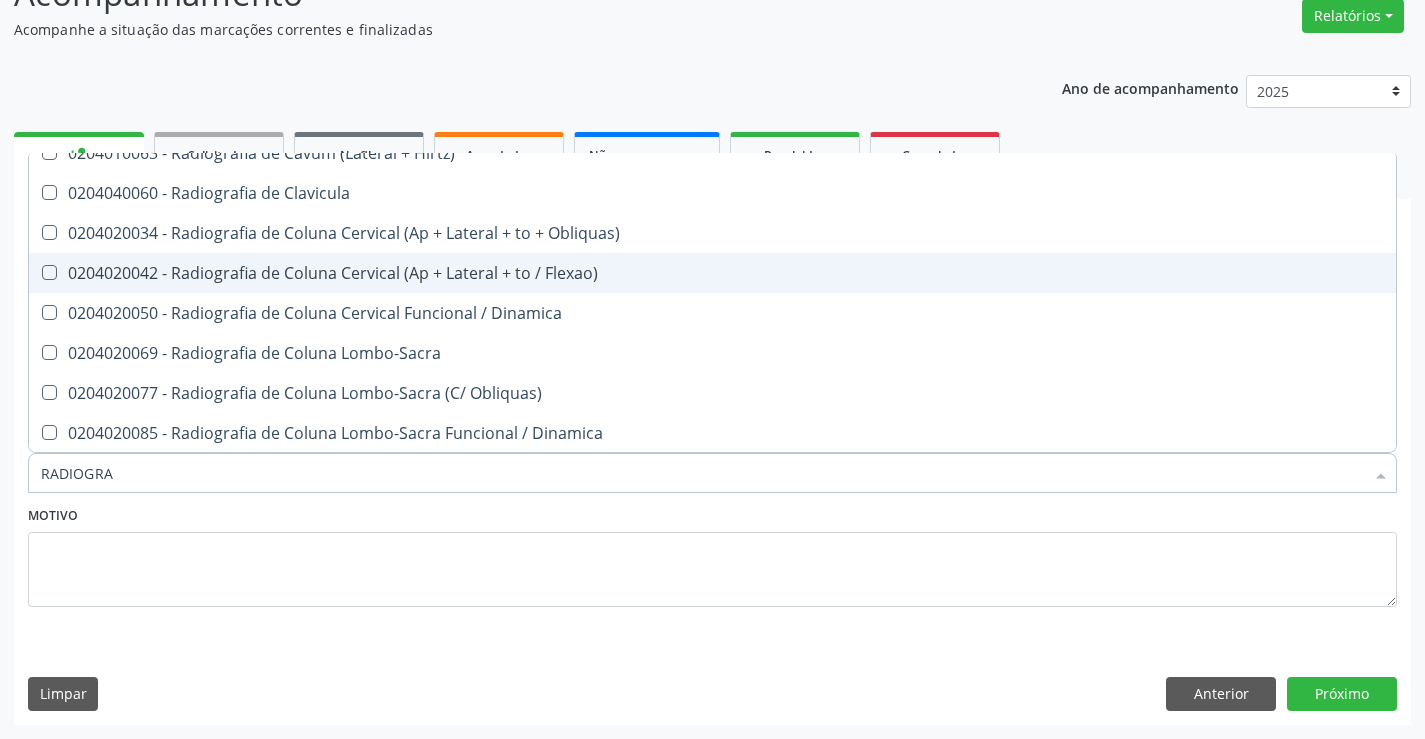 scroll, scrollTop: 1000, scrollLeft: 0, axis: vertical 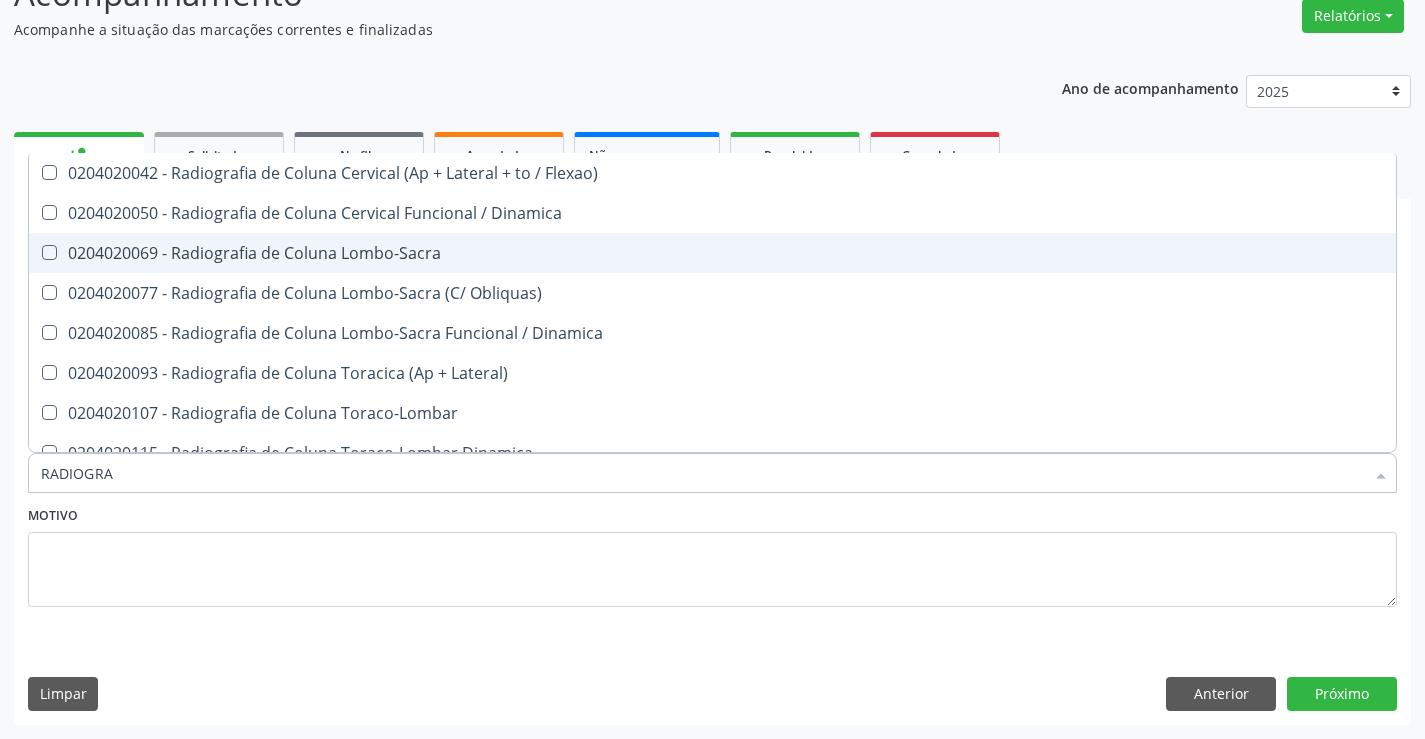 click on "0204020069 - Radiografia de Coluna Lombo-Sacra" at bounding box center [712, 253] 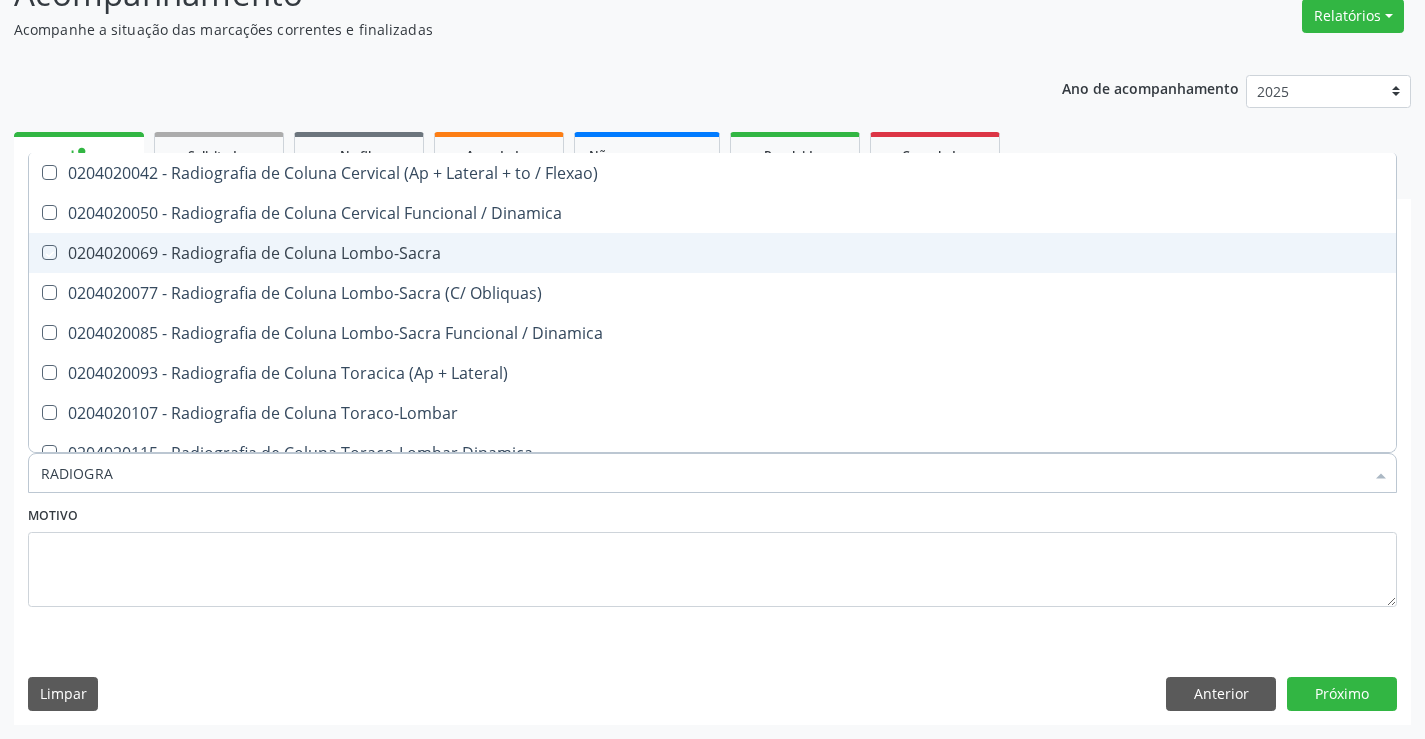 checkbox on "true" 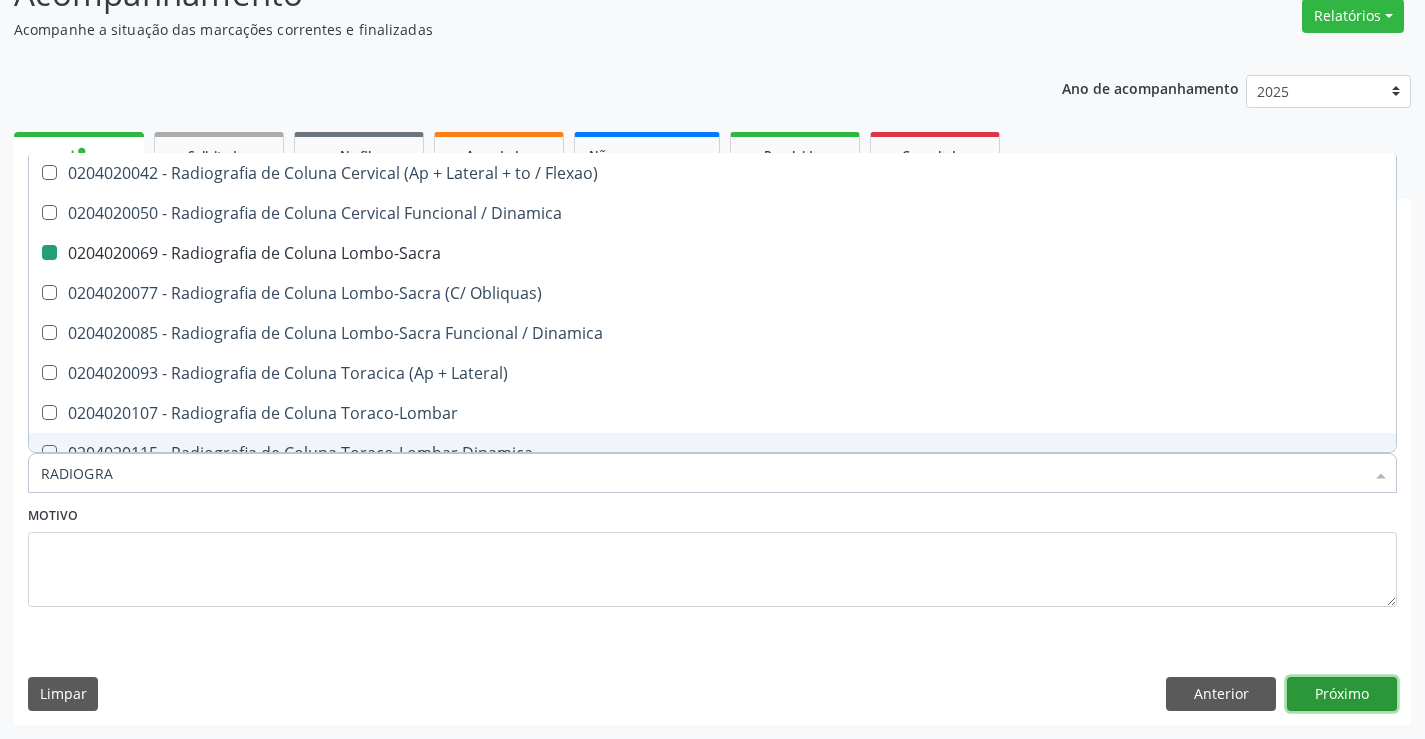 click on "Próximo" at bounding box center [1342, 694] 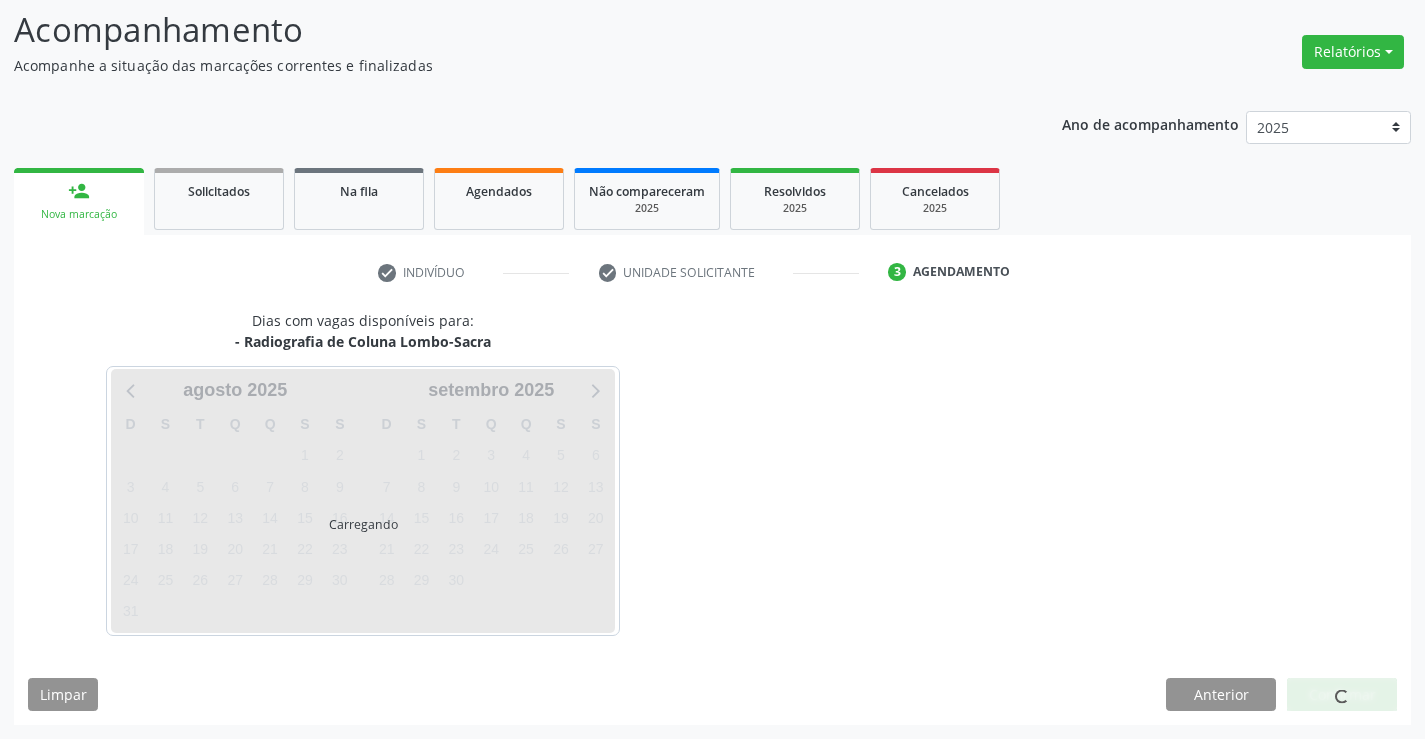 scroll, scrollTop: 131, scrollLeft: 0, axis: vertical 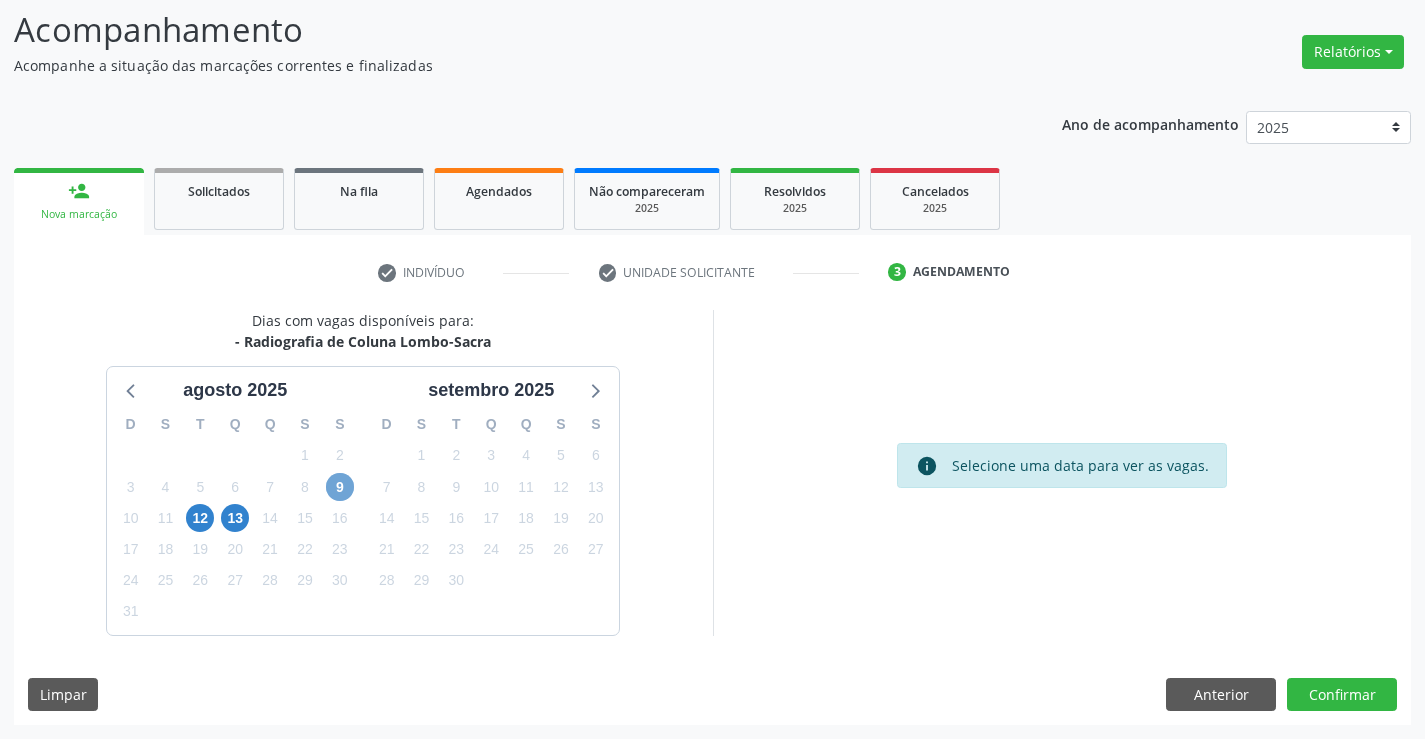 click on "9" at bounding box center (340, 487) 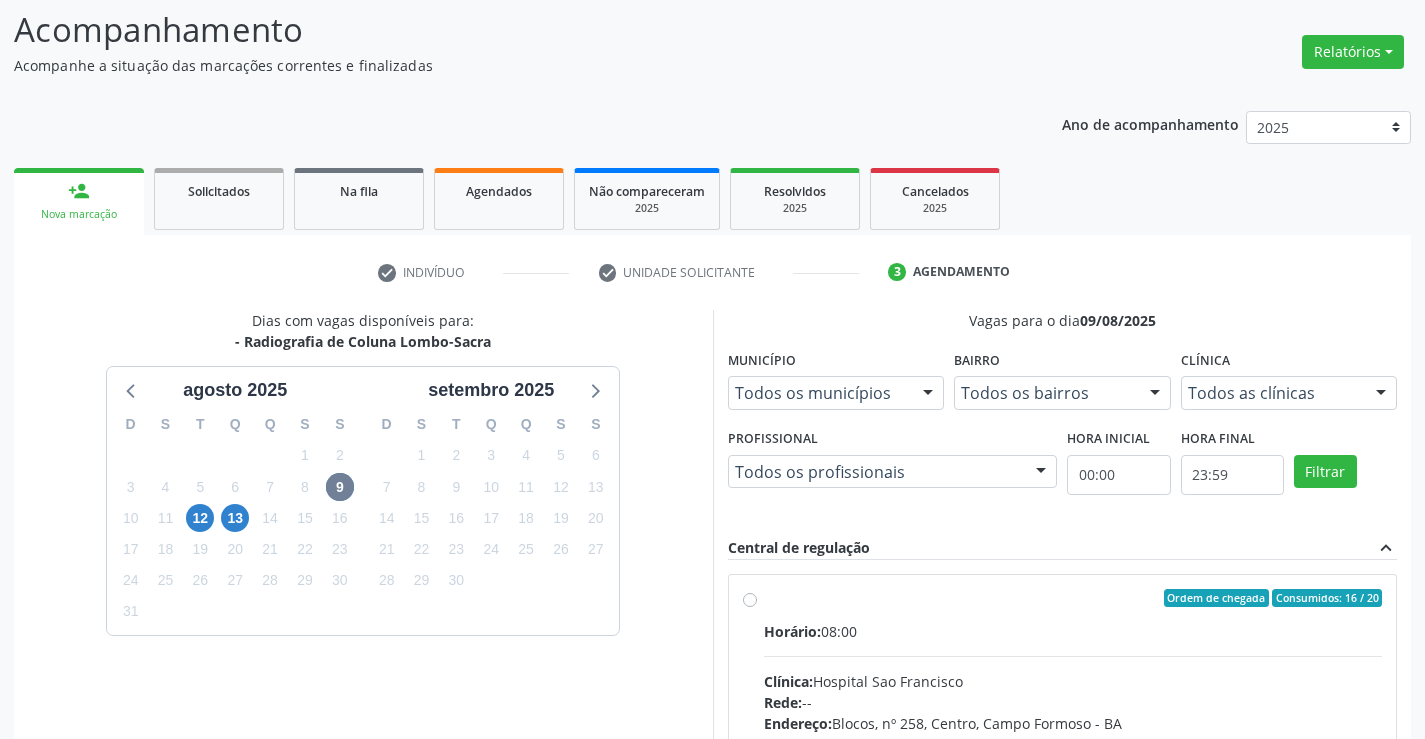 click on "Ordem de chegada
Consumidos: 16 / 20
Horário:   08:00
Clínica:  Hospital Sao Francisco
Rede:
--
Endereço:   Blocos, nº 258, Centro, Campo Formoso - BA
Telefone:   (74) 36451217
Profissional:
Joel da Rocha Almeida
Informações adicionais sobre o atendimento
Idade de atendimento:
de 0 a 120 anos
Gênero(s) atendido(s):
Masculino e Feminino
Informações adicionais:
--" at bounding box center [1073, 742] 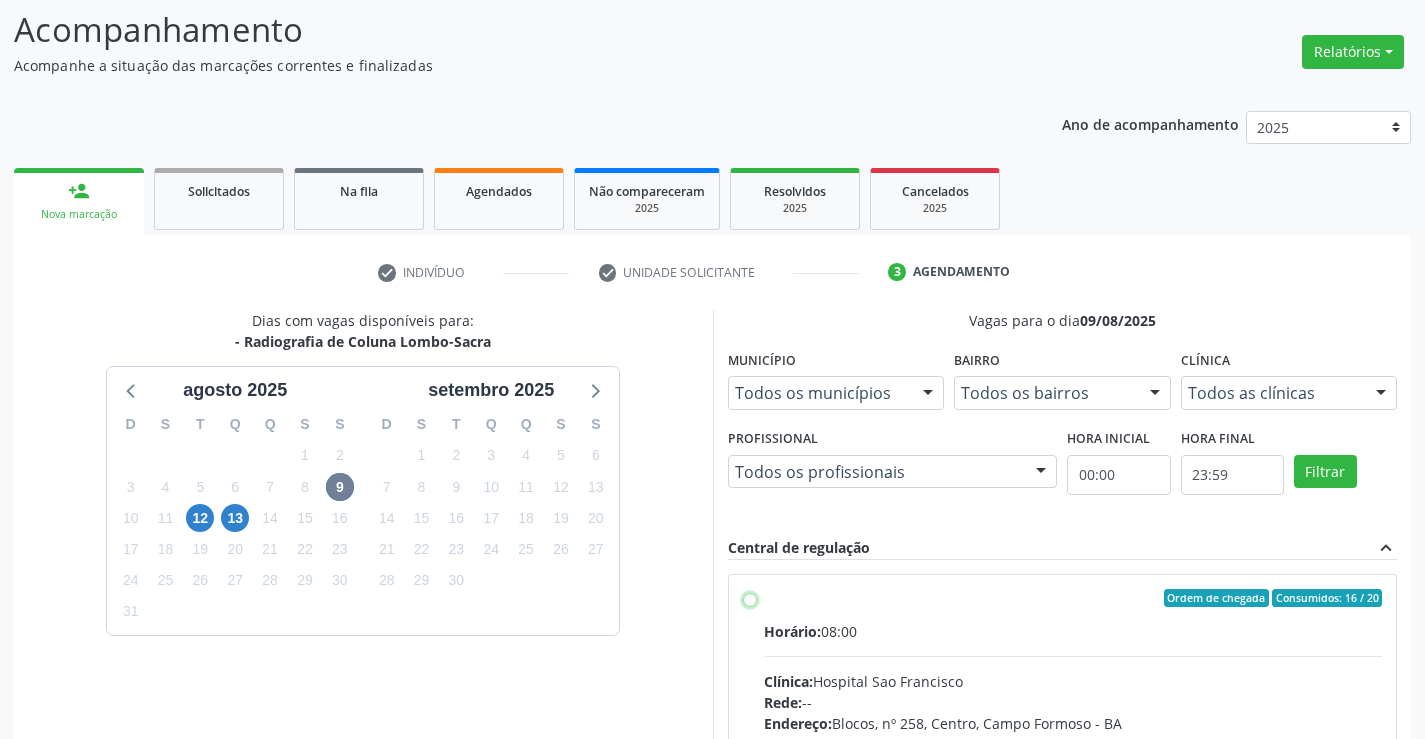 click on "Ordem de chegada
Consumidos: 16 / 20
Horário:   08:00
Clínica:  Hospital Sao Francisco
Rede:
--
Endereço:   Blocos, nº 258, Centro, Campo Formoso - BA
Telefone:   (74) 36451217
Profissional:
Joel da Rocha Almeida
Informações adicionais sobre o atendimento
Idade de atendimento:
de 0 a 120 anos
Gênero(s) atendido(s):
Masculino e Feminino
Informações adicionais:
--" at bounding box center (750, 598) 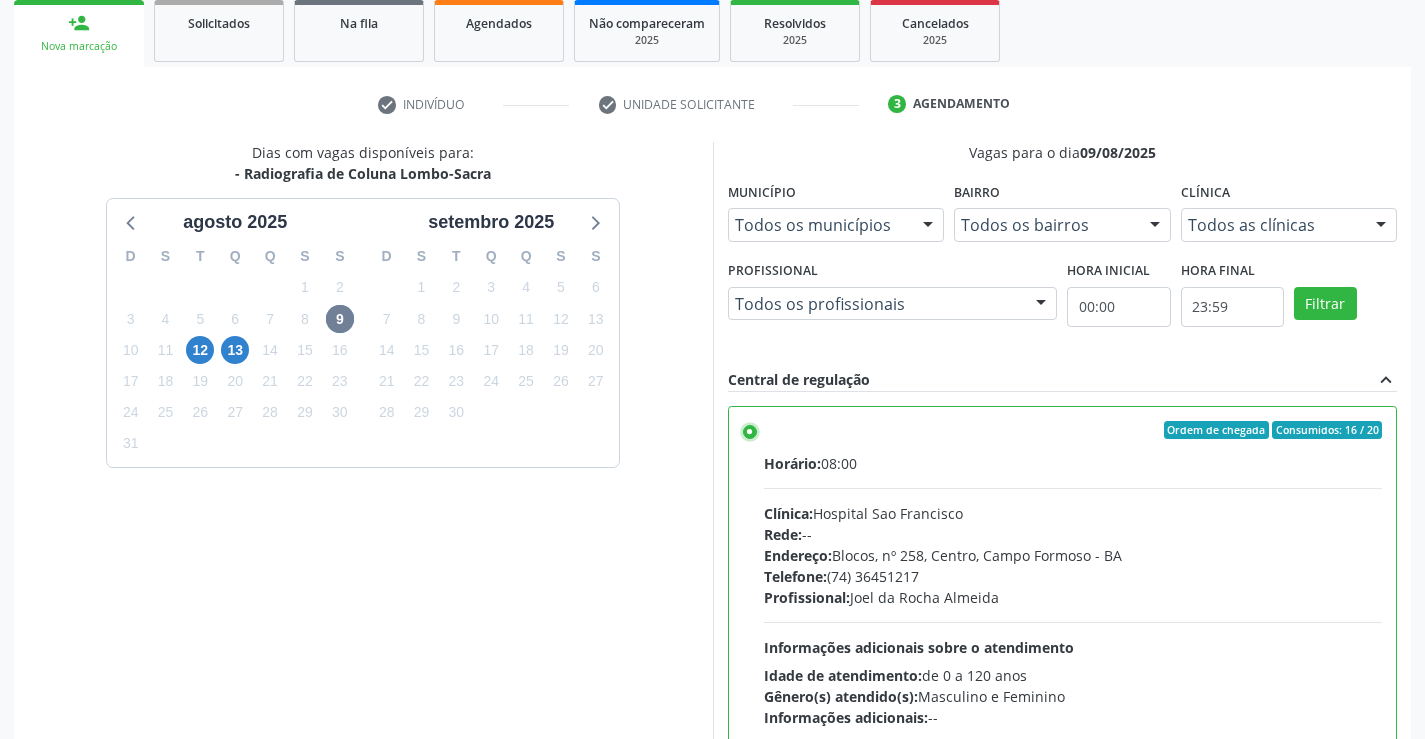 scroll, scrollTop: 456, scrollLeft: 0, axis: vertical 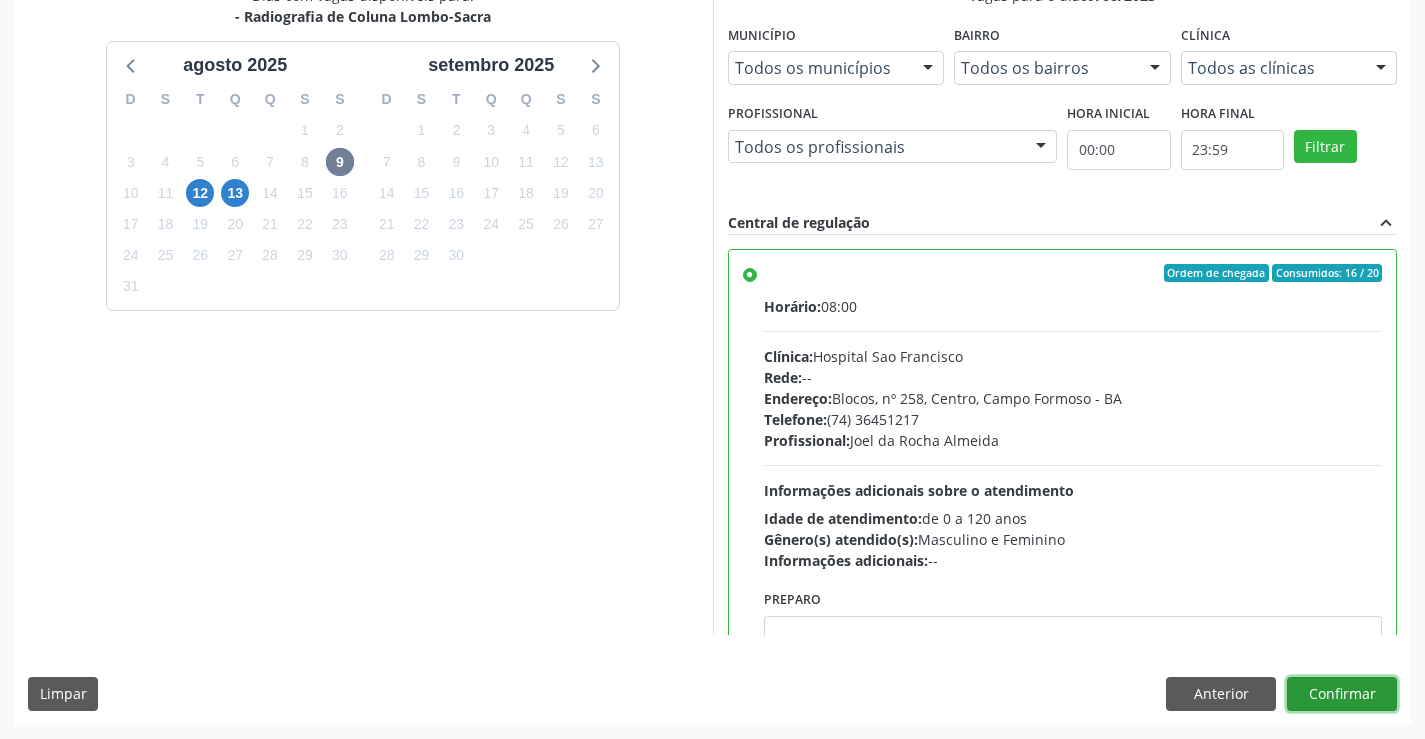 click on "Confirmar" at bounding box center [1342, 694] 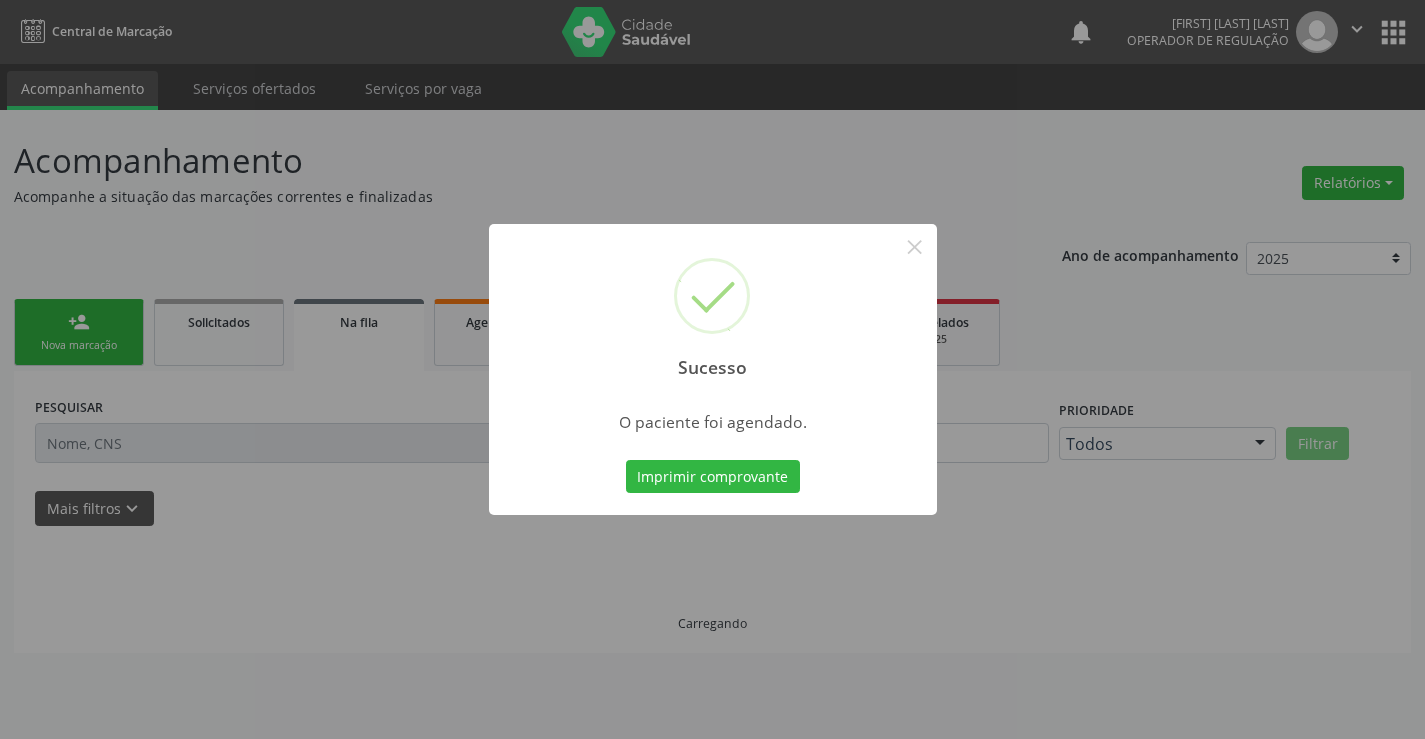 scroll, scrollTop: 0, scrollLeft: 0, axis: both 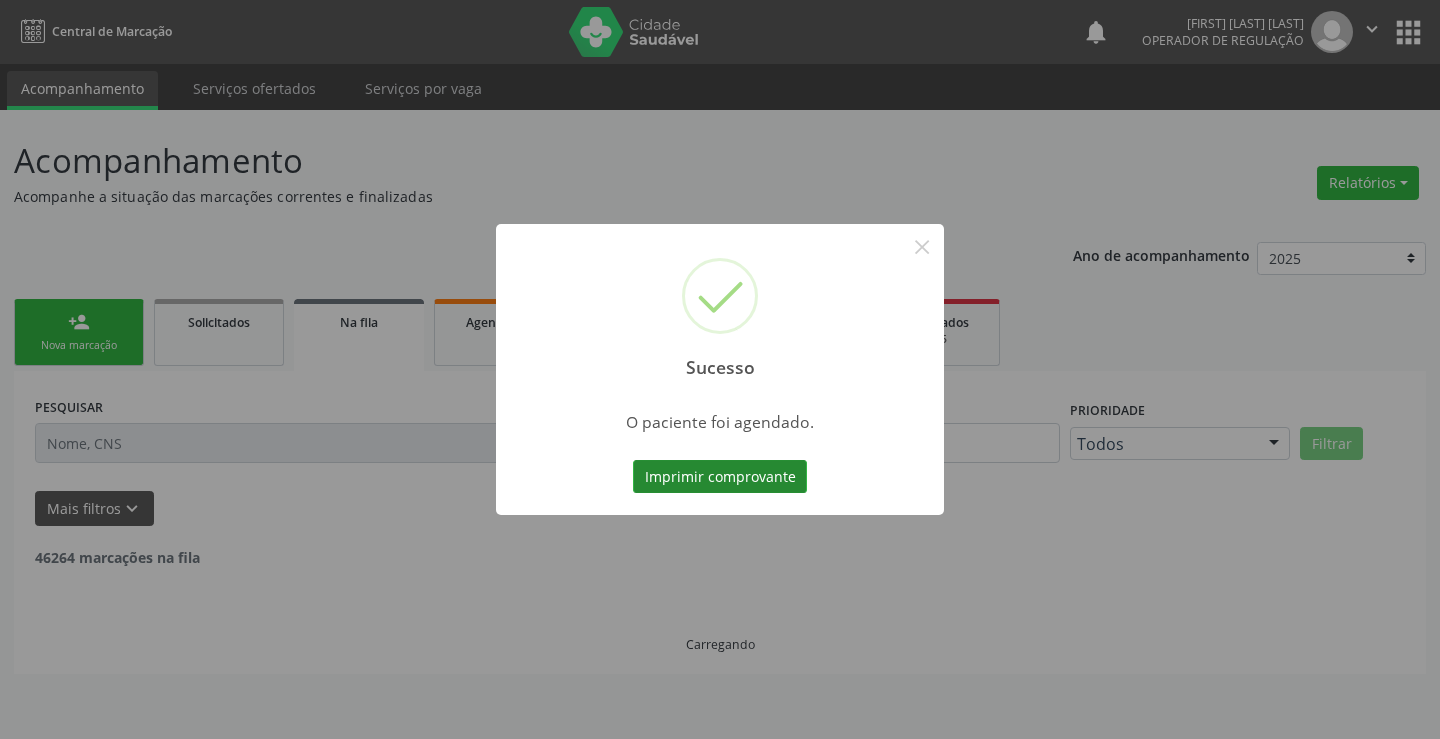 click on "Imprimir comprovante" at bounding box center (720, 477) 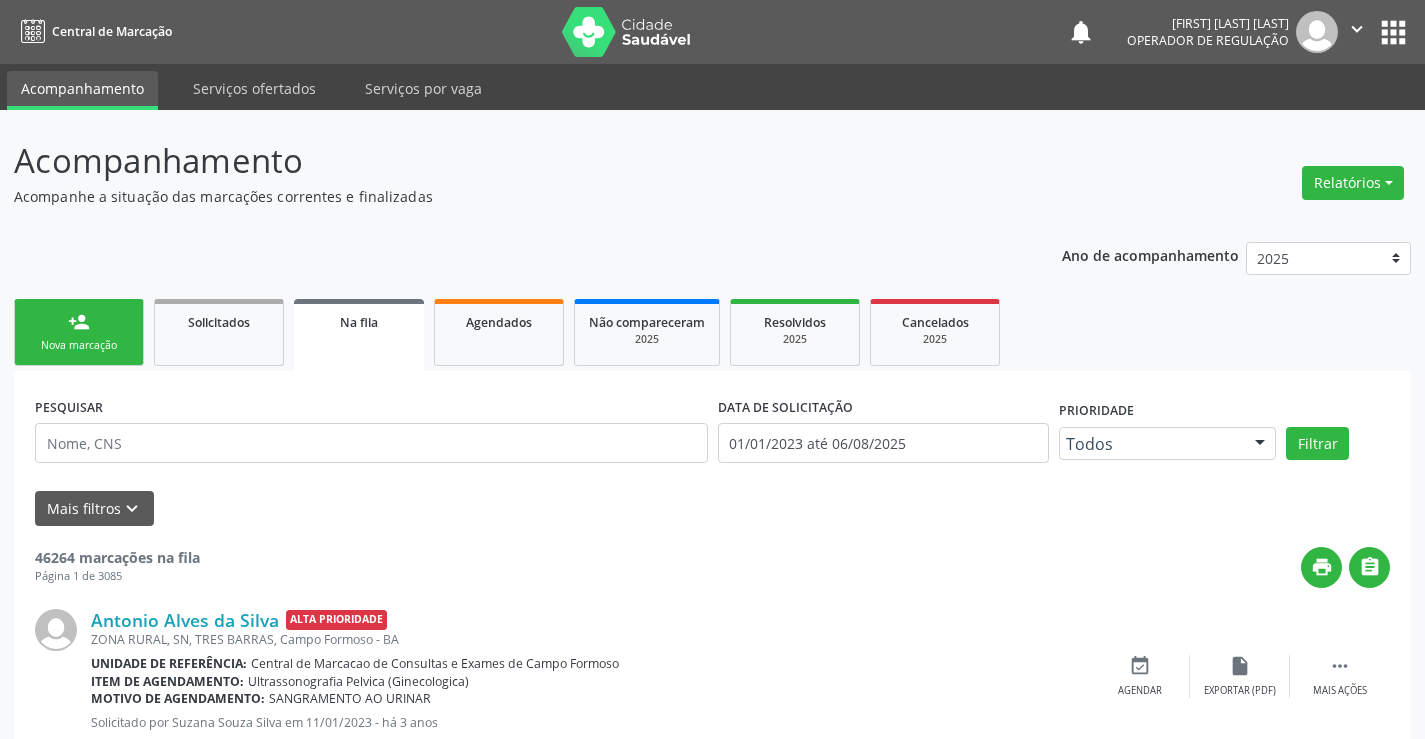 click on "Nova marcação" at bounding box center [79, 345] 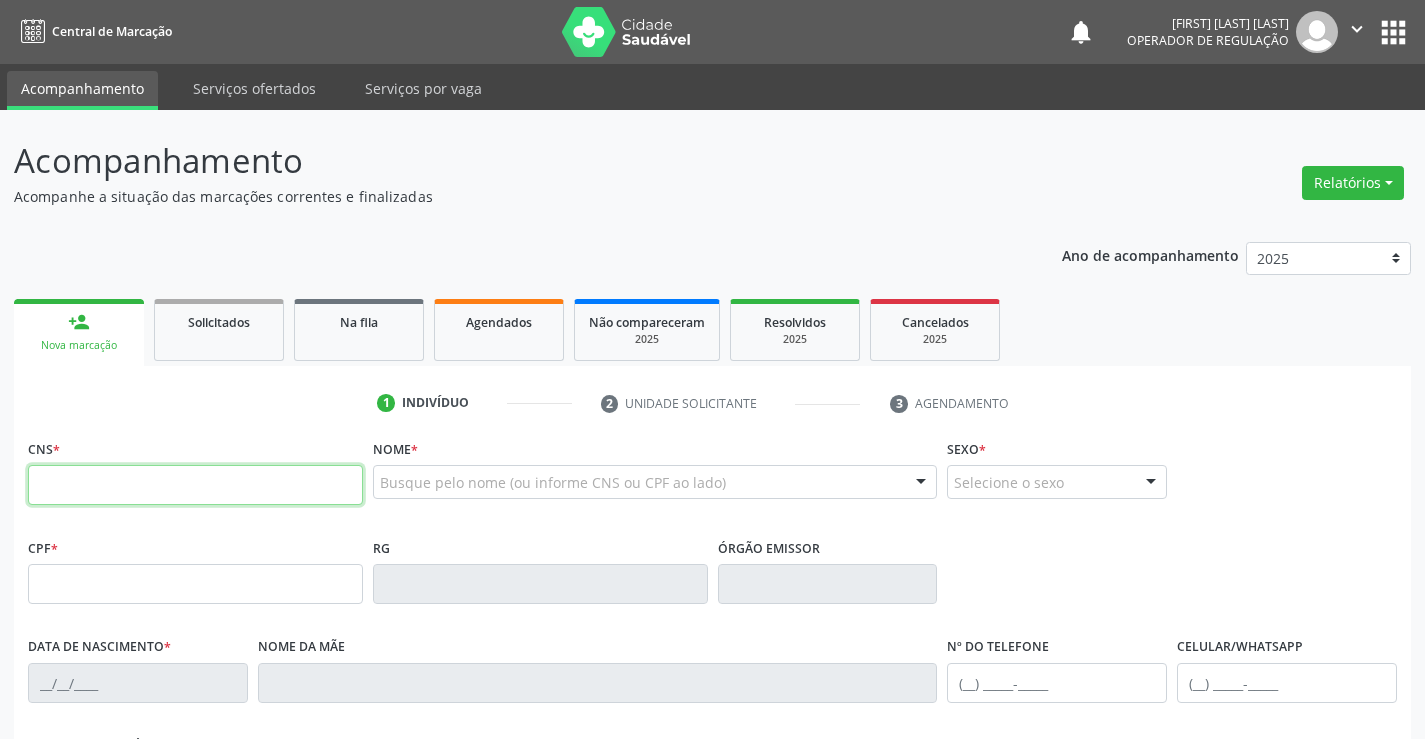 click at bounding box center [195, 485] 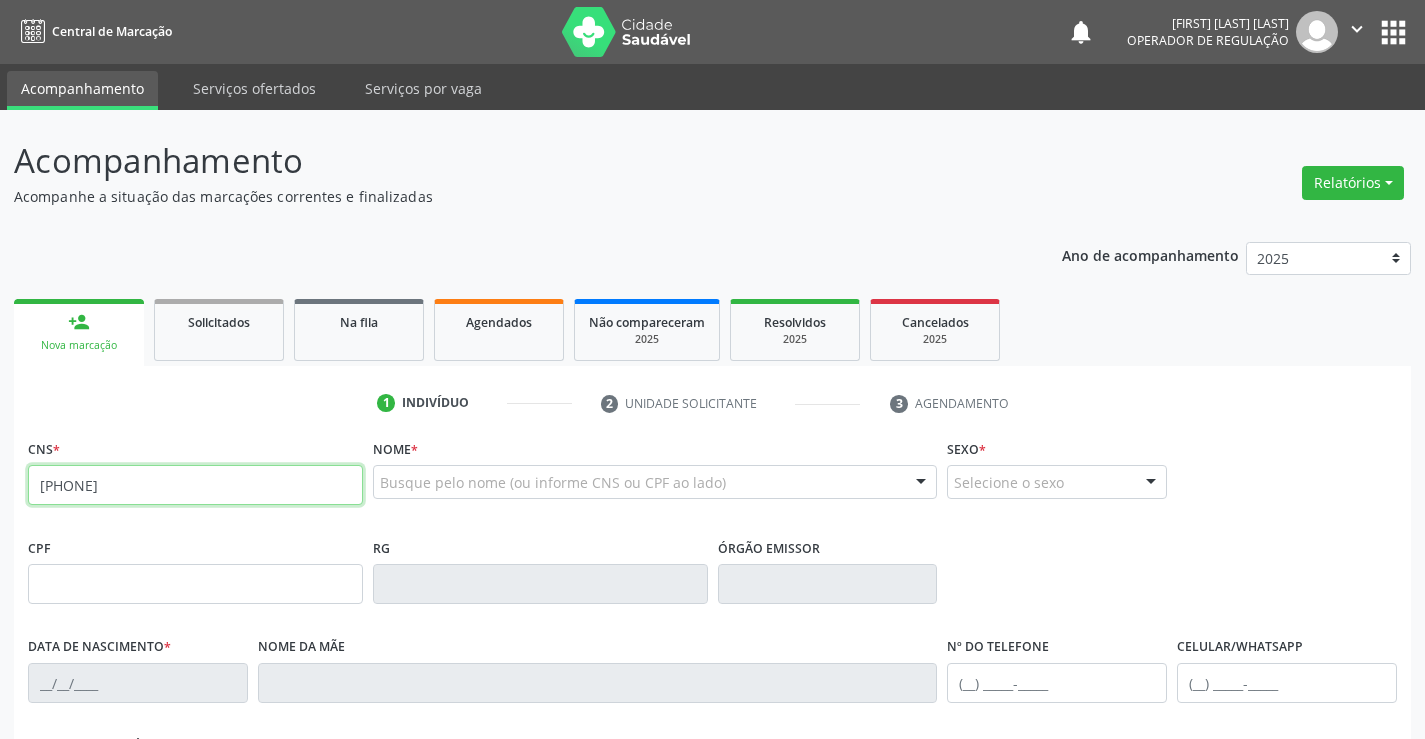 type on "709 2002 6602 2231" 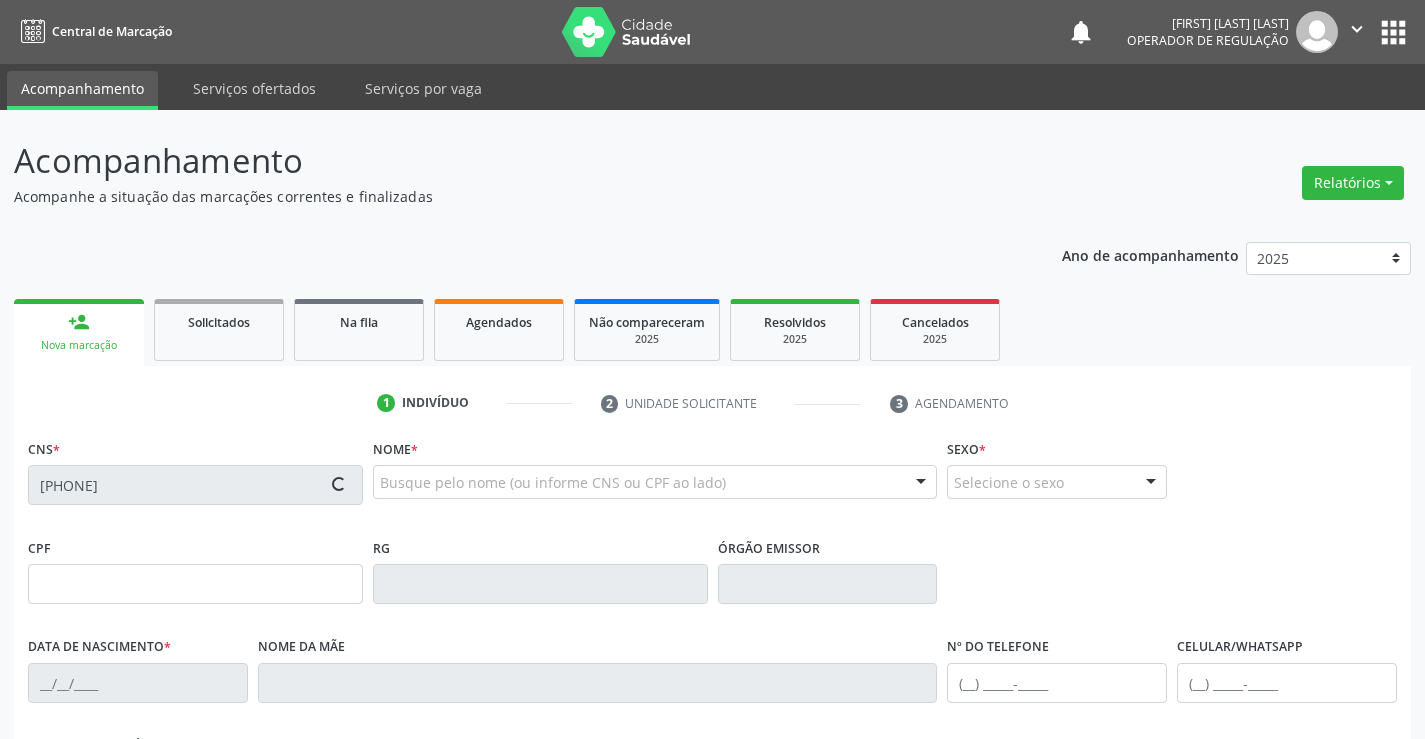 type on "0738719900" 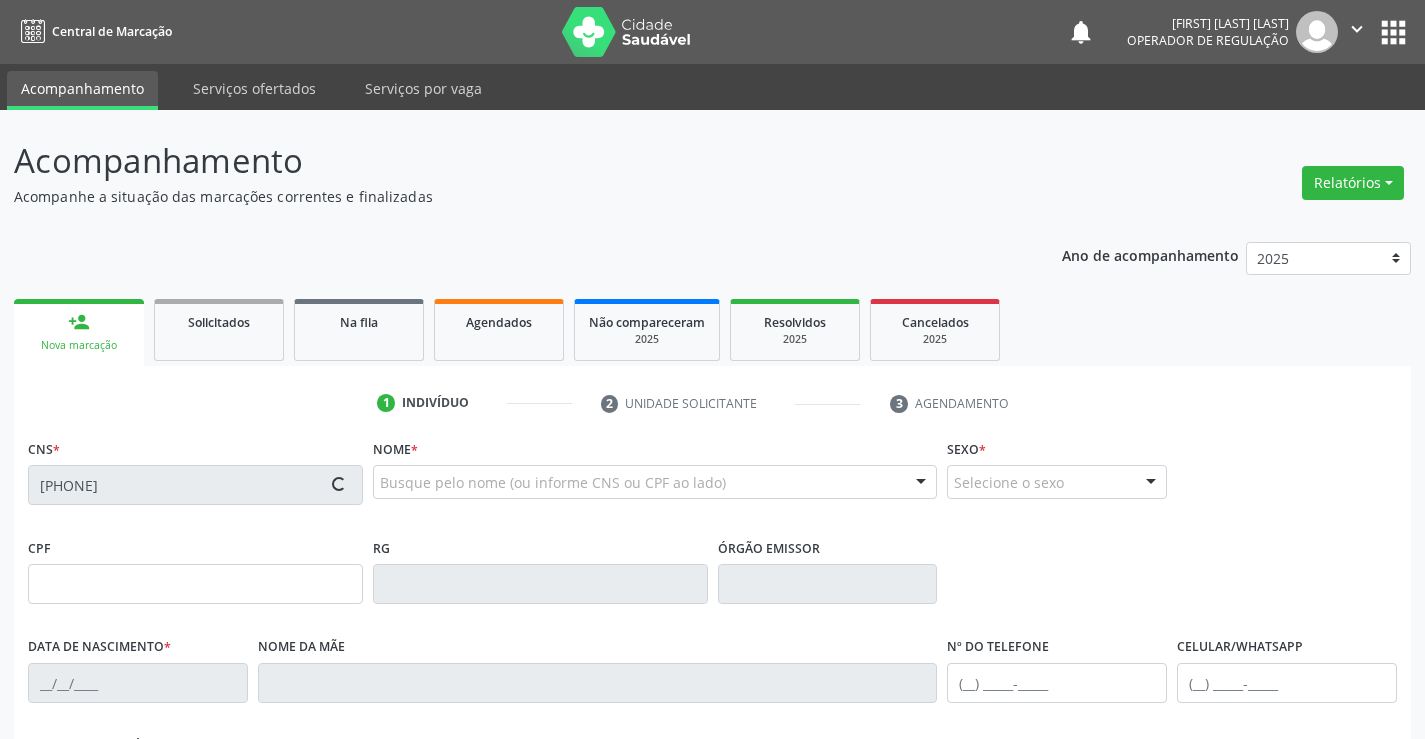 type on "(74) 98849-9508" 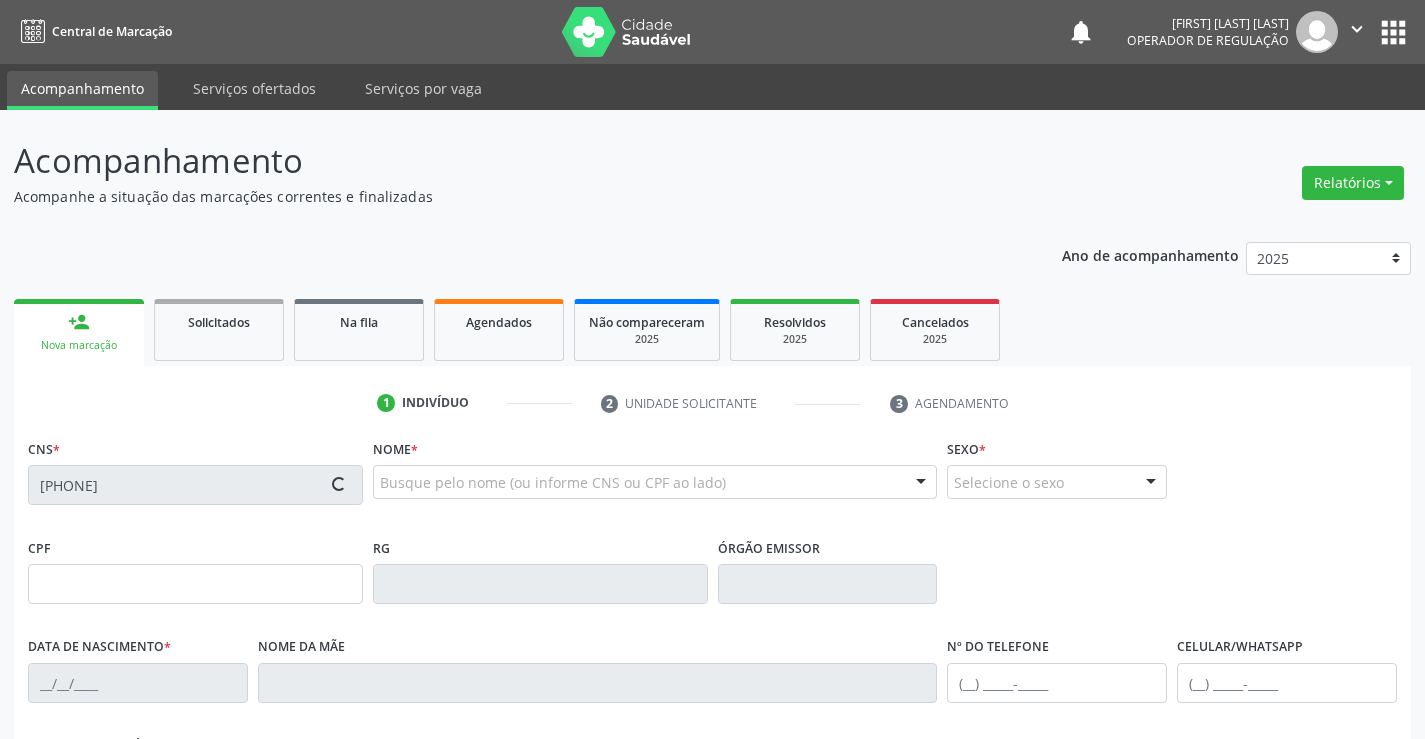 type on "004.514.725-60" 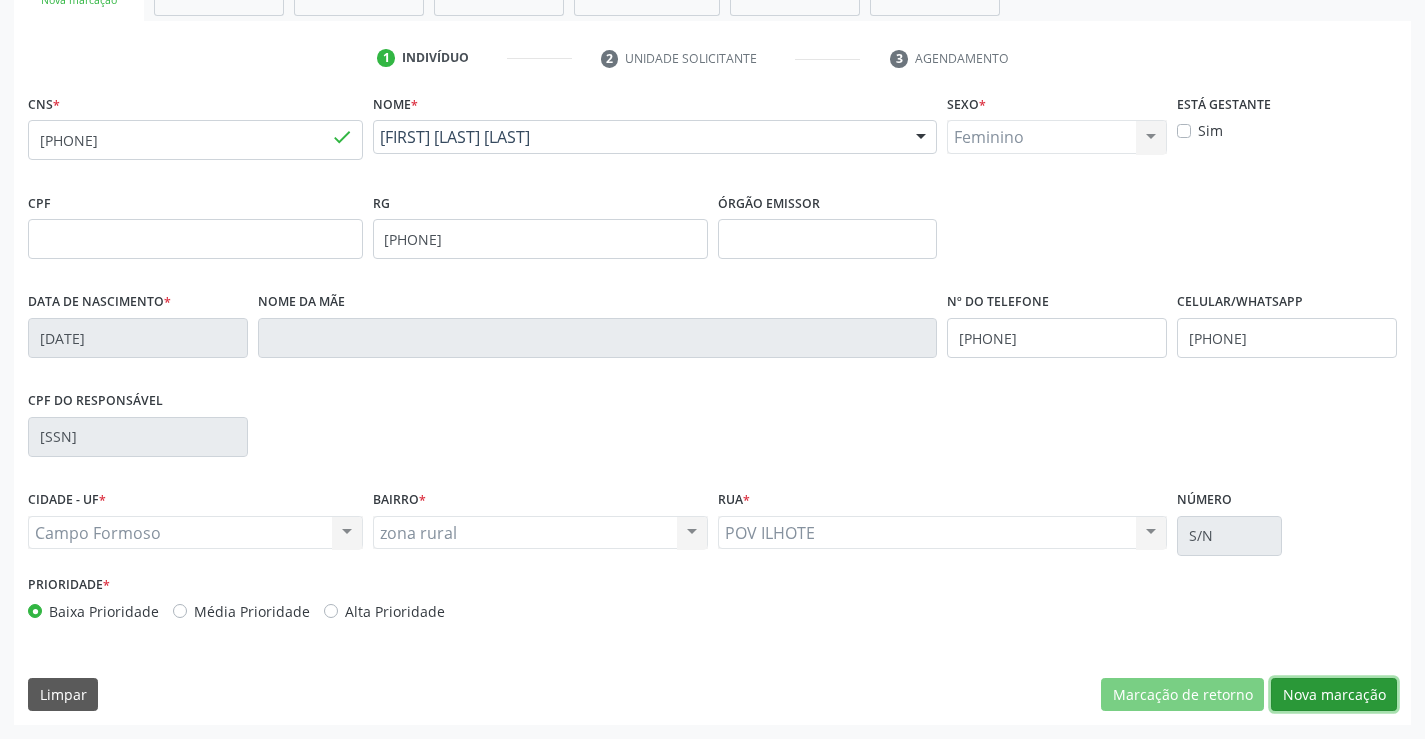 click on "Nova marcação" at bounding box center (1334, 695) 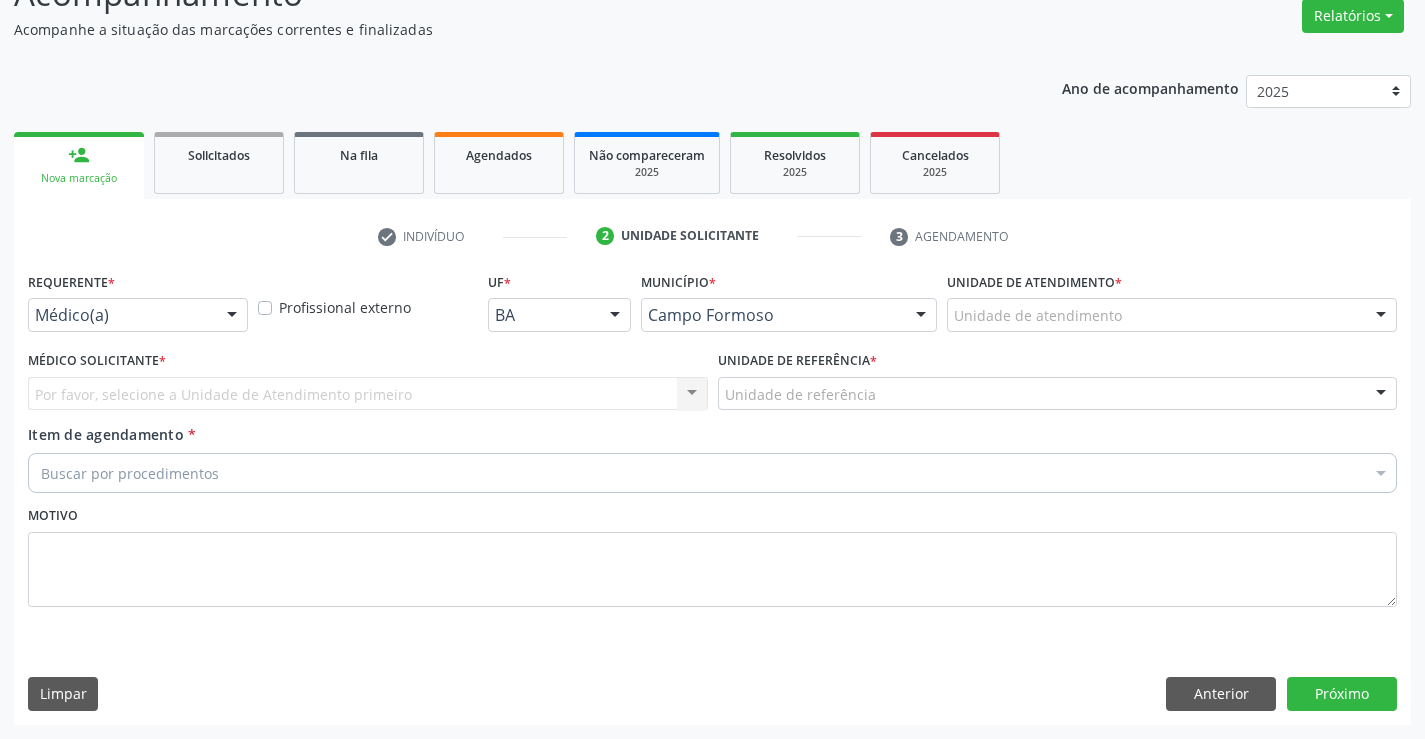 scroll, scrollTop: 167, scrollLeft: 0, axis: vertical 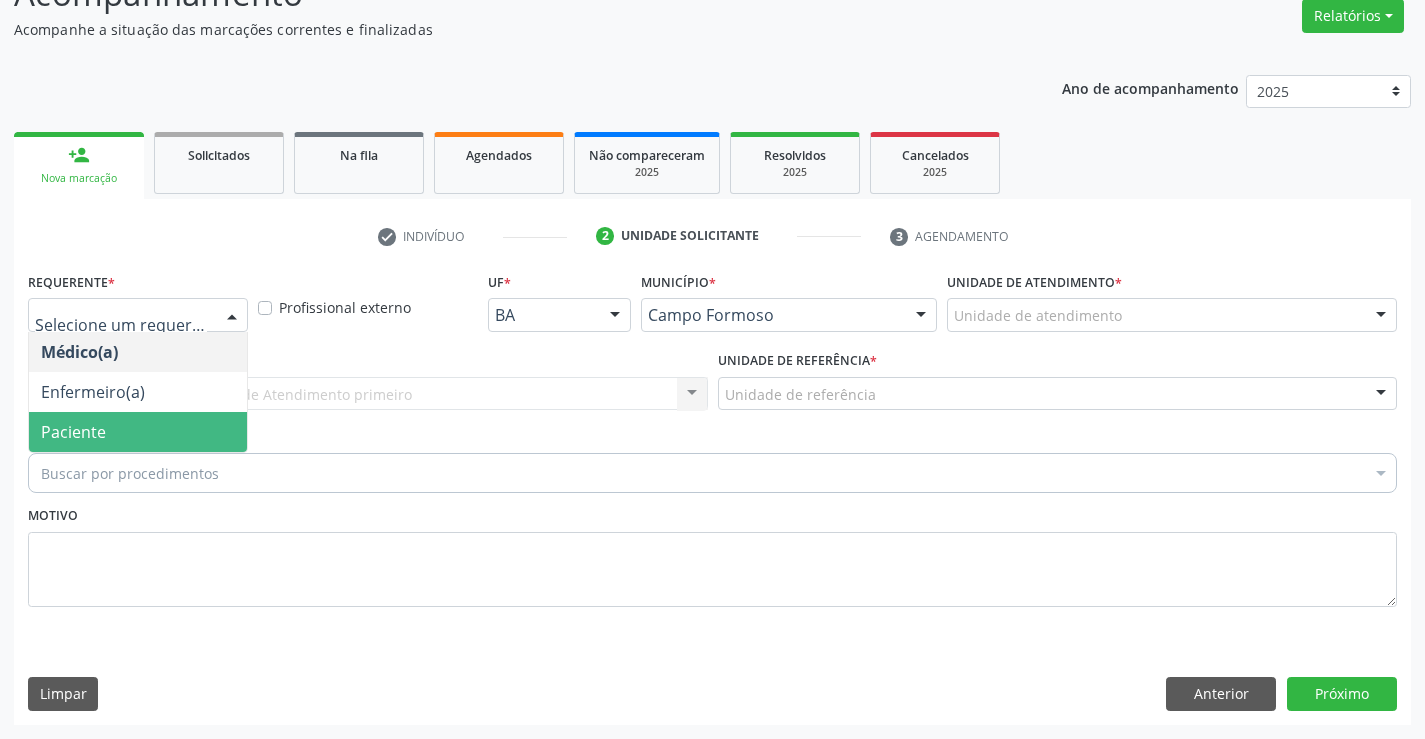 click on "Paciente" at bounding box center (138, 432) 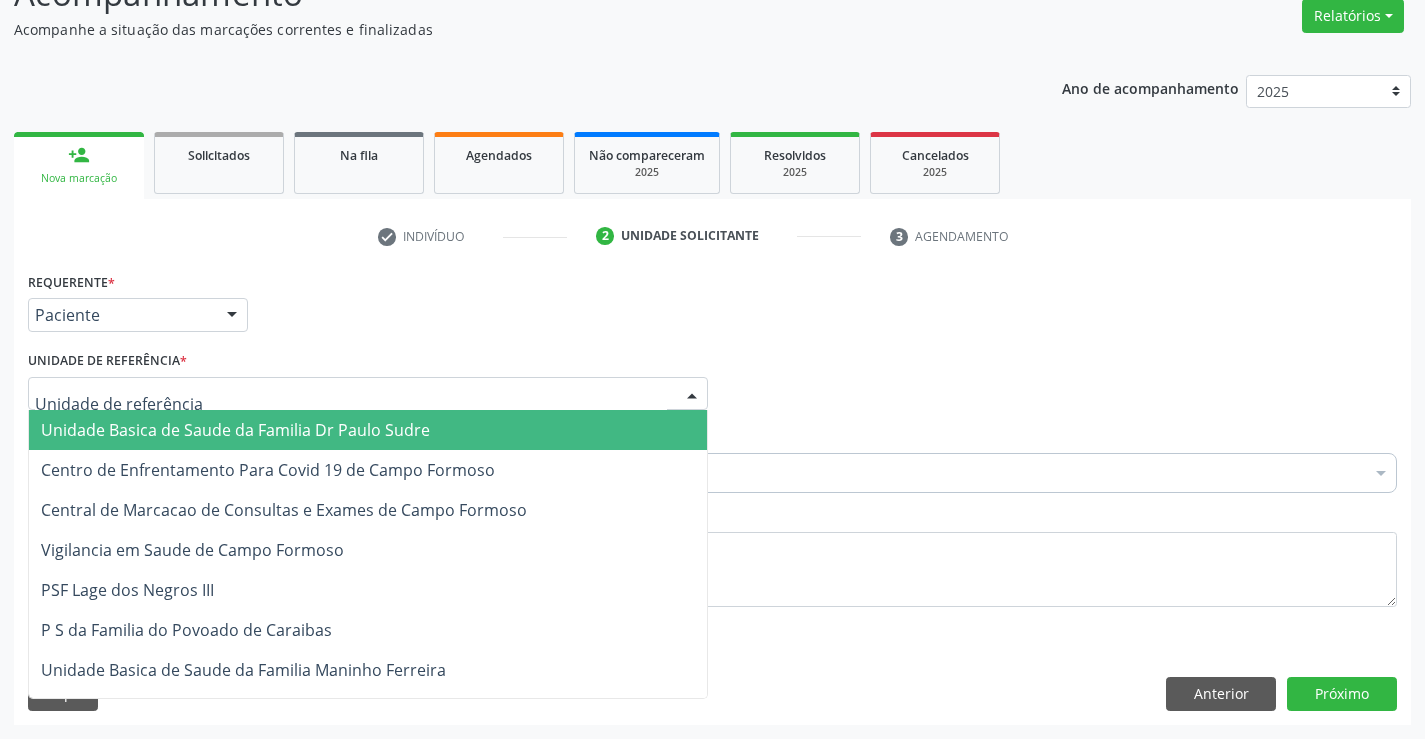 click on "Unidade Basica de Saude da Familia Dr Paulo Sudre" at bounding box center (235, 430) 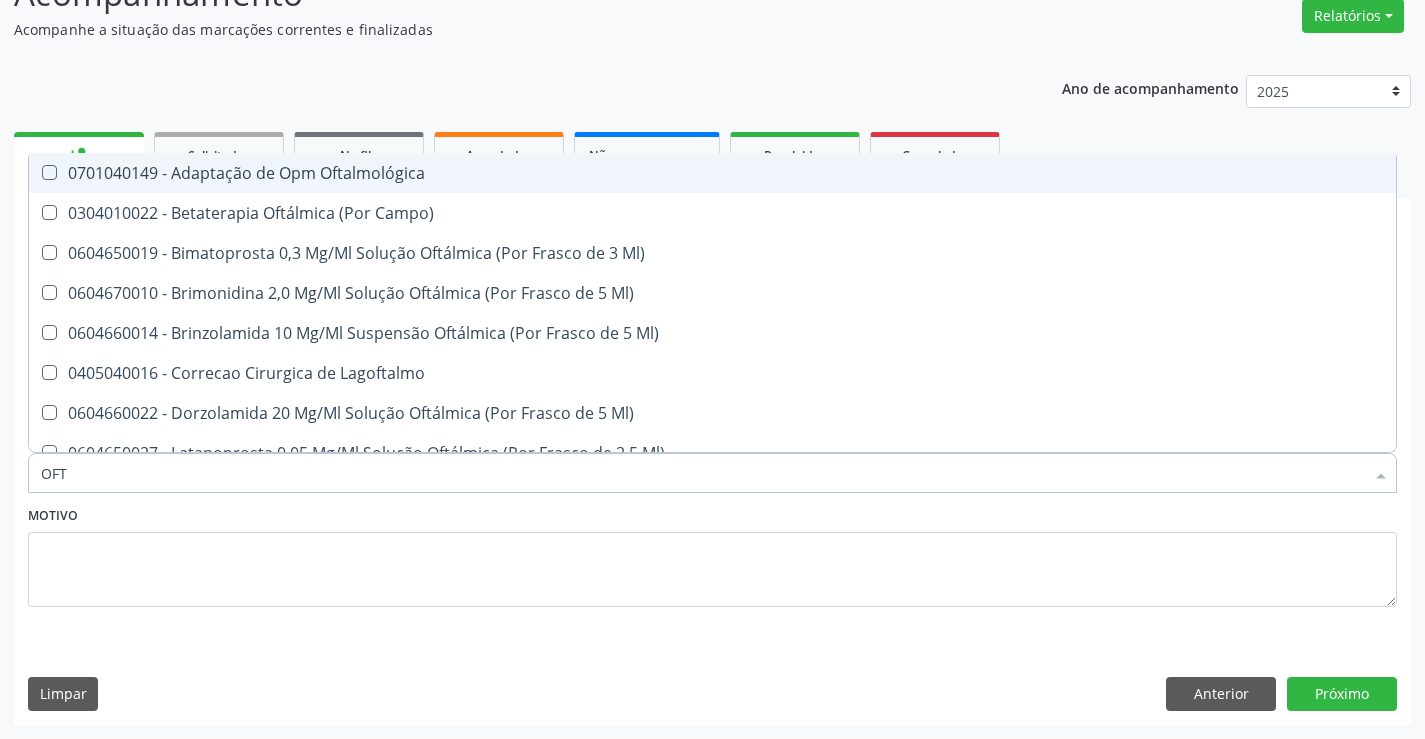 type on "OFTA" 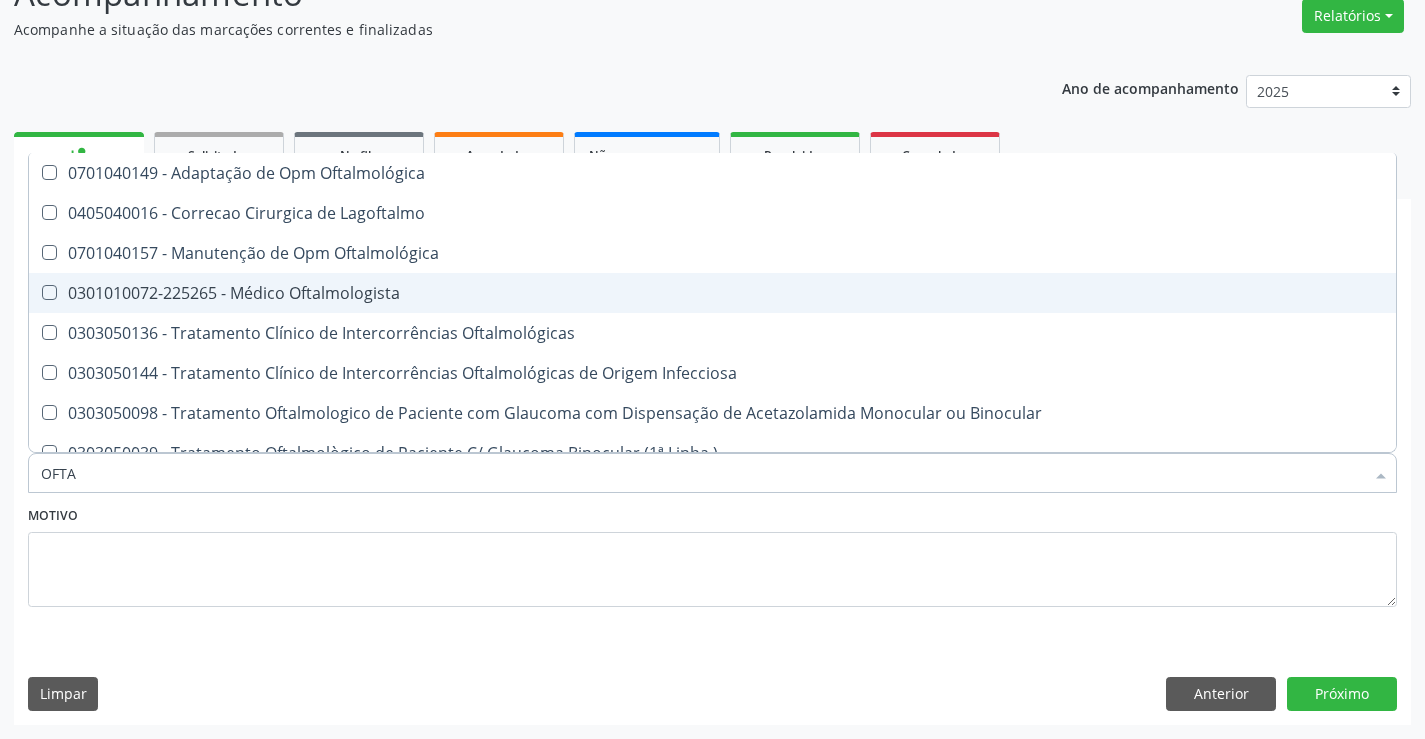 click on "0301010072-225265 - Médico Oftalmologista" at bounding box center [712, 293] 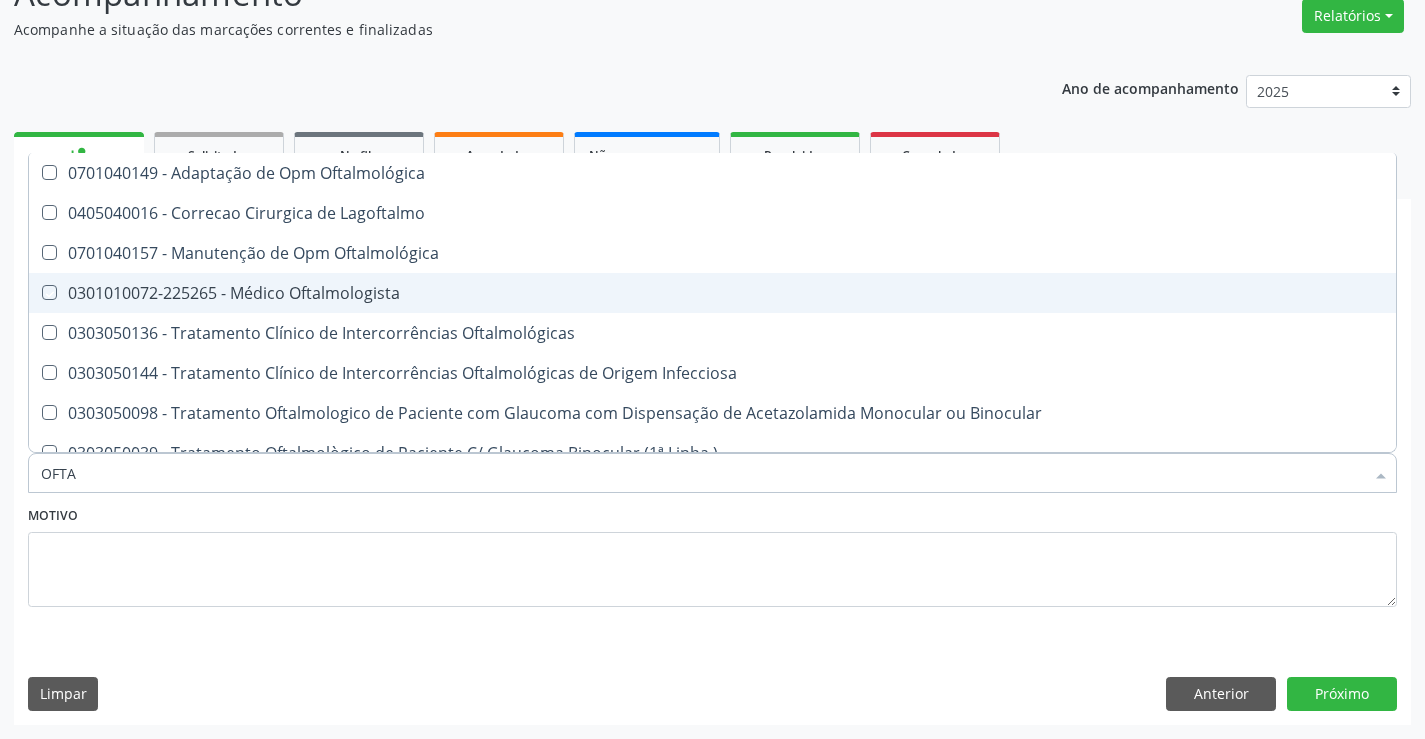 checkbox on "true" 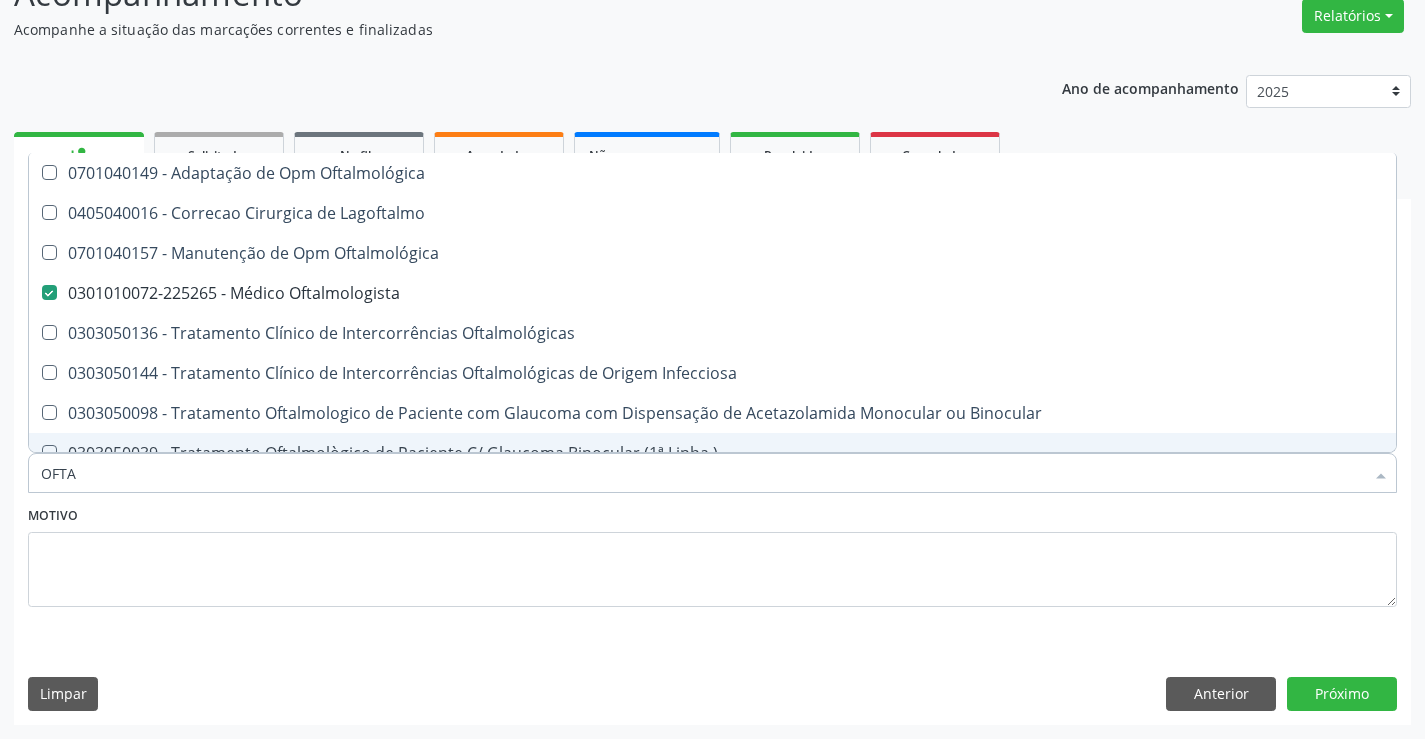 type on "OFT" 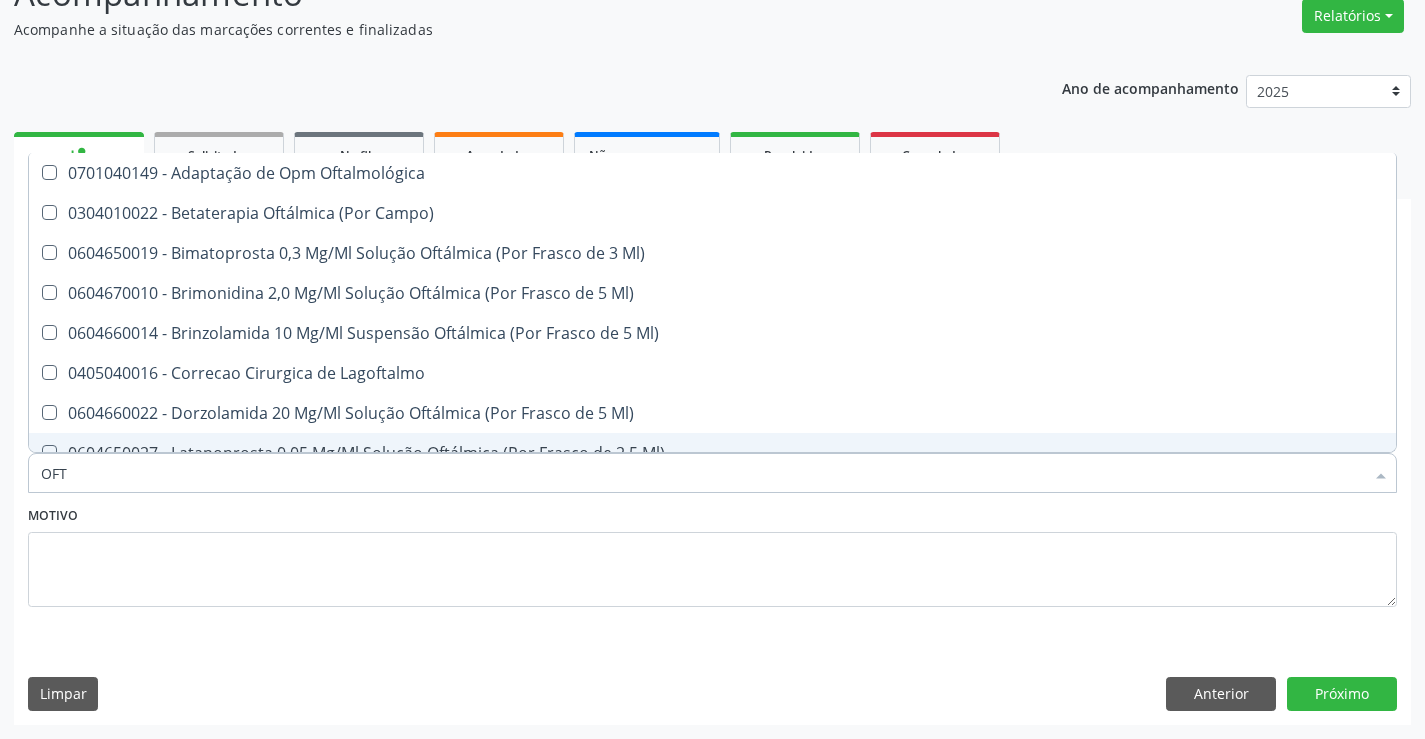 type on "OF" 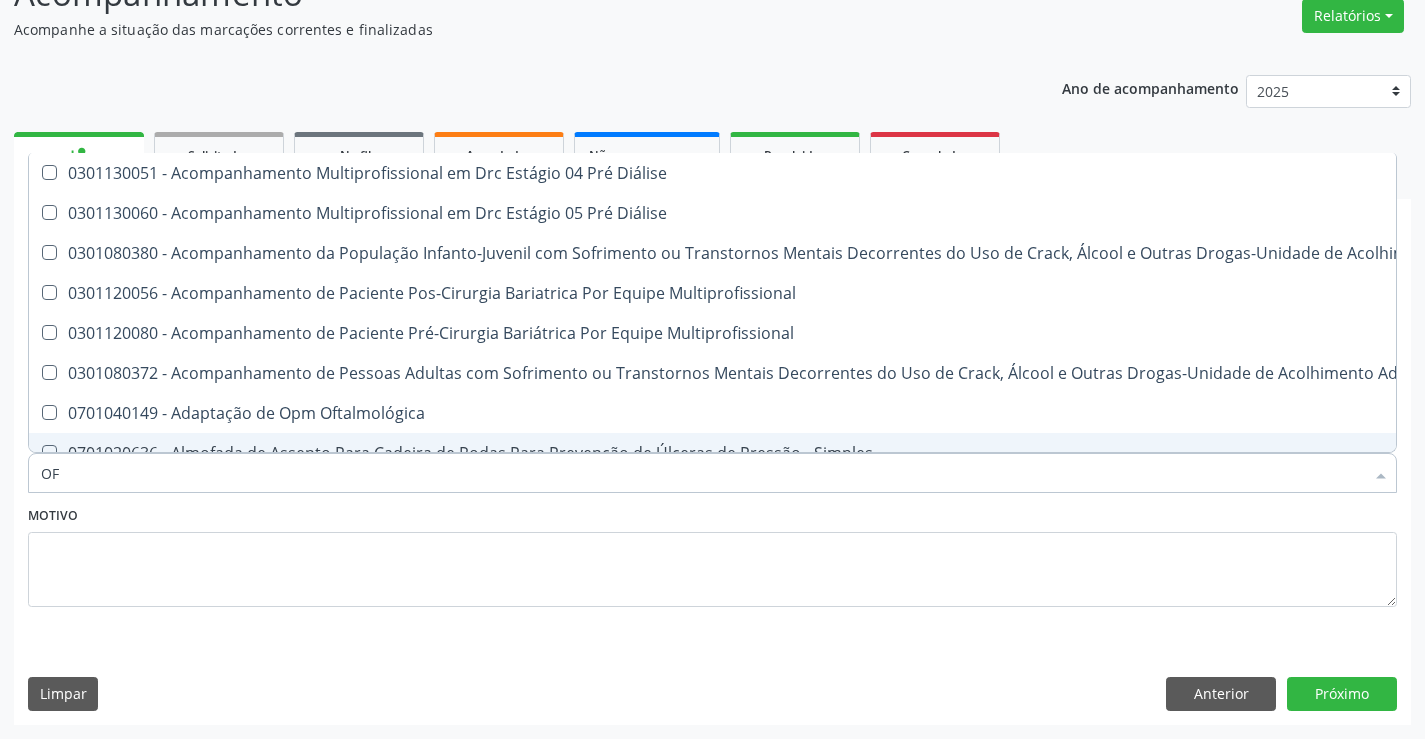type on "O" 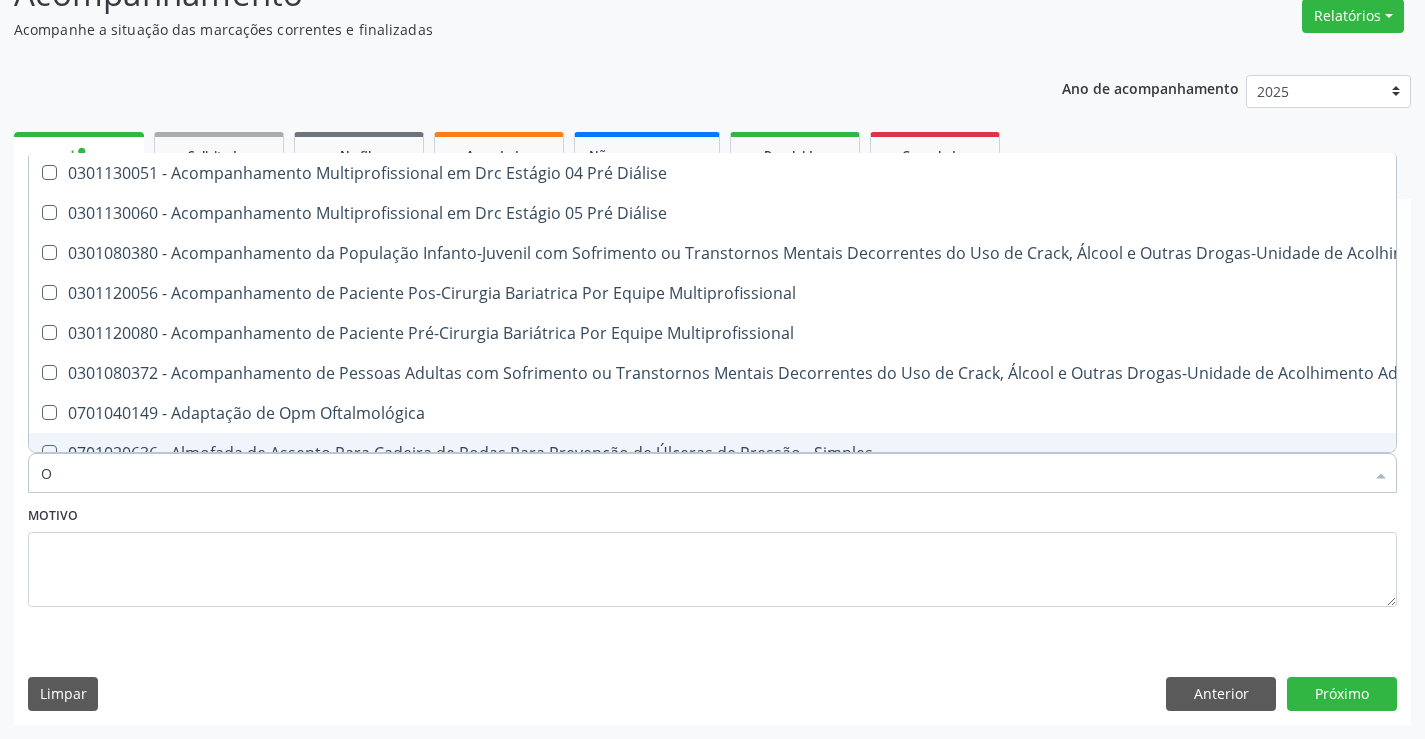 type 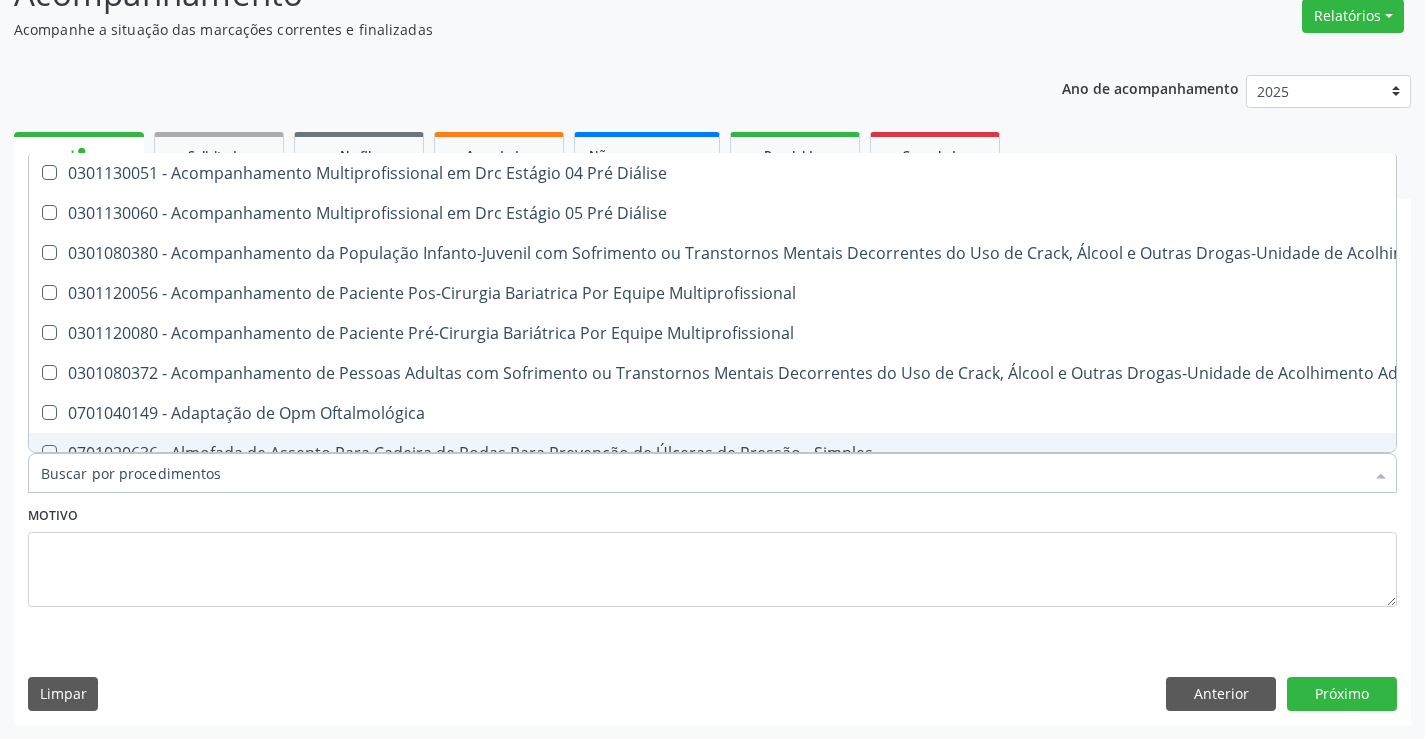 checkbox on "false" 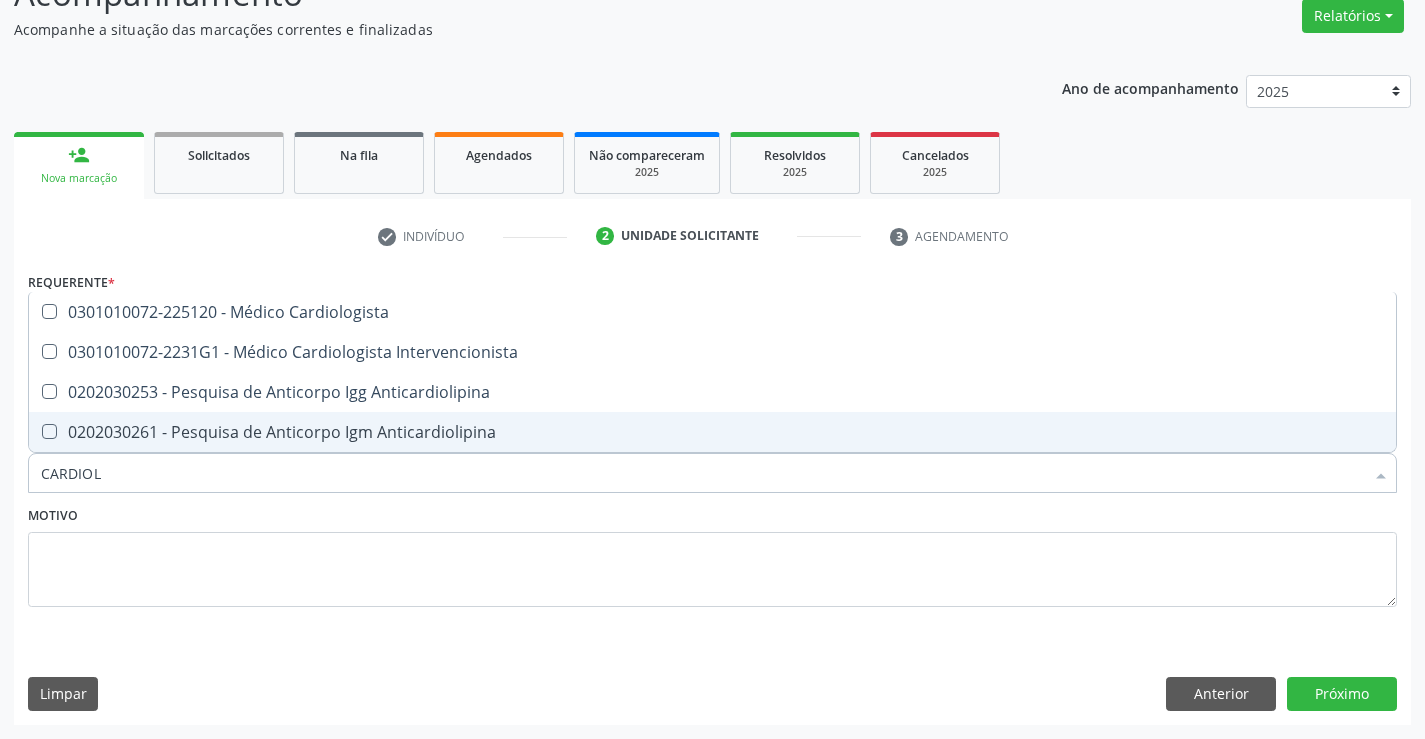 type on "CARDIOLO" 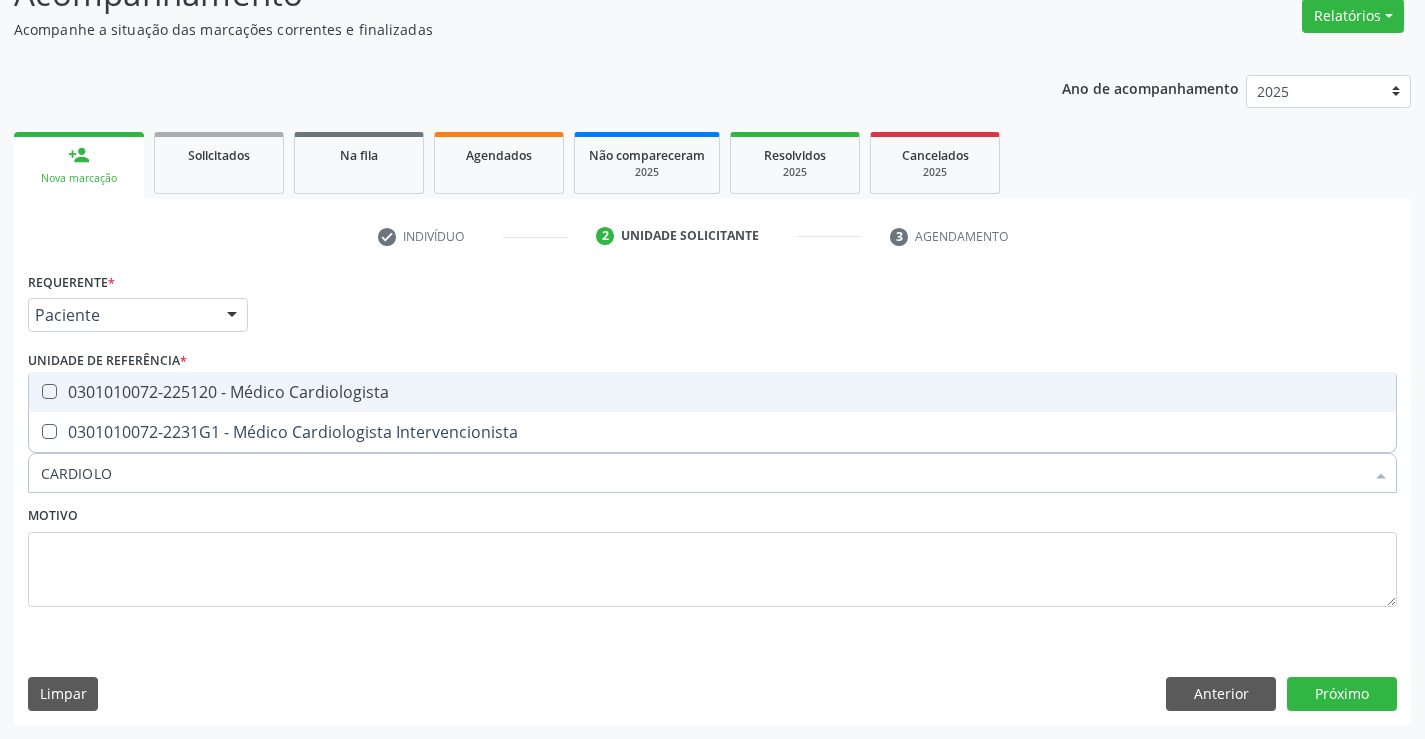 click on "0301010072-225120 - Médico Cardiologista" at bounding box center (712, 392) 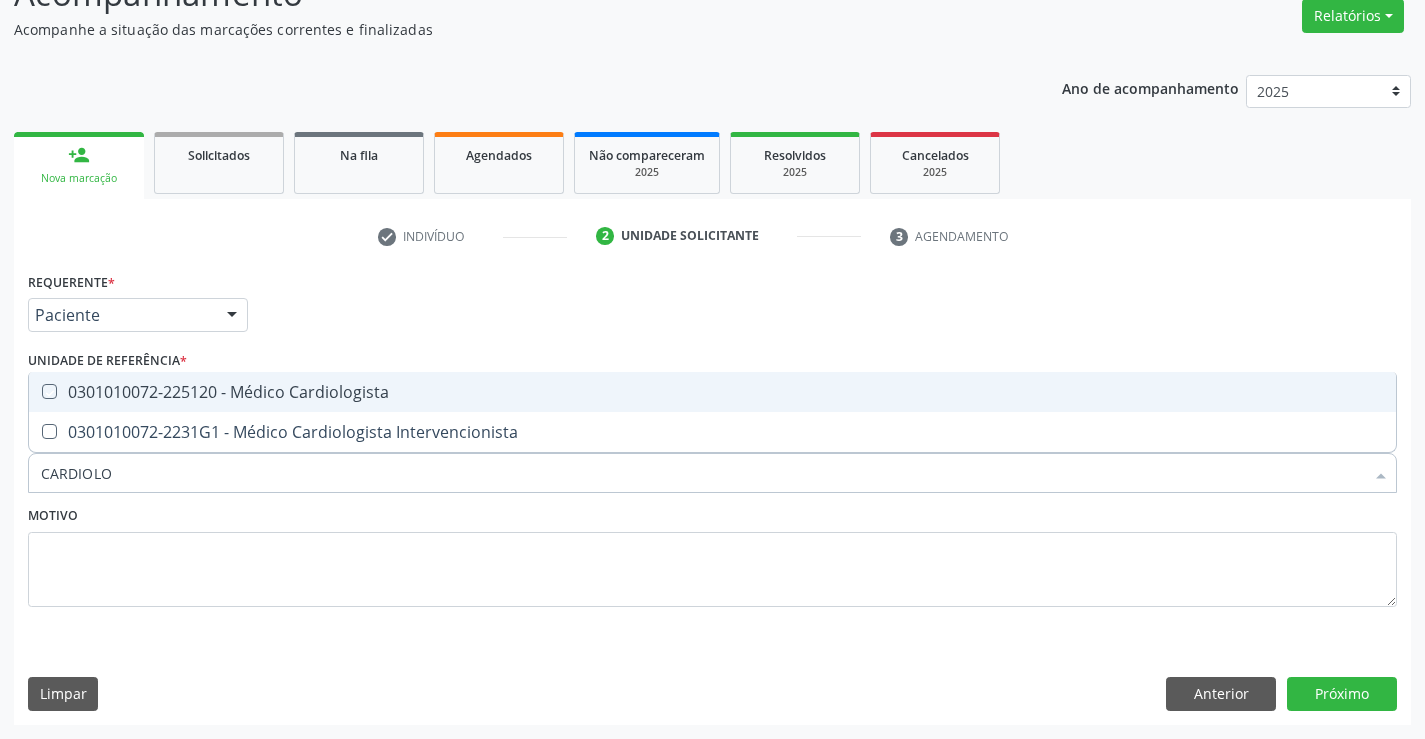 checkbox on "true" 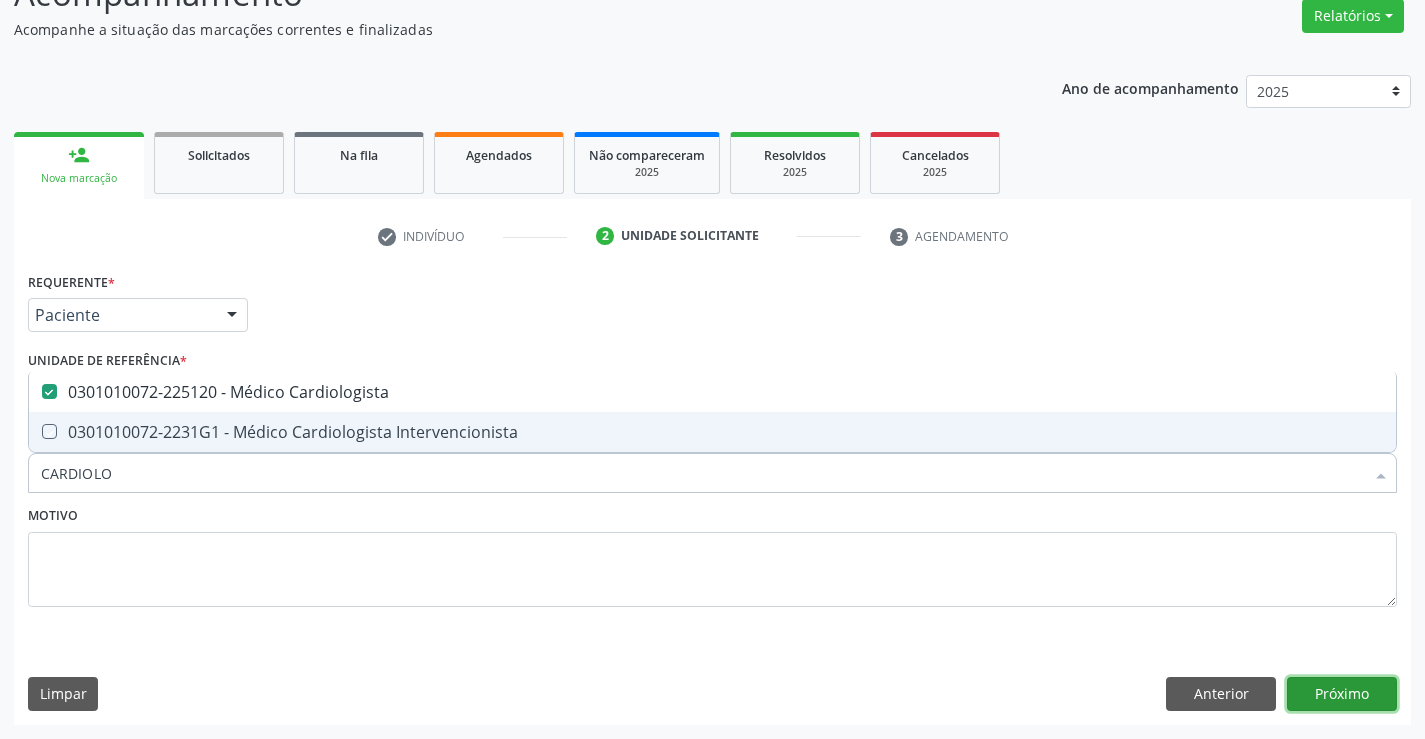 click on "Próximo" at bounding box center (1342, 694) 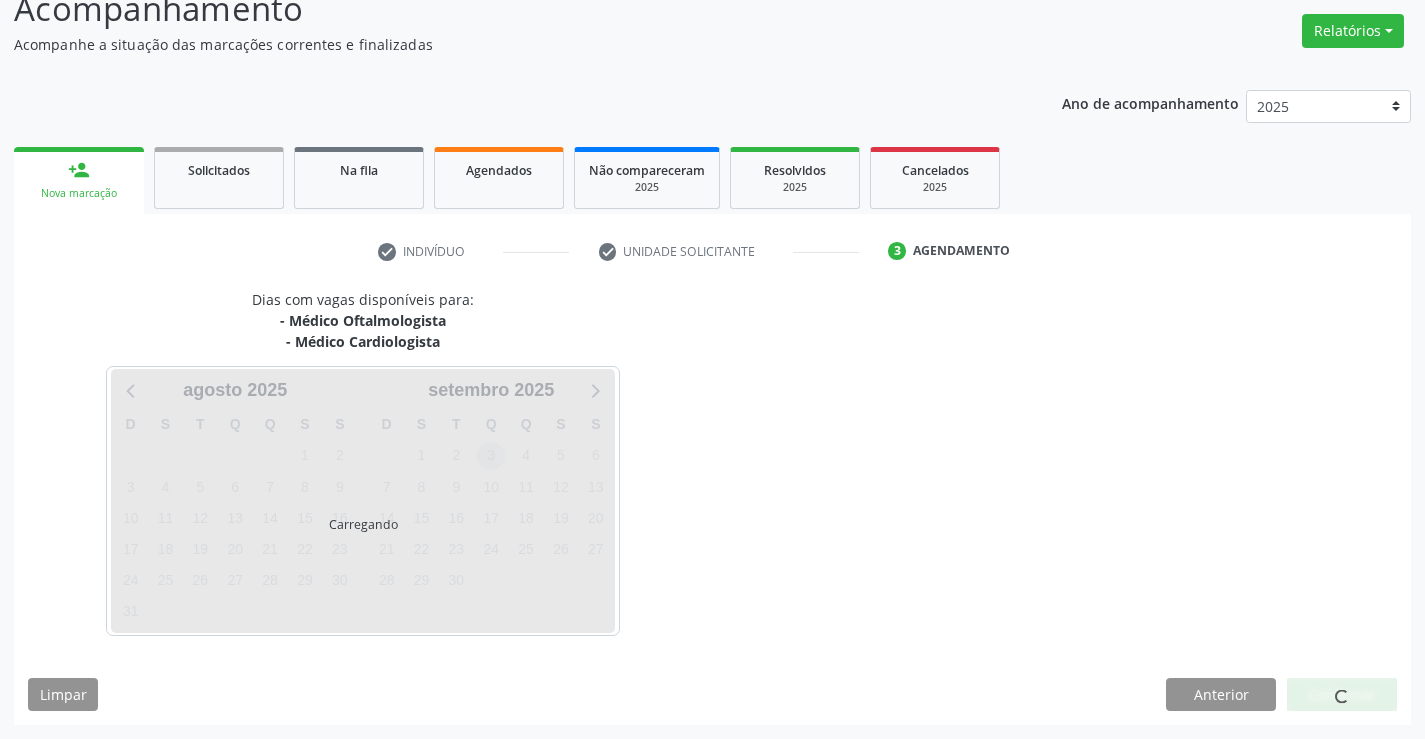 scroll, scrollTop: 167, scrollLeft: 0, axis: vertical 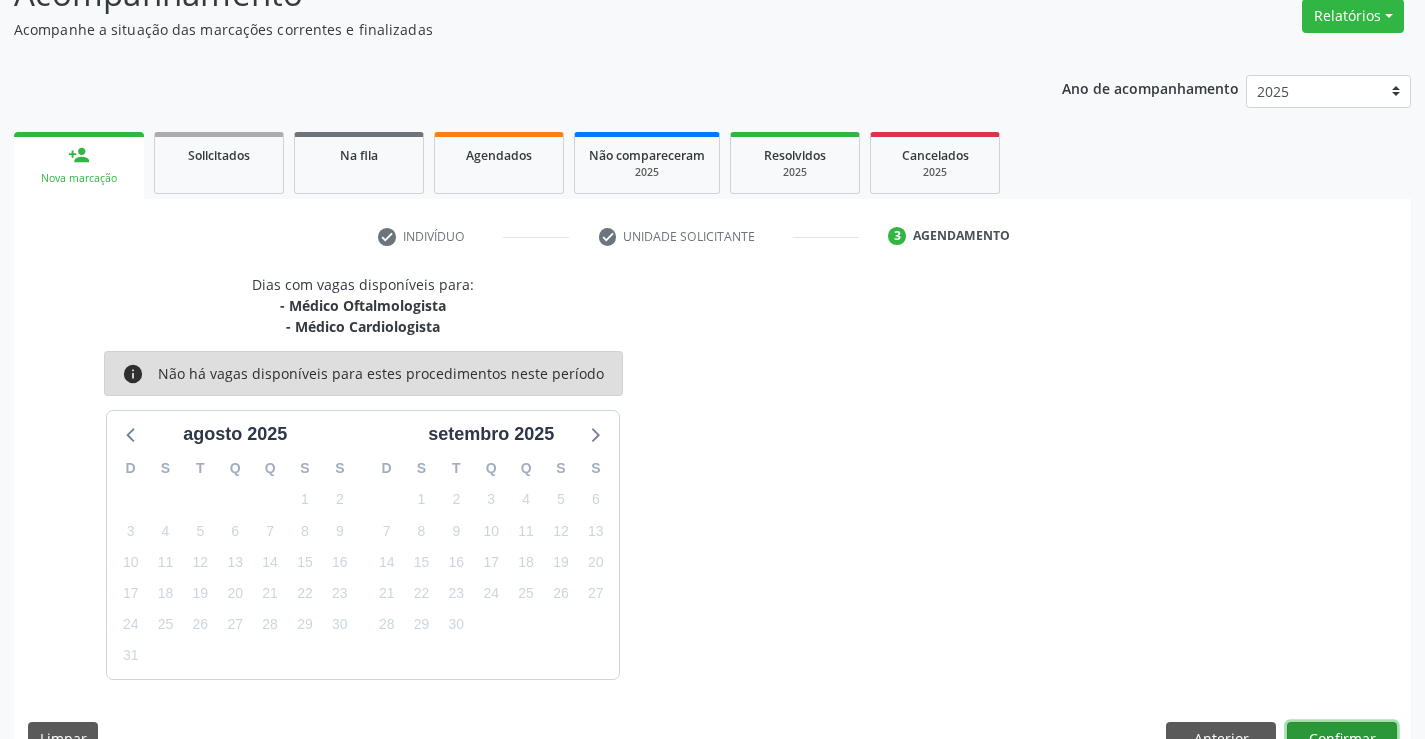 click on "Confirmar" at bounding box center (1342, 739) 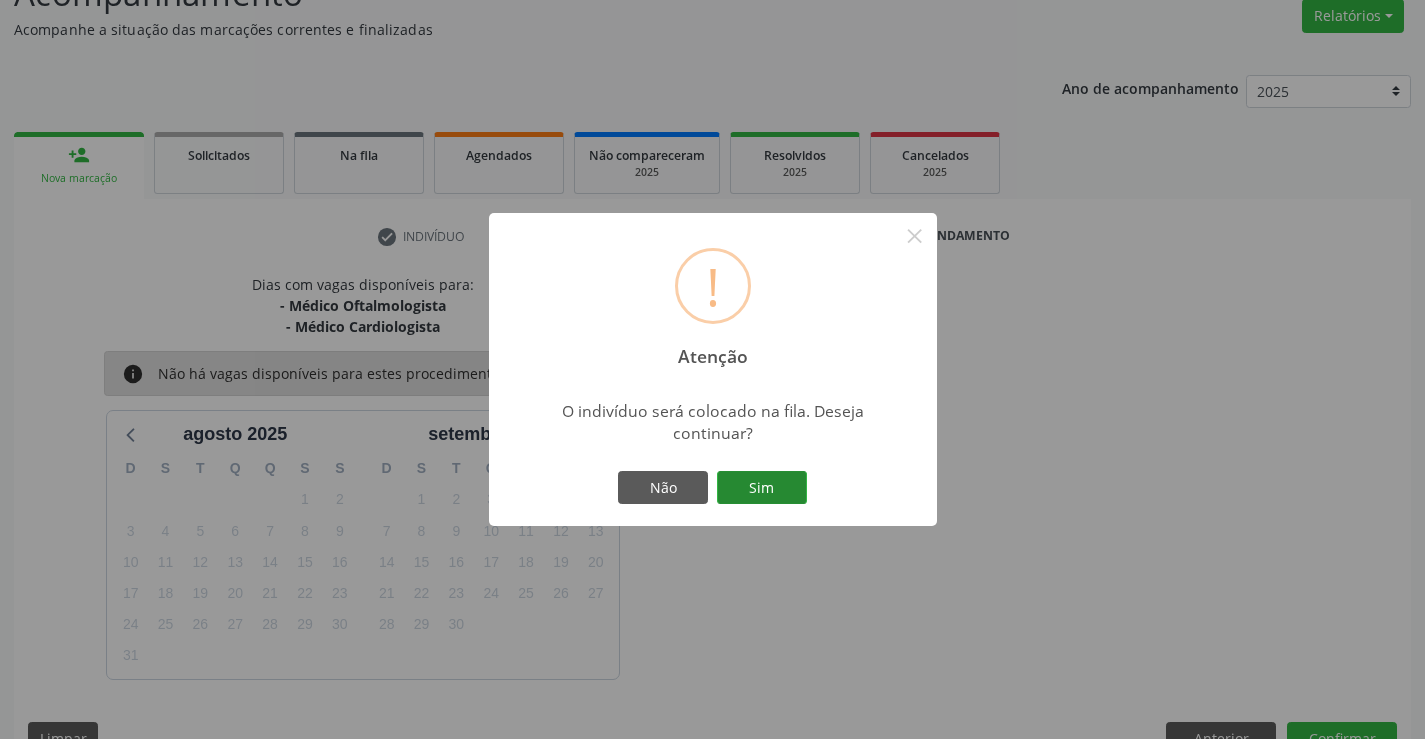click on "Sim" at bounding box center (762, 488) 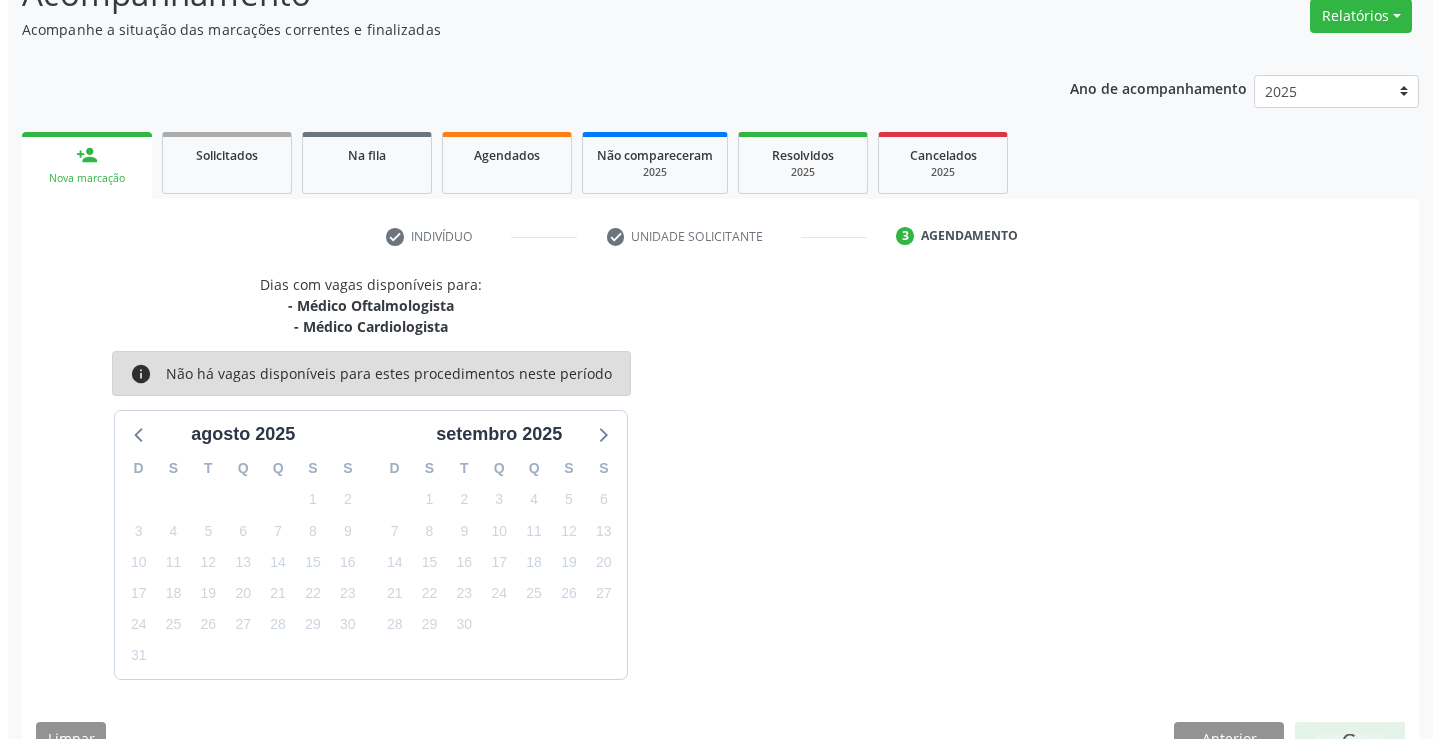 scroll, scrollTop: 0, scrollLeft: 0, axis: both 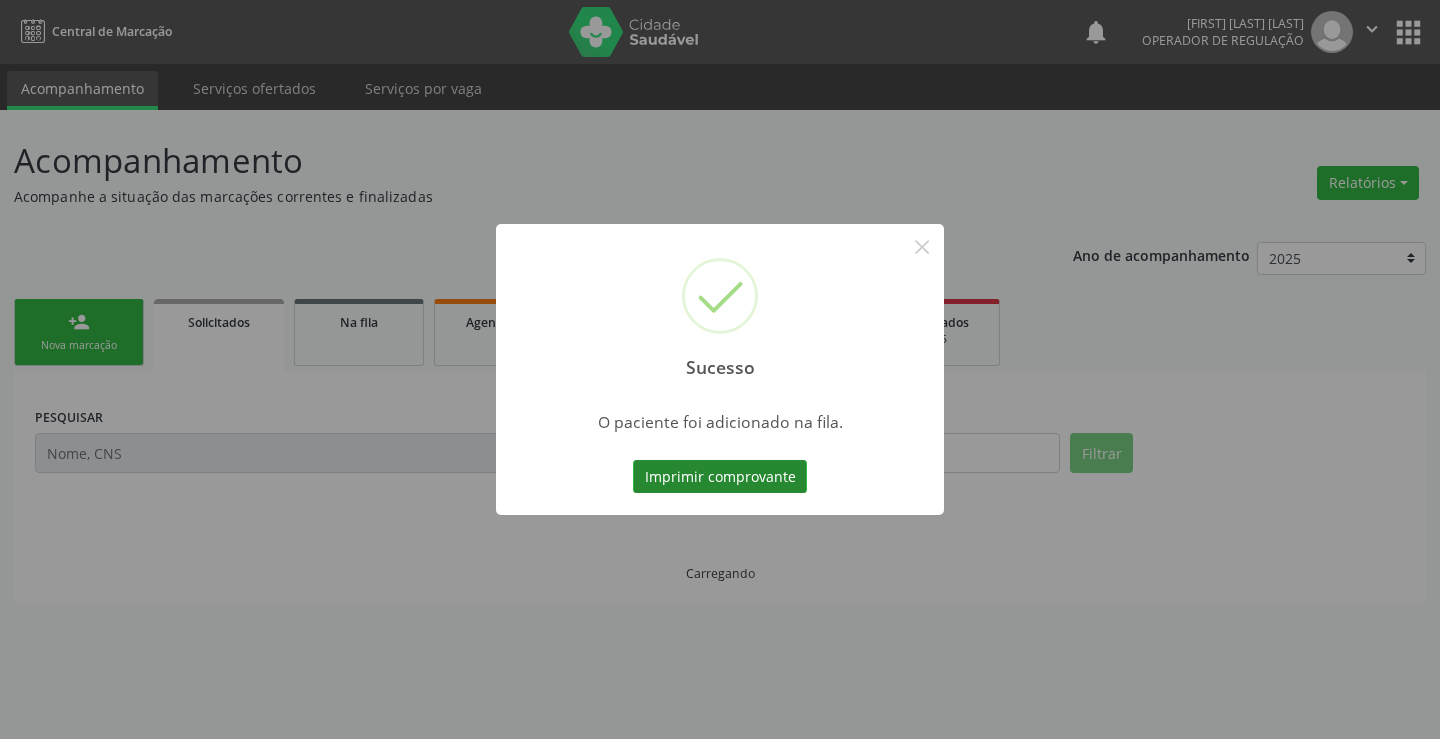 click on "Imprimir comprovante" at bounding box center (720, 477) 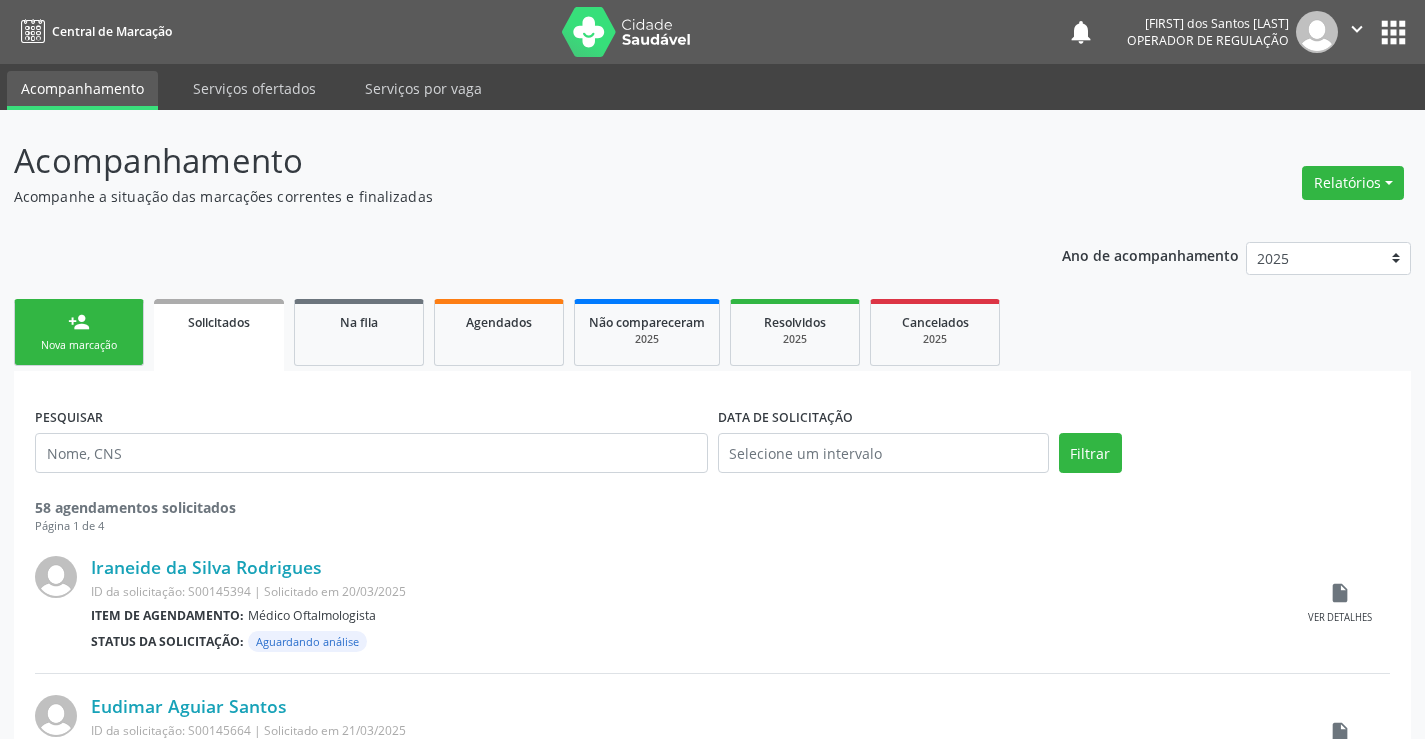 scroll, scrollTop: 0, scrollLeft: 0, axis: both 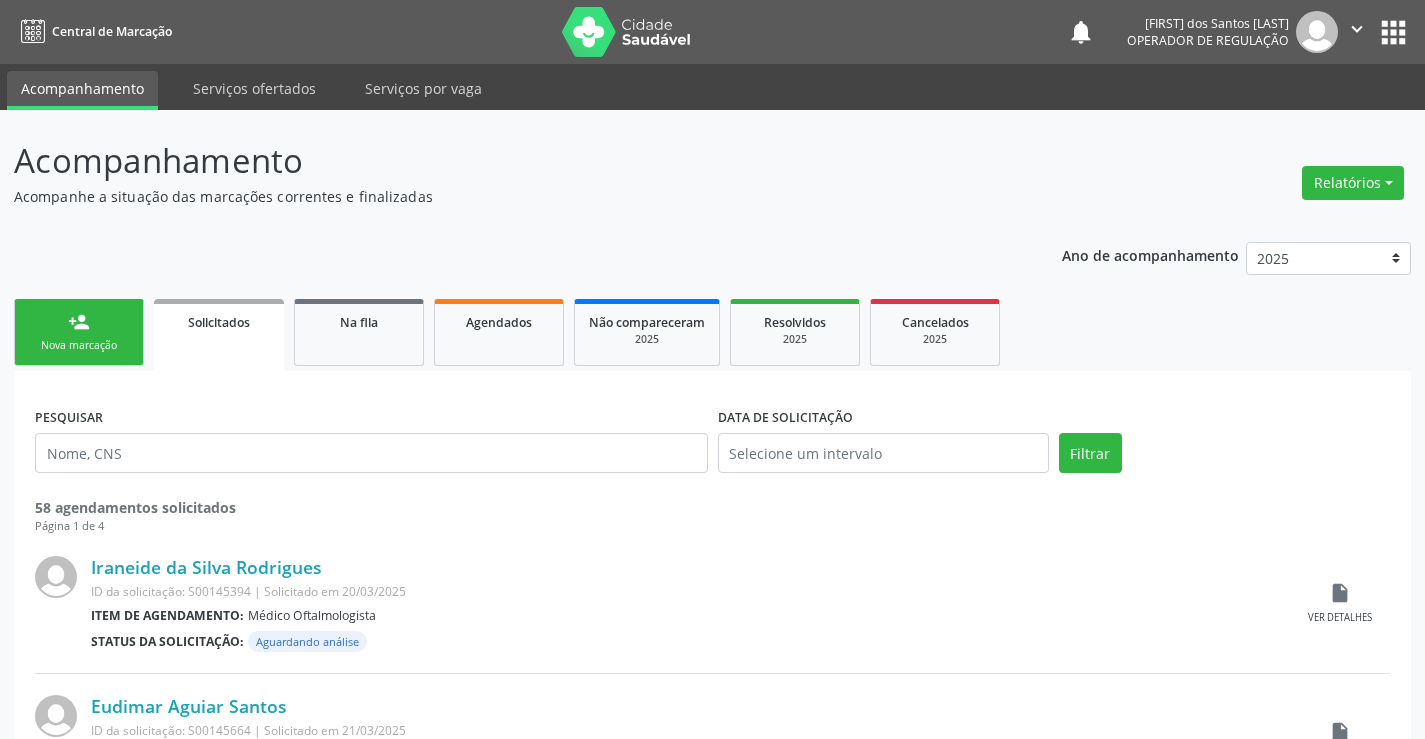 click on "person_add
Nova marcação" at bounding box center [79, 332] 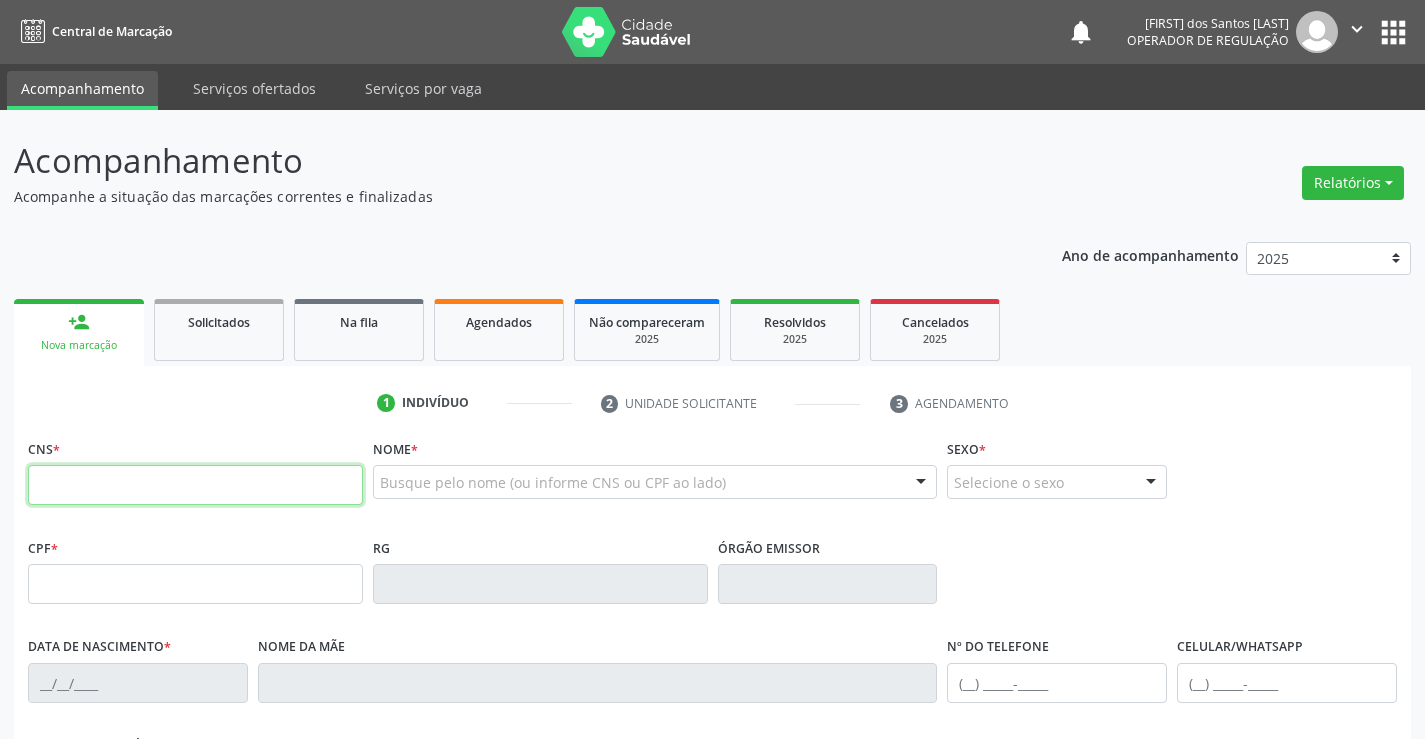 click at bounding box center [195, 485] 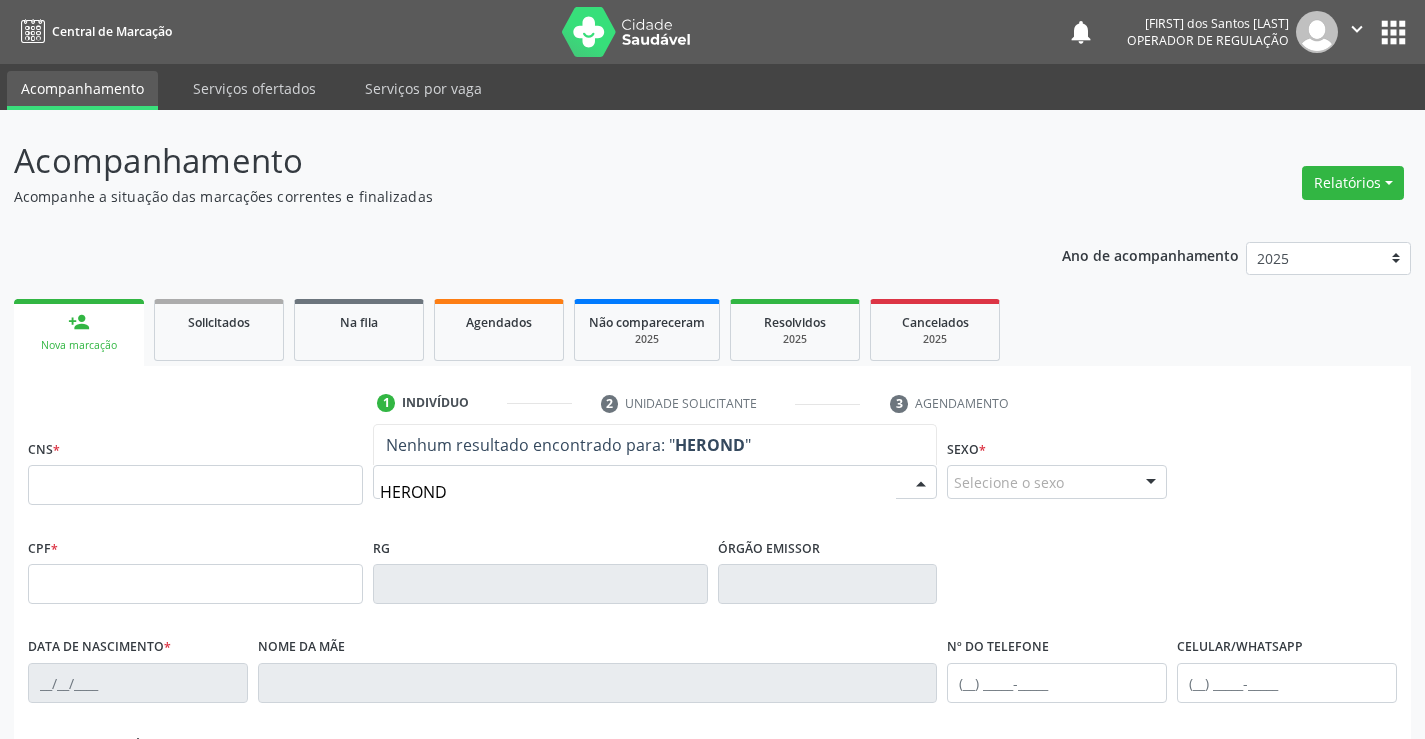 type on "HERONDI" 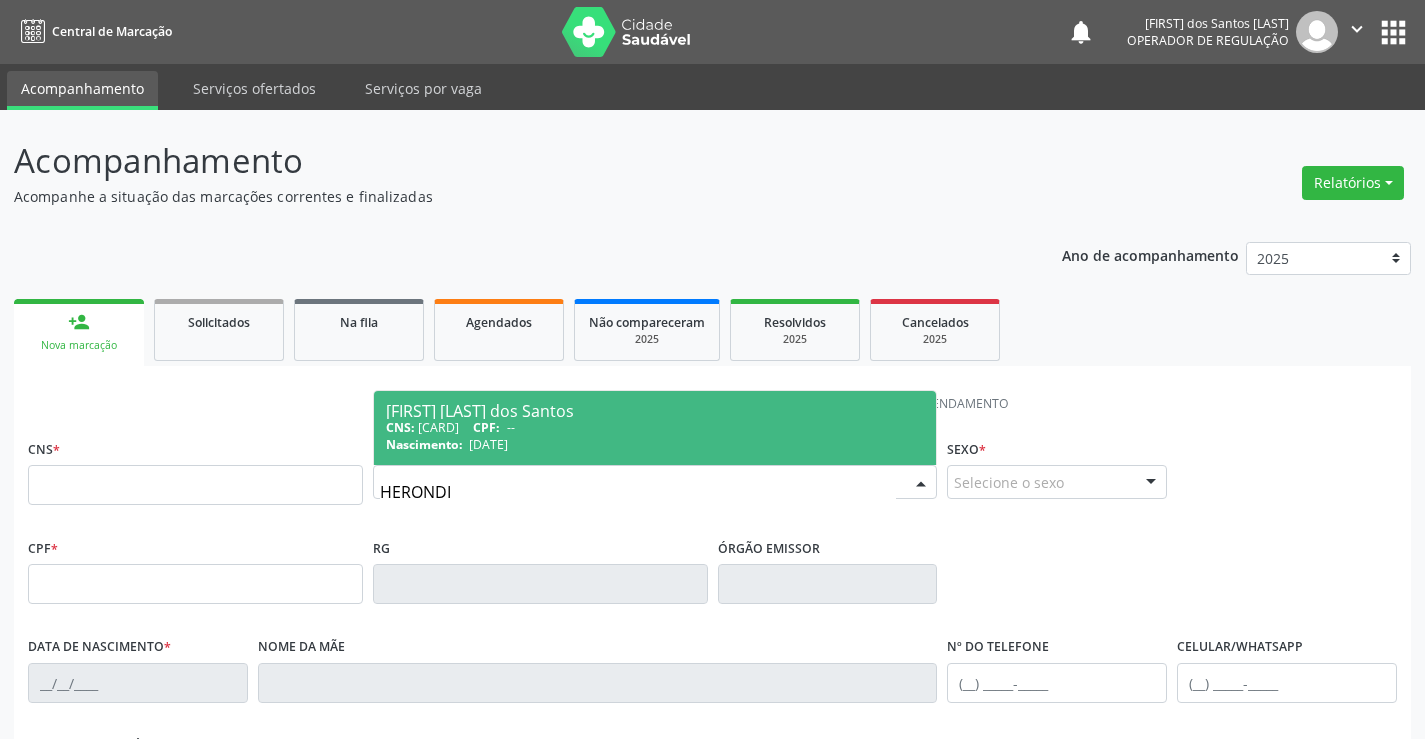 click on "CPF:" at bounding box center [486, 427] 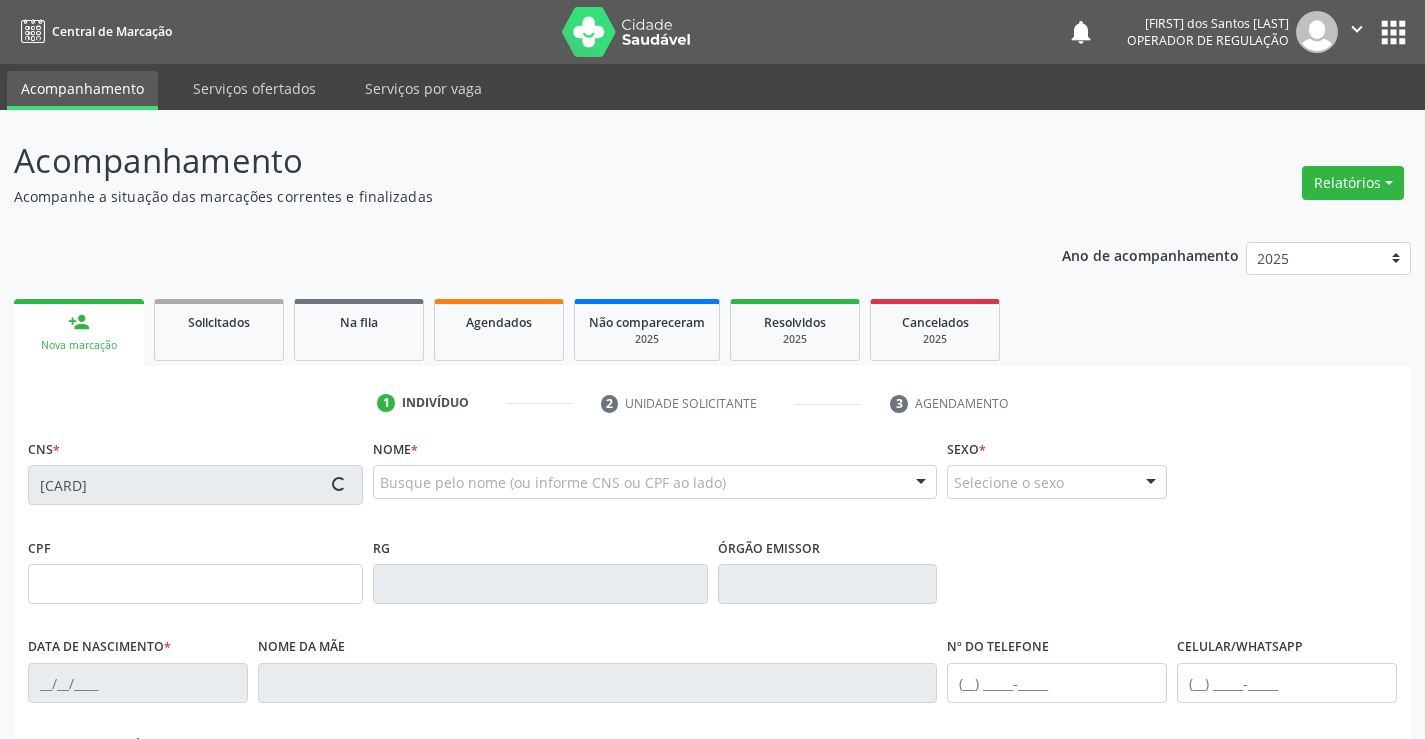 type on "[NUMBER]" 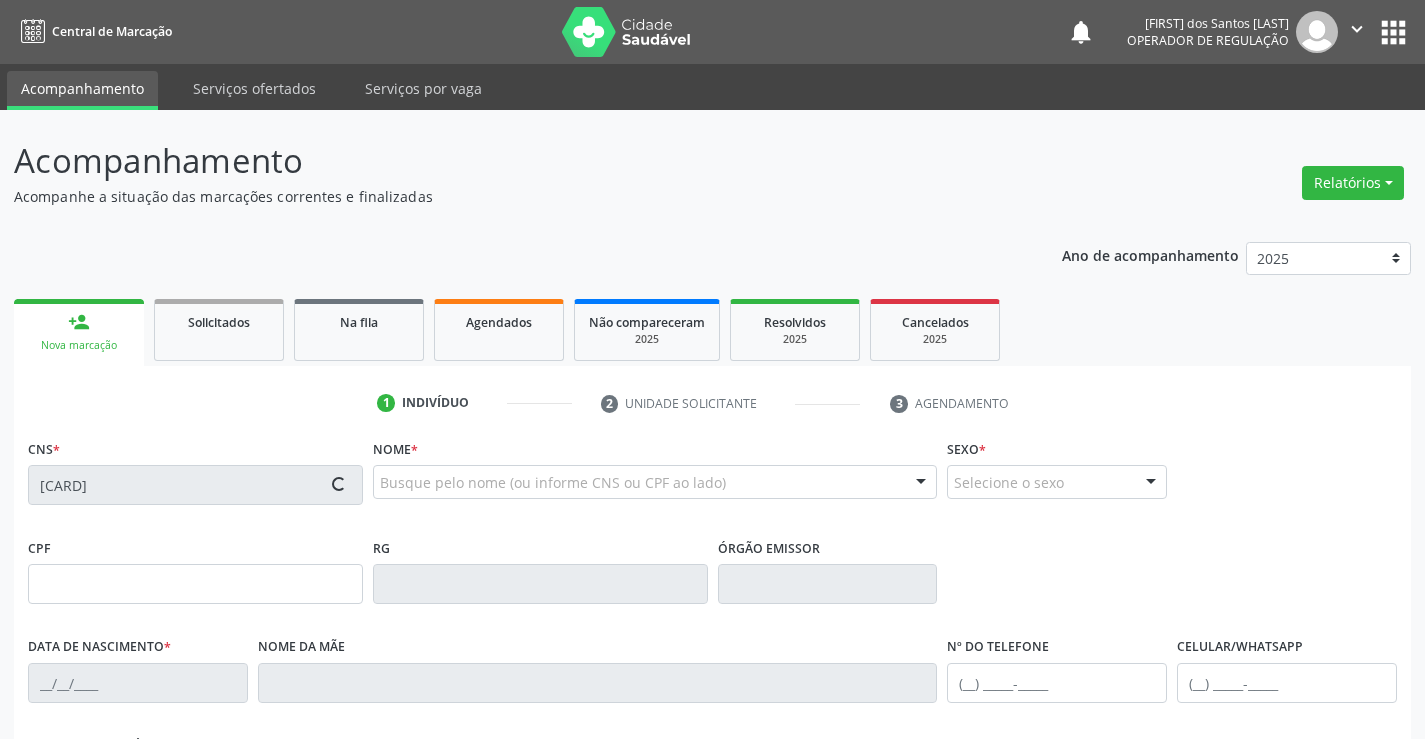type on "[DATE]" 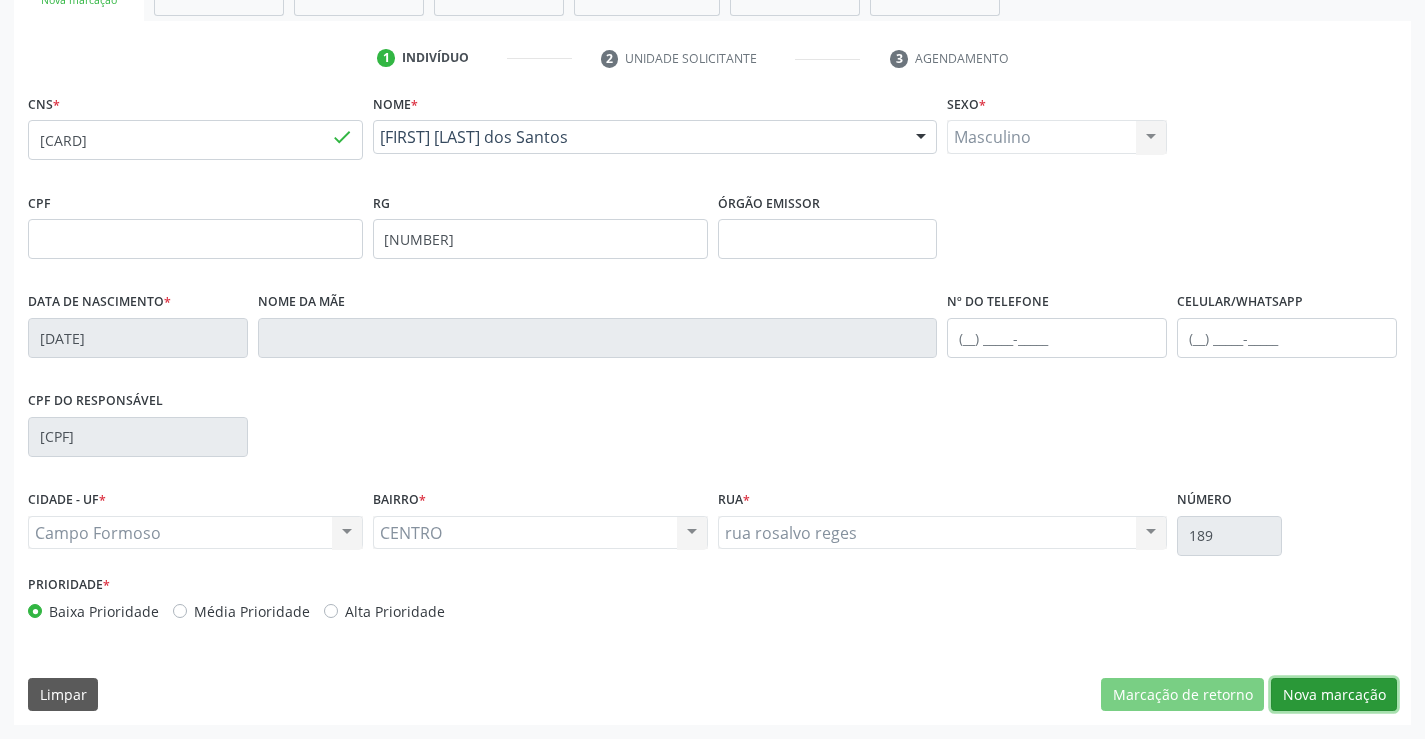 click on "Nova marcação" at bounding box center (1334, 695) 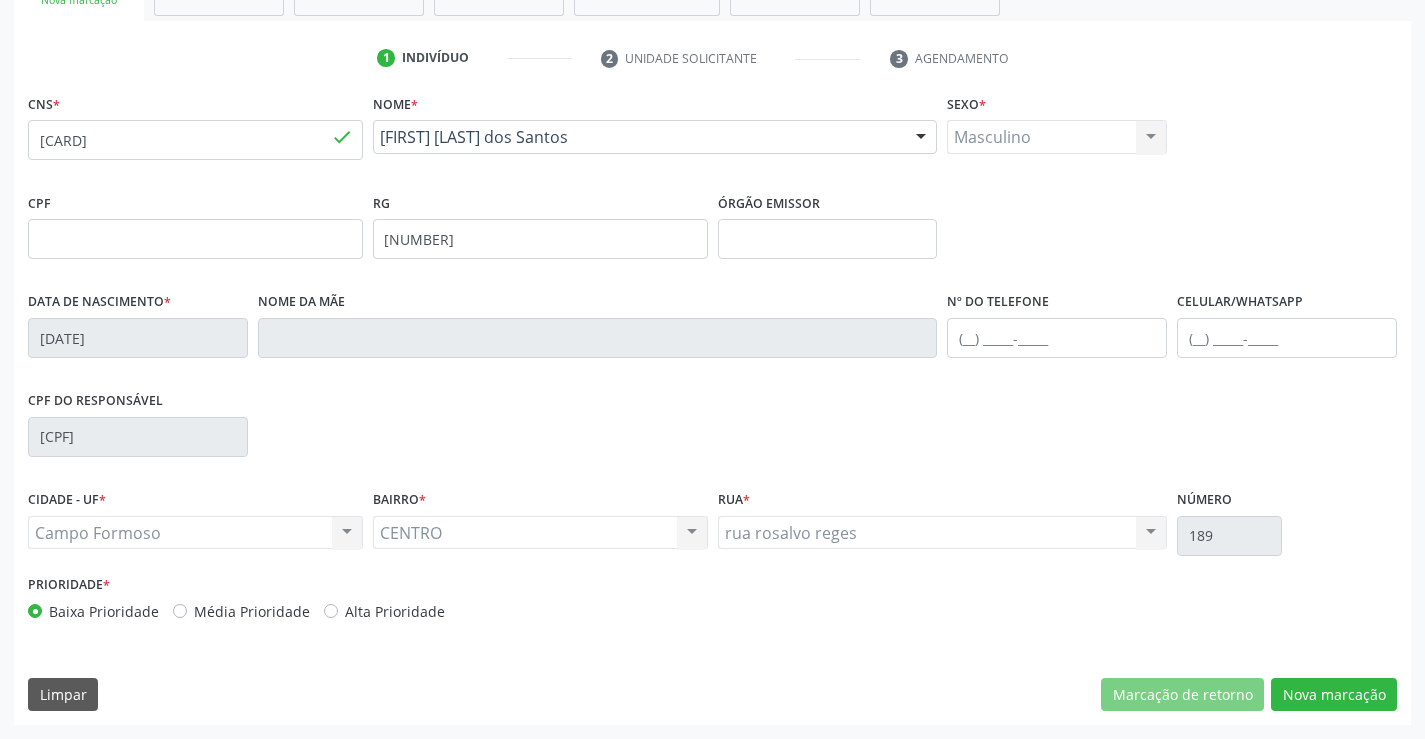 scroll, scrollTop: 167, scrollLeft: 0, axis: vertical 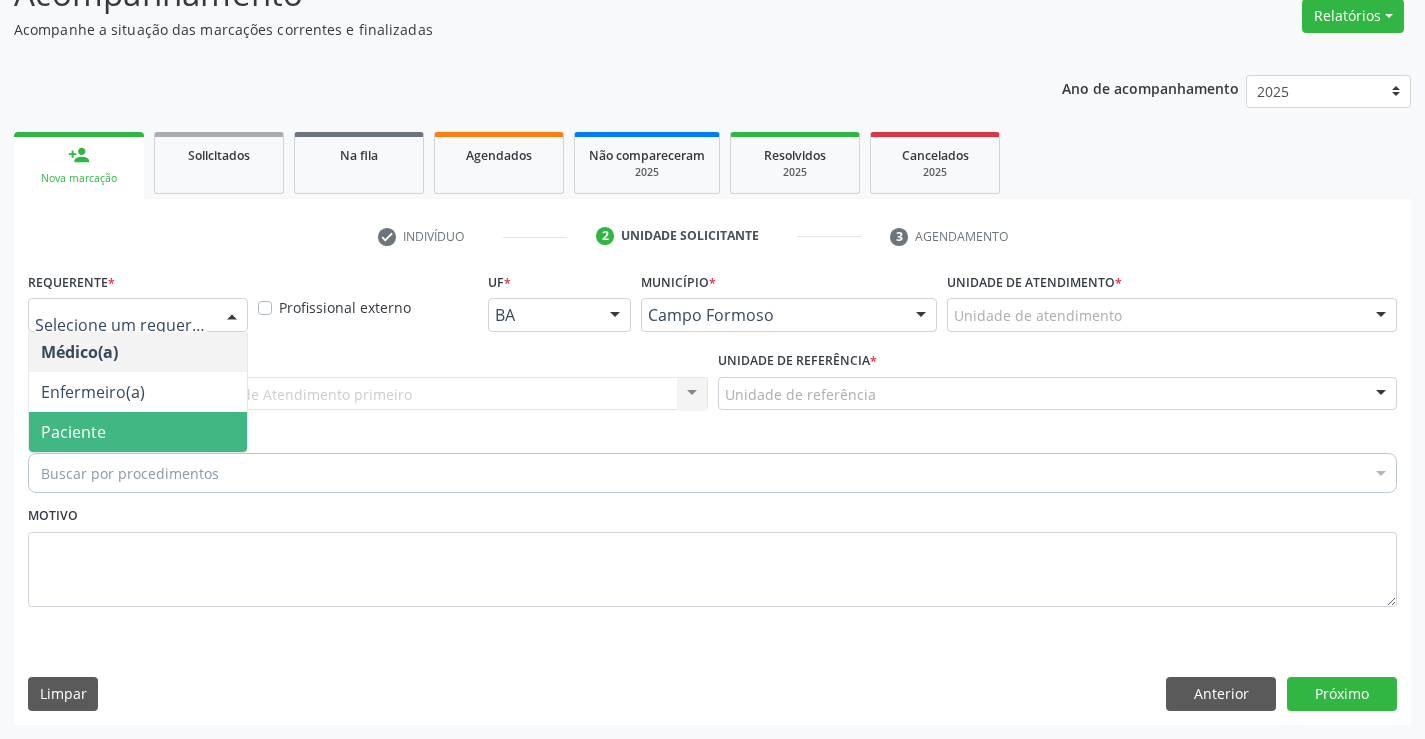 click on "Paciente" at bounding box center [138, 432] 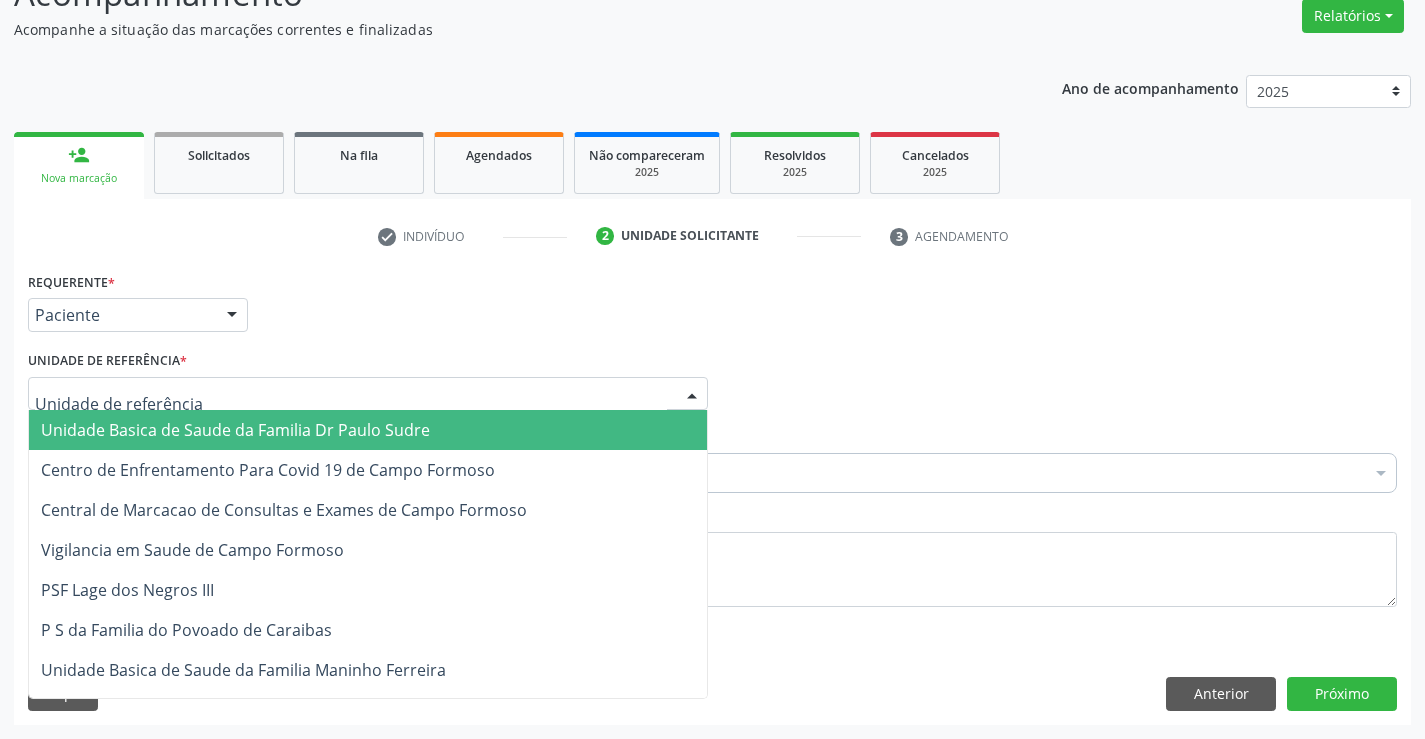 drag, startPoint x: 177, startPoint y: 406, endPoint x: 175, endPoint y: 421, distance: 15.132746 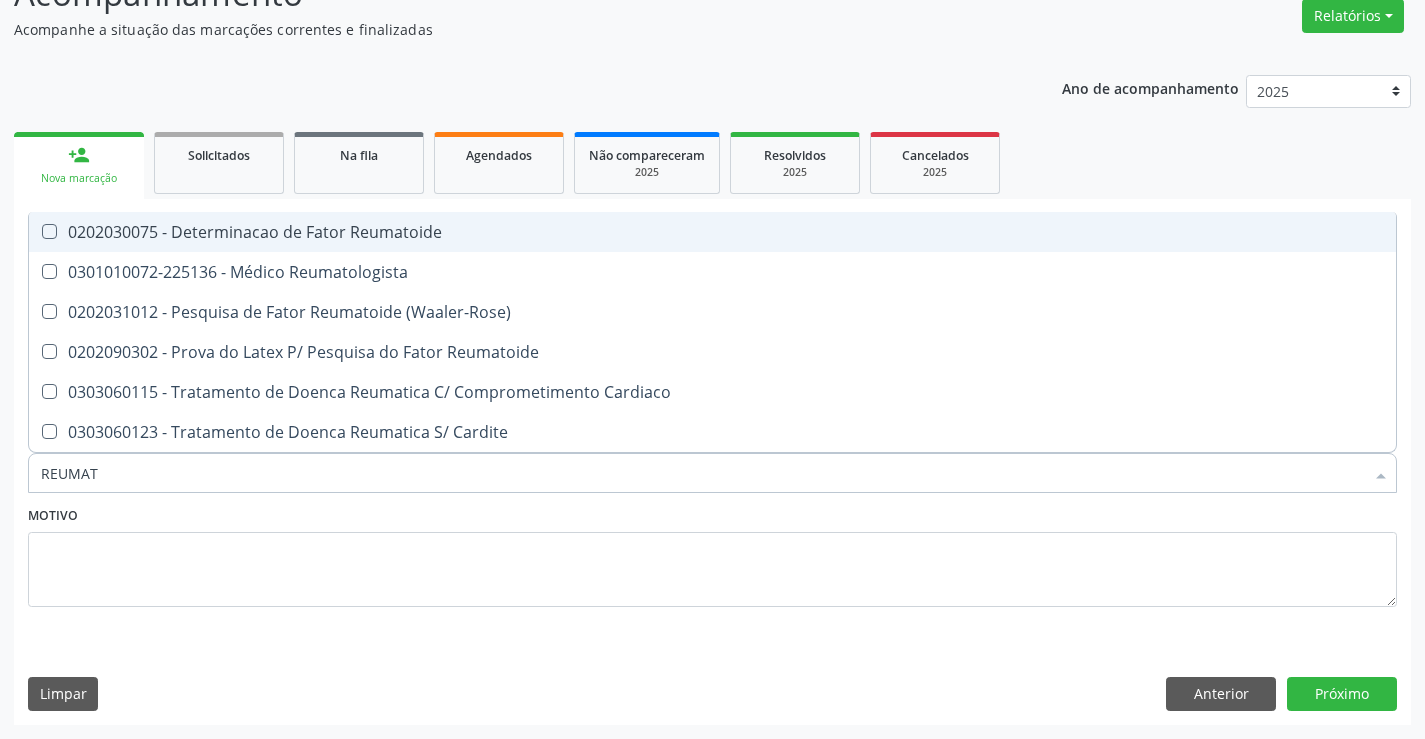 type on "REUMATO" 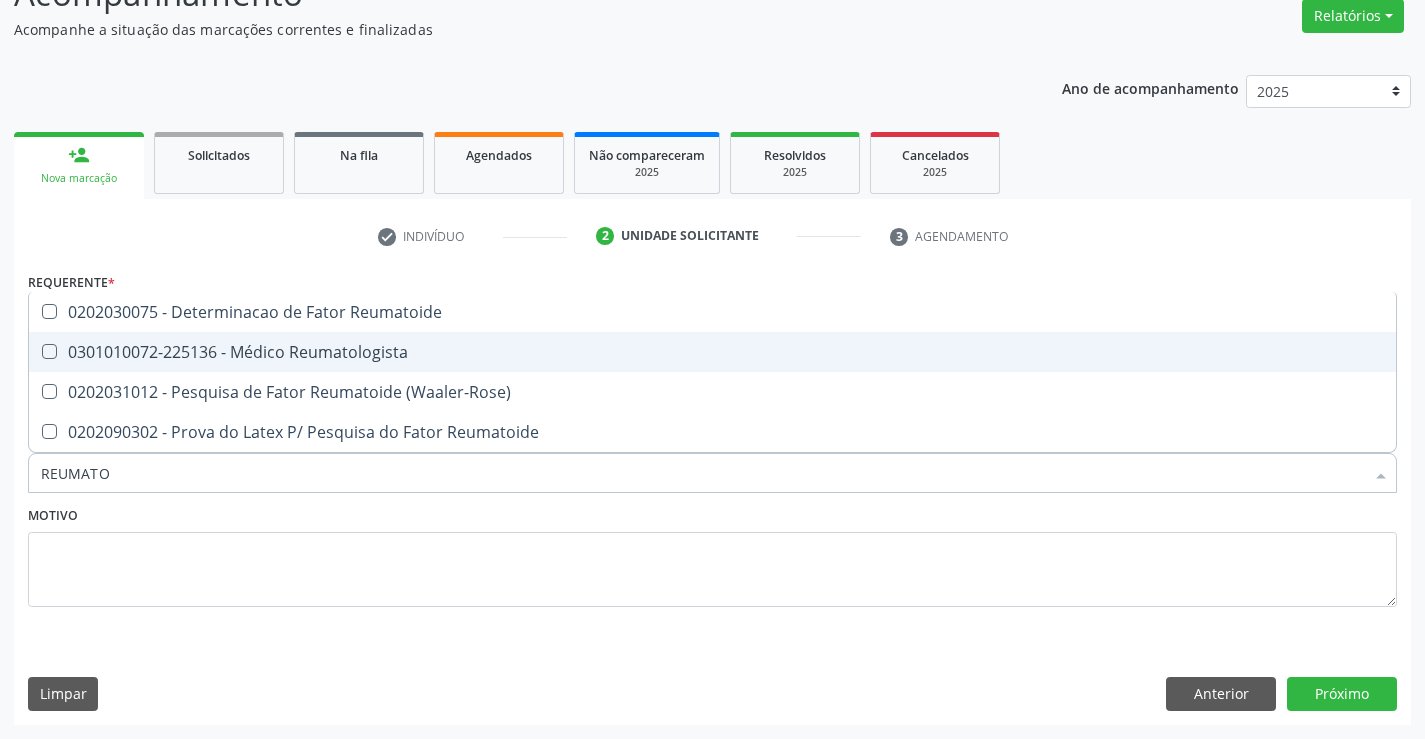 click on "0301010072-225136 - Médico Reumatologista" at bounding box center [712, 352] 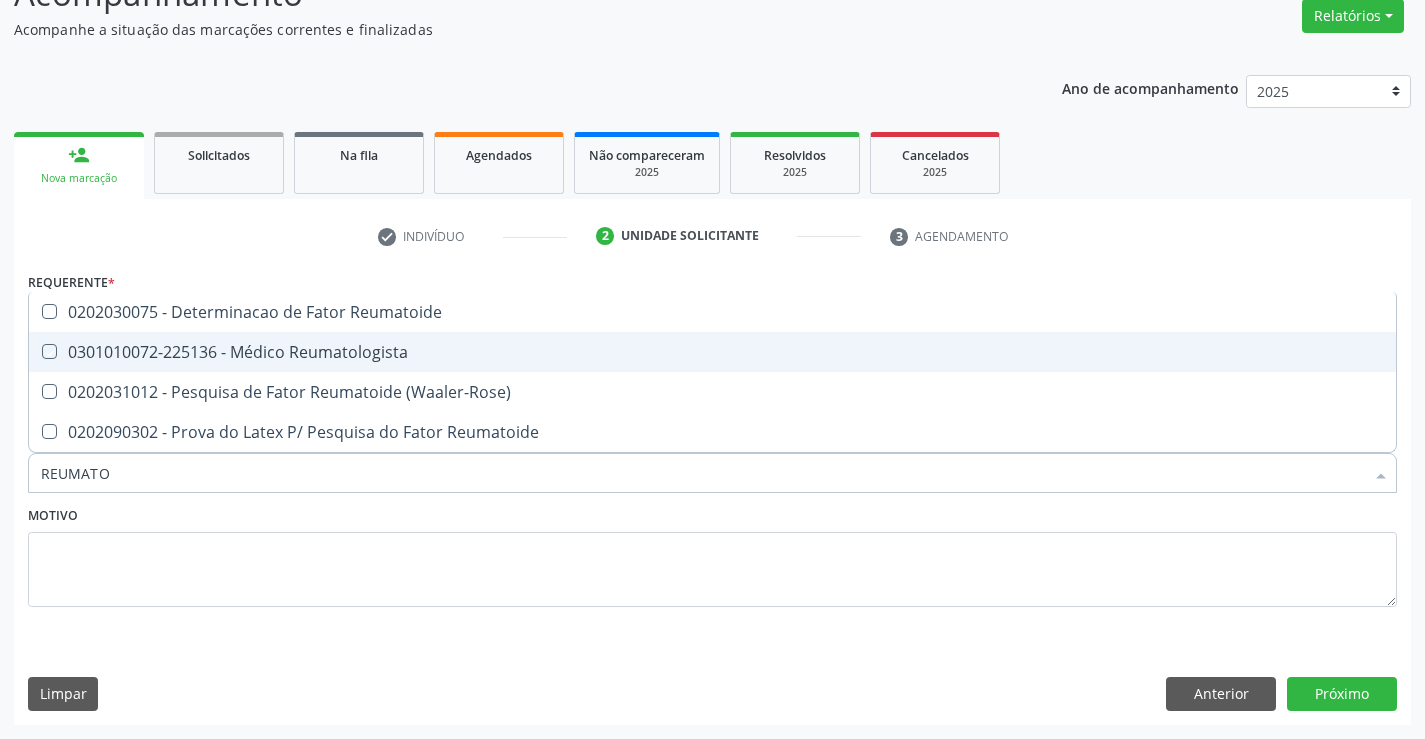 checkbox on "true" 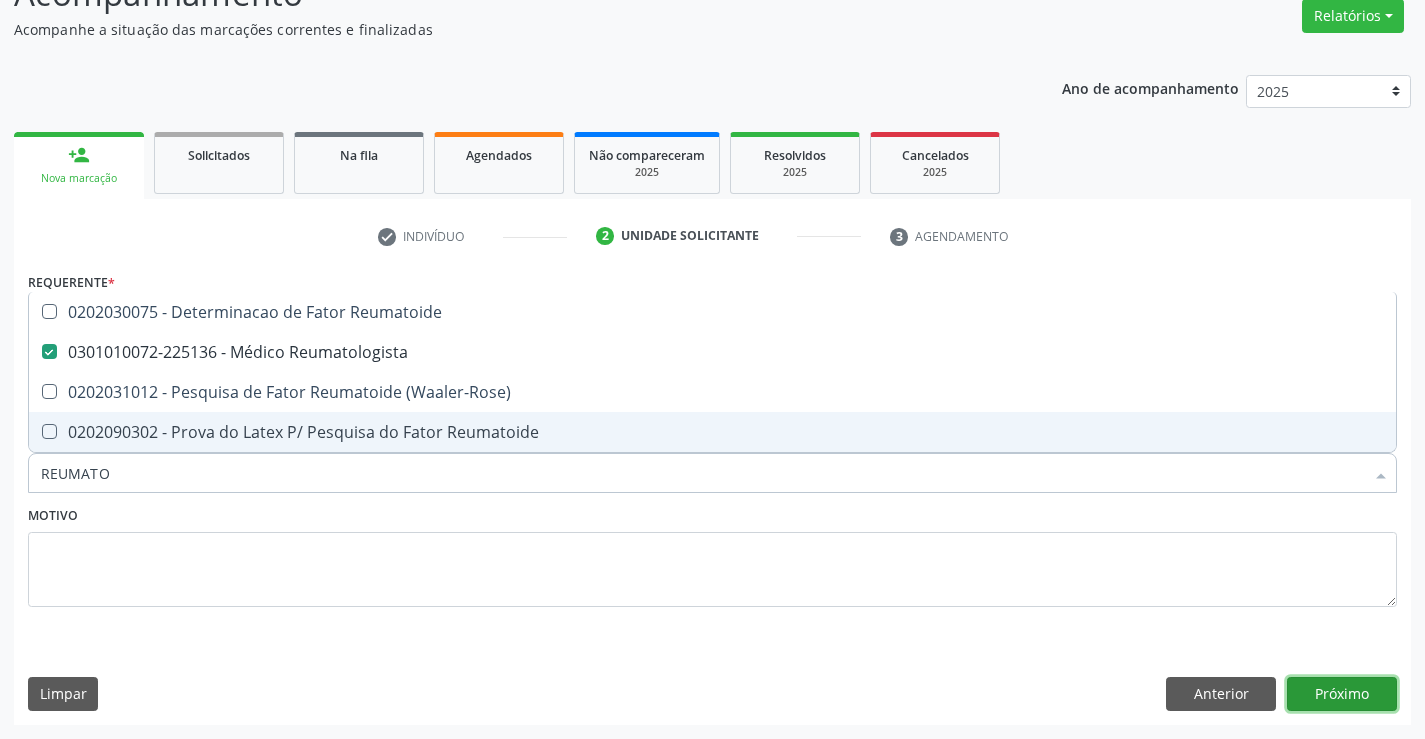 click on "Próximo" at bounding box center (1342, 694) 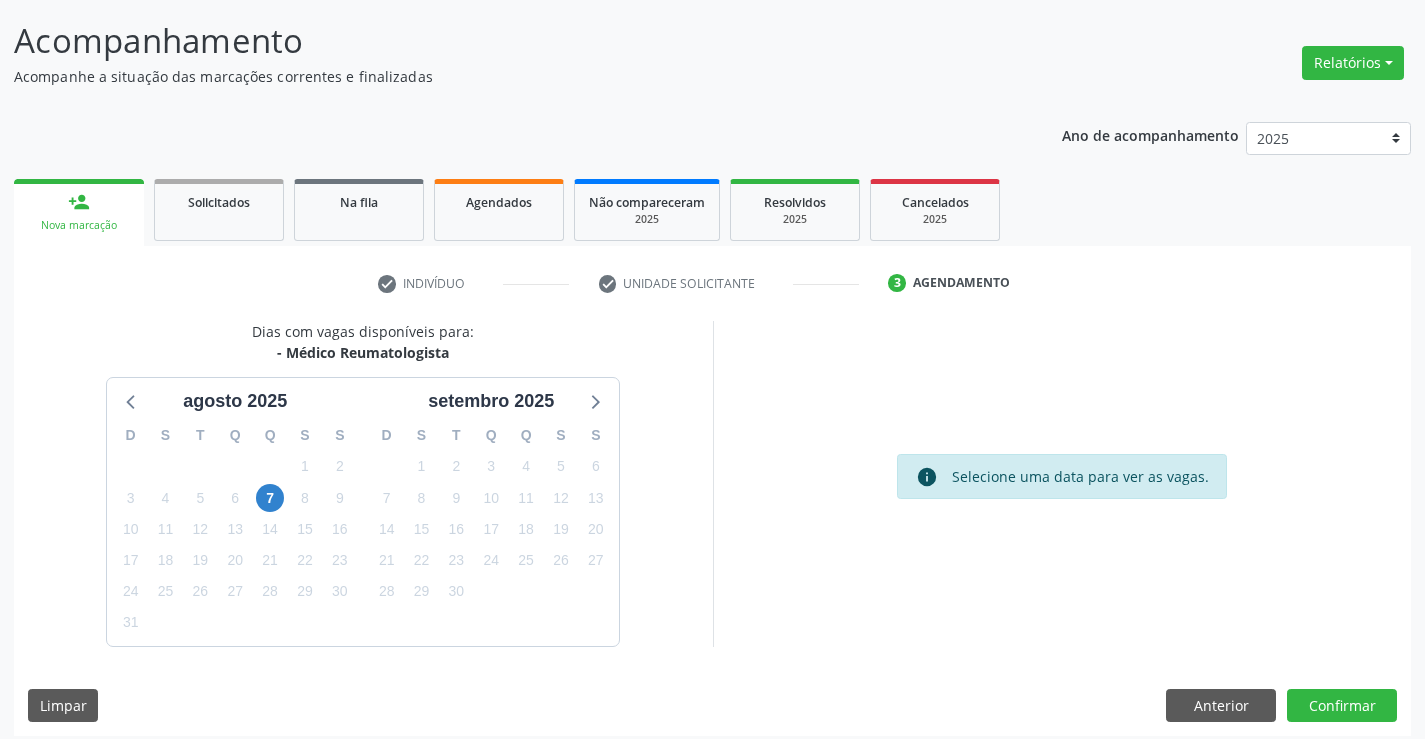 scroll, scrollTop: 131, scrollLeft: 0, axis: vertical 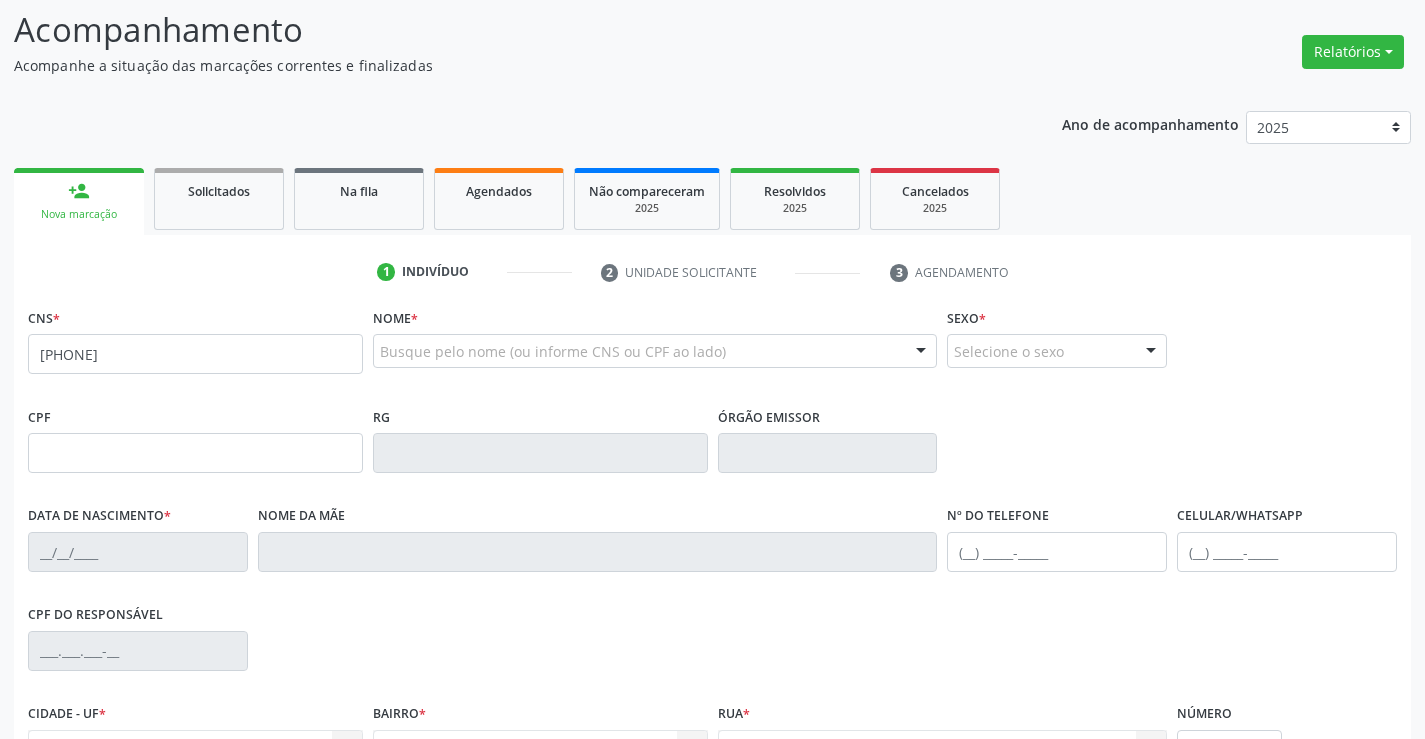 type on "[PHONE]" 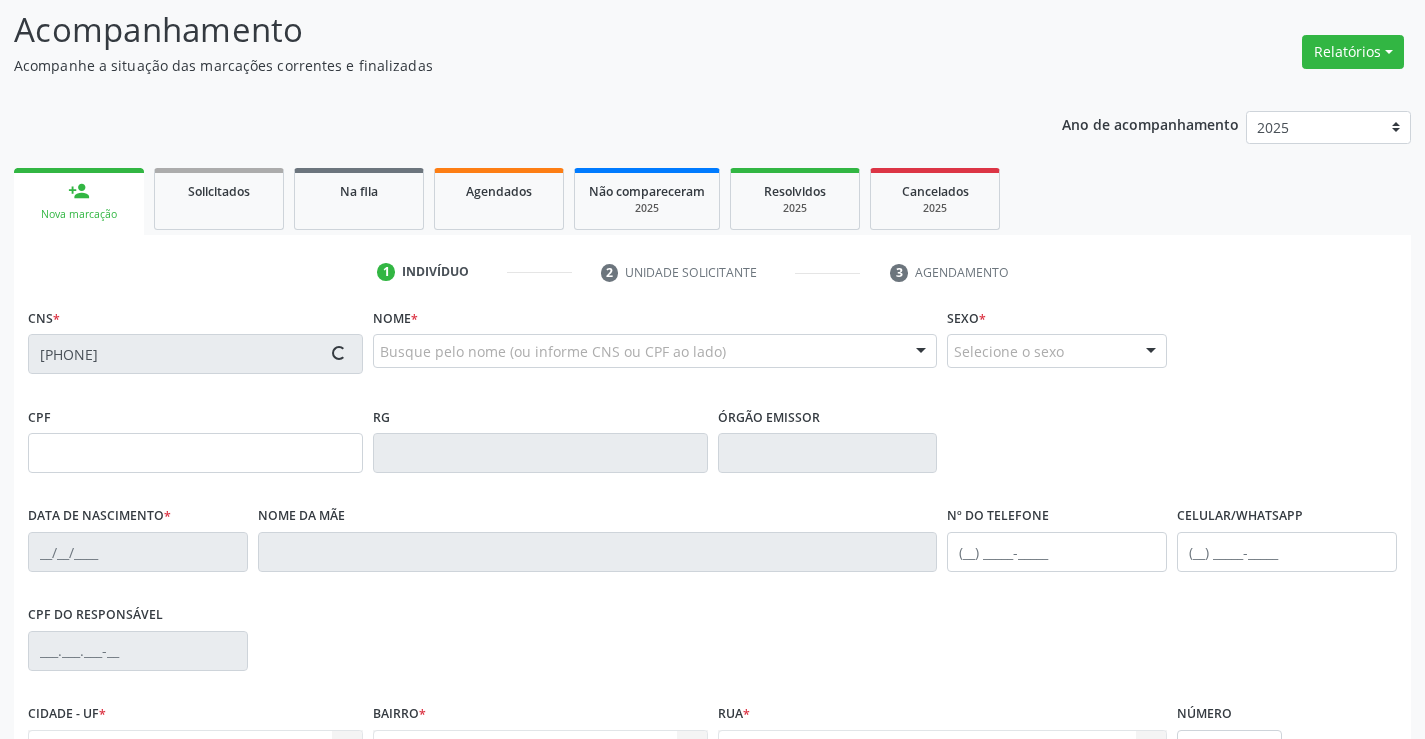 type on "[PHONE]" 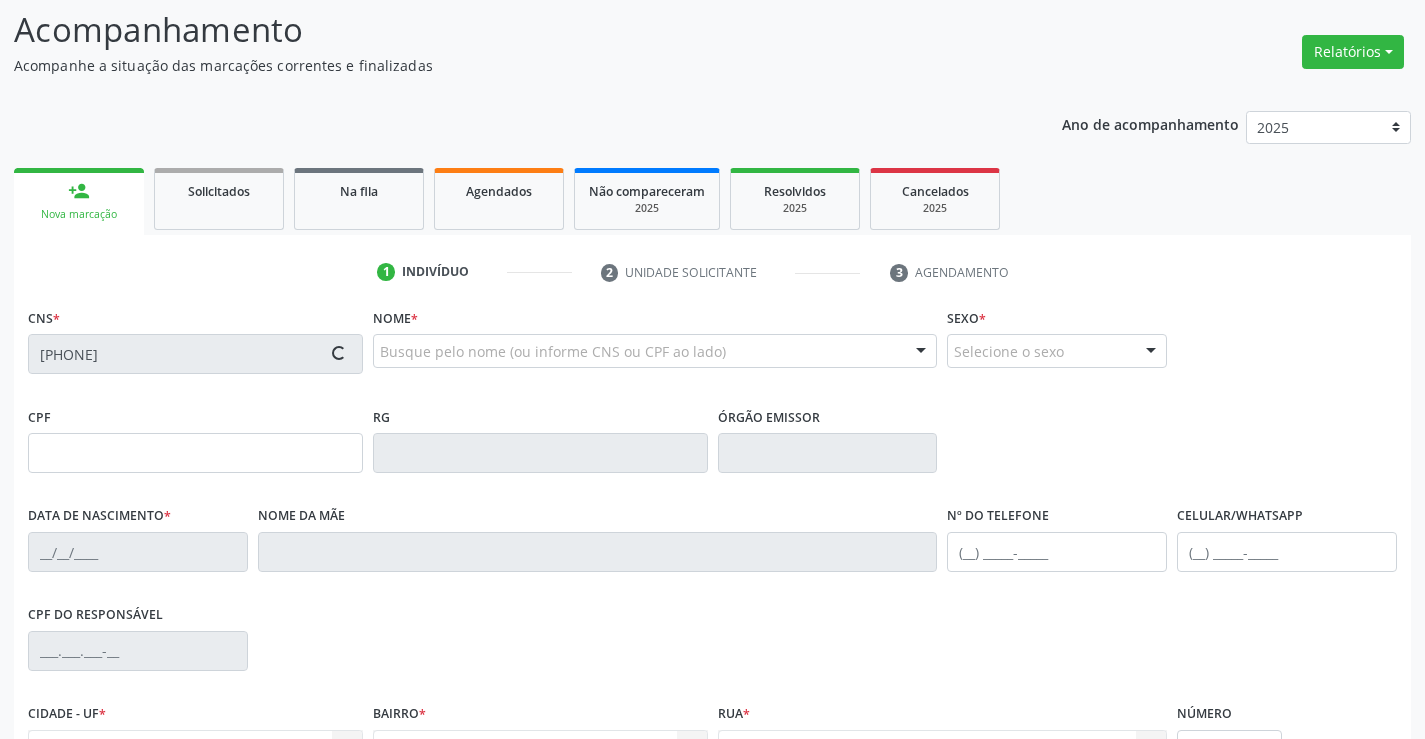 type on "[DATE]" 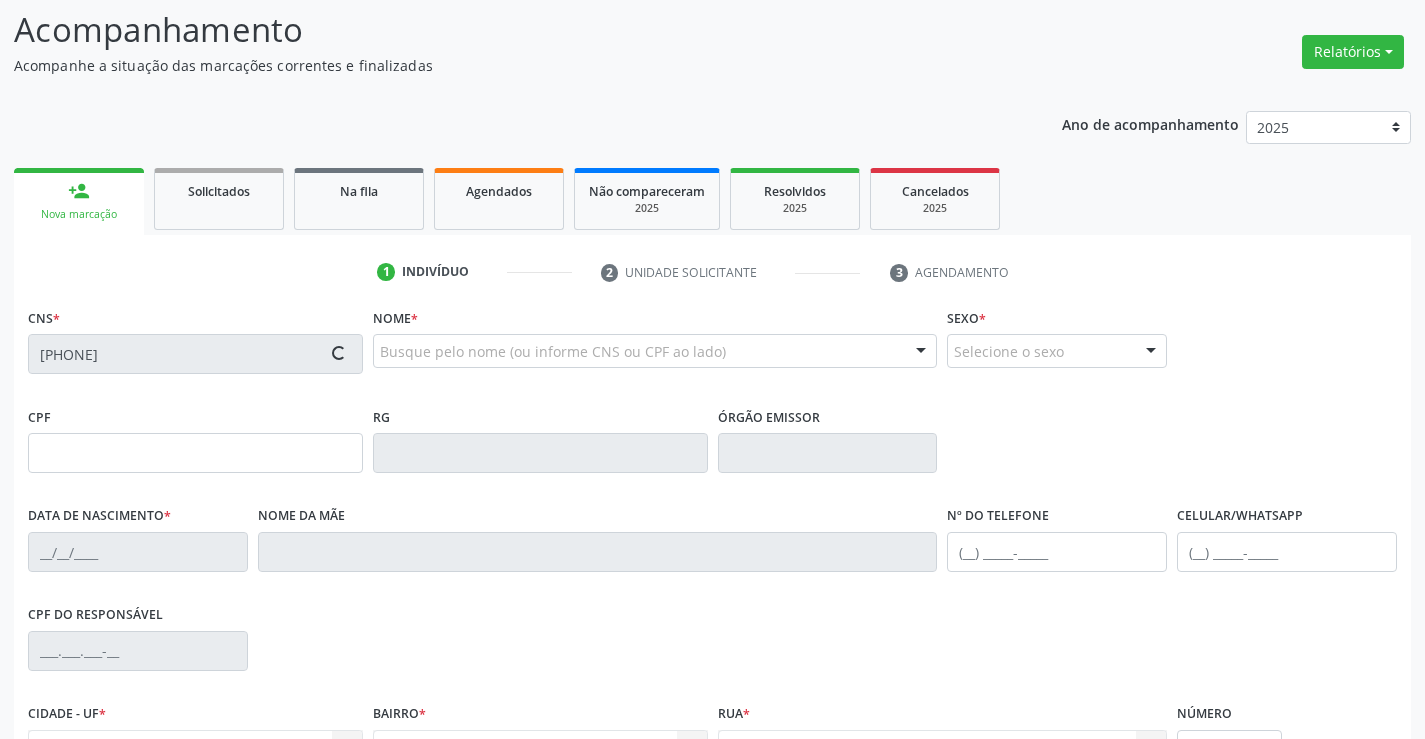 type on "[PHONE]" 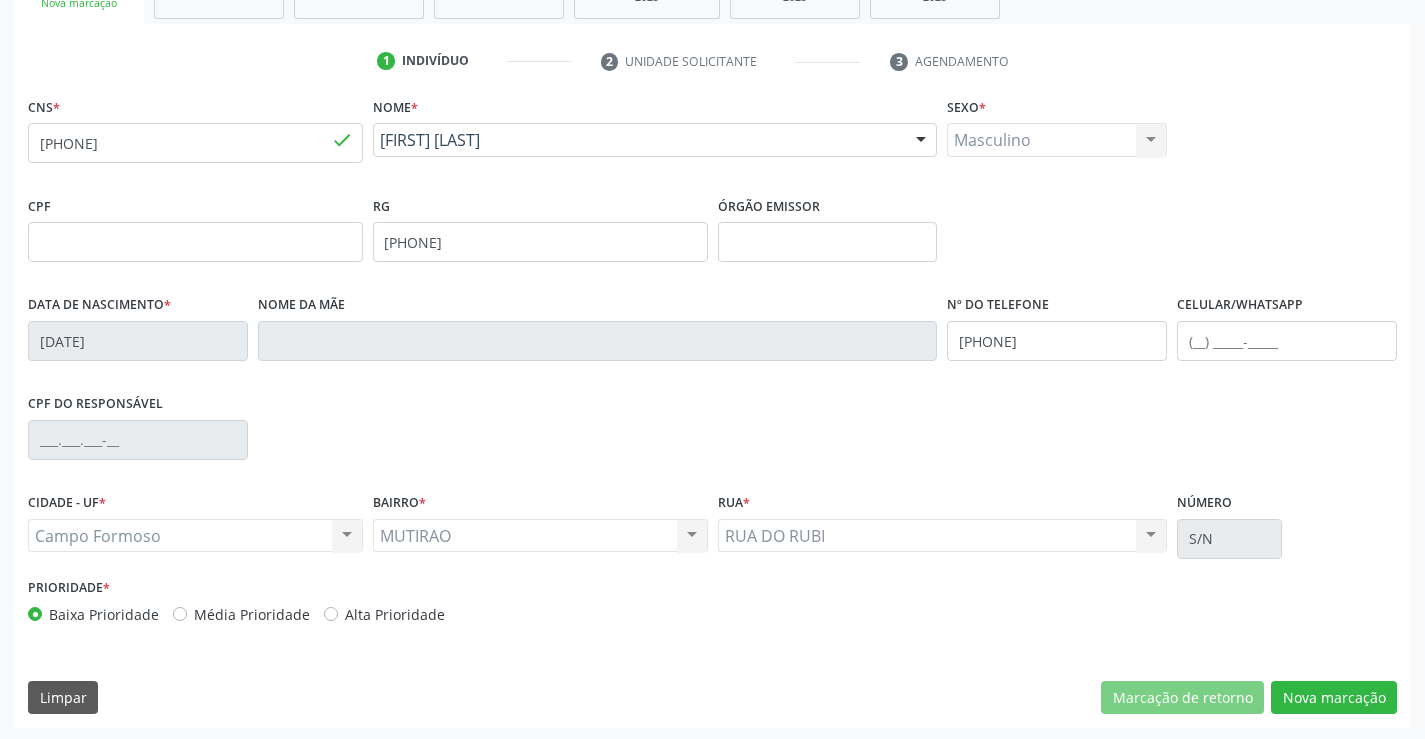 scroll, scrollTop: 345, scrollLeft: 0, axis: vertical 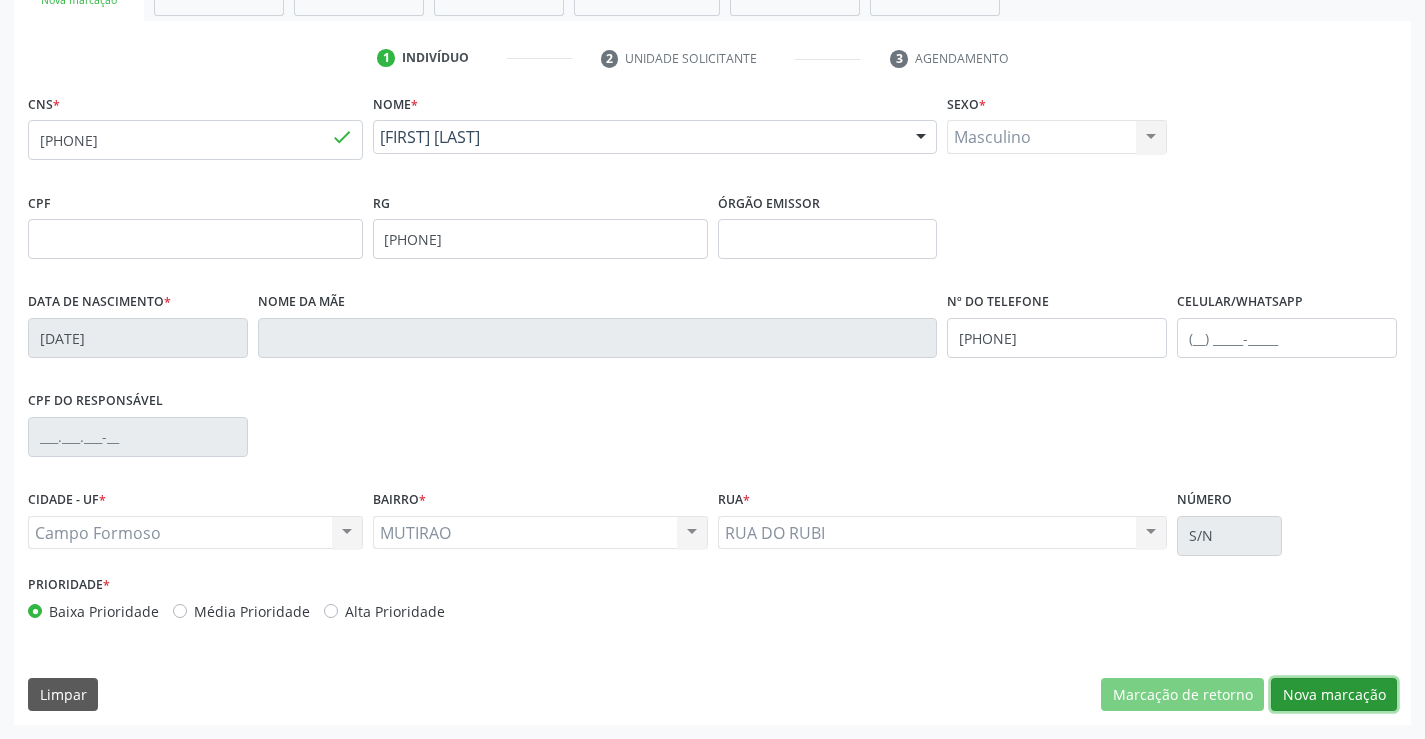 click on "Nova marcação" at bounding box center (1334, 695) 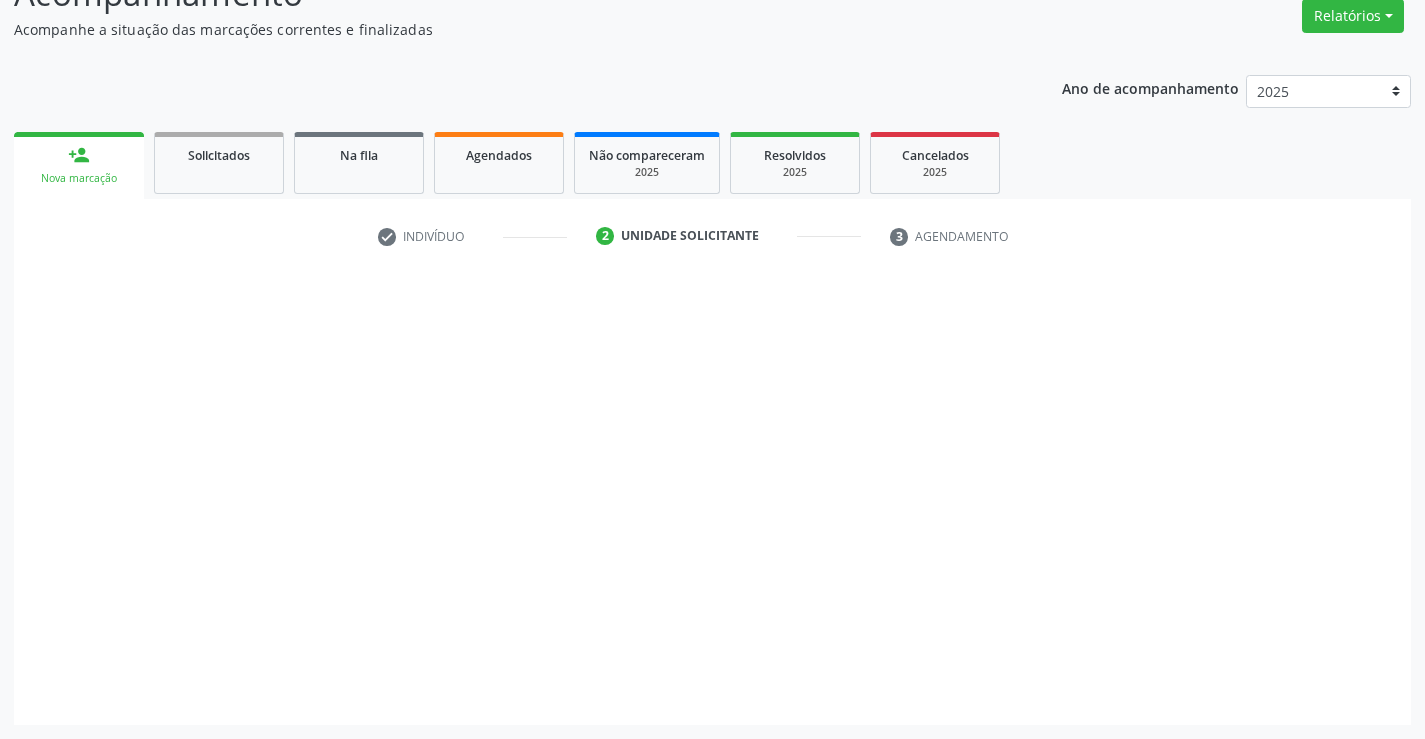 scroll, scrollTop: 167, scrollLeft: 0, axis: vertical 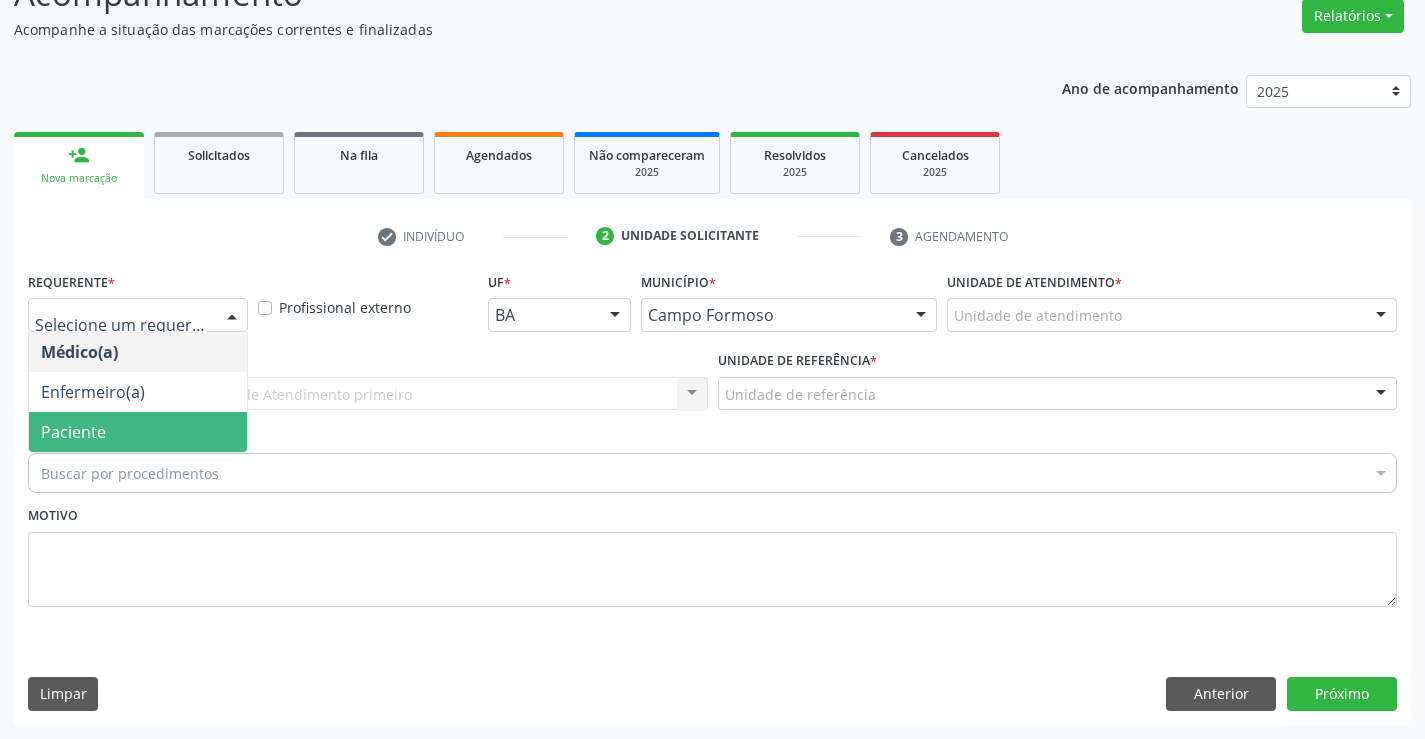click on "Paciente" at bounding box center (138, 432) 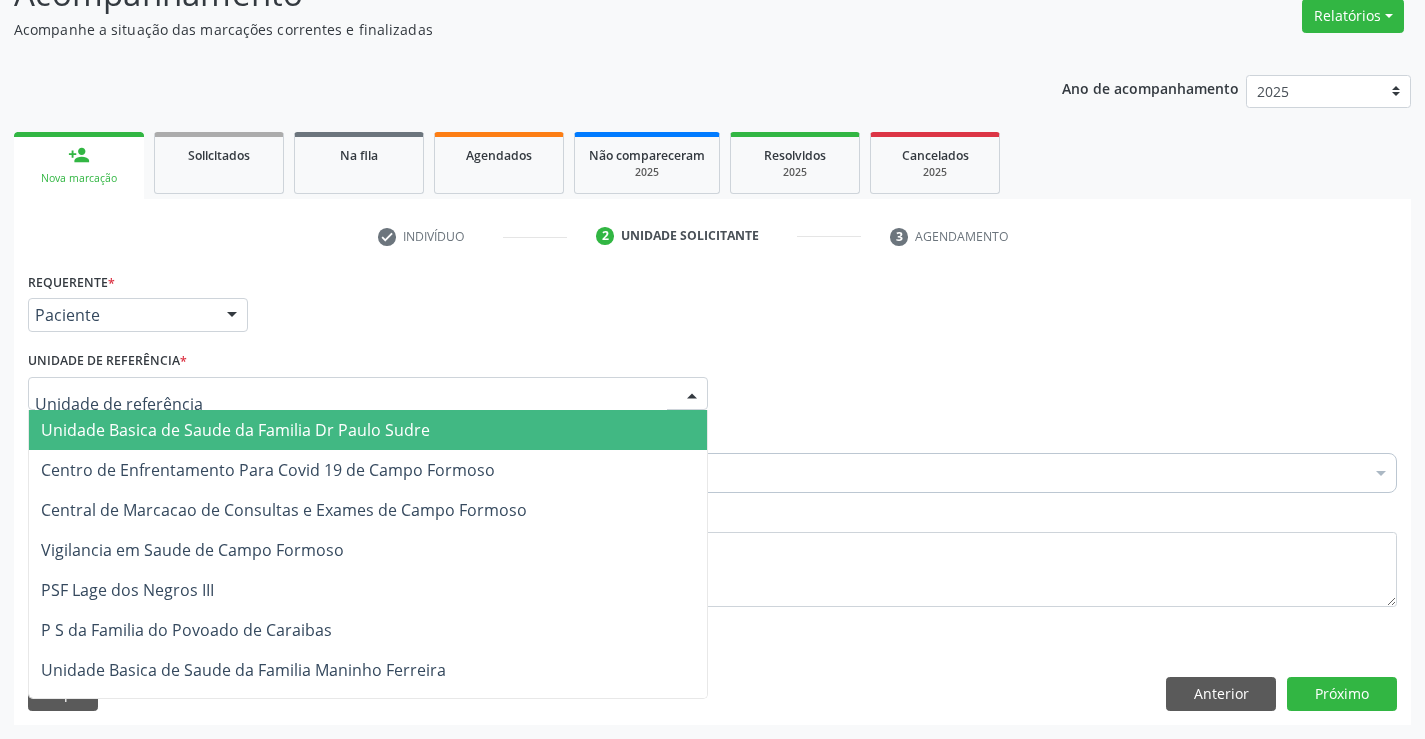 click on "Unidade Basica de Saude da Familia Dr Paulo Sudre" at bounding box center [235, 430] 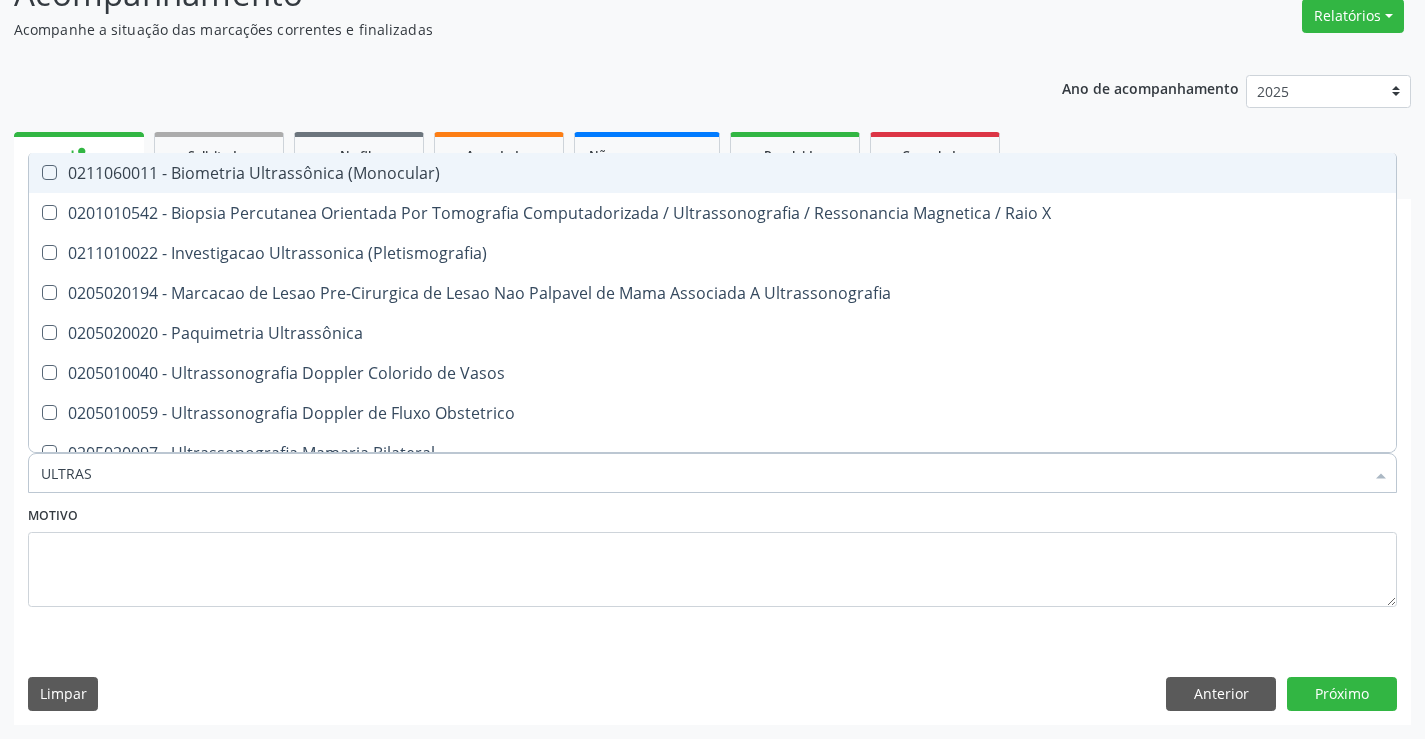 type on "ULTRASS" 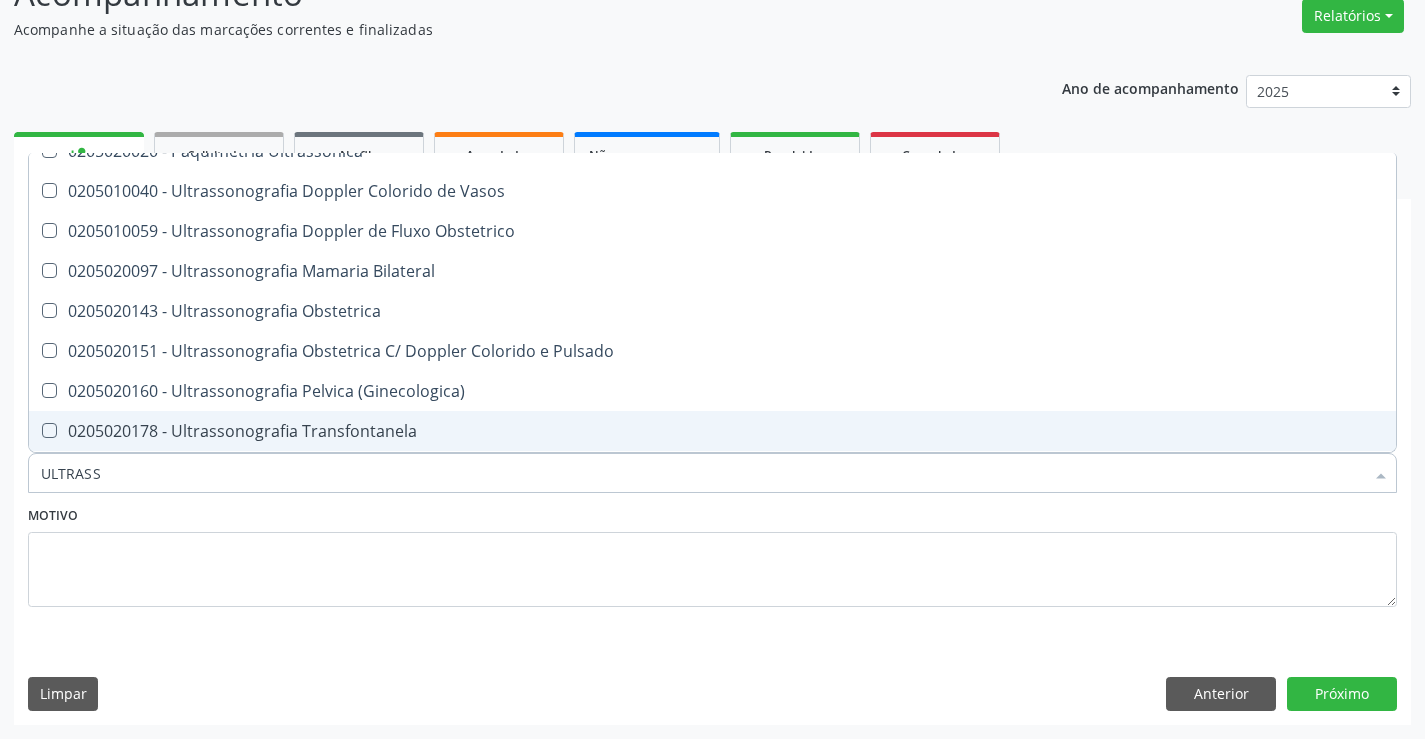 scroll, scrollTop: 300, scrollLeft: 0, axis: vertical 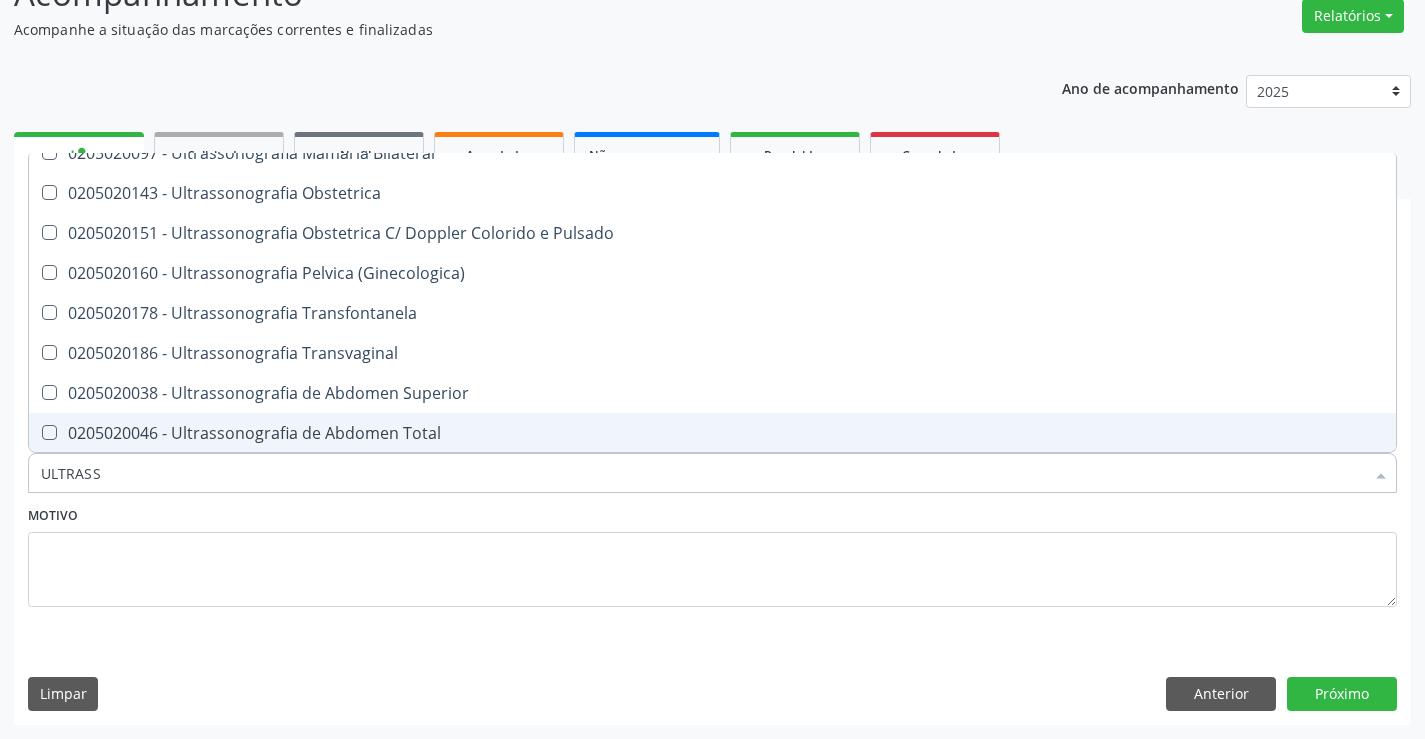 click on "0205020046 - Ultrassonografia de Abdomen Total" at bounding box center [712, 433] 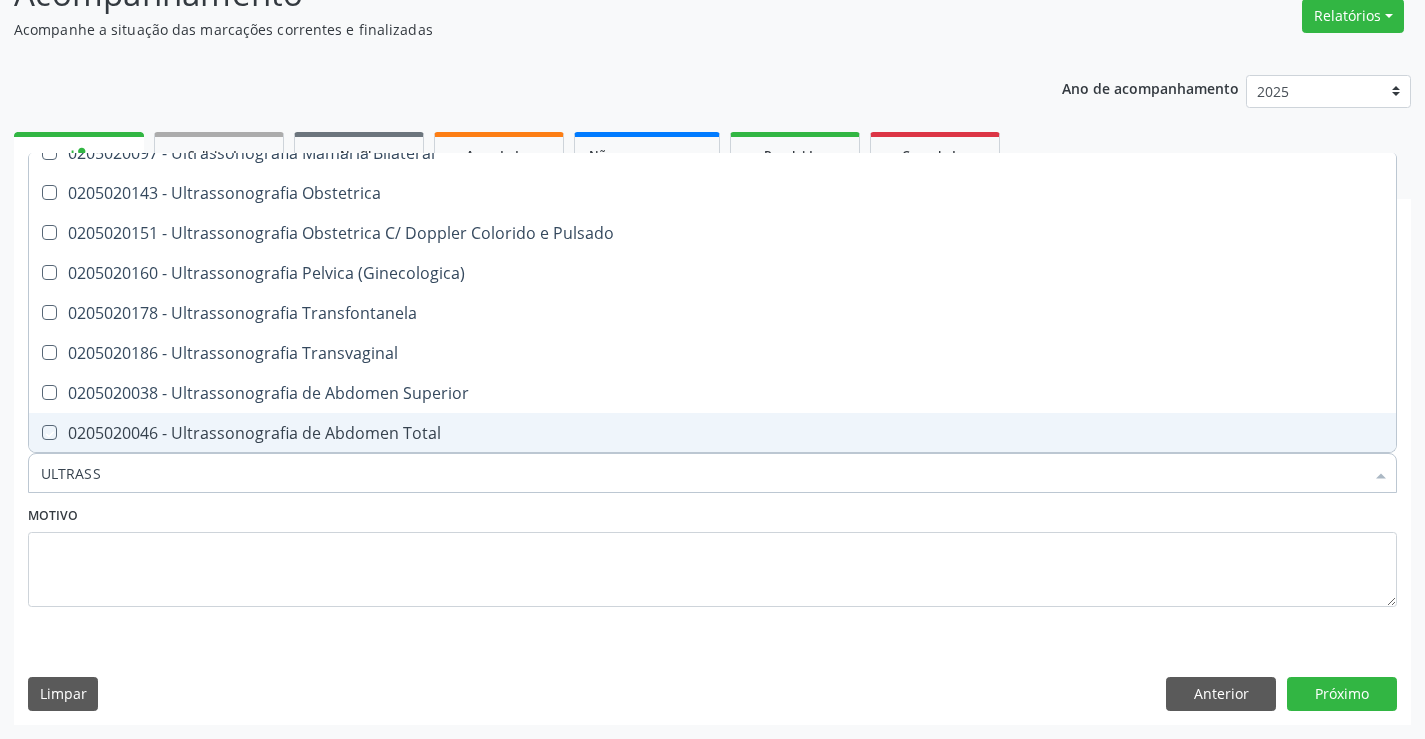 checkbox on "true" 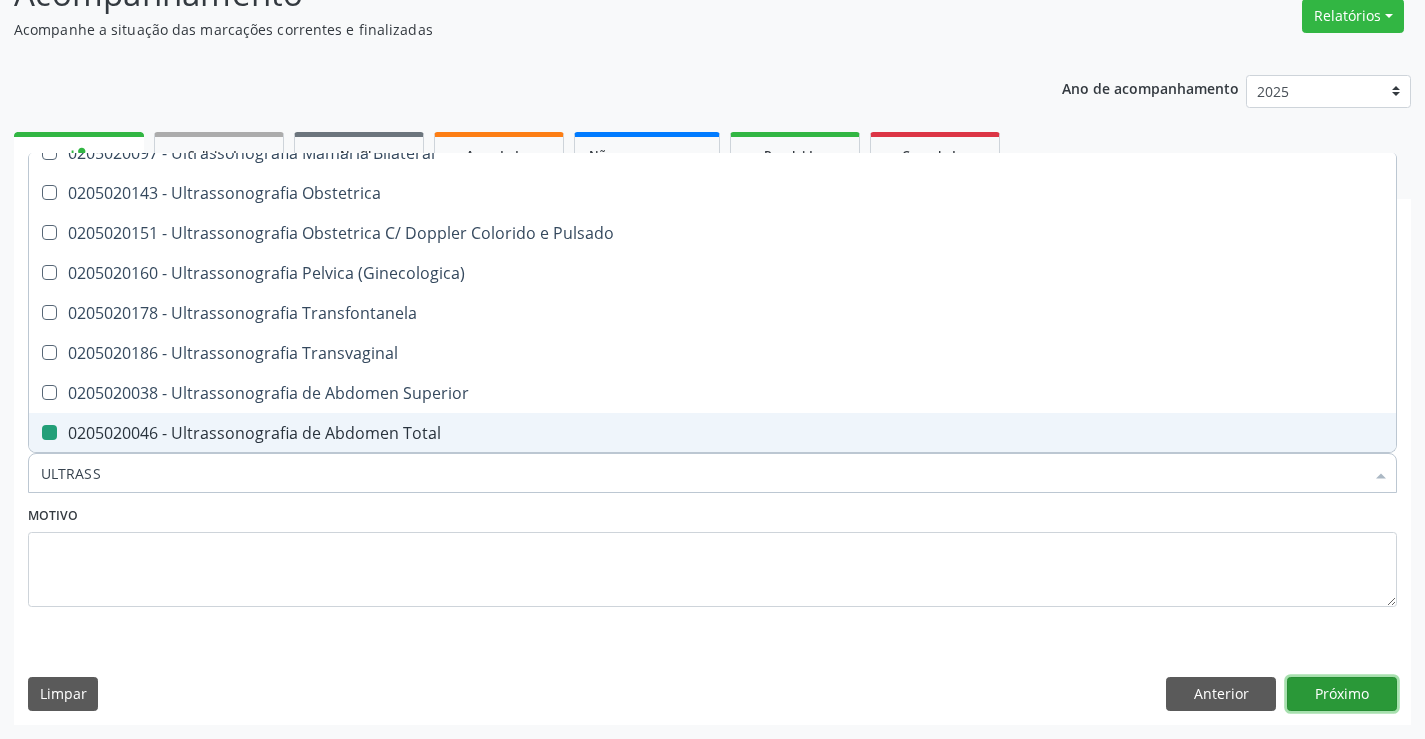 click on "Próximo" at bounding box center [1342, 694] 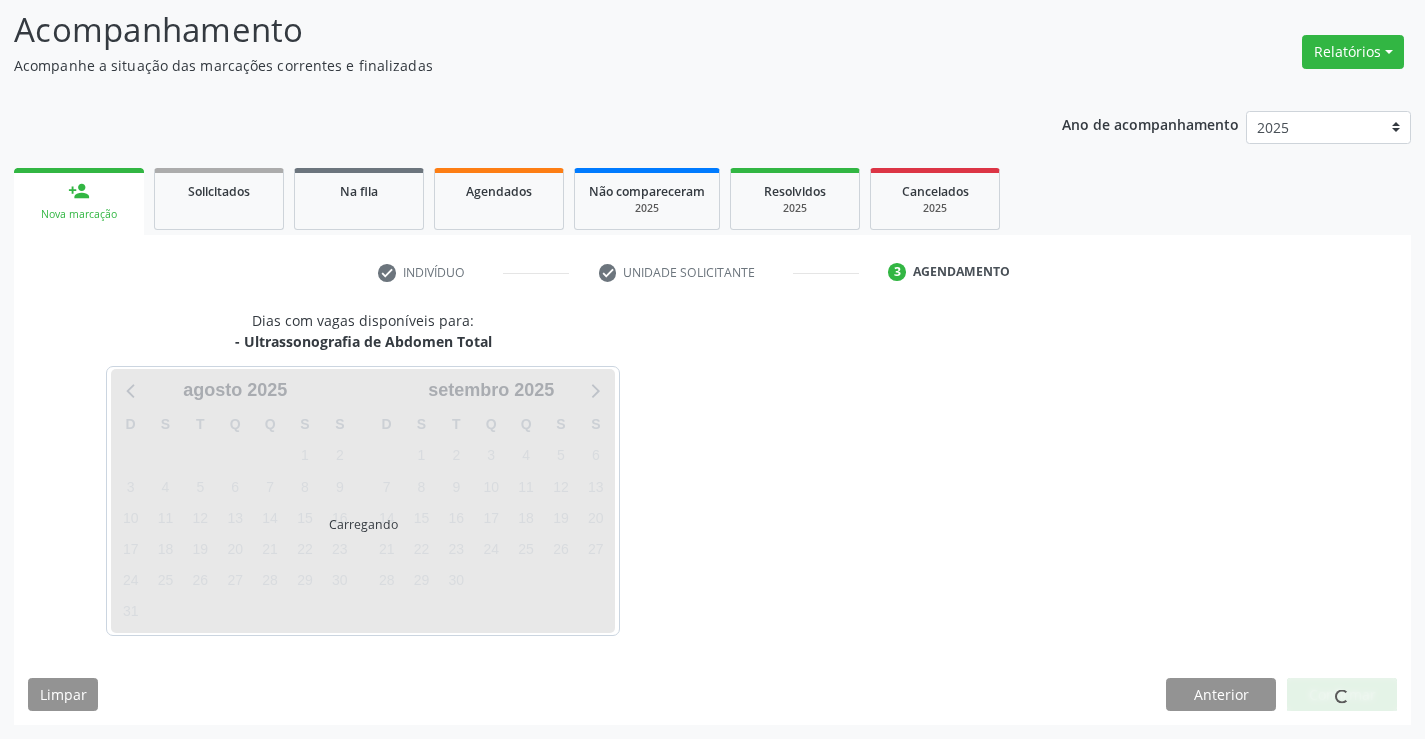 scroll, scrollTop: 131, scrollLeft: 0, axis: vertical 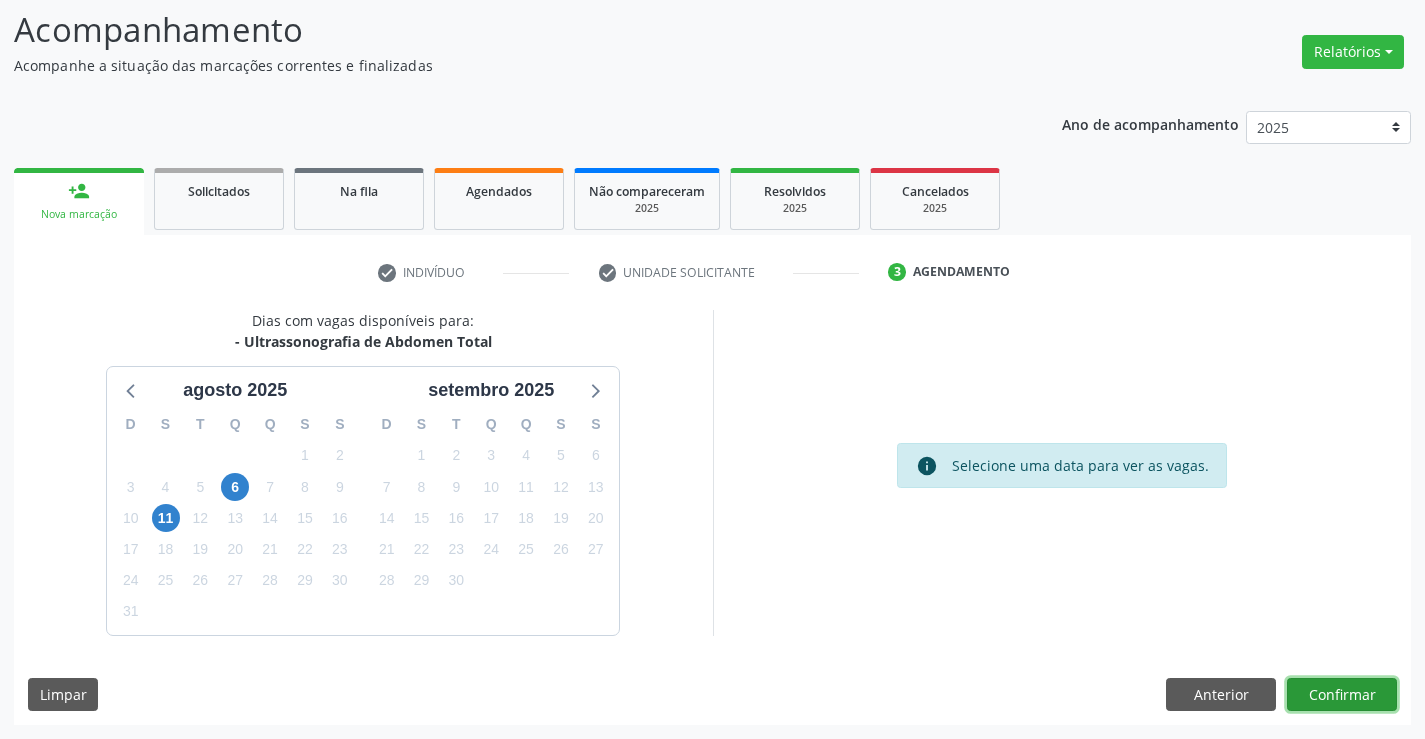 click on "Confirmar" at bounding box center (1342, 695) 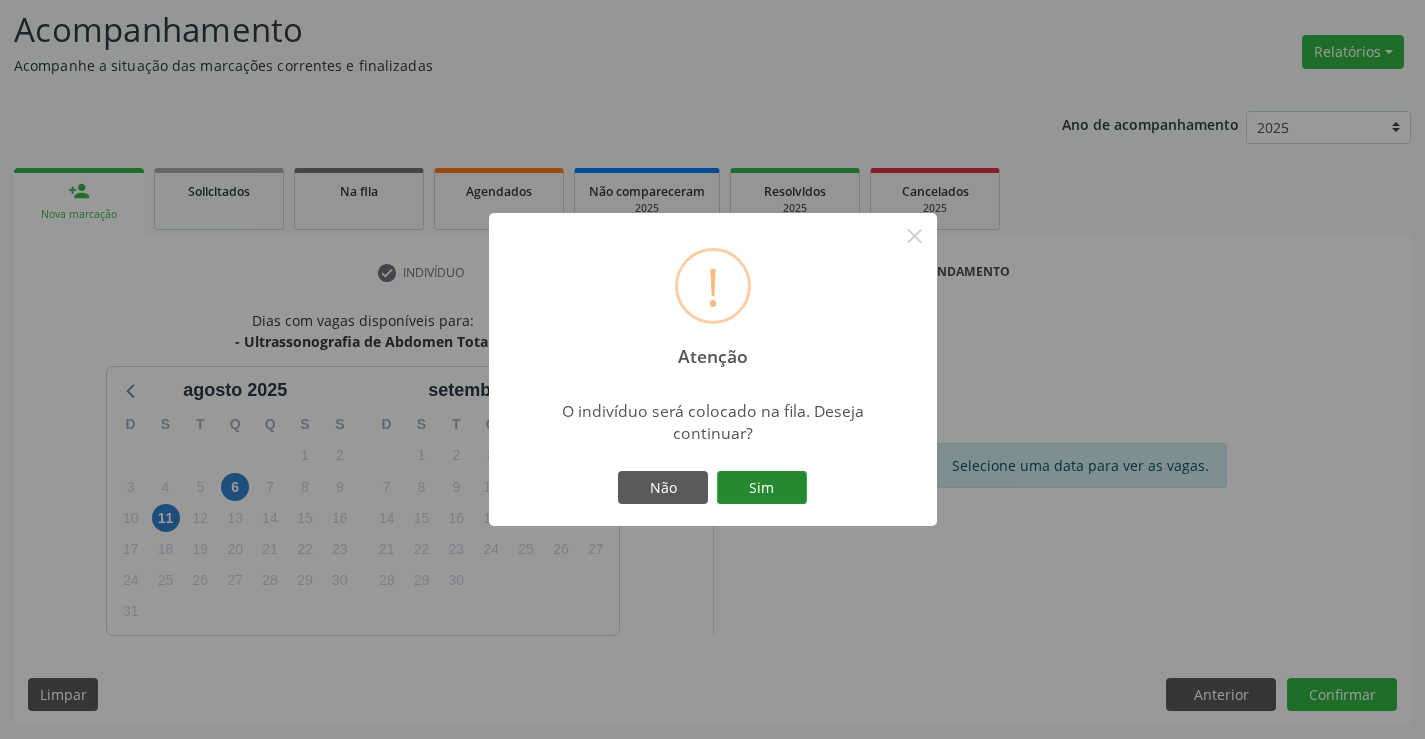 click on "Sim" at bounding box center [762, 488] 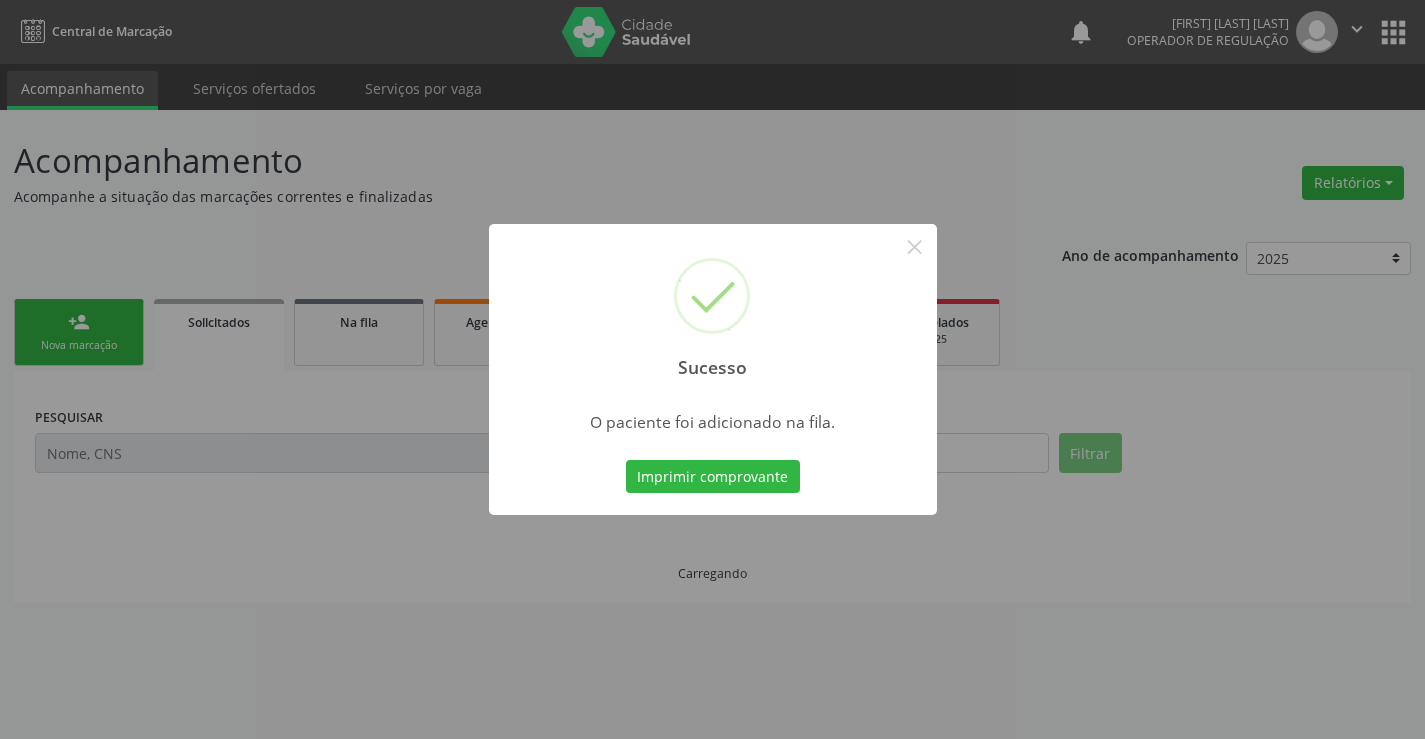scroll, scrollTop: 0, scrollLeft: 0, axis: both 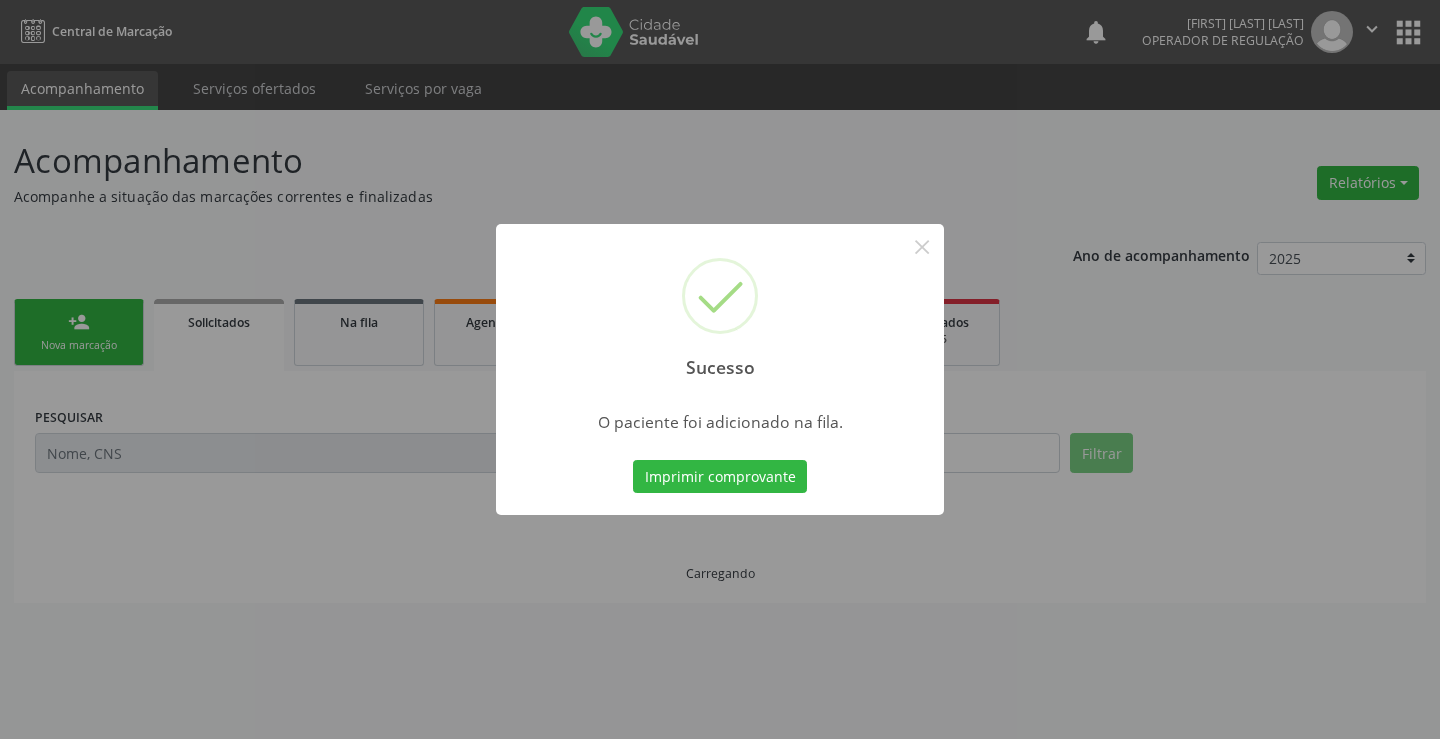click on "Imprimir comprovante" at bounding box center (720, 477) 